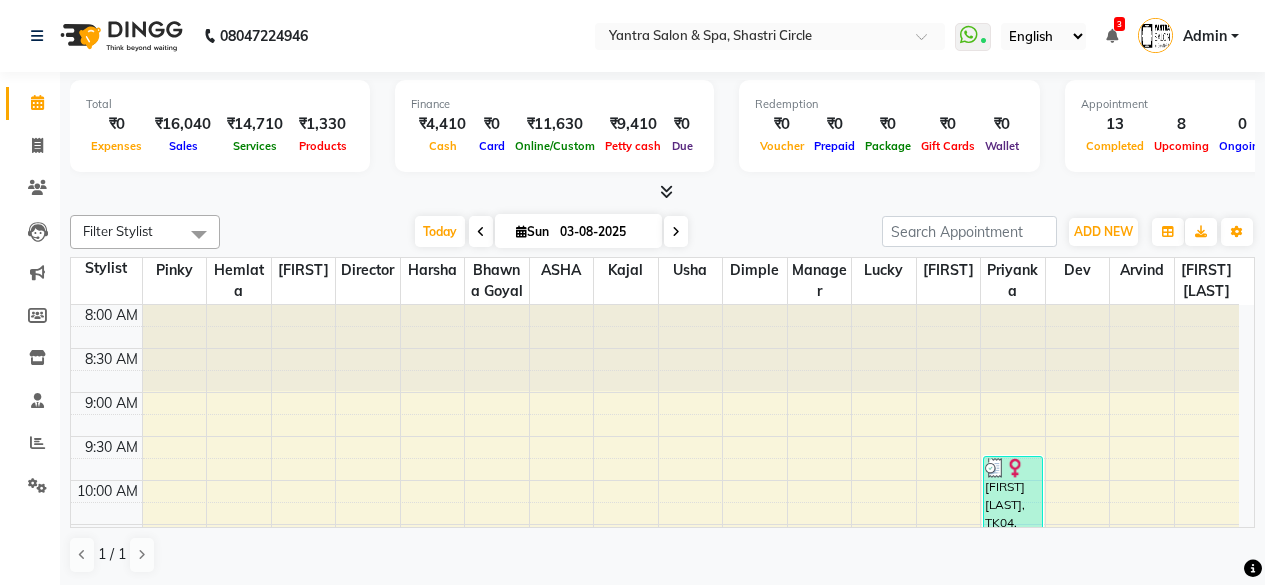 scroll, scrollTop: 0, scrollLeft: 0, axis: both 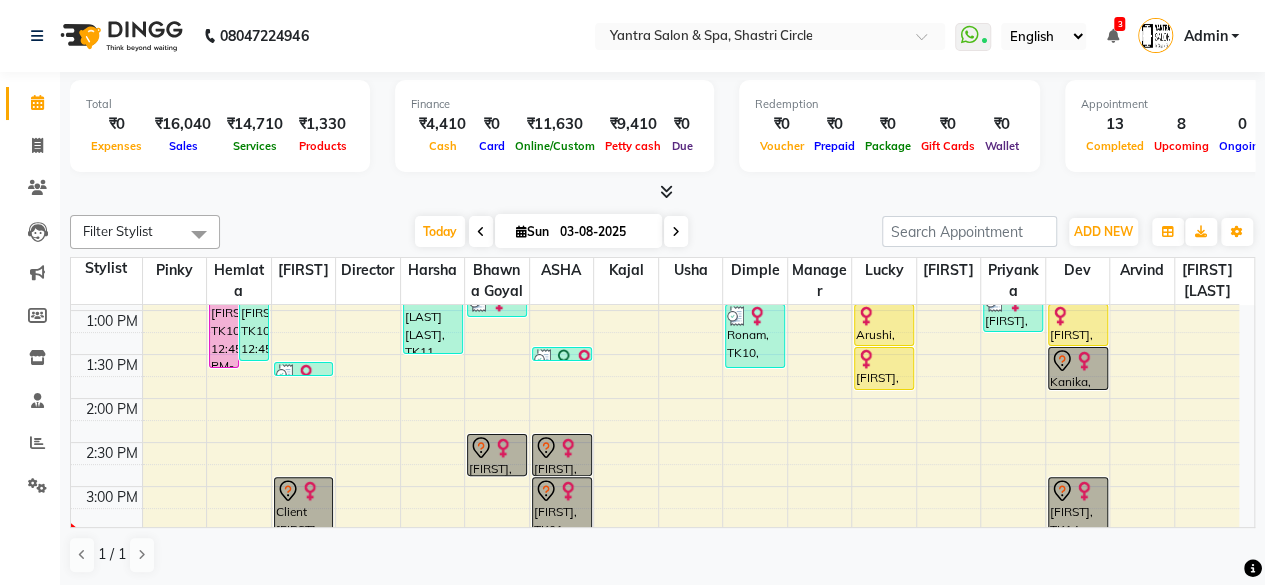 drag, startPoint x: 0, startPoint y: 0, endPoint x: 170, endPoint y: 371, distance: 408.09436 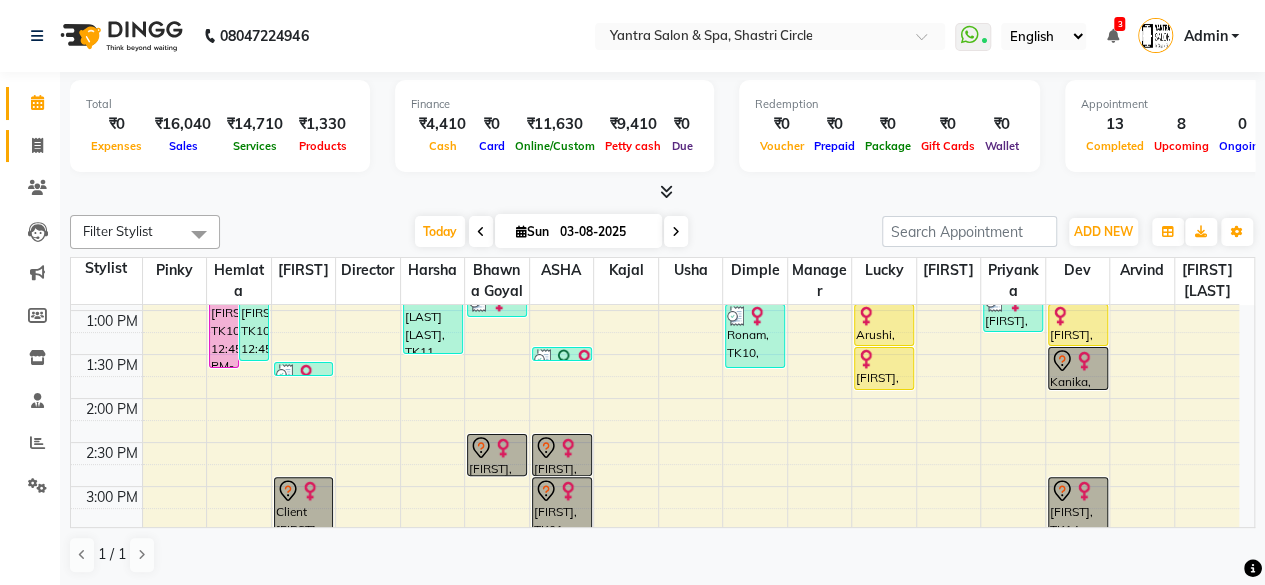 click on "Invoice" 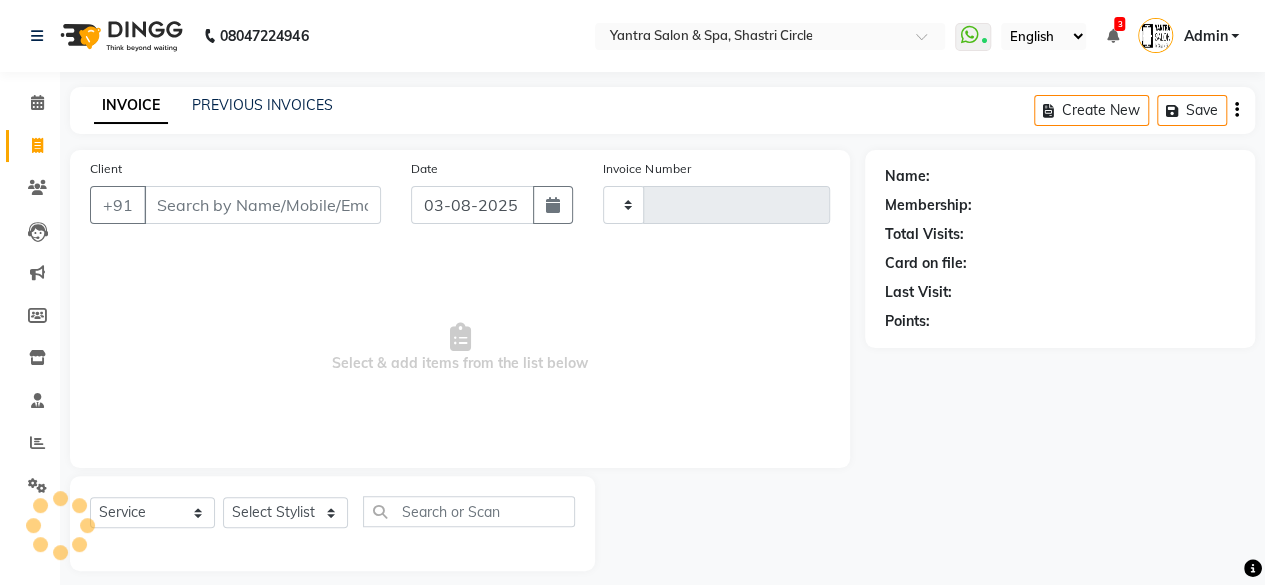 type on "2738" 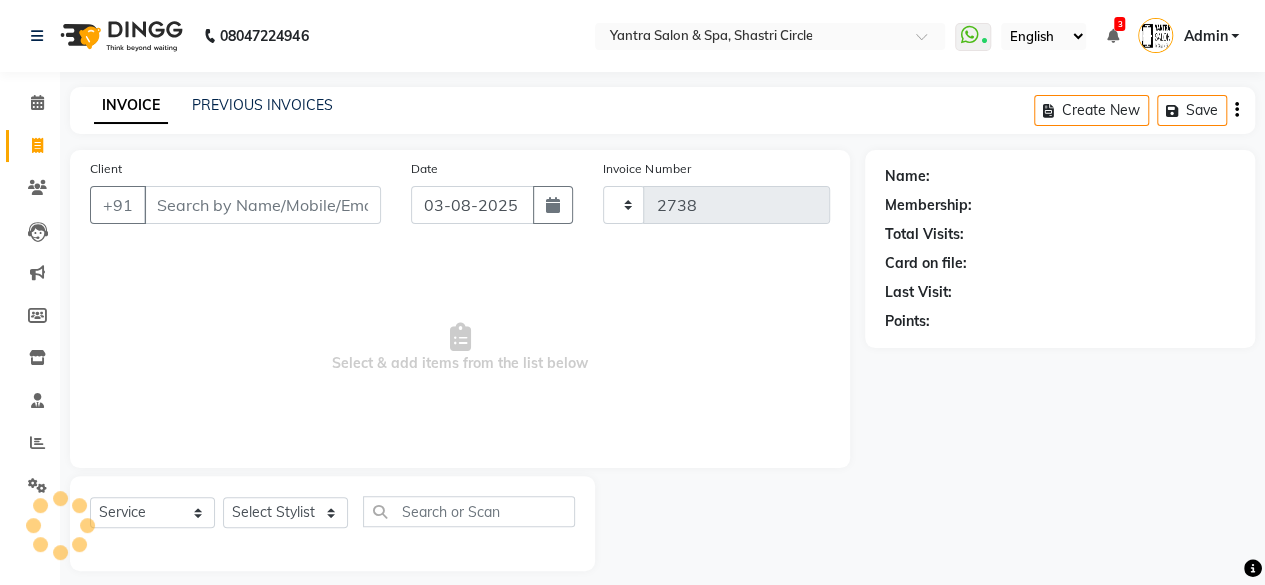 select on "154" 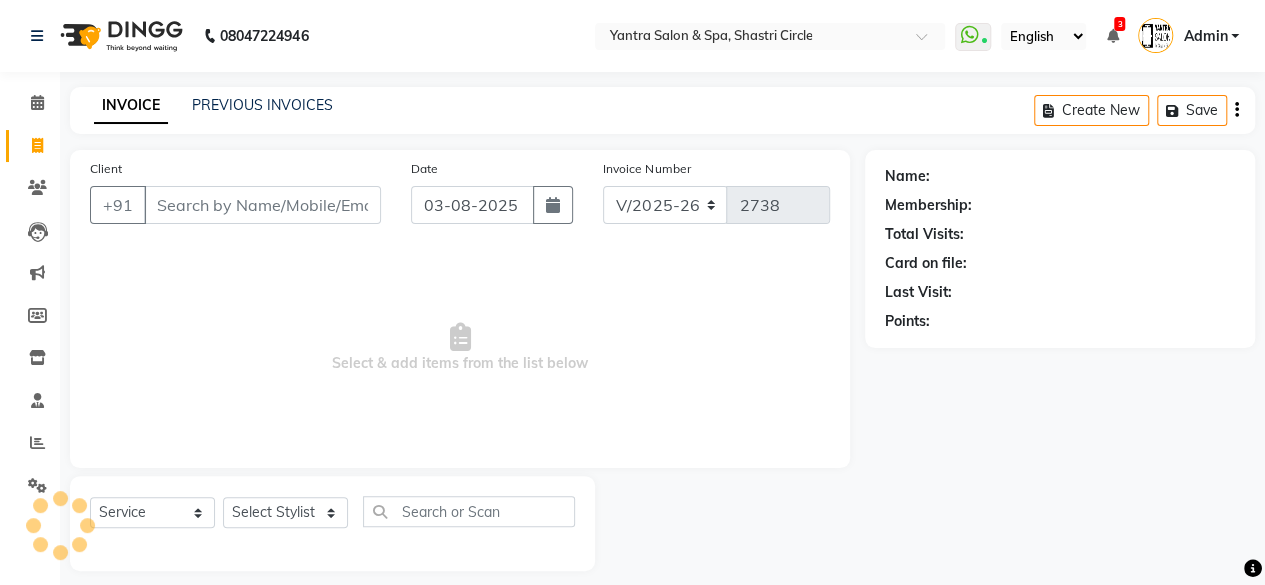 click on "Client" at bounding box center [262, 205] 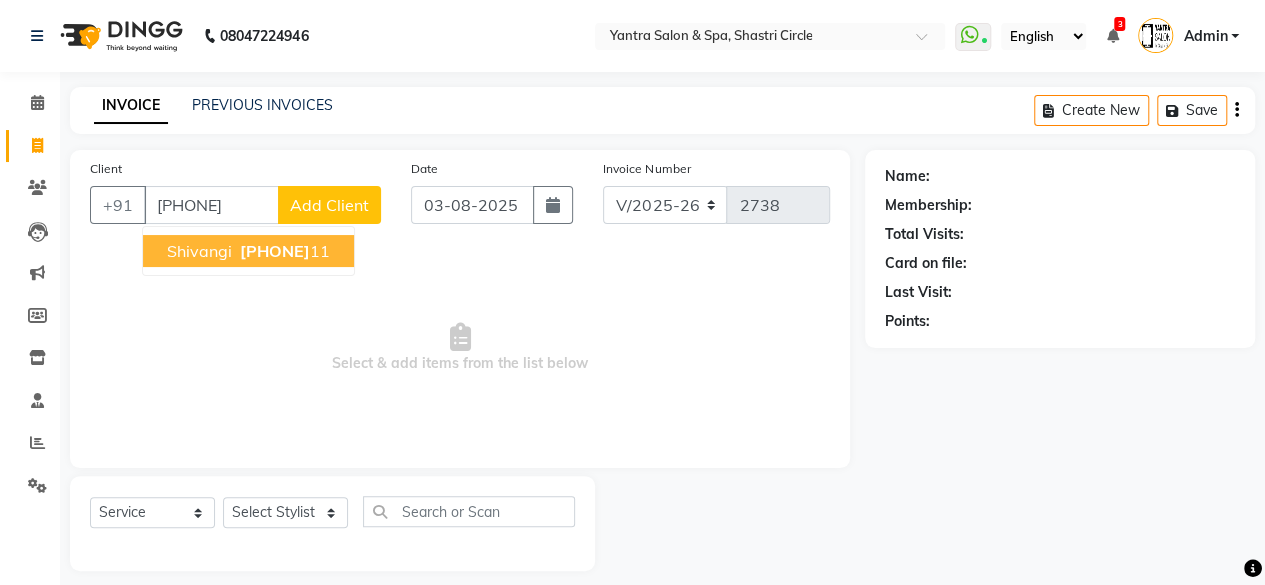 click on "[PHONE]" at bounding box center (275, 251) 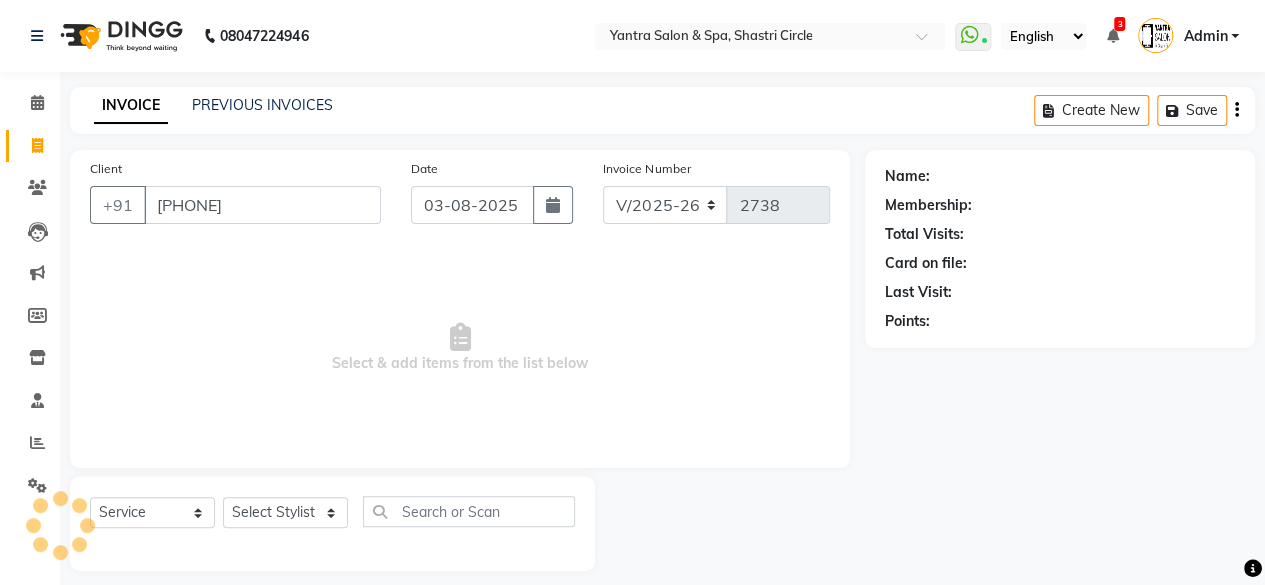 type on "[PHONE]" 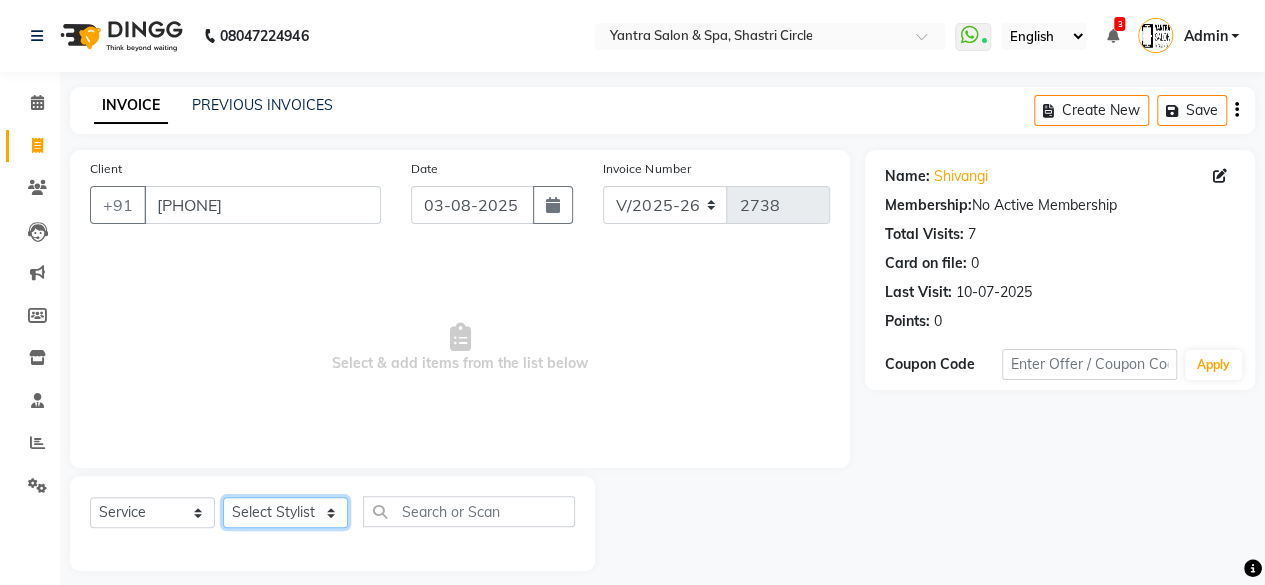 click on "Select Stylist Arvind ASHA bhawna goyal Dev Dimple Director Harsha Hemlata kajal Latika lucky Manager Manisha maam Neelu  Pallavi Pinky Priyanka Rahul Sekhar usha" 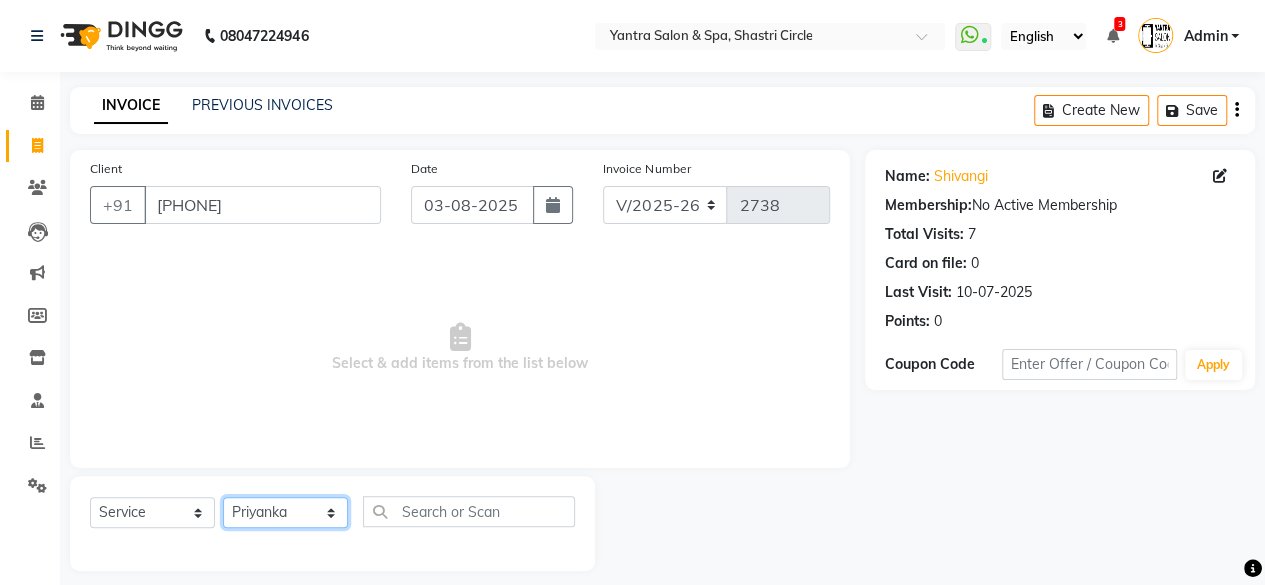 click on "Select Stylist Arvind ASHA bhawna goyal Dev Dimple Director Harsha Hemlata kajal Latika lucky Manager Manisha maam Neelu  Pallavi Pinky Priyanka Rahul Sekhar usha" 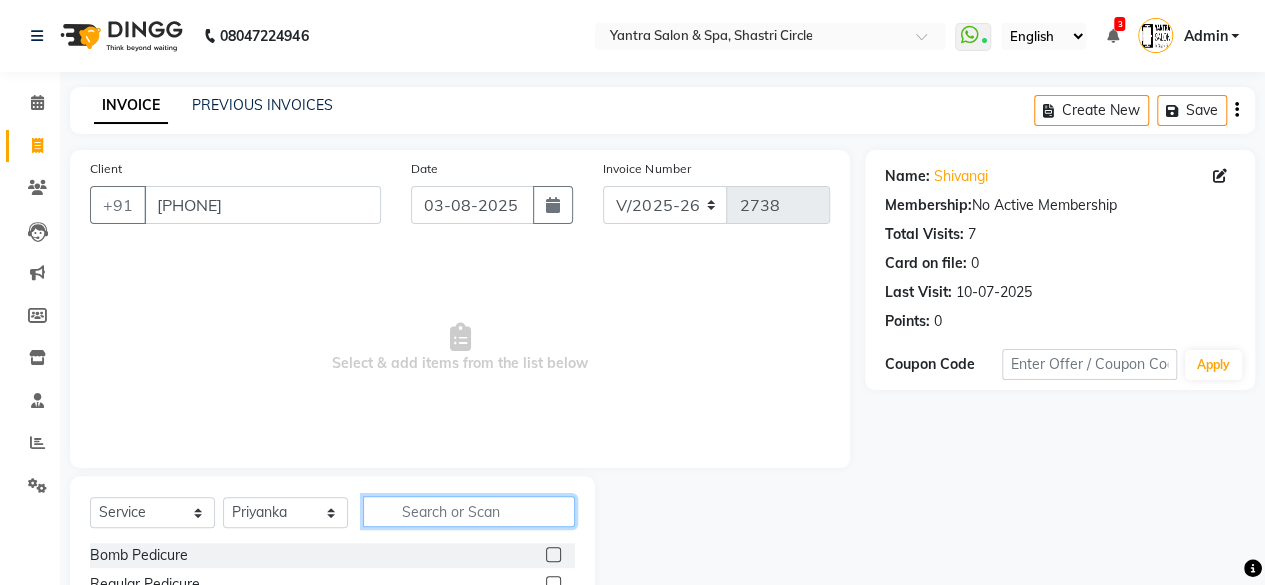 click 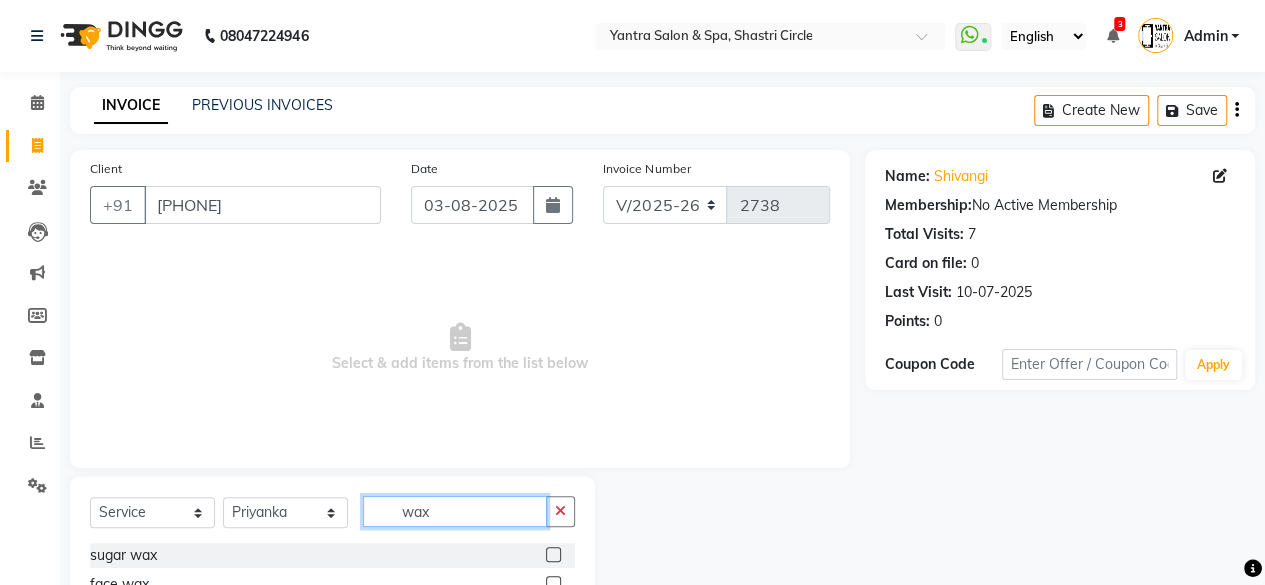 scroll, scrollTop: 215, scrollLeft: 0, axis: vertical 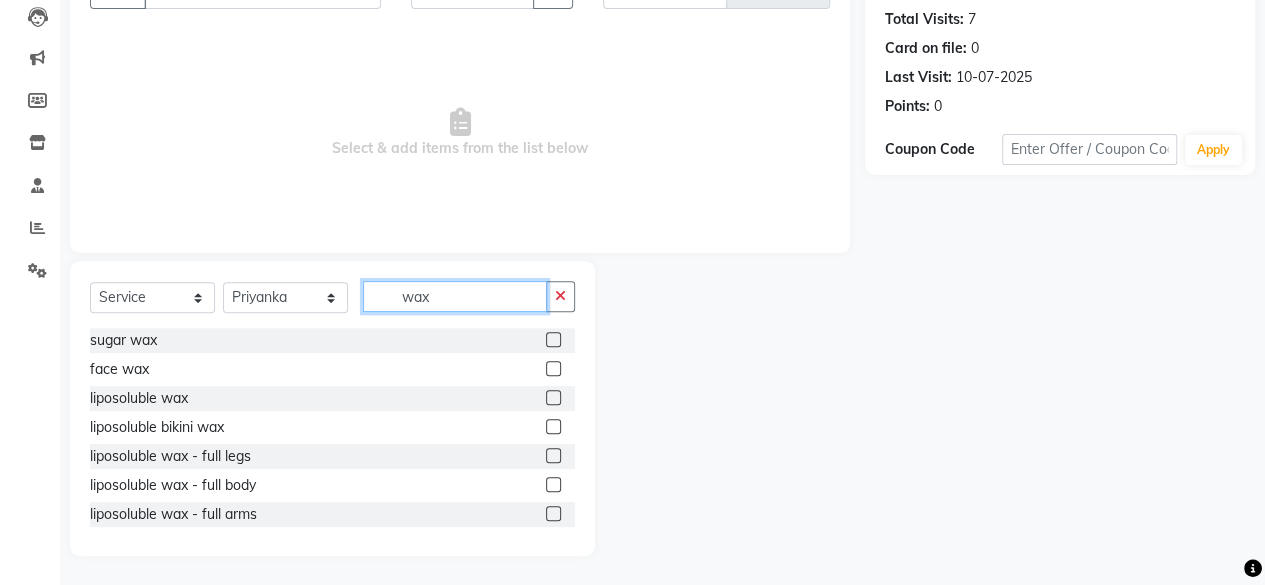 type on "wax" 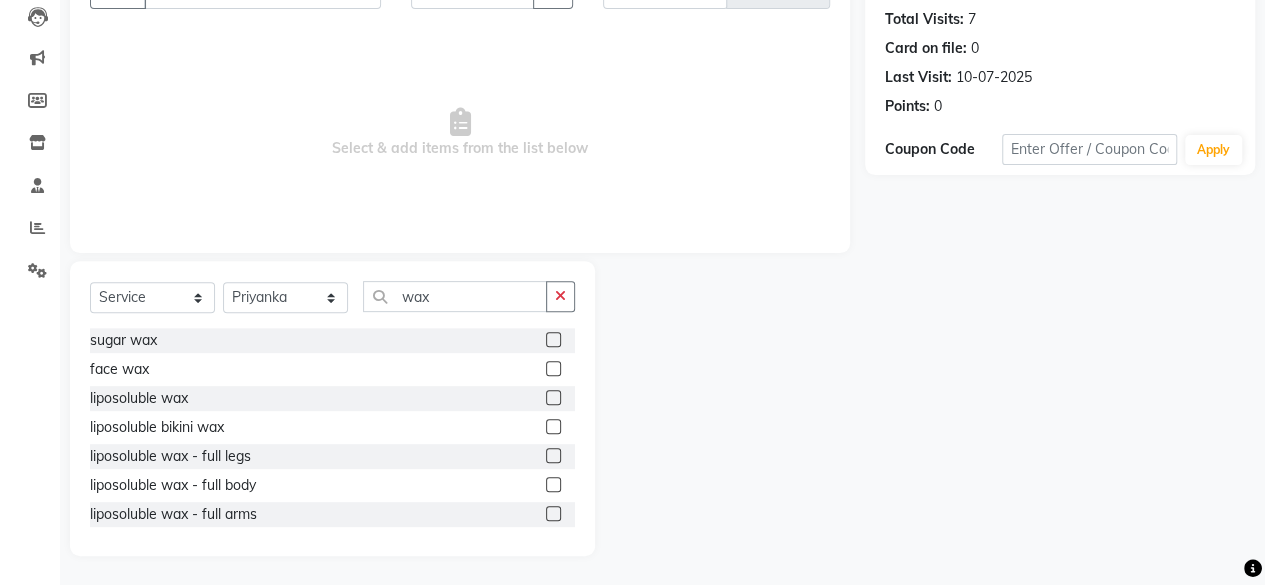 click 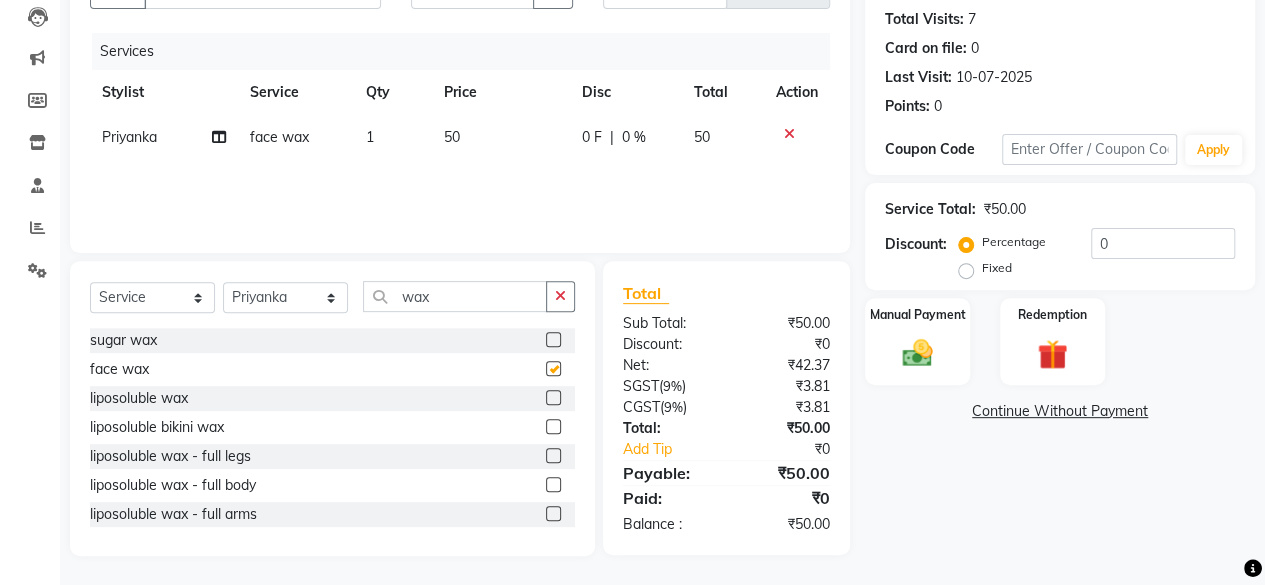 checkbox on "false" 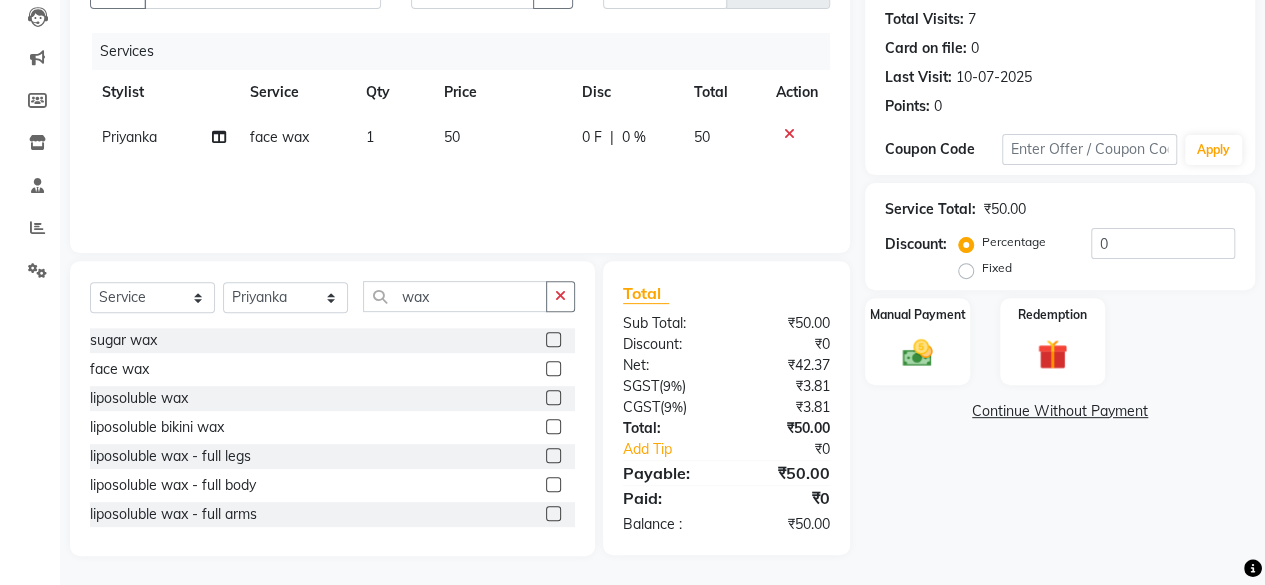 click 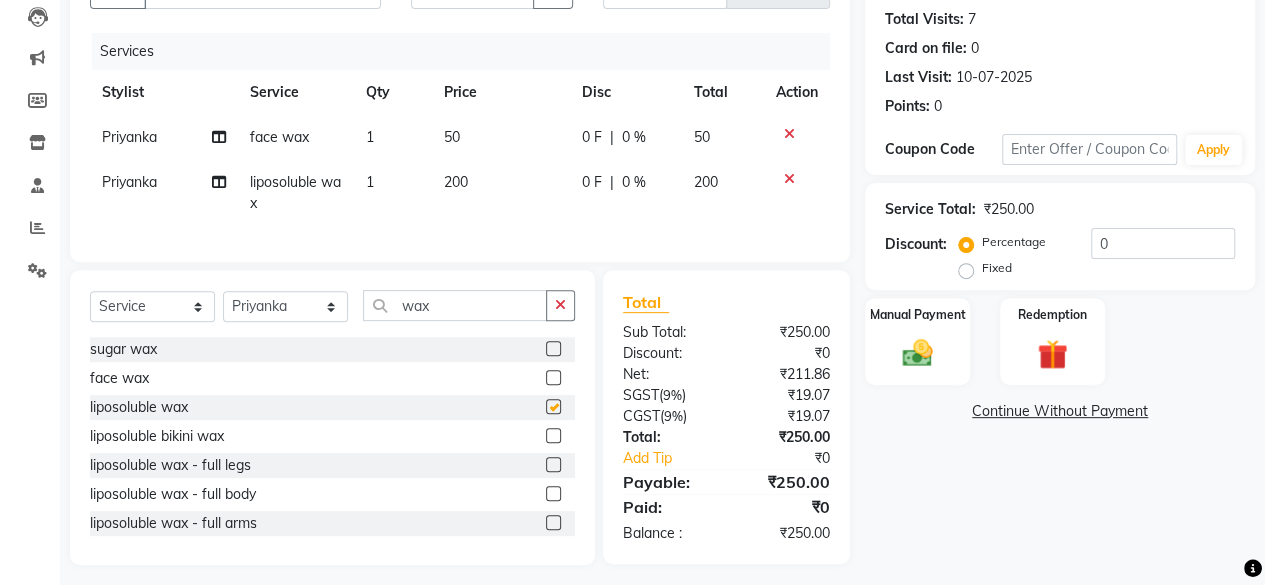 checkbox on "false" 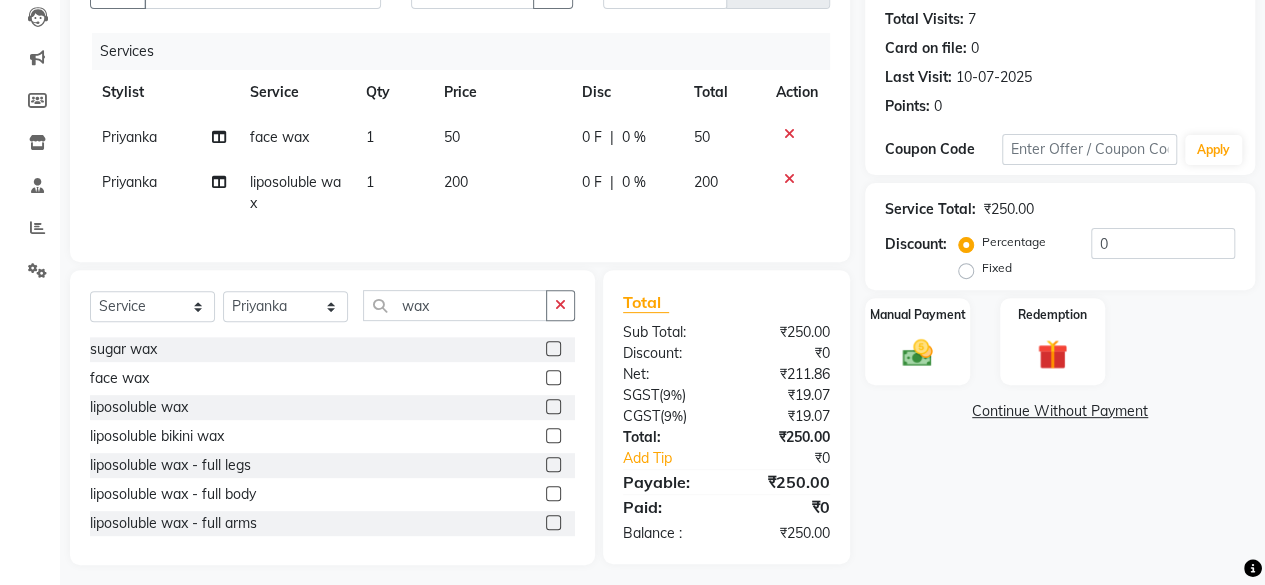 click on "50" 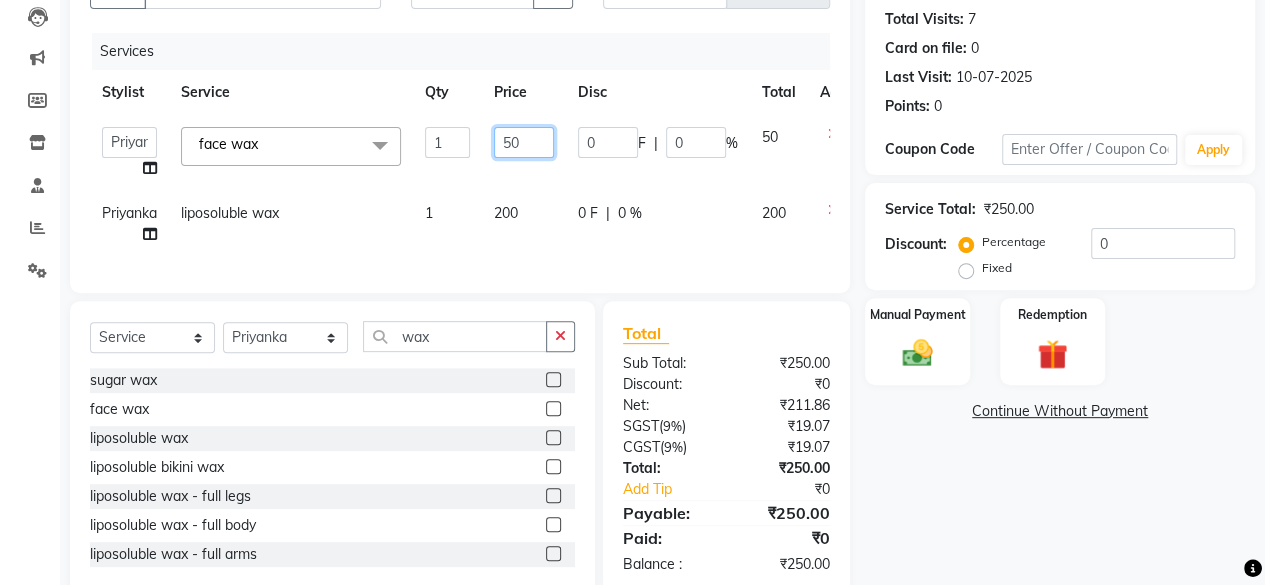 click on "50" 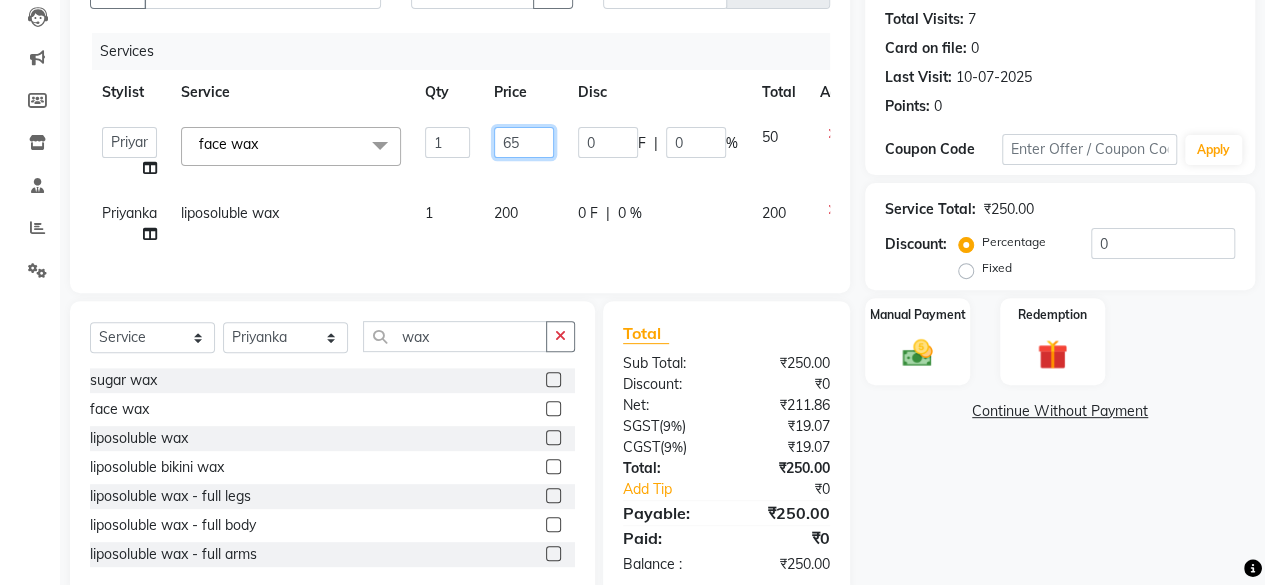 type on "650" 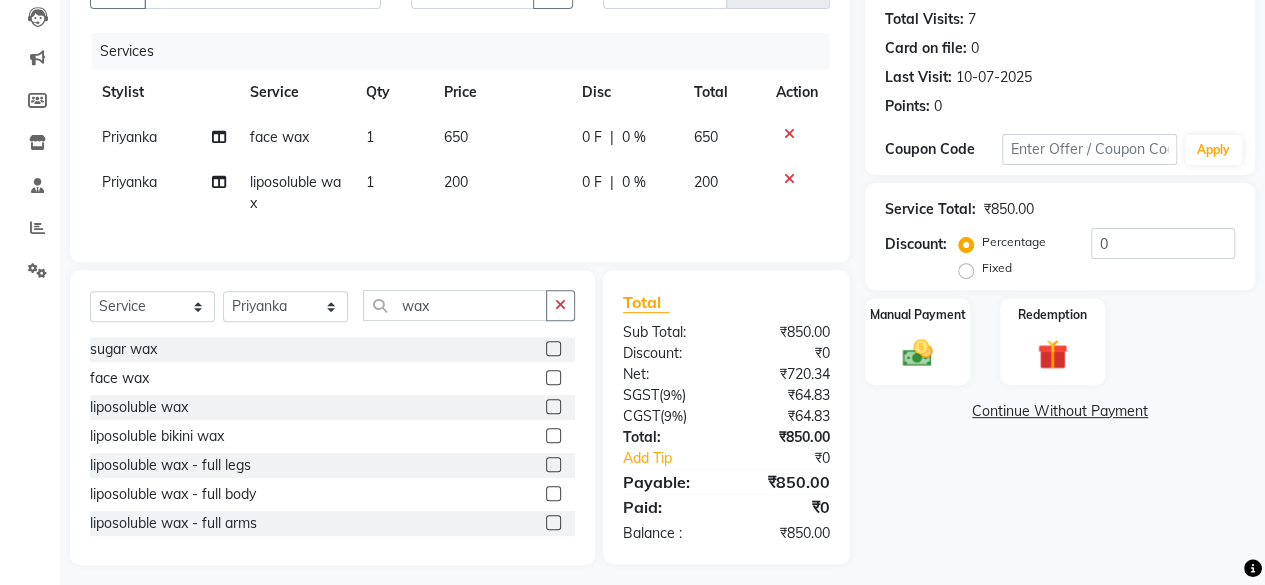 click on "[FIRST] face wax 1 650 0 F | 0 % 650 [FIRST] liposoluble wax 1 200 0 F | 0 % 200" 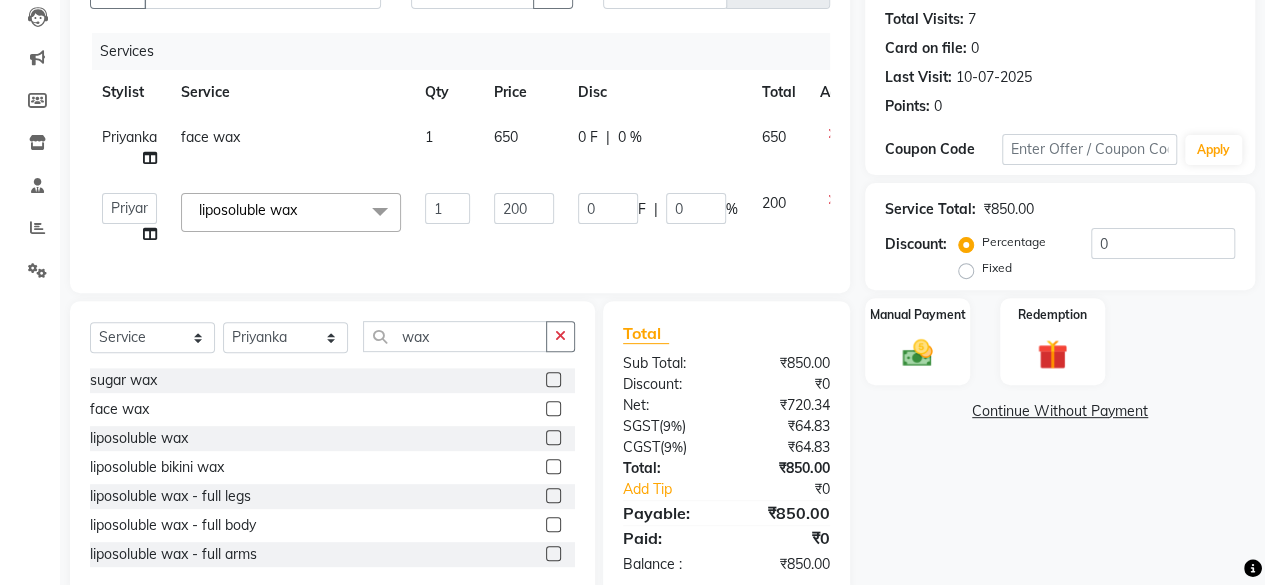 click on "200" 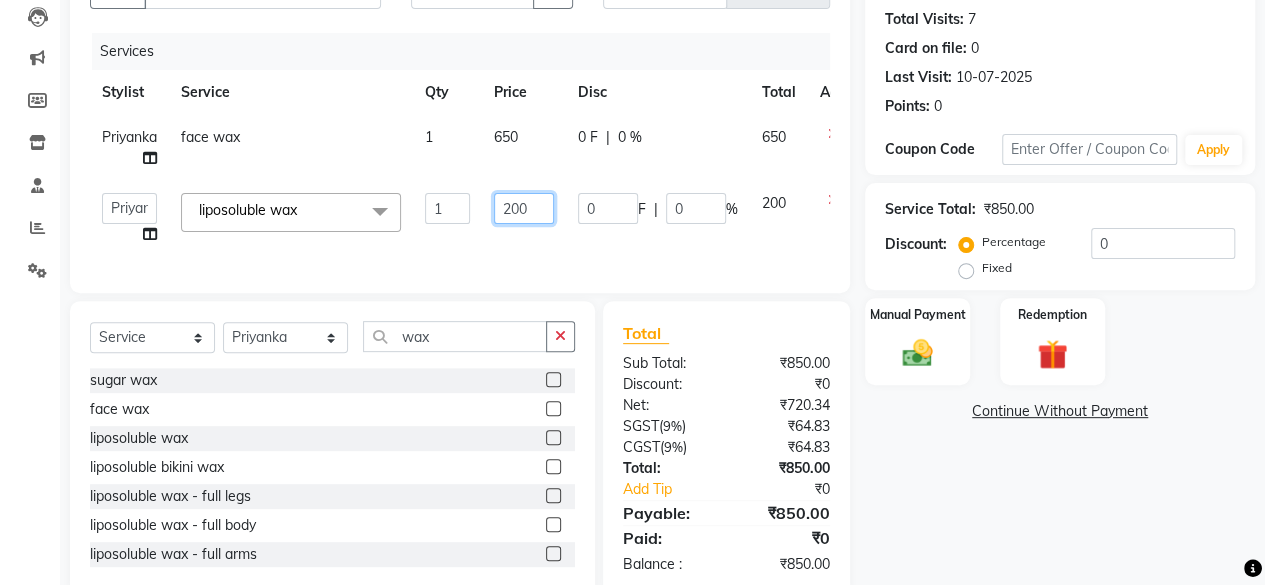 click on "200" 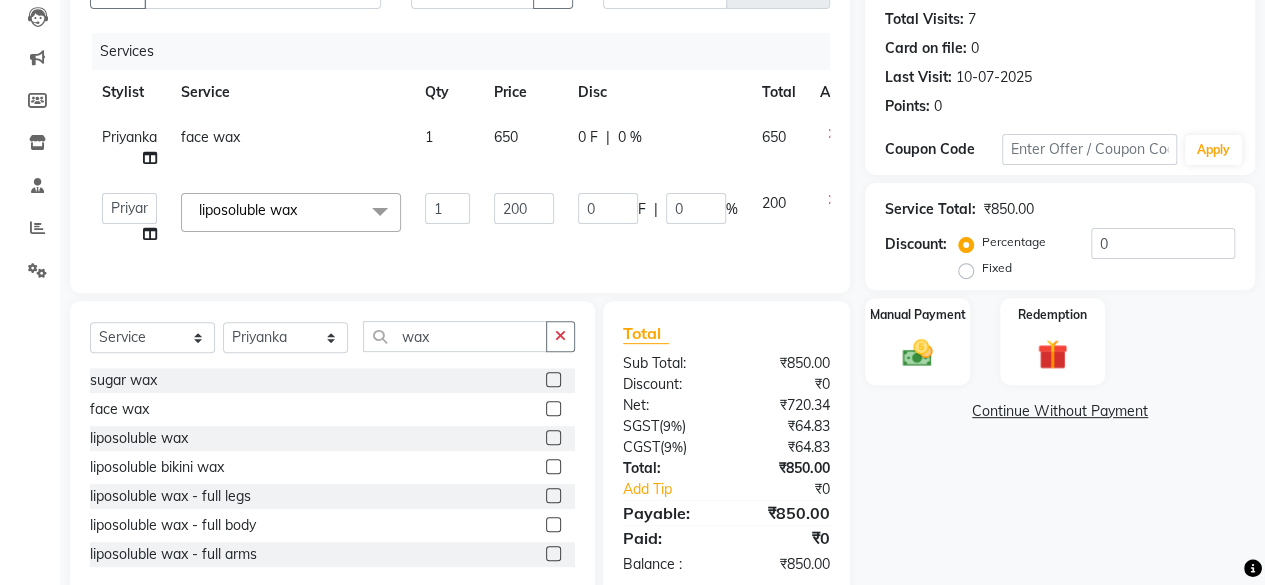 click on "Services Stylist Service Qty Price Disc Total Action Priyanka face wax 1 650 0 F | 0 % 650 Arvind ASHA bhawna goyal Dev Dimple Director Harsha Hemlata kajal Latika lucky Manager Manisha maam Neelu Pallavi Pinky Priyanka Rahul Sekhar usha liposoluble wax x Bomb Pedicure Regular Pedicure Cracked Heal Treatment Alga Apothecary Pedicure Gel polish remover Donut Pedicure candle Pedicure Avl Express Pedicure Avl Pedicruise pedicure Avl Pedipure pedicure Pedi Pai pedicure Under arms polish Kanpeki body spa Regular Manicure Bomb Manicure Alga Apothecary Manicure Nail Extensions Gel nail pent Pedi Pai manicure Donut manicure Avl express manicure Avl Pedicruise manicure Avl Pedipure manicure Candle manicure Back polish Foot Massage Head Massage Back Massage Hand Shoulder Massage Body Spa Relaxing Body Massage Aromatherapy Associates - Renewing Rose Aromatherapy Associates - intense nourishment Aromatherapy Associates Body Massage Full Body Bleach Body Polishing body scrub" 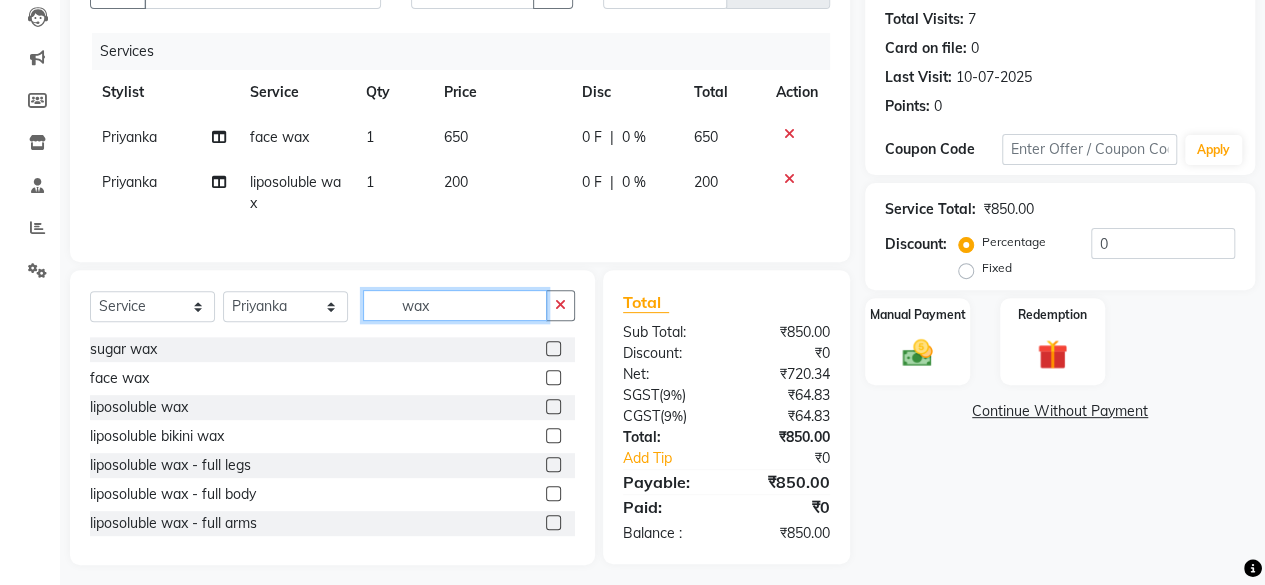 click on "wax" 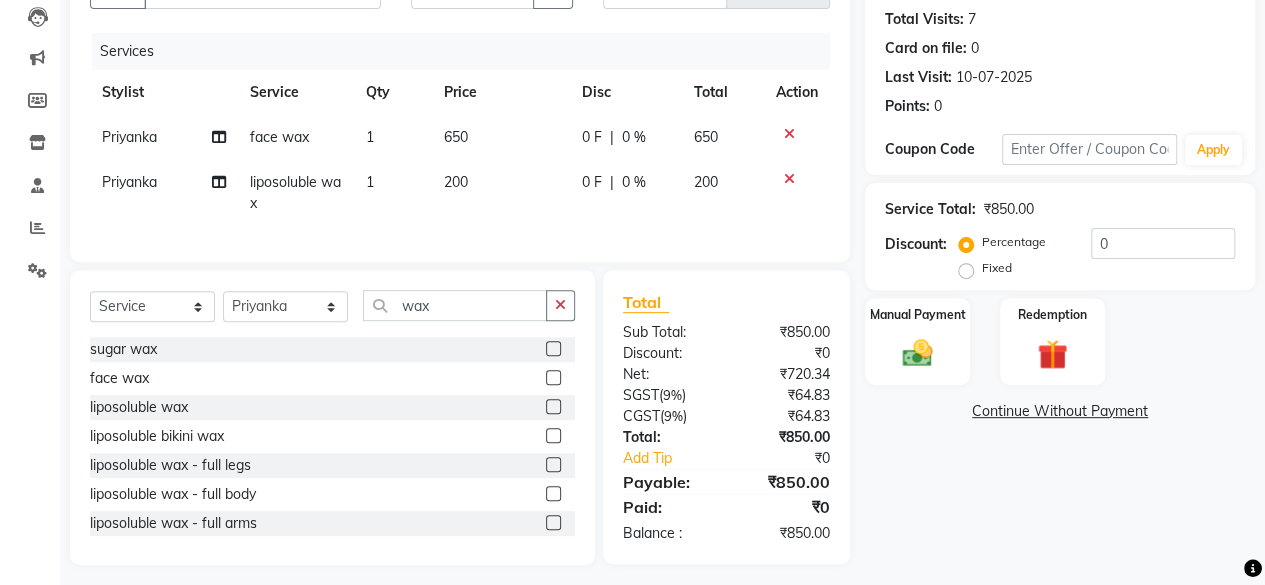 click 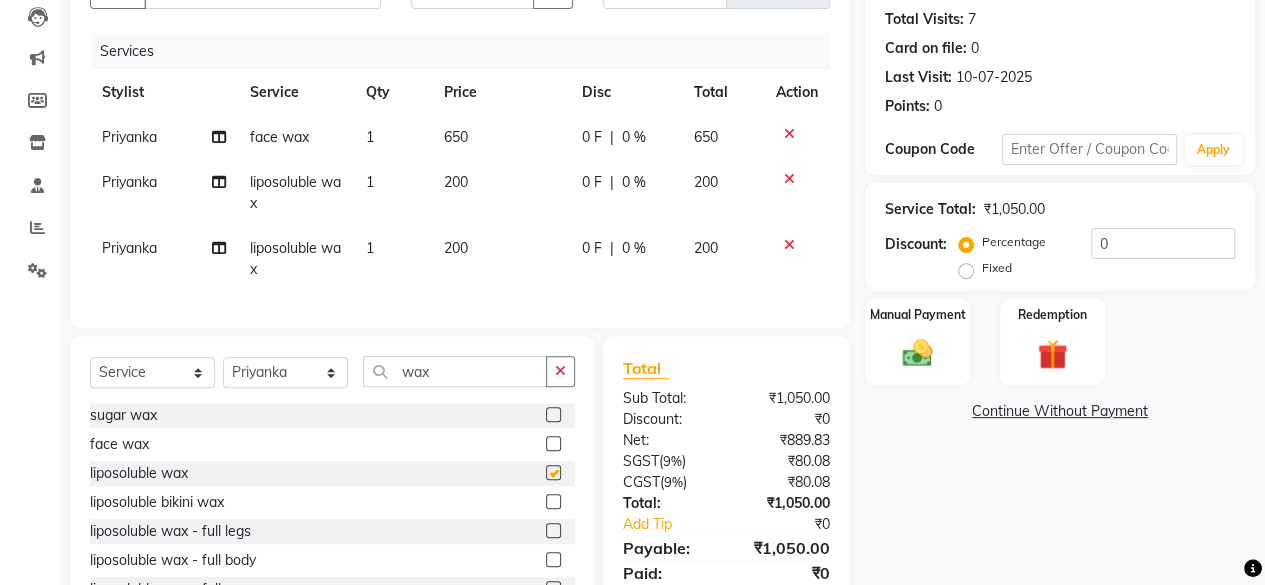 checkbox on "false" 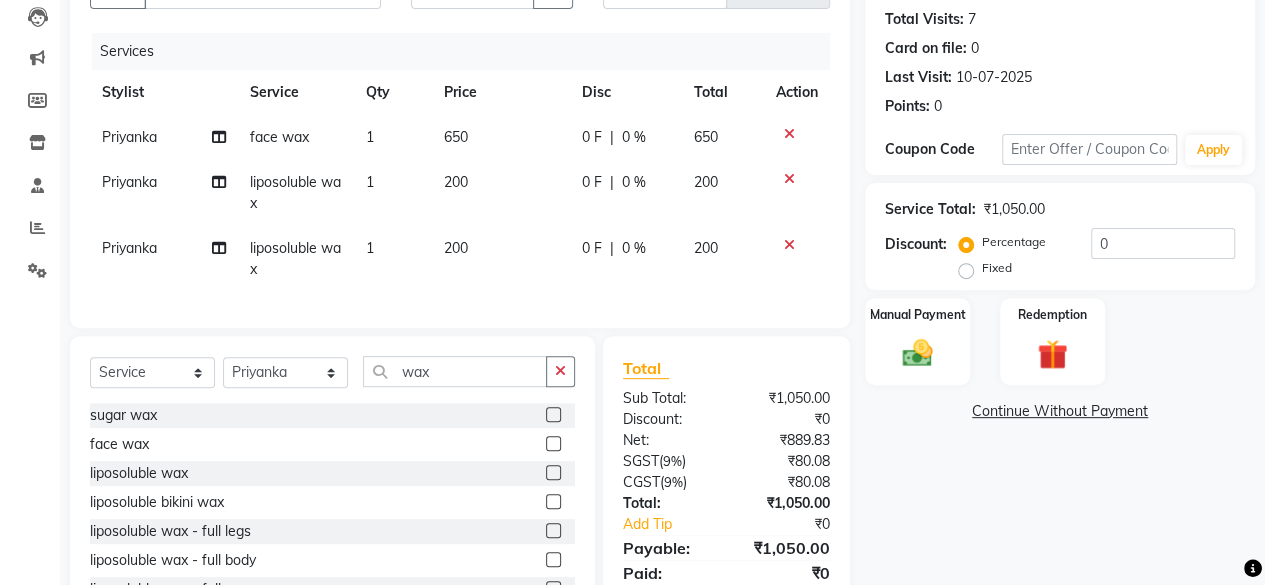 click on "200" 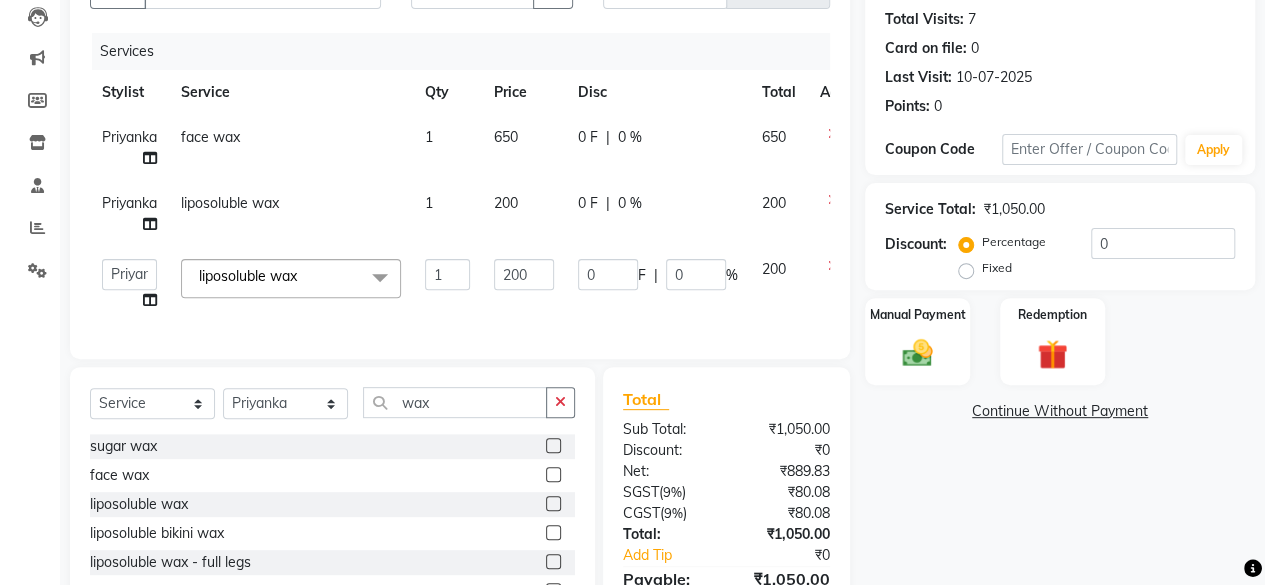click on "200" 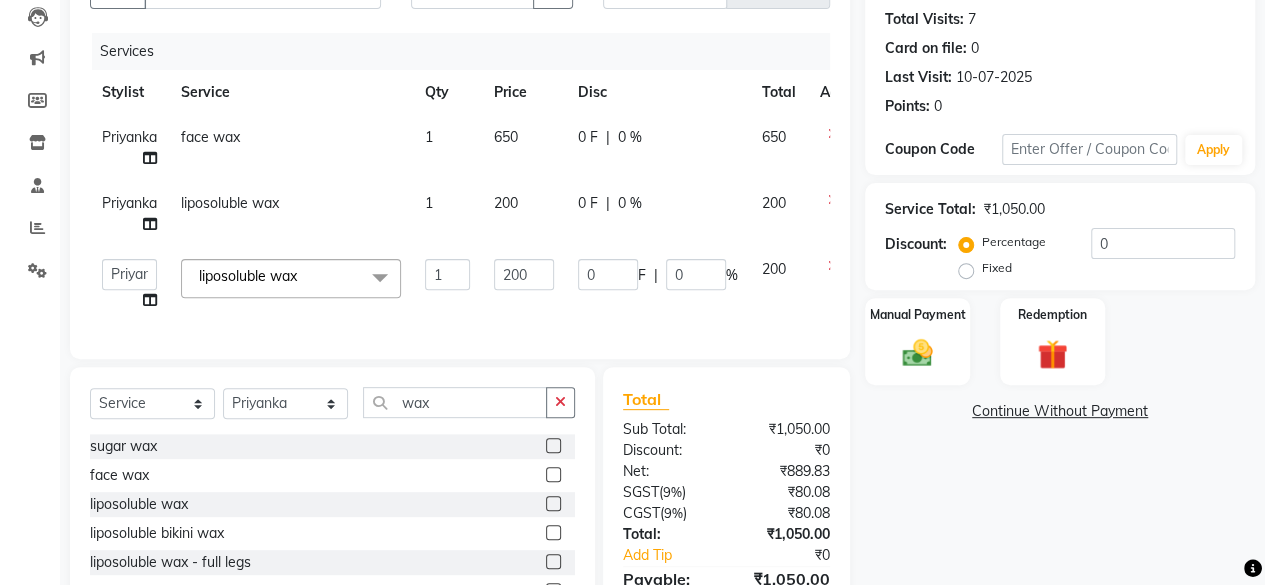click on "200" 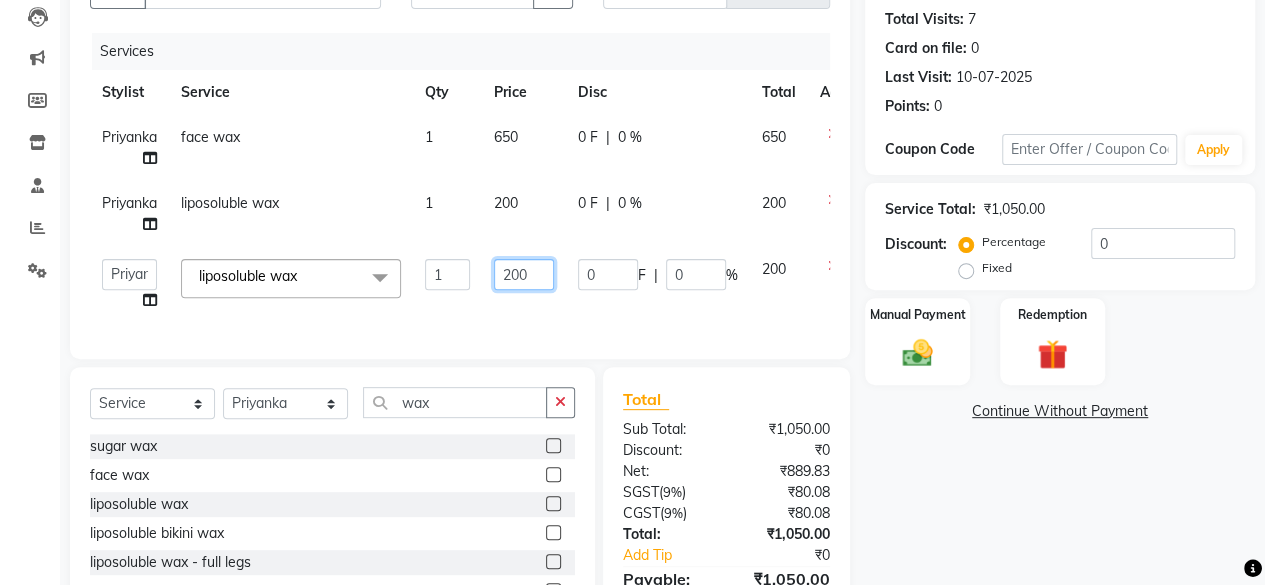 click on "200" 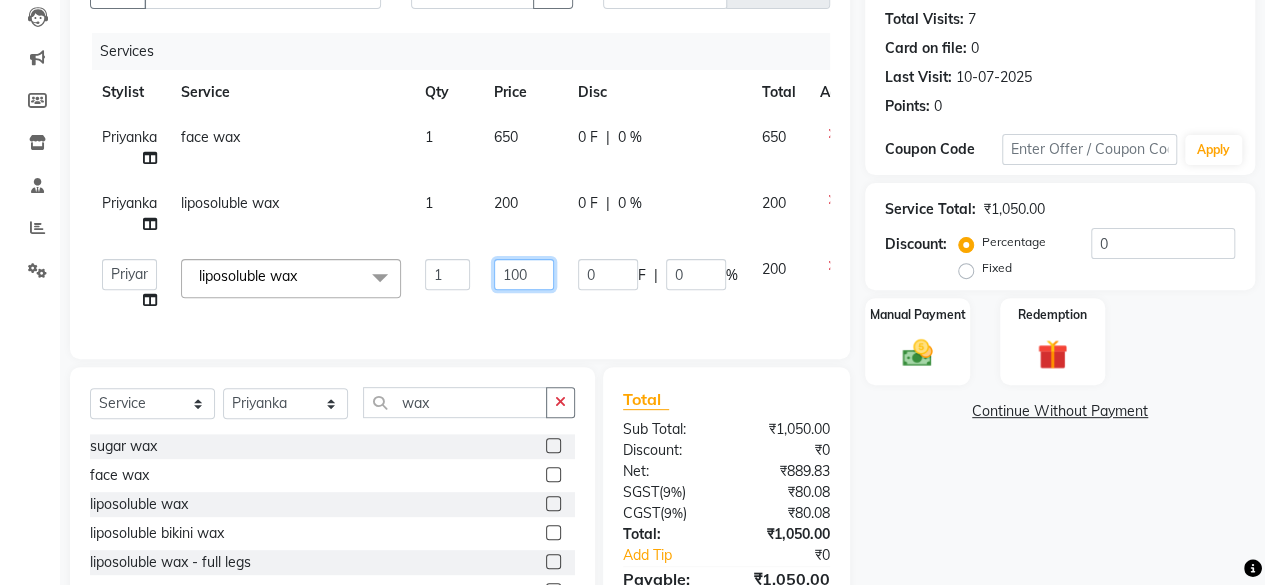 type on "1000" 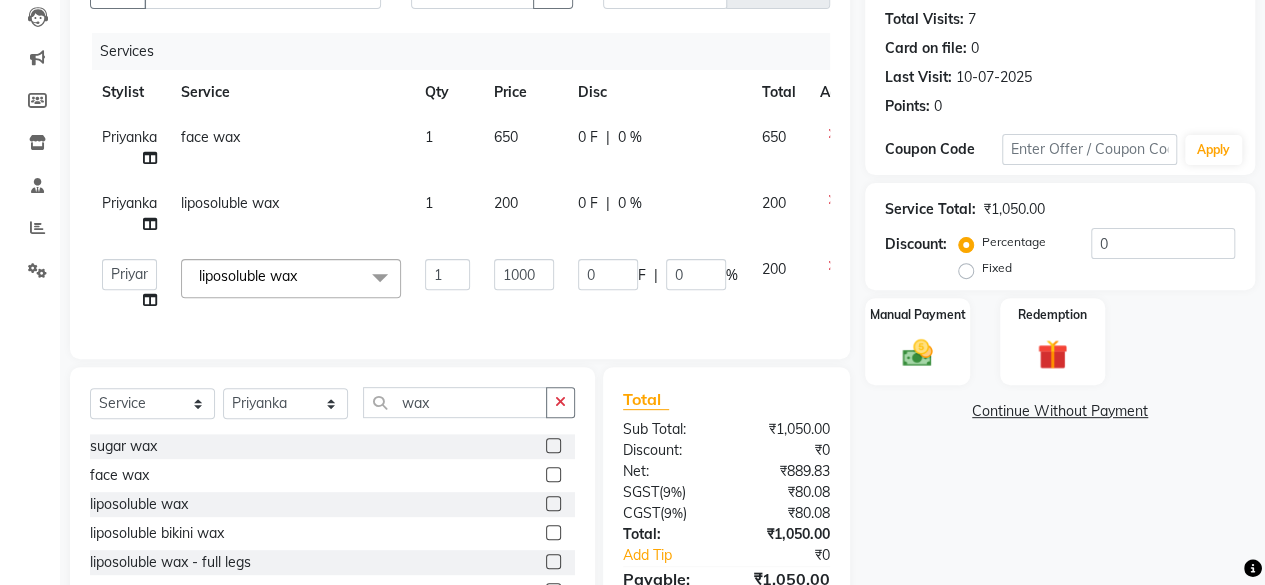 click on "Services Stylist Service Qty Price Disc Total Action Priyanka face wax 1 650 0 F | 0 % 650 Priyanka liposoluble wax 1 200 0 F | 0 % 200 Arvind ASHA bhawna goyal Dev Dimple Director Harsha Hemlata kajal Latika lucky Manager Manisha maam Neelu Pallavi Pinky Priyanka Rahul Sekhar usha liposoluble wax x Bomb Pedicure Regular Pedicure Cracked Heal Treatment Alga Apothecary Pedicure Gel polish remover Donut Pedicure candle Pedicure Avl Express Pedicure Avl Pedicruise pedicure Avl Pedipure pedicure Pedi Pai pedicure Under arms polish Kanpeki body spa Regular Manicure Bomb Manicure Alga Apothecary Manicure Nail Extensions Gel nail pent Pedi Pai manicure Donut manicure Avl express manicure Avl Pedicruise manicure Avl Pedipure manicure Candle manicure Back polish Foot Massage Head Massage Back Massage Hand Shoulder Massage Body Spa Relaxing Body Massage Aromatherapy Associates - Renewing Rose Aromatherapy Associates - intense nourishment Aromatherapy Associates Body Massage" 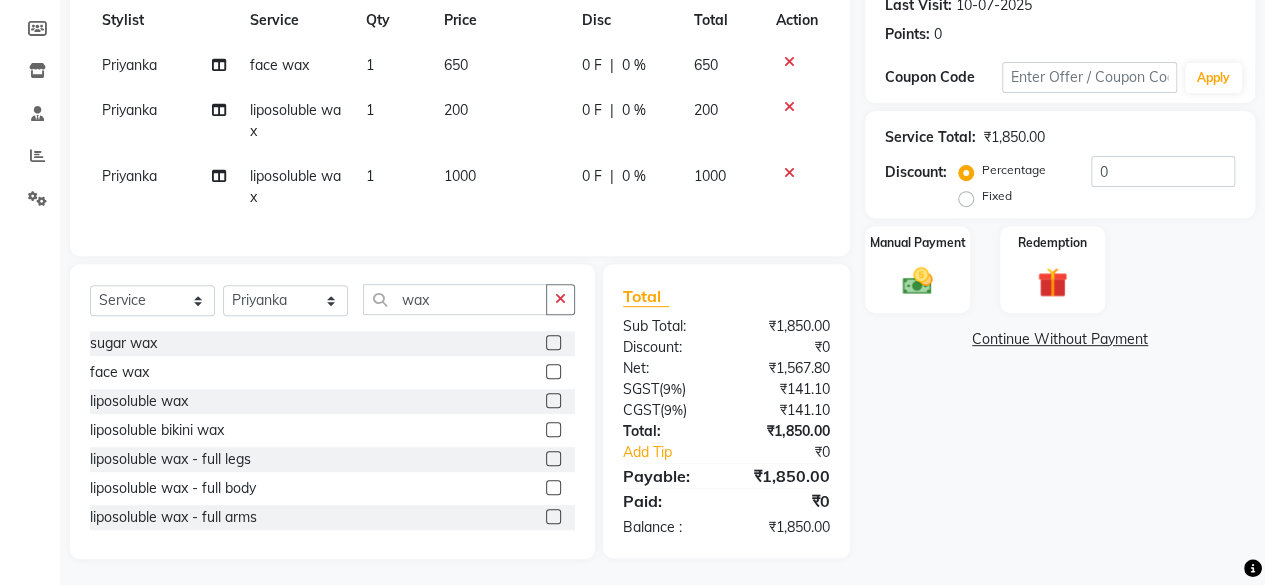 scroll, scrollTop: 305, scrollLeft: 0, axis: vertical 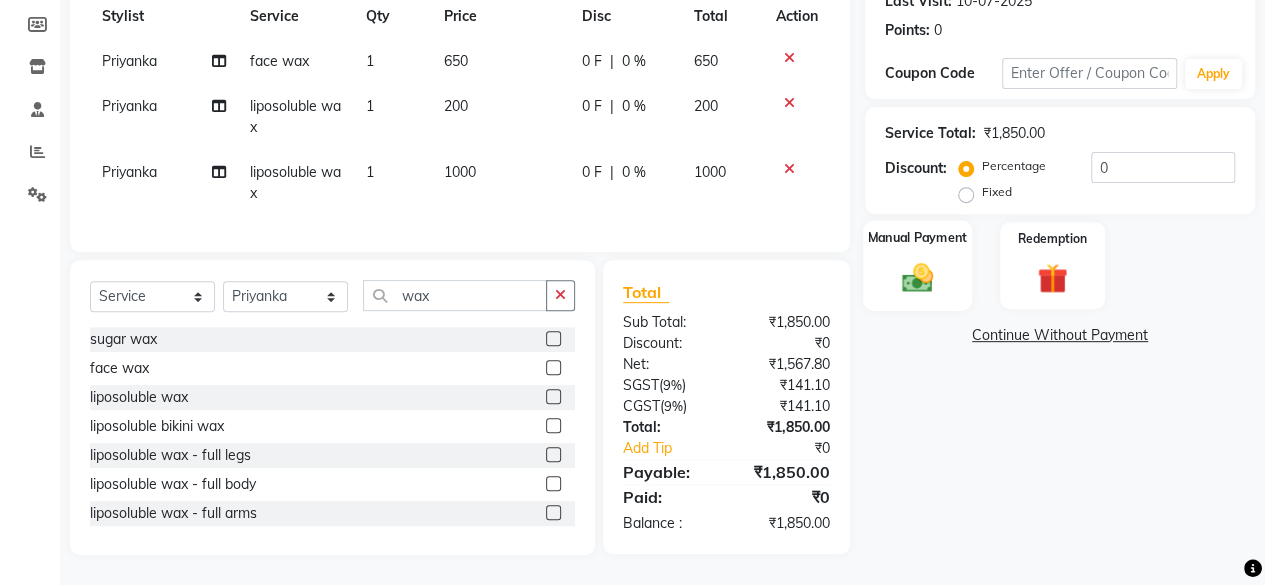 click 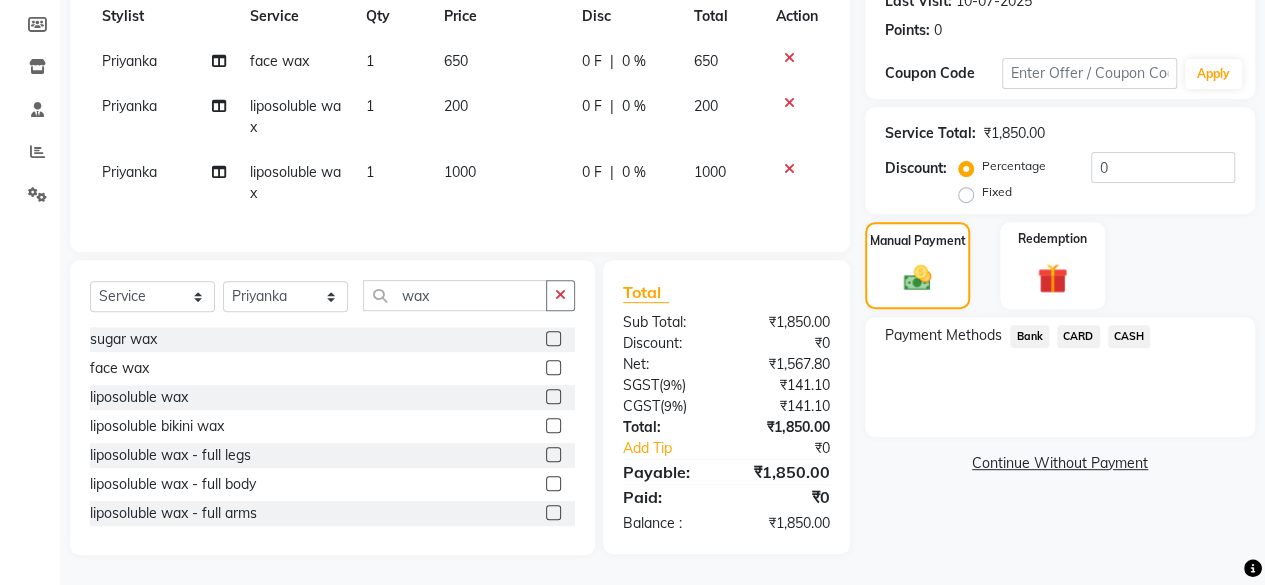 click on "CARD" 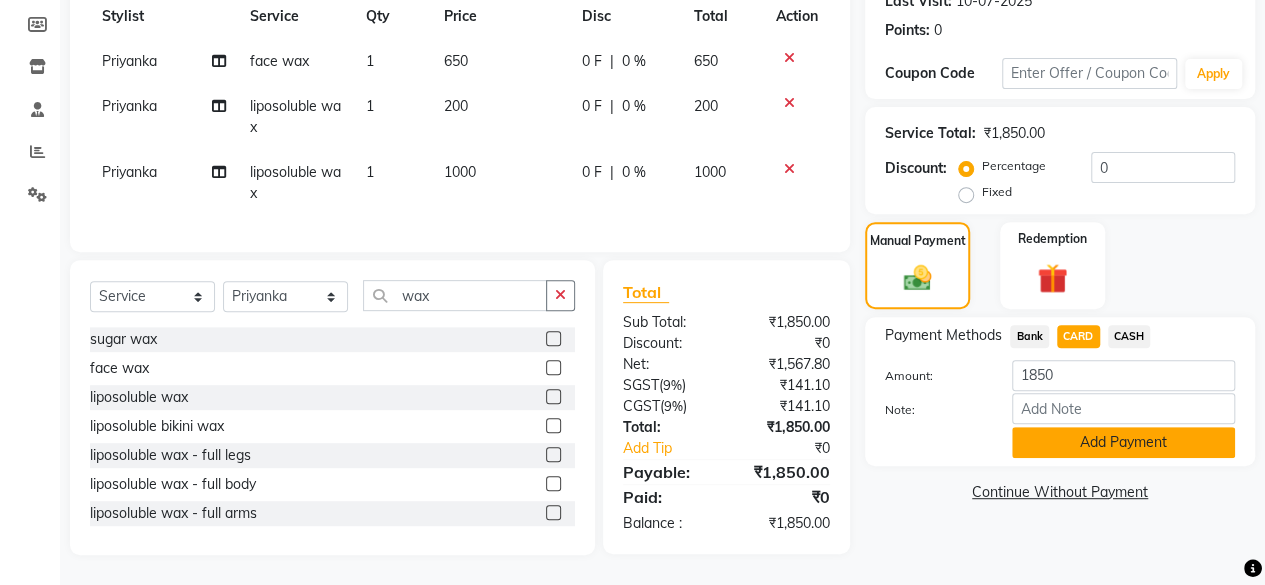 click on "Add Payment" 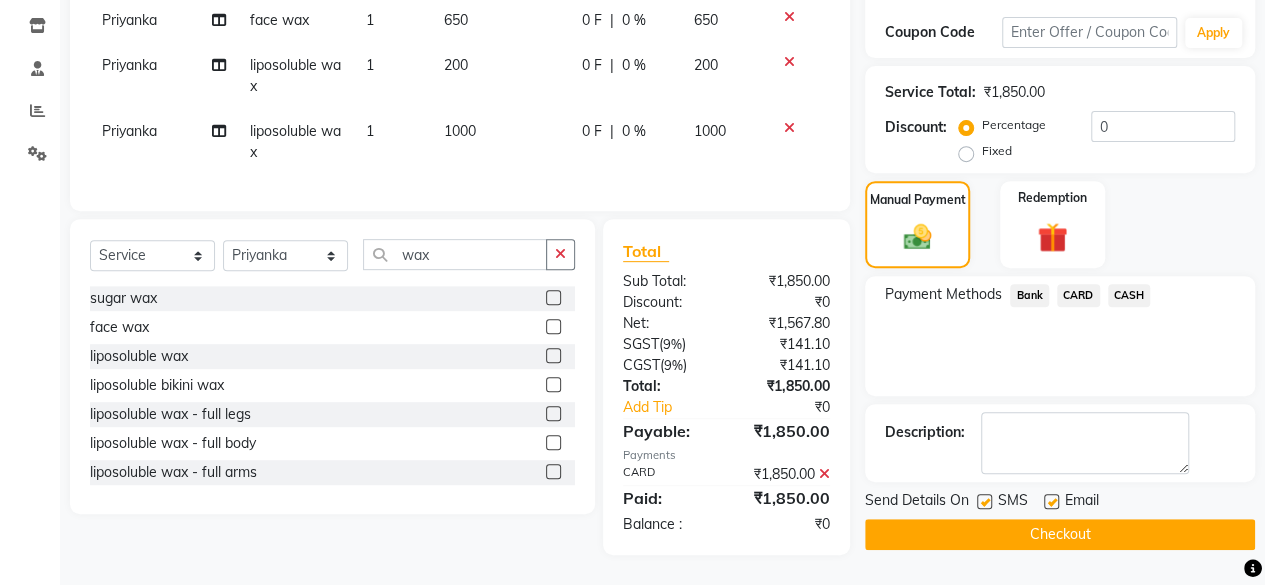 scroll, scrollTop: 345, scrollLeft: 0, axis: vertical 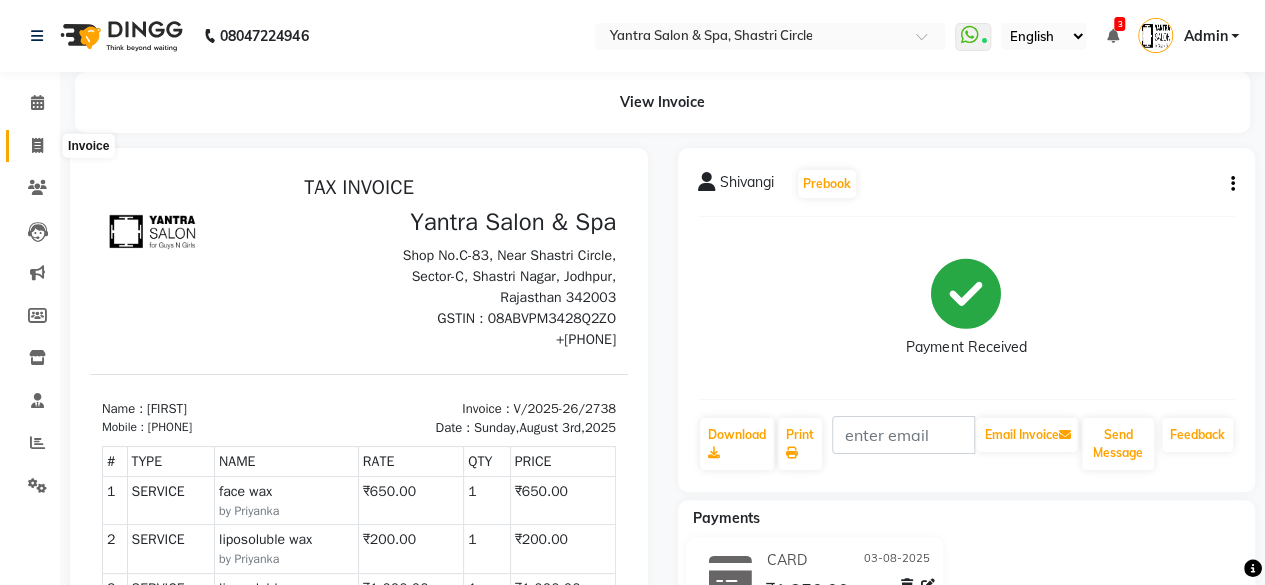 click 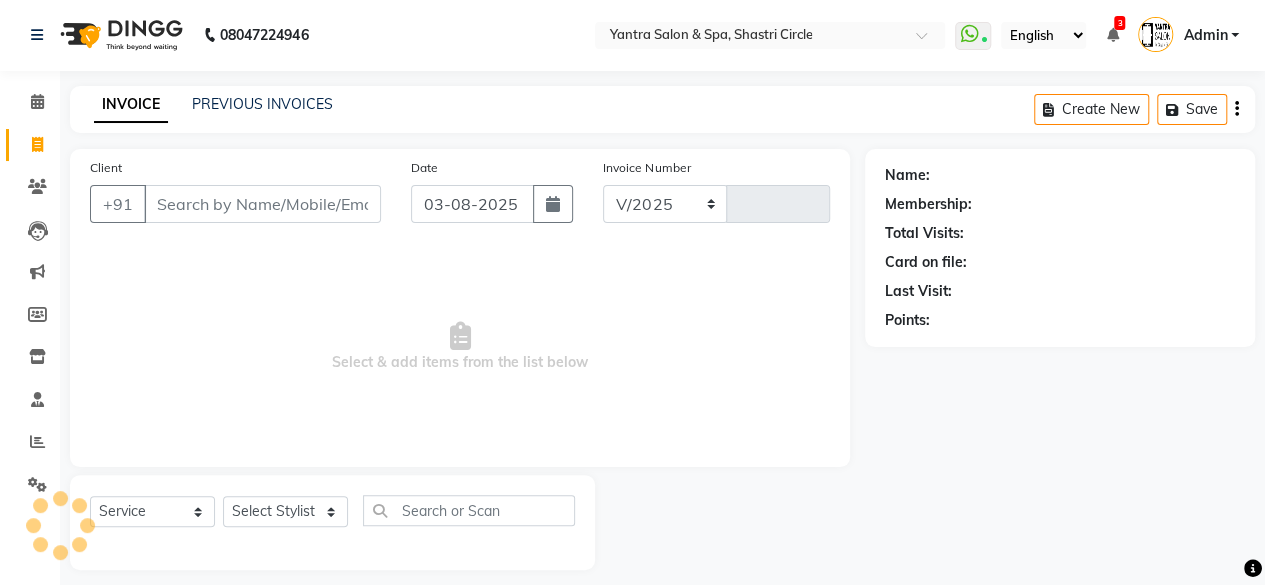 select on "154" 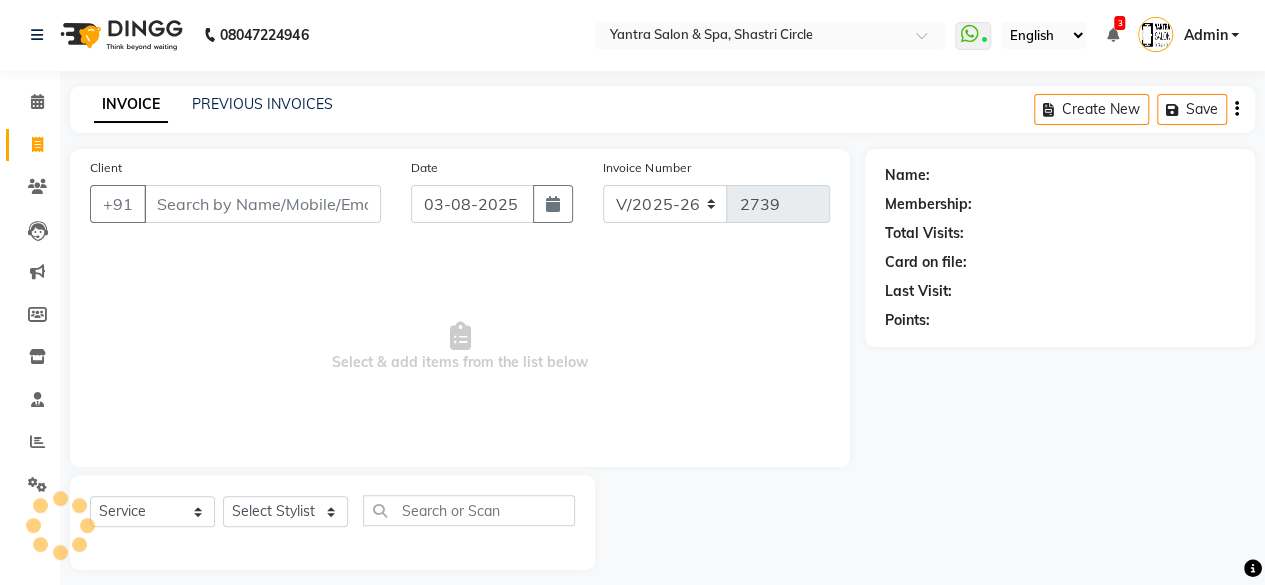 scroll, scrollTop: 15, scrollLeft: 0, axis: vertical 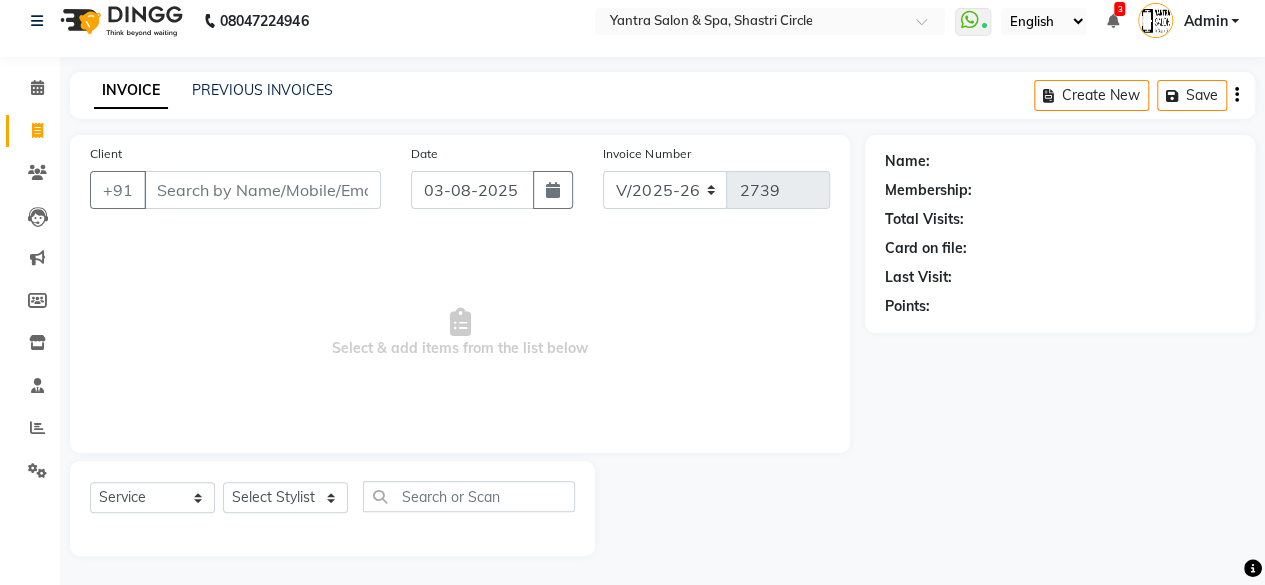click on "Client" at bounding box center (262, 190) 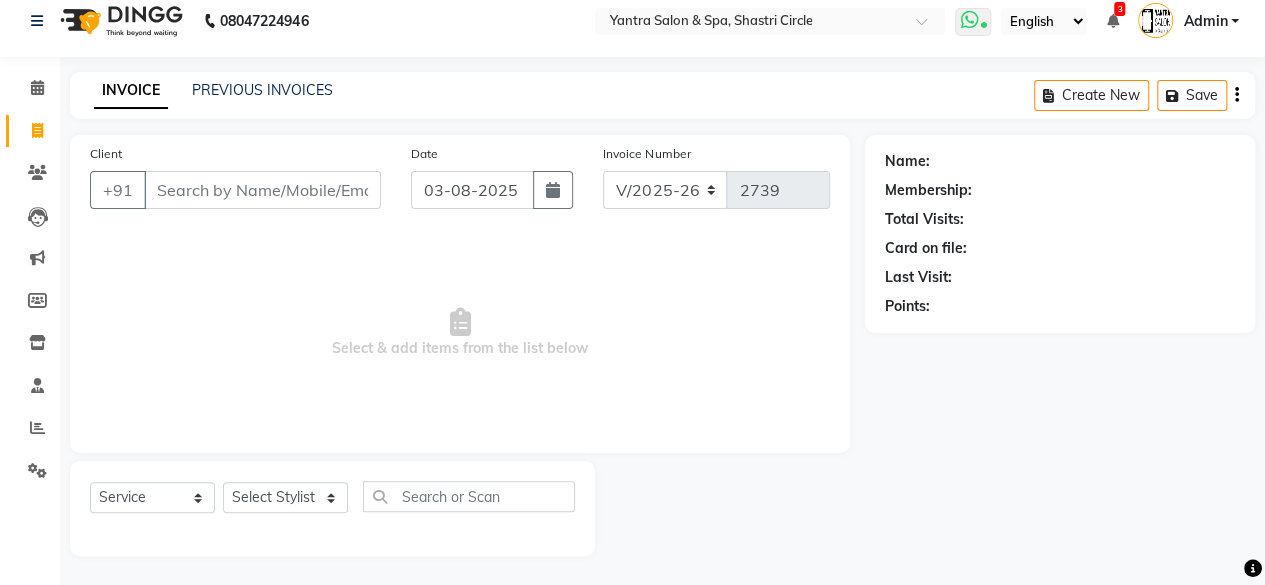 click at bounding box center (969, 20) 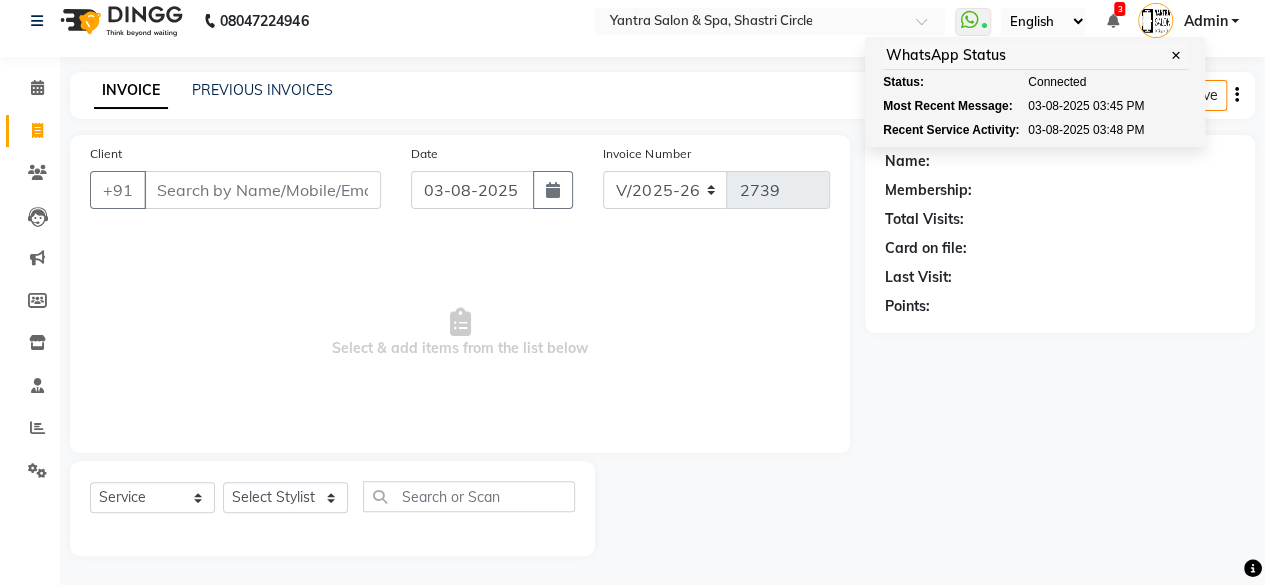 click on "[FIRST] [LAST], TK03, 12:45 PM-12:55 PM, threading" 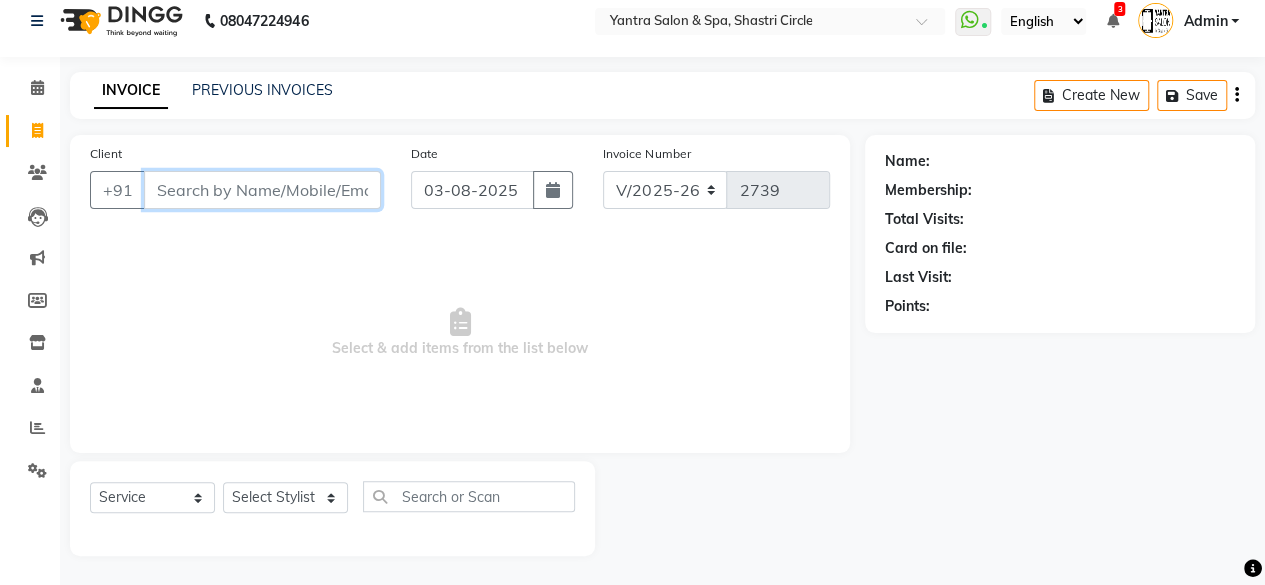 click on "Client" at bounding box center [262, 190] 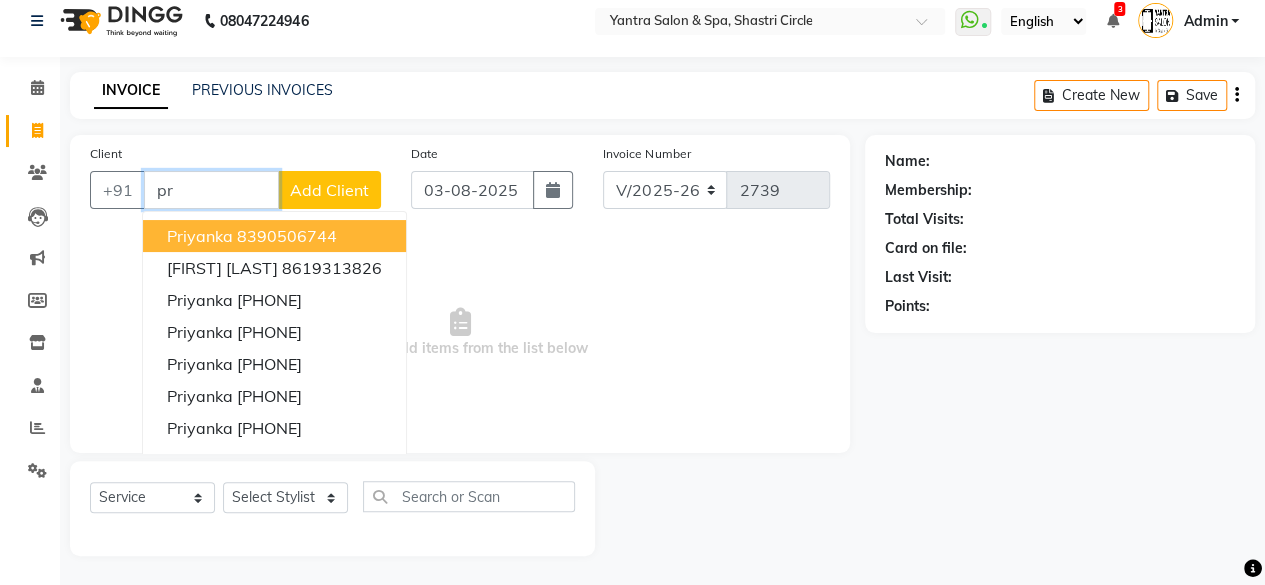 type on "p" 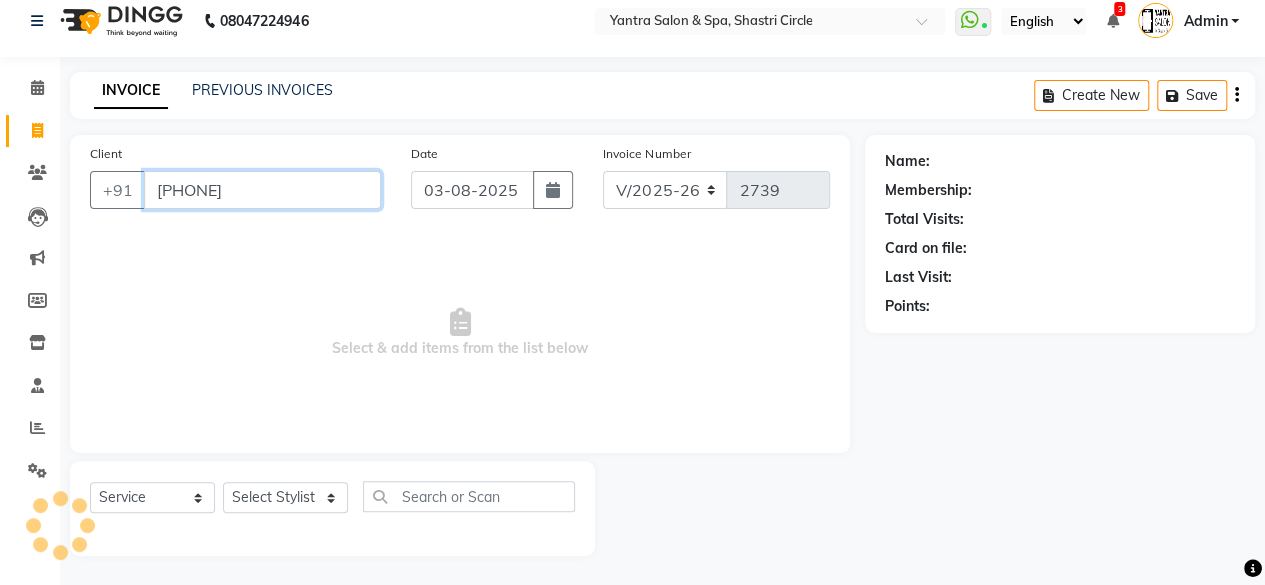 type on "[PHONE]" 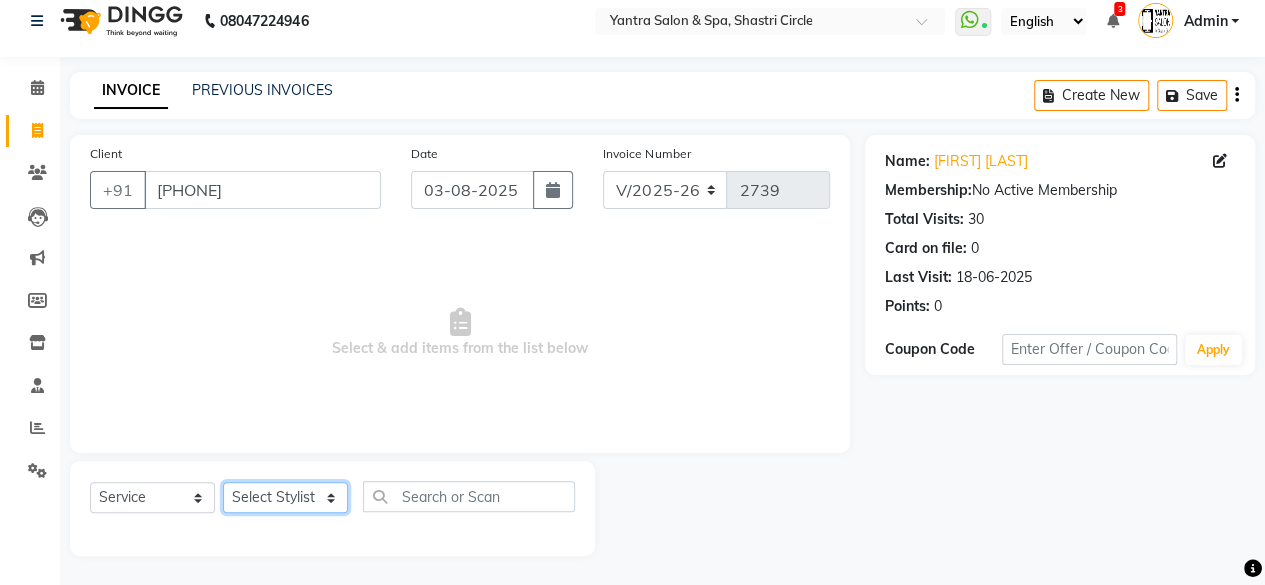 click on "Select Stylist Arvind ASHA bhawna goyal Dev Dimple Director Harsha Hemlata kajal Latika lucky Manager Manisha maam Neelu  Pallavi Pinky Priyanka Rahul Sekhar usha" 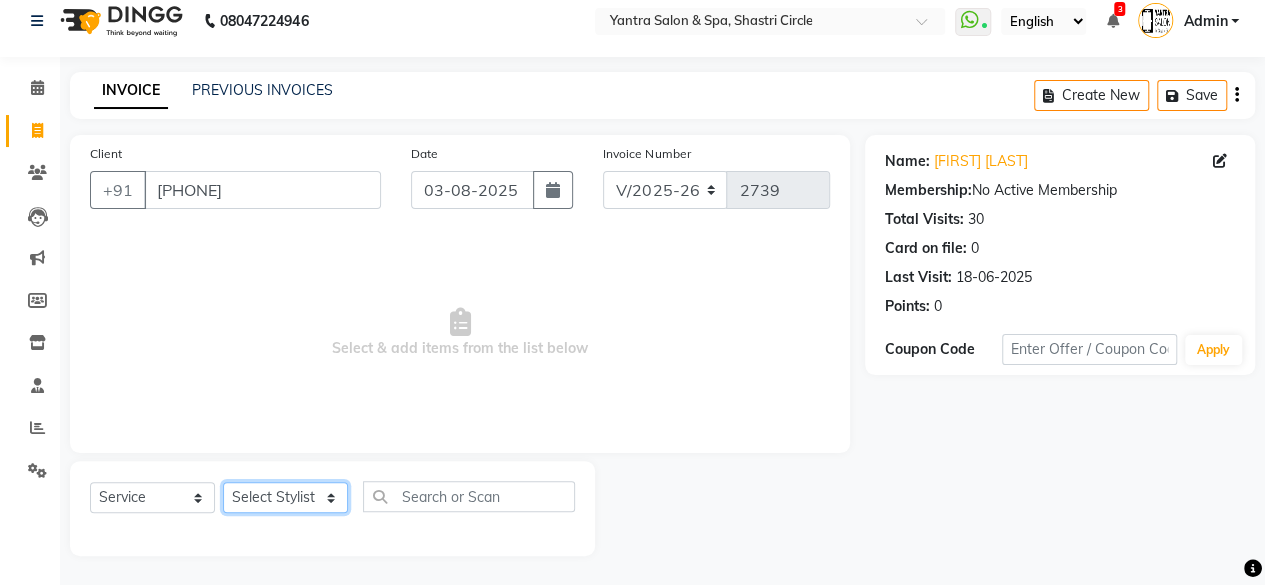 select on "44020" 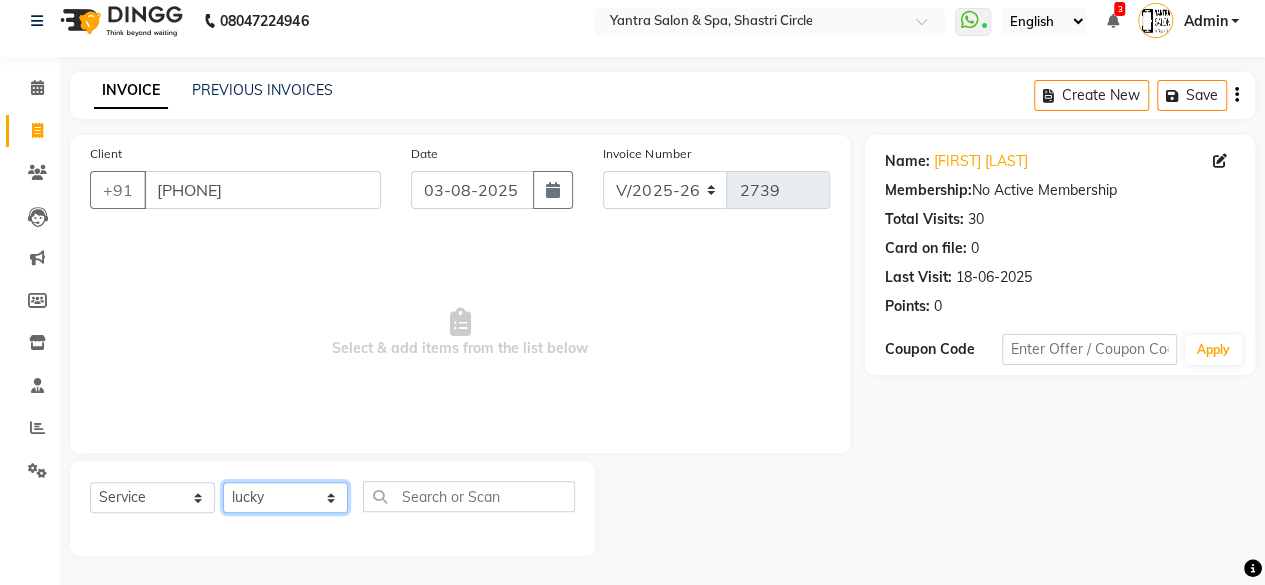 click on "Select Stylist Arvind ASHA bhawna goyal Dev Dimple Director Harsha Hemlata kajal Latika lucky Manager Manisha maam Neelu  Pallavi Pinky Priyanka Rahul Sekhar usha" 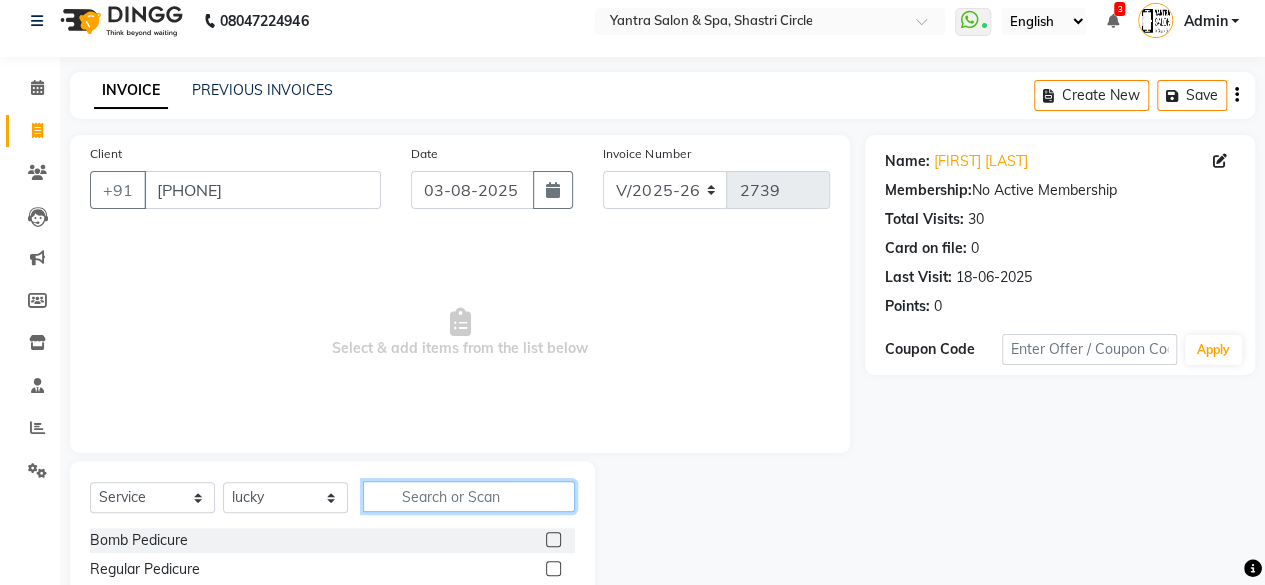 click 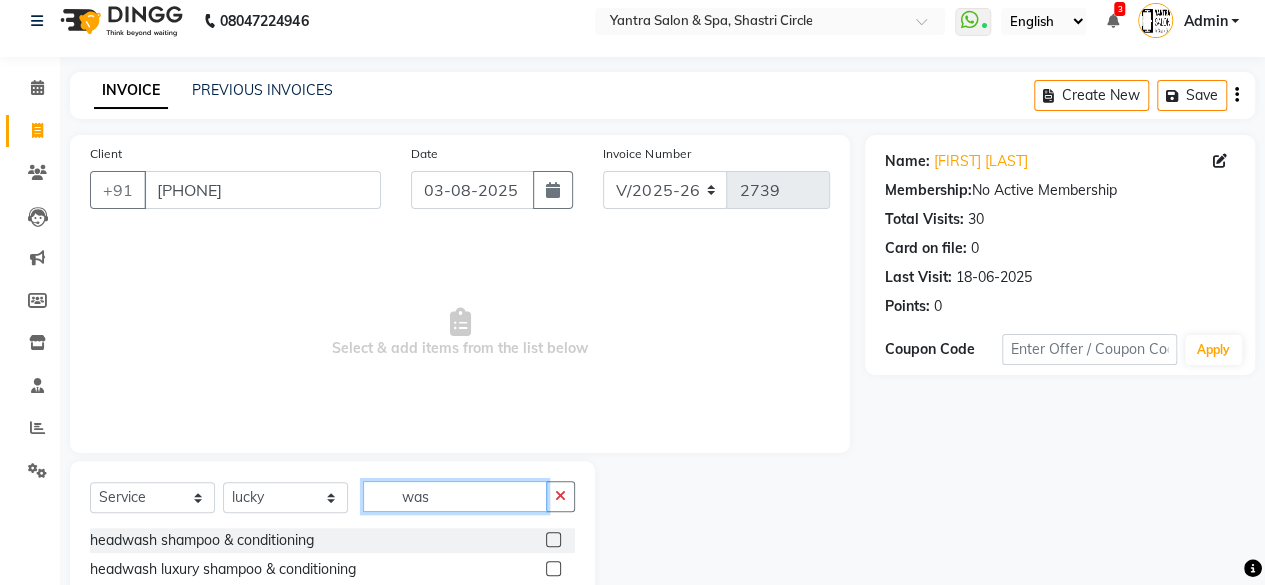 scroll, scrollTop: 131, scrollLeft: 0, axis: vertical 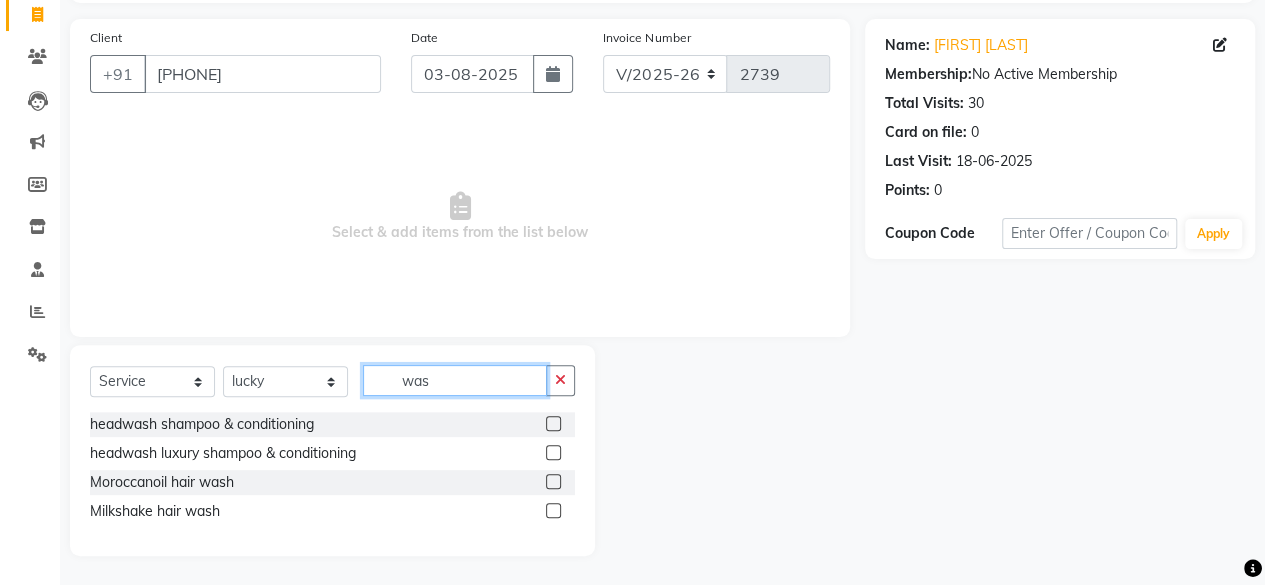 type on "was" 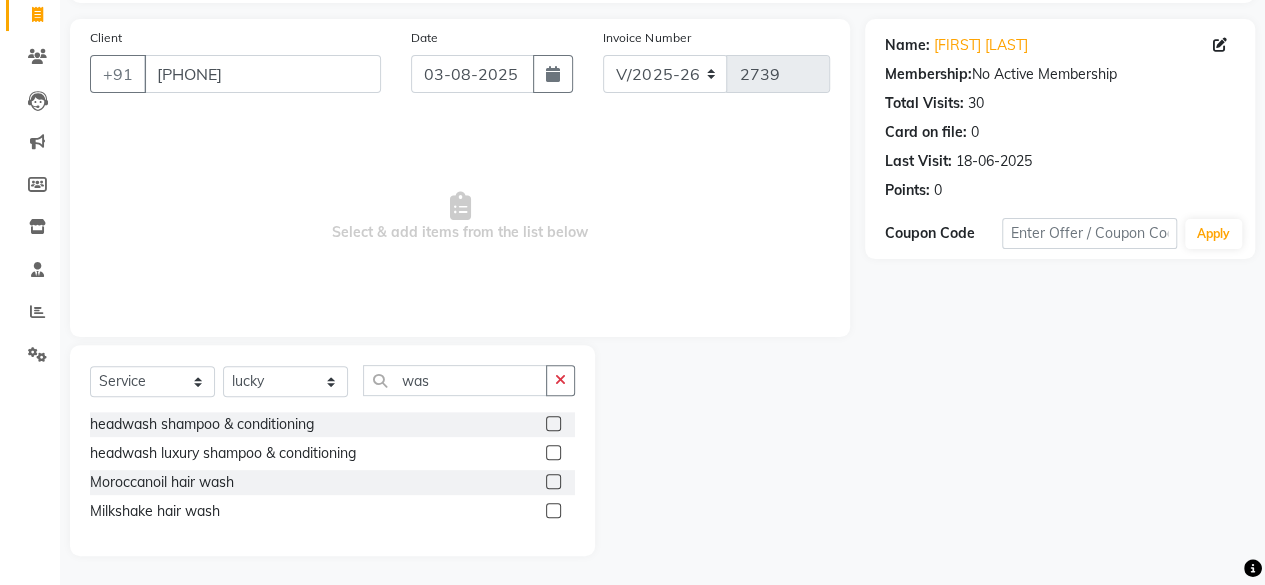 click 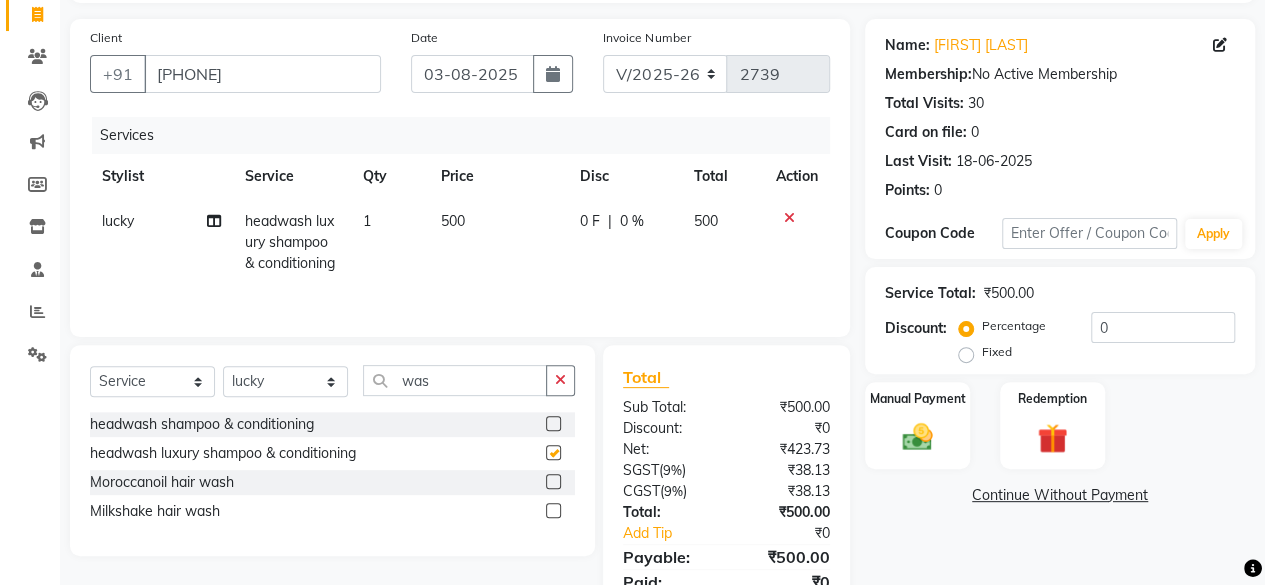 checkbox on "false" 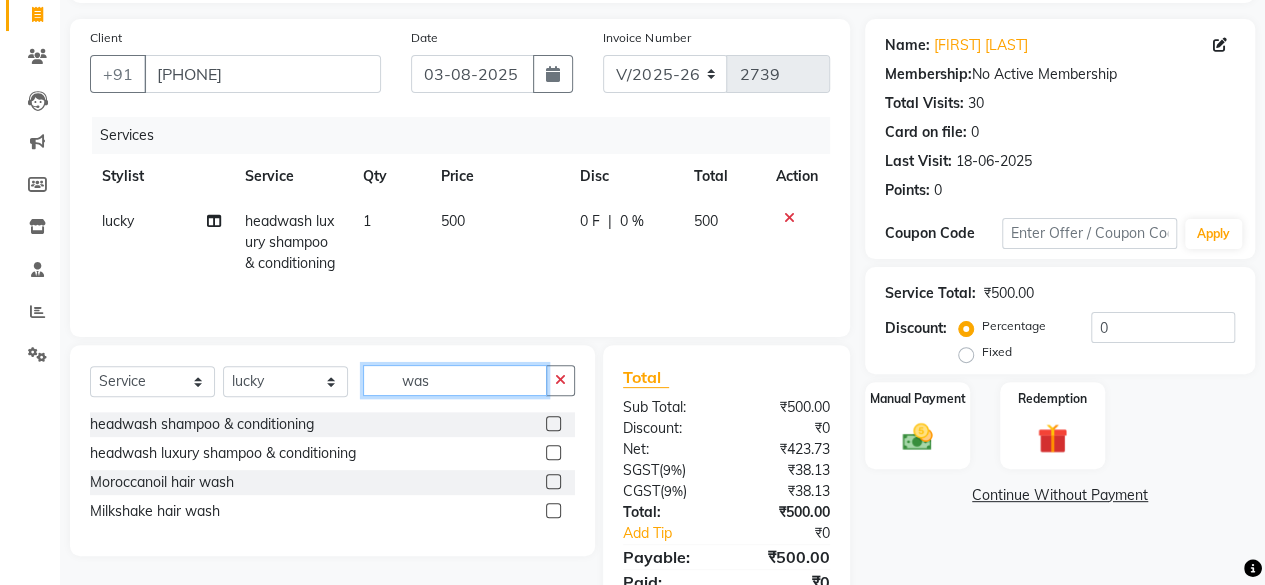click on "was" 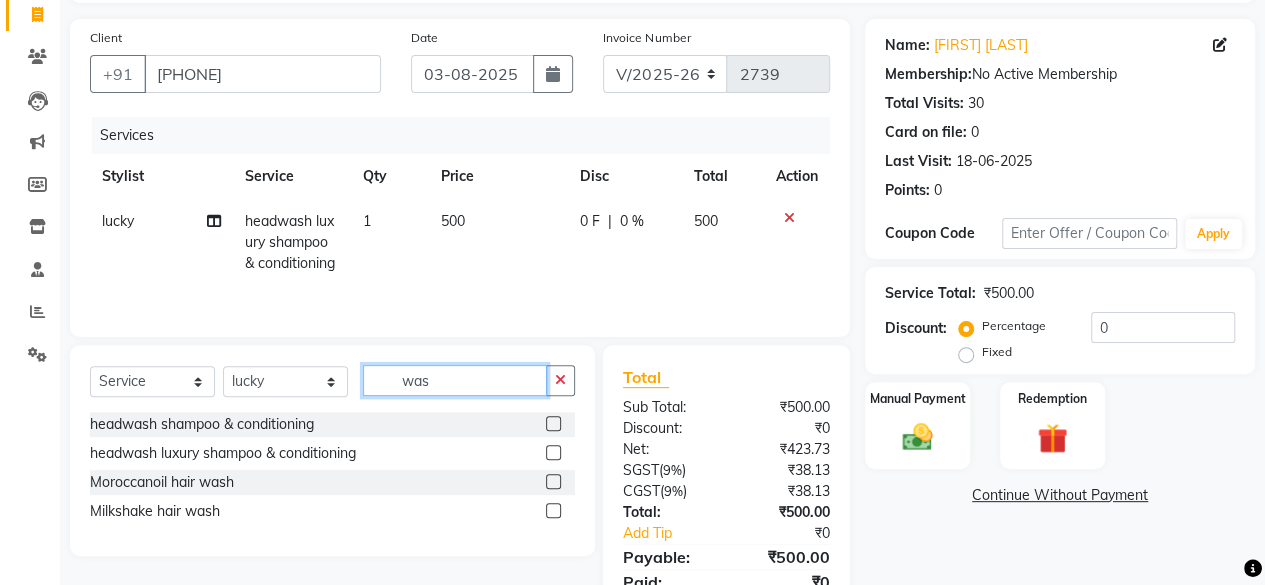click on "was" 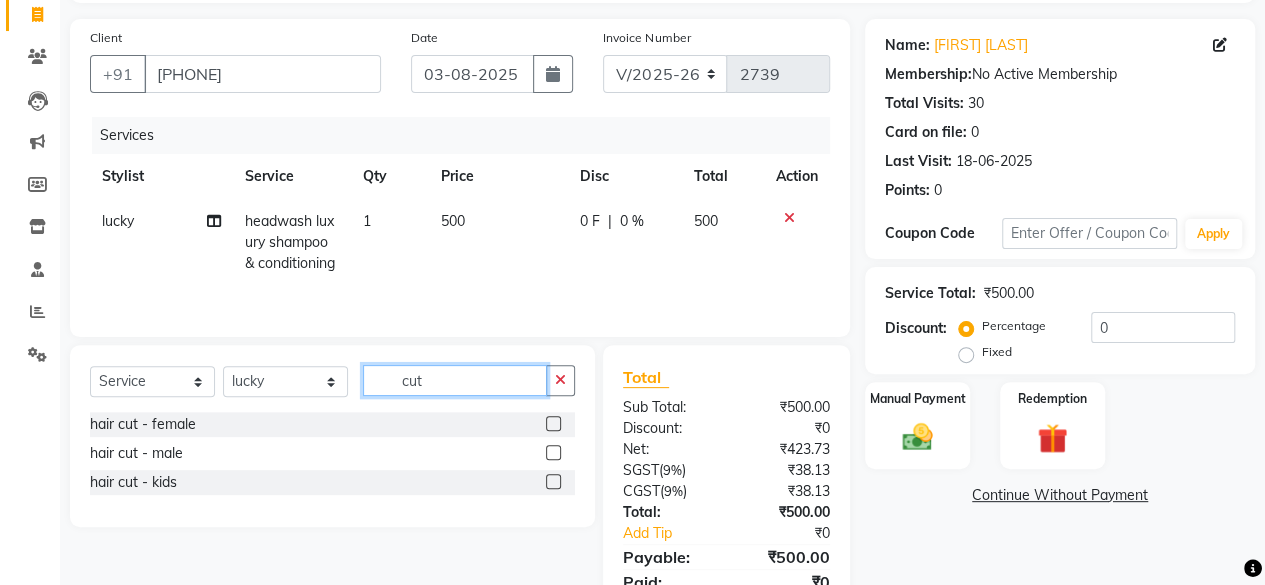 type on "cut" 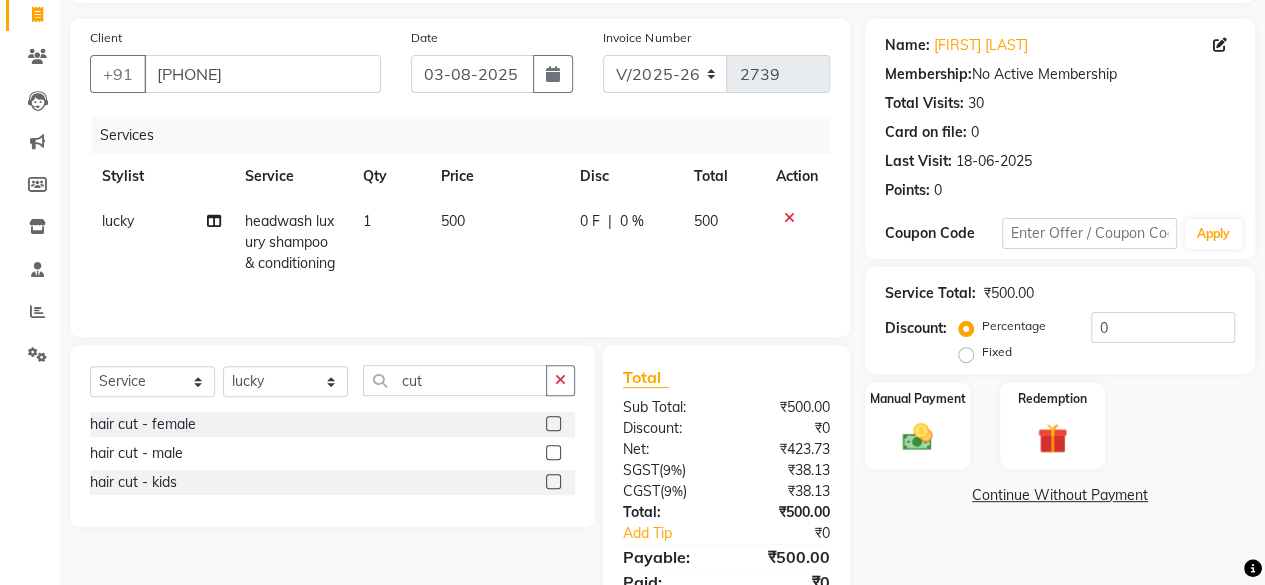 click 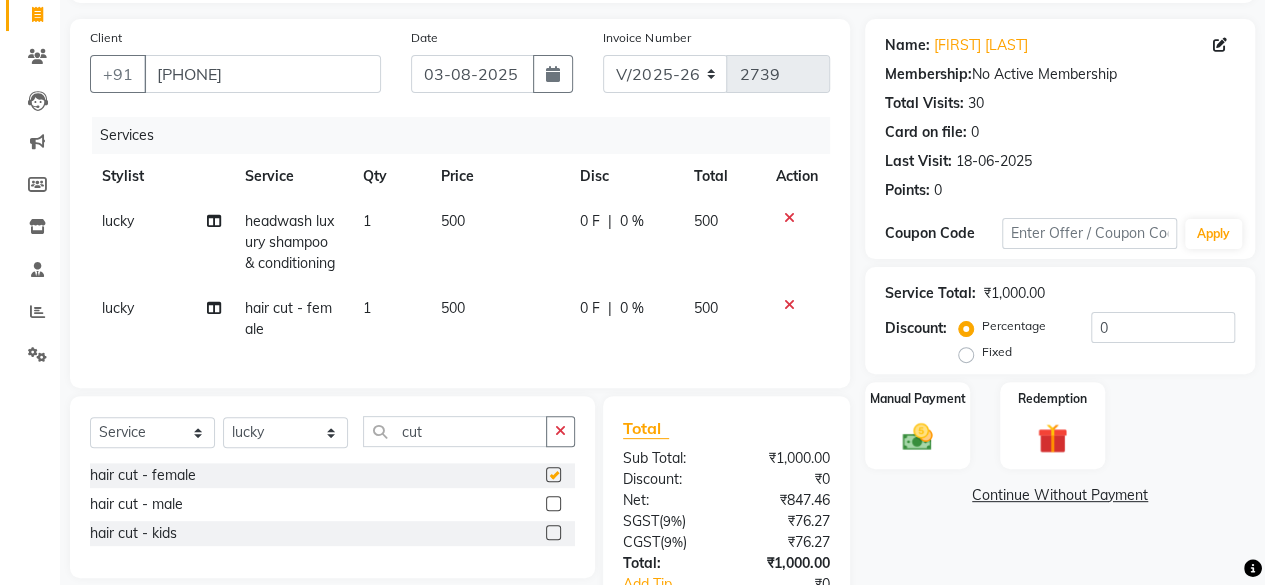 checkbox on "false" 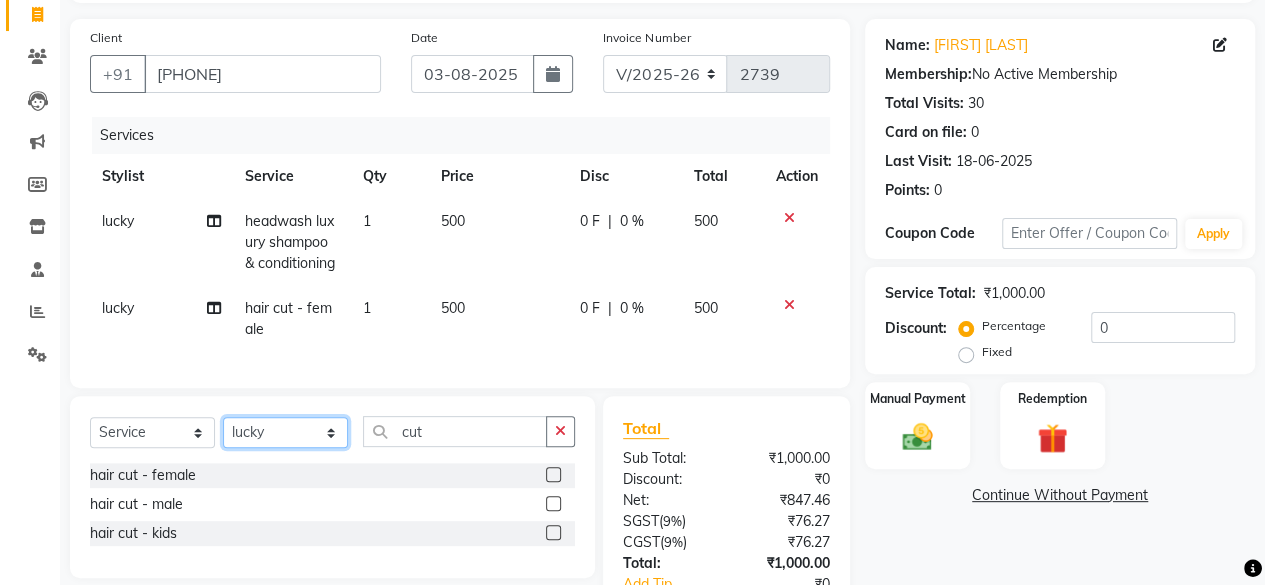 click on "Select Stylist Arvind ASHA bhawna goyal Dev Dimple Director Harsha Hemlata kajal Latika lucky Manager Manisha maam Neelu  Pallavi Pinky Priyanka Rahul Sekhar usha" 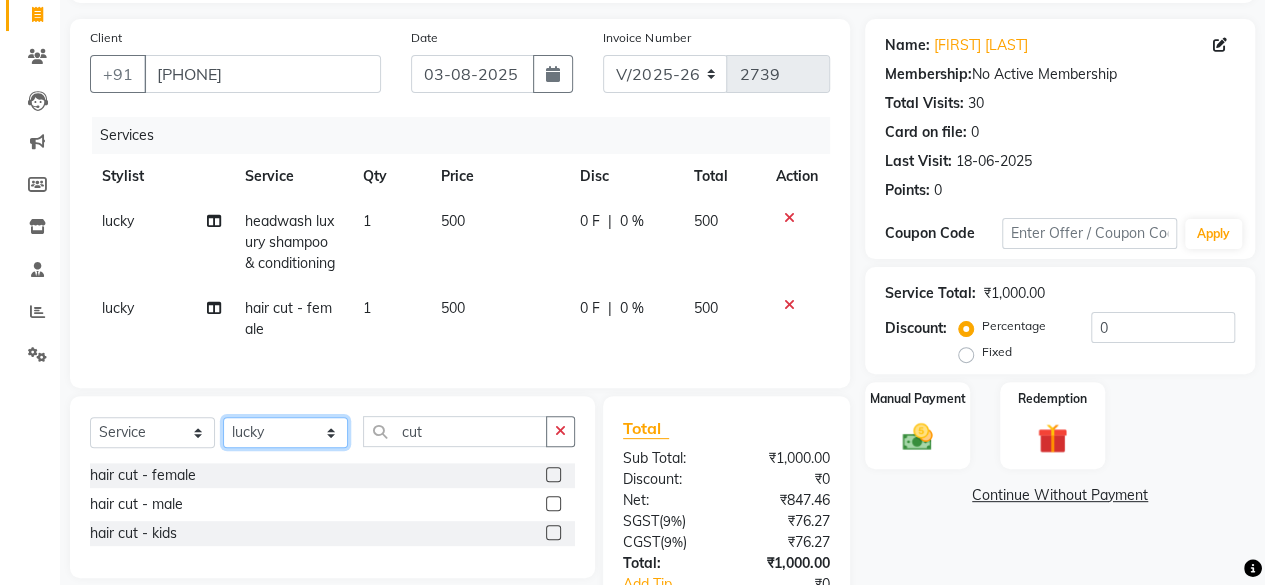 select on "8429" 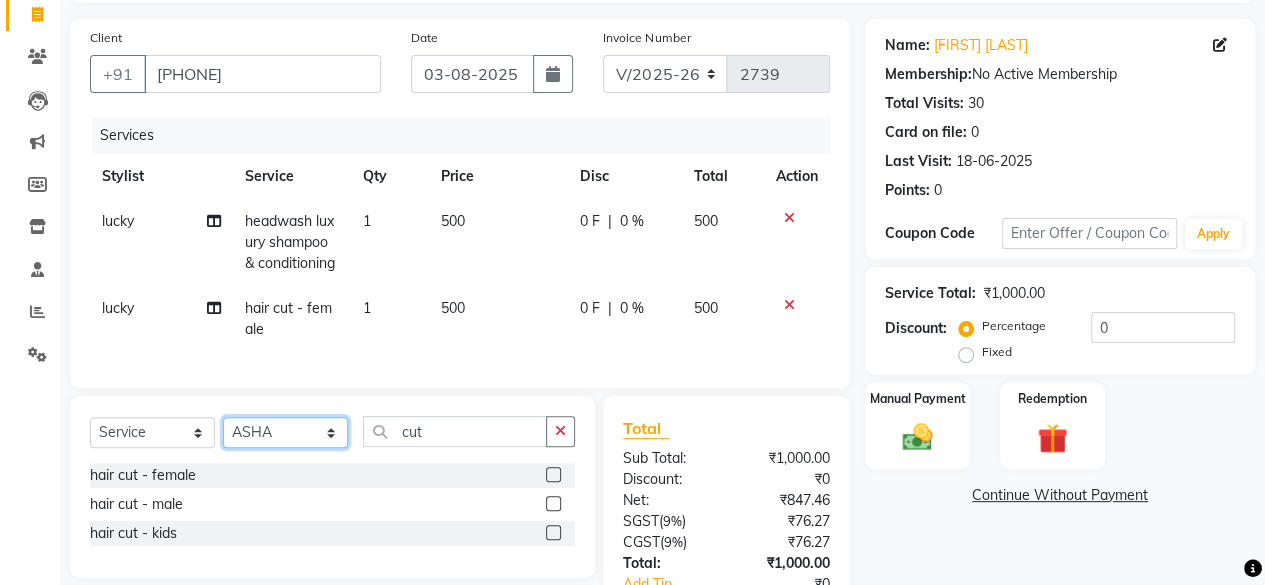 click on "Select Stylist Arvind ASHA bhawna goyal Dev Dimple Director Harsha Hemlata kajal Latika lucky Manager Manisha maam Neelu  Pallavi Pinky Priyanka Rahul Sekhar usha" 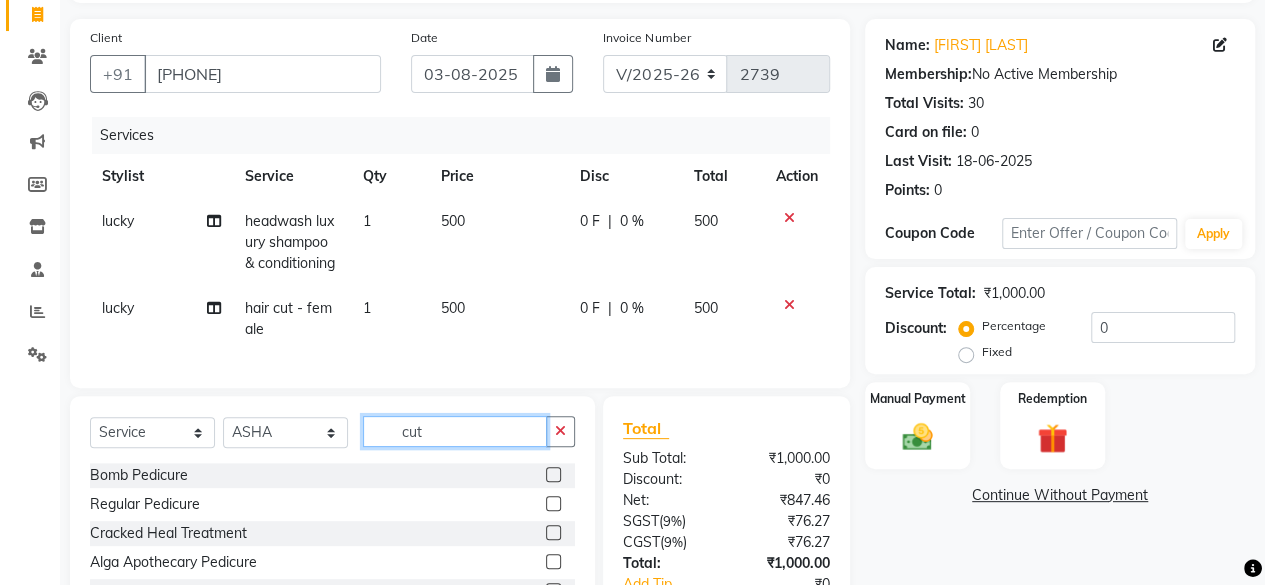 click on "cut" 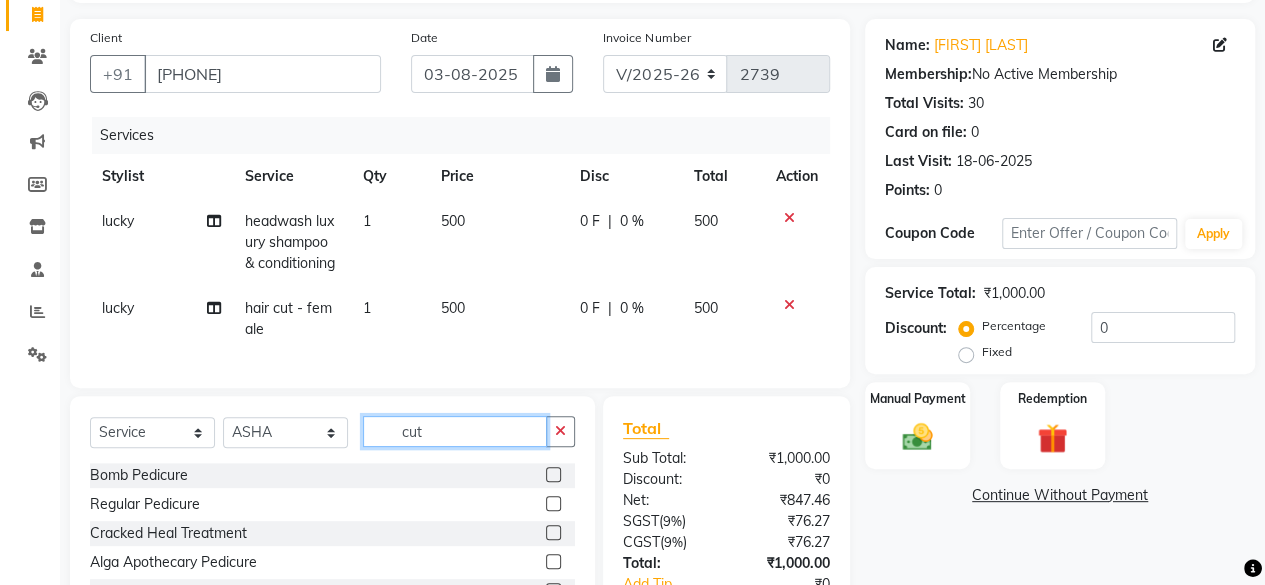 click on "cut" 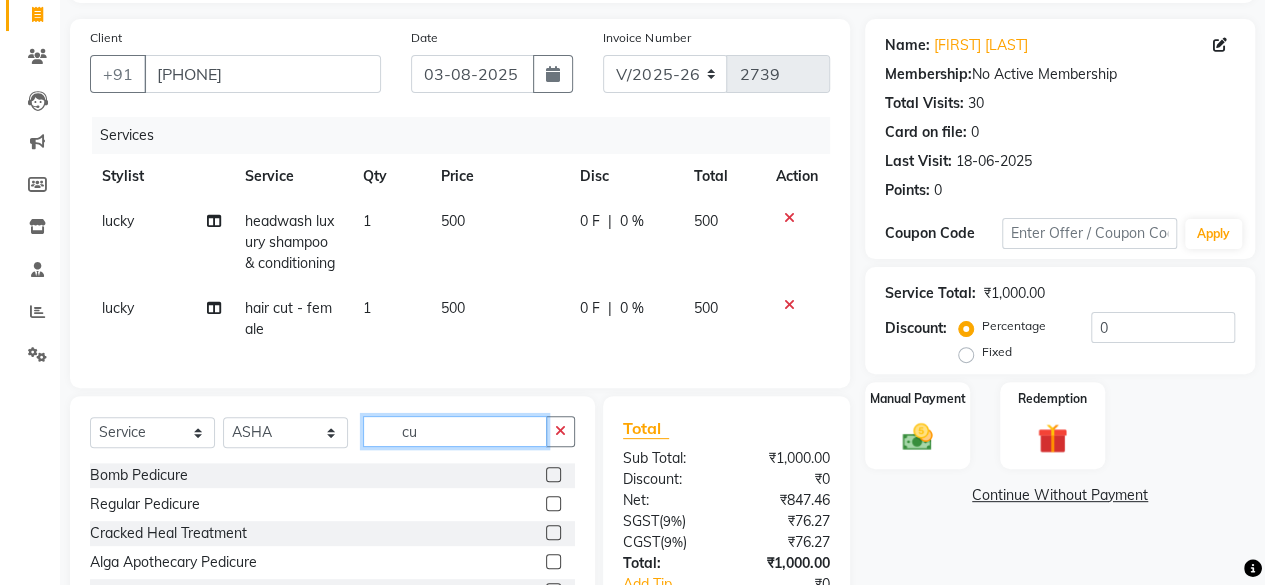 type on "cut" 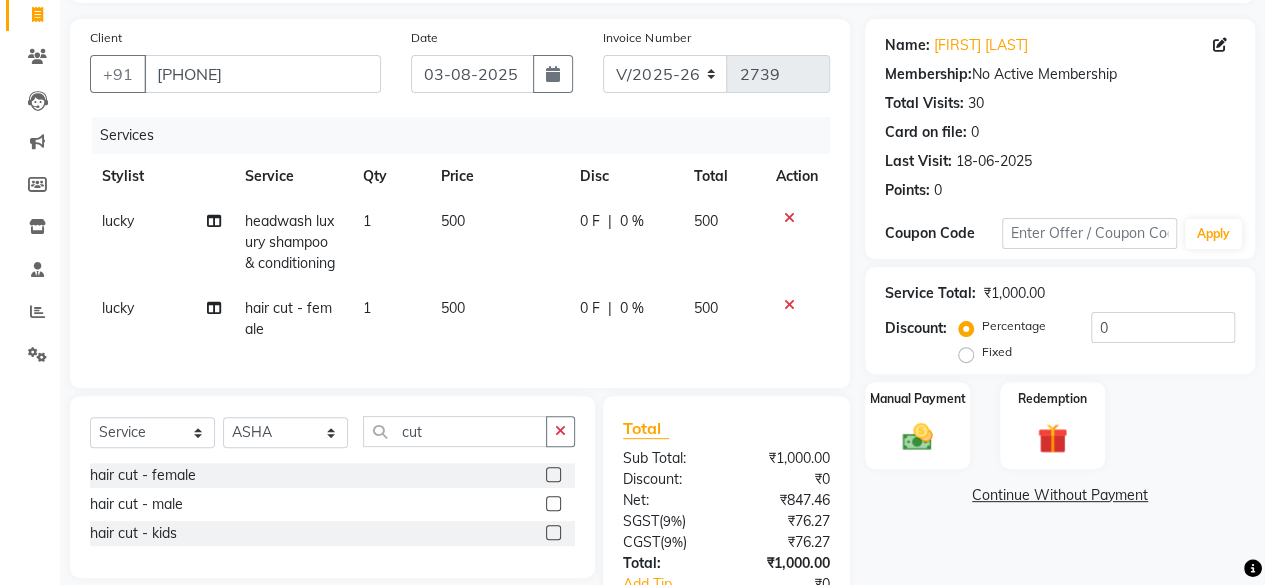 click 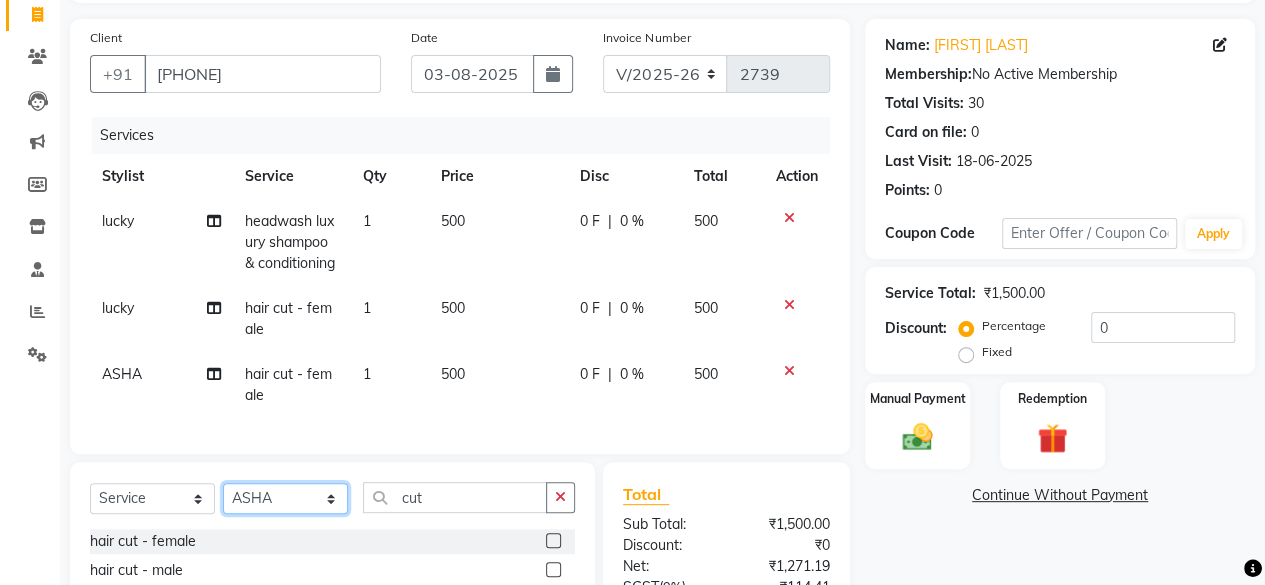 checkbox on "false" 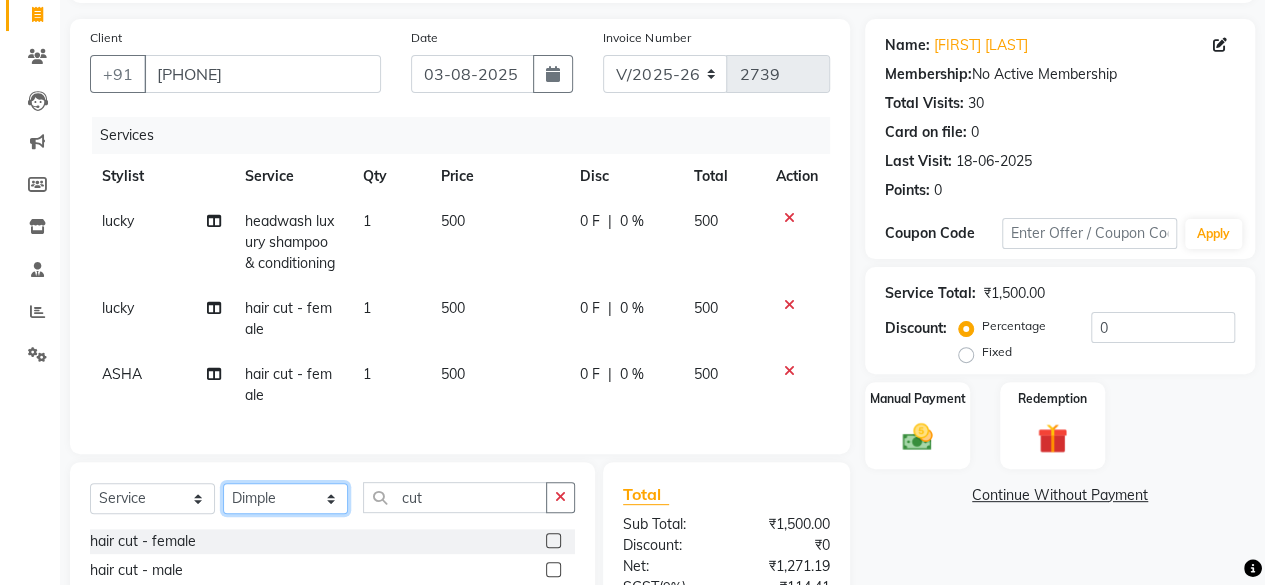 click on "Select Stylist Arvind ASHA bhawna goyal Dev Dimple Director Harsha Hemlata kajal Latika lucky Manager Manisha maam Neelu  Pallavi Pinky Priyanka Rahul Sekhar usha" 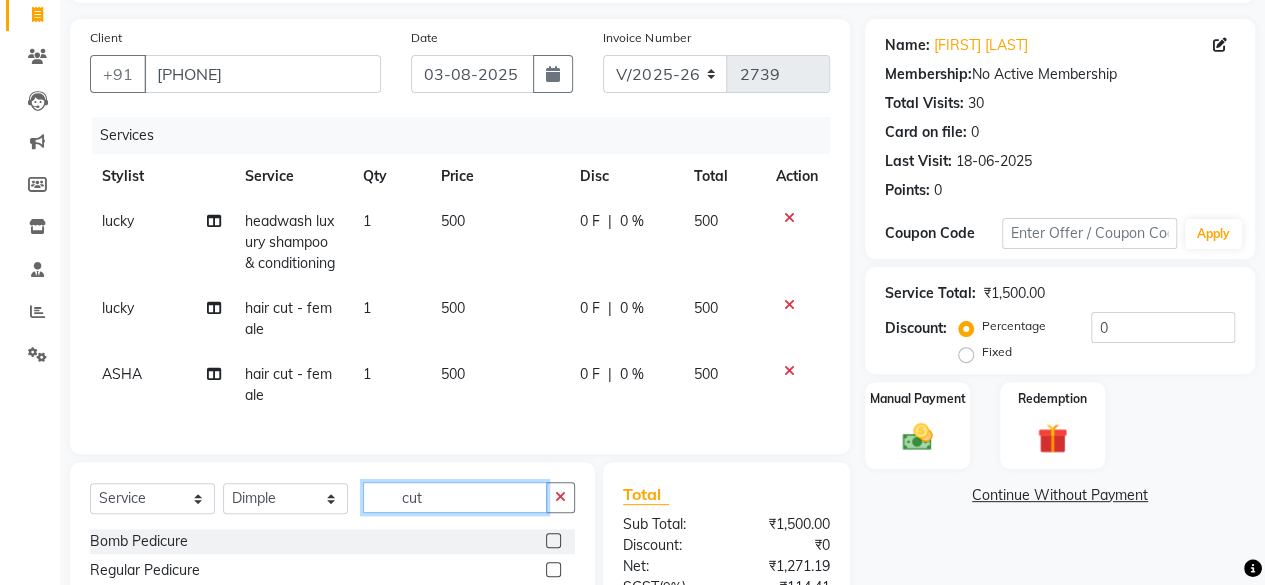 click on "cut" 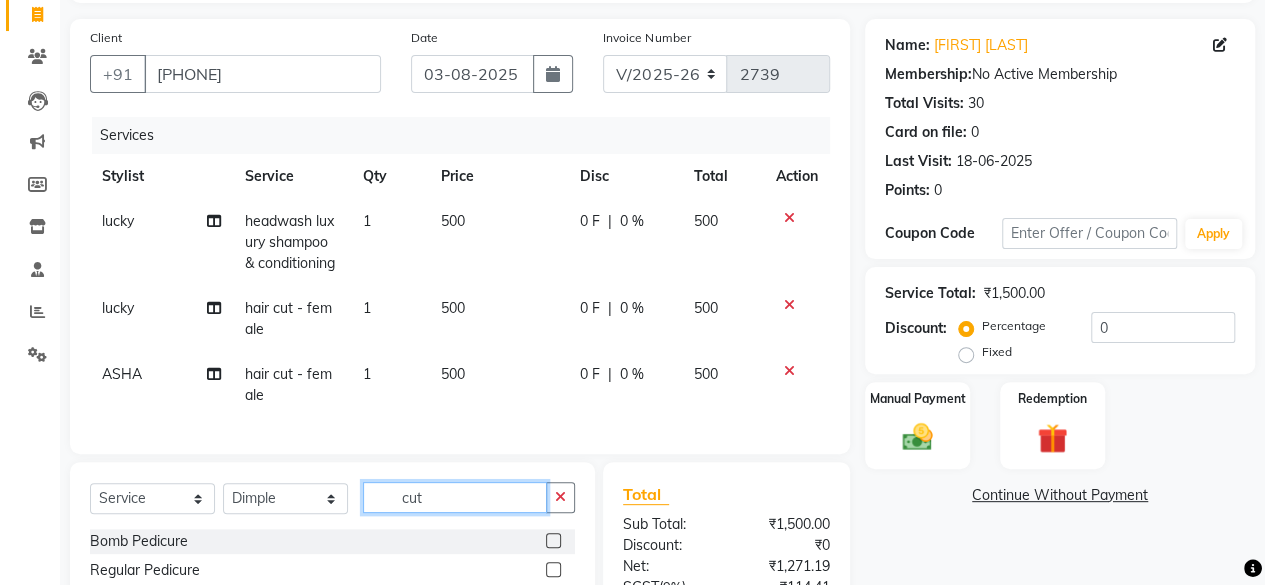 click on "cut" 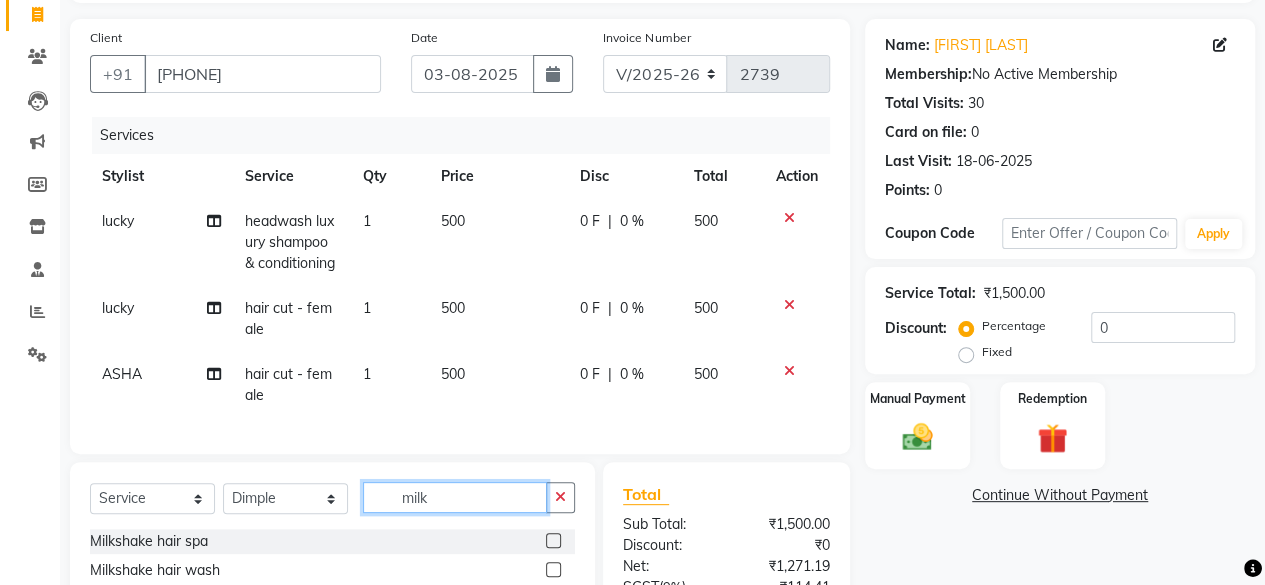 scroll, scrollTop: 346, scrollLeft: 0, axis: vertical 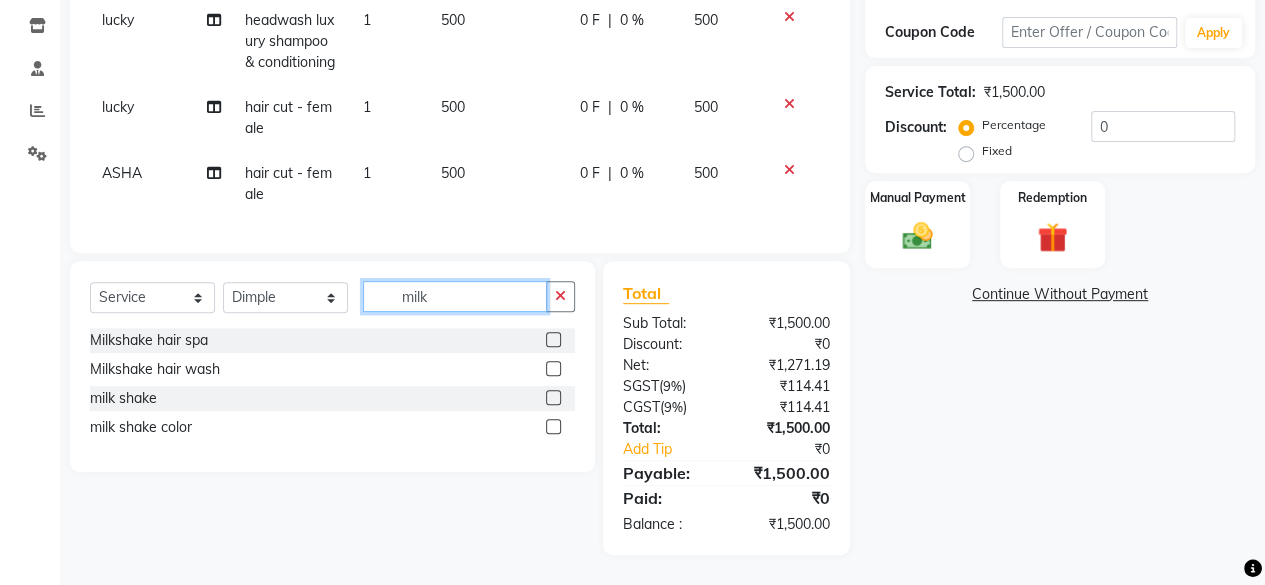 type on "milk" 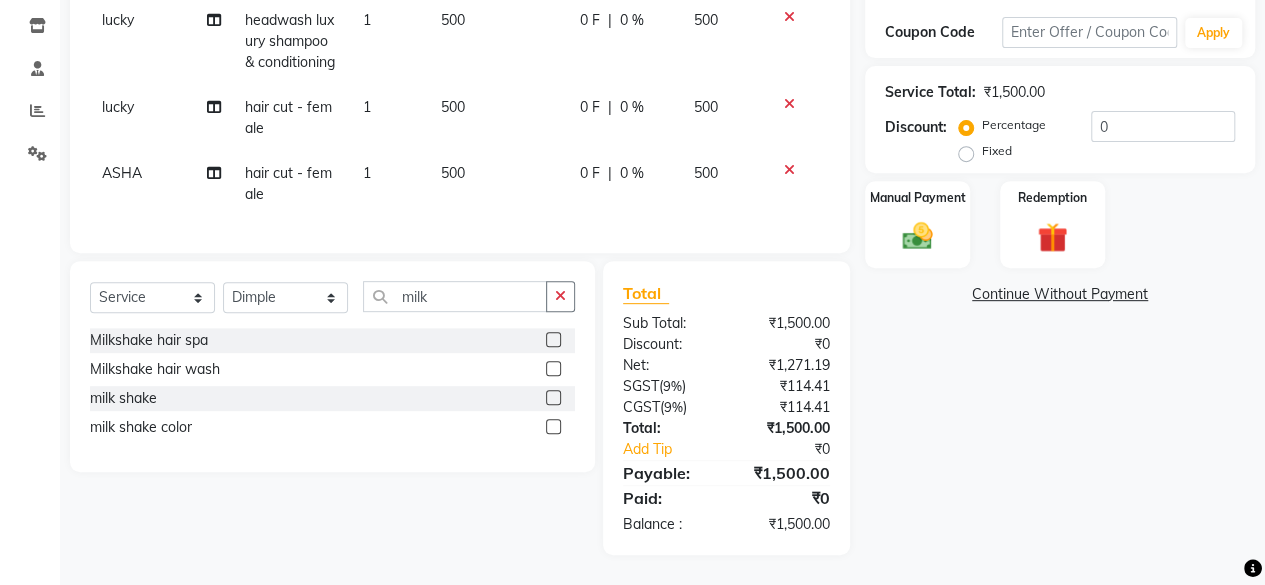 click 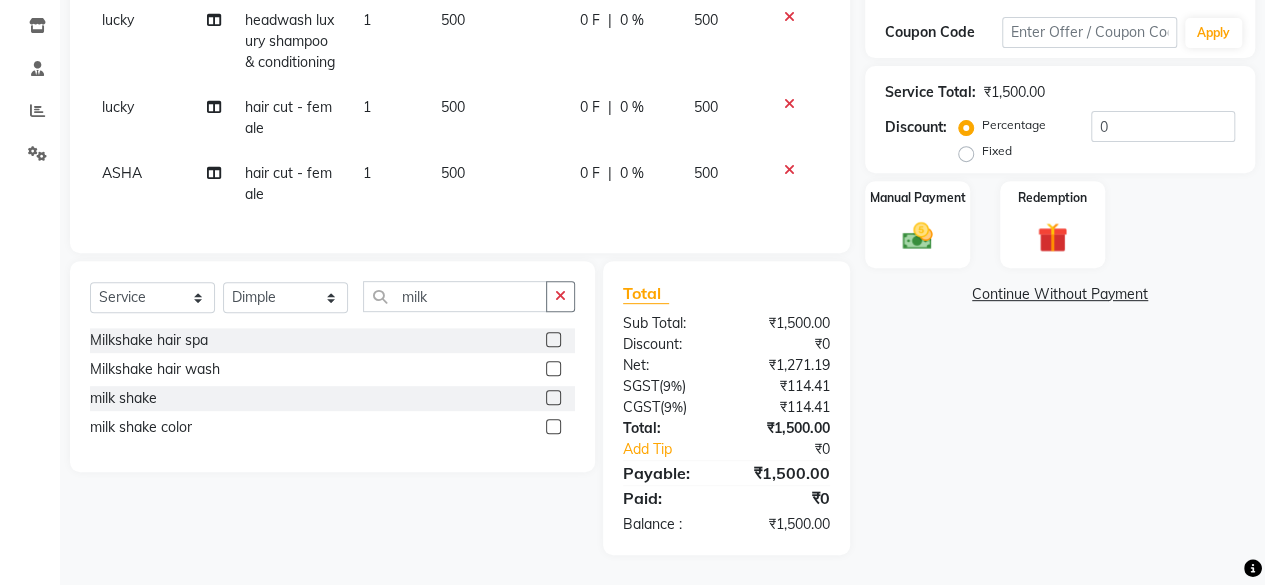 click 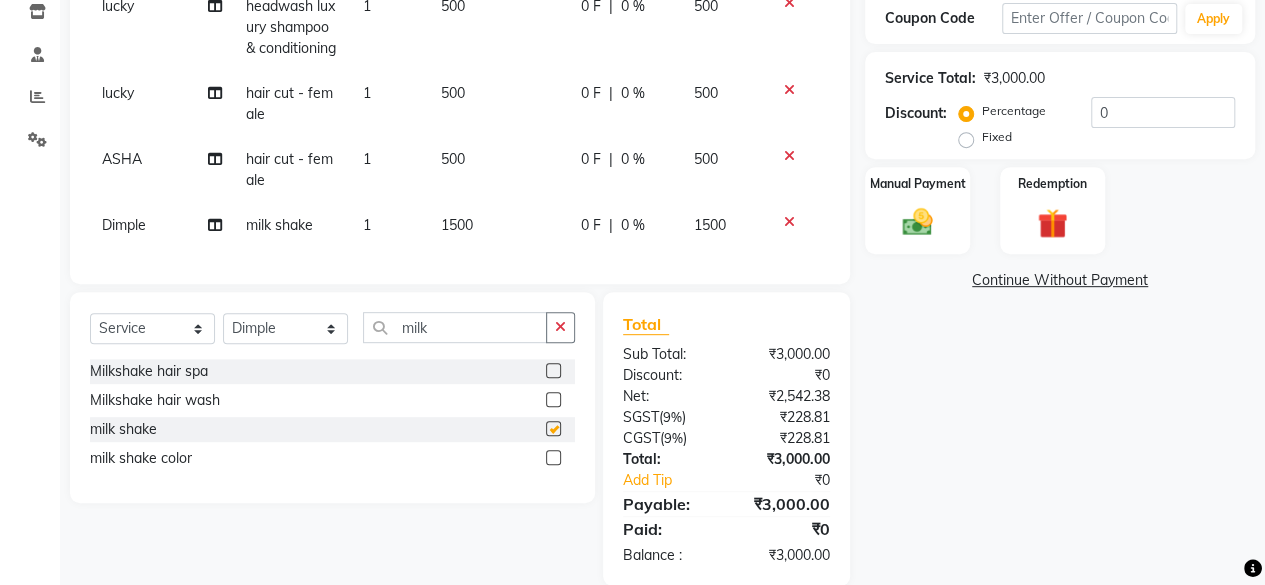 checkbox on "false" 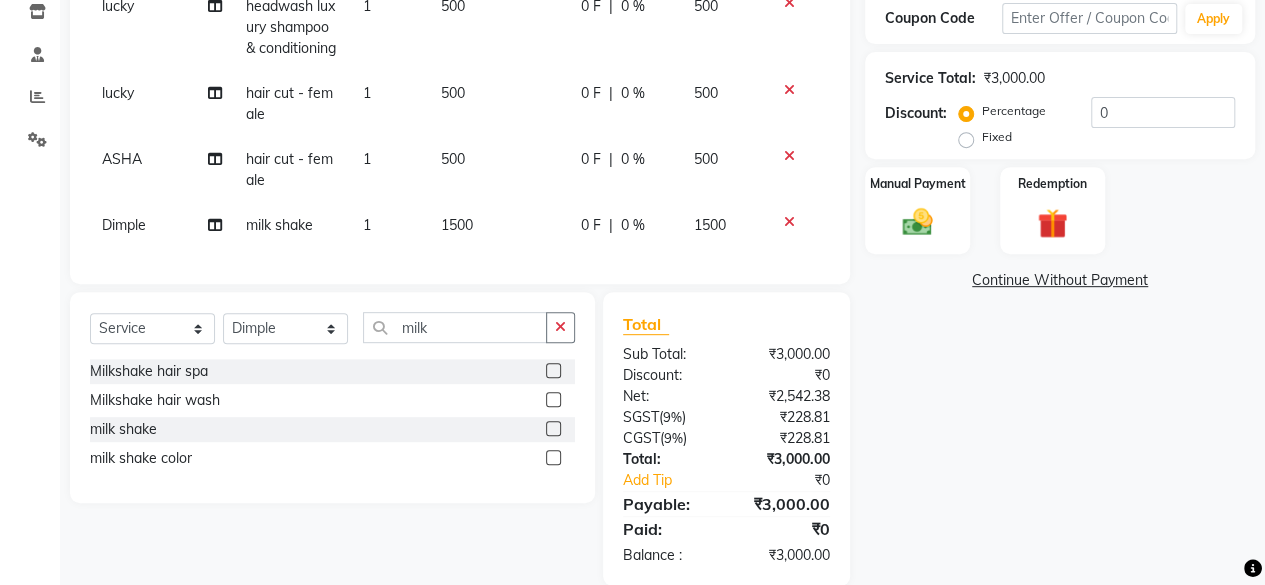 click on "1500" 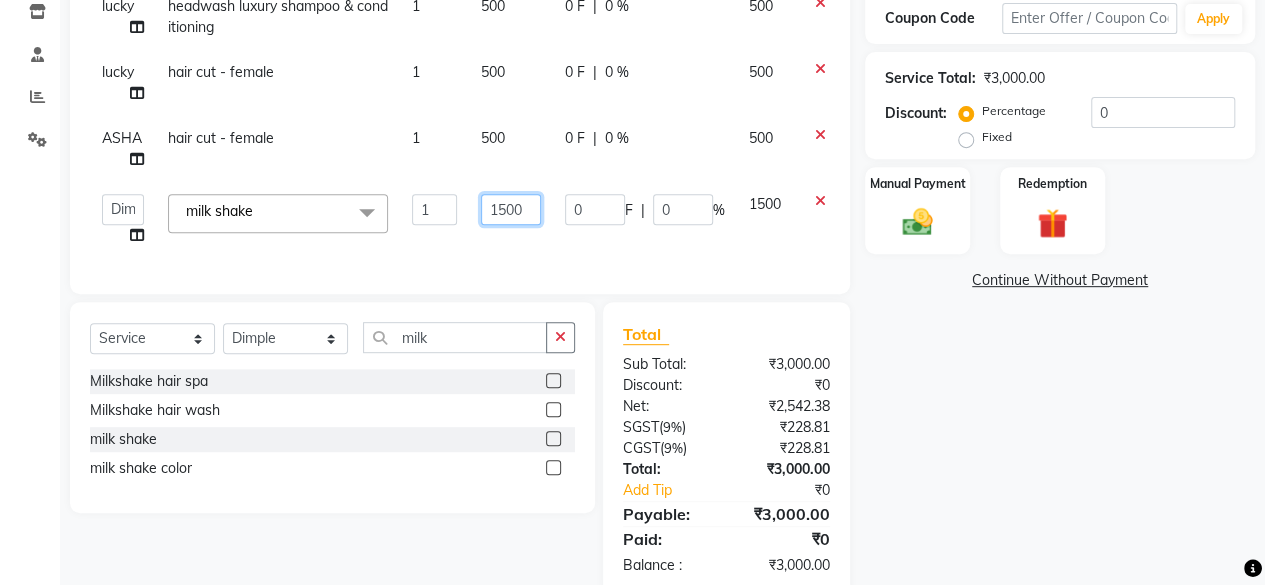 click on "1500" 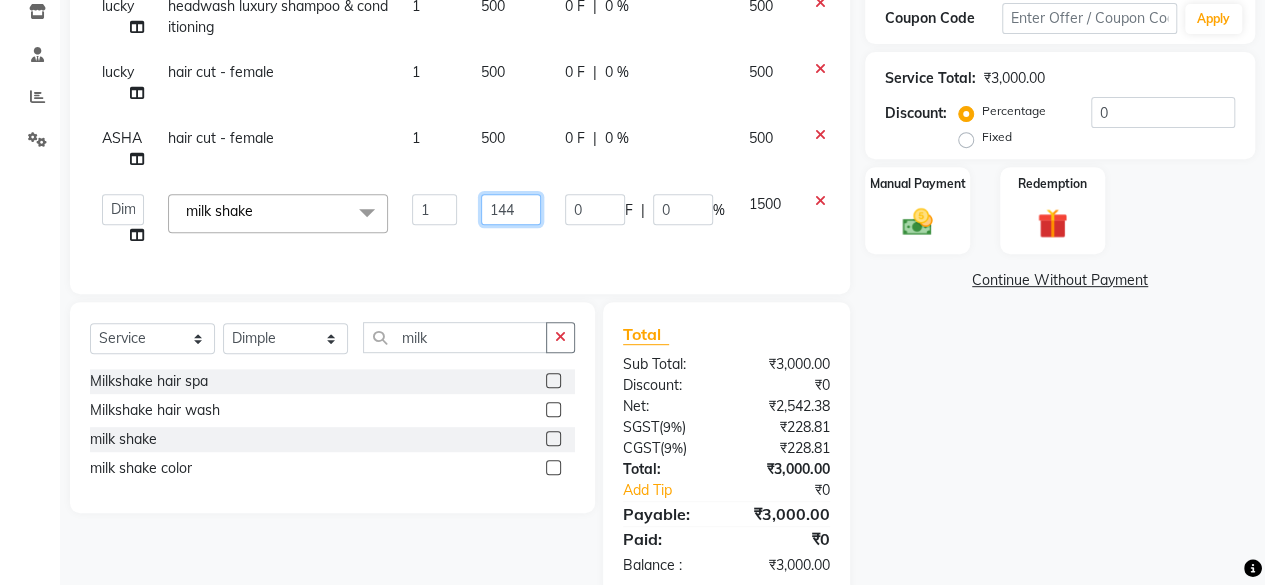 type on "1440" 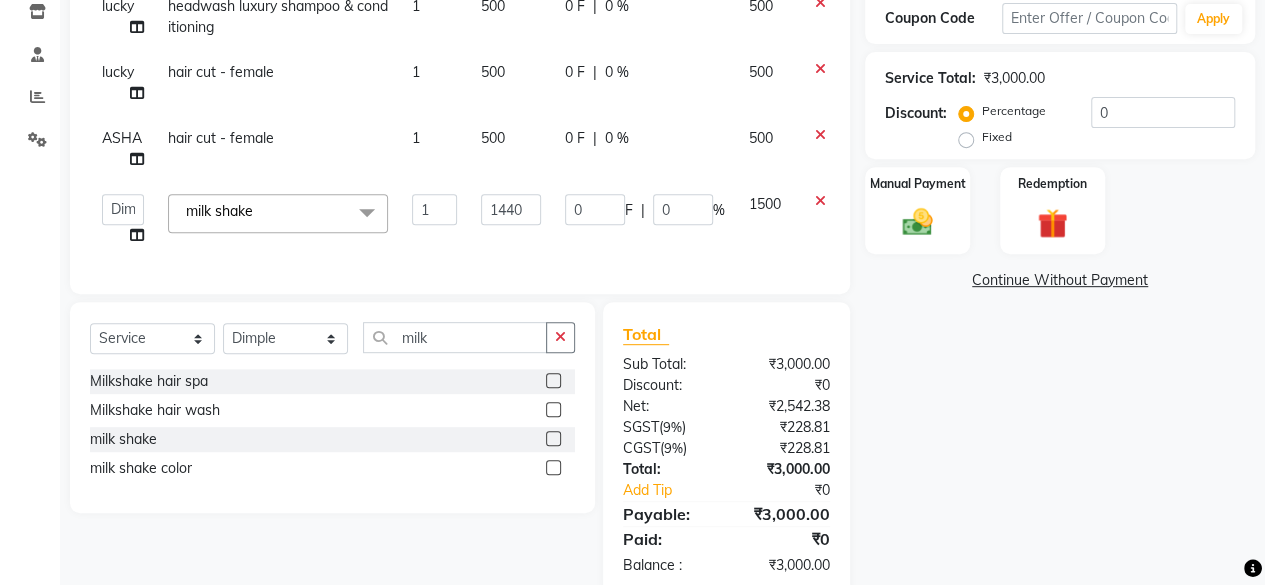 click on "1440" 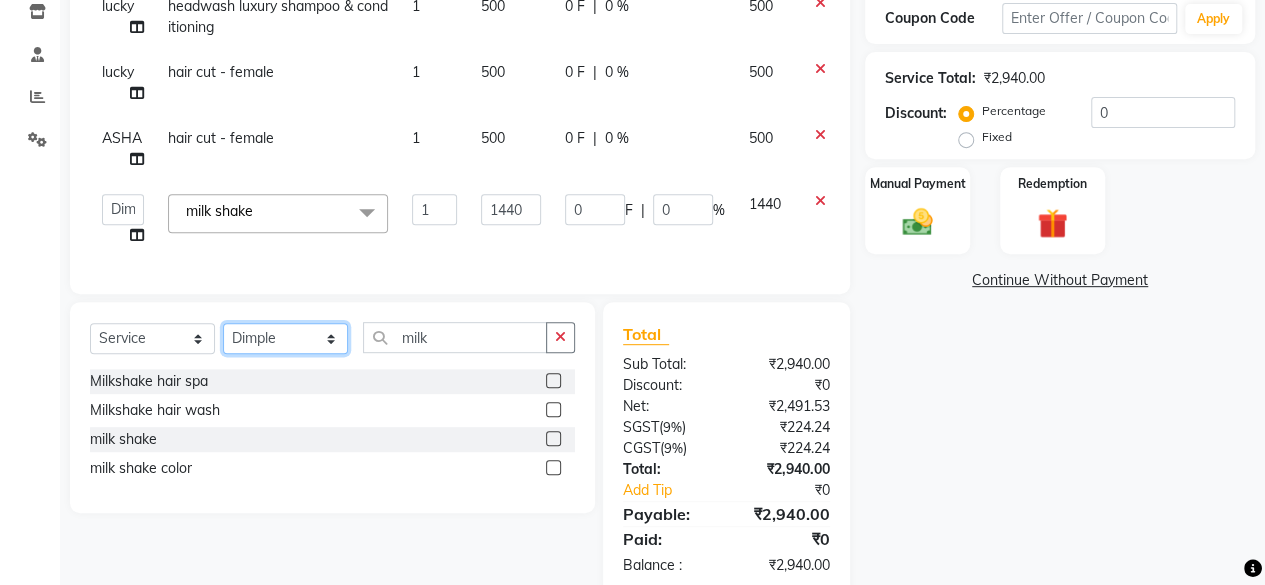 click on "Select Stylist Arvind ASHA bhawna goyal Dev Dimple Director Harsha Hemlata kajal Latika lucky Manager Manisha maam Neelu  Pallavi Pinky Priyanka Rahul Sekhar usha" 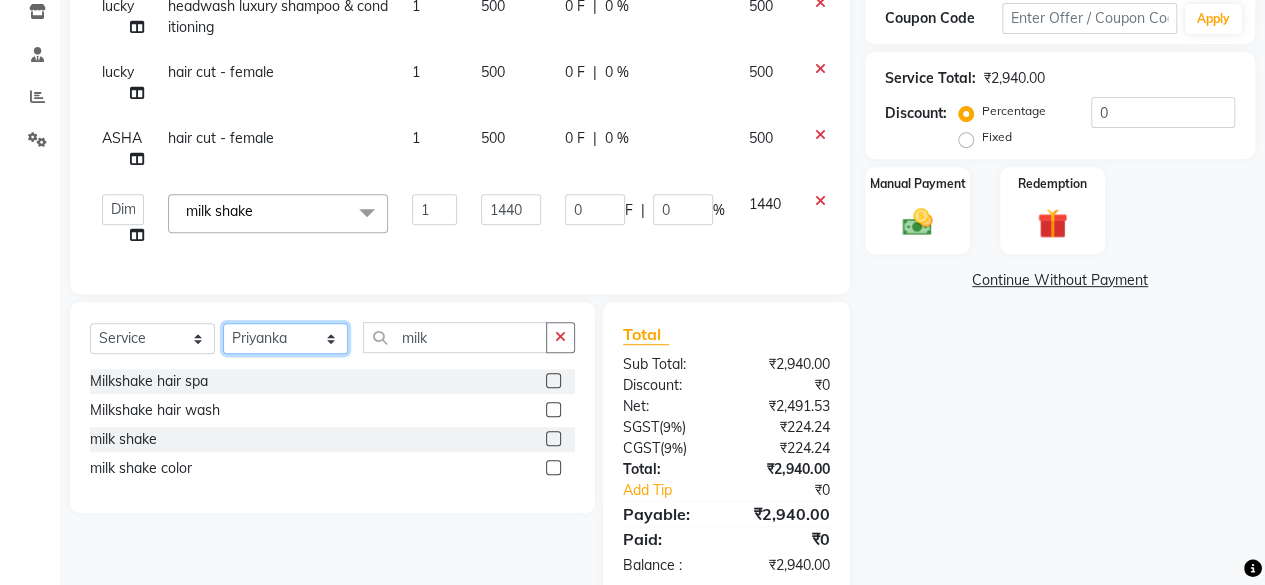 click on "Select Stylist Arvind ASHA bhawna goyal Dev Dimple Director Harsha Hemlata kajal Latika lucky Manager Manisha maam Neelu  Pallavi Pinky Priyanka Rahul Sekhar usha" 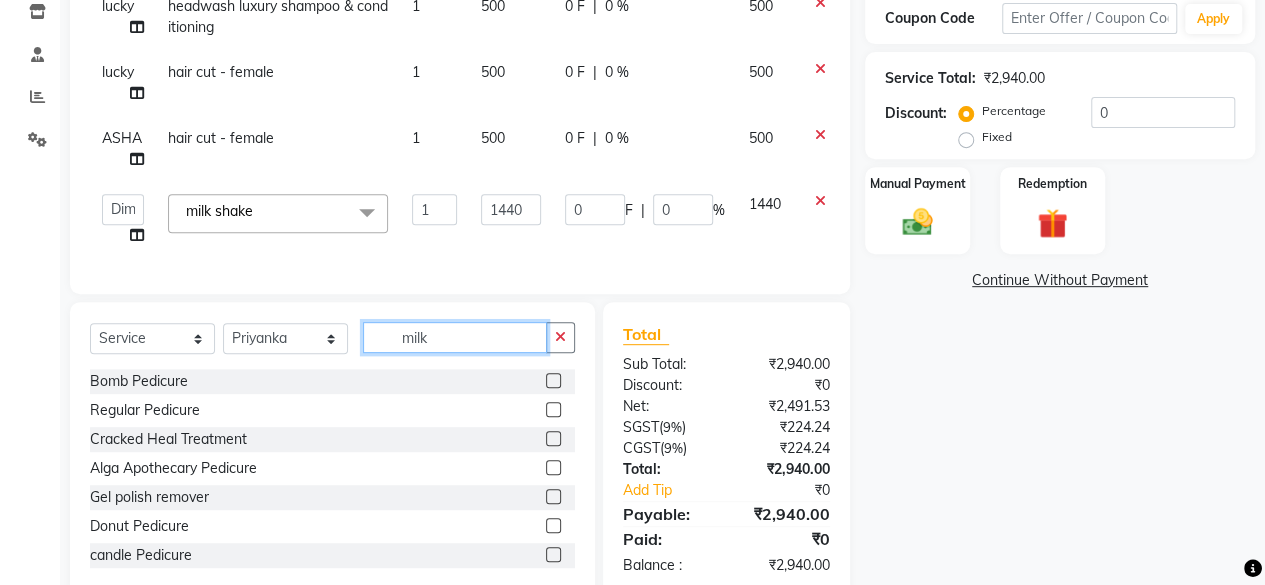 click on "milk" 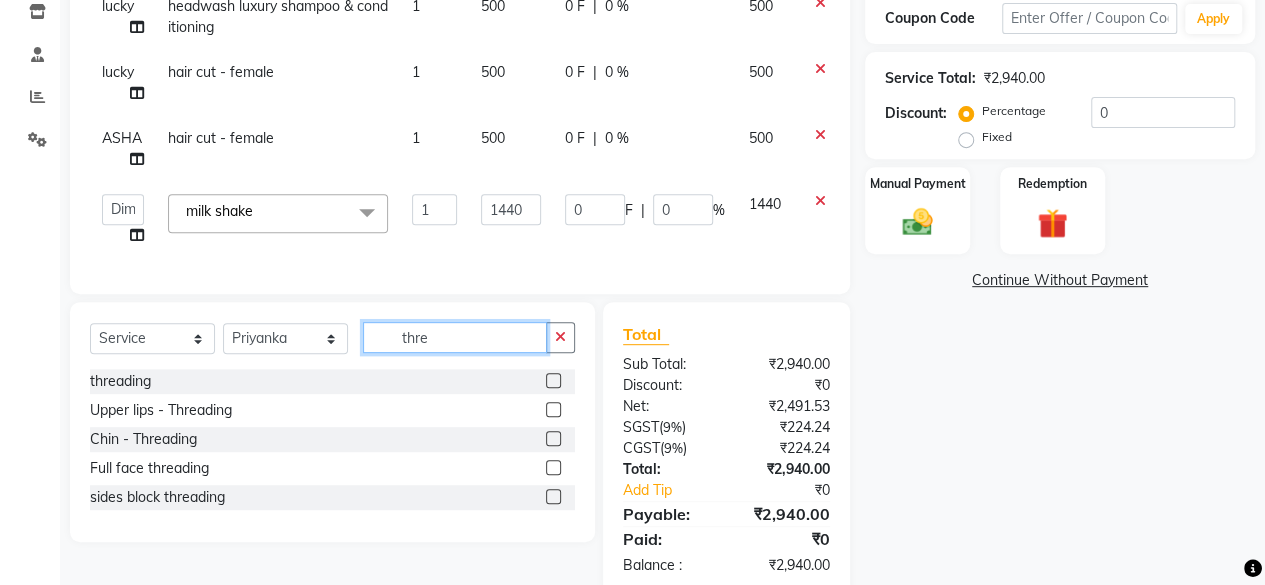 type on "thre" 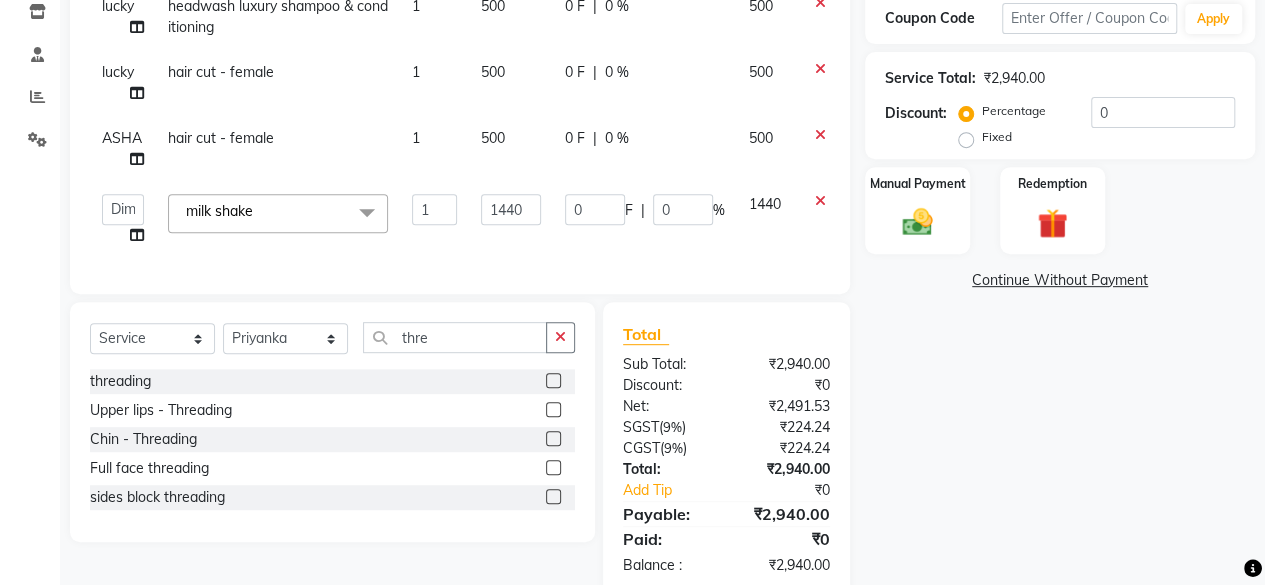 click 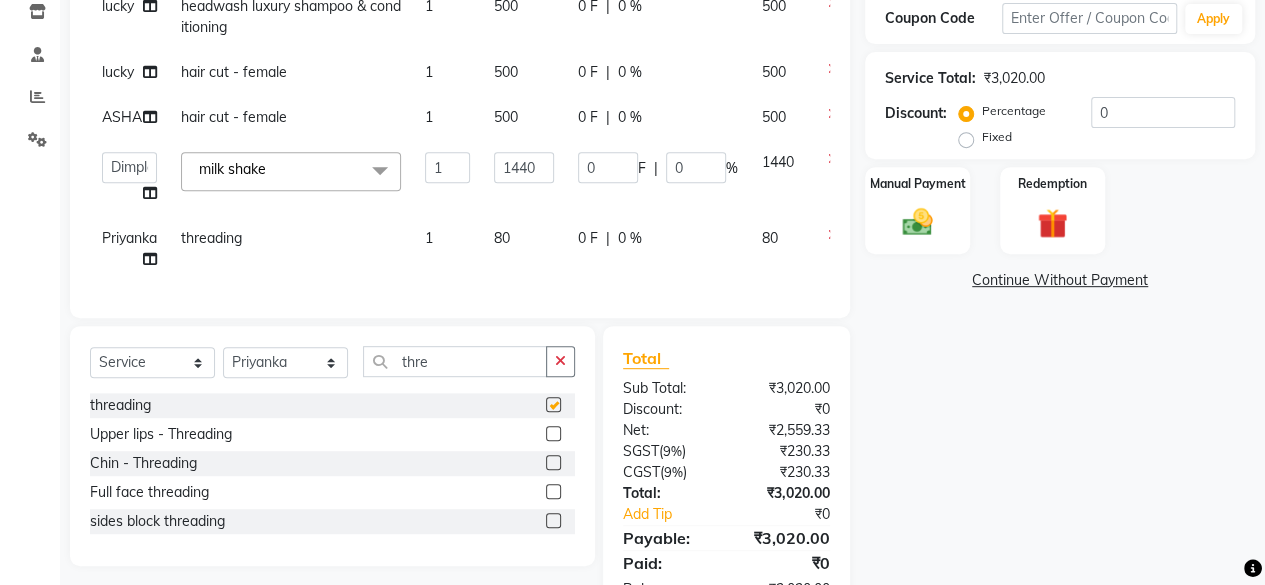 checkbox on "false" 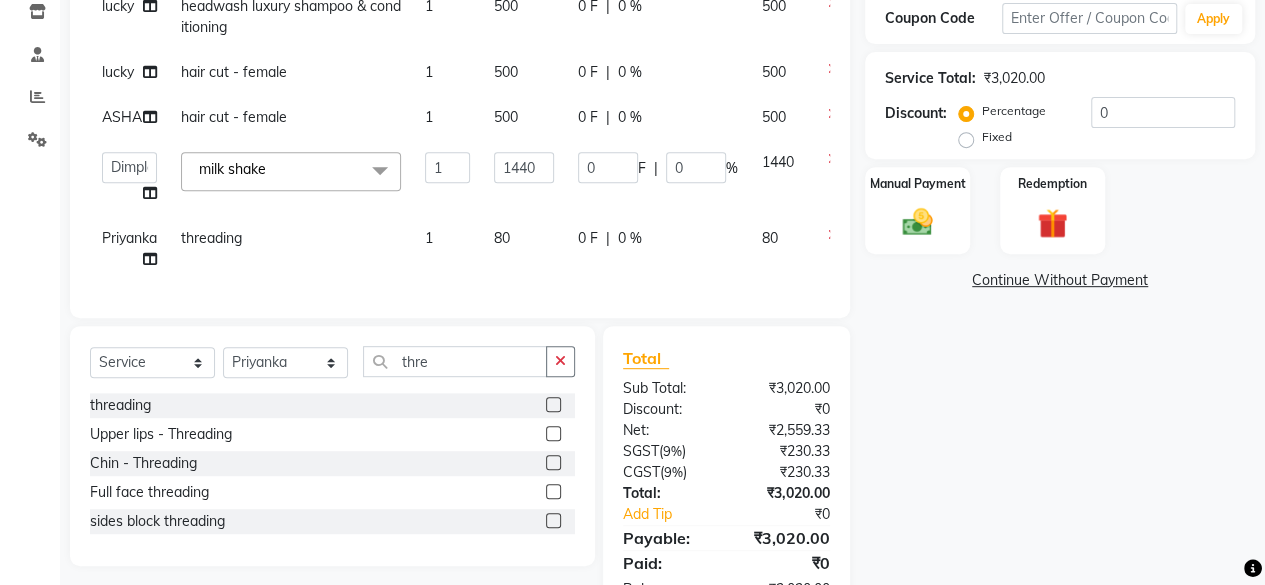 click on "80" 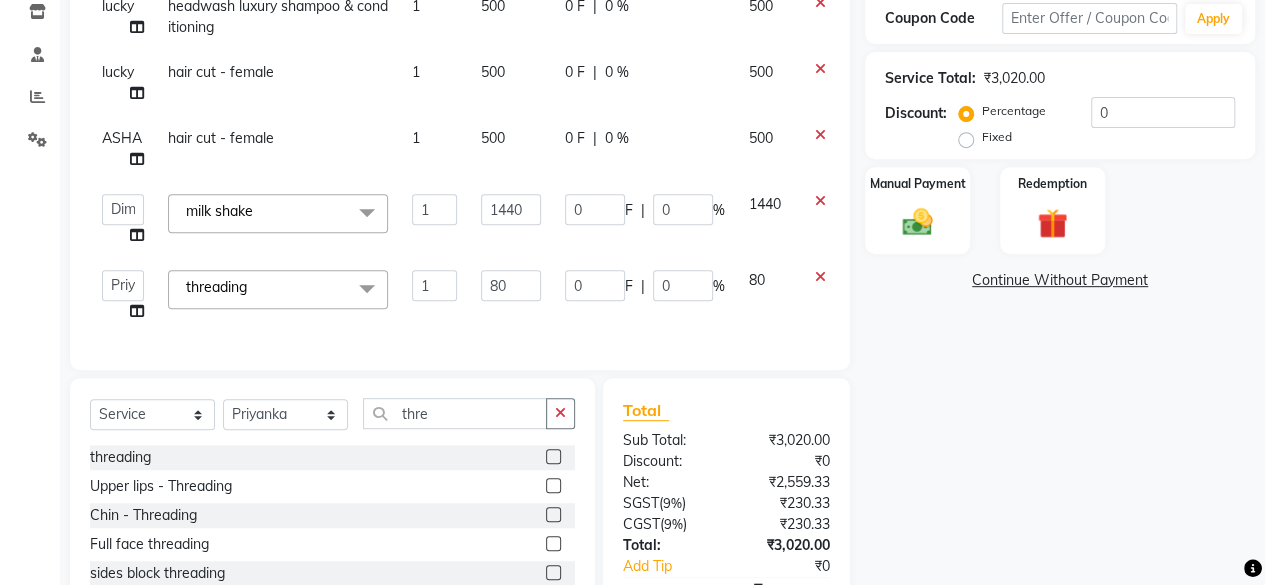 click on "0 F | 0 %" 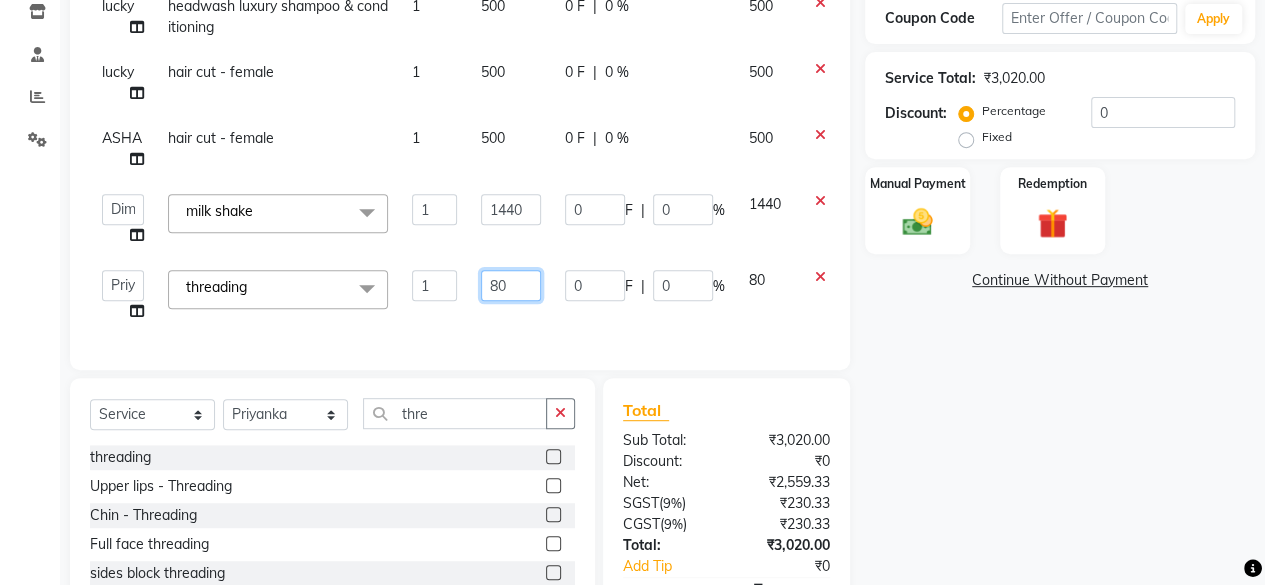 click on "80" 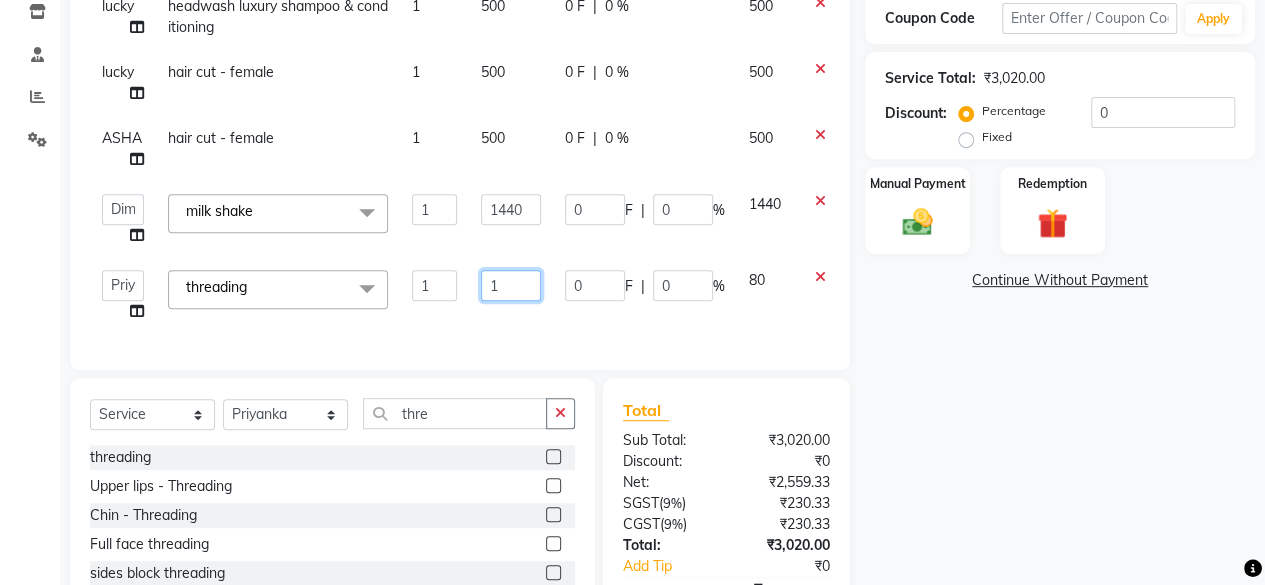 click on "1" 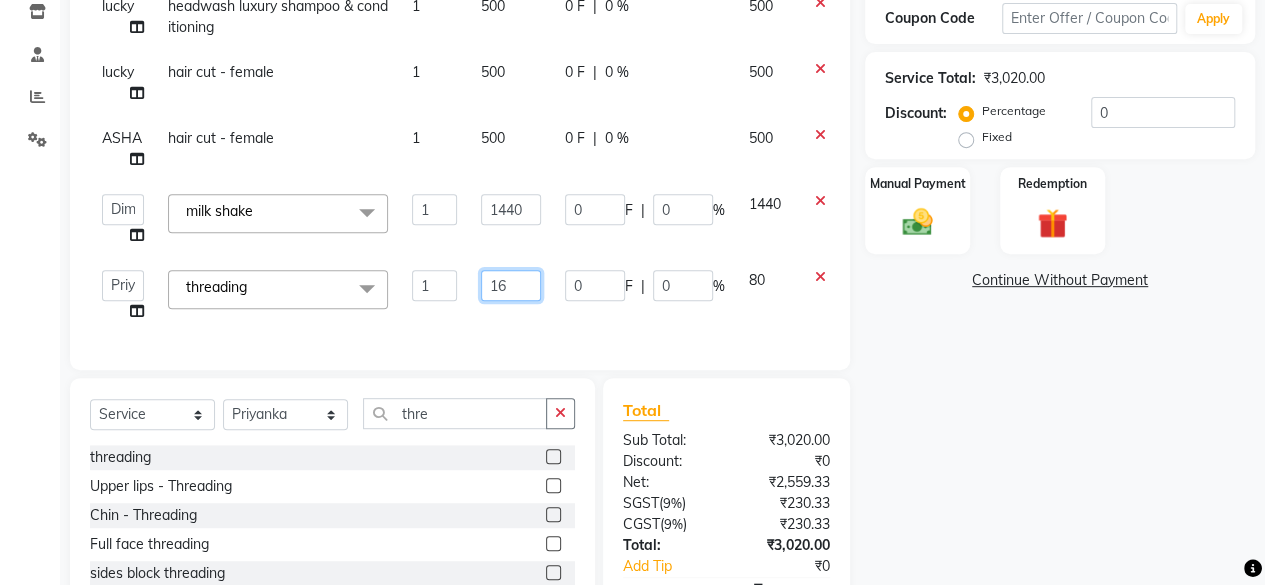 type on "160" 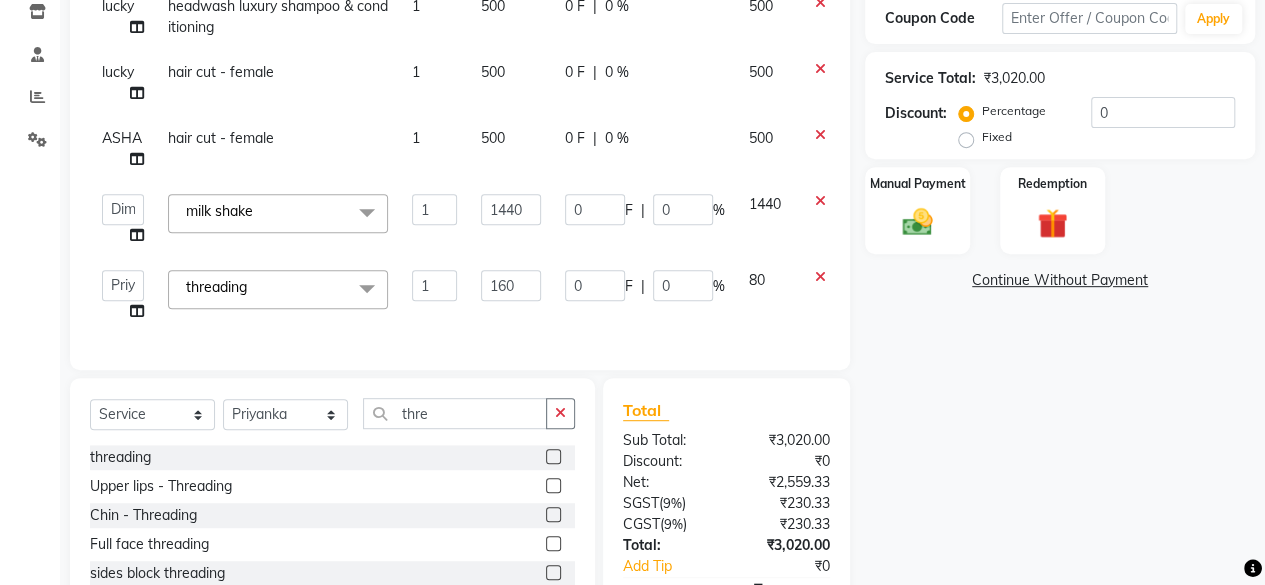 click on "Client +<PHONE> Date 03-08-2025 Invoice Number V/2025 V/2025-26 2739 Services Stylist Service Qty Price Disc Total Action [FIRST] headwash luxury shampoo & conditioning 1 500 0 F | 0 % 500 [FIRST] hair cut - female 1 500 0 F | 0 % 500 [FIRST] hair cut - female 1 500 0 F | 0 % 500  [FIRST]   [FIRST]   [FIRST]   [FIRST]   [FIRST]   [TITLE]   [FIRST]   [FIRST]   [FIRST]   [FIRST]   [FIRST]   [TITLE]   [FIRST]   [TITLE]   [FIRST]   [FIRST]   [FIRST]   [FIRST]   [FIRST]   [FIRST]  milk shake&nbsp;x Bomb Pedicure Regular Pedicure Cracked Heal Treatment Alga Apothecary Pedicure Gel polish remover  Donut Pedicure candle Pedicure Avl Express Pedicure Avl Pedicruise pedicure Avl Pedipure pedicure Pedi Pai pedicure Under arms polish Kanpeki body spa Regular Manicure Bomb Manicure Alga Apothecary Manicure Nail Extensions Gel nail pent Pedi Pai manicure Donut manicure Avl express manicure Avl Pedicruise manicure Avl Pedipure manicure Candle manicure Back polish Foot Massage Head Massage Back Massage Hand & Shoulder Massage Body Spa misc" 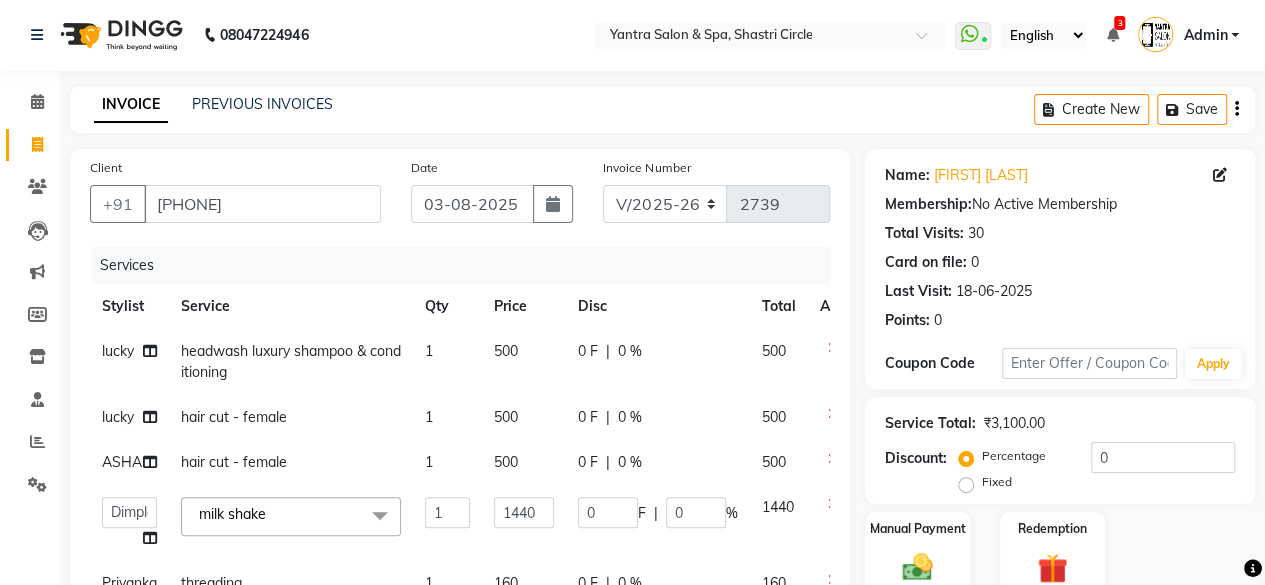 scroll, scrollTop: 100, scrollLeft: 0, axis: vertical 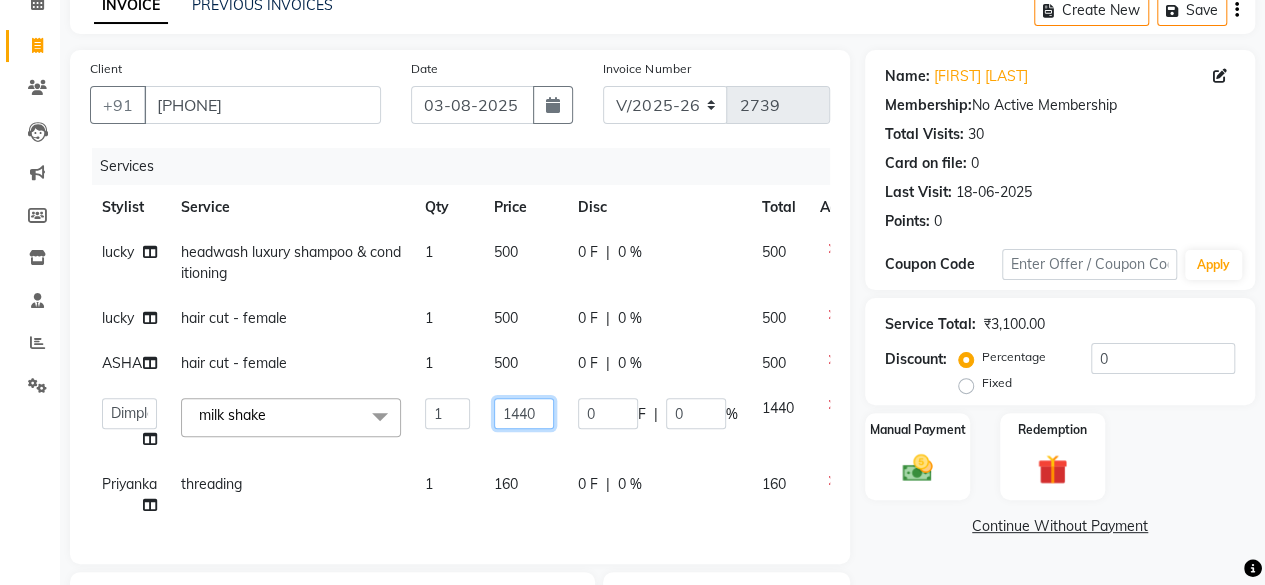 click on "1440" 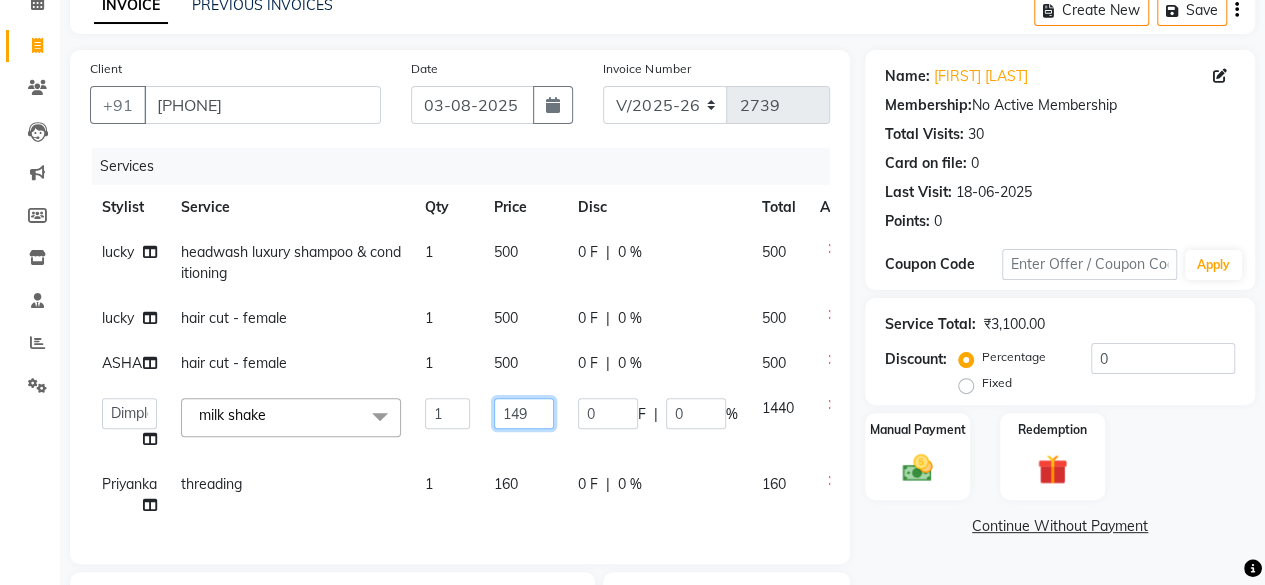 type on "1490" 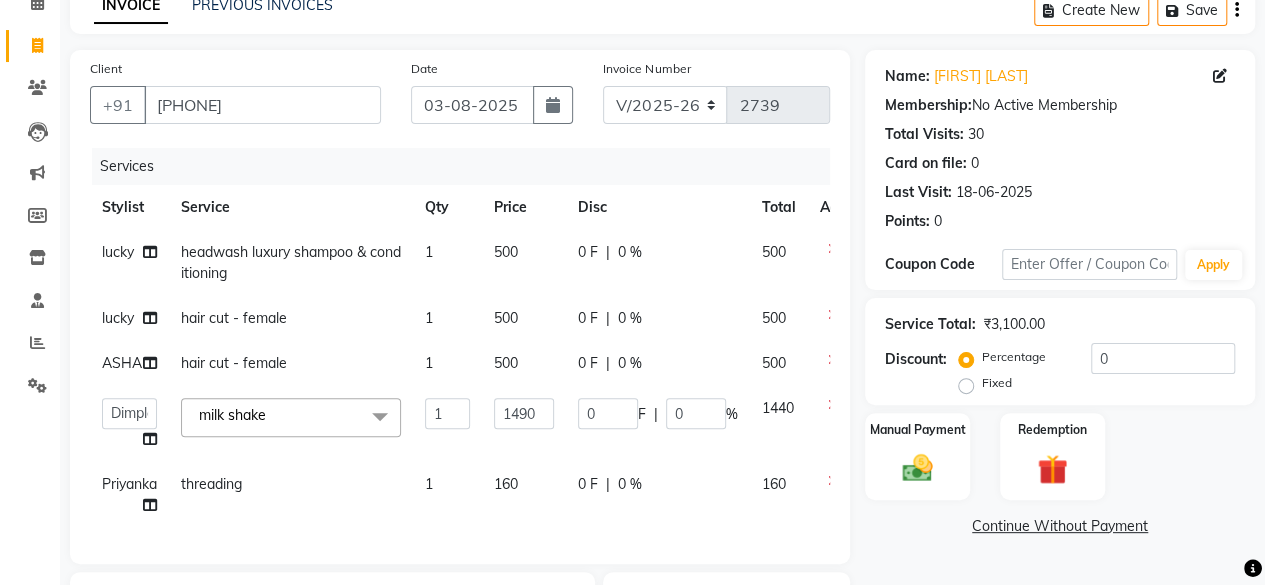 click on "lucky hair cut - female 1 500 0 F | 0 % 500 lucky hair cut - female 1 500 0 F | 0 % 500 ASHA hair cut - female 1 500 0 F | 0 % 500  Arvind   ASHA   bhawna goyal   Dev   Dimple   Director   Harsha   Hemlata   kajal   Latika   lucky   Manager   Manisha maam   Neelu    Pallavi   Pinky   Priyanka   Rahul   Sekhar   usha  milk shake&nbsp;x Bomb Pedicure Regular Pedicure Cracked Heal Treatment Alga Apothecary Pedicure Gel polish remover  Donut Pedicure candle Pedicure Avl Express Pedicure Avl Pedicruise pedicure Avl Pedipure pedicure Pedi Pai pedicure Under arms polish Kanpeki body spa Regular Manicure Bomb Manicure Alga Apothecary Manicure Nail Extensions Gel nail pent Pedi Pai manicure Donut manicure Avl express manicure Avl Pedicruise manicure Avl Pedipure manicure Candle manicure Back polish Foot Massage Head Massage Back Massage Hand & Shoulder Massage Body Spa Relaxing Body Massage Aromatherapy Associates - Renewing Rose Aromatherapy Associates - intense nourishment Full Body Bleach bleach 1" 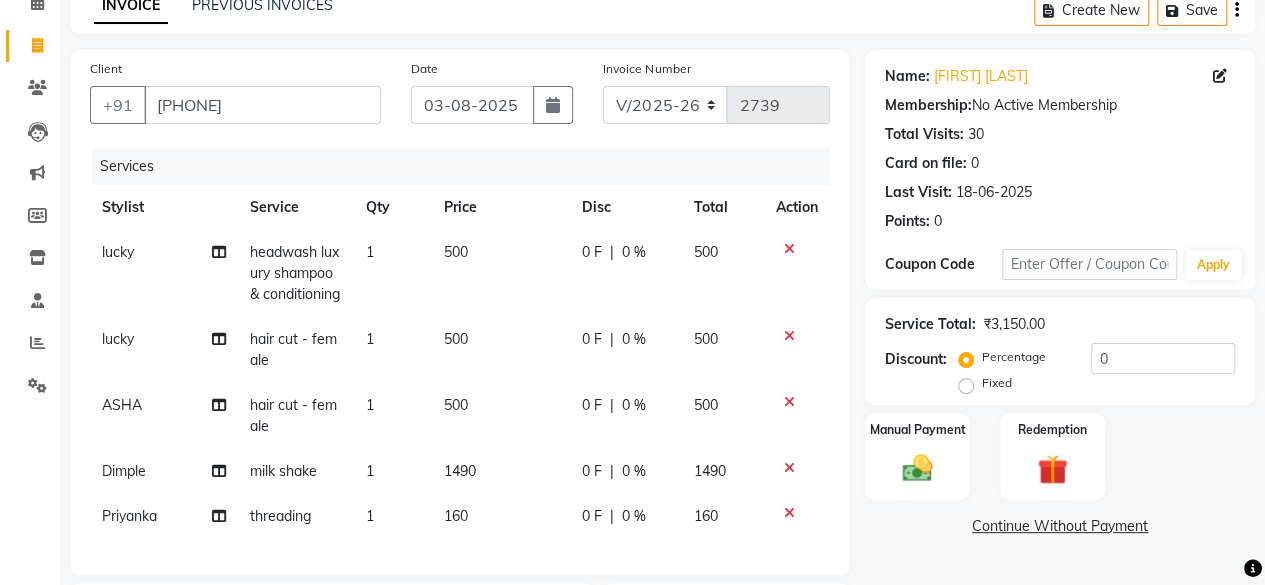 scroll, scrollTop: 400, scrollLeft: 0, axis: vertical 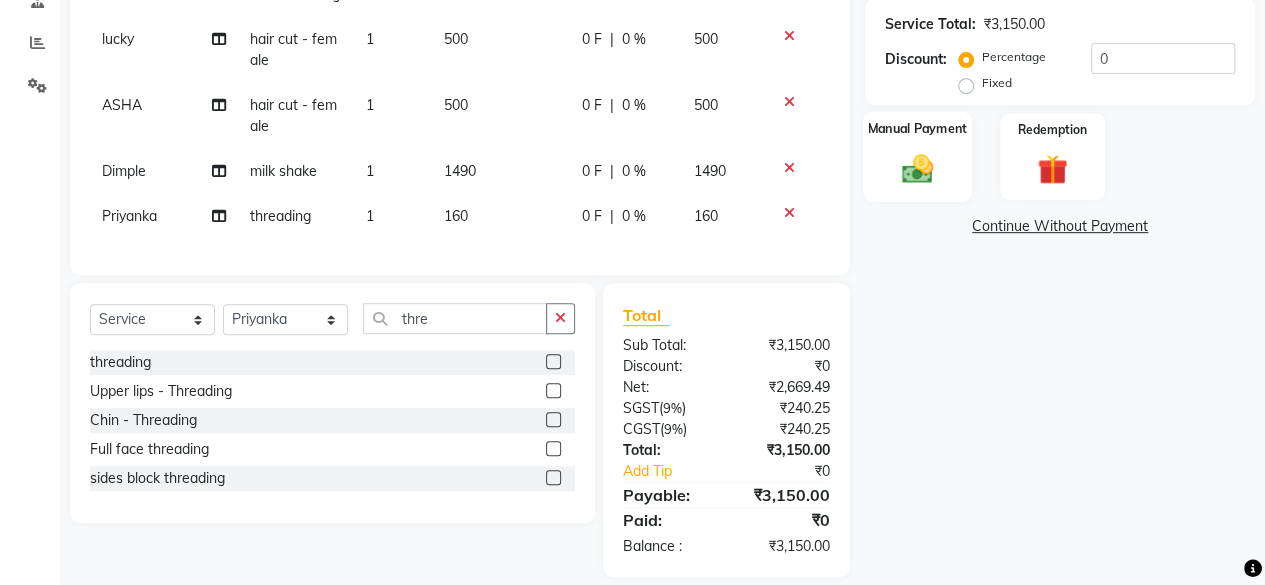 click on "Manual Payment" 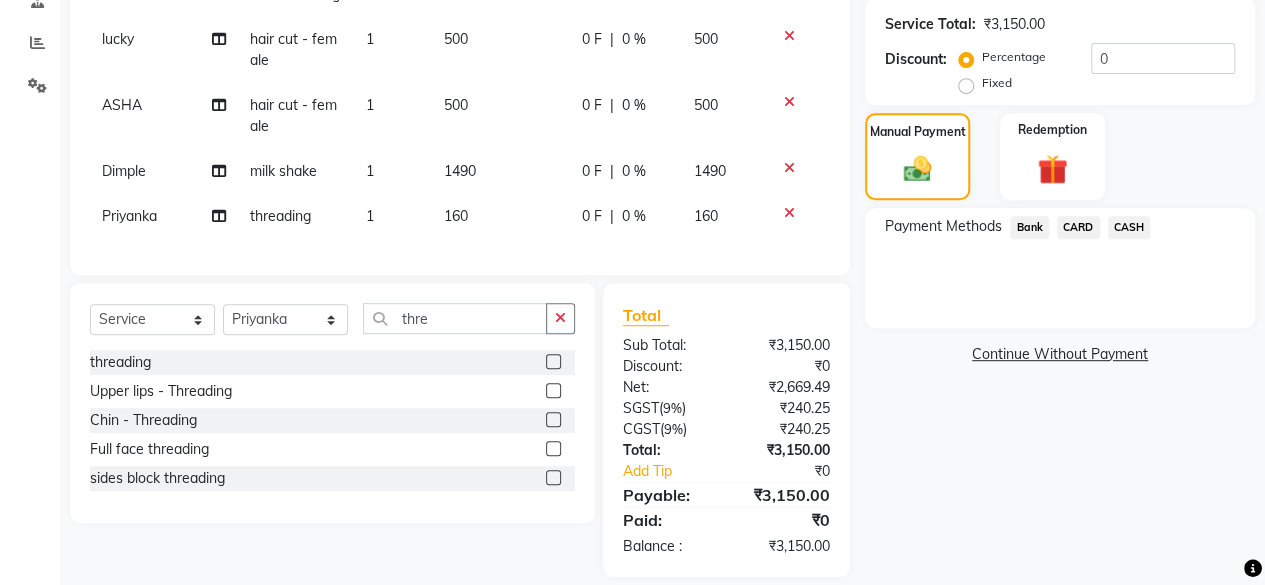 click on "Payment Methods  Bank   CARD   CASH" 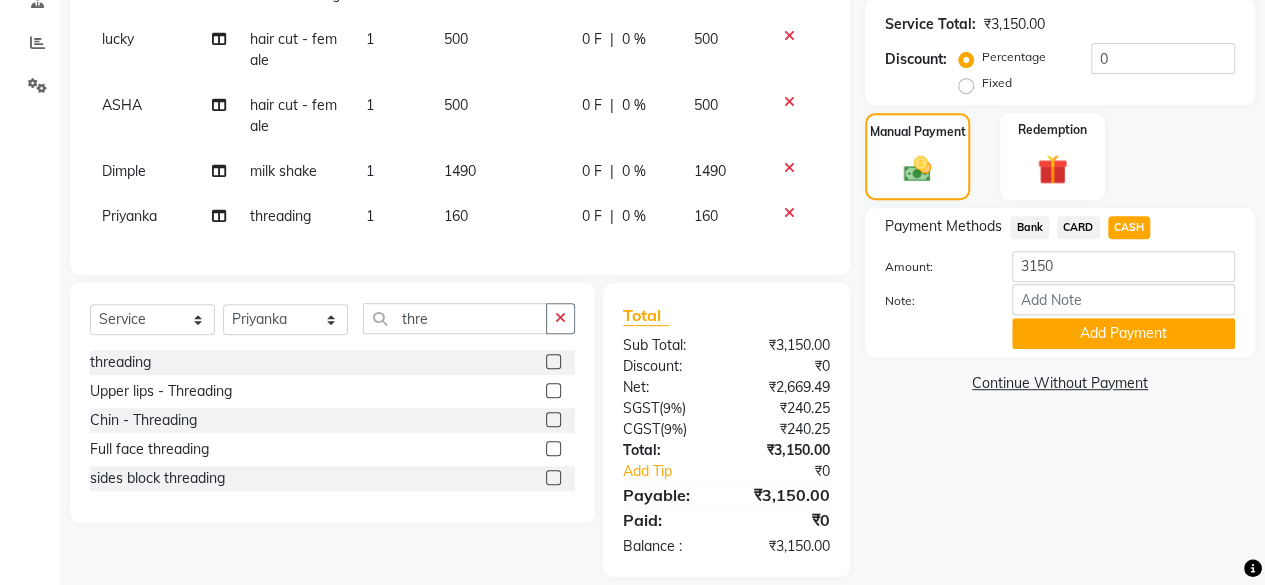 click on "Name: [FIRST]  [LAST] Membership:  No Active Membership  Total Visits:  30 Card on file:  0 Last Visit:   18-06-2025 Points:   0  Coupon Code Apply Service Total:  ₹3,150.00  Discount:  Percentage   Fixed  0 Manual Payment Redemption Payment Methods  Bank   CARD   CASH  Amount: 3150 Note: Add Payment  Continue Without Payment" 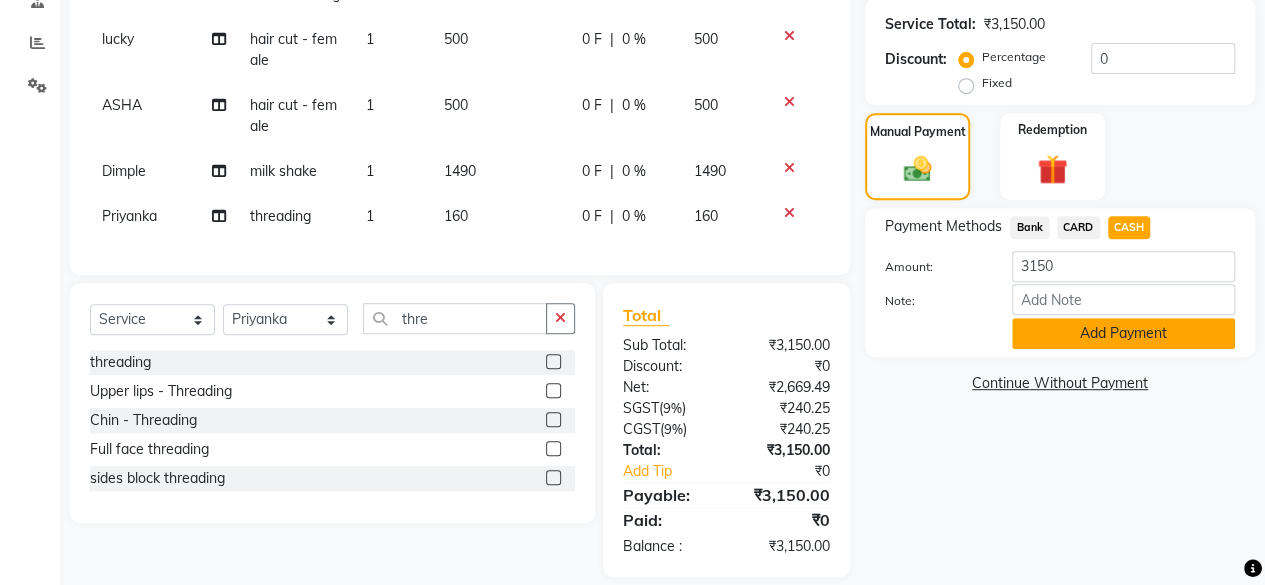 click on "Add Payment" 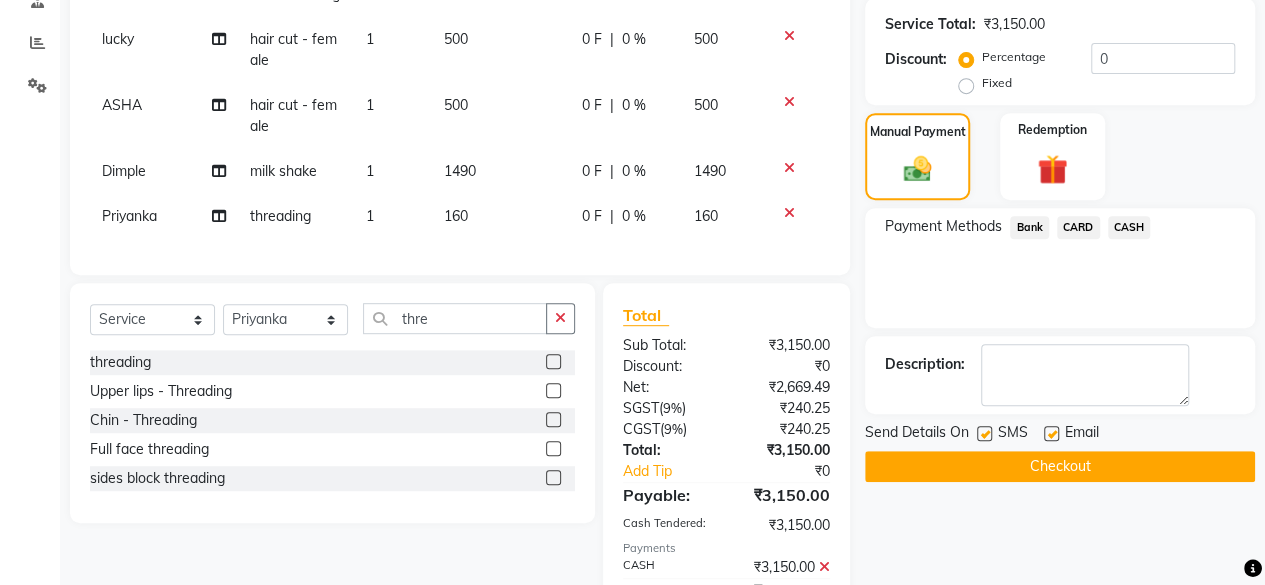 scroll, scrollTop: 527, scrollLeft: 0, axis: vertical 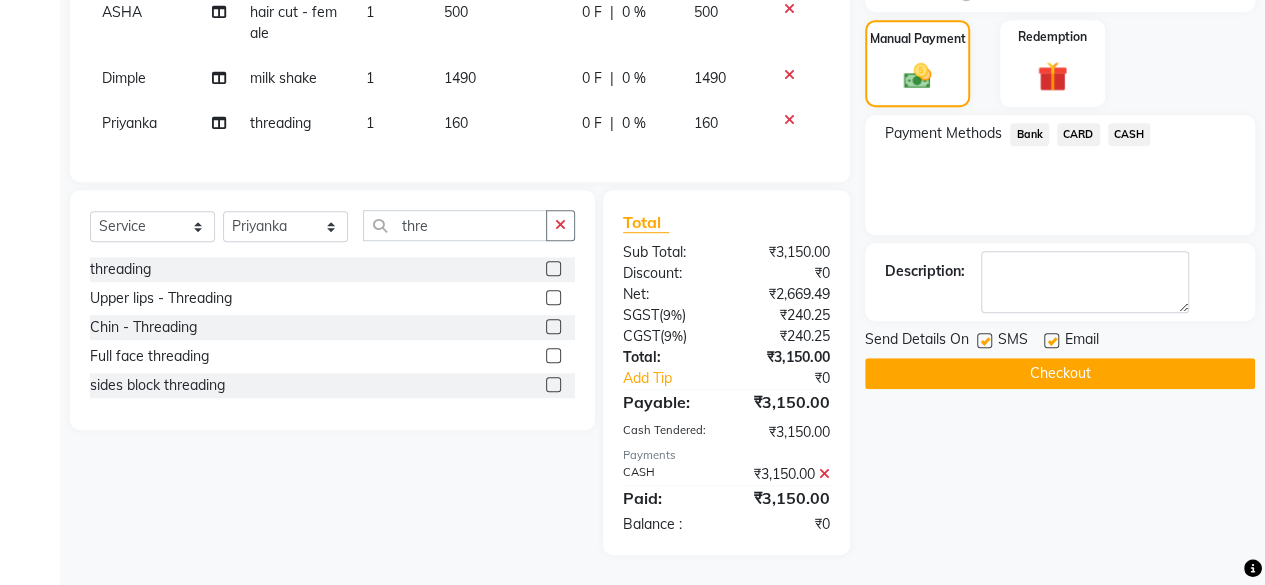 click on "Checkout" 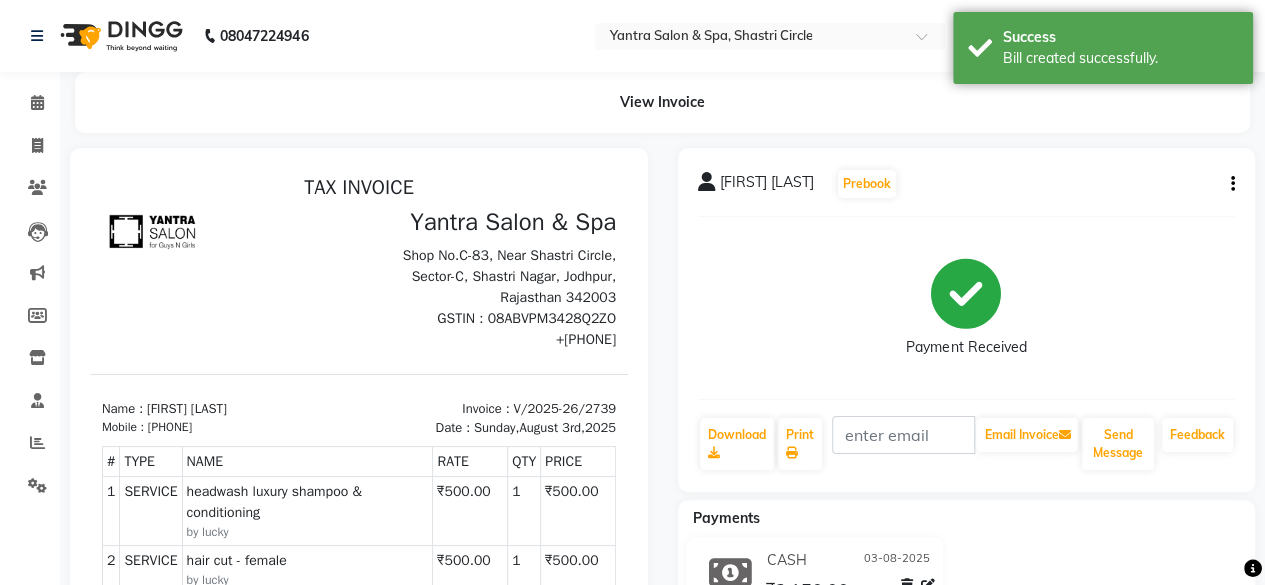 scroll, scrollTop: 0, scrollLeft: 0, axis: both 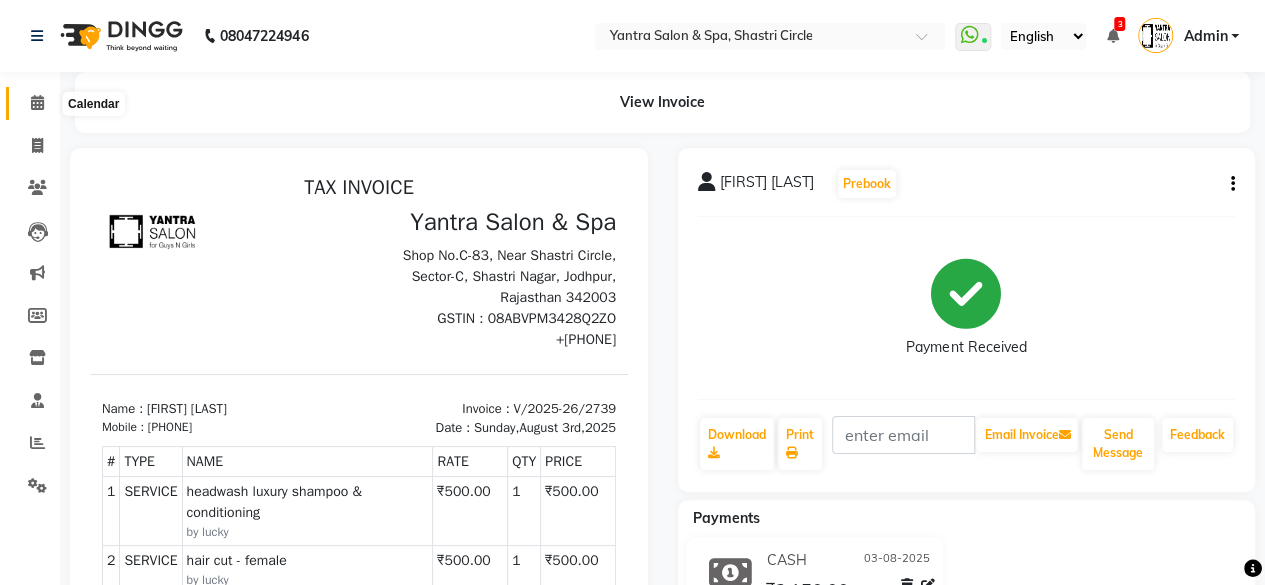 click 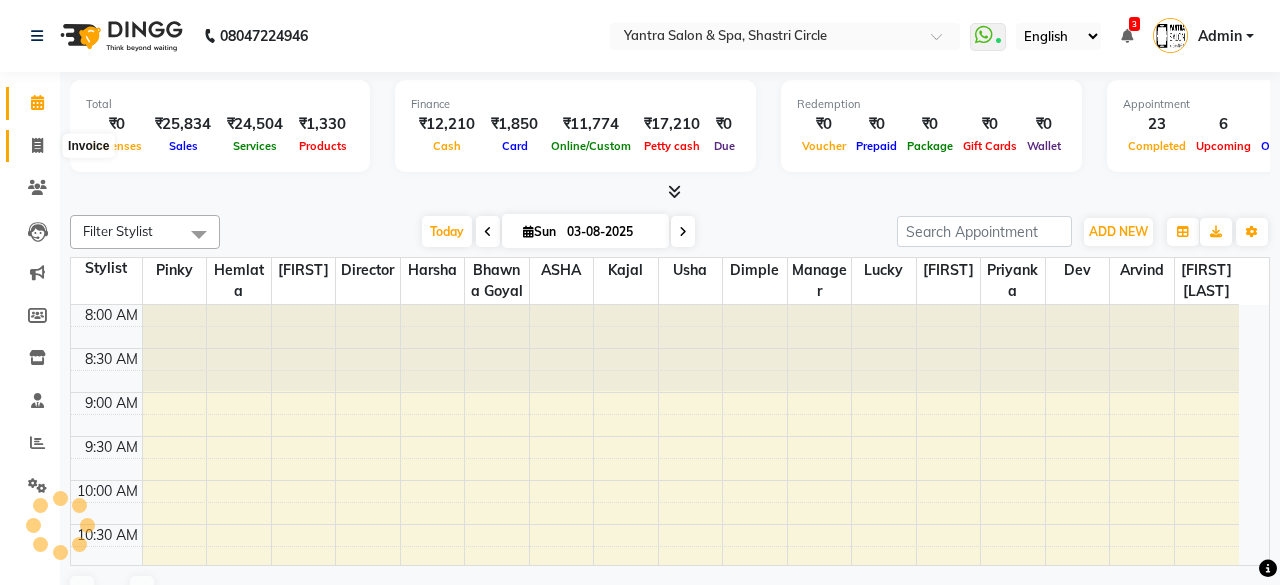 click 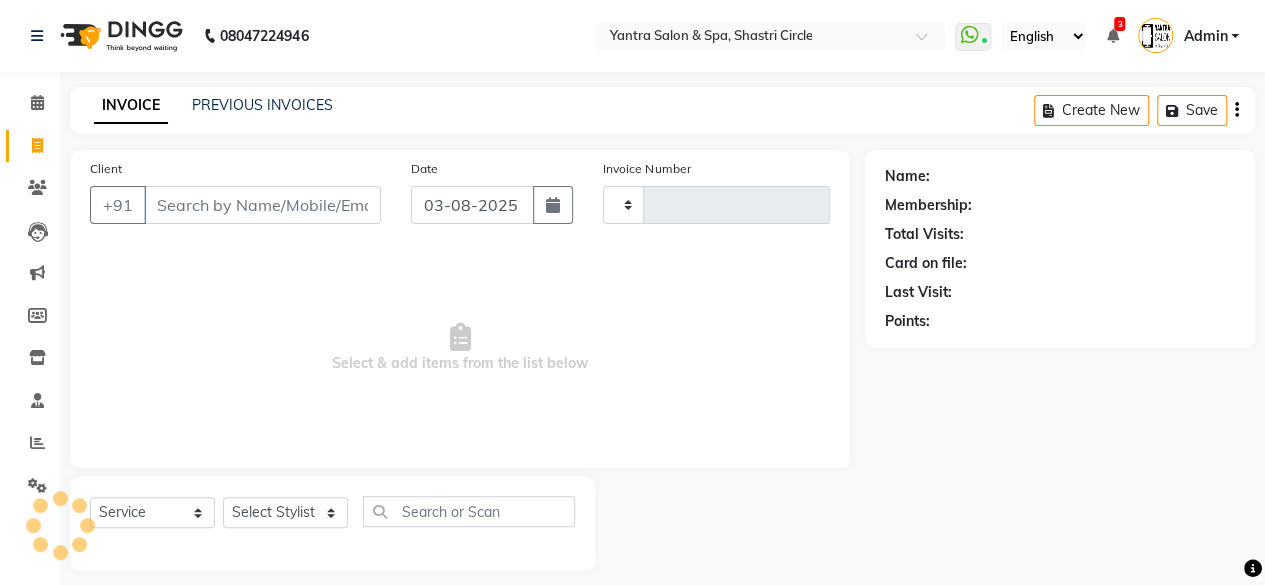 click on "Client" at bounding box center (262, 205) 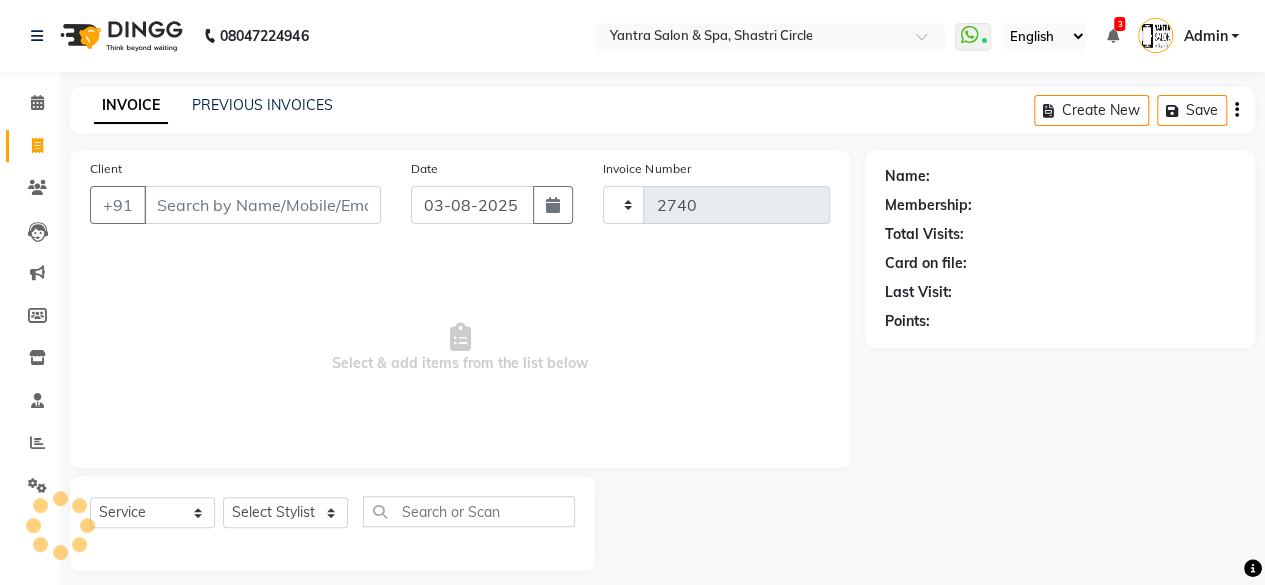 select on "154" 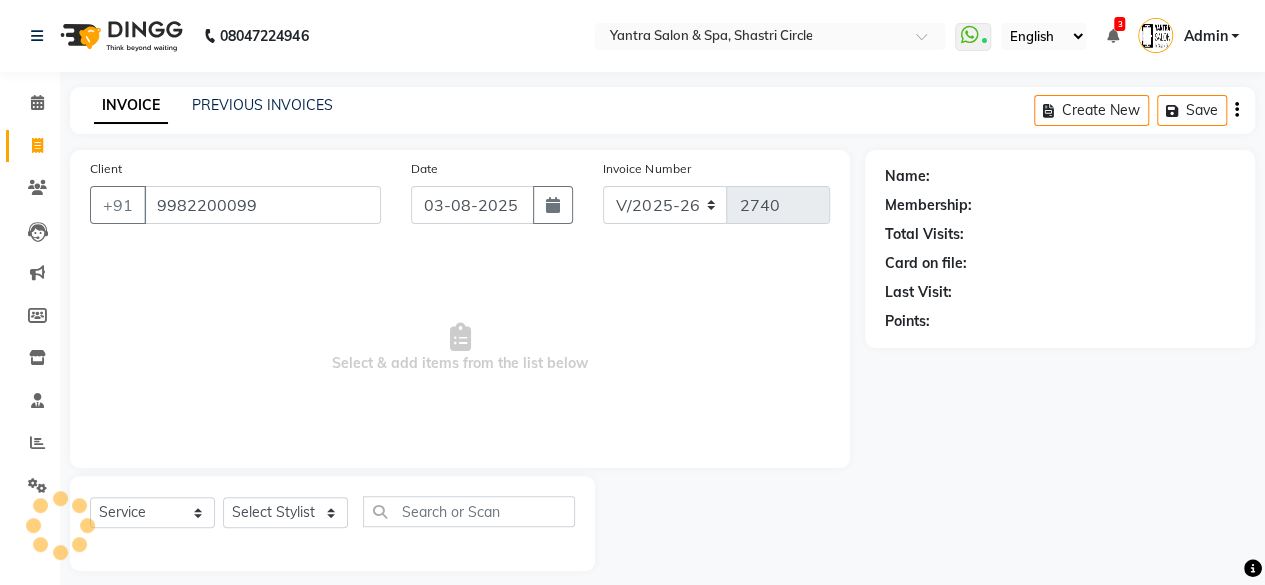 type on "9982200099" 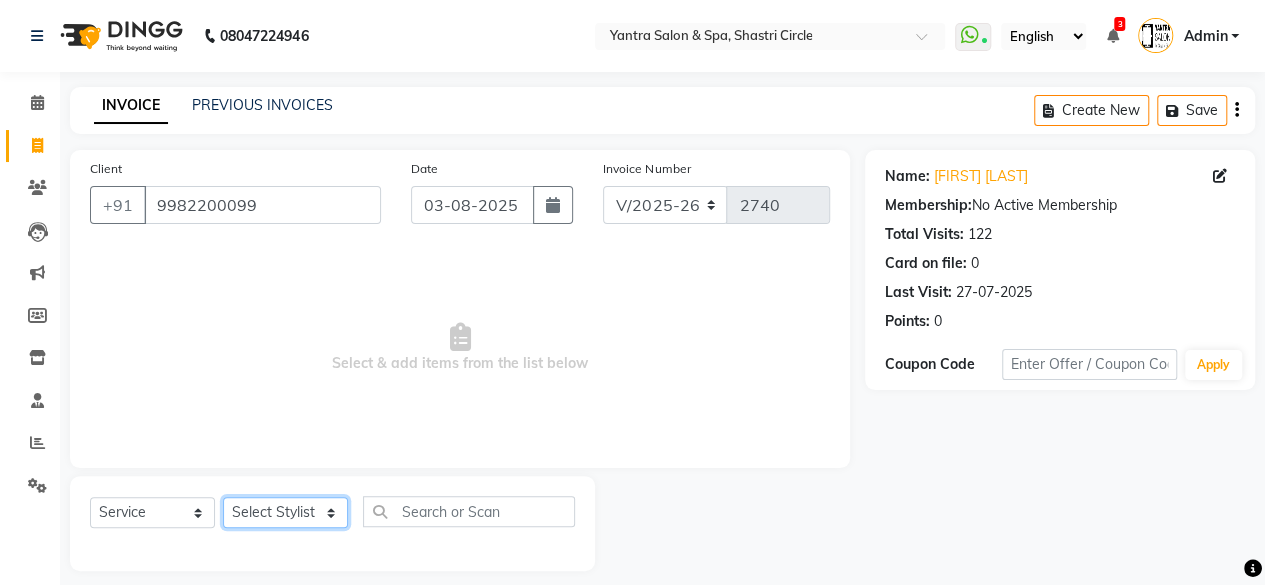 click on "Select Stylist Arvind ASHA bhawna goyal Dev Dimple Director Harsha Hemlata kajal Latika lucky Manager Manisha maam Neelu  Pallavi Pinky Priyanka Rahul Sekhar usha" 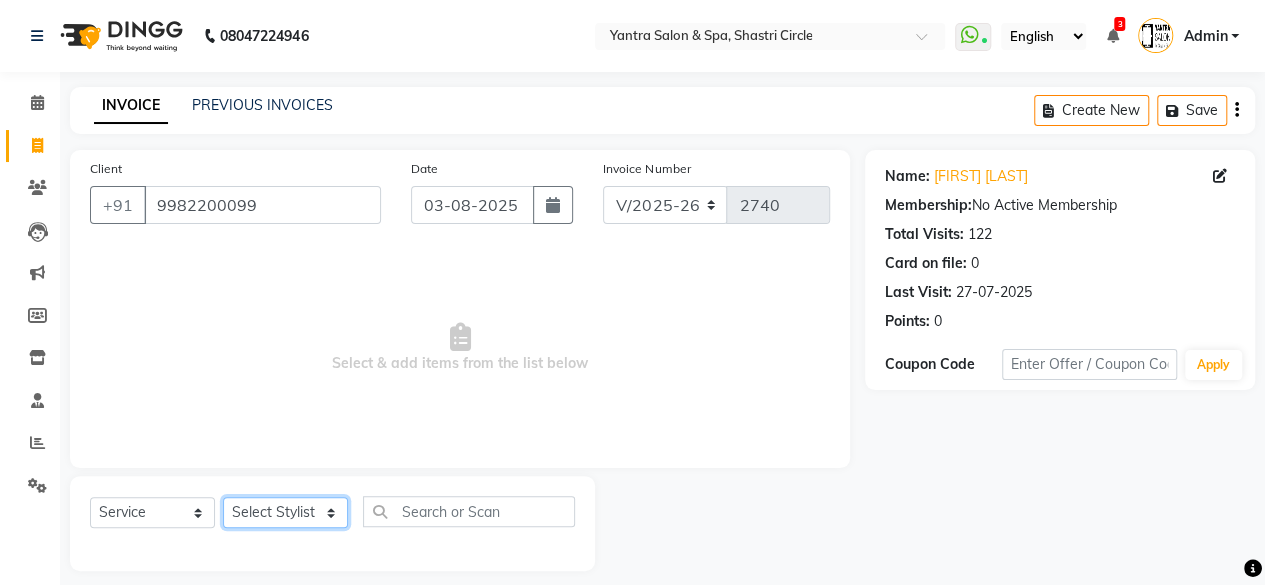 select on "7539" 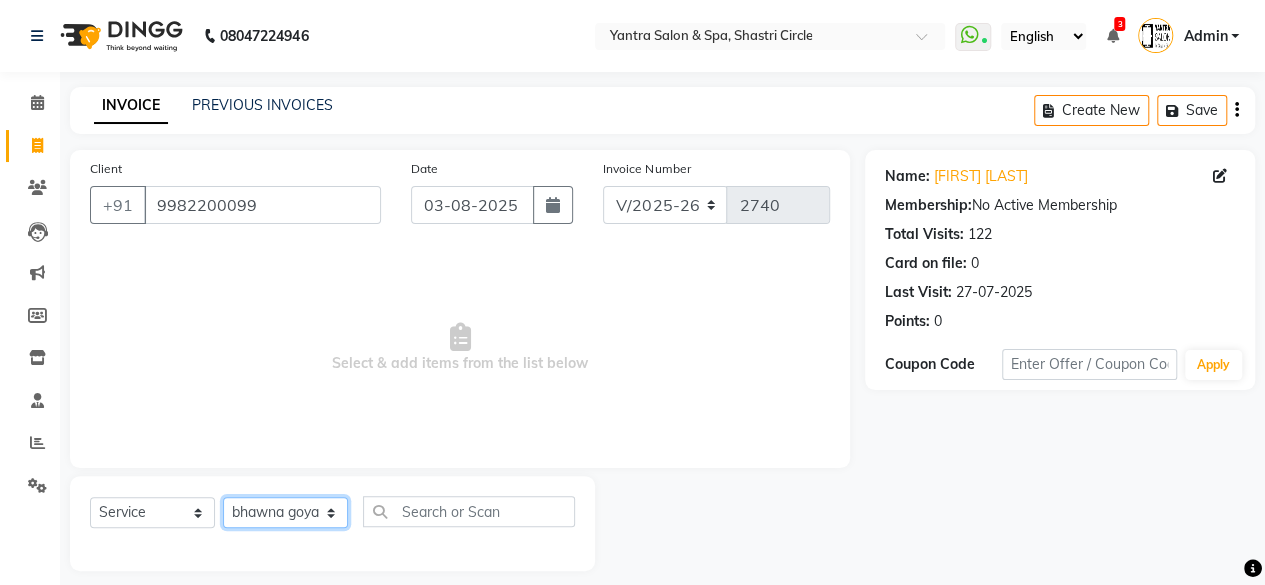 click on "Select Stylist Arvind ASHA bhawna goyal Dev Dimple Director Harsha Hemlata kajal Latika lucky Manager Manisha maam Neelu  Pallavi Pinky Priyanka Rahul Sekhar usha" 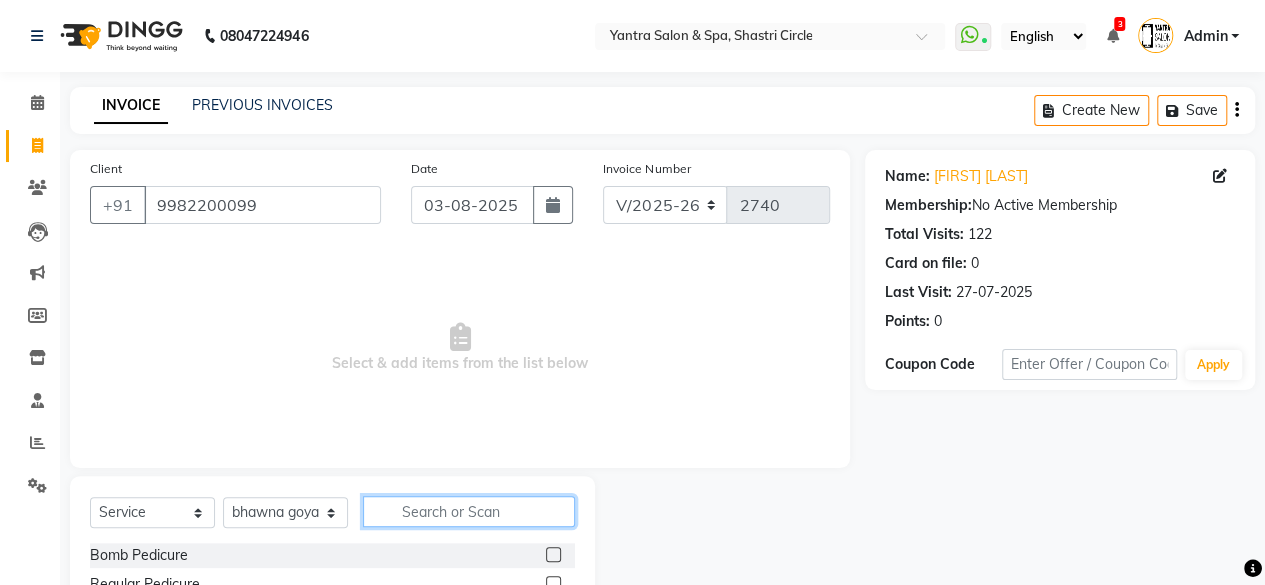 click 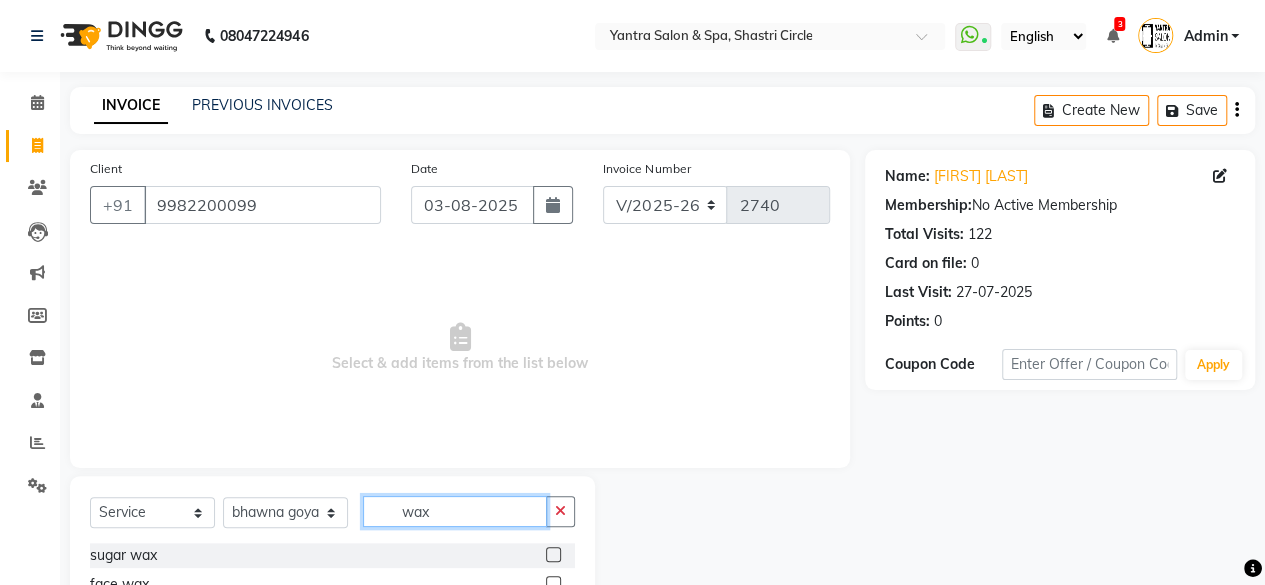 scroll, scrollTop: 200, scrollLeft: 0, axis: vertical 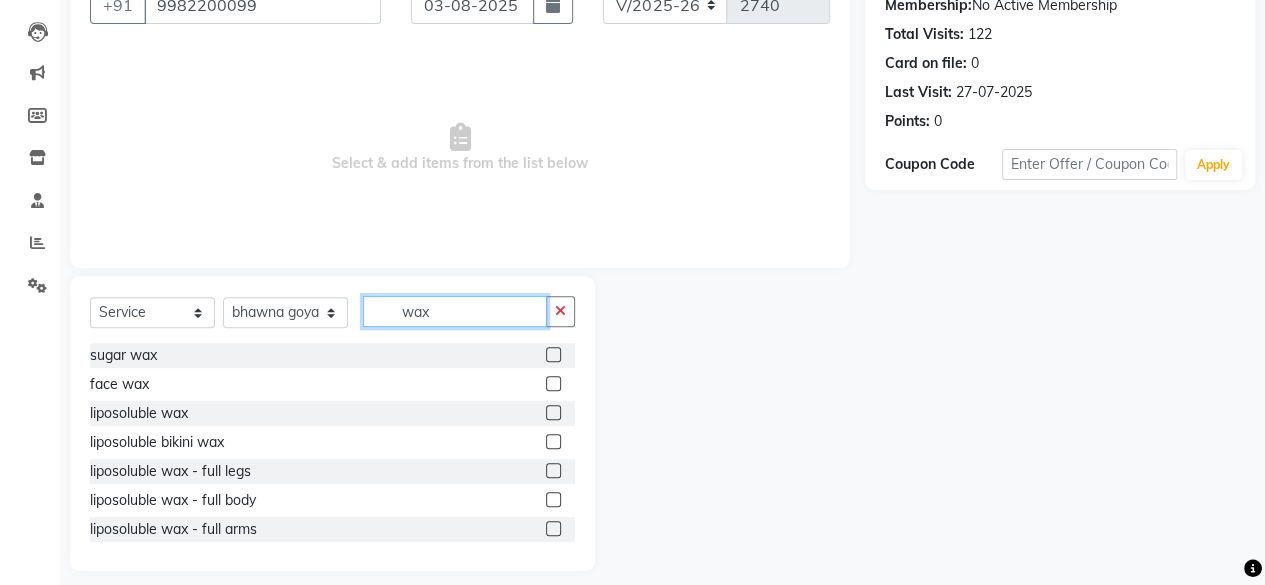 type on "wax" 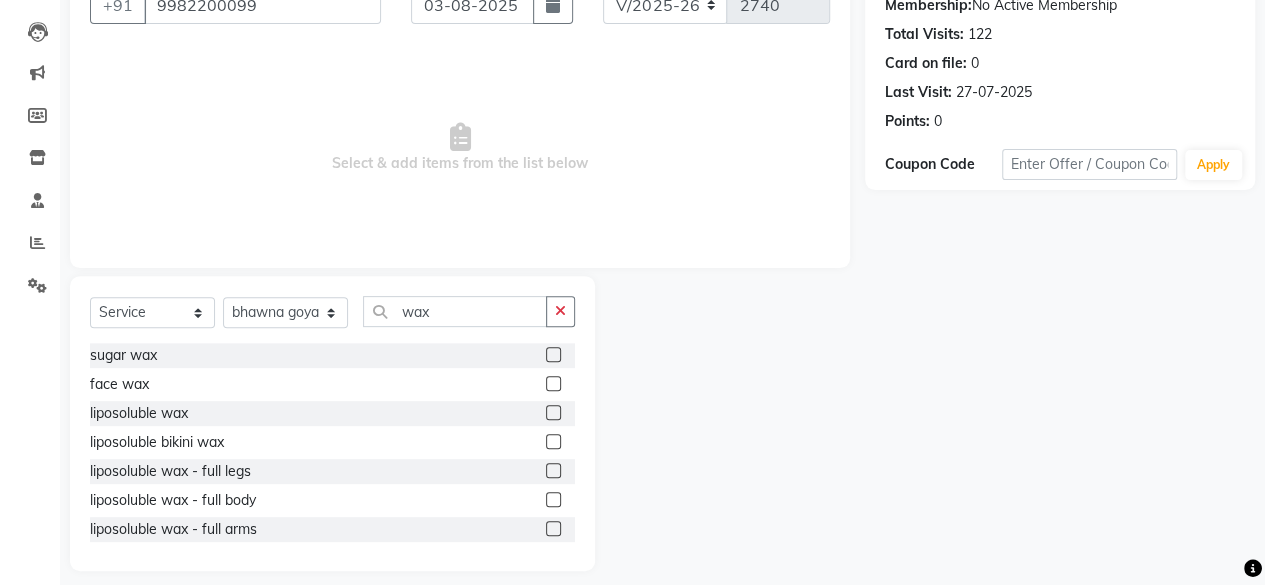click 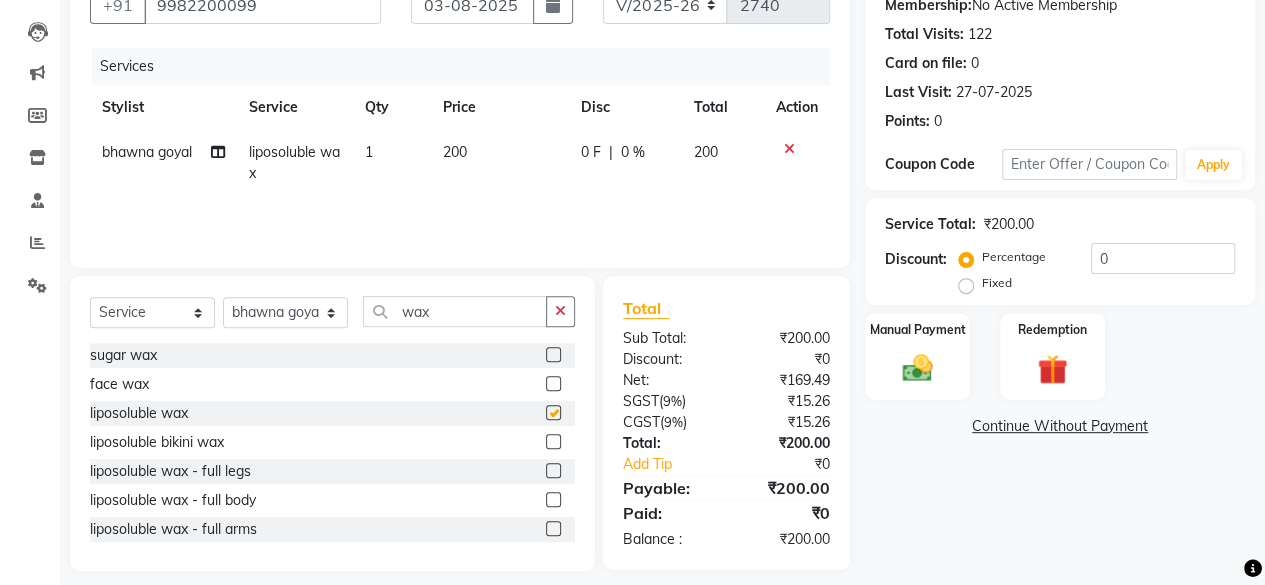 checkbox on "false" 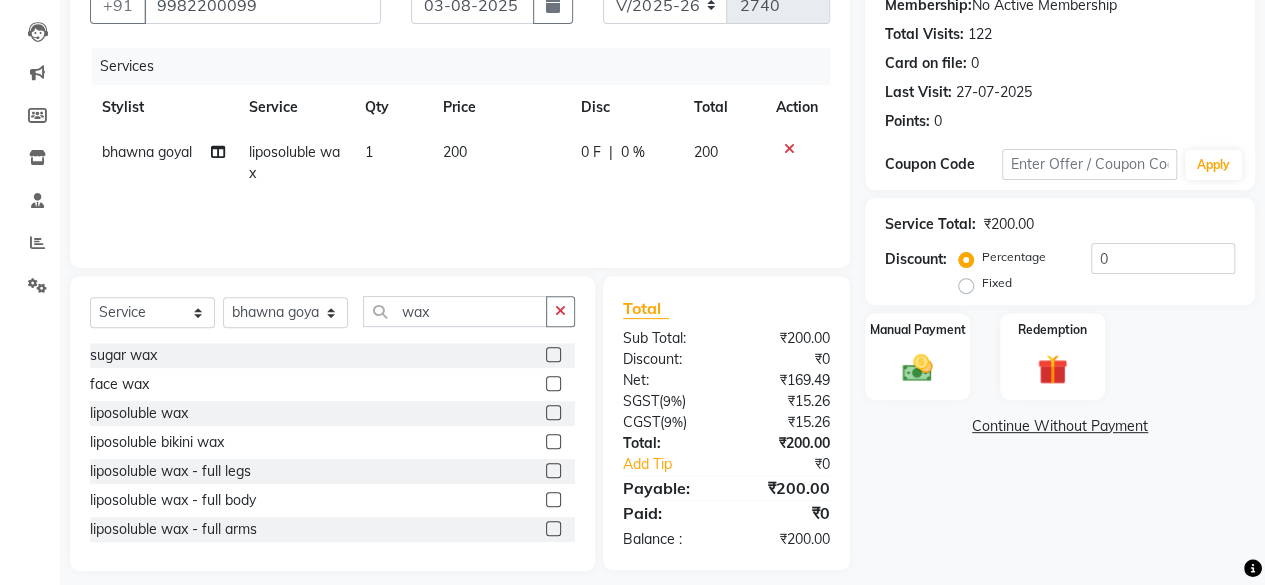 click on "200" 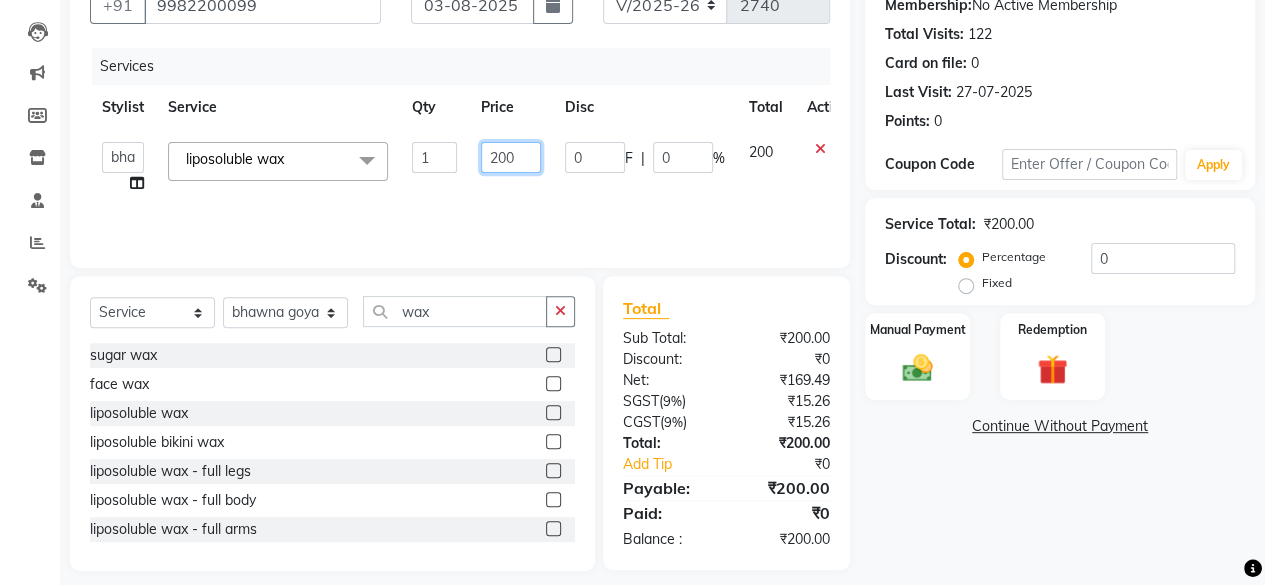 click on "200" 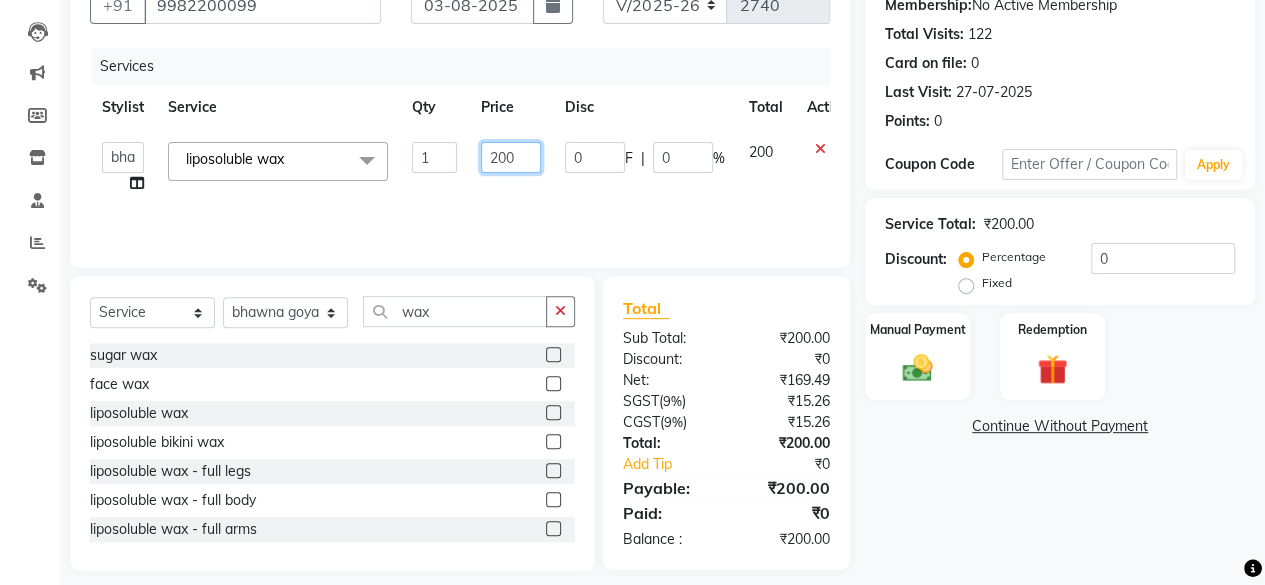 click on "200" 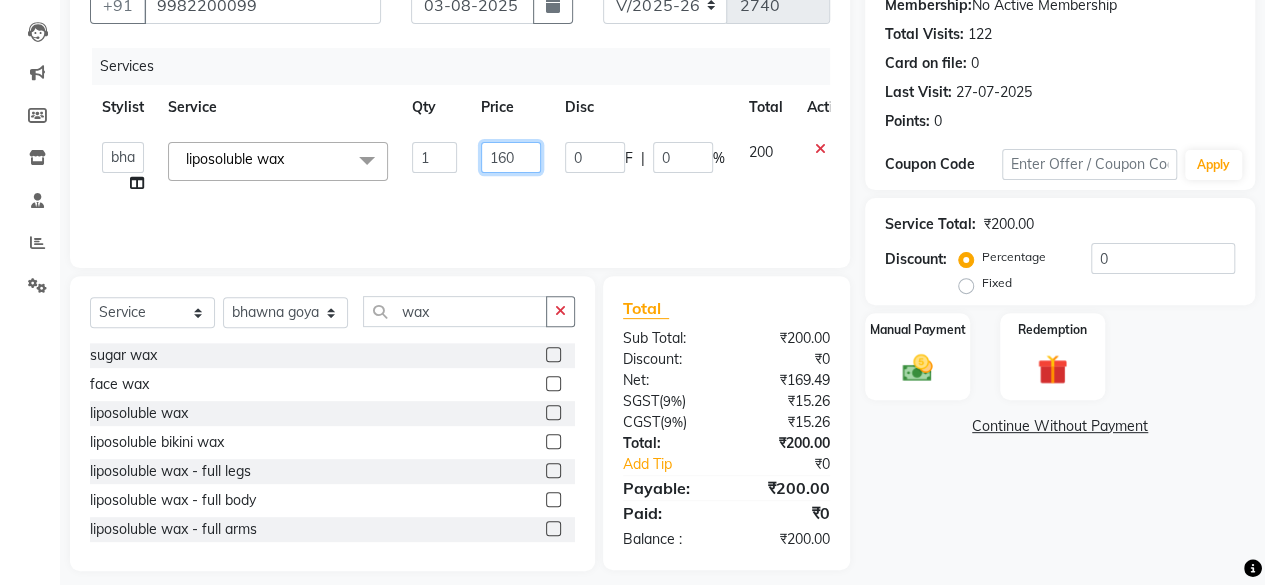 type on "1600" 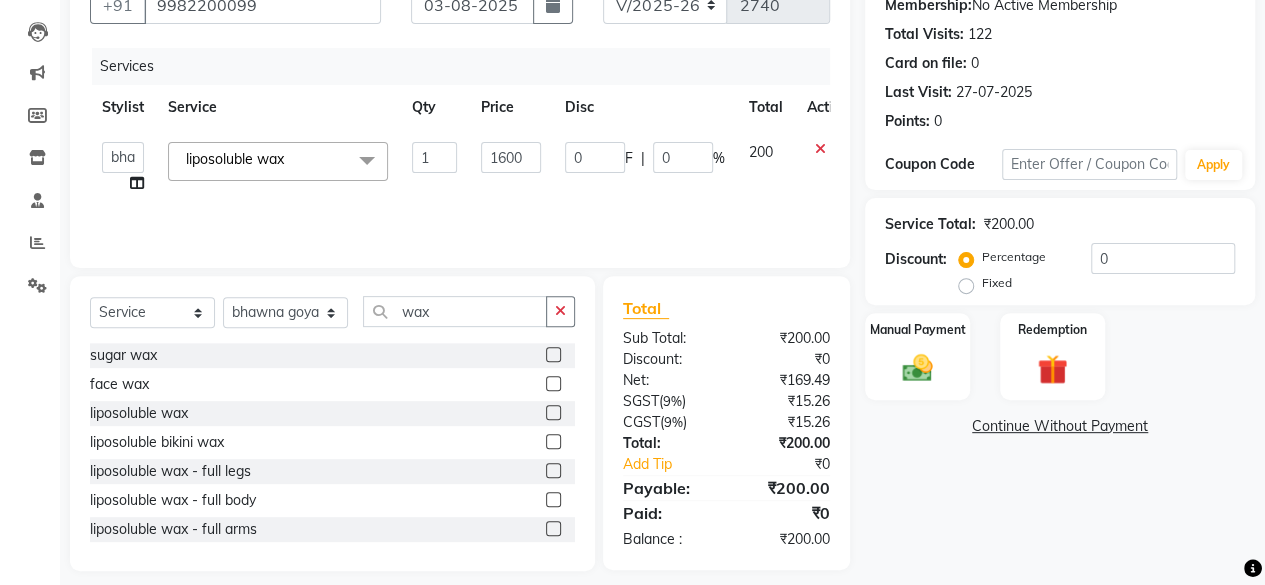 click on "Services Stylist Service Qty Price Disc Total Action  Arvind   ASHA   bhawna goyal   Dev   Dimple   Director   Harsha   Hemlata   kajal   Latika   lucky   Manager   Manisha maam   Neelu    Pallavi   Pinky   Priyanka   Rahul   Sekhar   usha  liposoluble wax  x Bomb Pedicure Regular Pedicure Cracked Heal Treatment Alga Apothecary Pedicure Gel polish remover  Donut Pedicure candle Pedicure Avl Express Pedicure Avl Pedicruise pedicure Avl Pedipure pedicure Pedi Pai pedicure Under arms polish Kanpeki body spa Regular Manicure Bomb Manicure Alga Apothecary Manicure Nail Extensions Gel nail pent Pedi Pai manicure Donut manicure Avl express manicure Avl Pedicruise manicure Avl Pedipure manicure Candle manicure Back polish Foot Massage Head Massage Back Massage Hand & Shoulder Massage Body Spa Relaxing Body Massage Aromatherapy Associates - Renewing Rose Aromatherapy Associates - intense nourishment Aromatherapy Associates Body Massage Full Body Bleach Body Polishing body scrub  face bleach back scrub bleach misc 1 0" 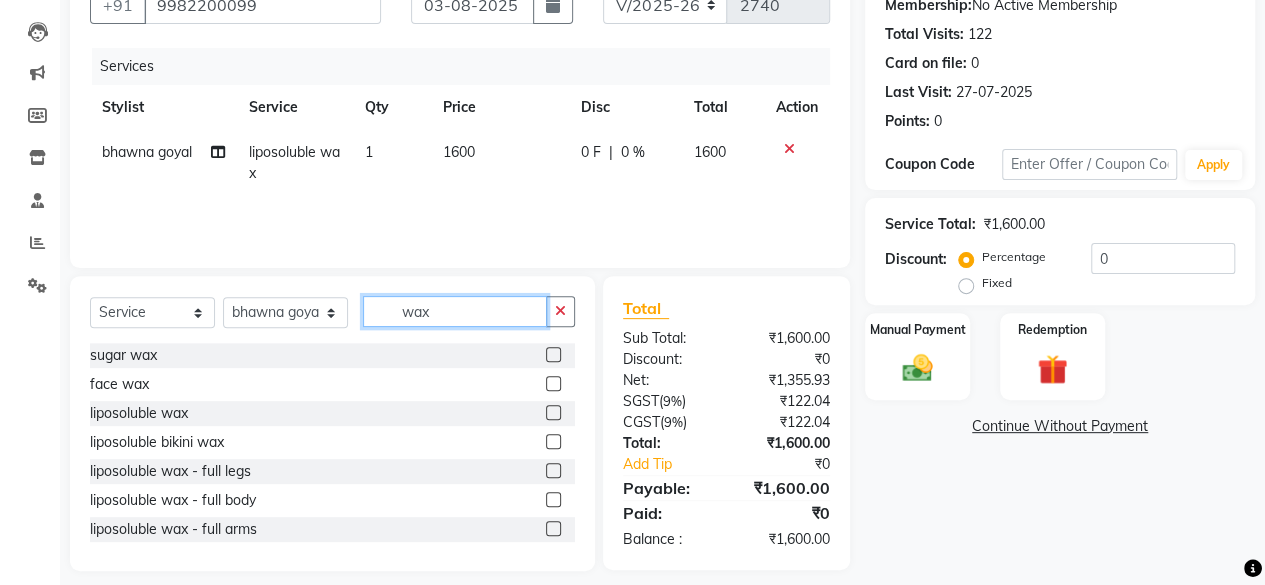 click on "wax" 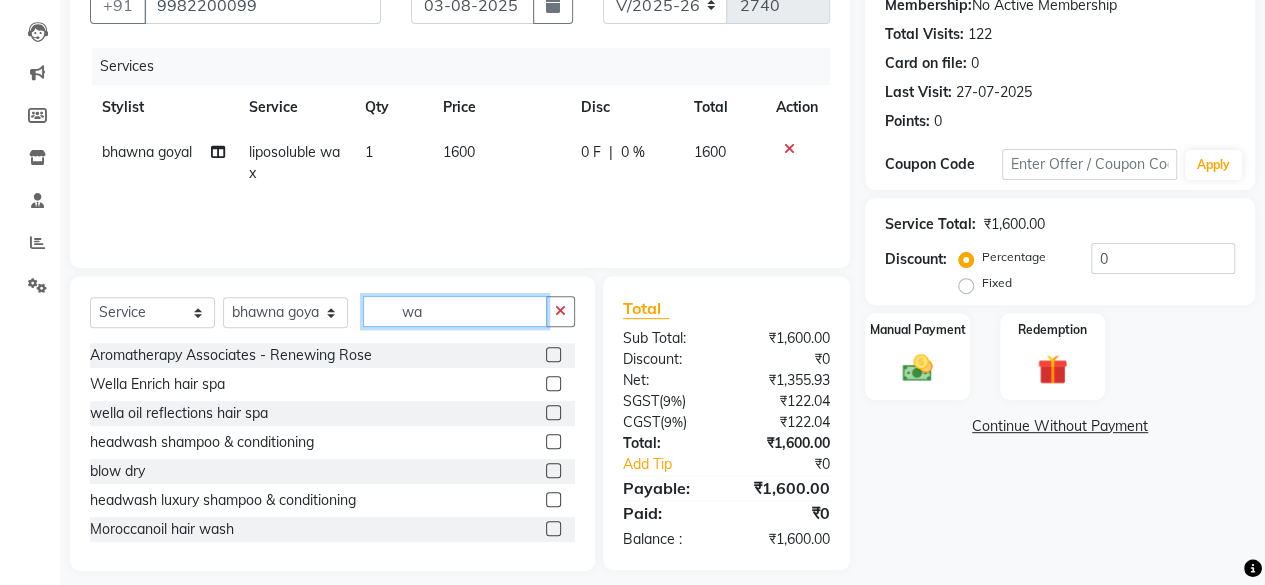 type on "wax" 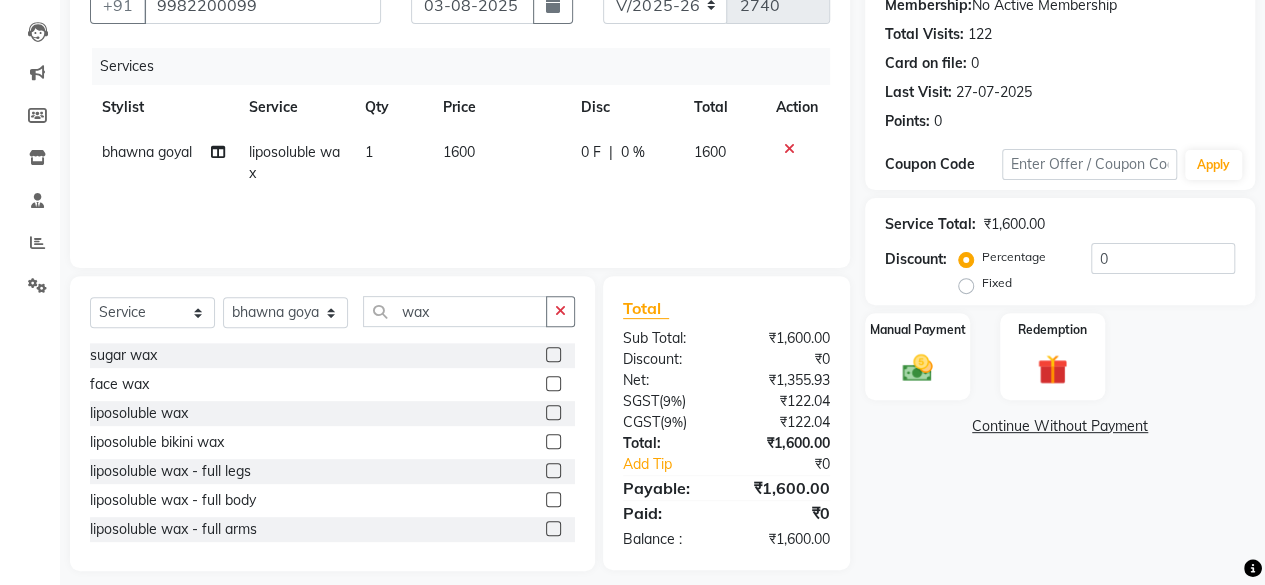 click 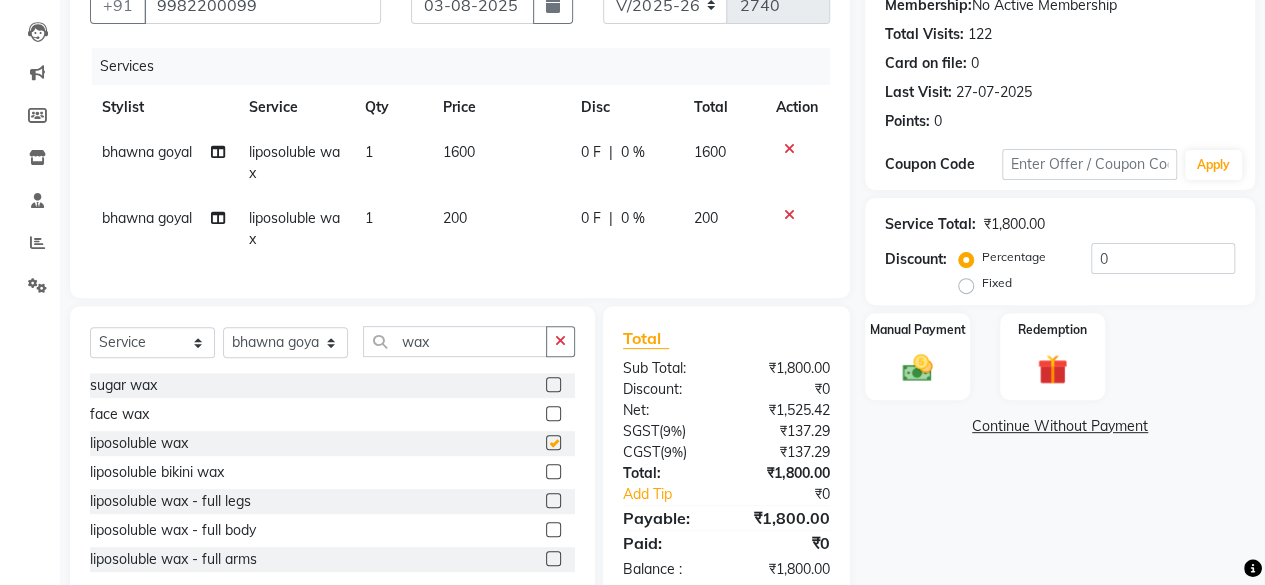 checkbox on "false" 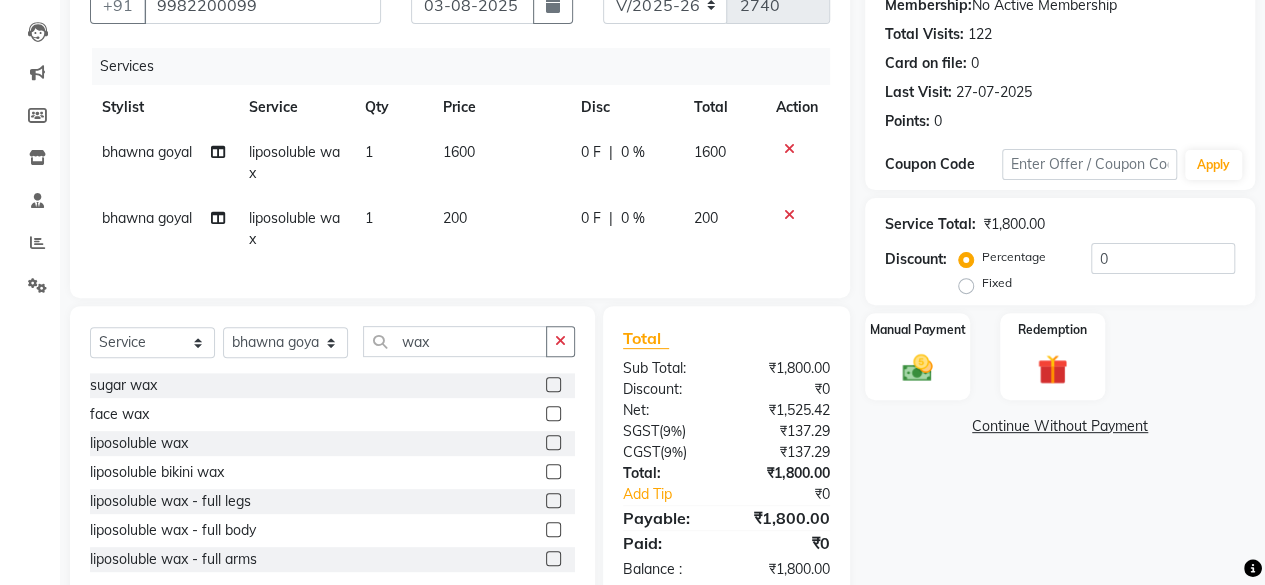 click on "200" 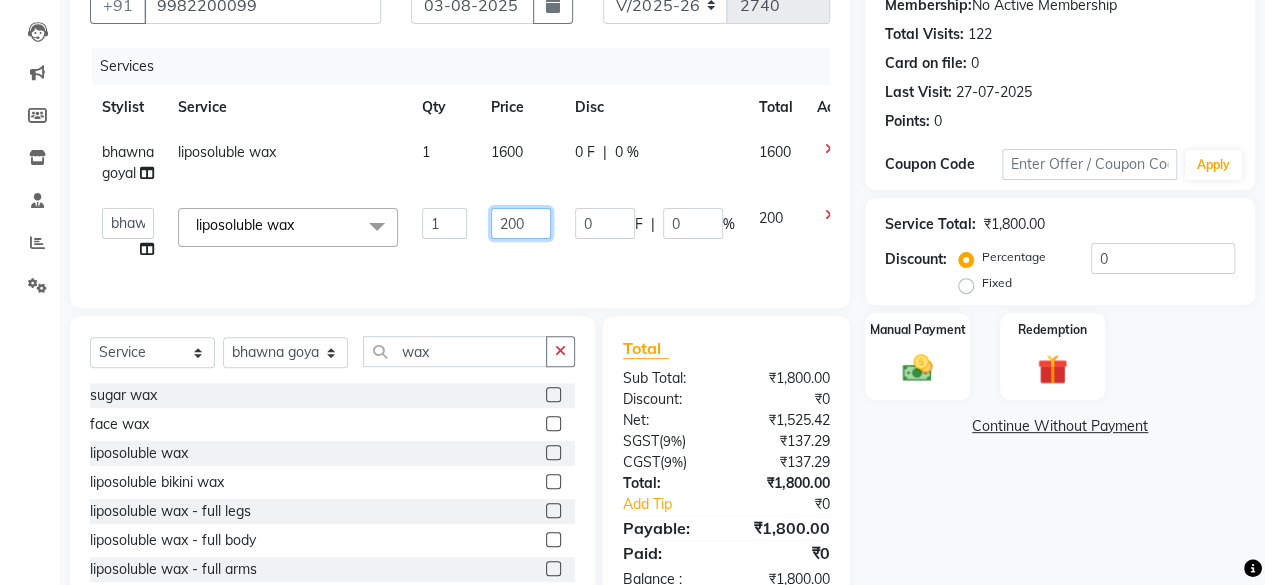 click on "200" 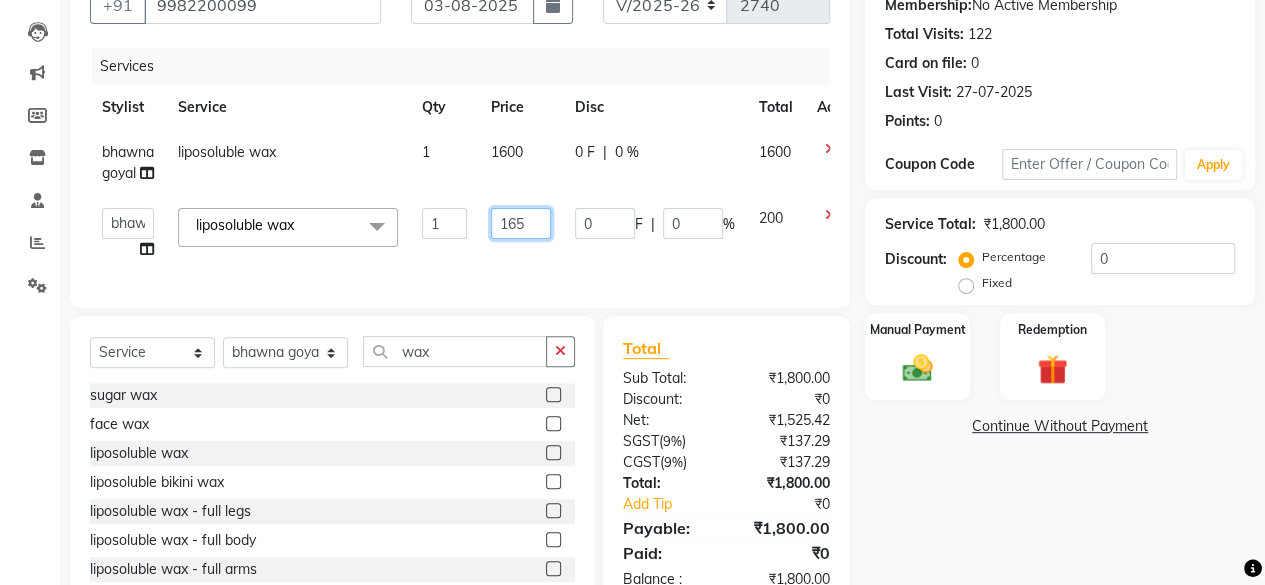 type on "1650" 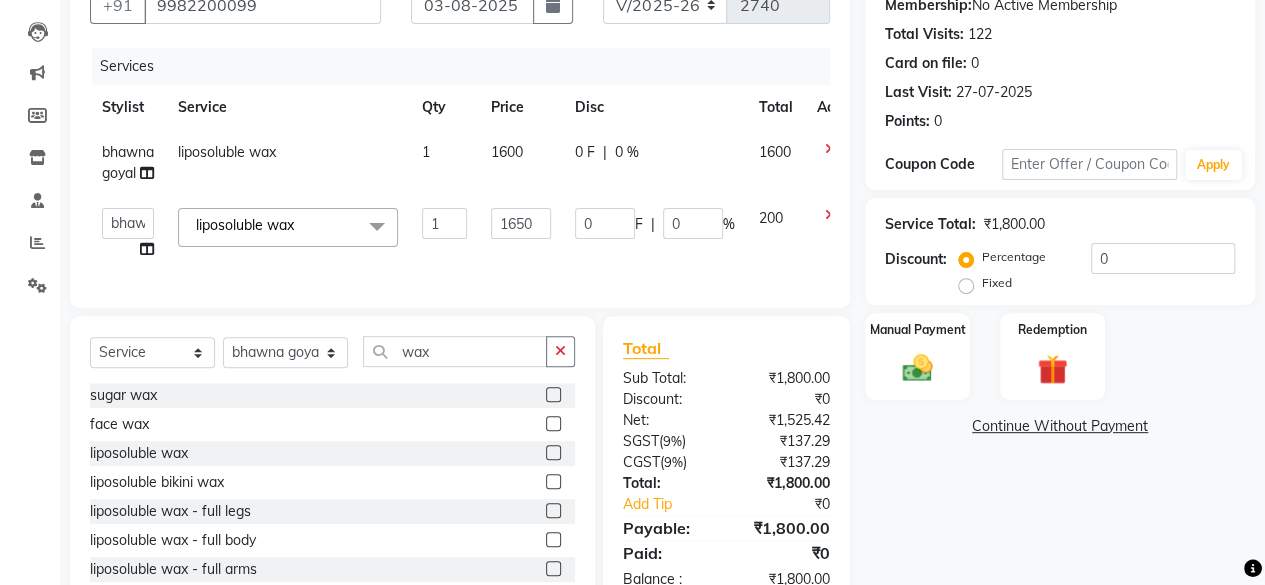 click on "1650" 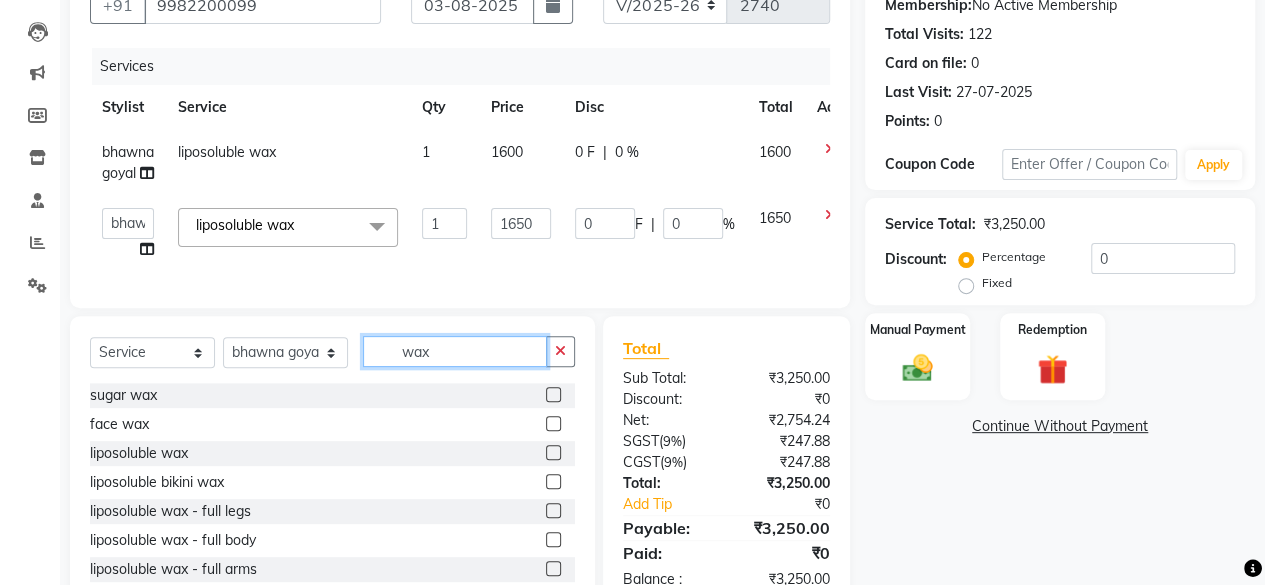click on "wax" 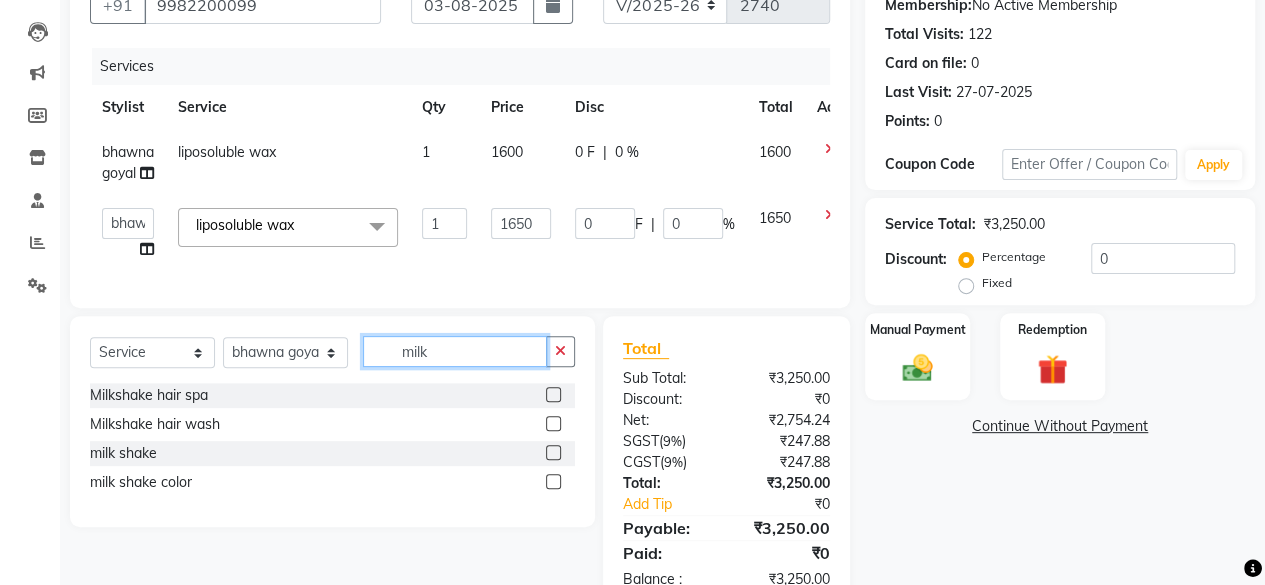 type on "milk" 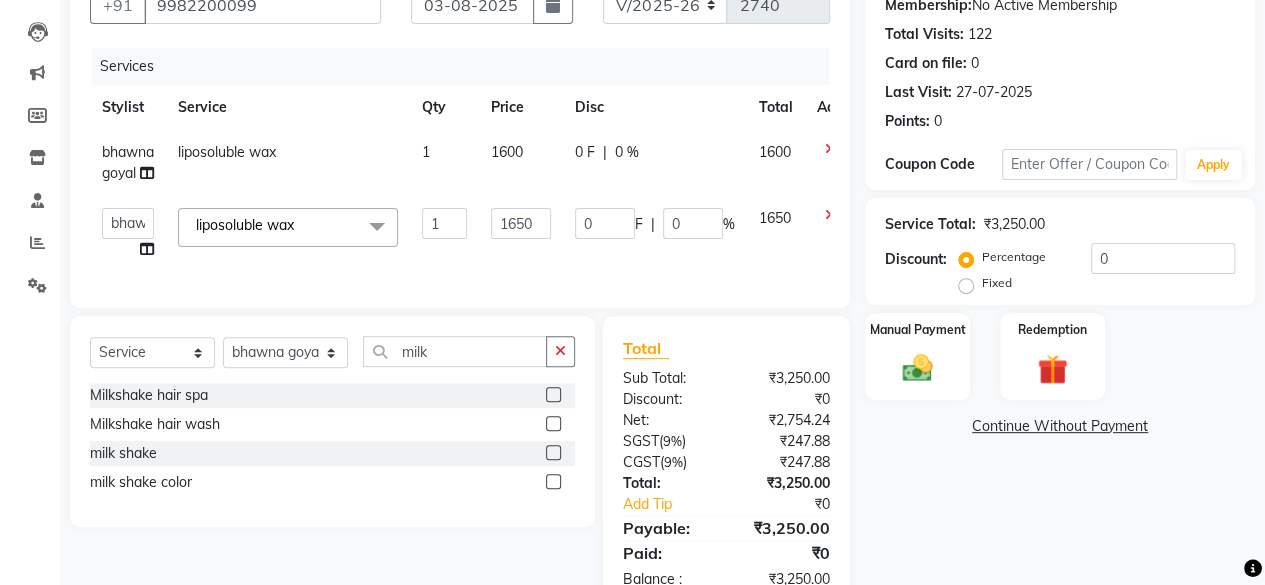 click 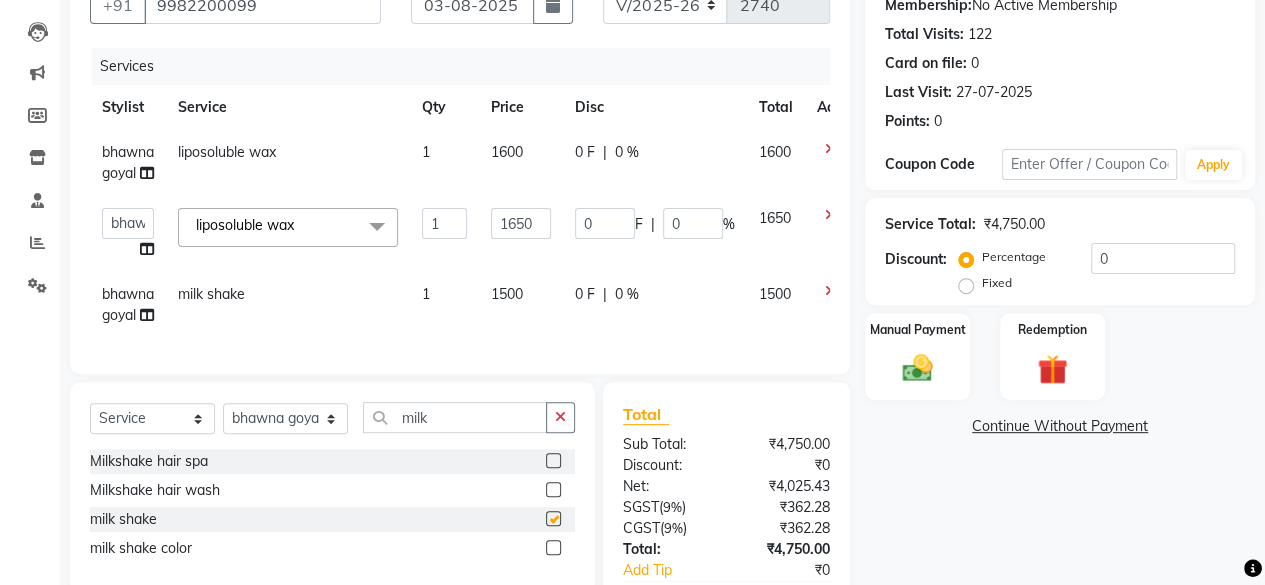 checkbox on "false" 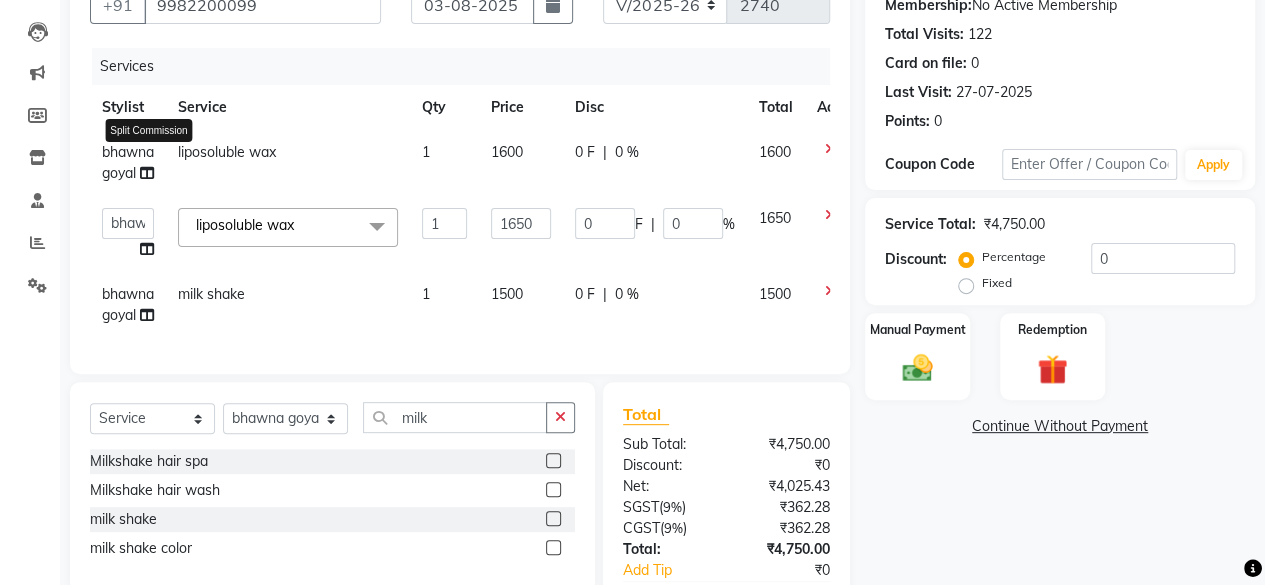 click 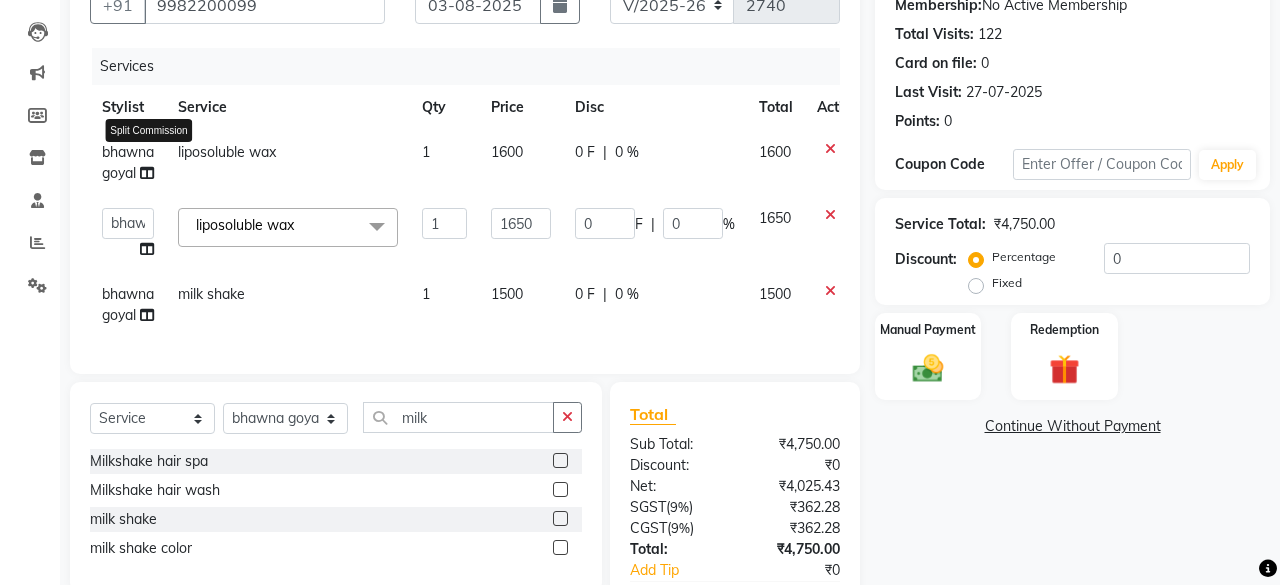 select on "7539" 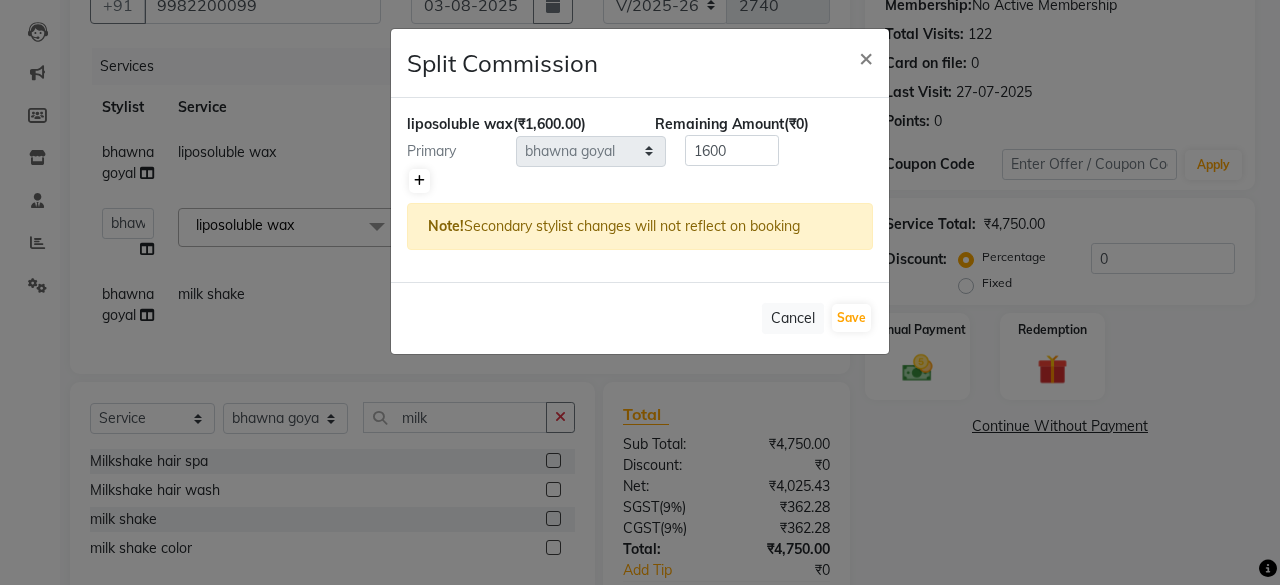click 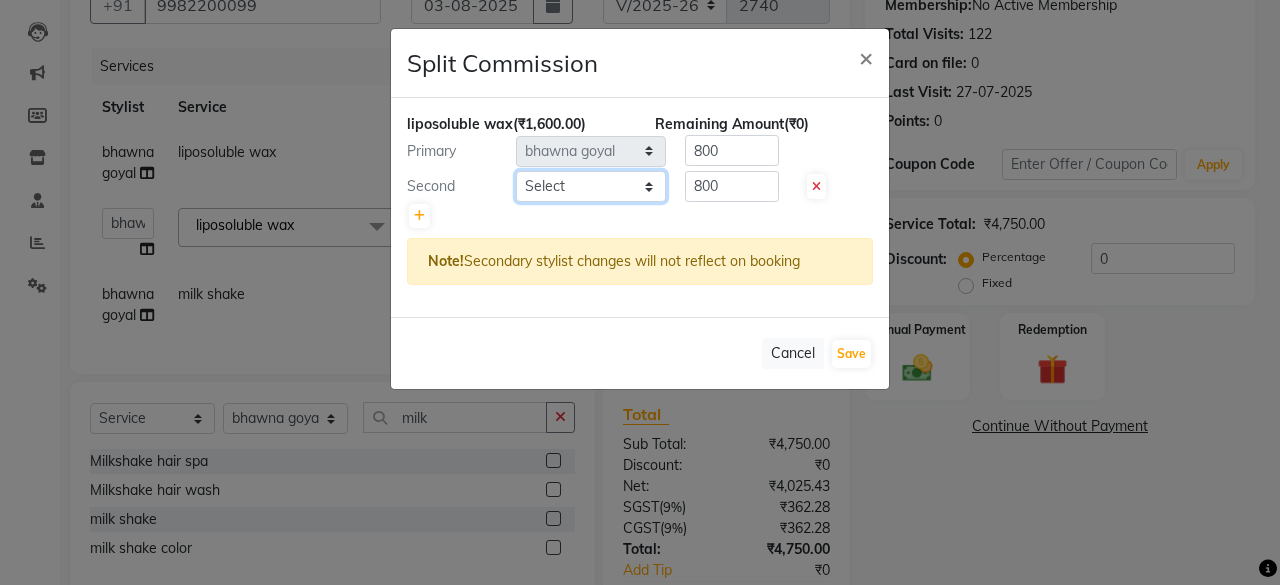 click on "Select  [FIRST]   [FIRST]   [FIRST] [LAST]   [FIRST]   [FIRST]   Director   [FIRST]   [FIRST]   [FIRST]   [FIRST]   [FIRST]   Manager   [FIRST] [LAST]   No Preference   [FIRST]   [FIRST]   [FIRST]   [FIRST]   [FIRST]   [FIRST]" 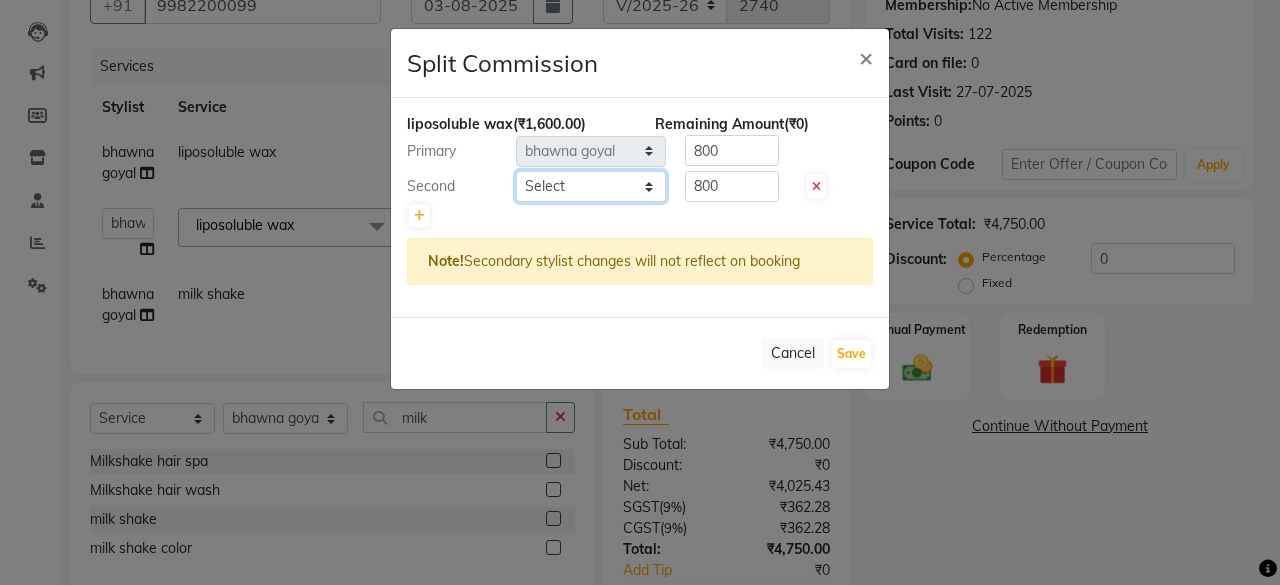 select on "15716" 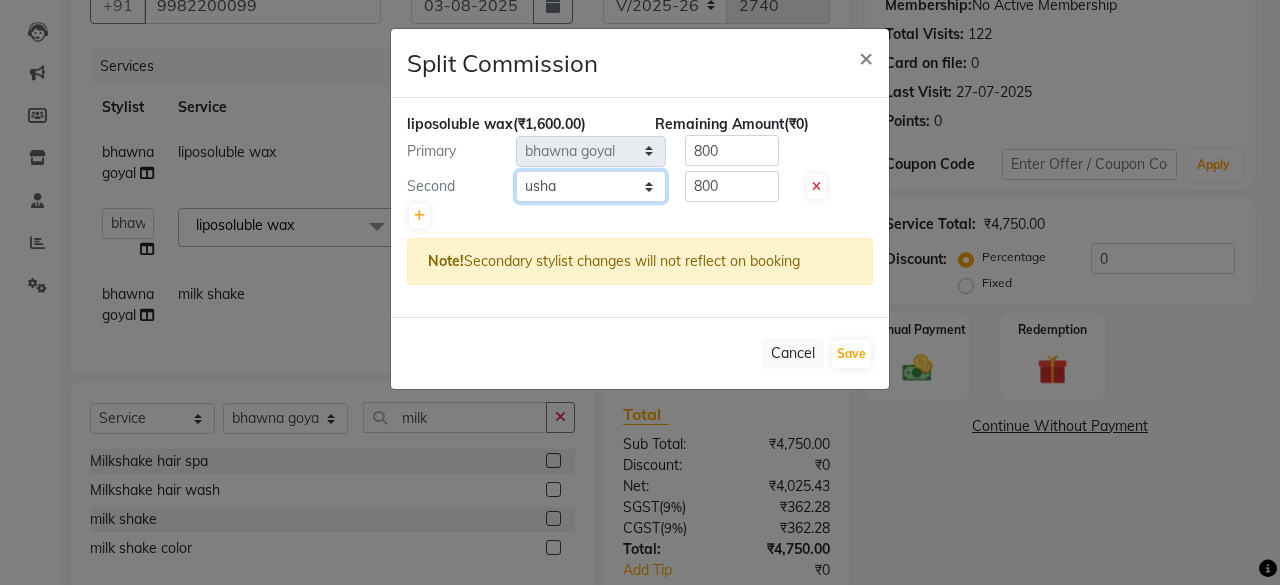 click on "Select  [FIRST]   [FIRST]   [FIRST] [LAST]   [FIRST]   [FIRST]   Director   [FIRST]   [FIRST]   [FIRST]   [FIRST]   [FIRST]   Manager   [FIRST] [LAST]   No Preference   [FIRST]   [FIRST]   [FIRST]   [FIRST]   [FIRST]   [FIRST]" 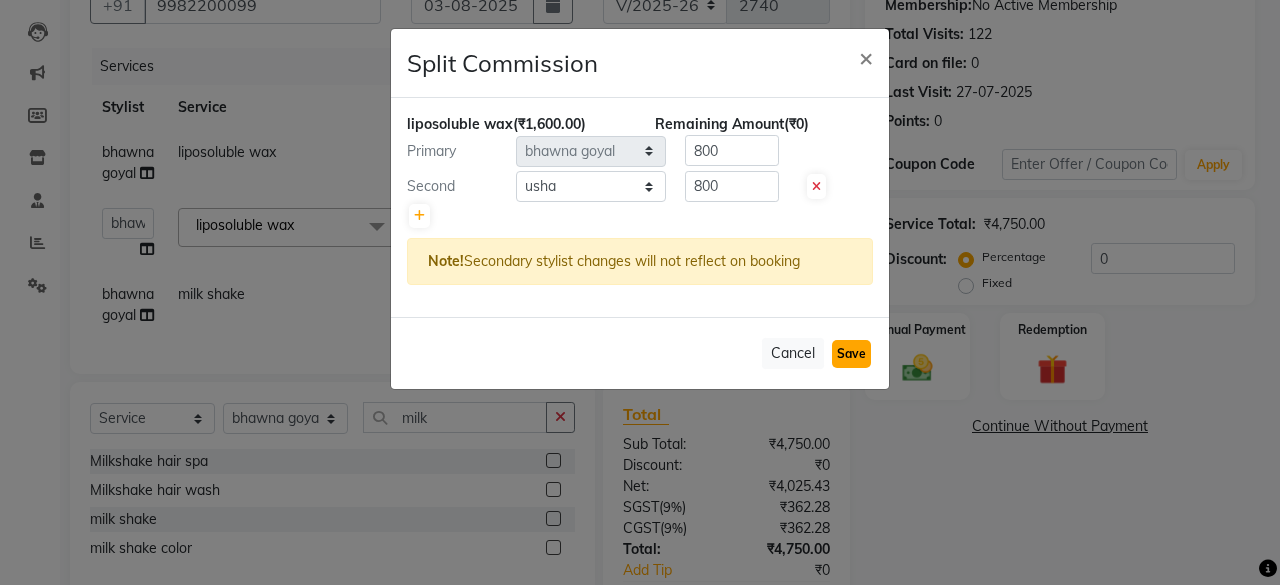 click on "Save" 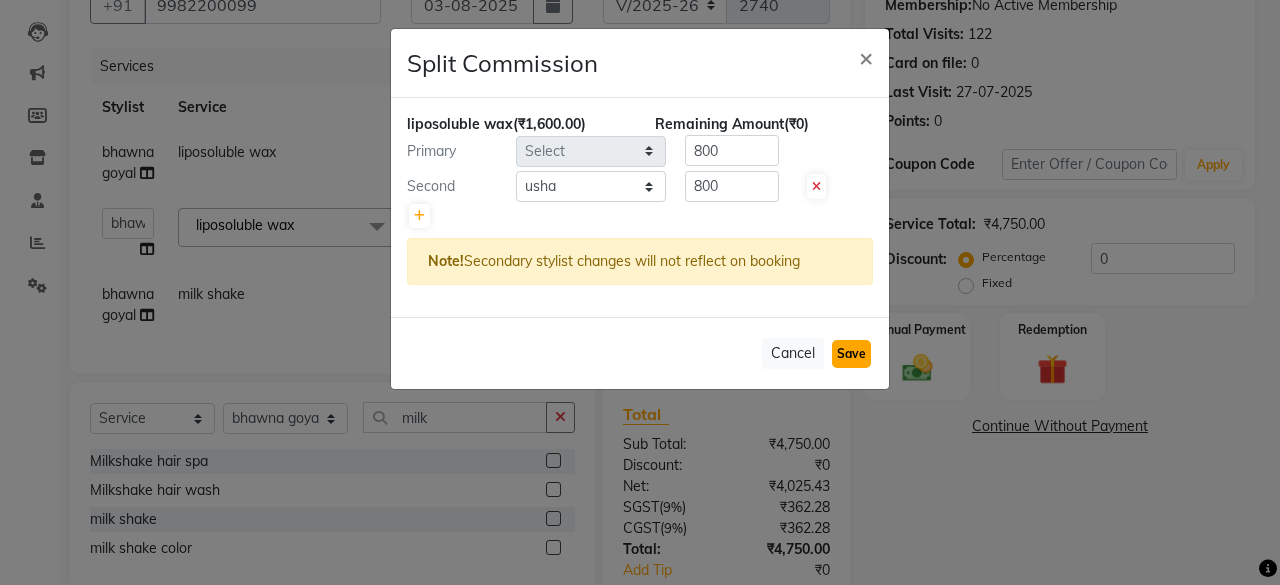 type 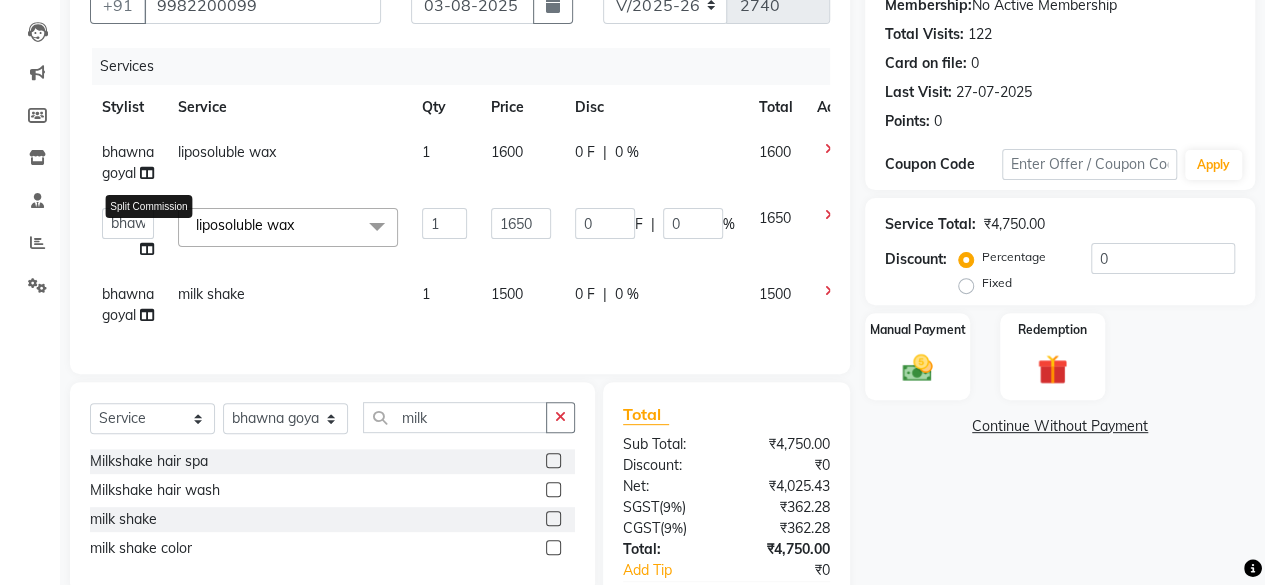 click 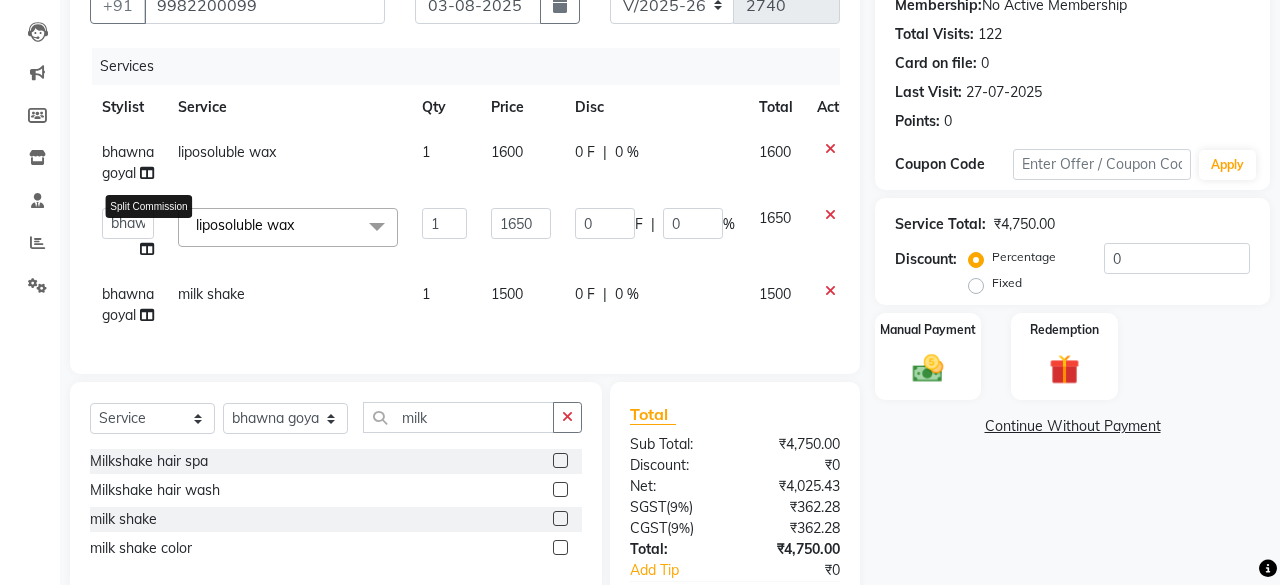 select on "7539" 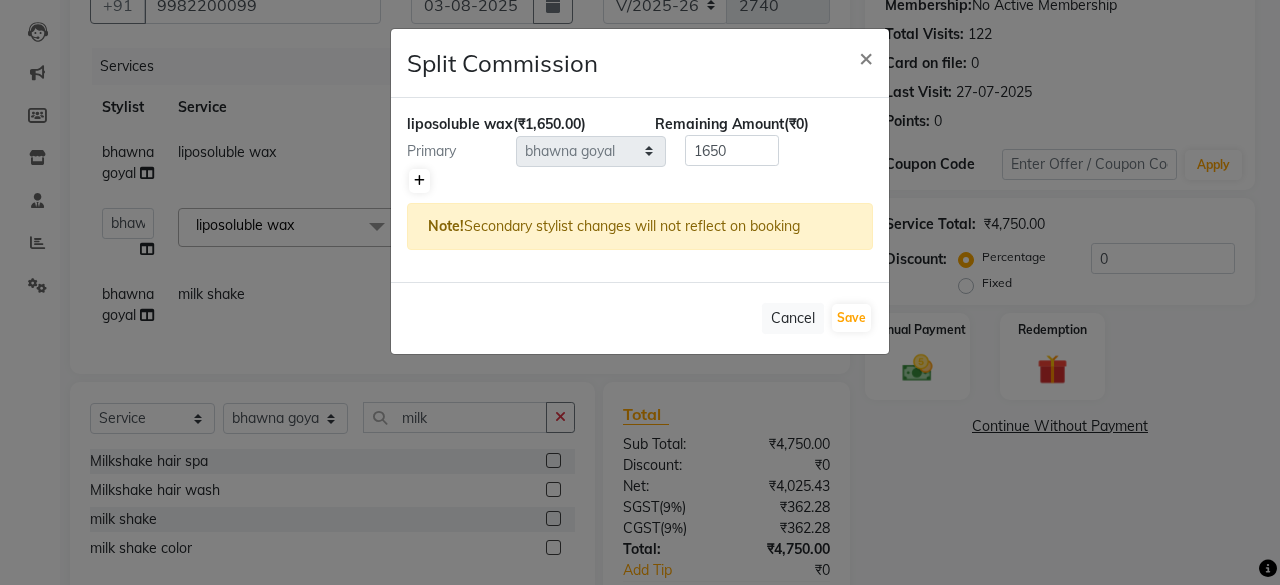 click 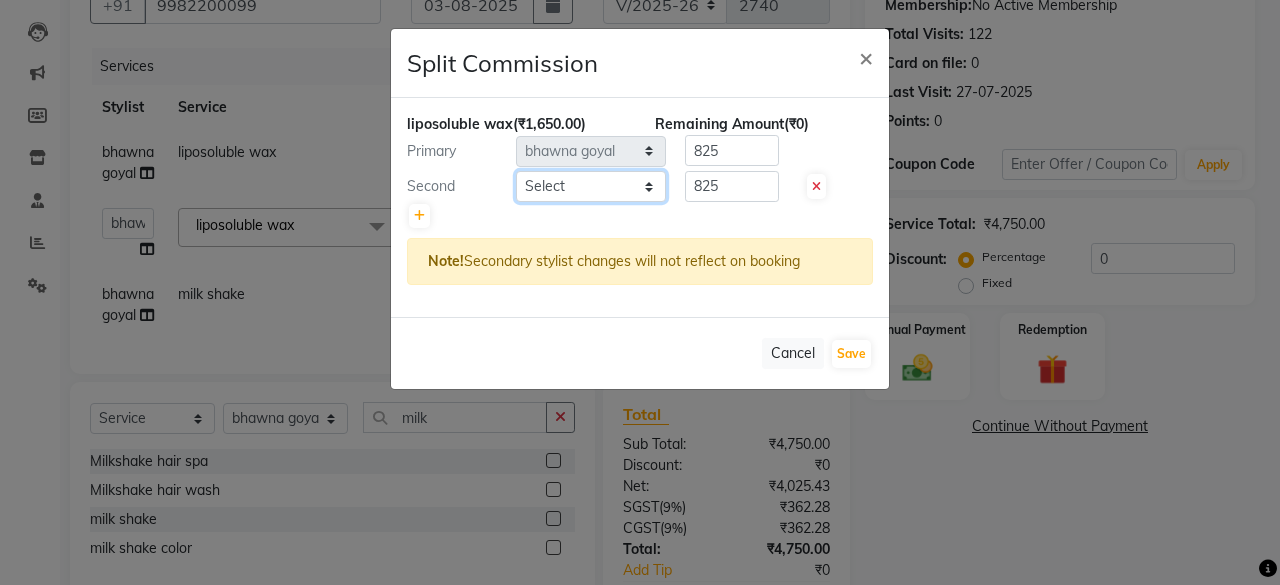 click on "Select  [FIRST]   [FIRST]   [FIRST] [LAST]   [FIRST]   [FIRST]   Director   [FIRST]   [FIRST]   [FIRST]   [FIRST]   [FIRST]   Manager   [FIRST] [LAST]   No Preference   [FIRST]   [FIRST]   [FIRST]   [FIRST]   [FIRST]   [FIRST]" 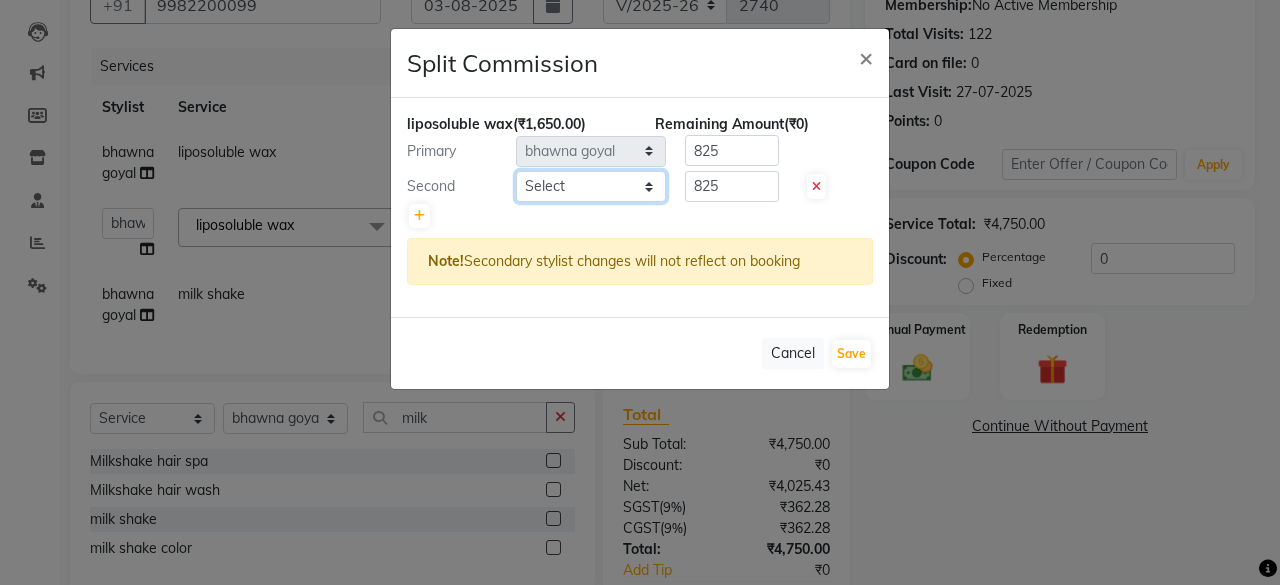 select on "15716" 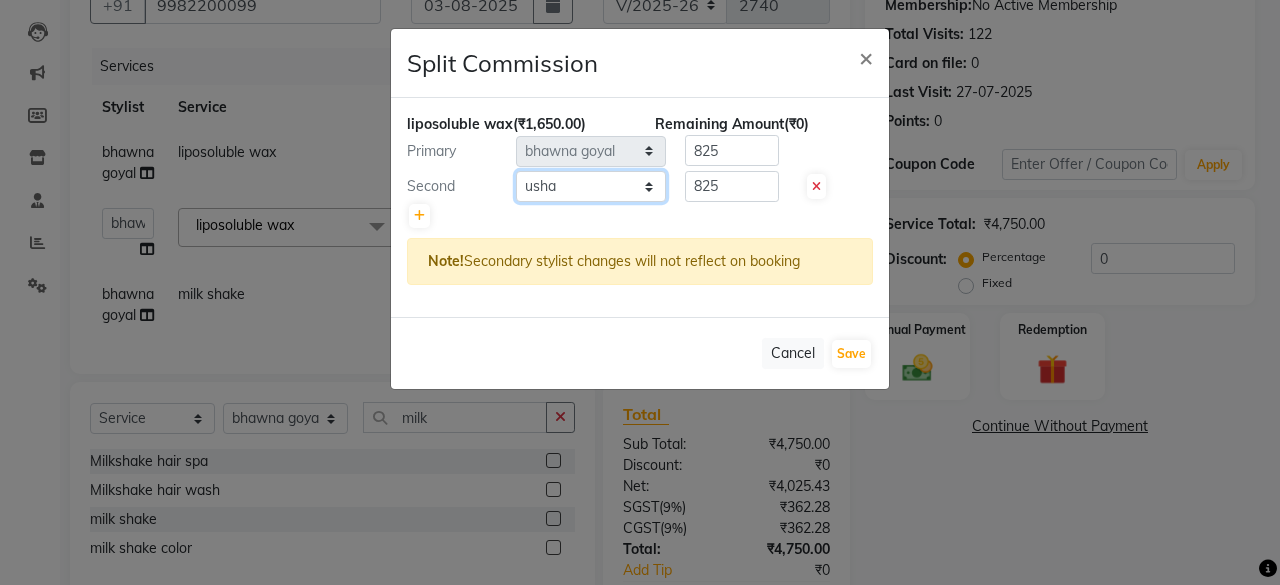 click on "Select  [FIRST]   [FIRST]   [FIRST] [LAST]   [FIRST]   [FIRST]   Director   [FIRST]   [FIRST]   [FIRST]   [FIRST]   [FIRST]   Manager   [FIRST] [LAST]   No Preference   [FIRST]   [FIRST]   [FIRST]   [FIRST]   [FIRST]   [FIRST]" 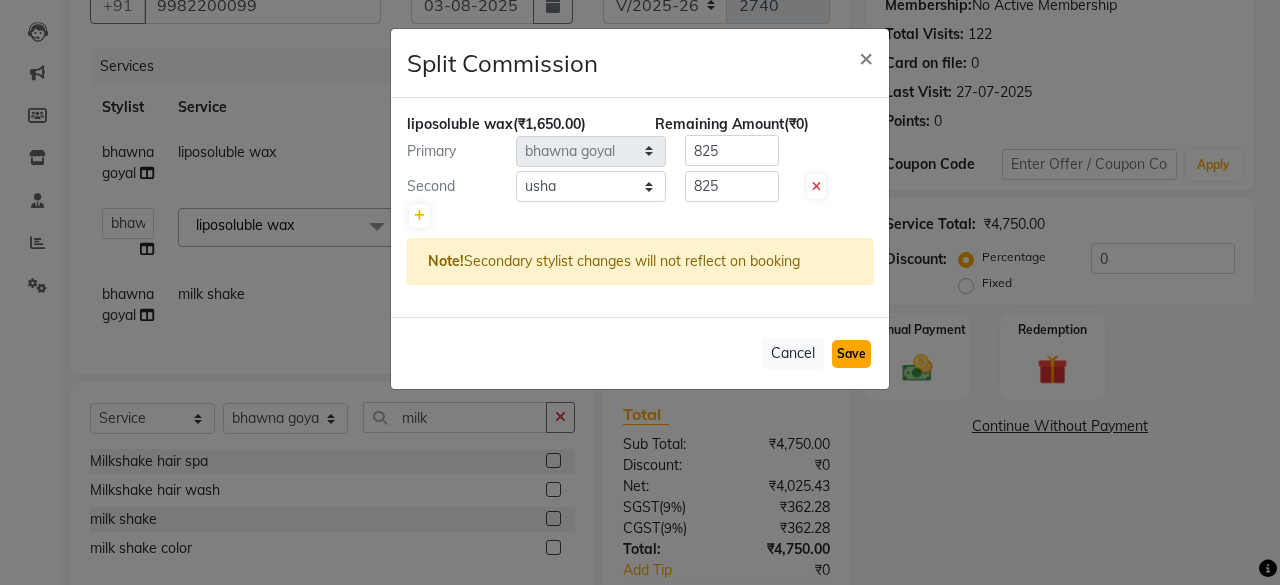 click on "Save" 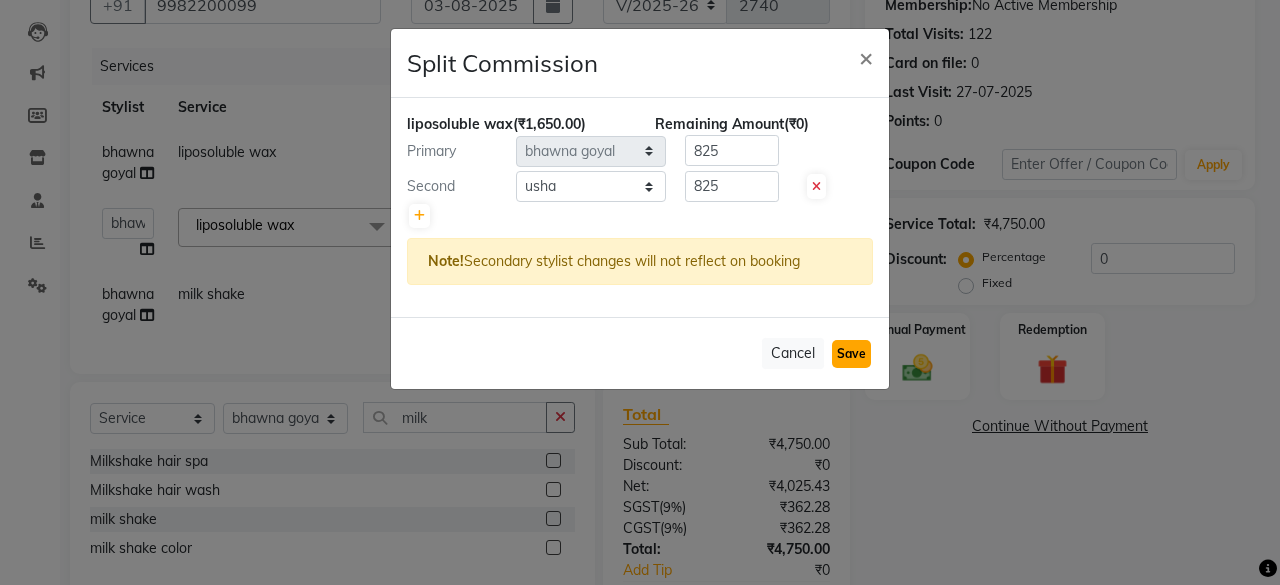 select on "Select" 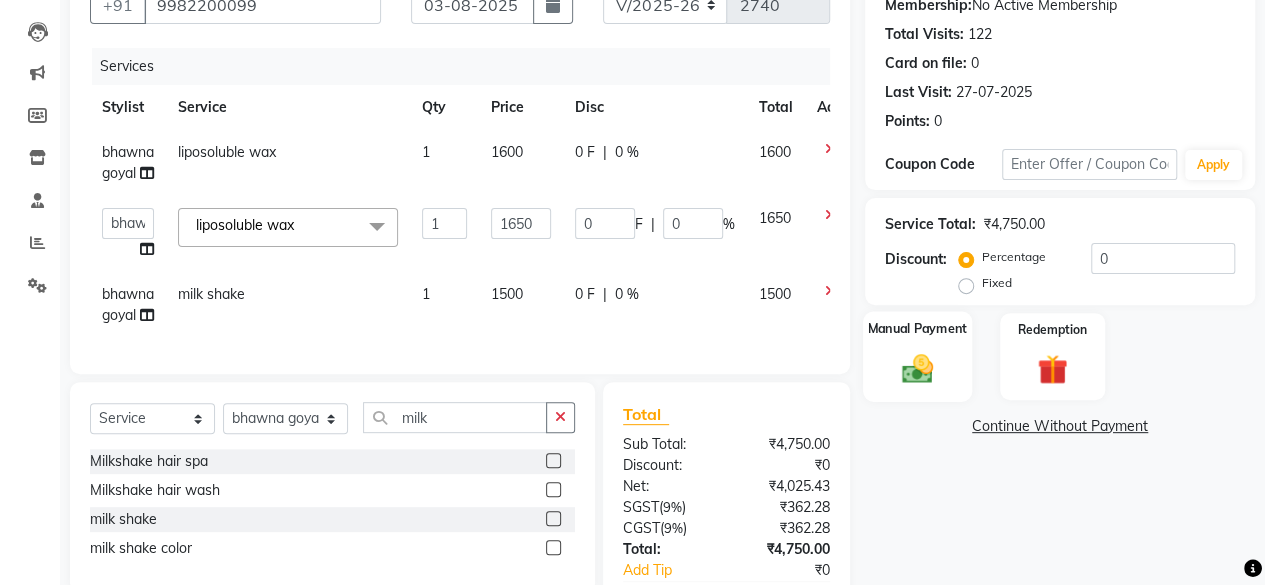 click on "Manual Payment" 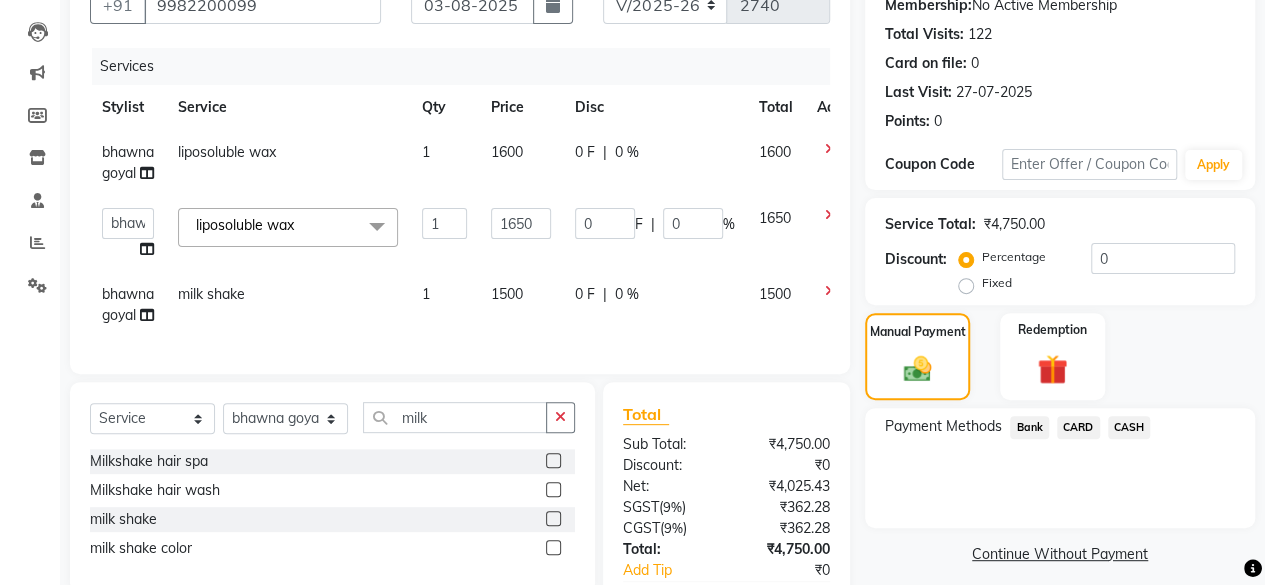 scroll, scrollTop: 334, scrollLeft: 0, axis: vertical 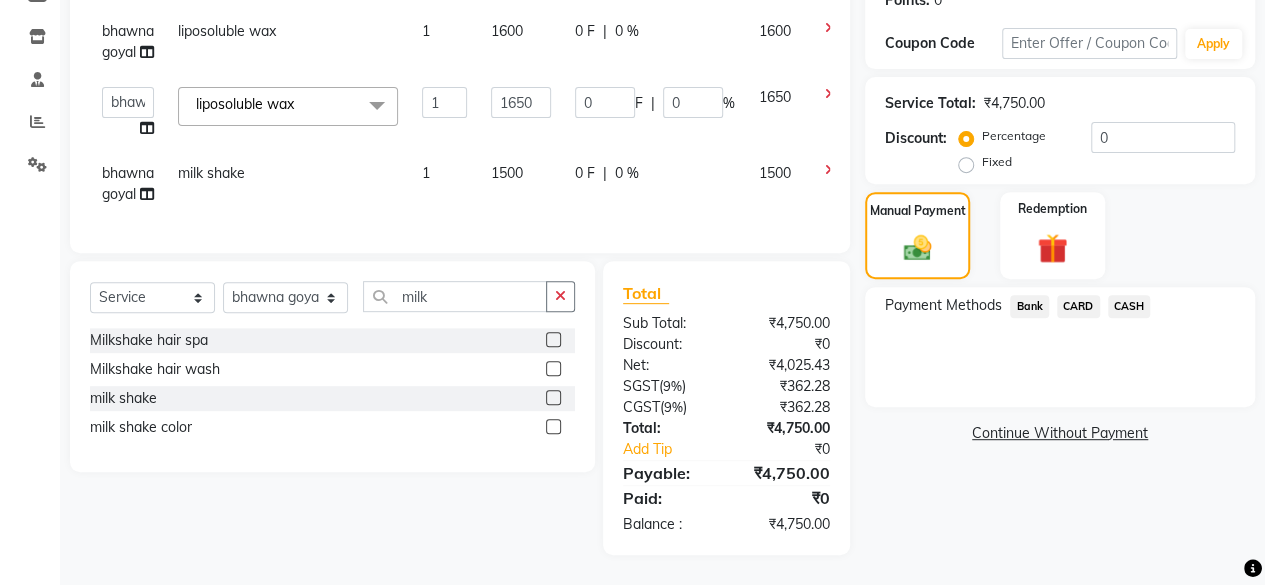 click on "Bank" 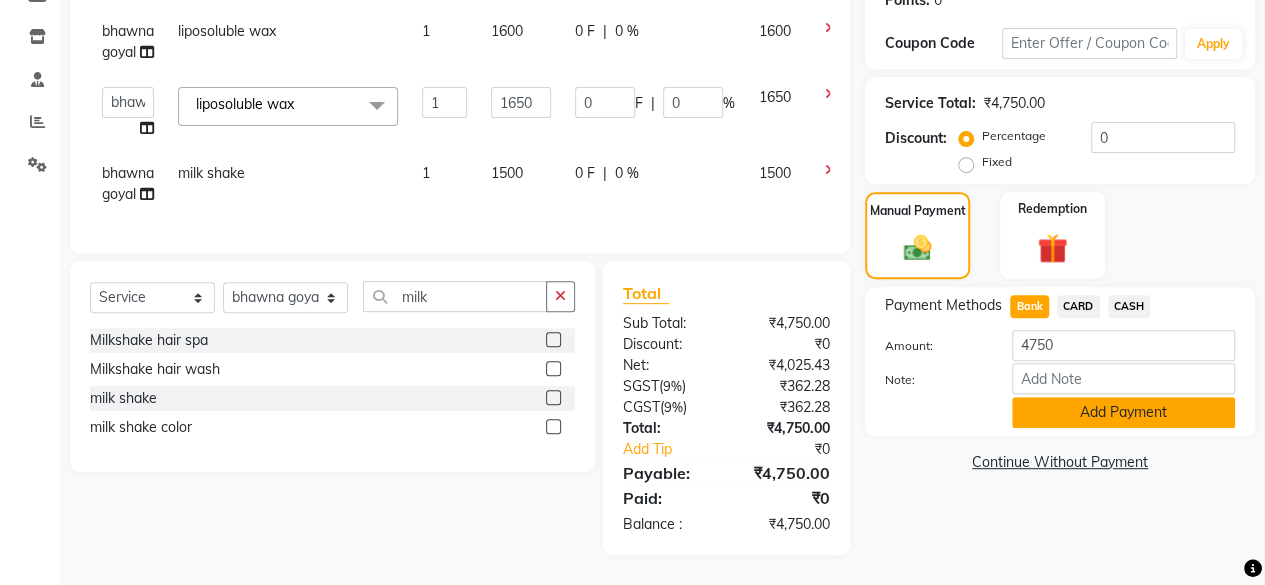 click on "Add Payment" 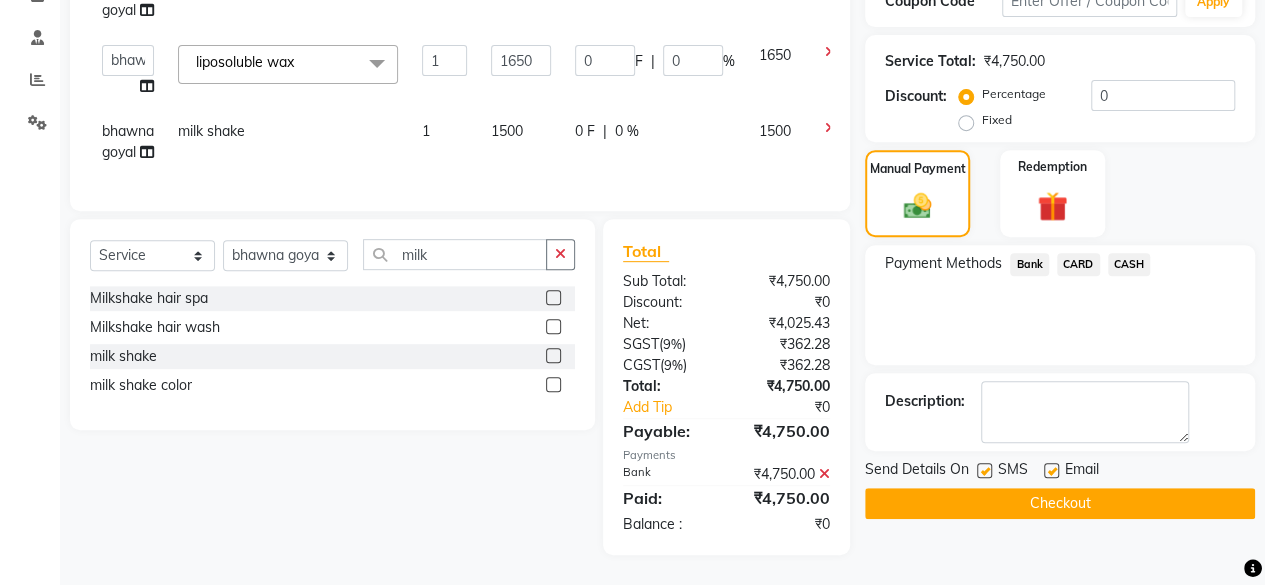 scroll, scrollTop: 376, scrollLeft: 0, axis: vertical 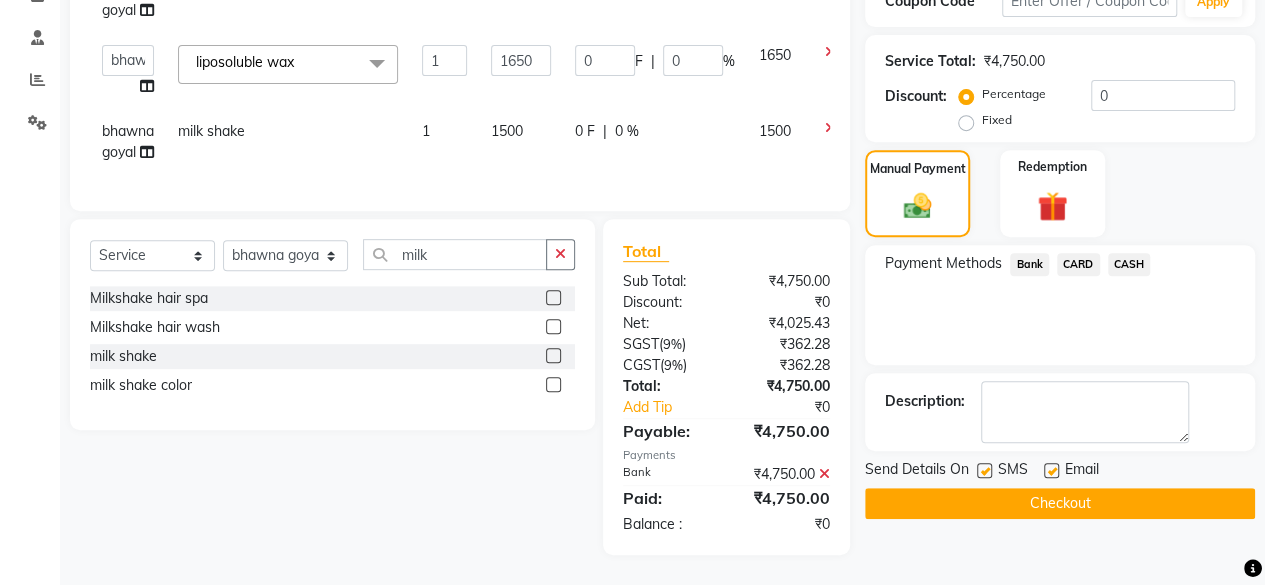 click on "Checkout" 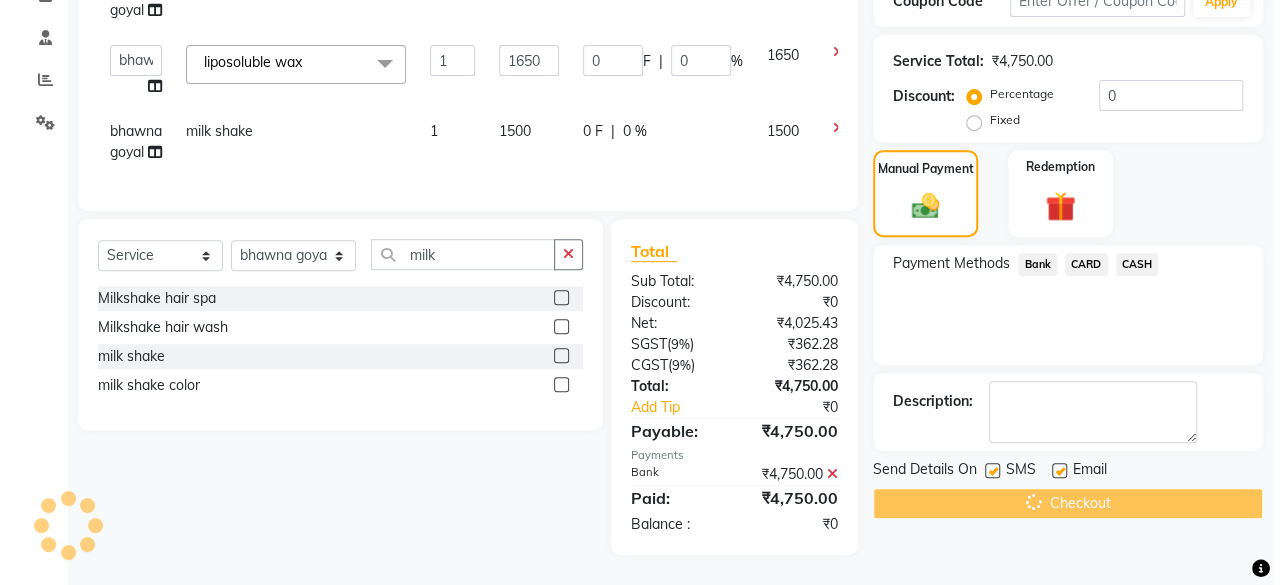 scroll, scrollTop: 0, scrollLeft: 0, axis: both 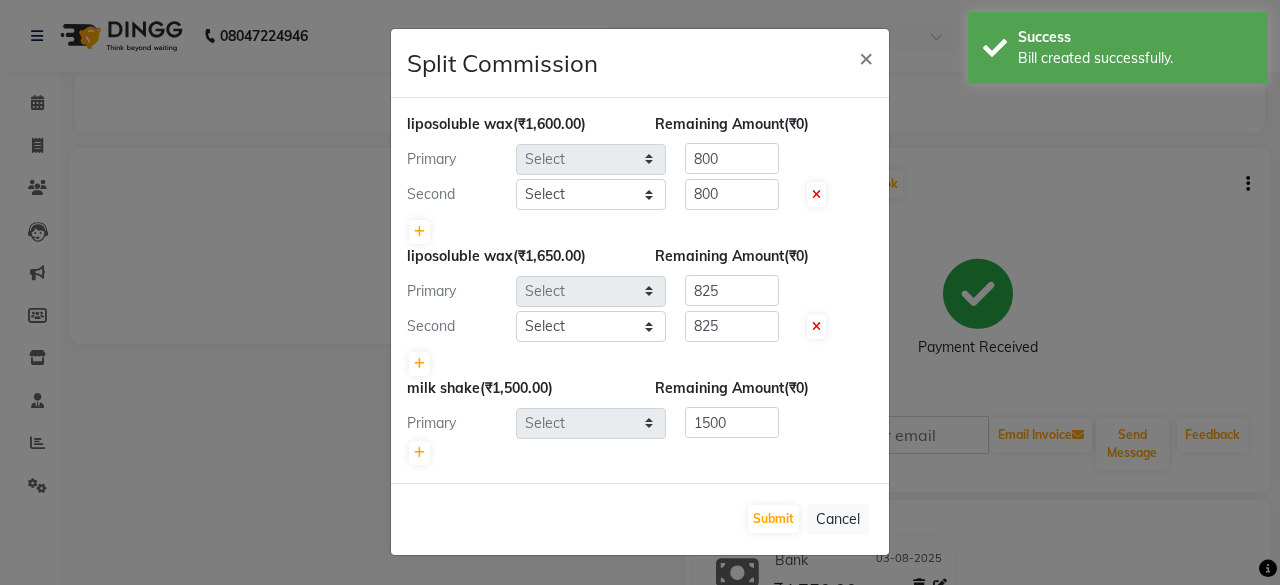 select on "7539" 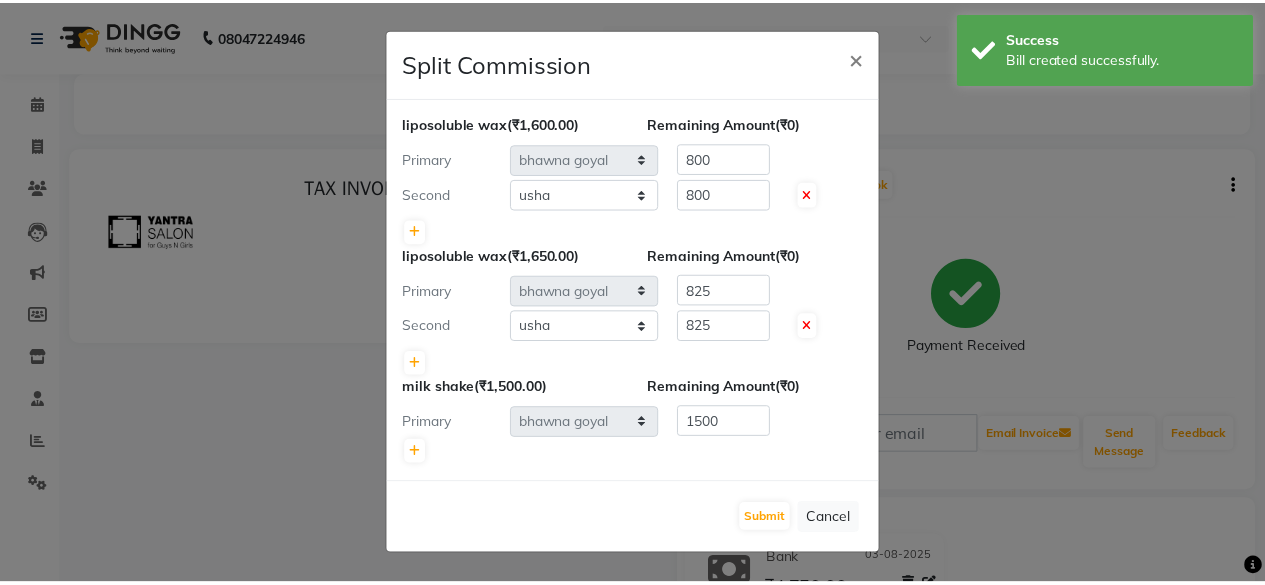 scroll, scrollTop: 0, scrollLeft: 0, axis: both 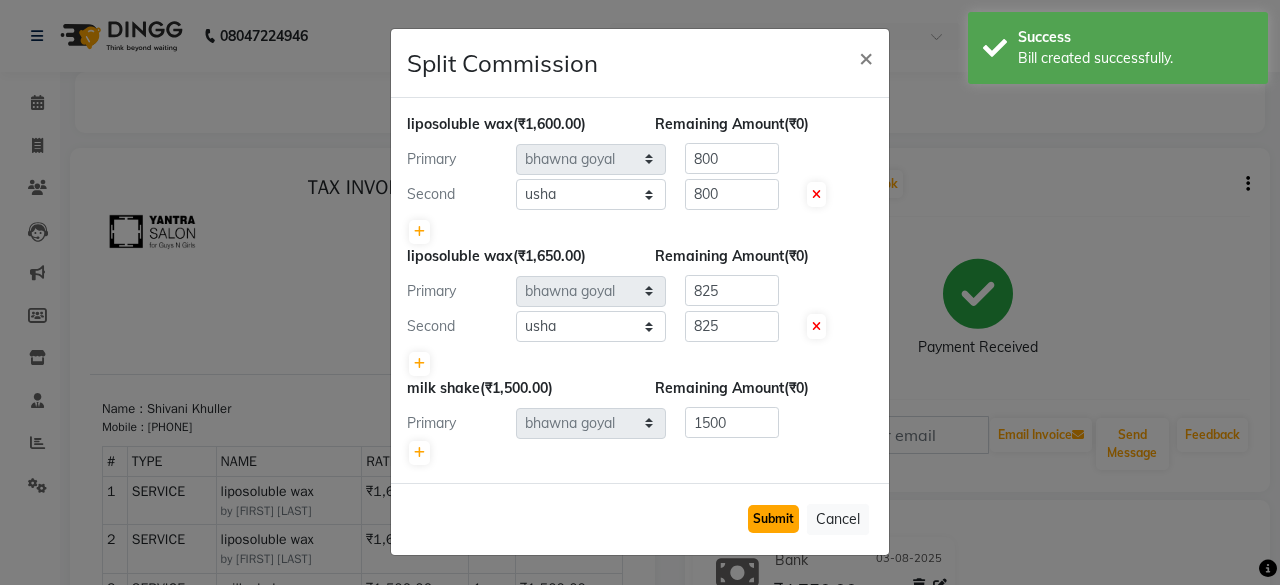 click on "Submit" 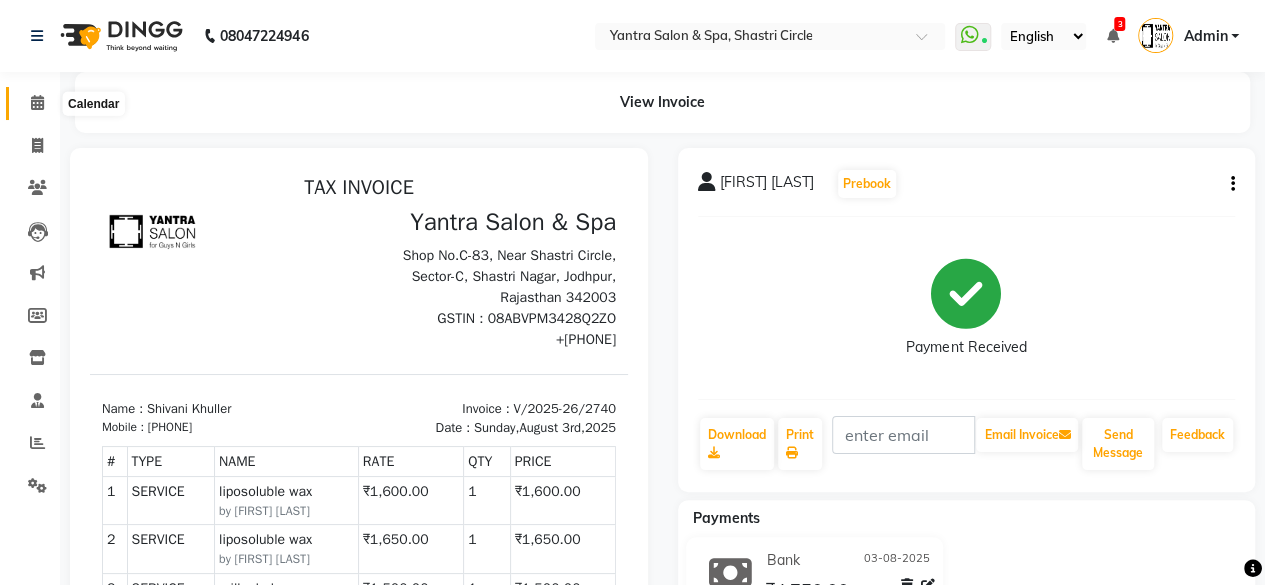 click 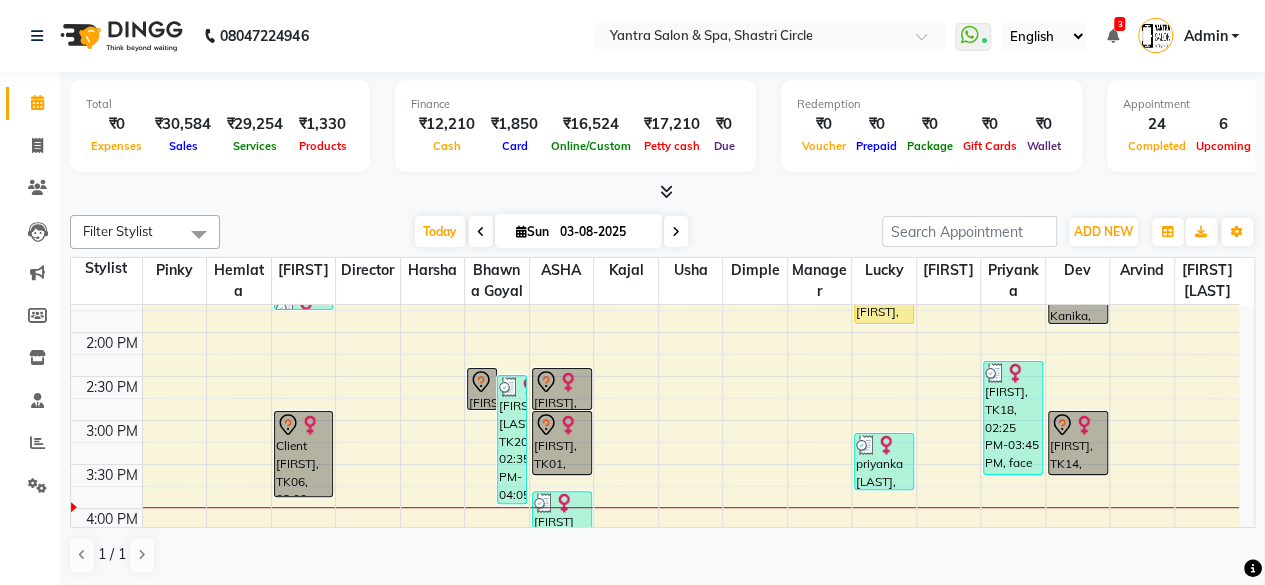 scroll, scrollTop: 400, scrollLeft: 0, axis: vertical 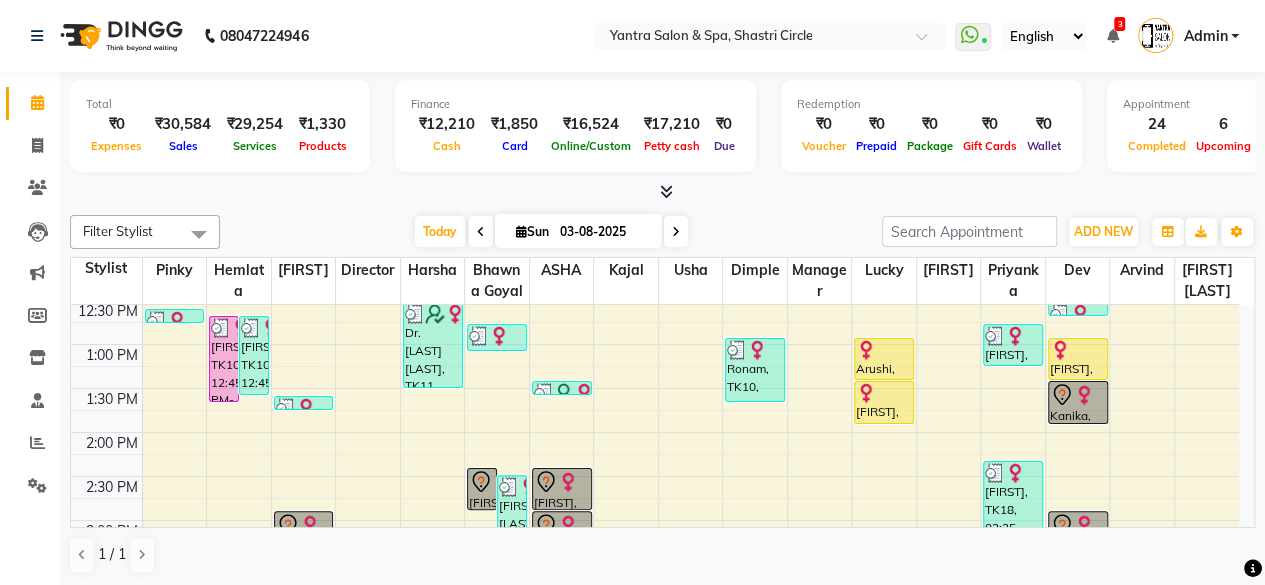 click on "Arushi, TK05, 01:00 PM-01:30 PM, hair cut - male" at bounding box center (884, 359) 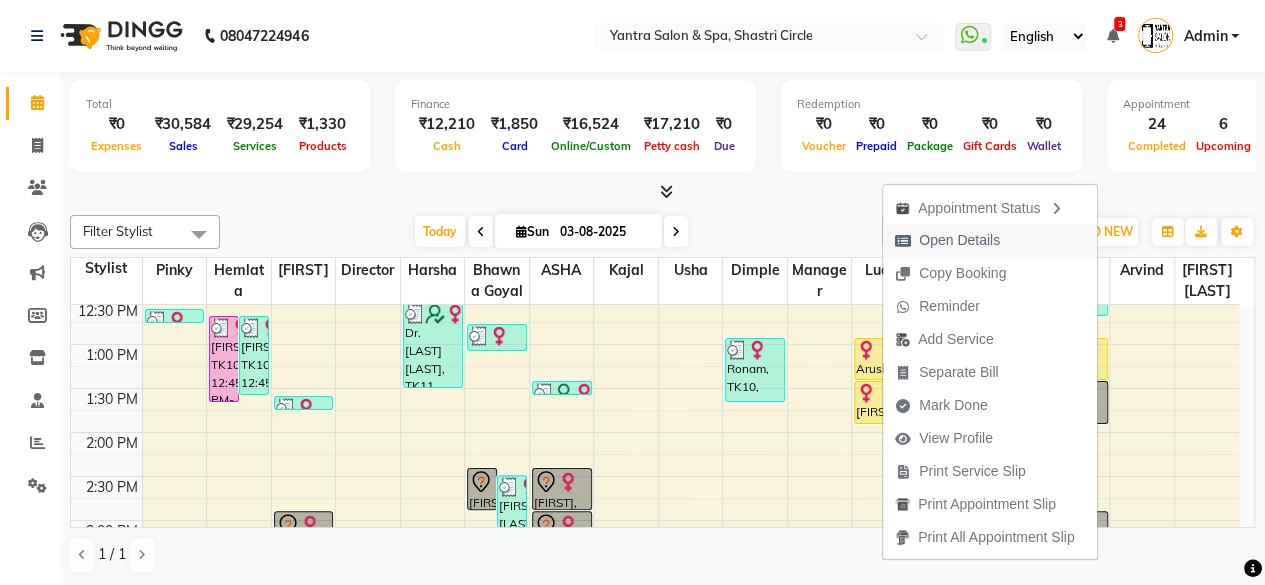 click on "Open Details" at bounding box center [959, 240] 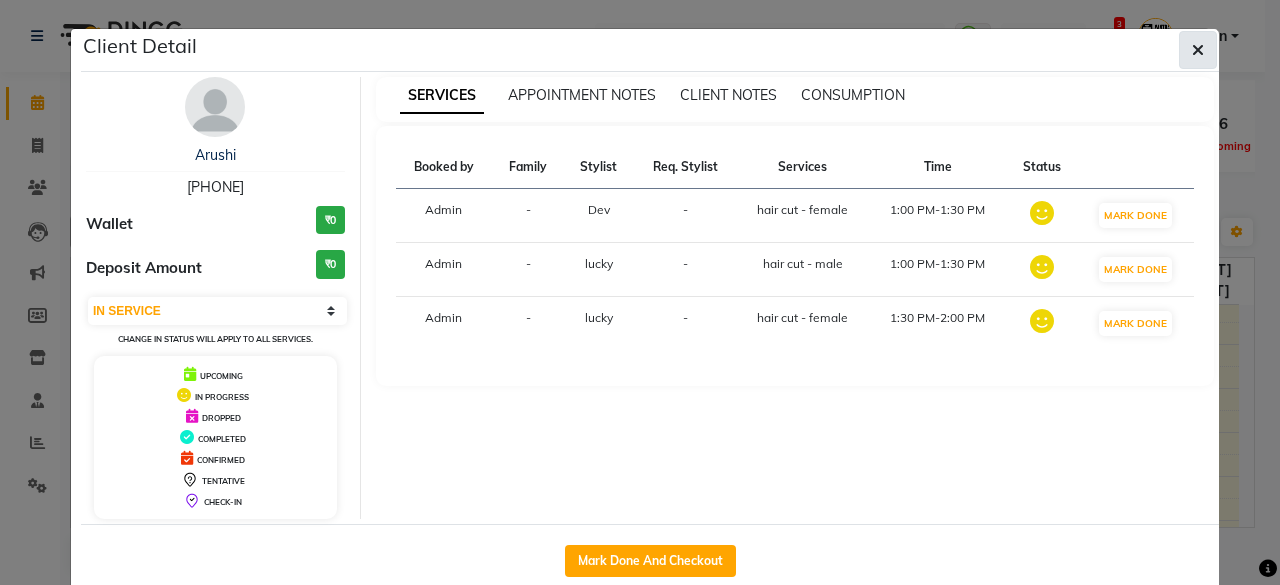 click 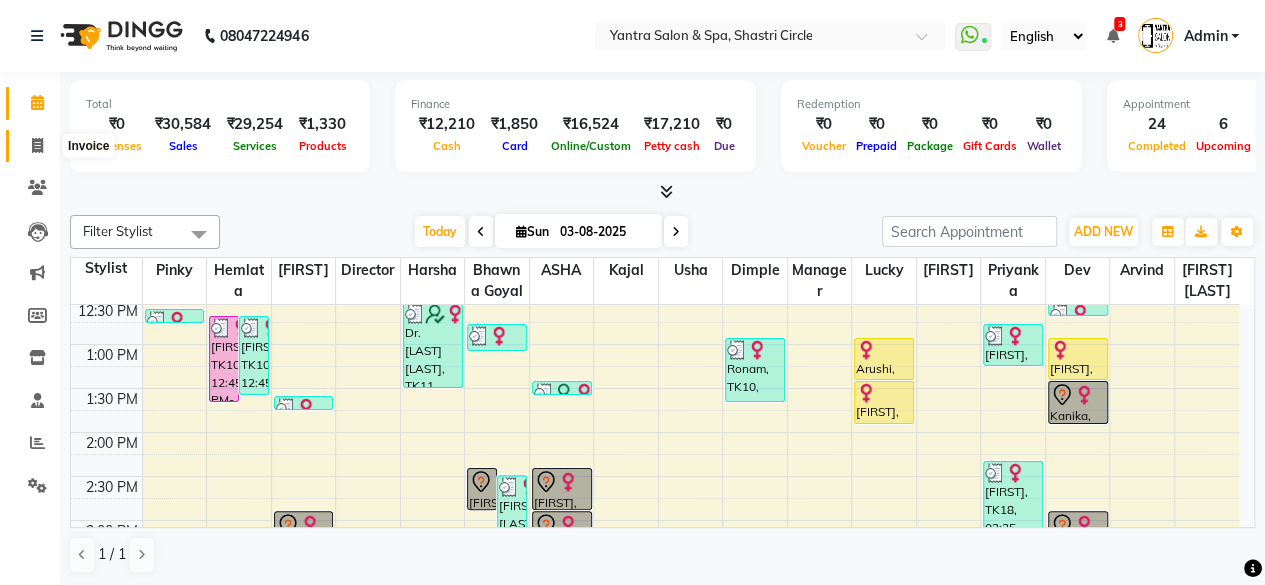 click 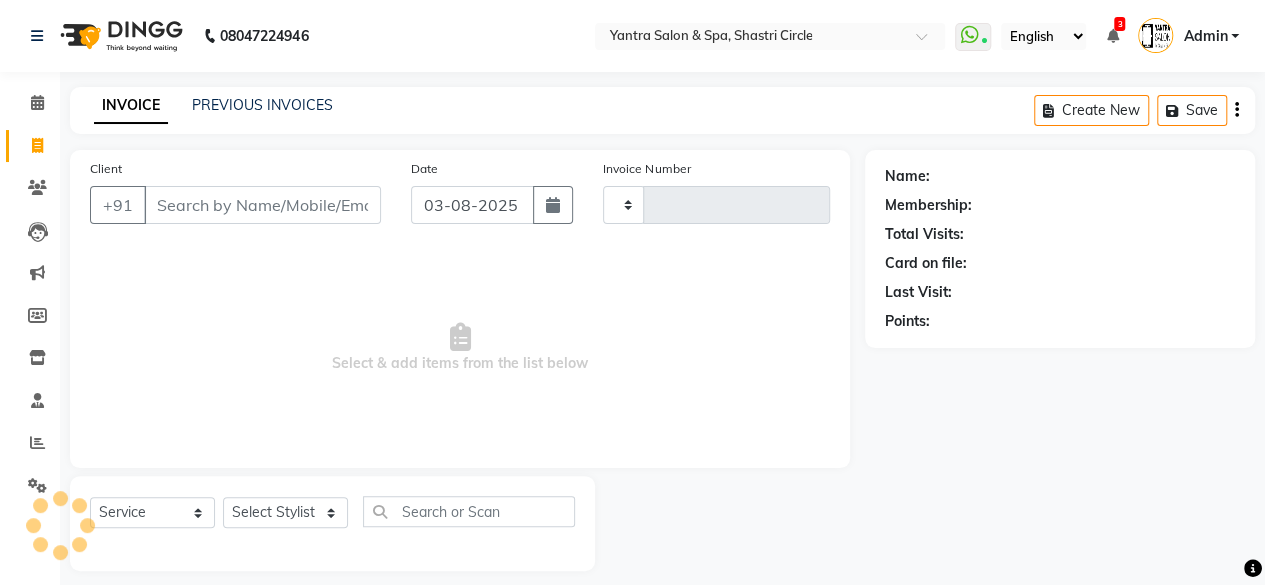 type on "2741" 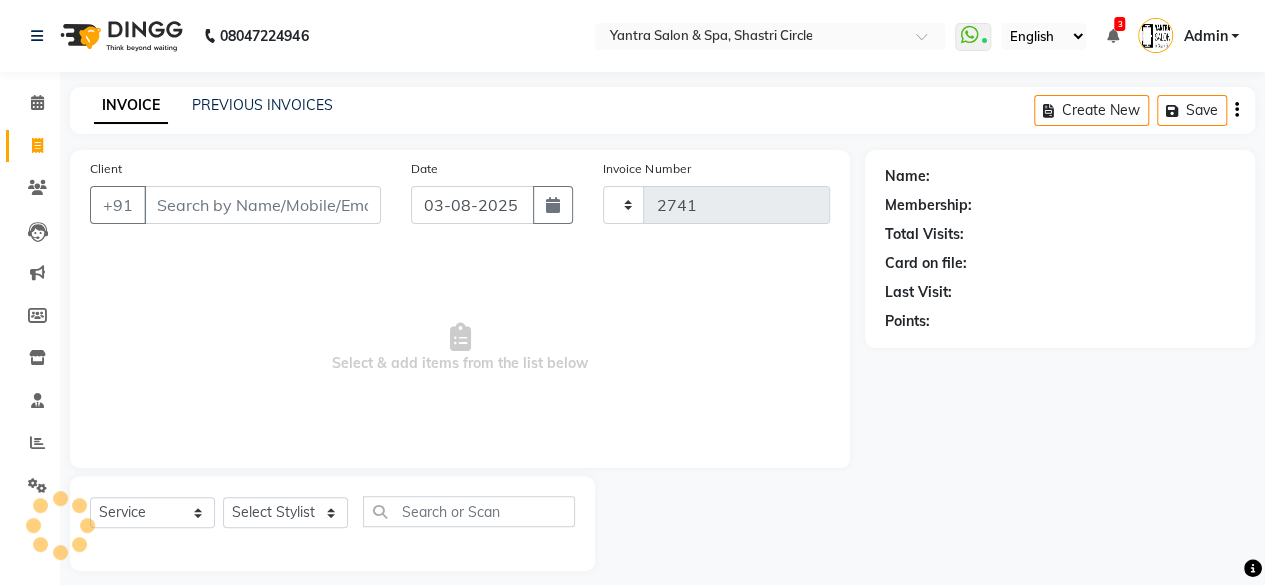 select on "154" 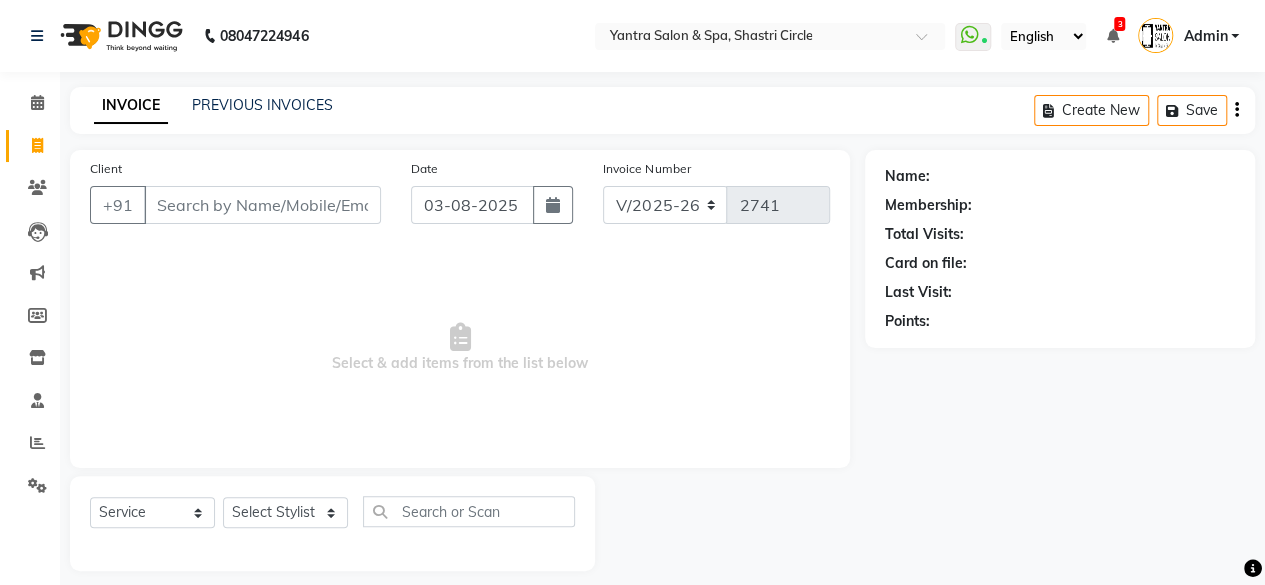 click on "Client" at bounding box center (262, 205) 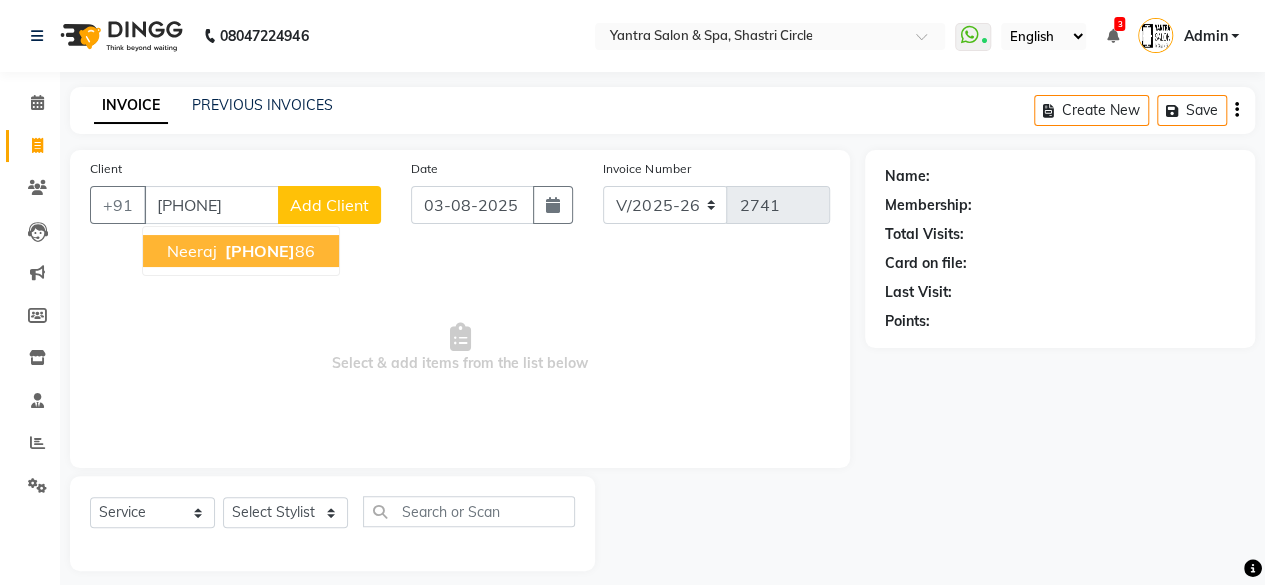 click on "[PHONE]" at bounding box center (260, 251) 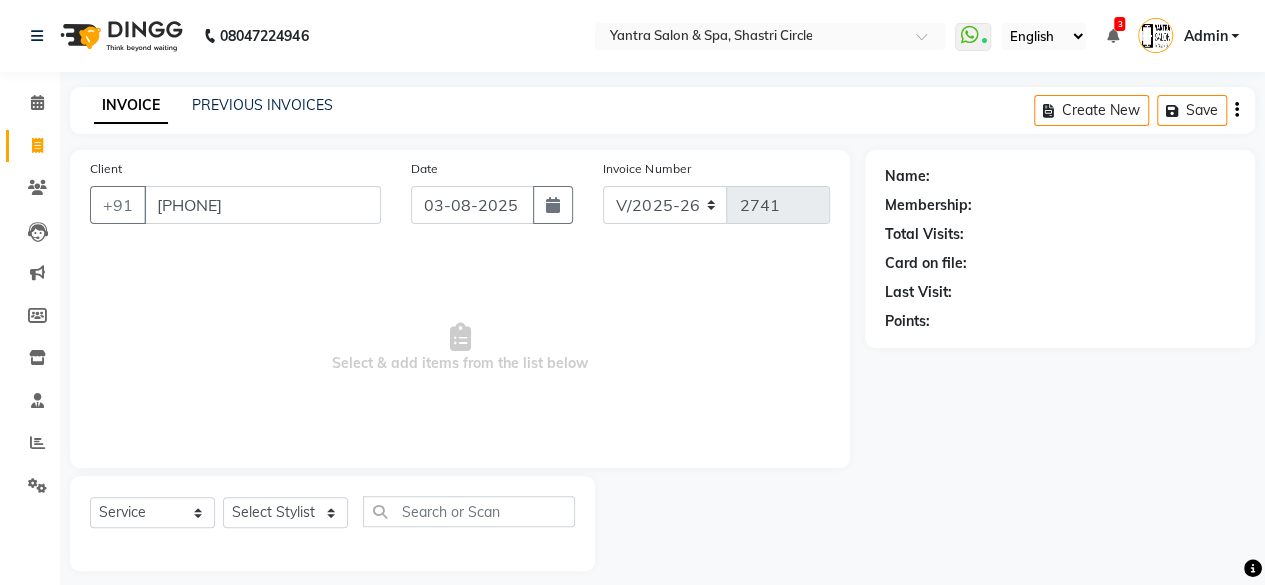type on "[PHONE]" 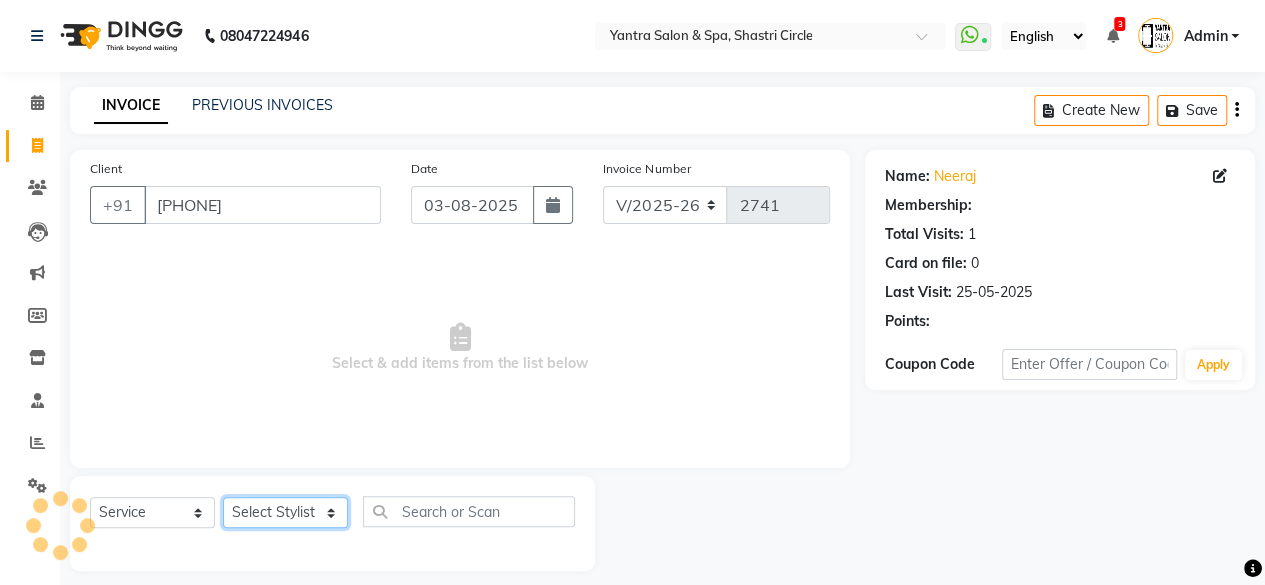 click on "Select Stylist Arvind ASHA bhawna goyal Dev Dimple Director Harsha Hemlata kajal Latika lucky Manager Manisha maam Neelu  Pallavi Pinky Priyanka Rahul Sekhar usha" 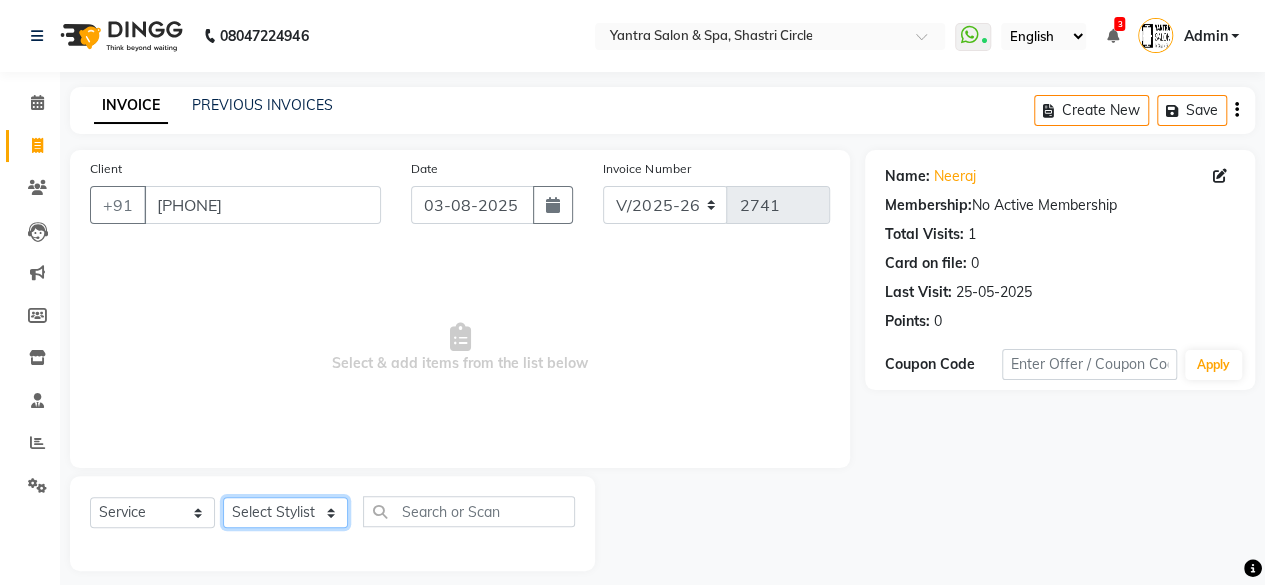 select on "44020" 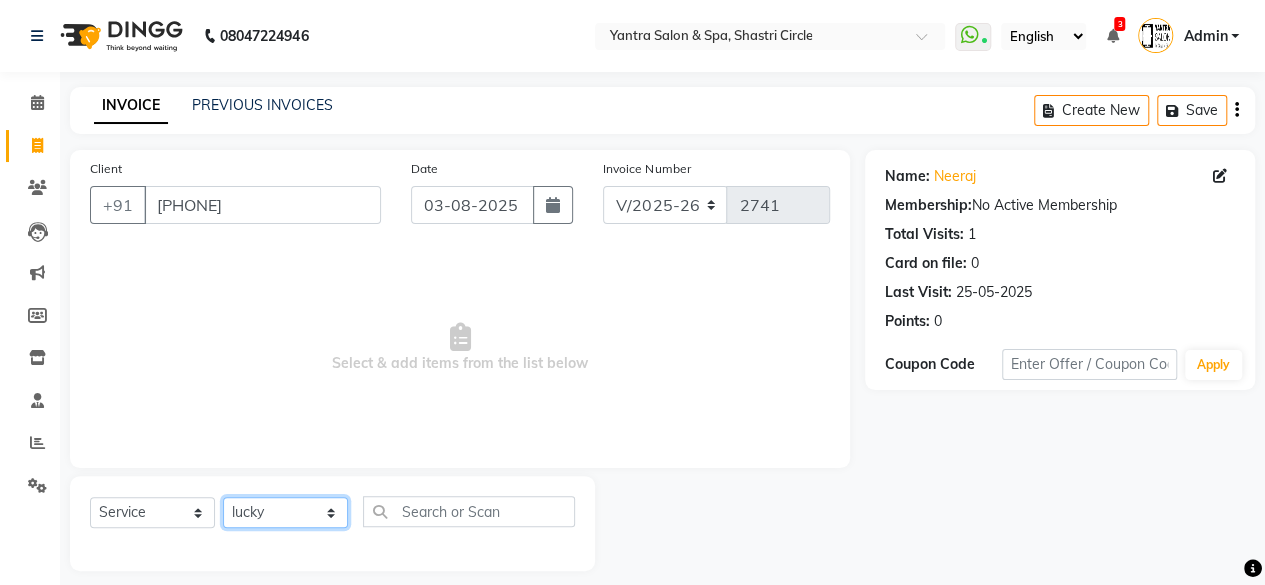 click on "Select Stylist Arvind ASHA bhawna goyal Dev Dimple Director Harsha Hemlata kajal Latika lucky Manager Manisha maam Neelu  Pallavi Pinky Priyanka Rahul Sekhar usha" 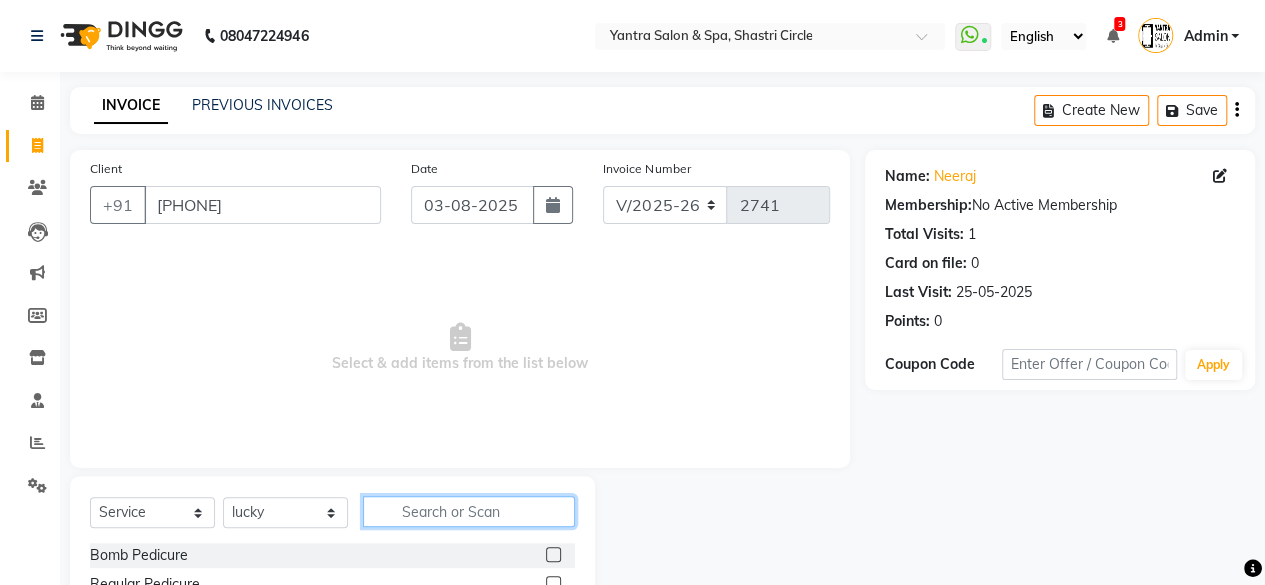 click 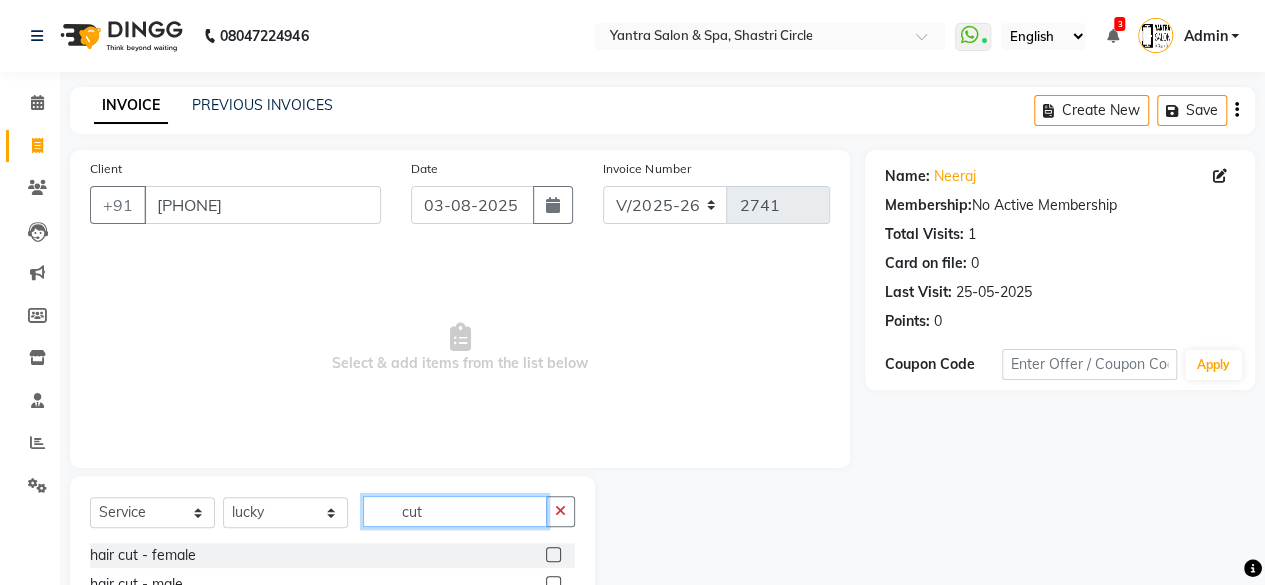 scroll, scrollTop: 100, scrollLeft: 0, axis: vertical 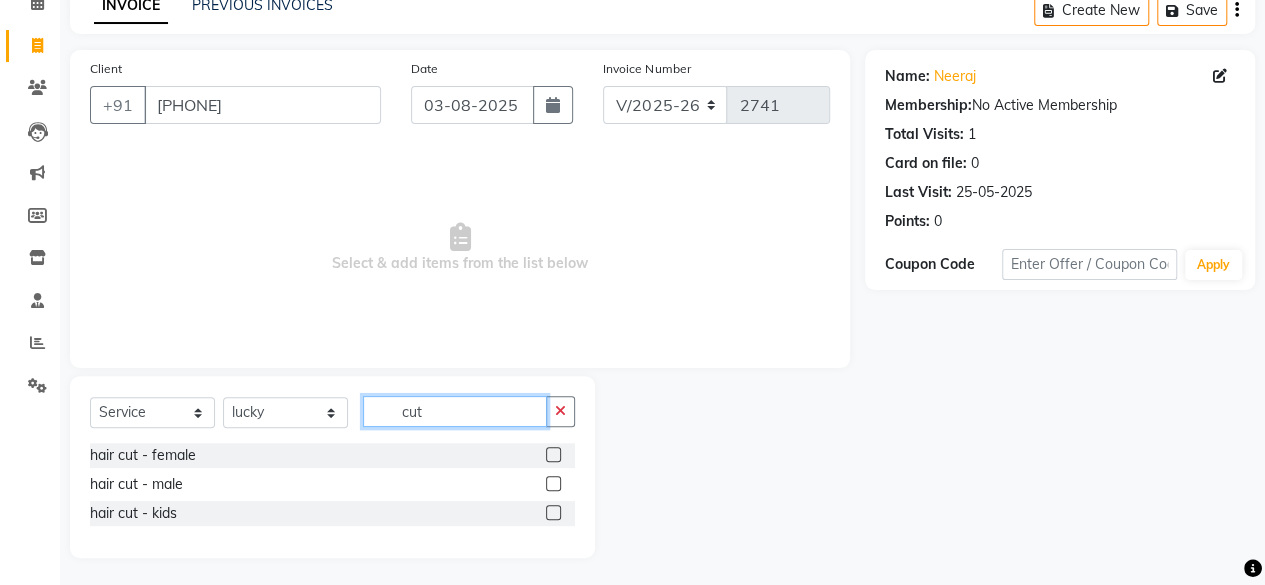 type on "cut" 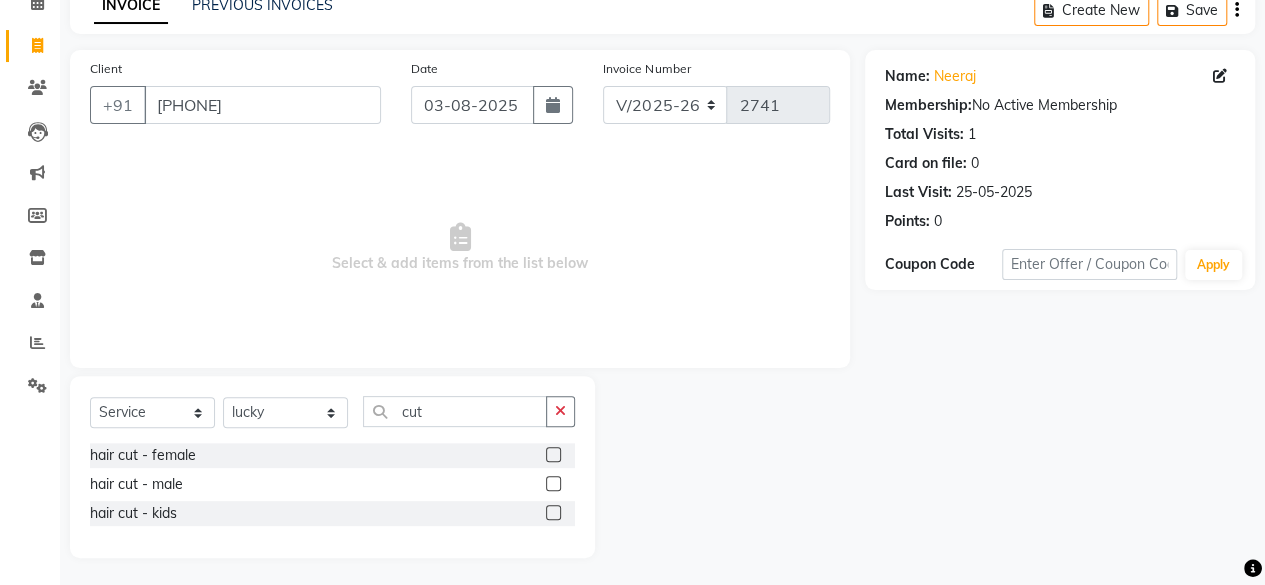 click 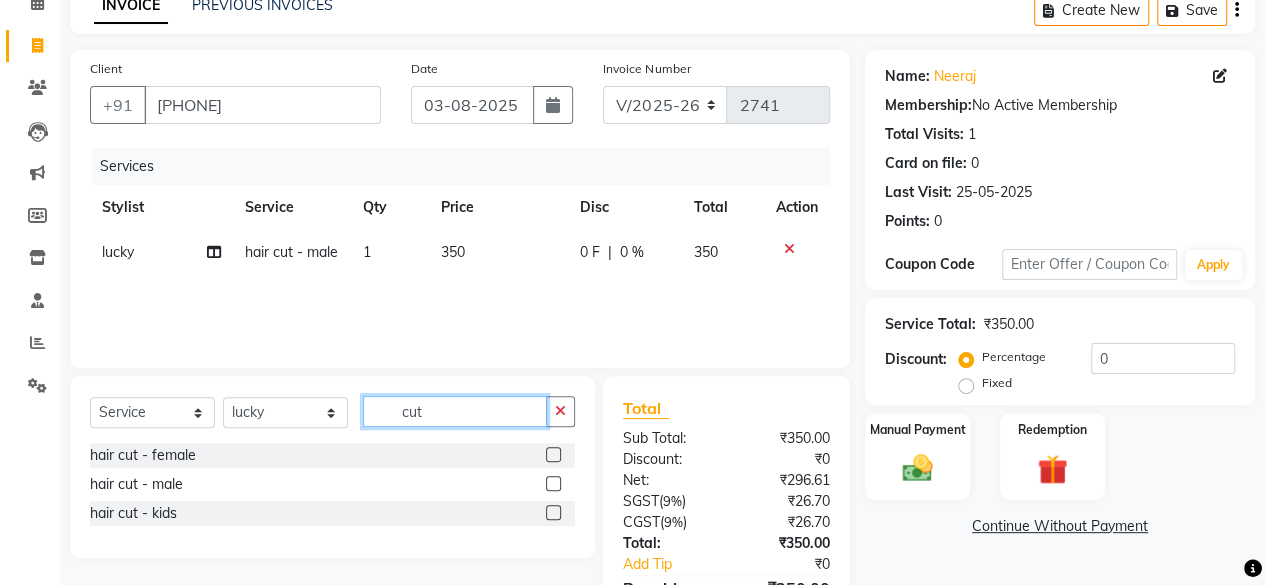 checkbox on "false" 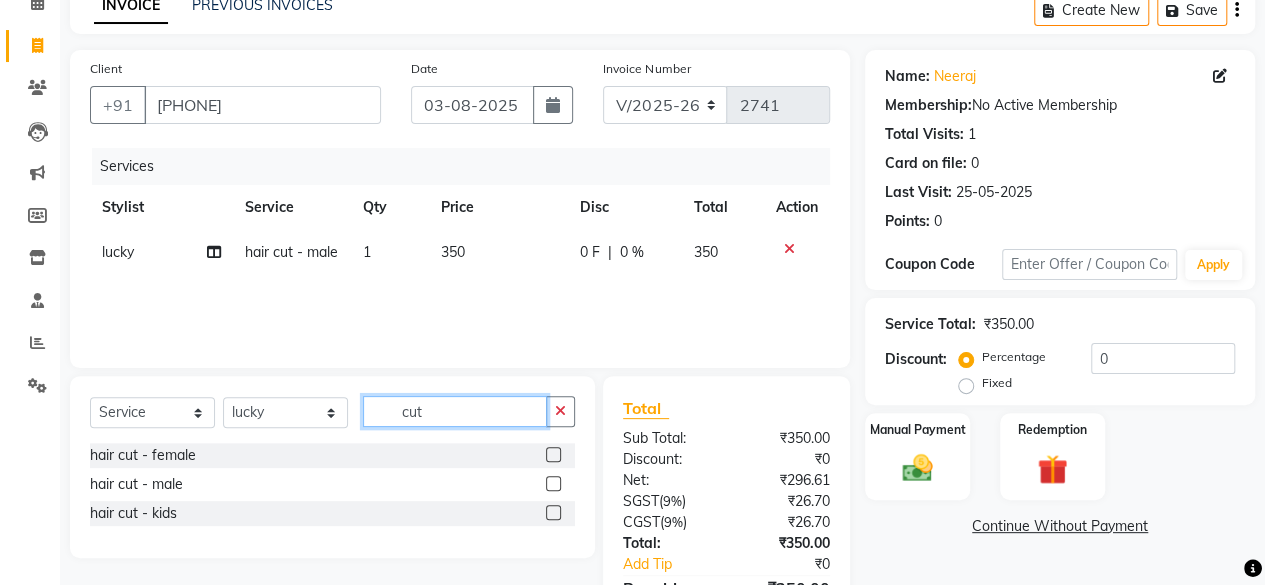 click on "cut" 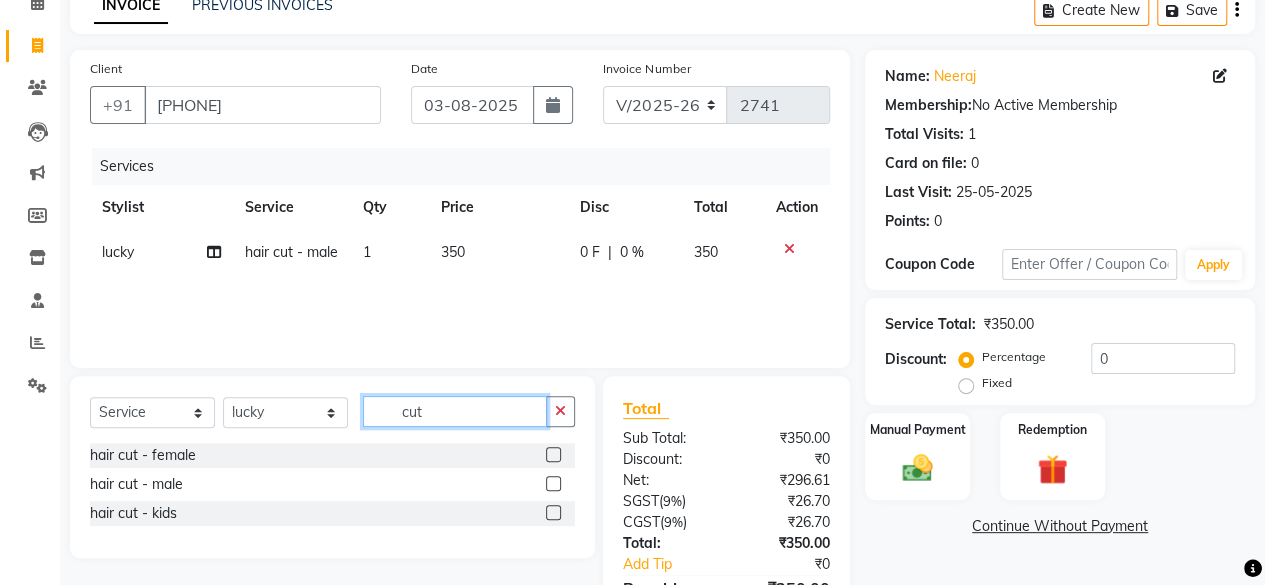 click on "cut" 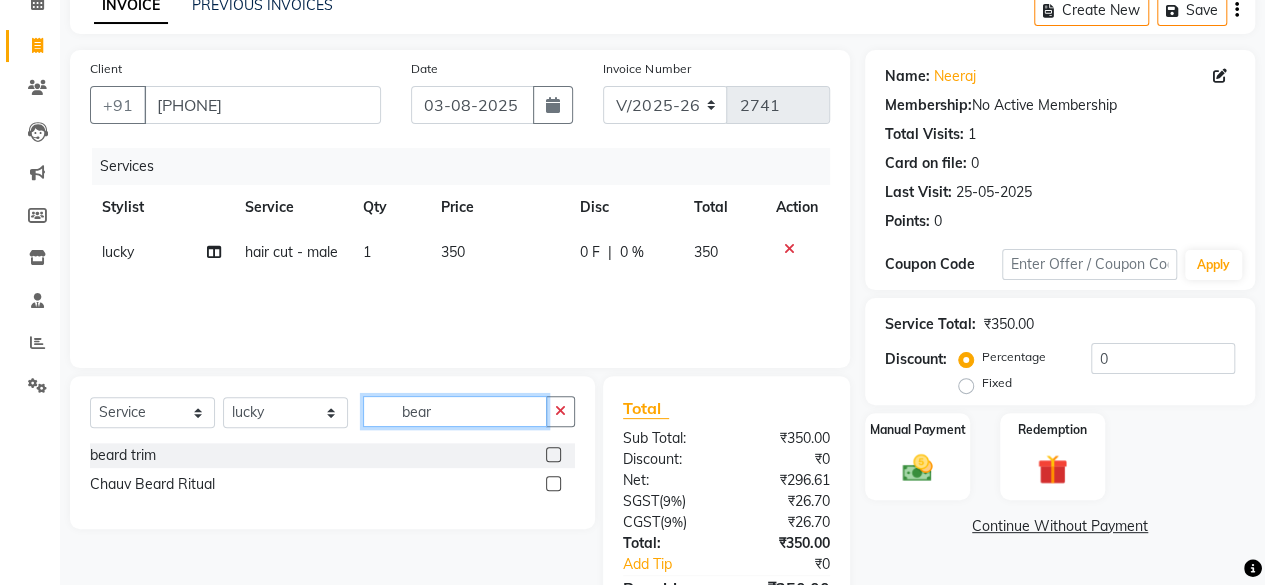 type on "bear" 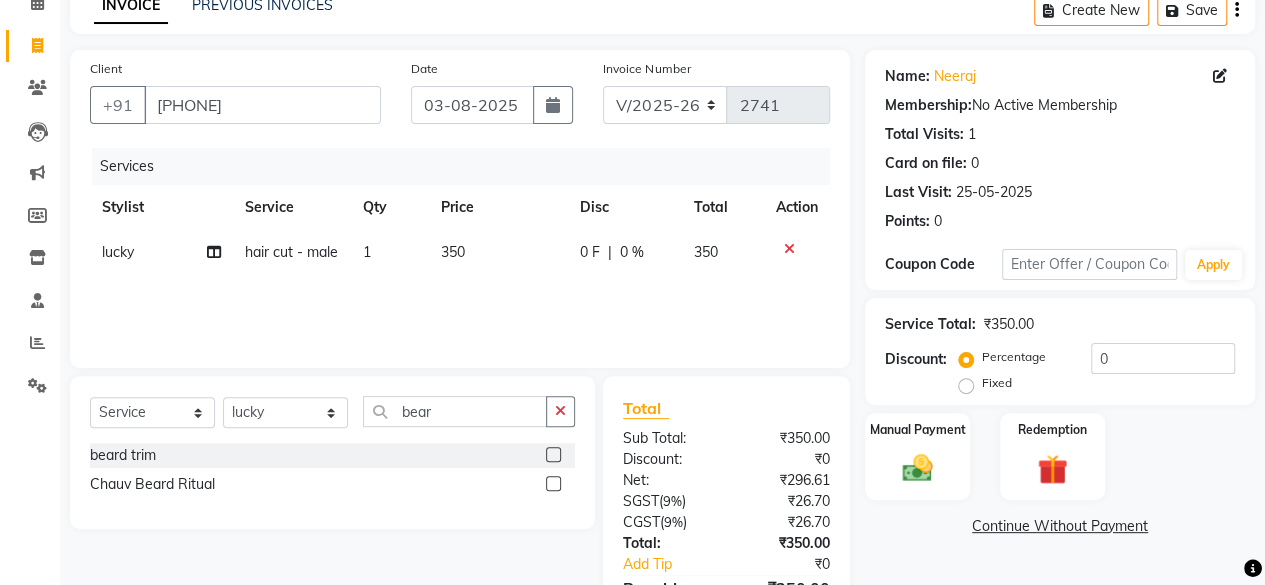 click 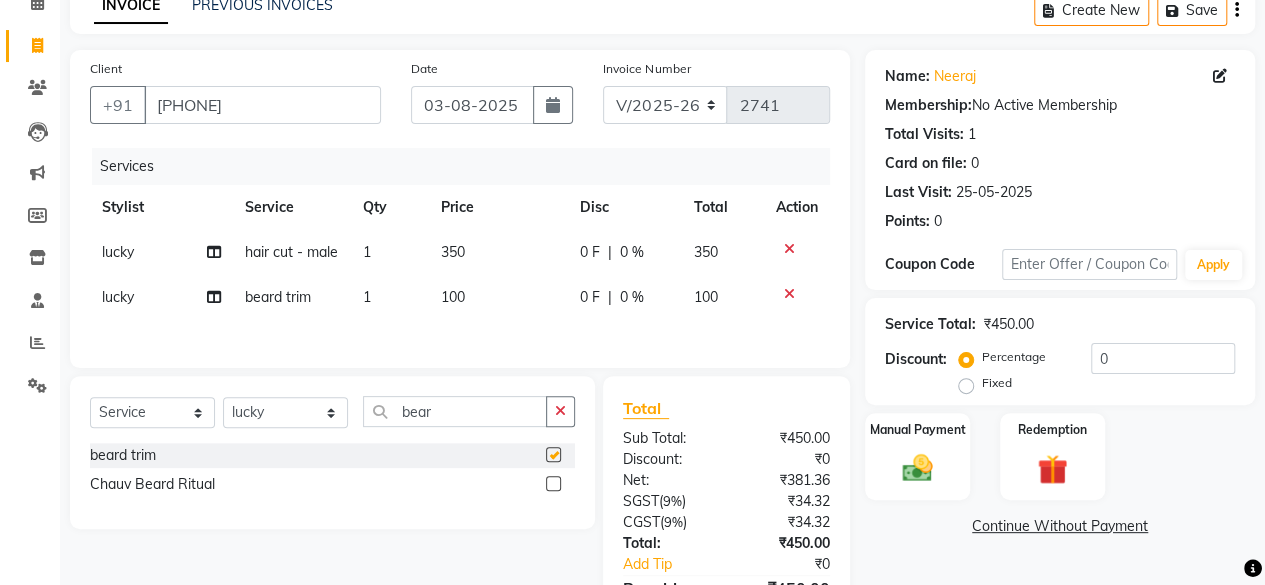 checkbox on "false" 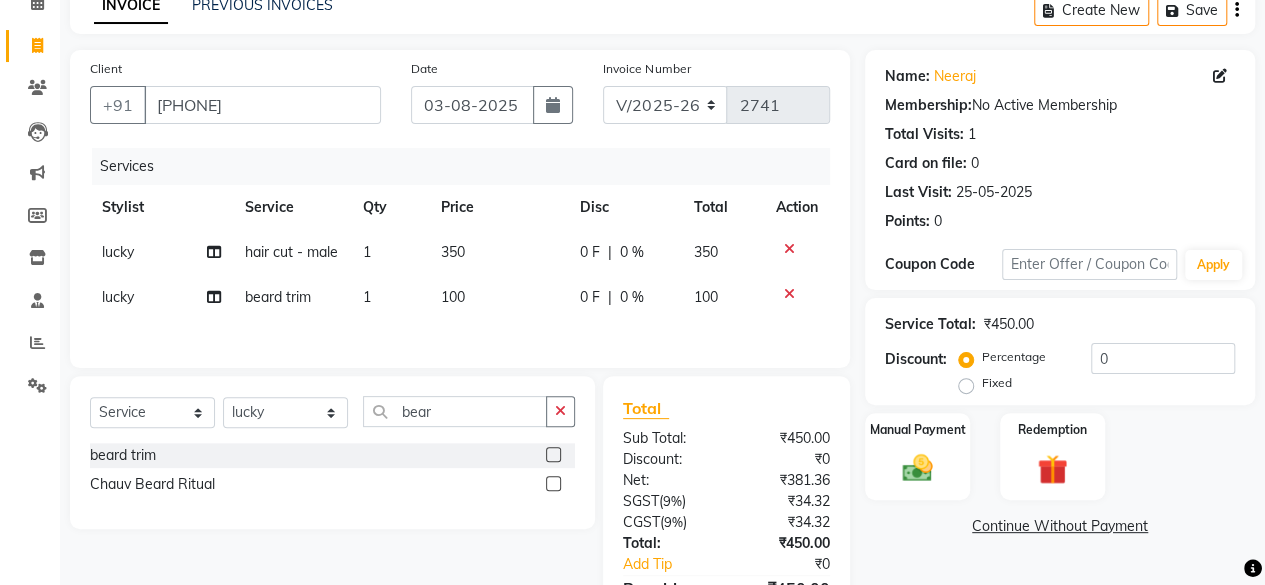 click on "100" 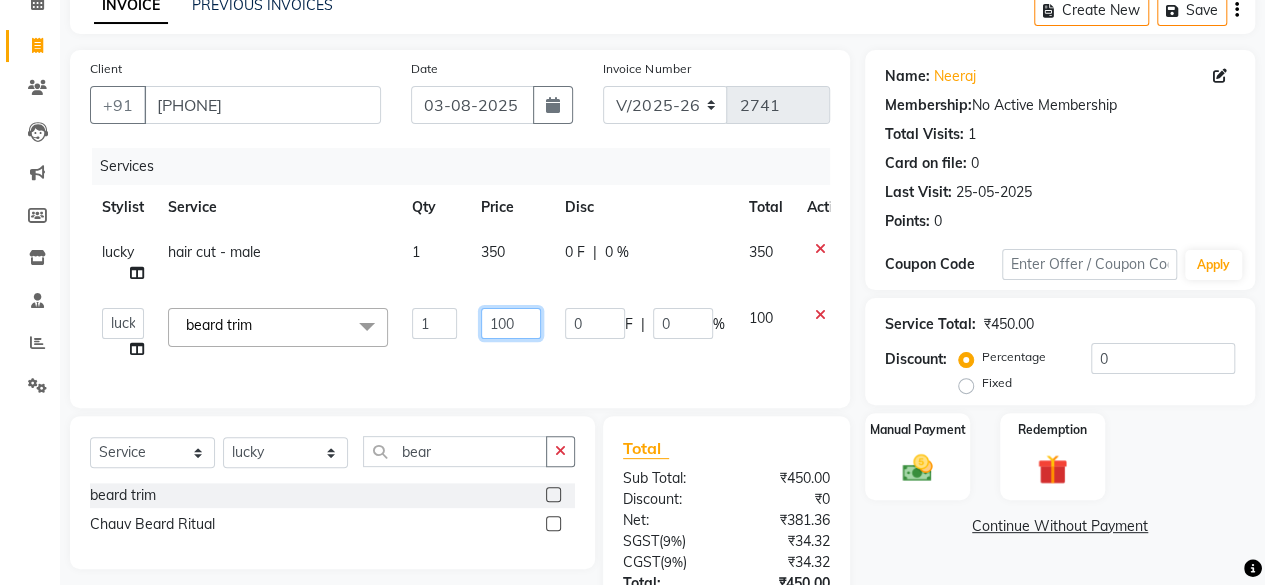 click on "100" 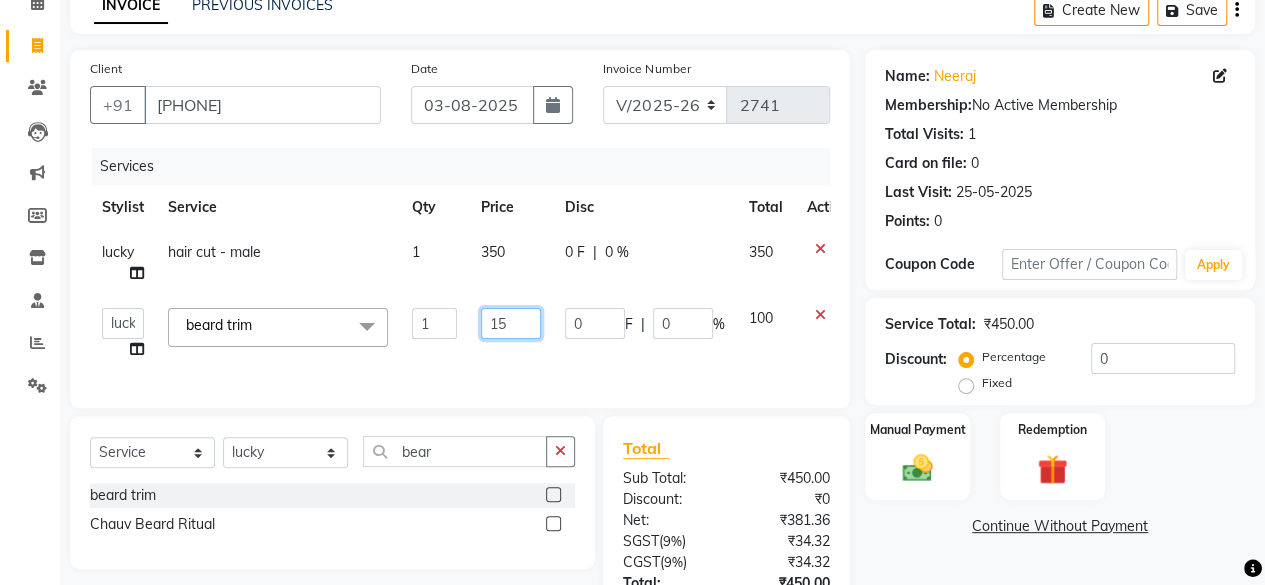 type on "150" 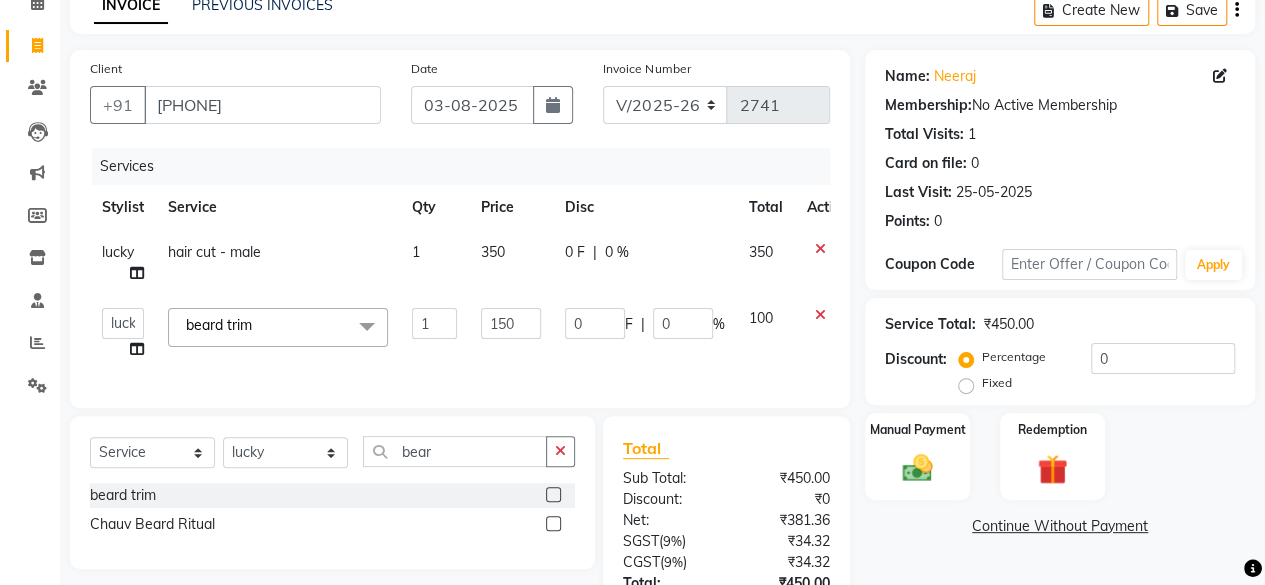 click on "Client +[PHONE] Date 03-08-2025 Invoice Number V/2025 V/2025-26 2741 Services Stylist Service Qty Price Disc Total Action lucky hair cut - male 1 350 0 F | 0 % 350 Arvind ASHA bhawna goyal Dev Dimple Director Harsha Hemlata kajal Latika lucky Manager Manisha maam Neelu Pallavi Pinky Priyanka Rahul Sekhar usha beard trim x Bomb Pedicure Regular Pedicure Cracked Heal Treatment Alga Apothecary Pedicure Gel polish remover Donut Pedicure candle Pedicure Avl Express Pedicure Avl Pedicruise pedicure Avl Pedipure pedicure Pedi Pai pedicure Under arms polish Kanpeki body spa Regular Manicure Bomb Manicure Alga Apothecary Manicure Nail Extensions Gel nail pent Pedi Pai manicure Donut manicure Avl express manicure Avl Pedicruise manicure Avl Pedipure manicure Candle manicure Back polish Foot Massage Head Massage Back Massage Hand Shoulder Massage Body Spa Relaxing Body Massage Aromatherapy Associates - Renewing Rose Aromatherapy Associates - intense nourishment bleach" 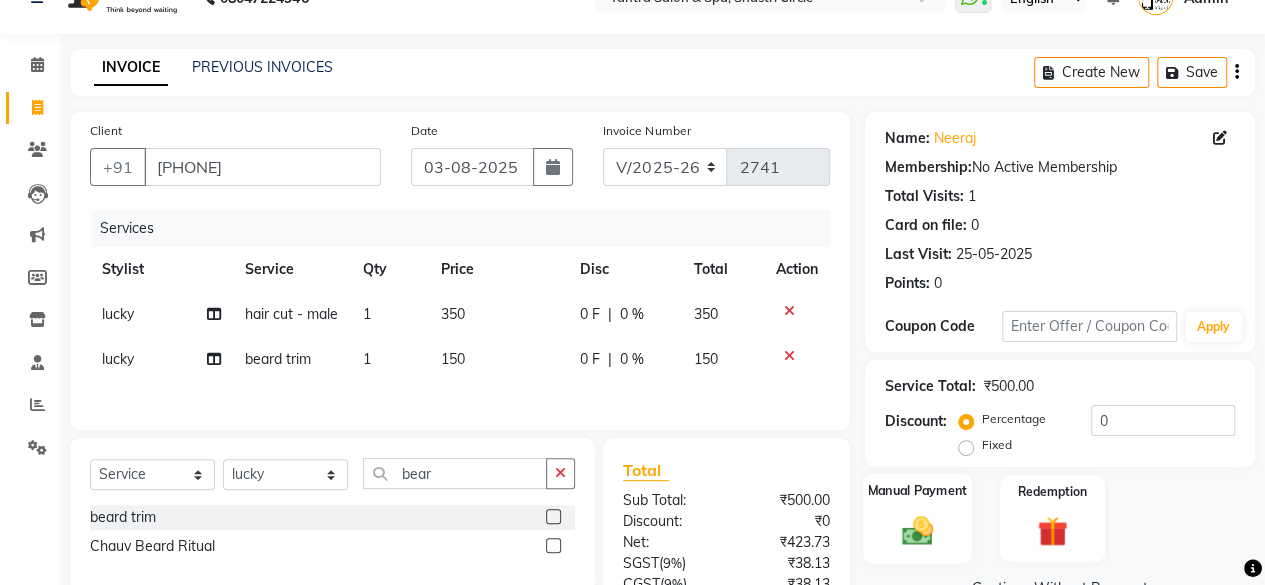 scroll, scrollTop: 238, scrollLeft: 0, axis: vertical 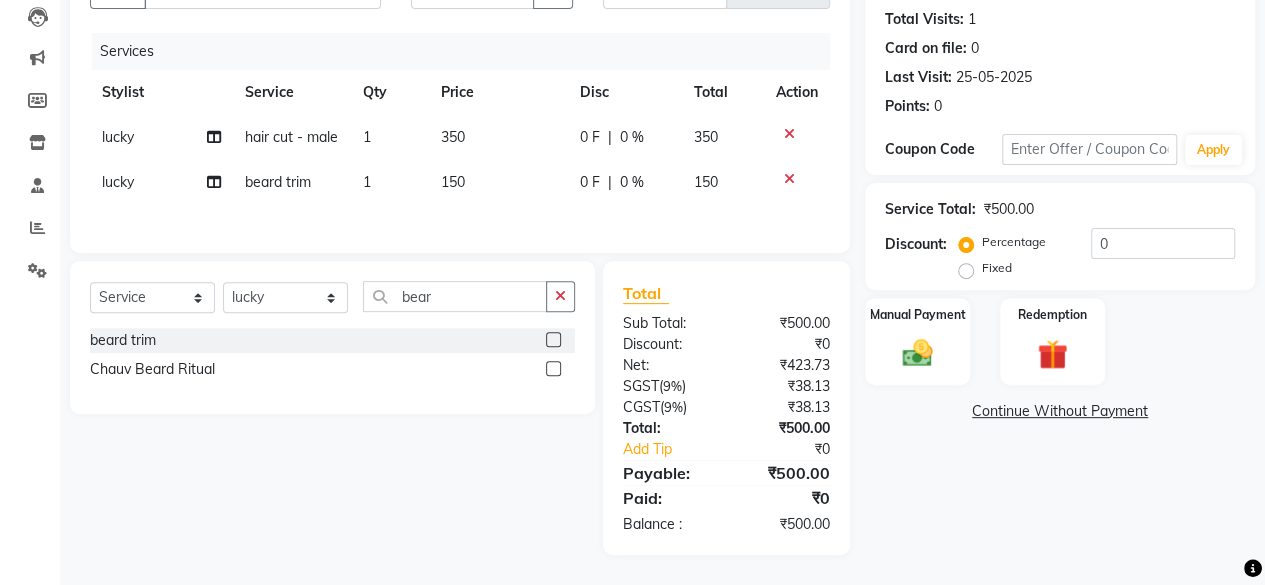 click on "lucky Split Commission" 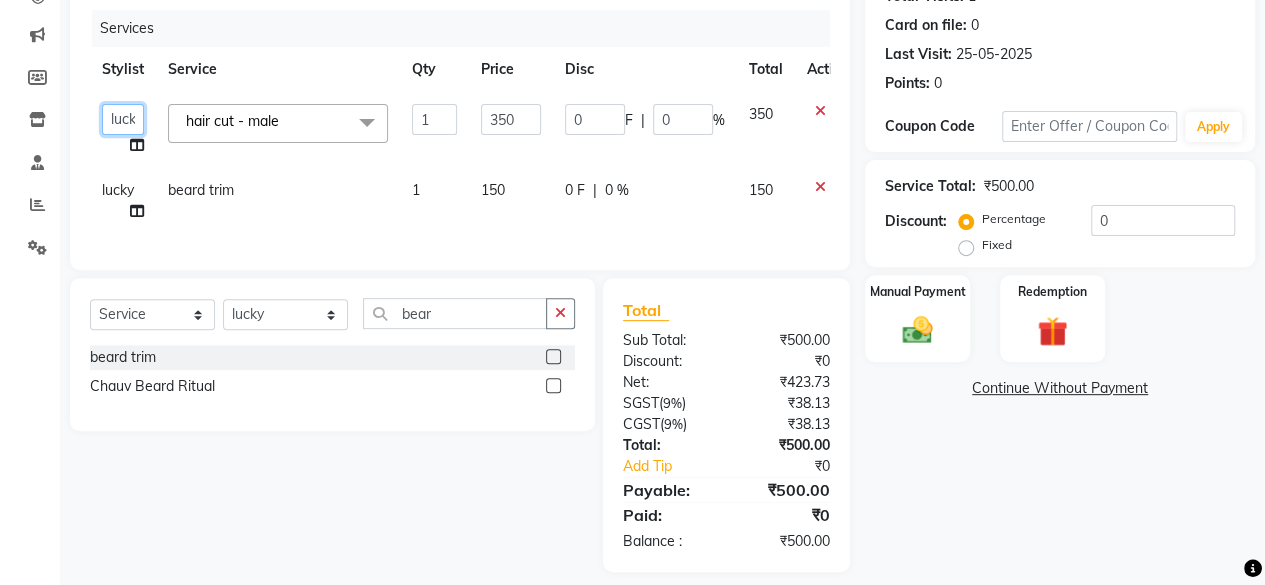 click on "[FIRST] [FIRST] [FIRST] [FIRST] [FIRST] [TITLE] [FIRST] [FIRST] [FIRST] [FIRST] [FIRST] [TITLE] [FIRST] [TITLE] [FIRST] [FIRST] [FIRST] [FIRST] [FIRST] [FIRST]" 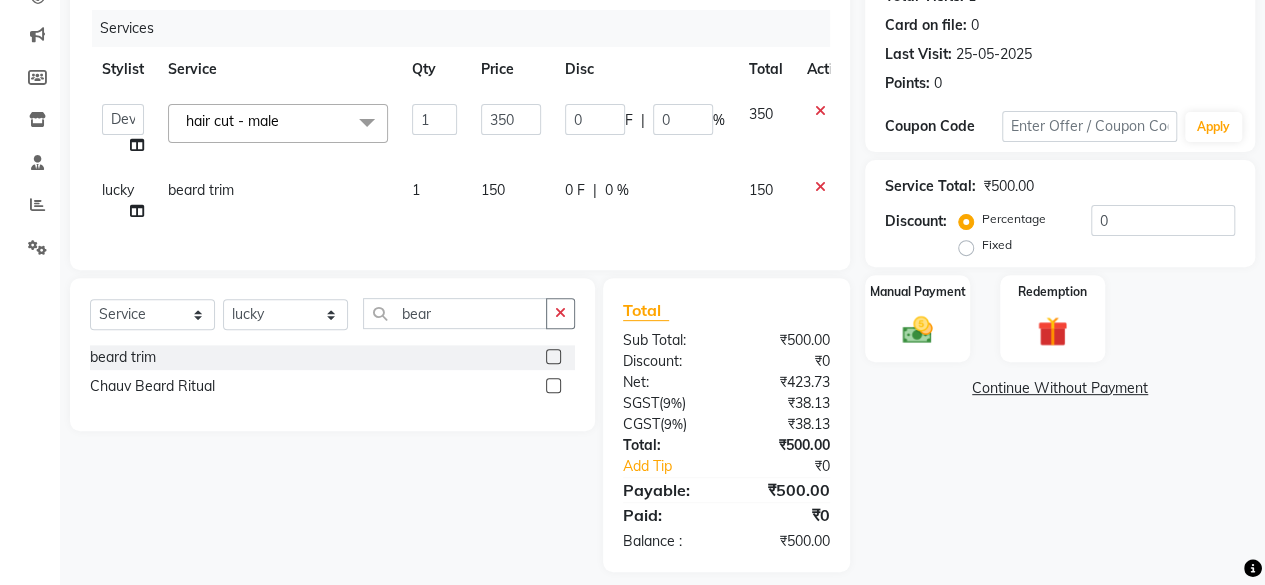 select on "58050" 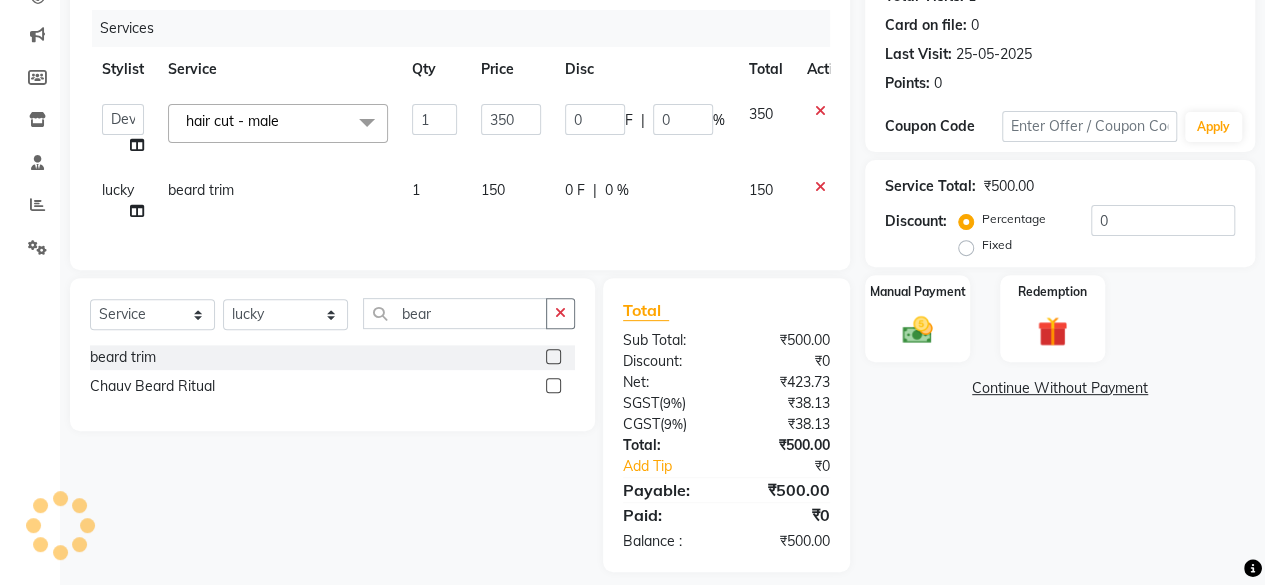 click on "lucky" 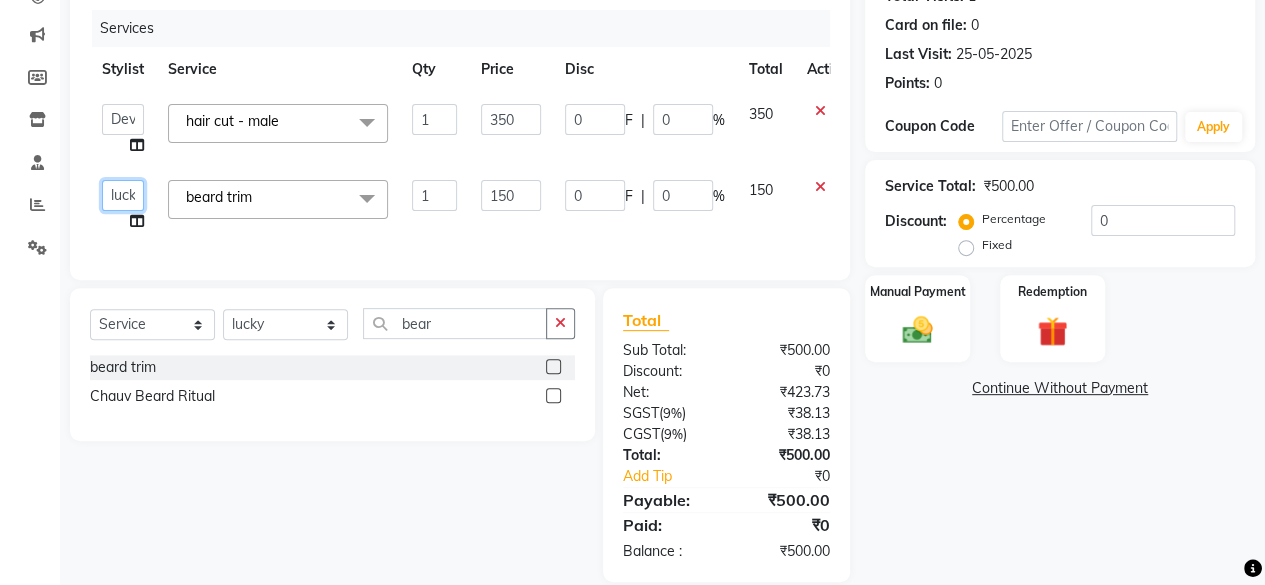 click on "[FIRST] [FIRST] [FIRST] [FIRST] [FIRST] [TITLE] [FIRST] [FIRST] [FIRST] [FIRST] [FIRST] [TITLE] [FIRST] [TITLE] [FIRST] [FIRST] [FIRST] [FIRST] [FIRST] [FIRST]" 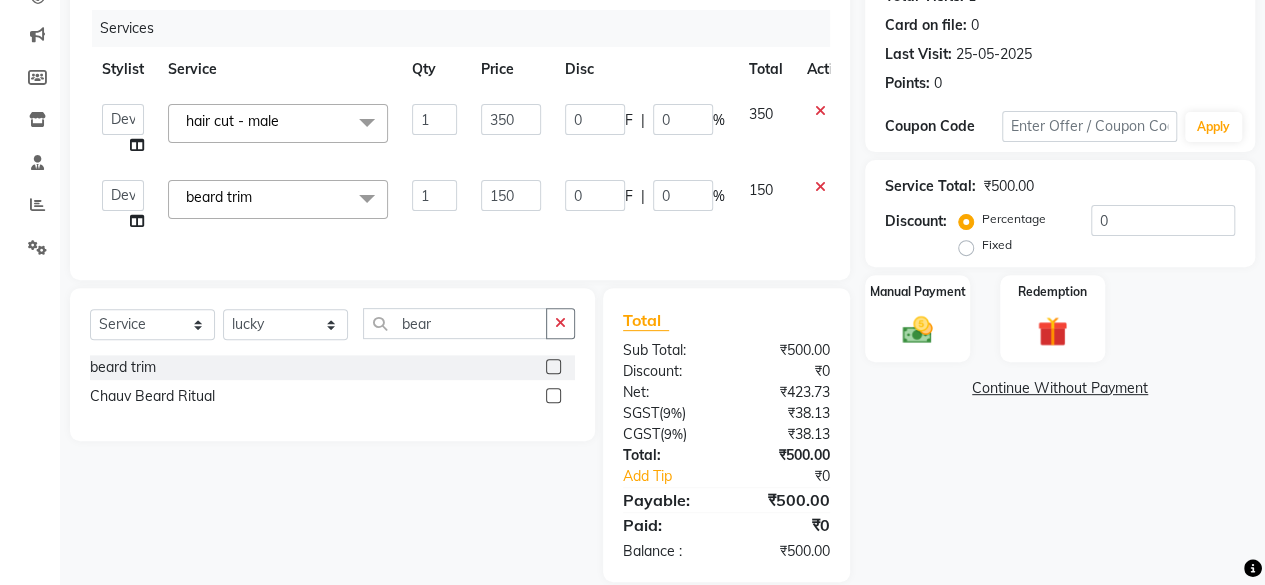 select on "58050" 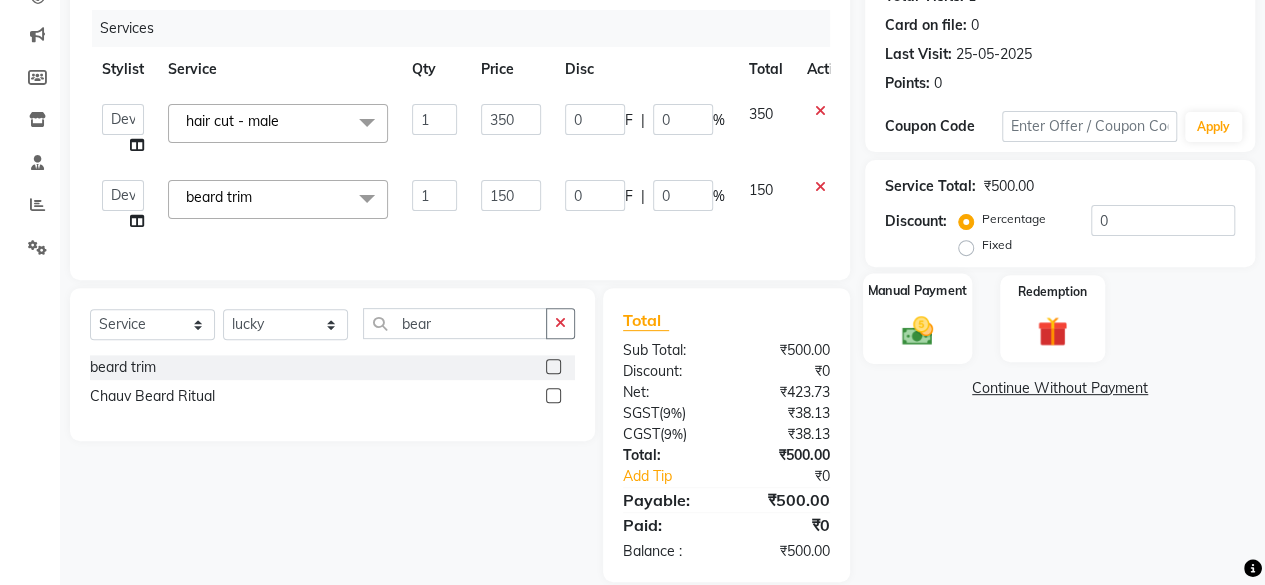 scroll, scrollTop: 278, scrollLeft: 0, axis: vertical 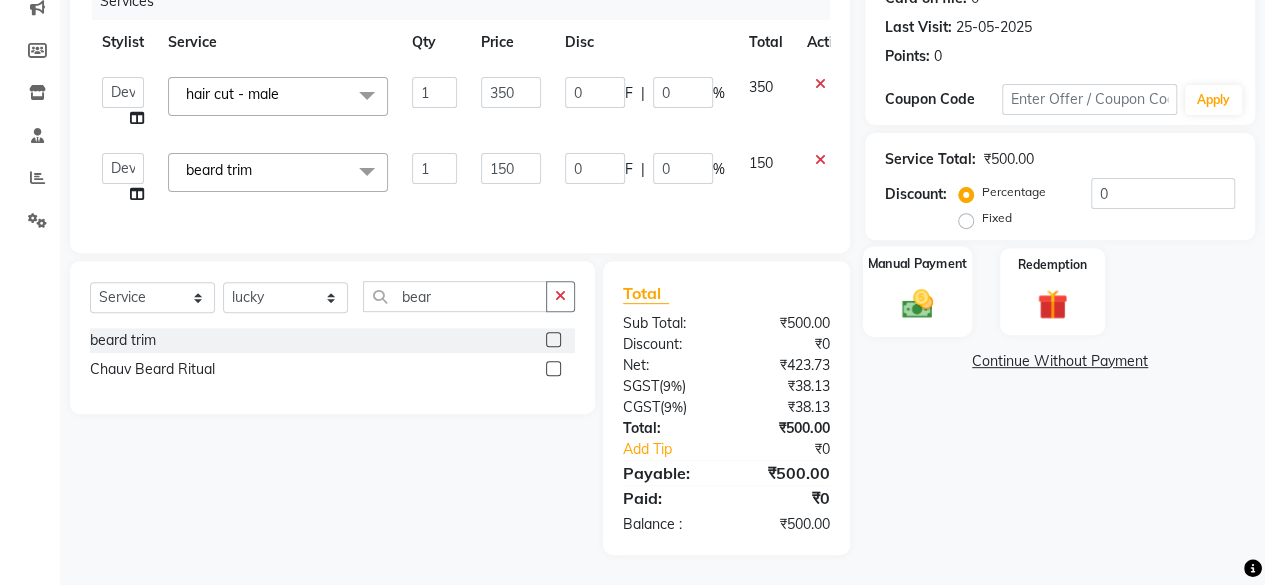 click on "Manual Payment" 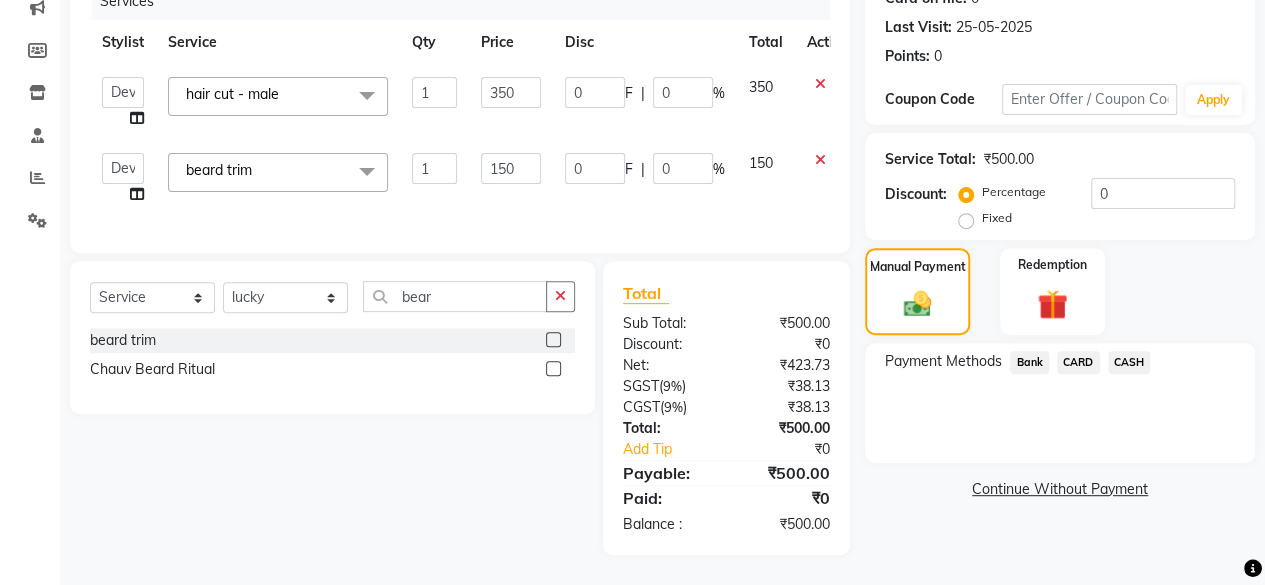 click on "Bank" 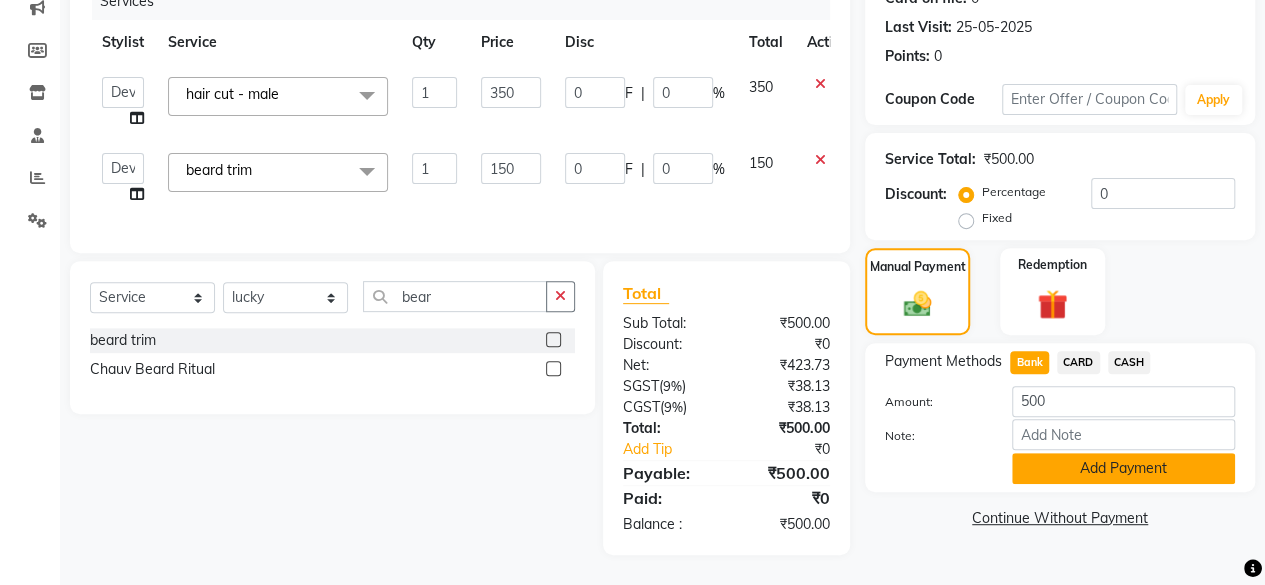 click on "Add Payment" 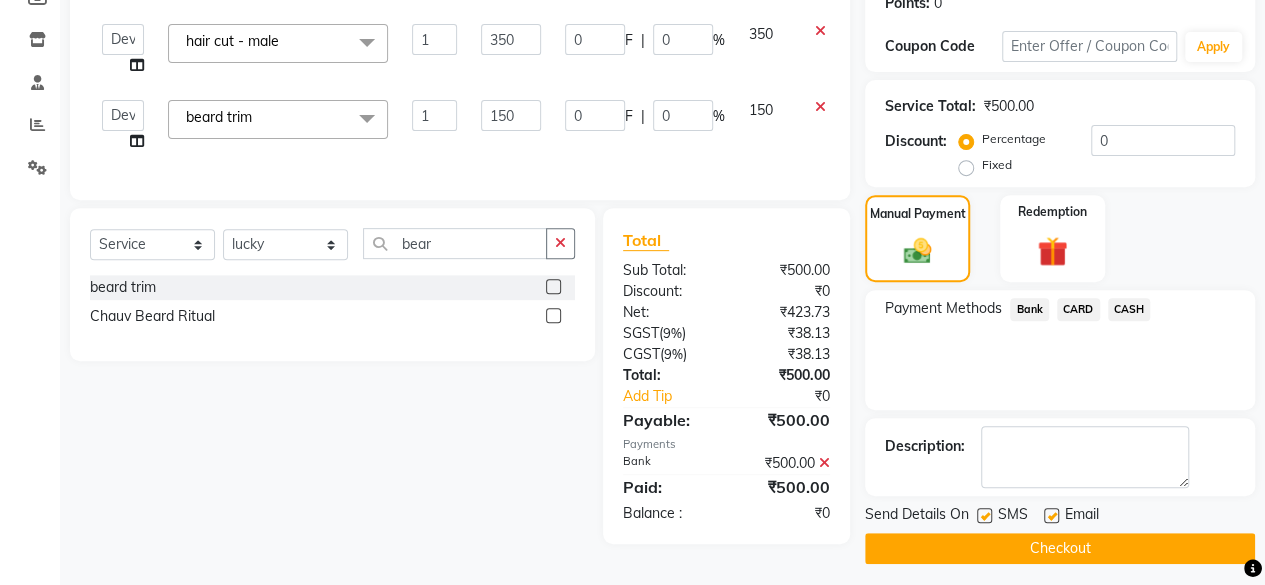 scroll, scrollTop: 324, scrollLeft: 0, axis: vertical 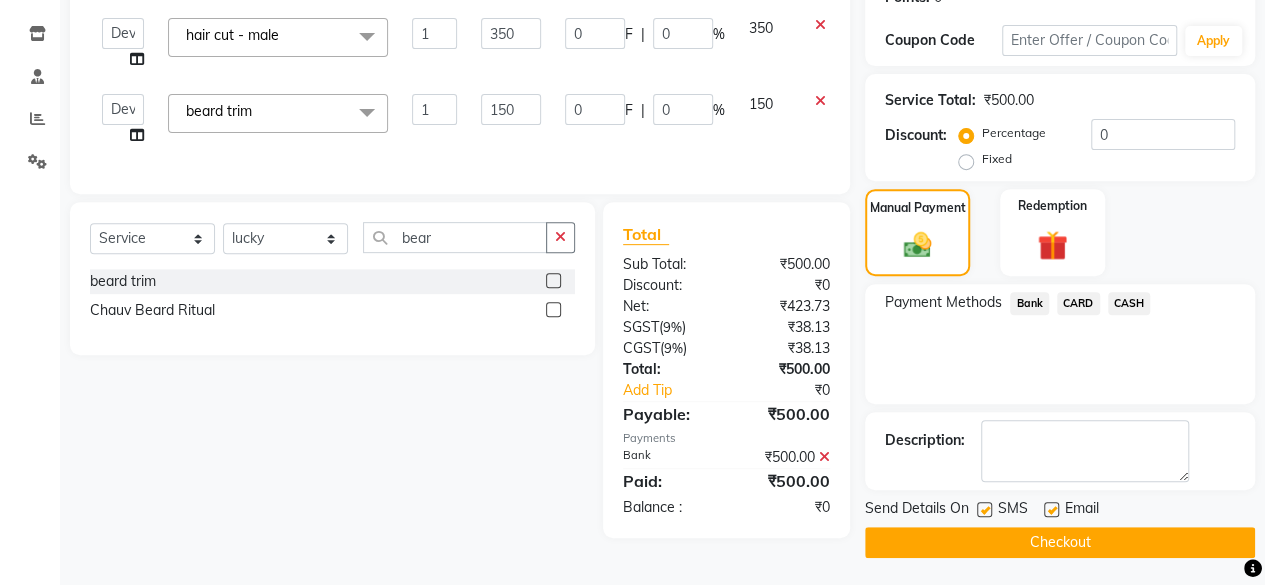 click on "Checkout" 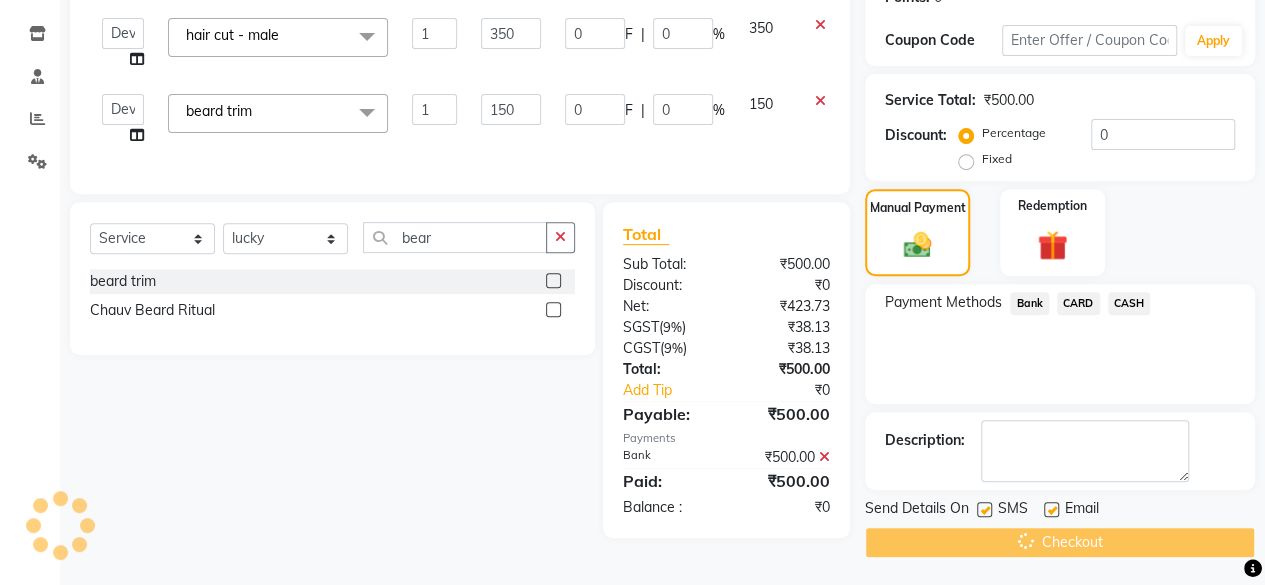 scroll, scrollTop: 0, scrollLeft: 0, axis: both 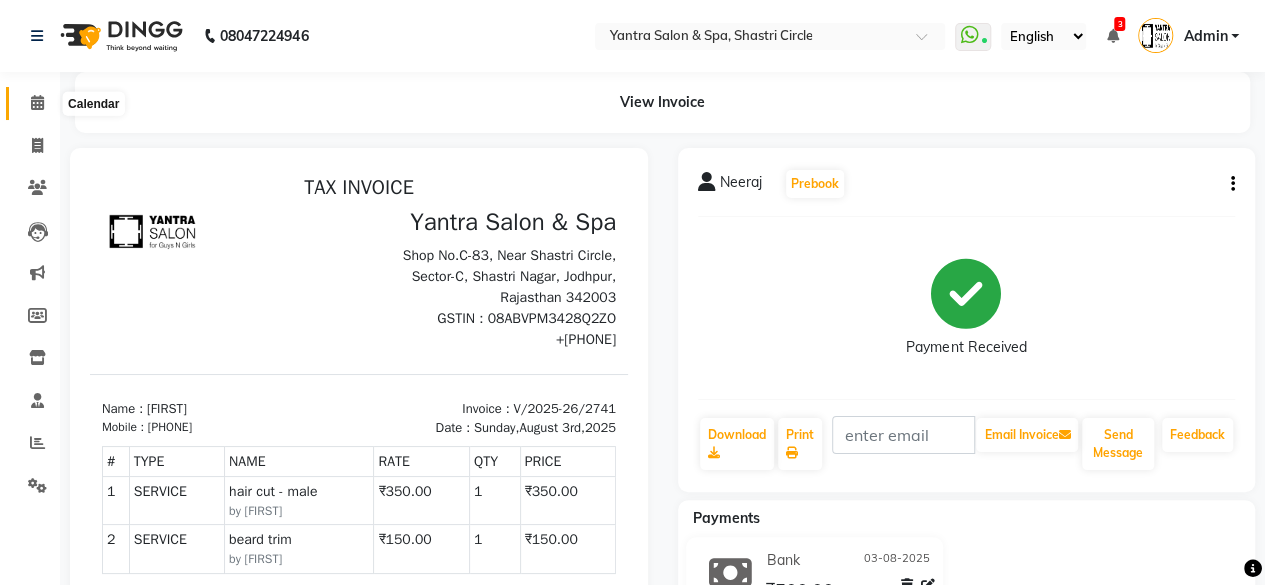 click 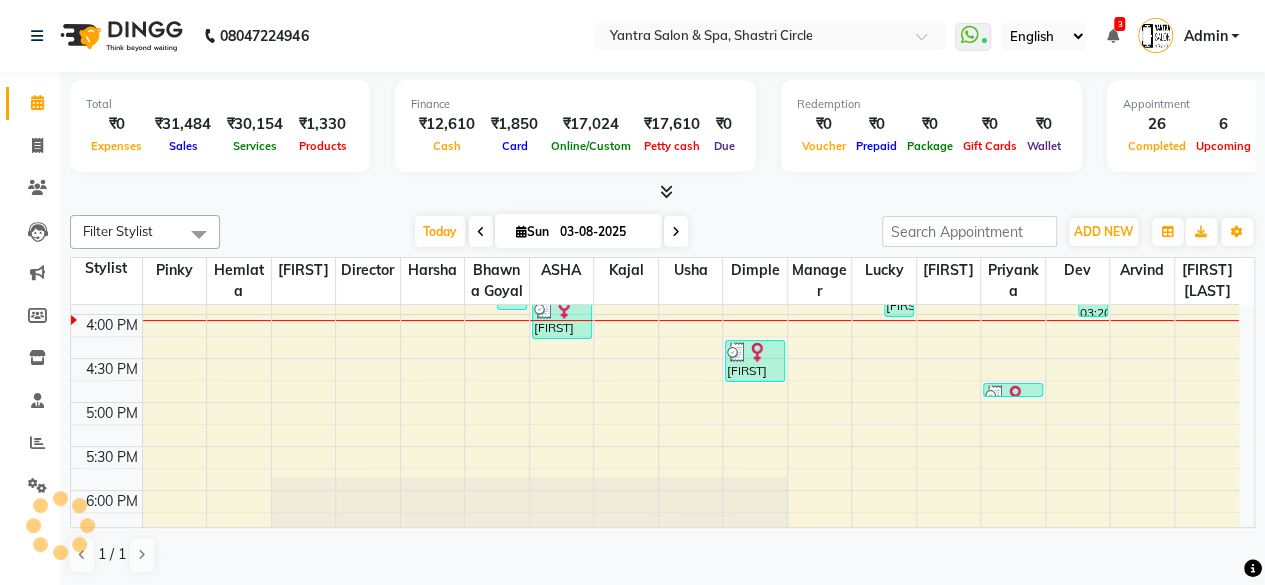 scroll, scrollTop: 0, scrollLeft: 0, axis: both 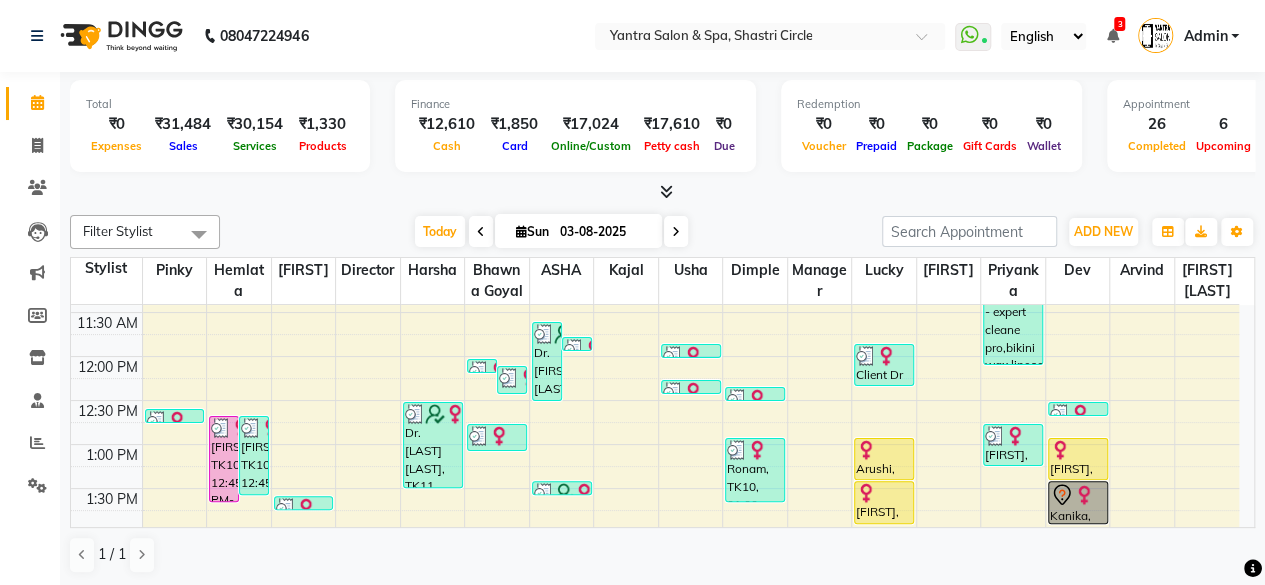 click at bounding box center (884, 450) 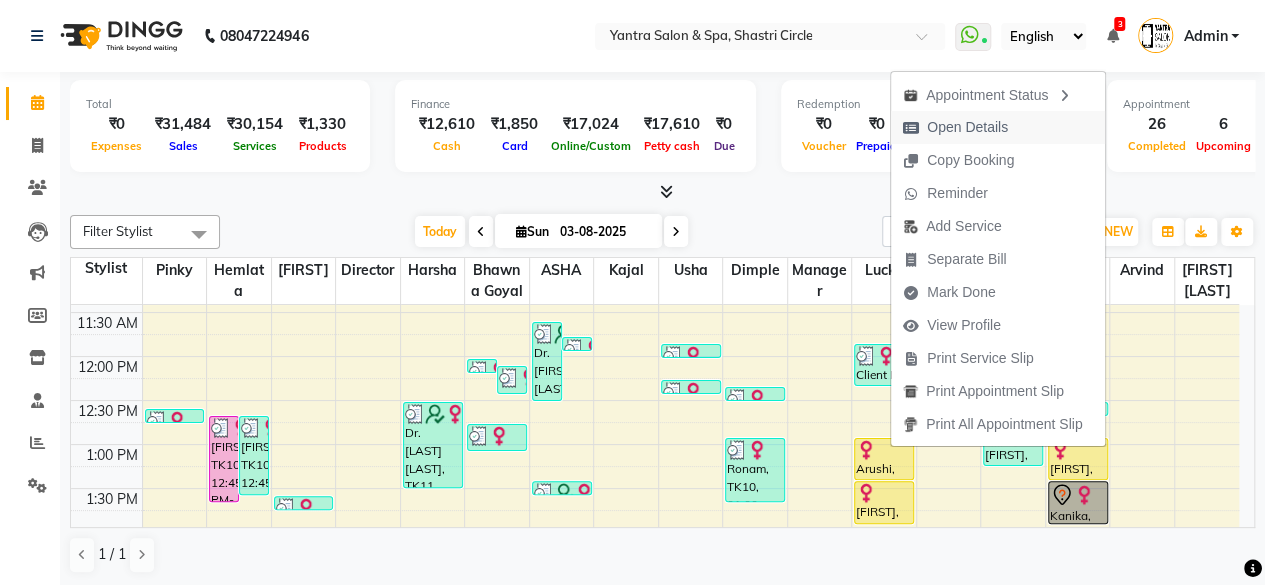 click on "Open Details" at bounding box center (967, 127) 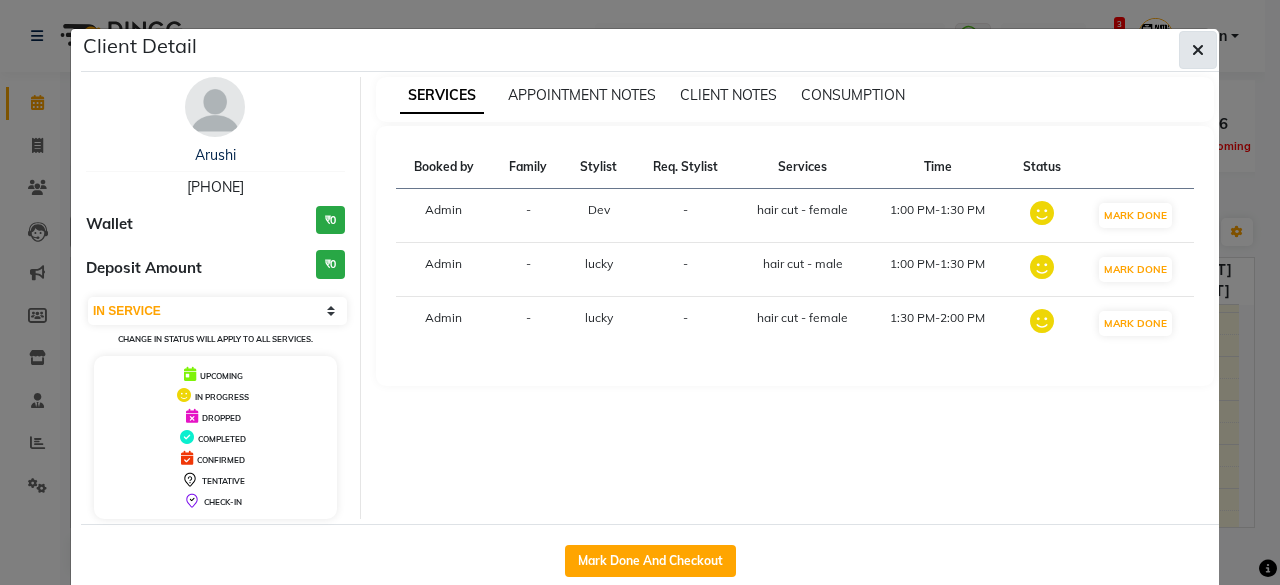 click 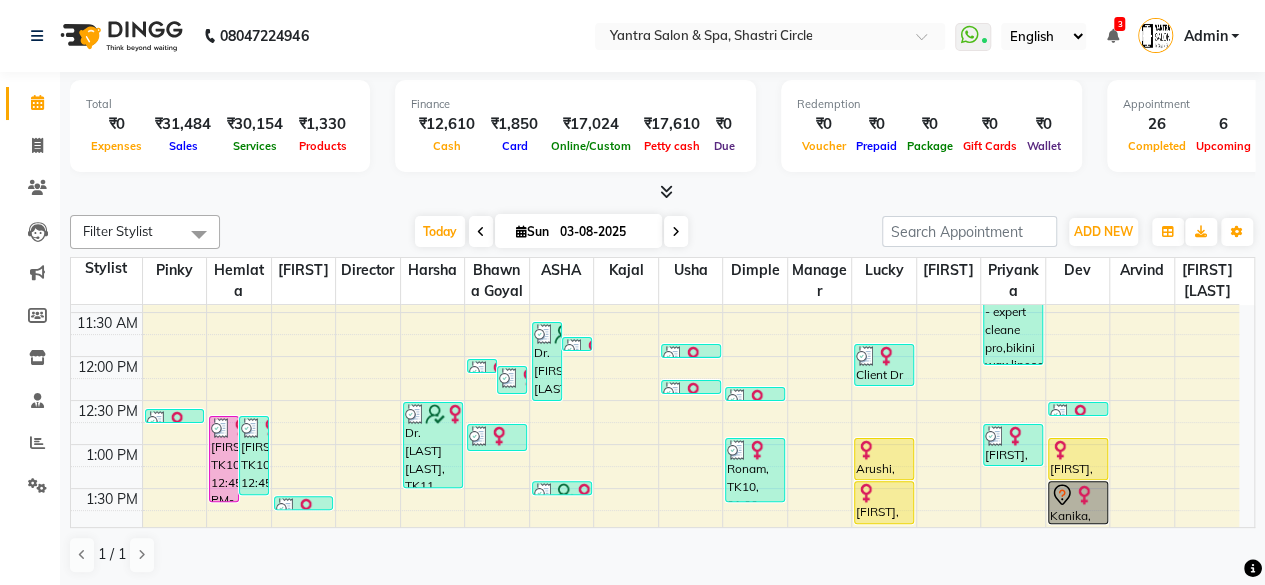 click on "Arushi, TK05, 01:00 PM-01:30 PM, hair cut - male" at bounding box center [884, 459] 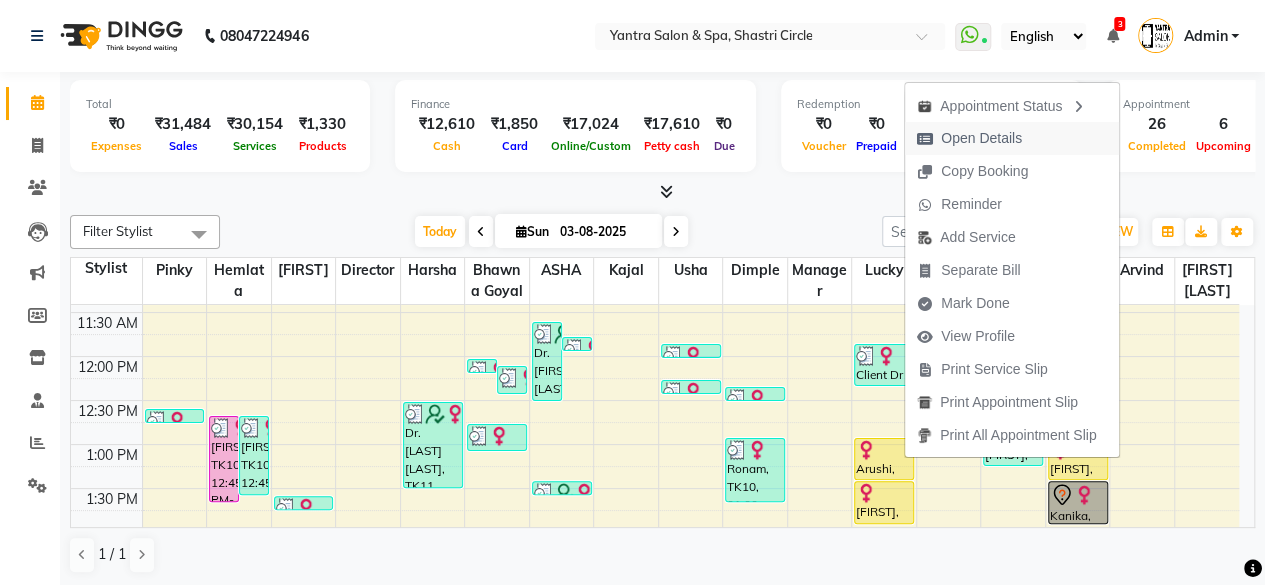 click on "Open Details" at bounding box center (981, 138) 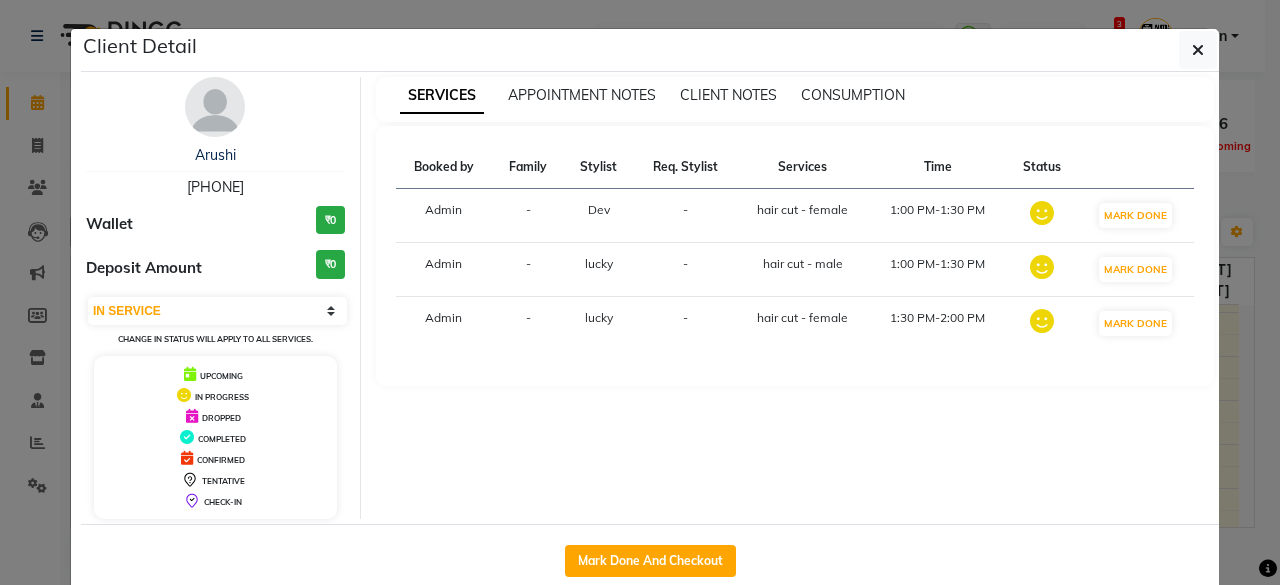 click on "MARK DONE" at bounding box center [1136, 216] 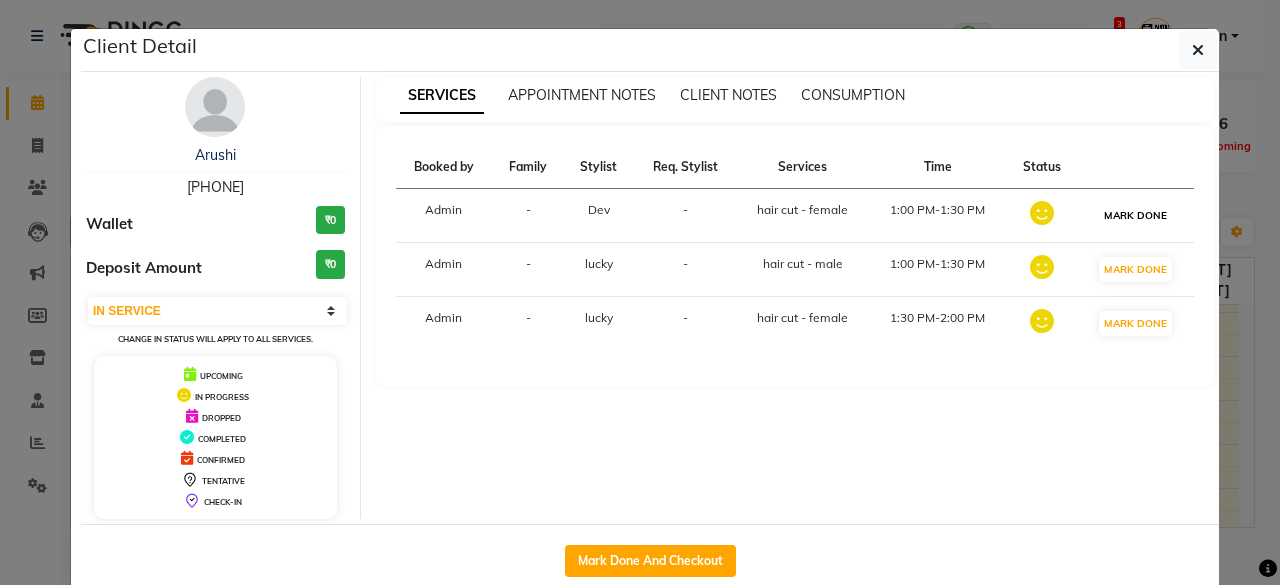 click on "MARK DONE" at bounding box center [1135, 215] 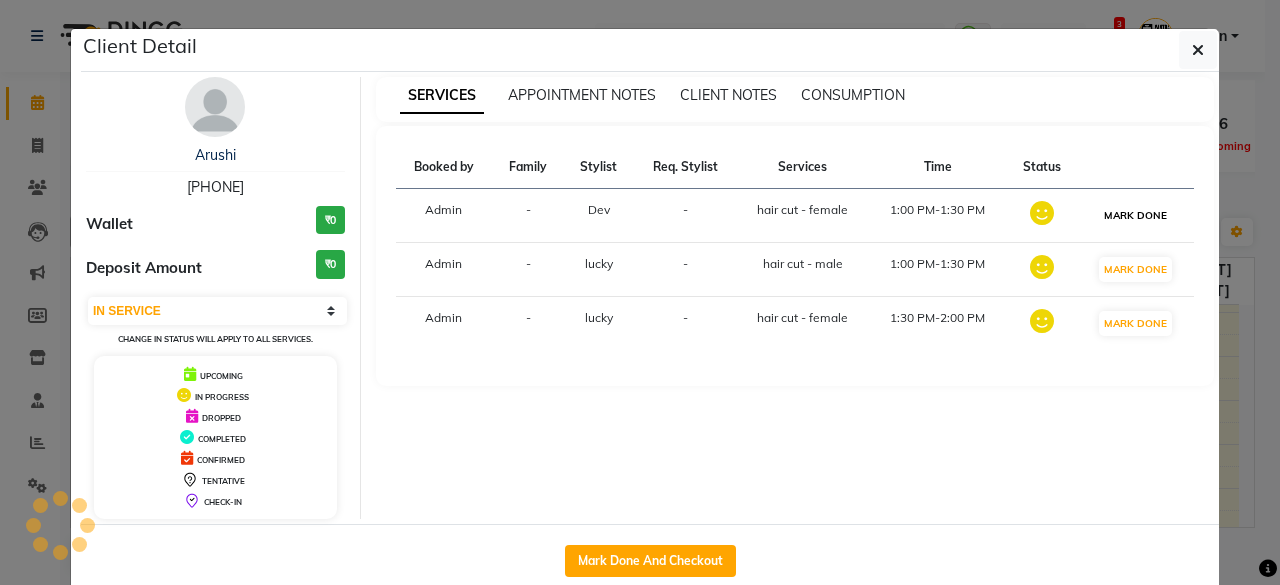 click on "MARK DONE" at bounding box center (1135, 215) 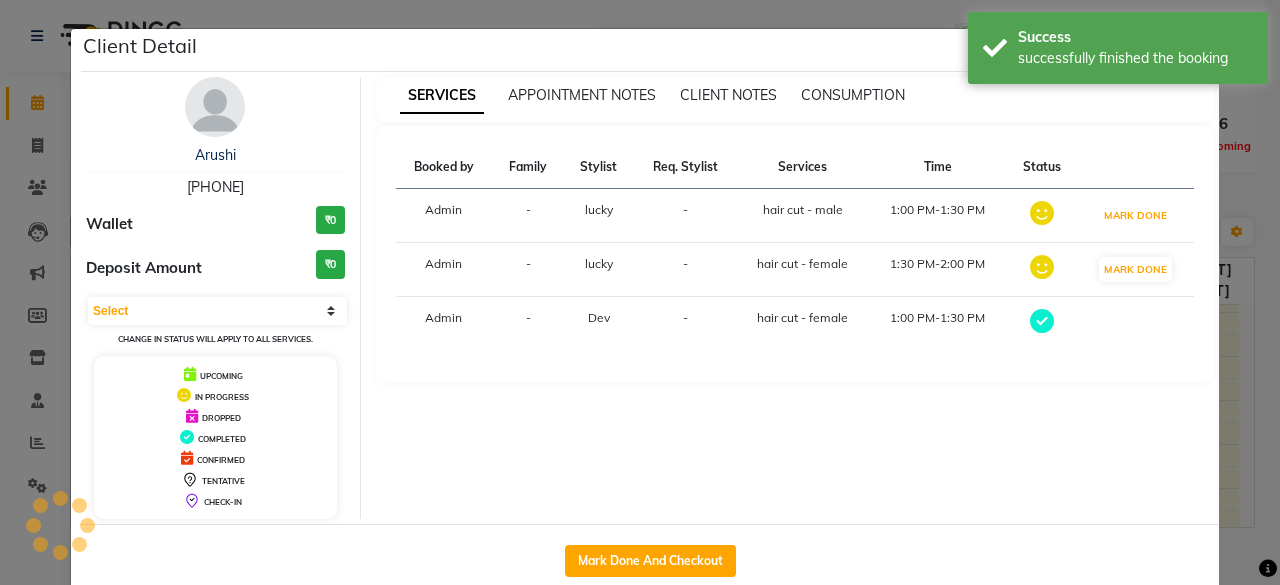 click on "MARK DONE" at bounding box center [1135, 215] 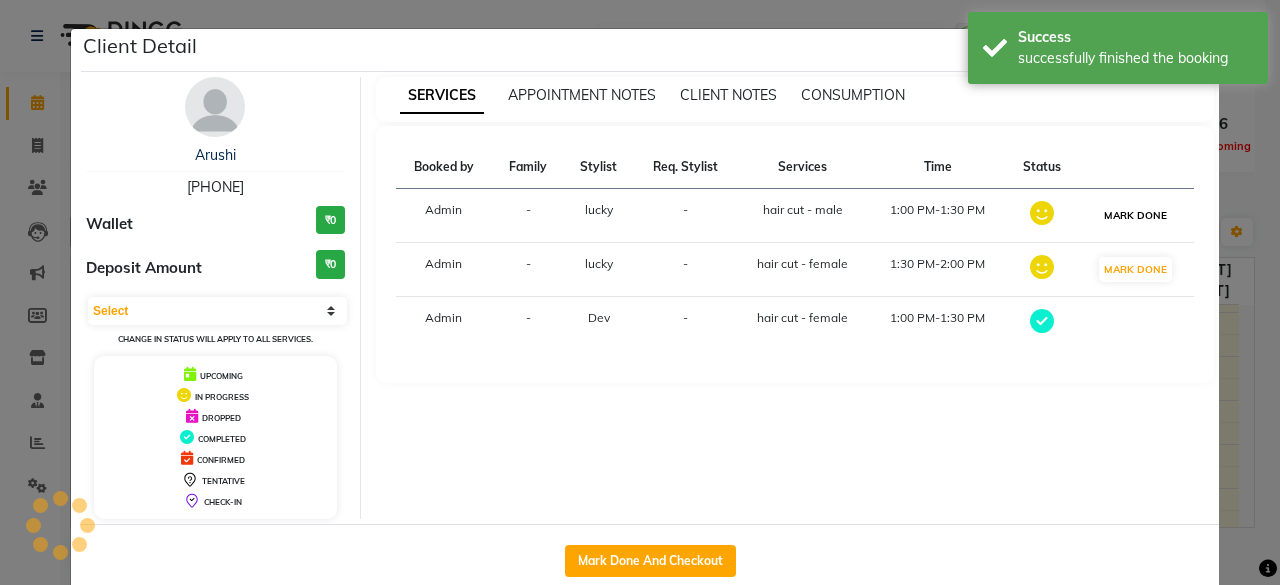 click on "MARK DONE" at bounding box center [1135, 215] 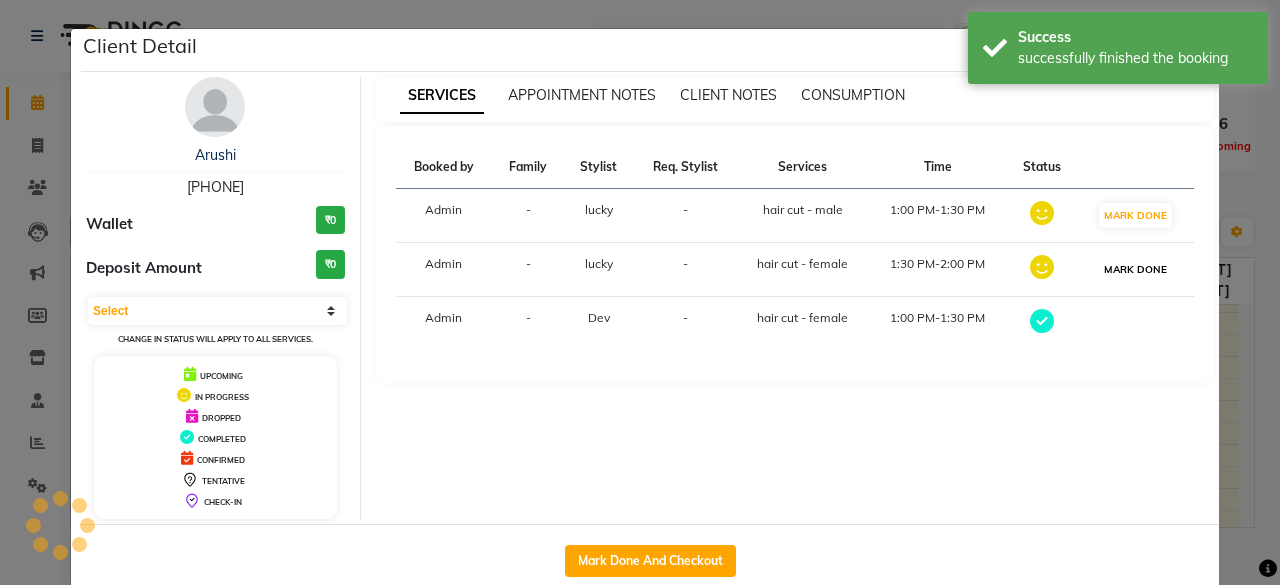 click on "MARK DONE" at bounding box center (1135, 269) 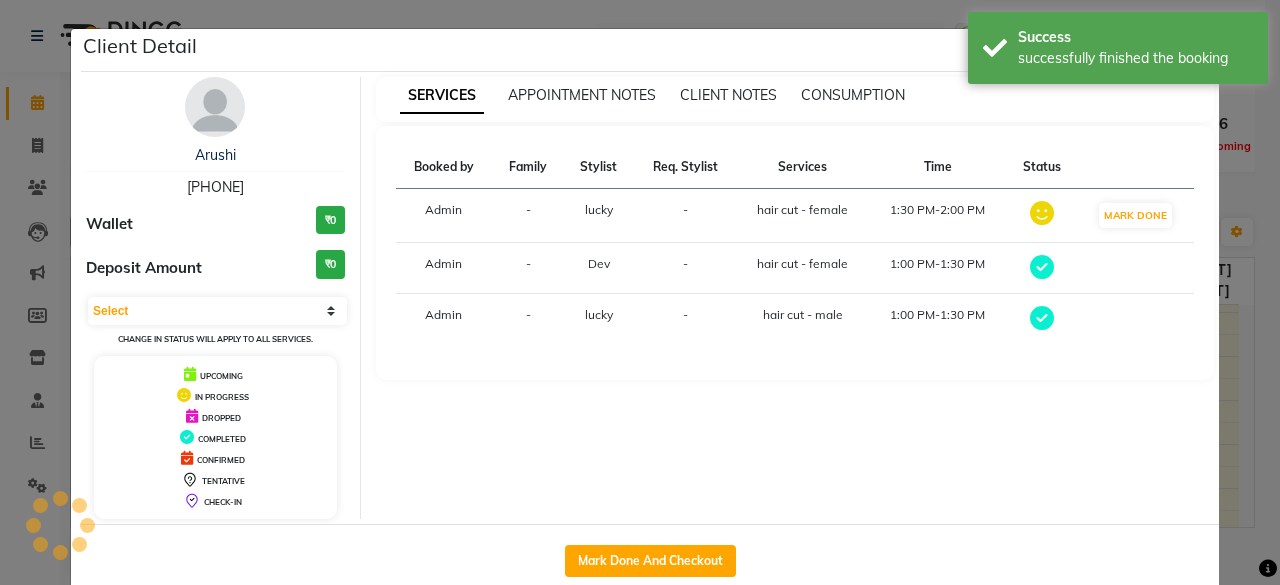 select on "3" 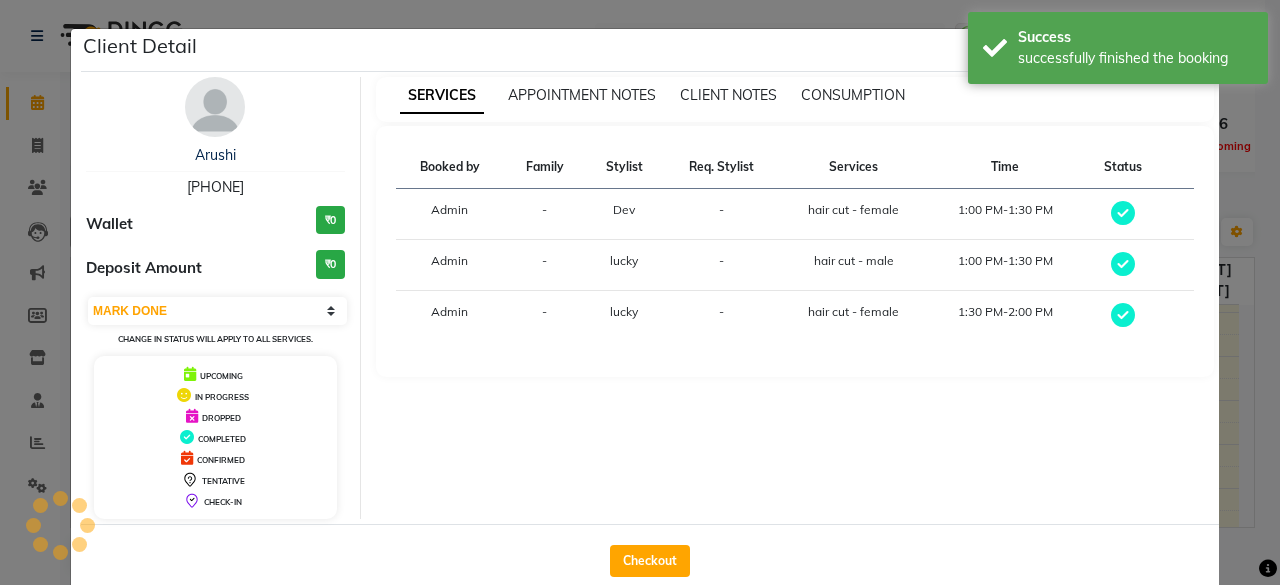 click at bounding box center [1123, 213] 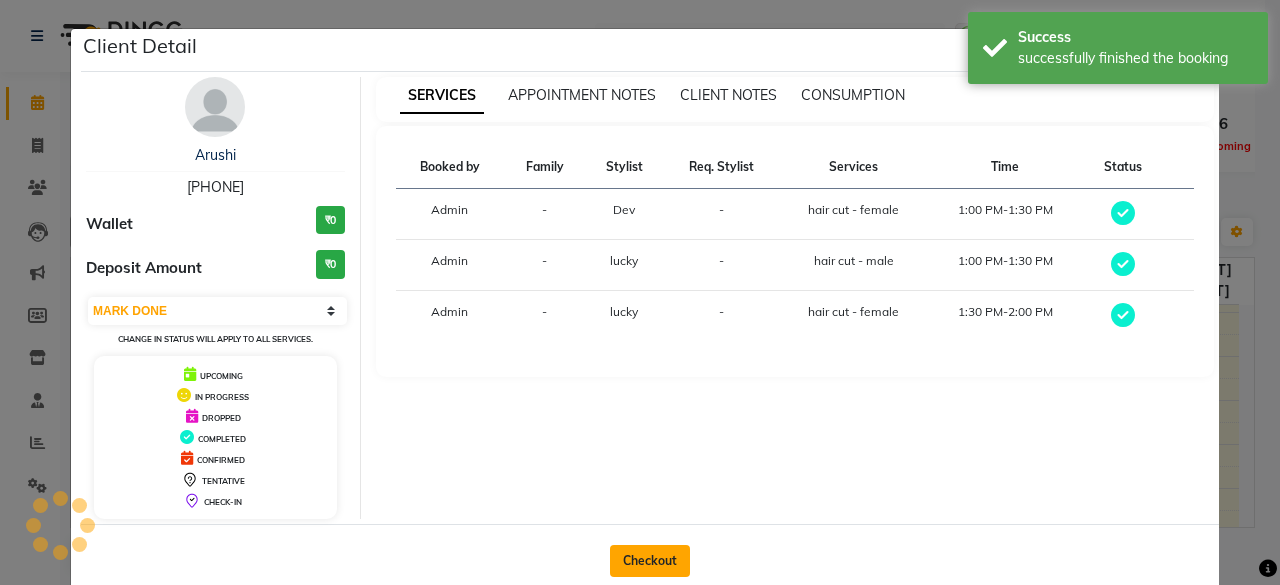 click on "Checkout" 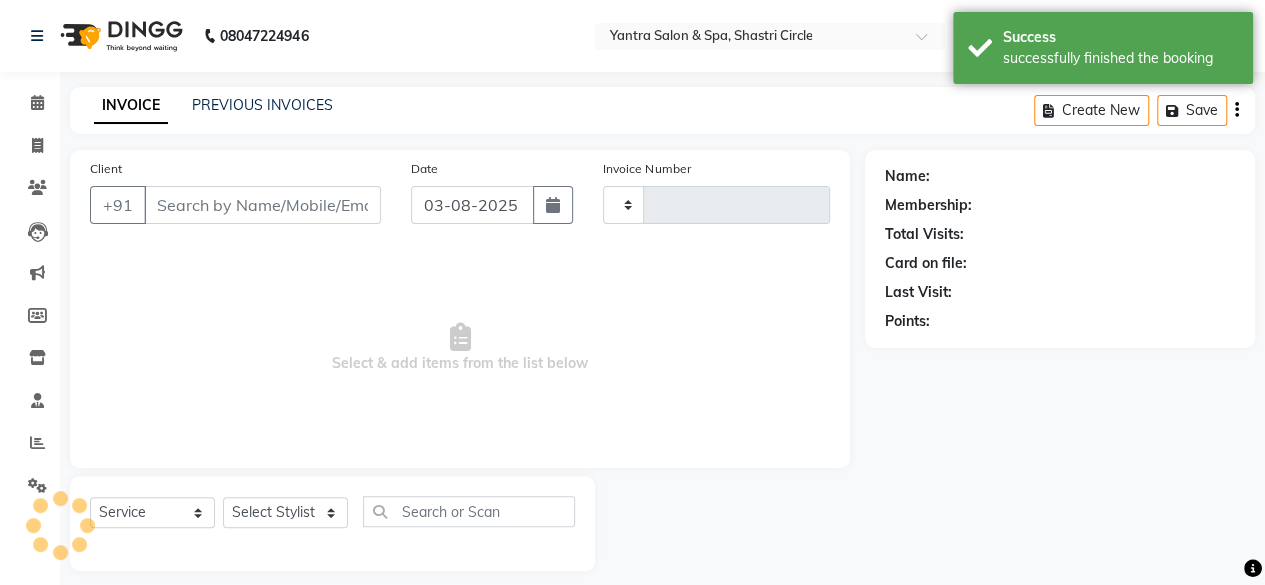 type on "2743" 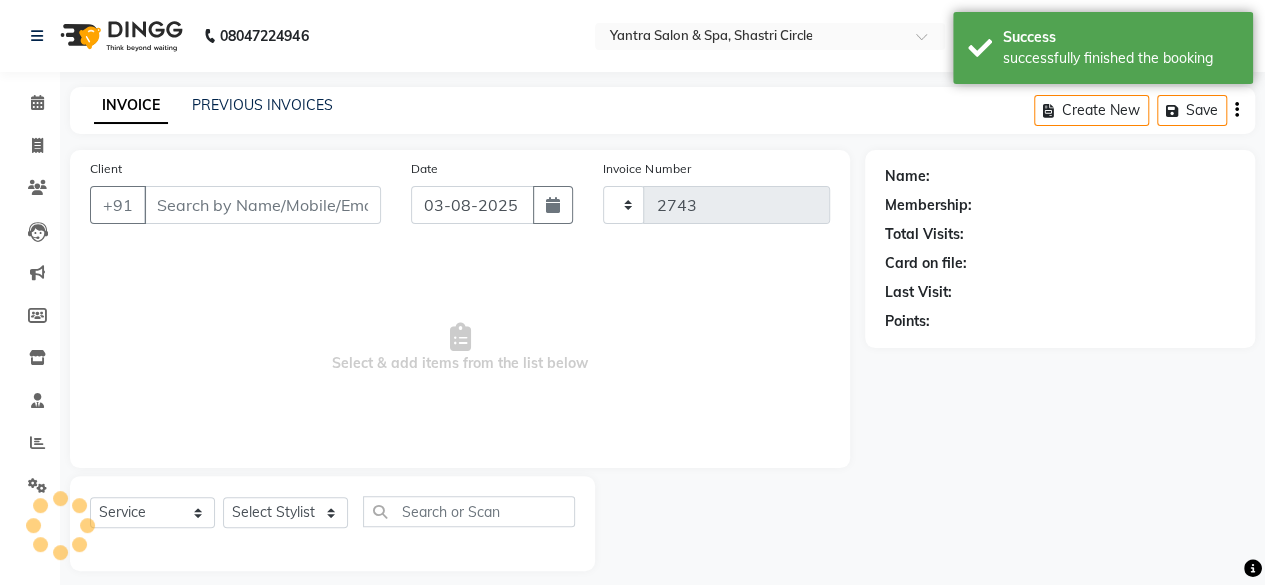 select on "154" 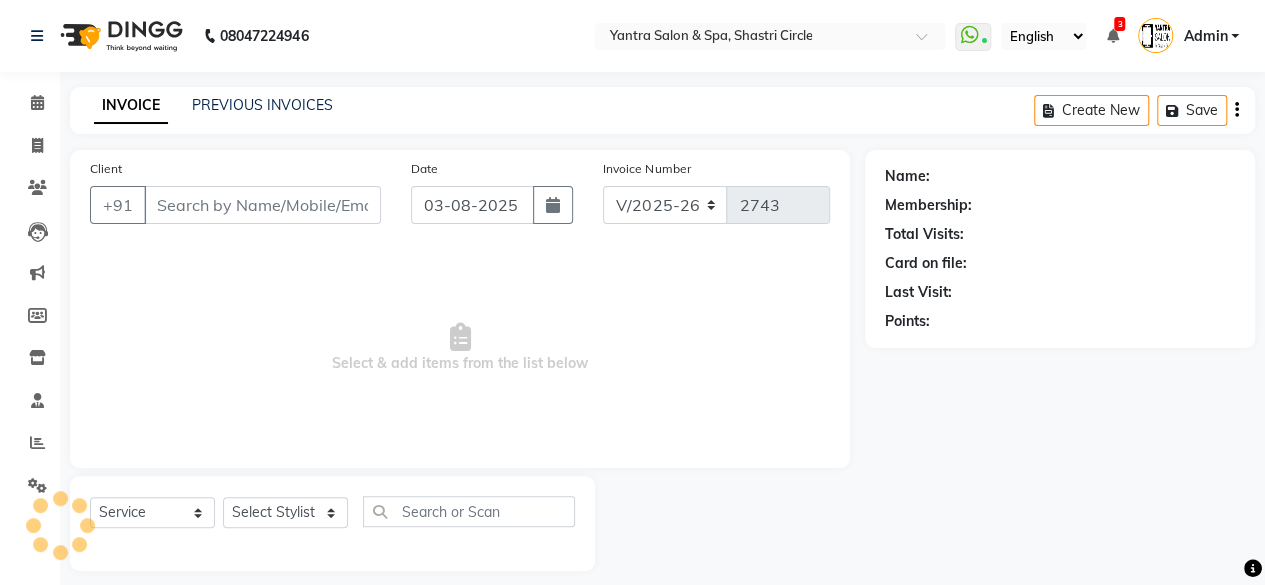 type on "[PHONE]" 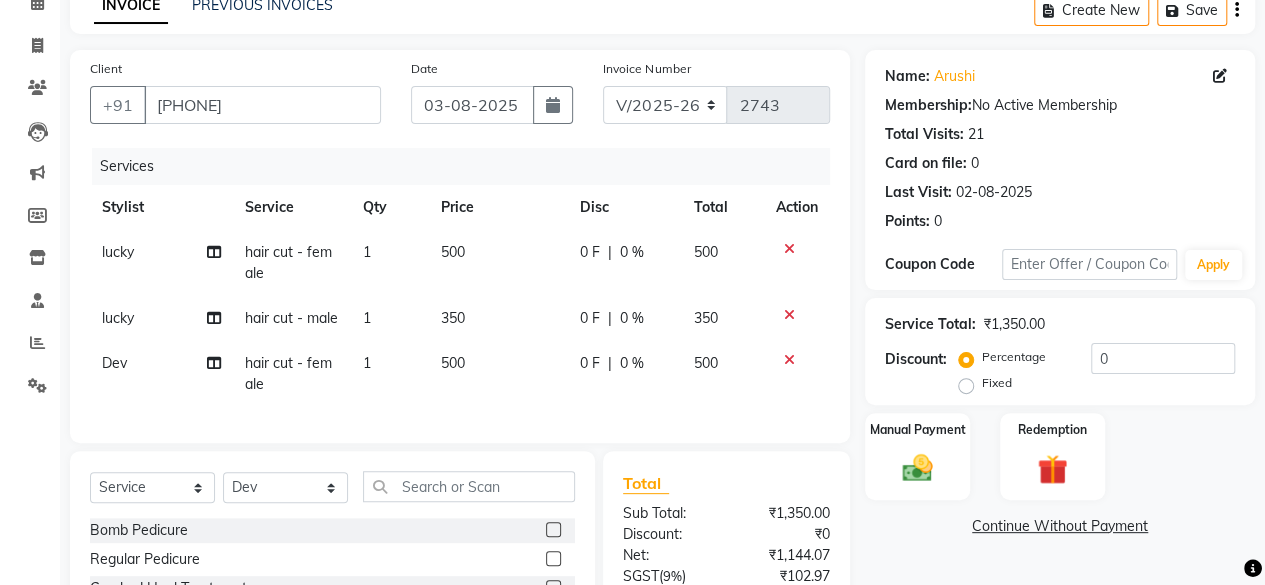 scroll, scrollTop: 326, scrollLeft: 0, axis: vertical 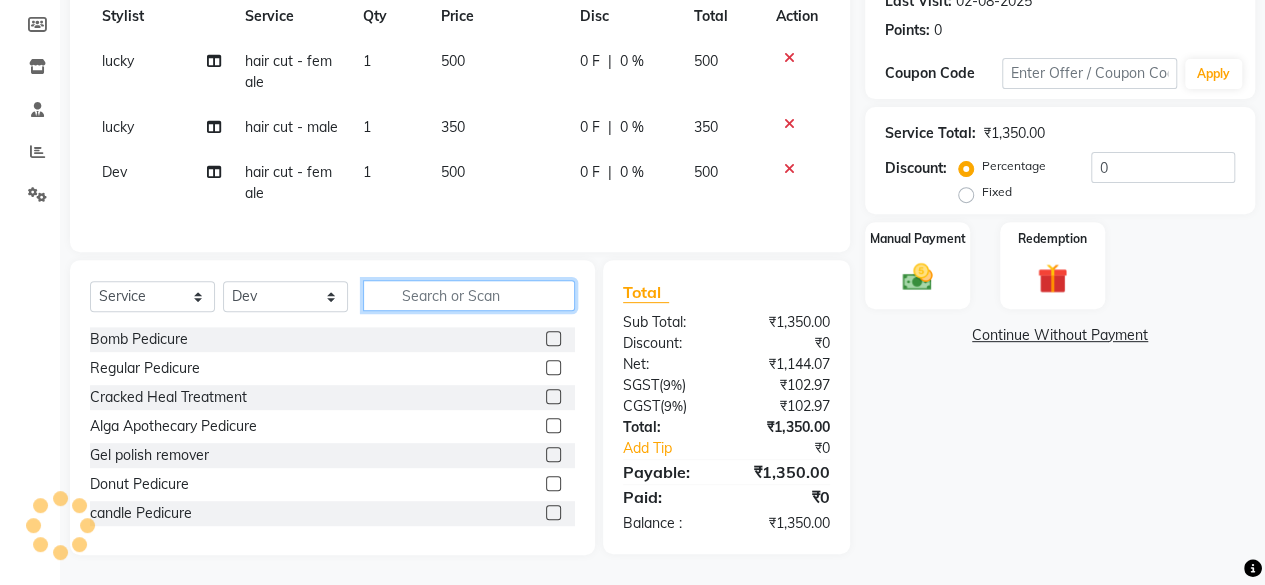 click 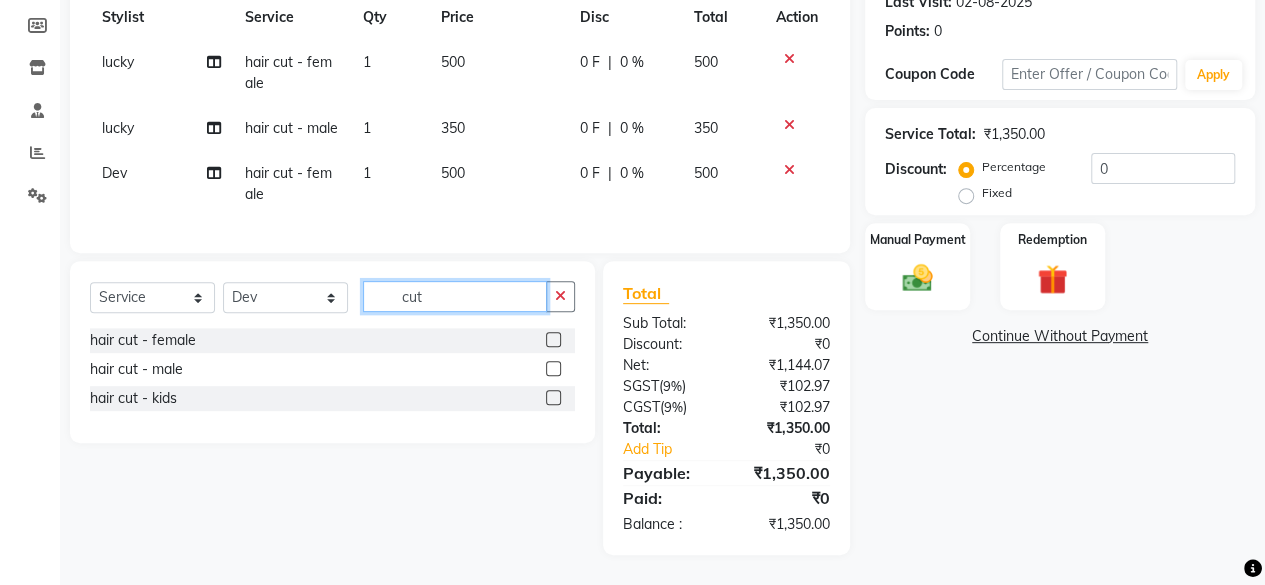 scroll, scrollTop: 324, scrollLeft: 0, axis: vertical 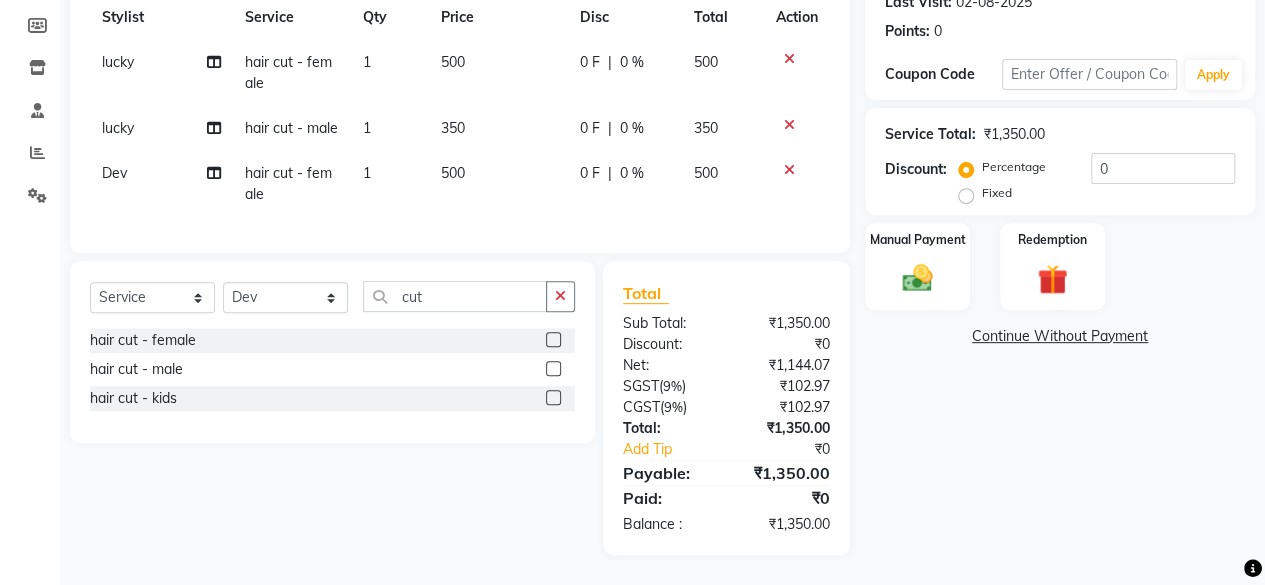click 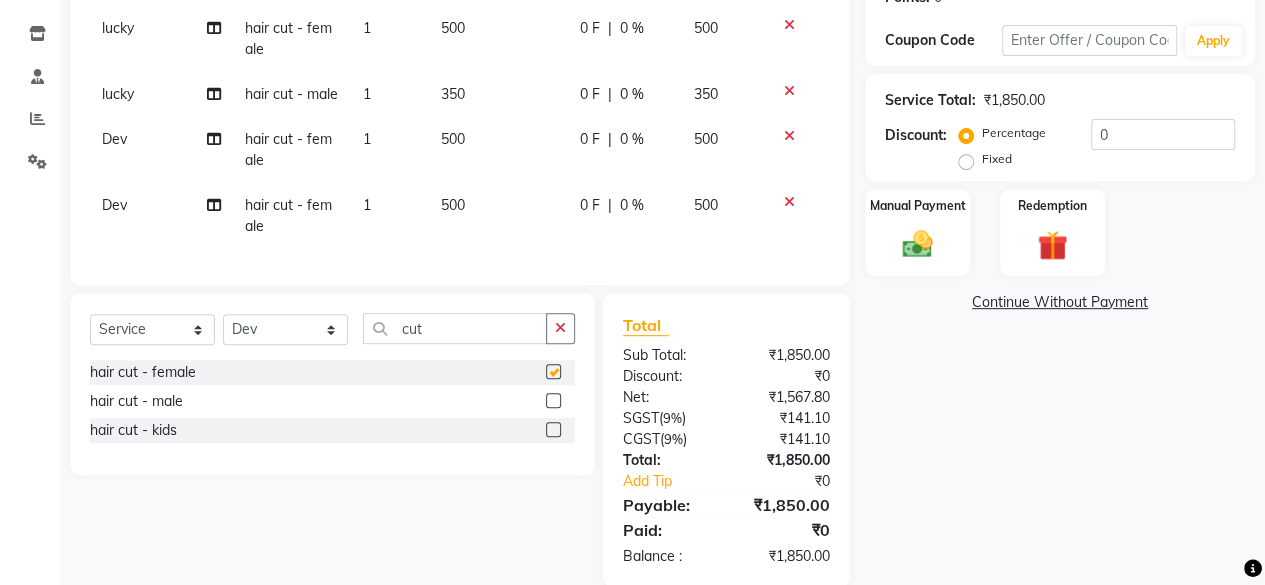 checkbox on "false" 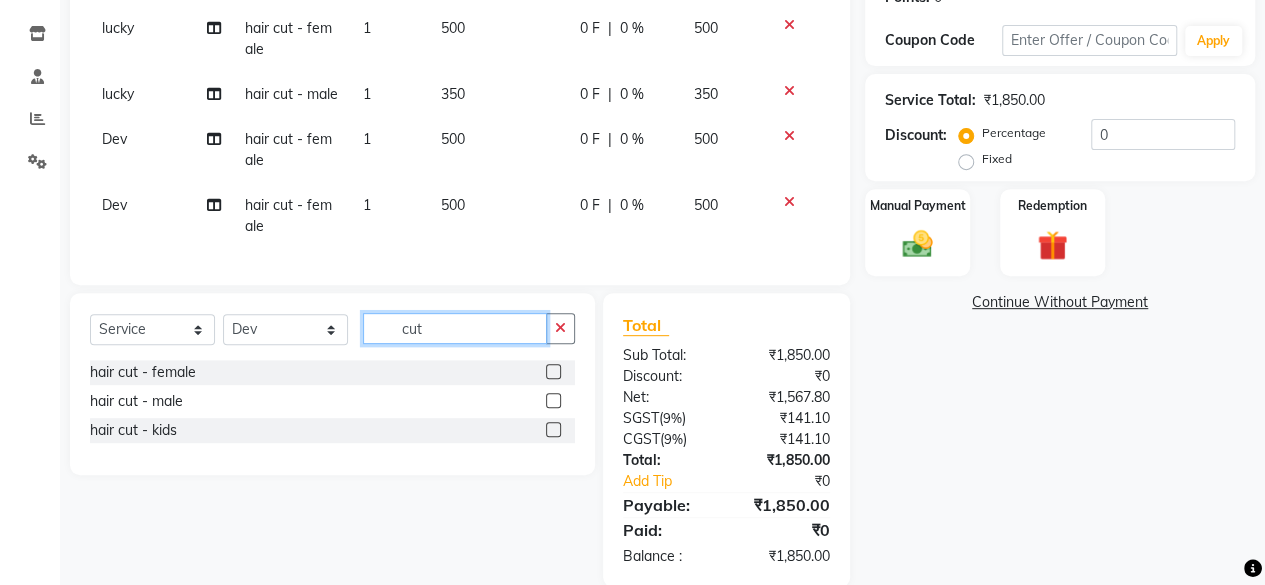 click on "cut" 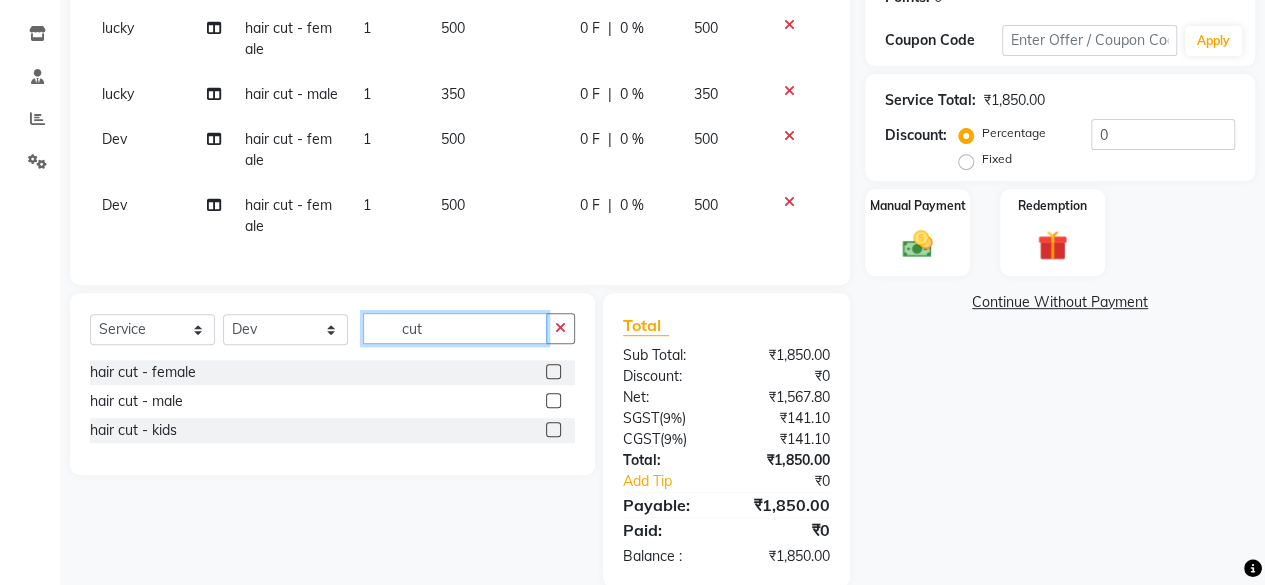 click on "cut" 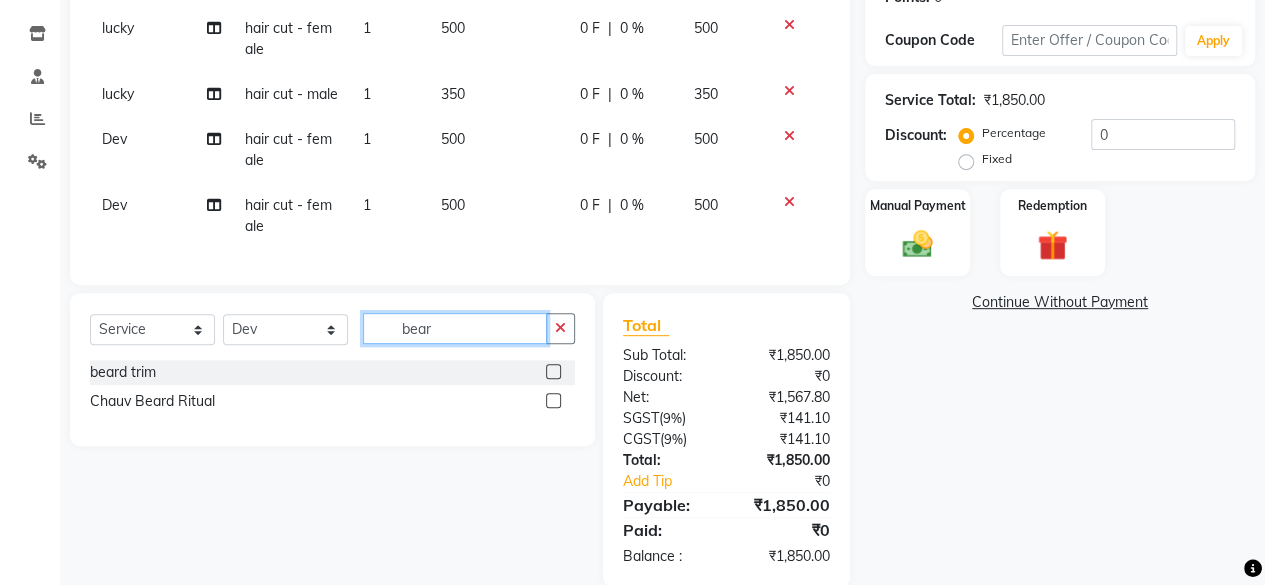 type on "bear" 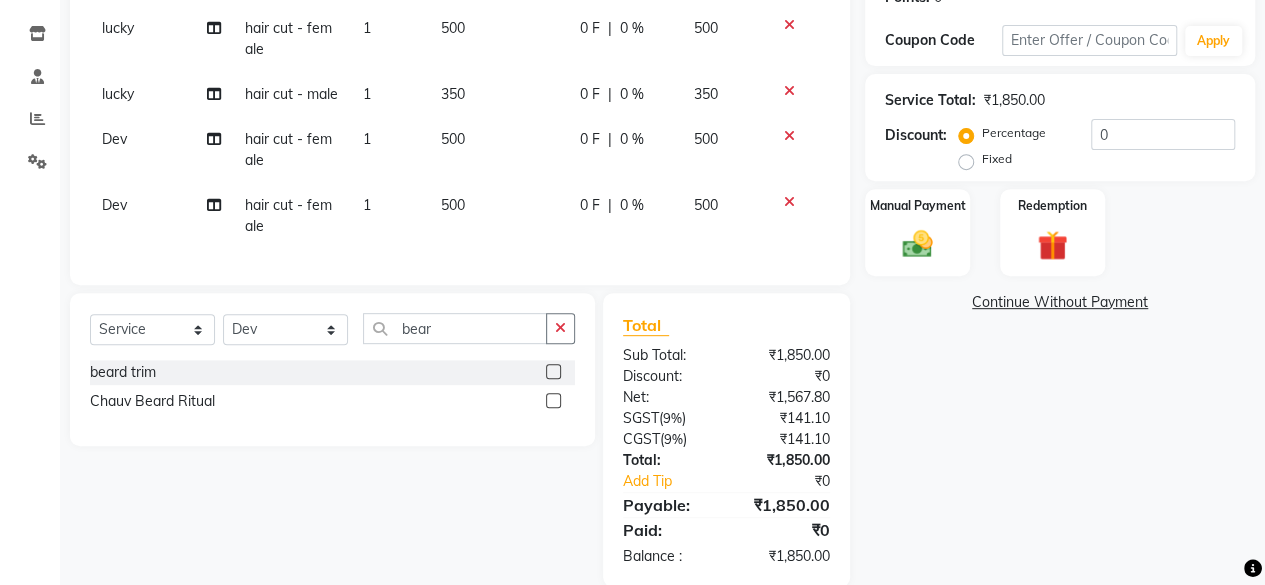 click 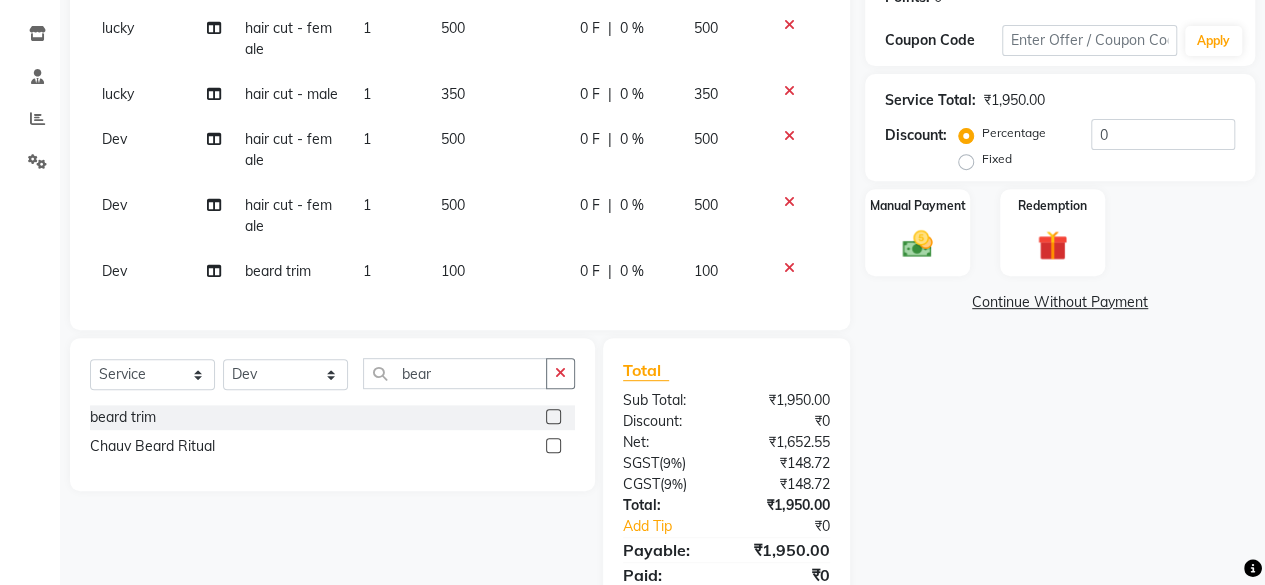 checkbox on "false" 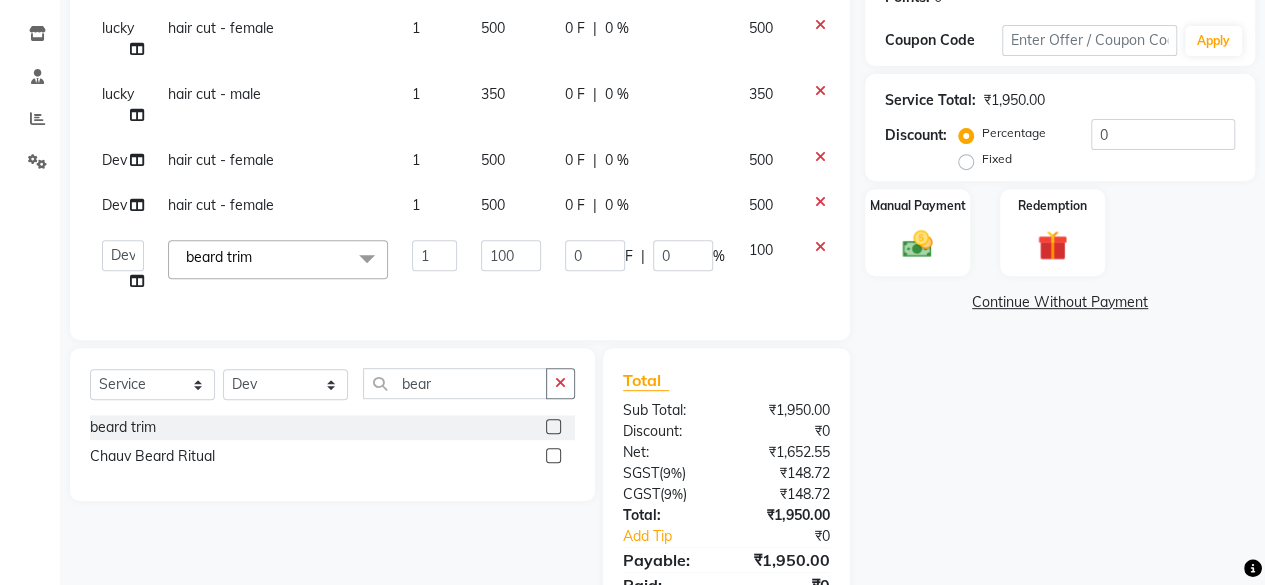 click on "100" 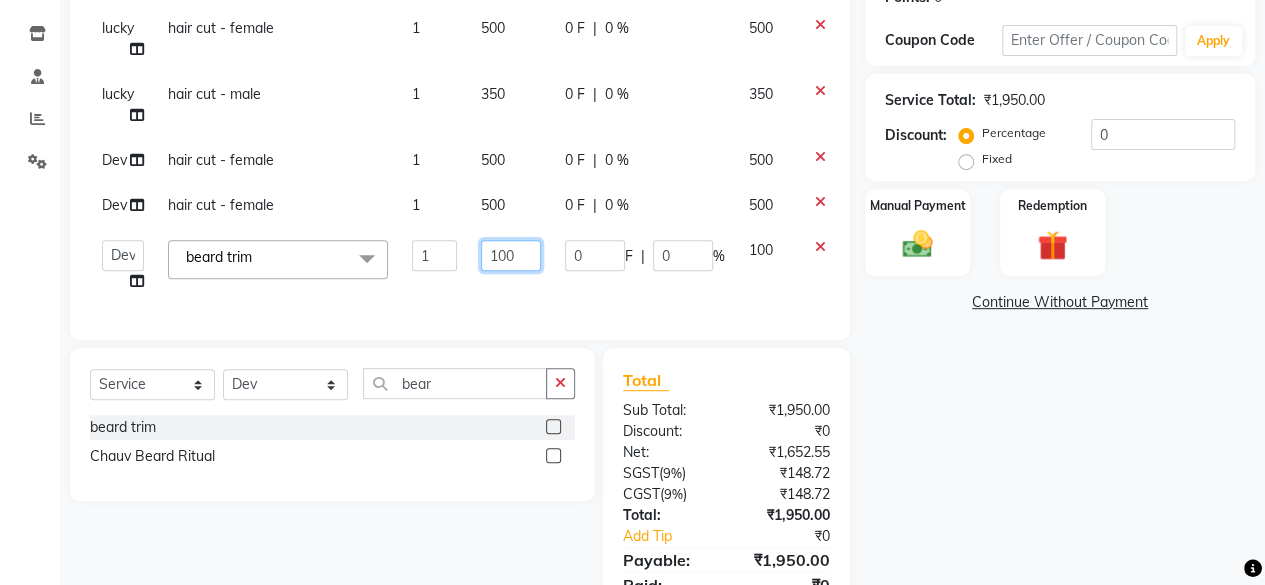 click on "100" 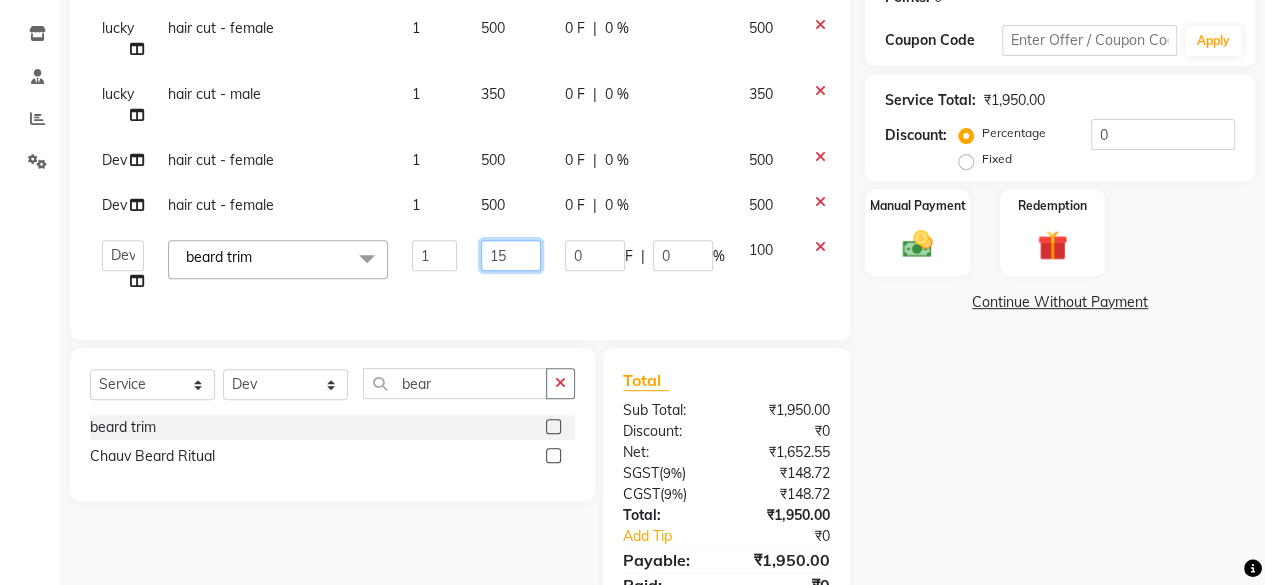 type on "150" 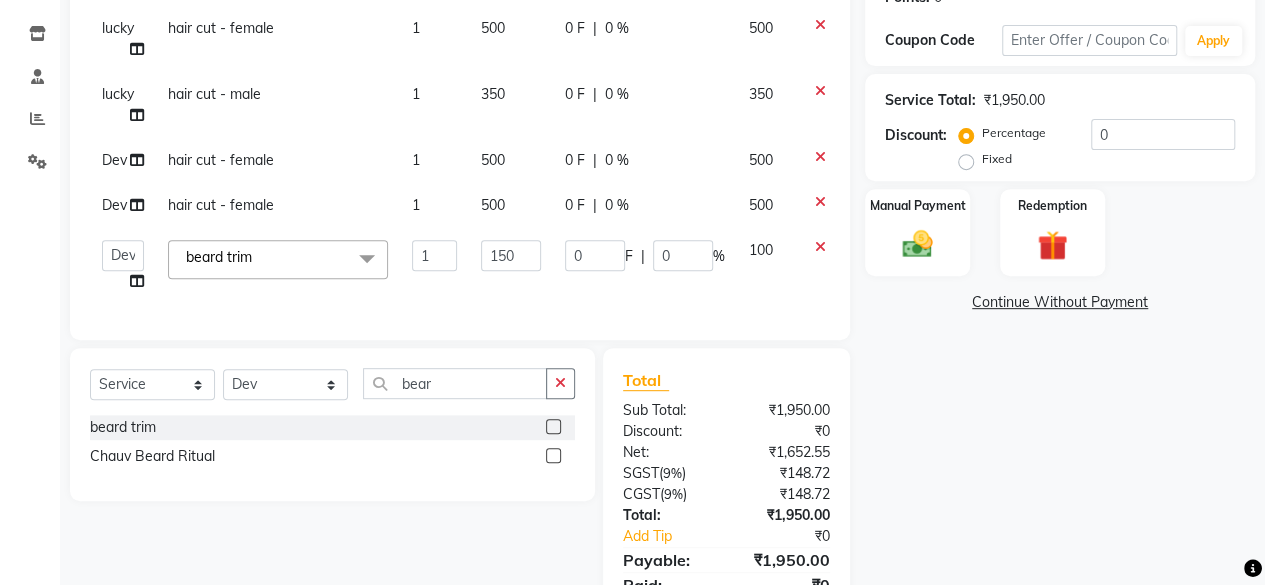 click on "150" 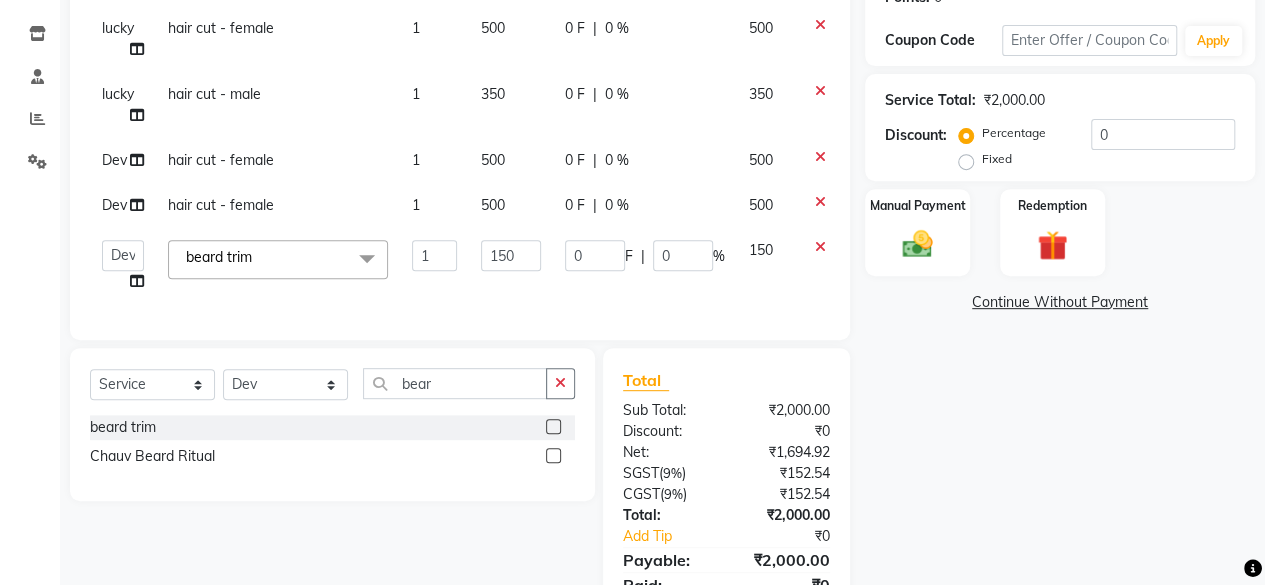 scroll, scrollTop: 124, scrollLeft: 0, axis: vertical 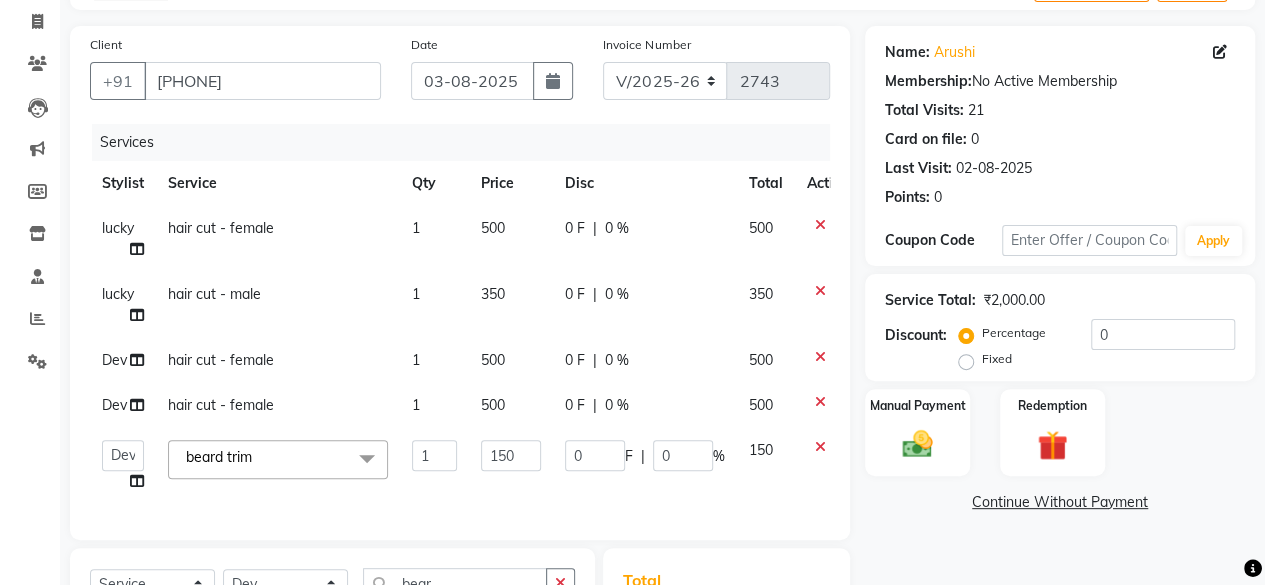 click on "hair cut - female" 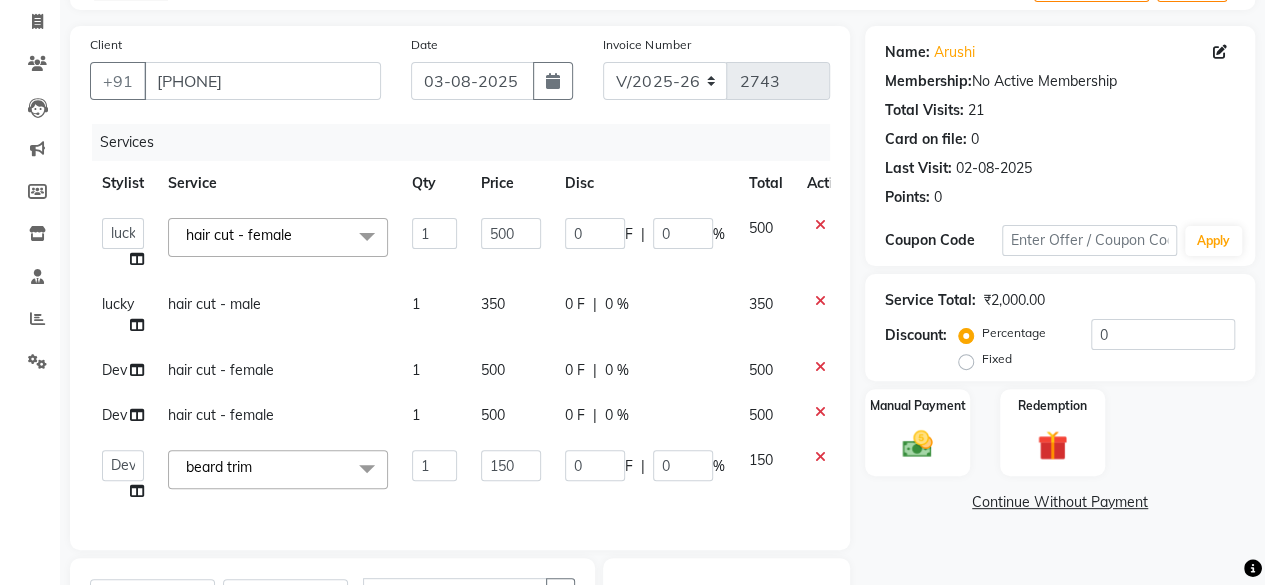 click on "x" 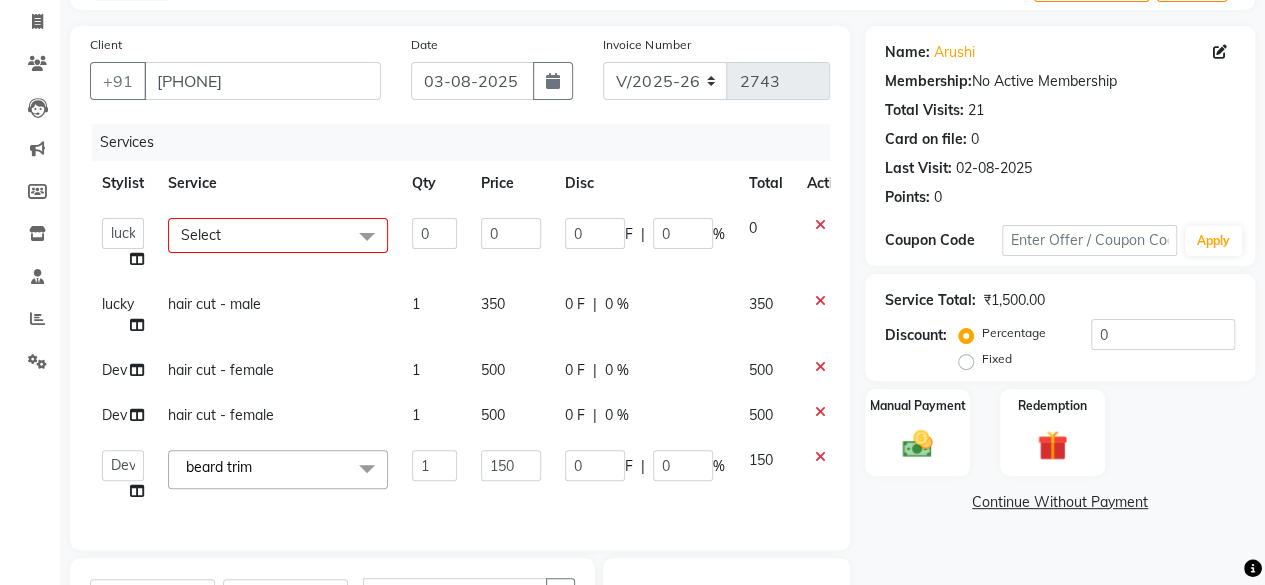 click on "Select" 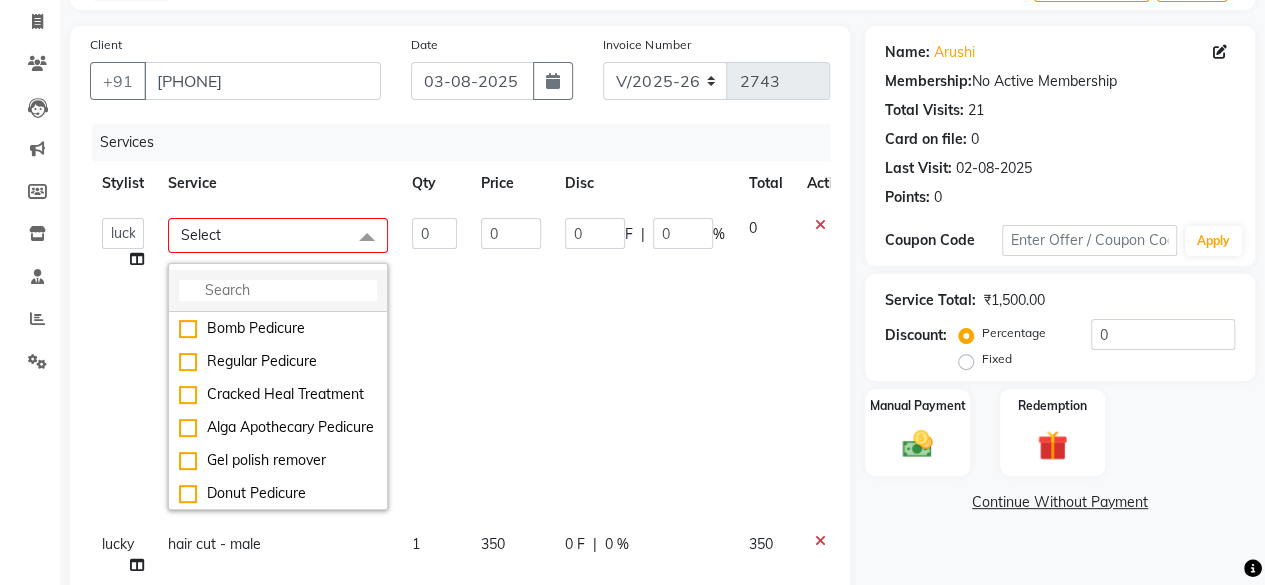 click 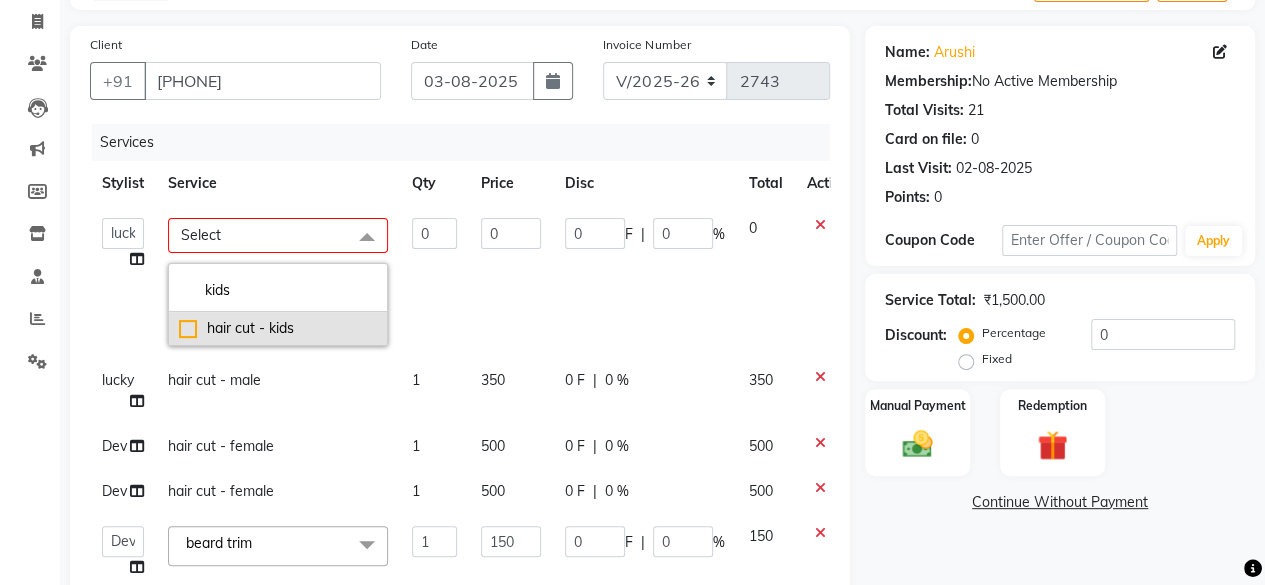 type on "kids" 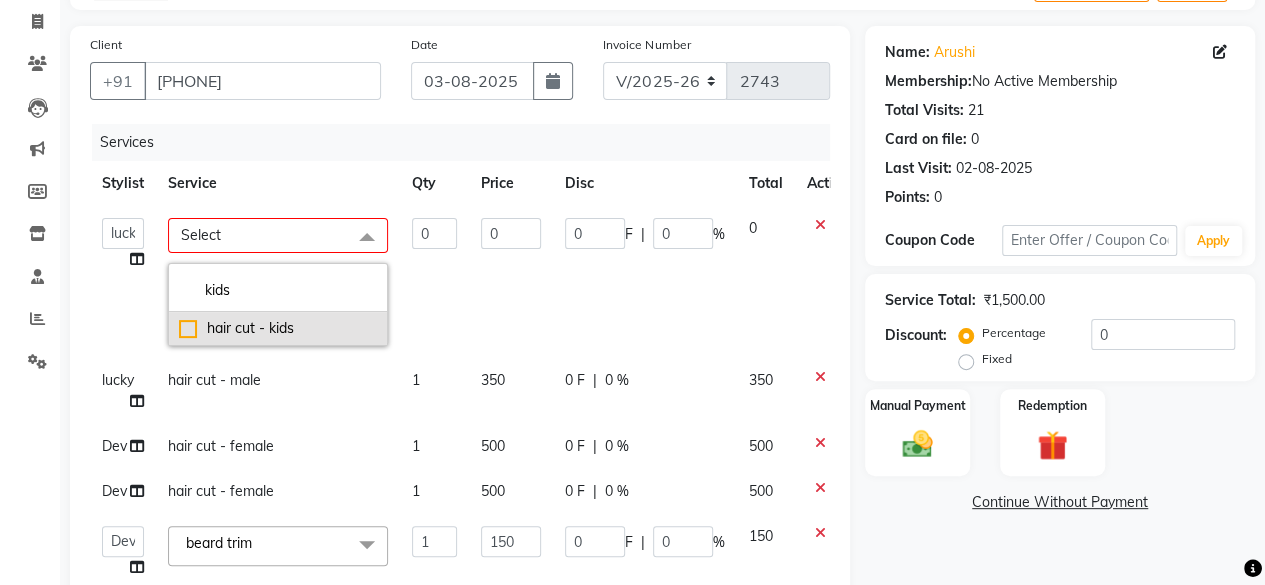 click on "hair cut - kids" 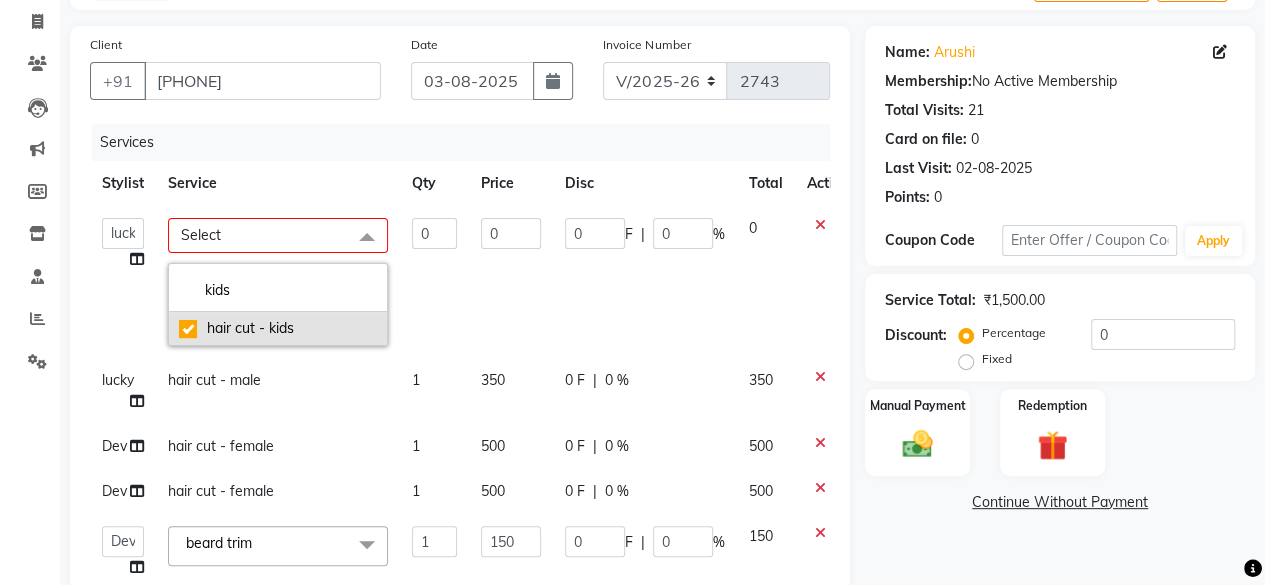 checkbox on "true" 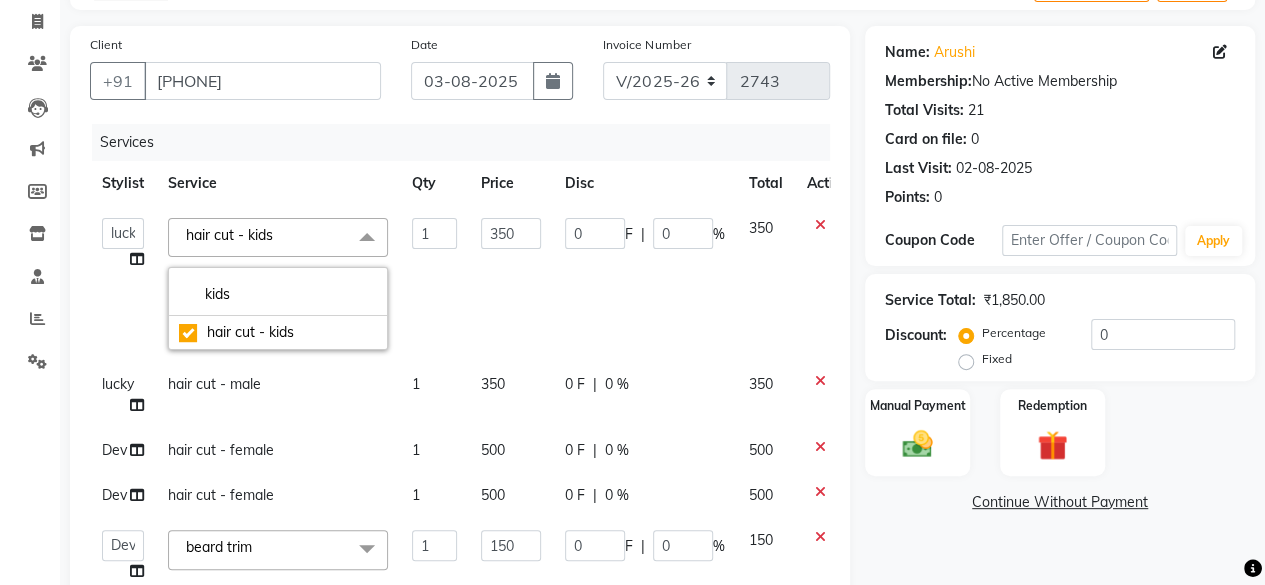 click on "350" 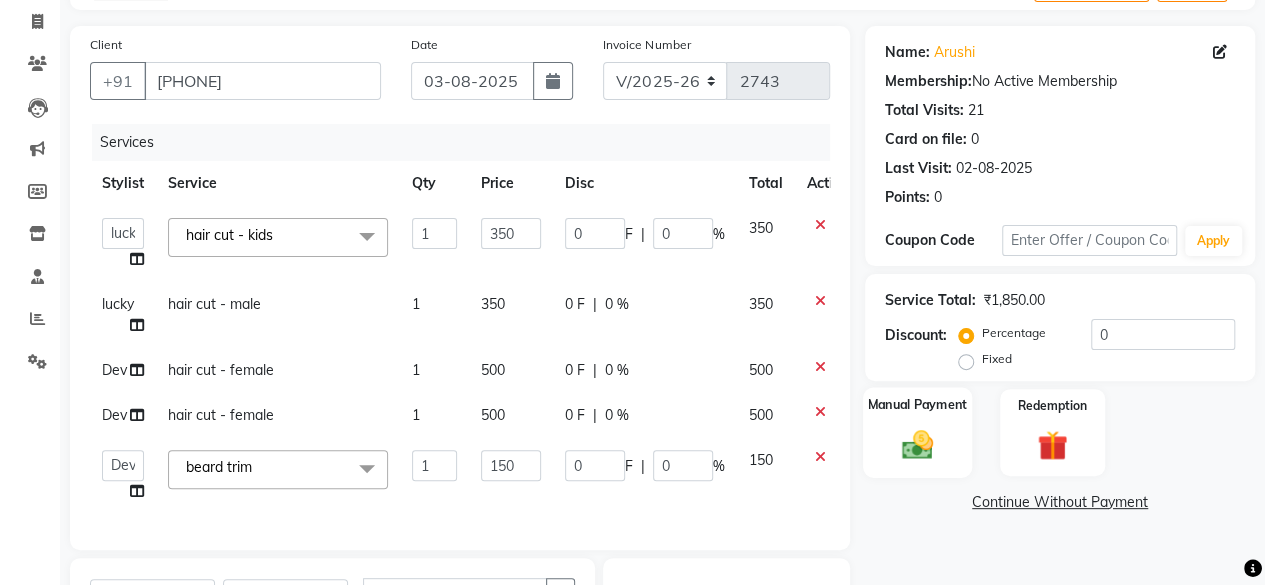 scroll, scrollTop: 224, scrollLeft: 0, axis: vertical 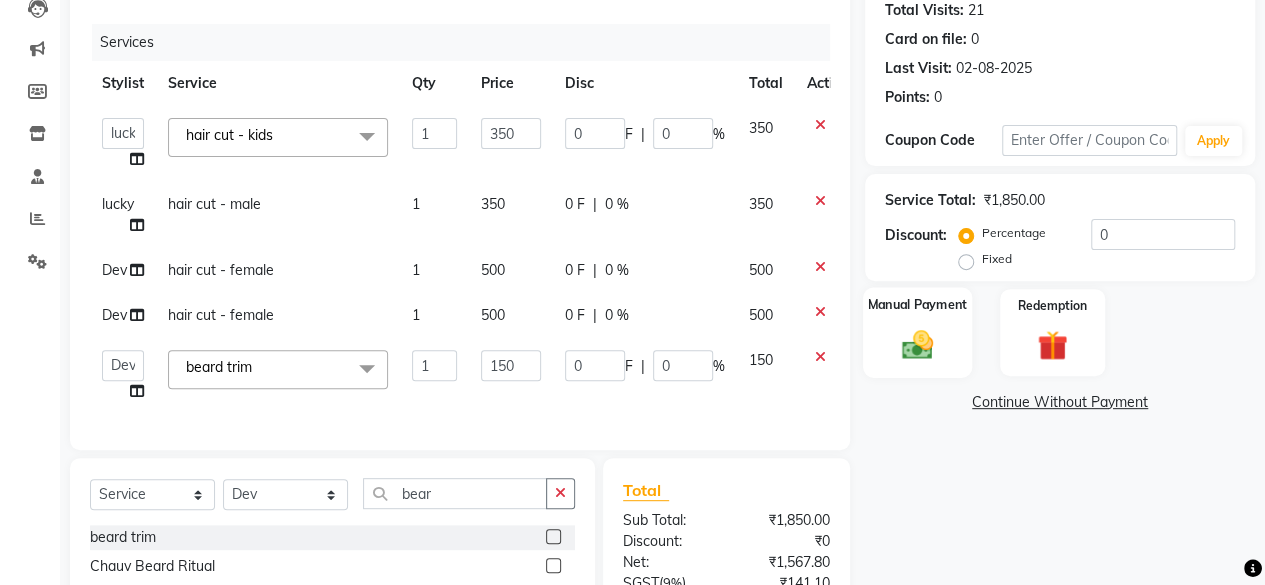 drag, startPoint x: 929, startPoint y: 328, endPoint x: 940, endPoint y: 347, distance: 21.954498 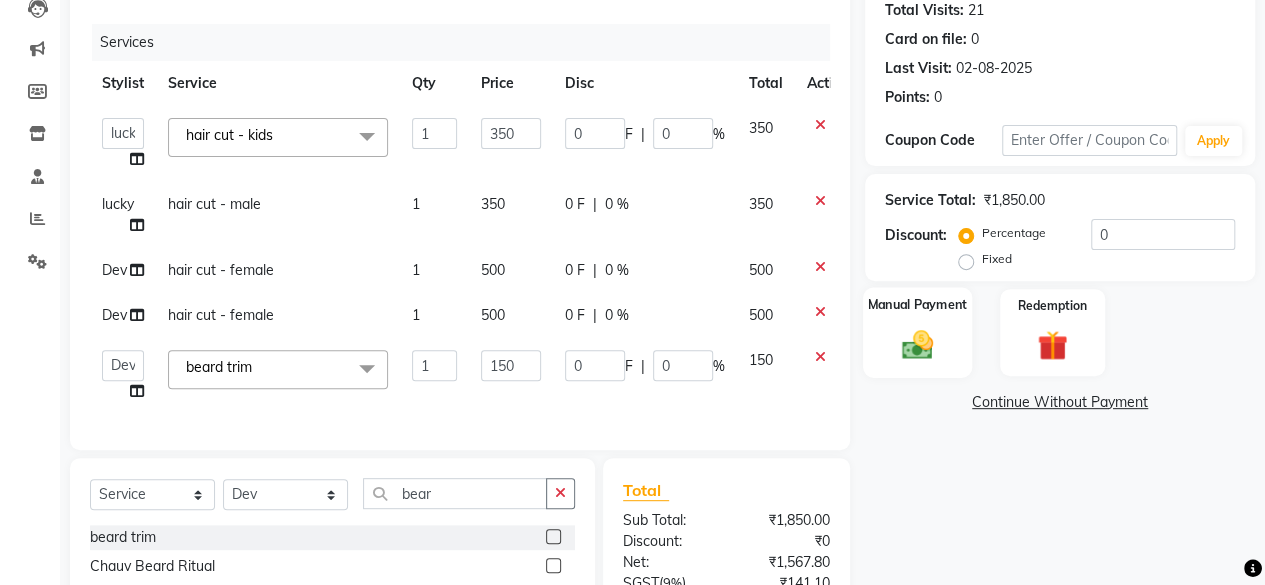click 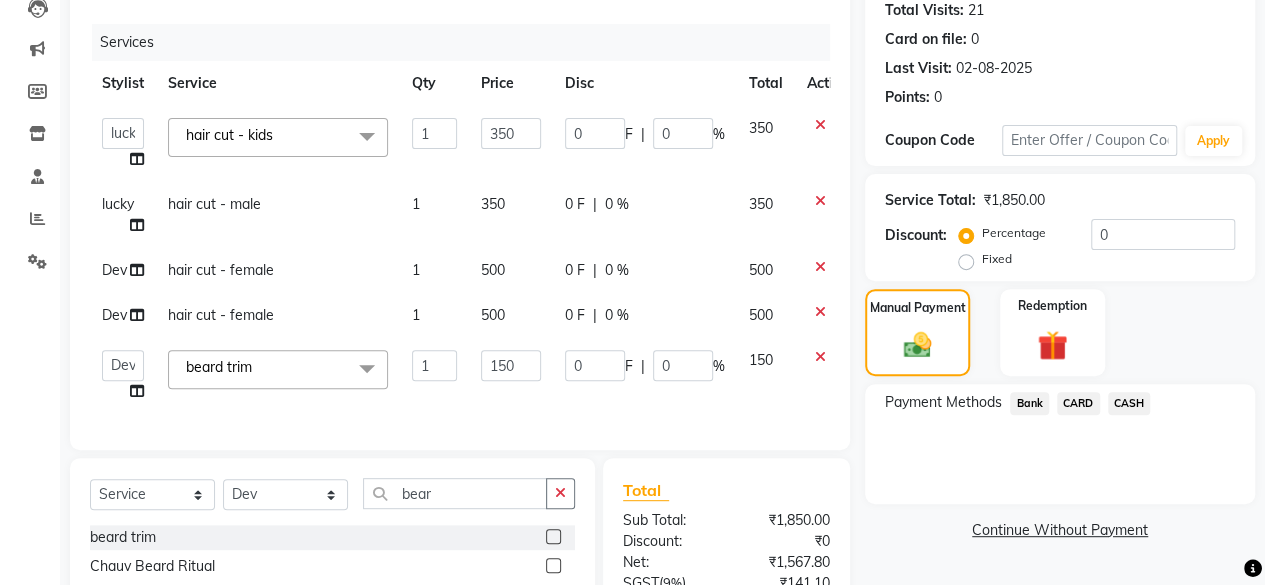 click on "Bank" 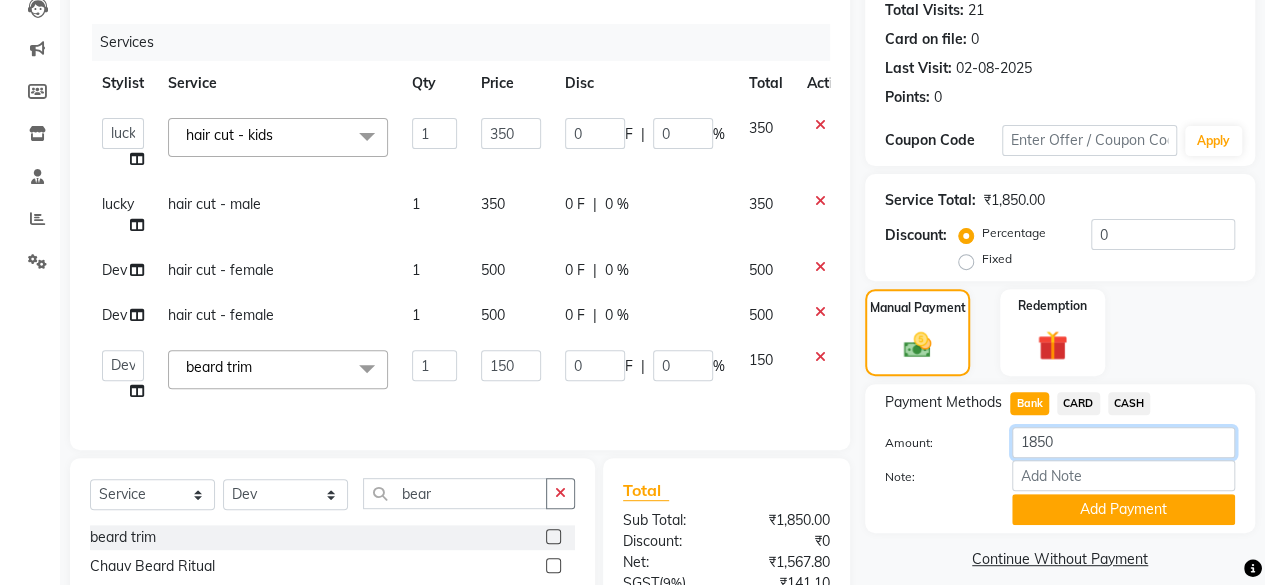 click on "1850" 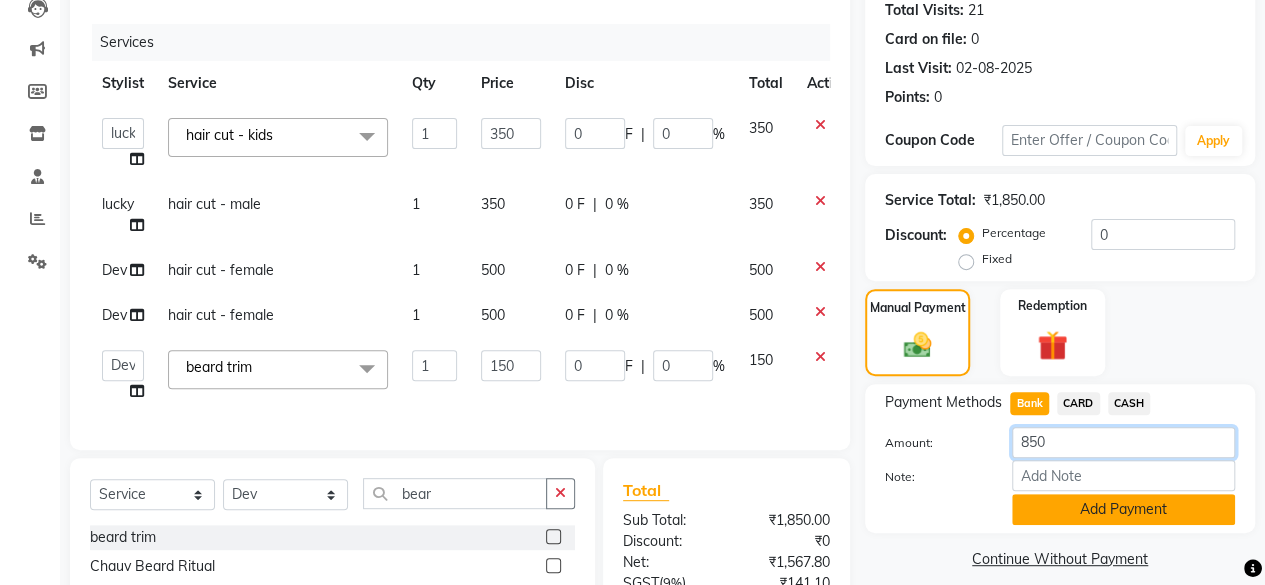 type on "850" 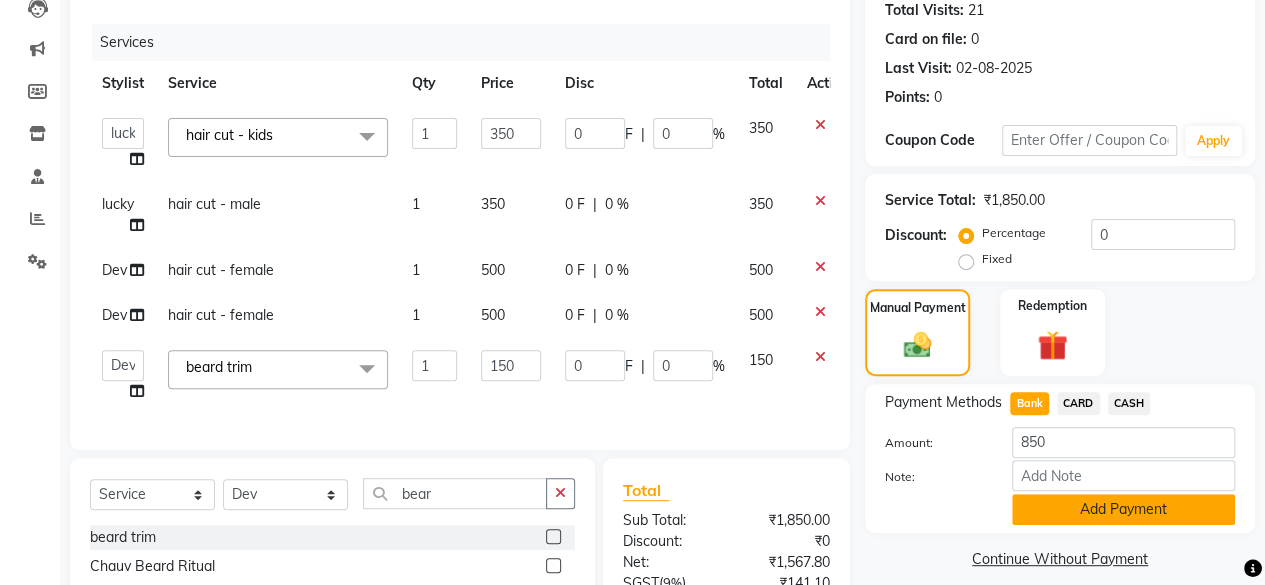 click on "Add Payment" 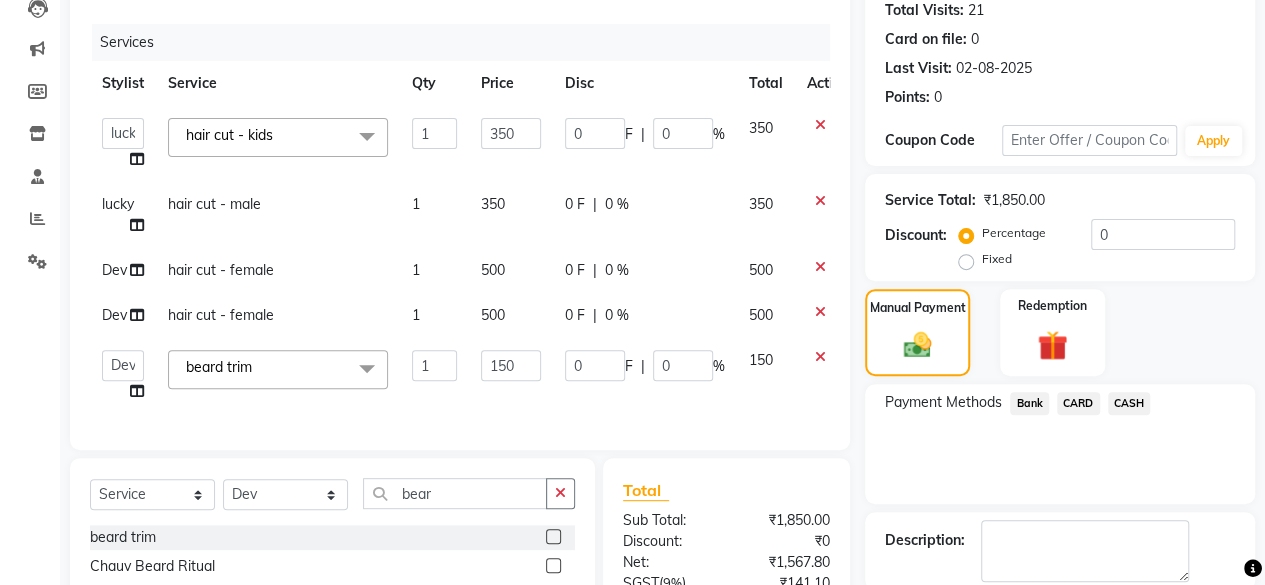 click on "CASH" 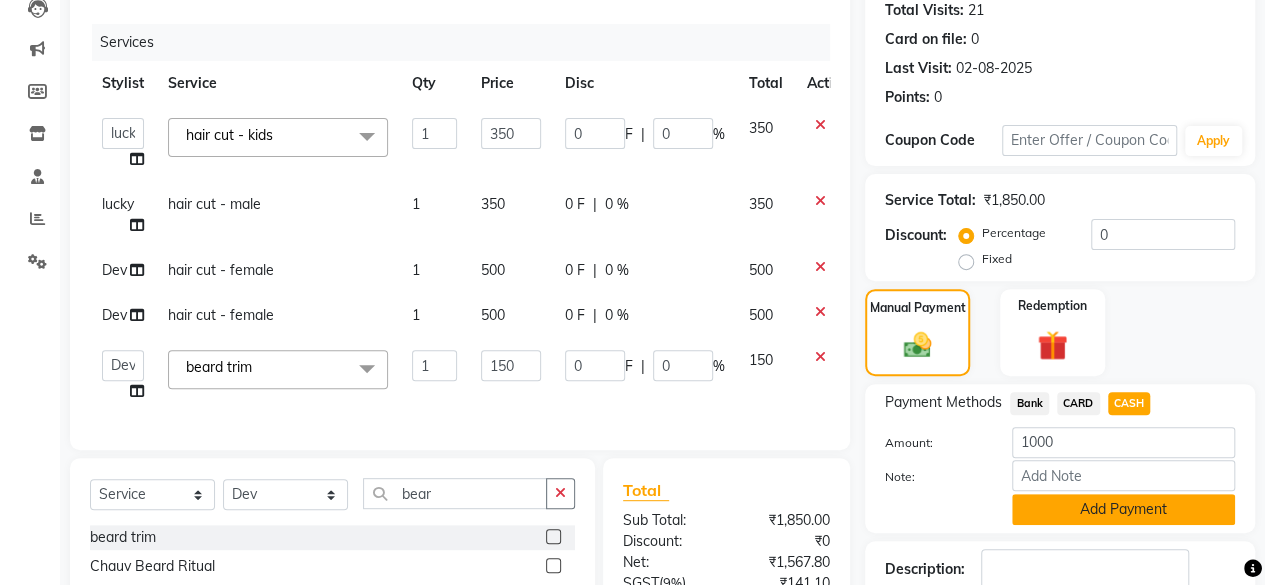 click on "Add Payment" 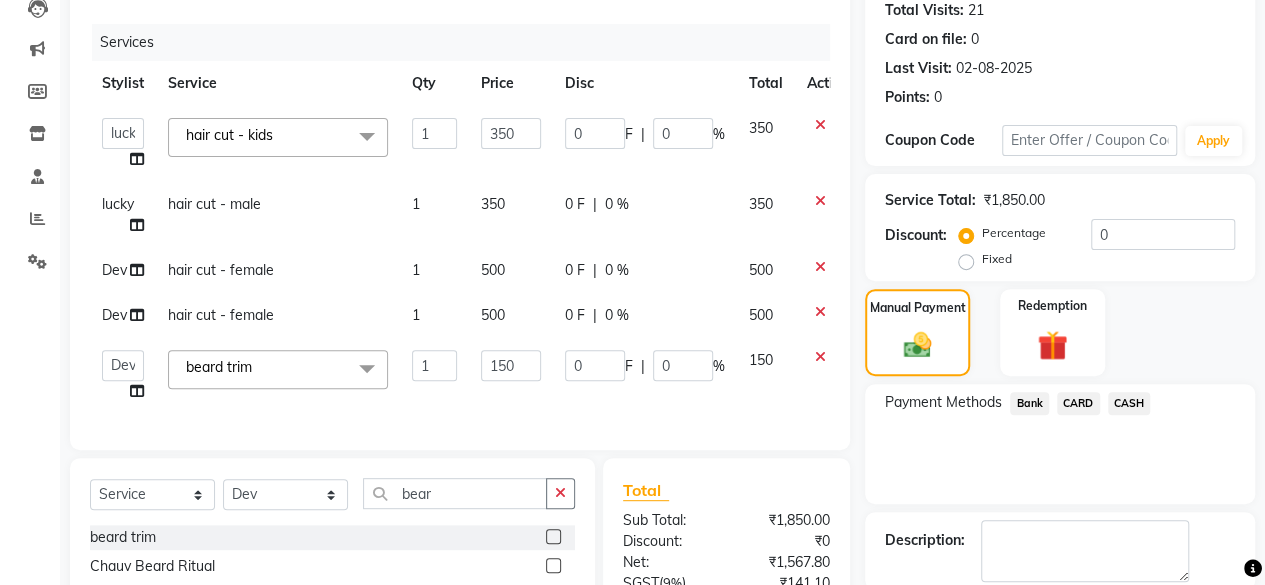 scroll, scrollTop: 526, scrollLeft: 0, axis: vertical 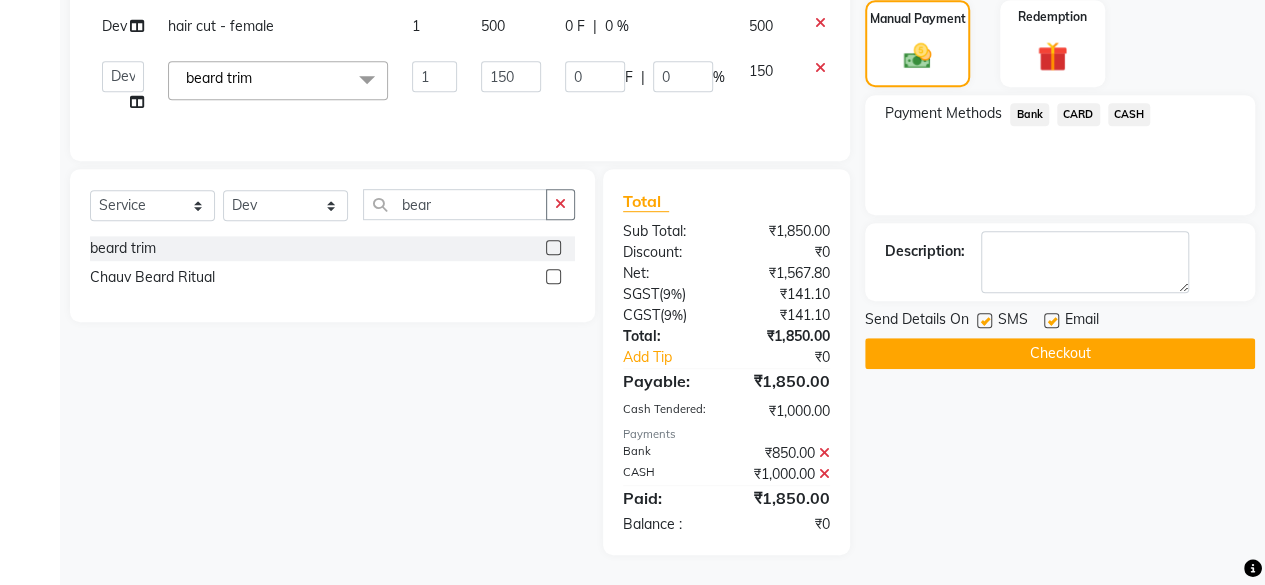 click on "Checkout" 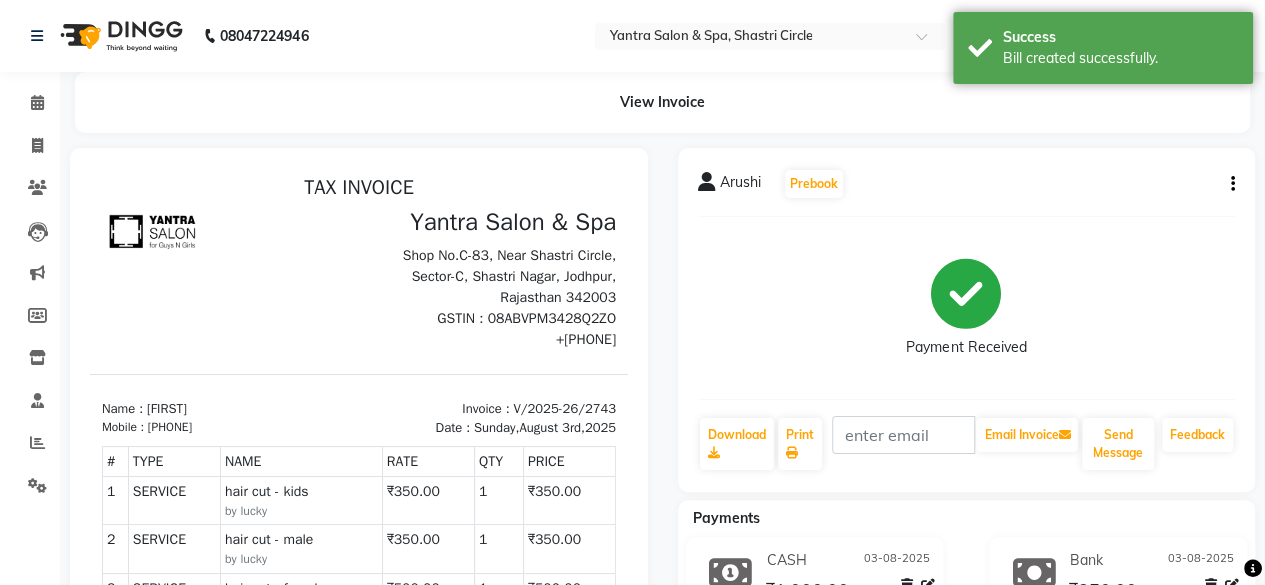 scroll, scrollTop: 0, scrollLeft: 0, axis: both 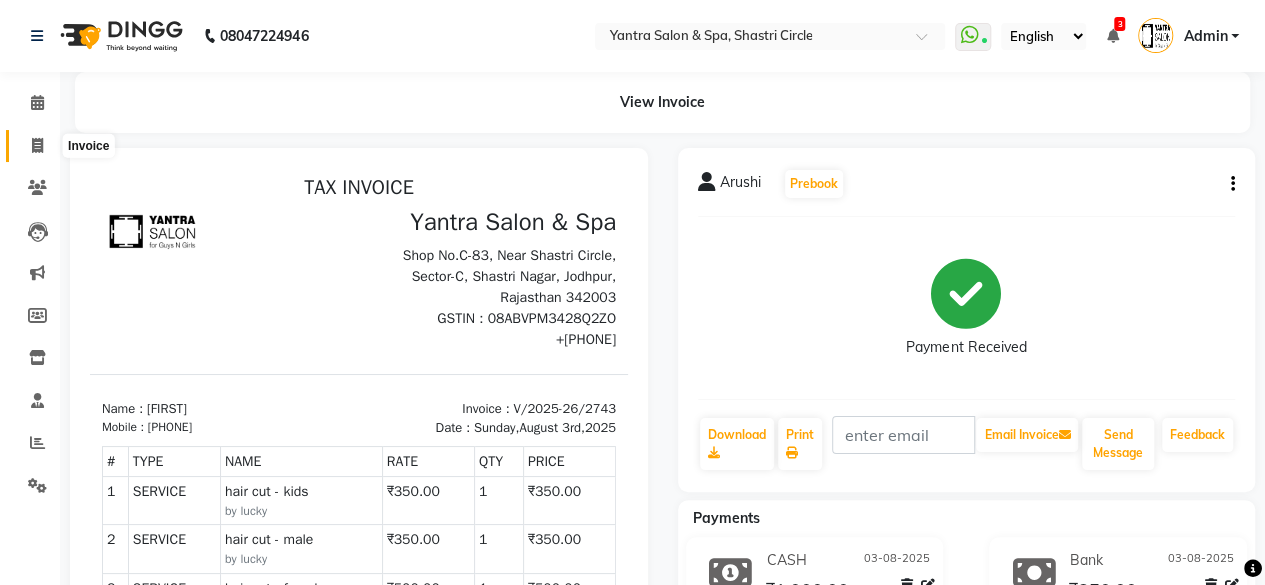 click 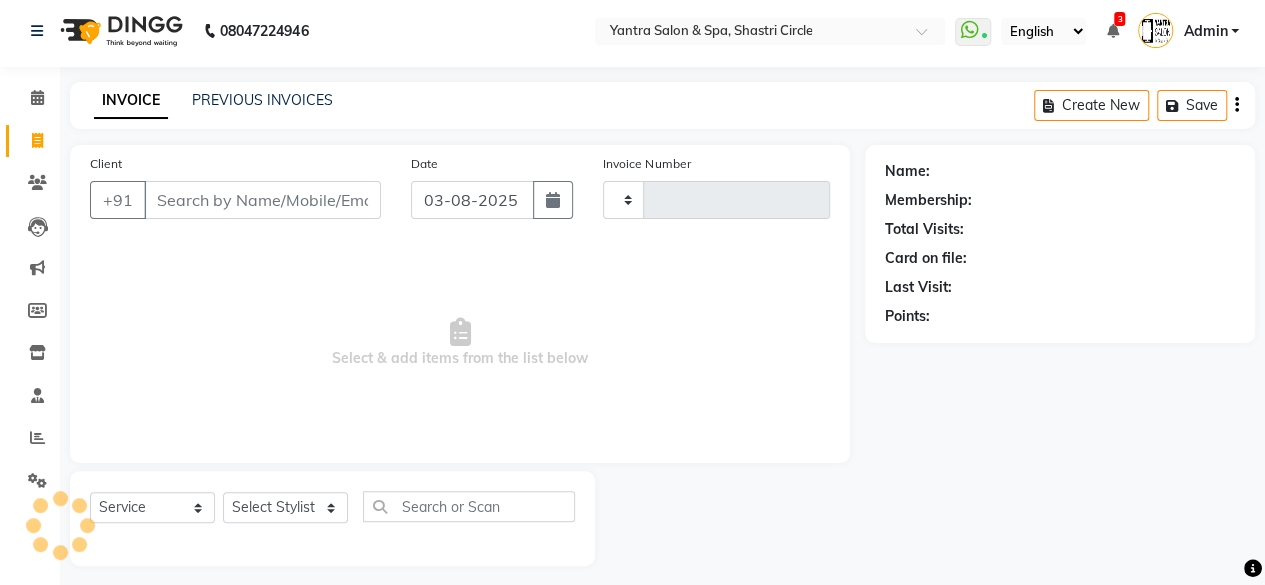 scroll, scrollTop: 15, scrollLeft: 0, axis: vertical 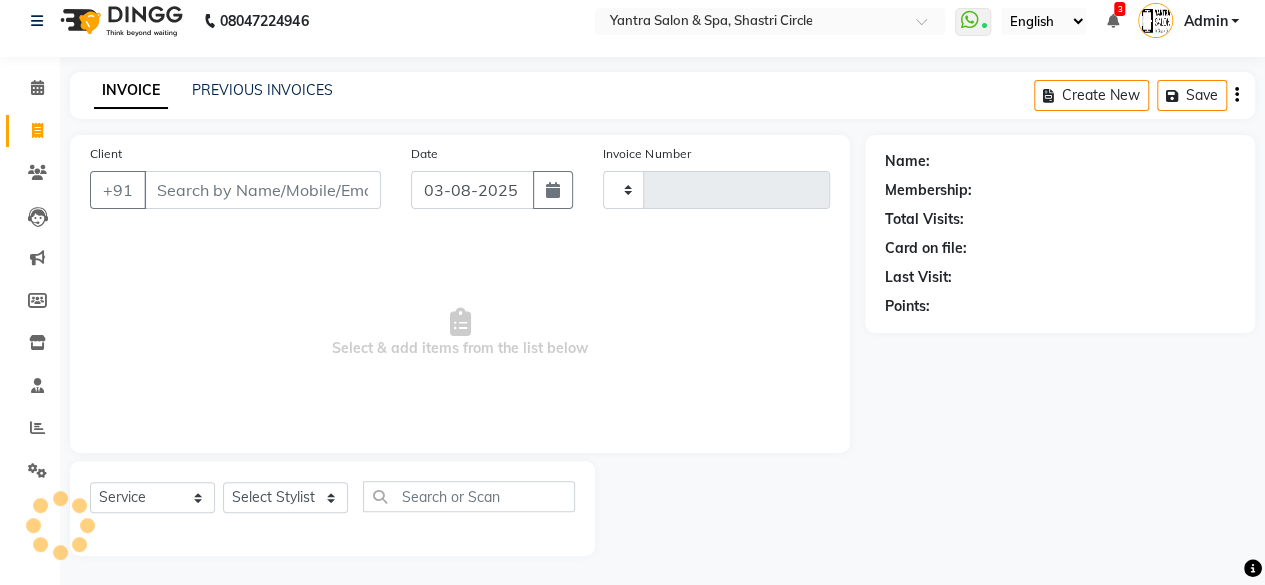 click on "Client" at bounding box center [262, 190] 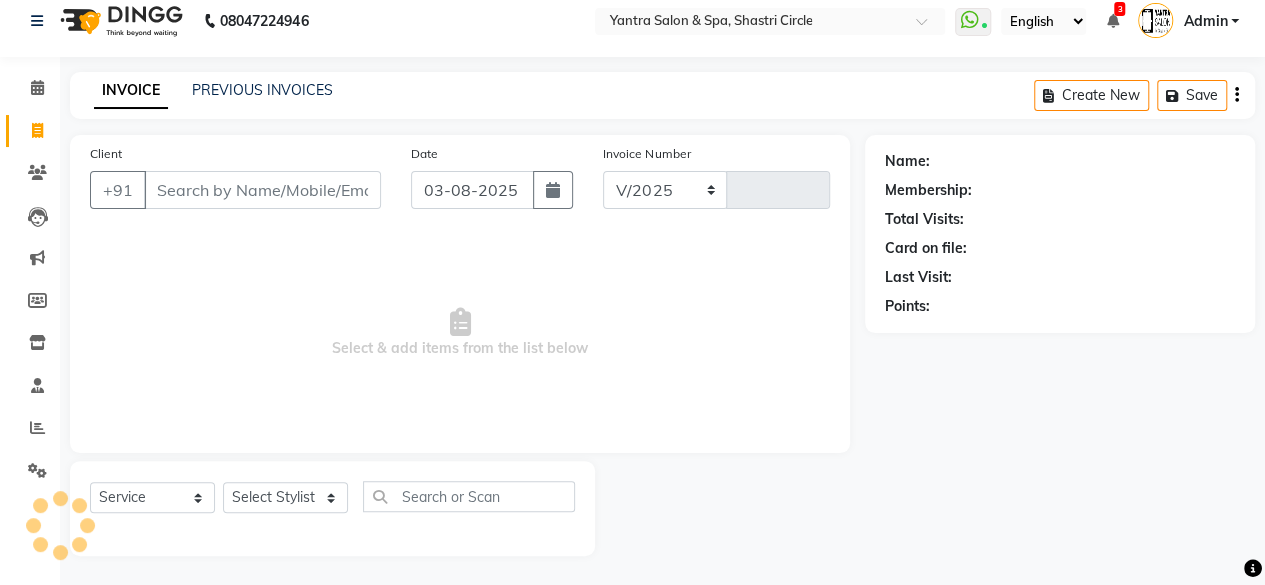 select on "154" 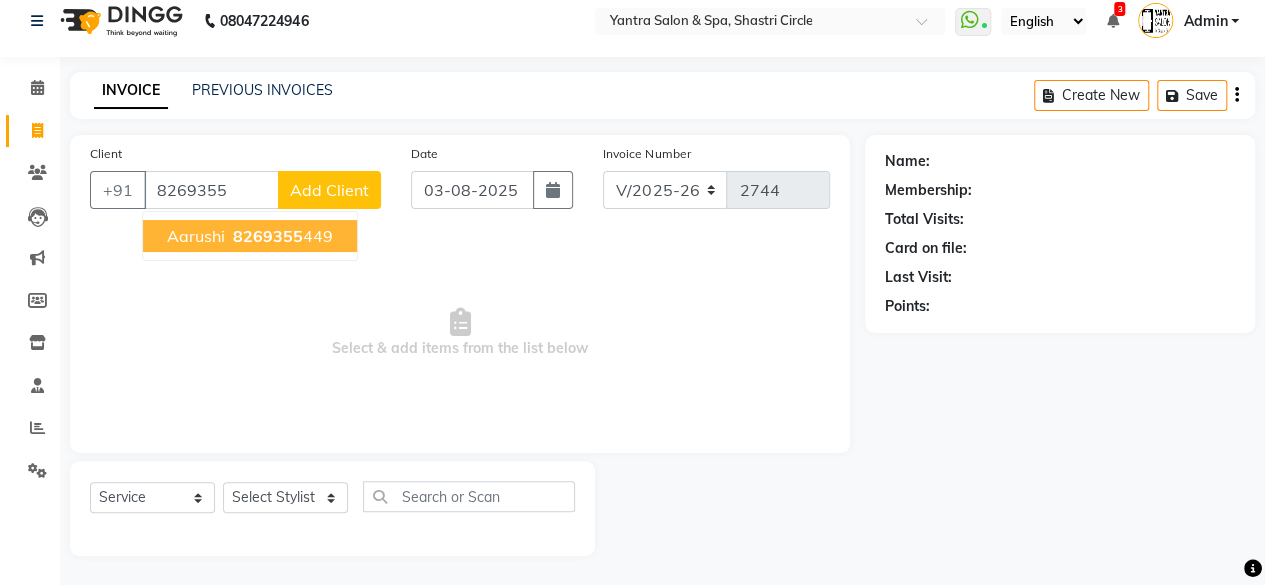click on "8269355" at bounding box center (268, 236) 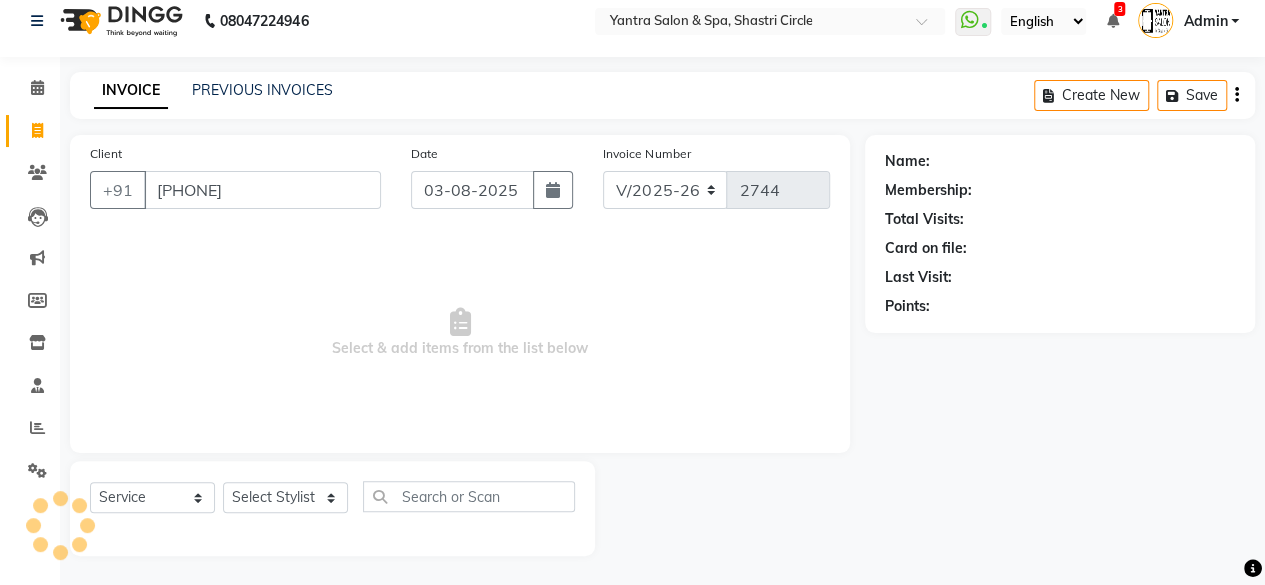 type on "[PHONE]" 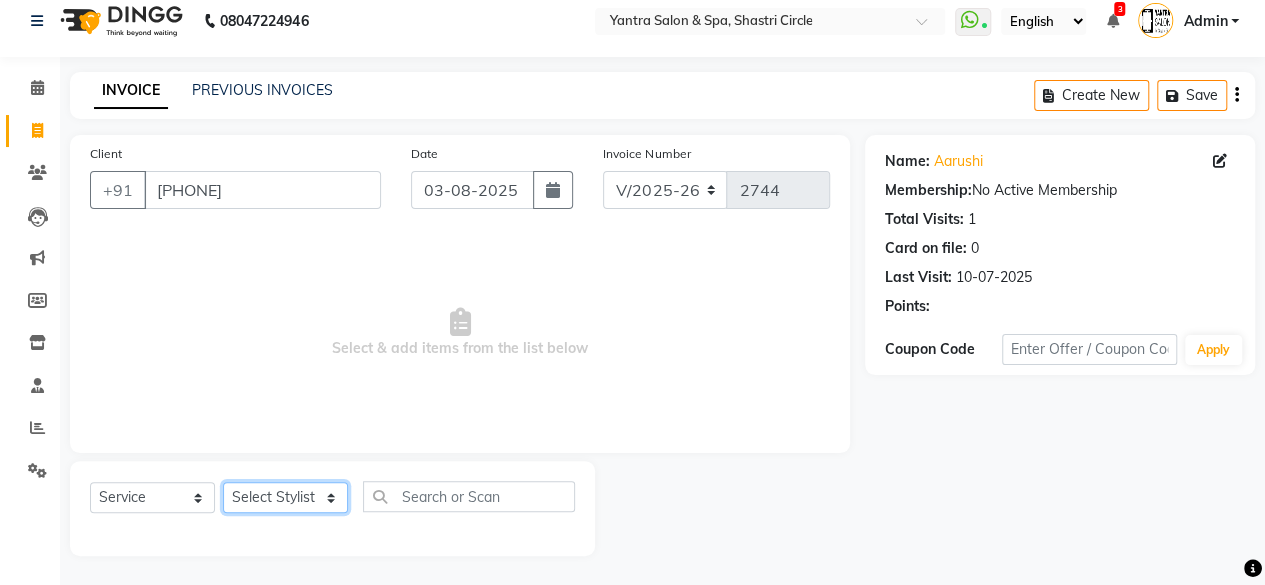click on "Select Stylist Arvind ASHA bhawna goyal Dev Dimple Director Harsha Hemlata kajal Latika lucky Manager Manisha maam Neelu  Pallavi Pinky Priyanka Rahul Sekhar usha" 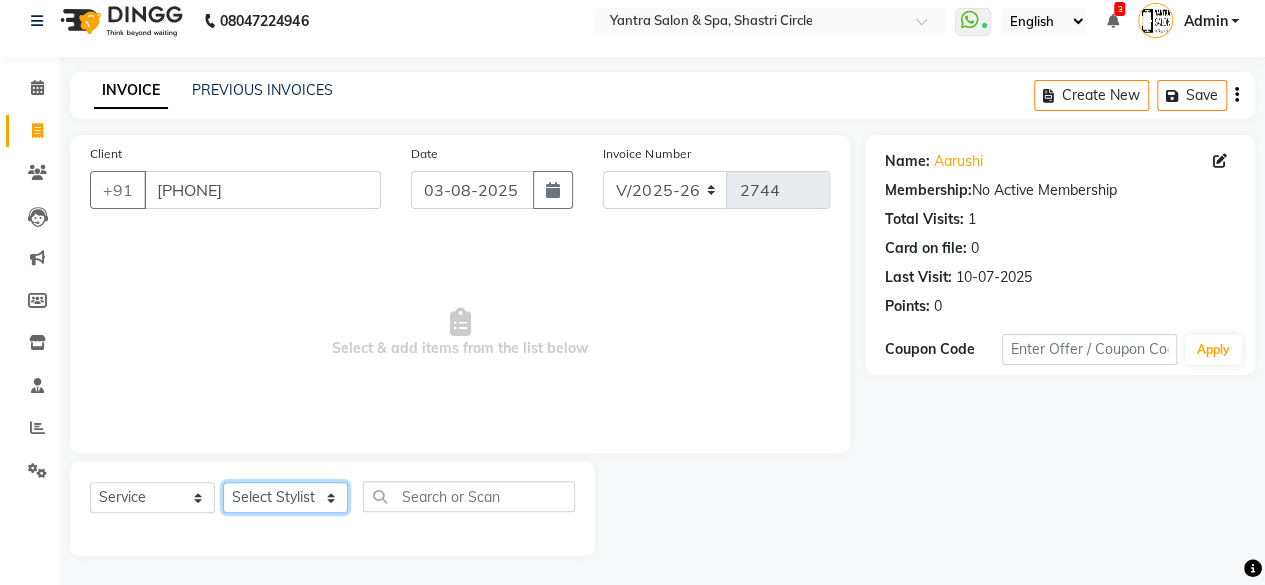 select on "44020" 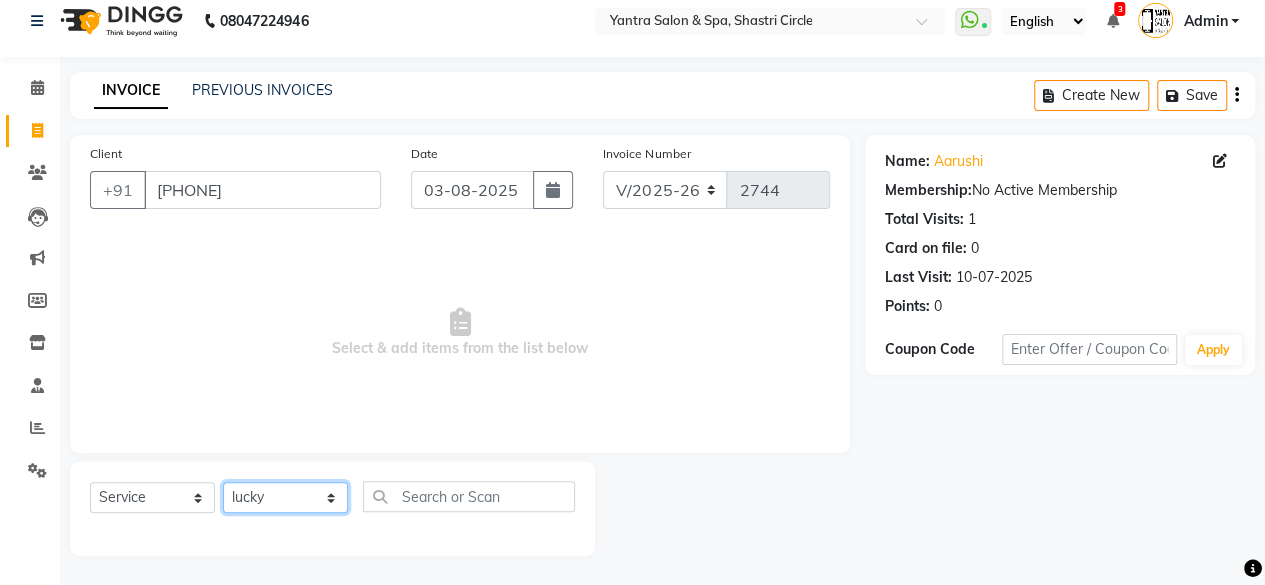 click on "Select Stylist Arvind ASHA bhawna goyal Dev Dimple Director Harsha Hemlata kajal Latika lucky Manager Manisha maam Neelu  Pallavi Pinky Priyanka Rahul Sekhar usha" 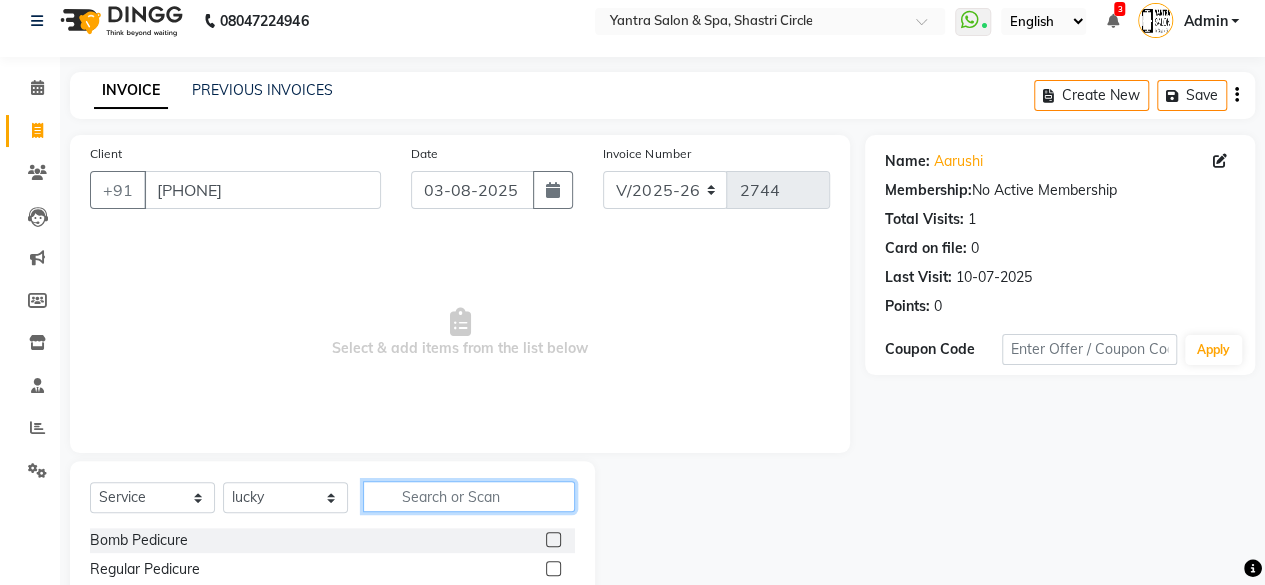 click 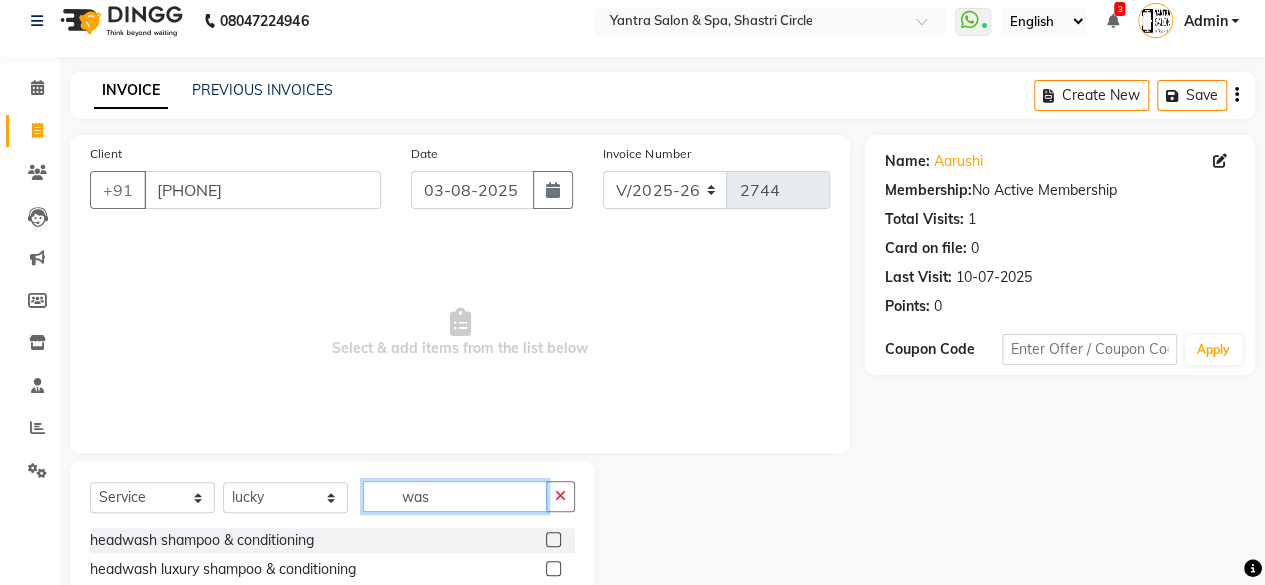 scroll, scrollTop: 131, scrollLeft: 0, axis: vertical 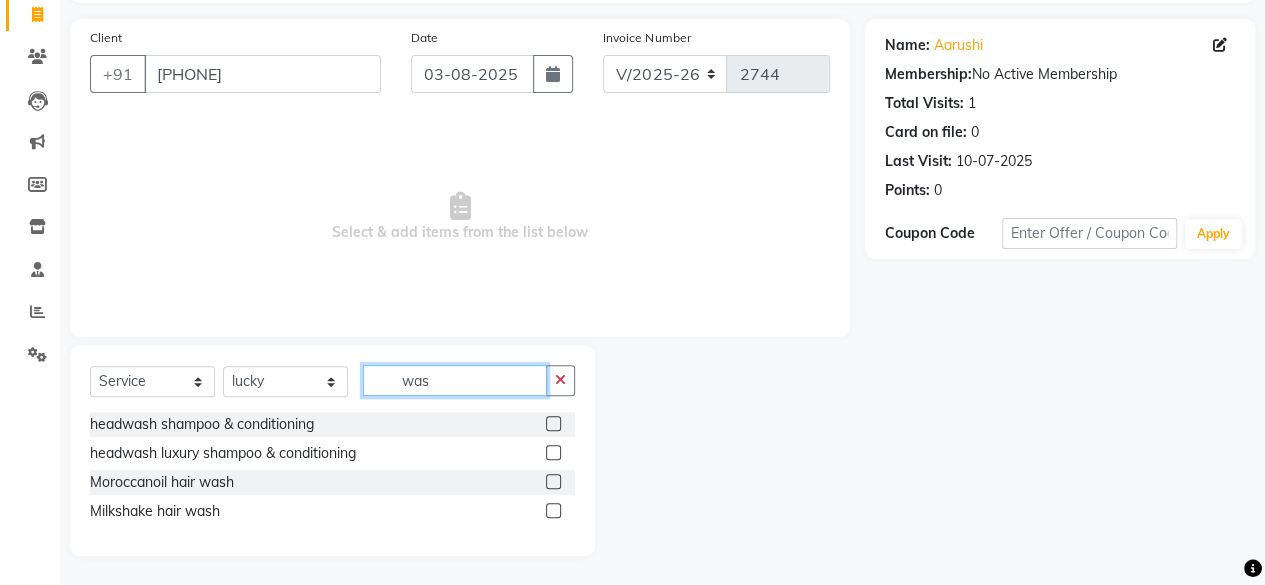 type on "was" 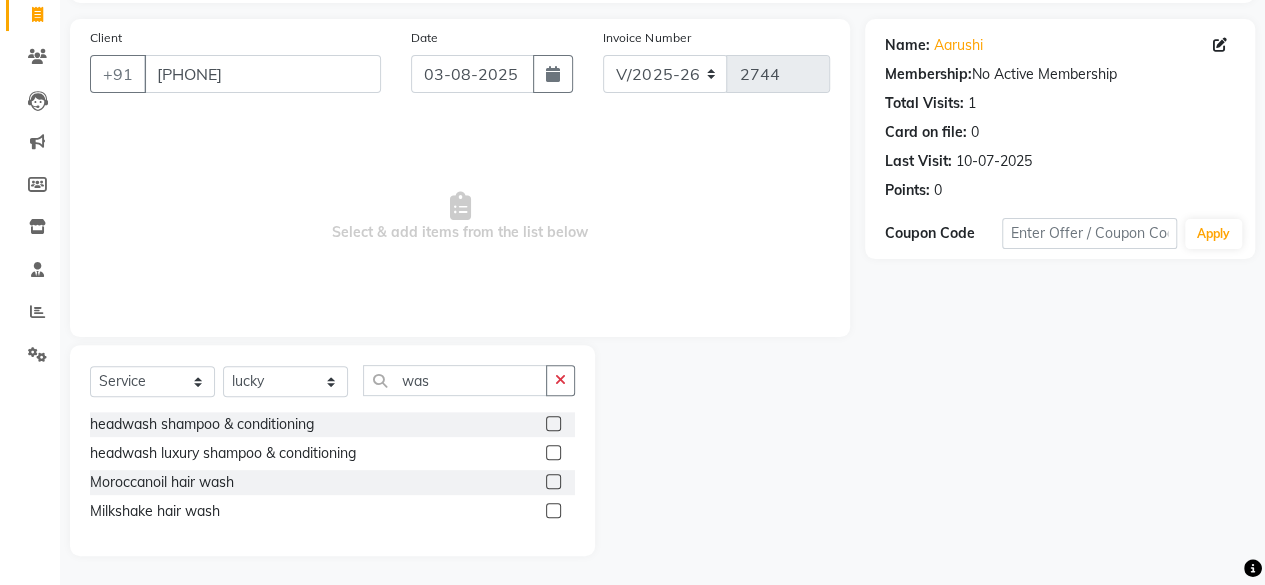 click 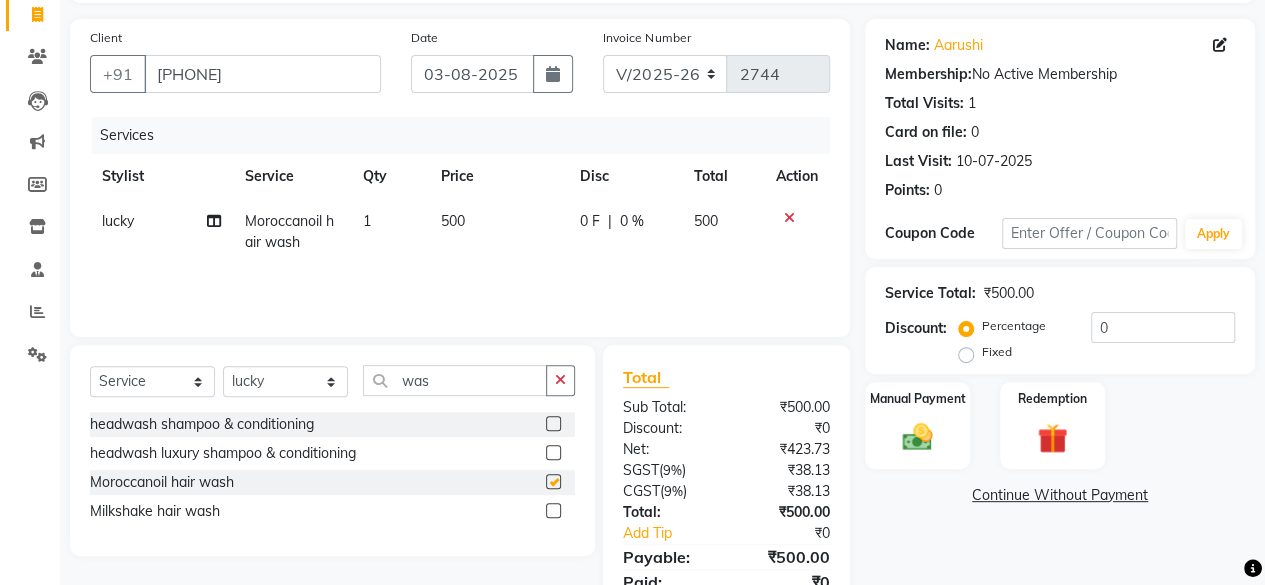 checkbox on "false" 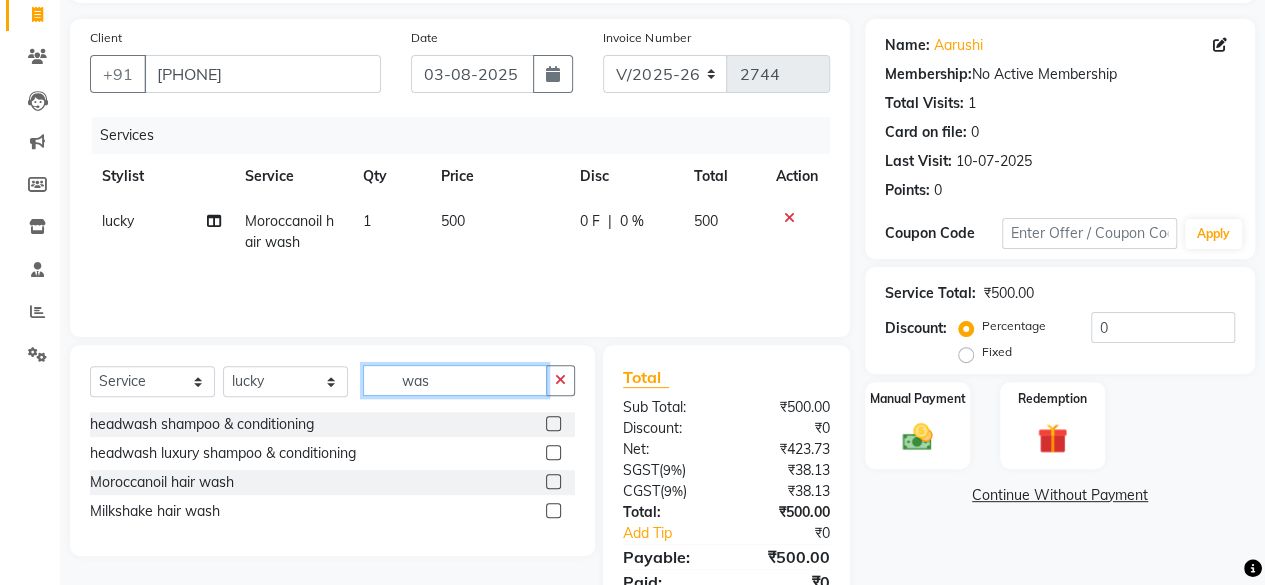 click on "was" 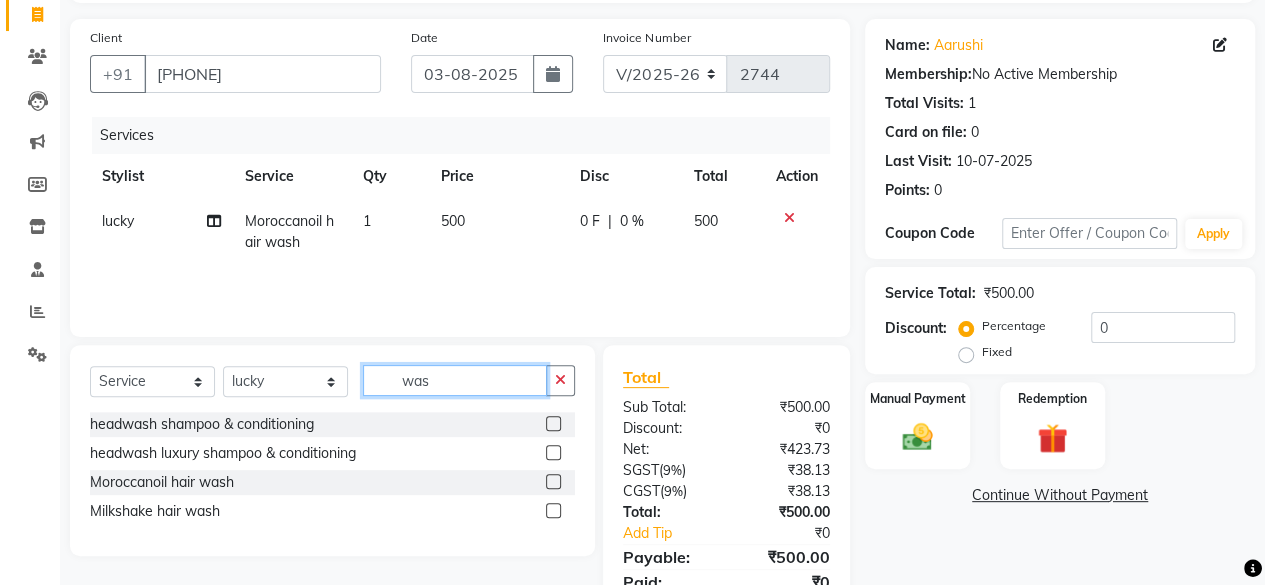 click on "was" 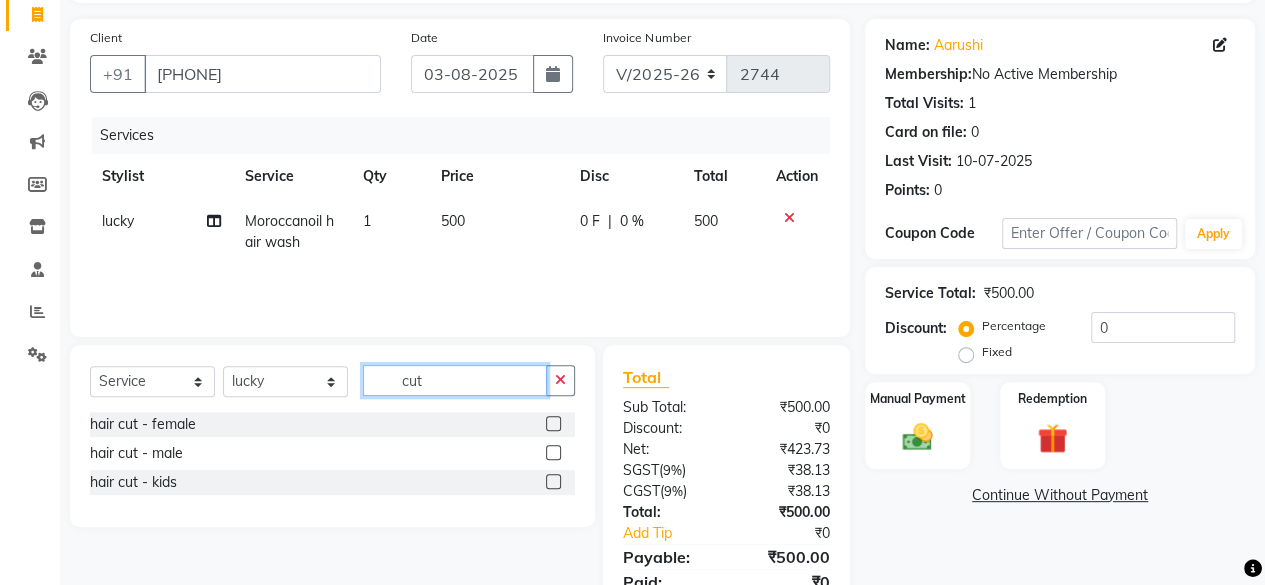 type on "cut" 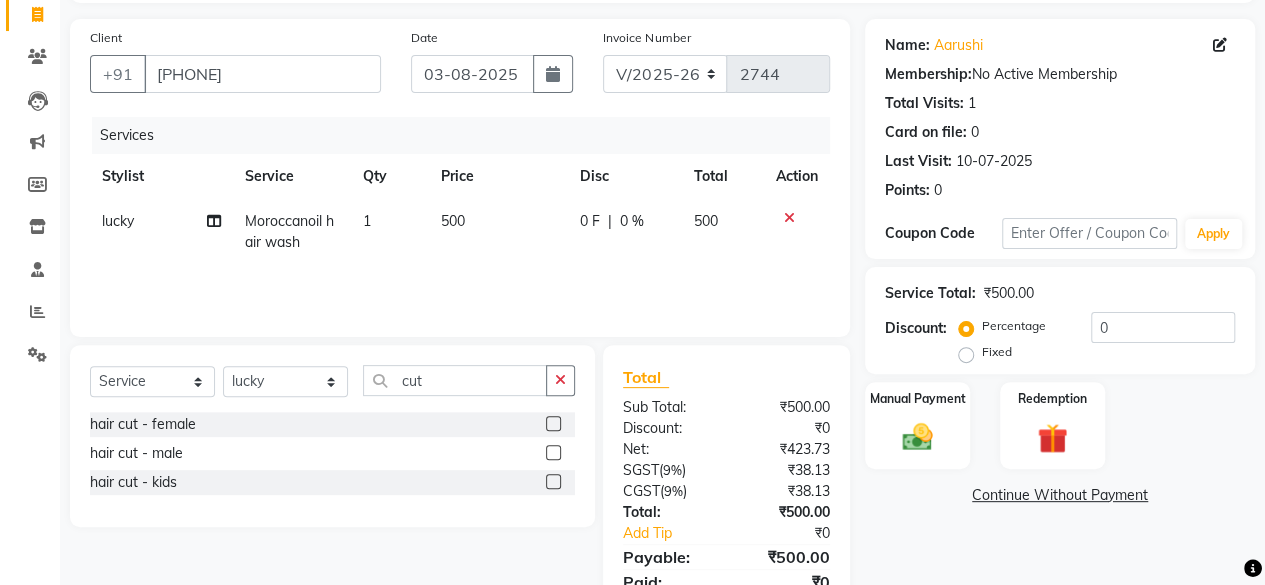 click 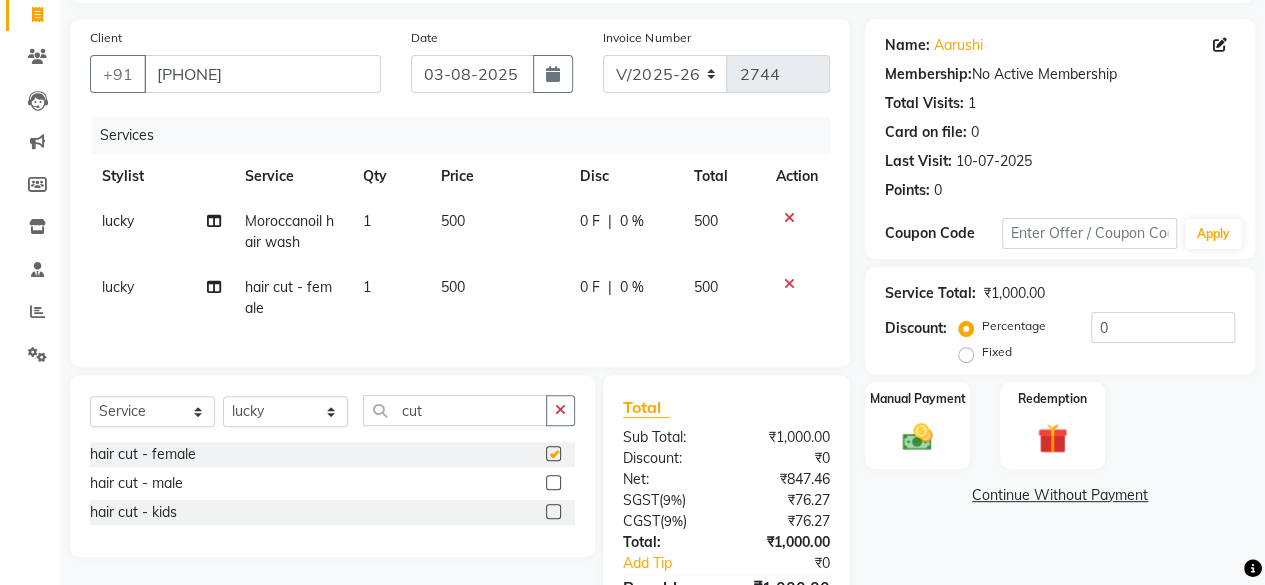 checkbox on "false" 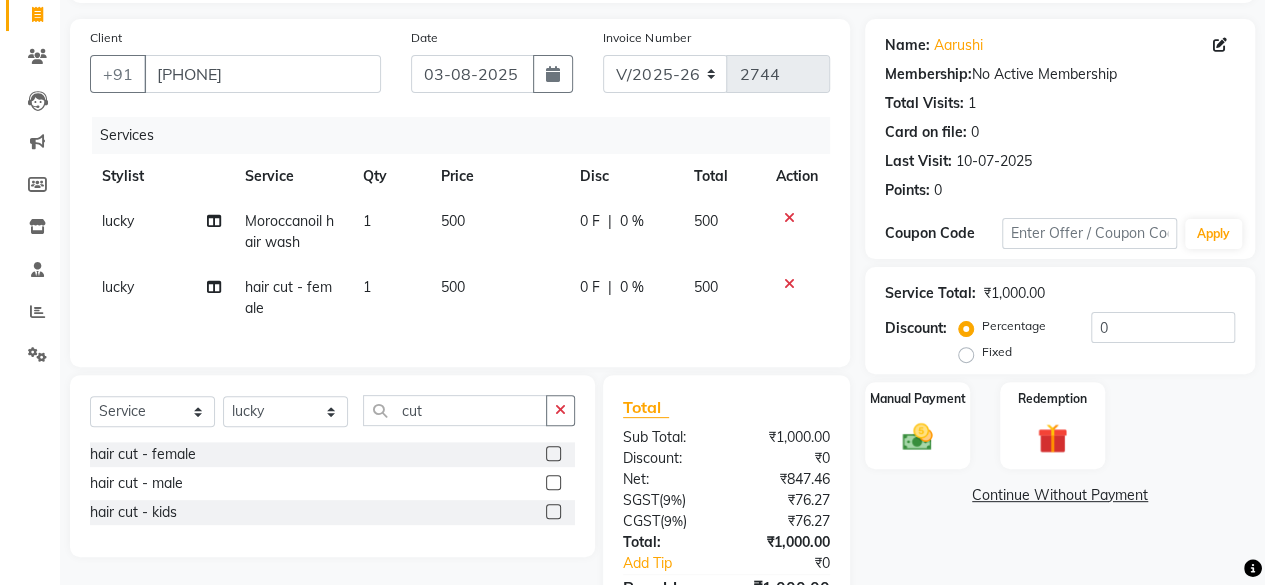 scroll, scrollTop: 258, scrollLeft: 0, axis: vertical 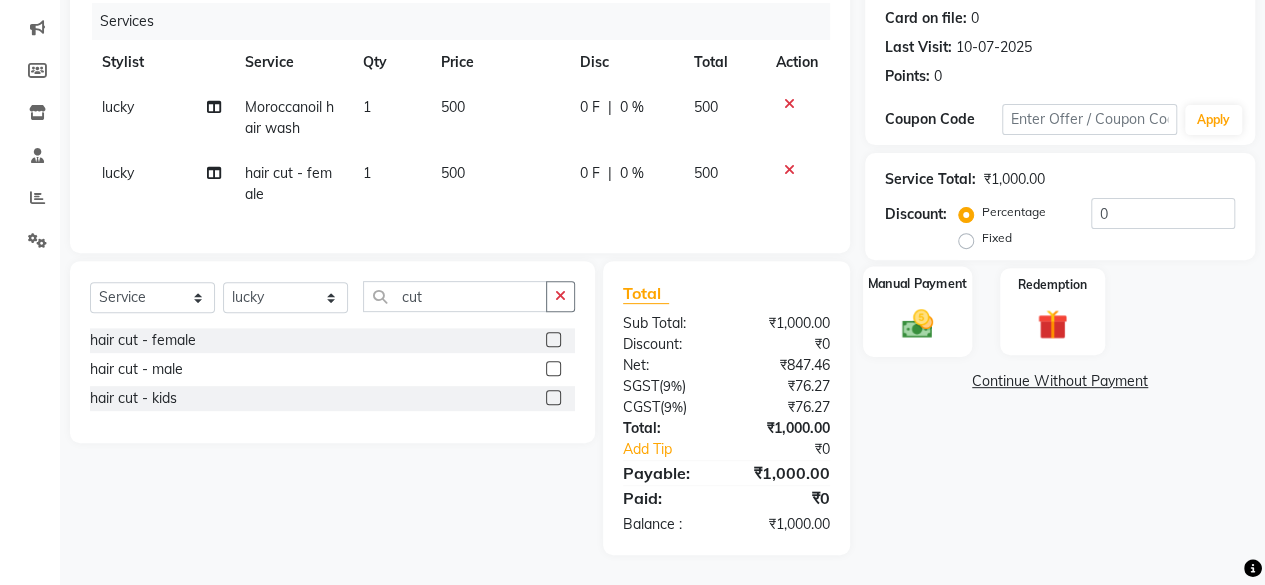 click on "Manual Payment" 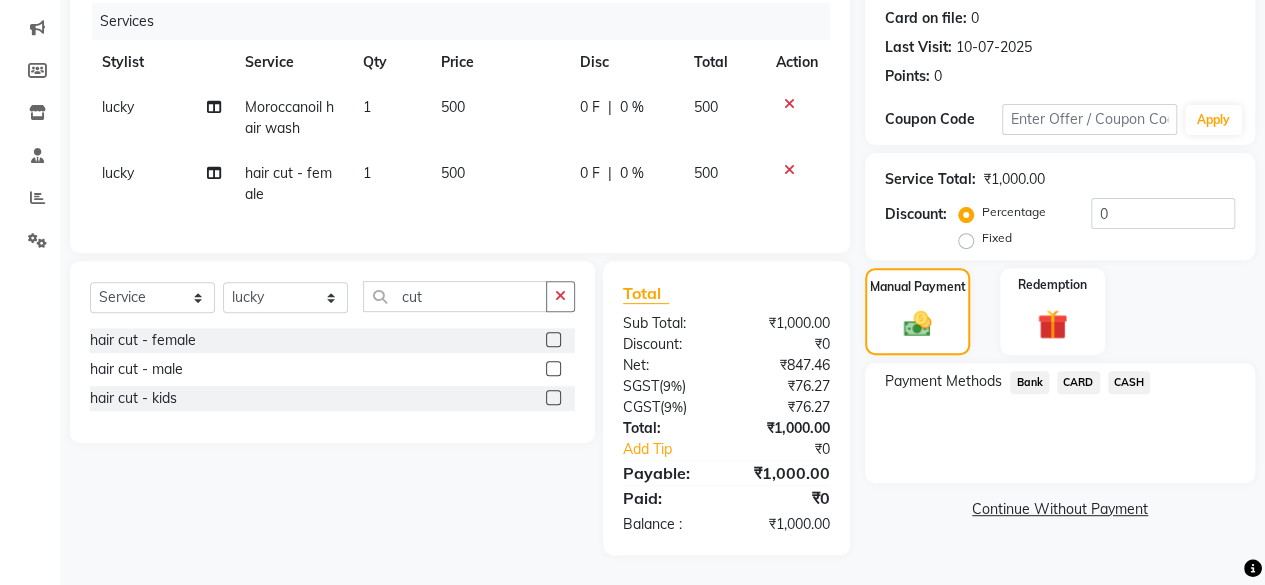 click on "CASH" 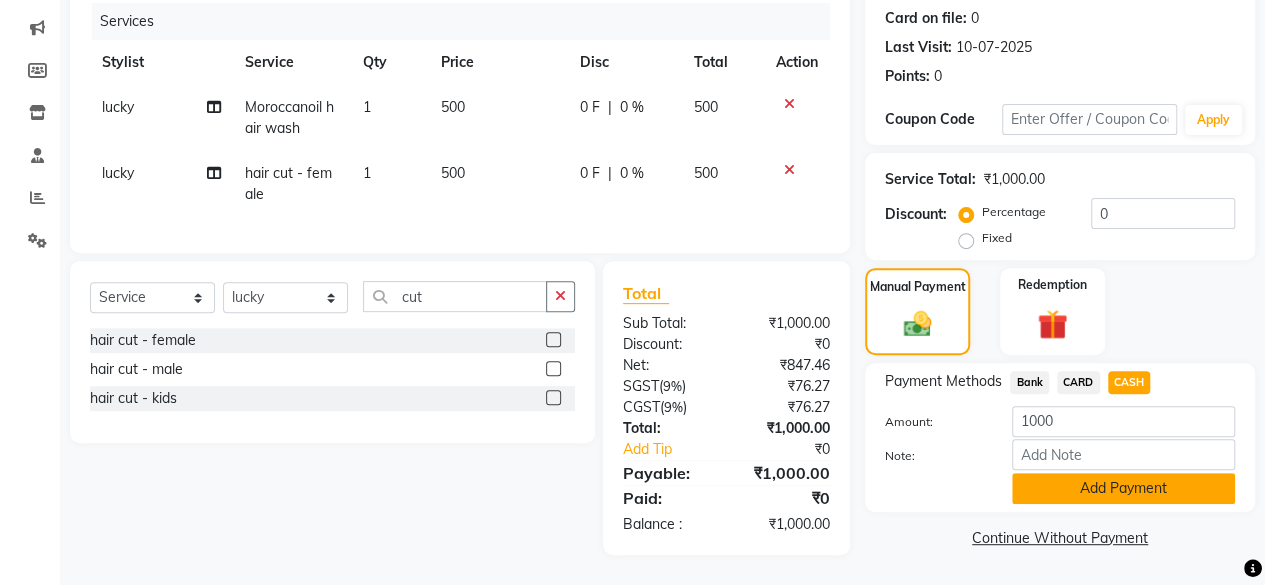 click on "Add Payment" 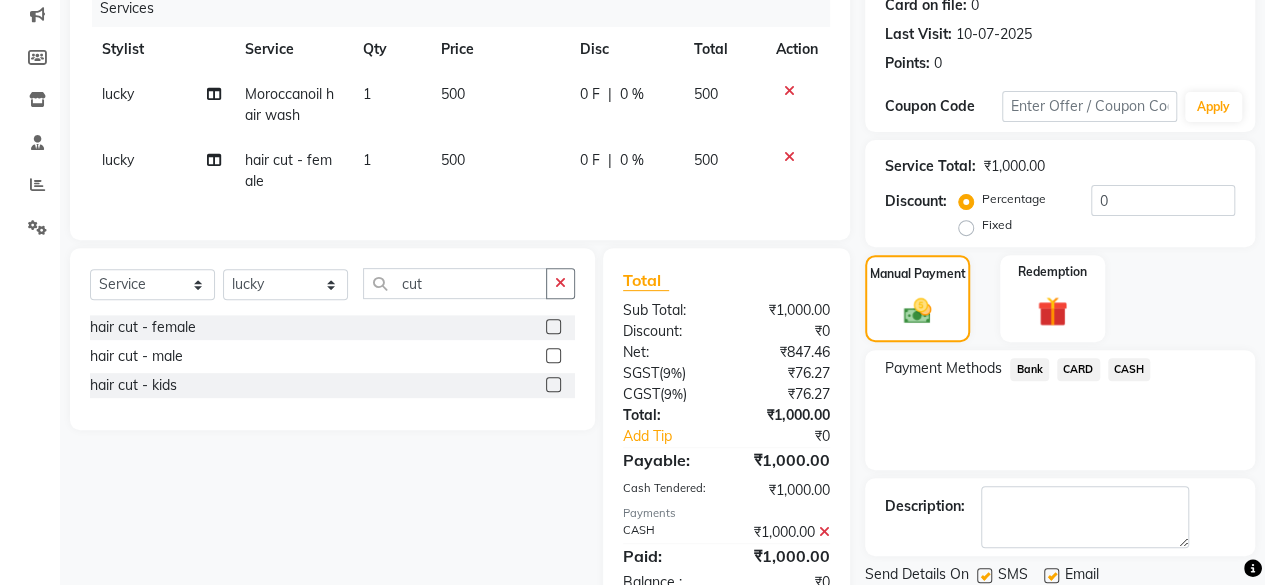 scroll, scrollTop: 329, scrollLeft: 0, axis: vertical 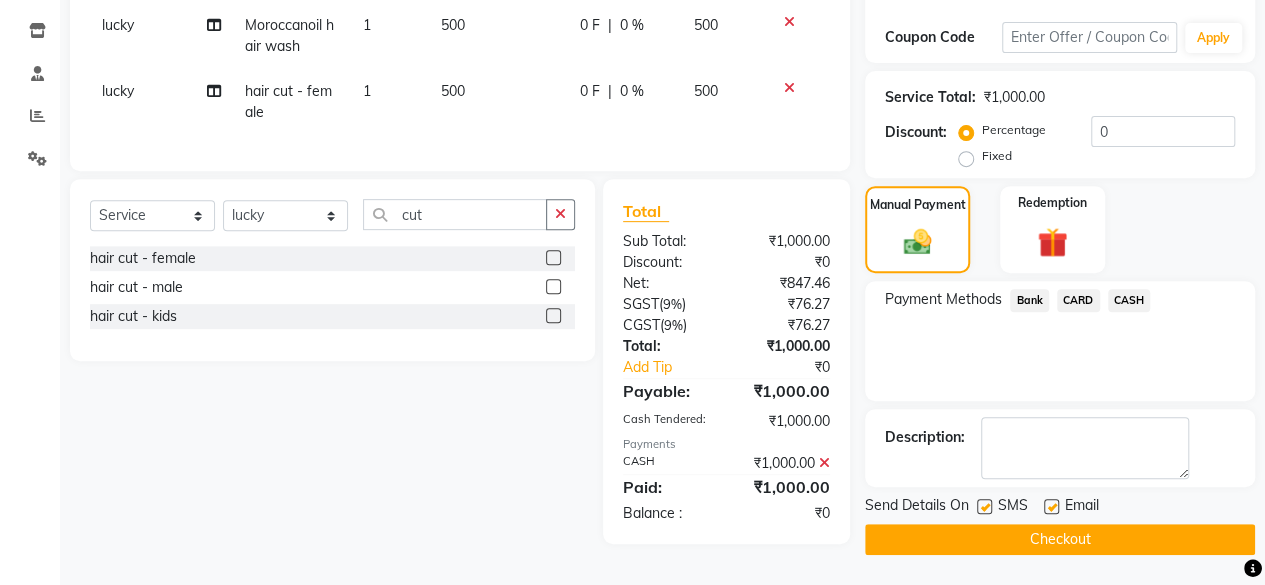 click on "Checkout" 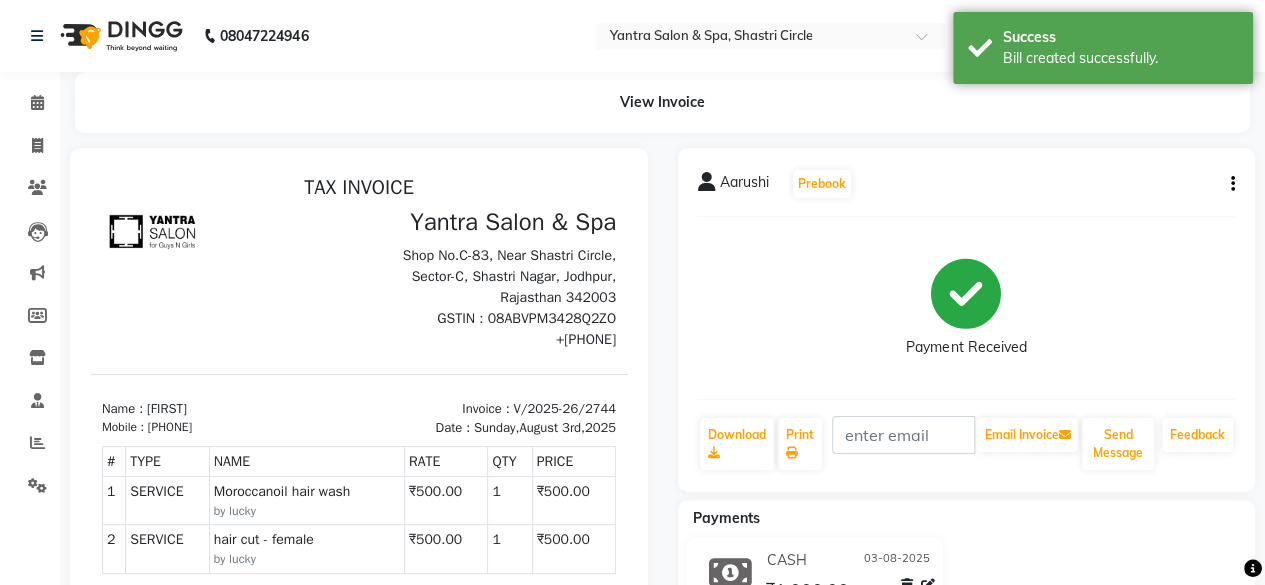 scroll, scrollTop: 0, scrollLeft: 0, axis: both 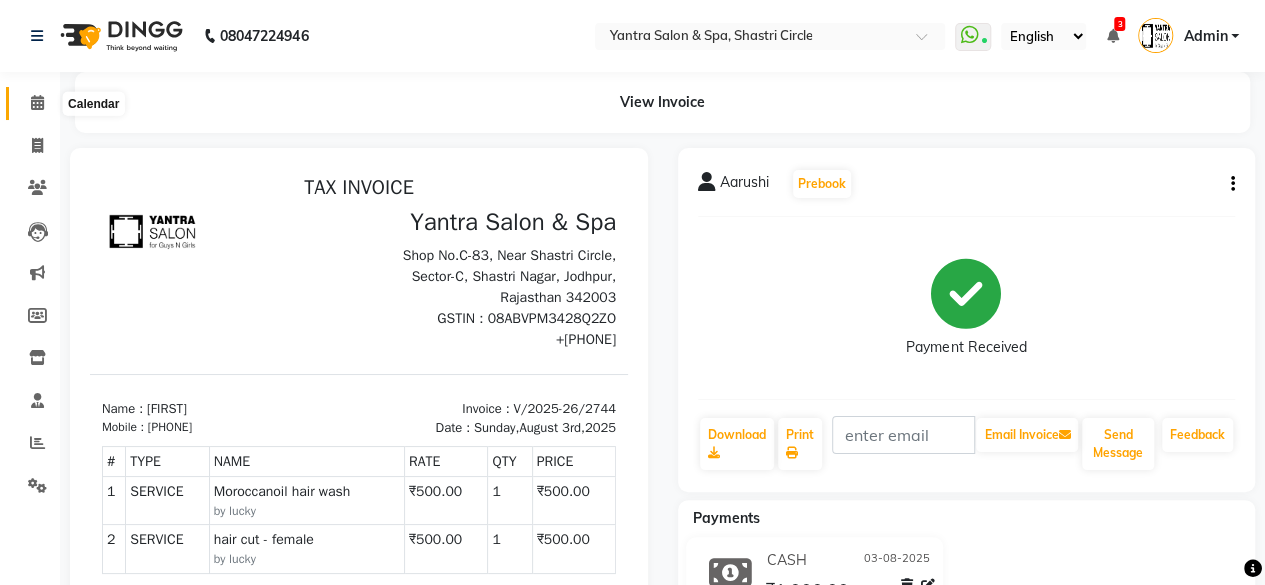 click 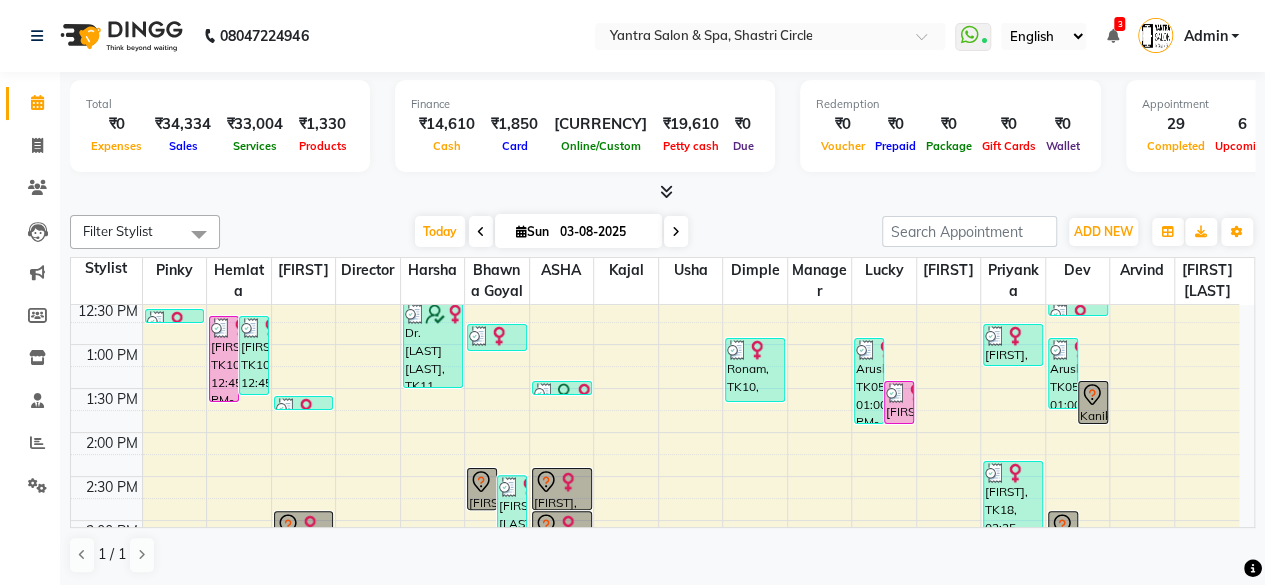 scroll, scrollTop: 500, scrollLeft: 0, axis: vertical 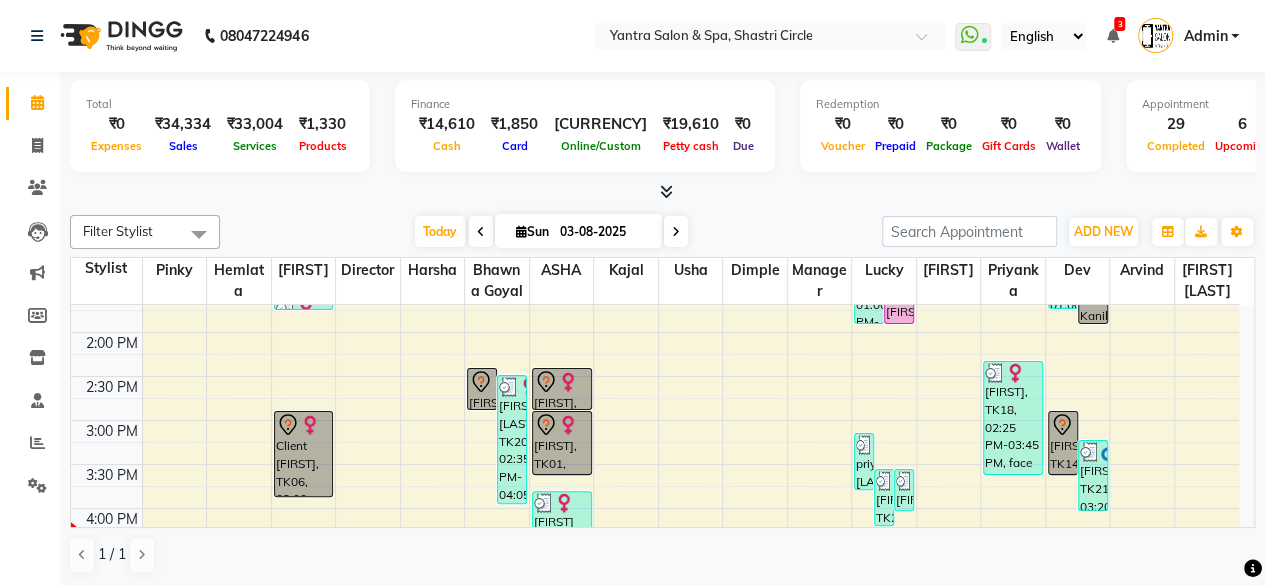 click on "[FIRST], TK01, 02:30 PM-03:00 PM, hair cut - female" at bounding box center [562, 389] 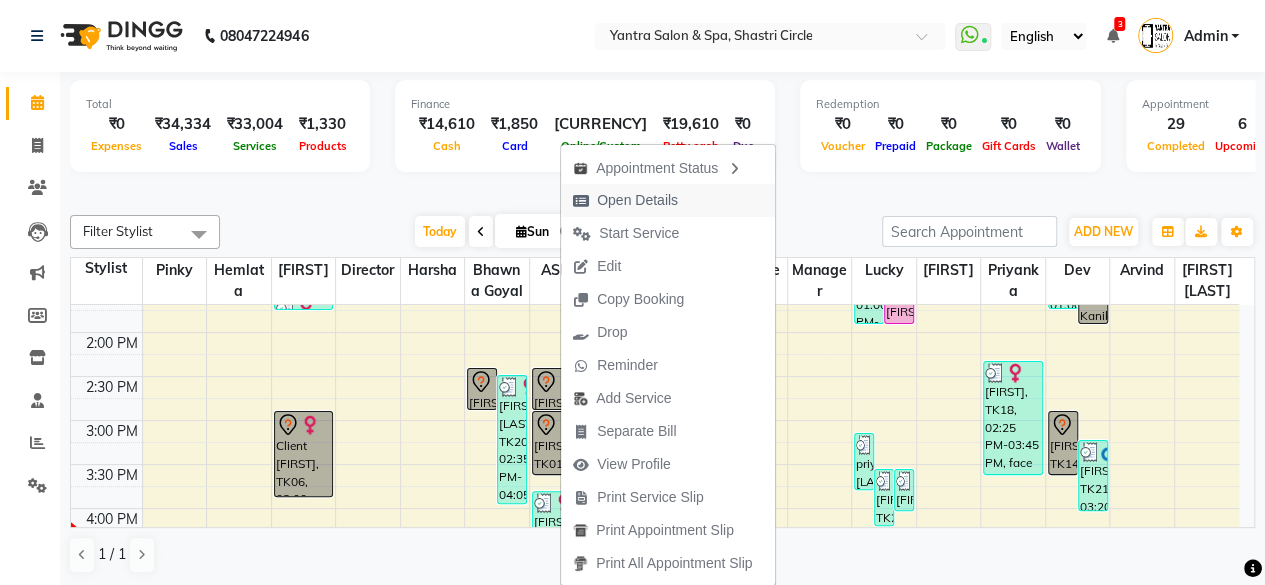 click on "Open Details" at bounding box center [637, 200] 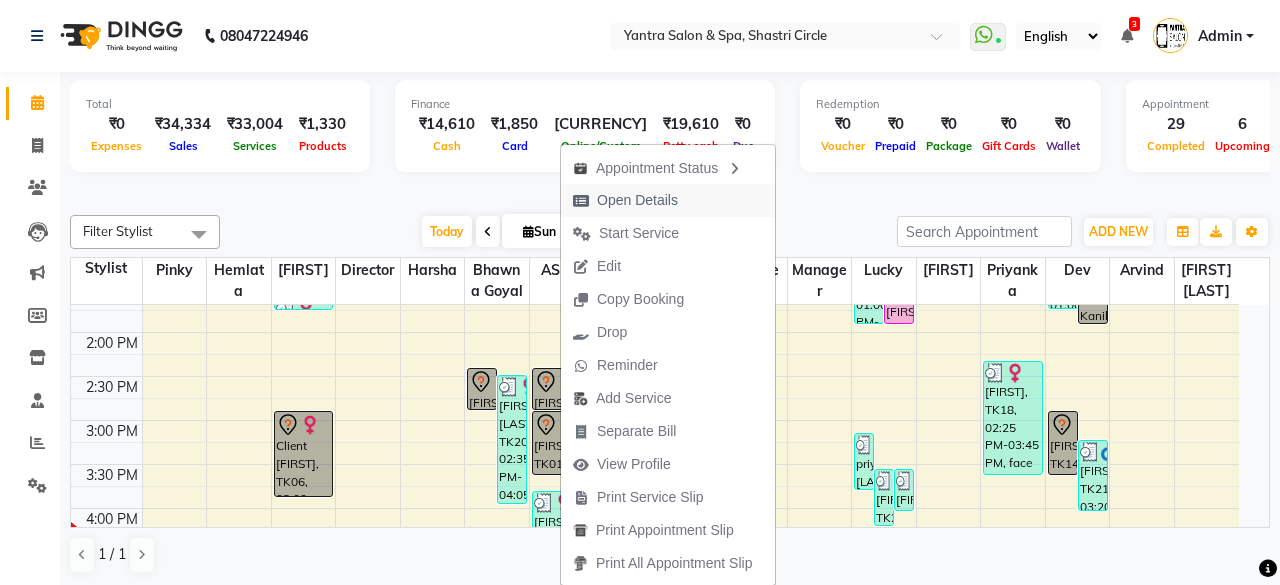 select on "7" 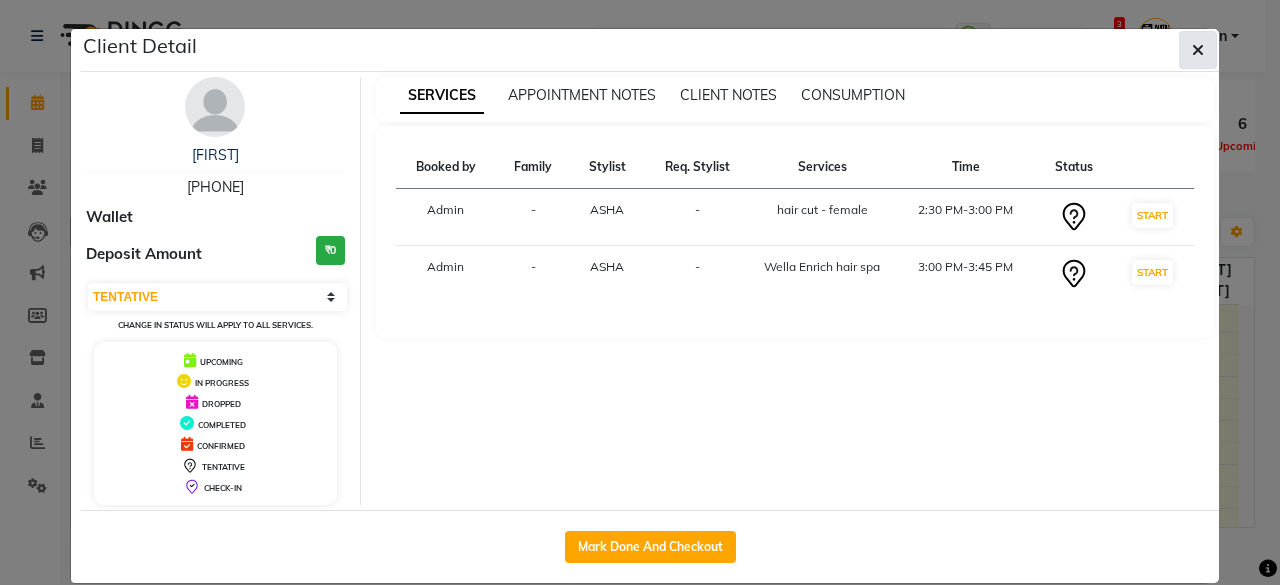 click 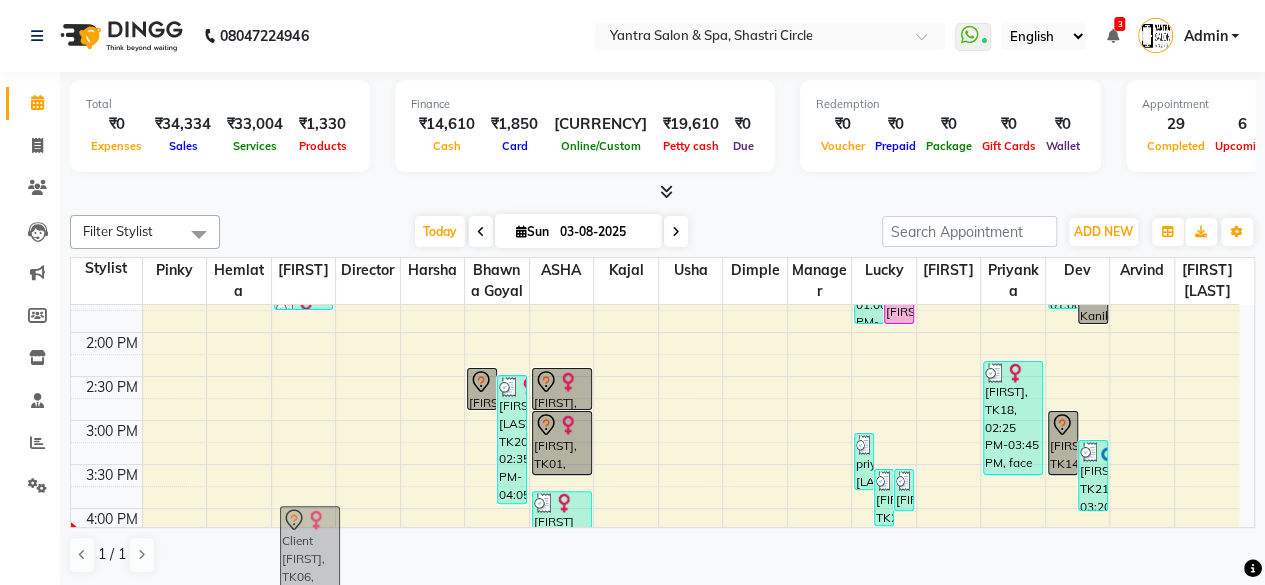 scroll, scrollTop: 510, scrollLeft: 0, axis: vertical 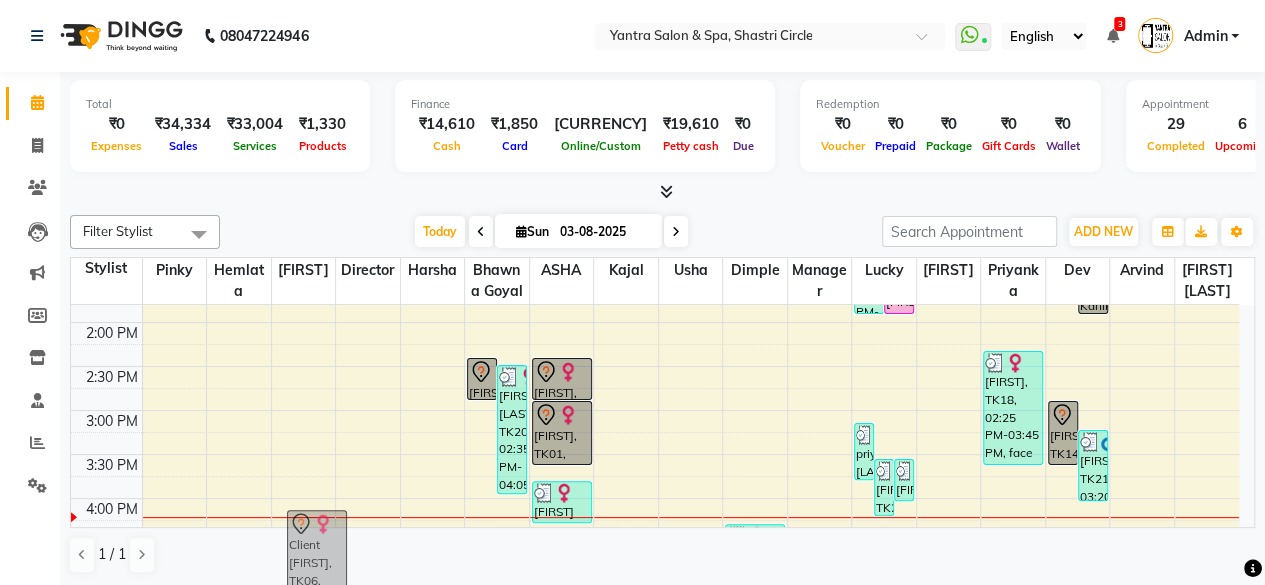 drag, startPoint x: 292, startPoint y: 437, endPoint x: 306, endPoint y: 537, distance: 100.97524 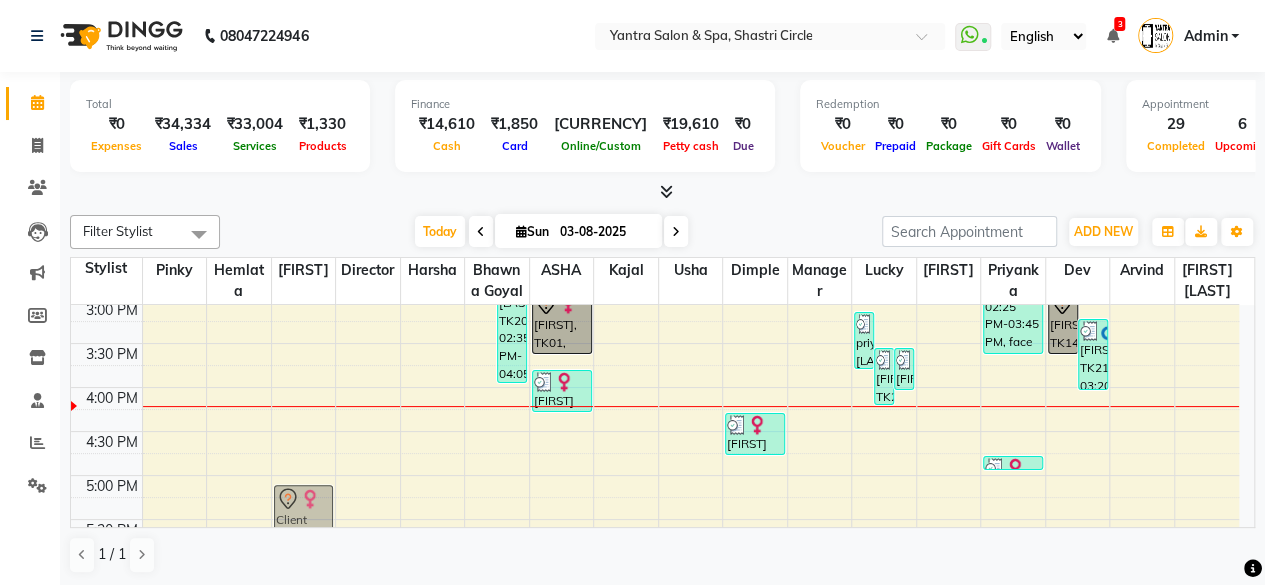 scroll, scrollTop: 623, scrollLeft: 0, axis: vertical 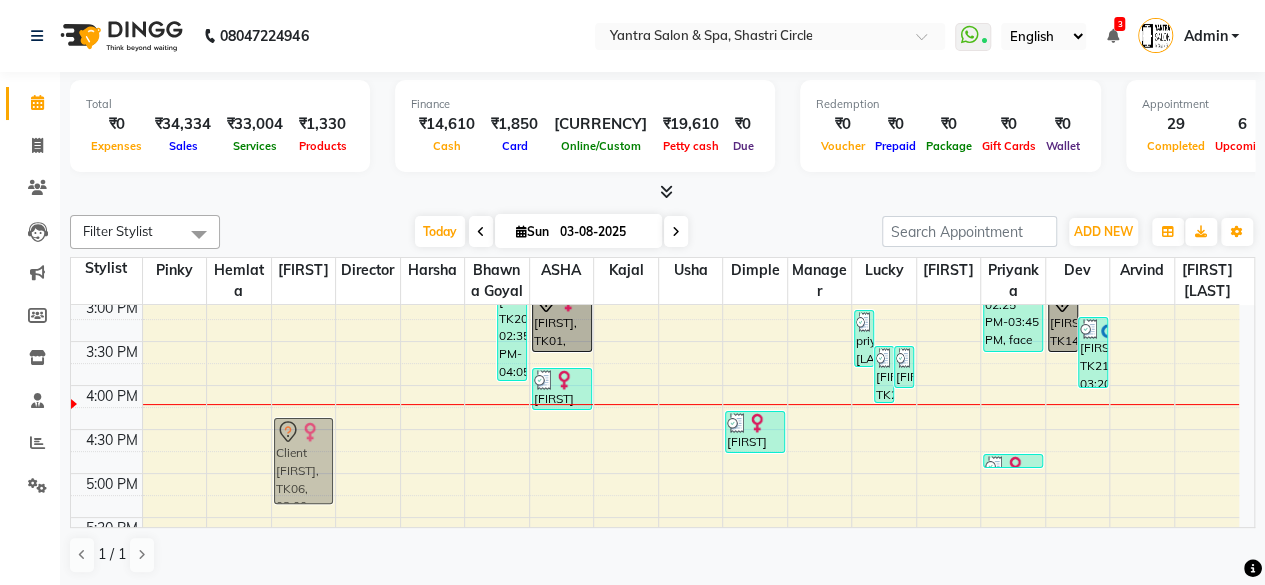 drag, startPoint x: 288, startPoint y: 411, endPoint x: 298, endPoint y: 425, distance: 17.20465 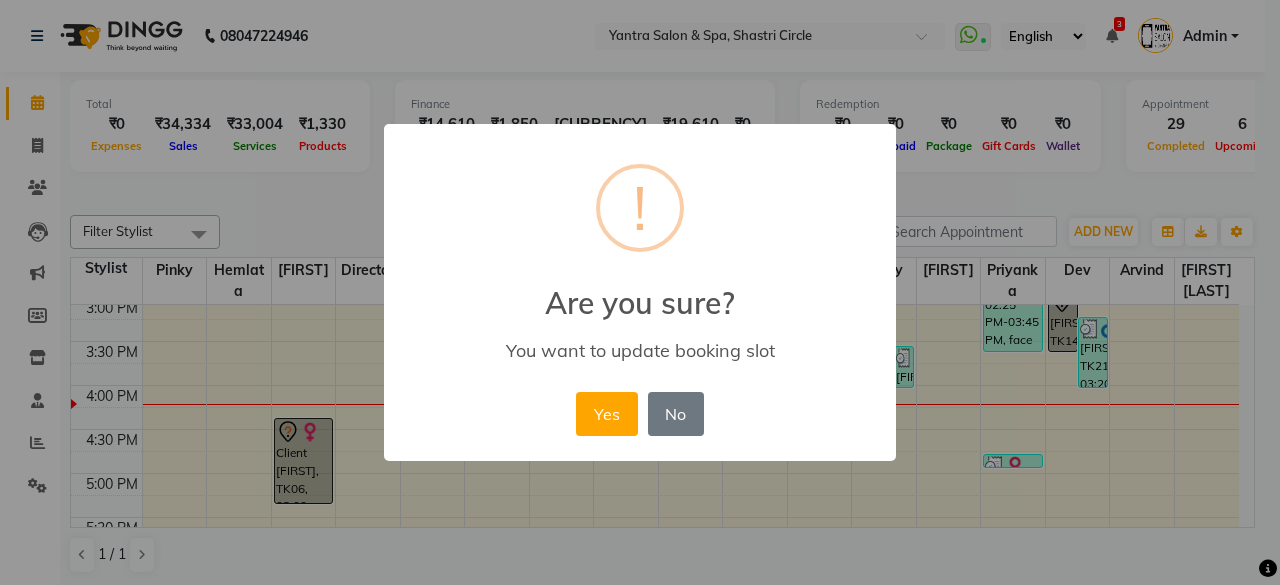 drag, startPoint x: 604, startPoint y: 414, endPoint x: 568, endPoint y: 415, distance: 36.013885 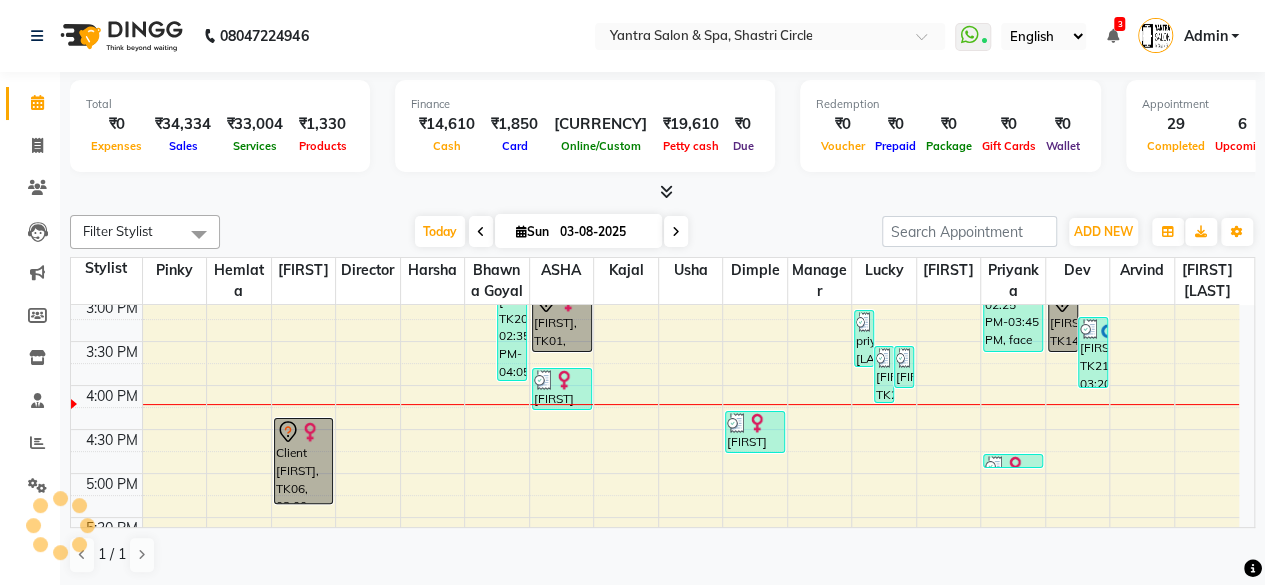 click at bounding box center [310, 432] 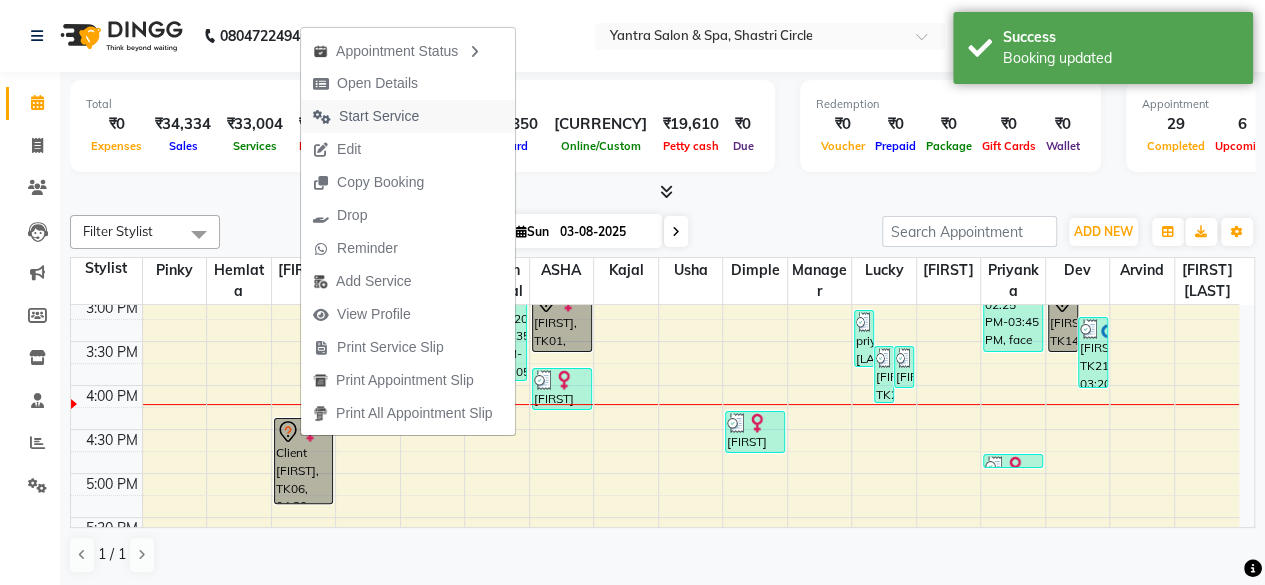 click on "Start Service" at bounding box center (379, 116) 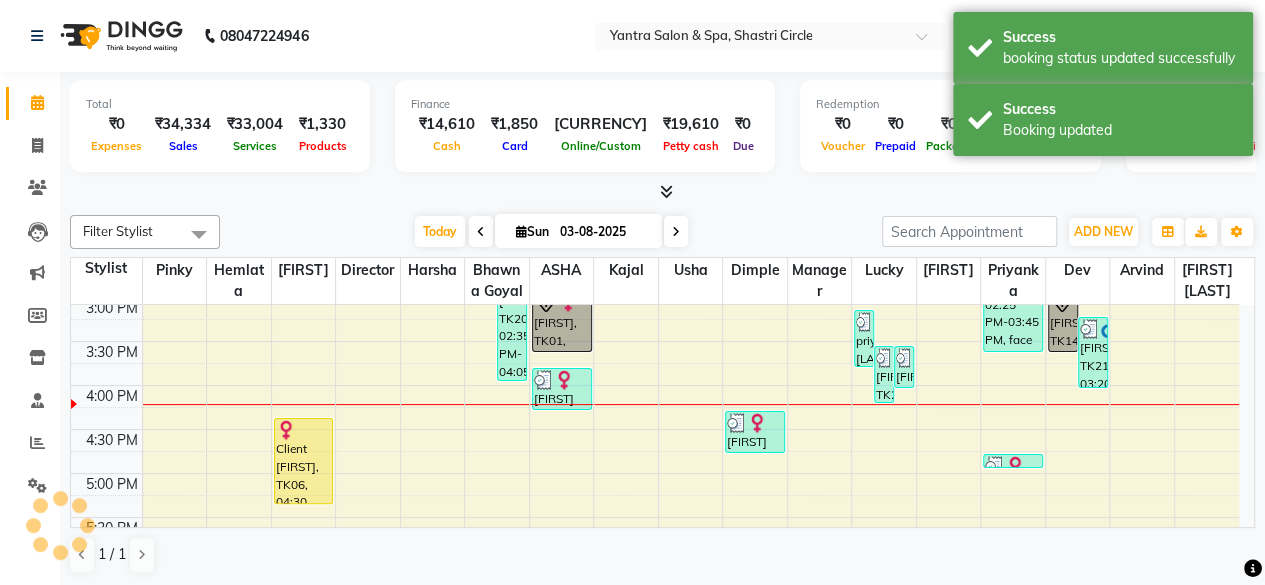 scroll, scrollTop: 523, scrollLeft: 0, axis: vertical 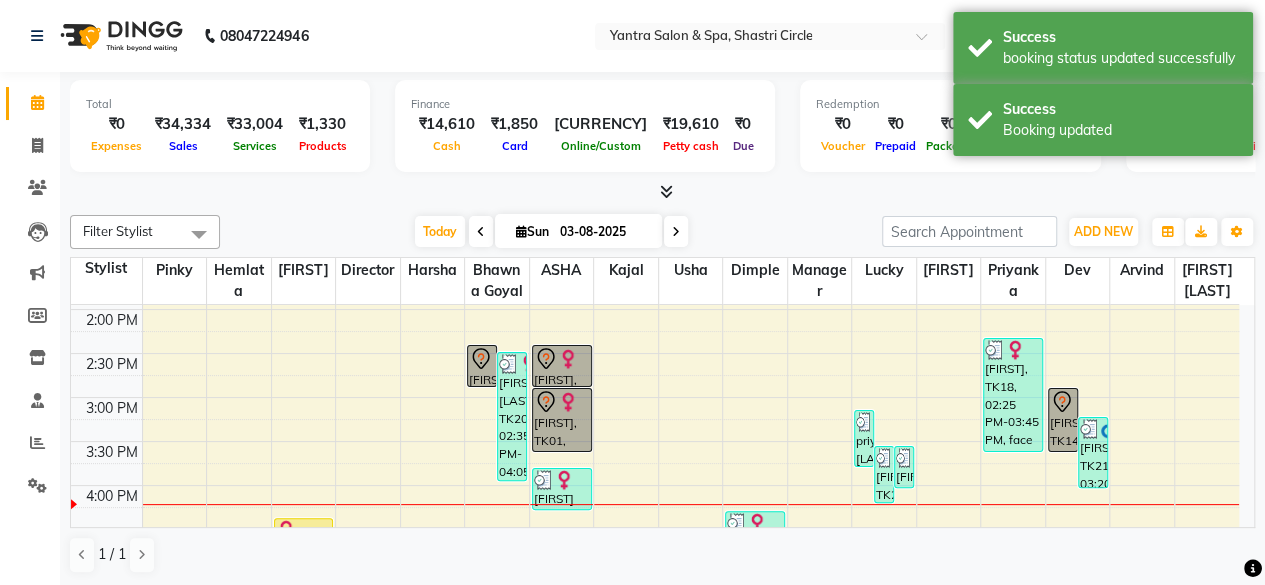 click 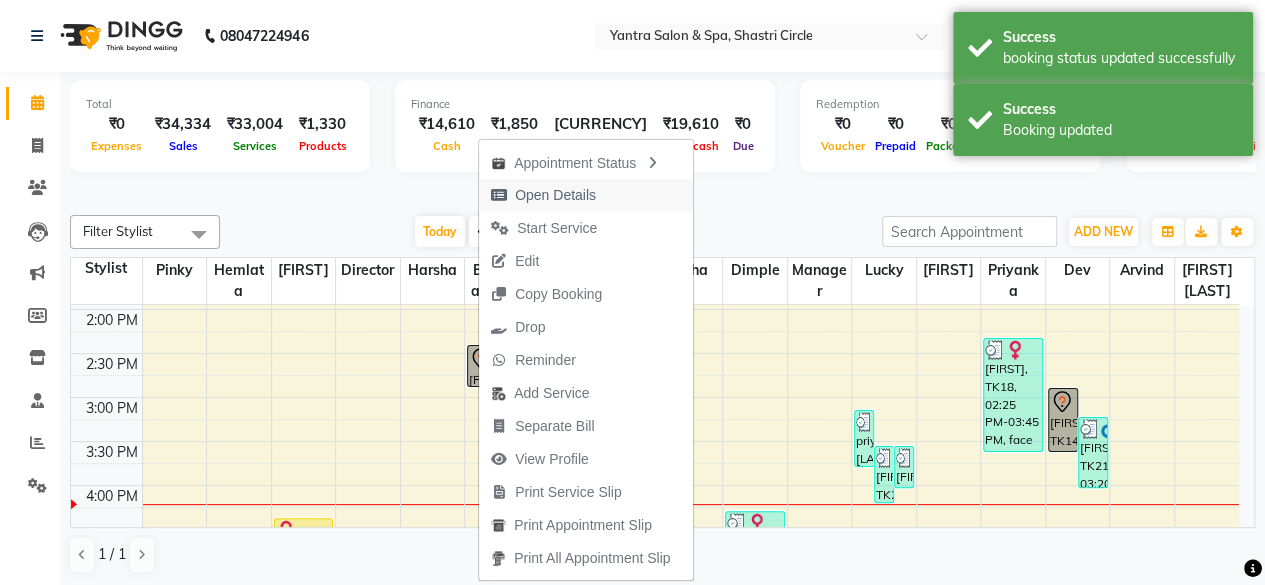 click on "Open Details" at bounding box center [555, 195] 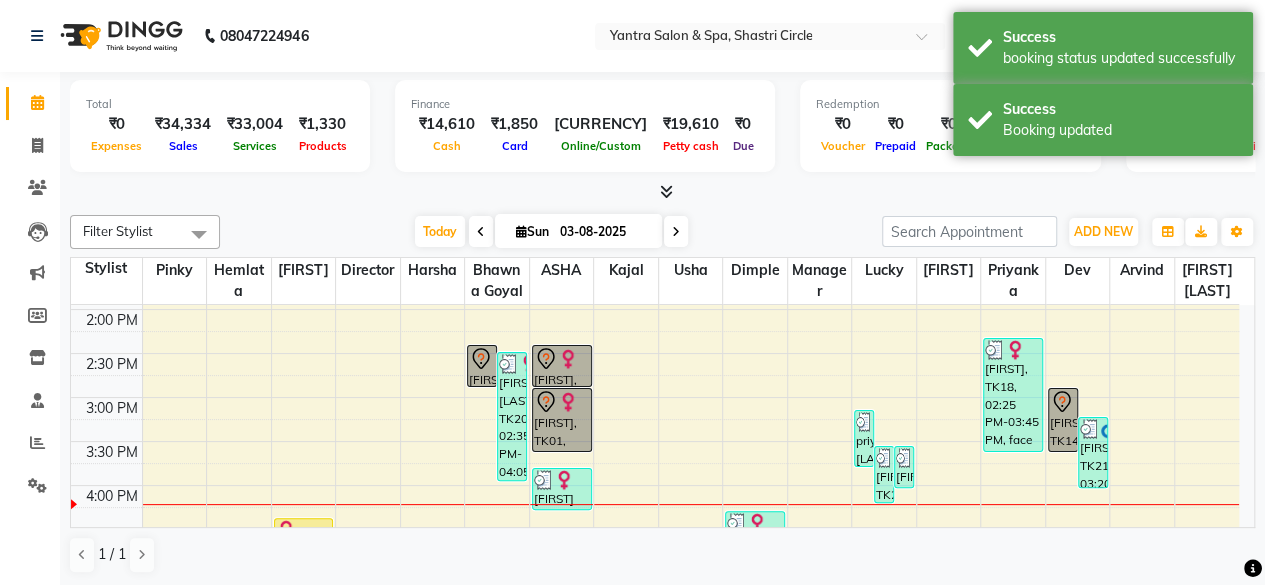 click 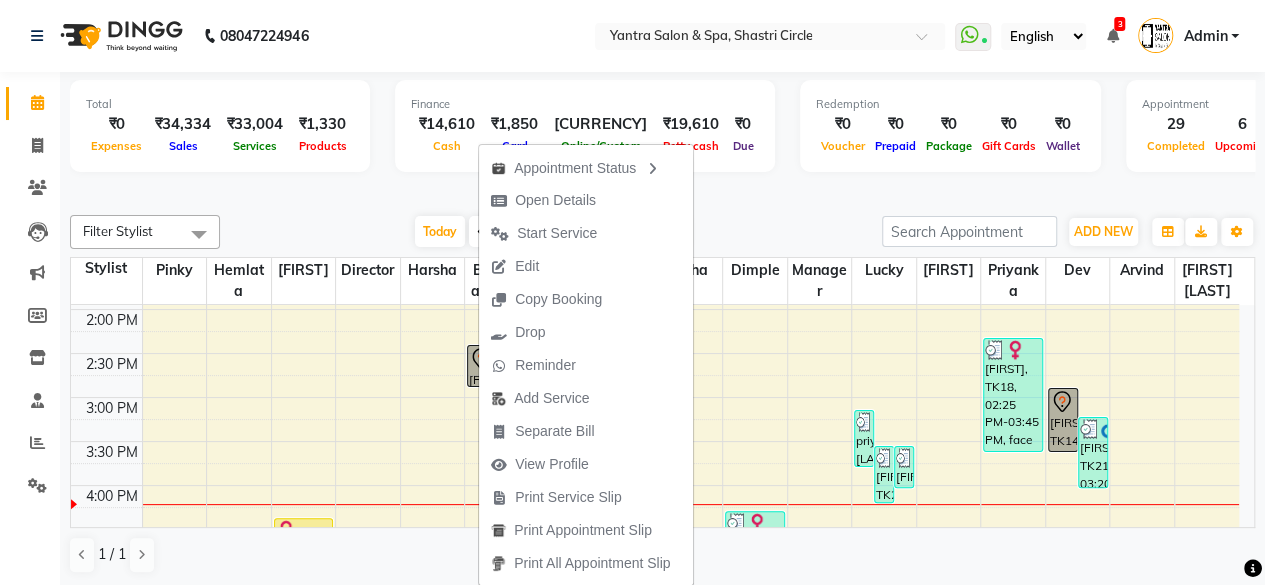 click at bounding box center [662, 192] 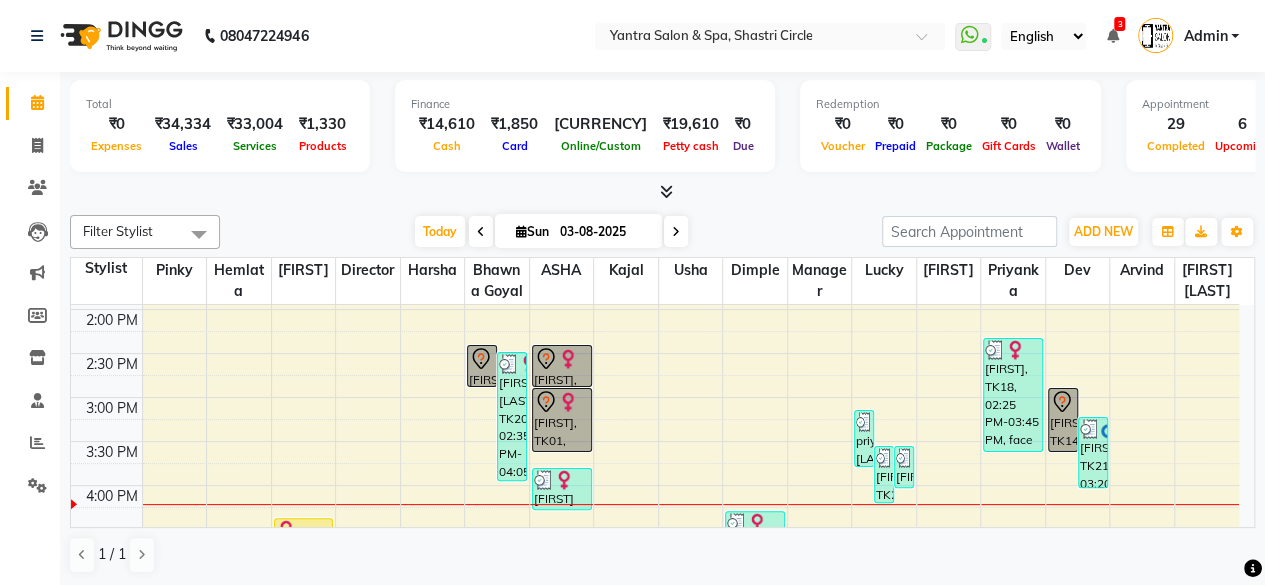 click at bounding box center (568, 359) 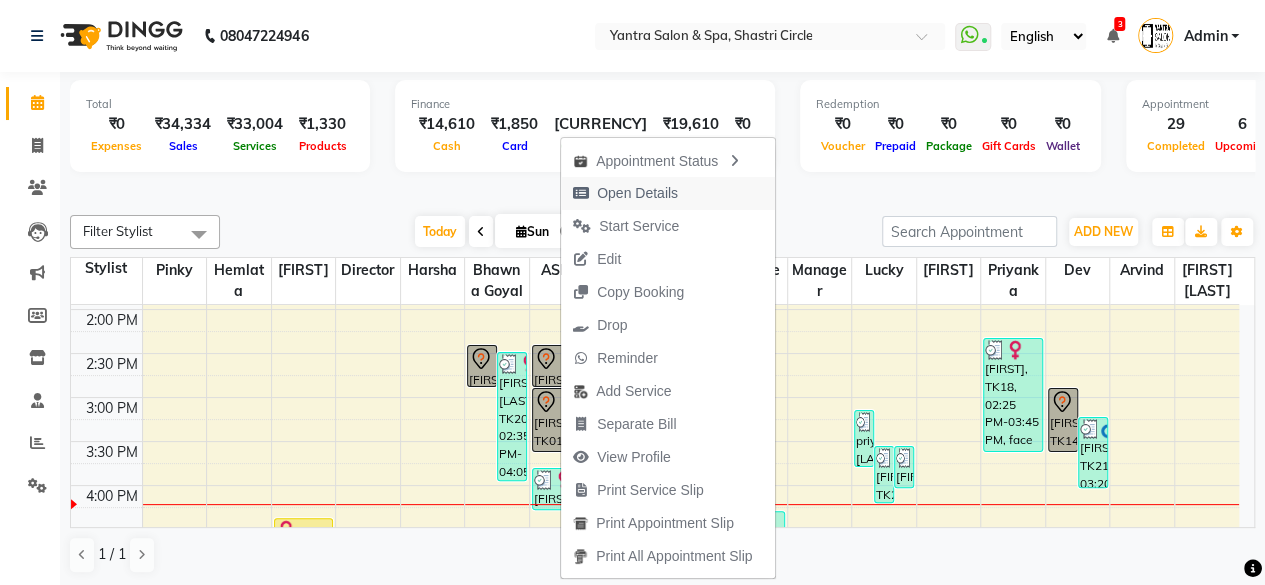 click on "Open Details" at bounding box center [637, 193] 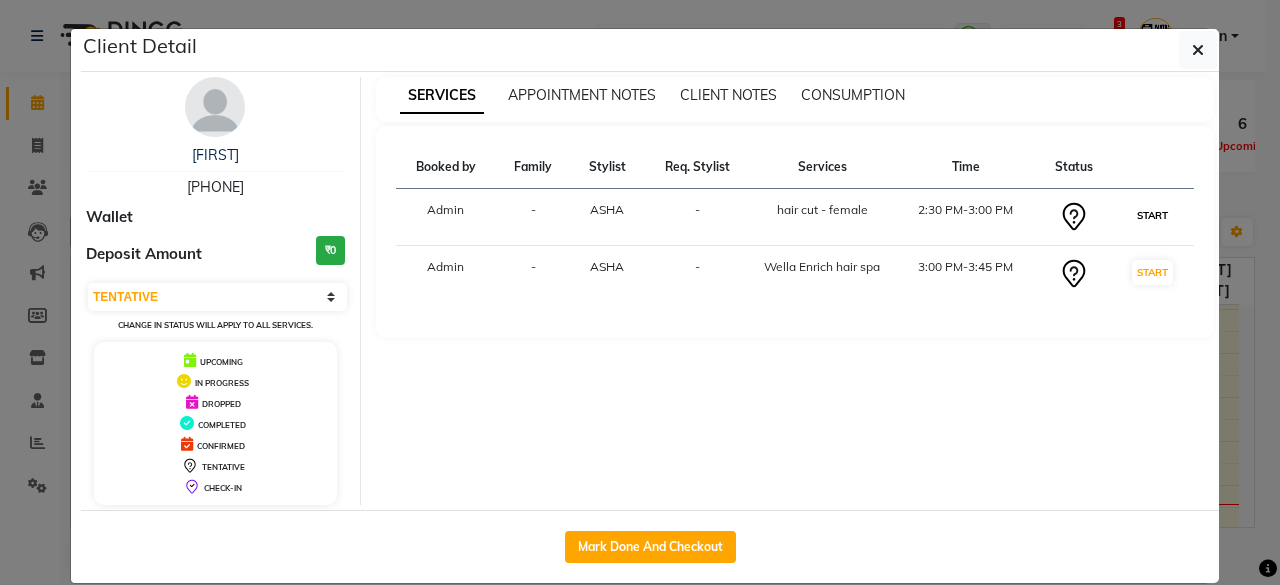 click on "START" at bounding box center [1152, 215] 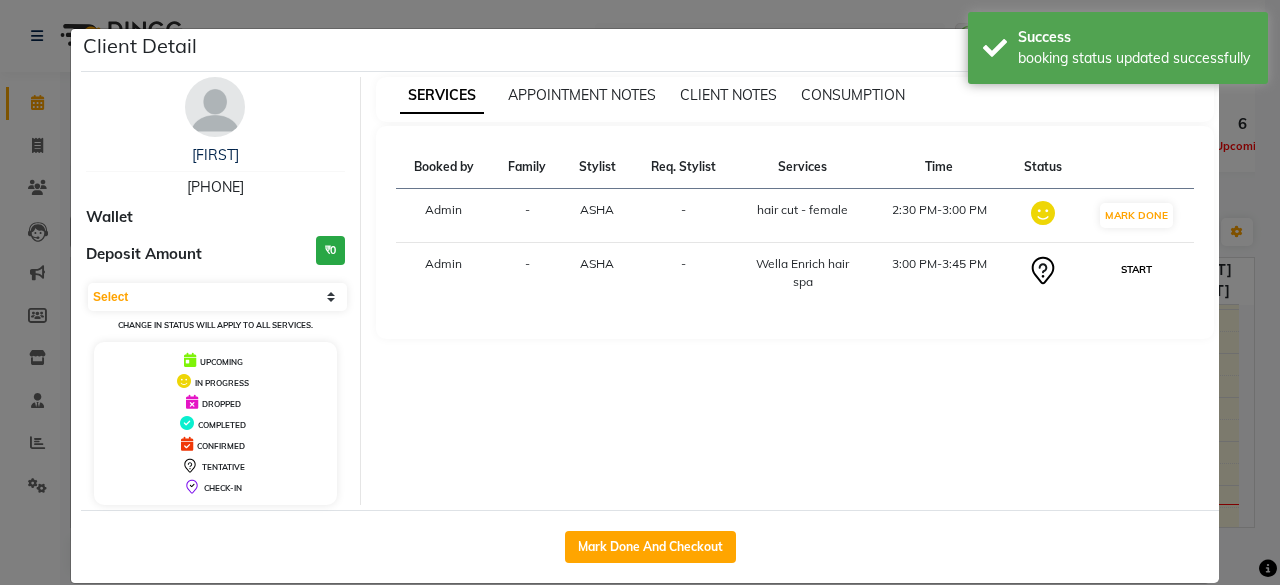 click on "START" at bounding box center (1136, 269) 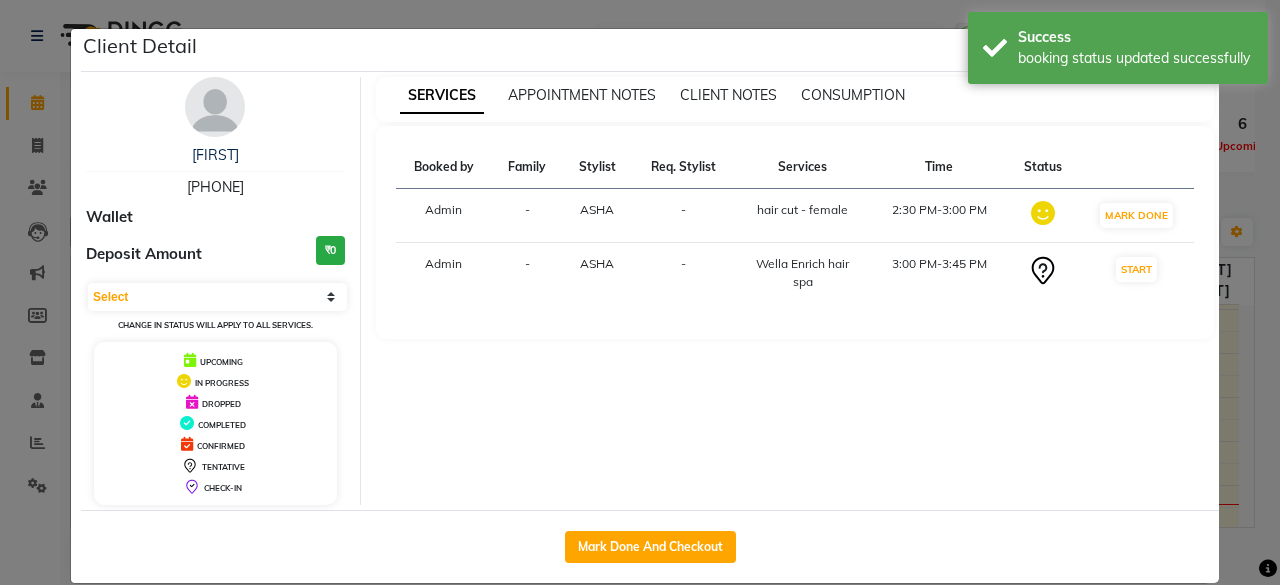 select on "1" 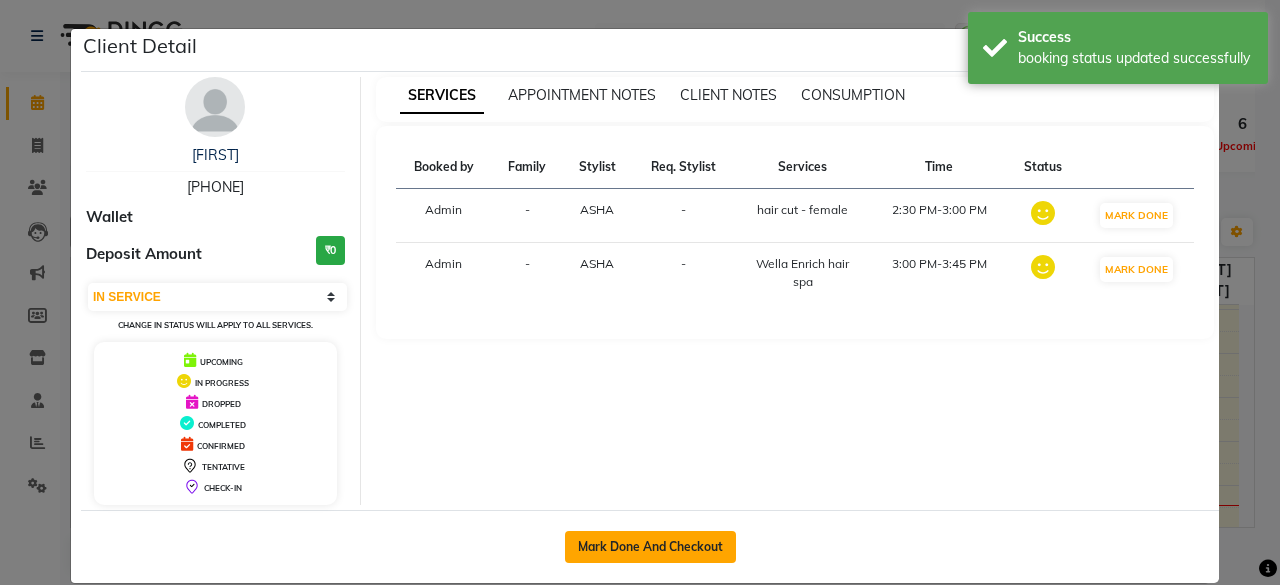 click on "Mark Done And Checkout" 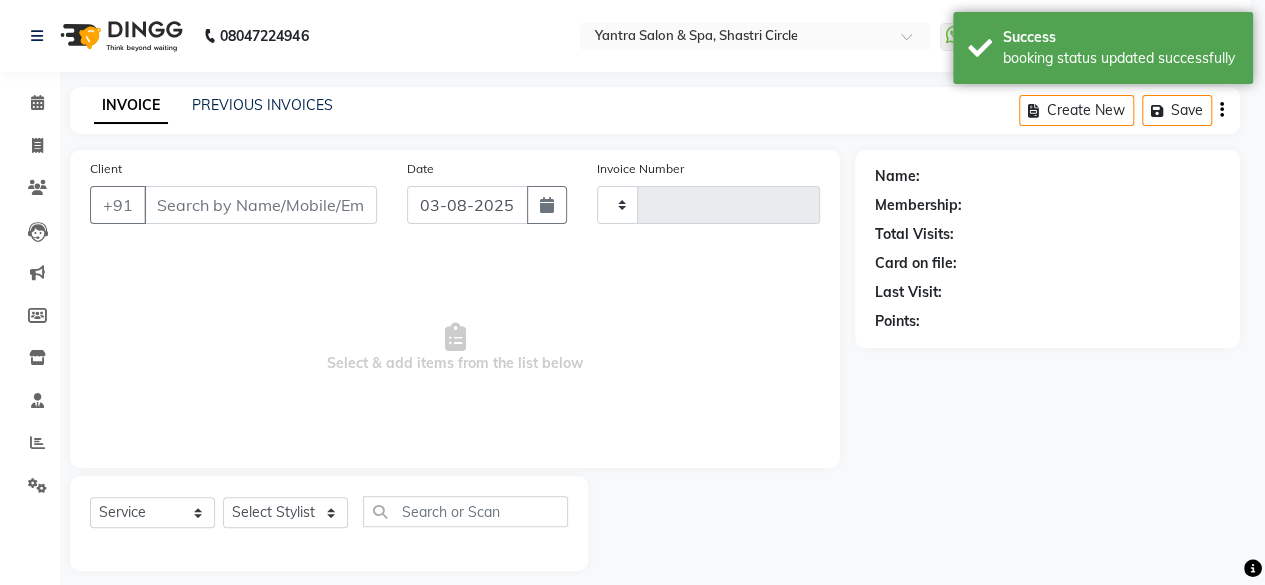 type on "2745" 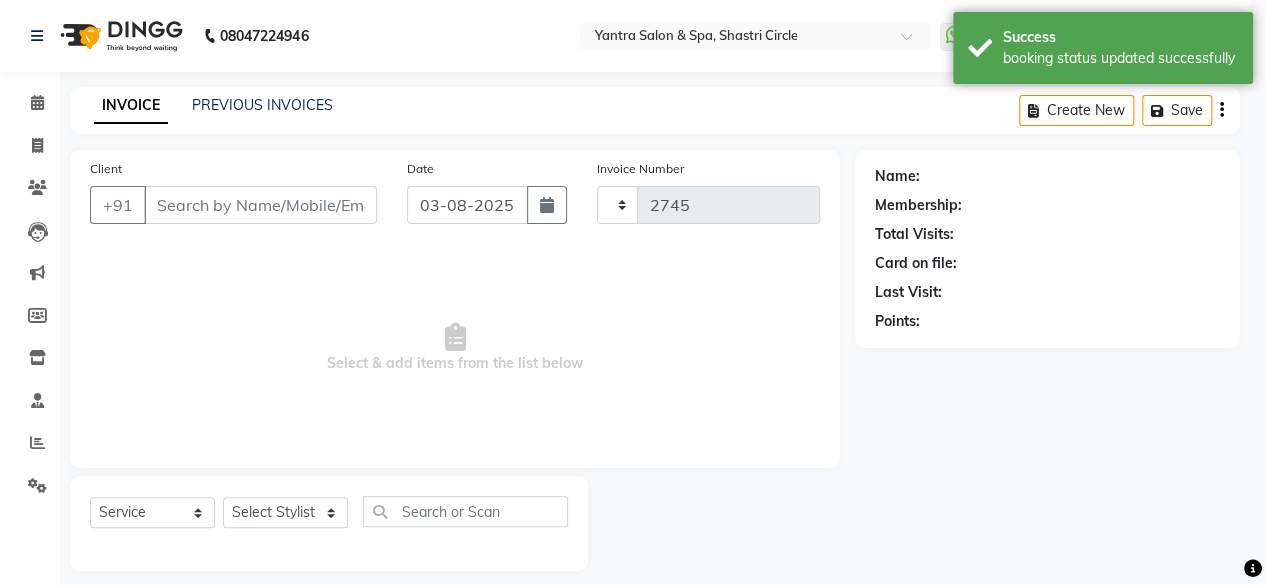 select on "154" 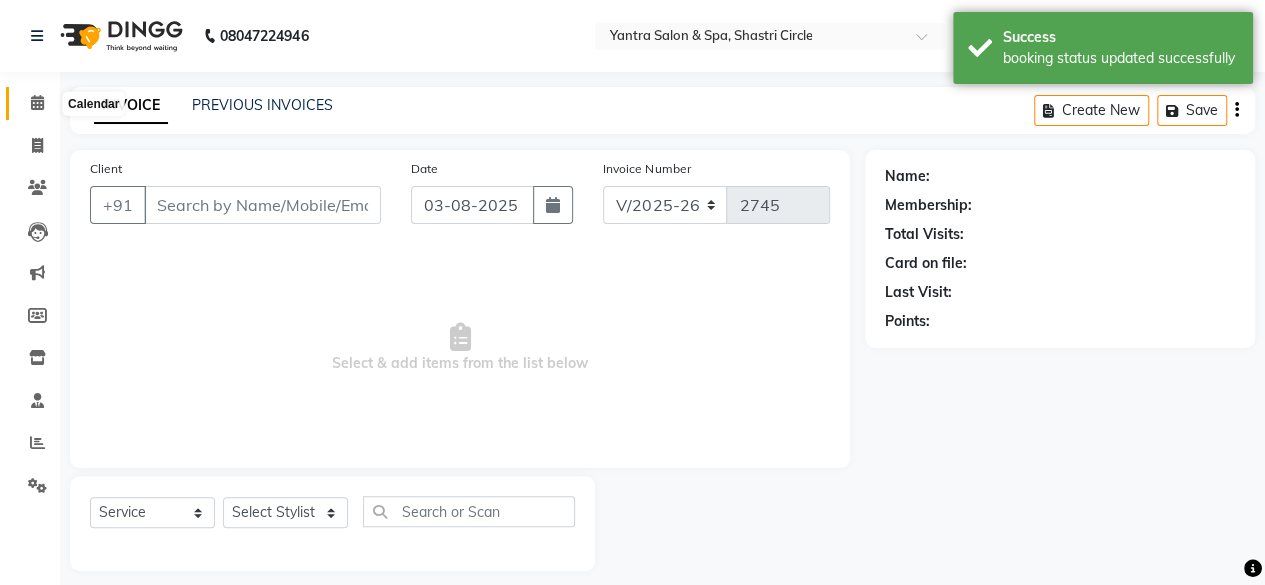 click 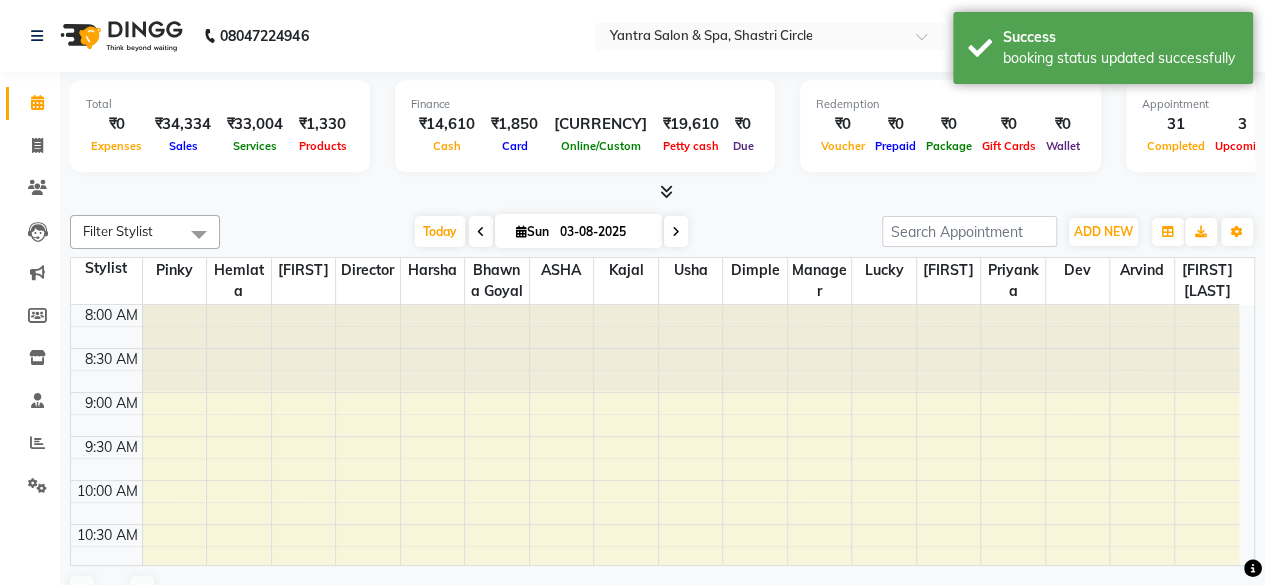 scroll, scrollTop: 0, scrollLeft: 0, axis: both 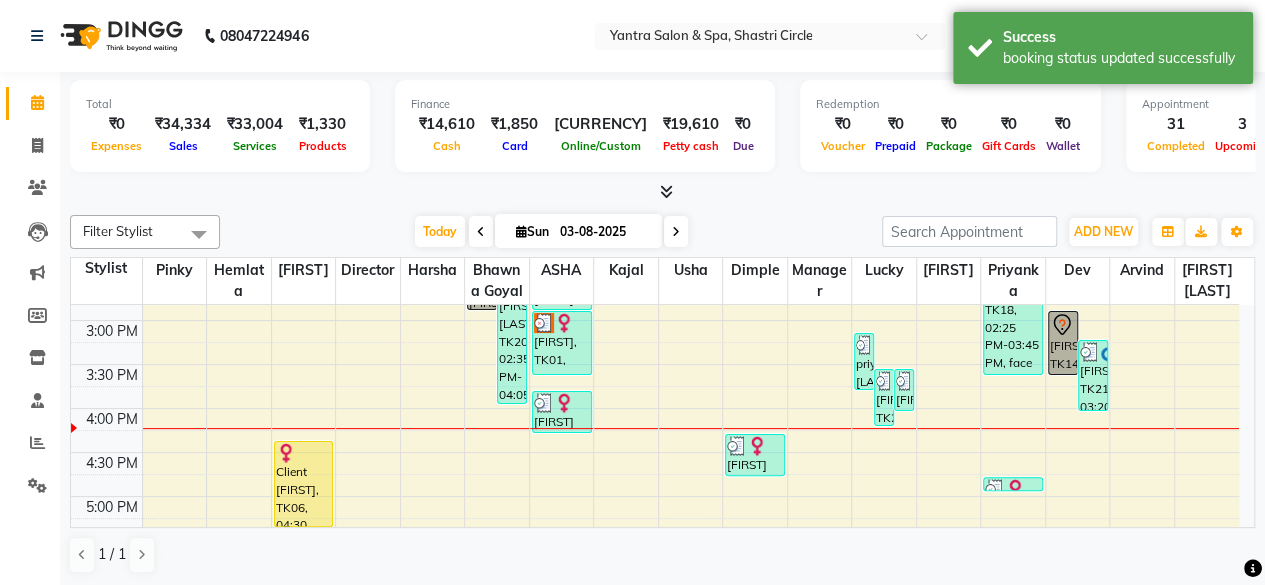 click on "[FIRST], TK01, 03:00 PM-03:45 PM, Wella Enrich hair spa" at bounding box center [562, 343] 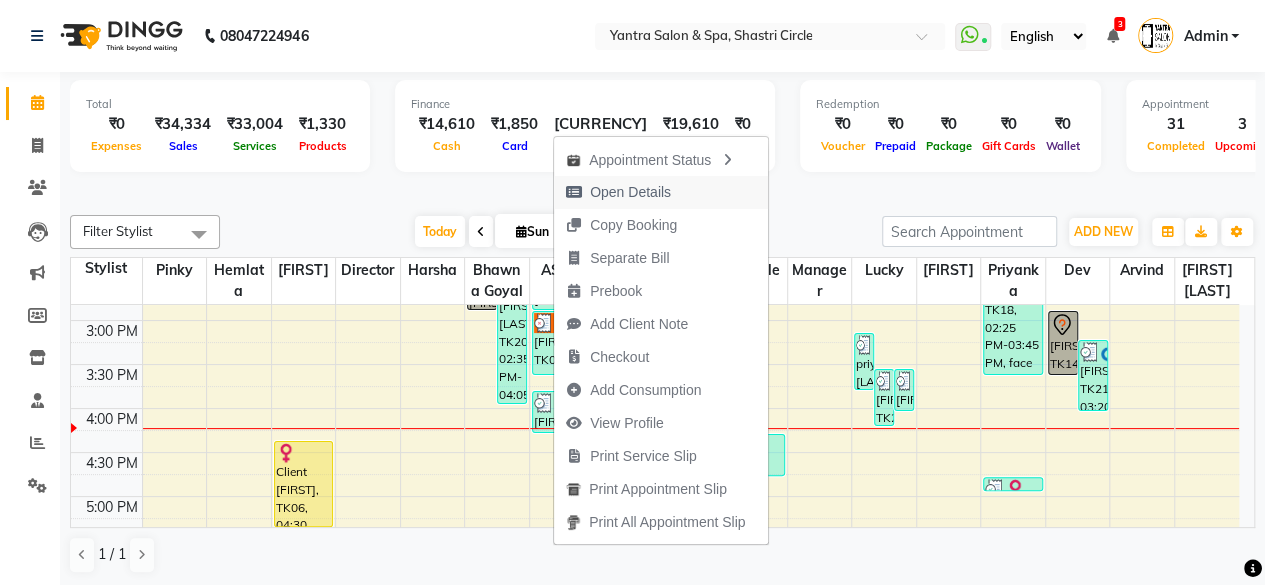 click on "Open Details" at bounding box center (630, 192) 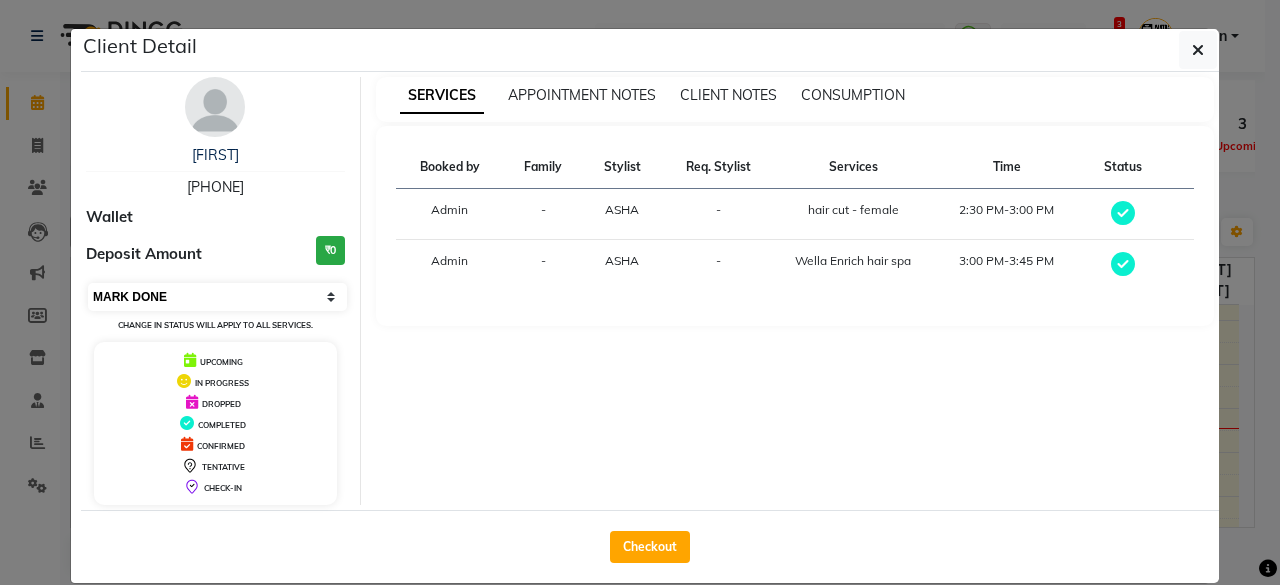 click on "Select MARK DONE UPCOMING" at bounding box center (217, 297) 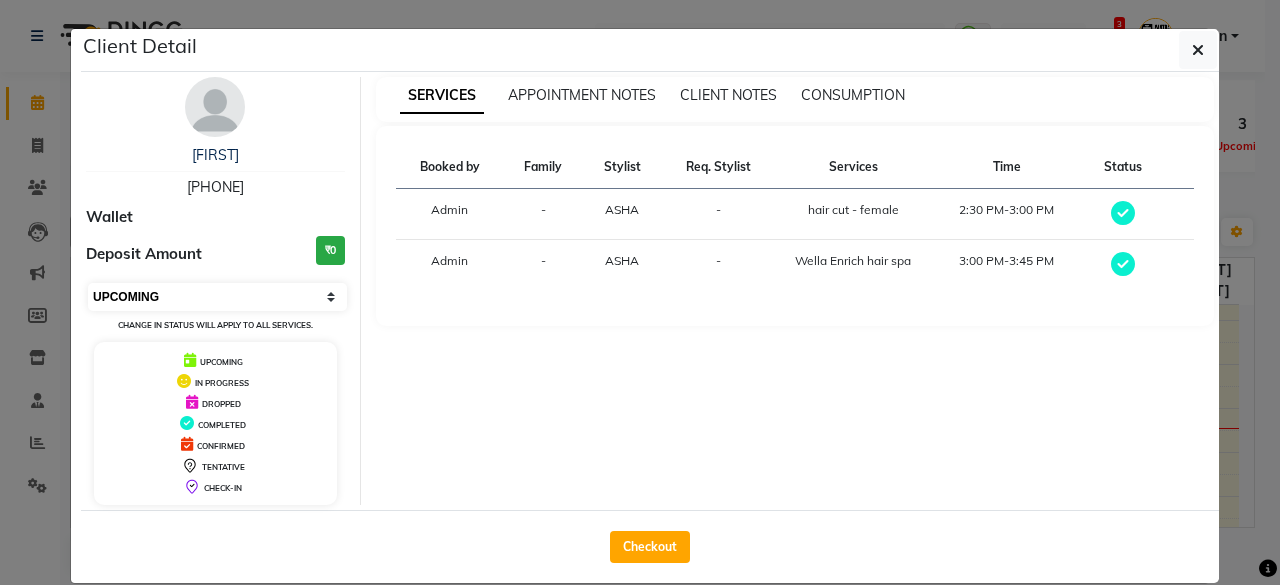 click on "Select MARK DONE UPCOMING" at bounding box center [217, 297] 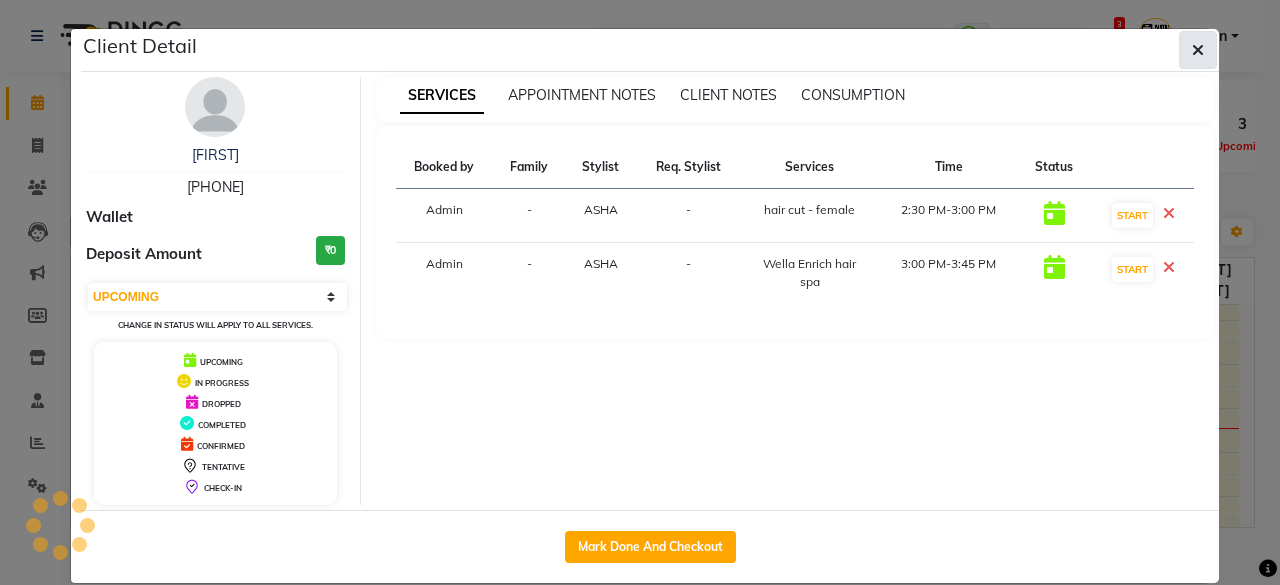 click 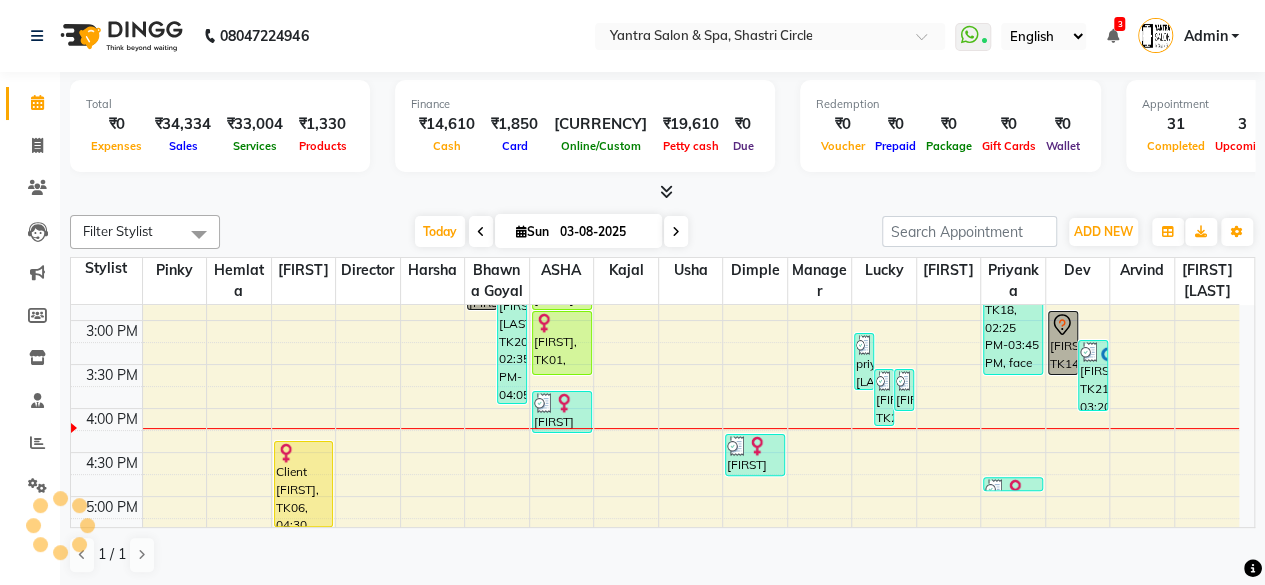 scroll, scrollTop: 500, scrollLeft: 0, axis: vertical 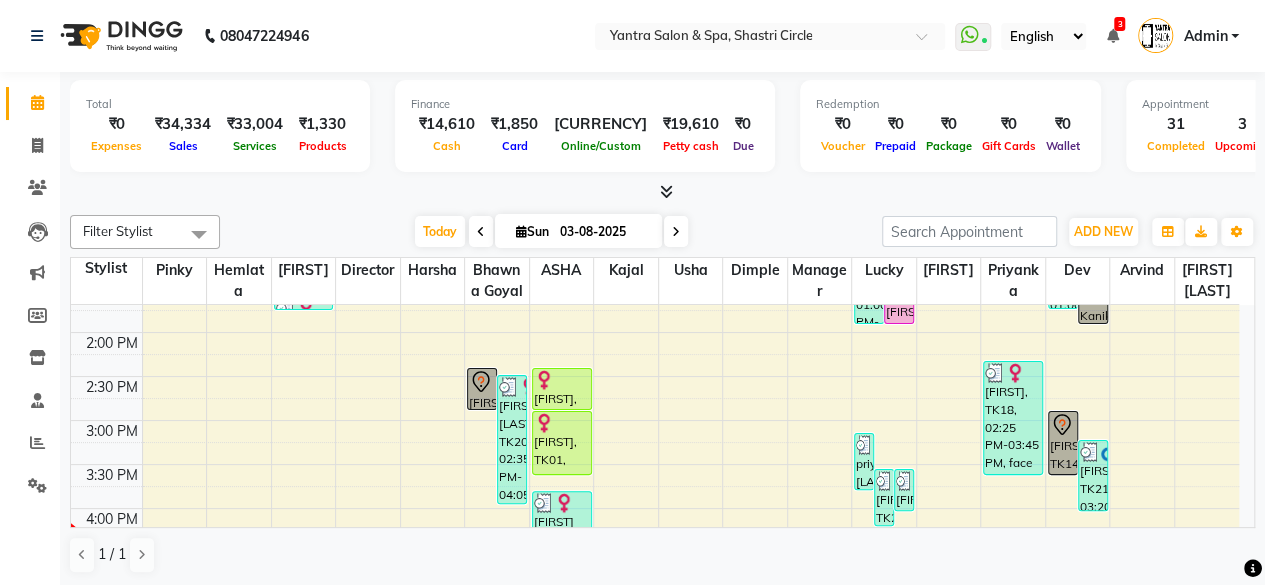 click at bounding box center (562, 380) 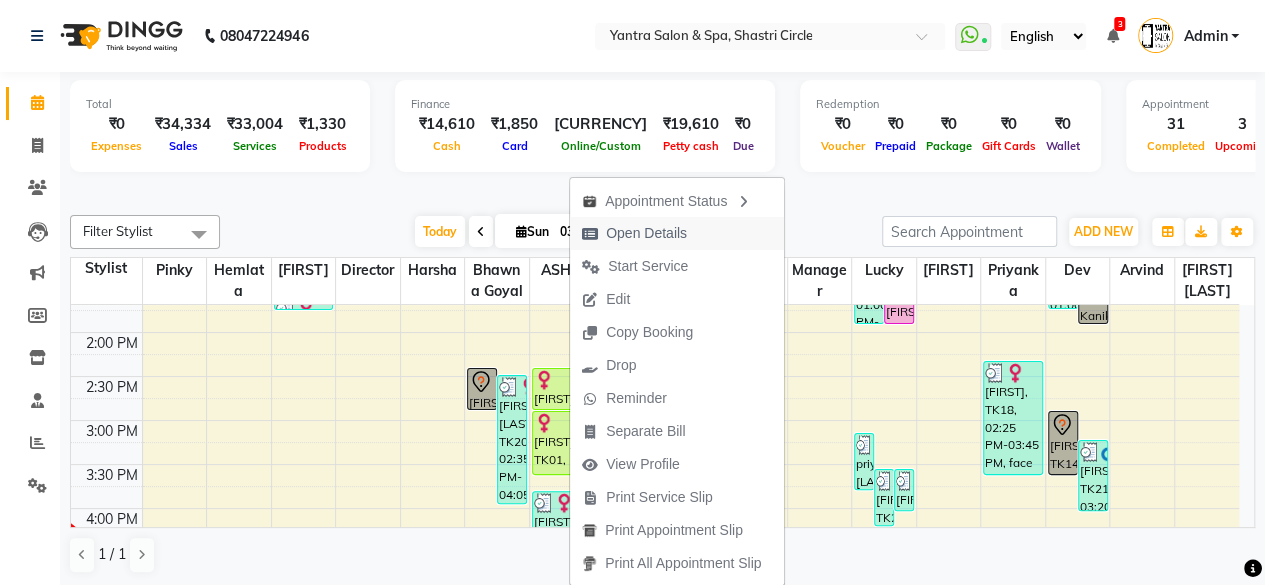 click on "Open Details" at bounding box center [646, 233] 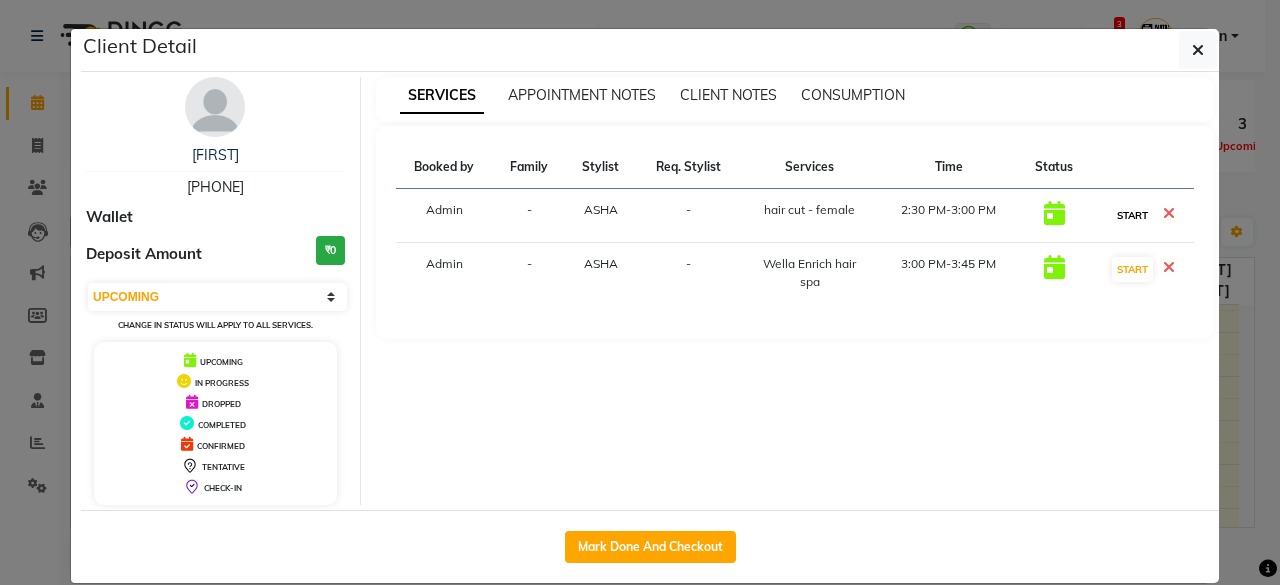 click on "START" at bounding box center [1132, 215] 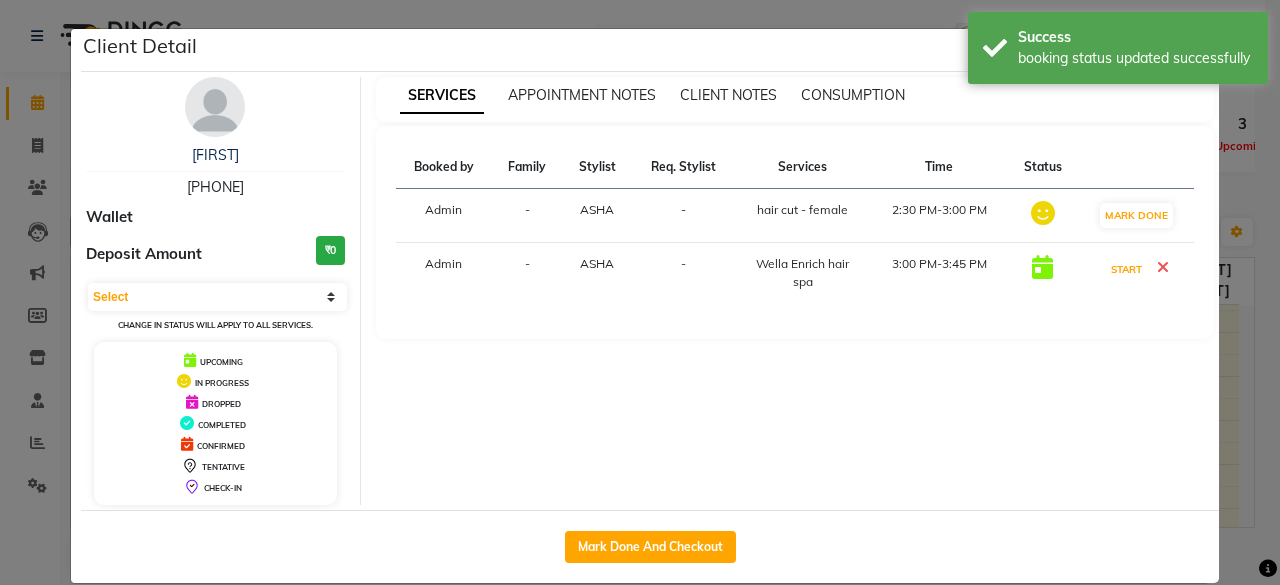 click on "START" at bounding box center (1126, 269) 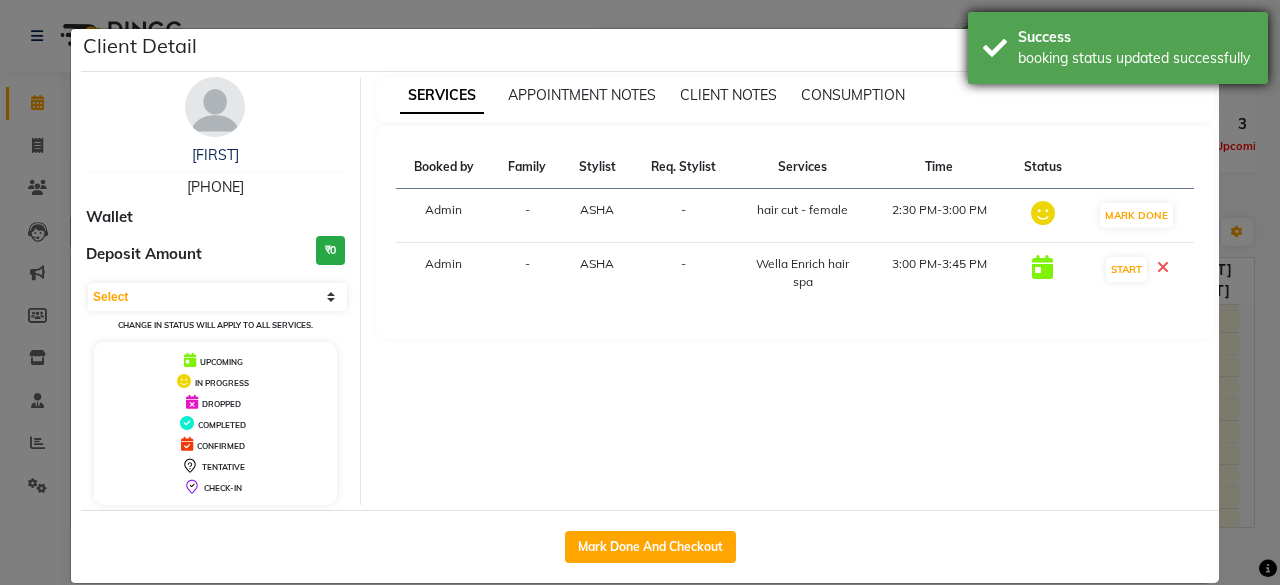 select on "1" 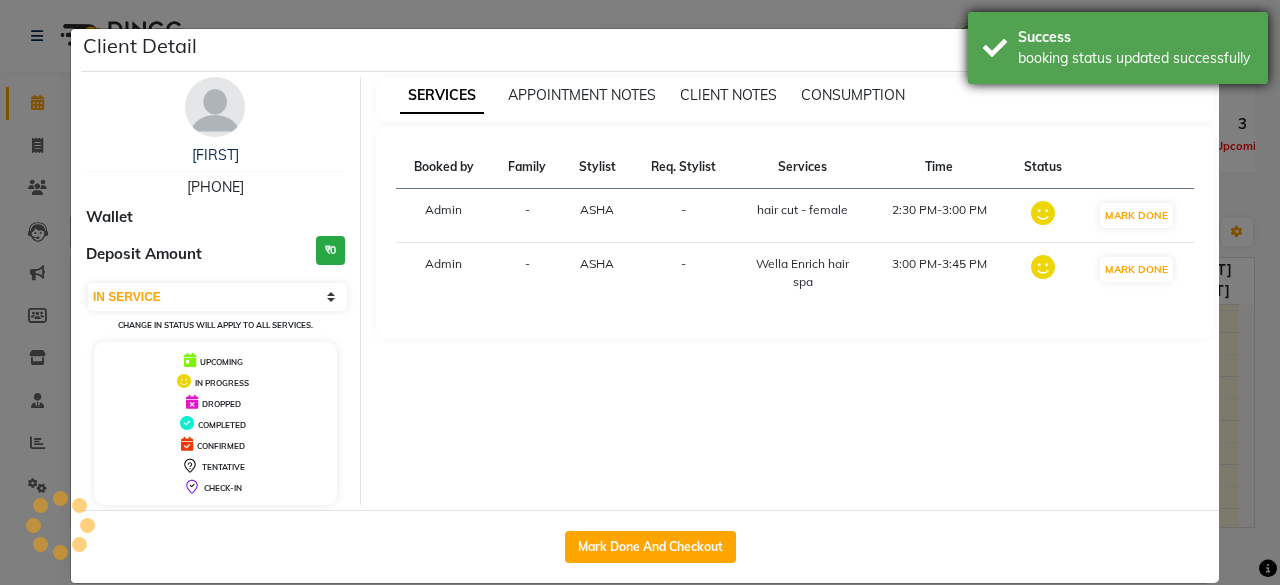 click on "Success" at bounding box center [1135, 37] 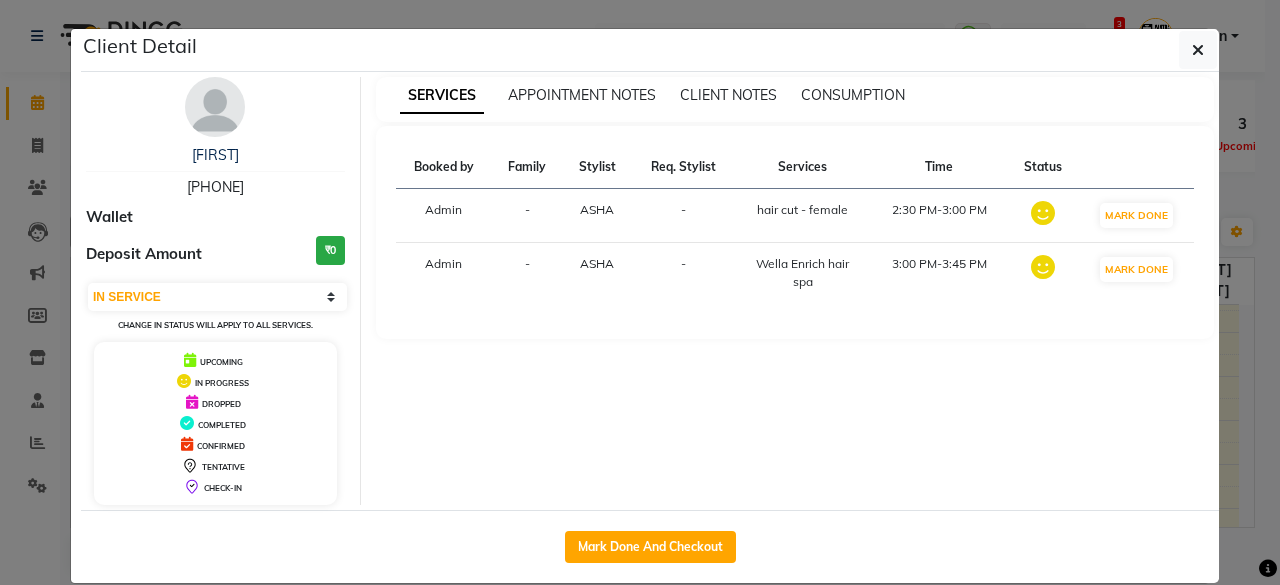 click 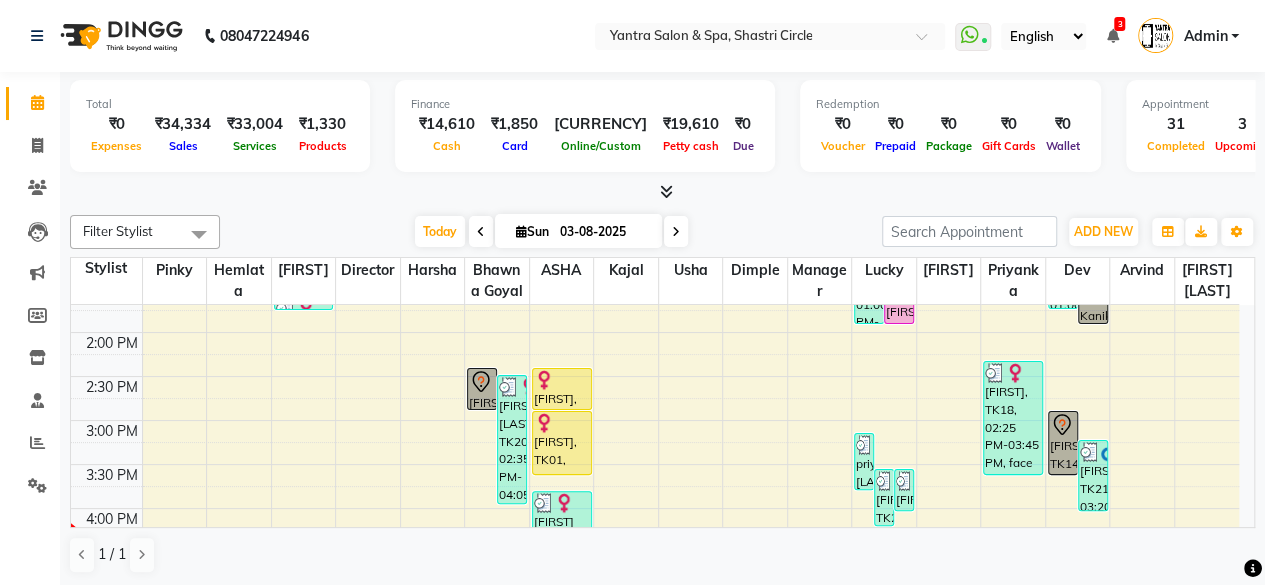 scroll, scrollTop: 528, scrollLeft: 0, axis: vertical 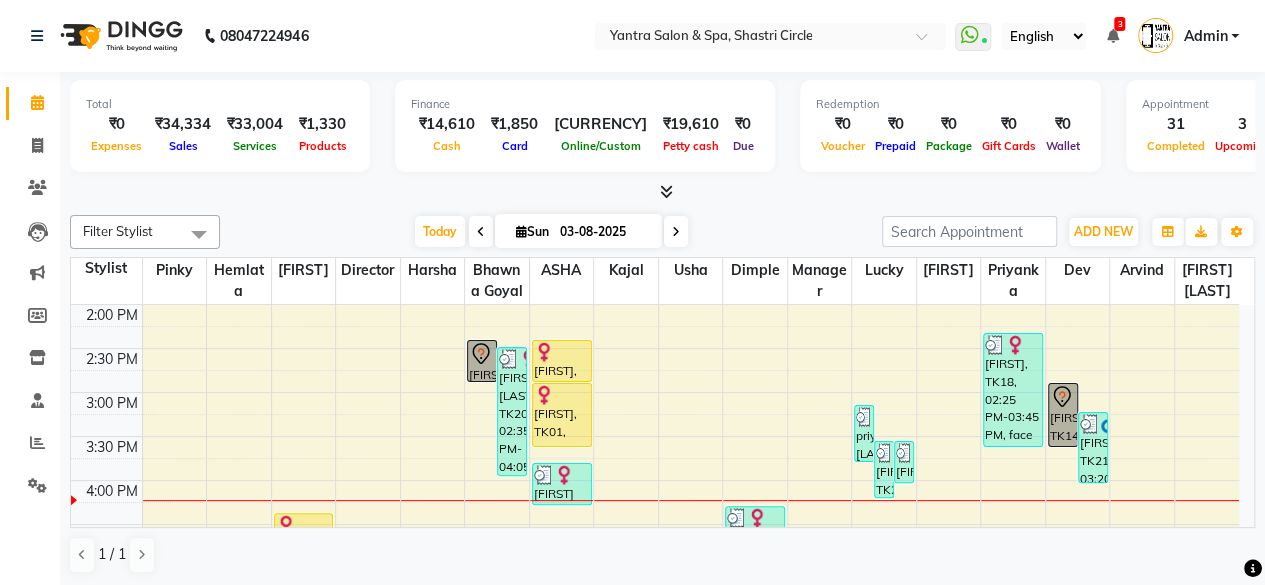 drag, startPoint x: 562, startPoint y: 474, endPoint x: 562, endPoint y: 557, distance: 83 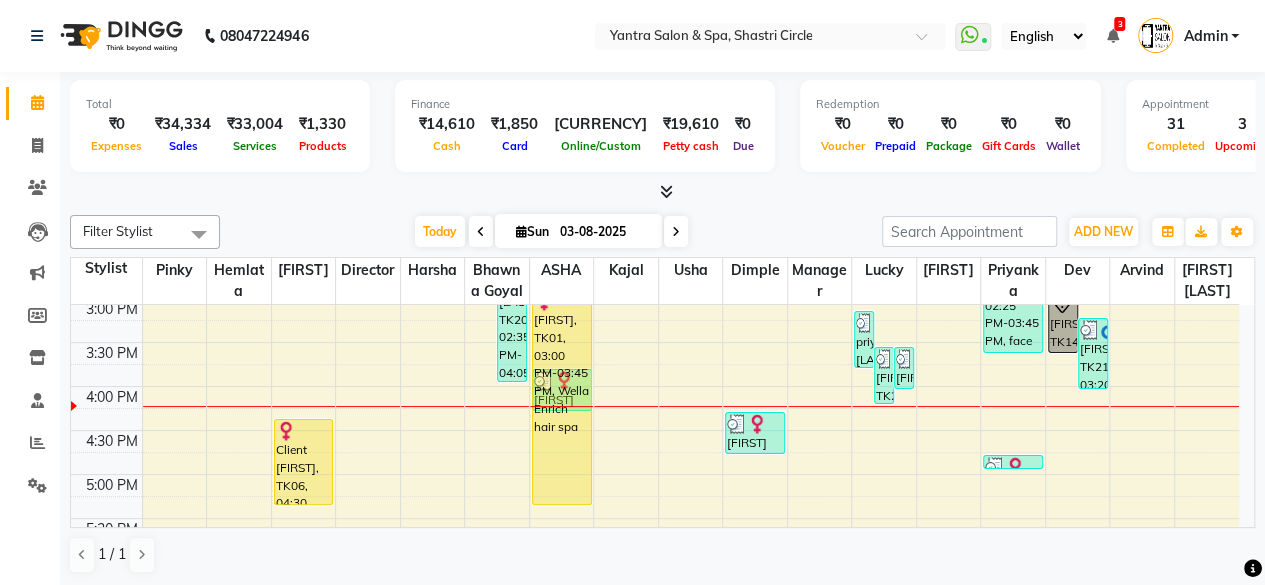 scroll, scrollTop: 624, scrollLeft: 0, axis: vertical 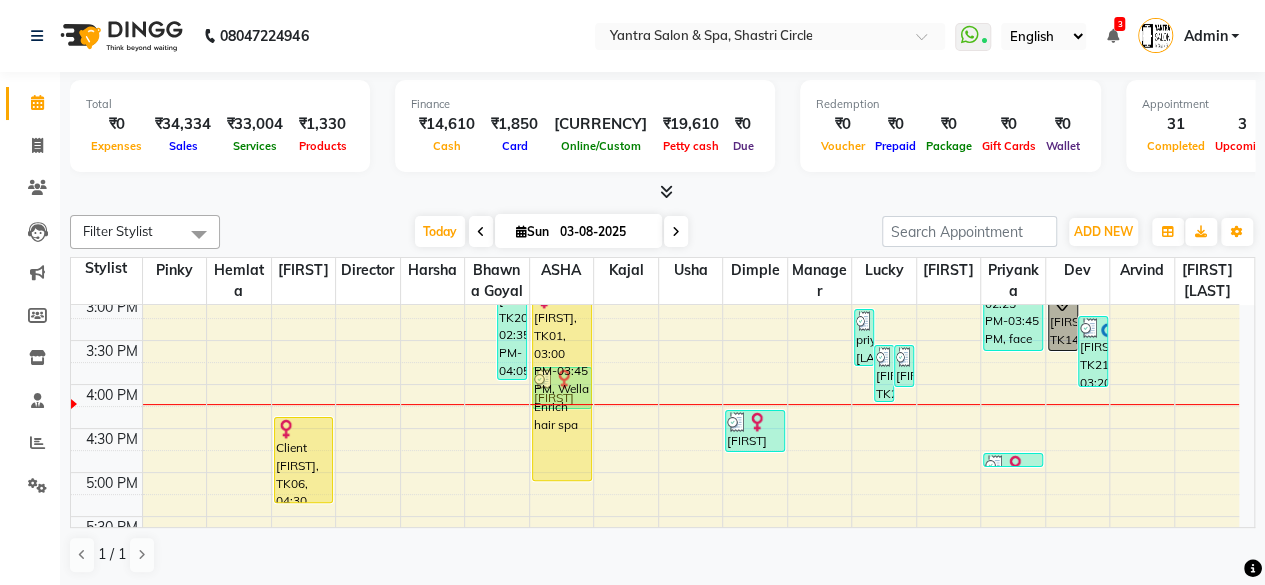 drag, startPoint x: 563, startPoint y: 442, endPoint x: 570, endPoint y: 463, distance: 22.135944 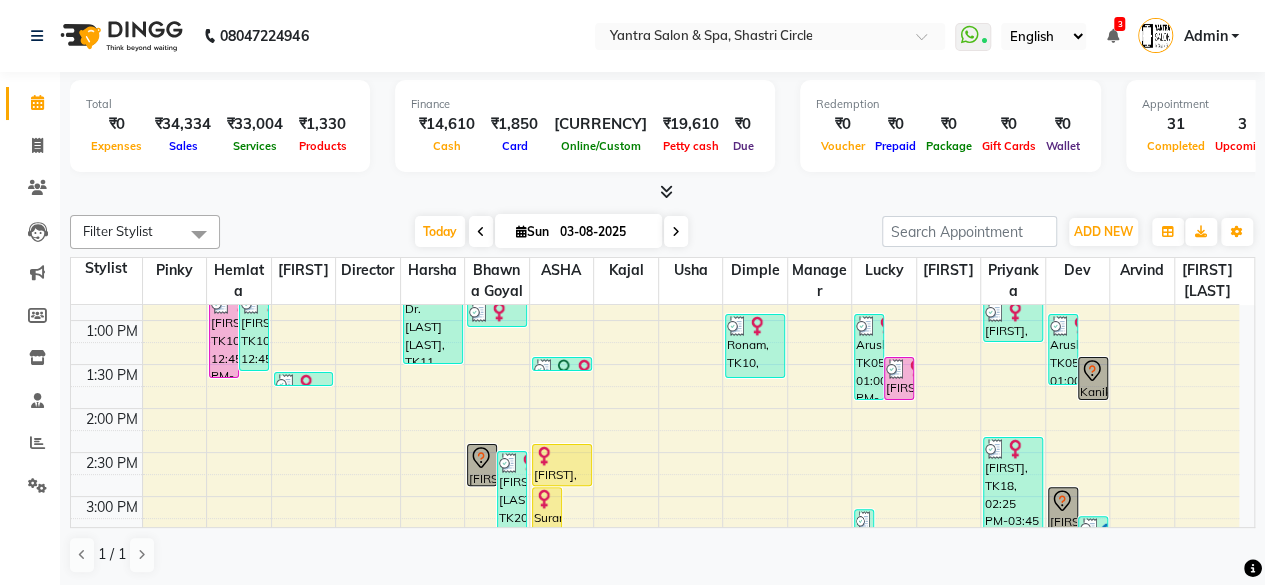 scroll, scrollTop: 524, scrollLeft: 0, axis: vertical 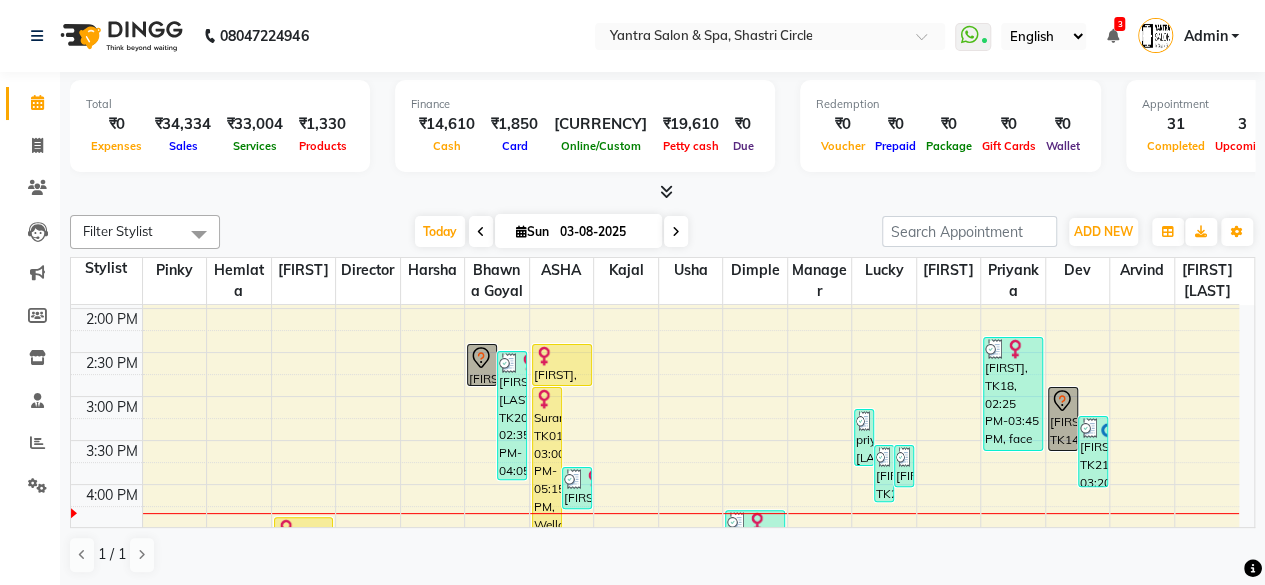 click on "Today  Sun 03-08-2025" at bounding box center (551, 232) 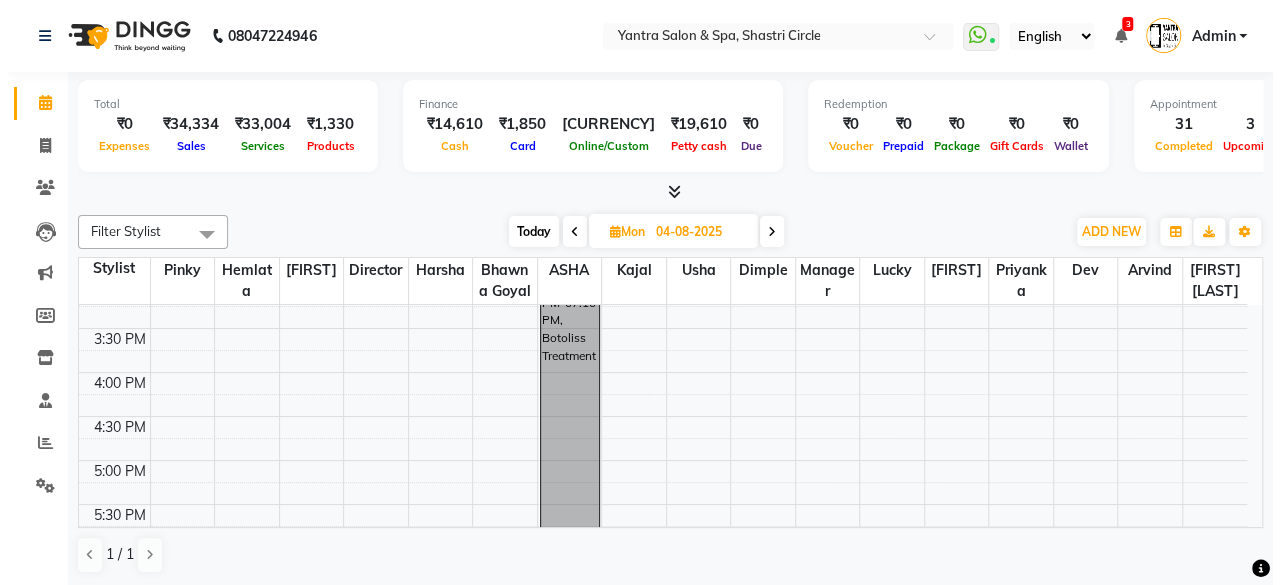 scroll, scrollTop: 594, scrollLeft: 0, axis: vertical 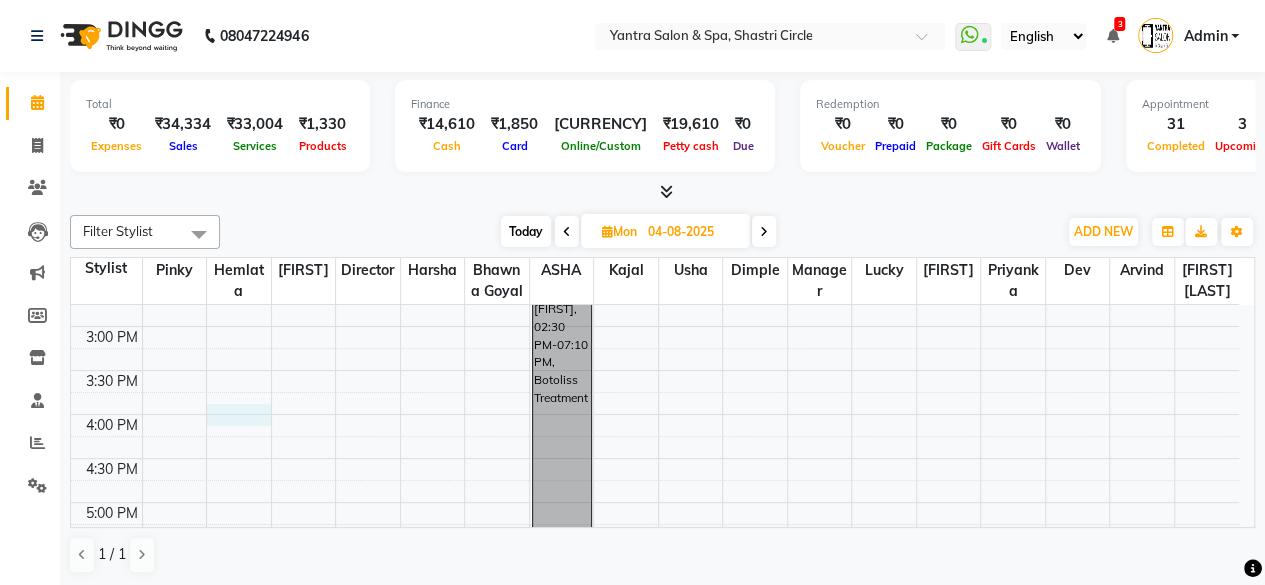 click on "8:00 AM 8:30 AM 9:00 AM 9:30 AM 10:00 AM 10:30 AM 11:00 AM 11:30 AM 12:00 PM 12:30 PM 1:00 PM 1:30 PM 2:00 PM 2:30 PM 3:00 PM 3:30 PM 4:00 PM 4:30 PM 5:00 PM 5:30 PM 6:00 PM 6:30 PM 7:00 PM 7:30 PM             [FIRST], 02:30 PM-07:10 PM, Botoliss Treatment" at bounding box center [655, 238] 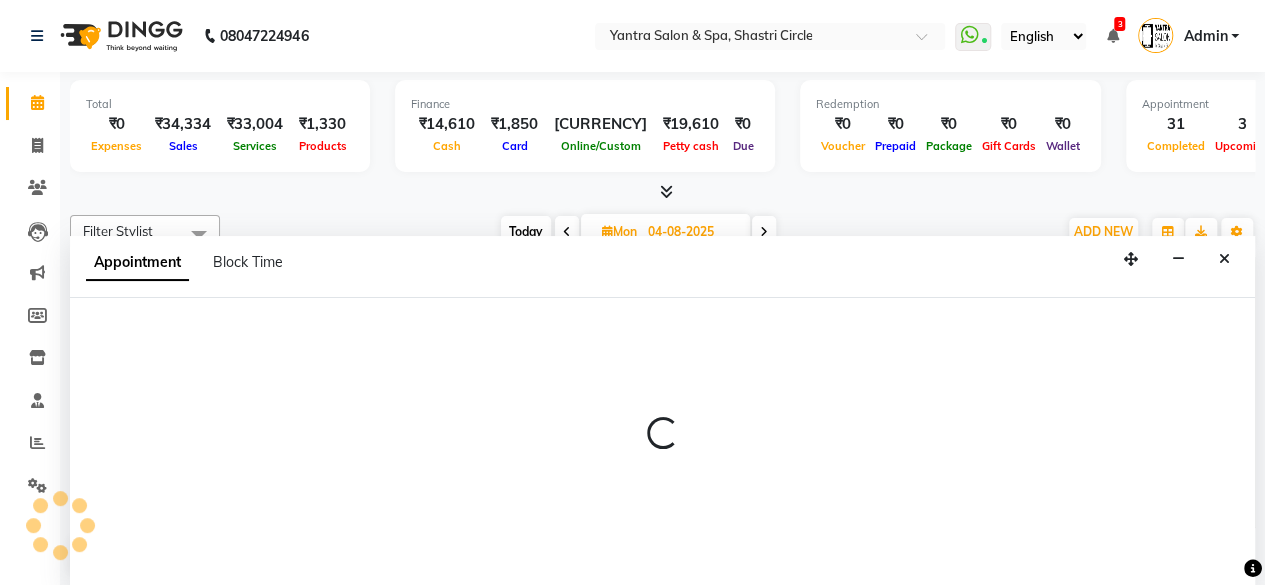 select on "4416" 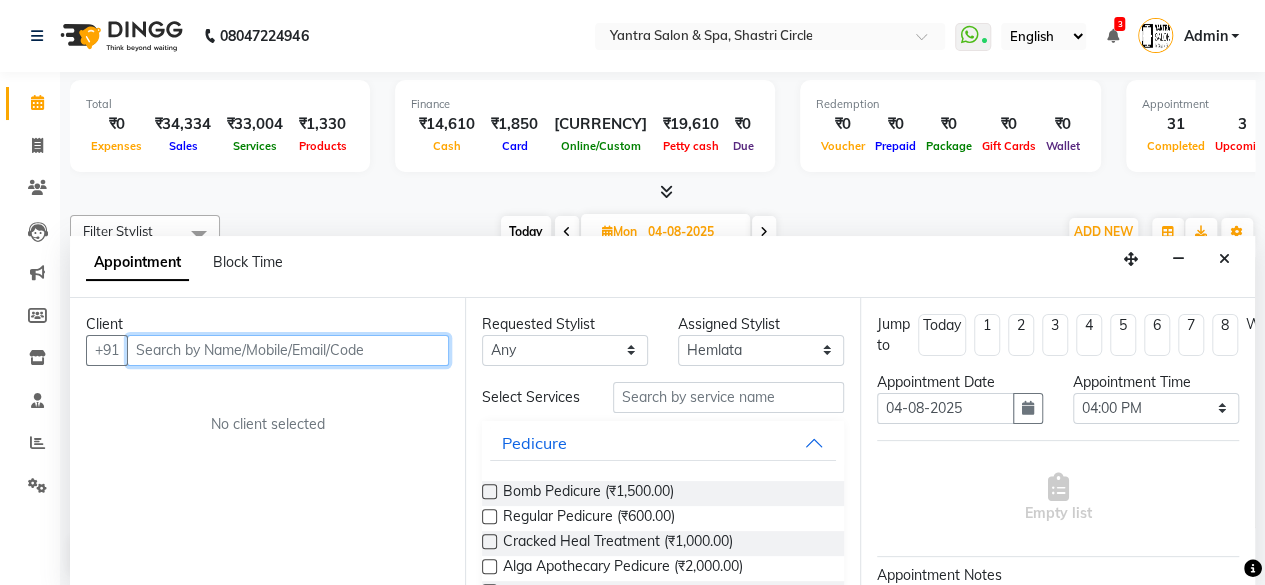 click at bounding box center (288, 350) 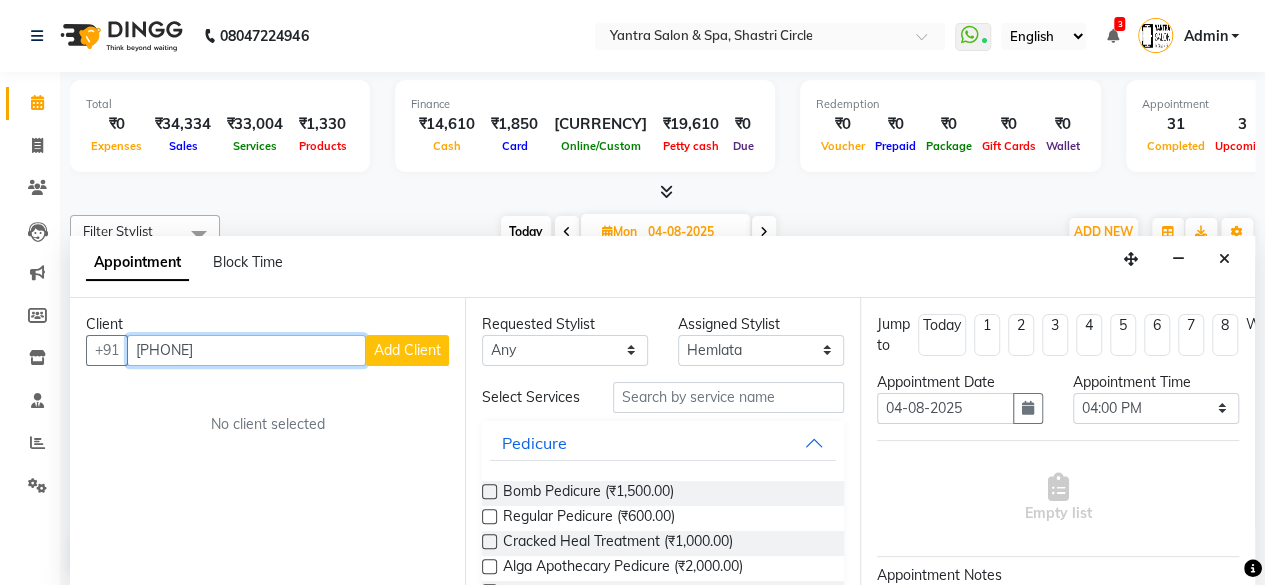 type on "[PHONE]" 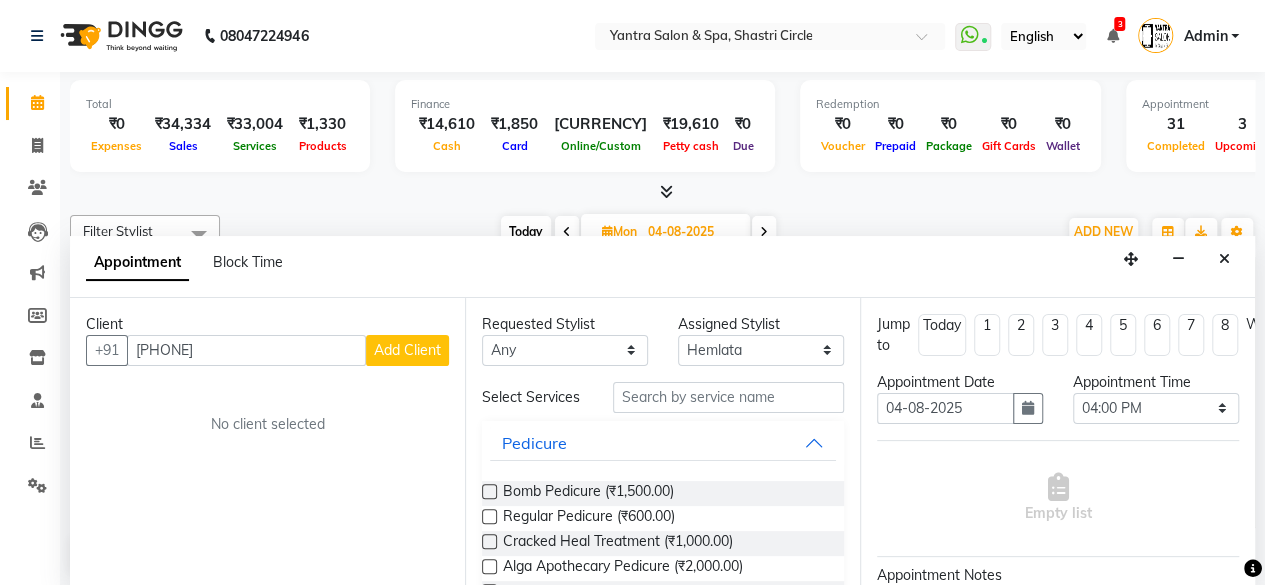 click on "Add Client" at bounding box center (407, 350) 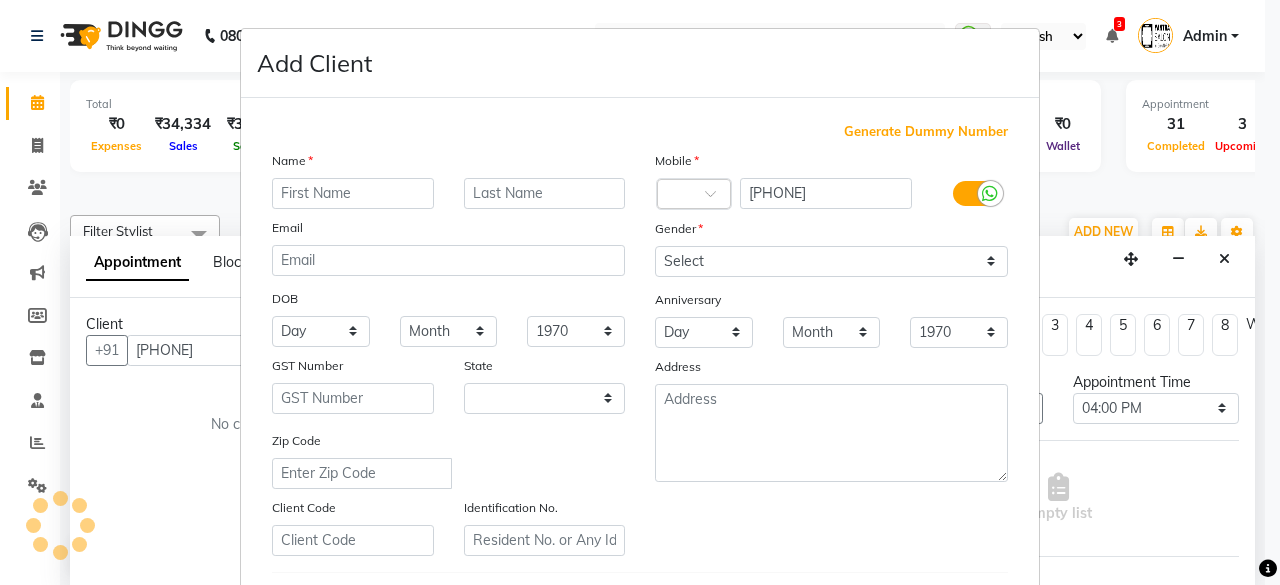 select on "33" 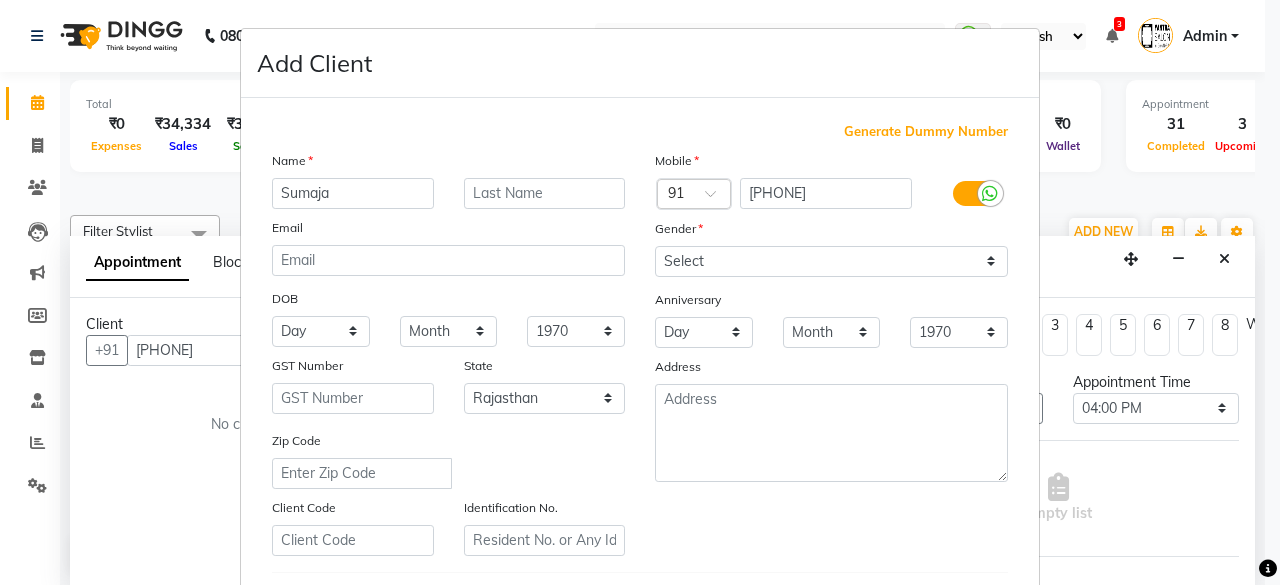type on "Sumaja" 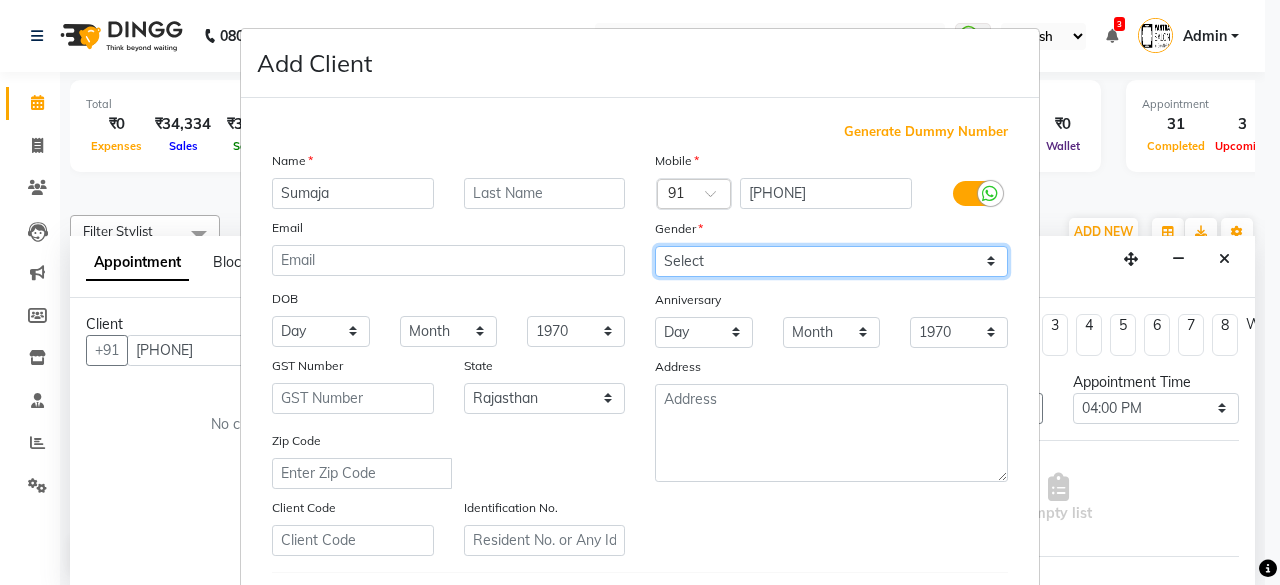 click on "Select Male Female Other Prefer Not To Say" at bounding box center (831, 261) 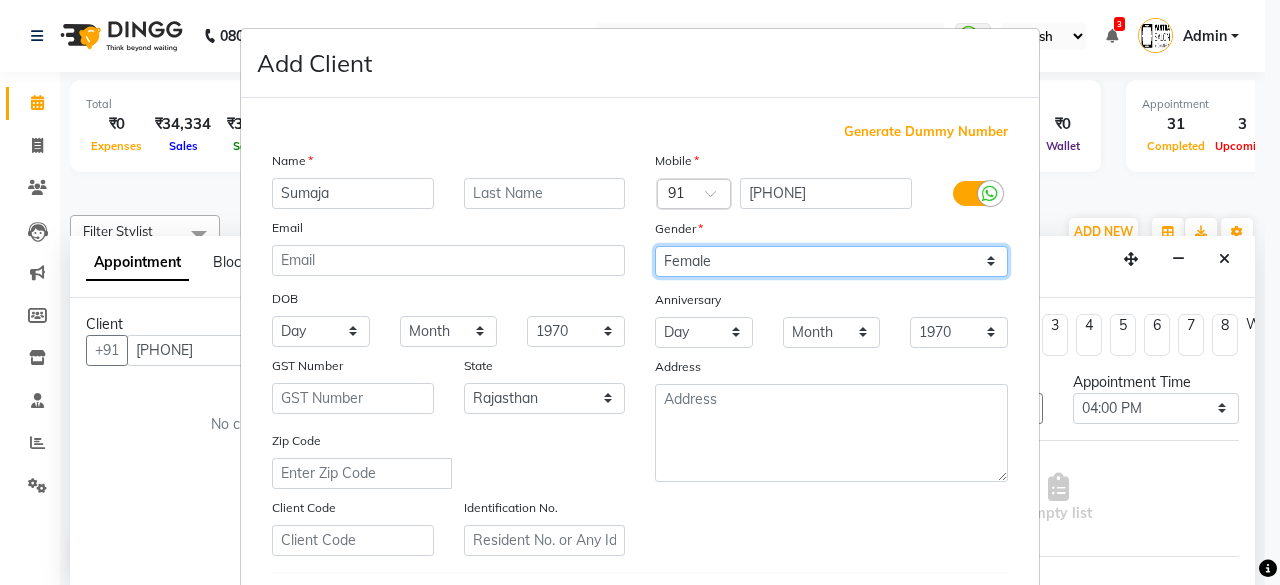 click on "Select Male Female Other Prefer Not To Say" at bounding box center (831, 261) 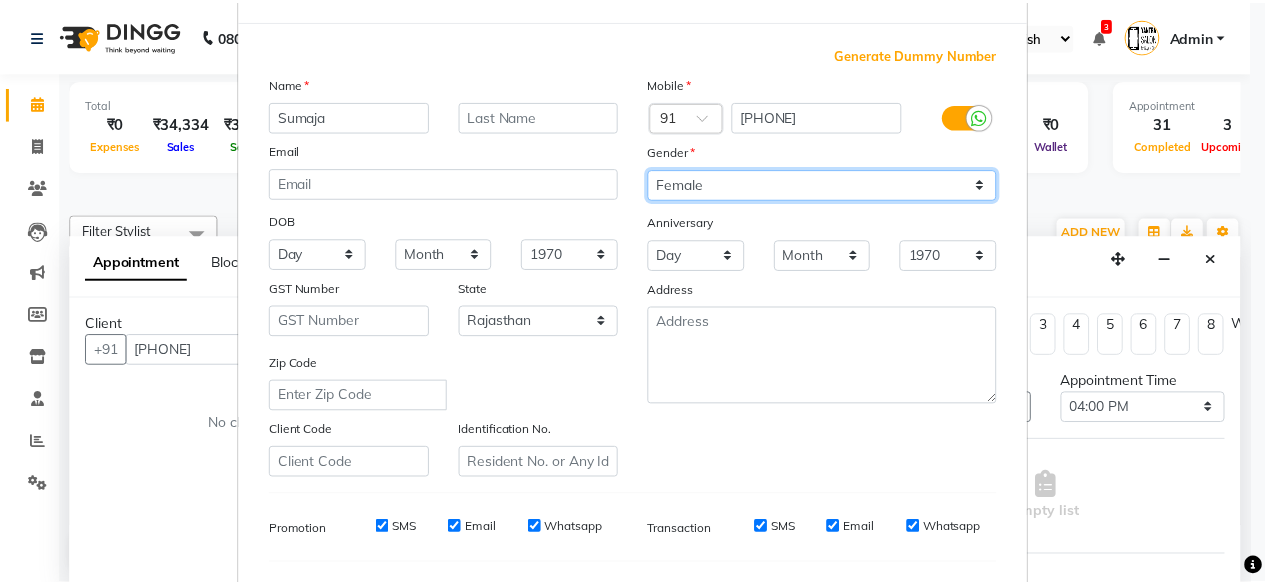 scroll, scrollTop: 334, scrollLeft: 0, axis: vertical 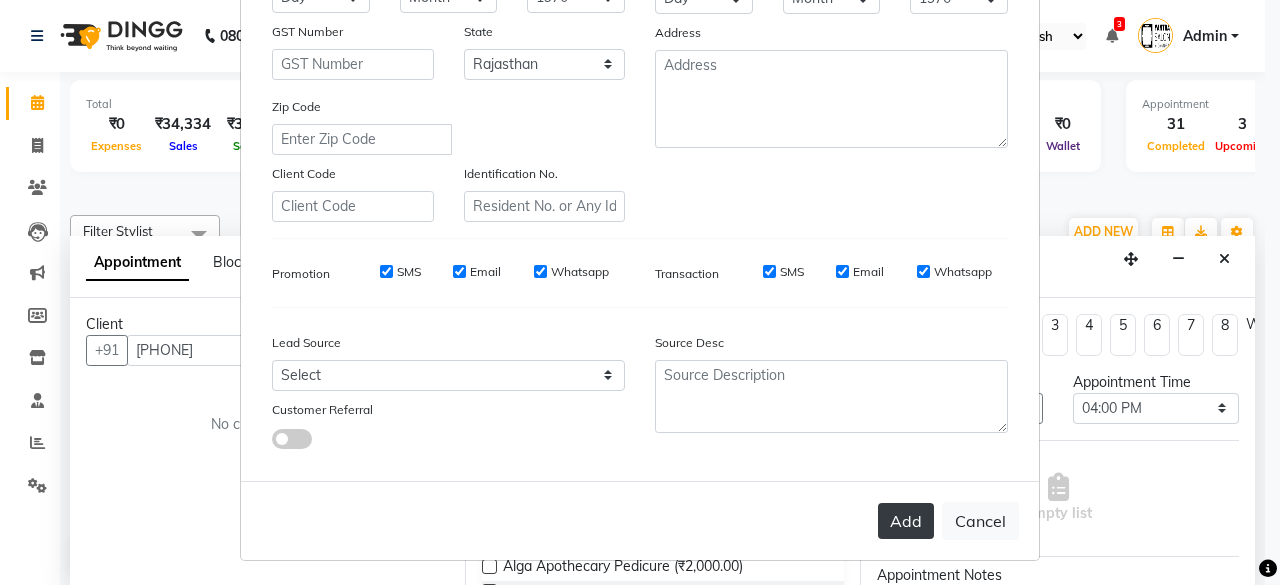 click on "Add" at bounding box center [906, 521] 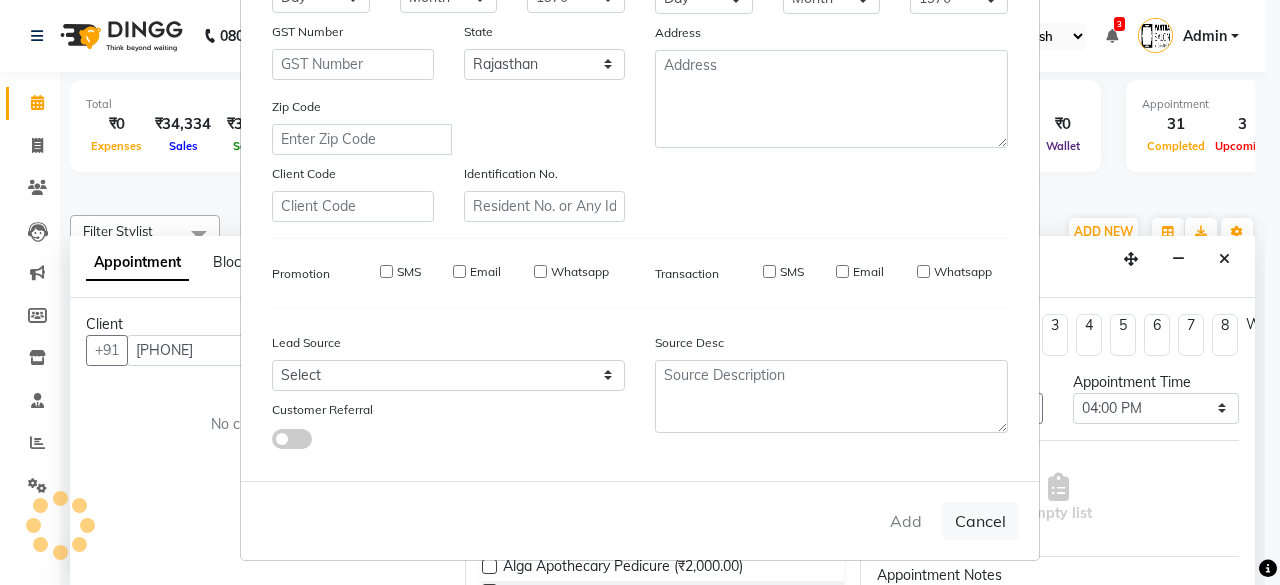 type 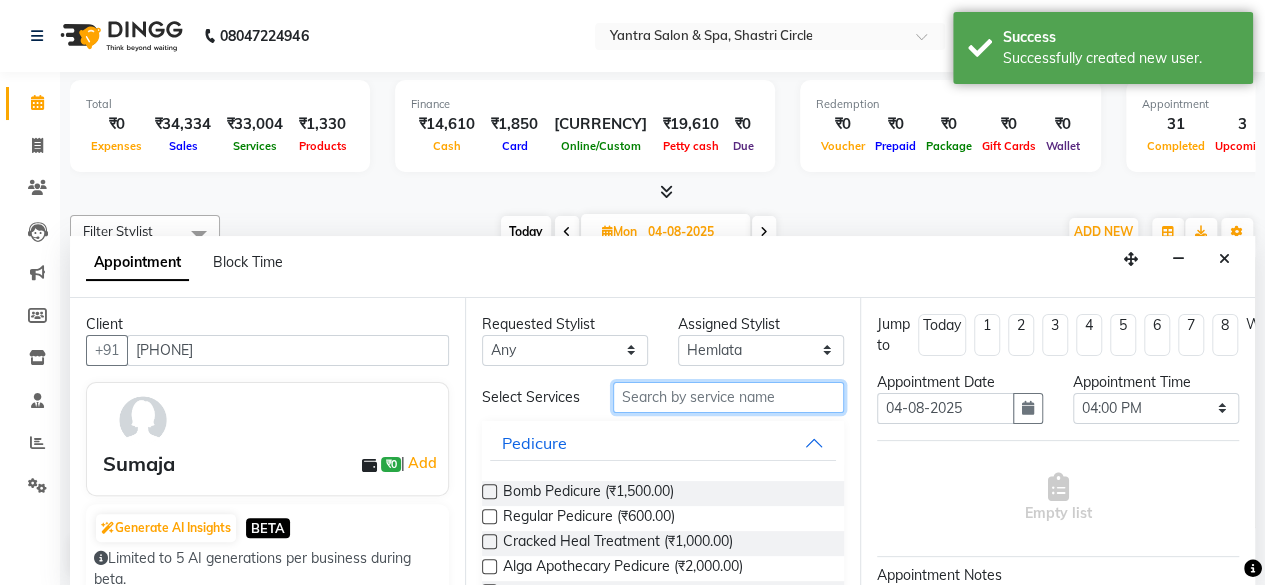 click at bounding box center [728, 397] 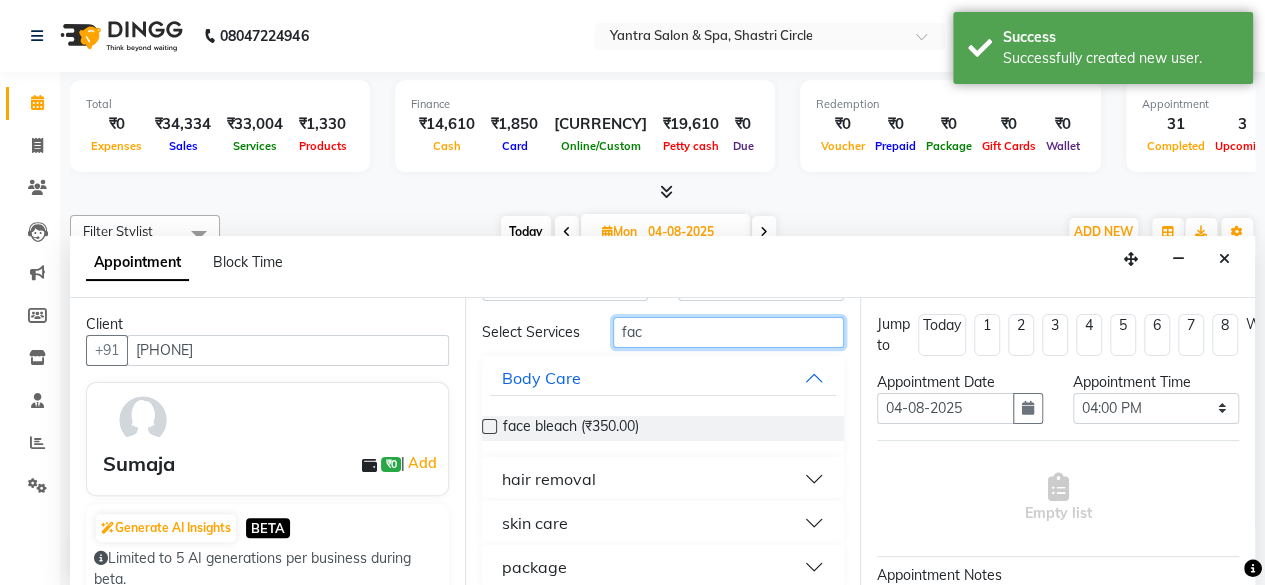 scroll, scrollTop: 93, scrollLeft: 0, axis: vertical 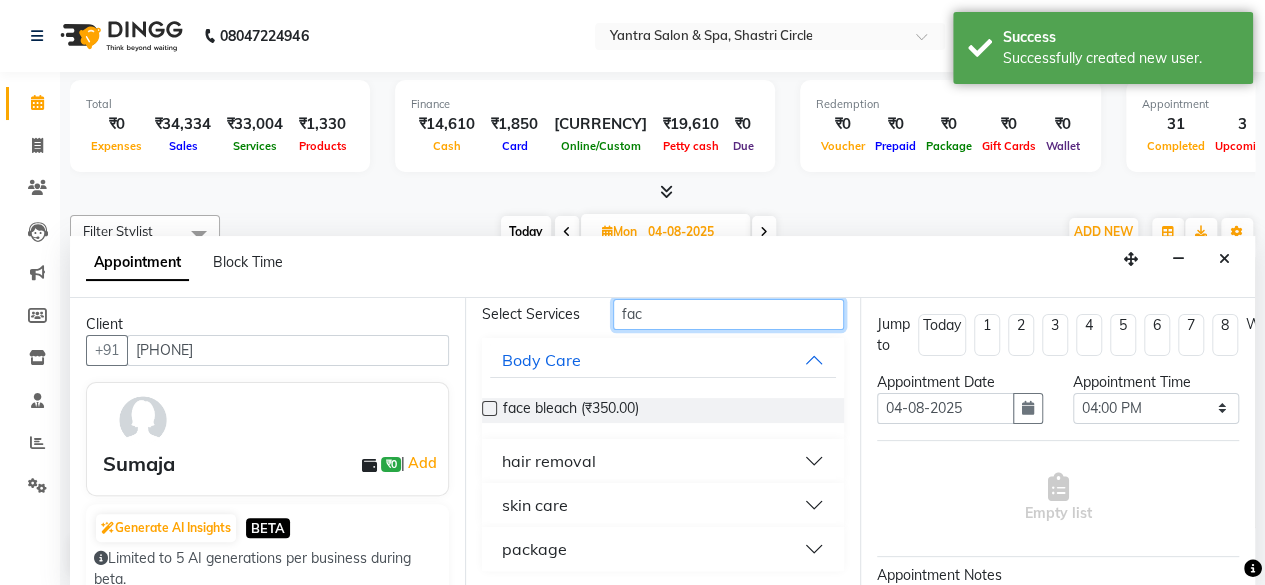 type on "fac" 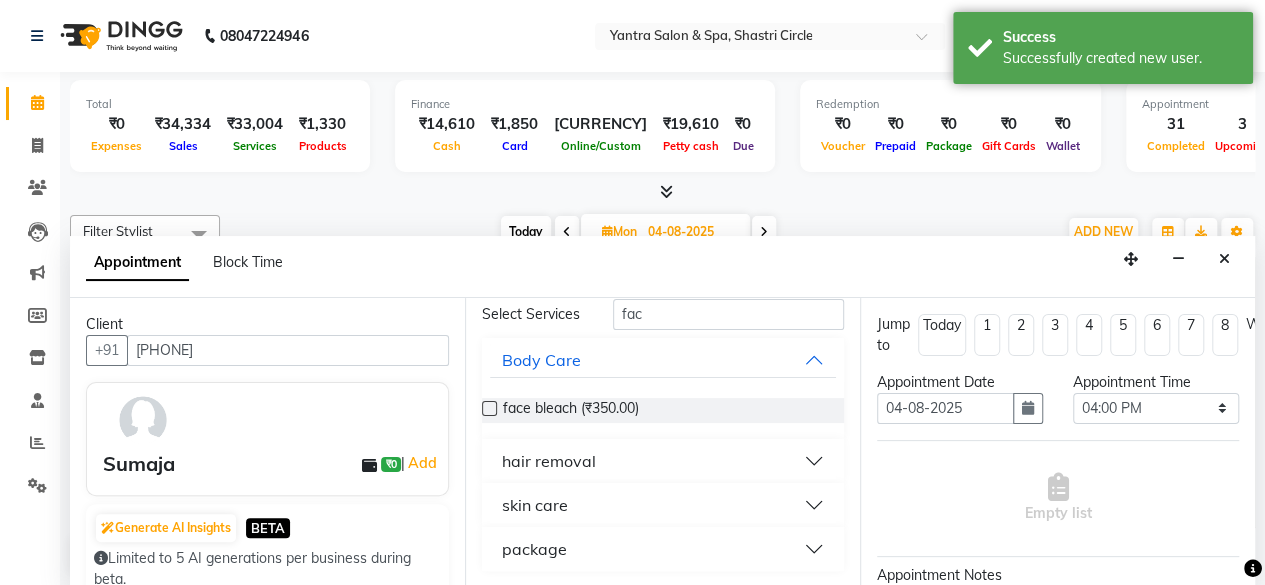click on "skin care" at bounding box center [663, 505] 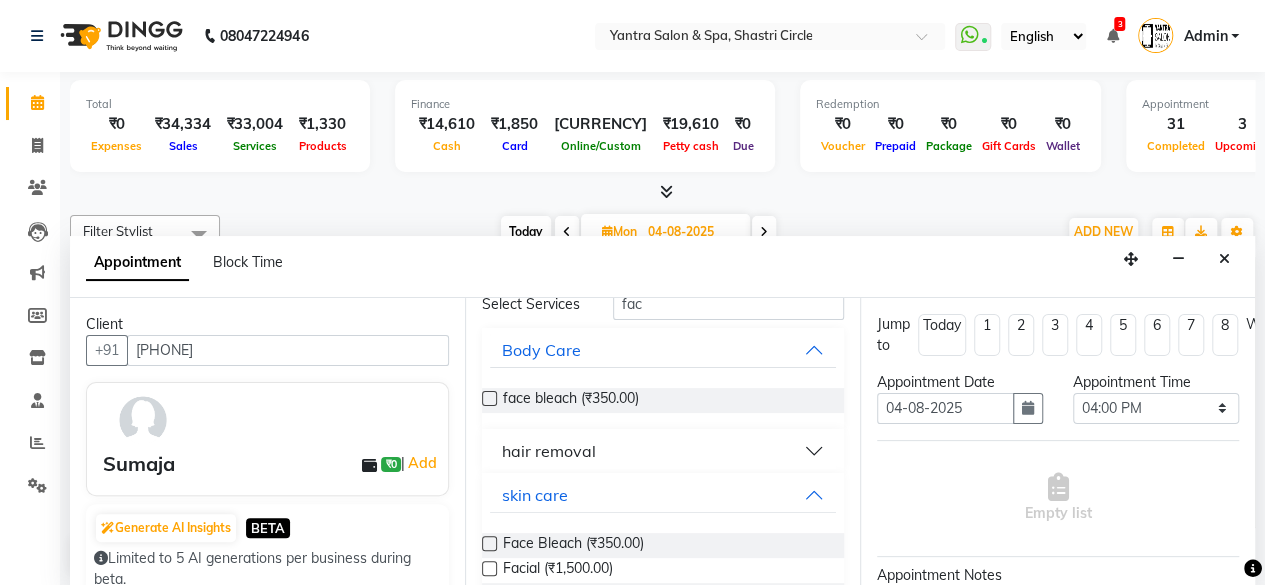 click at bounding box center (489, 568) 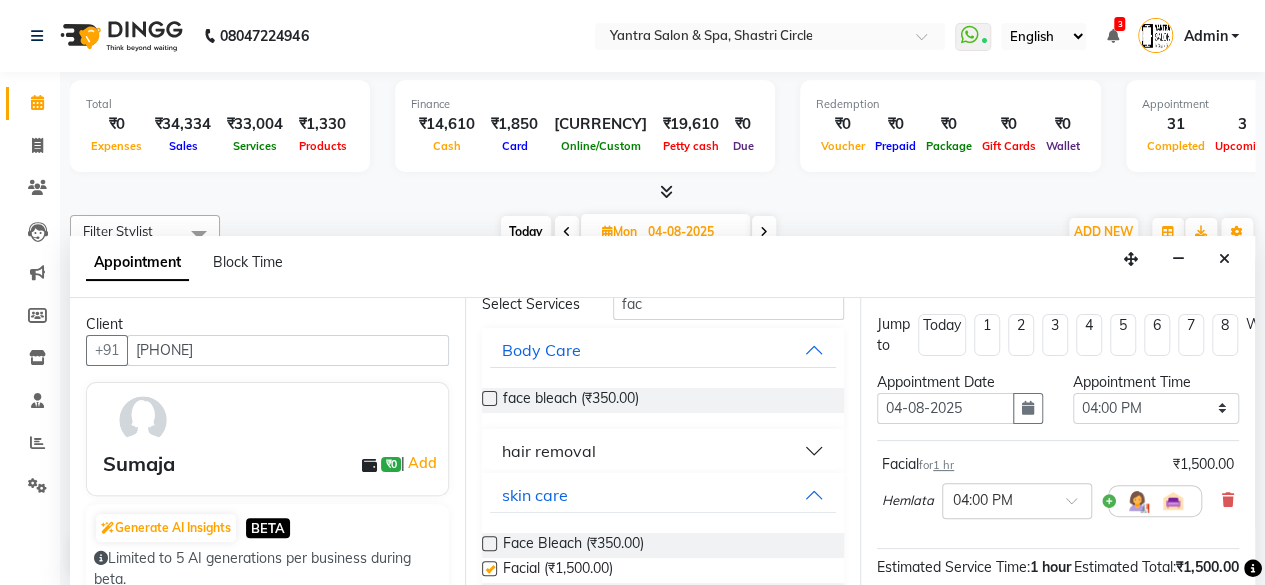 checkbox on "false" 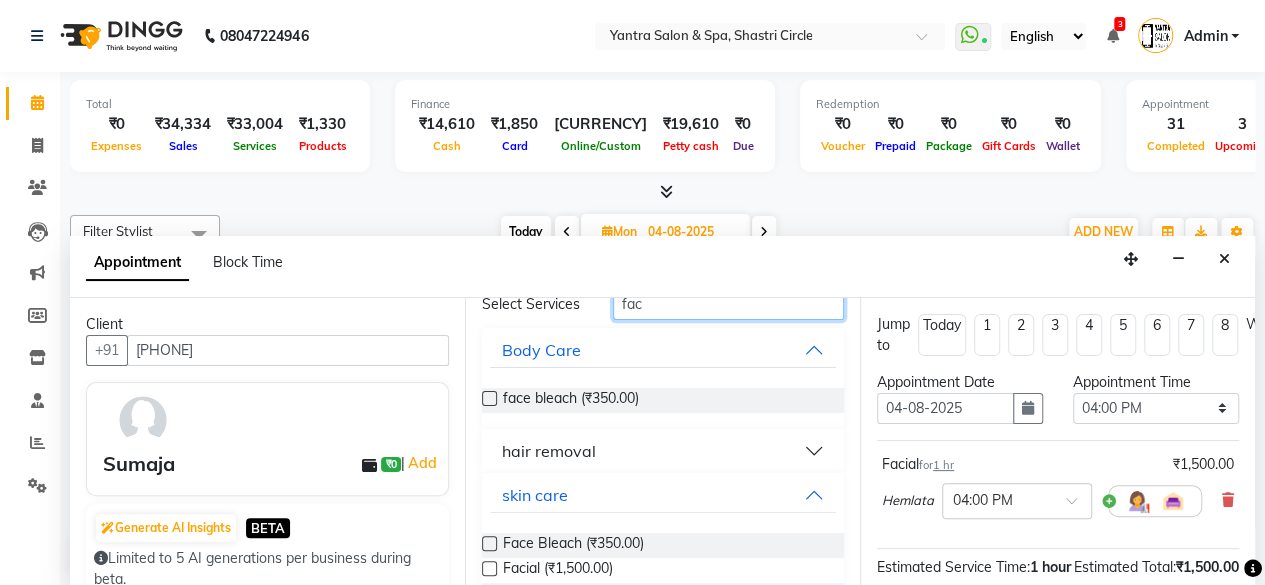 click on "fac" at bounding box center [728, 304] 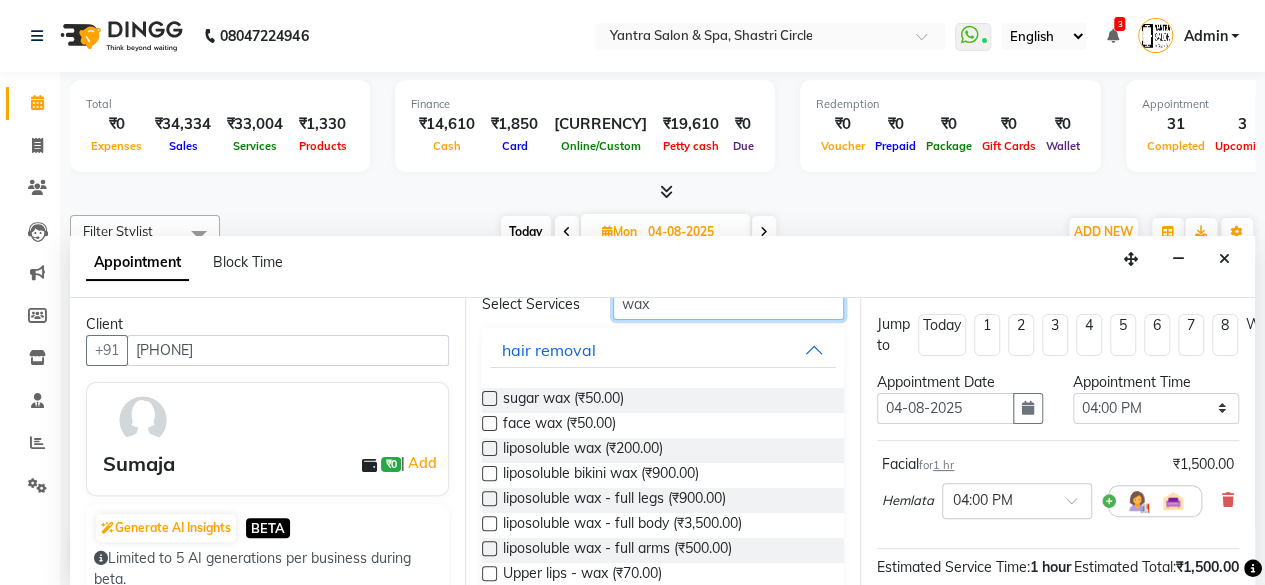 type on "wax" 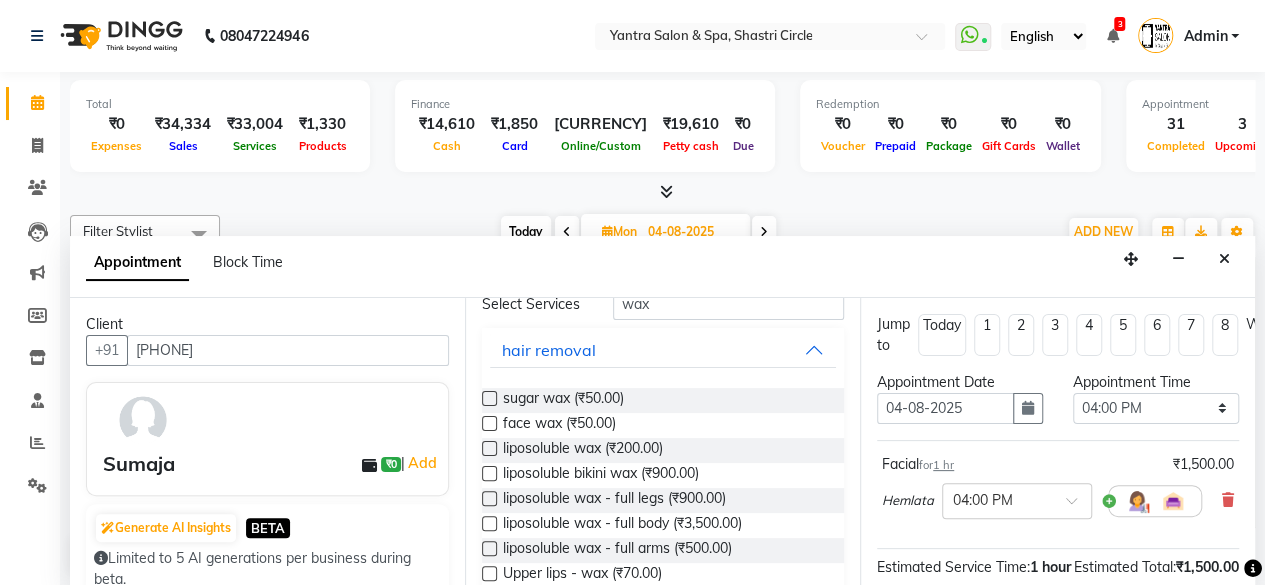click at bounding box center [489, 448] 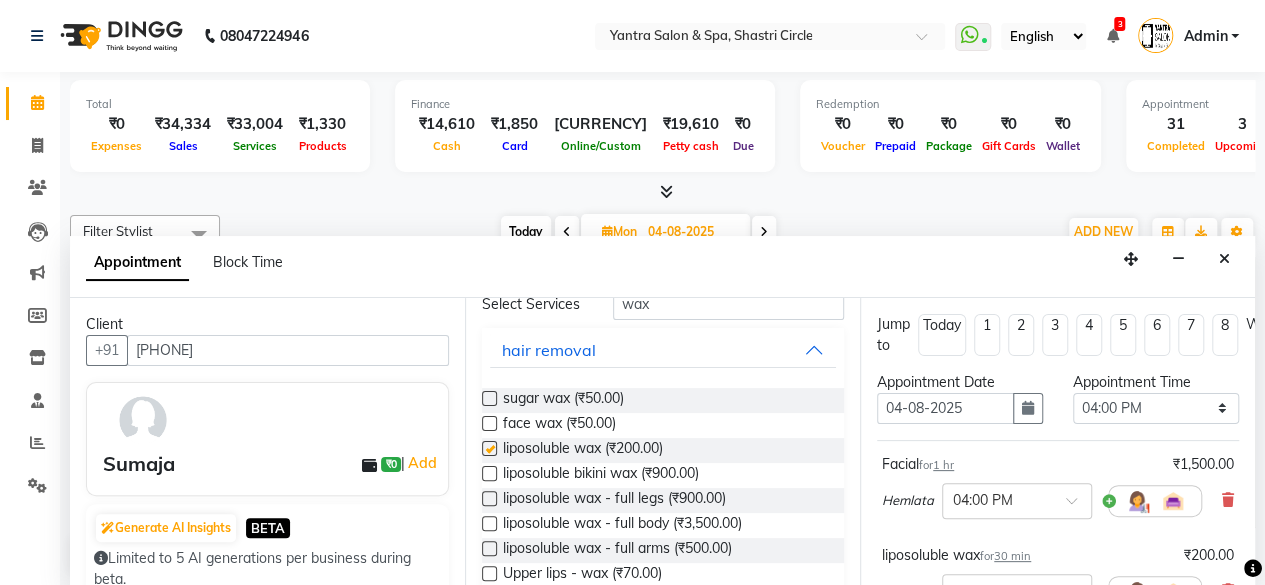 checkbox on "false" 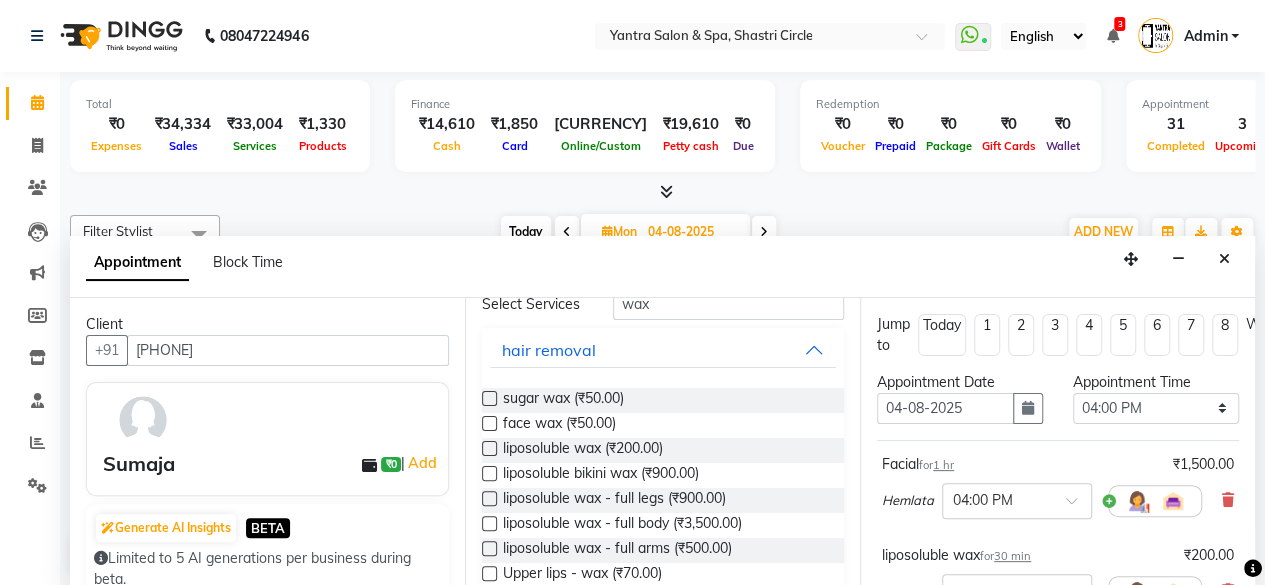 click on "sugar wax (₹50.00) face wax (₹50.00) liposoluble wax (₹200.00) liposoluble bikini wax (₹900.00) liposoluble wax - full legs (₹900.00) liposoluble wax - full body (₹3,500.00) liposoluble wax - full arms (₹500.00) Upper lips - wax (₹70.00) Chin - wax (₹70.00) Sides block - wax  (₹140.00) Nose -wax (₹70.00) Full face - wax (₹650.00) Under arms - wax (₹150.00) strip-less-wax bikini (₹1,500.00) strip-less-wax  under arms (₹200.00) strip-less-wax half arms  (₹600.00) strip-less-wax full arms (₹1,200.00) strip-less-wax half legs (₹700.00) strip-less-wax full legs  (₹1,700.00) strip-less-wax full back (₹1,000.00) strip-less-wax full body  (₹4,500.00) bikini wax (₹1,200.00)" at bounding box center [663, 663] 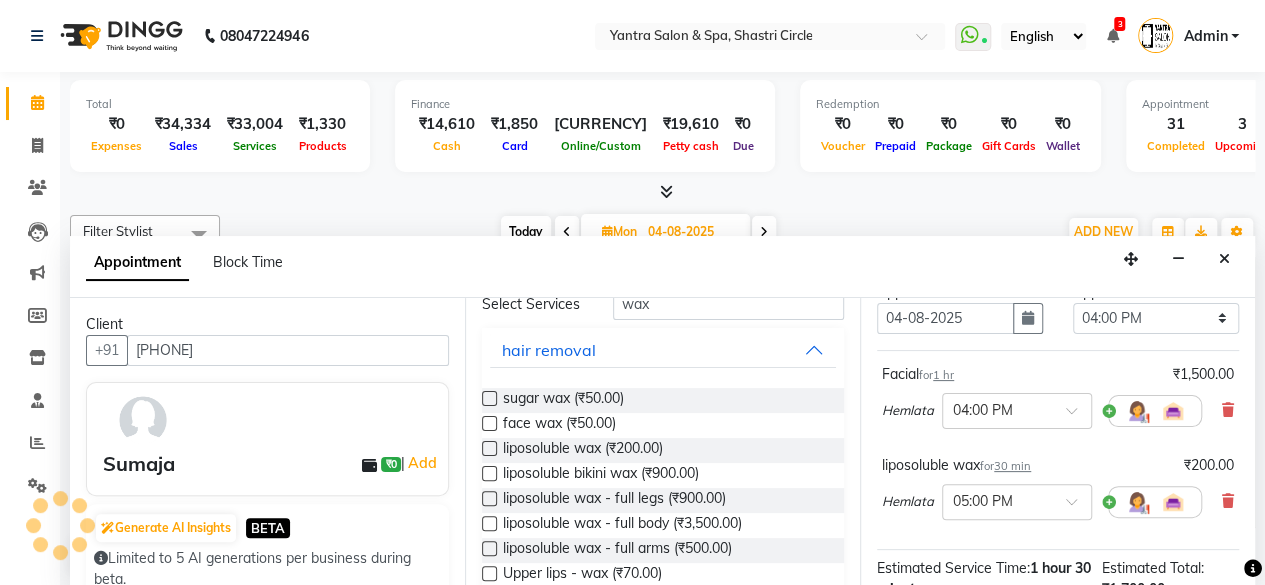 scroll, scrollTop: 0, scrollLeft: 0, axis: both 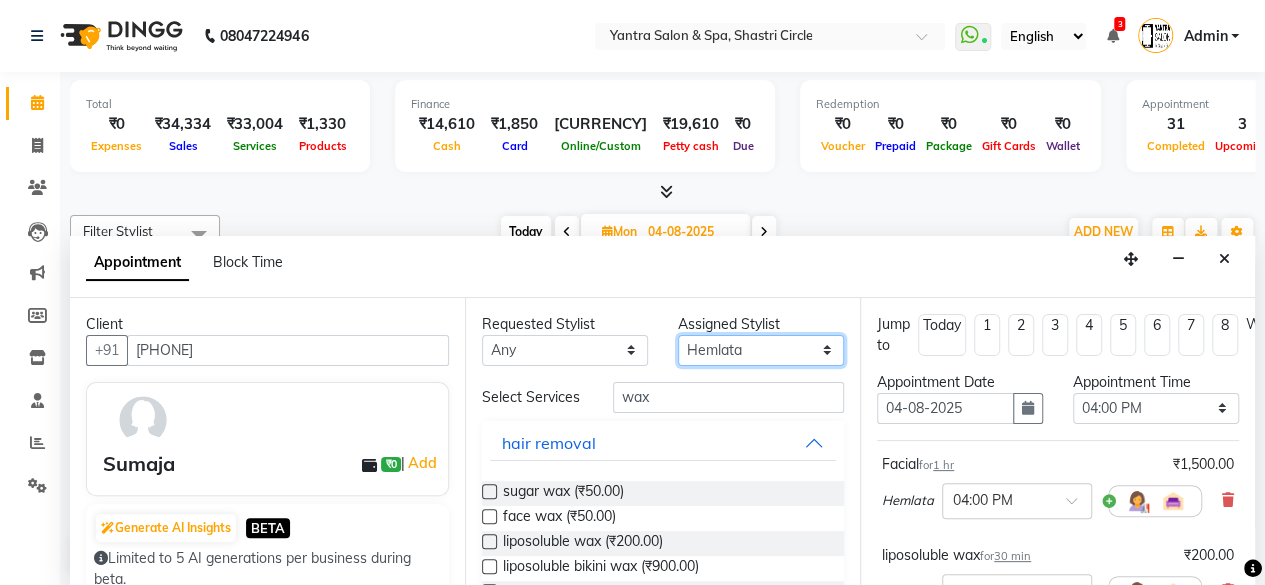 click on "Select [FIRST] [FIRST] [FIRST] [FIRST] [FIRST] [FIRST] [FIRST] [FIRST] [FIRST] [FIRST] [FIRST]   [FIRST]   No Preference [FIRST] [FIRST] [FIRST] [FIRST] [FIRST] [FIRST]" at bounding box center [761, 350] 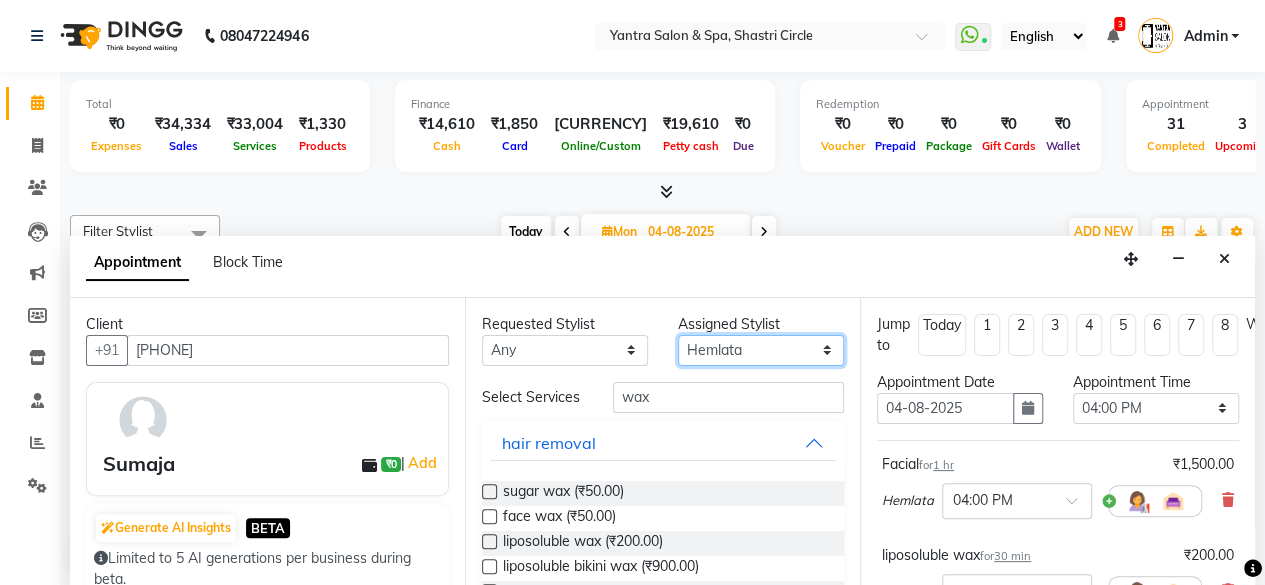 select on "8429" 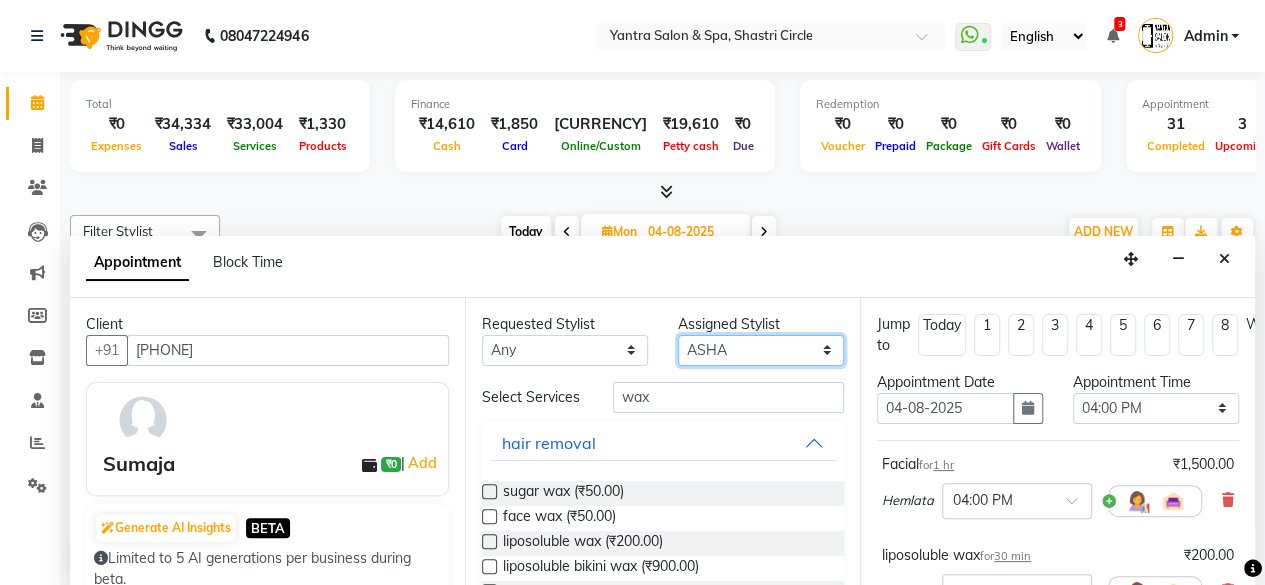click on "Select [FIRST] [FIRST] [FIRST] [FIRST] [FIRST] [FIRST] [FIRST] [FIRST] [FIRST] [FIRST] [FIRST]   [FIRST]   No Preference [FIRST] [FIRST] [FIRST] [FIRST] [FIRST] [FIRST]" at bounding box center [761, 350] 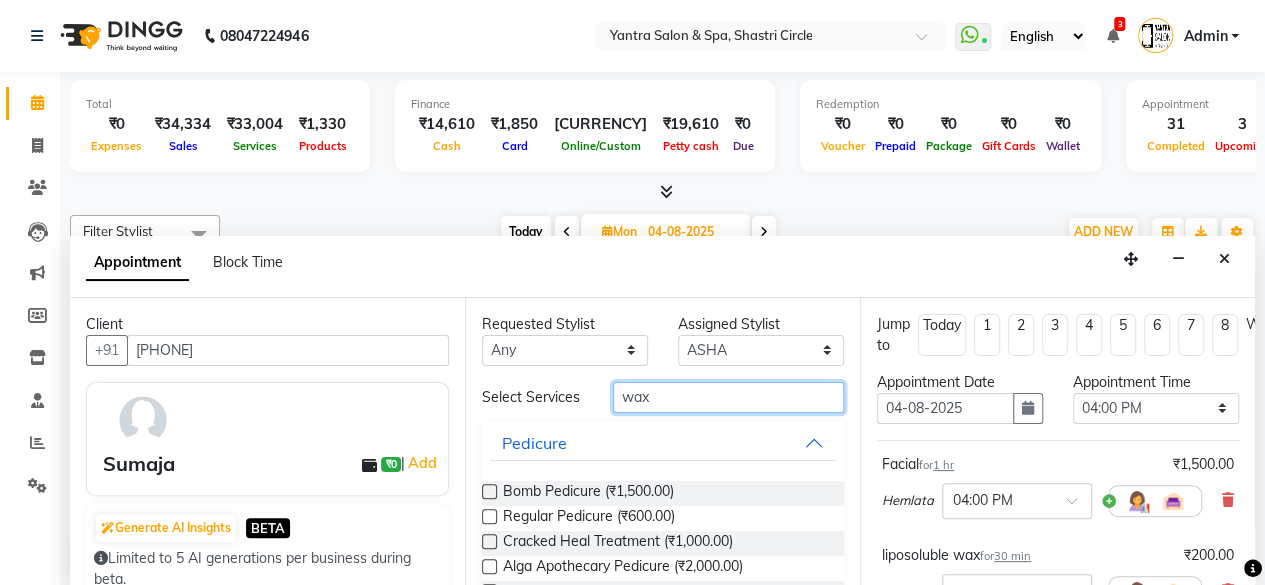 click on "wax" at bounding box center [728, 397] 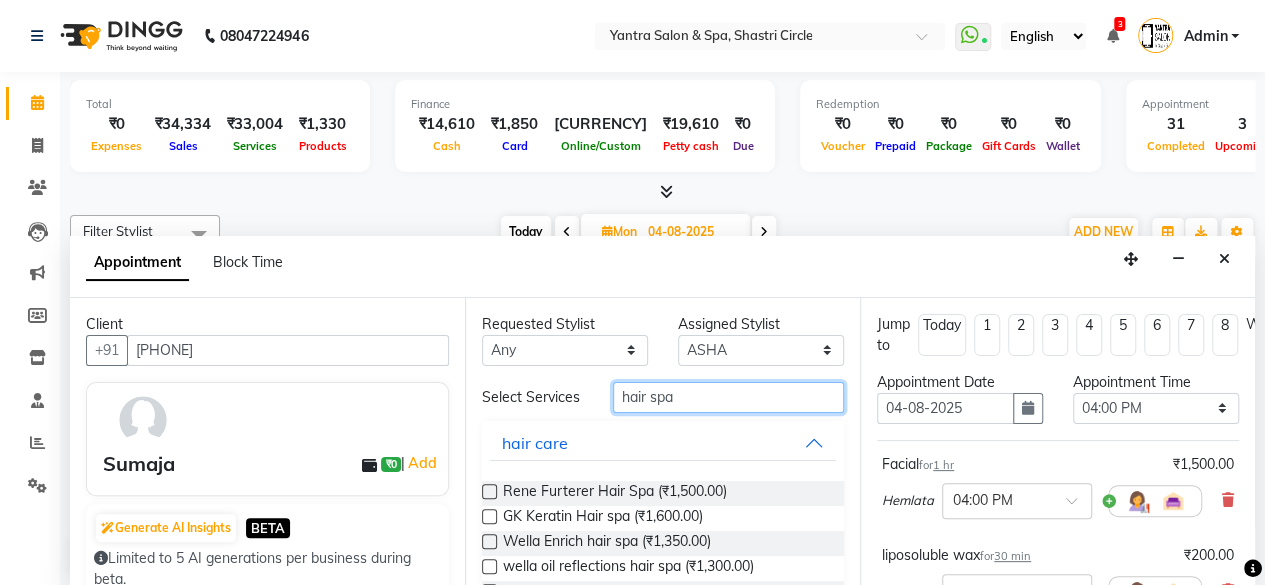 type on "hair spa" 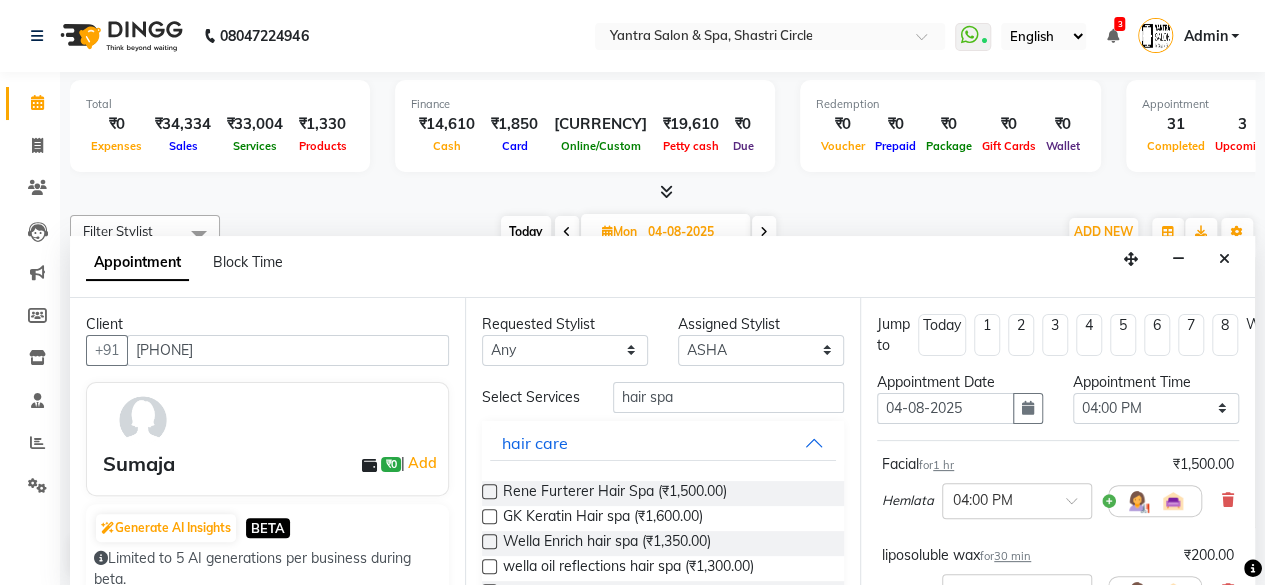 click at bounding box center (489, 541) 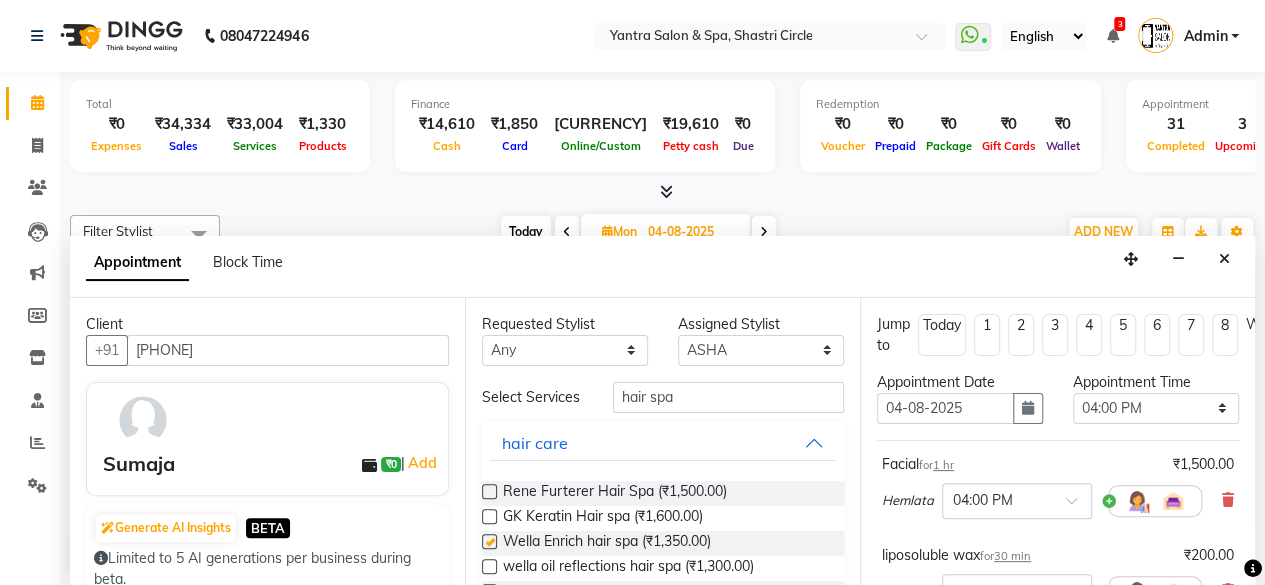 checkbox on "false" 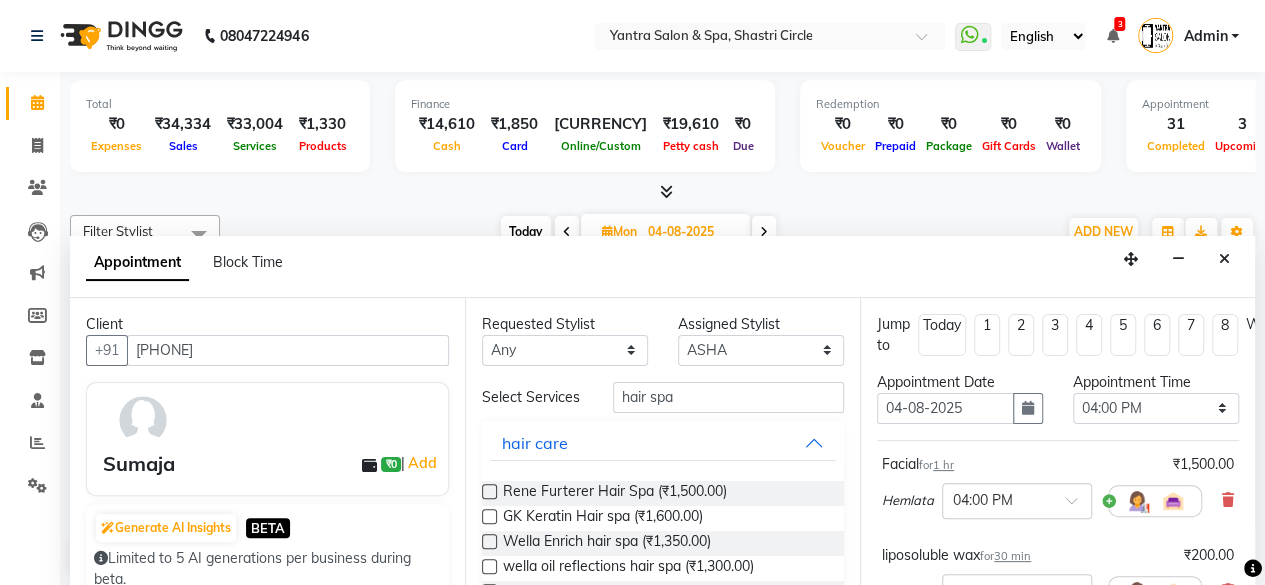 click on "Appointment Block Time" at bounding box center [662, 267] 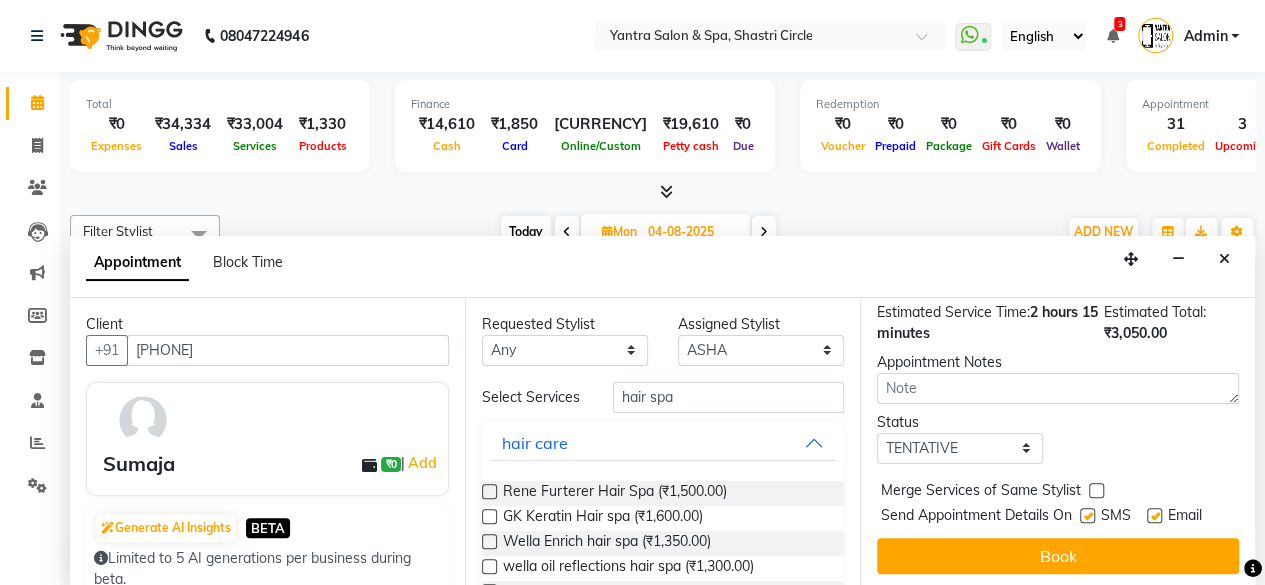 scroll, scrollTop: 454, scrollLeft: 0, axis: vertical 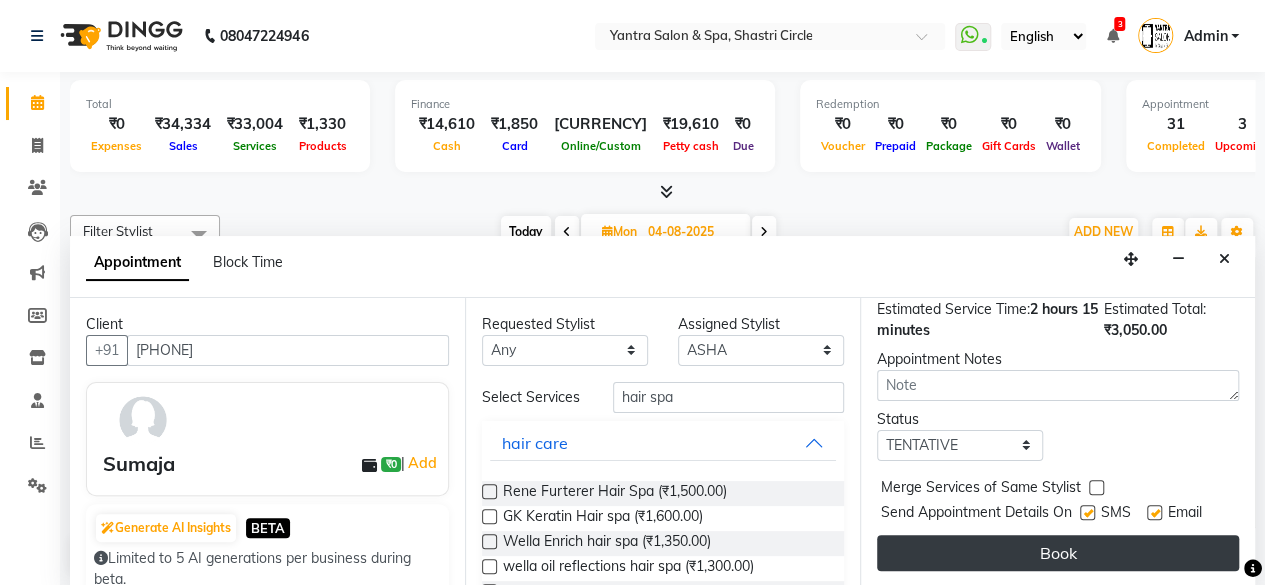 click on "Book" at bounding box center [1058, 553] 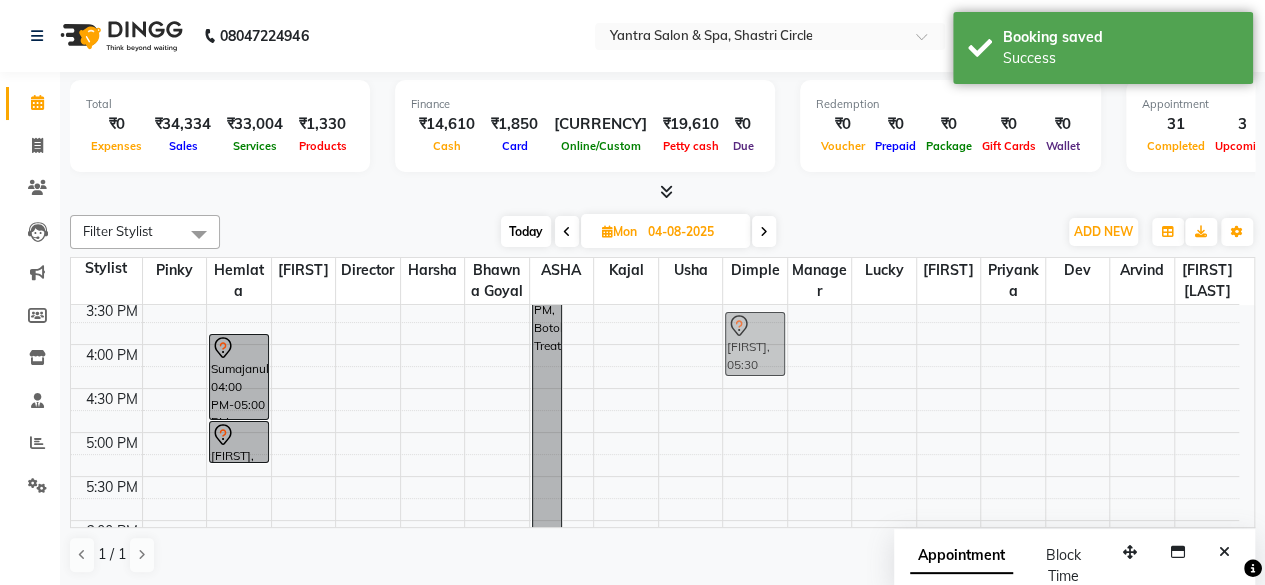 scroll, scrollTop: 663, scrollLeft: 0, axis: vertical 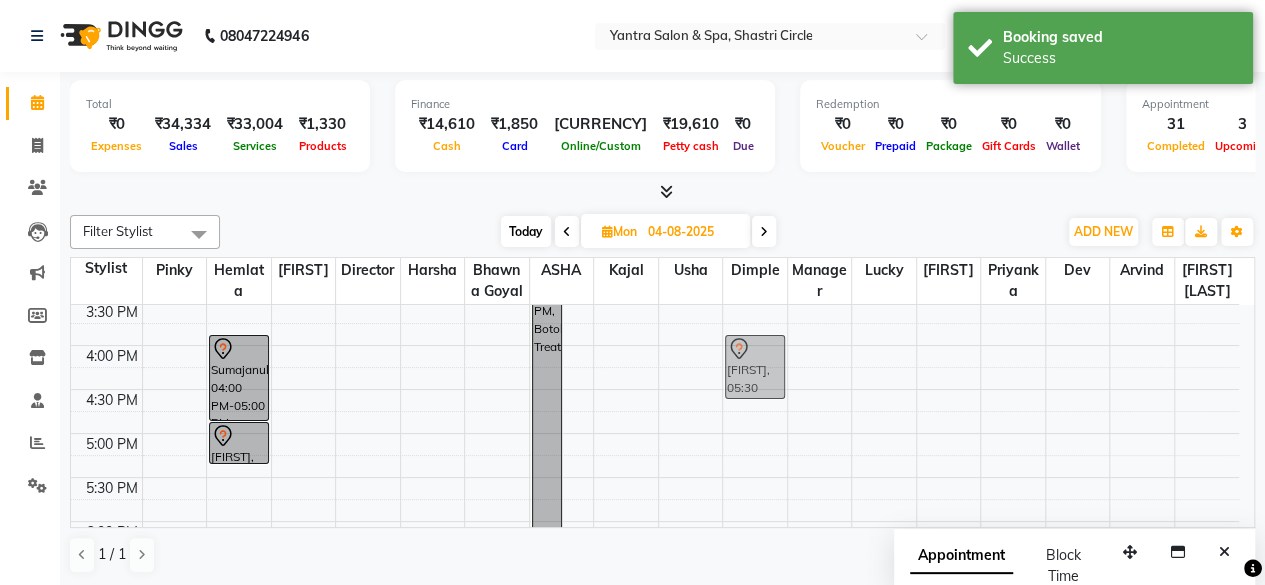 drag, startPoint x: 585, startPoint y: 459, endPoint x: 768, endPoint y: 357, distance: 209.50656 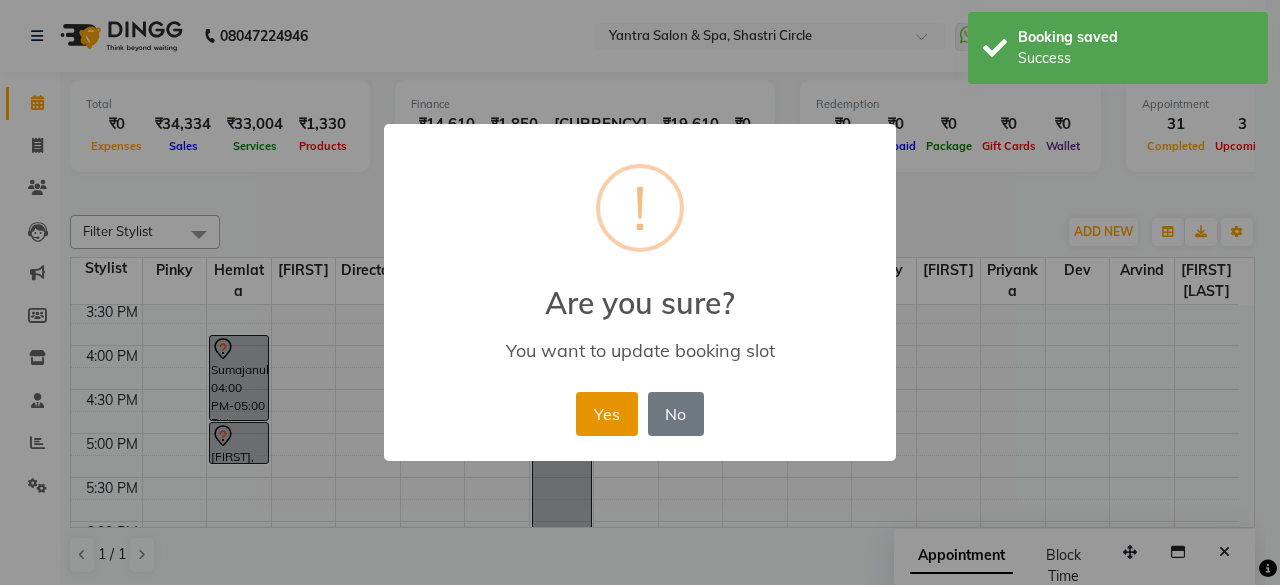 click on "Yes" at bounding box center [606, 414] 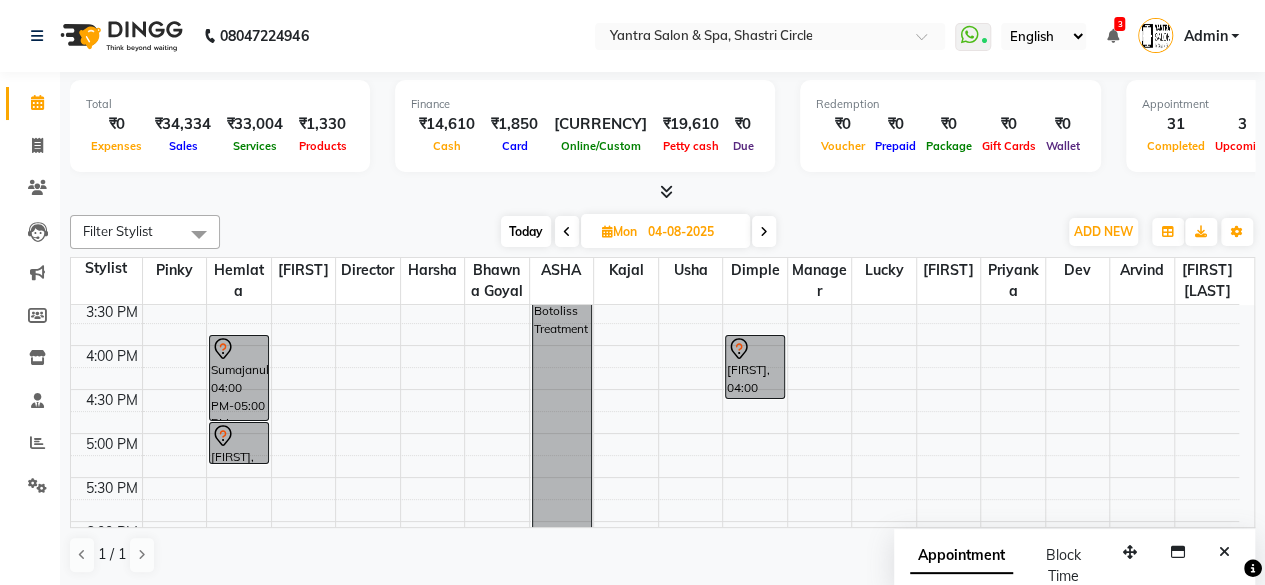 click on "Sumajanull, 04:00 PM-05:00 PM, Facial" at bounding box center [239, 378] 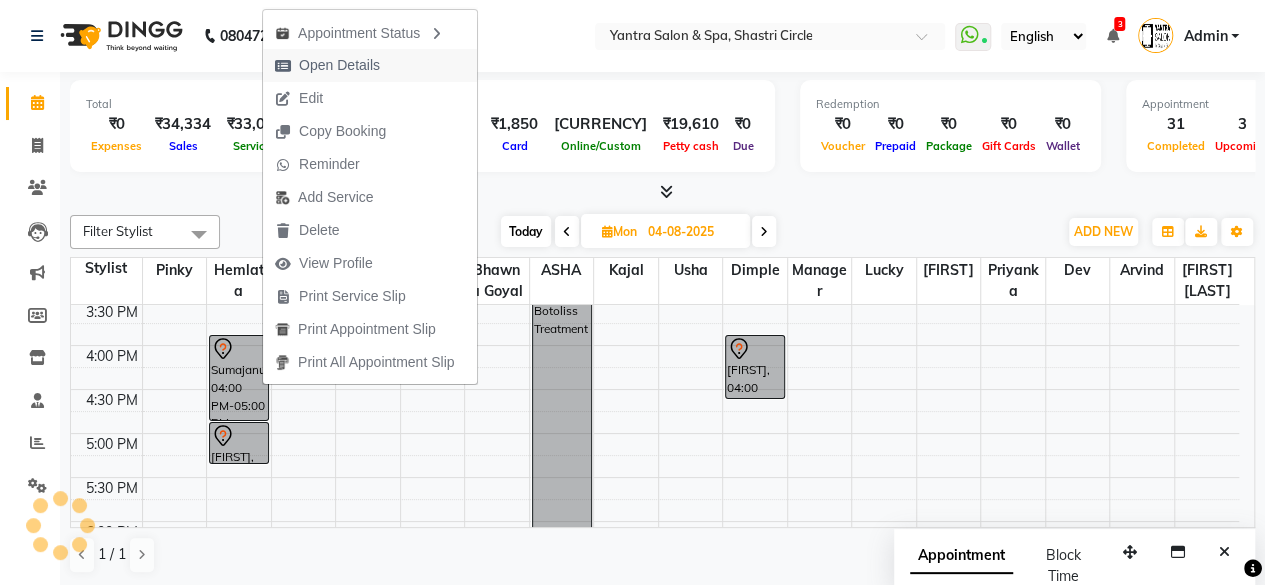 click on "Open Details" at bounding box center (339, 65) 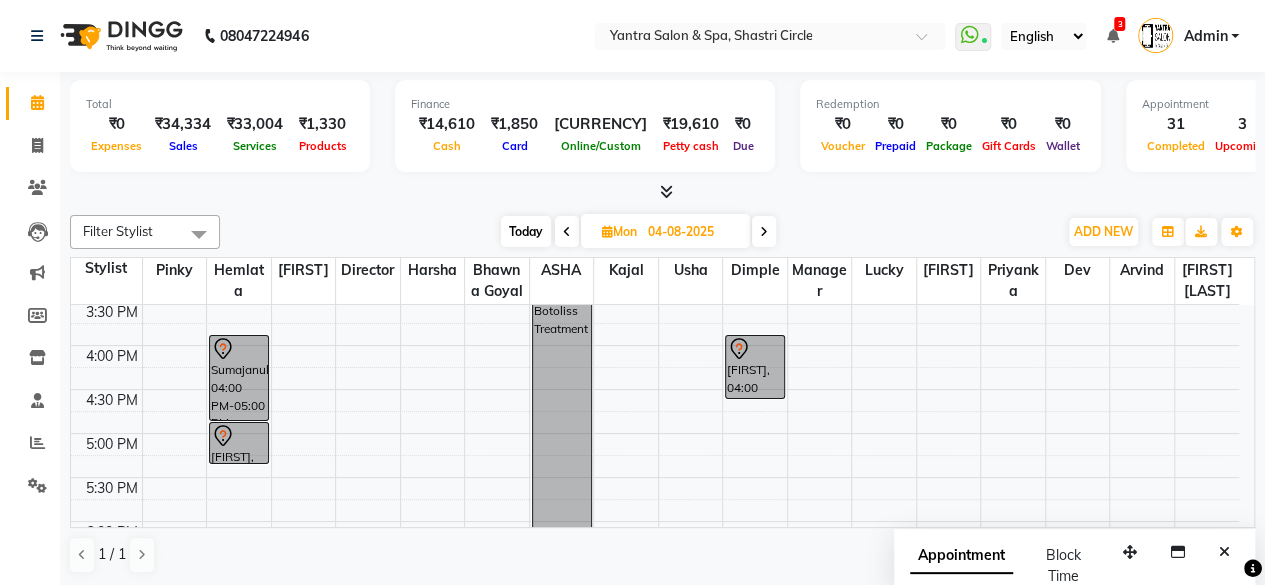 click on "Sumajanull, 04:00 PM-05:00 PM, Facial" at bounding box center [239, 378] 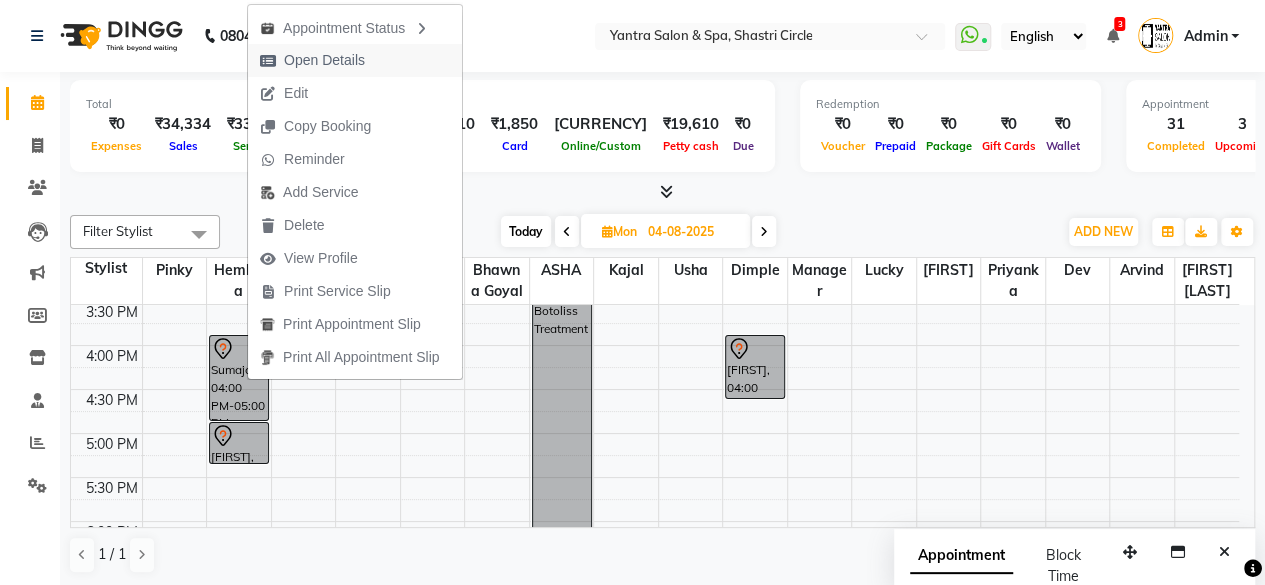 click on "Open Details" at bounding box center (324, 60) 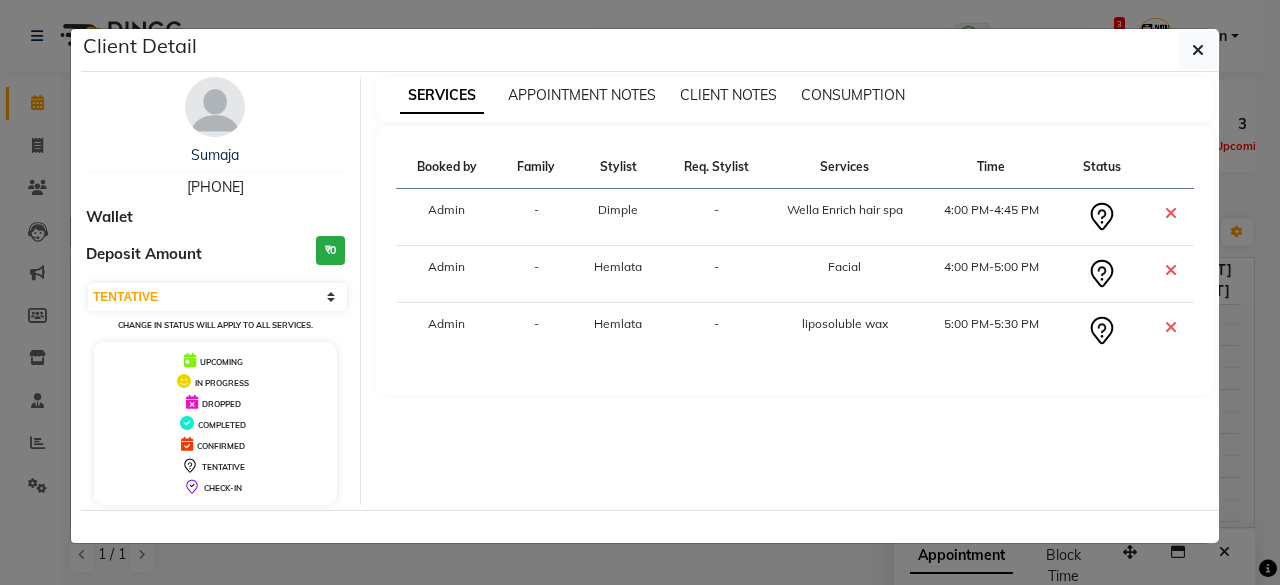 click on "[PHONE]" at bounding box center (215, 187) 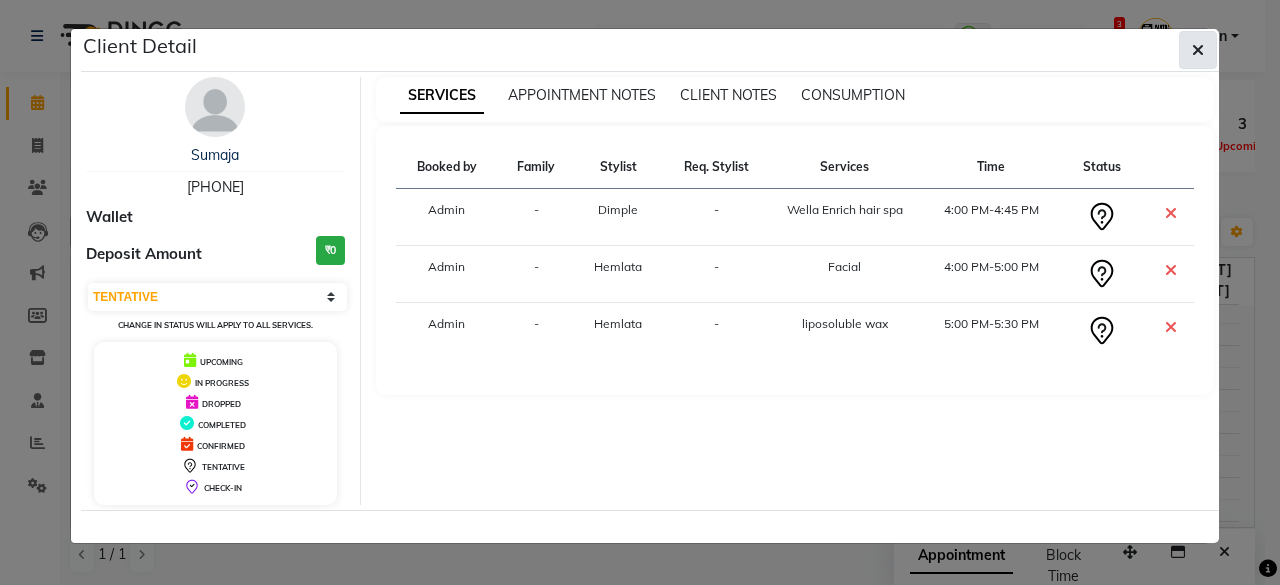 click 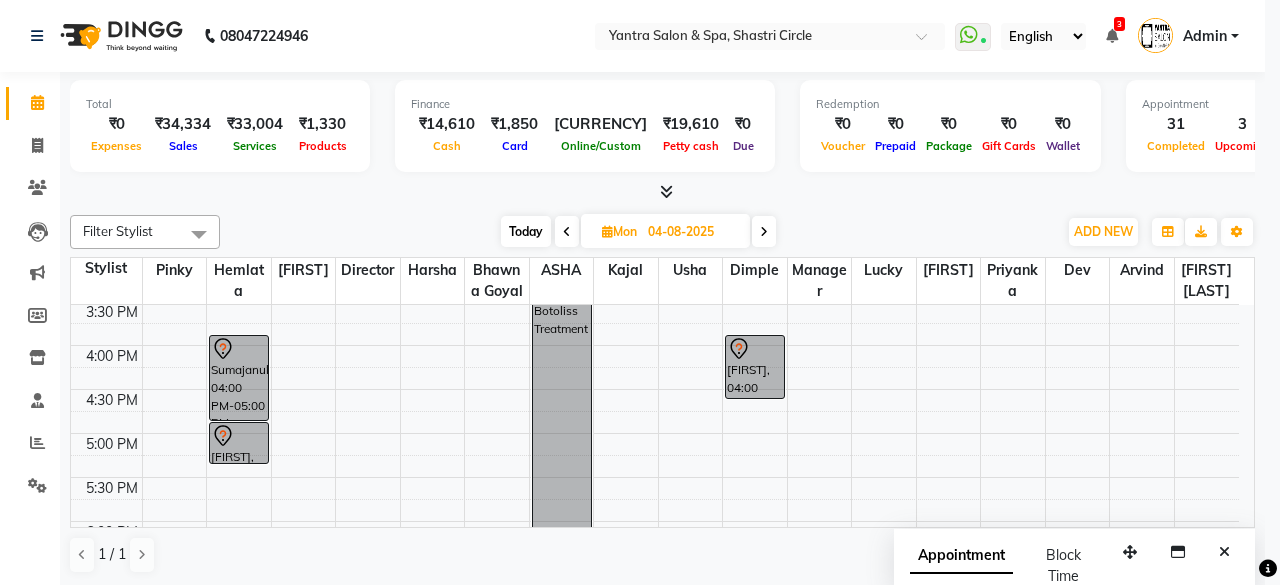 type 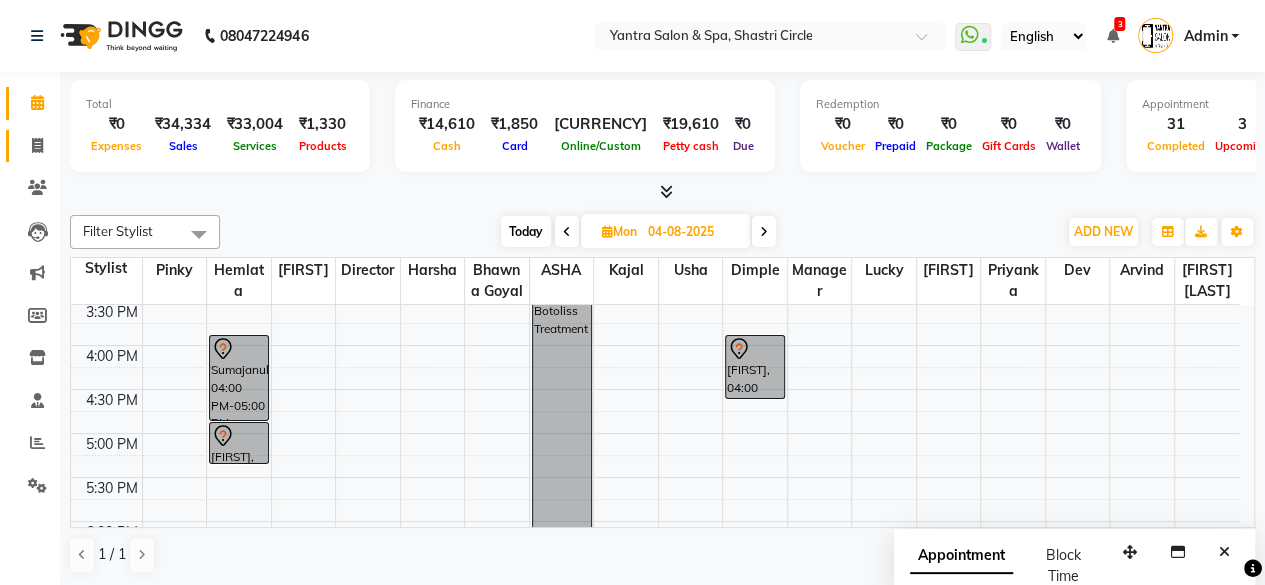 click on "Invoice" 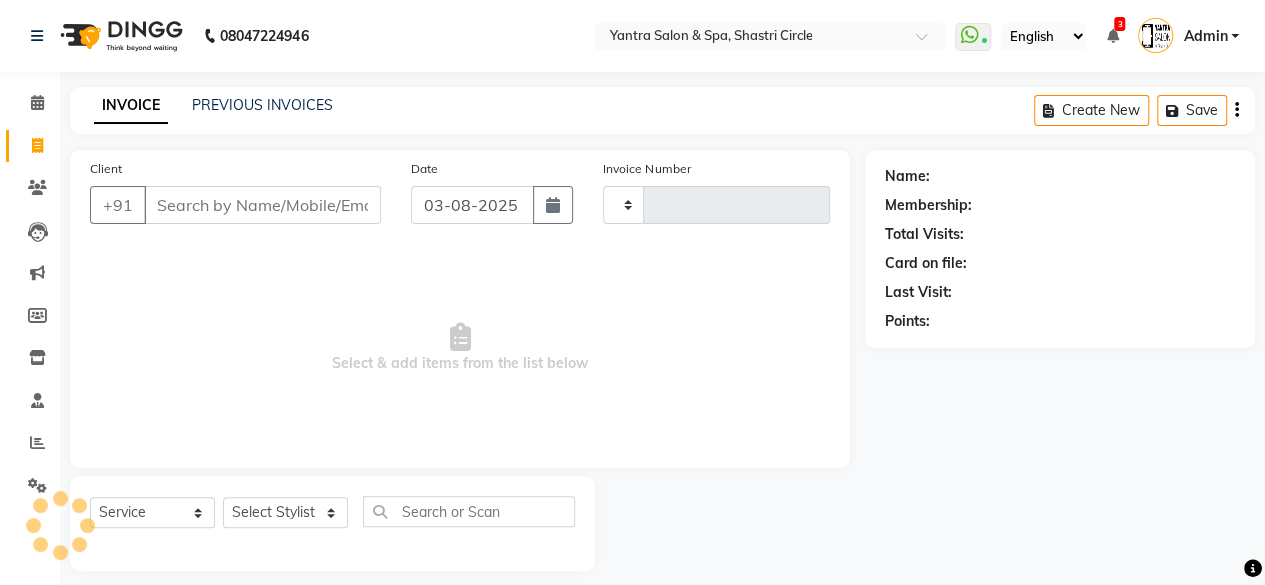 type on "2745" 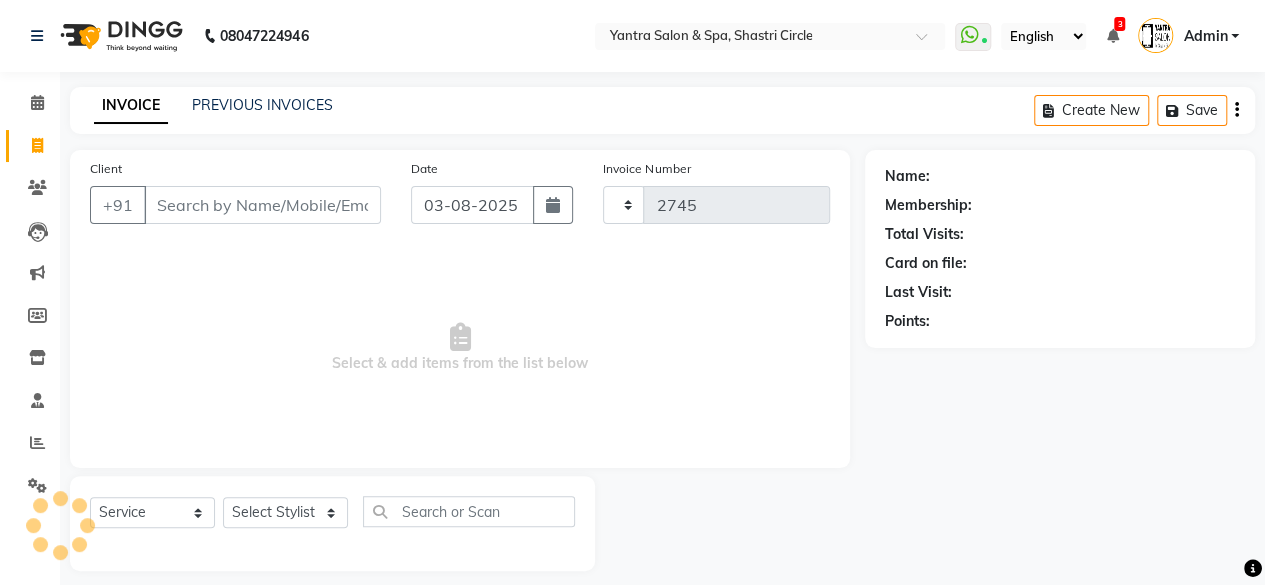 click on "Client" at bounding box center [262, 205] 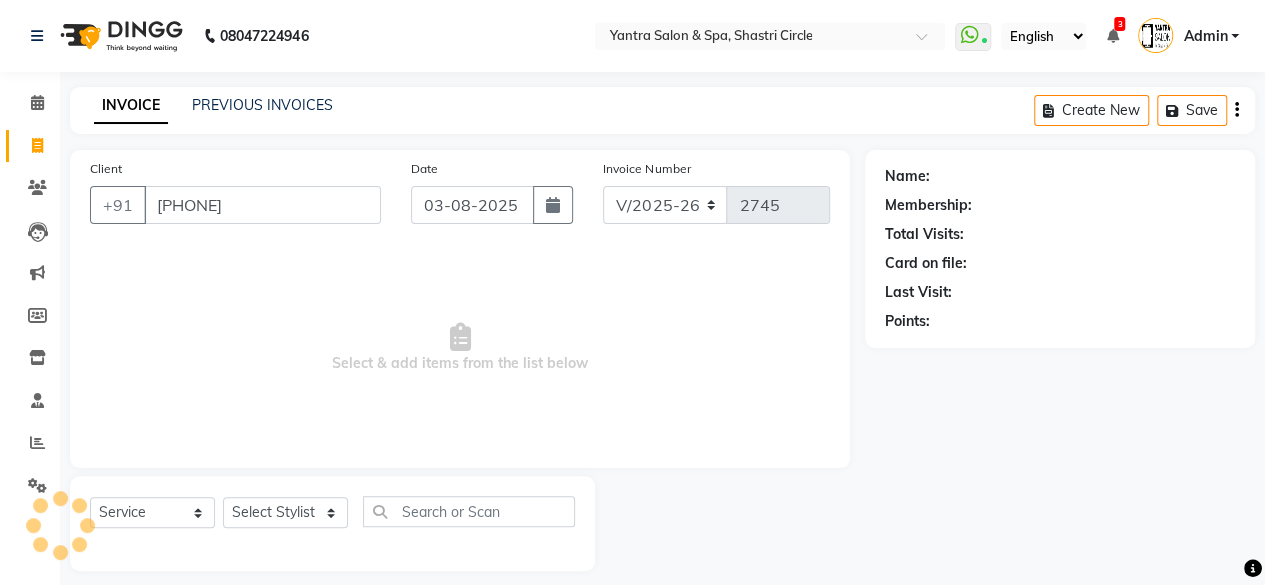type on "[PHONE]" 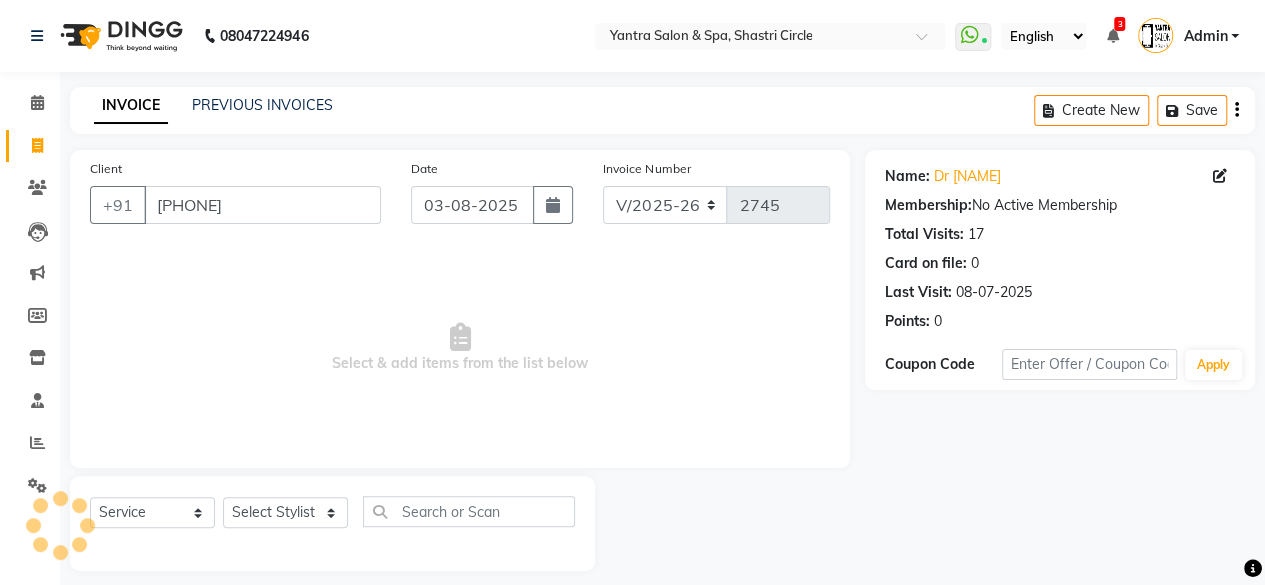 click on "Select  Service  Product  Membership  Package Voucher Prepaid Gift Card  Select Stylist [FIRST] [FIRST] [FIRST] [LAST]   [FIRST]   [FIRST]   Director   [FIRST]   [FIRST]   [FIRST]   [FIRST]   [FIRST]   Manager   [FIRST] [LAST]   [FIRST]    [FIRST]   [FIRST]   [FIRST]   [FIRST]   [FIRST]   [FIRST]" 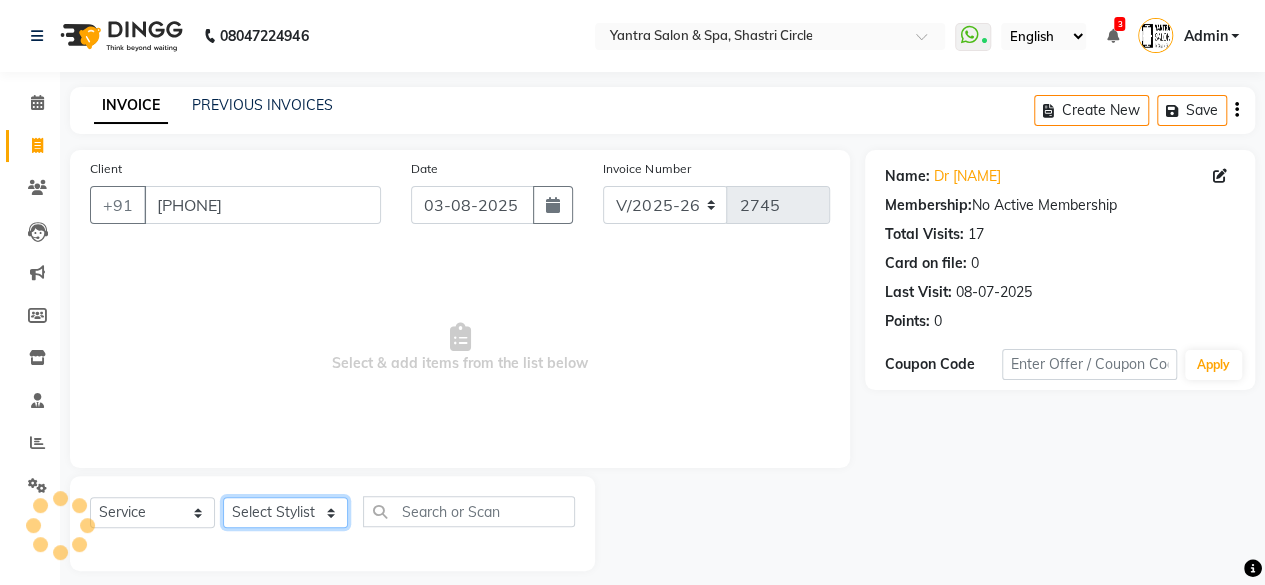 click on "Select Stylist Arvind ASHA bhawna goyal Dev Dimple Director Harsha Hemlata kajal Latika lucky Manager Manisha maam Neelu  Pallavi Pinky Priyanka Rahul Sekhar usha" 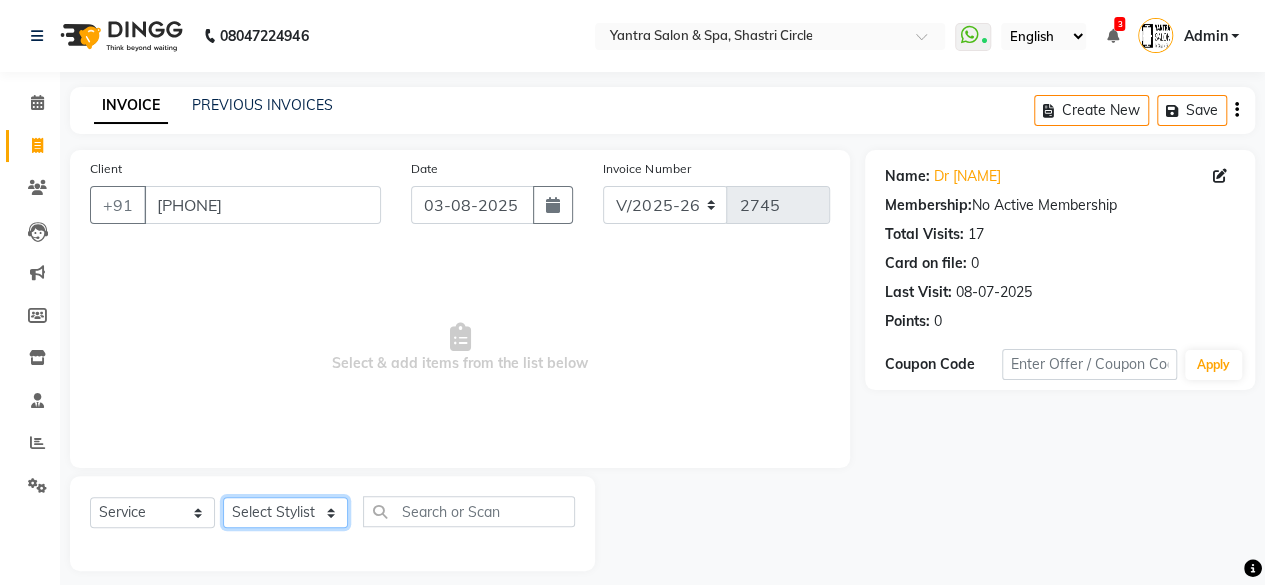 select on "8429" 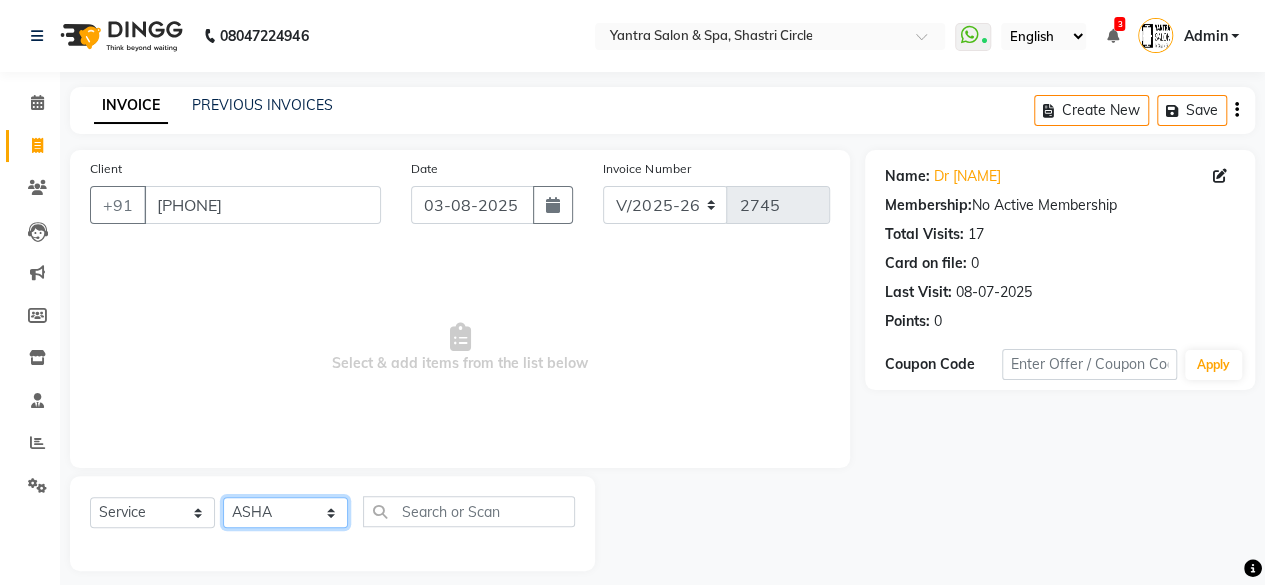 click on "Select Stylist Arvind ASHA bhawna goyal Dev Dimple Director Harsha Hemlata kajal Latika lucky Manager Manisha maam Neelu  Pallavi Pinky Priyanka Rahul Sekhar usha" 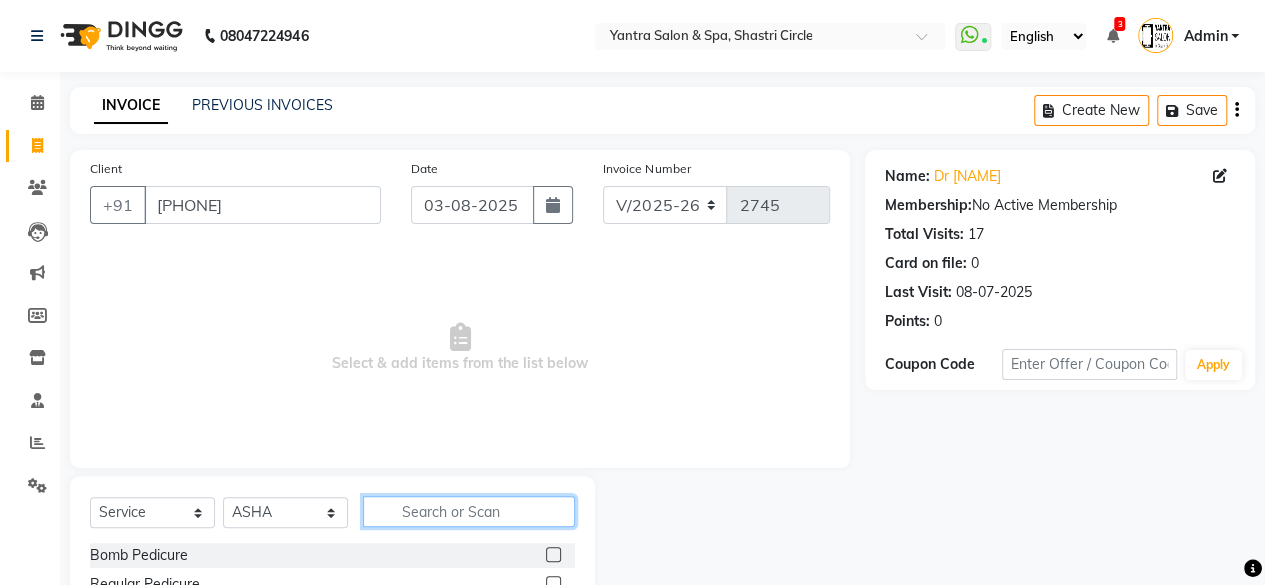 click 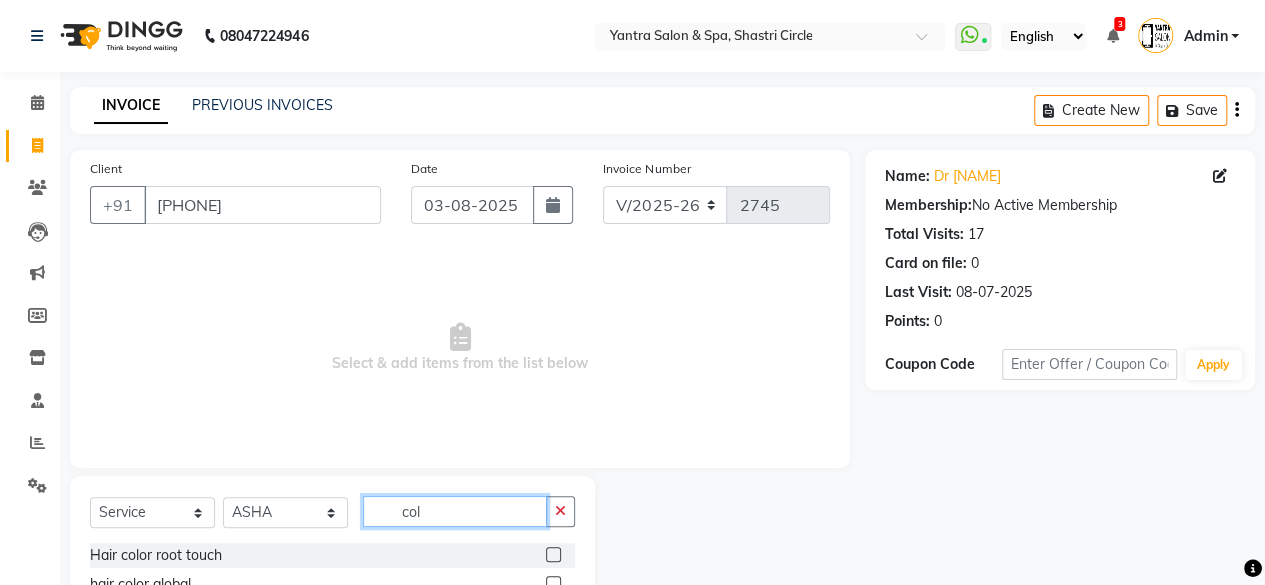 type on "col" 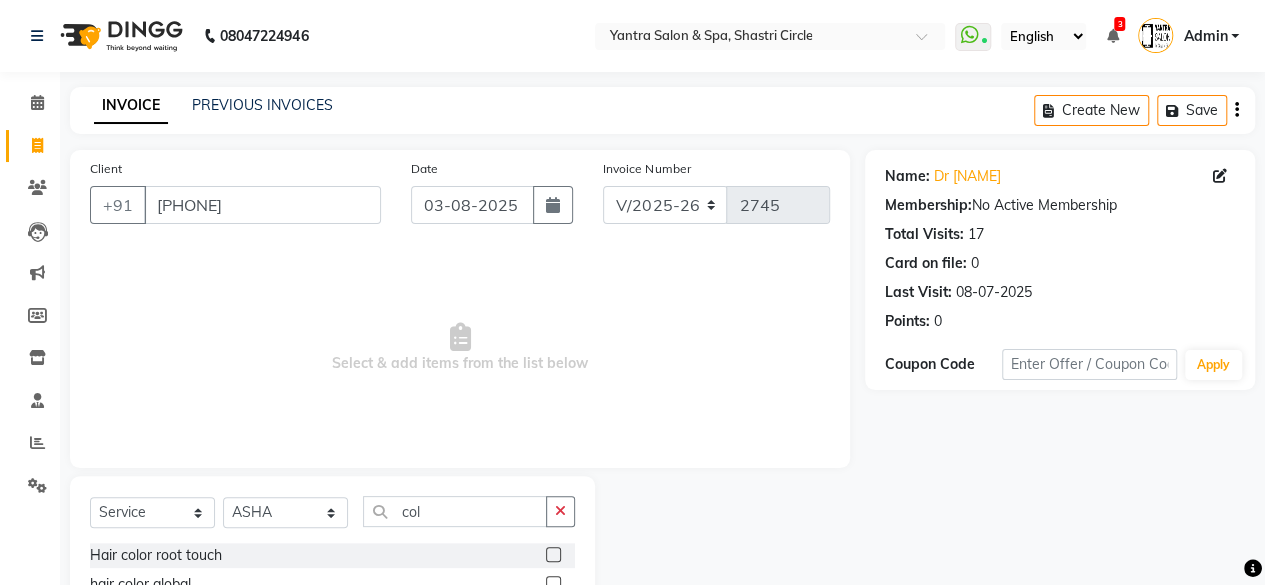 click 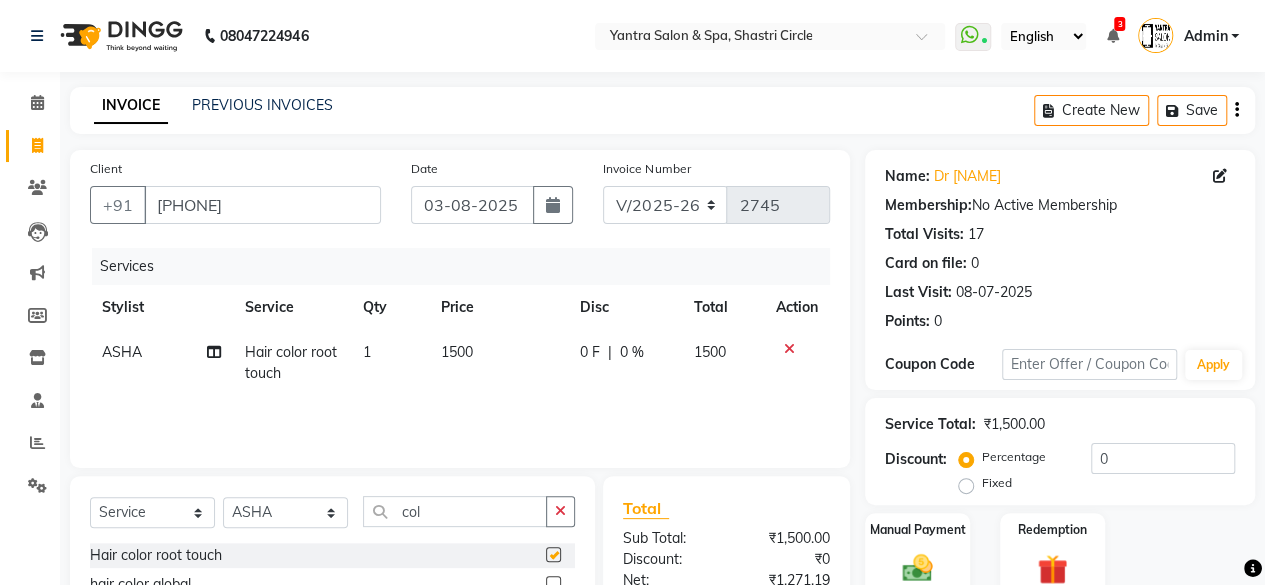 checkbox on "false" 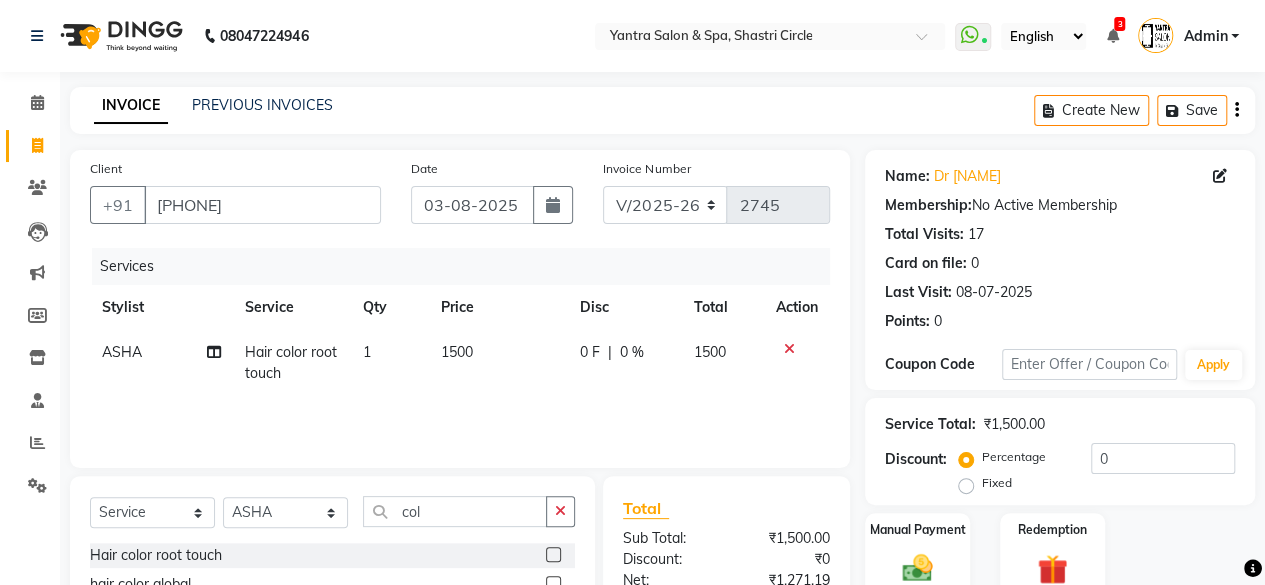 click on "1500" 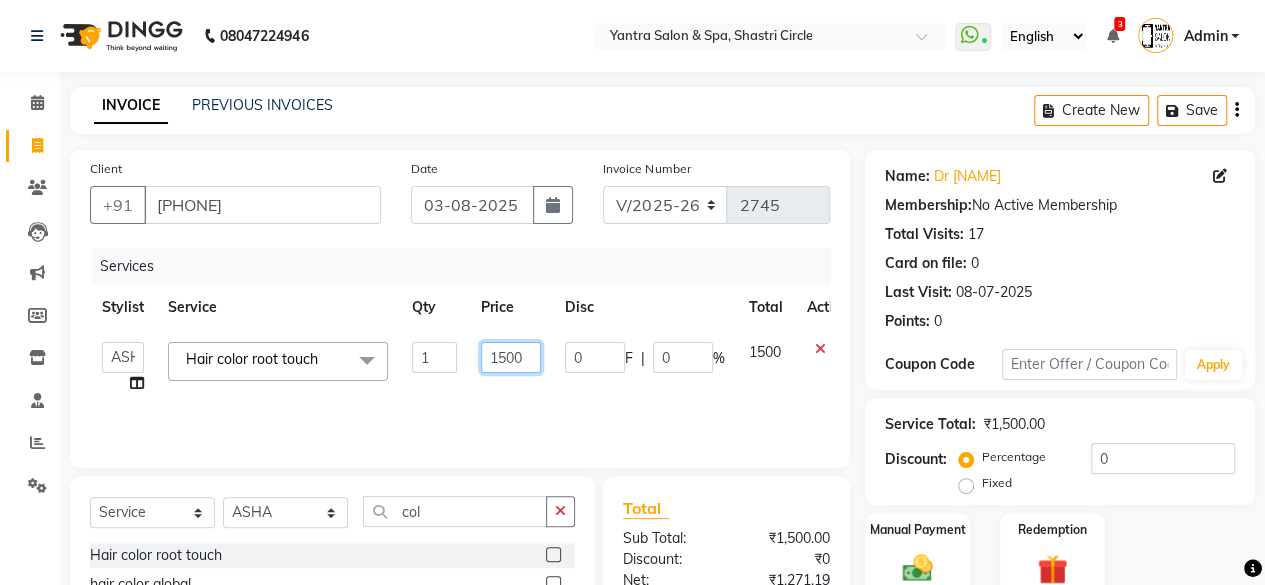 click on "1500" 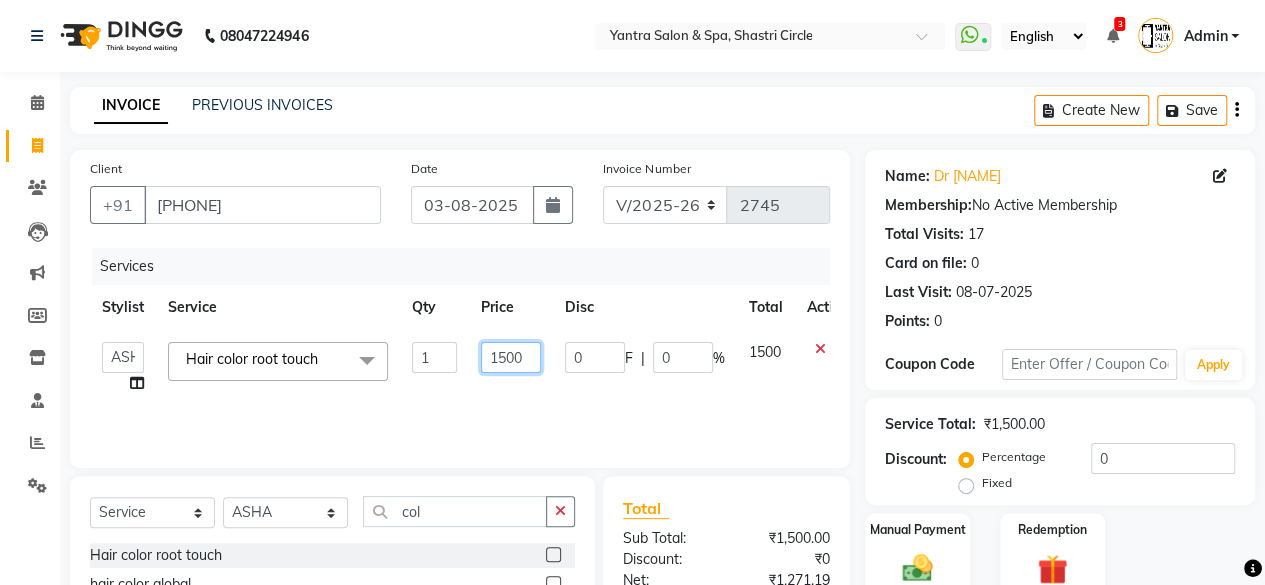 click on "1500" 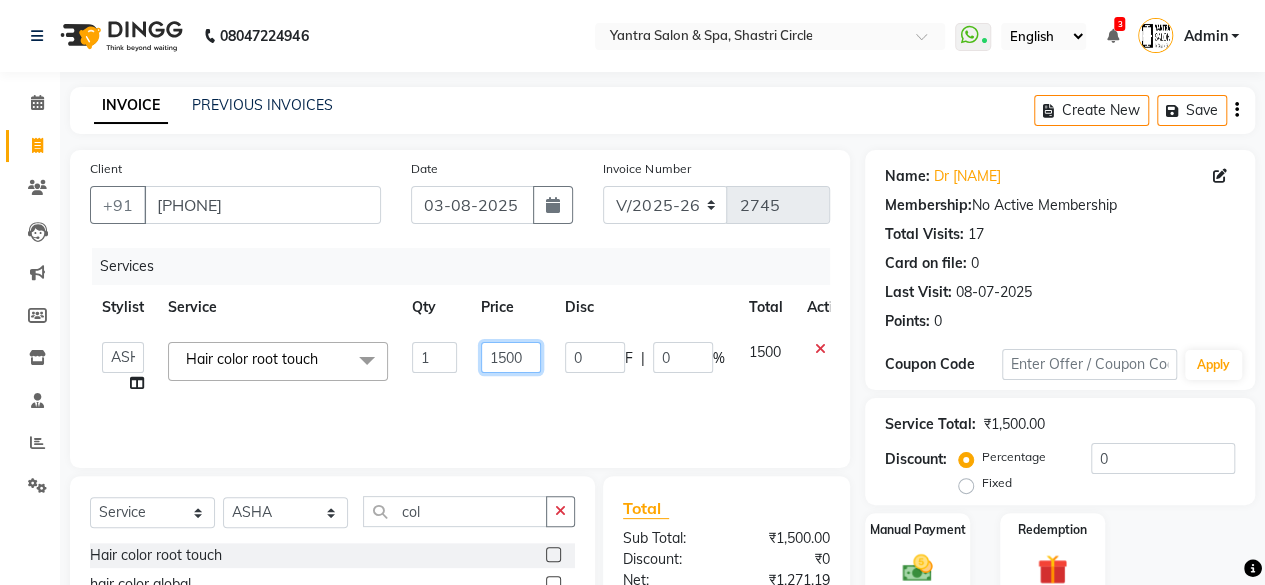 click on "1500" 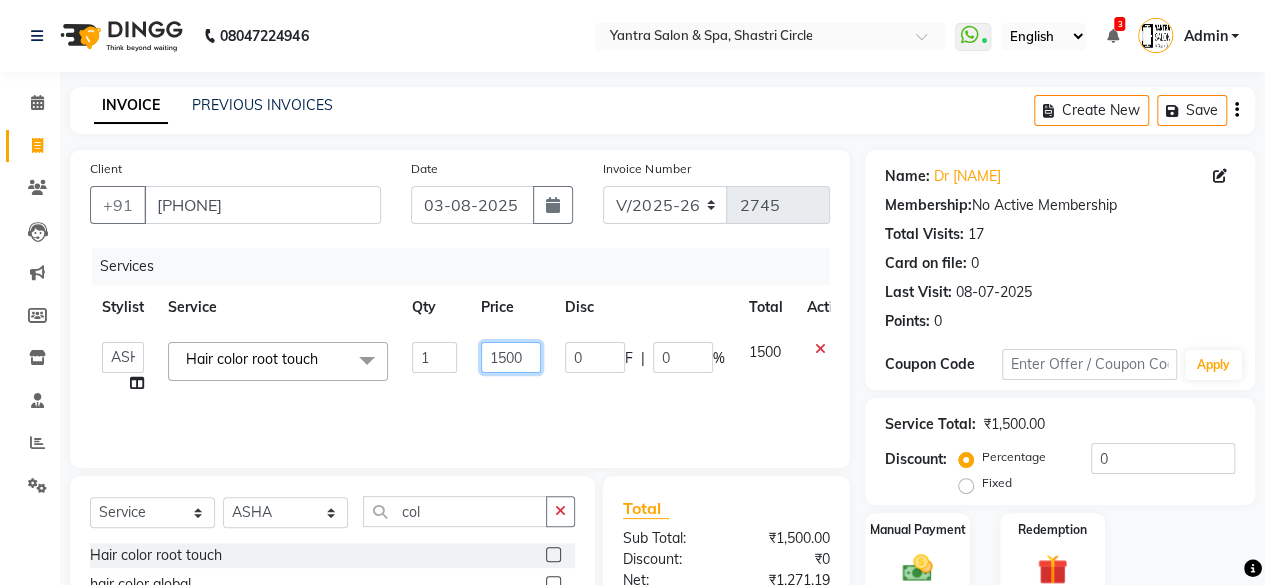 click on "1500" 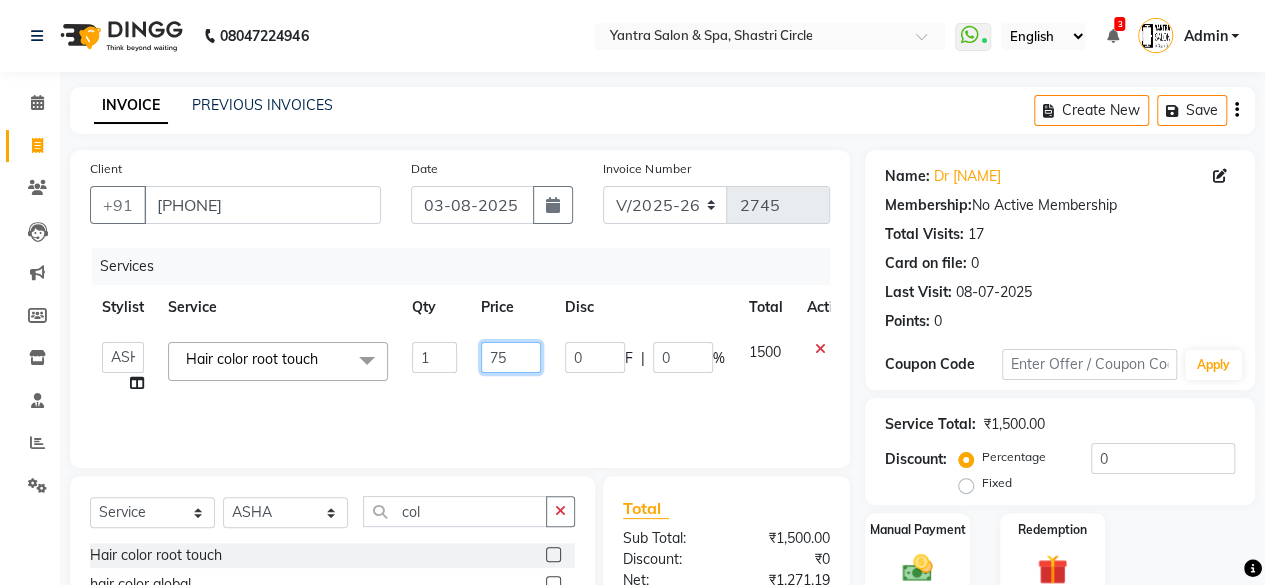 type on "750" 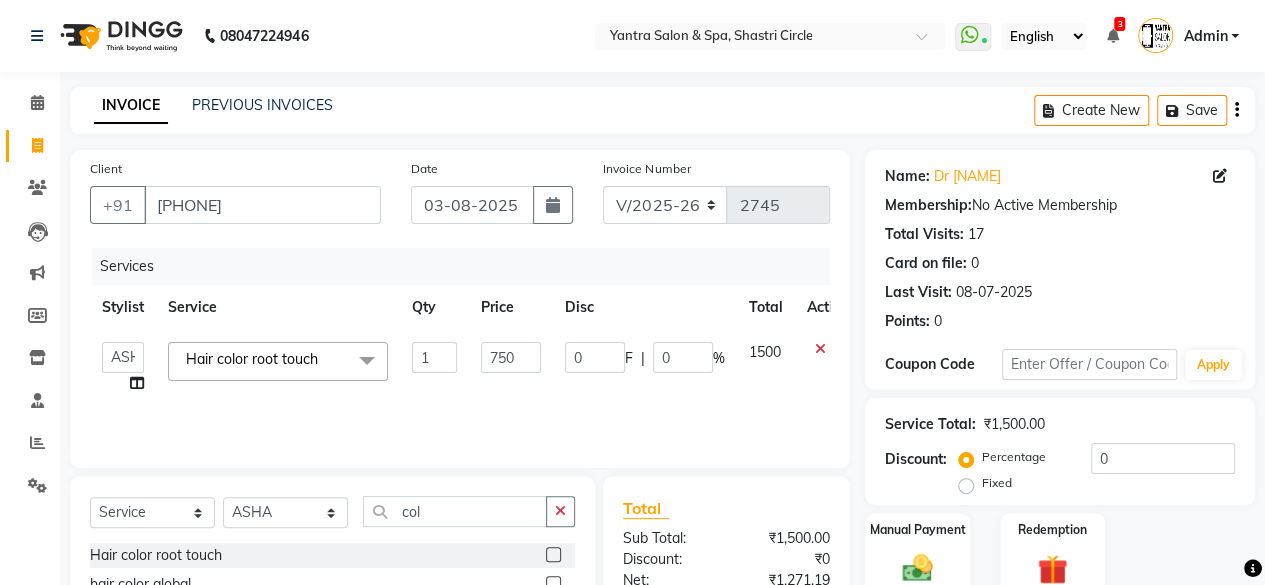 click on "750" 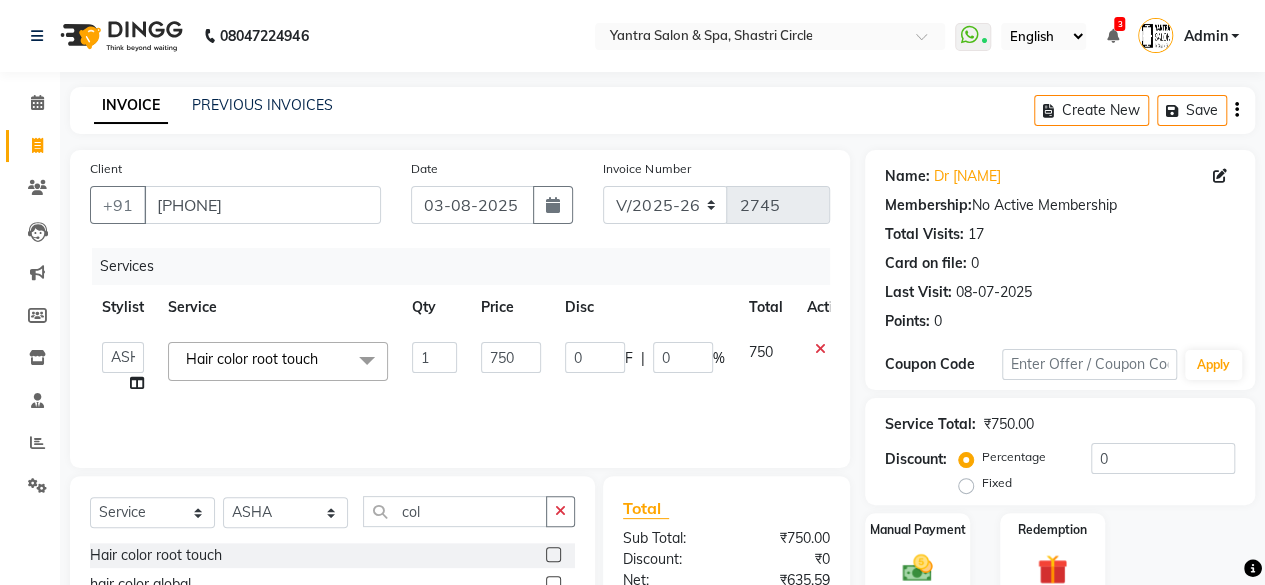 scroll, scrollTop: 100, scrollLeft: 0, axis: vertical 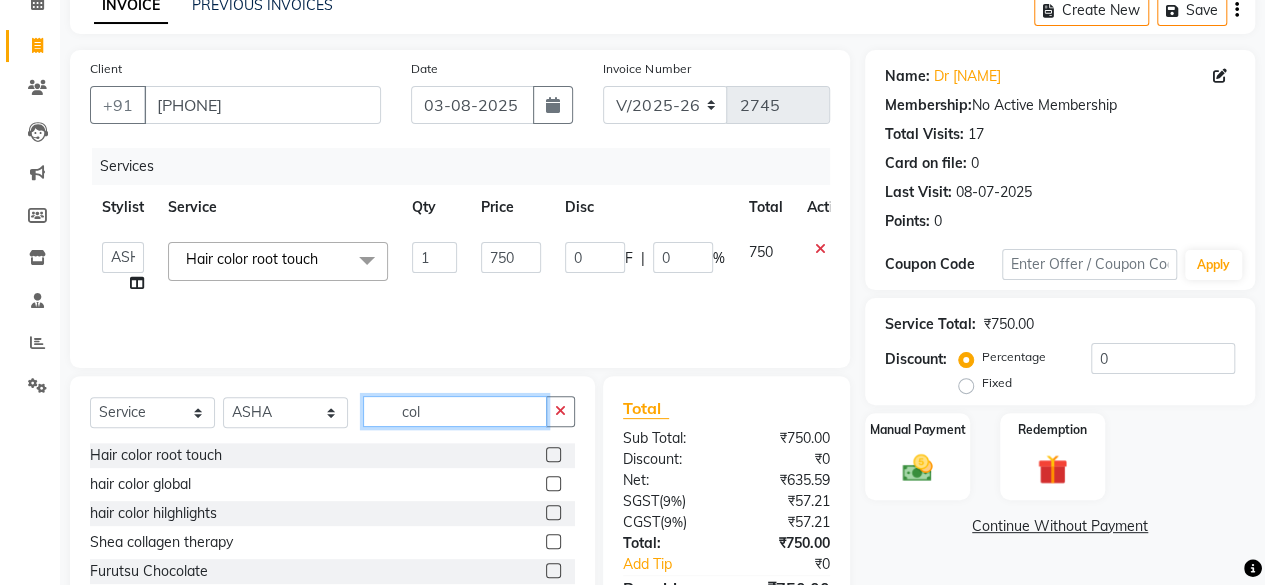 click on "col" 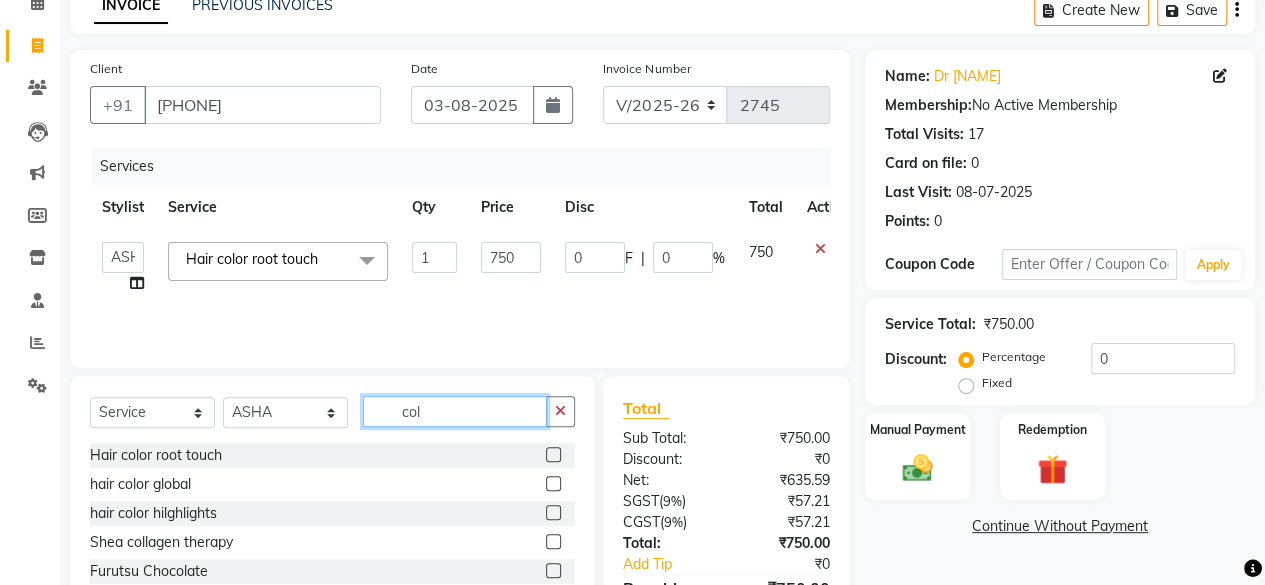 click on "col" 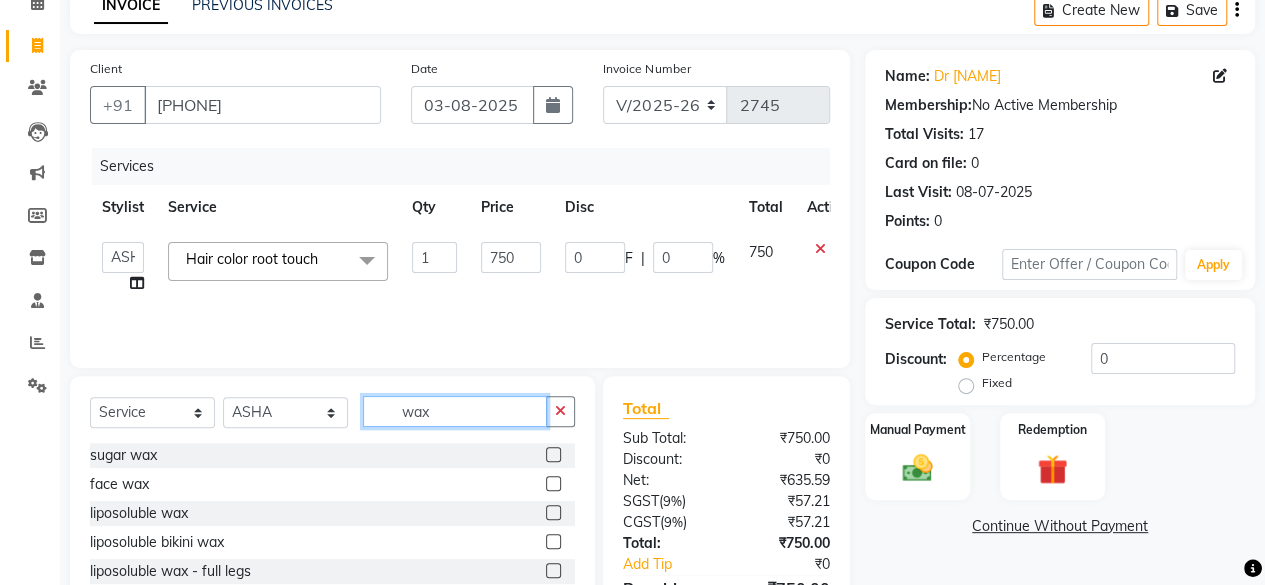 type on "wax" 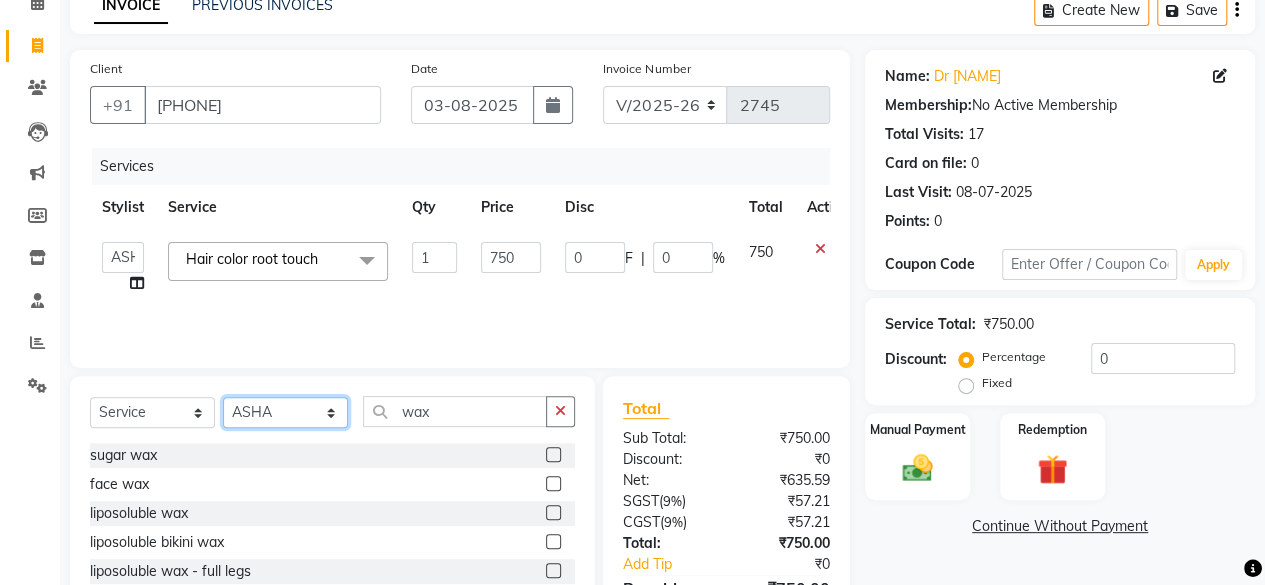click on "Select Stylist Arvind ASHA bhawna goyal Dev Dimple Director Harsha Hemlata kajal Latika lucky Manager Manisha maam Neelu  Pallavi Pinky Priyanka Rahul Sekhar usha" 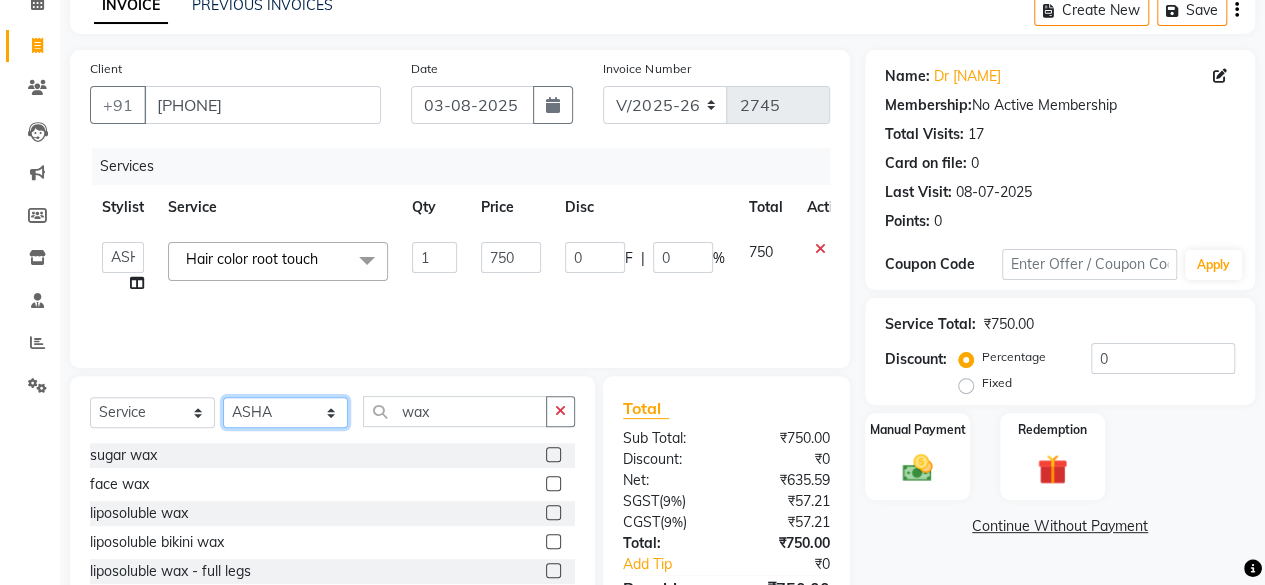 select on "4454" 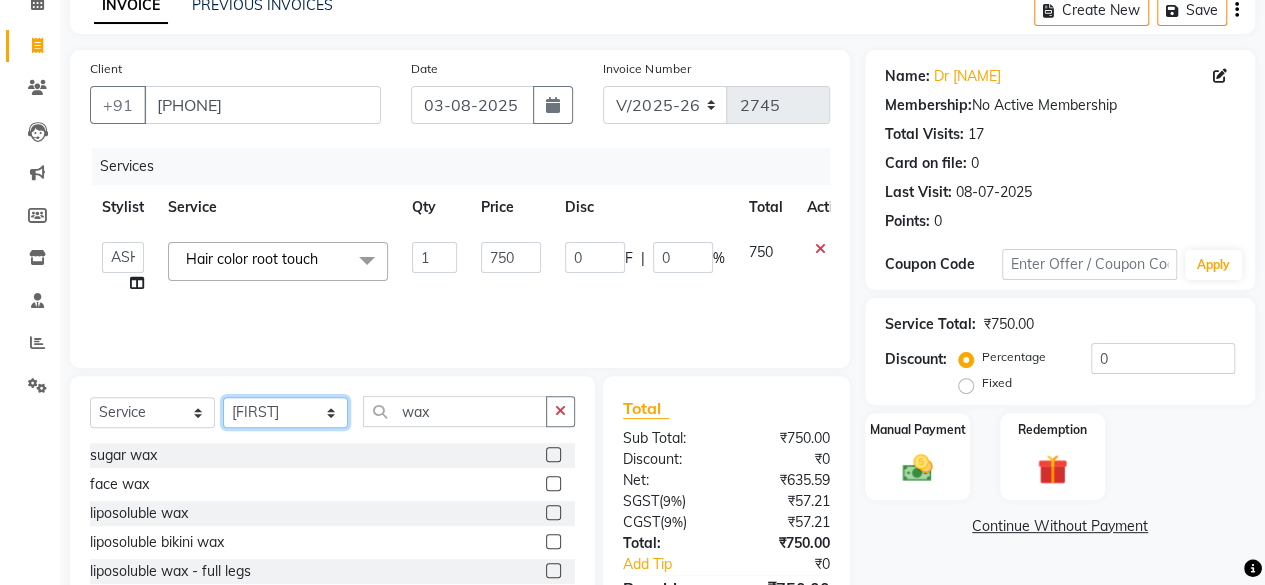 click on "Select Stylist Arvind ASHA bhawna goyal Dev Dimple Director Harsha Hemlata kajal Latika lucky Manager Manisha maam Neelu  Pallavi Pinky Priyanka Rahul Sekhar usha" 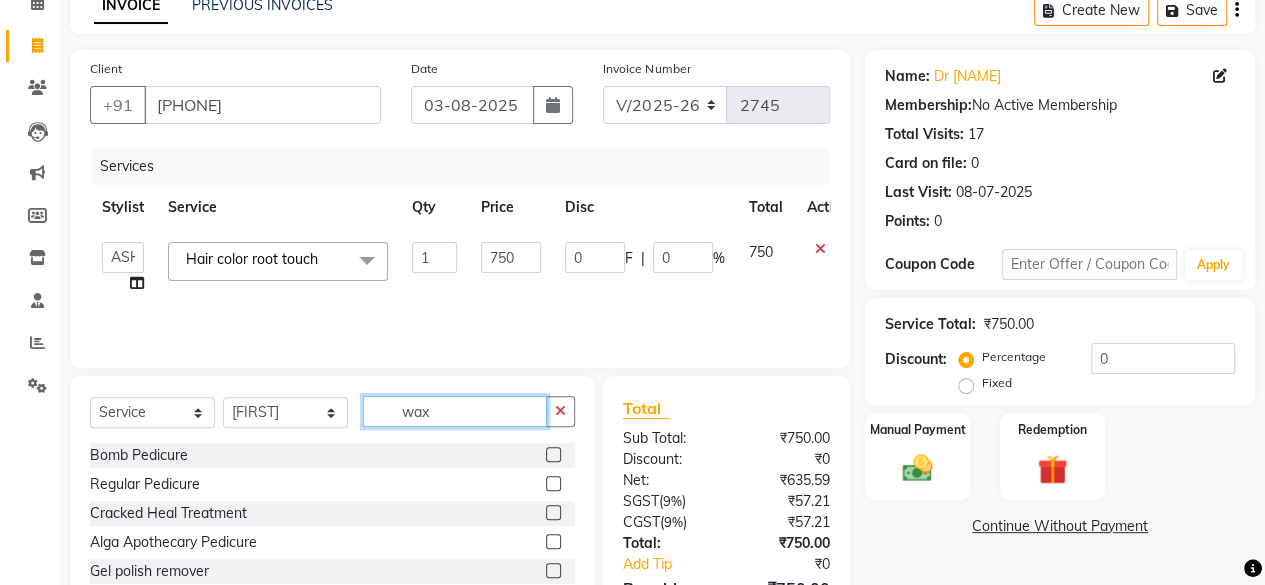 click on "wax" 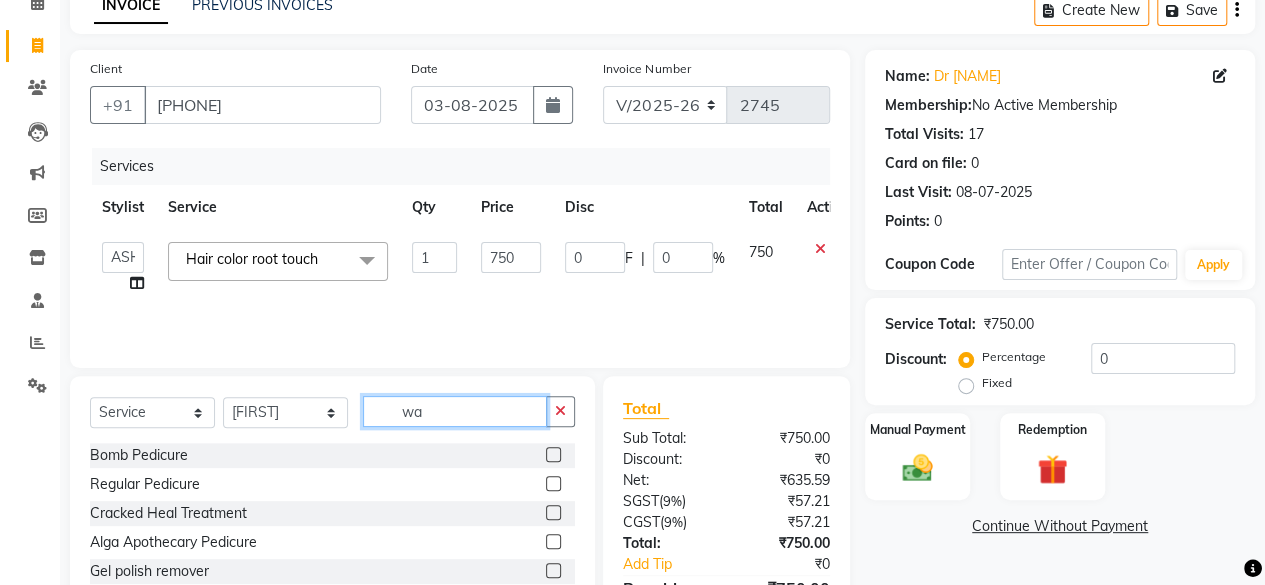 type on "wax" 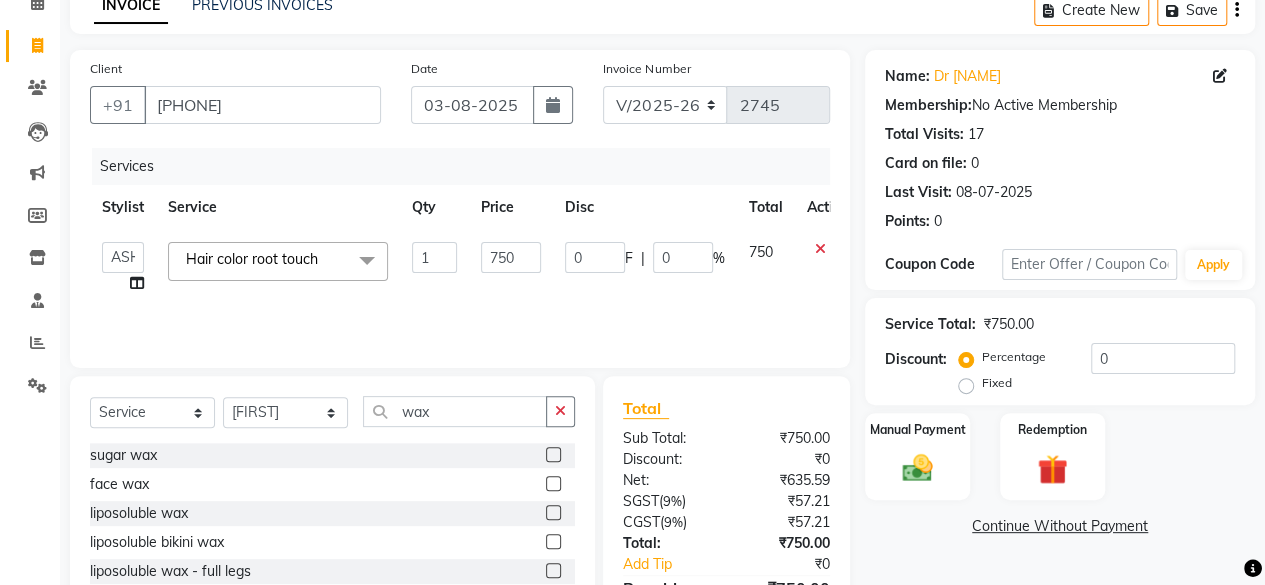 click 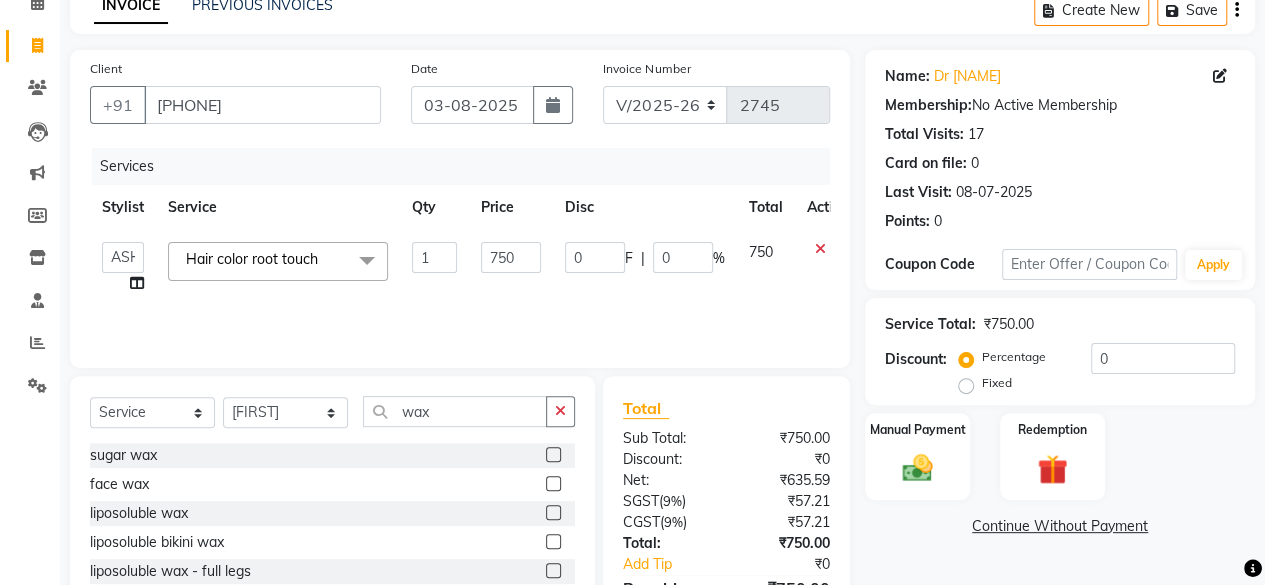 click at bounding box center (552, 513) 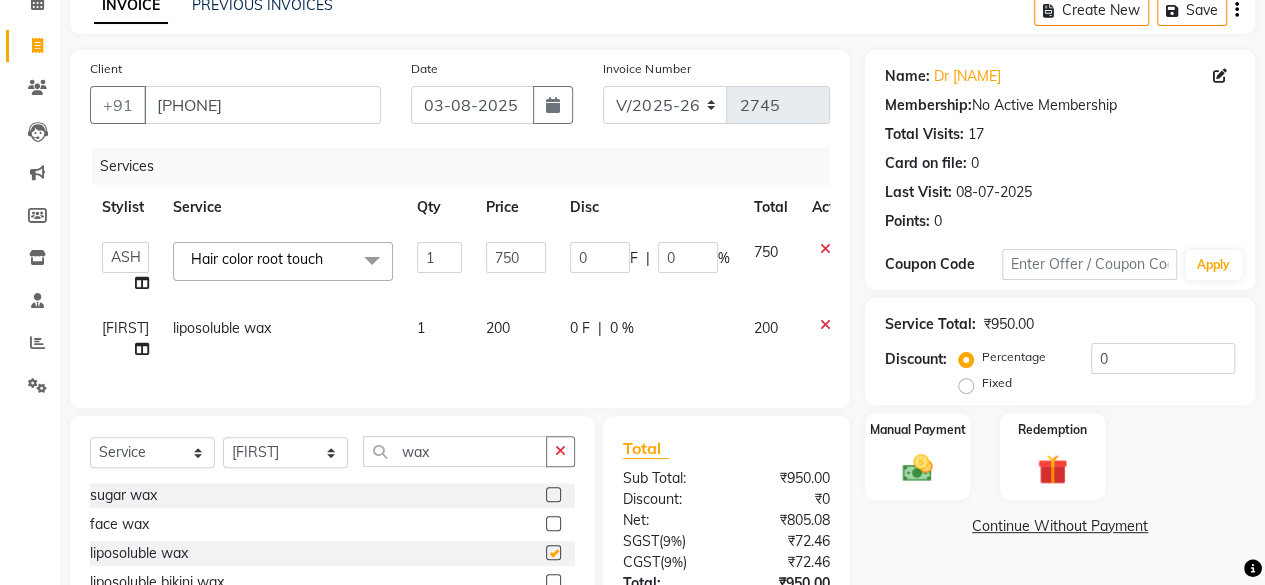 checkbox on "false" 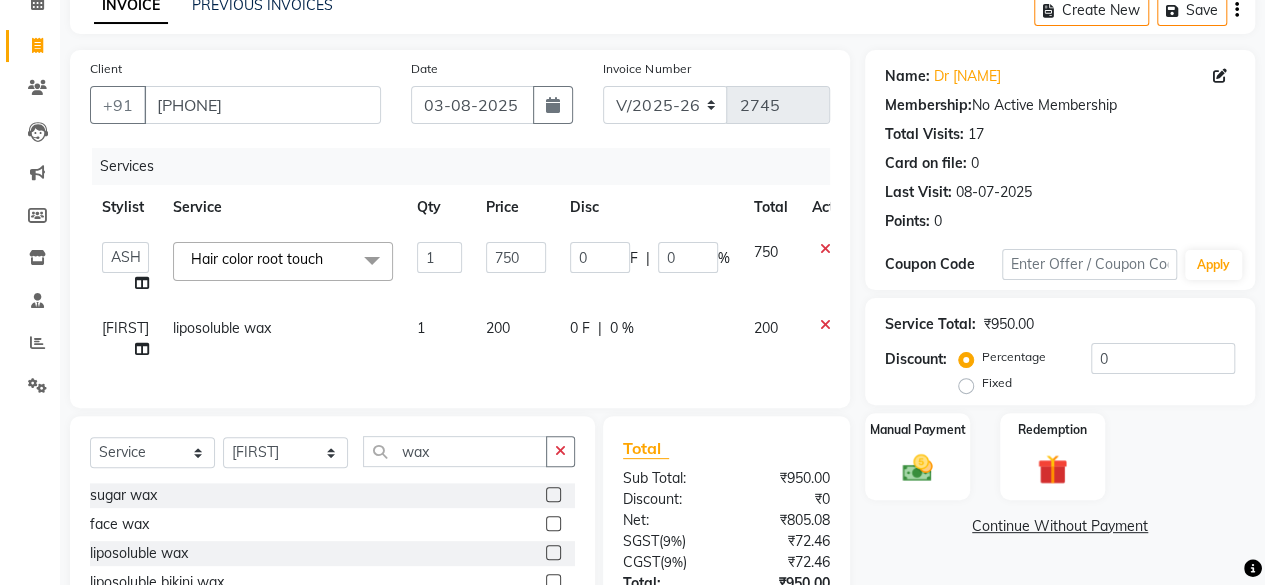 click on "200" 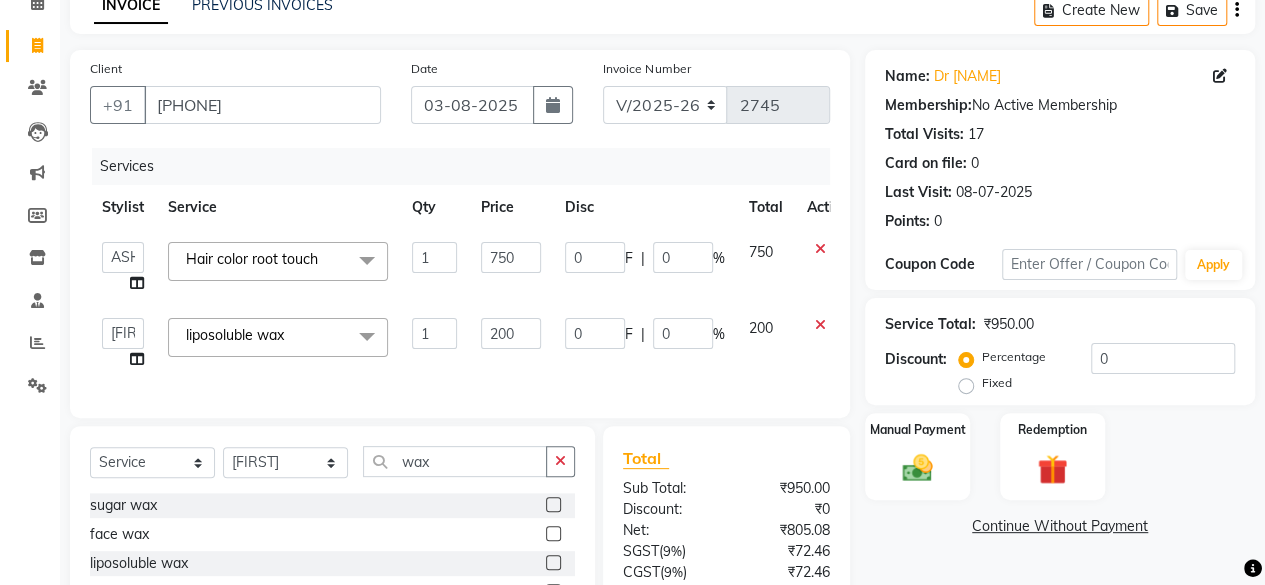 click on "200" 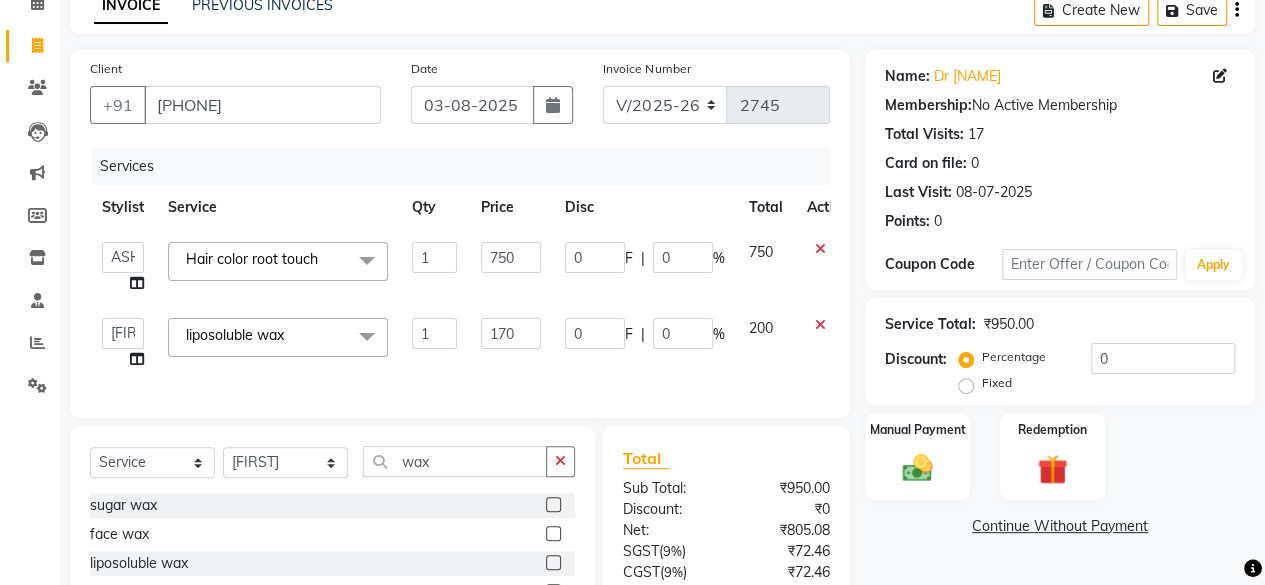type on "1700" 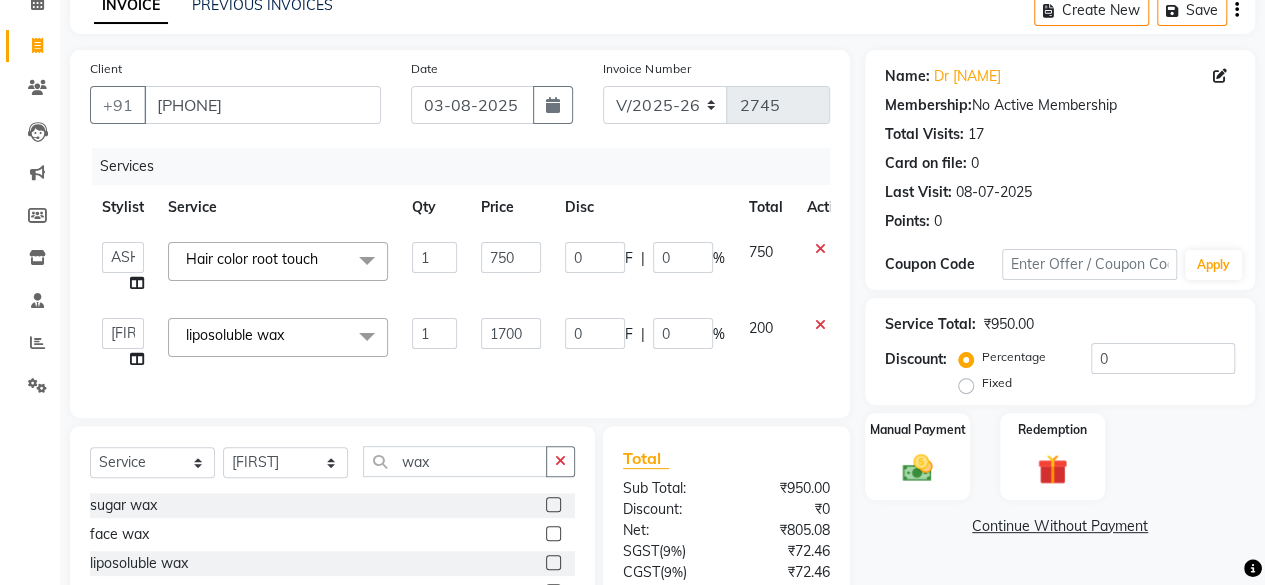 click on "Services Stylist Service Qty Price Disc Total Action  Arvind   ASHA   bhawna goyal   Dev   Dimple   Director   Harsha   Hemlata   kajal   Latika   lucky   Manager   Manisha maam   Neelu    Pallavi   Pinky   Priyanka   Rahul   Sekhar   usha  Hair color root touch&nbsp;x Bomb Pedicure Regular Pedicure Cracked Heal Treatment Alga Apothecary Pedicure Gel polish remover  Donut Pedicure candle Pedicure Avl Express Pedicure Avl Pedicruise pedicure Avl Pedipure pedicure Pedi Pai pedicure Under arms polish Kanpeki body spa Regular Manicure Bomb Manicure Alga Apothecary Manicure Nail Extensions Gel nail pent Pedi Pai manicure Donut manicure Avl express manicure Avl Pedicruise manicure Avl Pedipure manicure Candle manicure Back polish Foot Massage Head Massage Back Massage Hand & Shoulder Massage Body Spa Relaxing Body Massage Aromatherapy Associates - Renewing Rose Aromatherapy Associates - intense nourishment Aromatherapy Associates Body Massage Full Body Bleach Body Polishing body scrub  face bleach back scrub bleach 1" 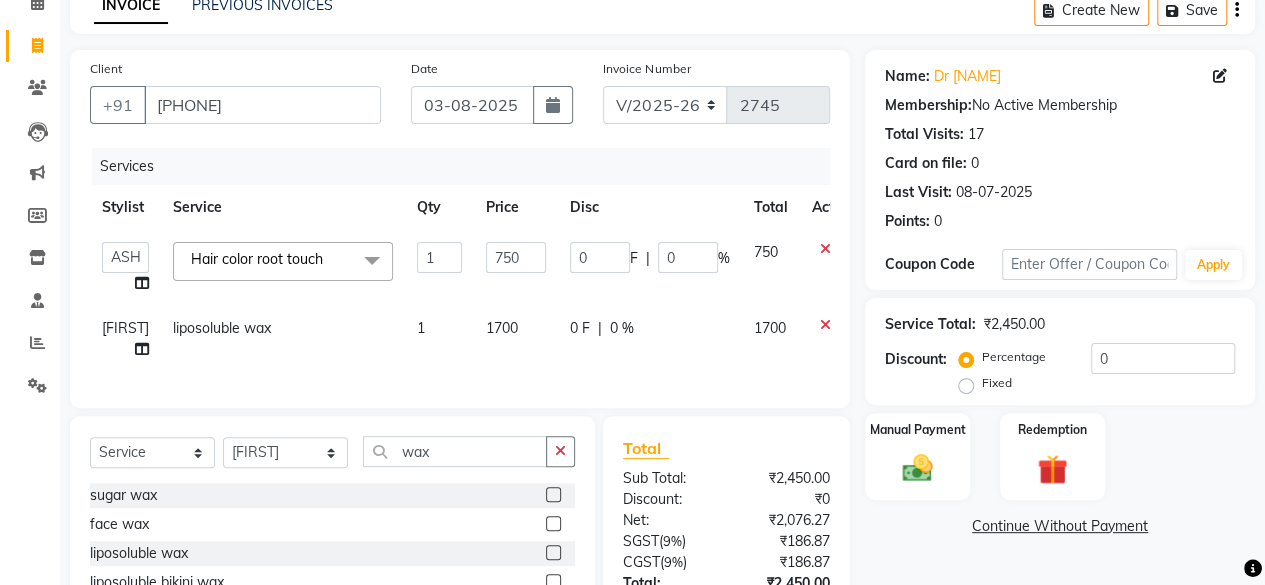 scroll, scrollTop: 270, scrollLeft: 0, axis: vertical 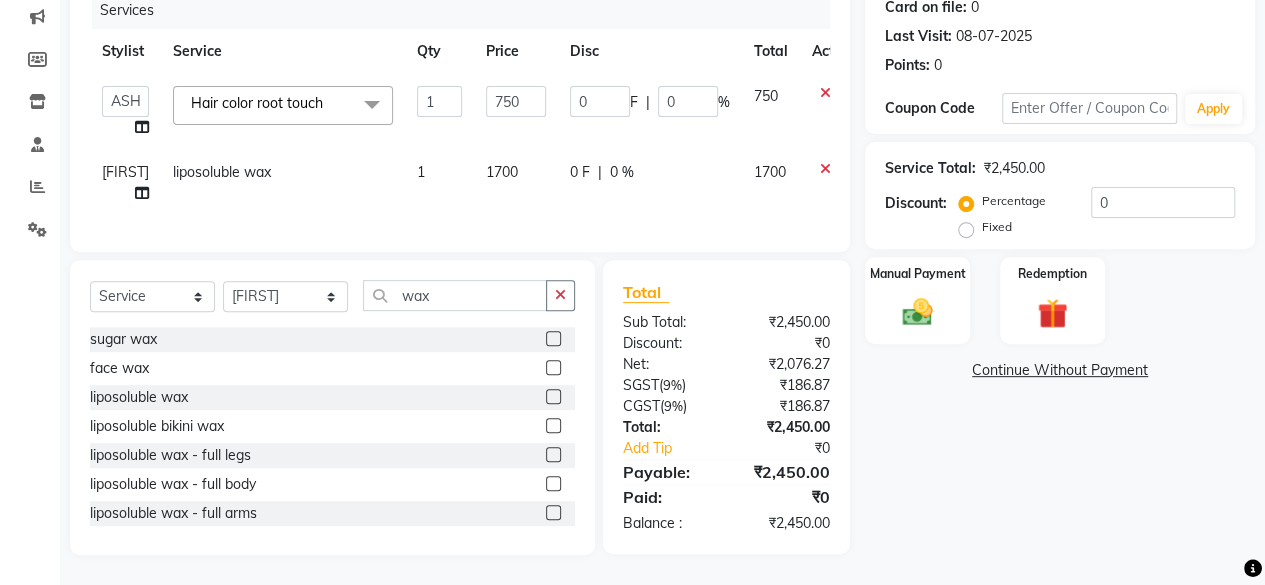 click 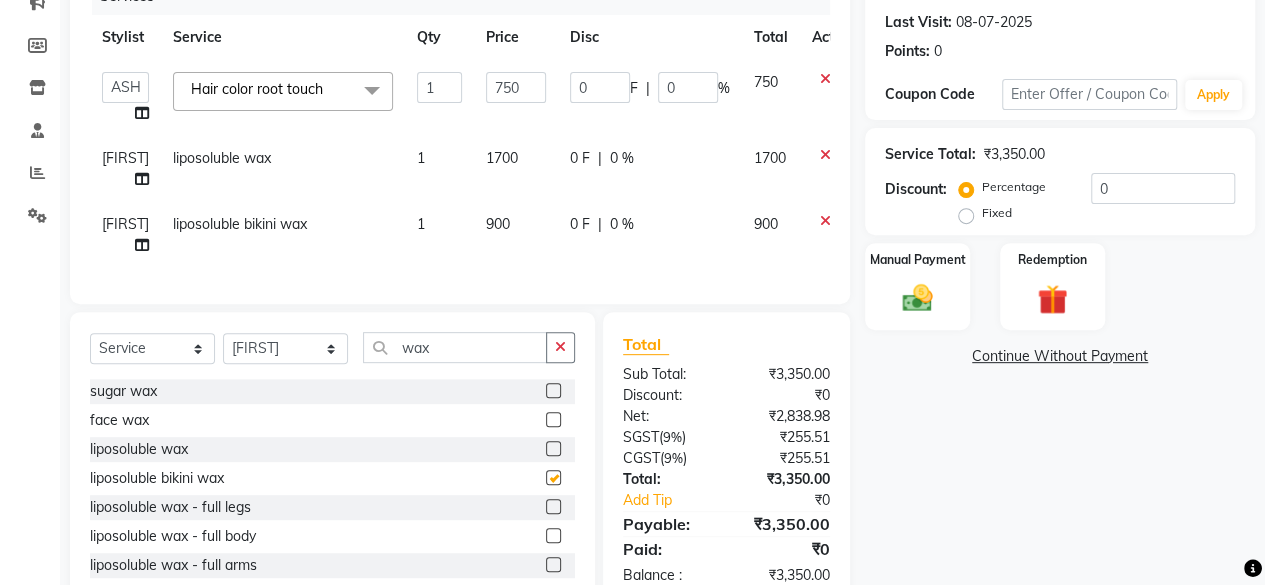 checkbox on "false" 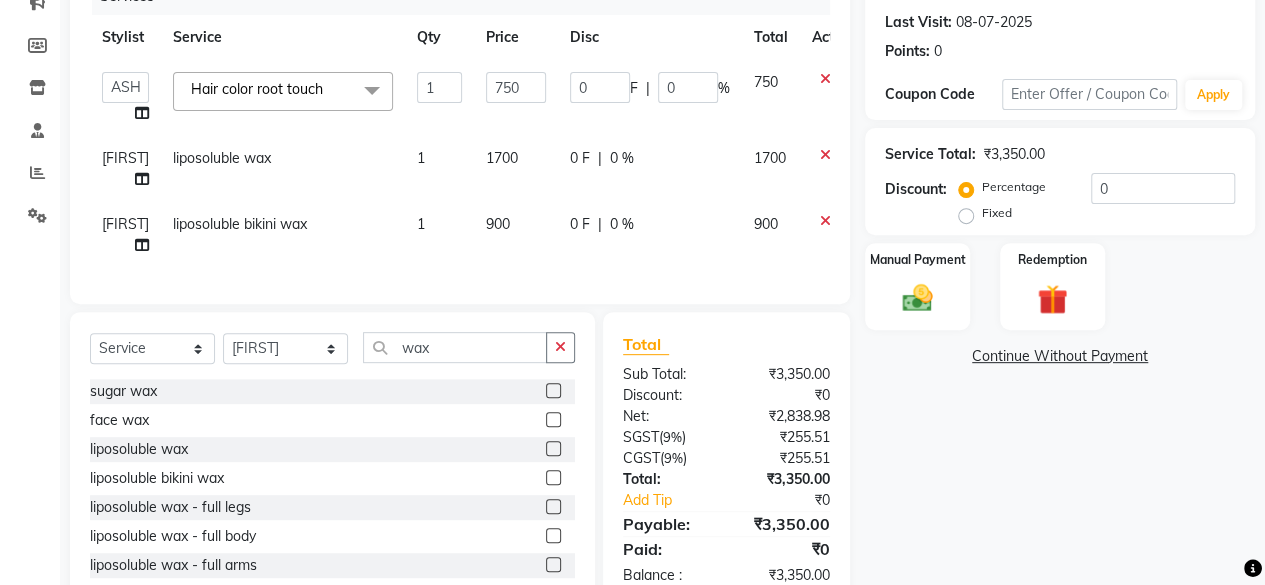 click on "900" 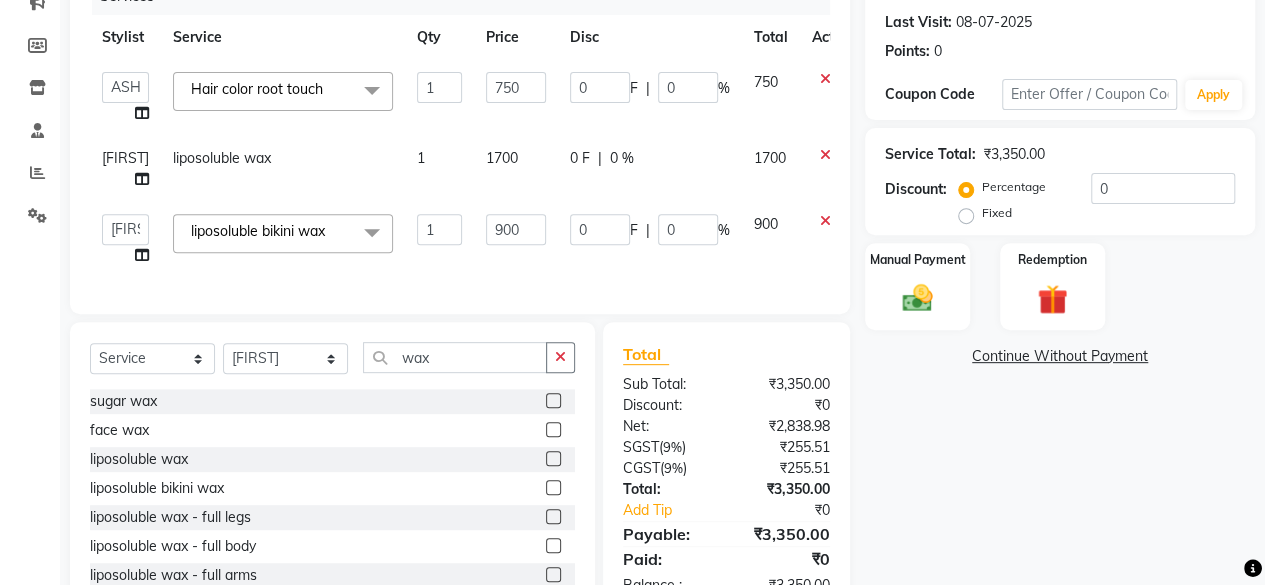 click on "900" 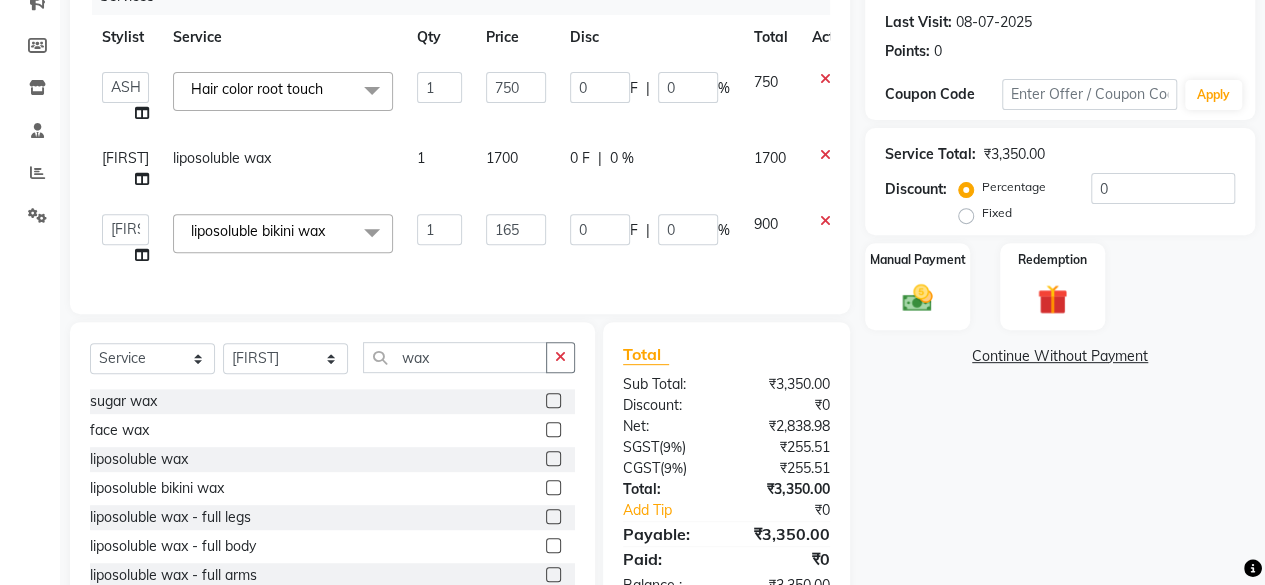 type on "1650" 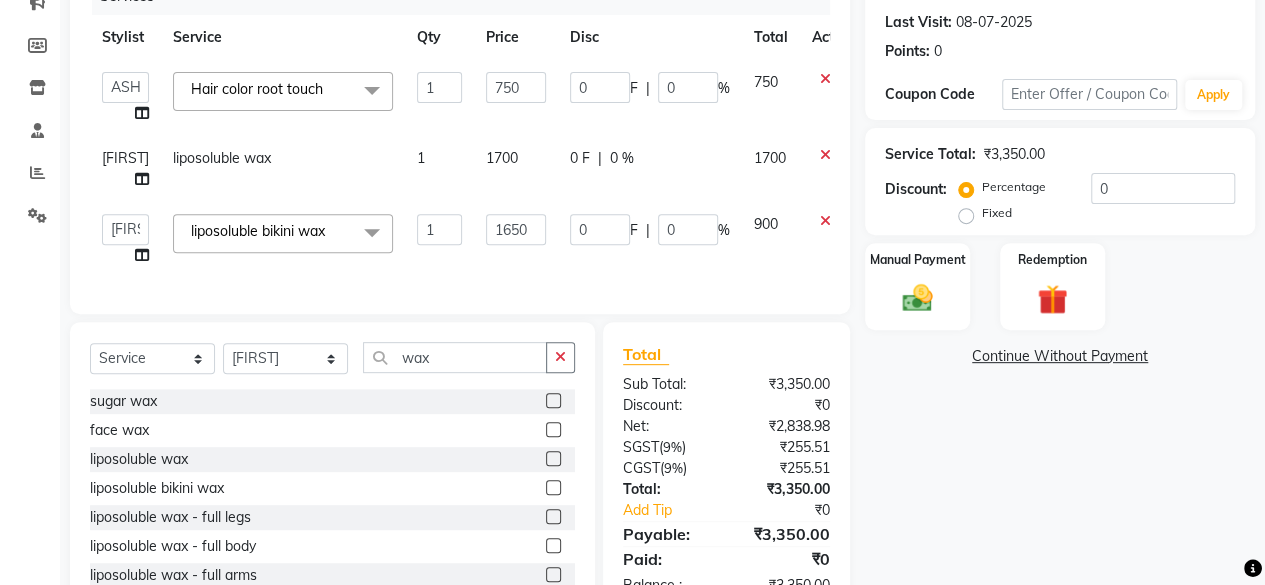 click on "1650" 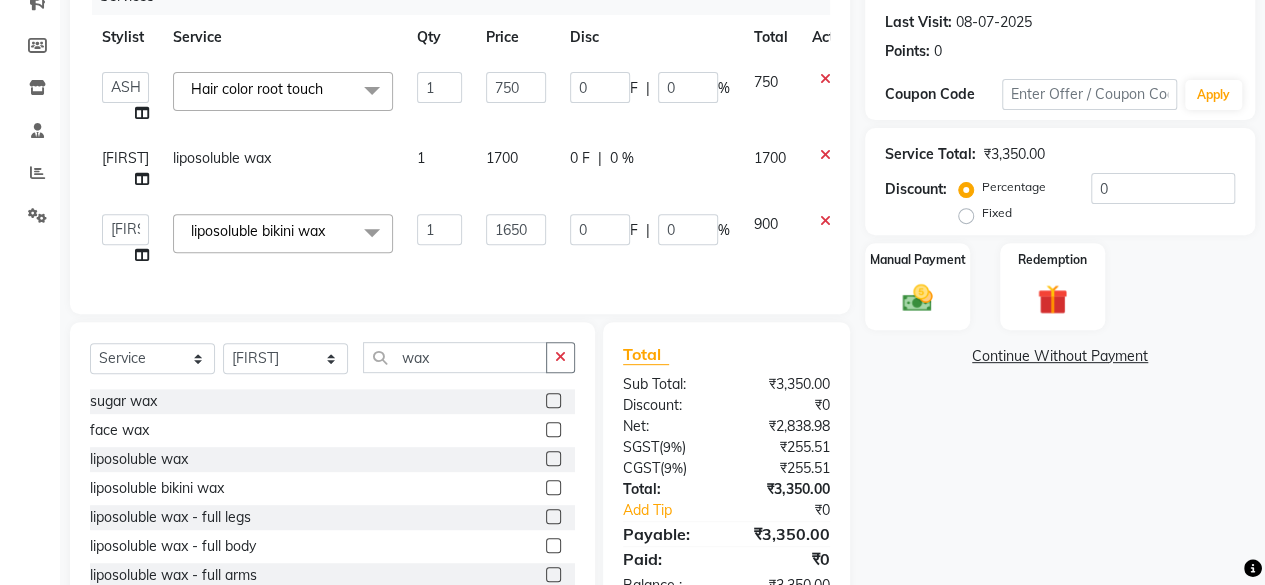 select on "4454" 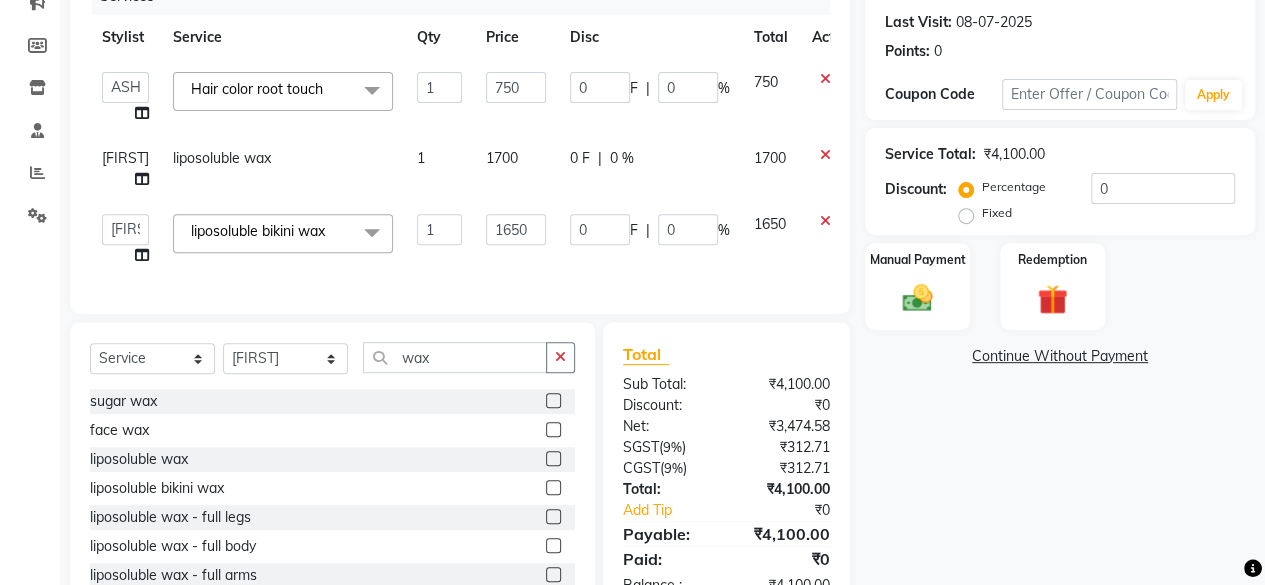 scroll, scrollTop: 346, scrollLeft: 0, axis: vertical 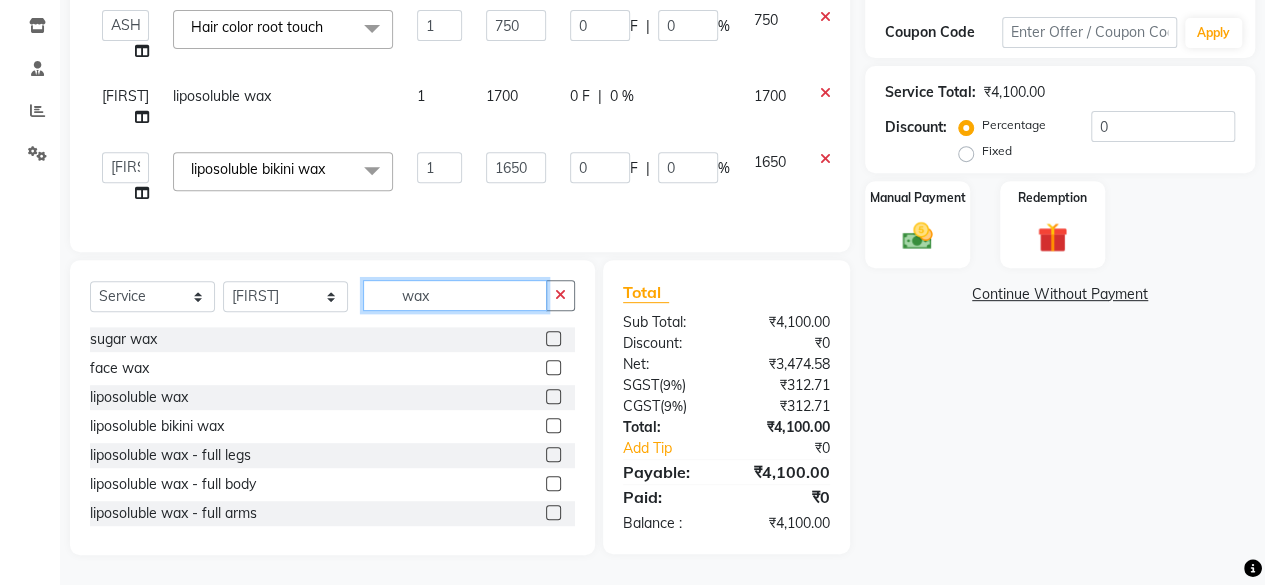 click on "wax" 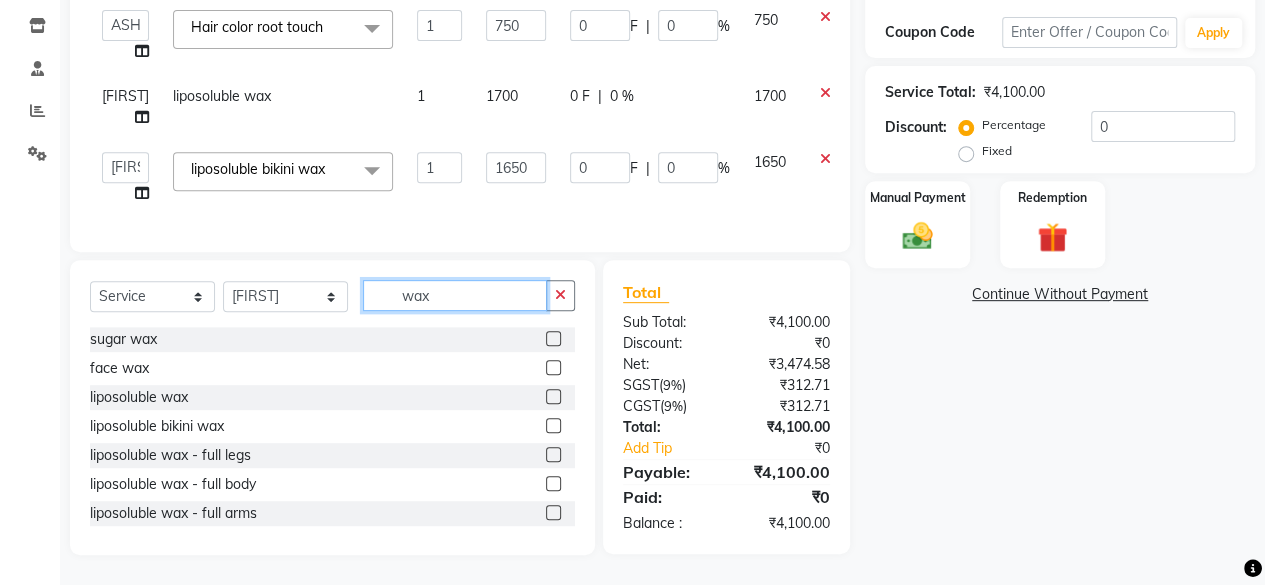click on "wax" 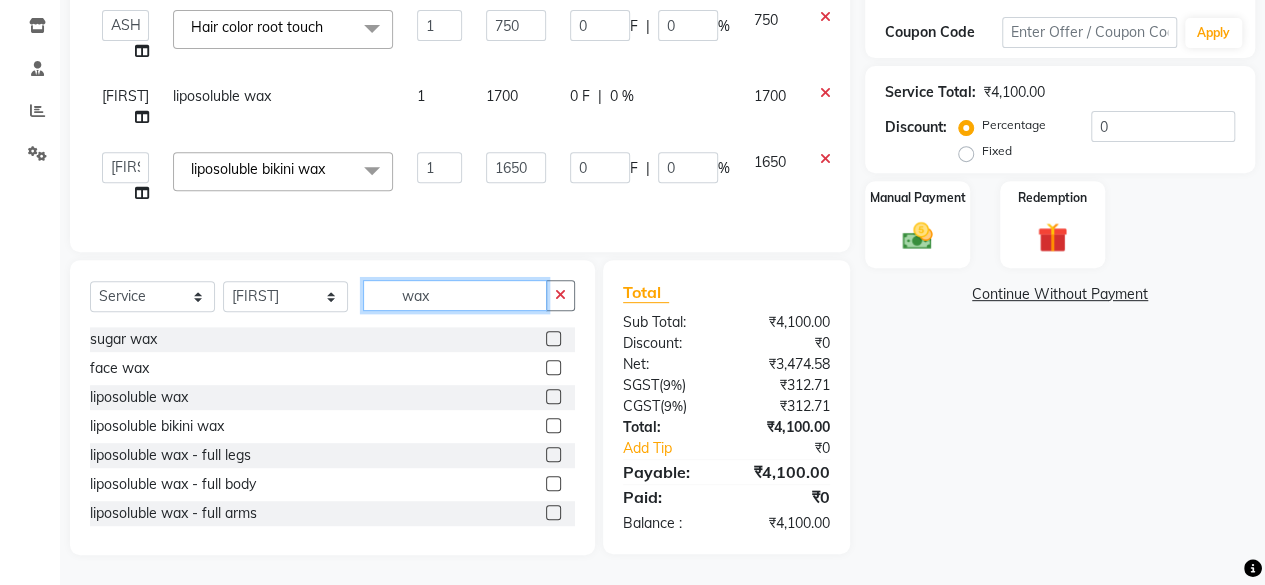 click on "wax" 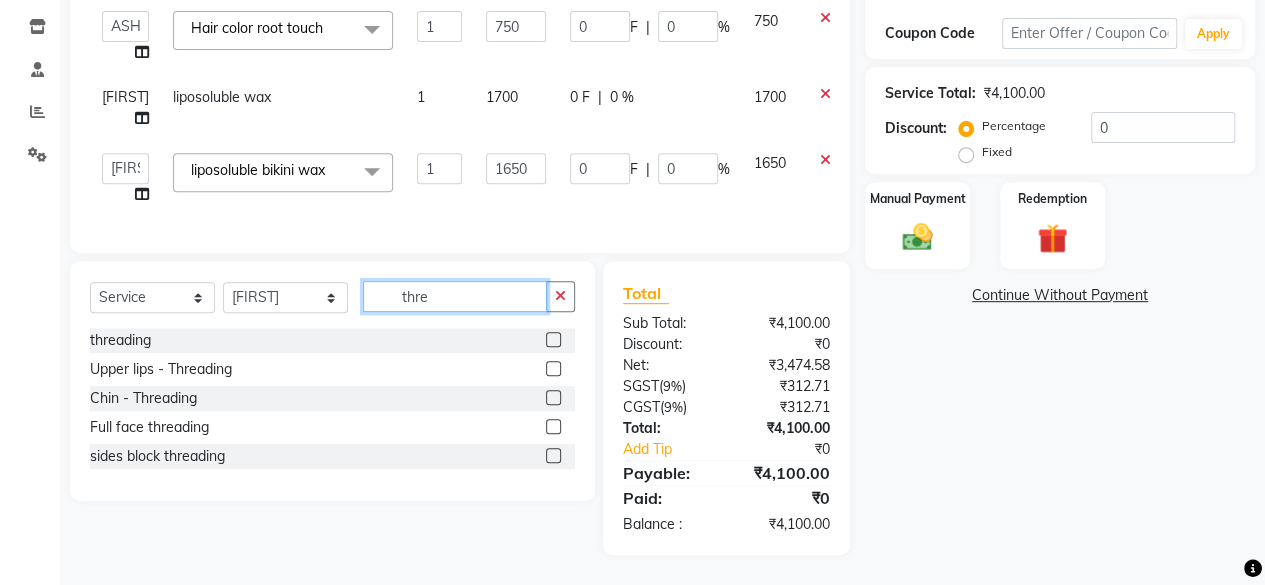 scroll, scrollTop: 344, scrollLeft: 0, axis: vertical 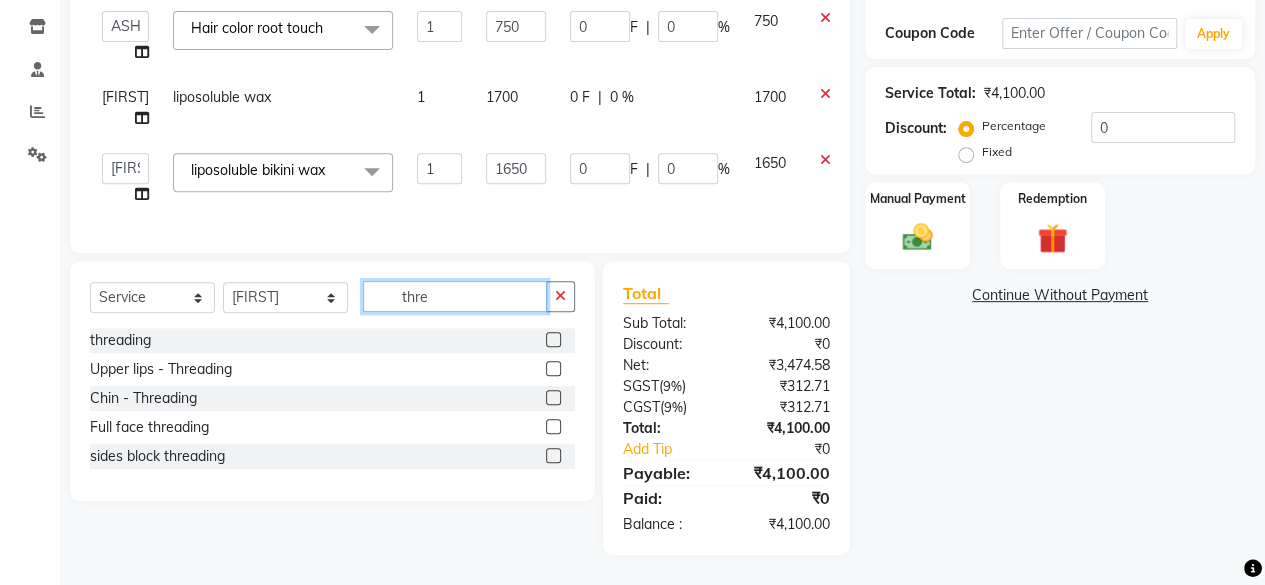 type on "thre" 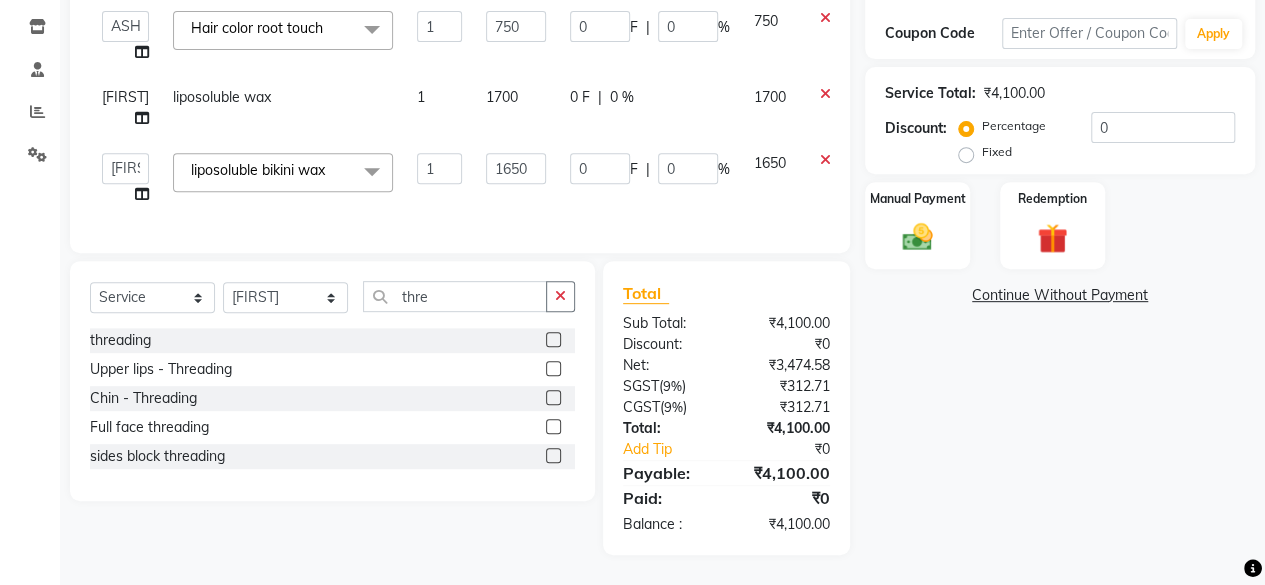click 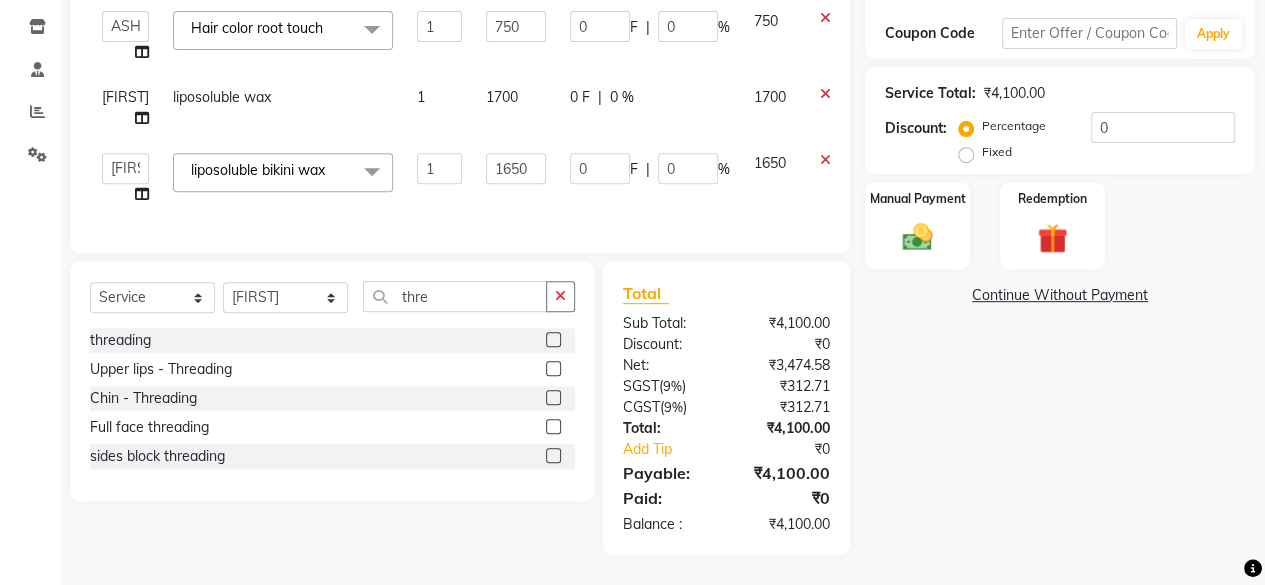 click at bounding box center (552, 340) 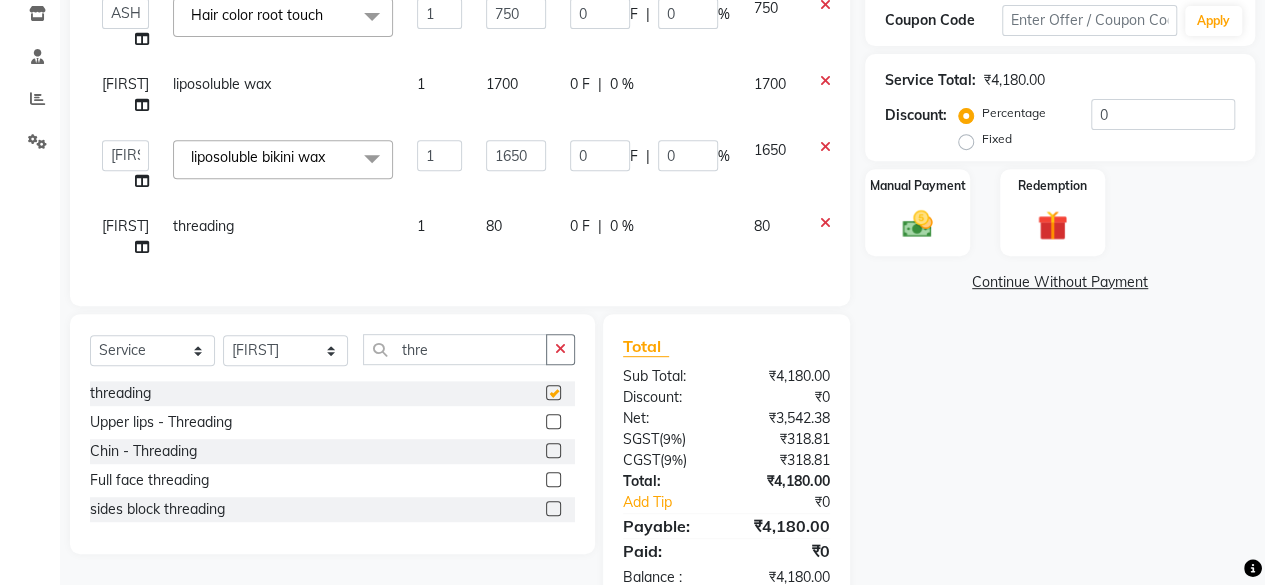 checkbox on "false" 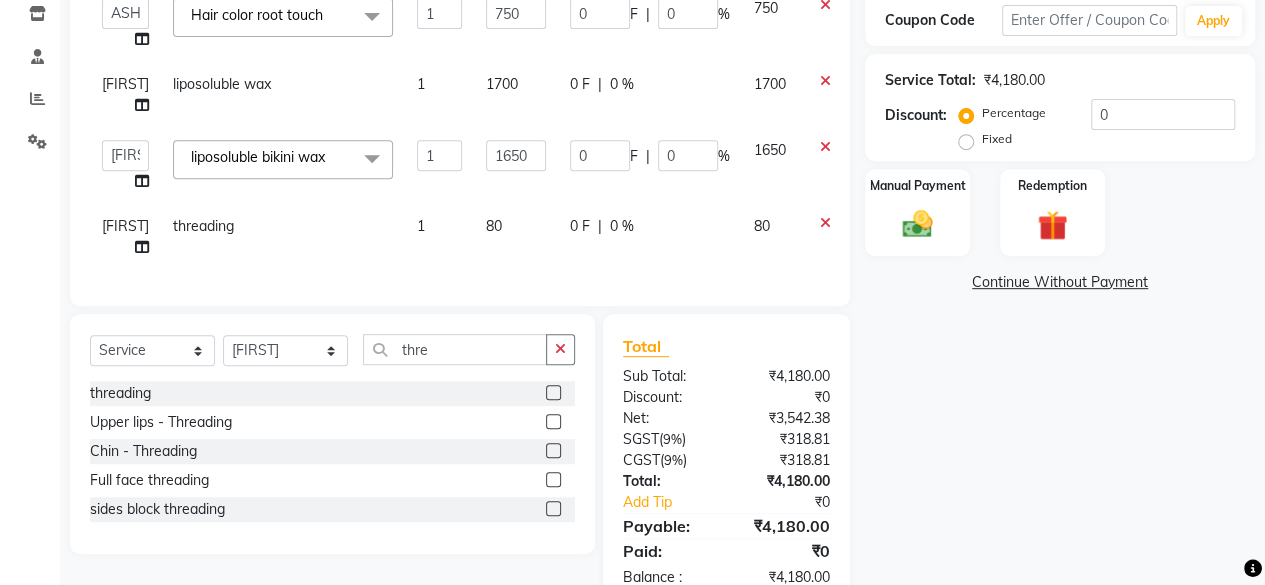 click on "80" 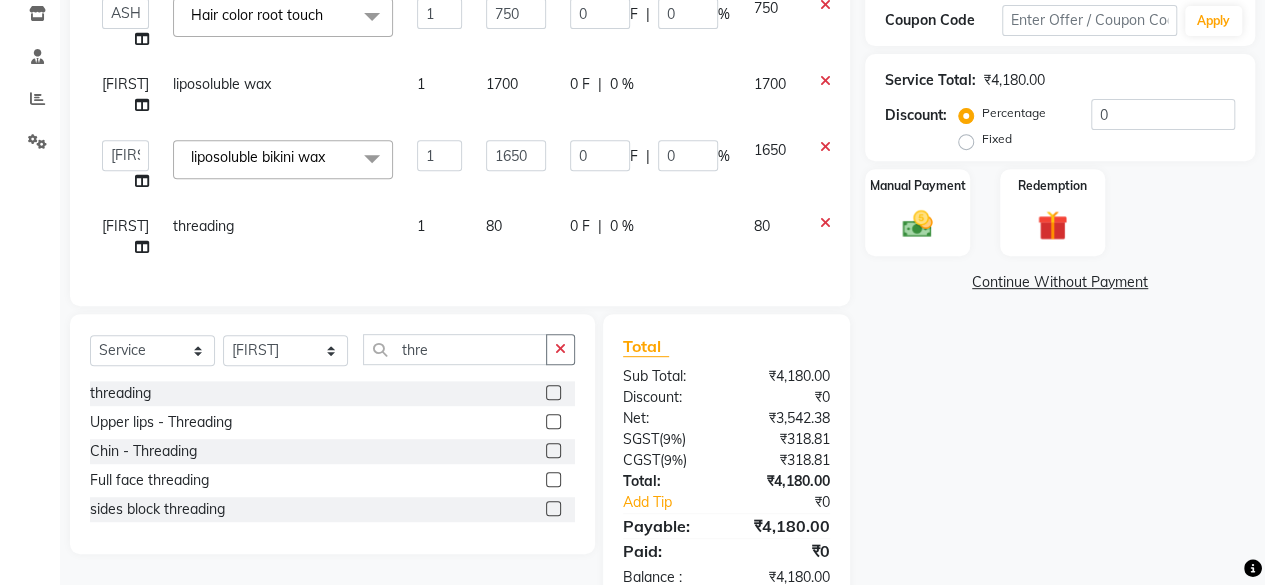 select on "4454" 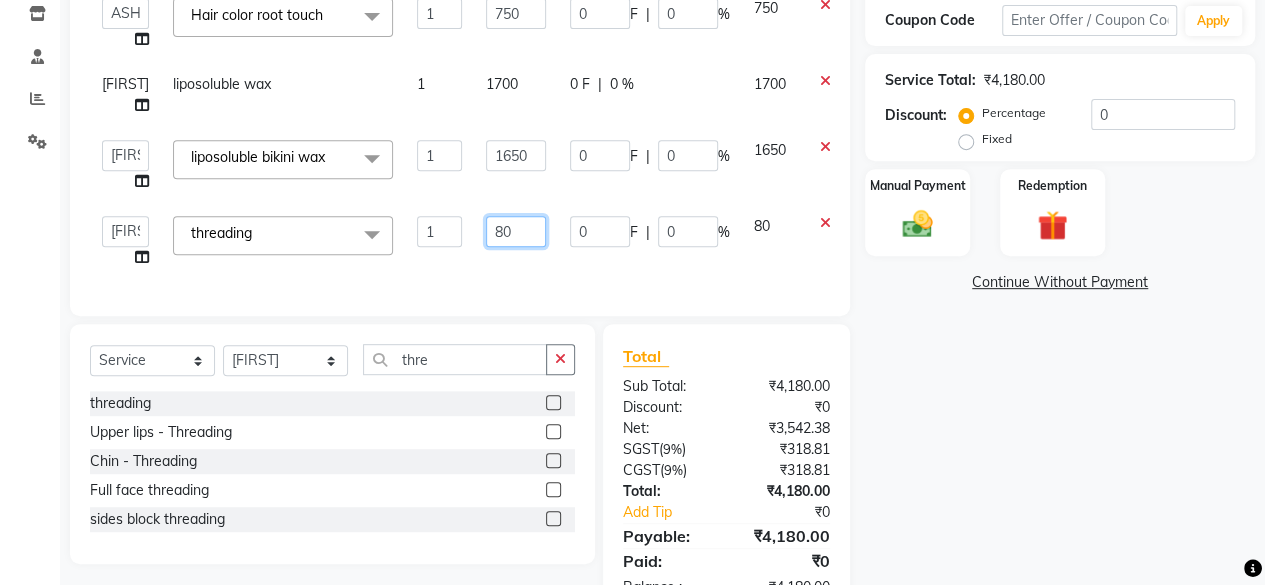 click on "80" 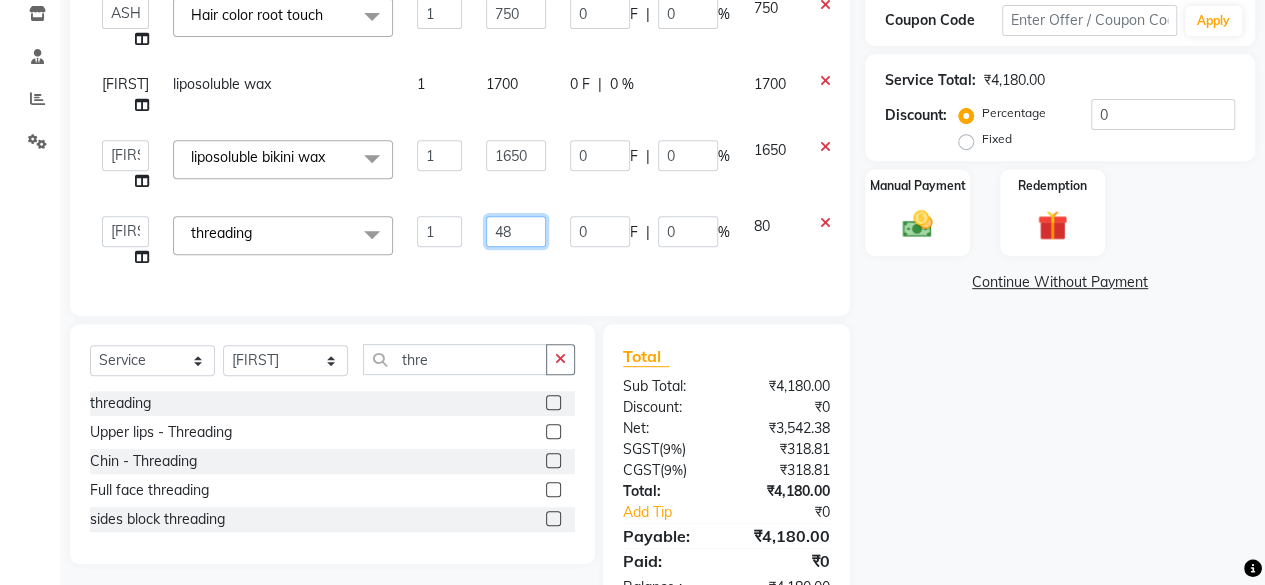 type on "480" 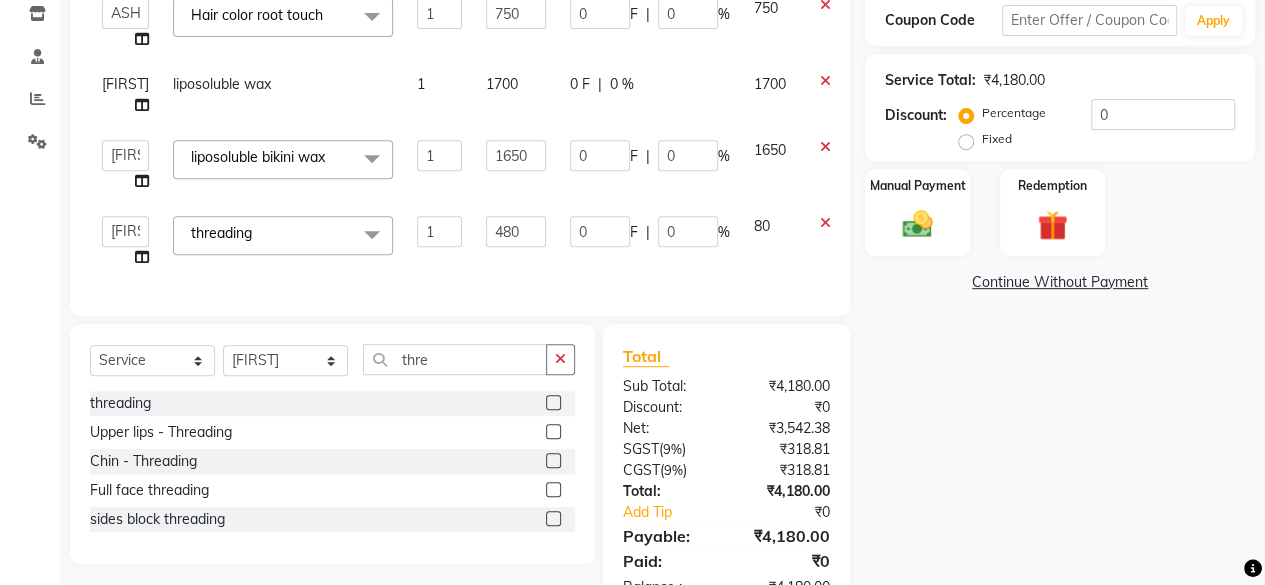 click on "480" 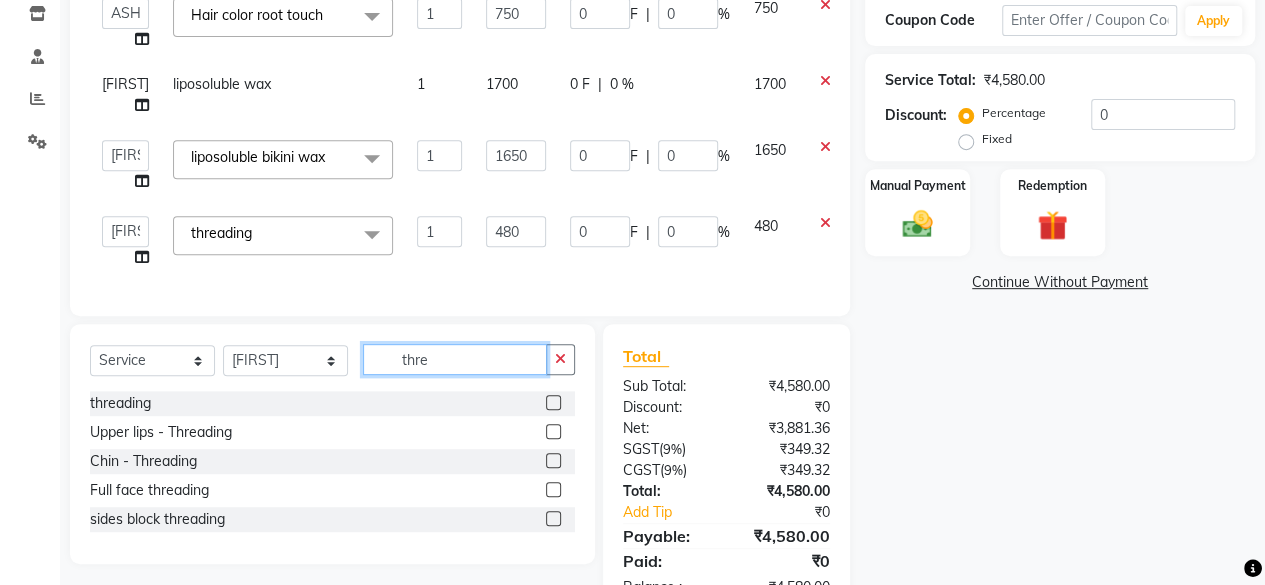 click on "thre" 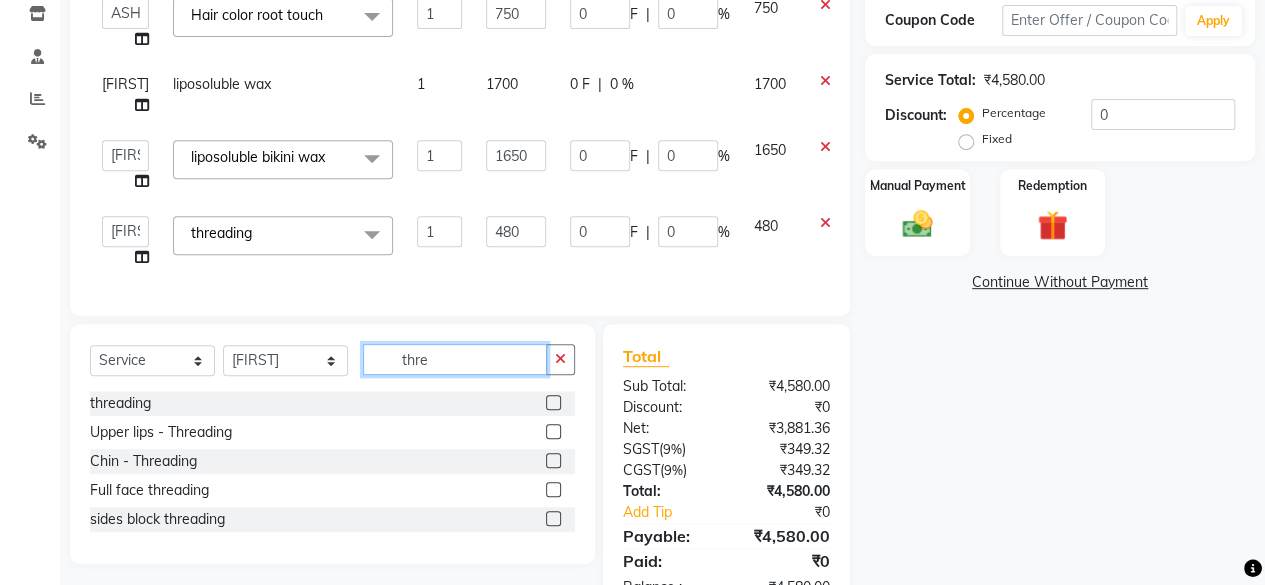 click on "thre" 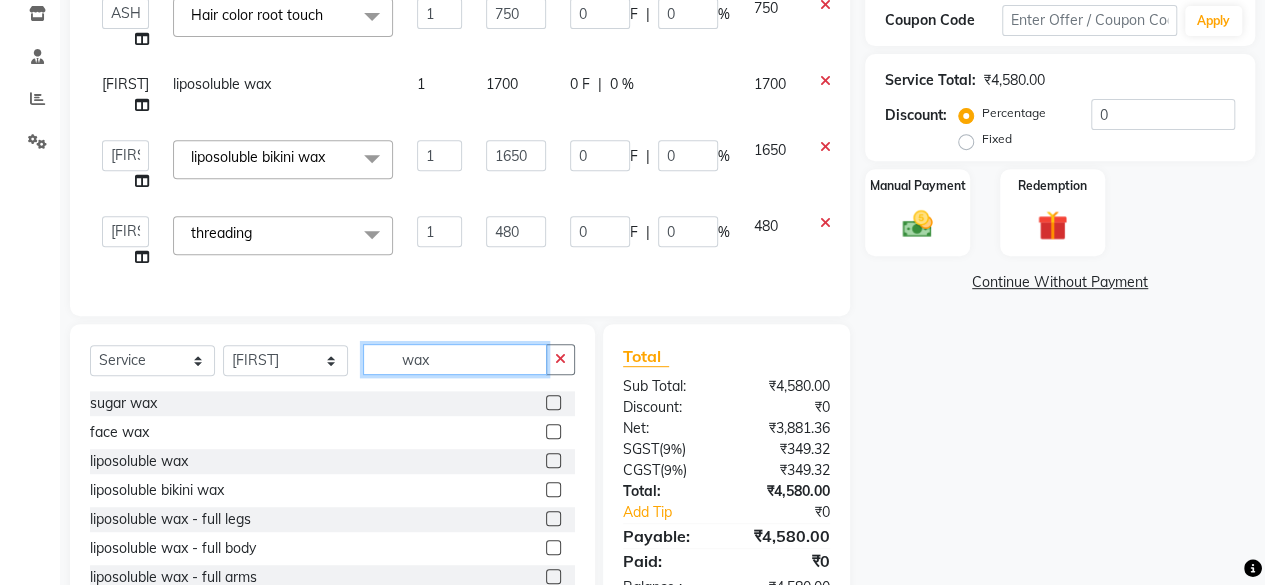 type on "wax" 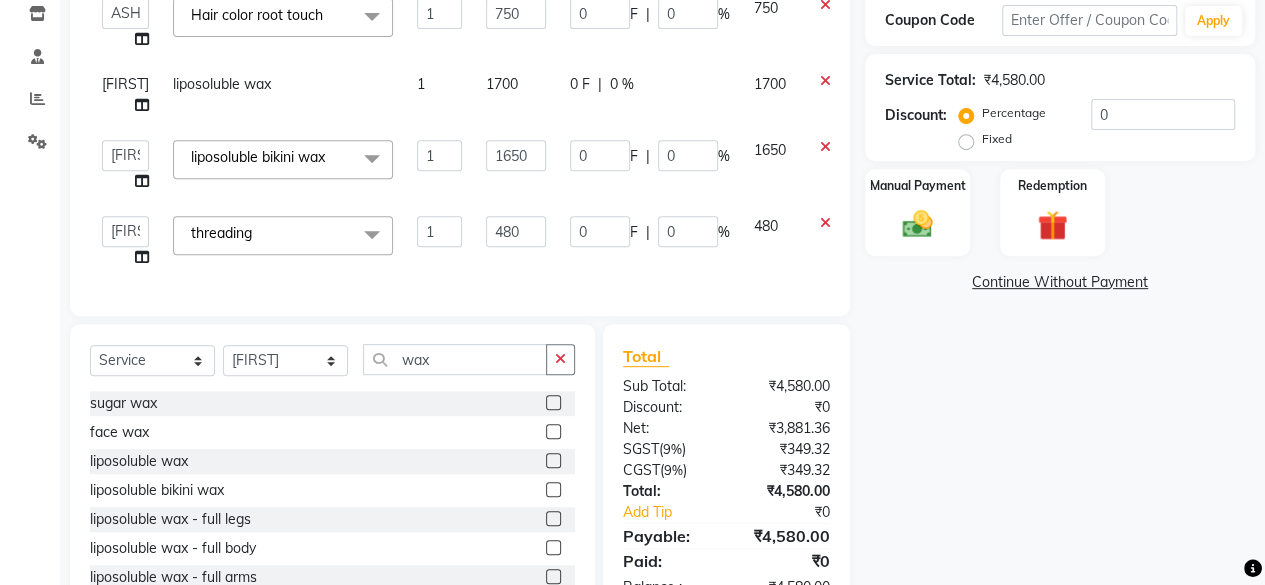 click 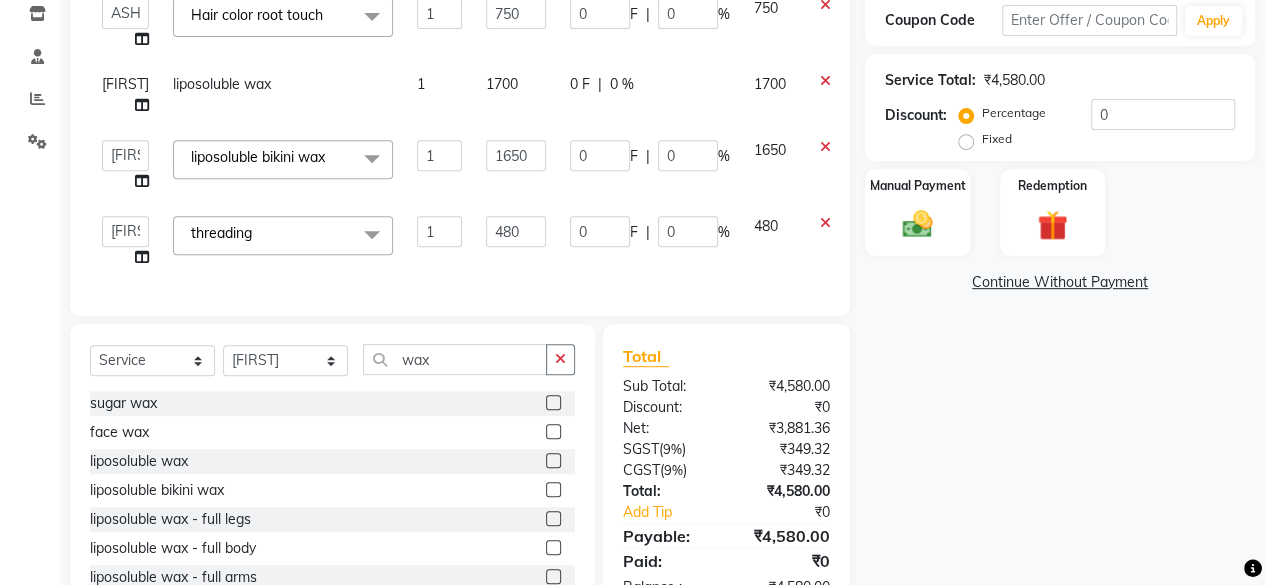 click at bounding box center (552, 461) 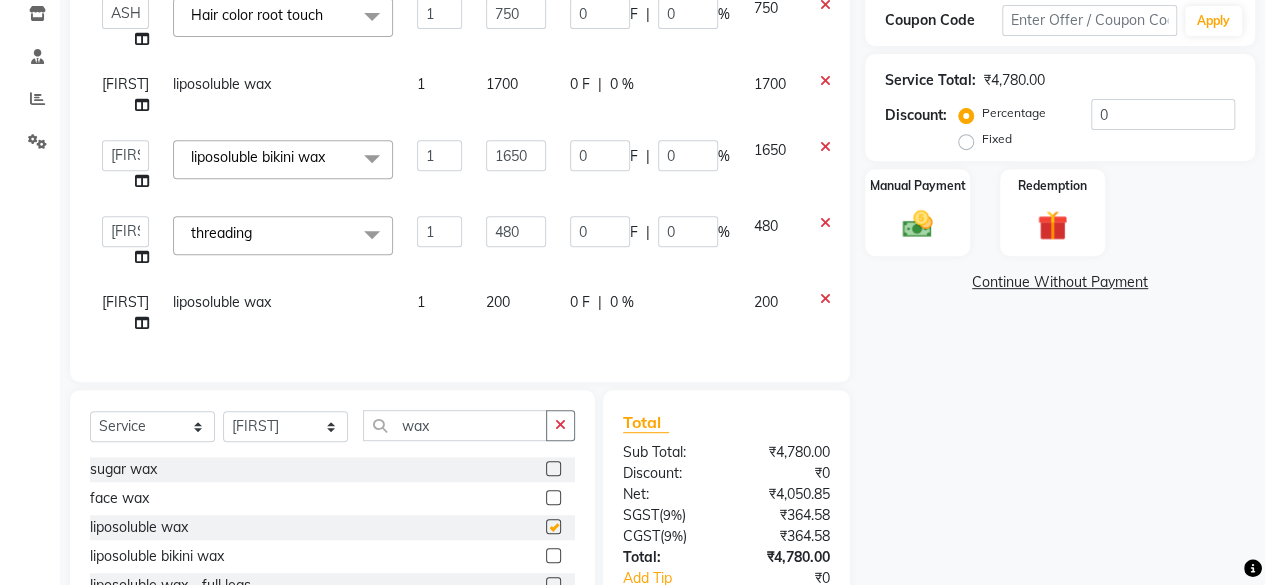 checkbox on "false" 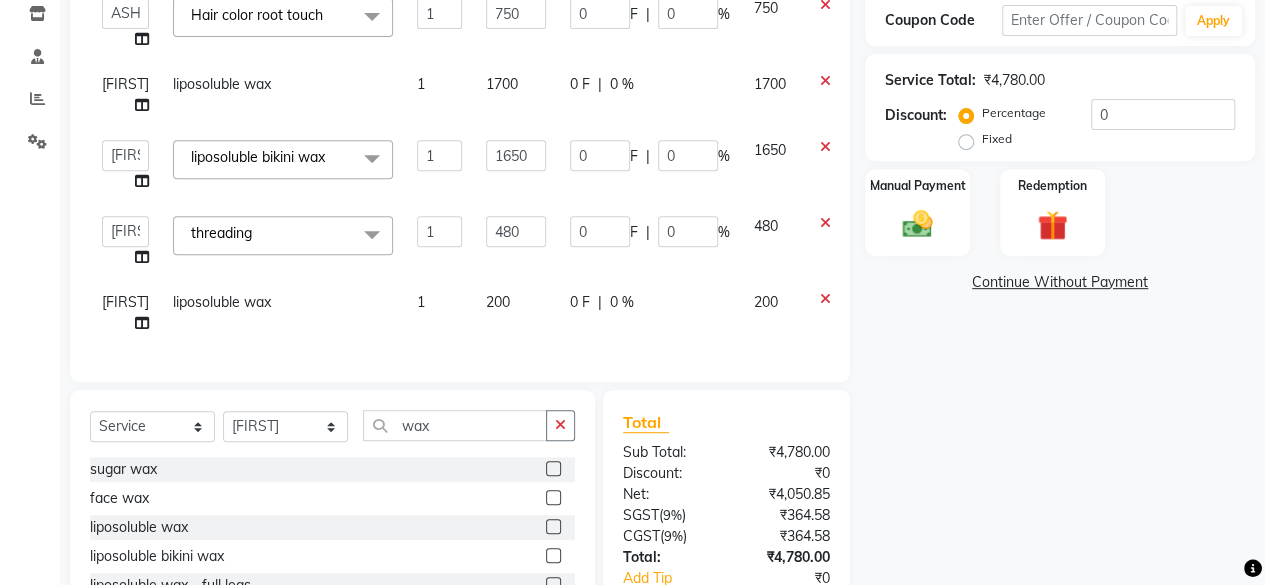 click on "200" 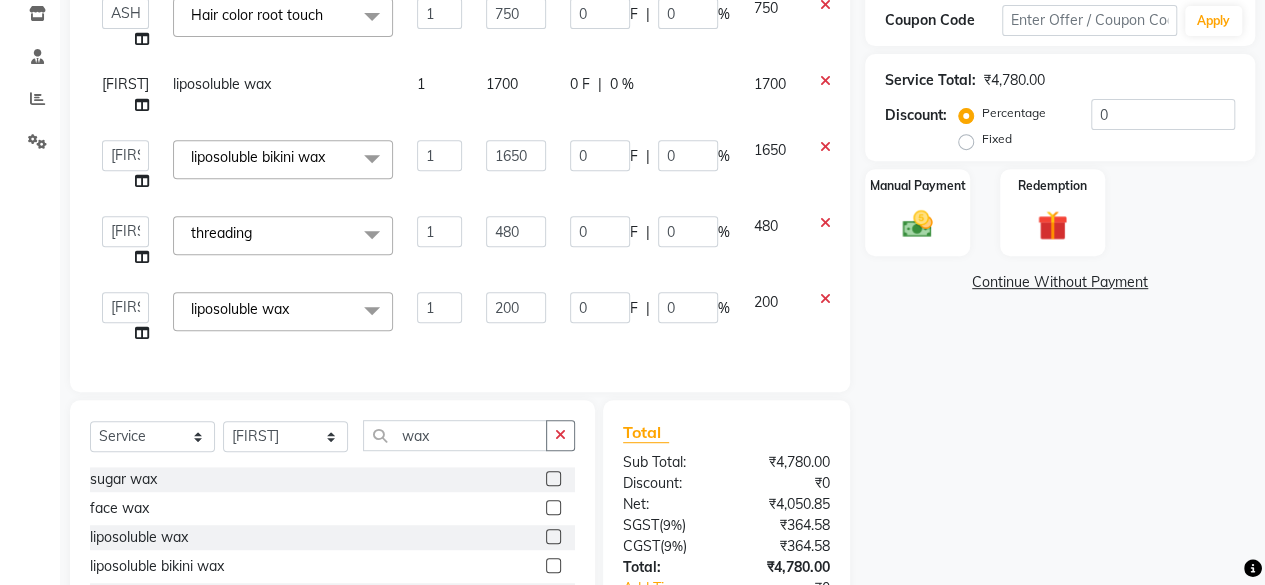 click on "200" 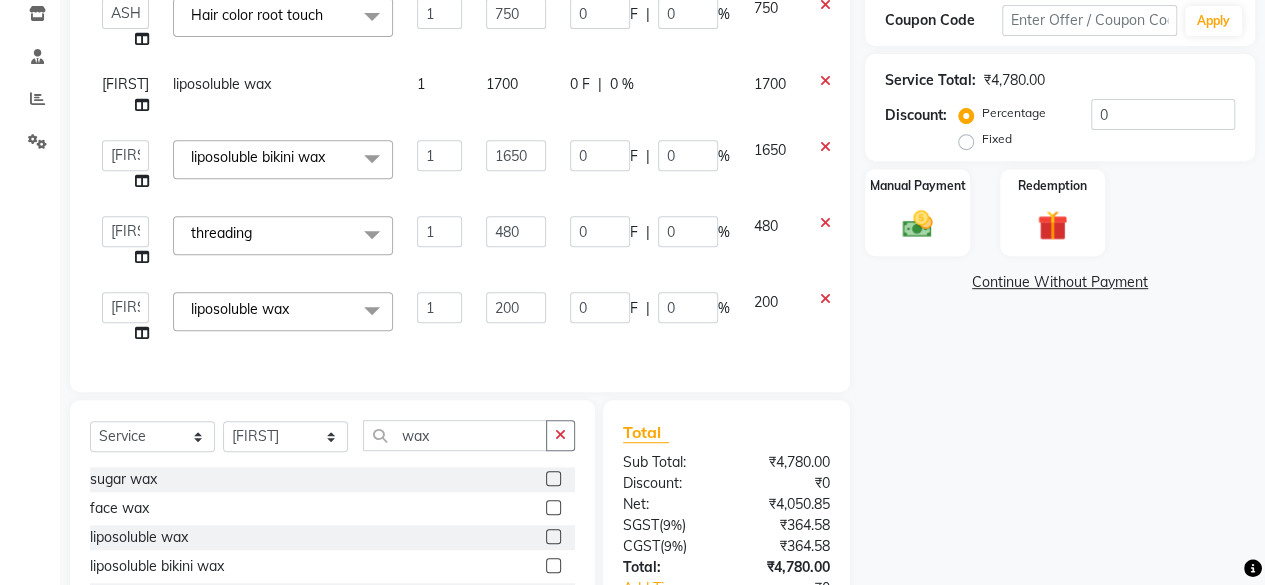 click on "200" 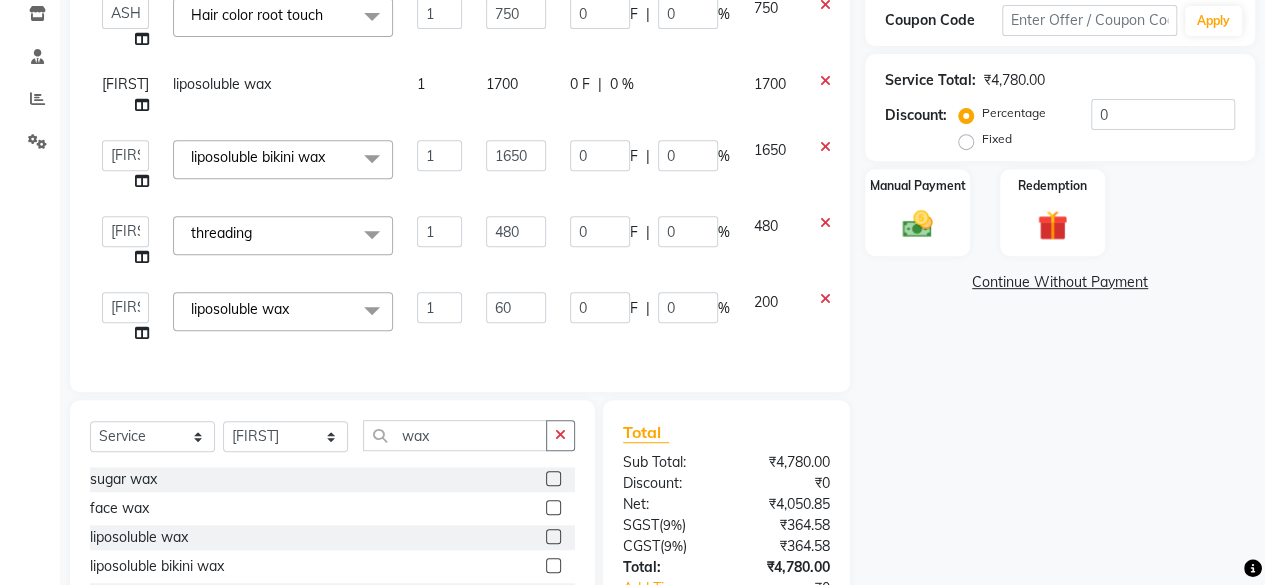 type on "600" 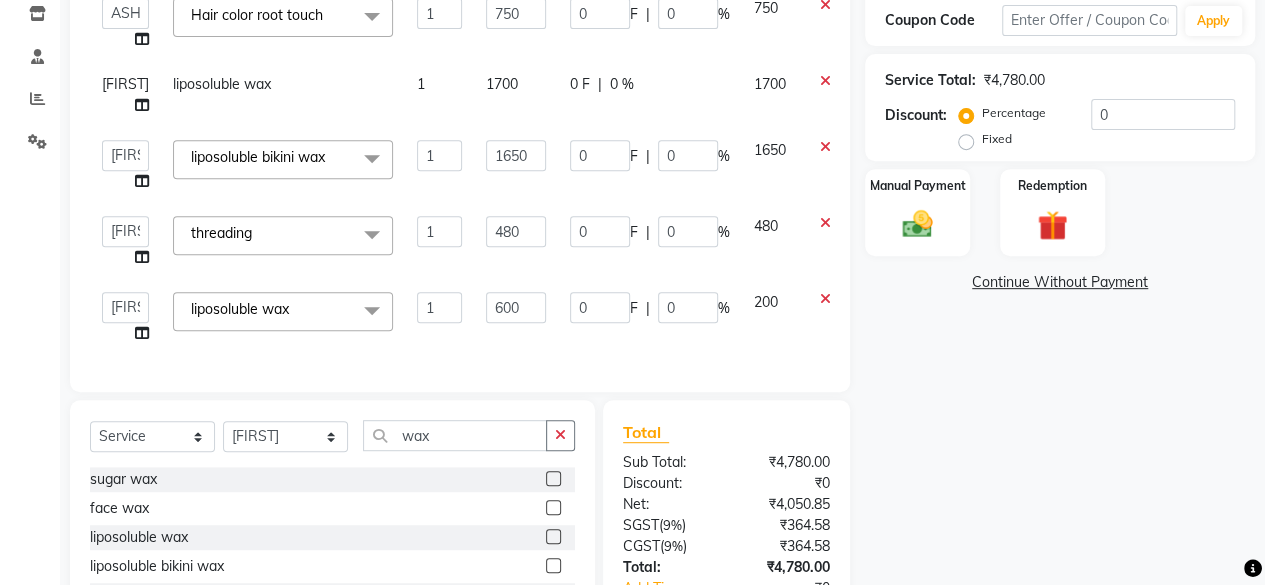 click on "600" 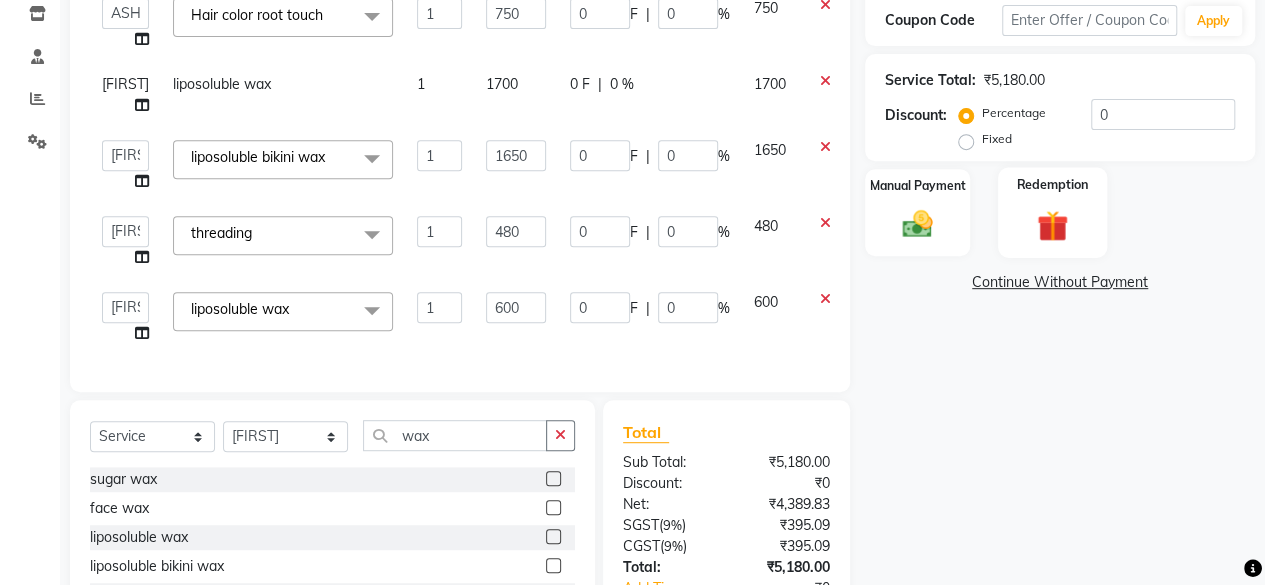 scroll, scrollTop: 444, scrollLeft: 0, axis: vertical 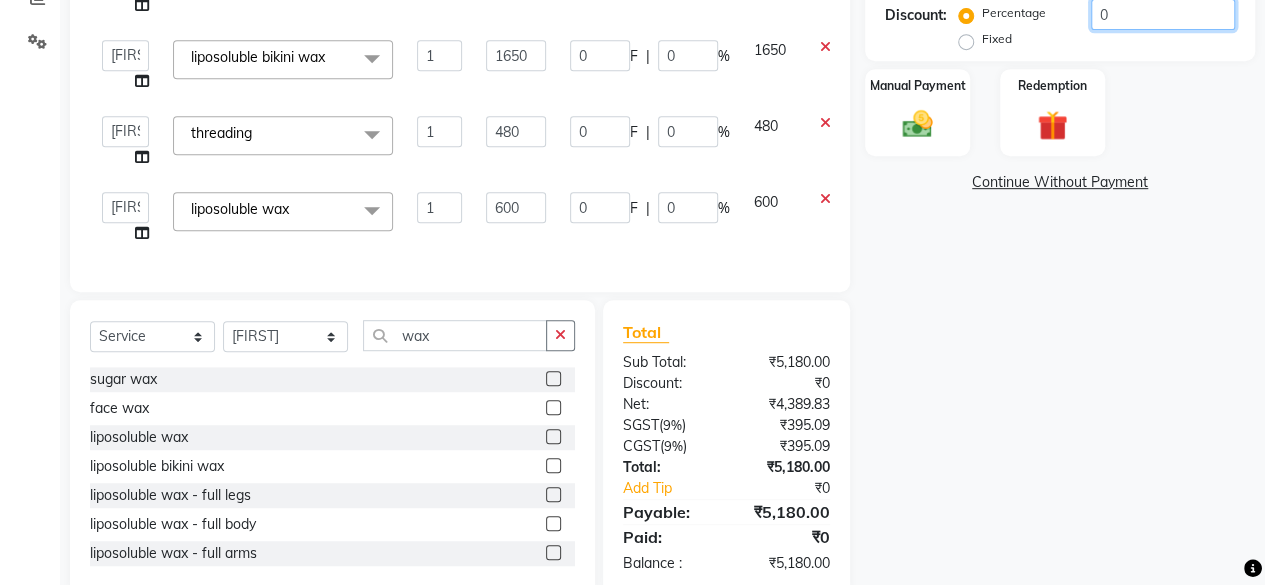 click on "0" 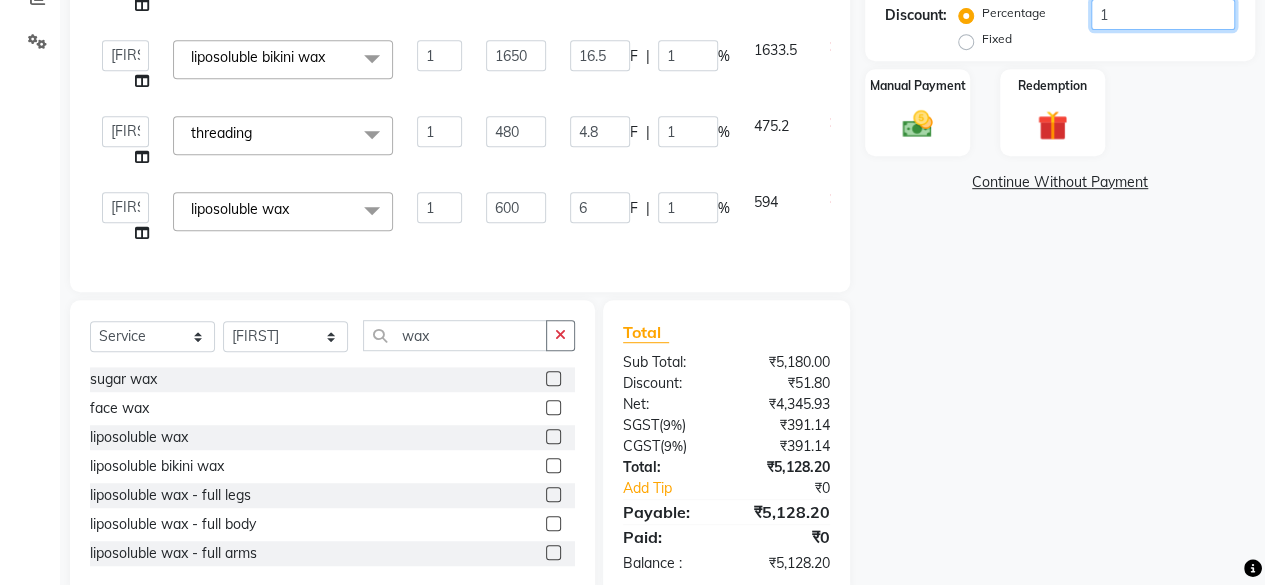 type on "10" 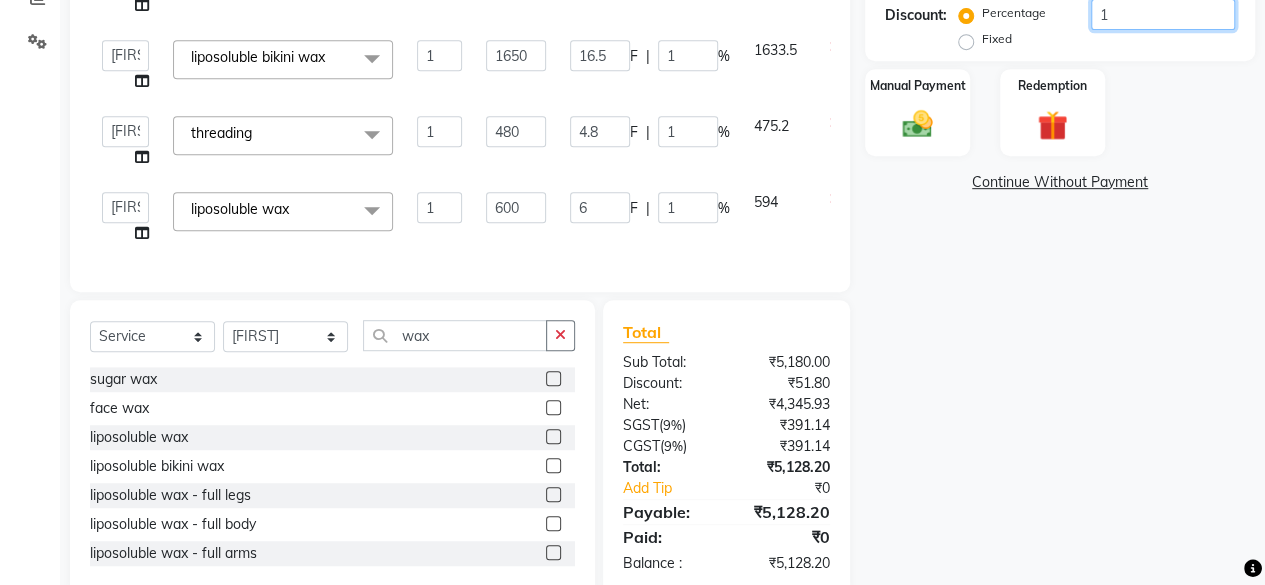 type on "75" 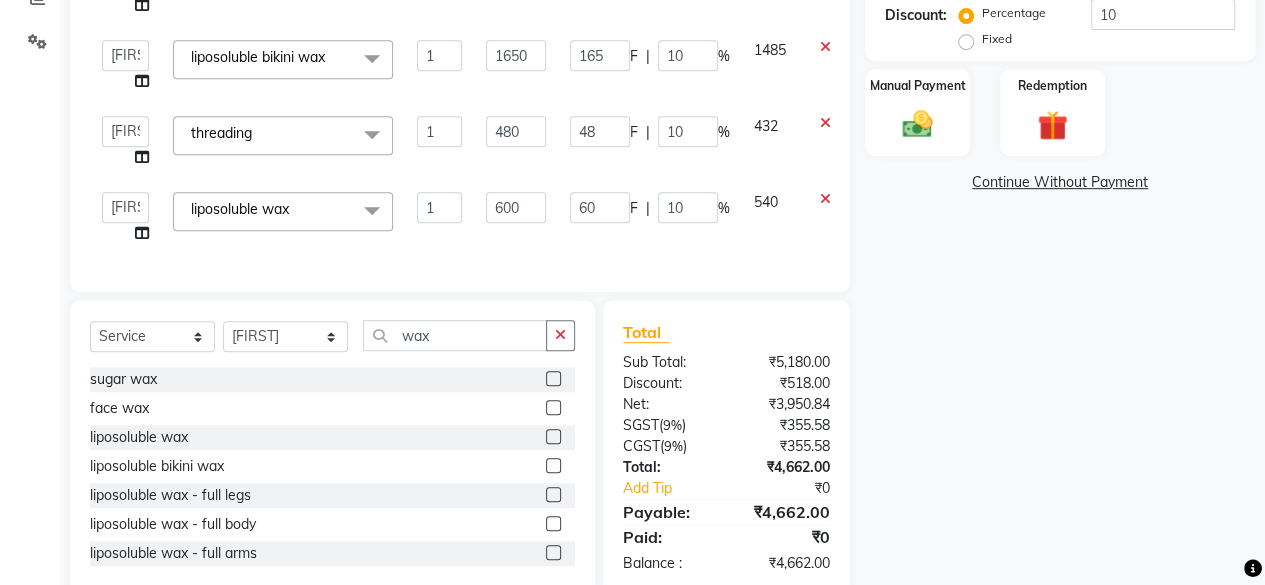 click on "Name: Dr [LAST] [LAST] Membership: No Active Membership Total Visits: 17 Card on file: 0 Last Visit: 08-07-2025 Points: 0 Coupon Code Apply Service Total: ₹5,180.00 Discount: Percentage Fixed 10 Manual Payment Redemption Continue Without Payment" 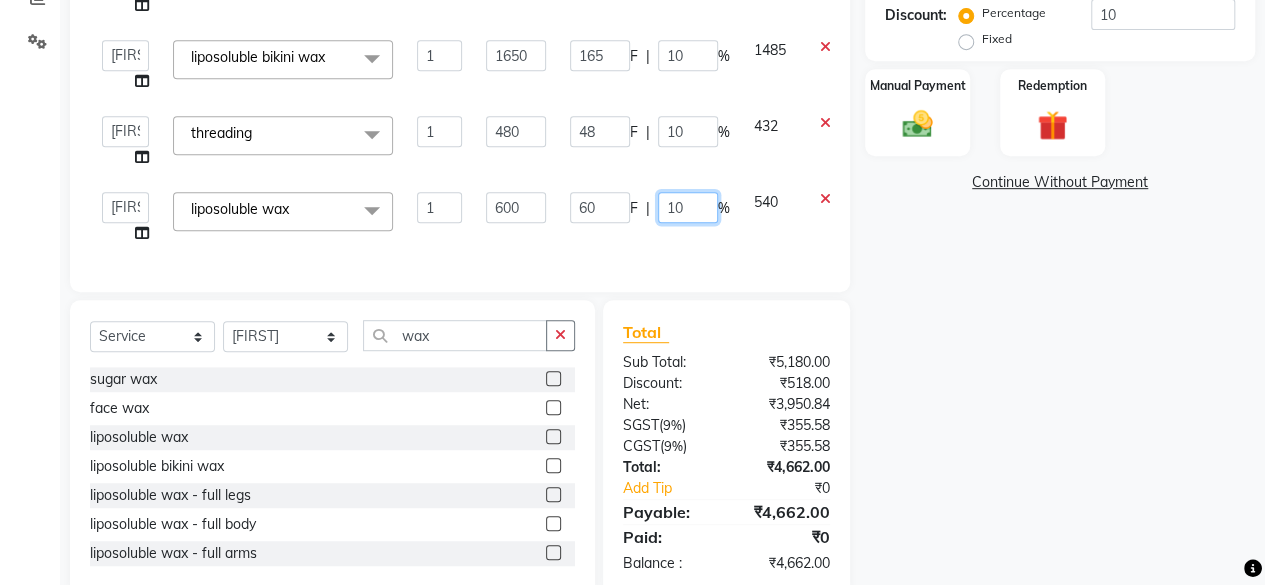 click on "10" 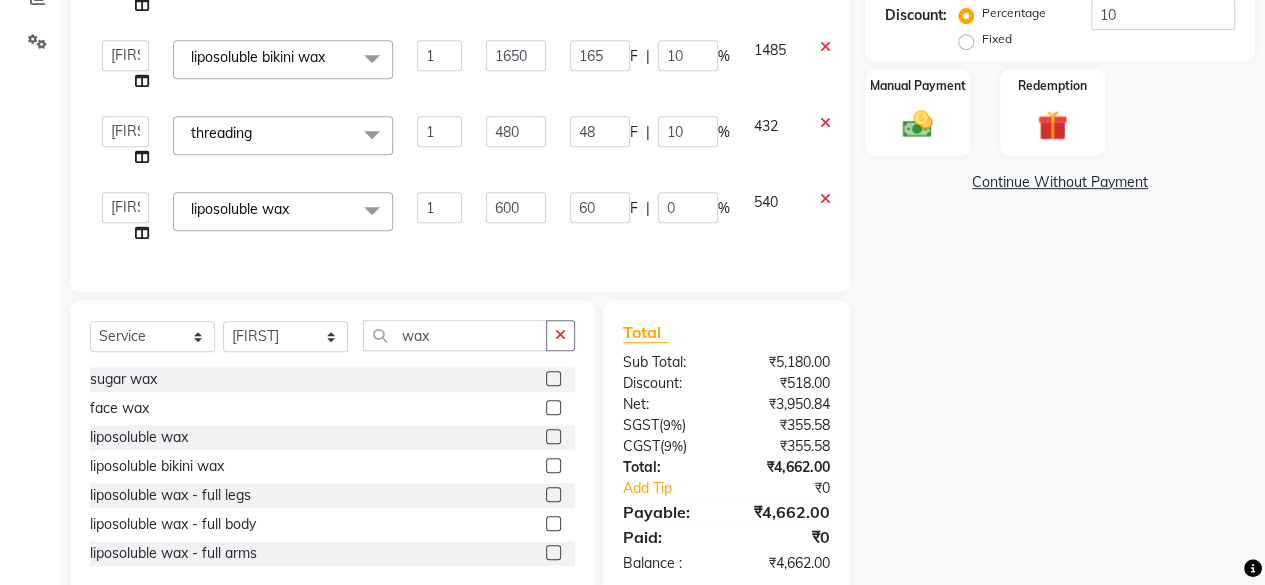 click on "60 F | 0 %" 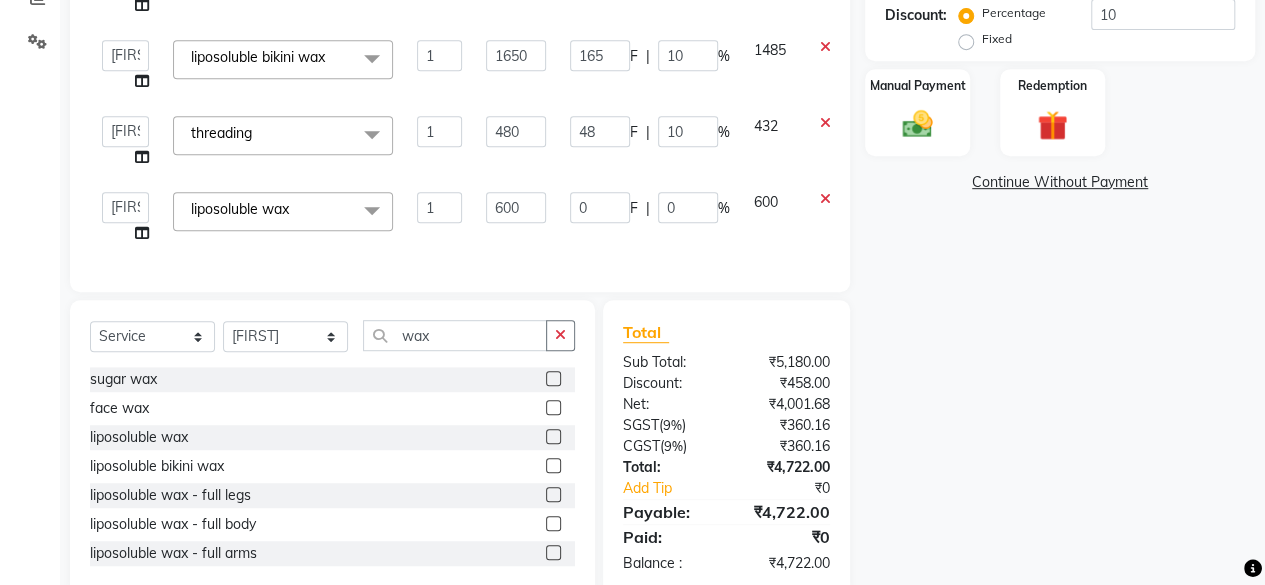 scroll, scrollTop: 498, scrollLeft: 0, axis: vertical 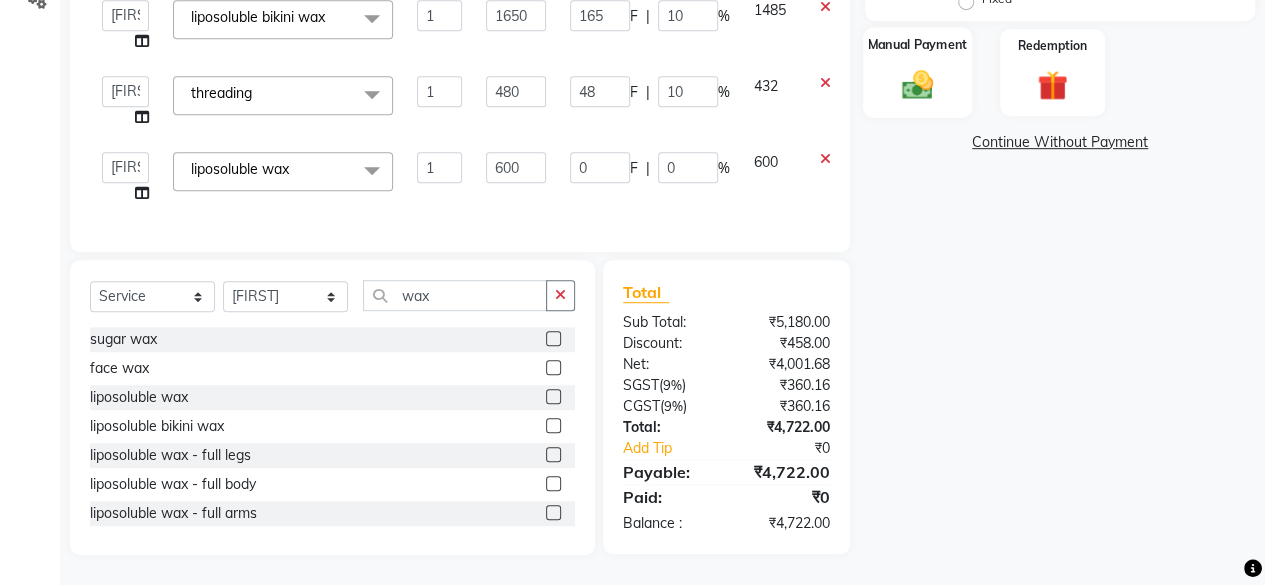 click 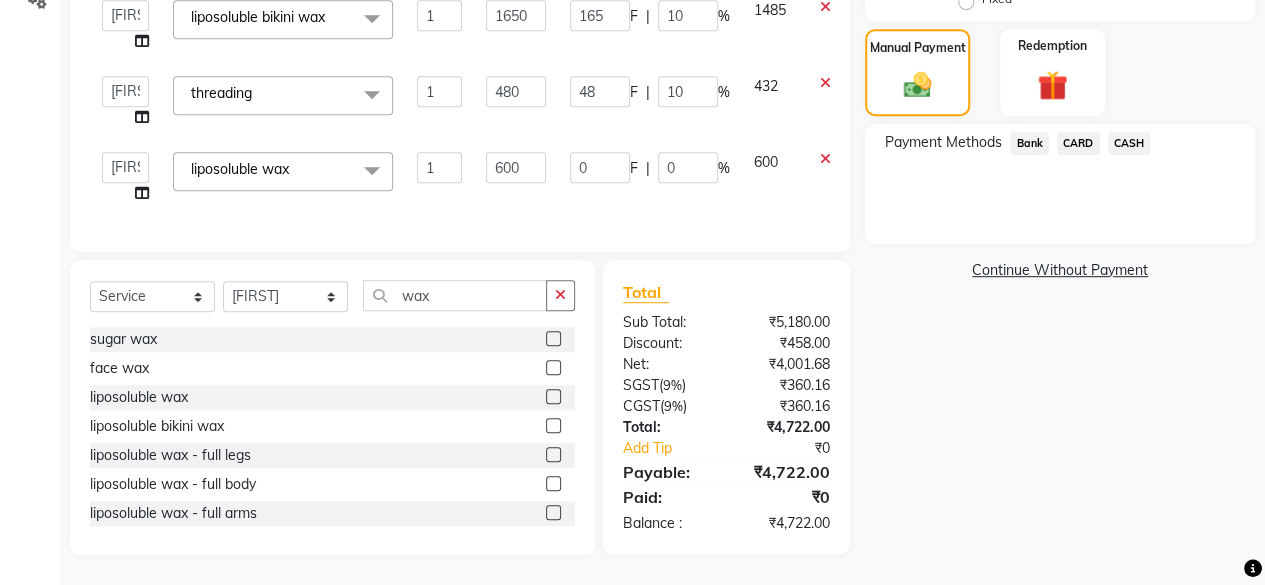click on "Bank" 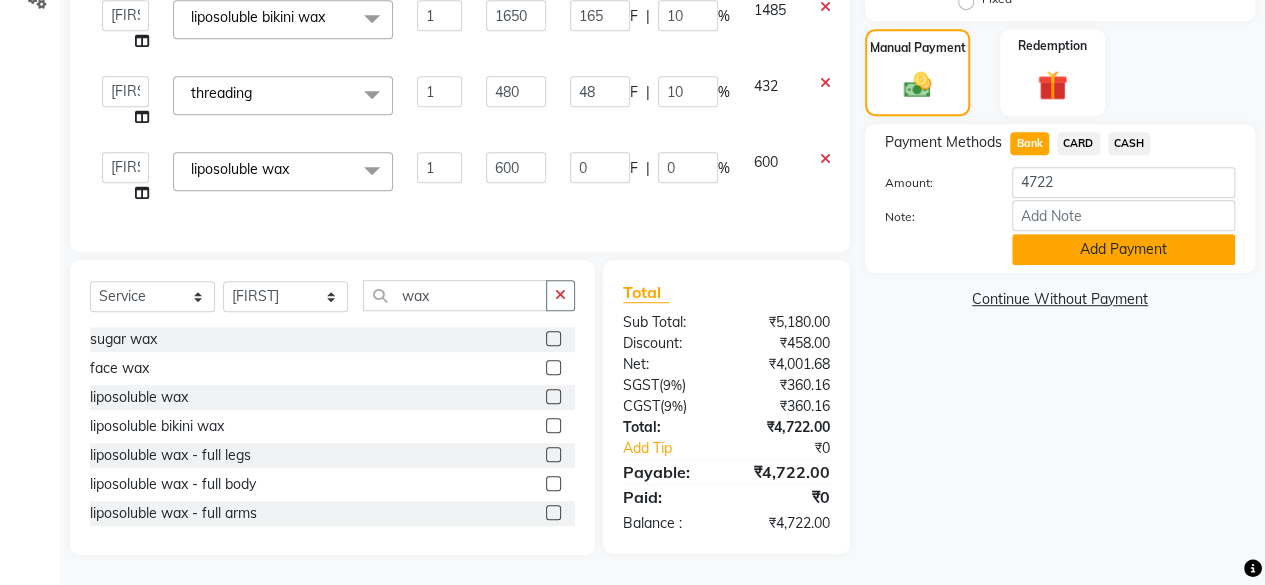 click on "Add Payment" 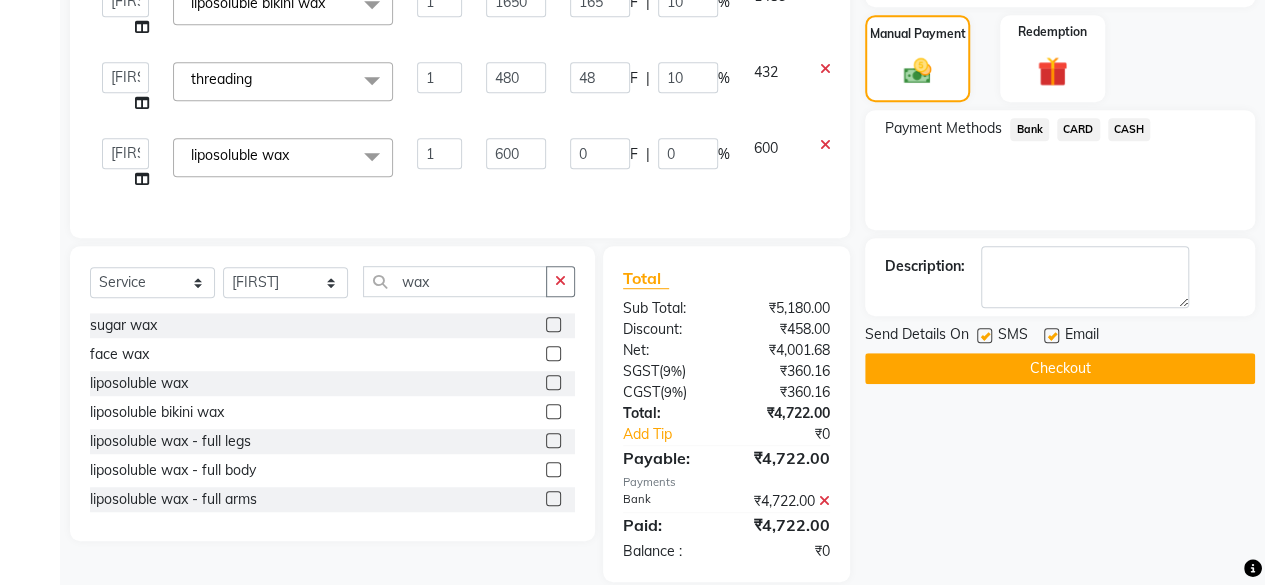 scroll, scrollTop: 538, scrollLeft: 0, axis: vertical 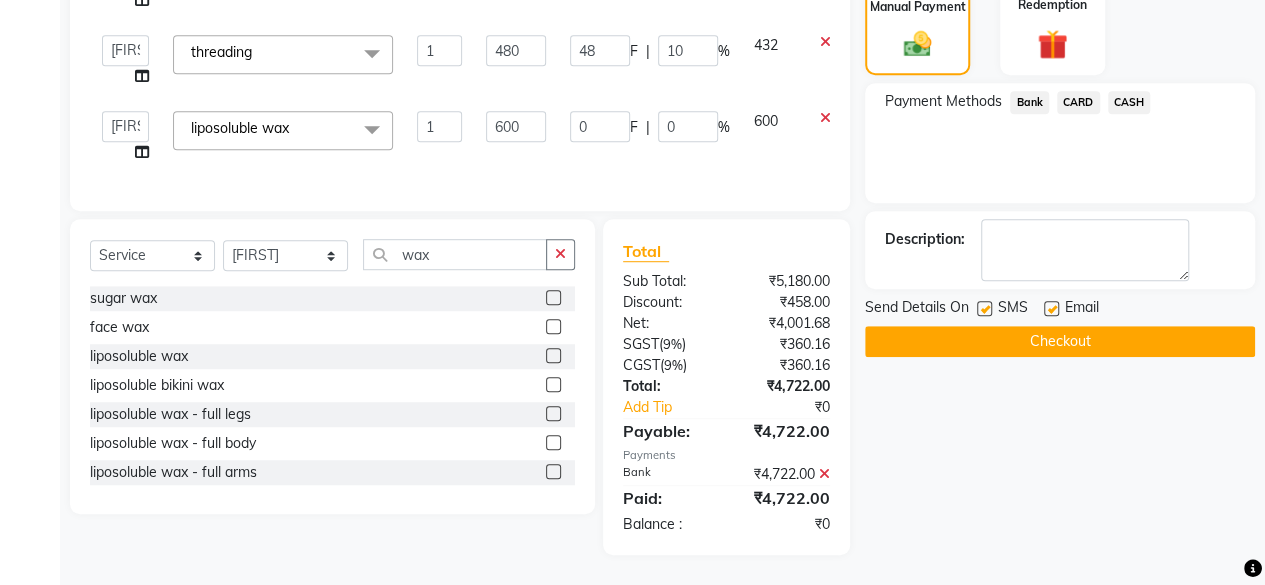 click on "Checkout" 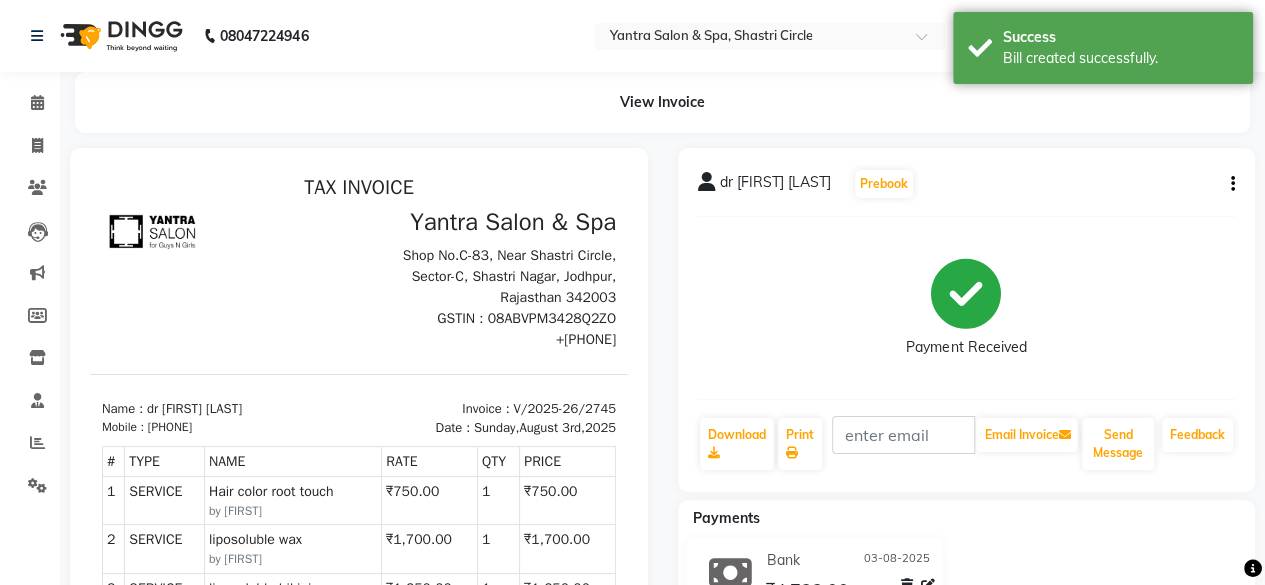 scroll, scrollTop: 0, scrollLeft: 0, axis: both 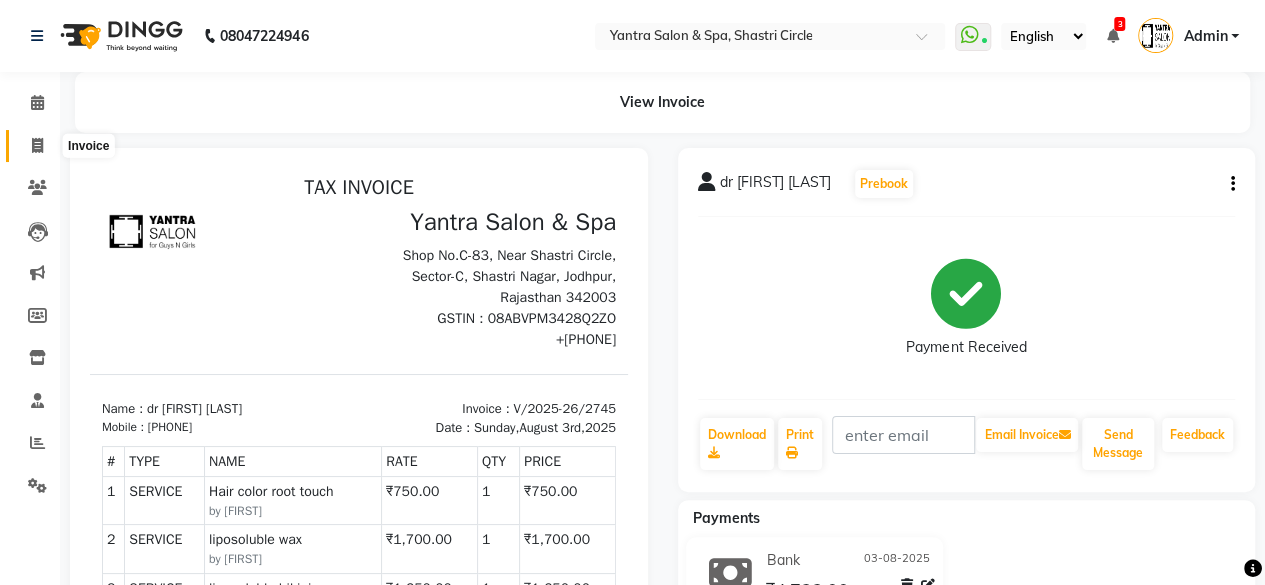 click 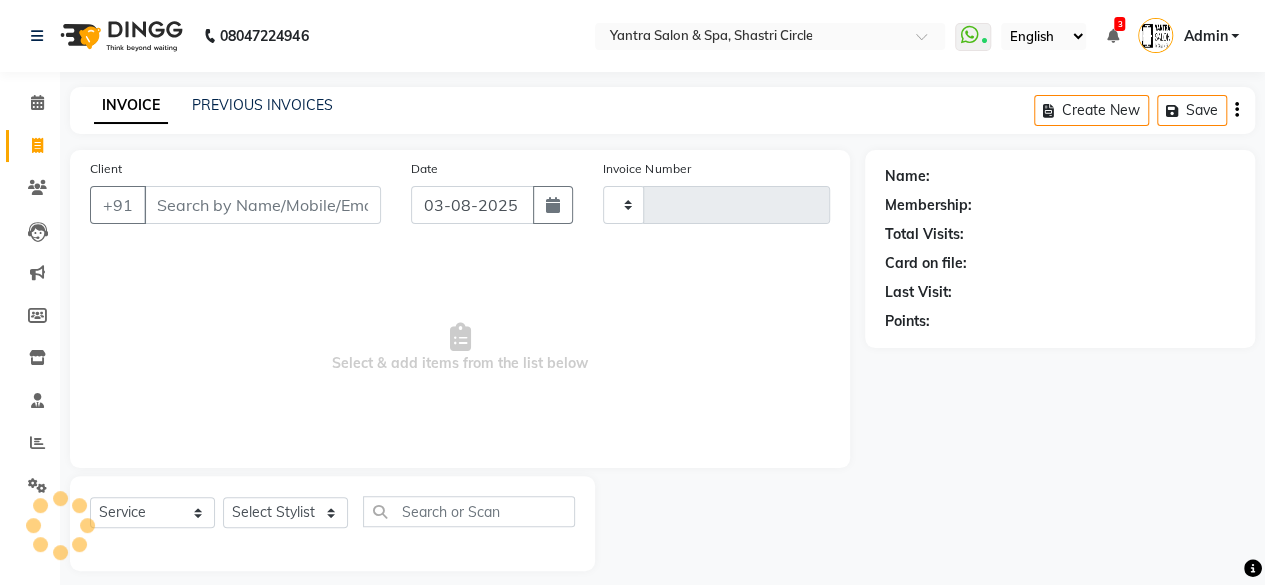 click on "Client" at bounding box center (262, 205) 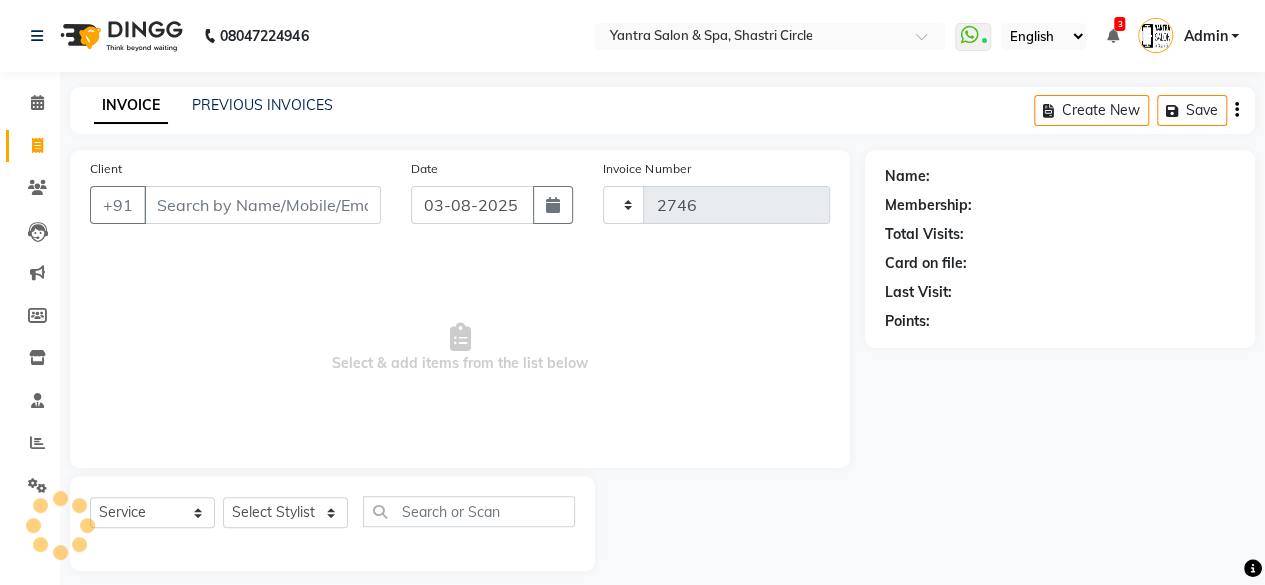scroll, scrollTop: 15, scrollLeft: 0, axis: vertical 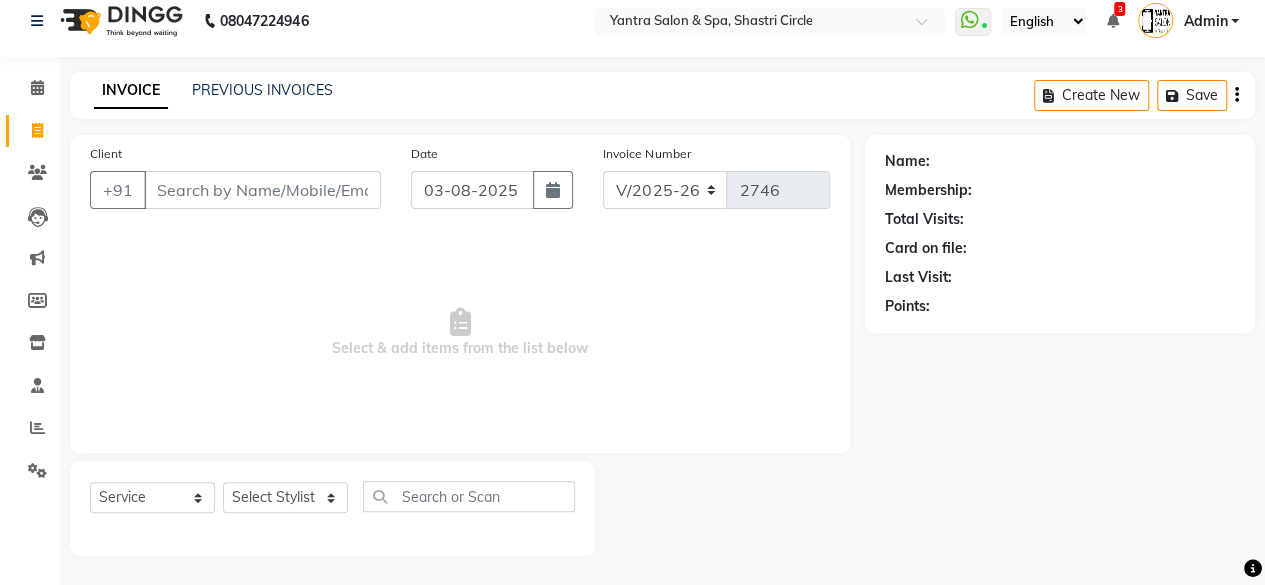 click on "Client" at bounding box center (262, 190) 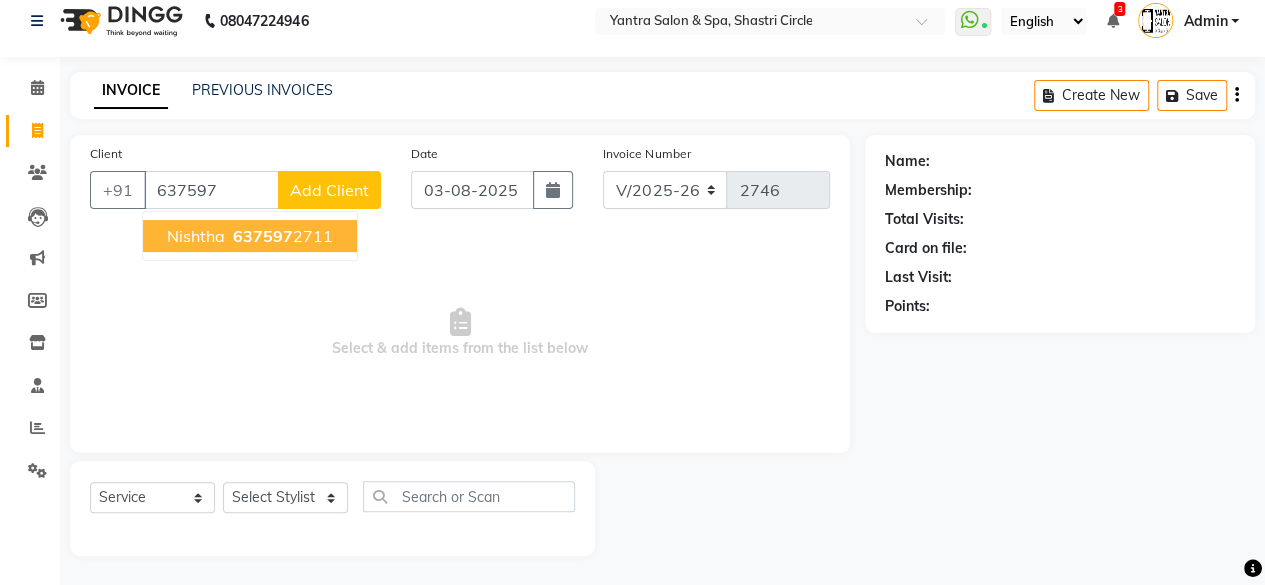 click on "637597" at bounding box center [263, 236] 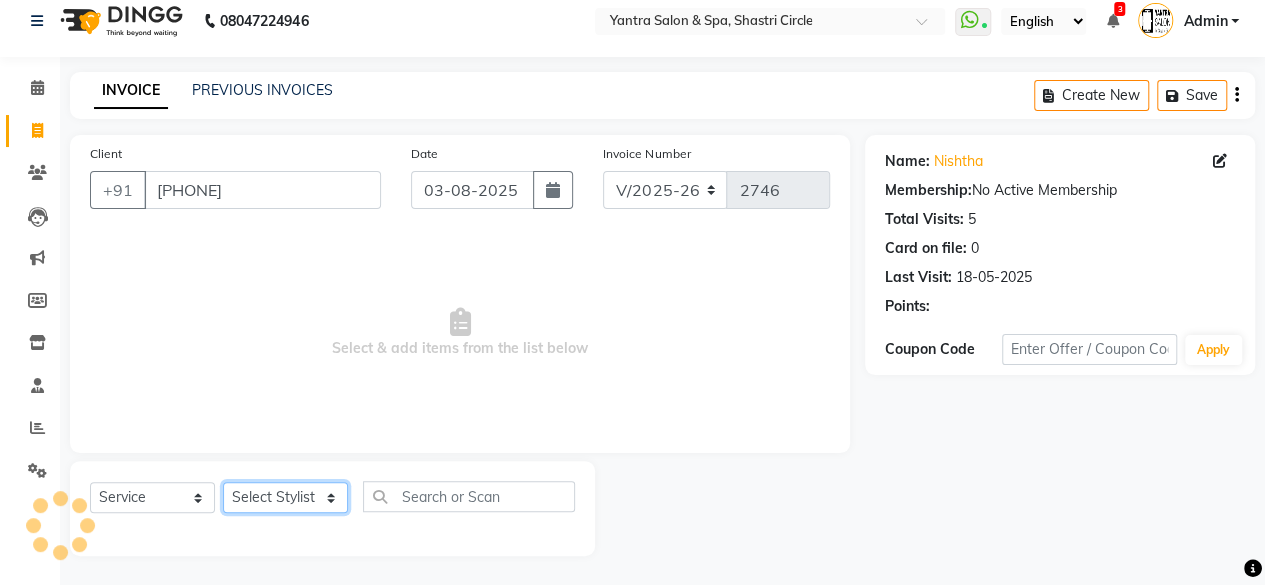 click on "Select Stylist Arvind ASHA bhawna goyal Dev Dimple Director Harsha Hemlata kajal Latika lucky Manager Manisha maam Neelu  Pallavi Pinky Priyanka Rahul Sekhar usha" 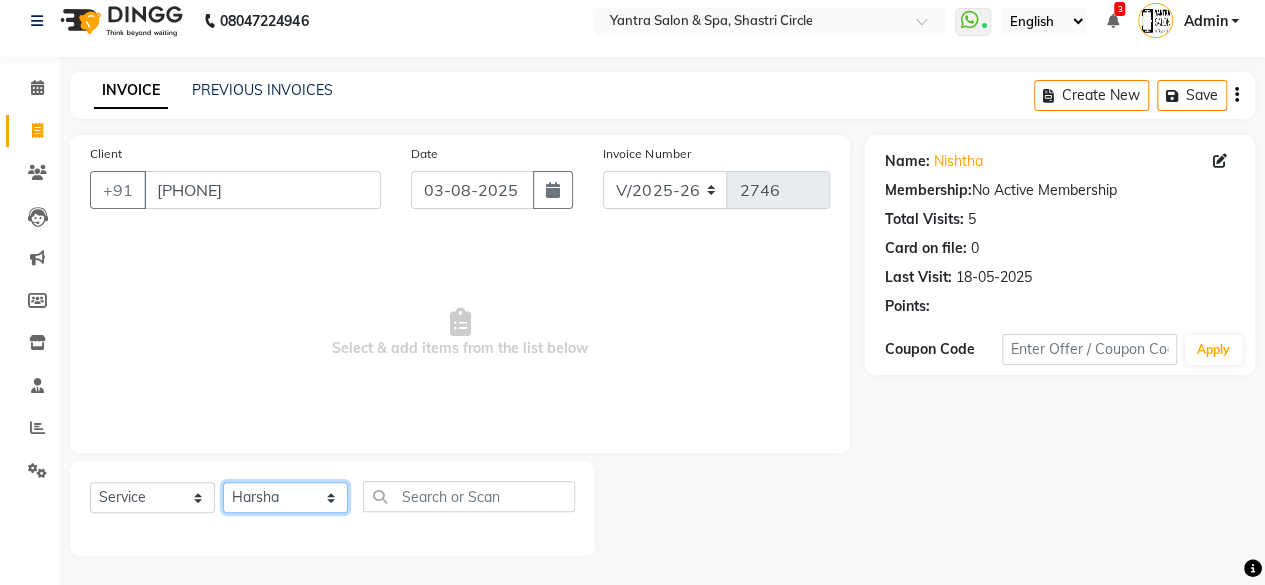 click on "Select Stylist Arvind ASHA bhawna goyal Dev Dimple Director Harsha Hemlata kajal Latika lucky Manager Manisha maam Neelu  Pallavi Pinky Priyanka Rahul Sekhar usha" 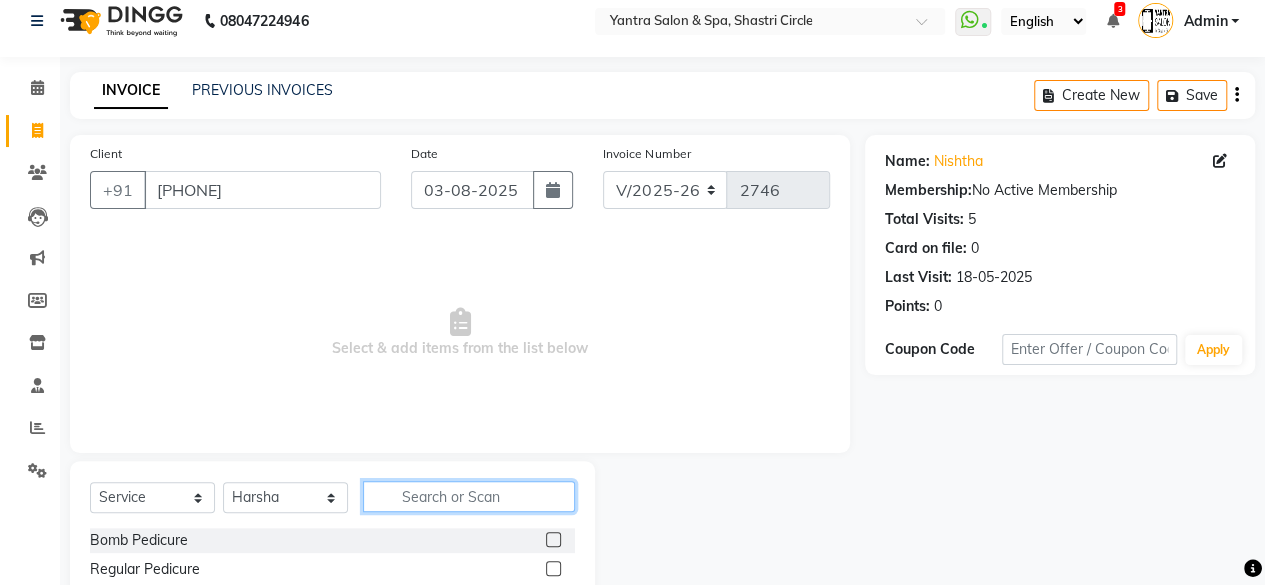 click 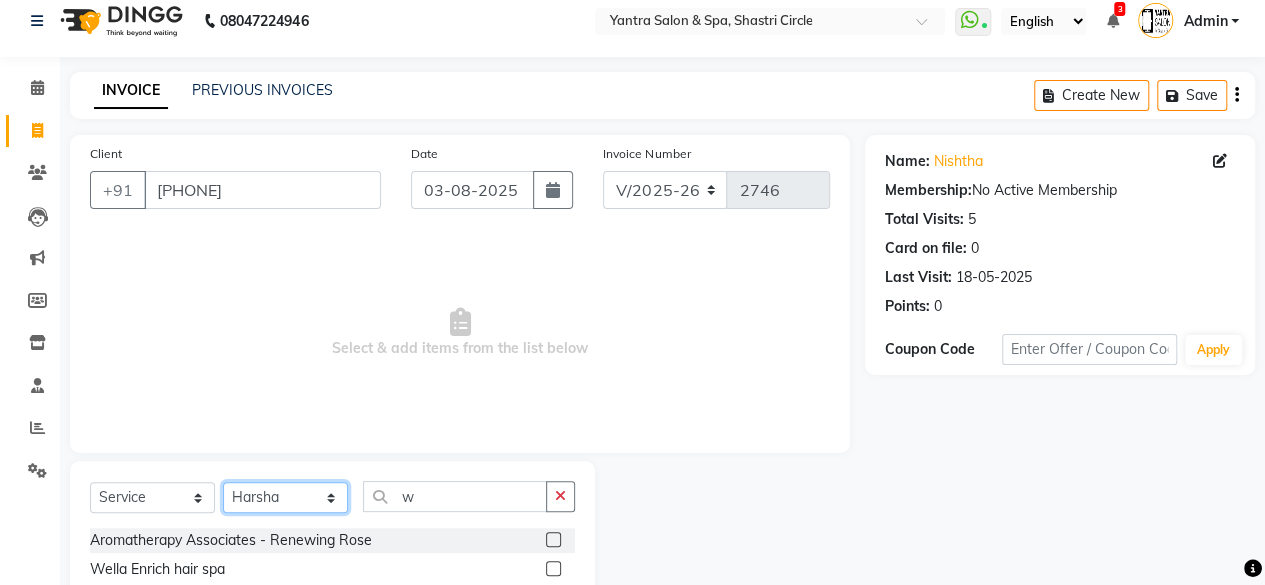 click on "Select Stylist Arvind ASHA bhawna goyal Dev Dimple Director Harsha Hemlata kajal Latika lucky Manager Manisha maam Neelu  Pallavi Pinky Priyanka Rahul Sekhar usha" 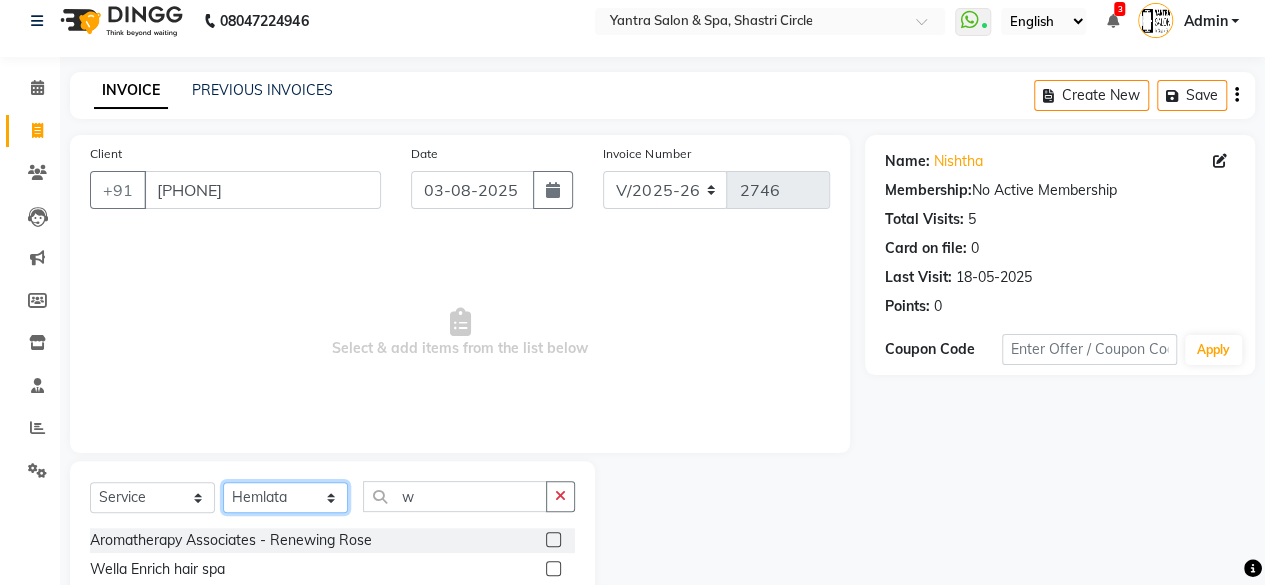 click on "Select Stylist Arvind ASHA bhawna goyal Dev Dimple Director Harsha Hemlata kajal Latika lucky Manager Manisha maam Neelu  Pallavi Pinky Priyanka Rahul Sekhar usha" 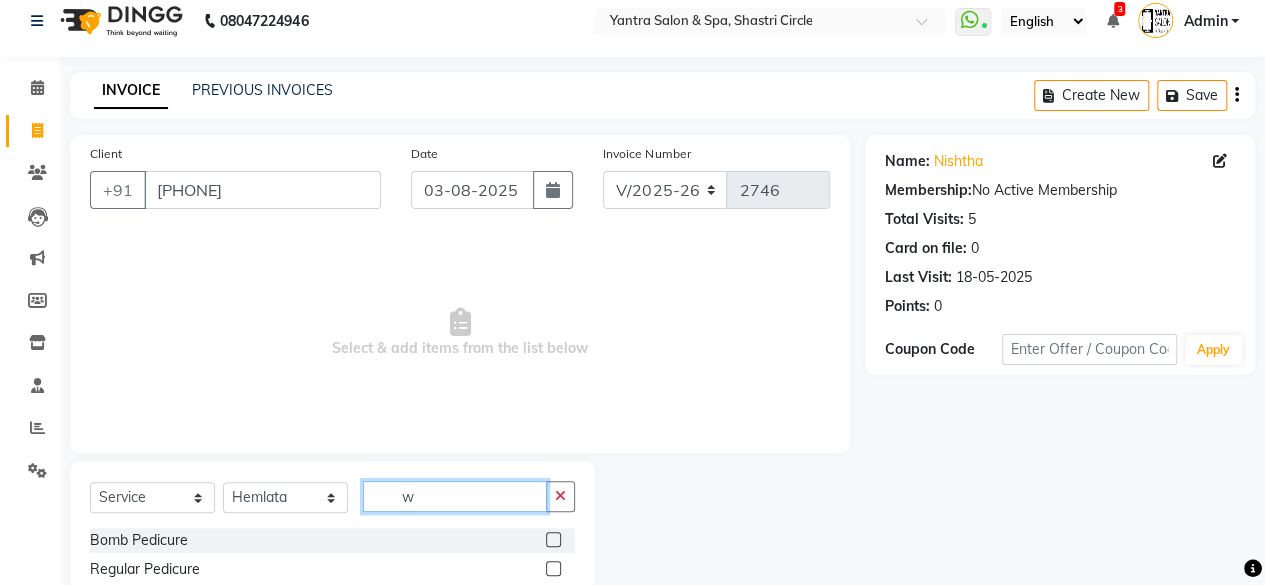 click on "w" 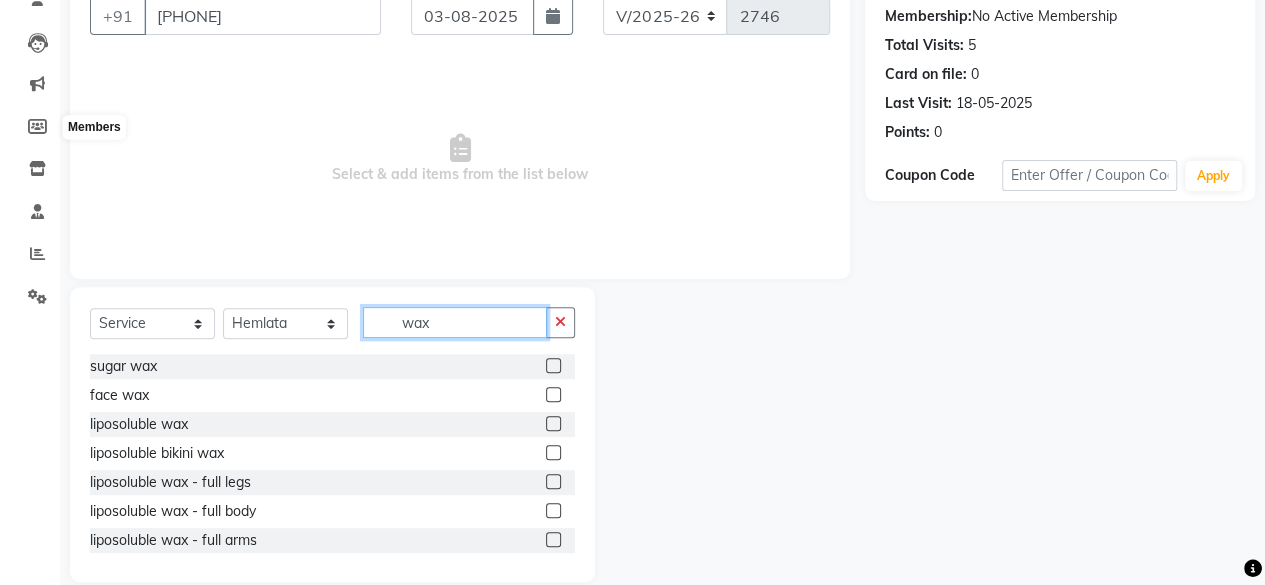 scroll, scrollTop: 215, scrollLeft: 0, axis: vertical 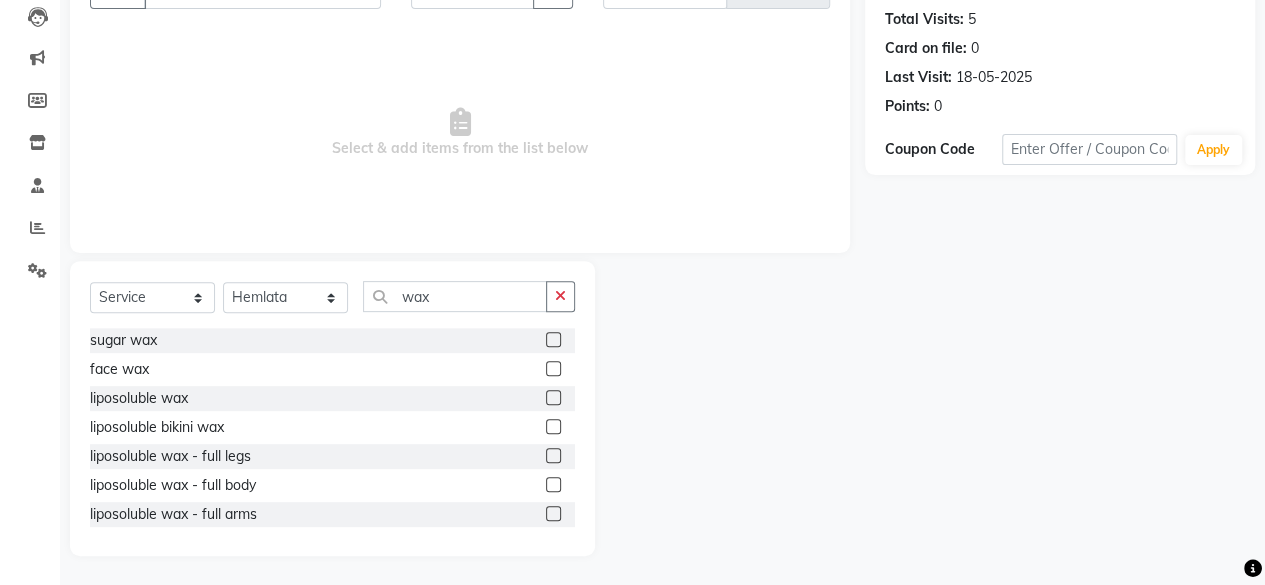 click 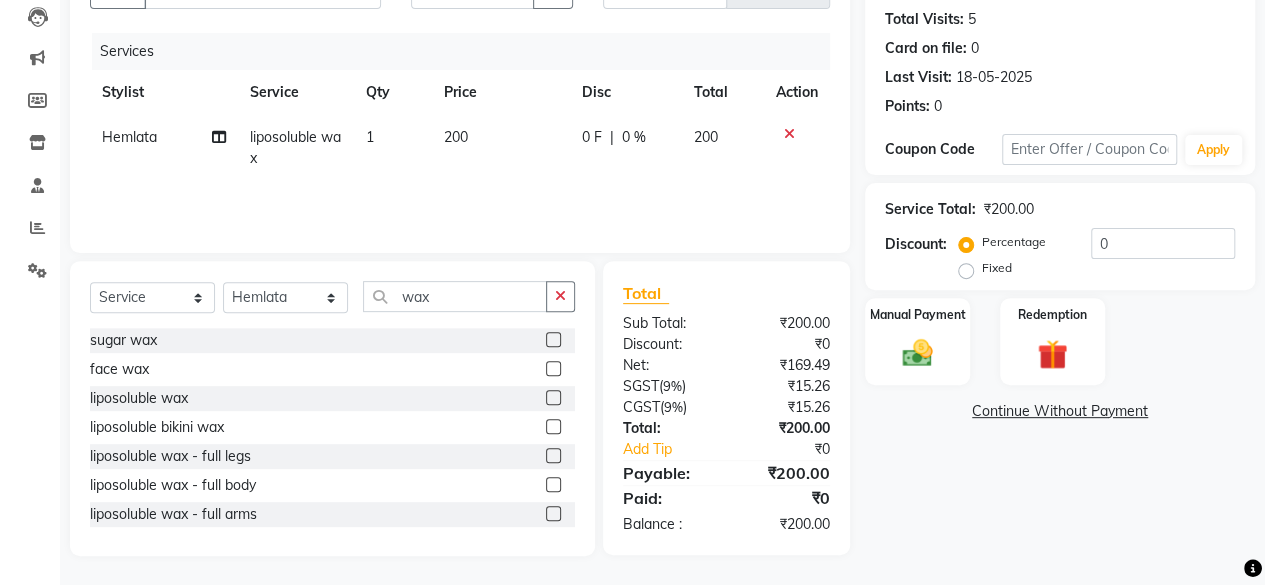 click on "200" 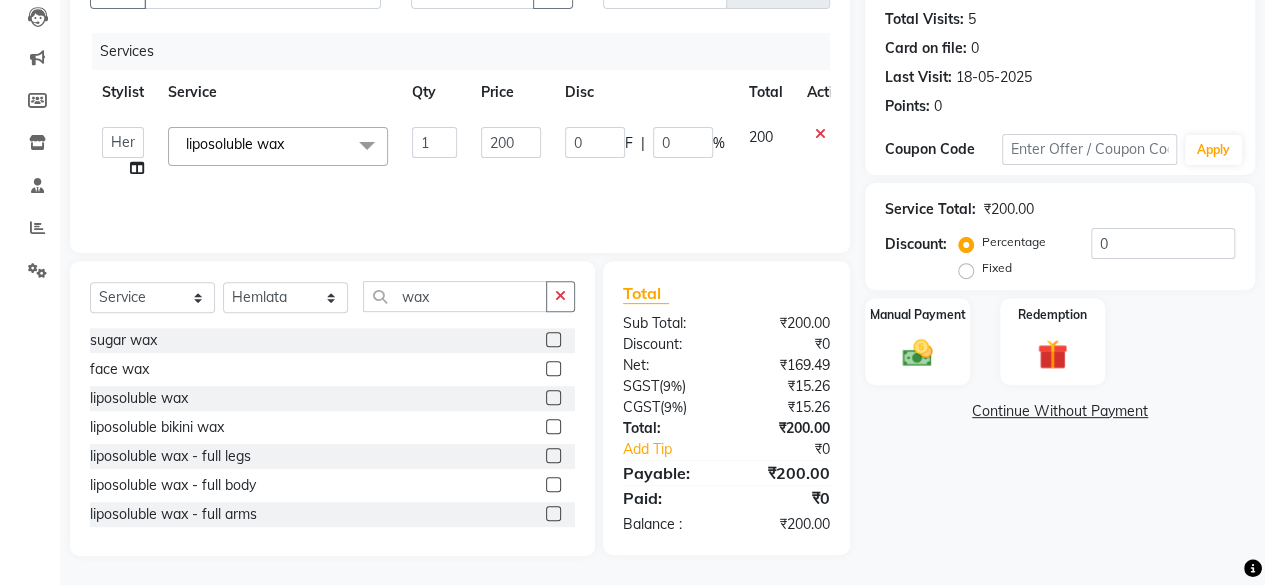 click on "200" 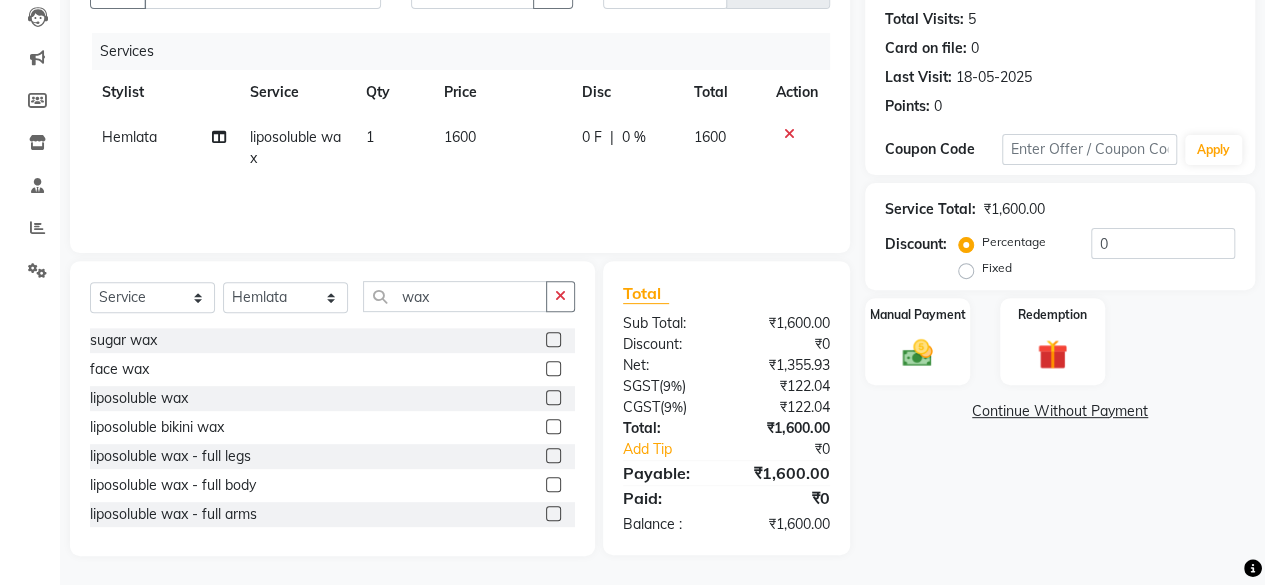 drag, startPoint x: 570, startPoint y: 191, endPoint x: 945, endPoint y: 211, distance: 375.53296 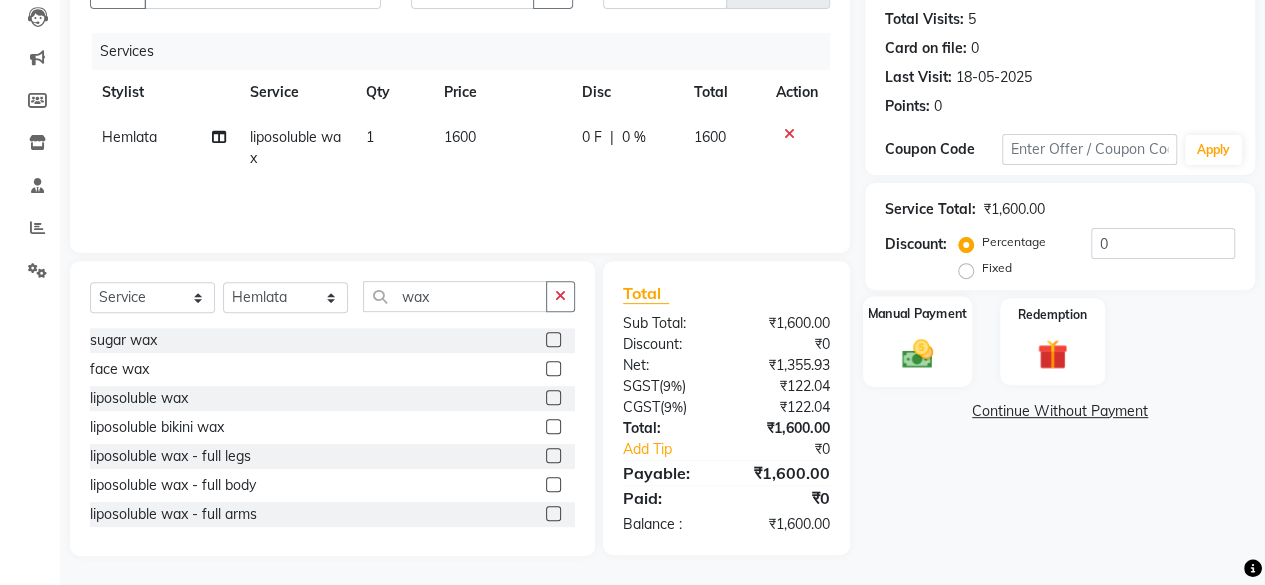 click on "Manual Payment" 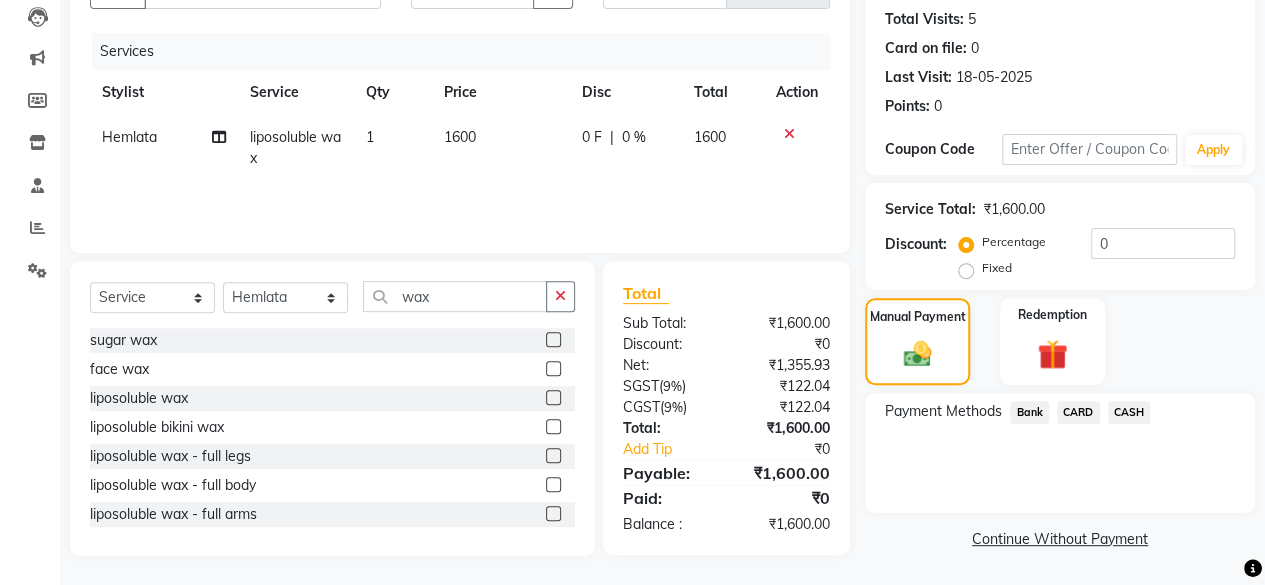 click on "Bank" 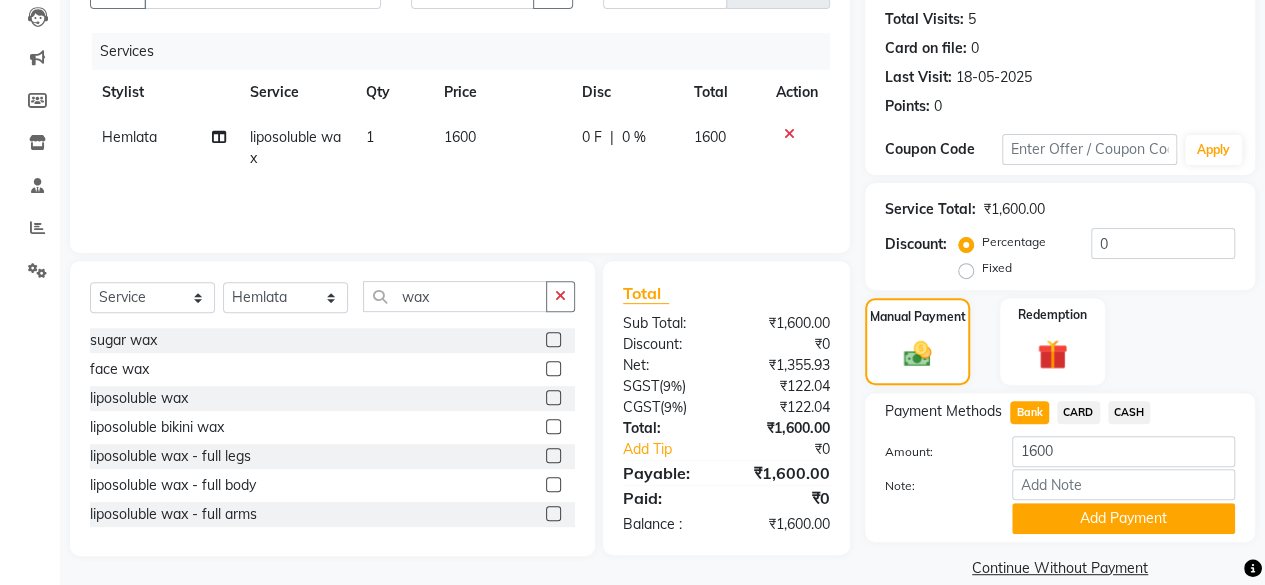 click on "Add Payment" 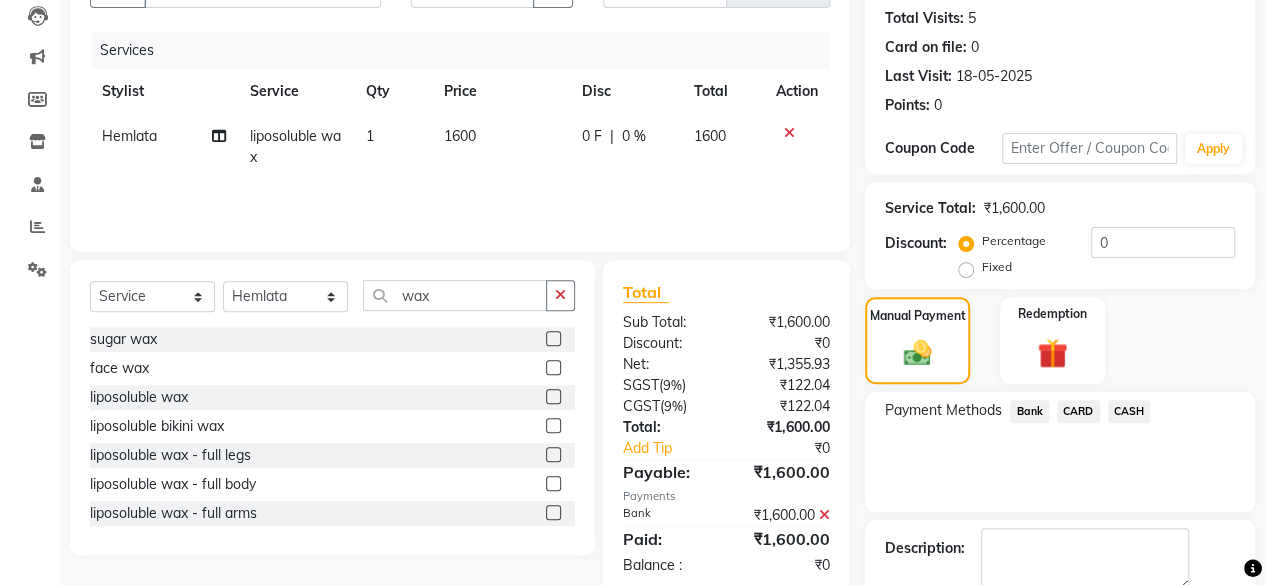 click on "Checkout" 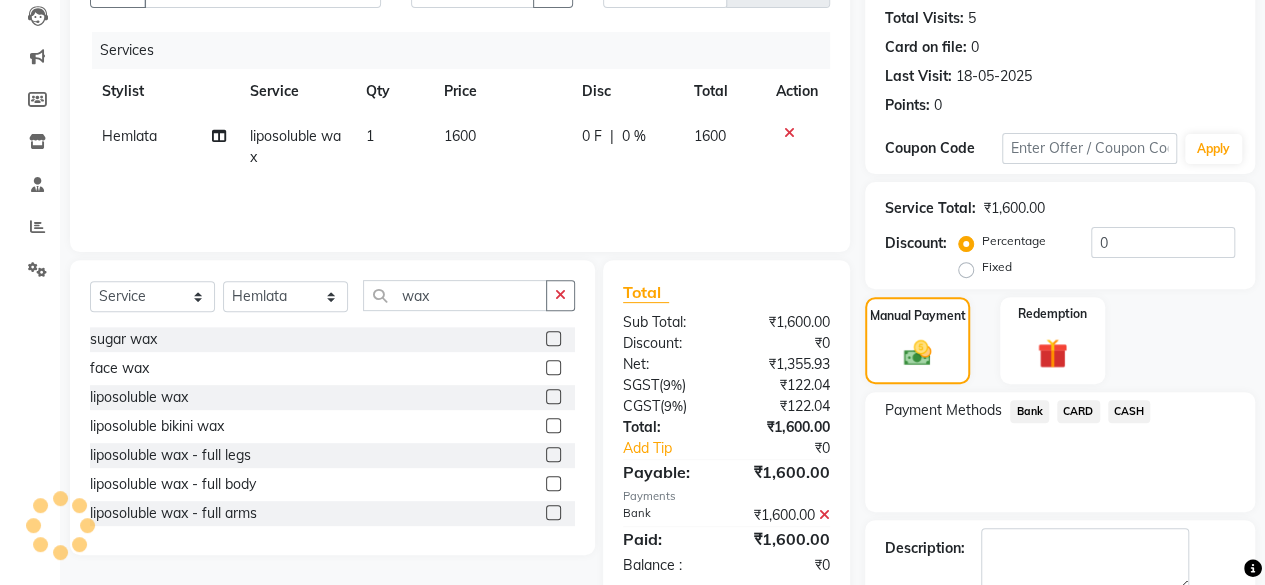 scroll, scrollTop: 324, scrollLeft: 0, axis: vertical 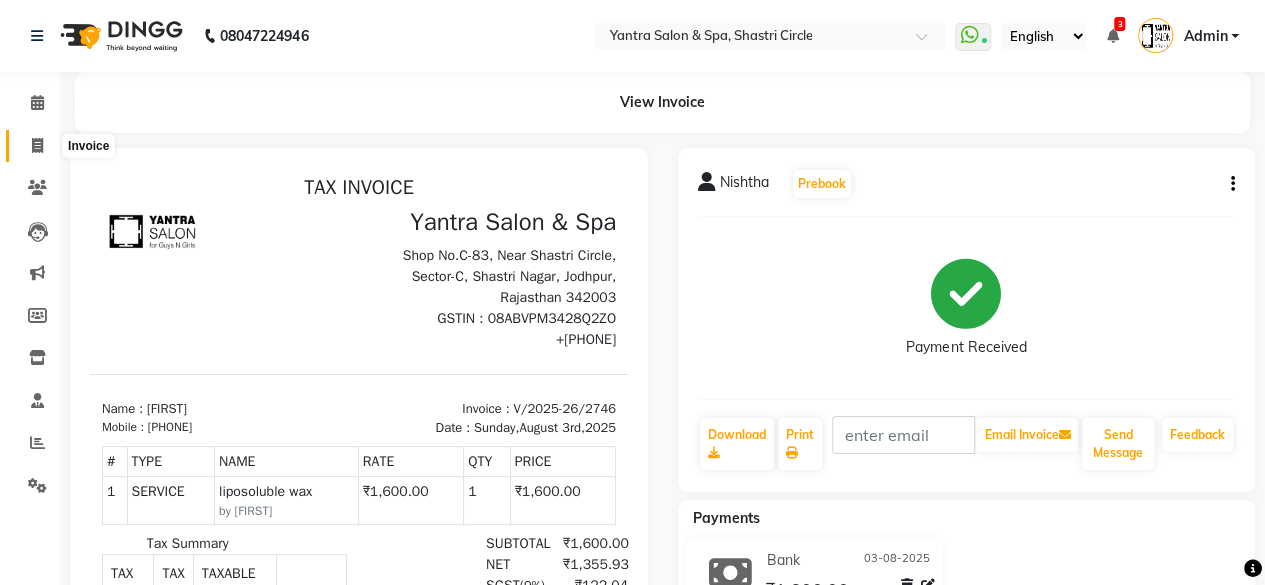 click 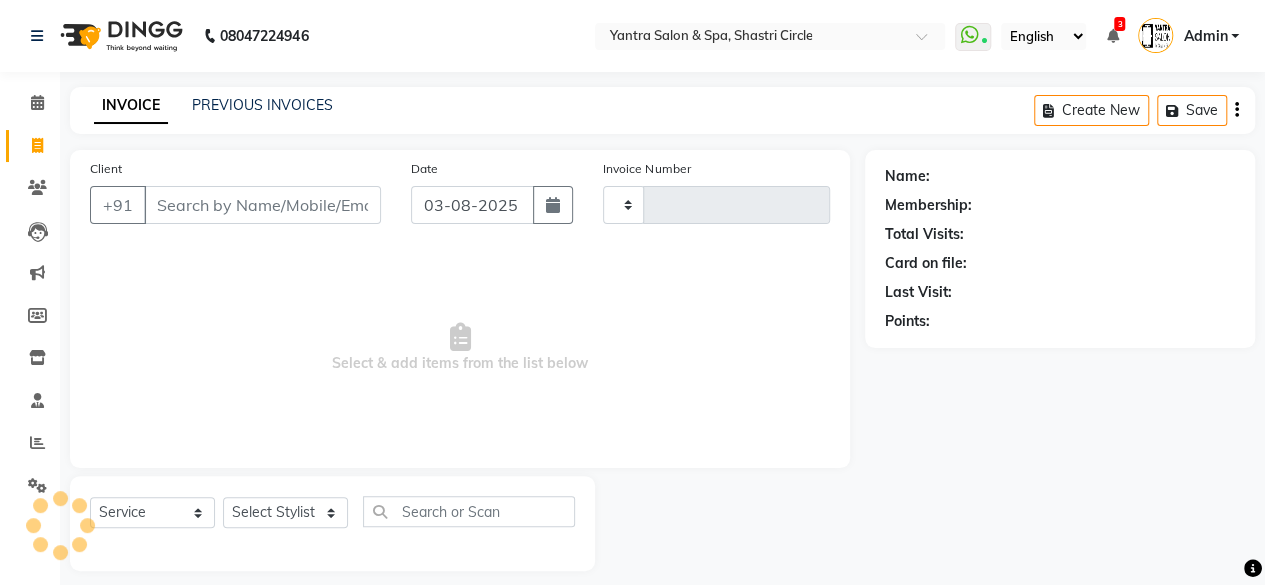scroll, scrollTop: 15, scrollLeft: 0, axis: vertical 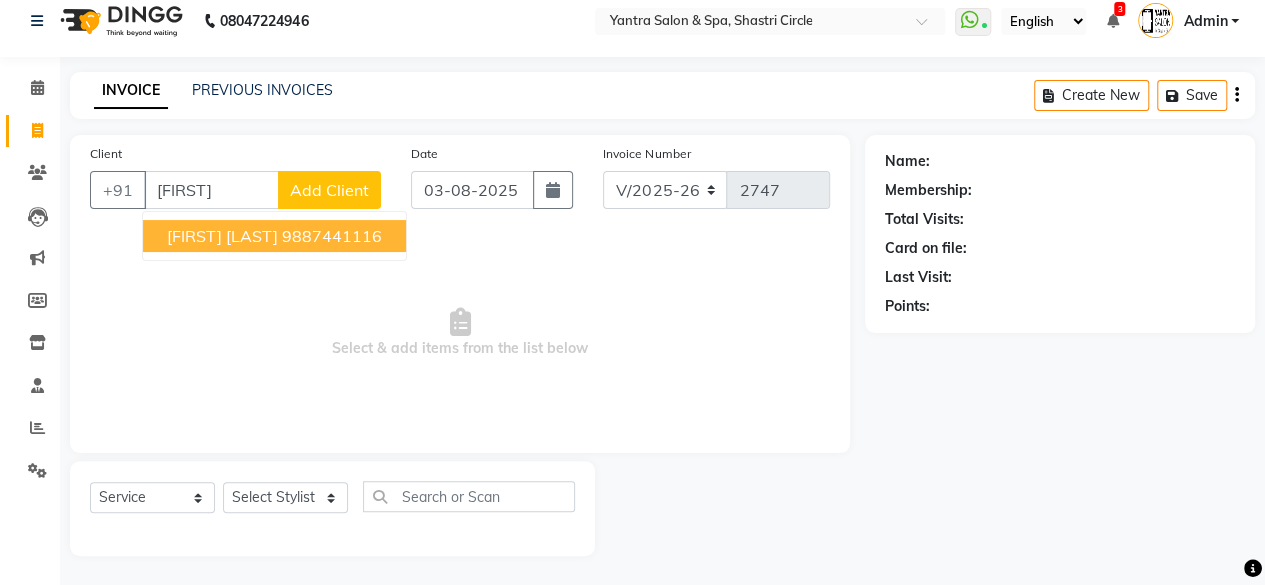 click on "9887441116" at bounding box center (332, 236) 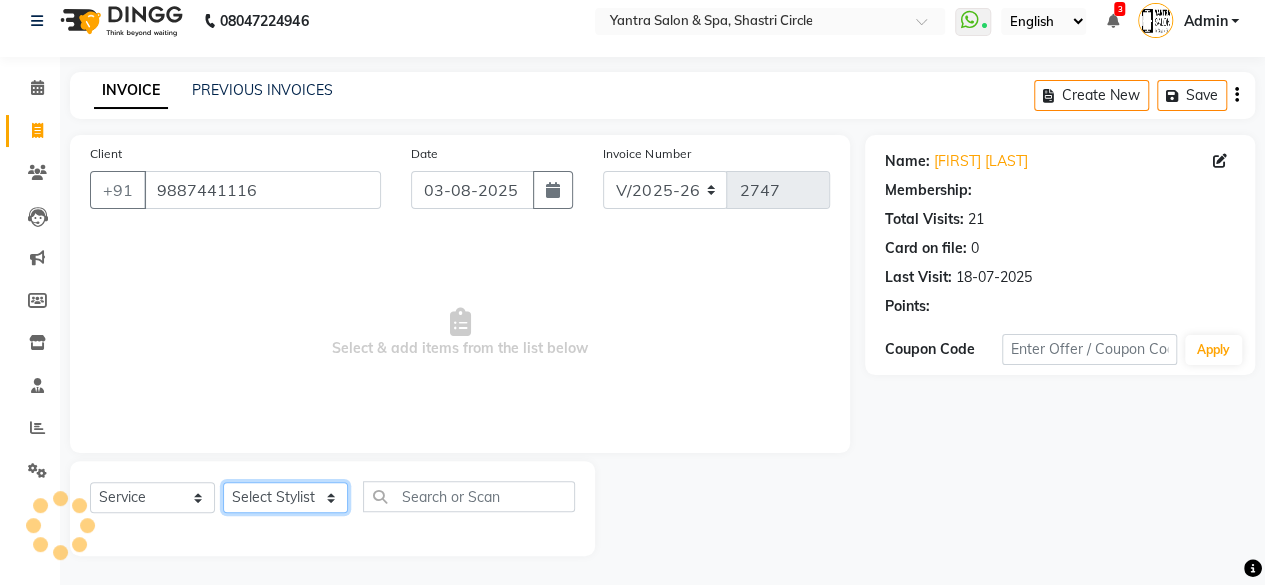 click on "Select Stylist Arvind ASHA bhawna goyal Dev Dimple Director Harsha Hemlata kajal Latika lucky Manager Manisha maam Neelu  Pallavi Pinky Priyanka Rahul Sekhar usha" 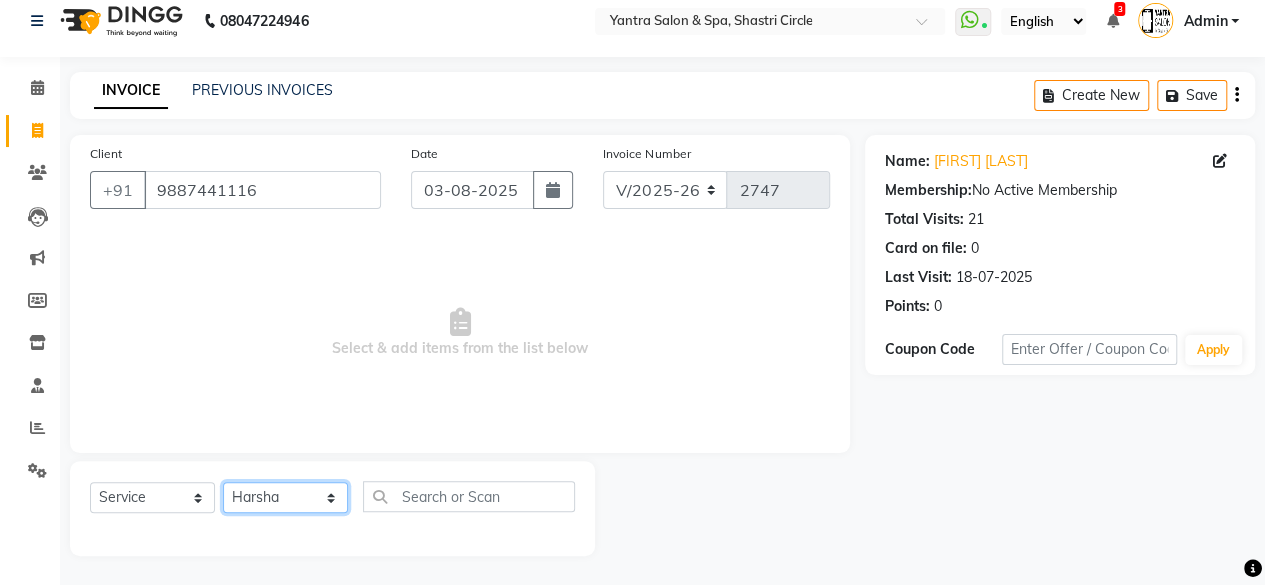 click on "Select Stylist Arvind ASHA bhawna goyal Dev Dimple Director Harsha Hemlata kajal Latika lucky Manager Manisha maam Neelu  Pallavi Pinky Priyanka Rahul Sekhar usha" 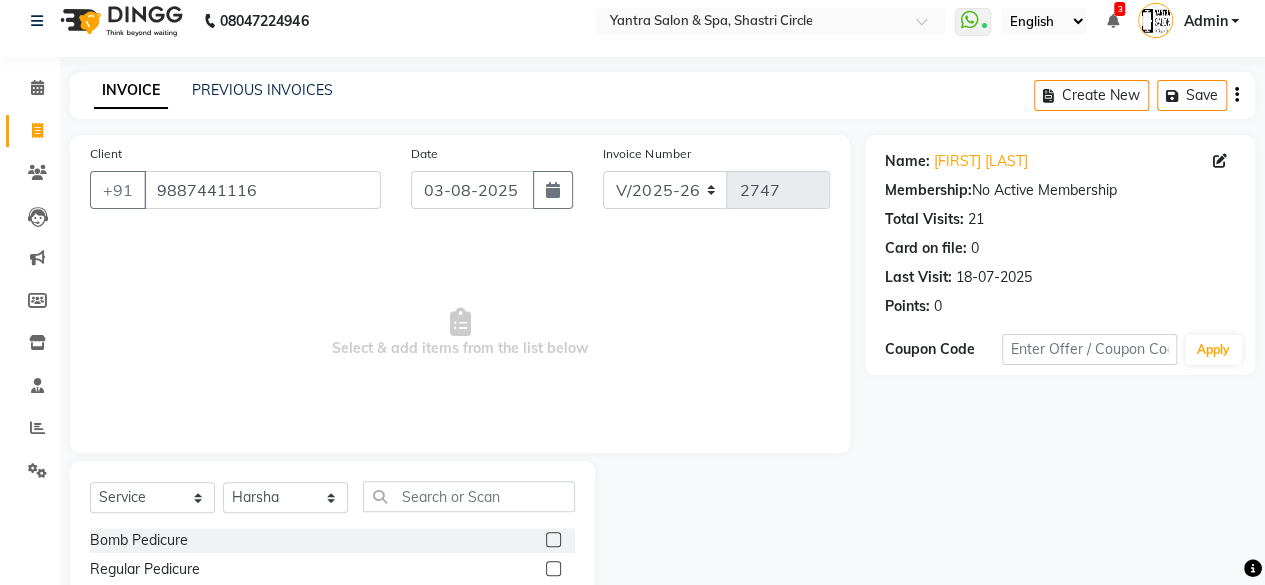 click on "Select  Service  Product  Membership  Package Voucher Prepaid Gift Card  Select Stylist [FIRST] [FIRST] [FIRST] [LAST]   [FIRST]   [FIRST]   Director   [FIRST]   [FIRST]   [FIRST]   [FIRST]   [FIRST]   Manager   [FIRST] [LAST]   [FIRST]    [FIRST]   [FIRST]   [FIRST]   [FIRST]   [FIRST]   [FIRST]" 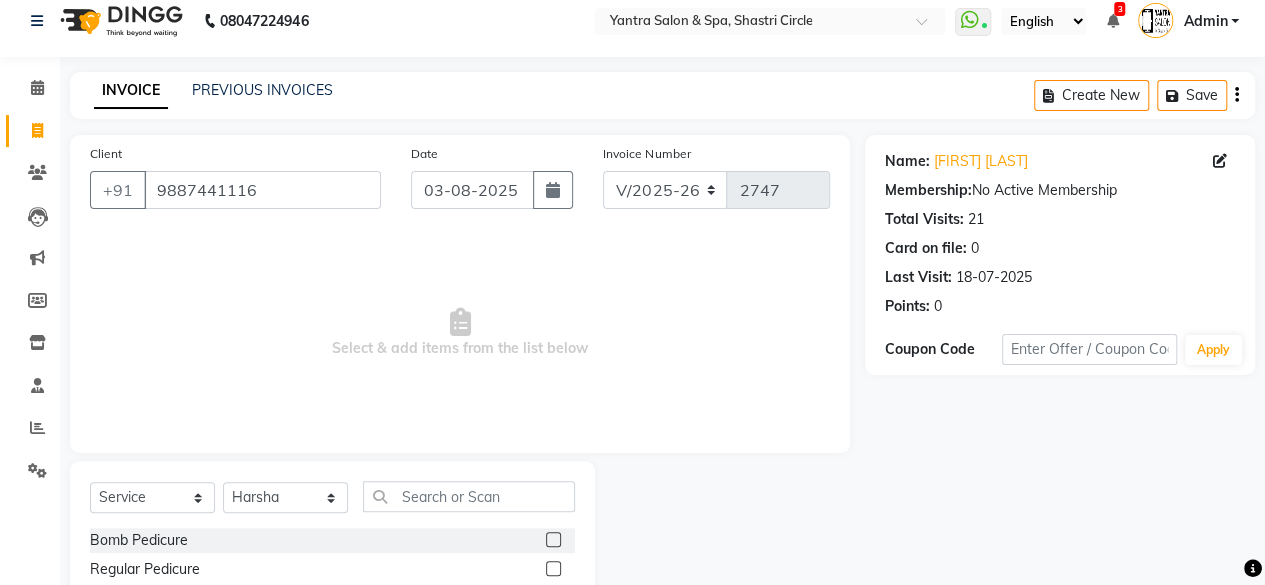 click on "Select  Service  Product  Membership  Package Voucher Prepaid Gift Card  Select Stylist Arvind ASHA bhawna goyal Dev Dimple Director Harsha Hemlata kajal Latika lucky Manager Manisha maam Neelu  Pallavi Pinky Priyanka Rahul Sekhar usha Bomb Pedicure  Regular Pedicure  Cracked Heal Treatment  Alga Apothecary Pedicure  Gel polish remover   Donut Pedicure  candle Pedicure  Avl Express Pedicure  Avl Pedicruise pedicure  Avl Pedipure pedicure  Pedi Pai pedicure  Under arms polish  Kanpeki body spa  Regular Manicure  Bomb Manicure  Alga Apothecary Manicure  Nail Extensions  Gel nail pent  Pedi Pai manicure  Donut manicure  Avl express manicure  Avl Pedicruise manicure  Avl Pedipure manicure  Candle manicure  Back polish  Foot Massage  Head Massage  Back Massage  Hand & Shoulder Massage  Body Spa  Relaxing Body Massage  Aromatherapy Associates - Renewing Rose  Aromatherapy Associates - intense nourishment  Aromatherapy Associates Body Massage  Full Body Bleach  Body Polishing  body scrub   face bleach  back scrub" 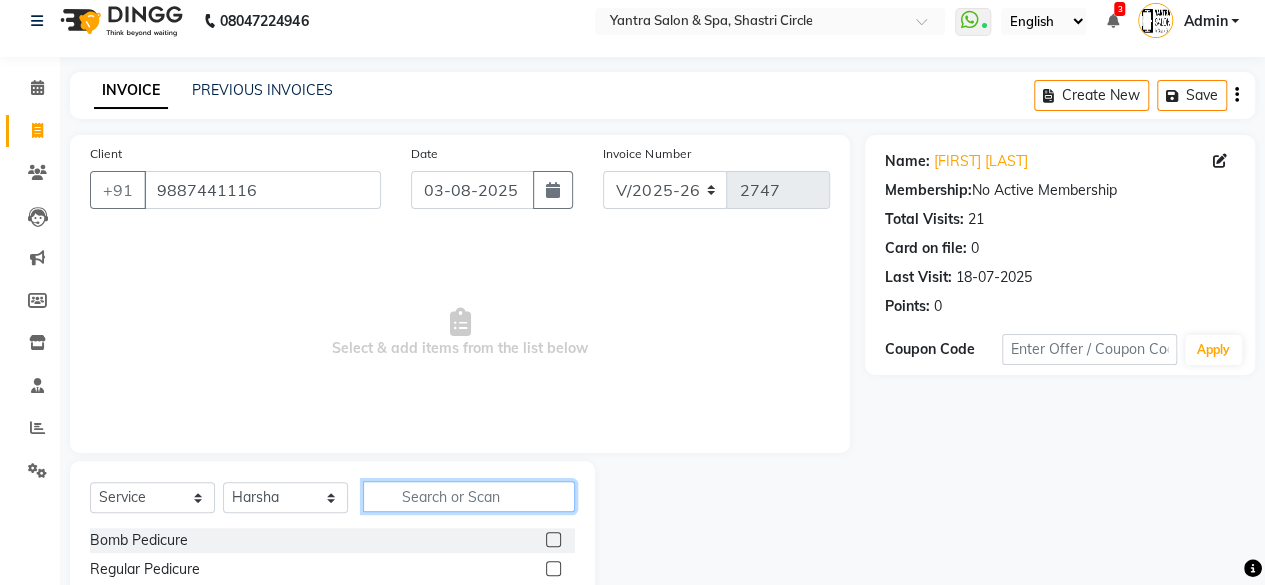 click 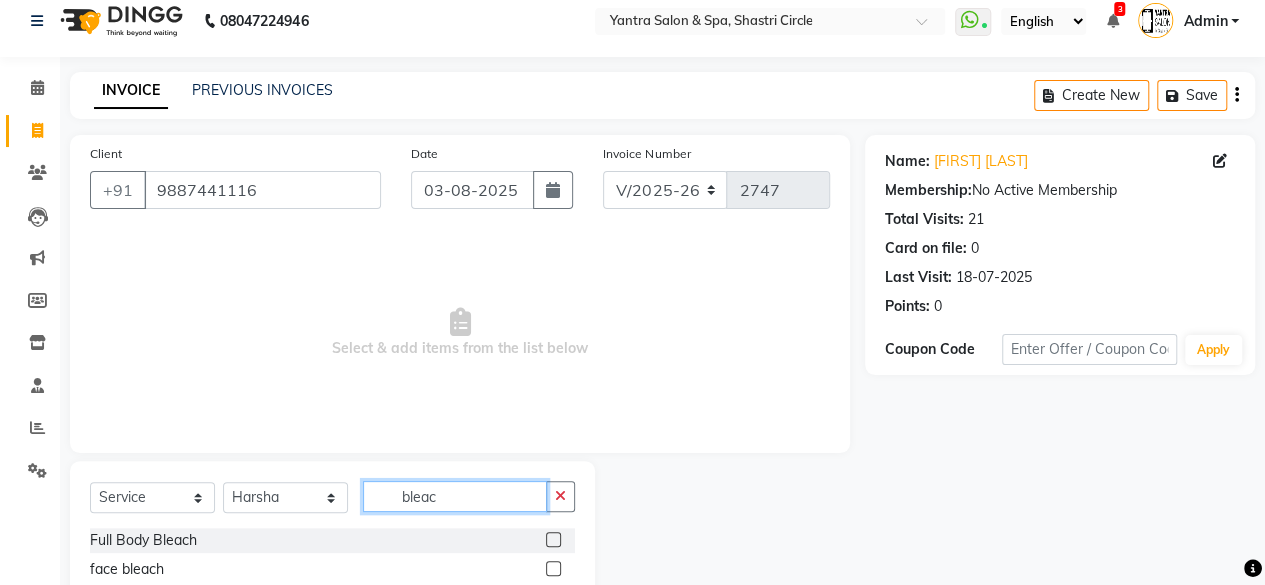 scroll, scrollTop: 0, scrollLeft: 0, axis: both 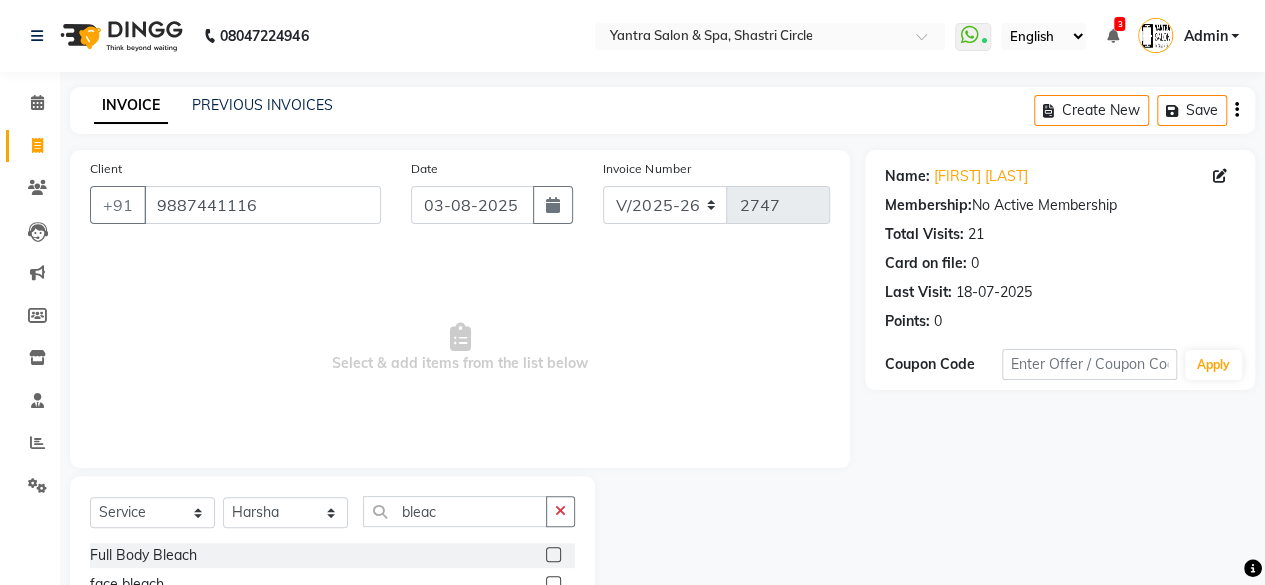 click 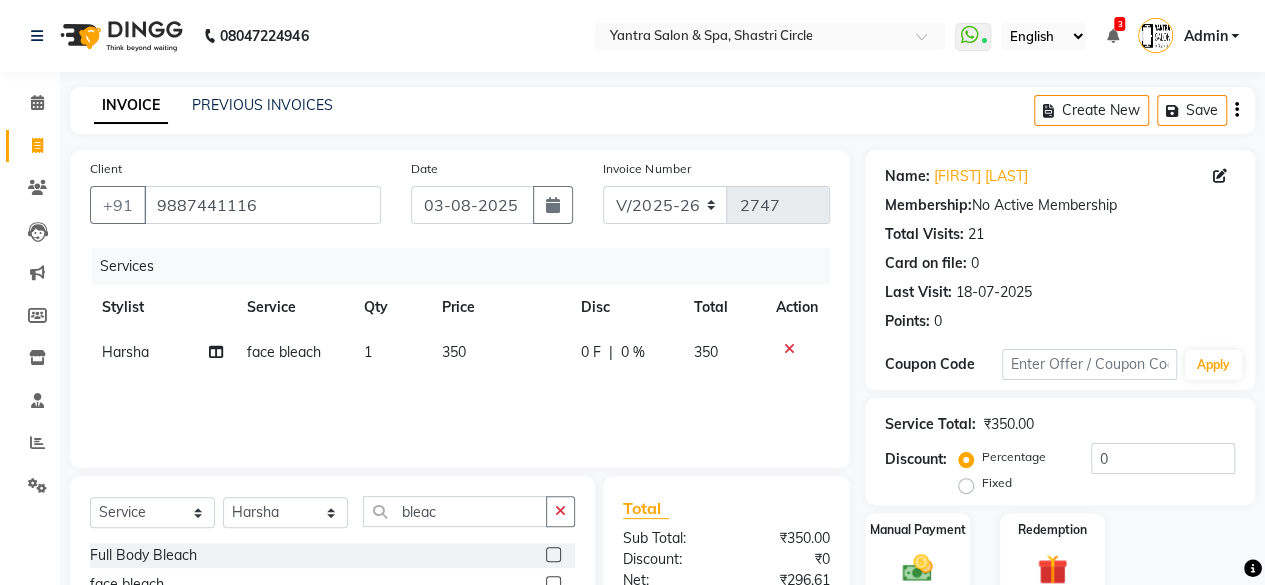 click on "350" 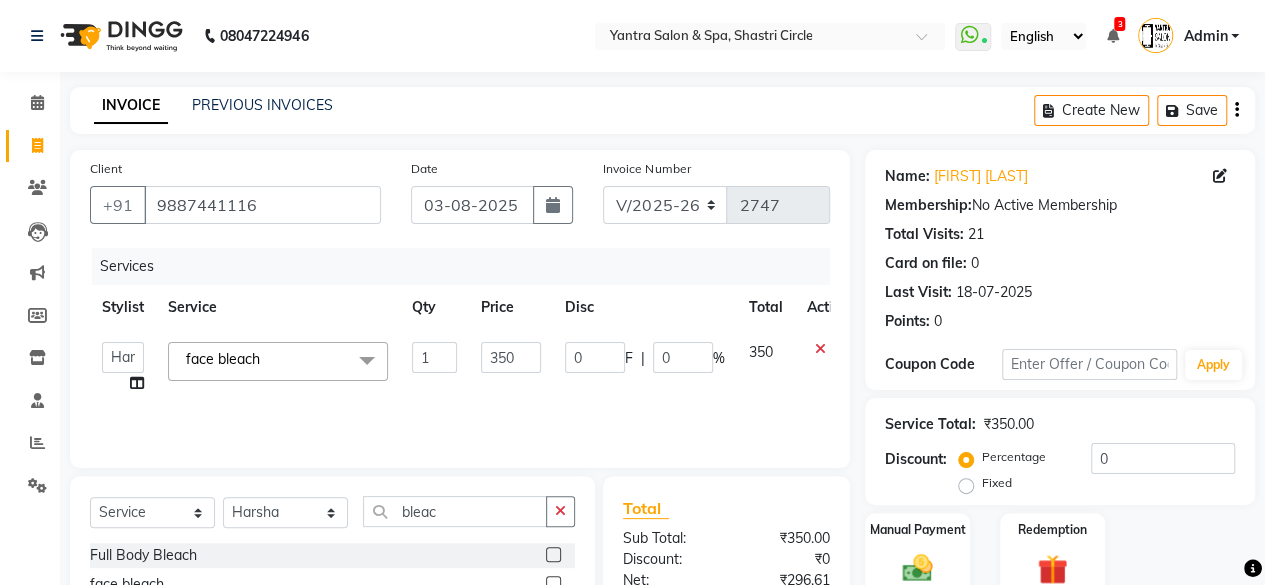 scroll, scrollTop: 213, scrollLeft: 0, axis: vertical 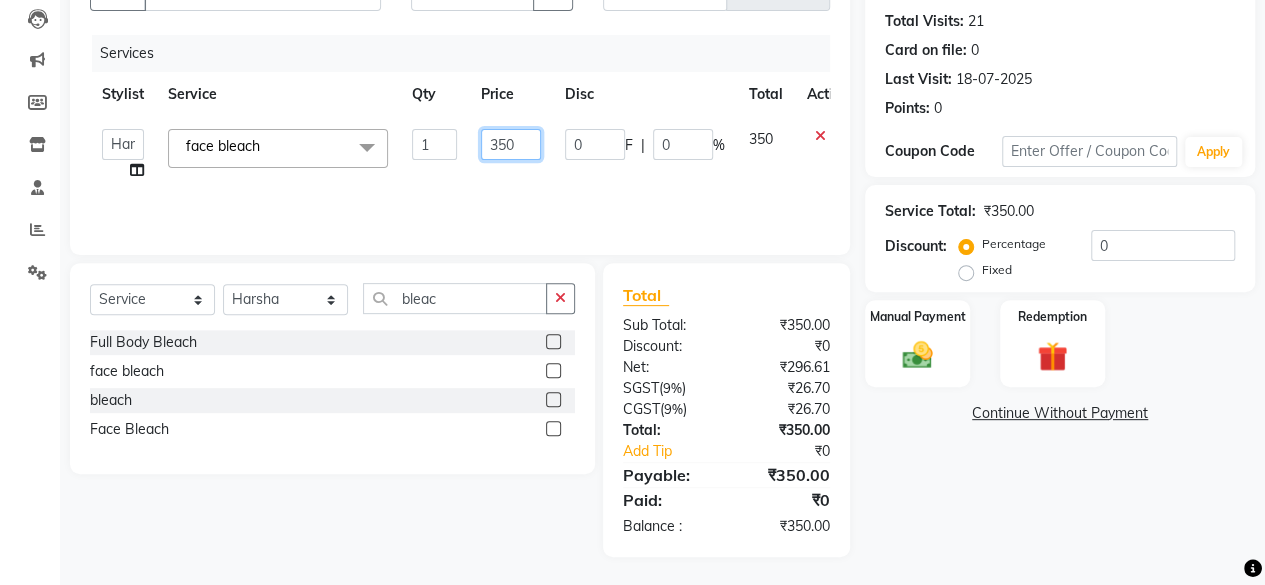 click on "350" 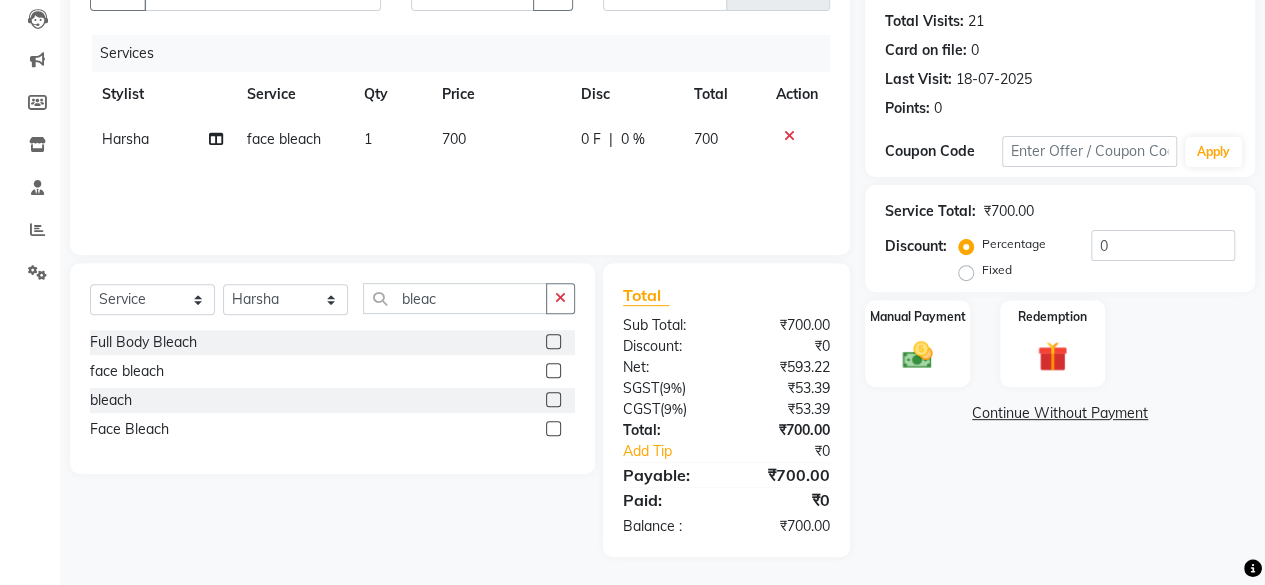 click on "Services Stylist Service Qty Price Disc Total Action [FIRST] face bleach 1 700 0 F | 0 % 700" 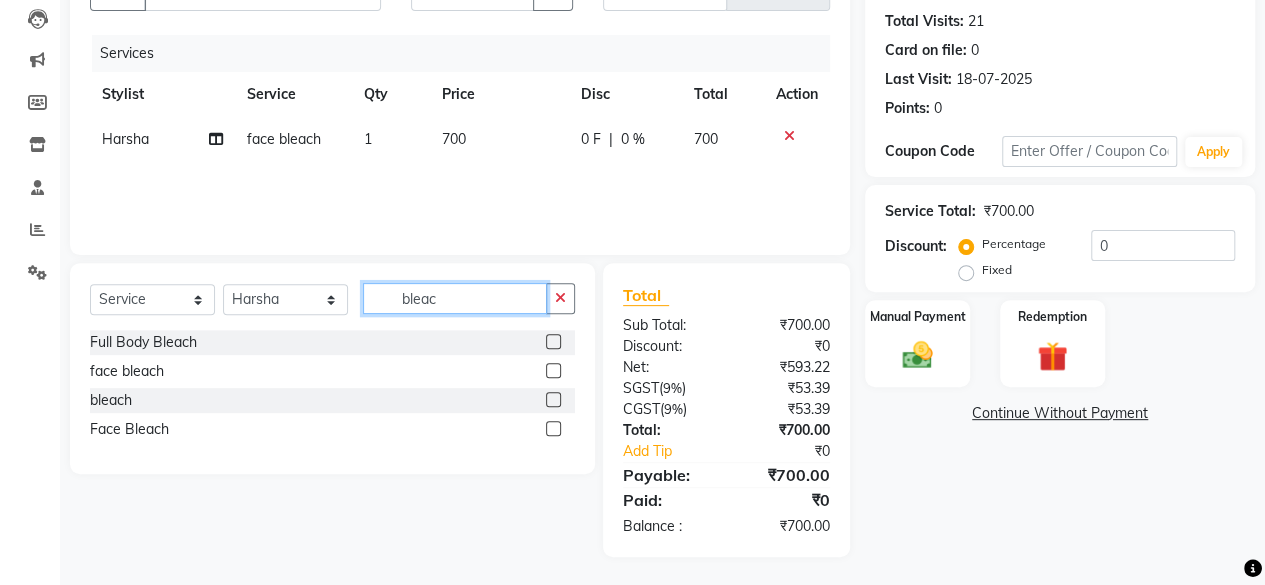 click on "bleac" 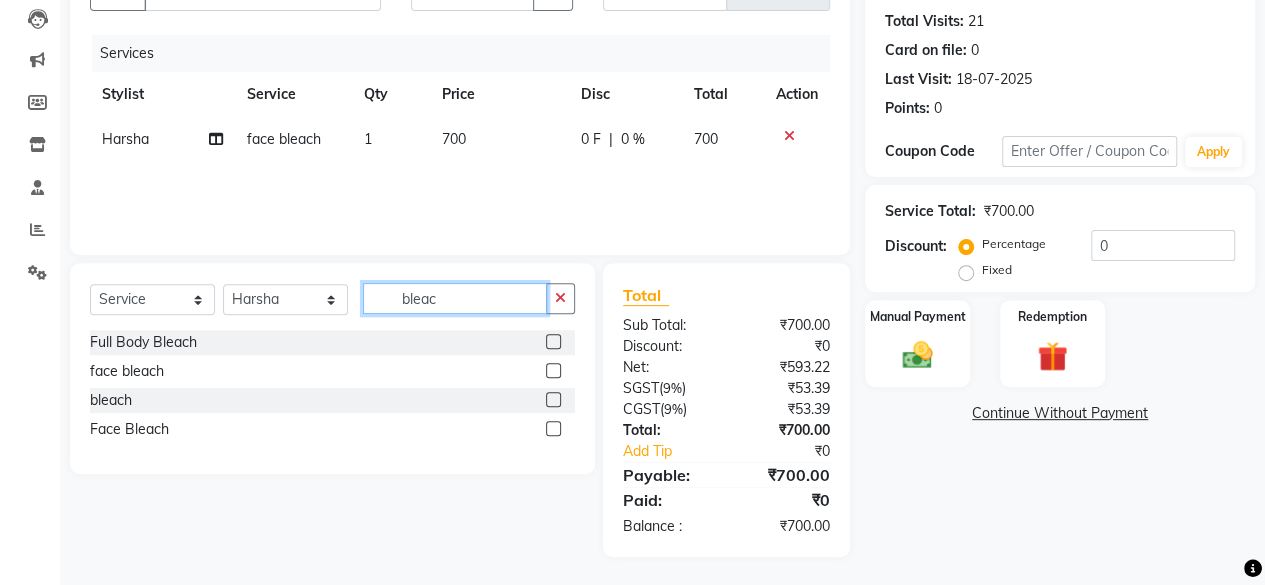 click on "bleac" 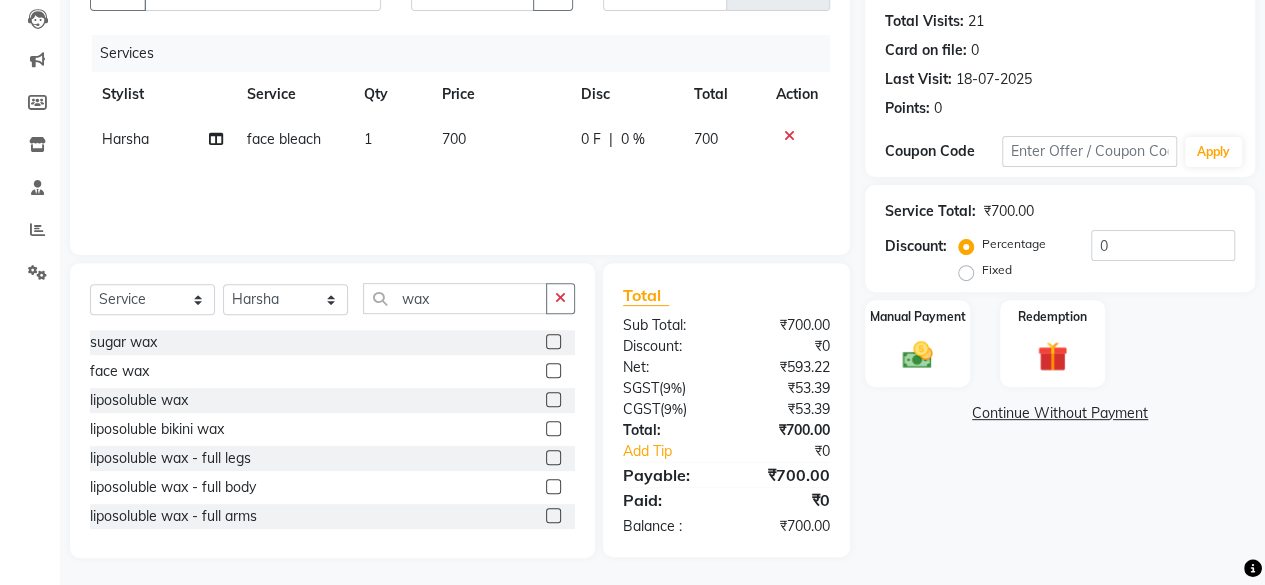 click 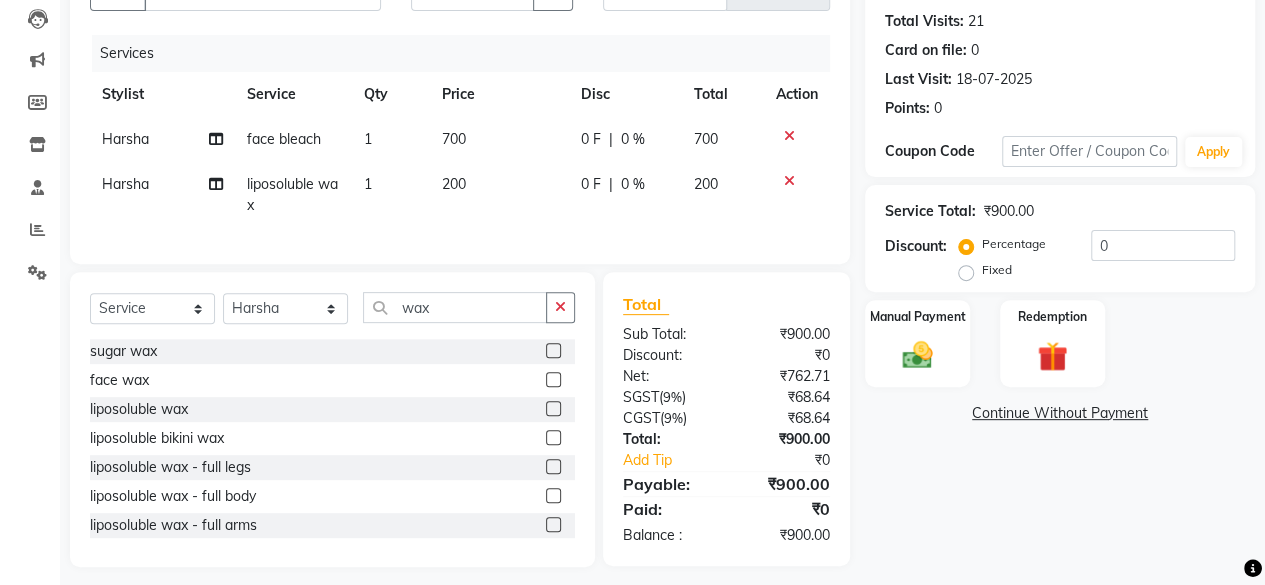 click on "200" 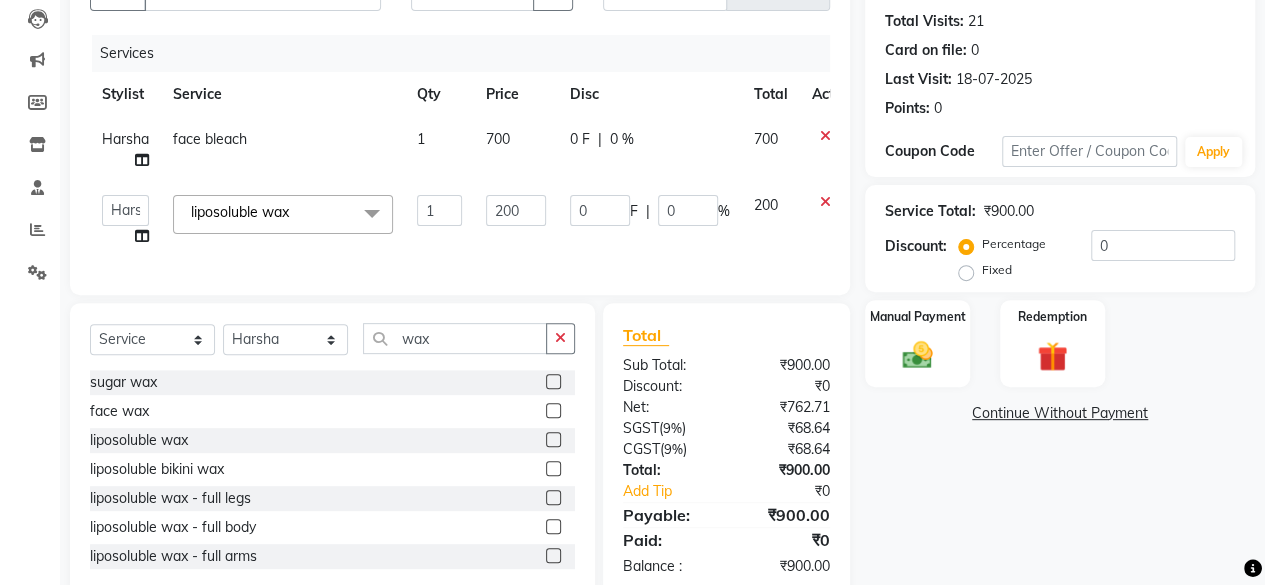 click on "200" 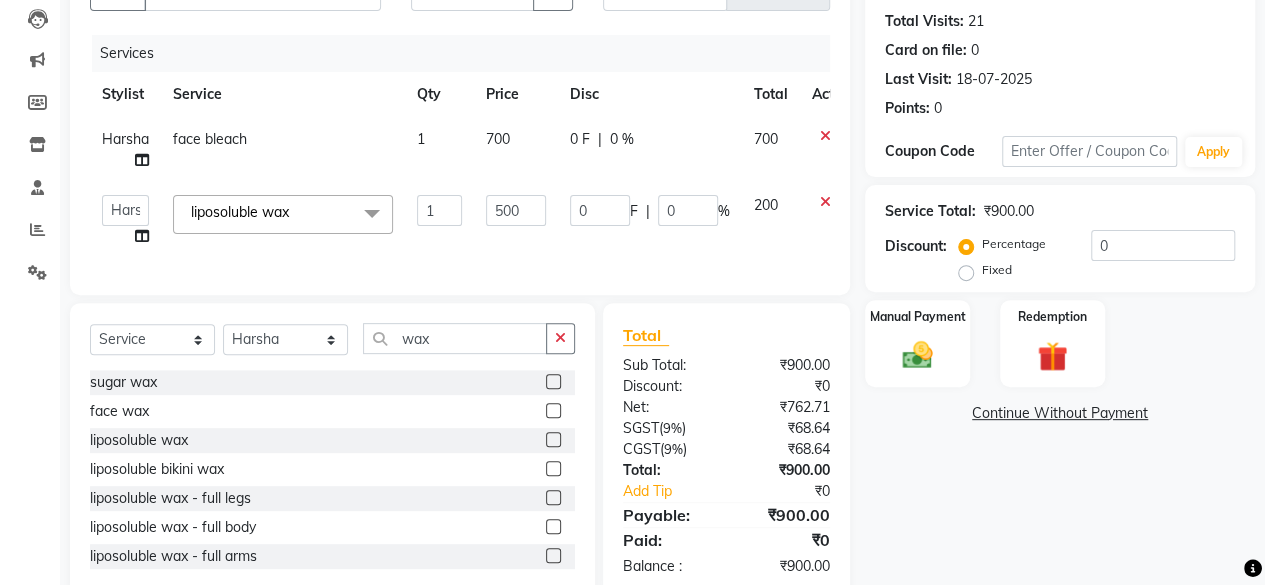 drag, startPoint x: 476, startPoint y: 248, endPoint x: 460, endPoint y: 267, distance: 24.839485 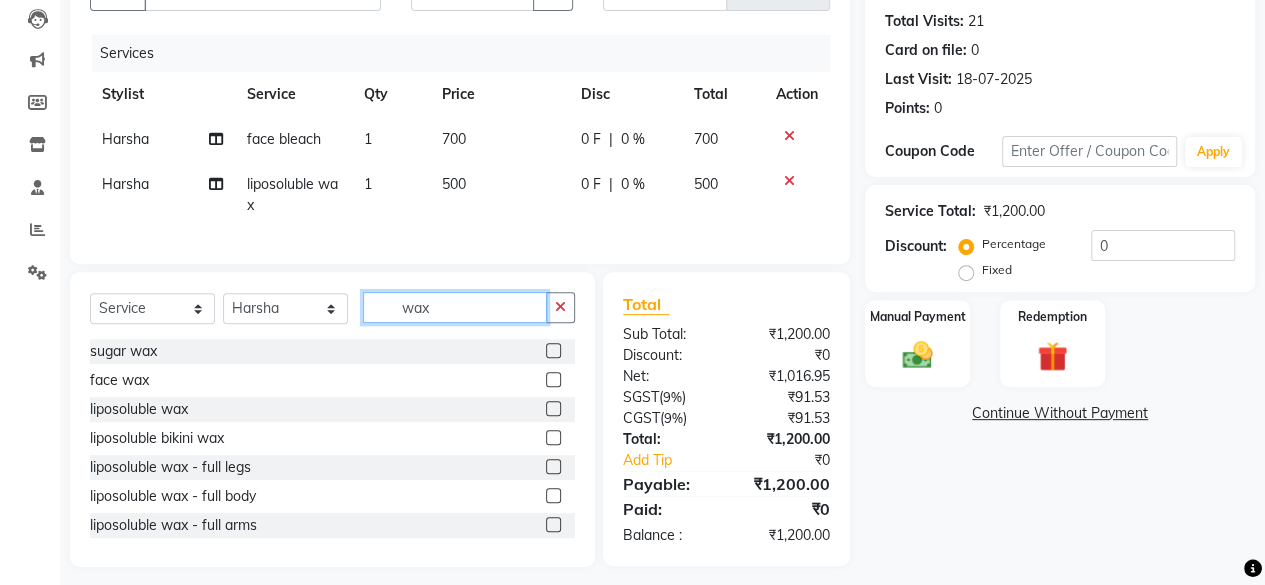 click on "wax" 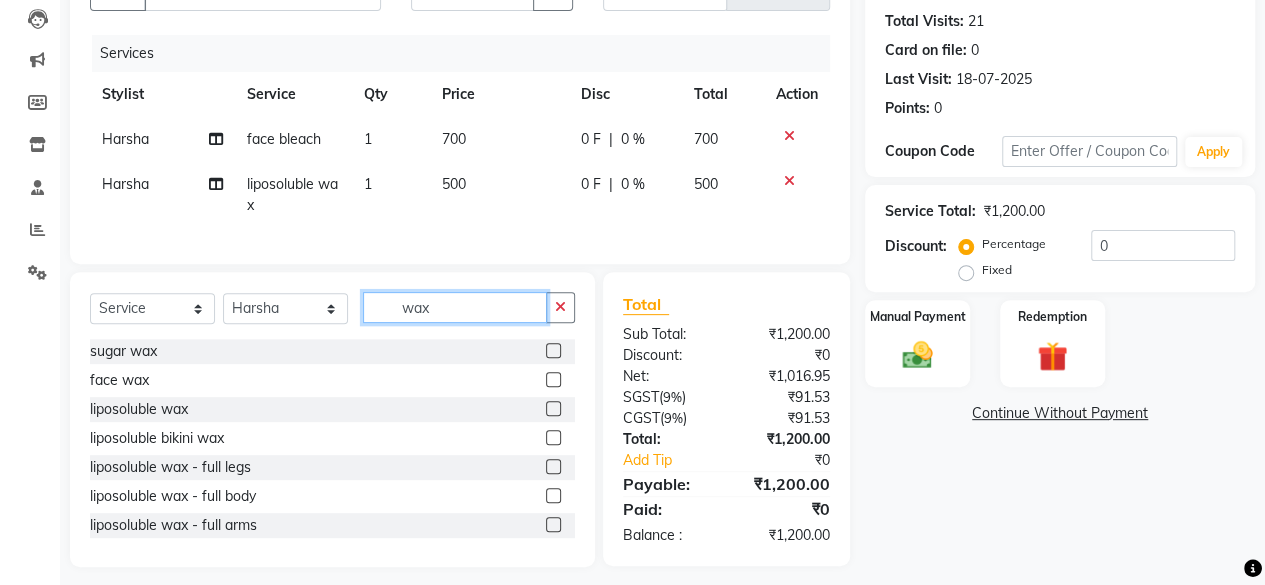 click on "wax" 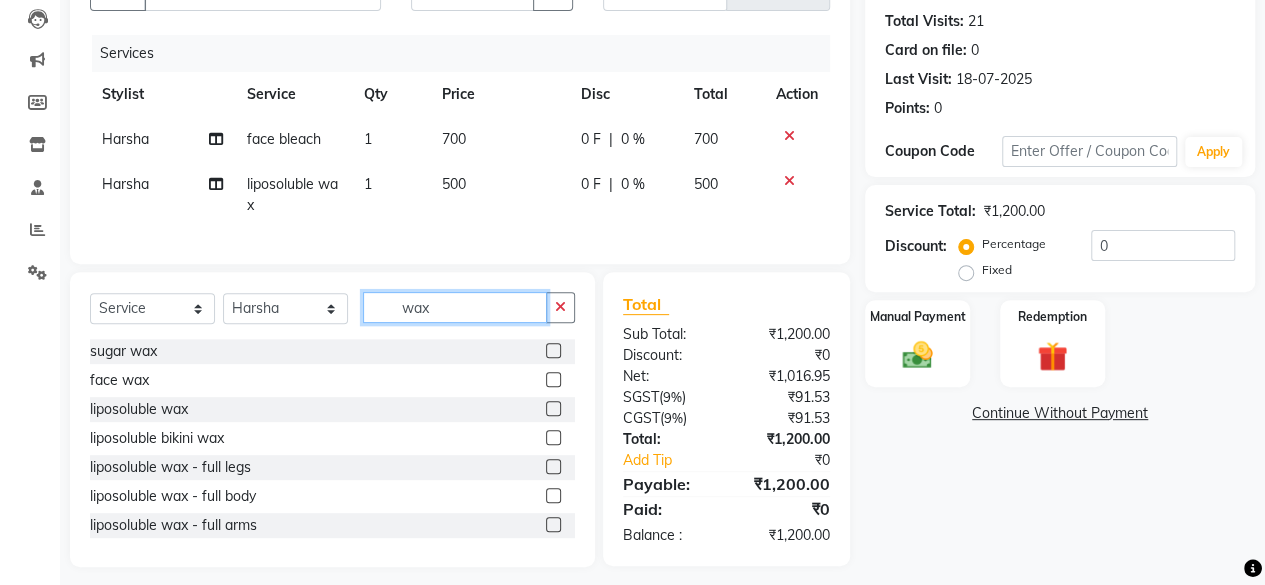 click on "wax" 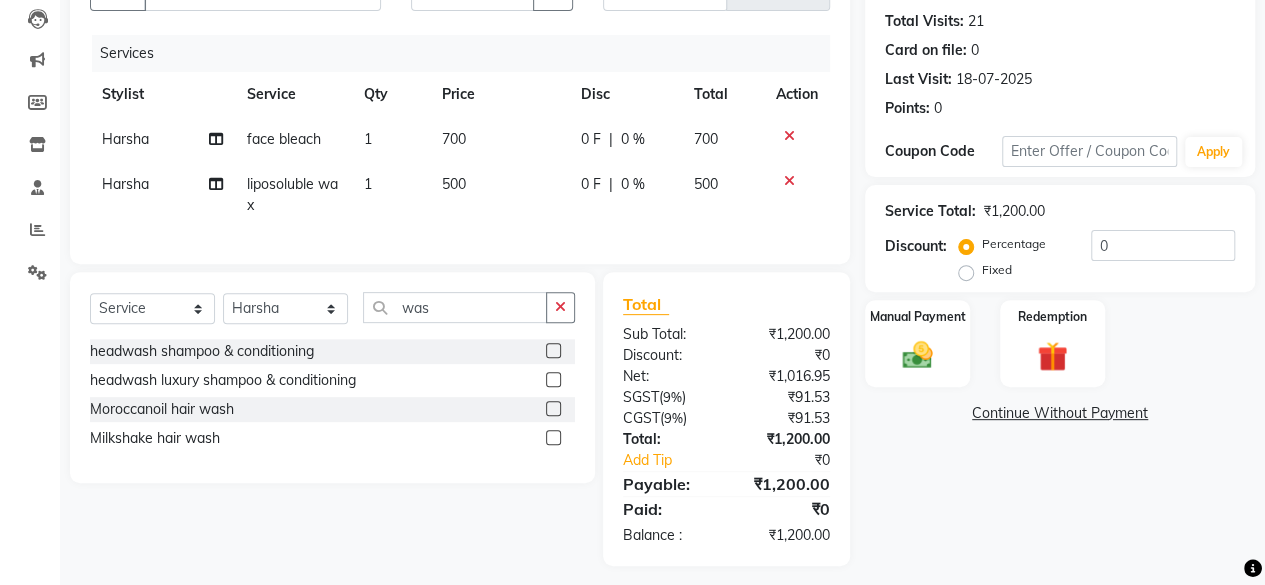 click 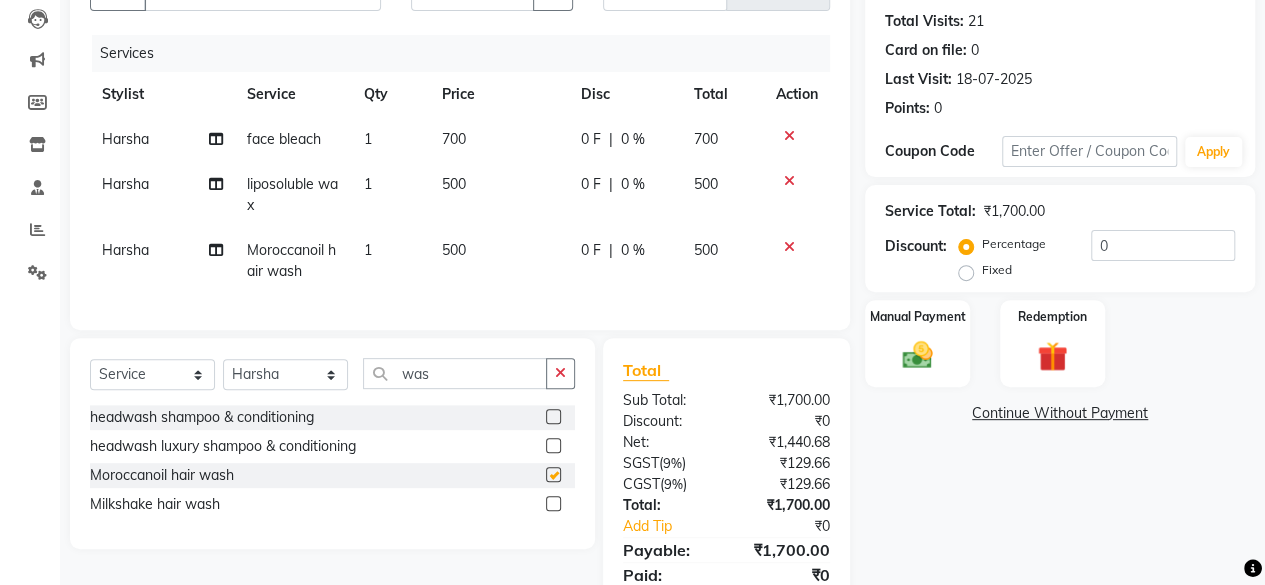 click on "500" 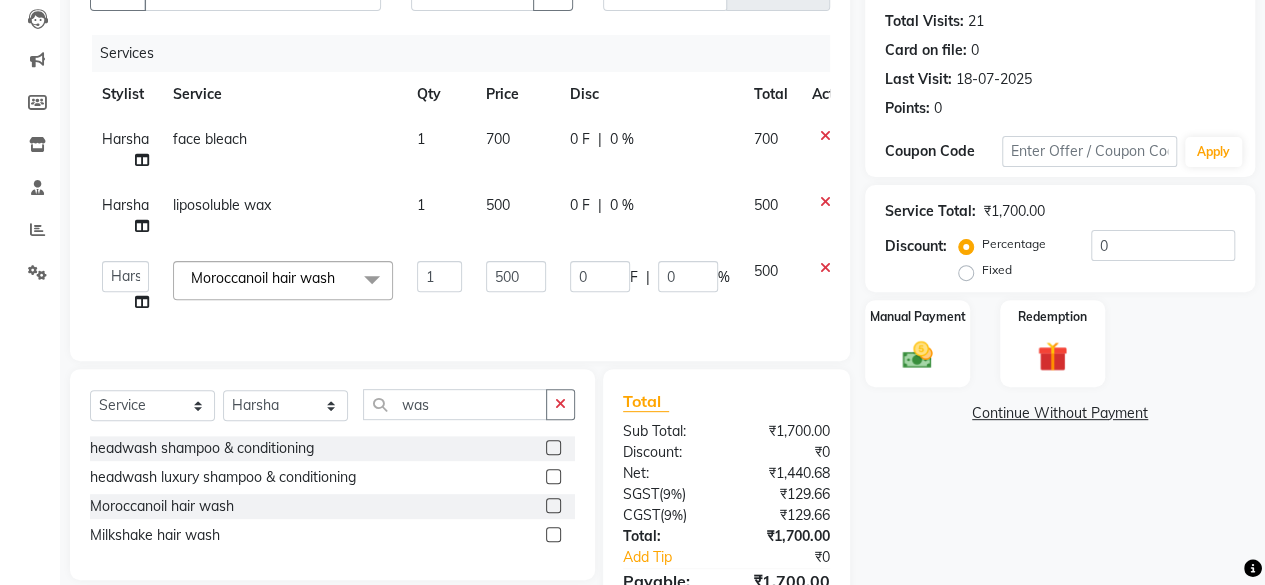 click on "500" 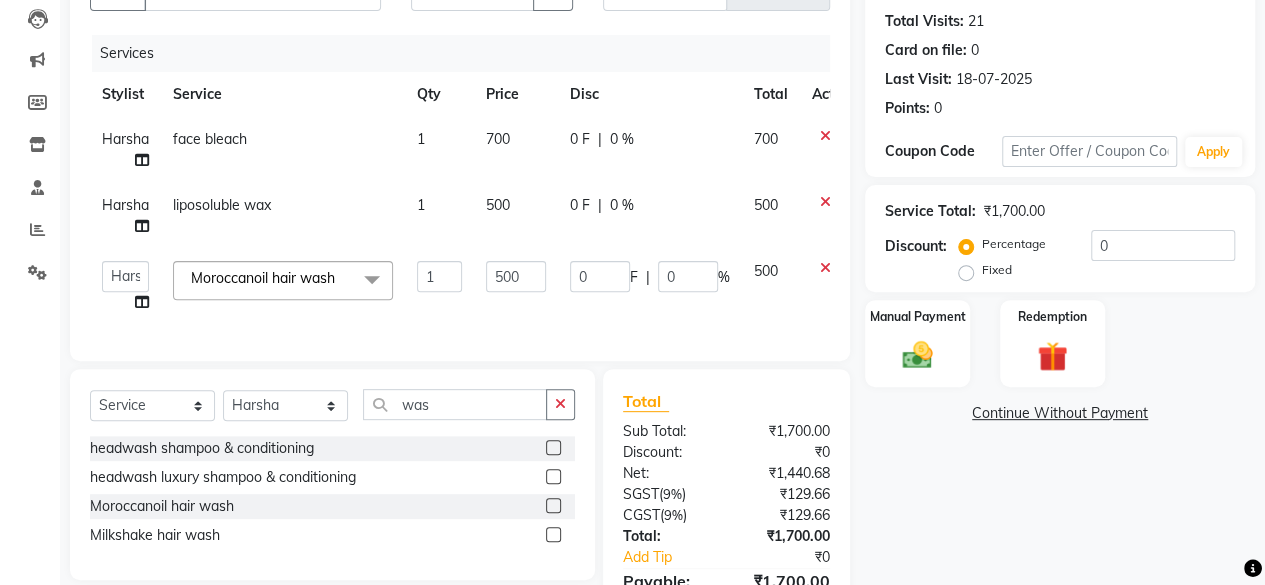 click on "500" 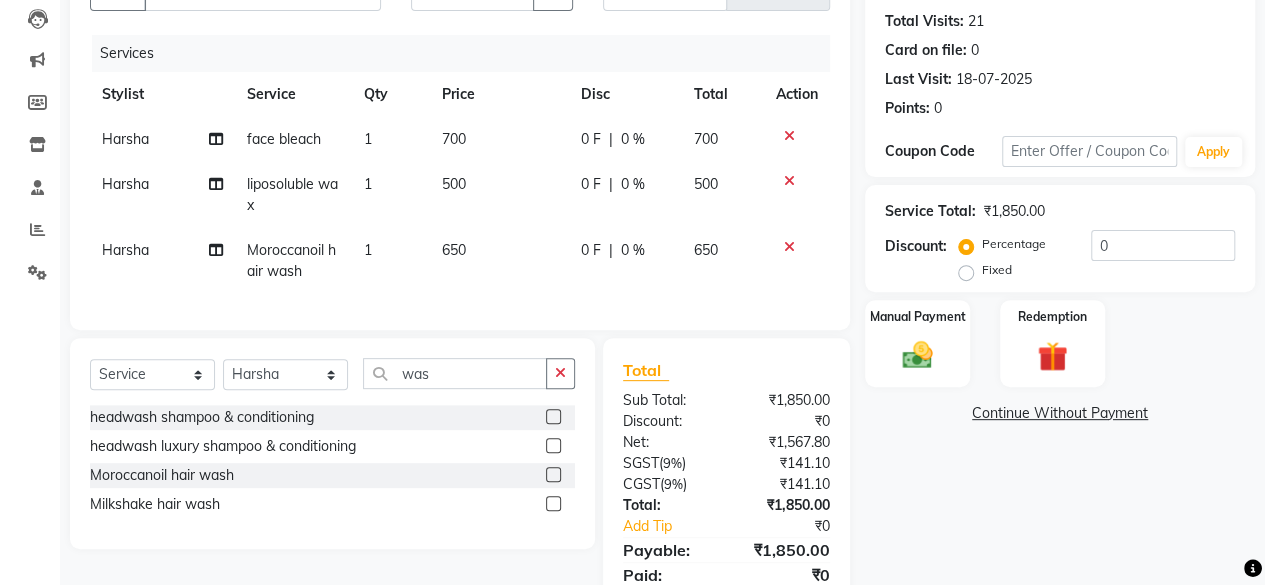 click on "Services Stylist Service Qty Price Disc Total Action Harsha face bleach 1 700 0 F | 0 % 700 Harsha liposoluble wax 1 500 0 F | 0 % 500 Harsha Moroccanoil hair wash 1 650 0 F | 0 % 650" 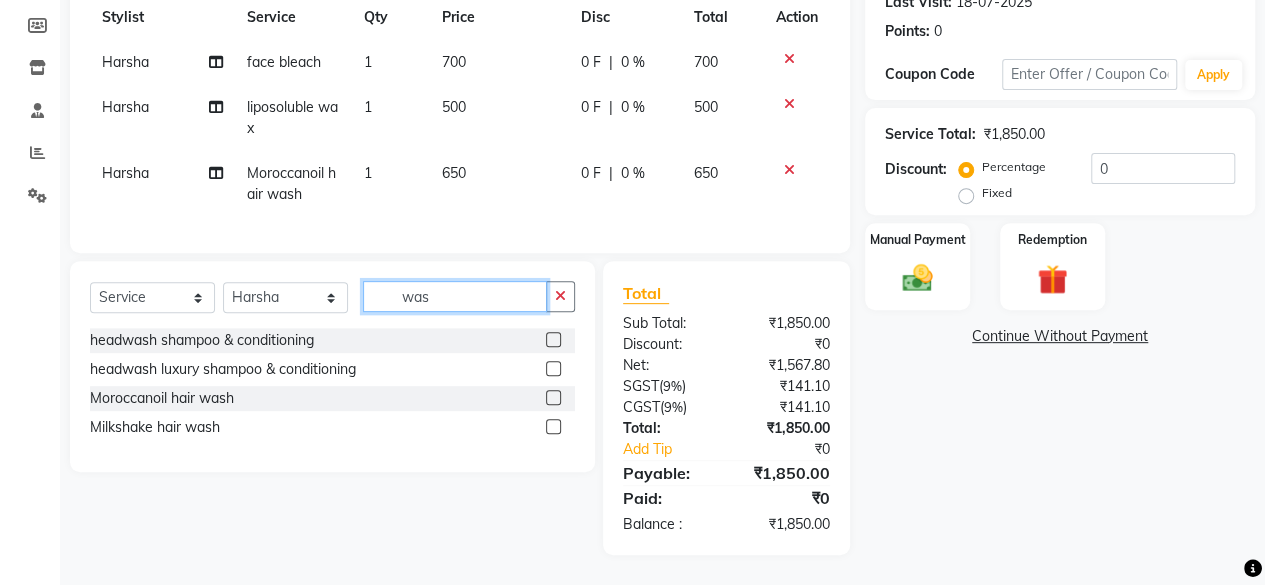 click on "was" 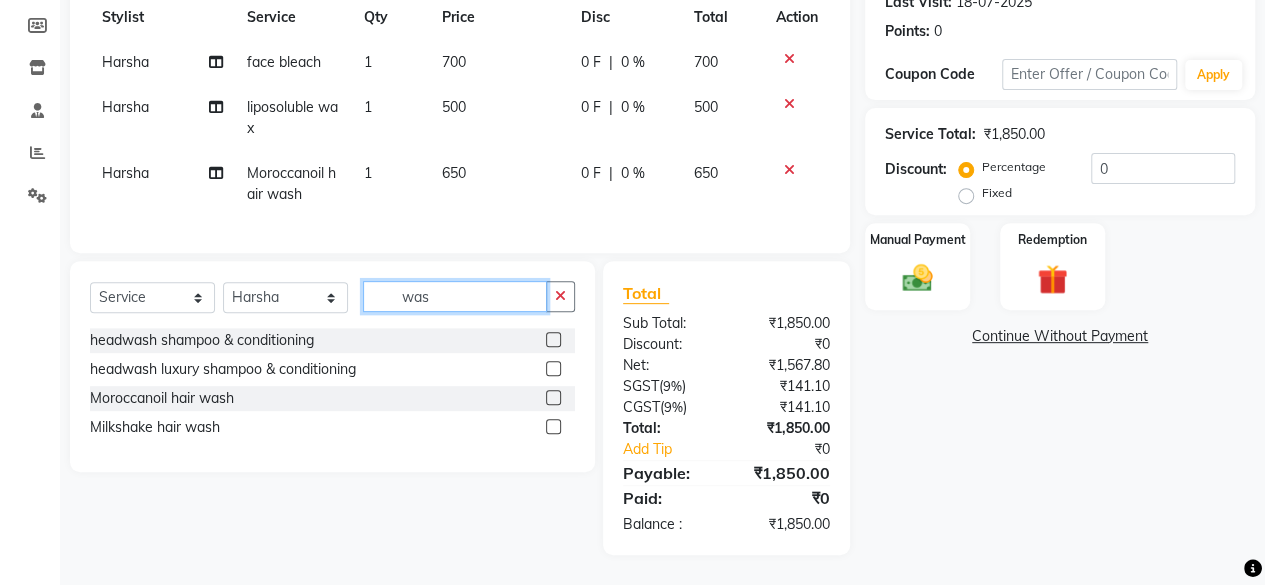 click on "was" 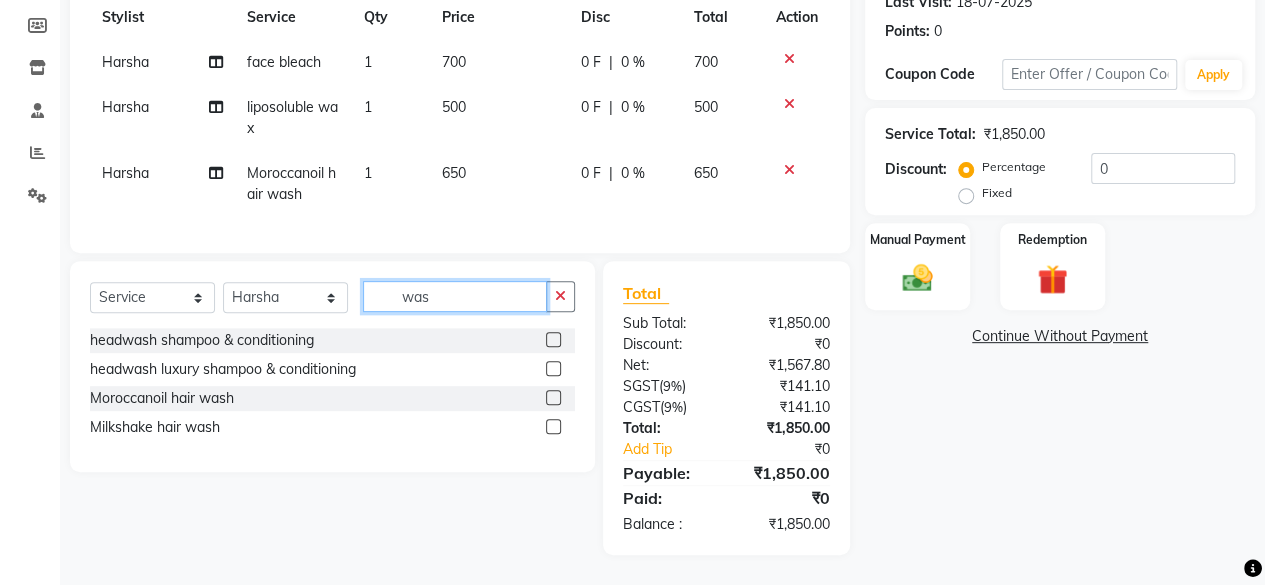 click on "was" 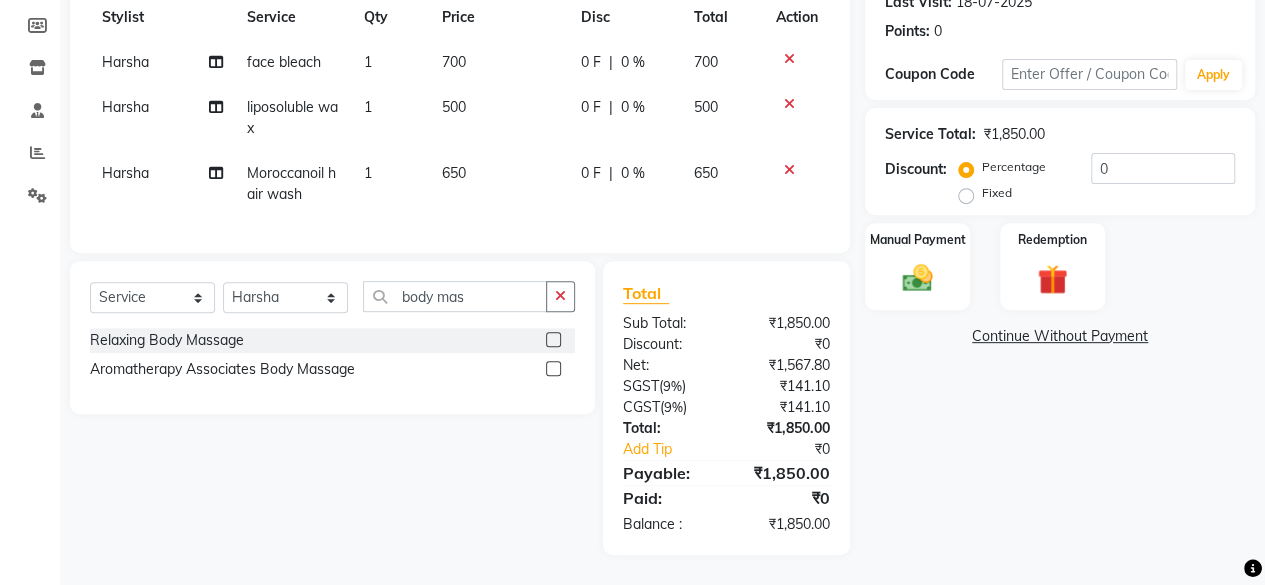 click 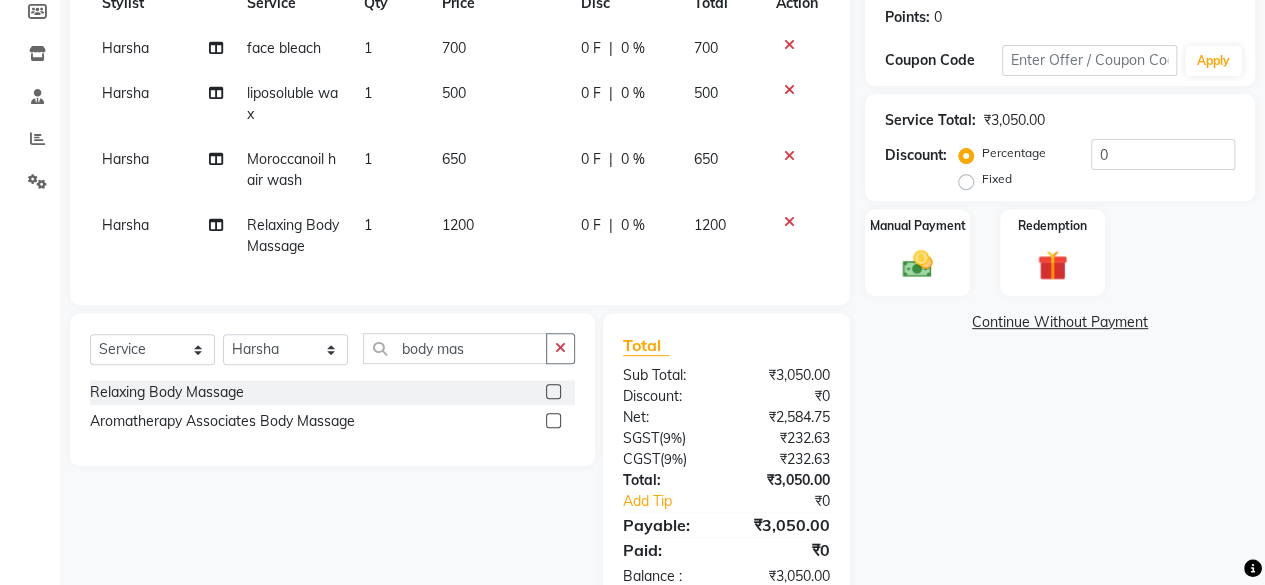click on "1200" 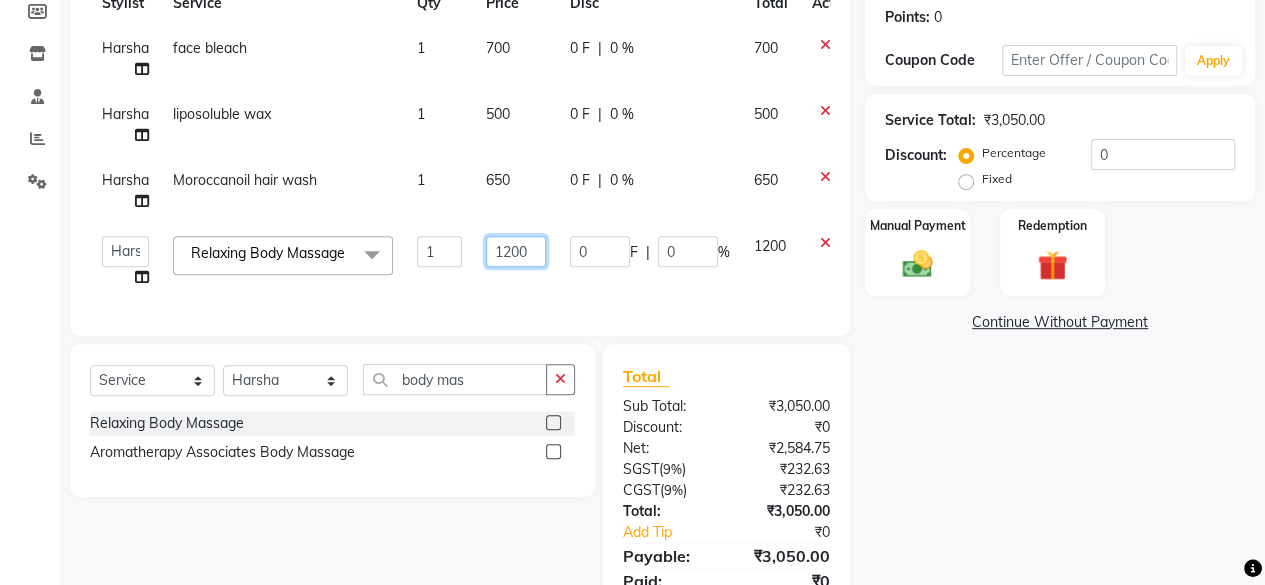 click on "1200" 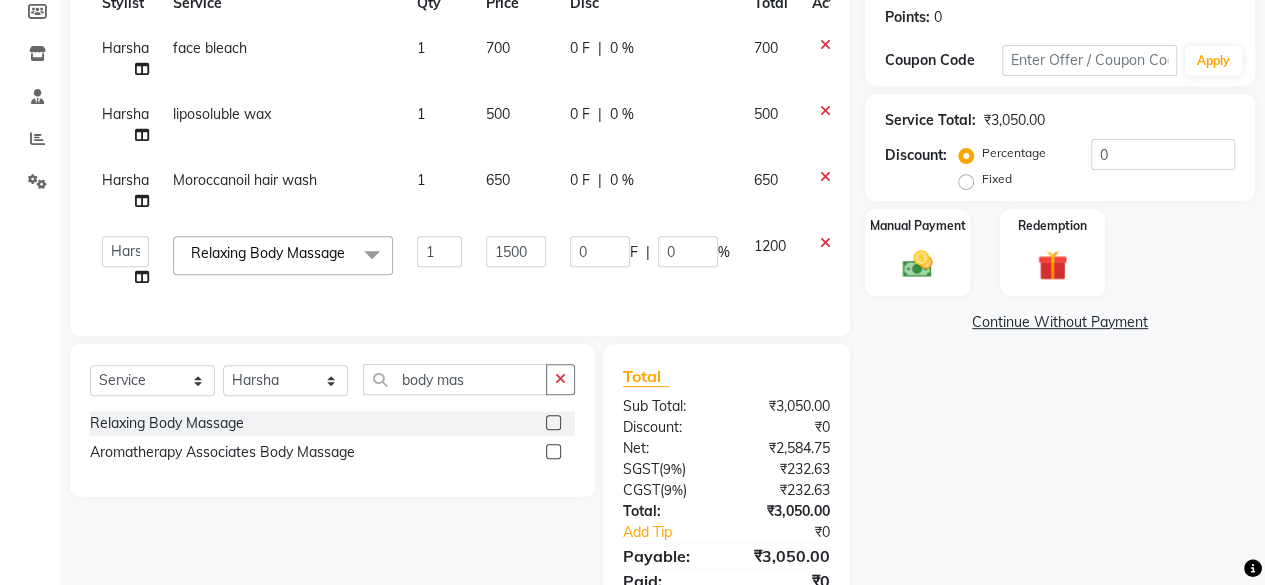 click on "Services Stylist Service Qty Price Disc Total Action [FIRST] face bleach 1 700 0 F | 0 % 700 [FIRST] liposoluble wax 1 500 0 F | 0 % 500 [FIRST] Moroccanoil hair wash 1 650 0 F | 0 % 650  [FIRST]   [FIRST]   [FIRST] [LAST]   [FIRST]   [FIRST]   Director   [FIRST]   [FIRST]   [FIRST]   [FIRST]   [FIRST]   Manager   [FIRST] [LAST]   [FIRST]    [FIRST]   [FIRST]   [FIRST]   [FIRST]   [FIRST]   [FIRST]  Relaxing Body Massage  x Bomb Pedicure Regular Pedicure Cracked Heal Treatment Alga Apothecary Pedicure Gel polish remover  Donut Pedicure candle Pedicure Avl Express Pedicure Avl Pedicruise pedicure Avl Pedipure pedicure Pedi Pai pedicure Under arms polish Kanpeki body spa Regular Manicure Bomb Manicure Alga Apothecary Manicure Nail Extensions Gel nail pent Pedi Pai manicure Donut manicure Avl express manicure Avl Pedicruise manicure Avl Pedipure manicure Candle manicure Back polish Foot Massage Head Massage Back Massage Hand & Shoulder Massage Body Spa Relaxing Body Massage Aromatherapy Associates - Renewing Rose Full Body Bleach Body Polishing body scrub" 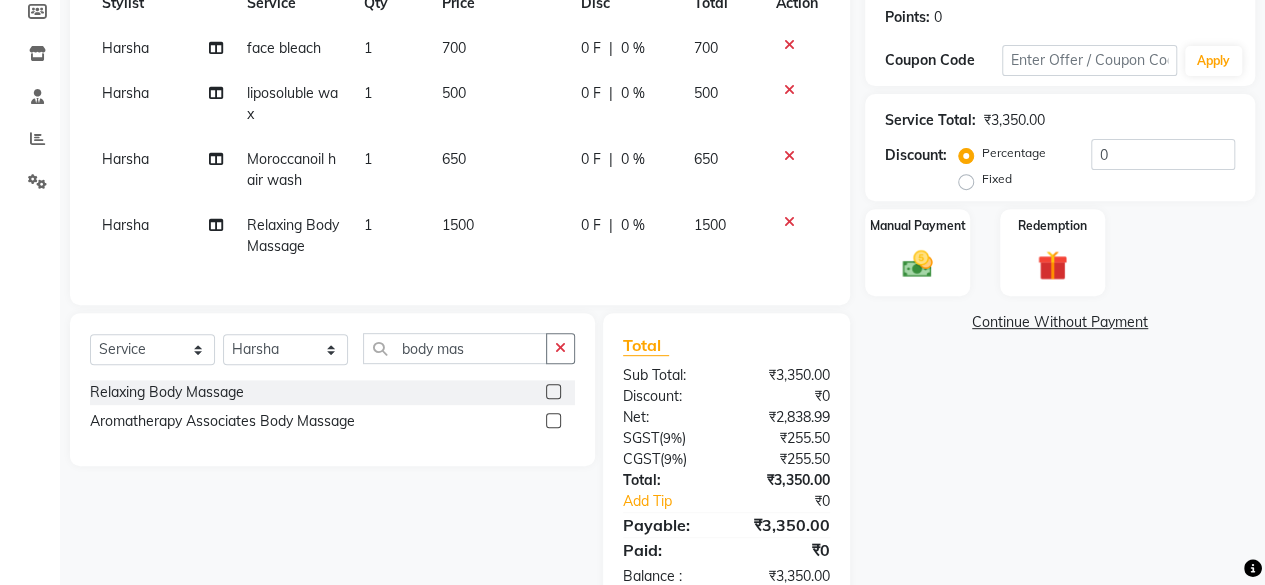 scroll, scrollTop: 370, scrollLeft: 0, axis: vertical 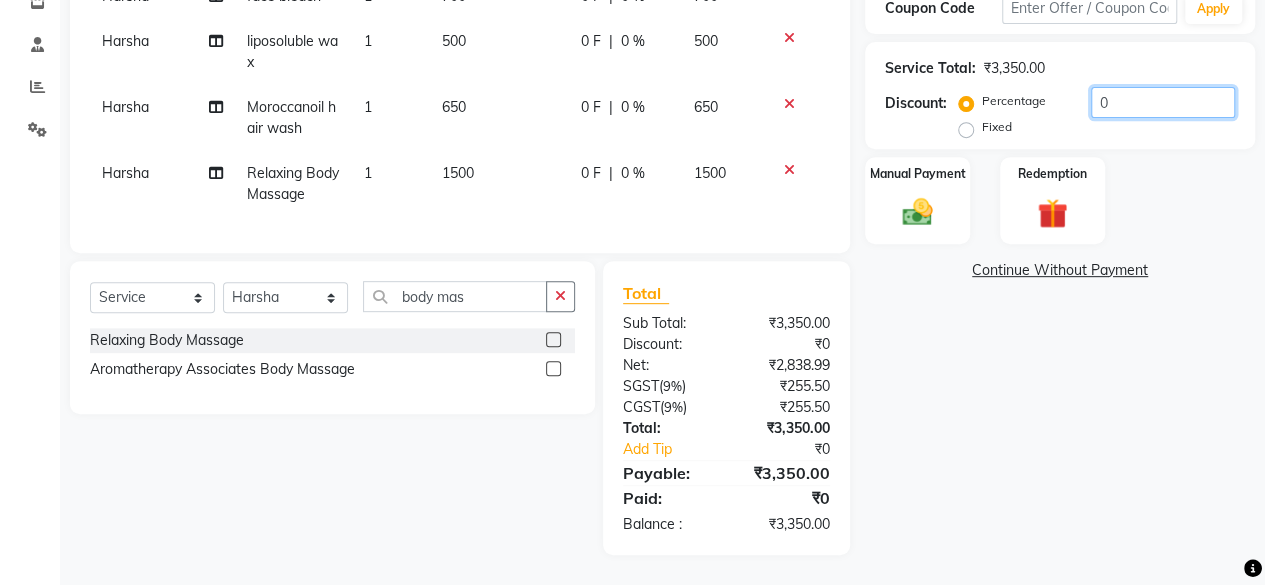 click on "0" 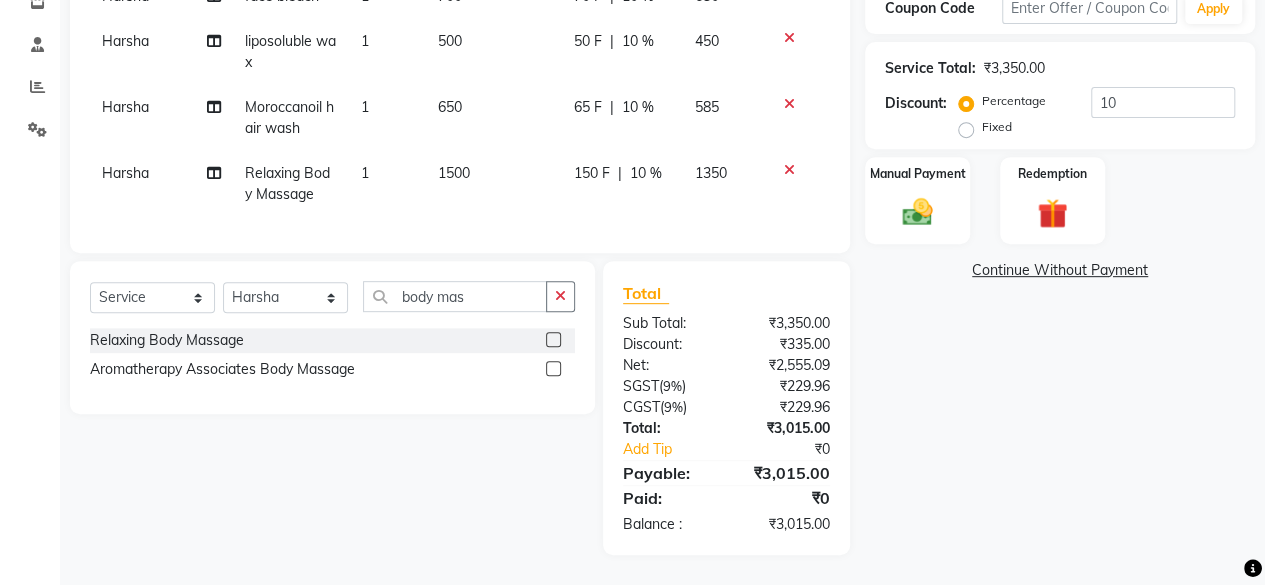 click on "Manual Payment Redemption" 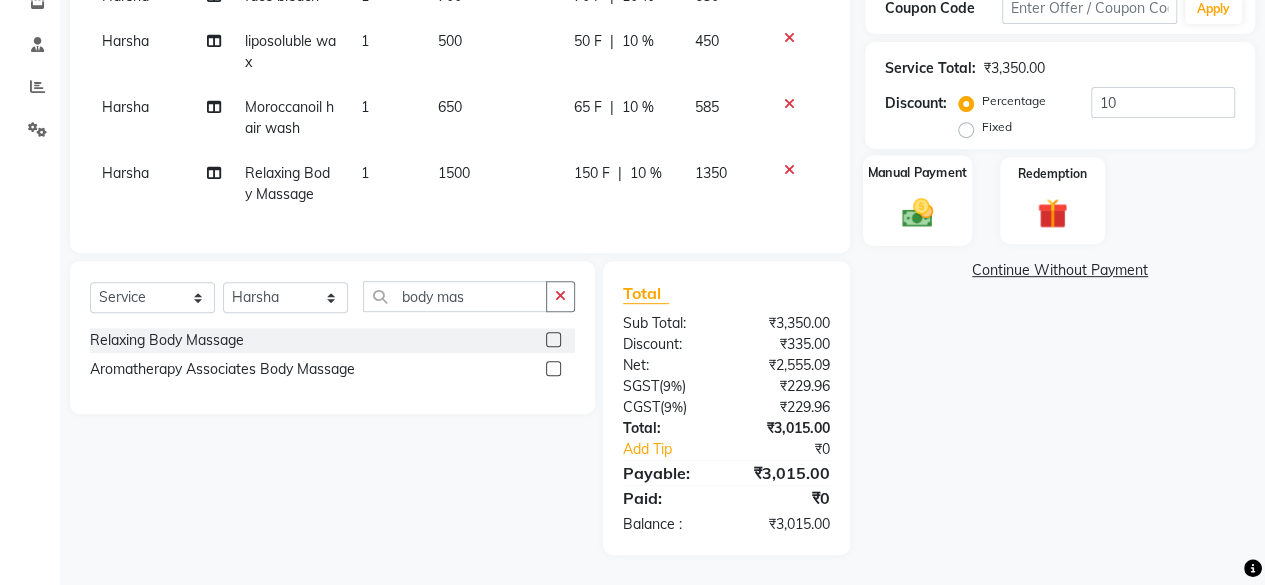click 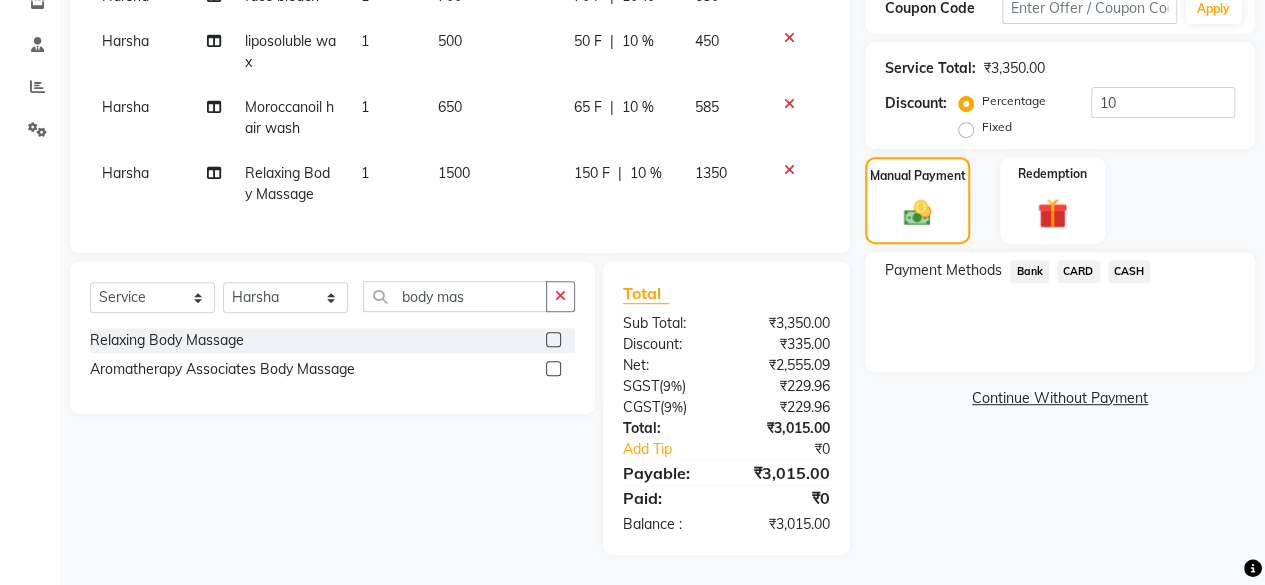 click on "Bank" 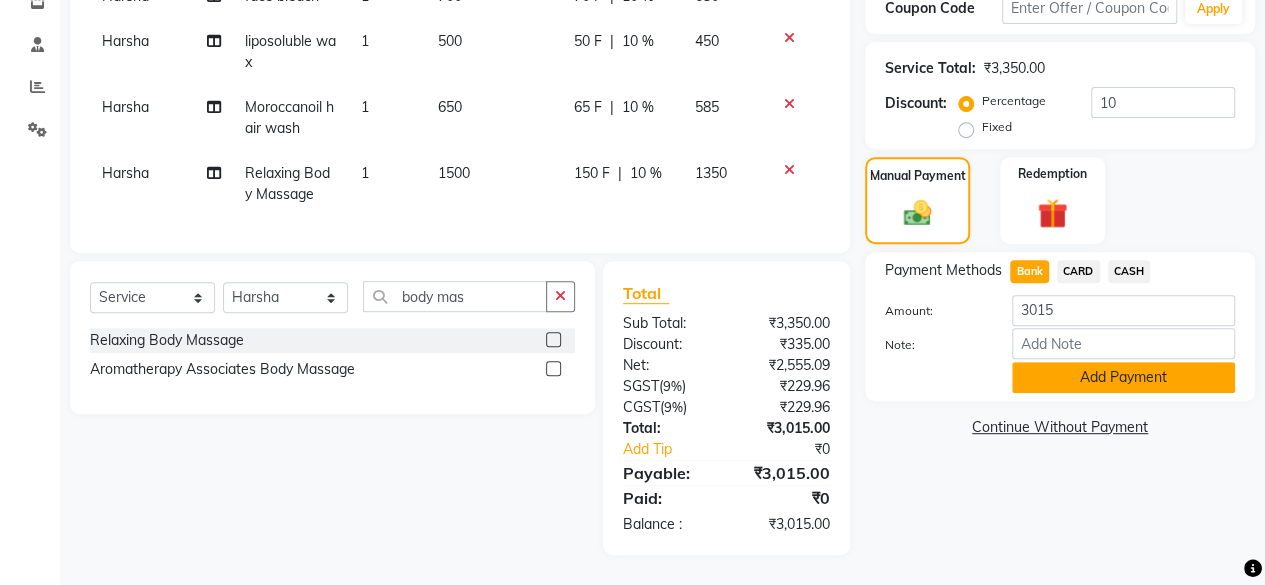 click on "Add Payment" 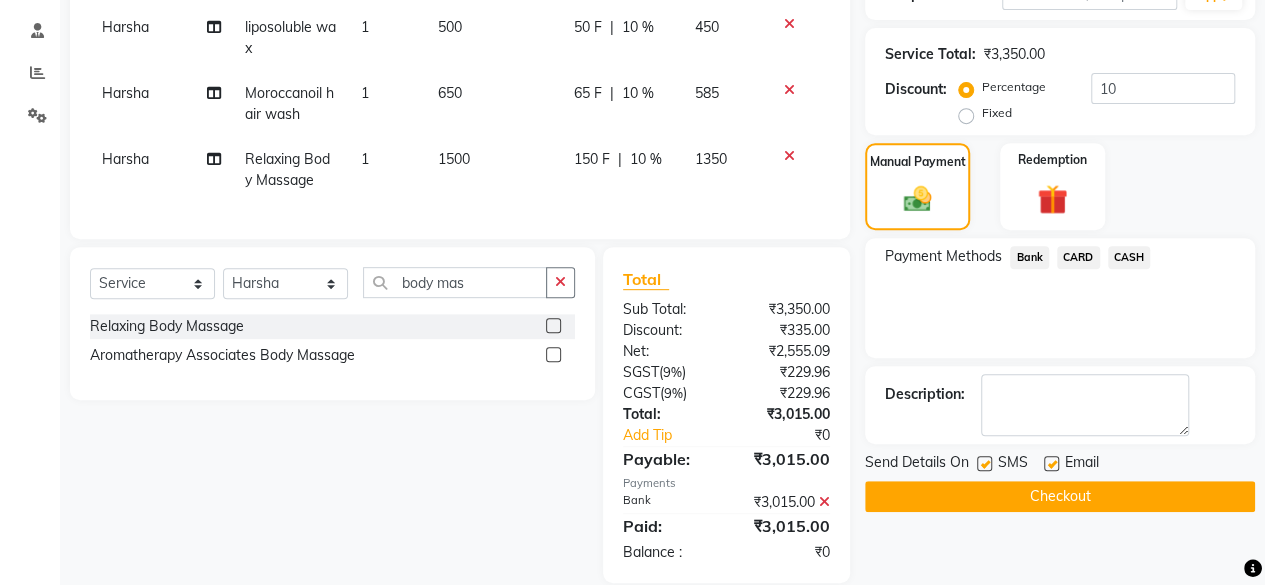 scroll, scrollTop: 411, scrollLeft: 0, axis: vertical 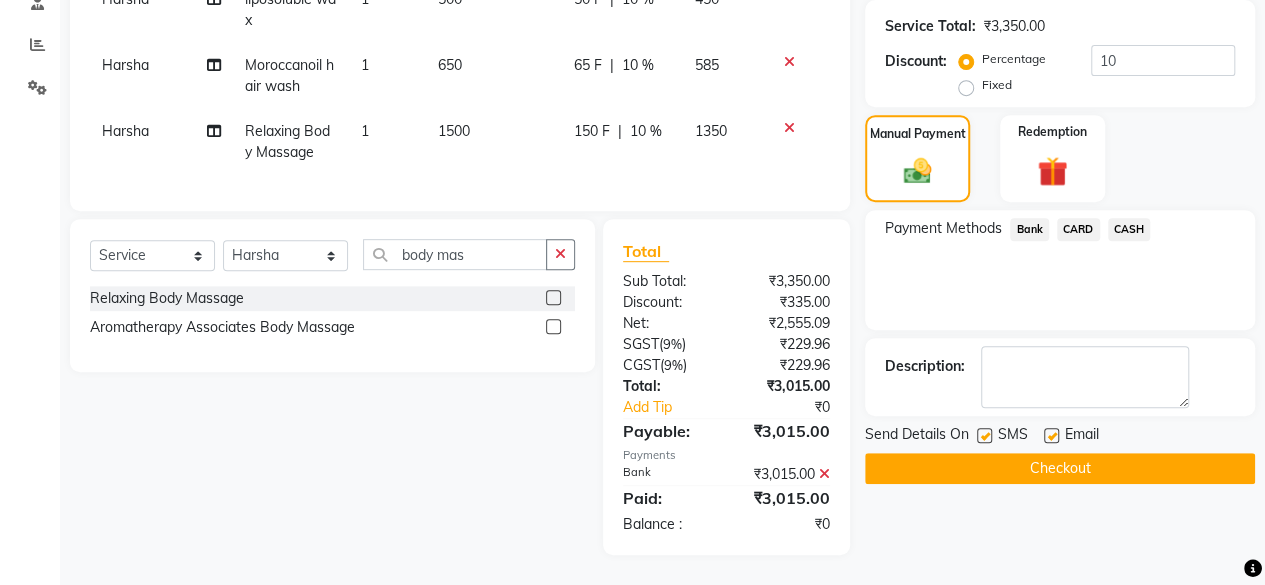 click on "Checkout" 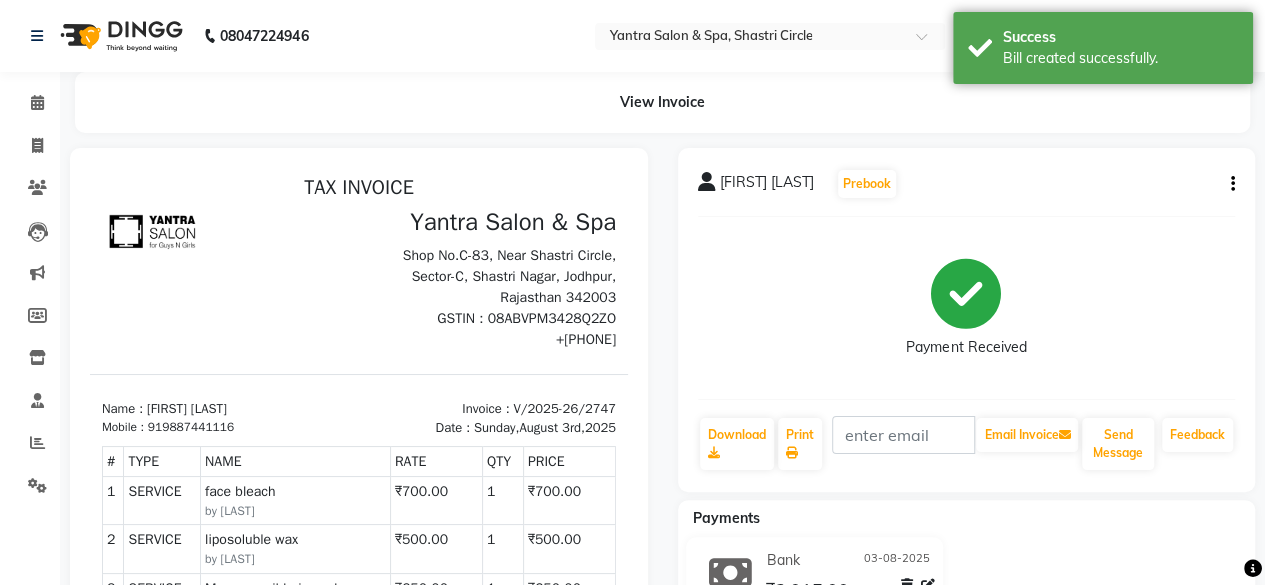 scroll, scrollTop: 0, scrollLeft: 0, axis: both 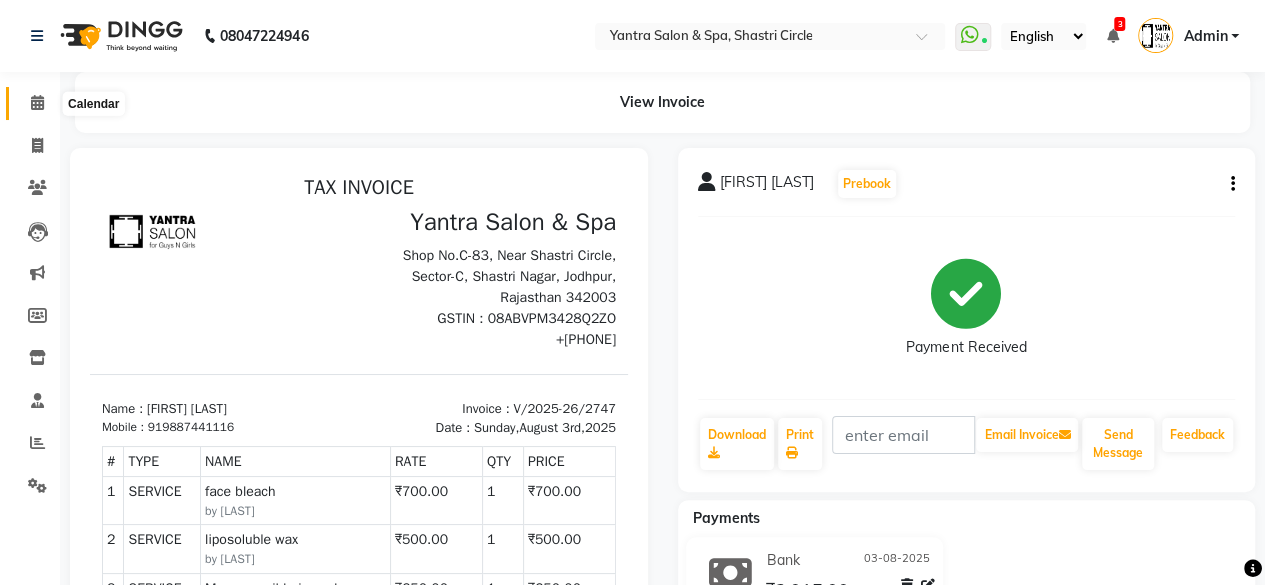 click 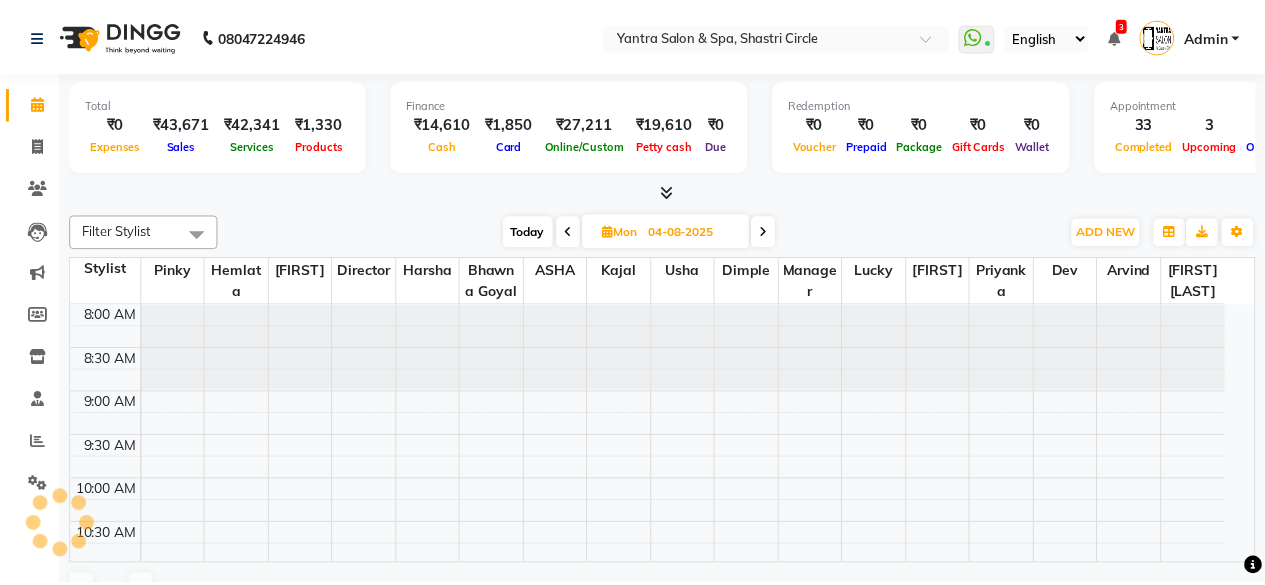 scroll, scrollTop: 0, scrollLeft: 0, axis: both 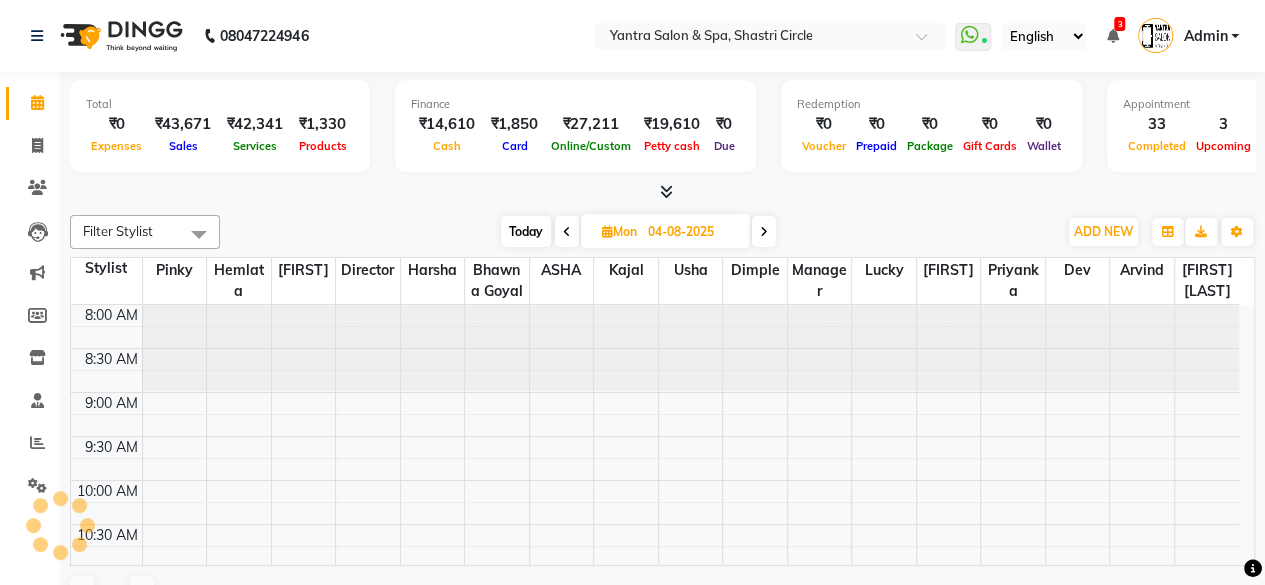 click at bounding box center (764, 231) 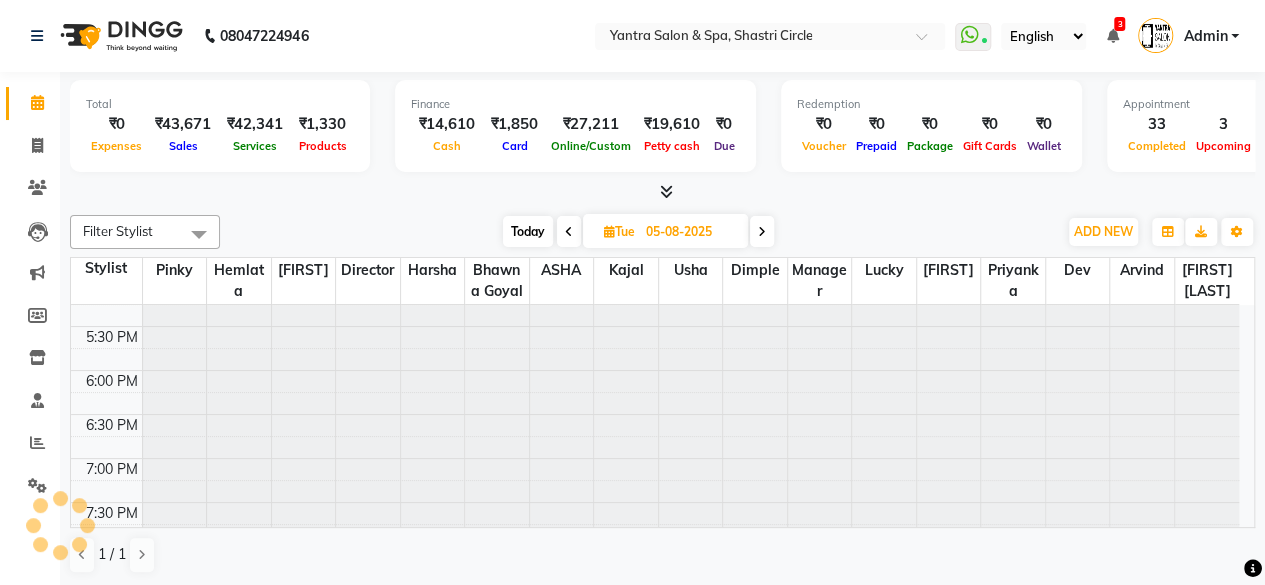 scroll, scrollTop: 816, scrollLeft: 0, axis: vertical 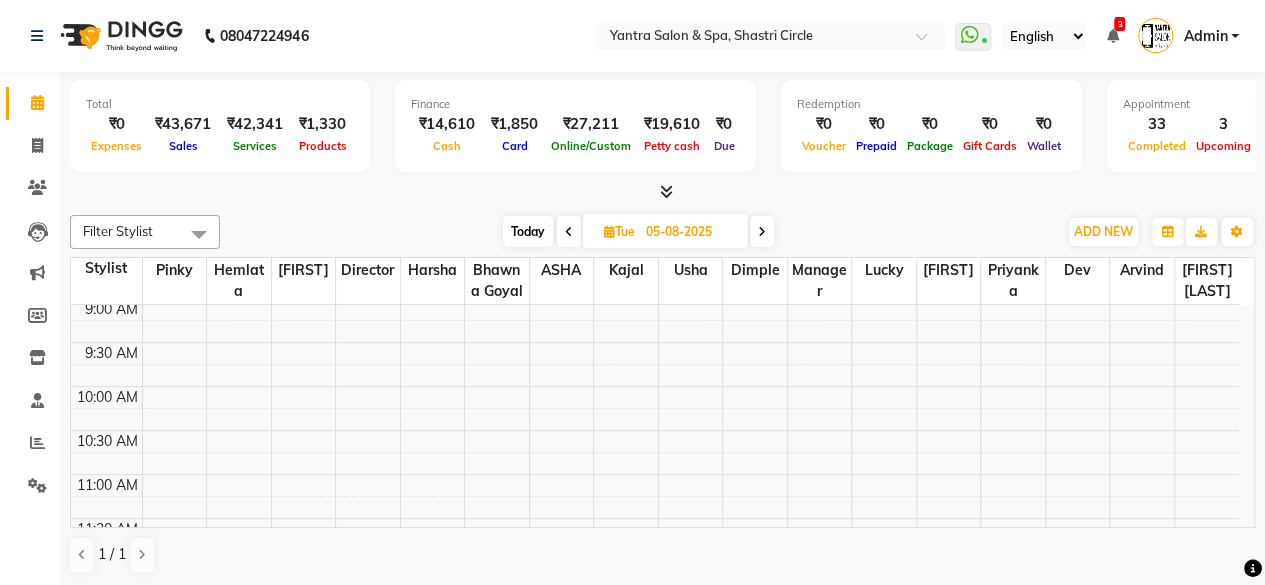 click at bounding box center [569, 232] 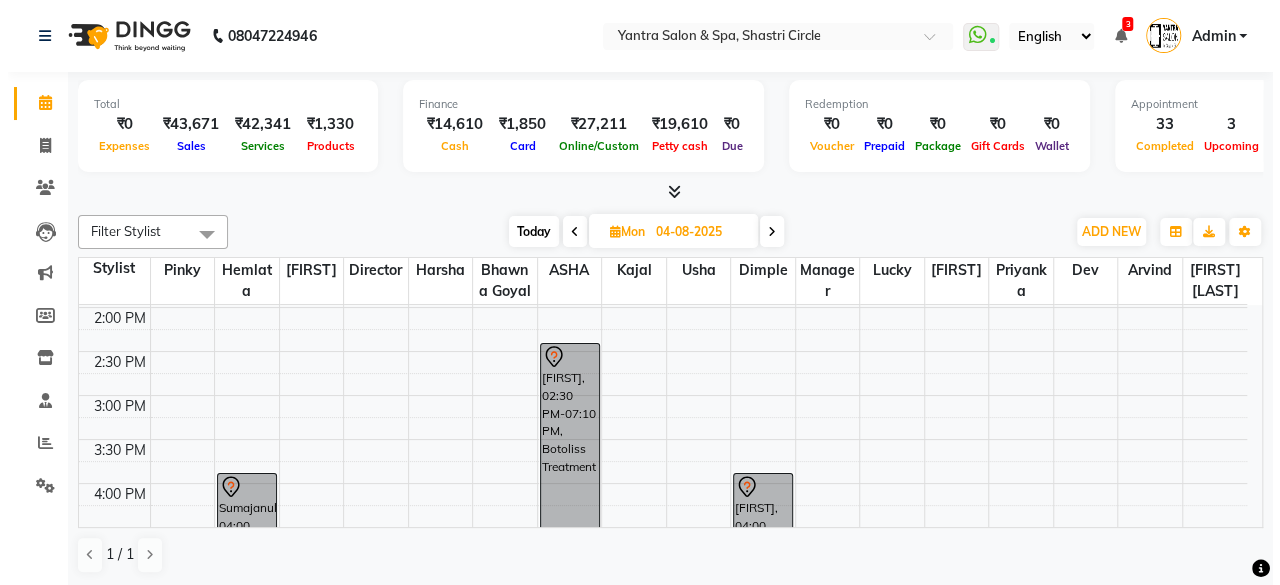 scroll, scrollTop: 400, scrollLeft: 0, axis: vertical 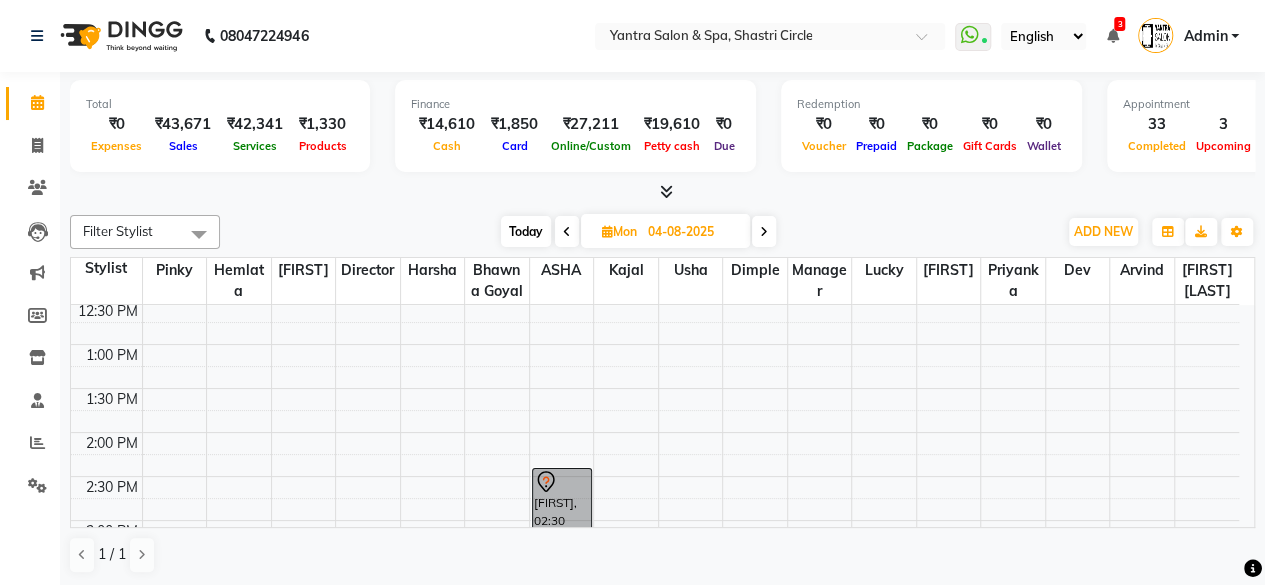 click on "8:00 AM 8:30 AM 9:00 AM 9:30 AM 10:00 AM 10:30 AM 11:00 AM 11:30 AM 12:00 PM 12:30 PM 1:00 PM 1:30 PM 2:00 PM 2:30 PM 3:00 PM 3:30 PM 4:00 PM 4:30 PM 5:00 PM 5:30 PM 6:00 PM 6:30 PM 7:00 PM 7:30 PM Sumajanull, 04:00 PM-05:00 PM, Facial Sumajanull, 05:00 PM-05:30 PM, liposoluble wax Sanjeevnull, 02:30 PM-07:10 PM, Botoliss Treatment Sumajanull, 04:00 PM-04:45 PM, Wella Enrich hair spa" at bounding box center [655, 432] 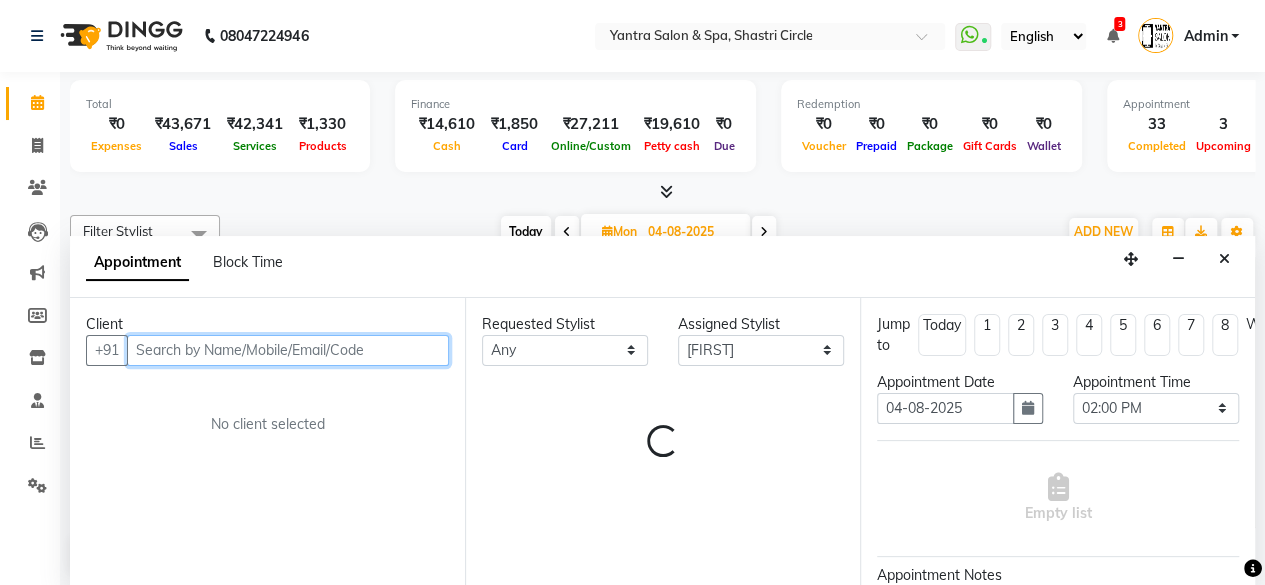 click at bounding box center (288, 350) 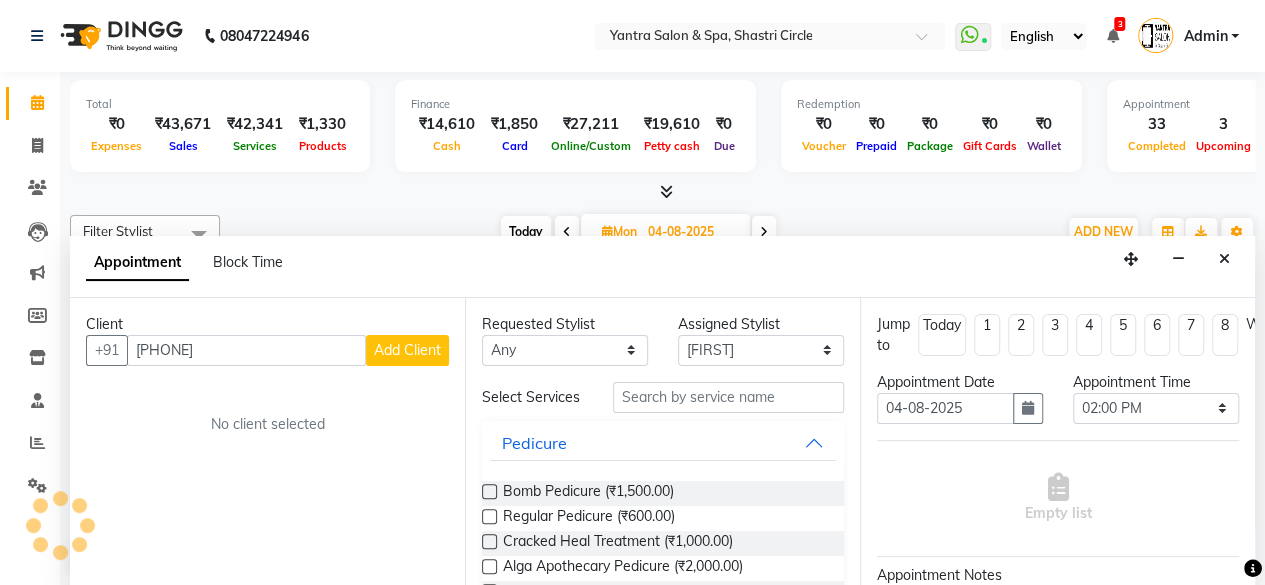 click on "Add Client" at bounding box center (407, 350) 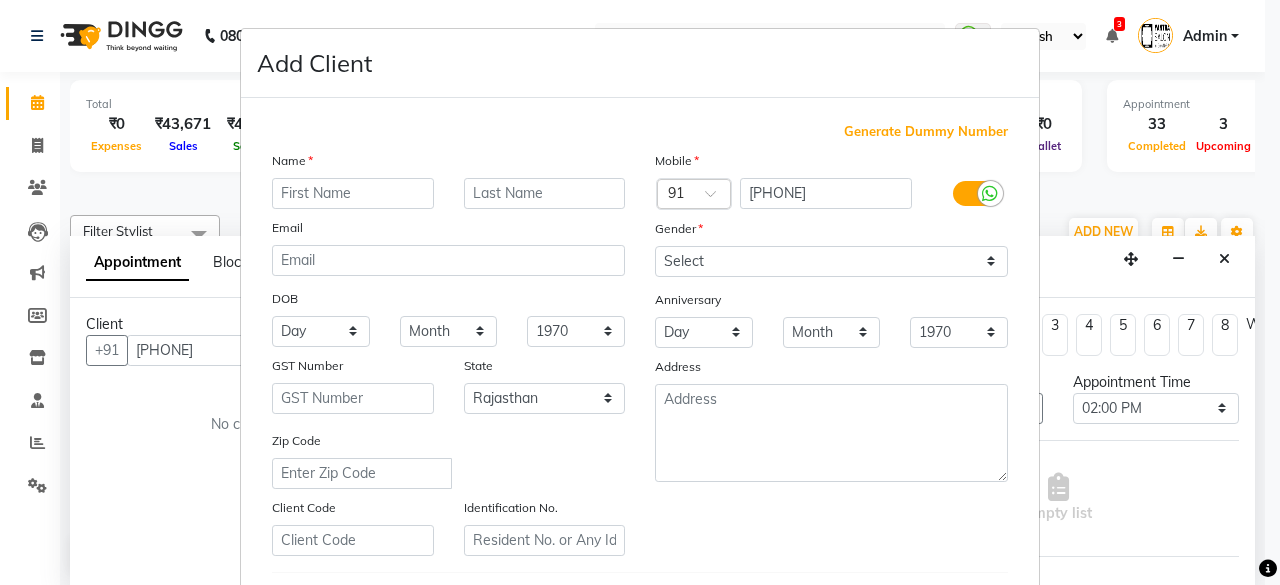 click at bounding box center (353, 193) 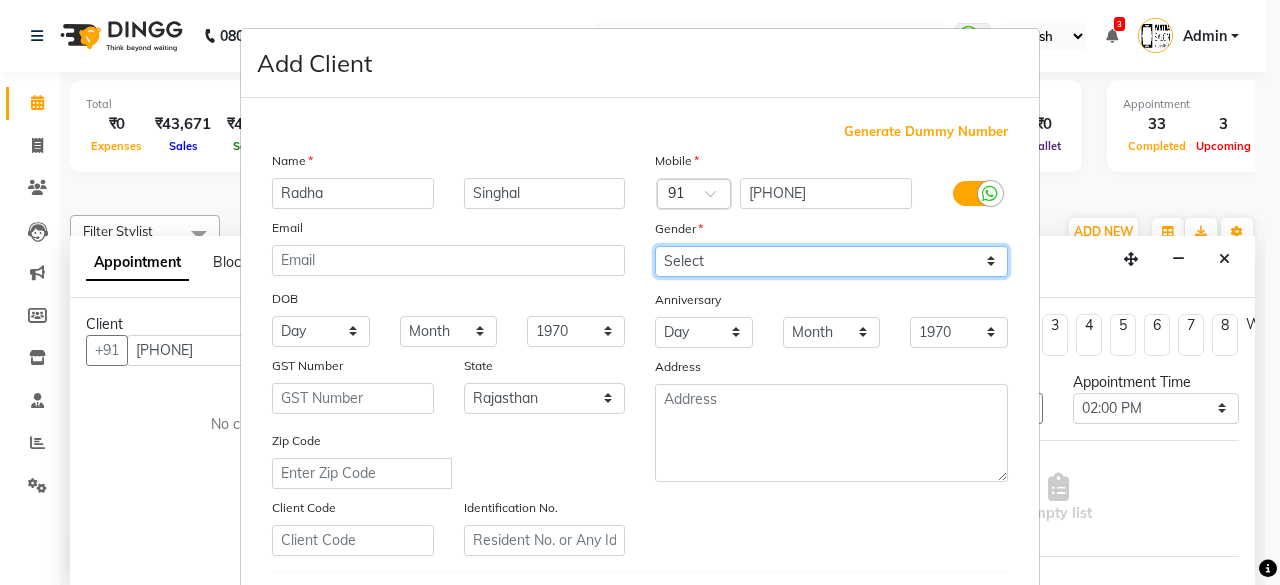 drag, startPoint x: 748, startPoint y: 261, endPoint x: 744, endPoint y: 272, distance: 11.7046995 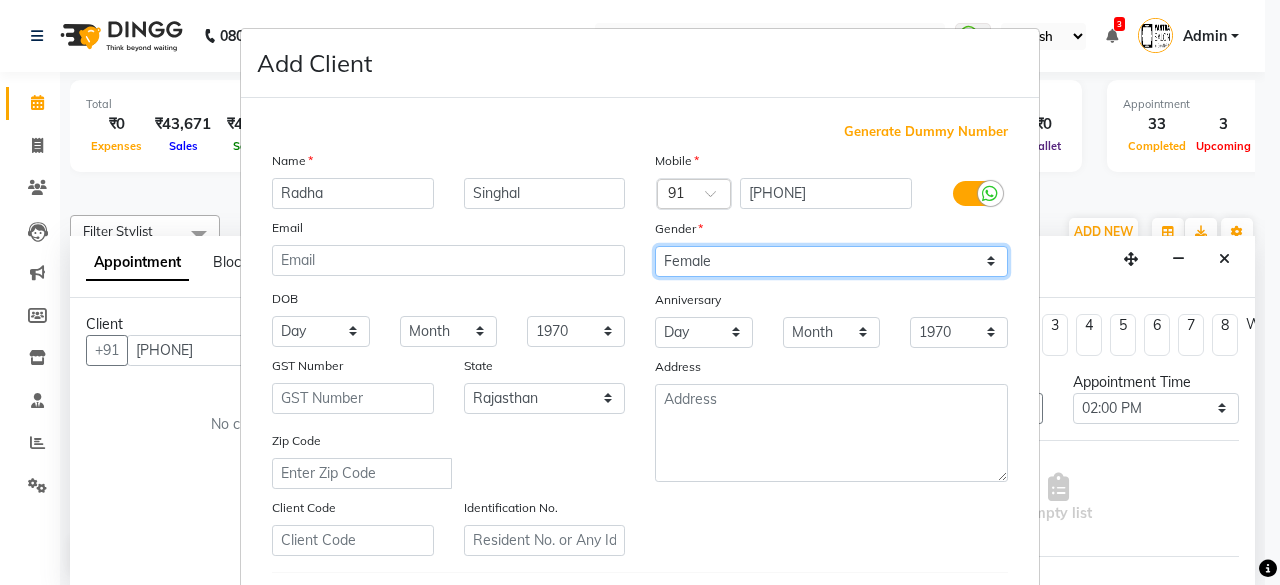 click on "Select Male Female Other Prefer Not To Say" at bounding box center [831, 261] 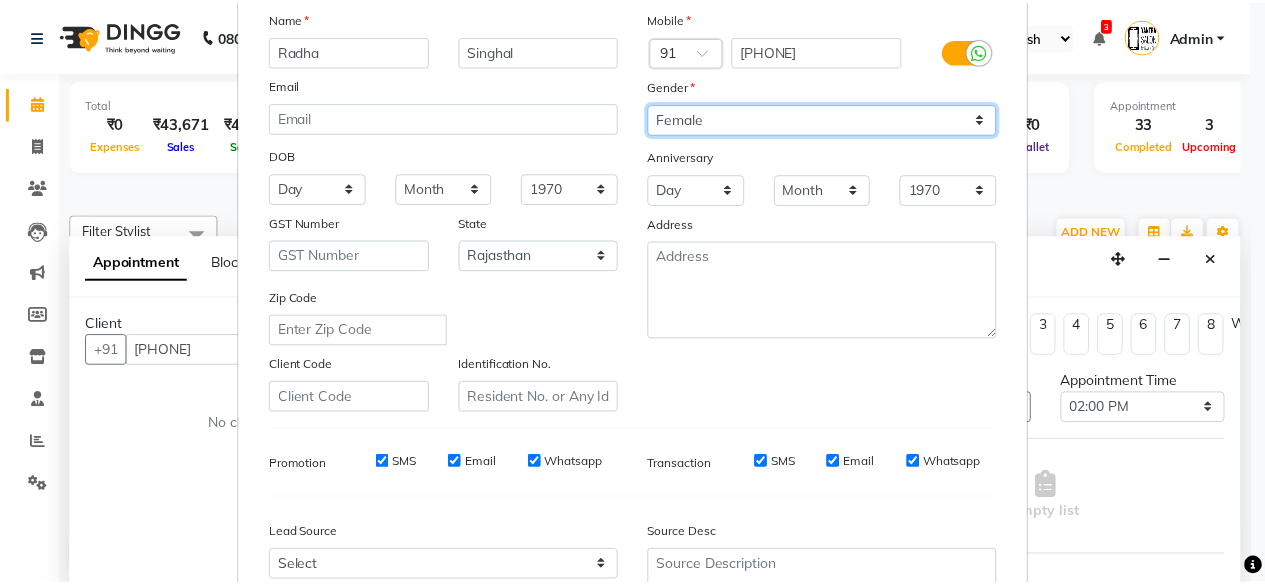 scroll, scrollTop: 334, scrollLeft: 0, axis: vertical 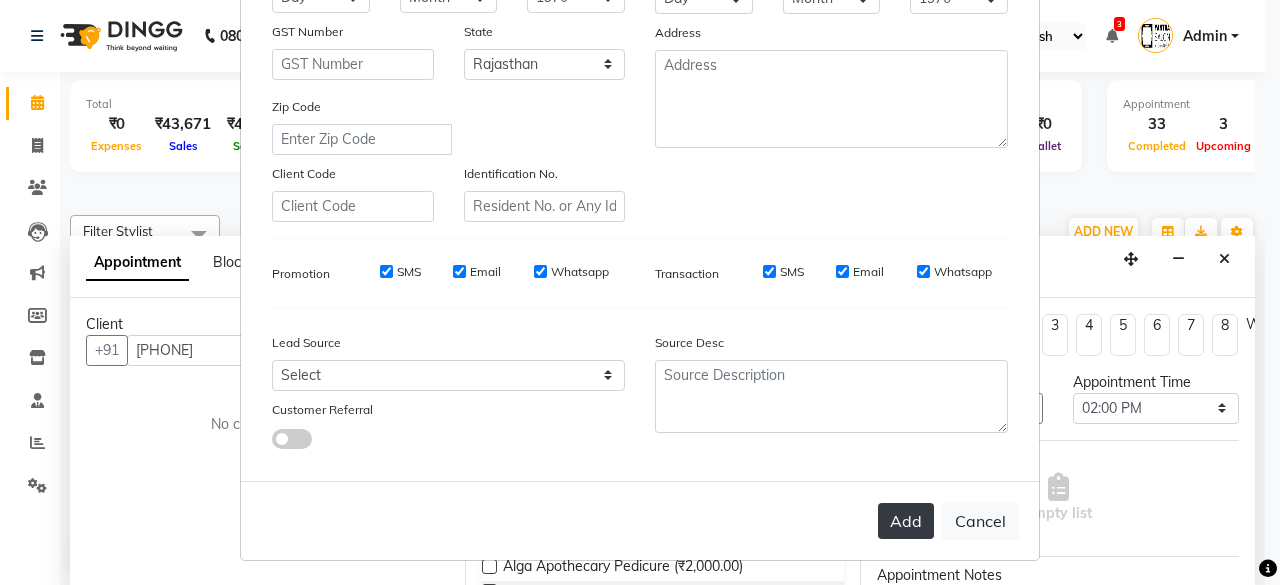 click on "Add" at bounding box center [906, 521] 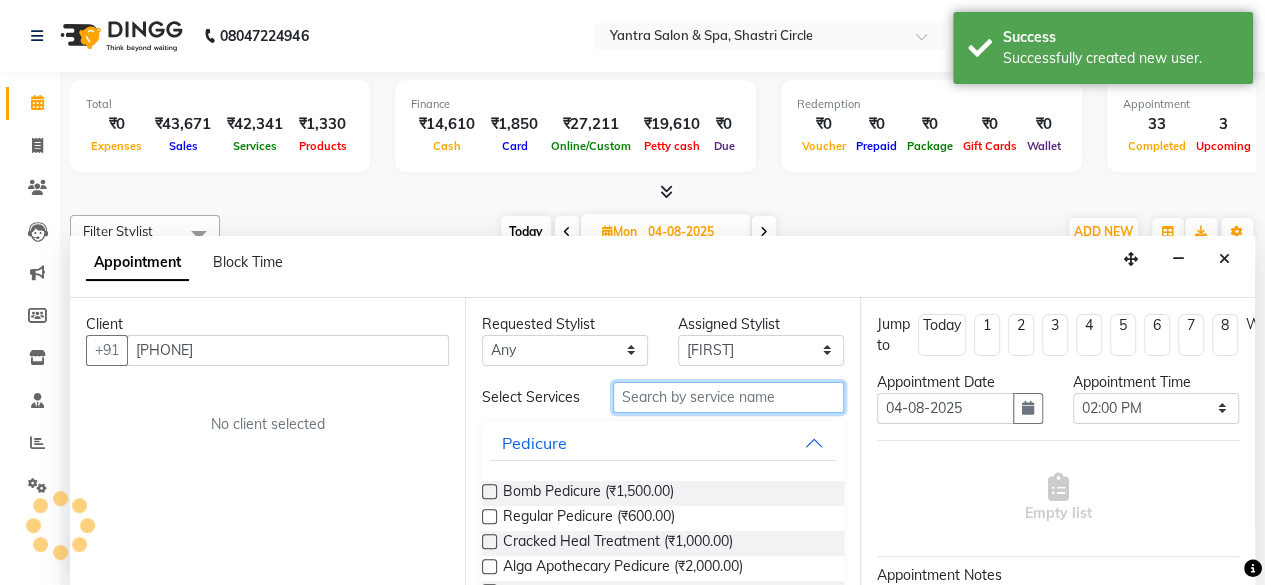click at bounding box center [728, 397] 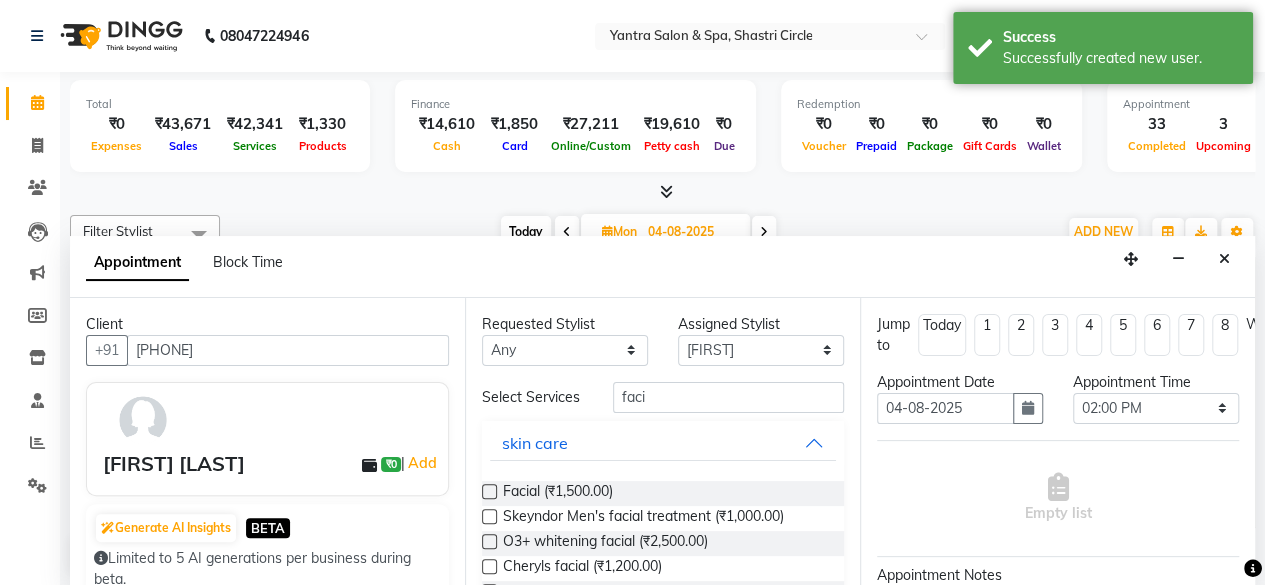click at bounding box center (489, 491) 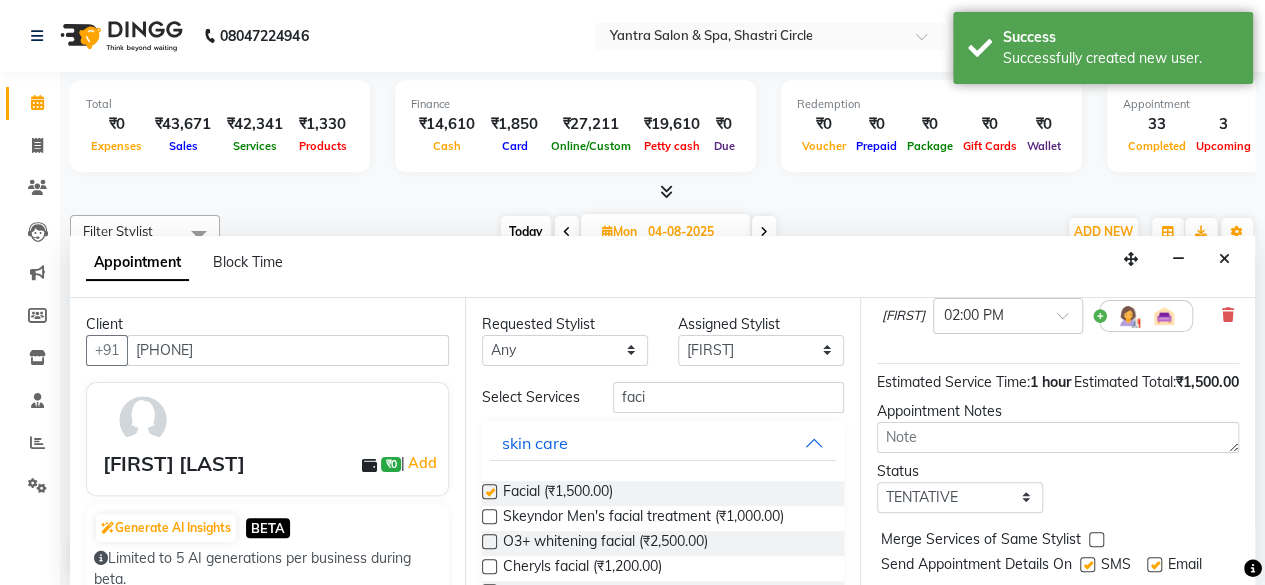 scroll, scrollTop: 272, scrollLeft: 0, axis: vertical 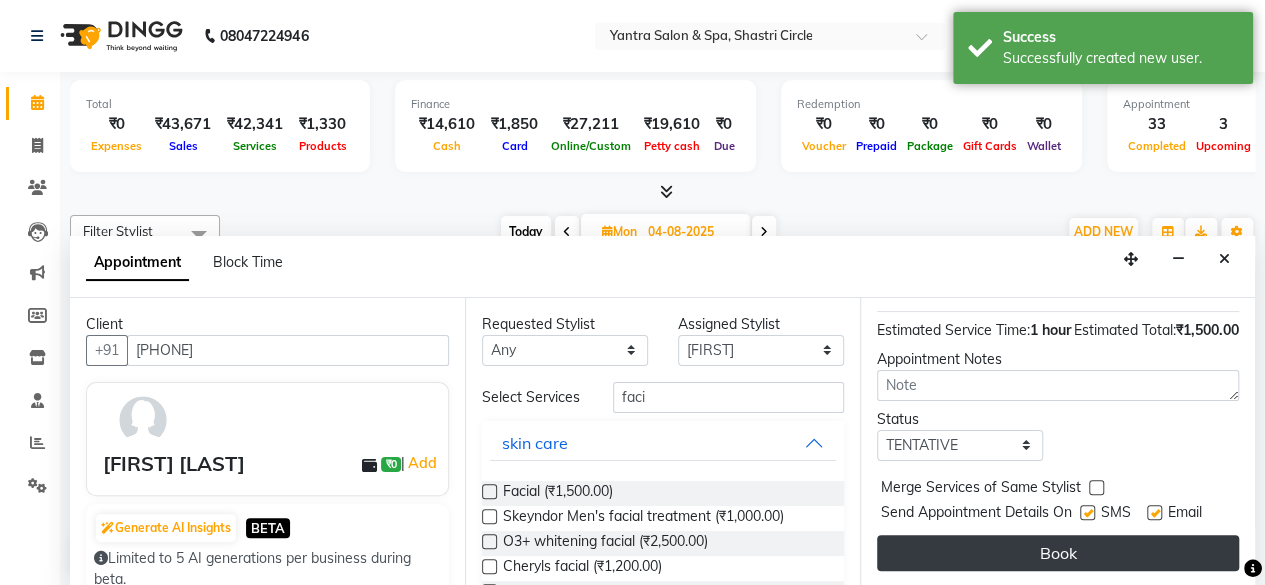 click on "Book" at bounding box center (1058, 553) 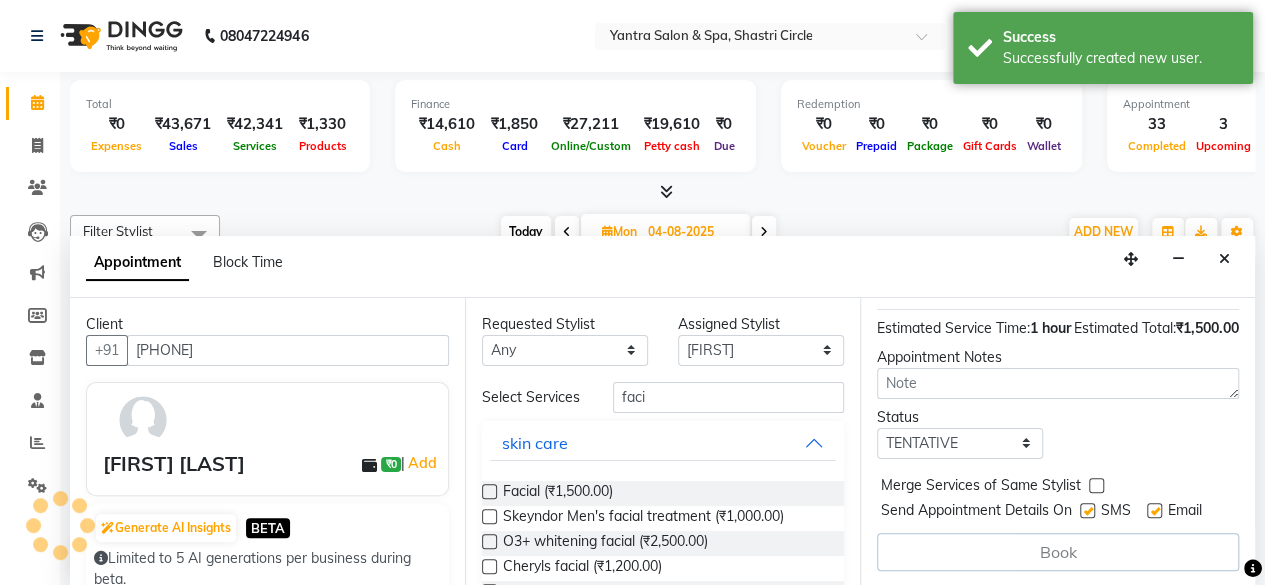 click on "Appointment Block Time" at bounding box center [196, 266] 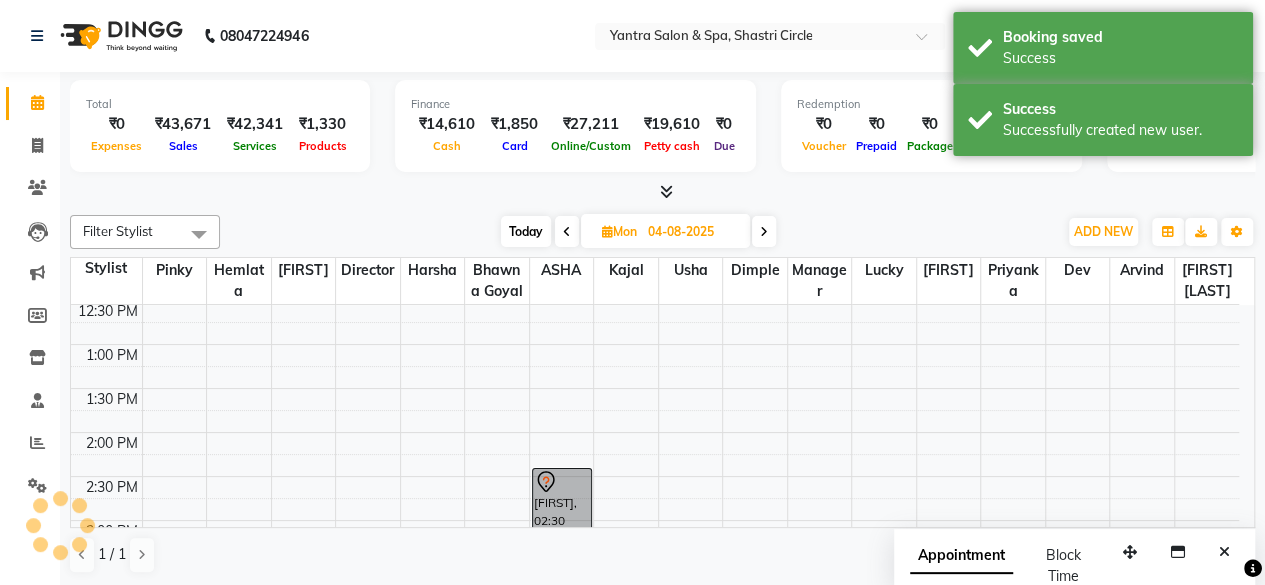 scroll, scrollTop: 0, scrollLeft: 0, axis: both 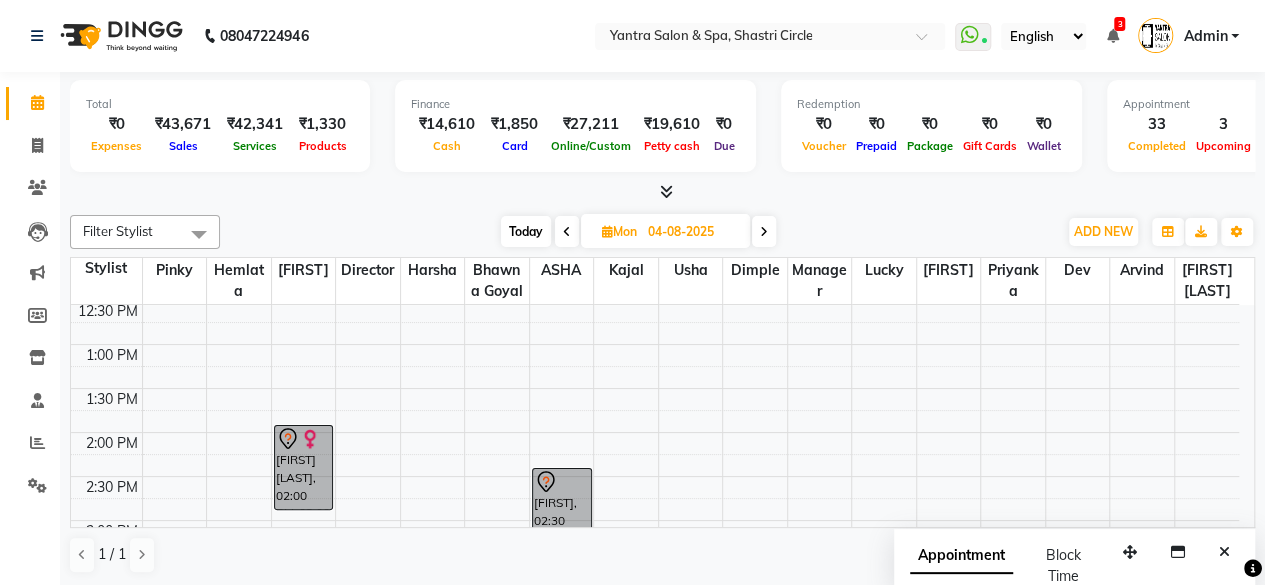 click on "Today" at bounding box center [526, 231] 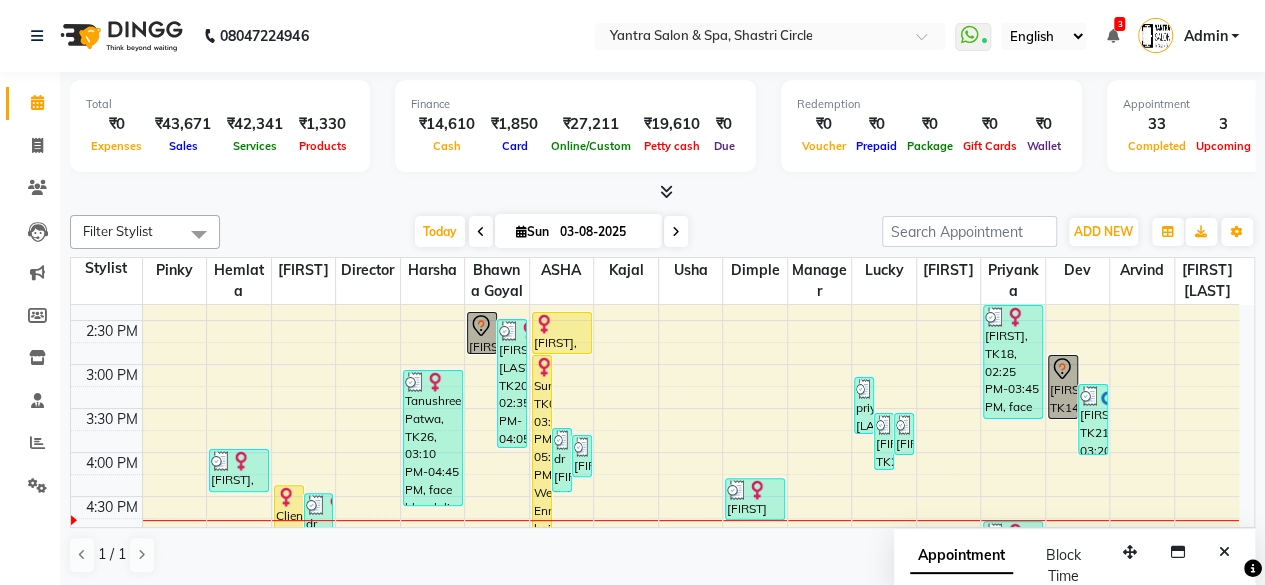 scroll, scrollTop: 516, scrollLeft: 0, axis: vertical 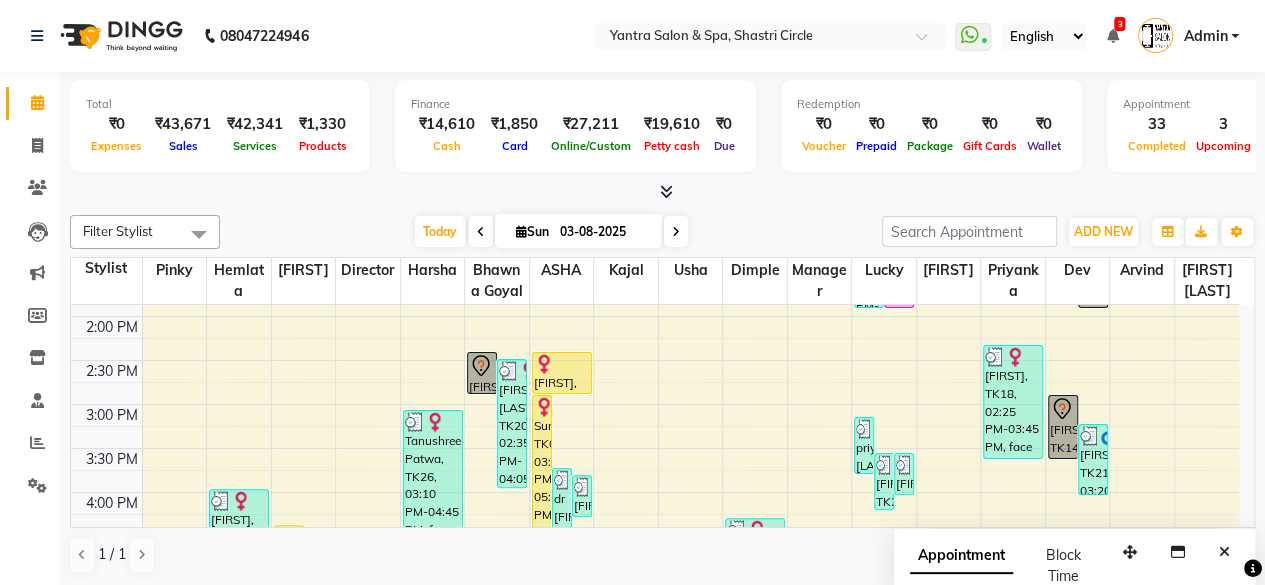 click at bounding box center [562, 364] 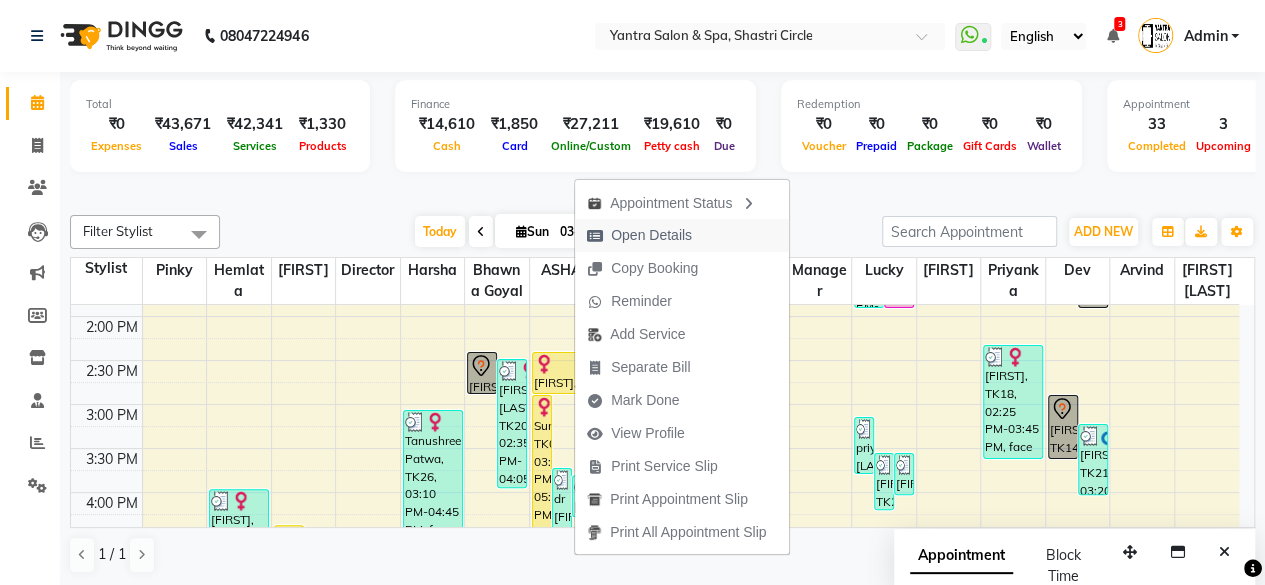 click on "Open Details" at bounding box center [651, 235] 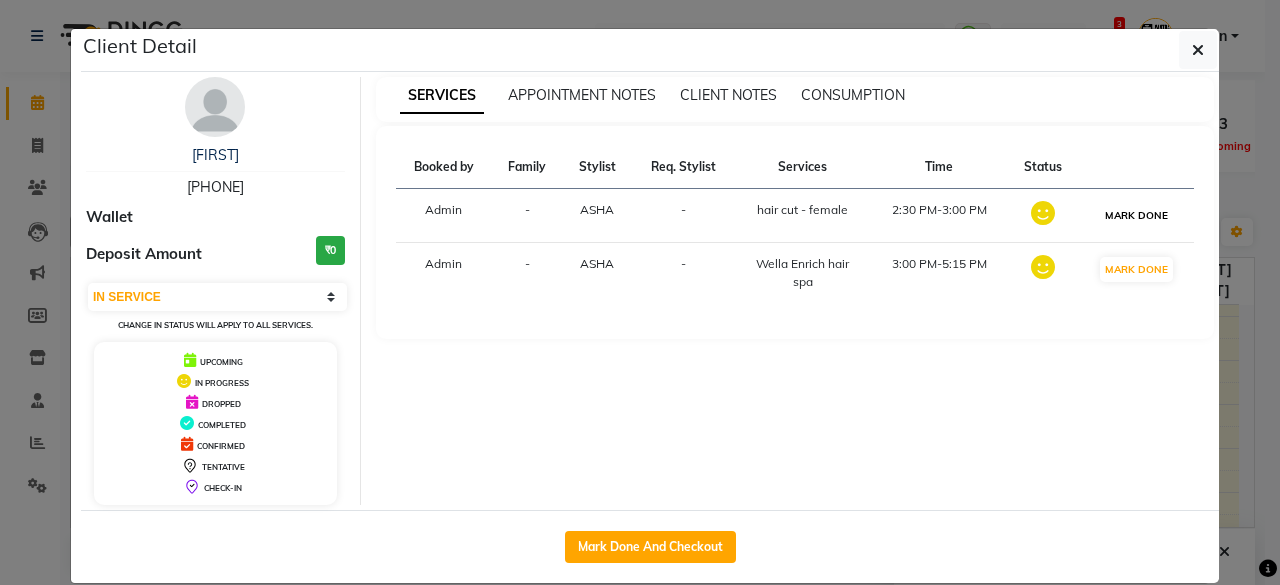 click on "MARK DONE" at bounding box center (1136, 215) 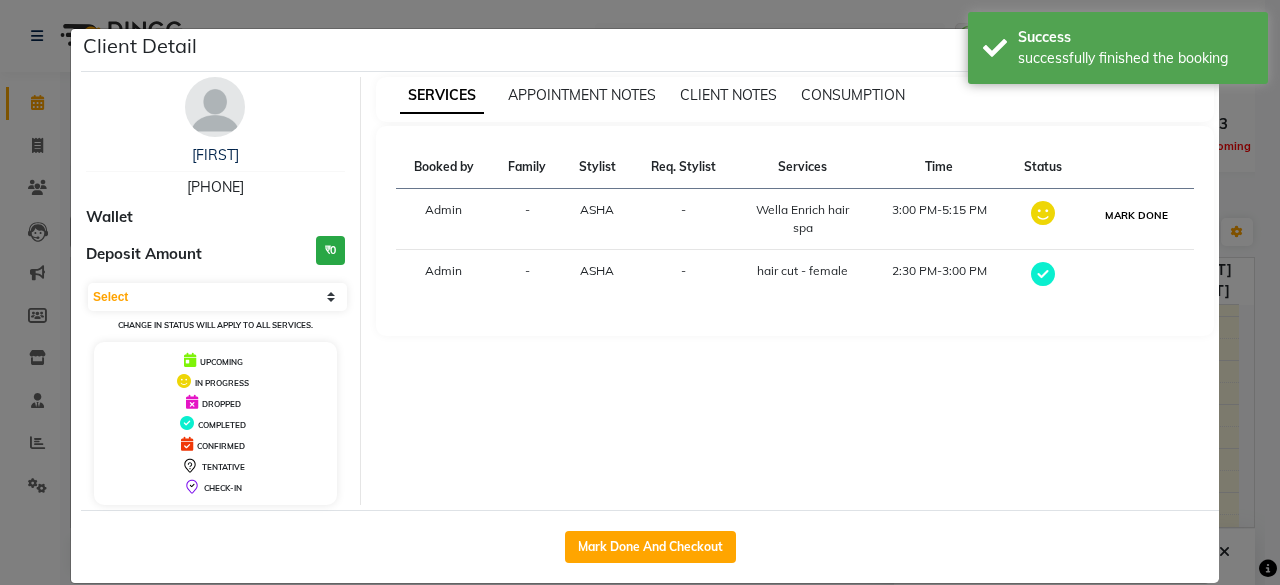 click on "MARK DONE" at bounding box center (1136, 215) 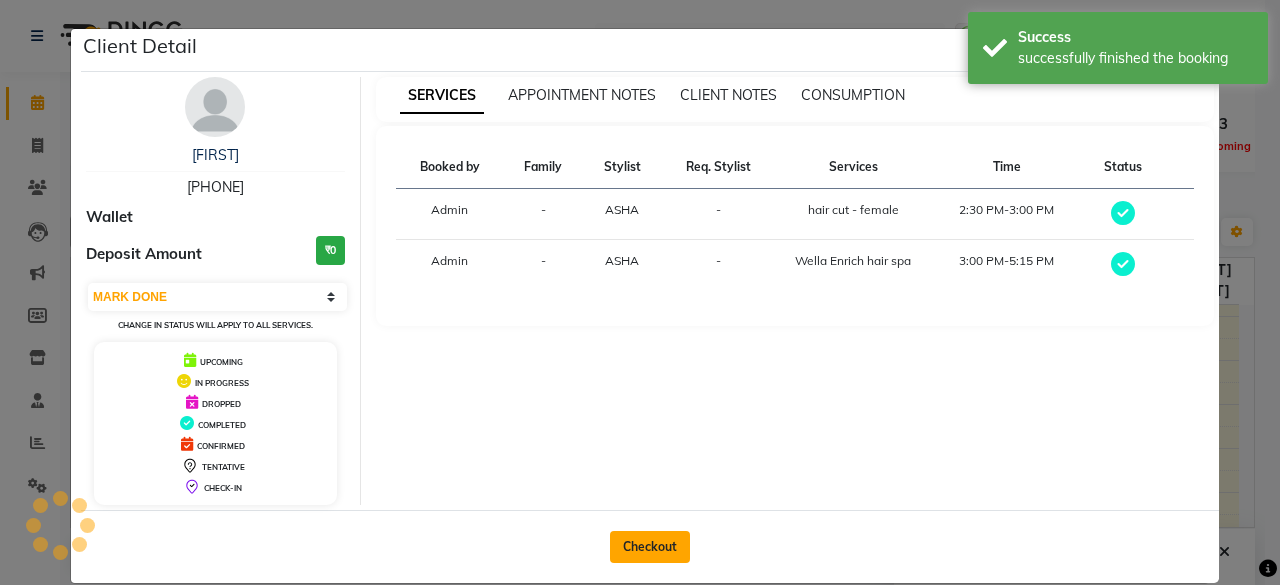 click on "Checkout" 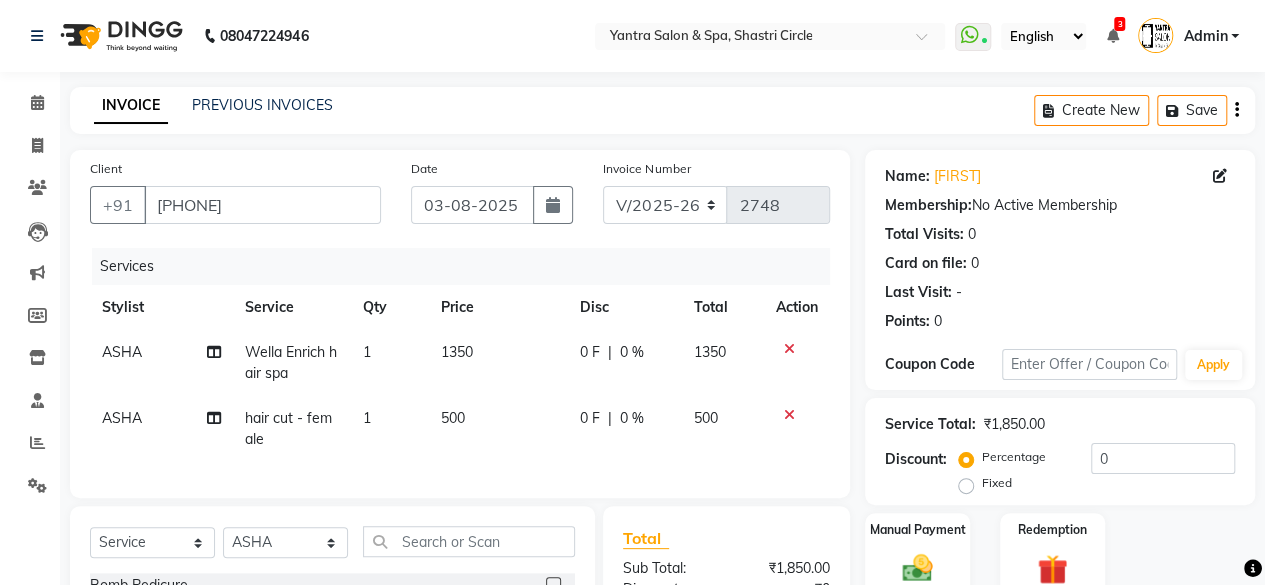 scroll, scrollTop: 100, scrollLeft: 0, axis: vertical 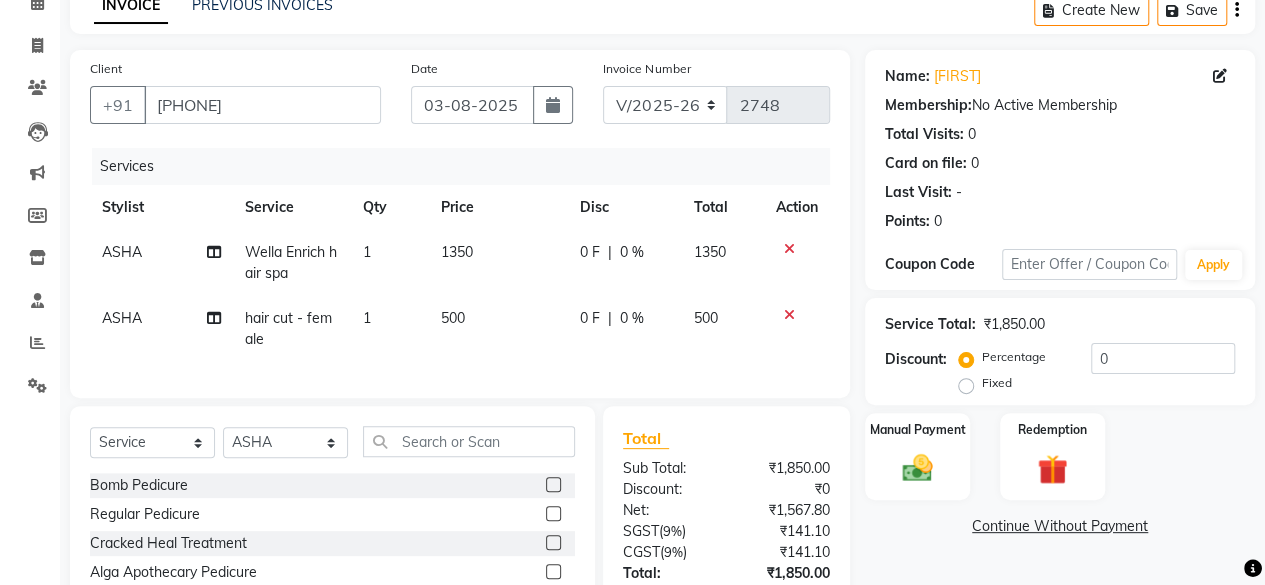 click on "1350" 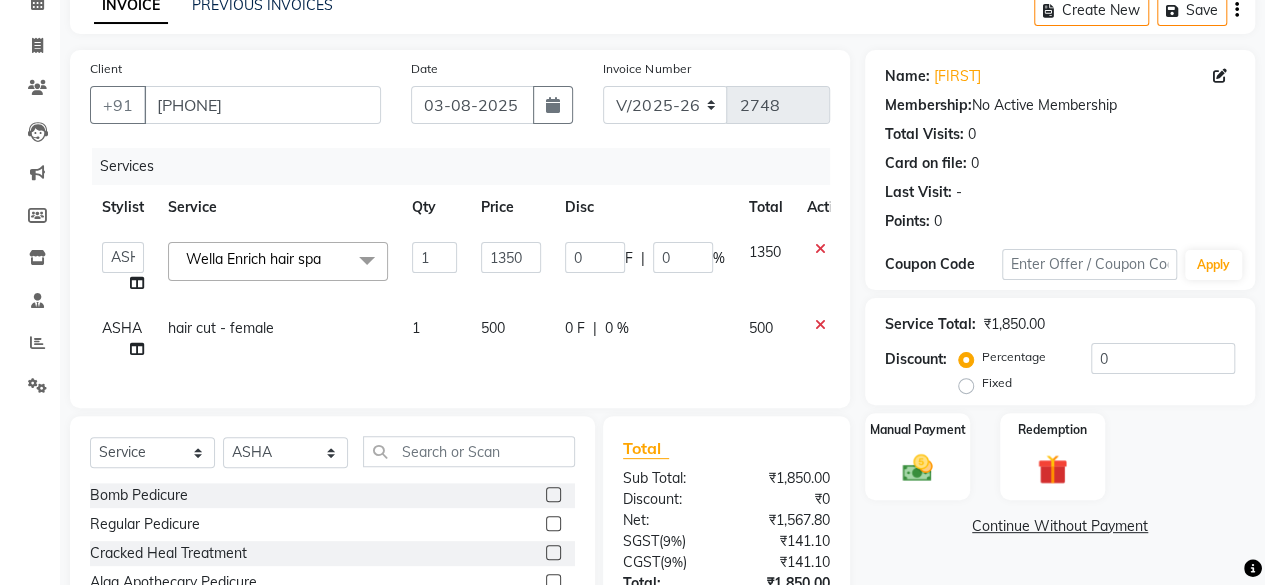 click on "1350" 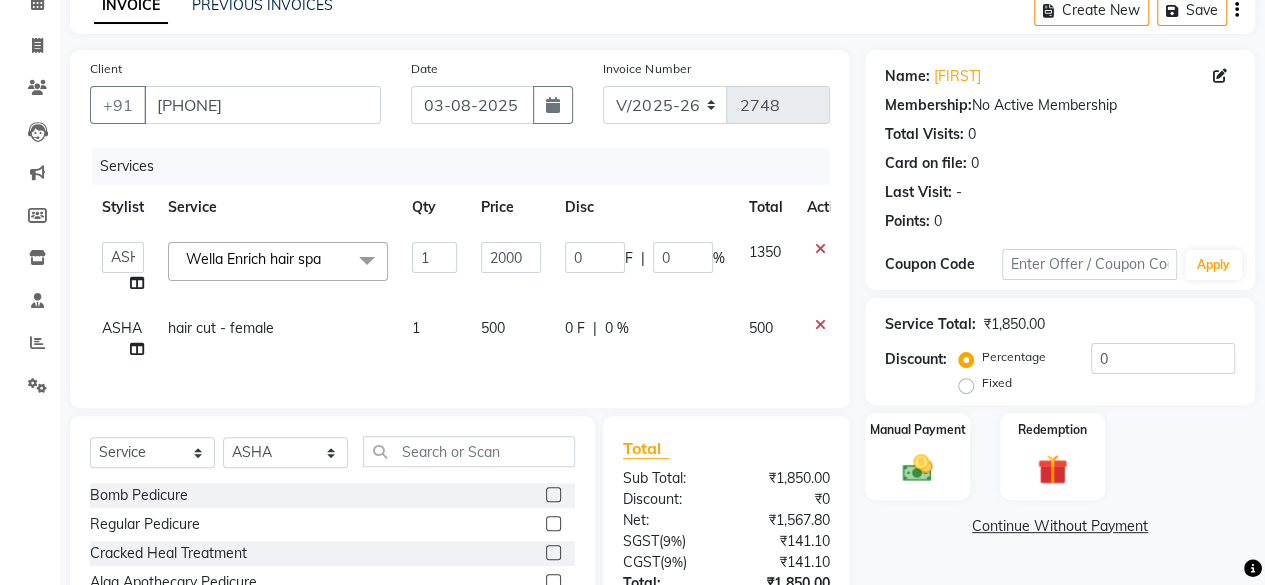 click on "500" 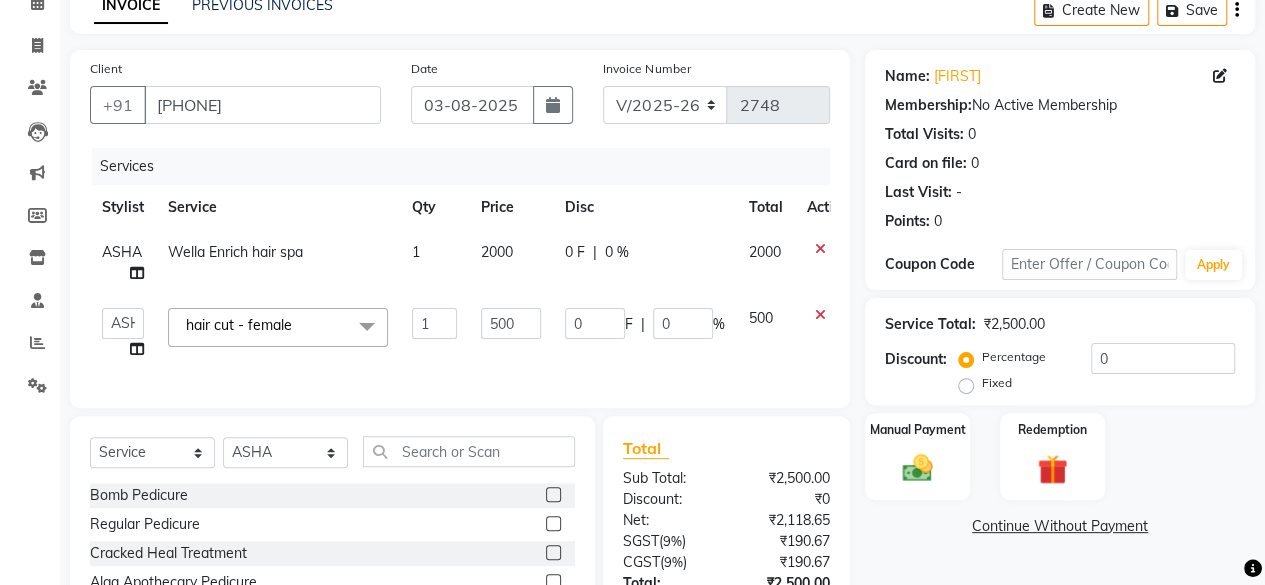 click on "Wella Enrich hair spa" 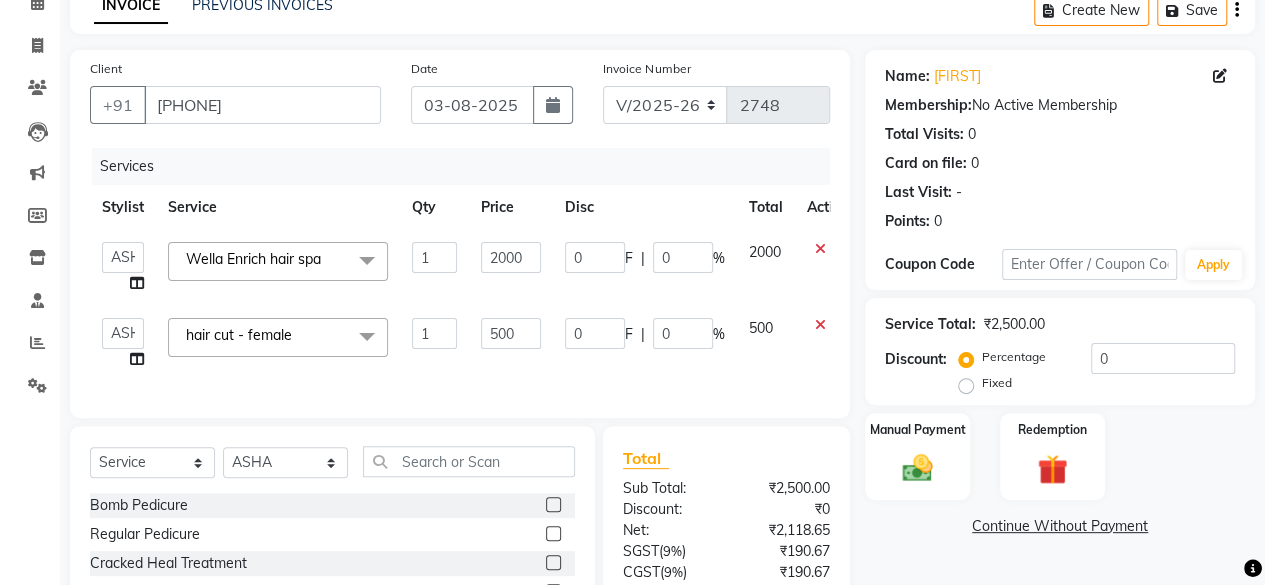 click on "Wella Enrich hair spa" 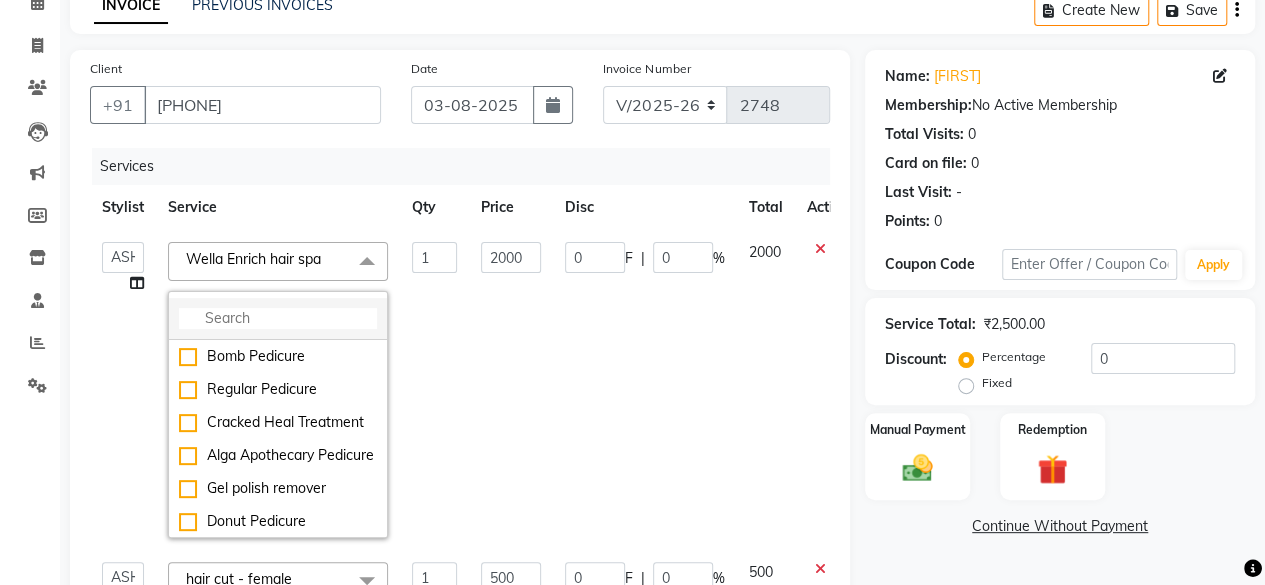 click 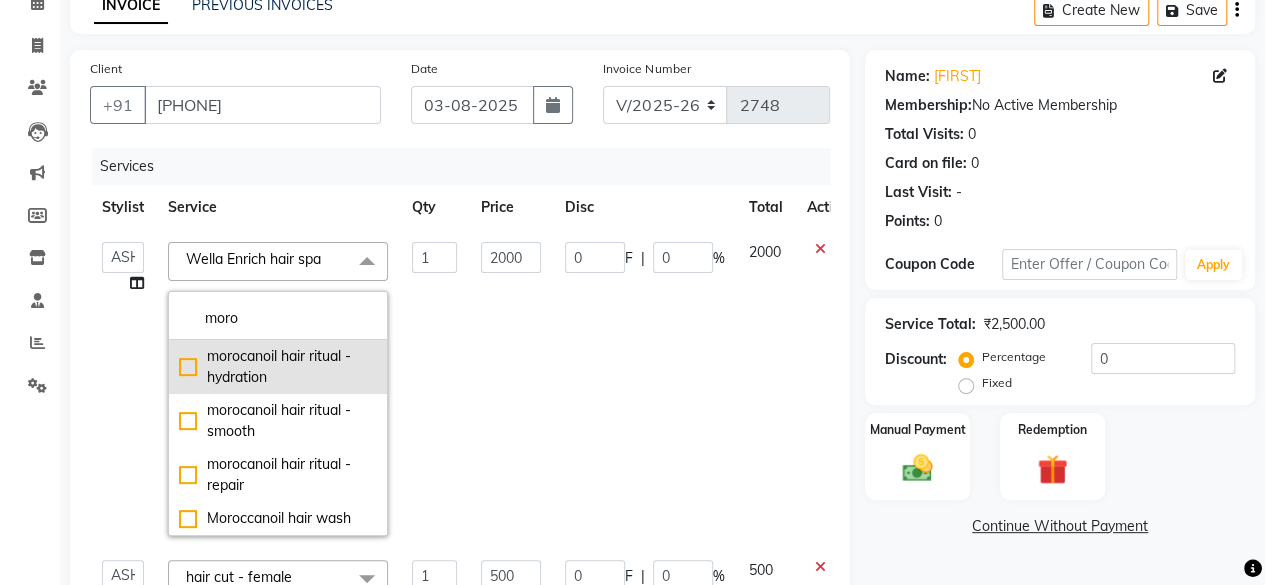 click on "morocanoil hair ritual - hydration" 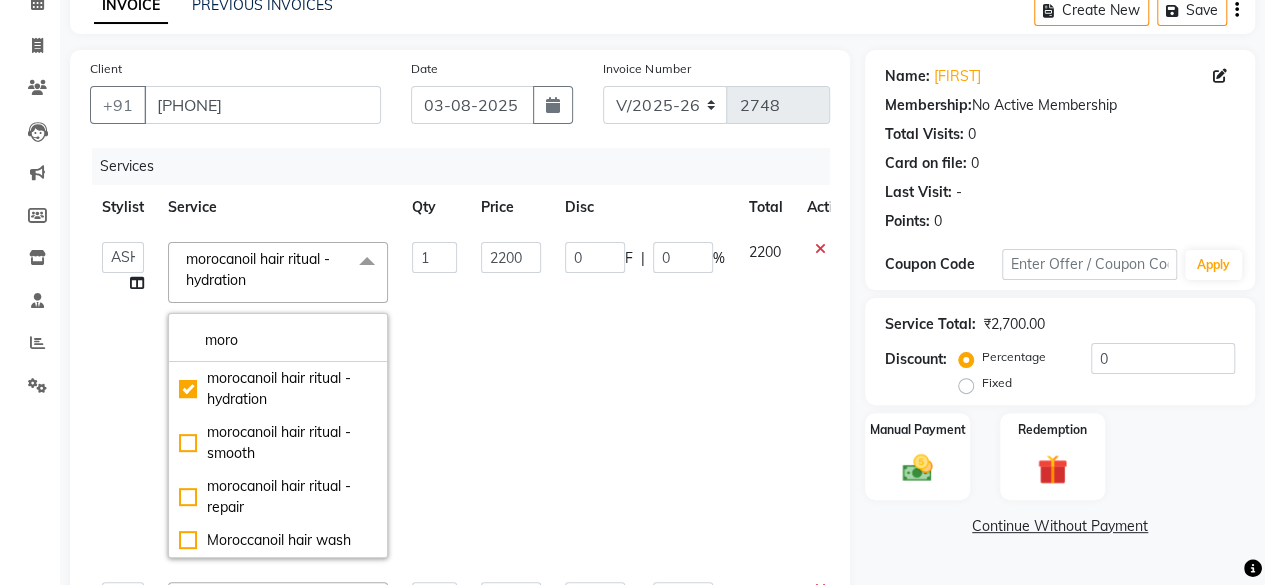 click on "2200" 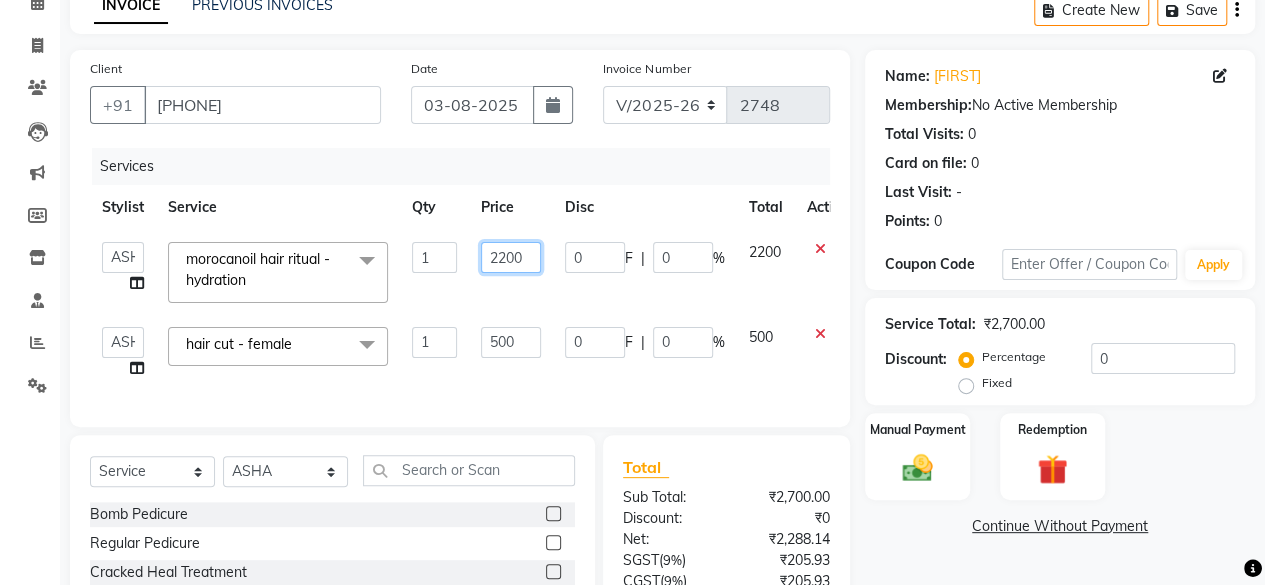 click on "2200" 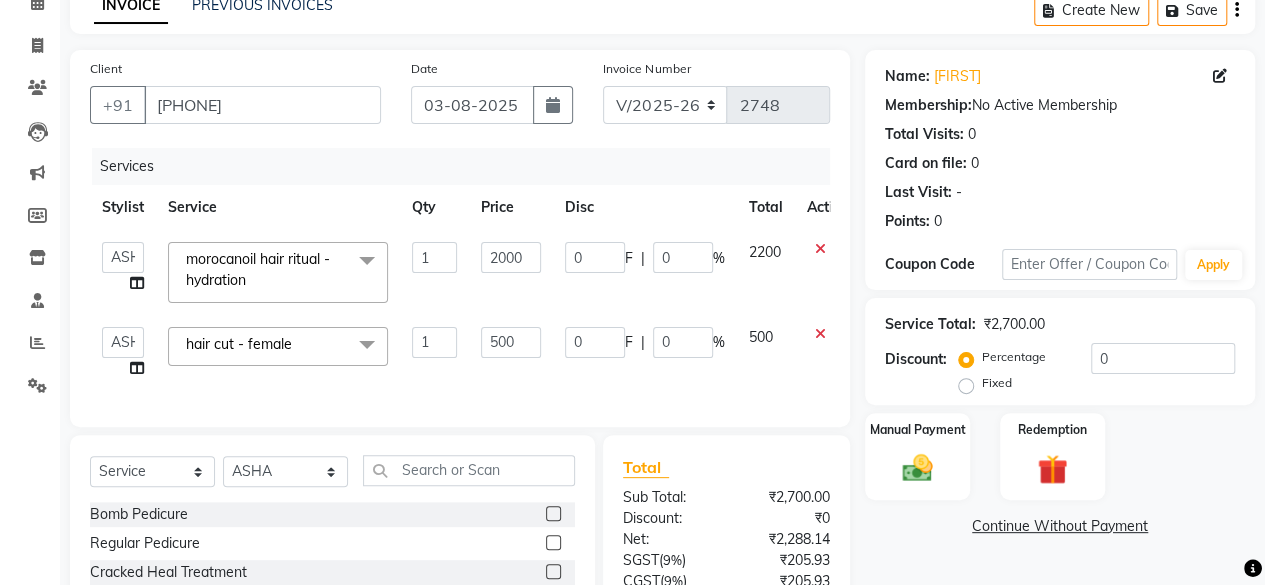 click on "2000" 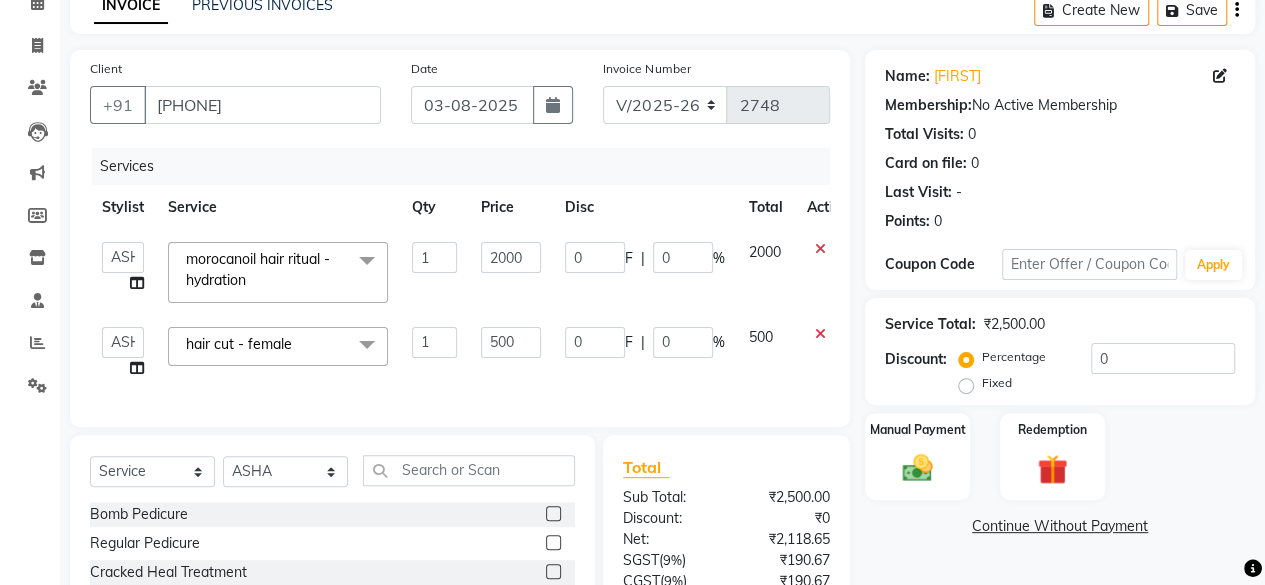 scroll, scrollTop: 288, scrollLeft: 0, axis: vertical 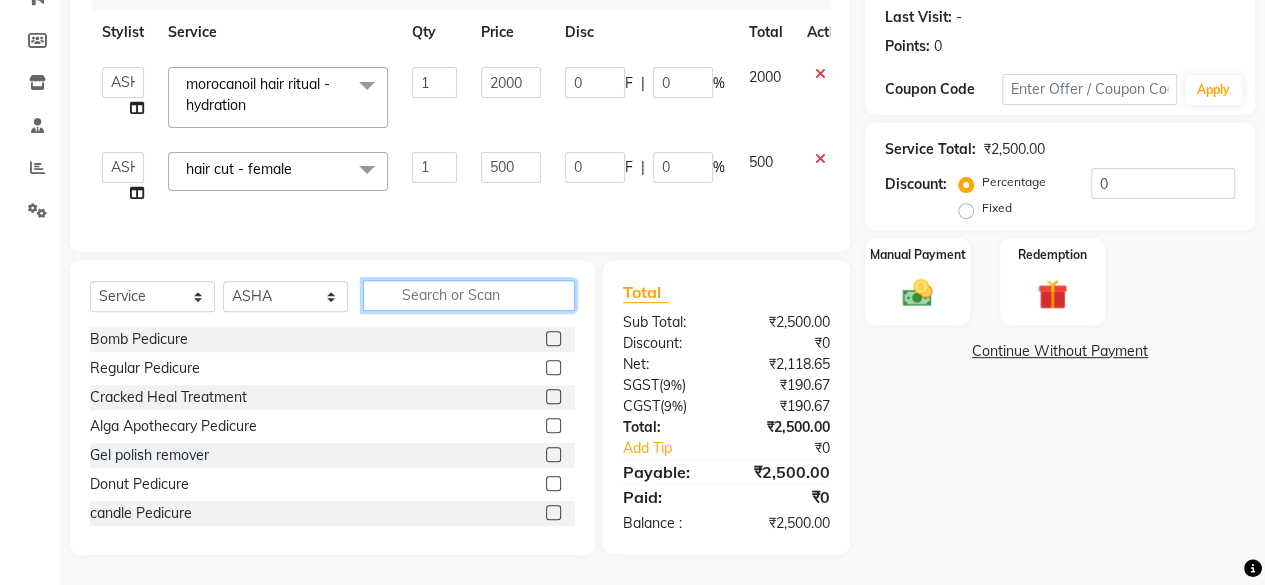 click 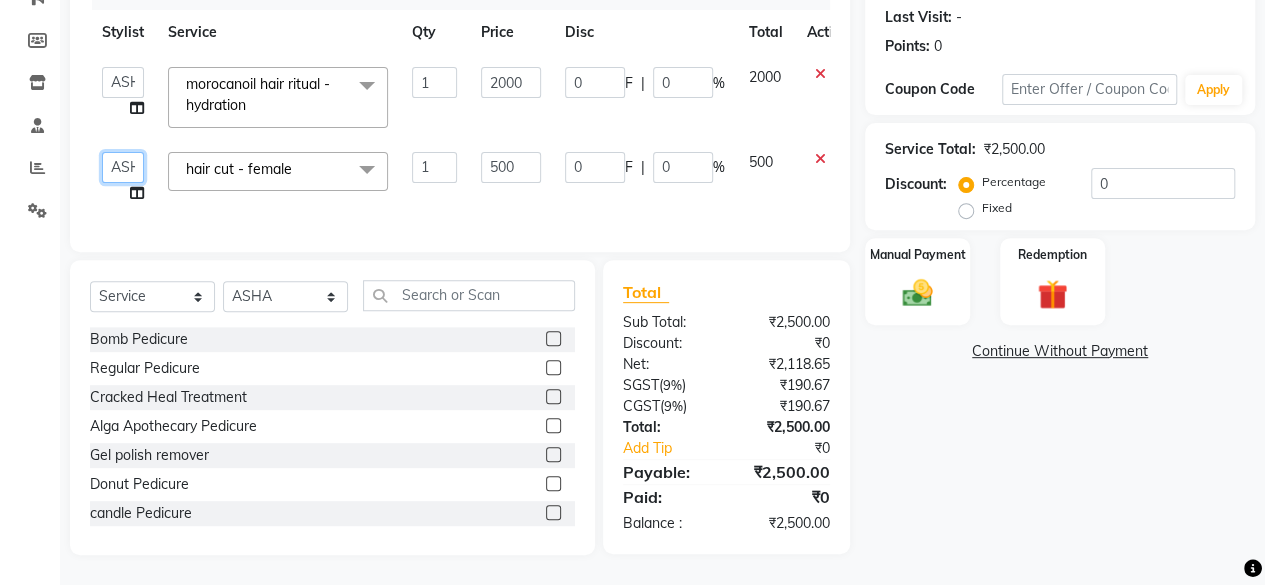 click on "[FIRST] [FIRST] [FIRST] [FIRST] [FIRST] [TITLE] [FIRST] [FIRST] [FIRST] [FIRST] [FIRST] [TITLE] [FIRST] [TITLE] [FIRST] [FIRST] [FIRST] [FIRST] [FIRST] [FIRST]" 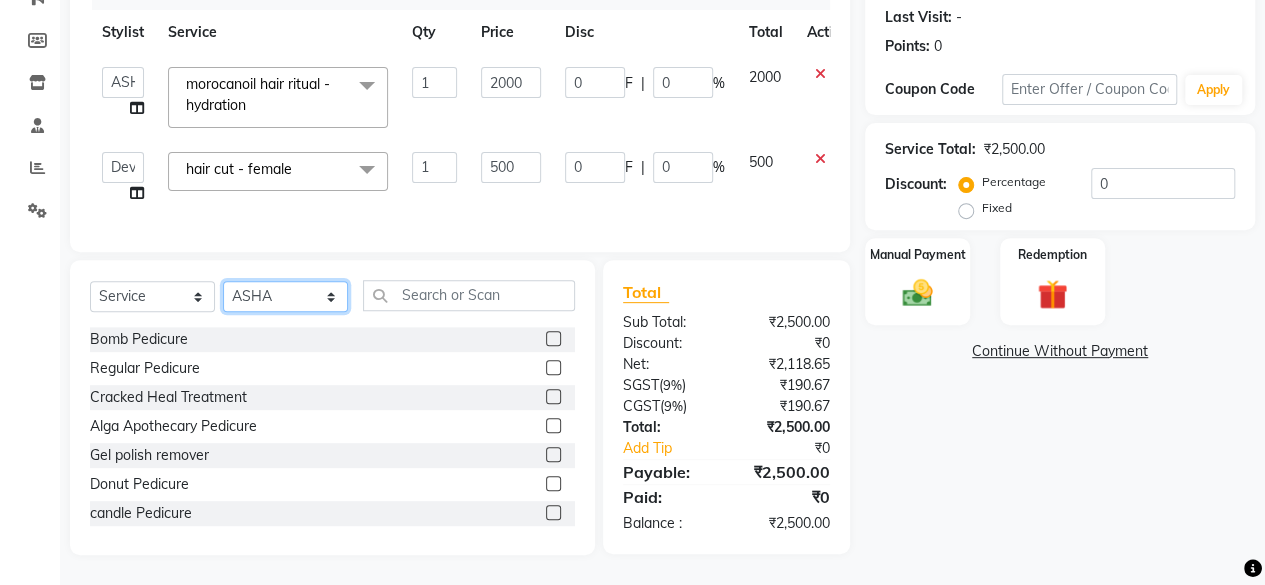 click on "Select Stylist Arvind ASHA bhawna goyal Dev Dimple Director Harsha Hemlata kajal Latika lucky Manager Manisha maam Neelu  Pallavi Pinky Priyanka Rahul Sekhar usha" 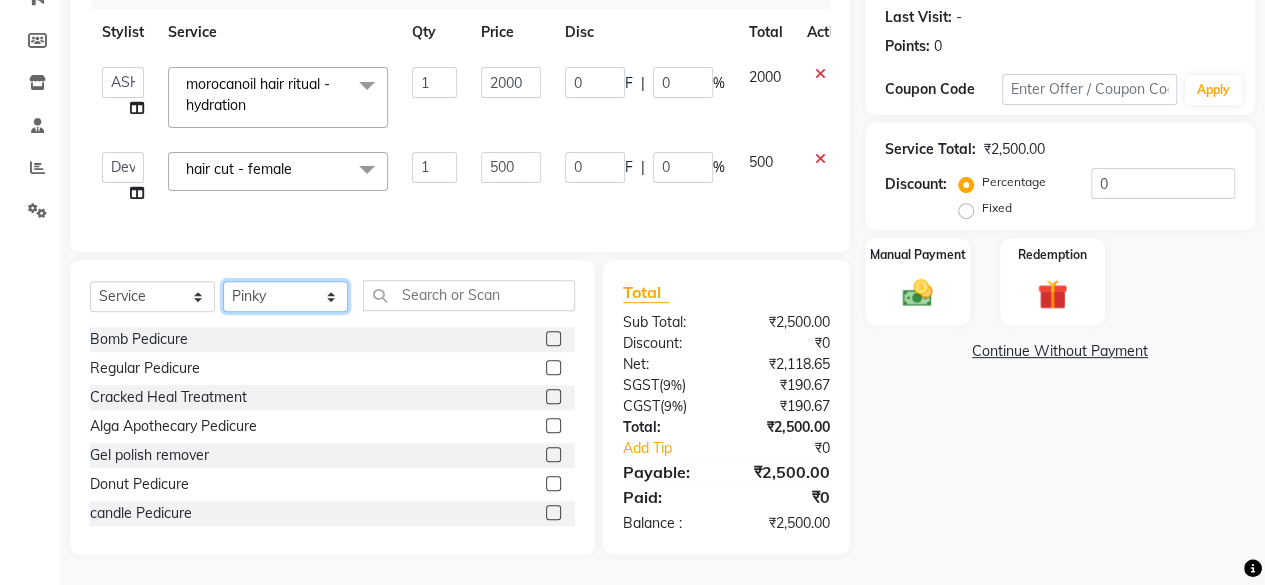 click on "Select Stylist Arvind ASHA bhawna goyal Dev Dimple Director Harsha Hemlata kajal Latika lucky Manager Manisha maam Neelu  Pallavi Pinky Priyanka Rahul Sekhar usha" 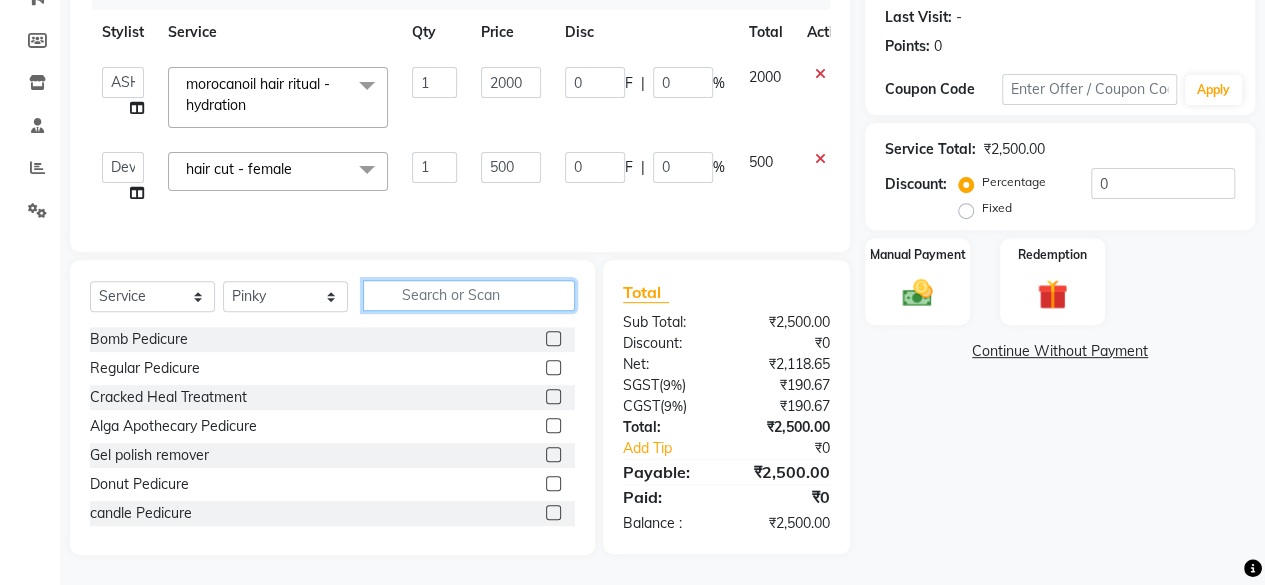 click 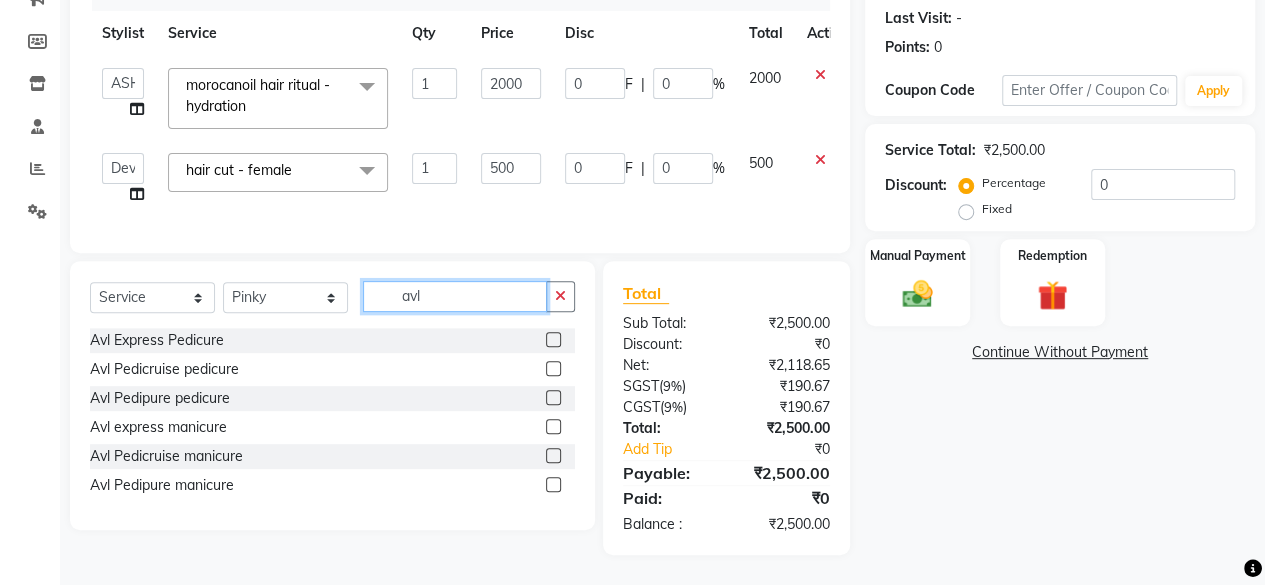 scroll, scrollTop: 286, scrollLeft: 0, axis: vertical 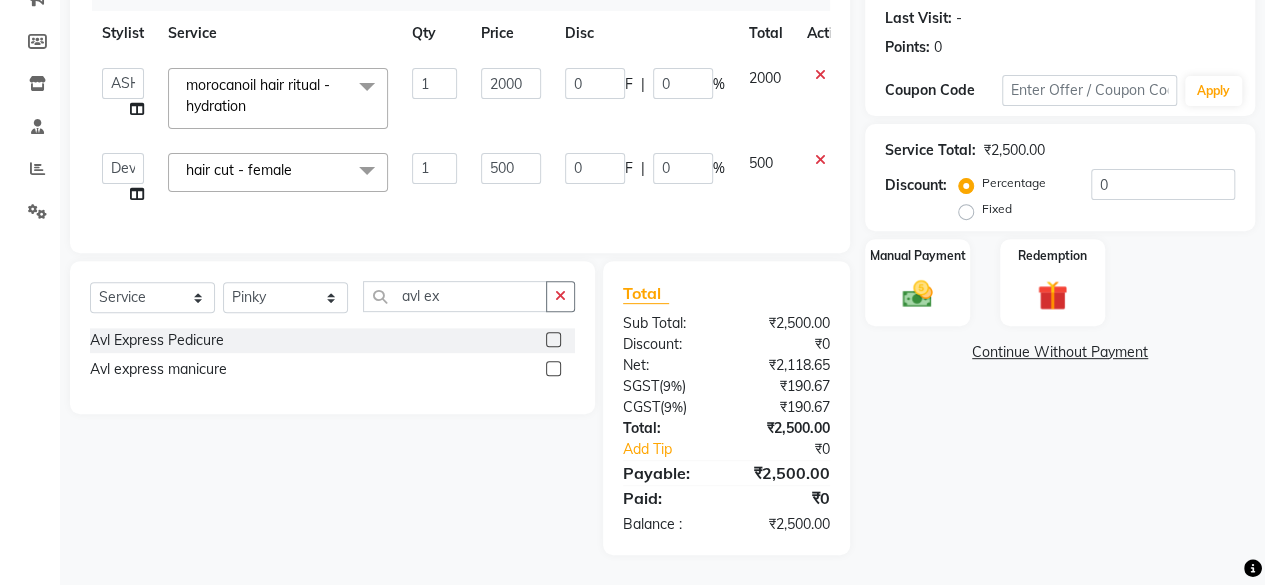 click 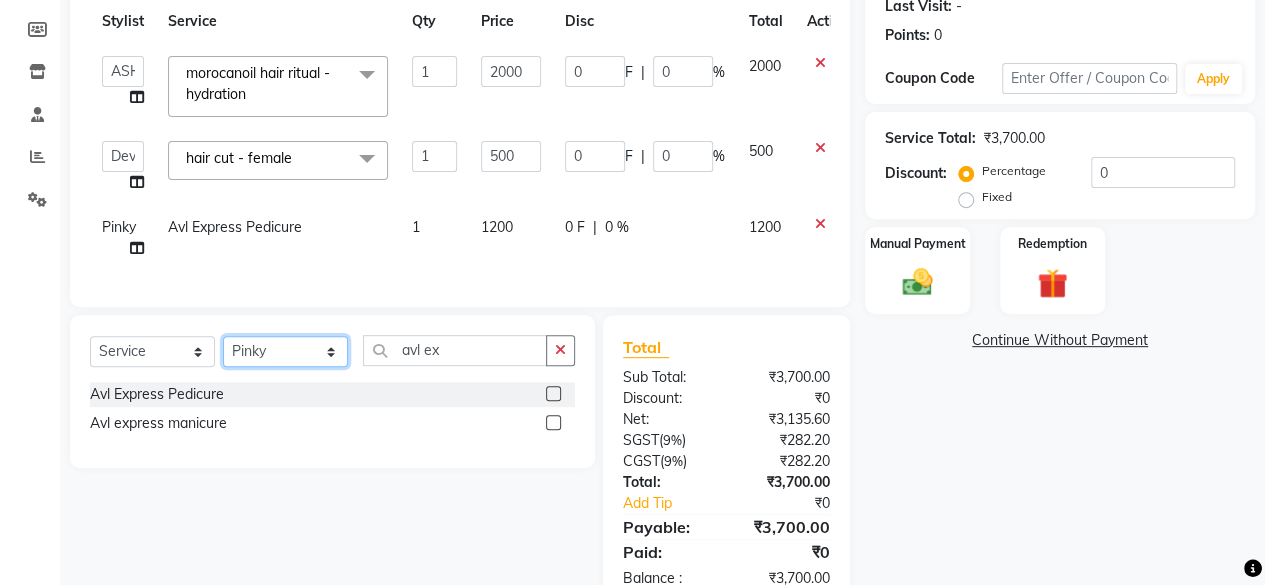 click on "Select Stylist Arvind ASHA bhawna goyal Dev Dimple Director Harsha Hemlata kajal Latika lucky Manager Manisha maam Neelu  Pallavi Pinky Priyanka Rahul Sekhar usha" 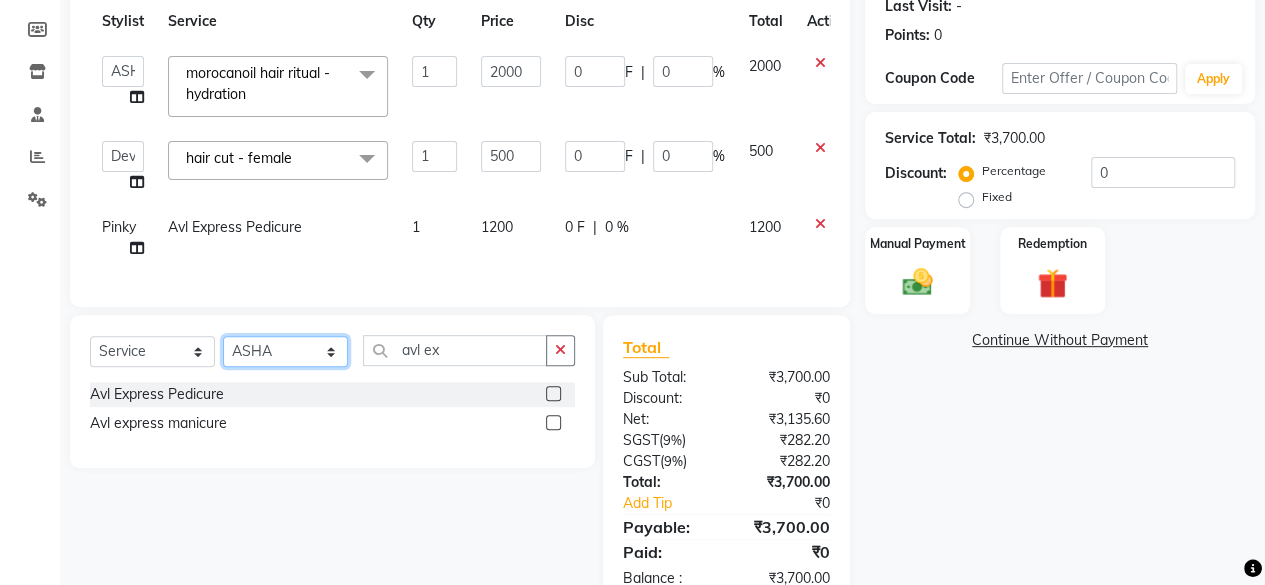 click on "Select Stylist Arvind ASHA bhawna goyal Dev Dimple Director Harsha Hemlata kajal Latika lucky Manager Manisha maam Neelu  Pallavi Pinky Priyanka Rahul Sekhar usha" 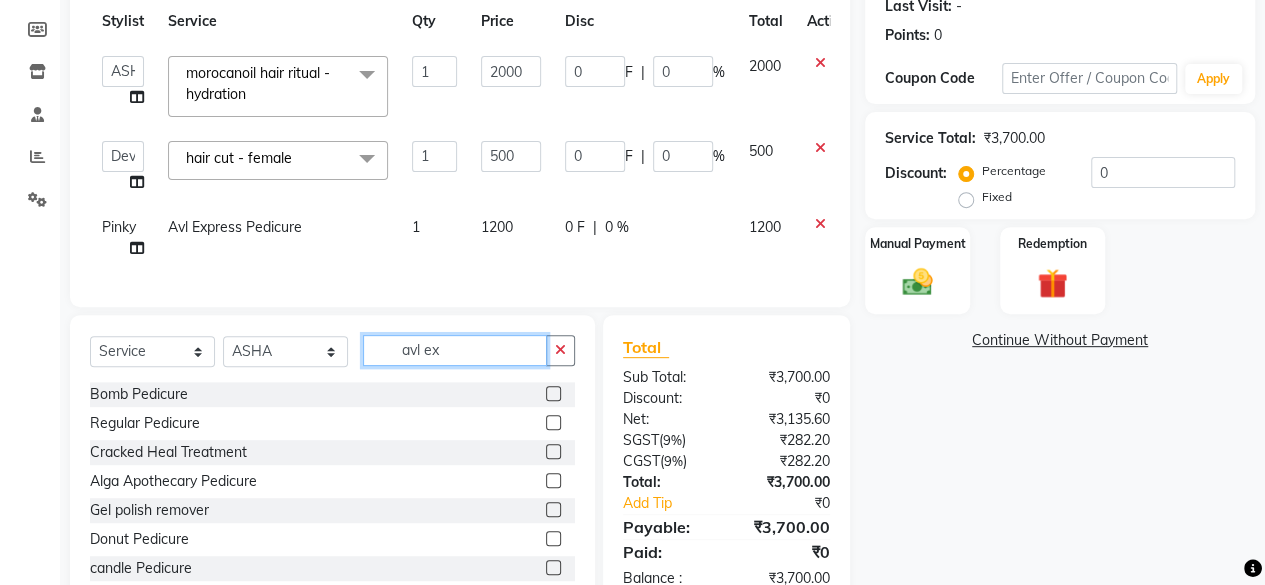 click on "avl ex" 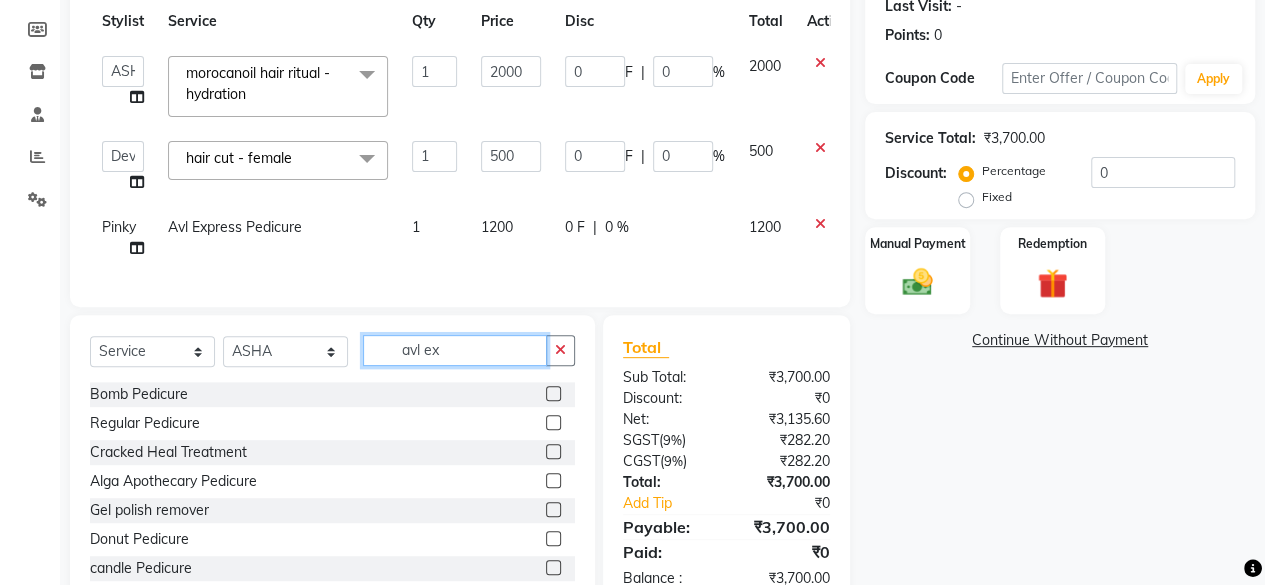 click on "avl ex" 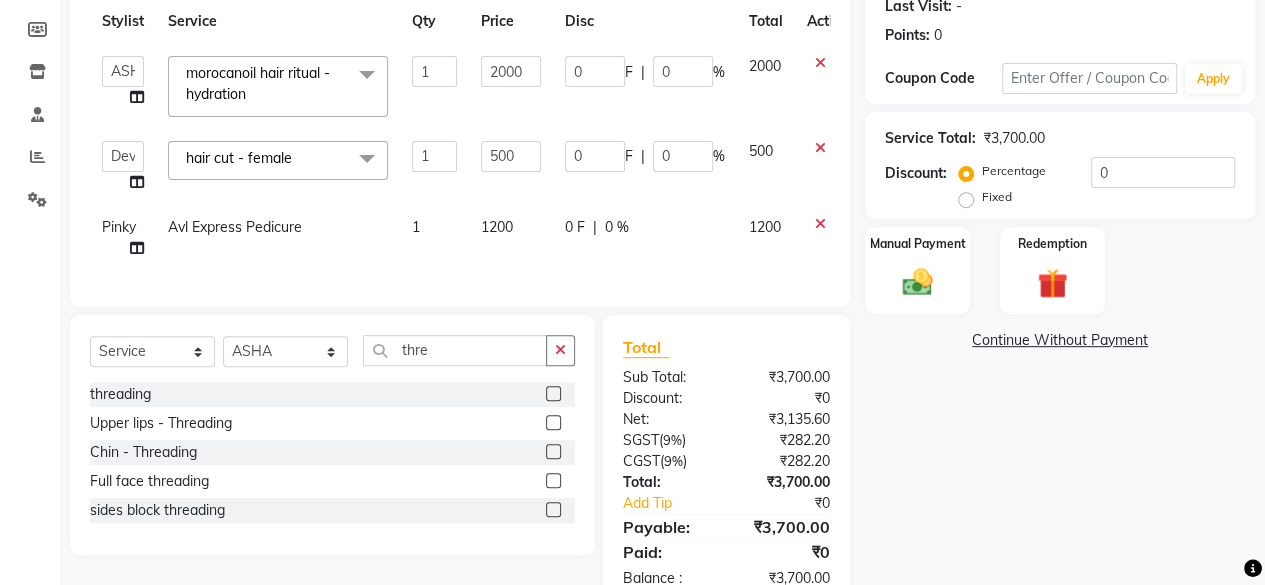 click 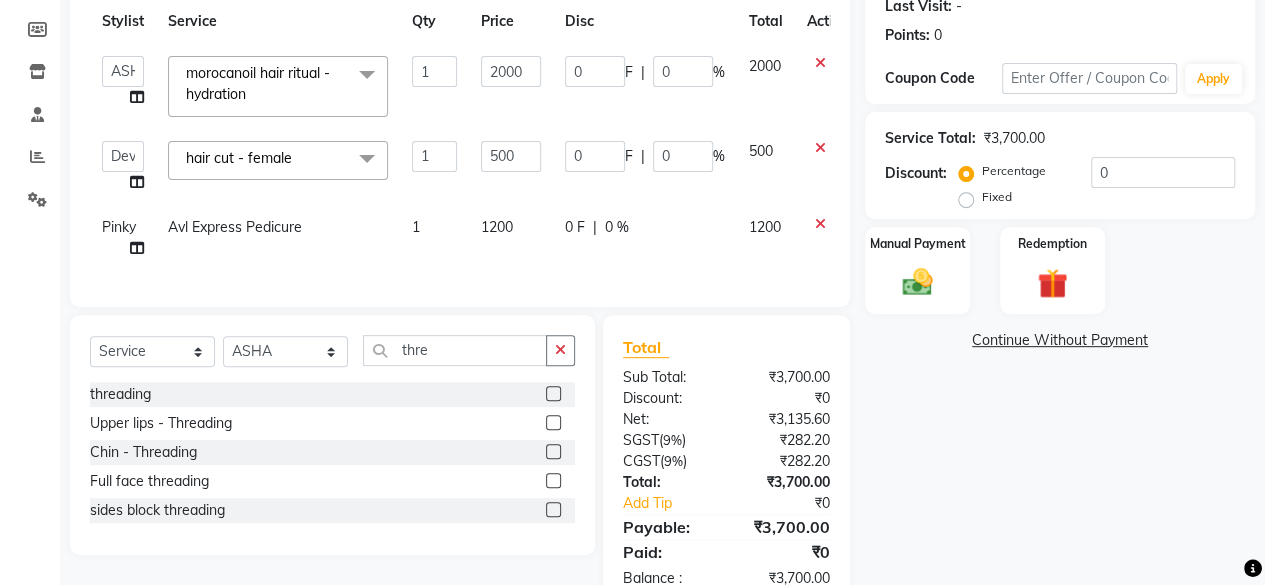 click at bounding box center (552, 394) 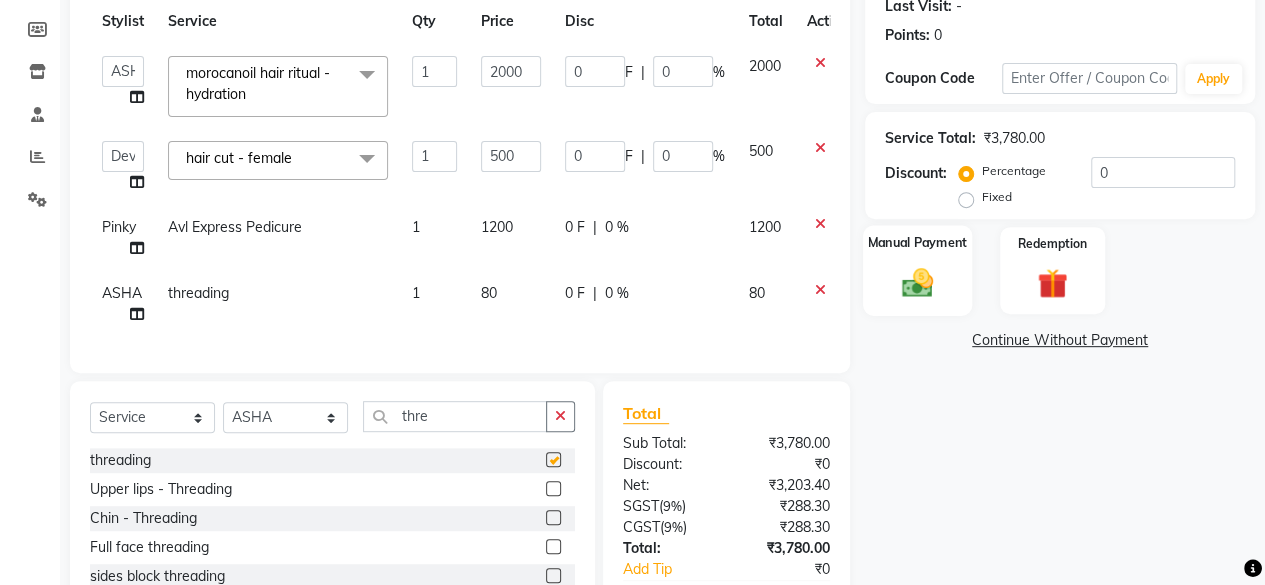 click 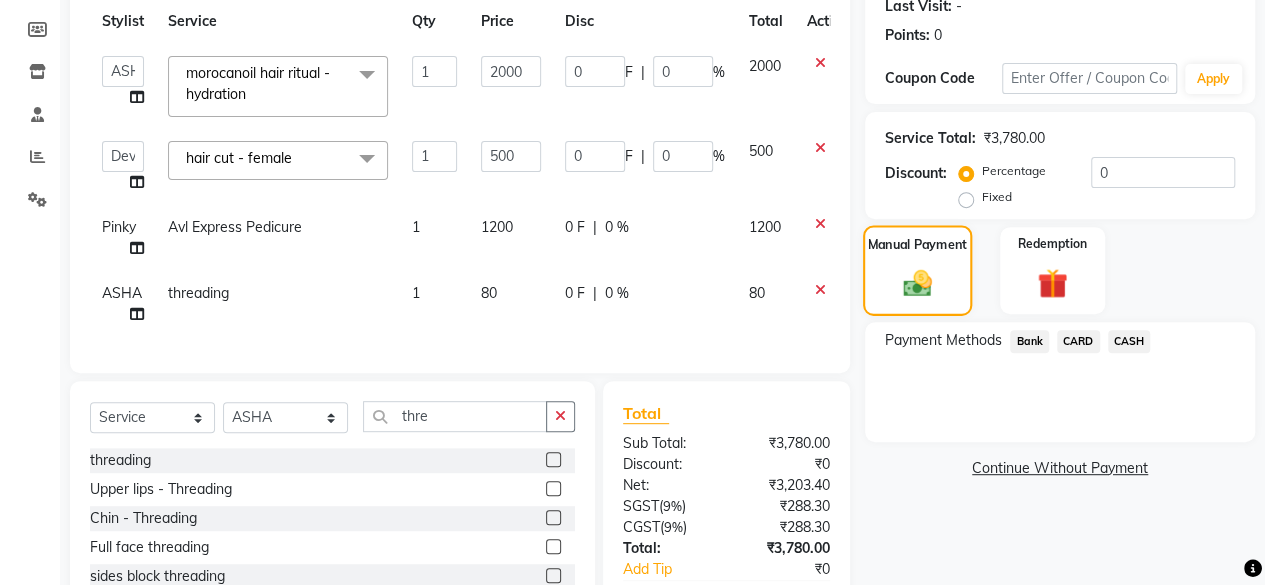 scroll, scrollTop: 418, scrollLeft: 0, axis: vertical 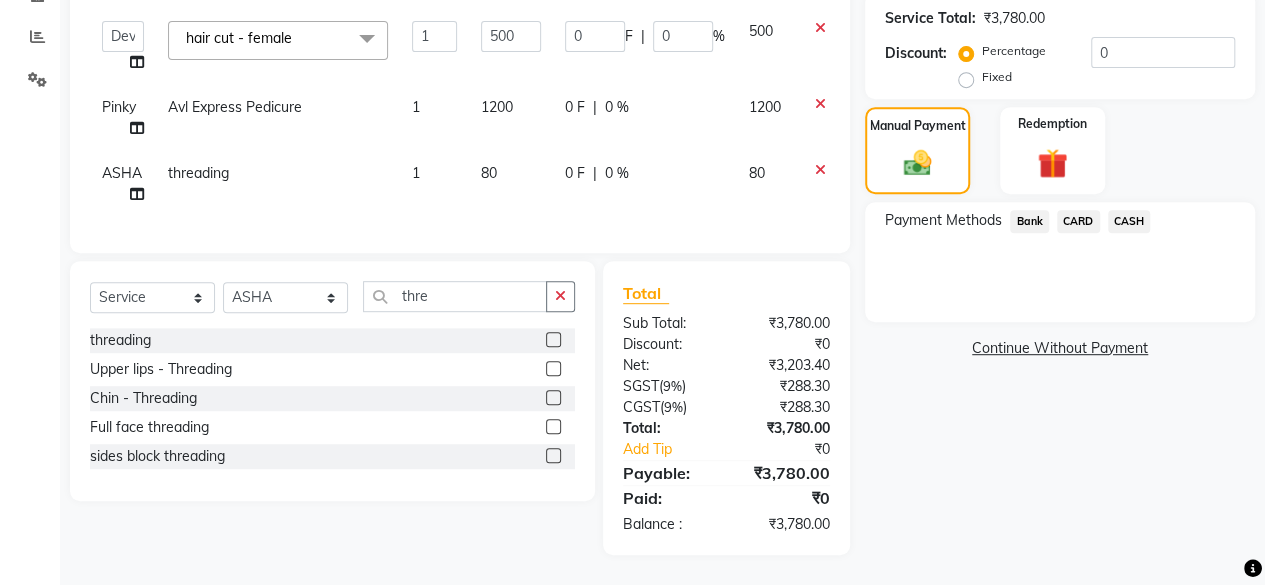 click on "Bank" 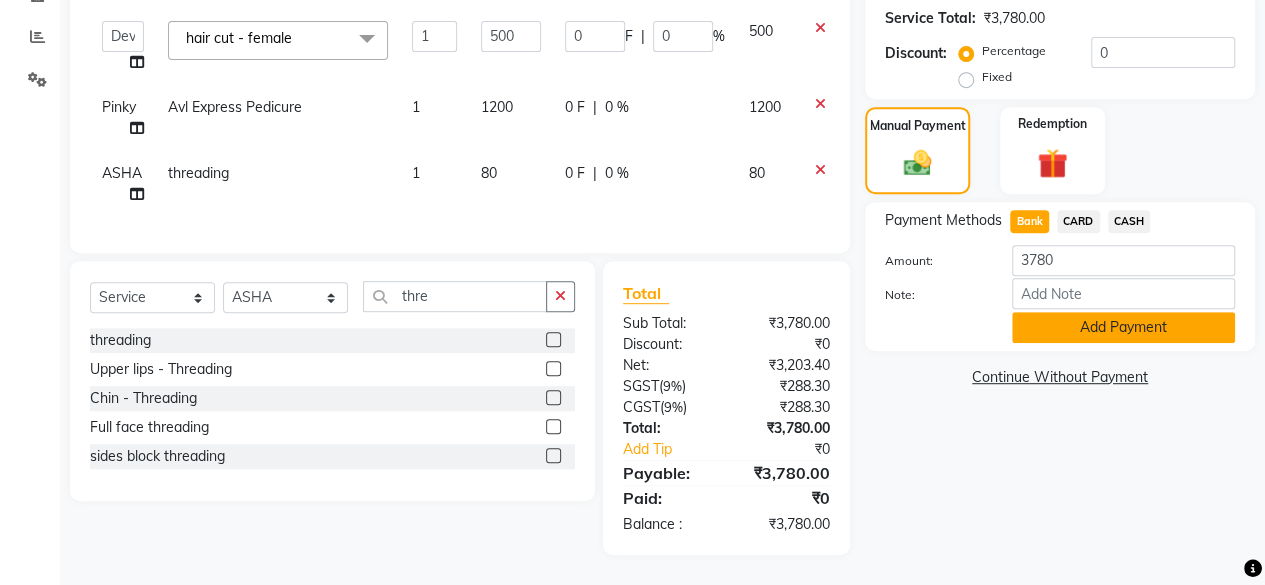 click on "Add Payment" 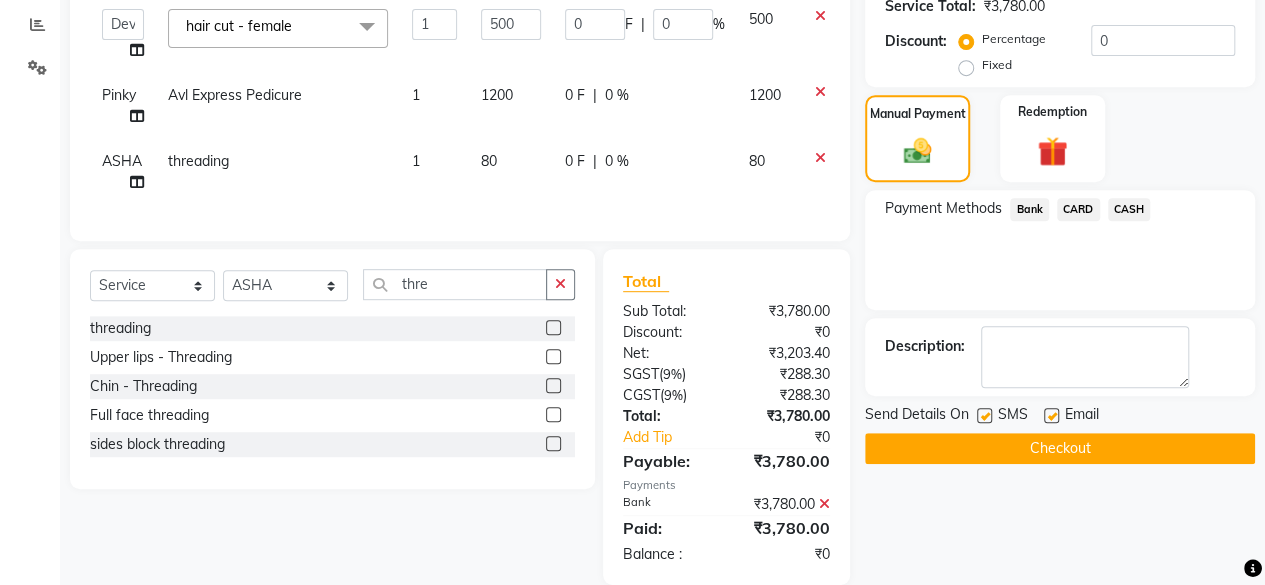 click on "Checkout" 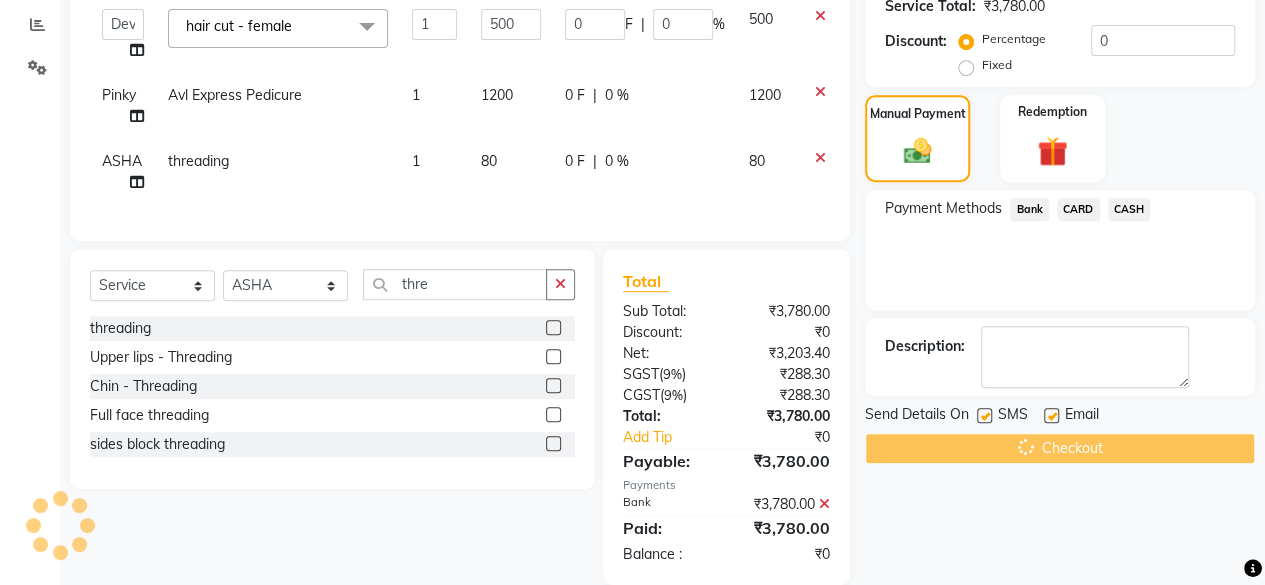 scroll, scrollTop: 460, scrollLeft: 0, axis: vertical 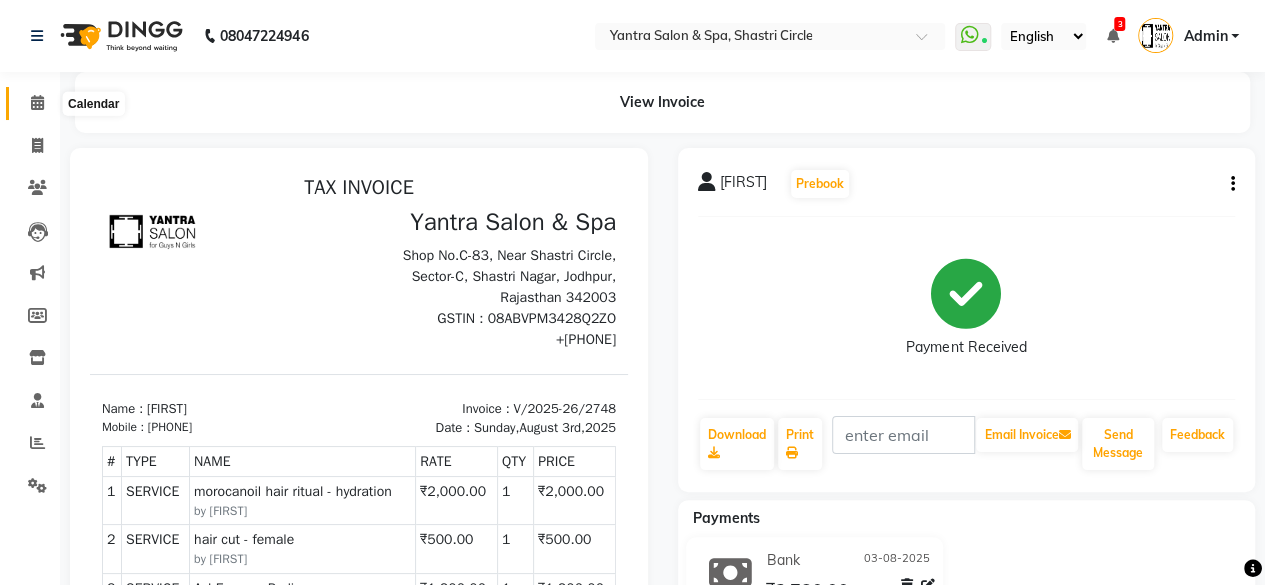 click 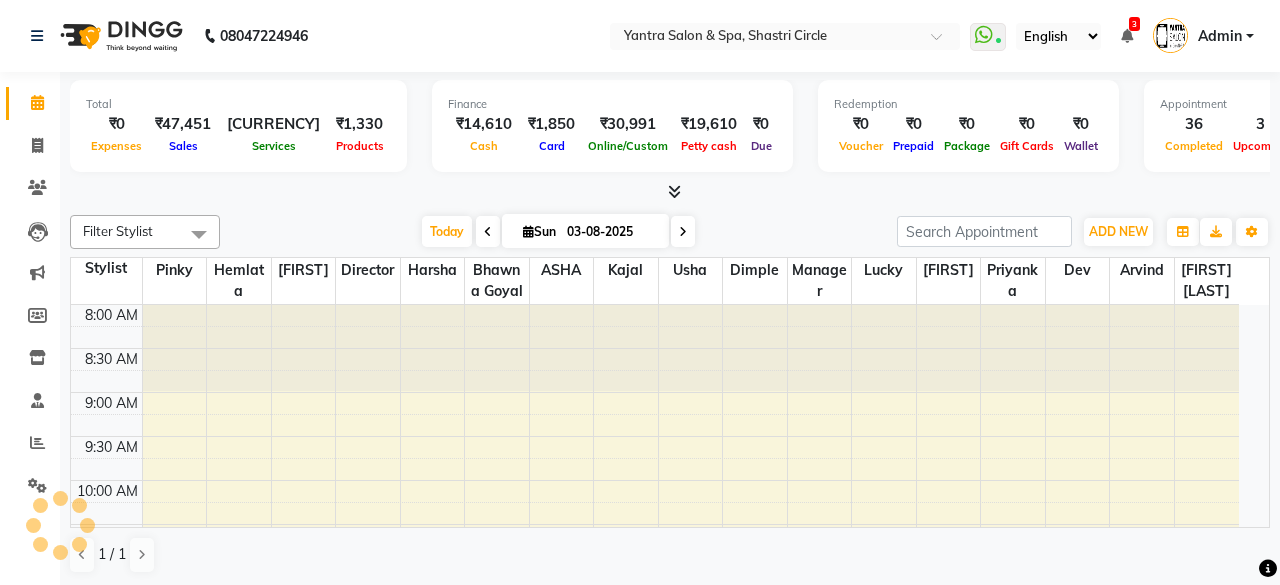 scroll, scrollTop: 0, scrollLeft: 0, axis: both 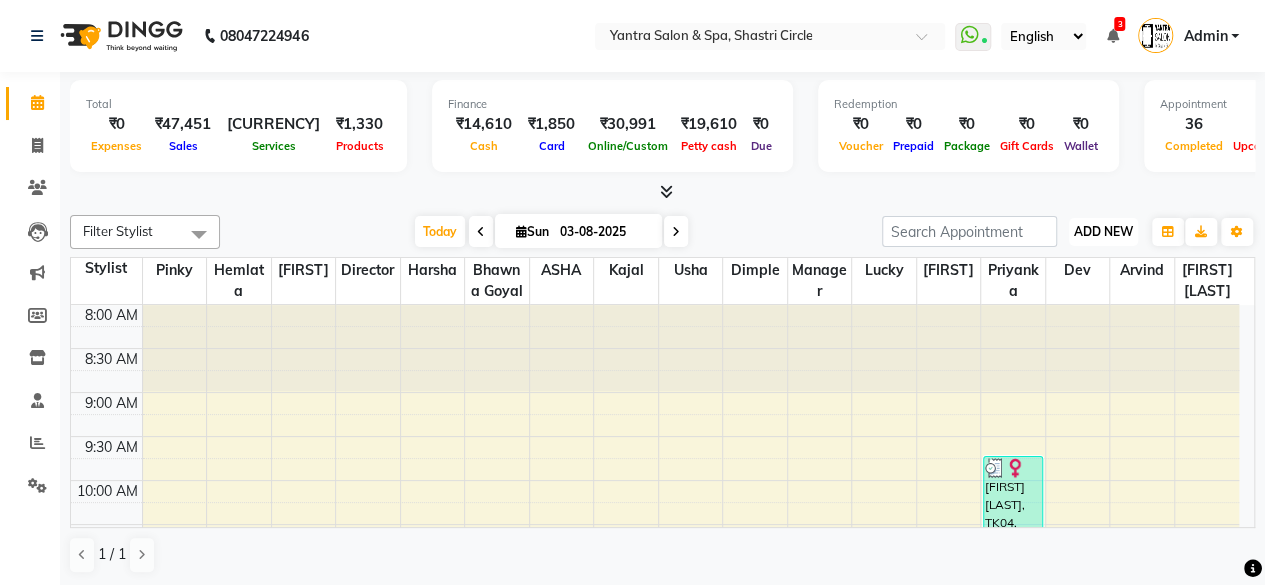 click on "ADD NEW" at bounding box center (1103, 231) 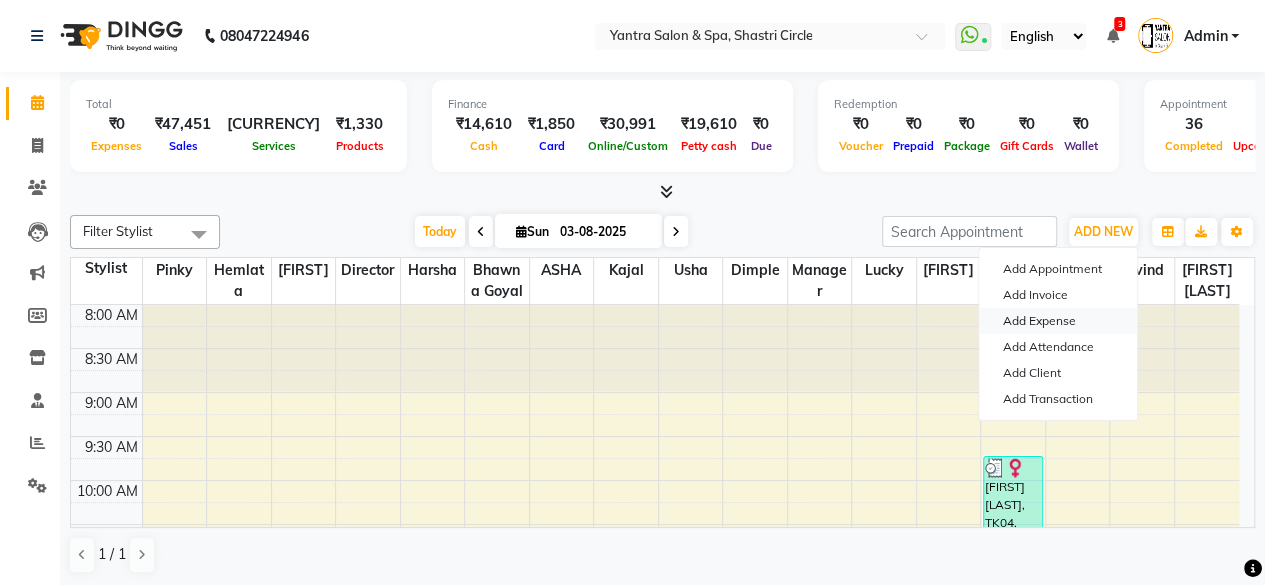 click on "Add Expense" at bounding box center (1058, 321) 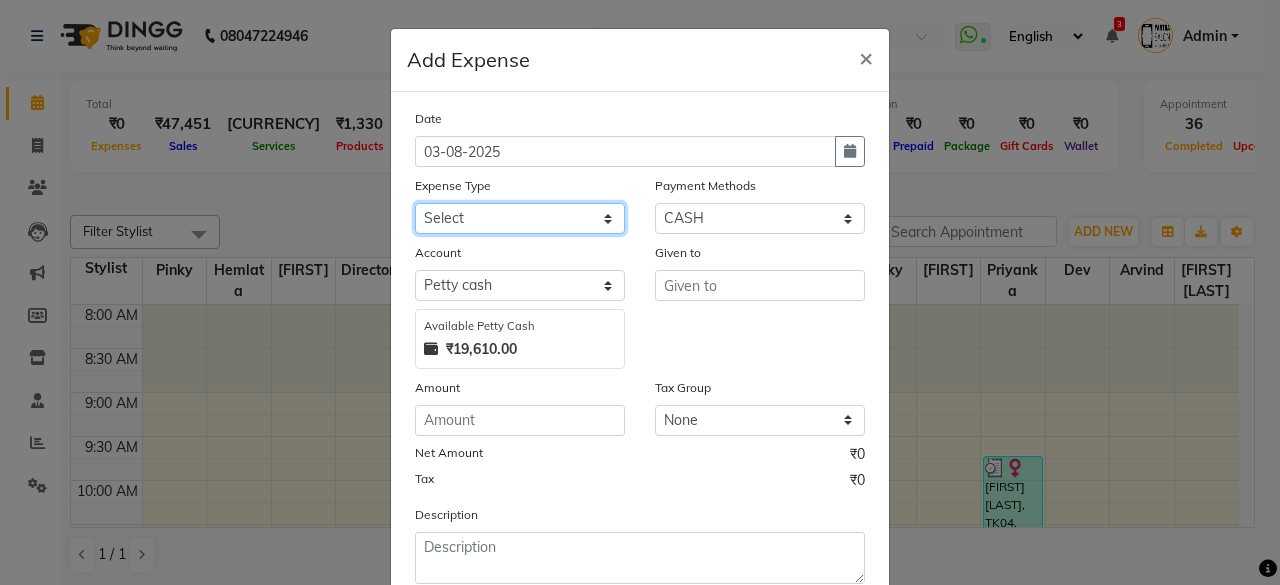 click on "Select Advance Salary Bank charges Car maintenance  Cash transfer to bank Cash transfer to hub Client Snacks Clinical charges Equipment Fuel Govt fee Incentive Insurance International purchase Loan Repayment Maintenance Marketing Miscellaneous MRA Other Pantry Product Rent Salary Staff Snacks Tax Tea & Refreshment Utilities" 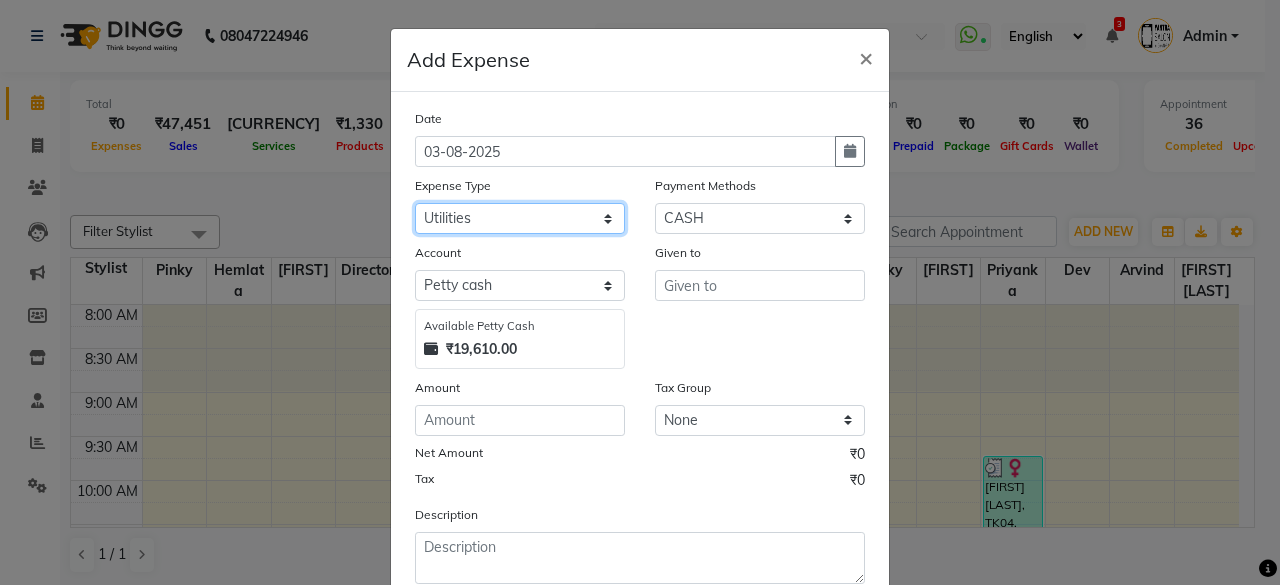 click on "Select Advance Salary Bank charges Car maintenance  Cash transfer to bank Cash transfer to hub Client Snacks Clinical charges Equipment Fuel Govt fee Incentive Insurance International purchase Loan Repayment Maintenance Marketing Miscellaneous MRA Other Pantry Product Rent Salary Staff Snacks Tax Tea & Refreshment Utilities" 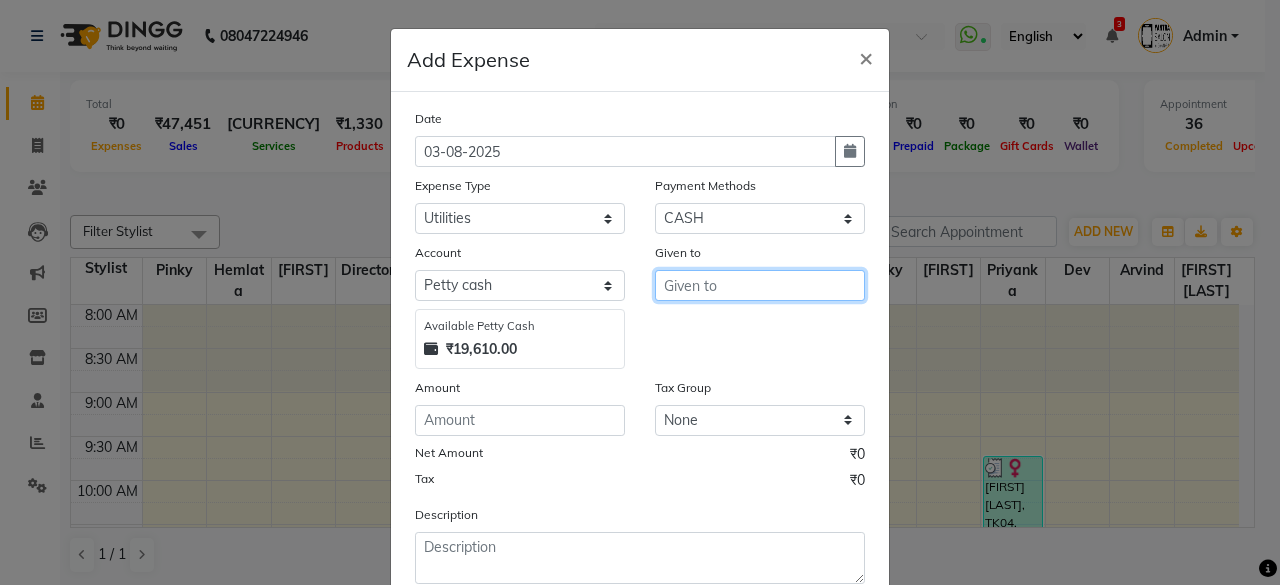 click at bounding box center [760, 285] 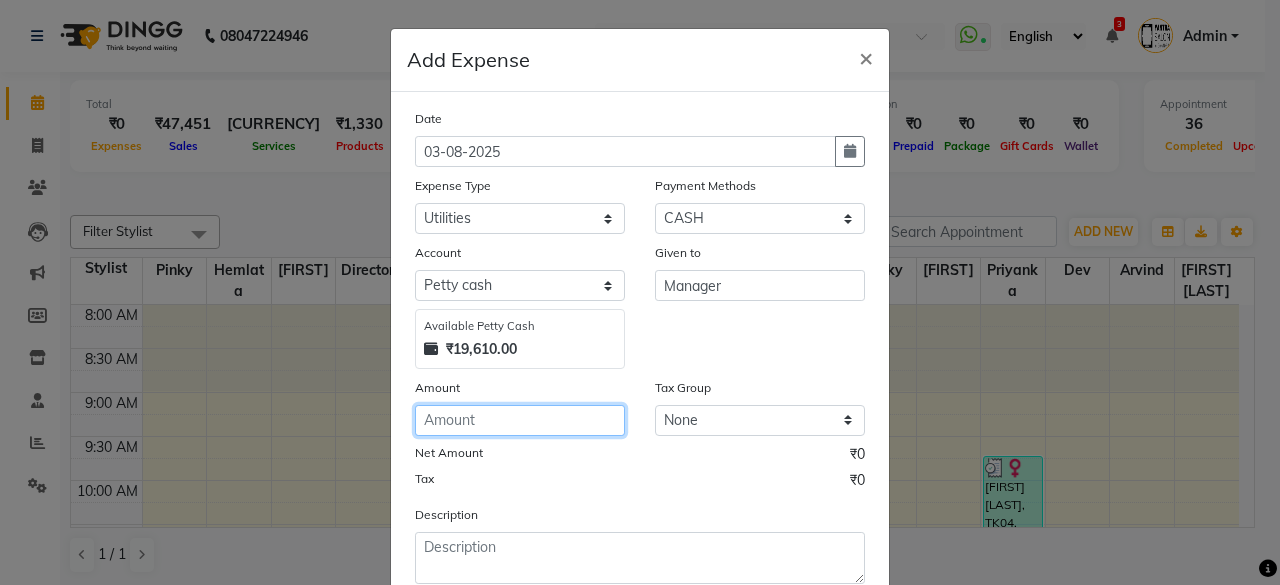 click 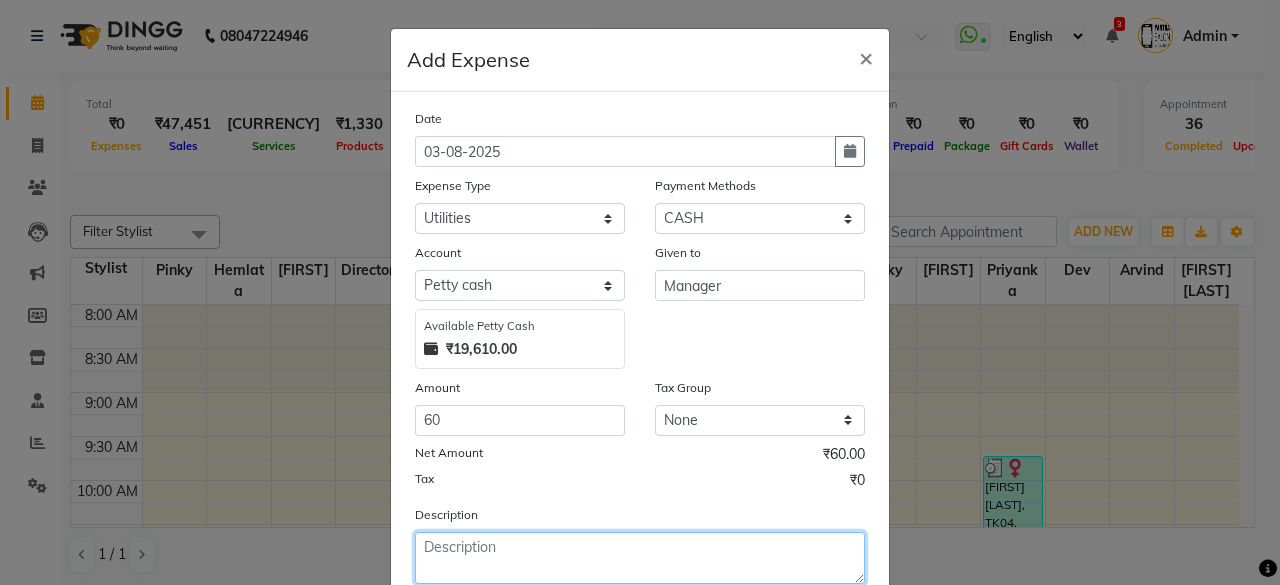 click 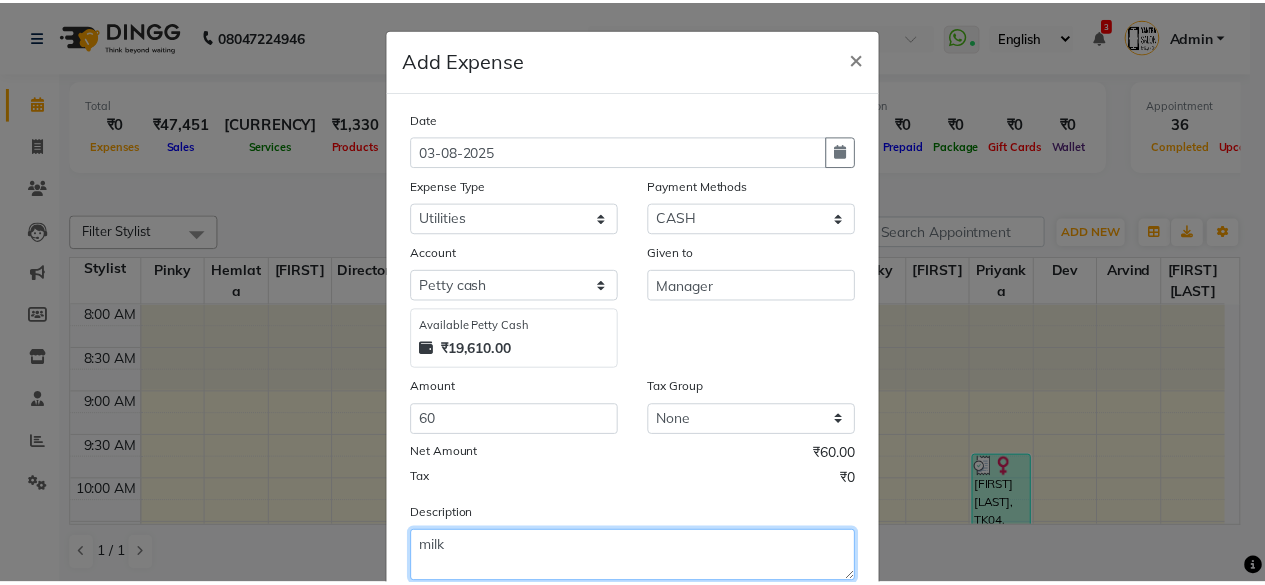 scroll, scrollTop: 127, scrollLeft: 0, axis: vertical 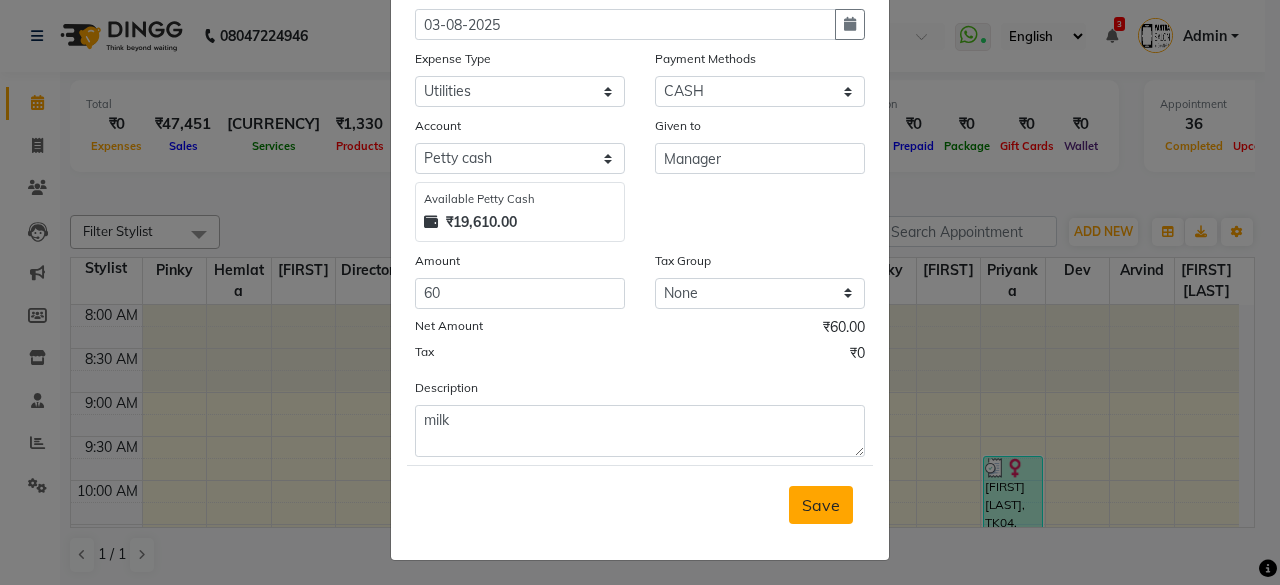 click on "Save" at bounding box center (821, 505) 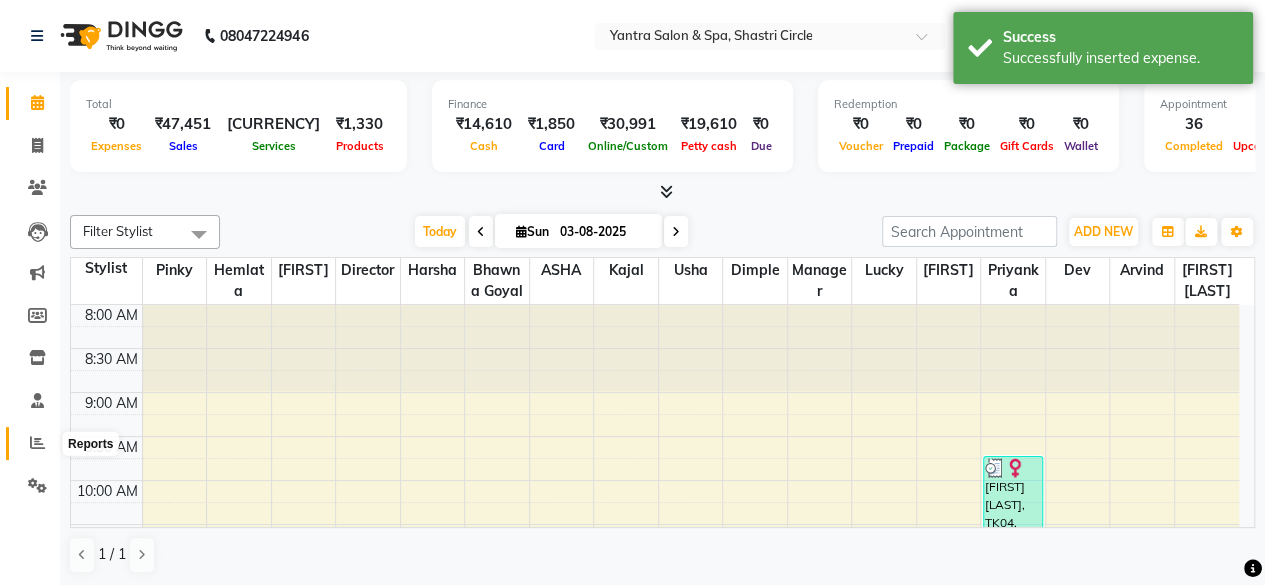 click 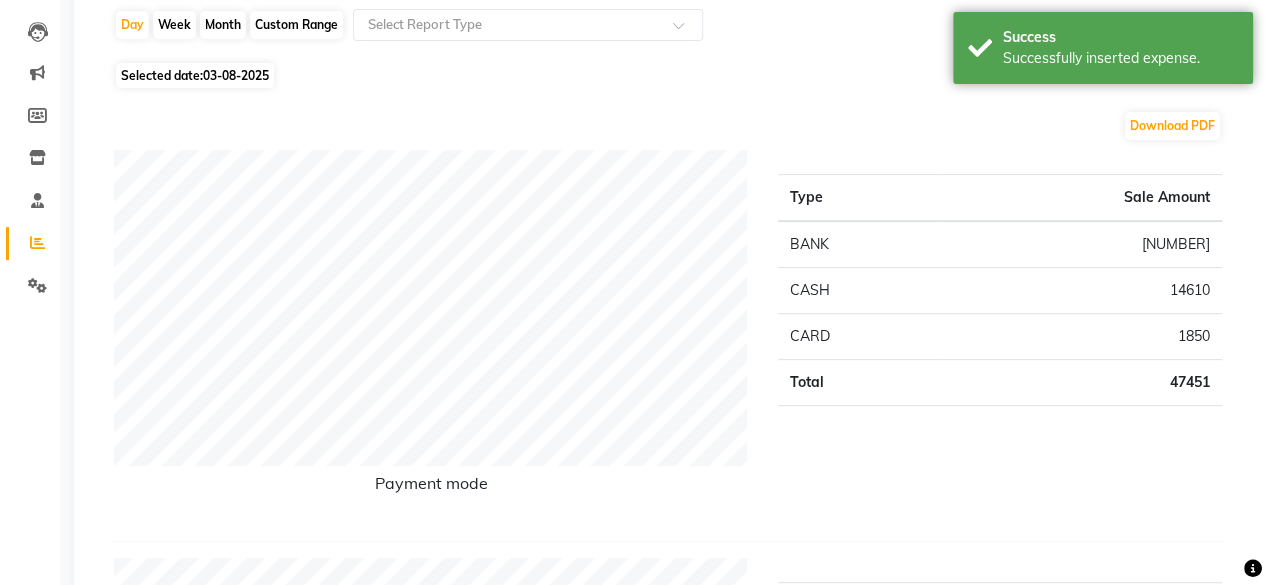 scroll, scrollTop: 0, scrollLeft: 0, axis: both 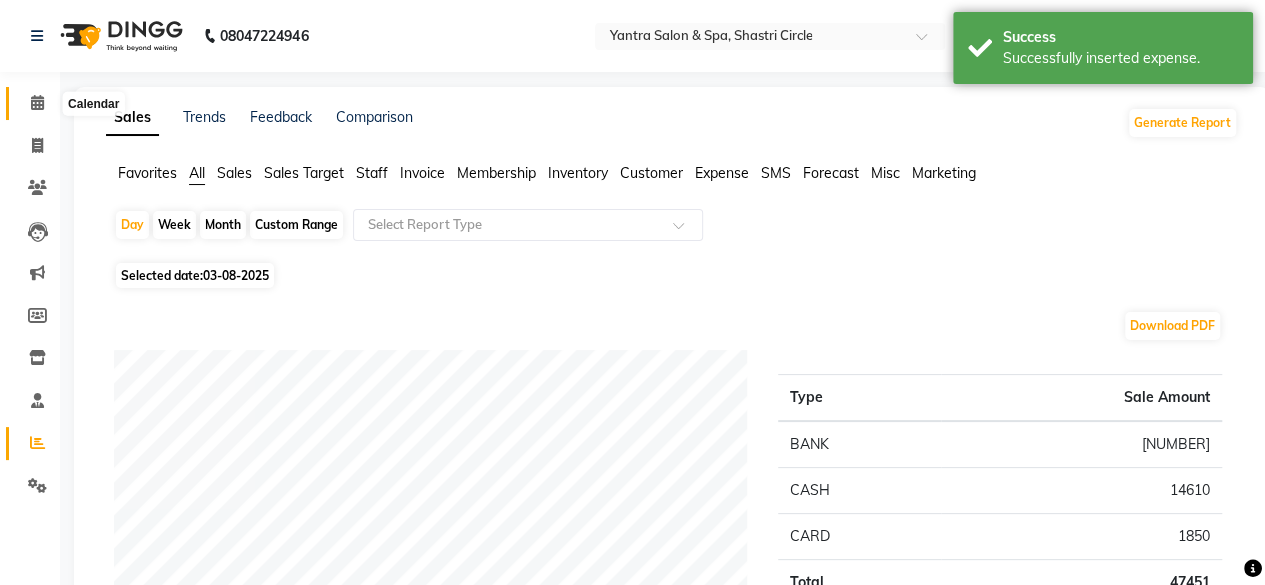click 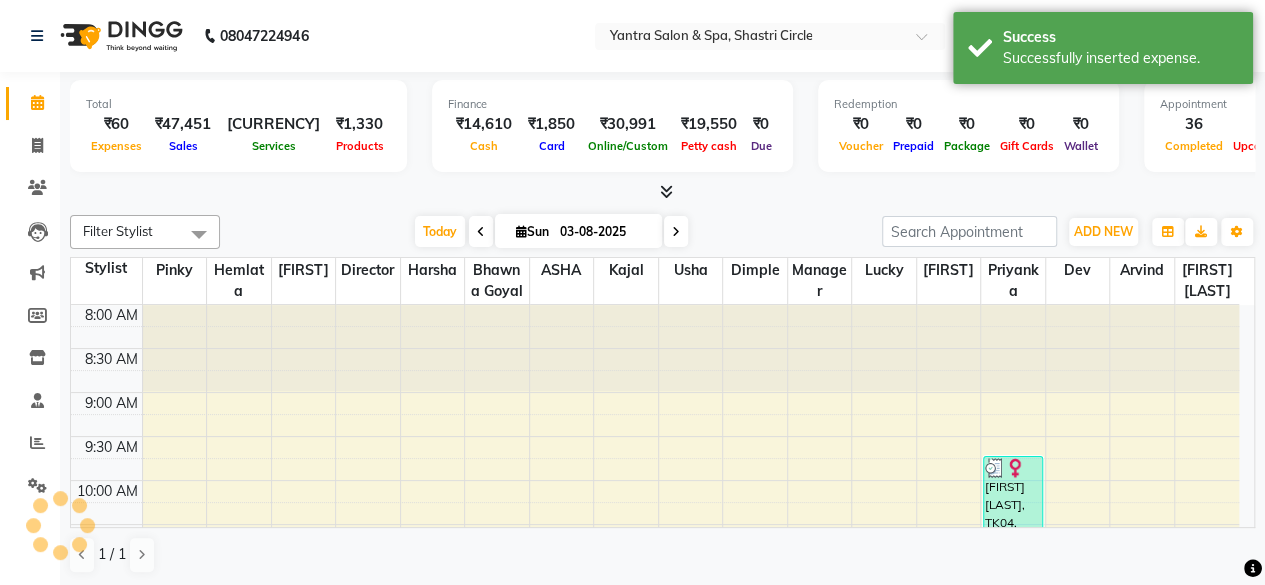 scroll, scrollTop: 0, scrollLeft: 0, axis: both 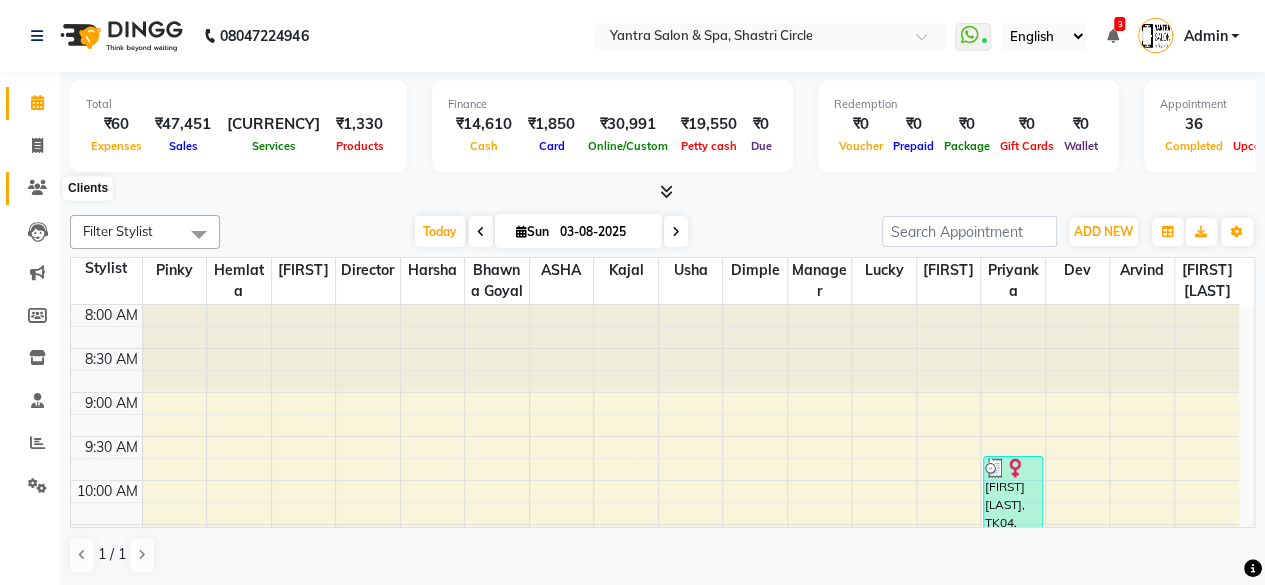 click 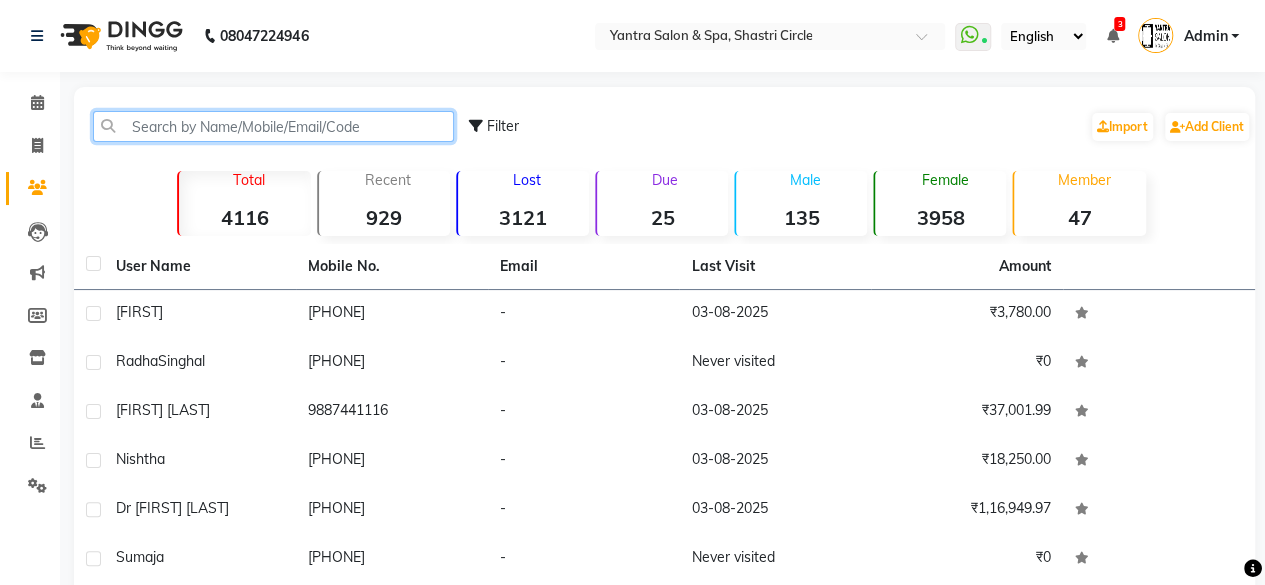 click 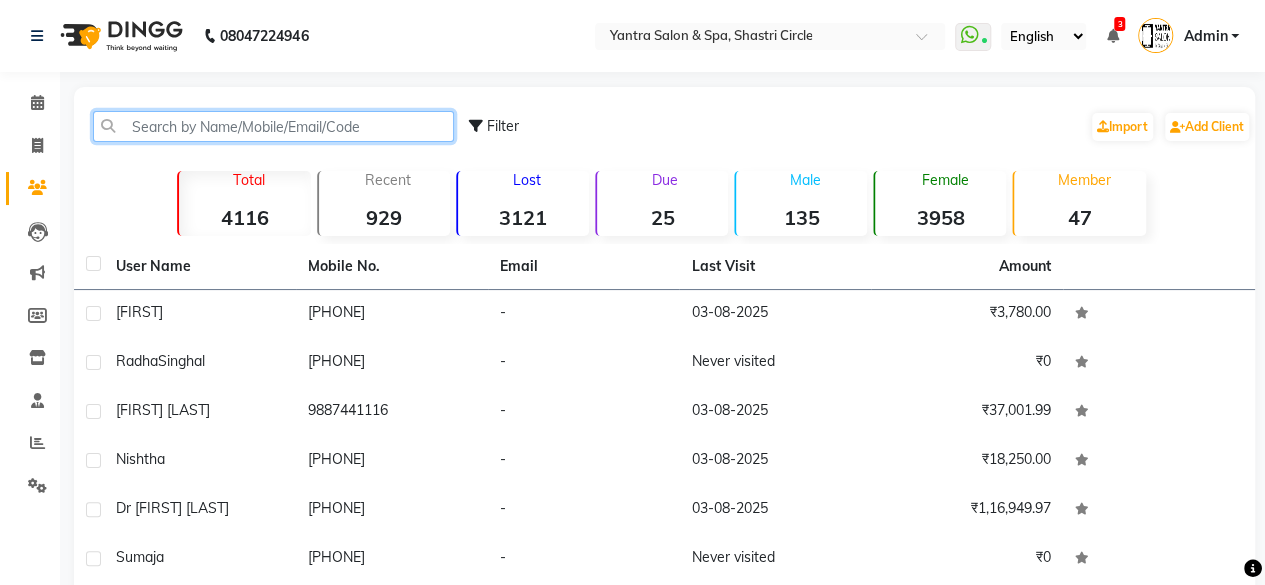 paste on "[PHONE]" 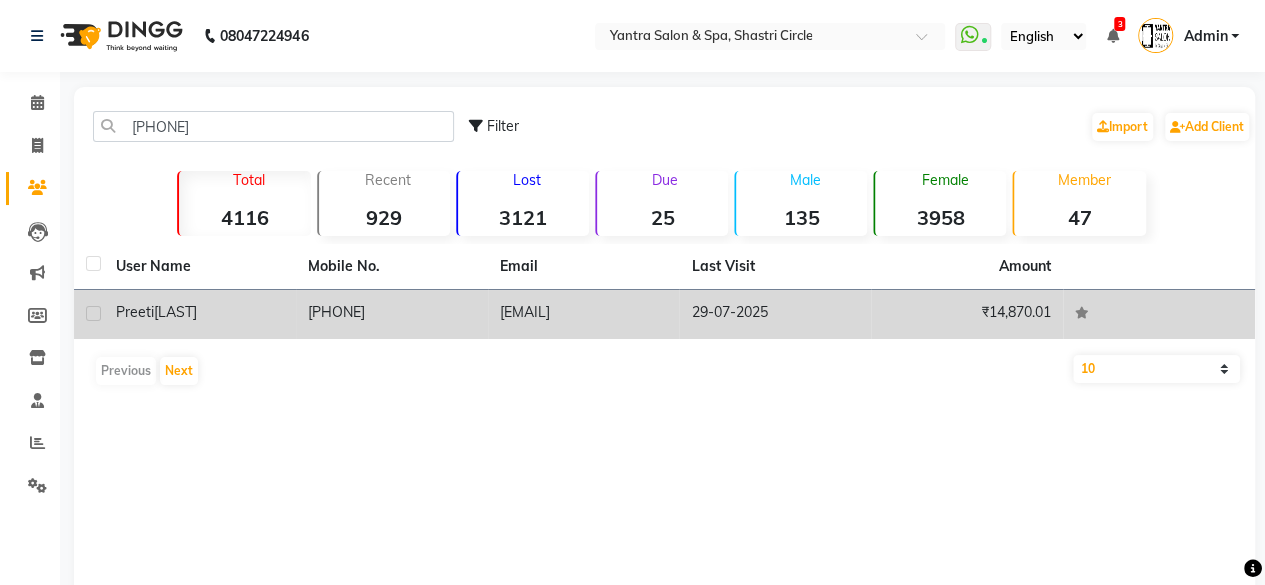 click on "[PHONE]" 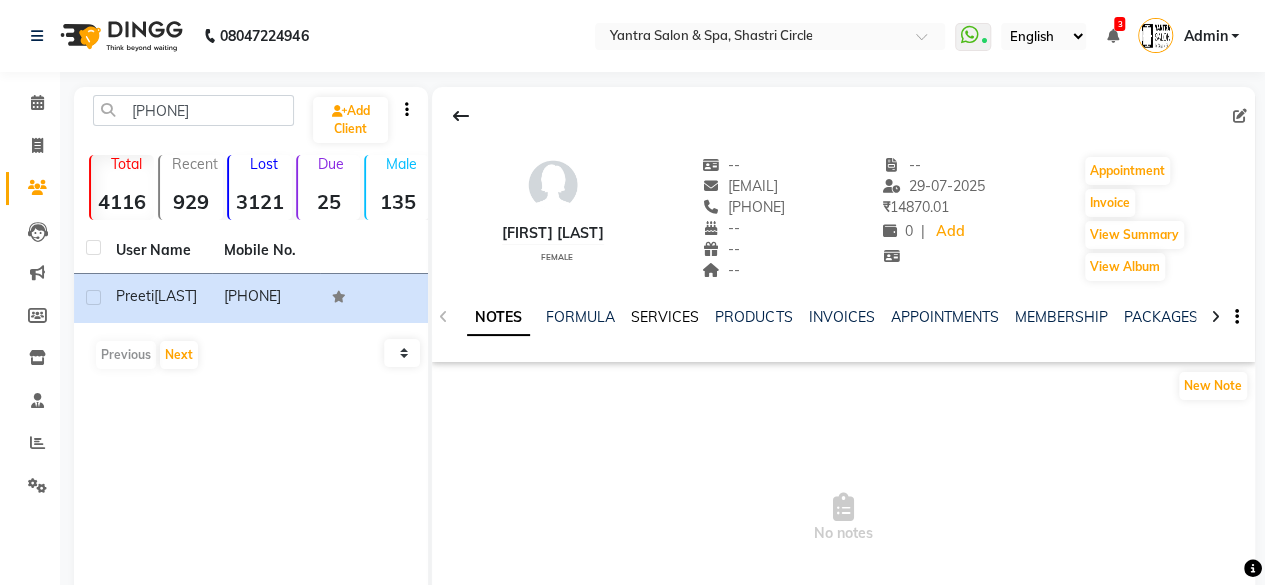 click on "SERVICES" 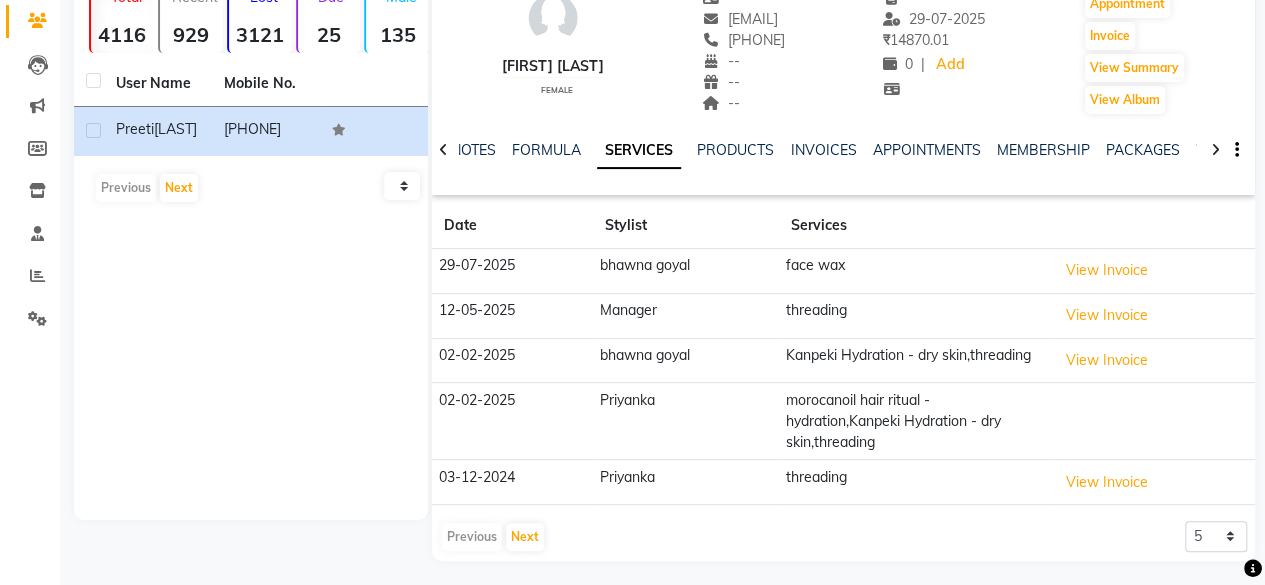 scroll, scrollTop: 0, scrollLeft: 0, axis: both 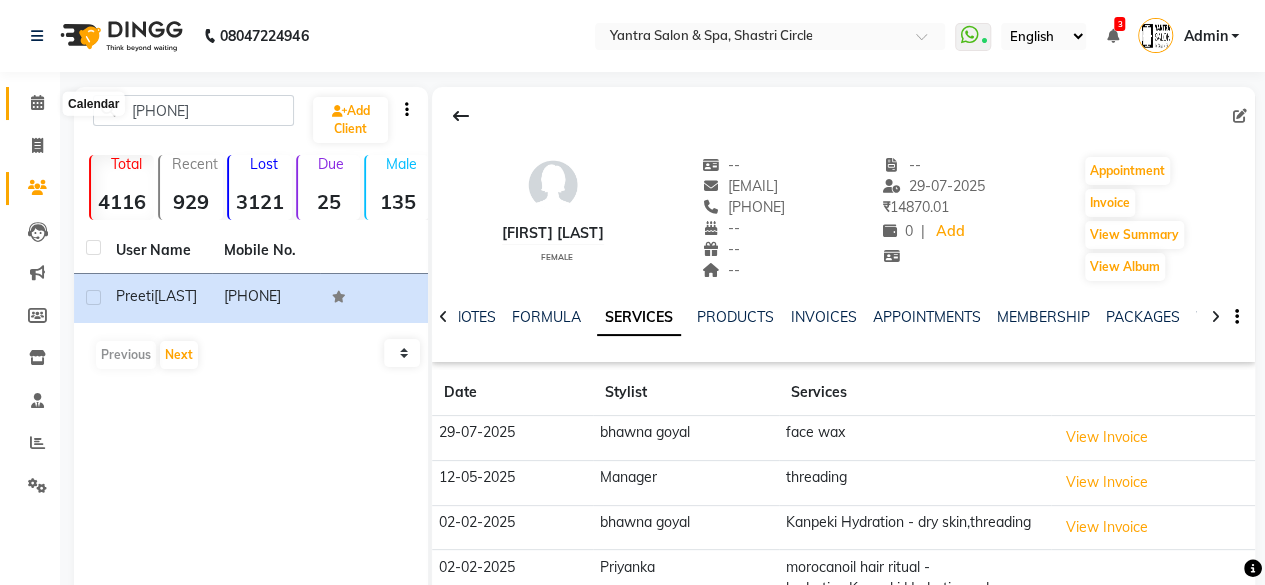 click 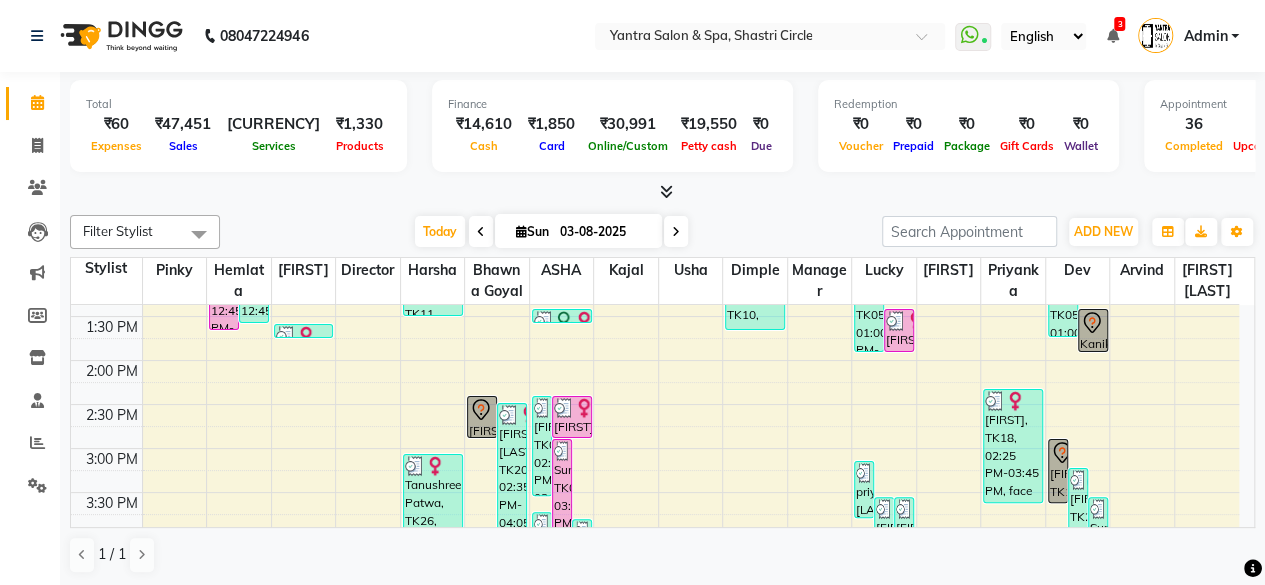 scroll, scrollTop: 600, scrollLeft: 0, axis: vertical 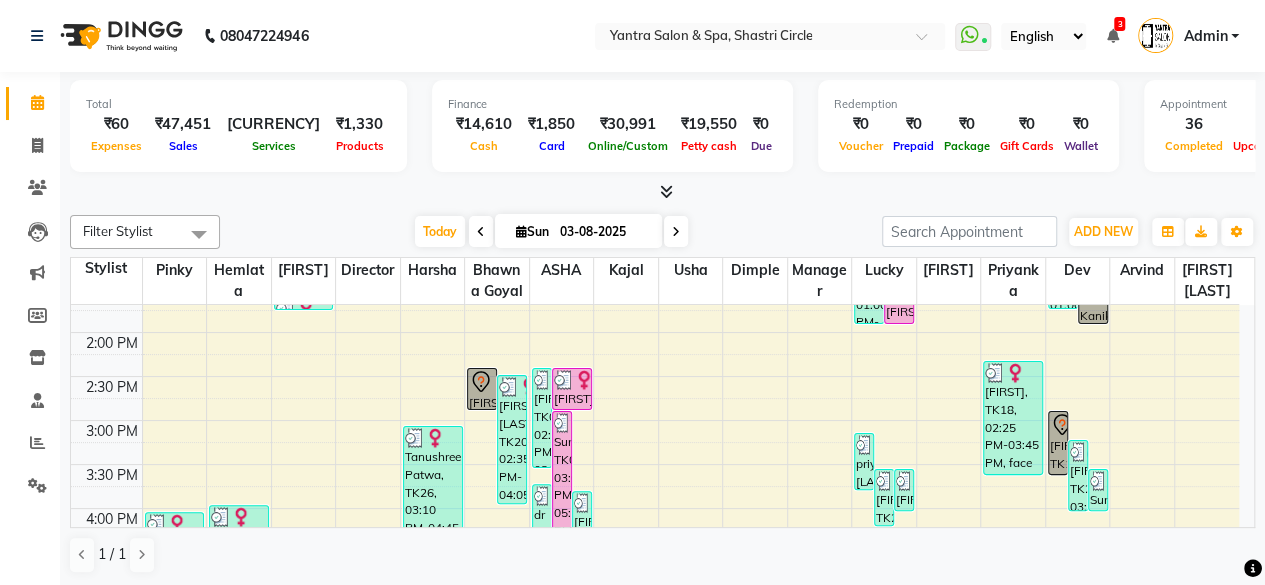 click at bounding box center [481, 231] 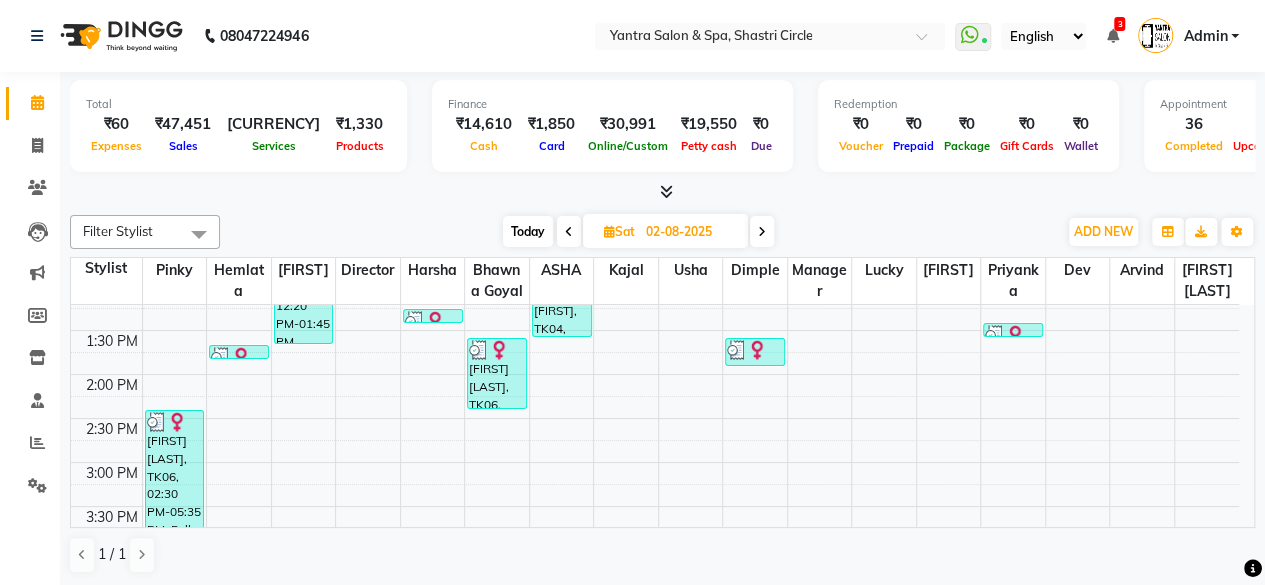 scroll, scrollTop: 416, scrollLeft: 0, axis: vertical 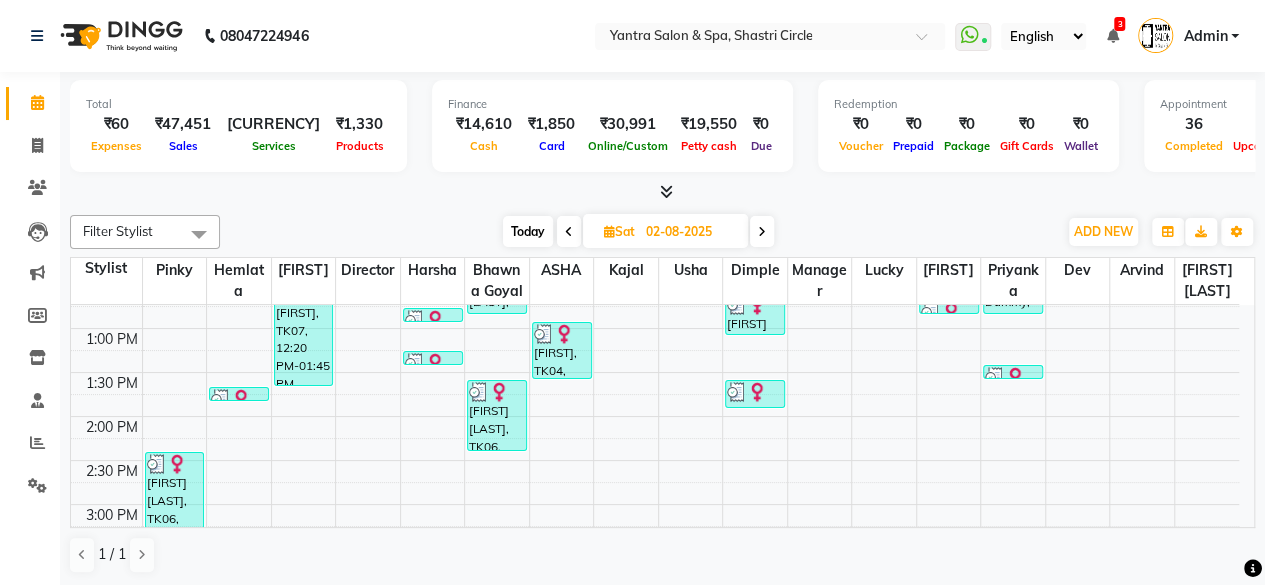 click on "[FIRST] [LAST], TK06, 01:40 PM-02:30 PM, liposoluble wax,hair trim" at bounding box center [497, 415] 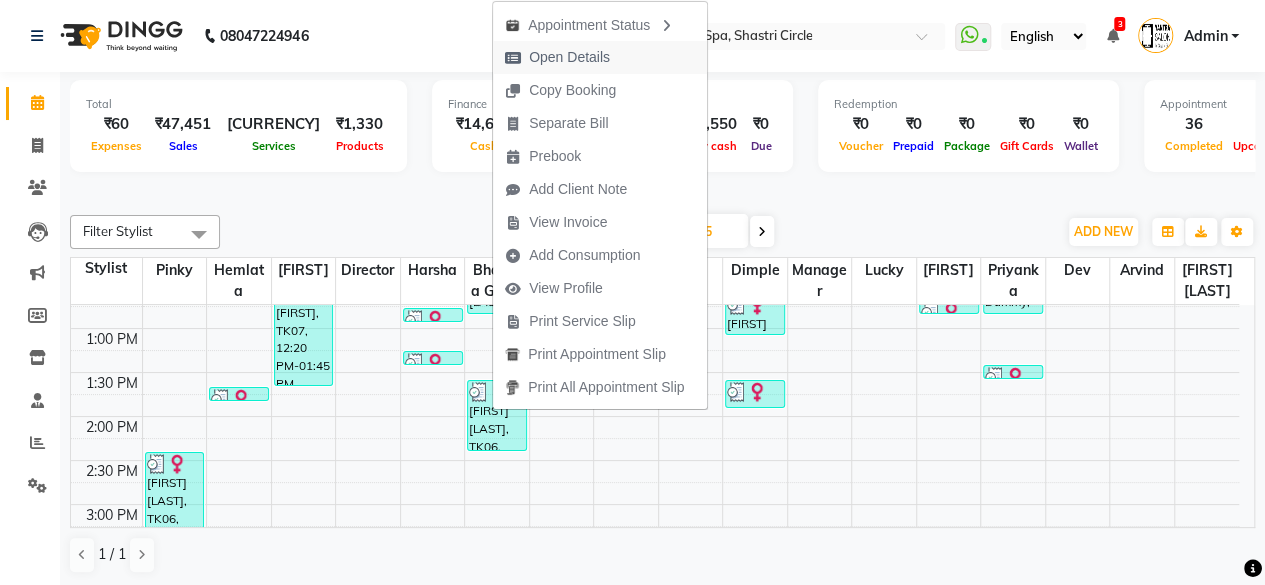click on "Open Details" at bounding box center (569, 57) 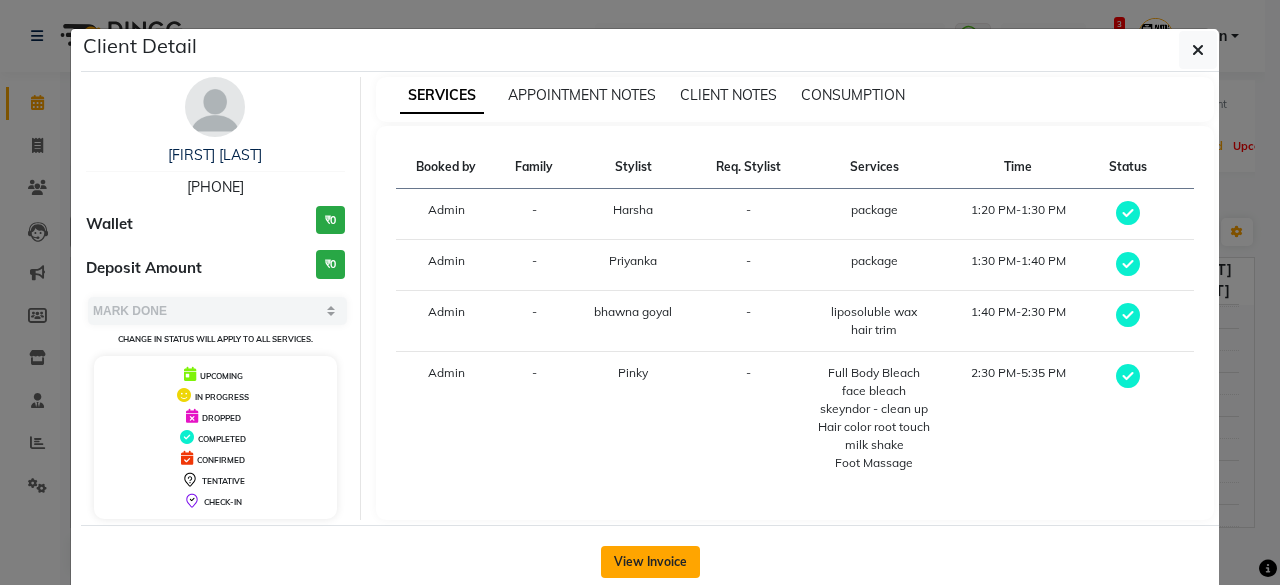 click on "View Invoice" 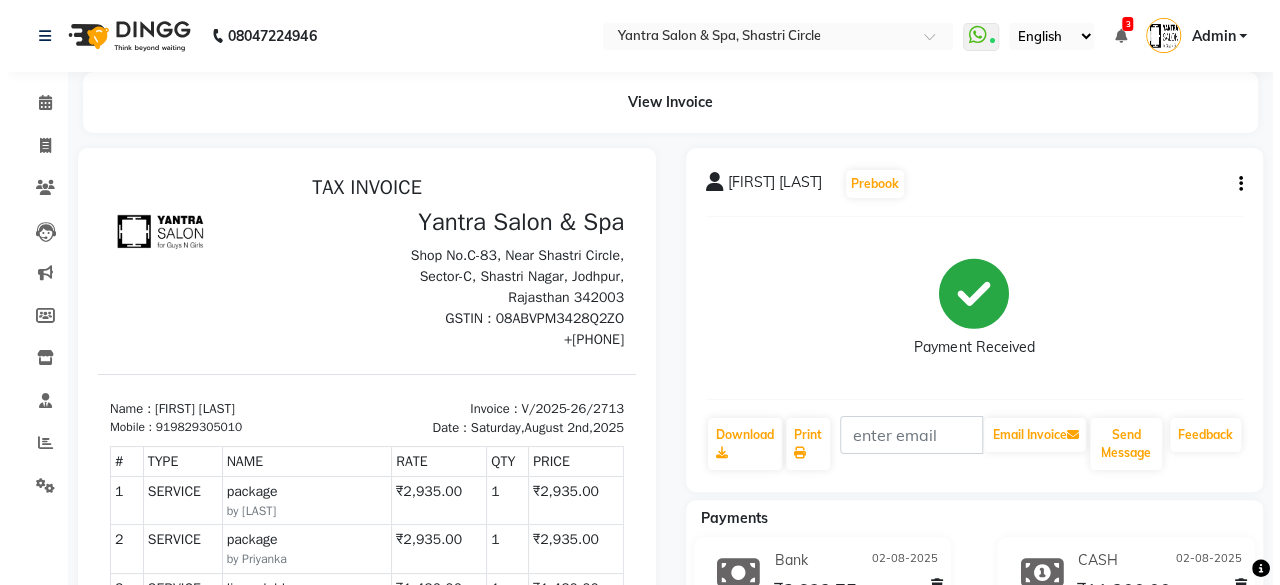 scroll, scrollTop: 0, scrollLeft: 0, axis: both 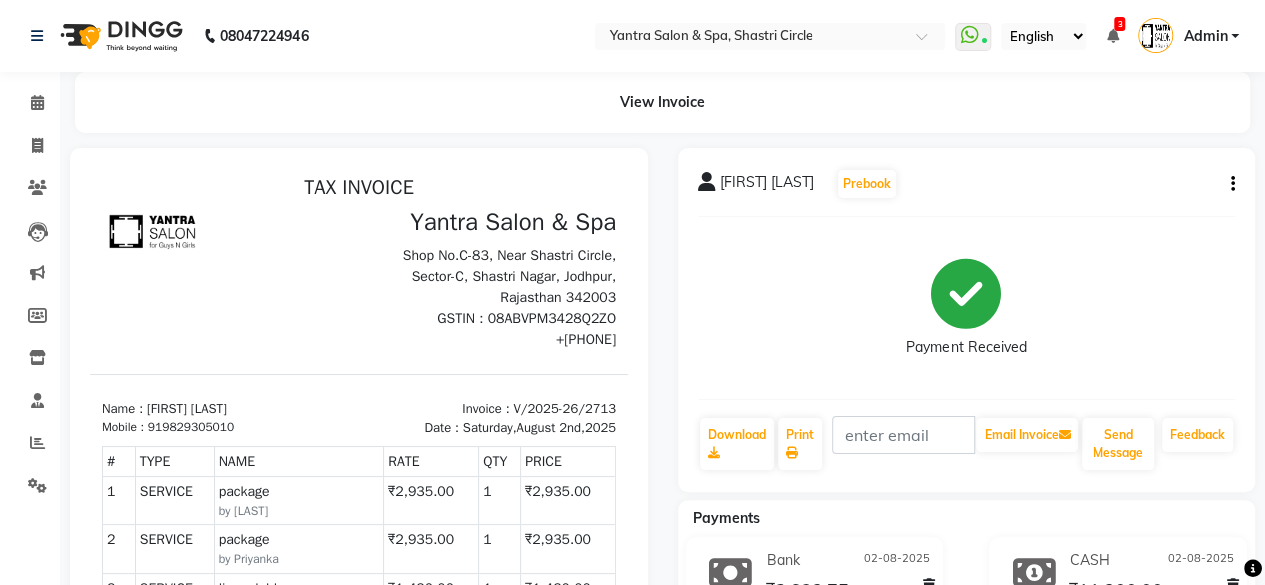 click 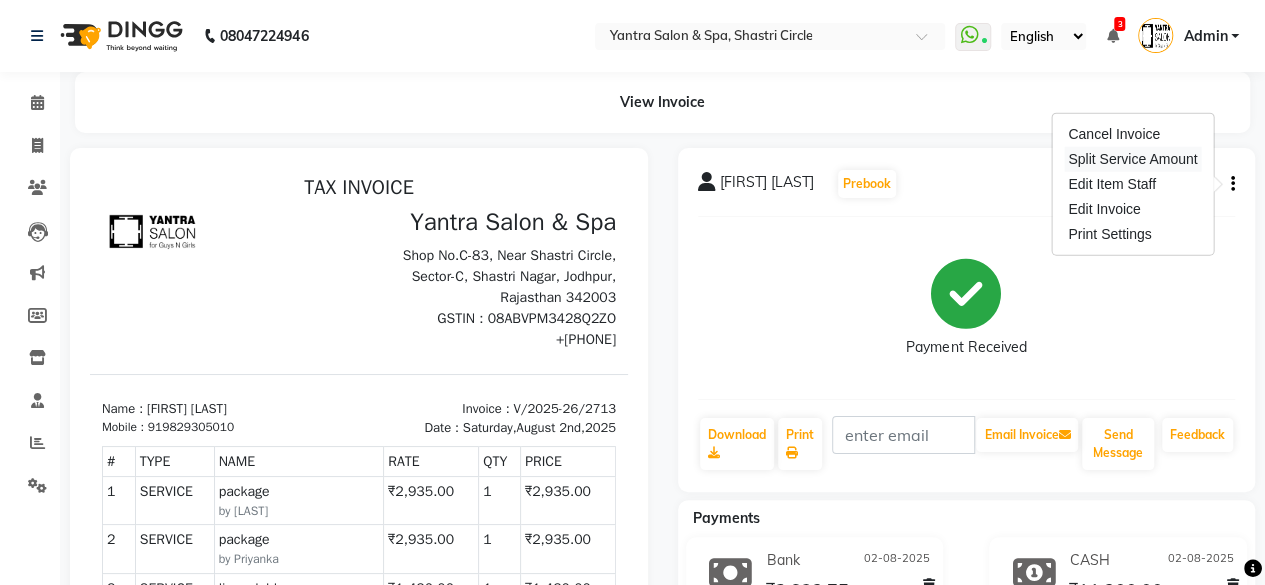 click on "Split Service Amount" at bounding box center [1132, 159] 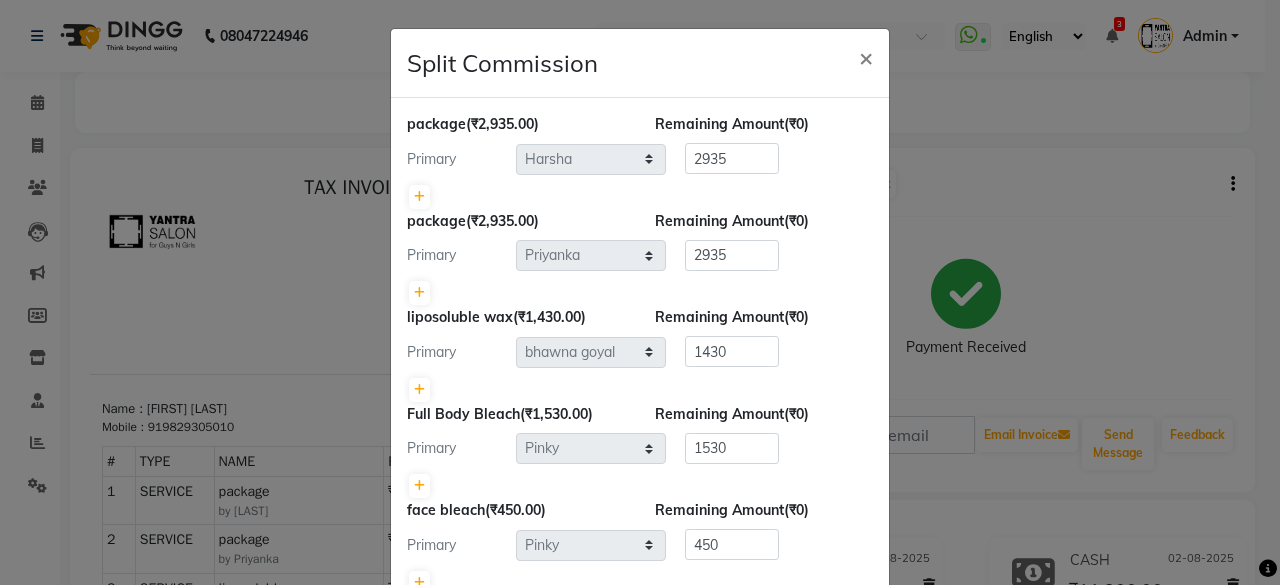 scroll, scrollTop: 0, scrollLeft: 0, axis: both 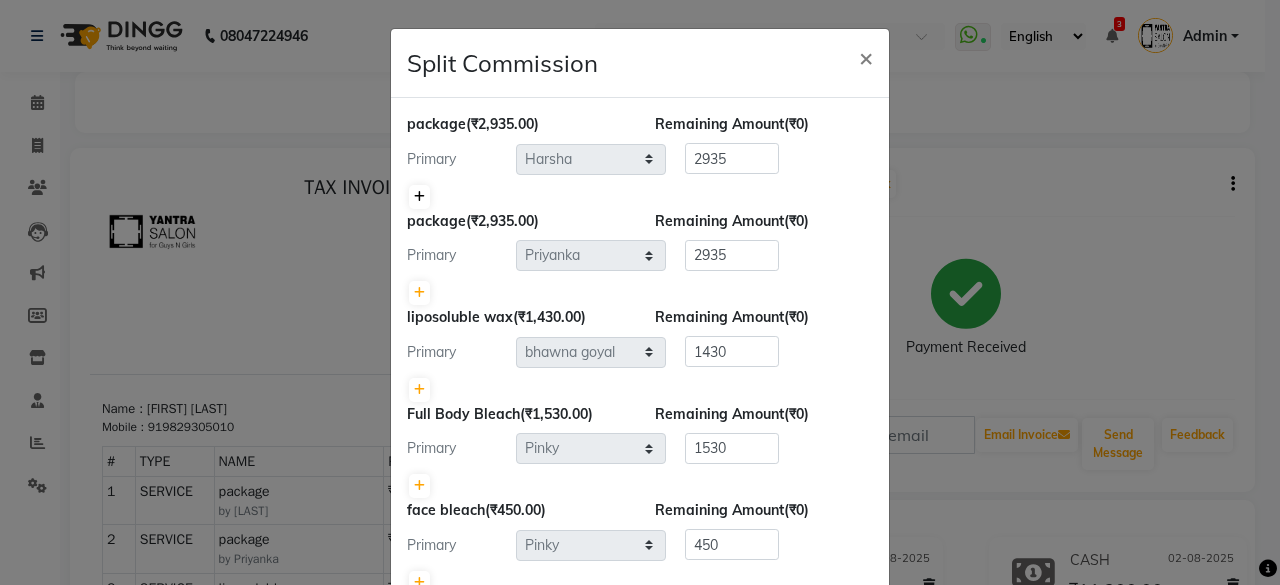 click 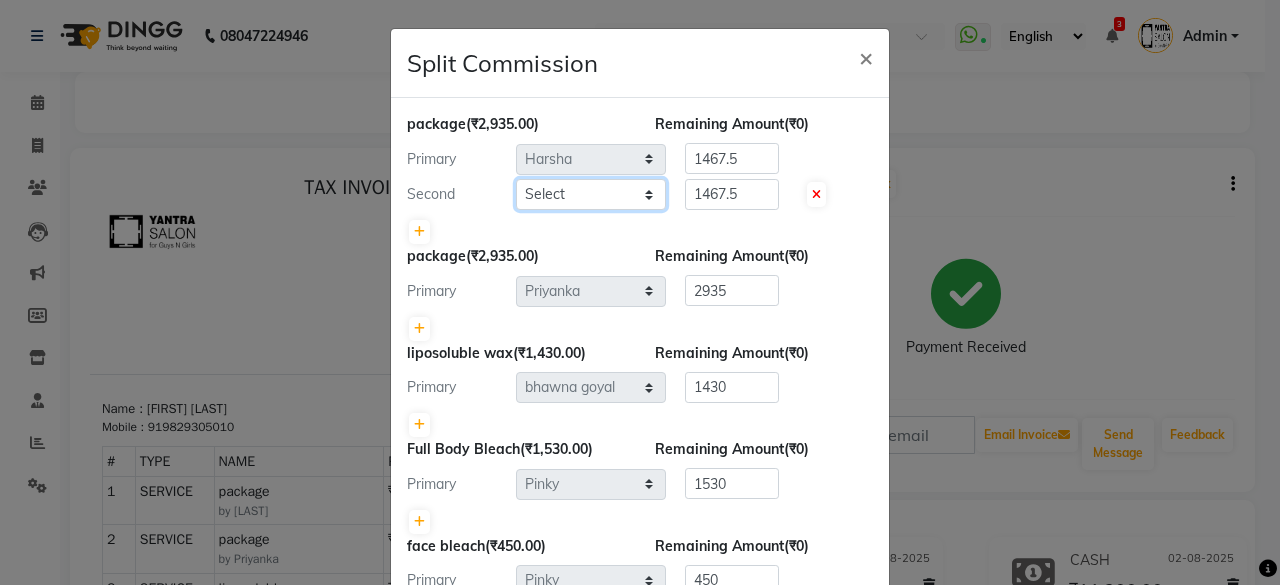 click on "Select  [FIRST]   [FIRST]   [FIRST]   [FIRST]   [FIRST]   [TITLE]   [FIRST]   [FIRST]   [FIRST]   [FIRST]   [FIRST]   [TITLE]   [FIRST]   [TITLE]   [FIRST]   [FIRST]   [FIRST]   [FIRST]   [FIRST]   [FIRST]" 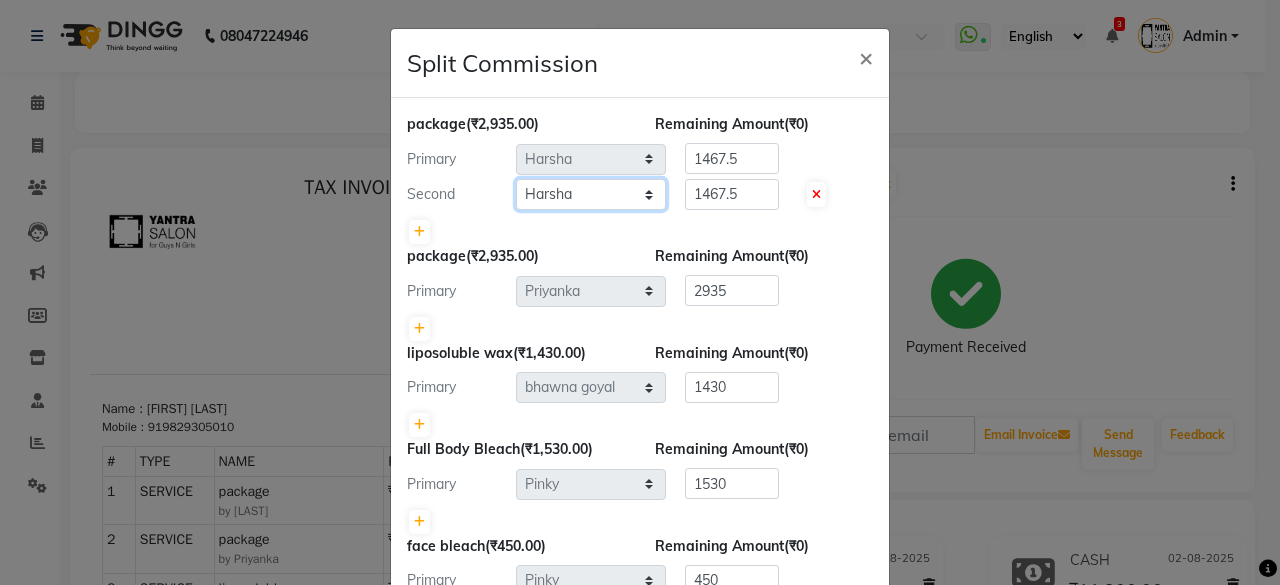 click on "Select  [FIRST]   [FIRST]   [FIRST]   [FIRST]   [FIRST]   [TITLE]   [FIRST]   [FIRST]   [FIRST]   [FIRST]   [FIRST]   [TITLE]   [FIRST]   [TITLE]   [FIRST]   [FIRST]   [FIRST]   [FIRST]   [FIRST]   [FIRST]" 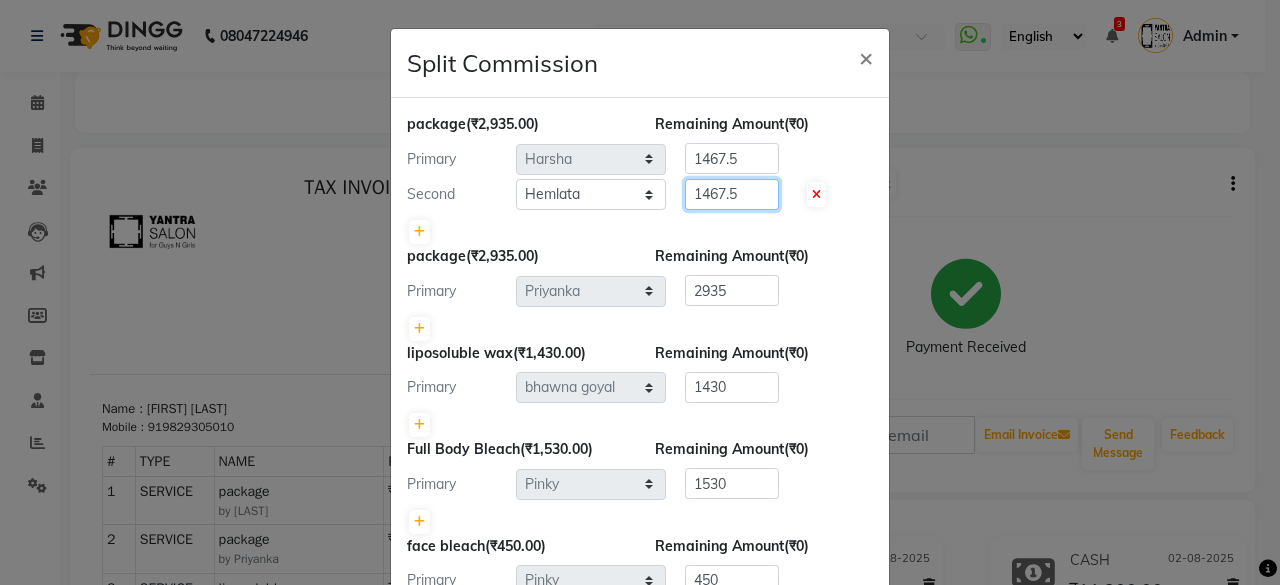 click on "1467.5" 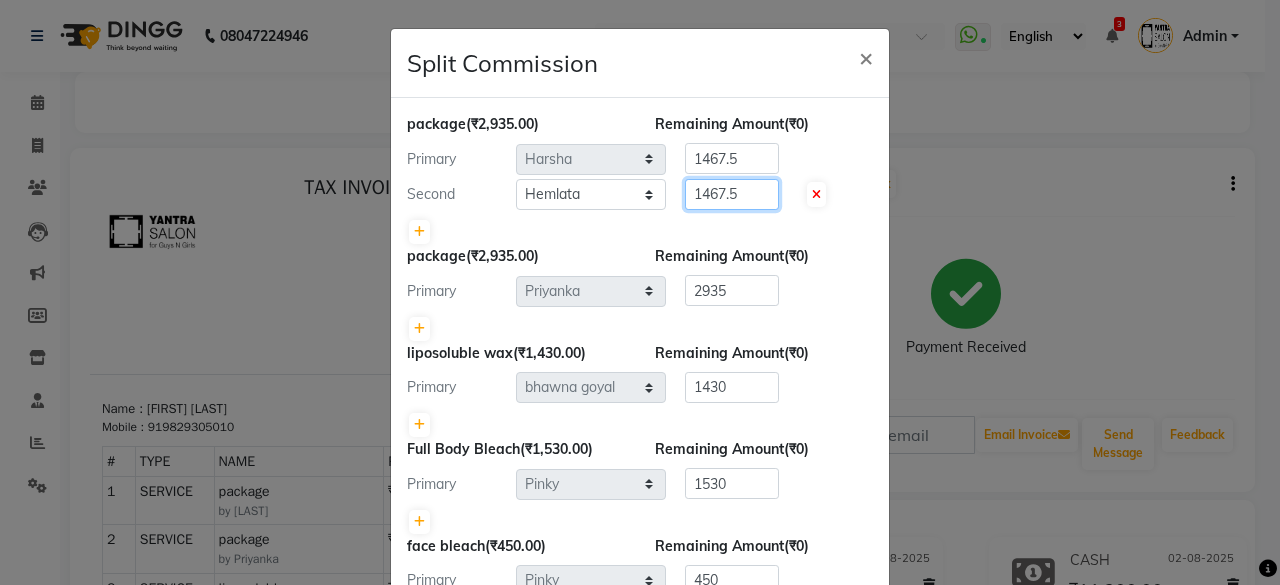 click on "1467.5" 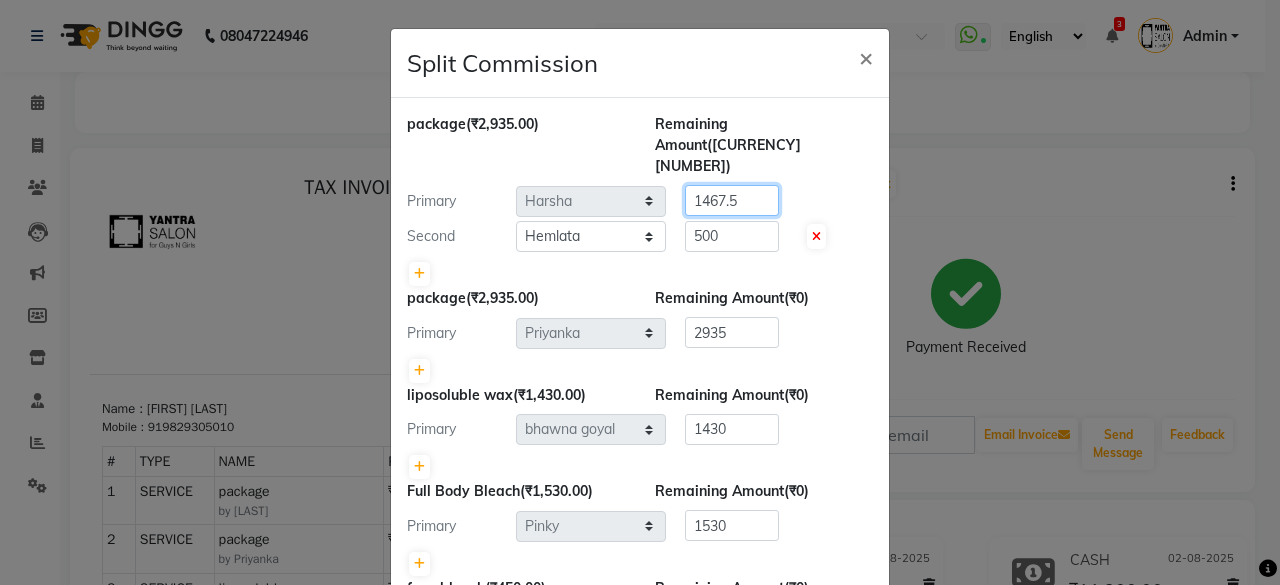 click on "1467.5" 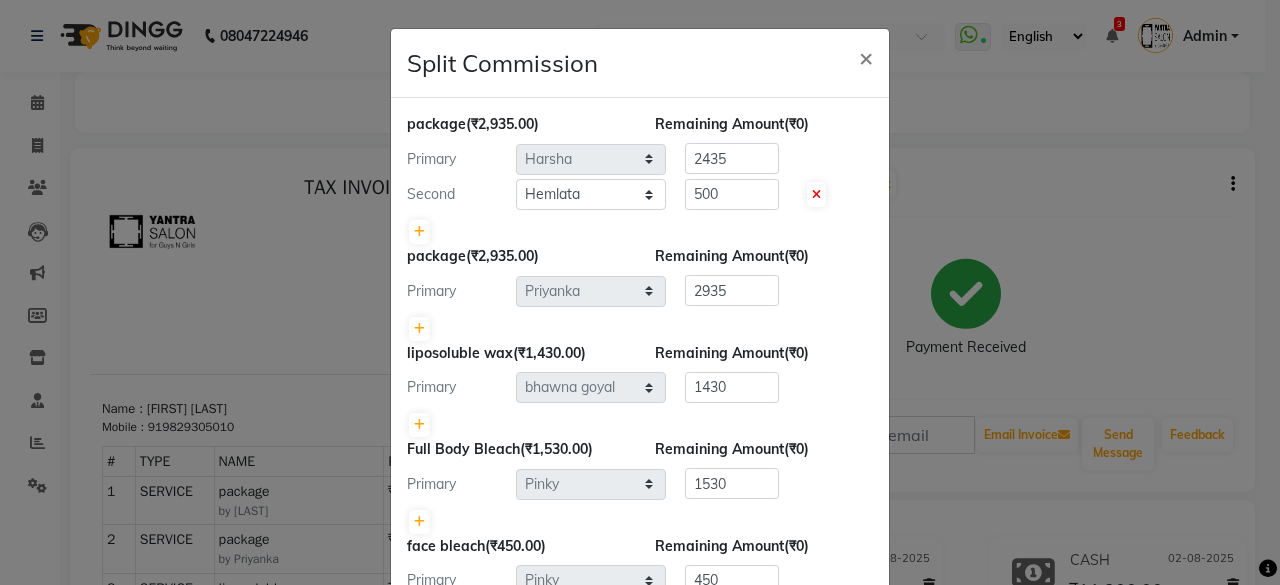 click on "Remaining Amount  (₹0)" 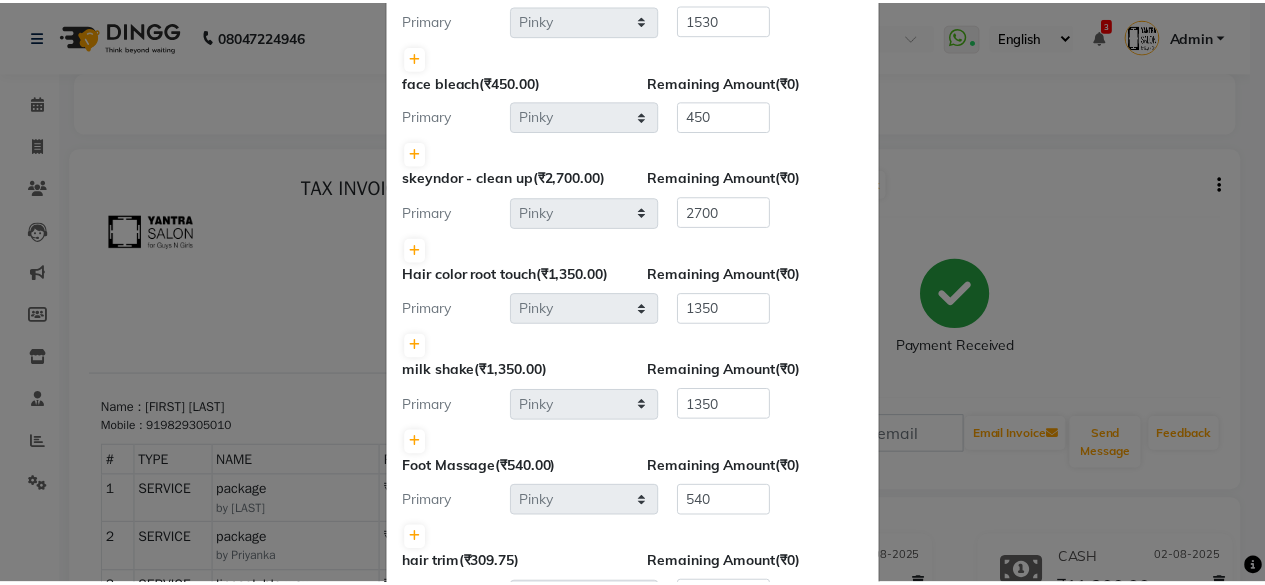 scroll, scrollTop: 600, scrollLeft: 0, axis: vertical 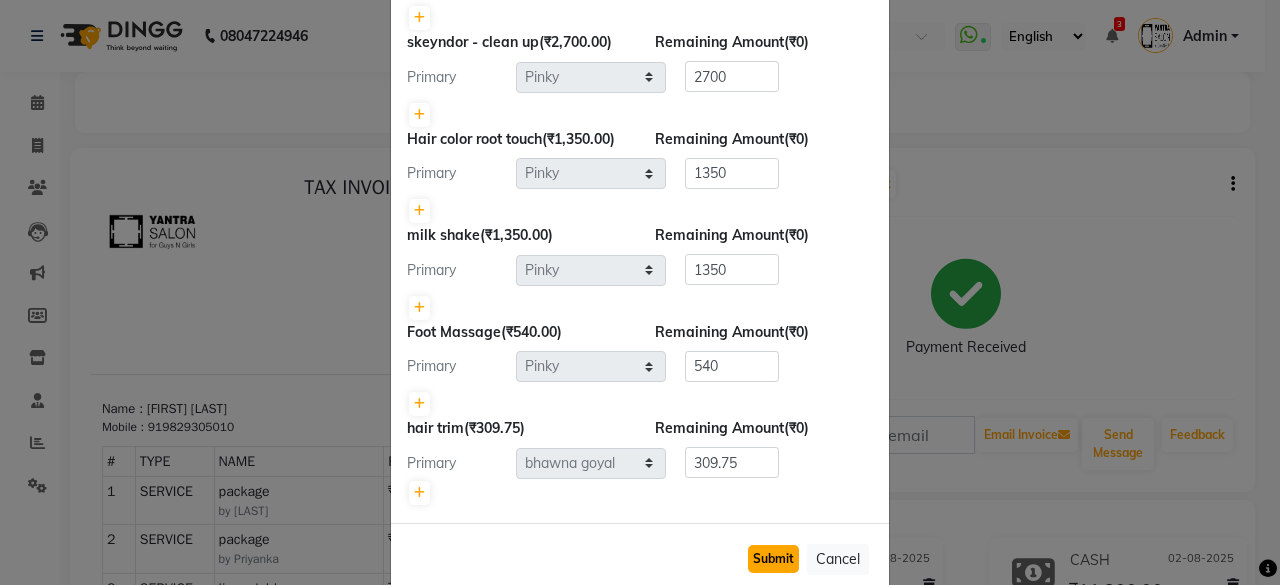click on "Submit" 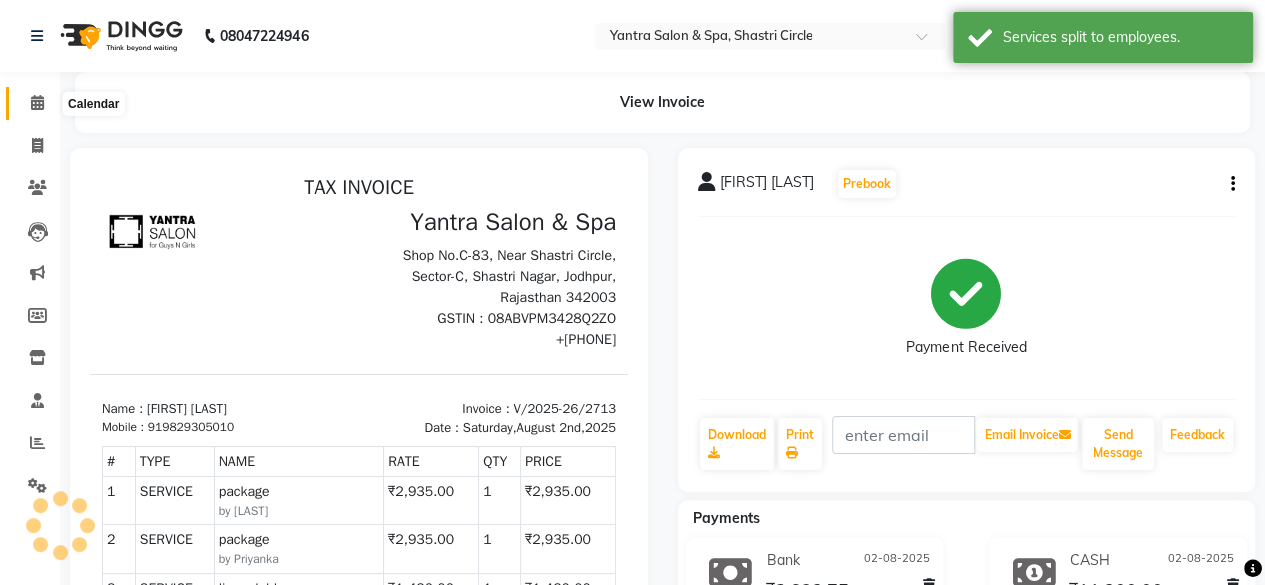 click 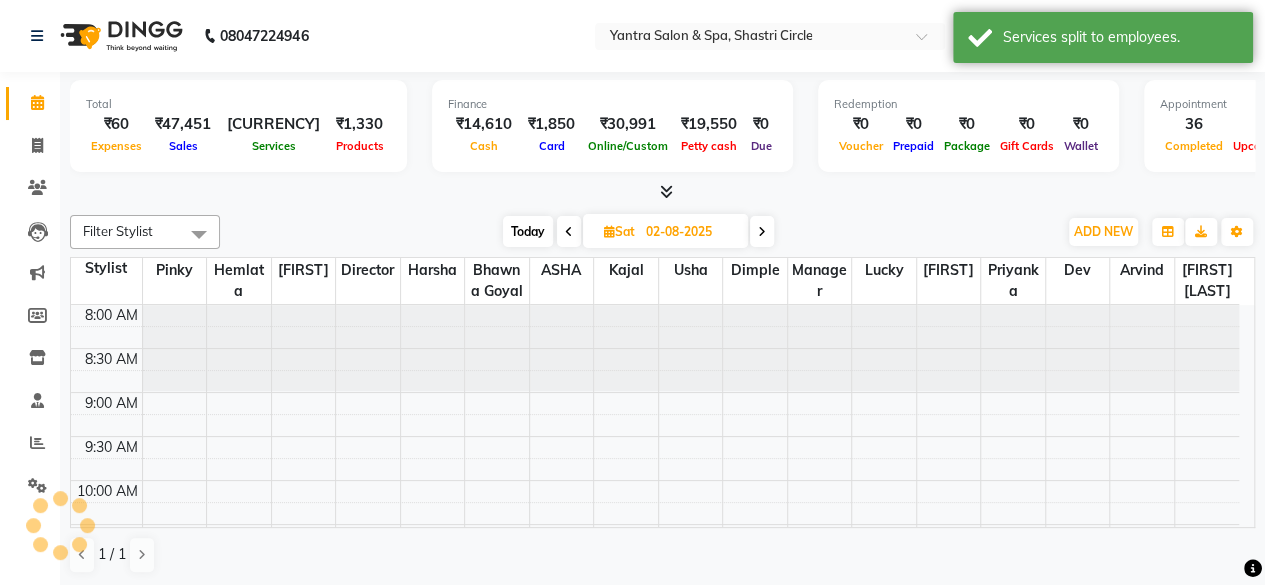 scroll, scrollTop: 0, scrollLeft: 0, axis: both 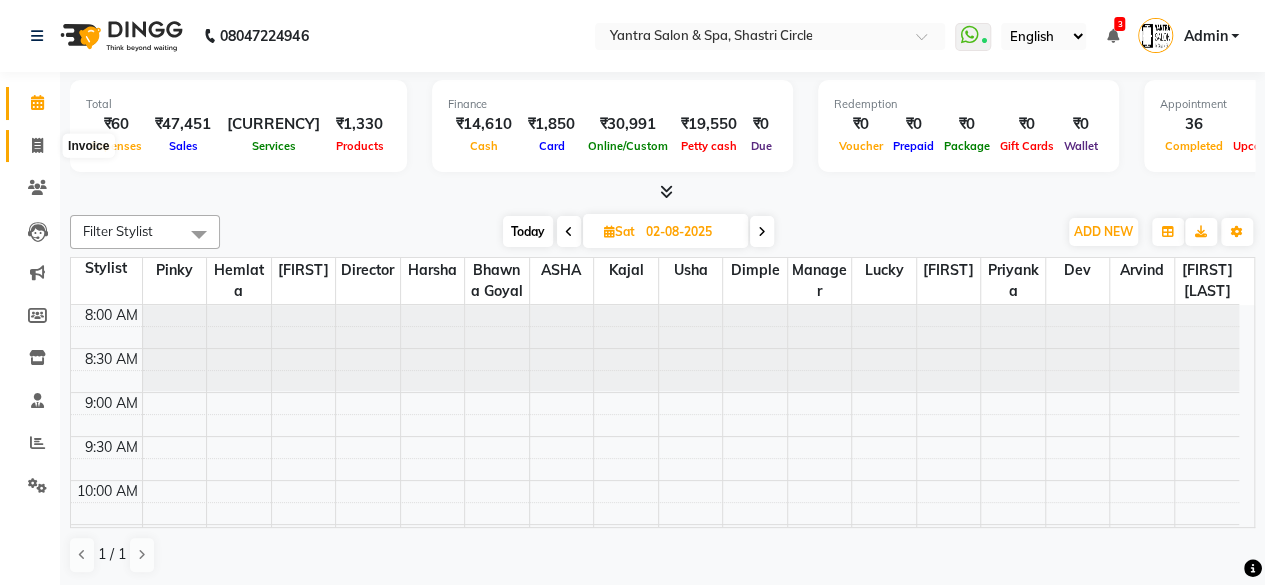 click 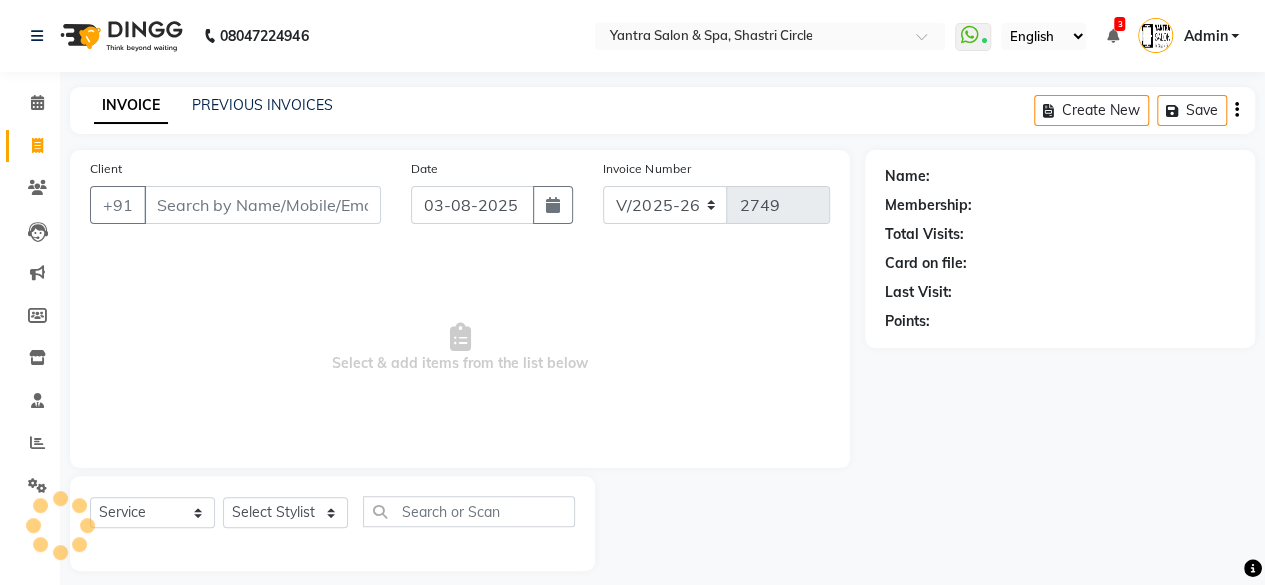 click on "Client" at bounding box center (262, 205) 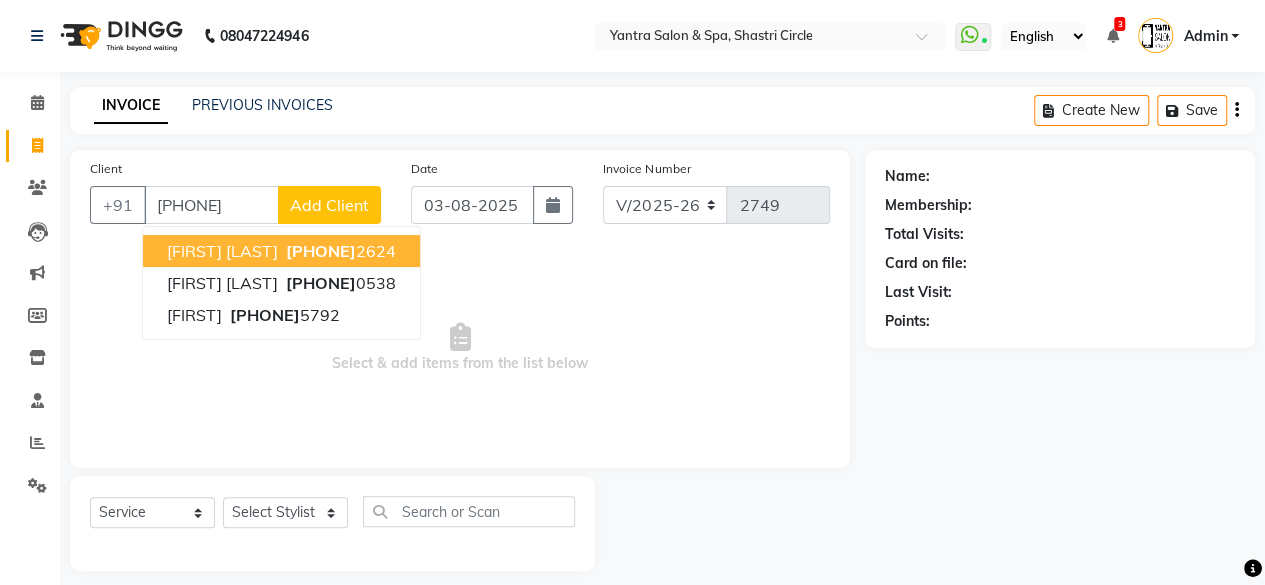 click on "[FIRST] [LAST]" at bounding box center [222, 251] 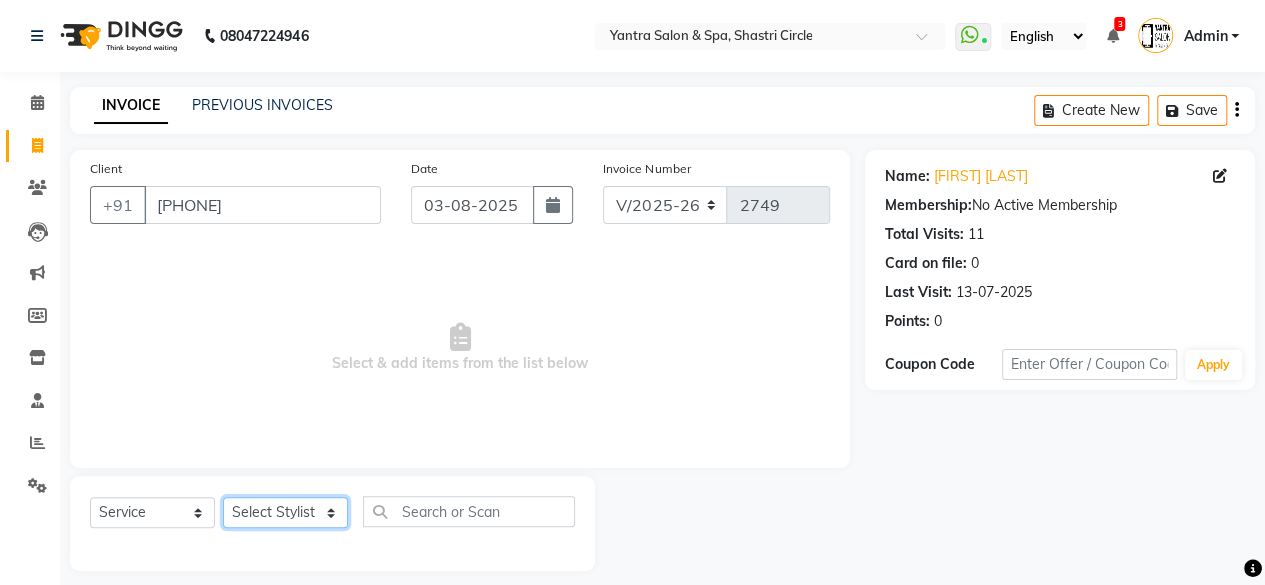 click on "Select Stylist Arvind ASHA bhawna goyal Dev Dimple Director Harsha Hemlata kajal Latika lucky Manager Manisha maam Neelu  Pallavi Pinky Priyanka Rahul Sekhar usha" 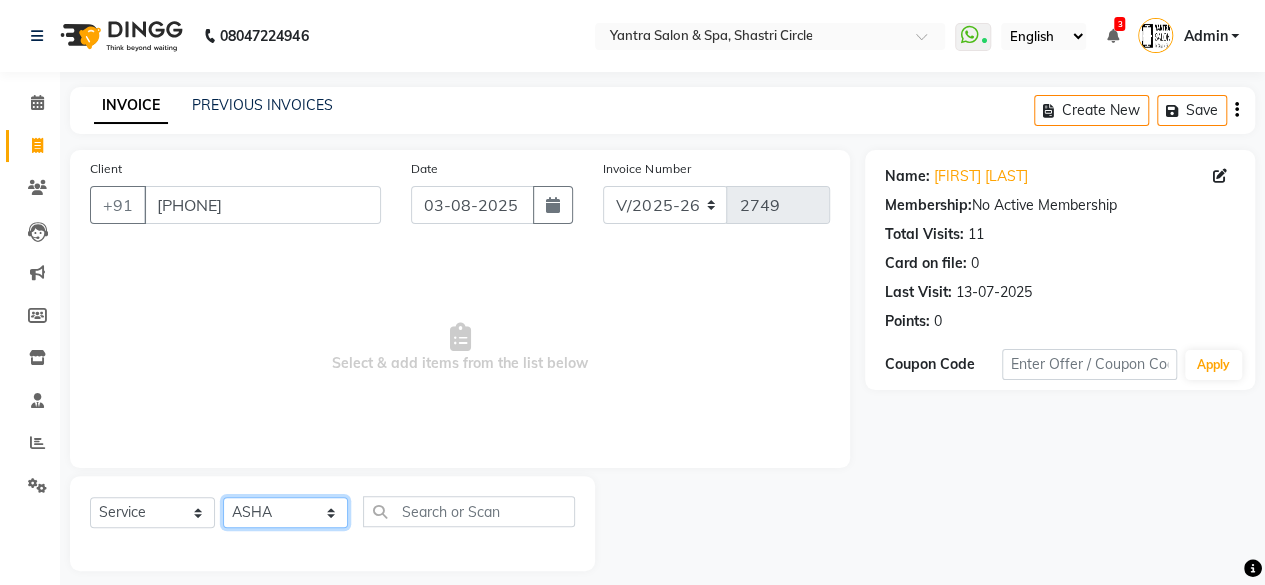 click on "Select Stylist Arvind ASHA bhawna goyal Dev Dimple Director Harsha Hemlata kajal Latika lucky Manager Manisha maam Neelu  Pallavi Pinky Priyanka Rahul Sekhar usha" 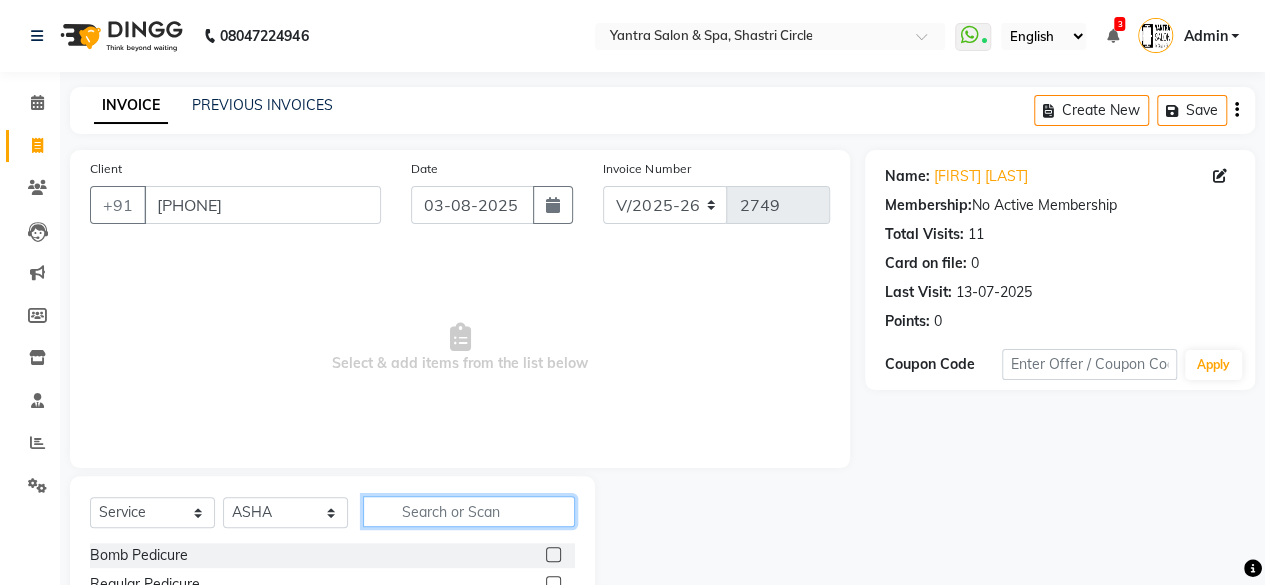 click 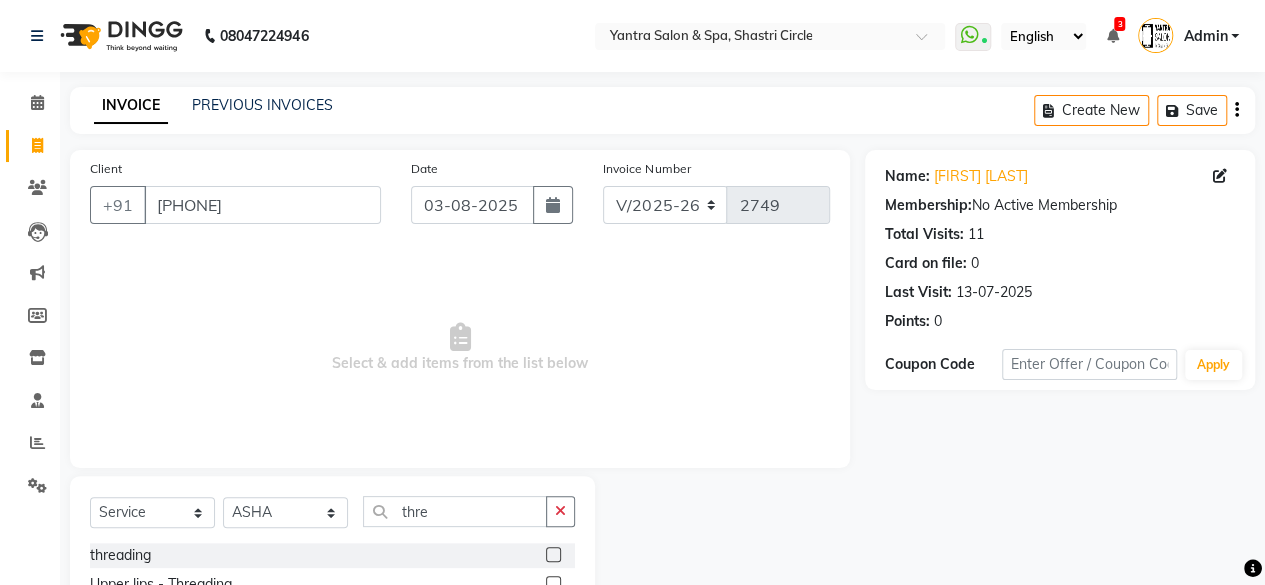 click 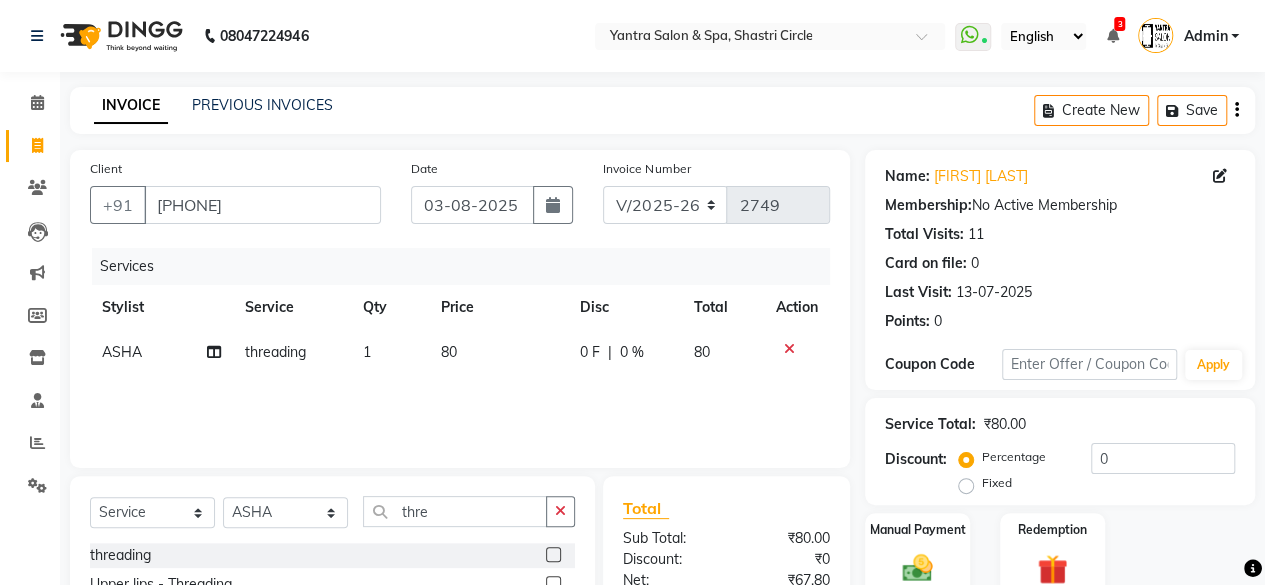 click on "80" 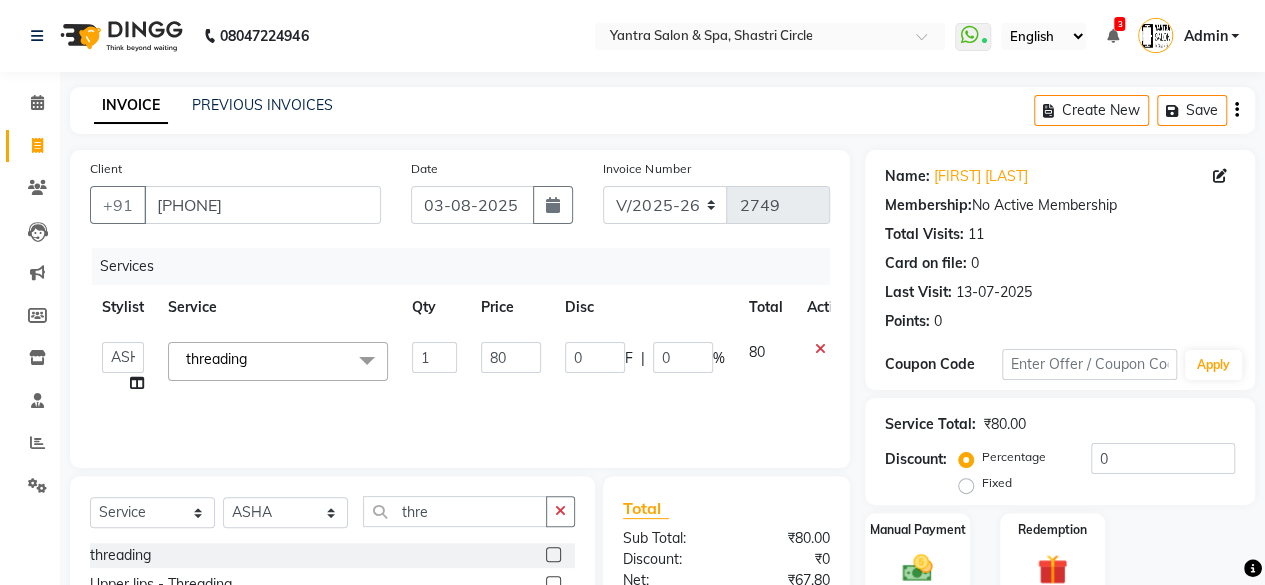 click on "80" 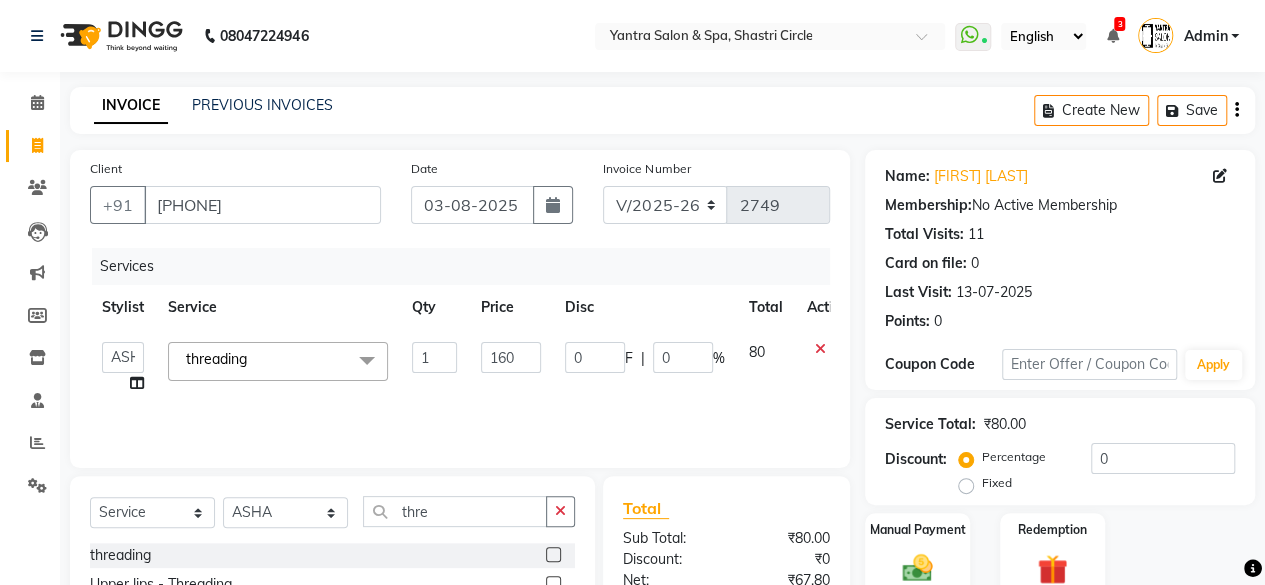 click on "Services Stylist Service Qty Price Disc Total Action  Arvind   ASHA   bhawna goyal   Dev   Dimple   Director   Harsha   Hemlata   kajal   Latika   lucky   Manager   Manisha maam   Neelu    Pallavi   Pinky   Priyanka   Rahul   Sekhar   usha  threading  x Bomb Pedicure Regular Pedicure Cracked Heal Treatment Alga Apothecary Pedicure Gel polish remover  Donut Pedicure candle Pedicure Avl Express Pedicure Avl Pedicruise pedicure Avl Pedipure pedicure Pedi Pai pedicure Under arms polish Kanpeki body spa Regular Manicure Bomb Manicure Alga Apothecary Manicure Nail Extensions Gel nail pent Pedi Pai manicure Donut manicure Avl express manicure Avl Pedicruise manicure Avl Pedipure manicure Candle manicure Back polish Foot Massage Head Massage Back Massage Hand & Shoulder Massage Body Spa Relaxing Body Massage Aromatherapy Associates - Renewing Rose Aromatherapy Associates - intense nourishment Aromatherapy Associates Body Massage Full Body Bleach Body Polishing body scrub  face bleach back scrub bleach Saree Draping" 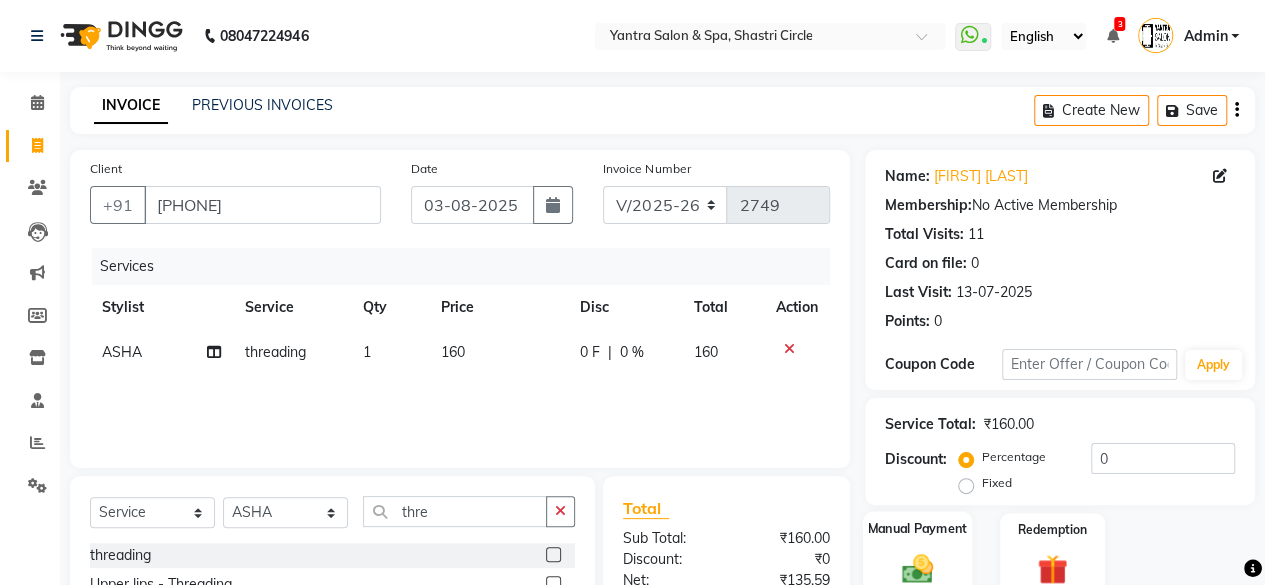 click on "Manual Payment" 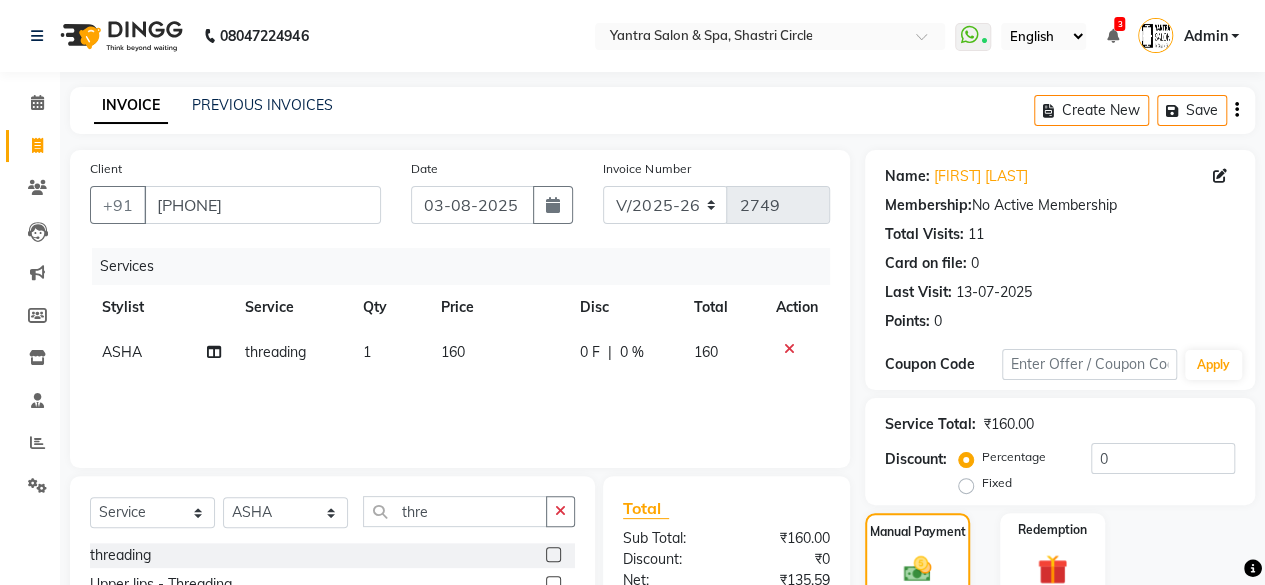 scroll, scrollTop: 213, scrollLeft: 0, axis: vertical 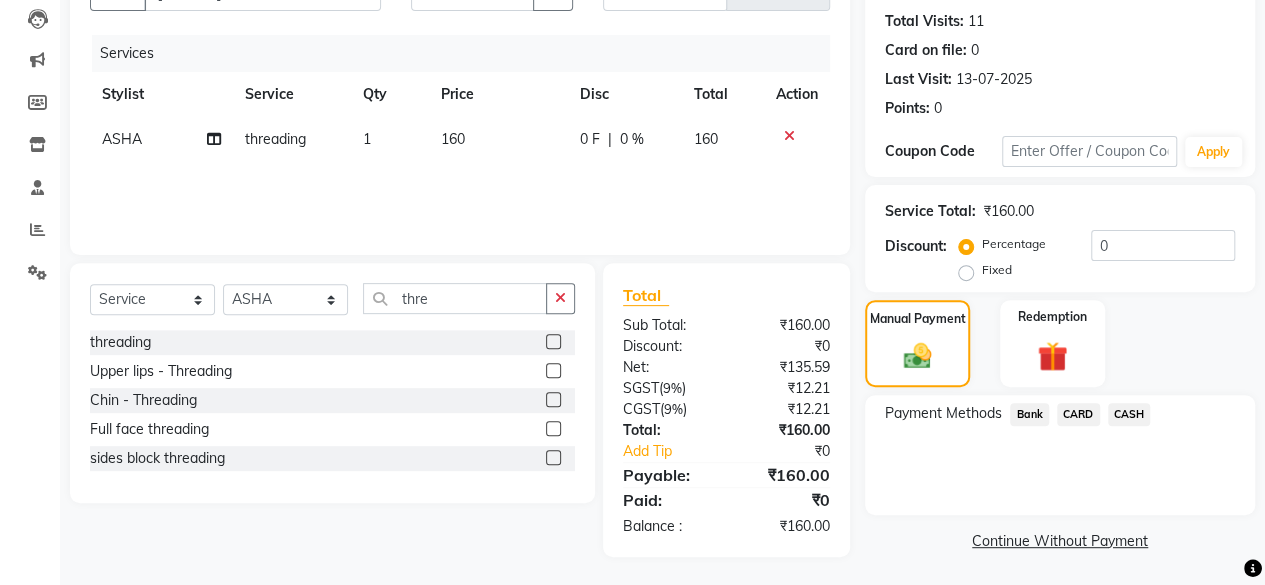 click on "CASH" 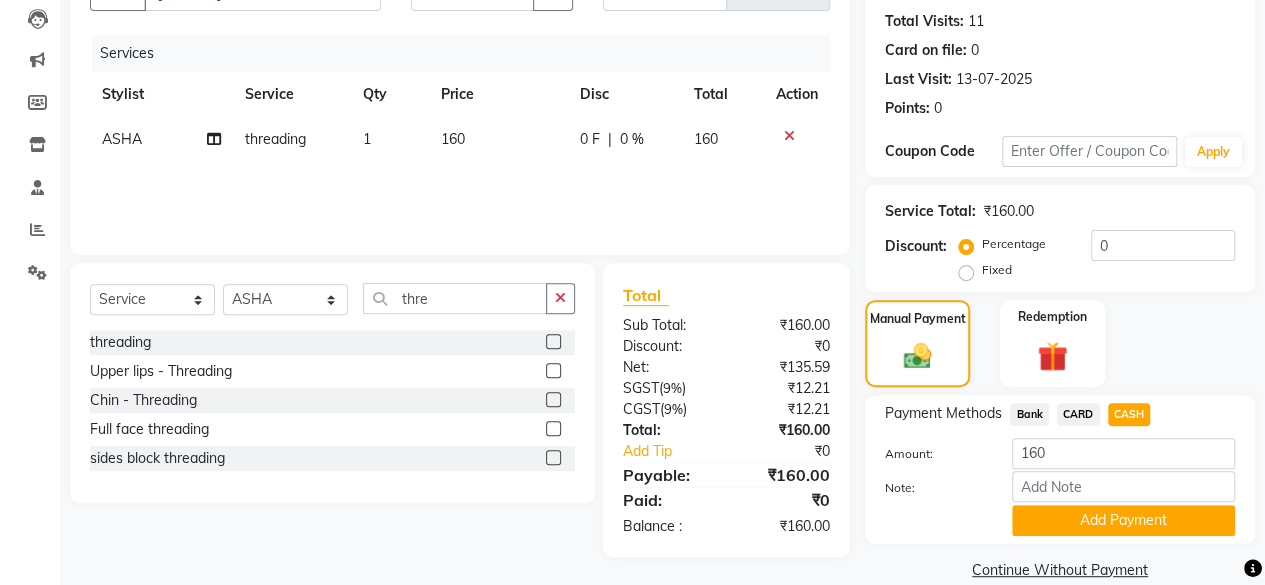 drag, startPoint x: 1104, startPoint y: 511, endPoint x: 1118, endPoint y: 505, distance: 15.231546 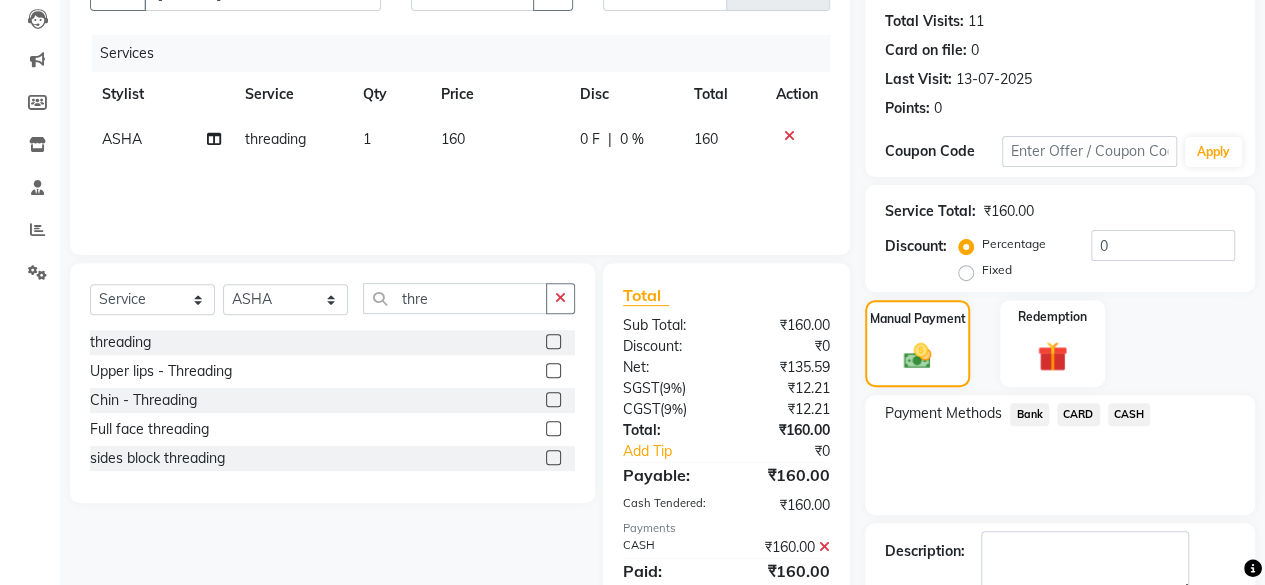 click on "Checkout" 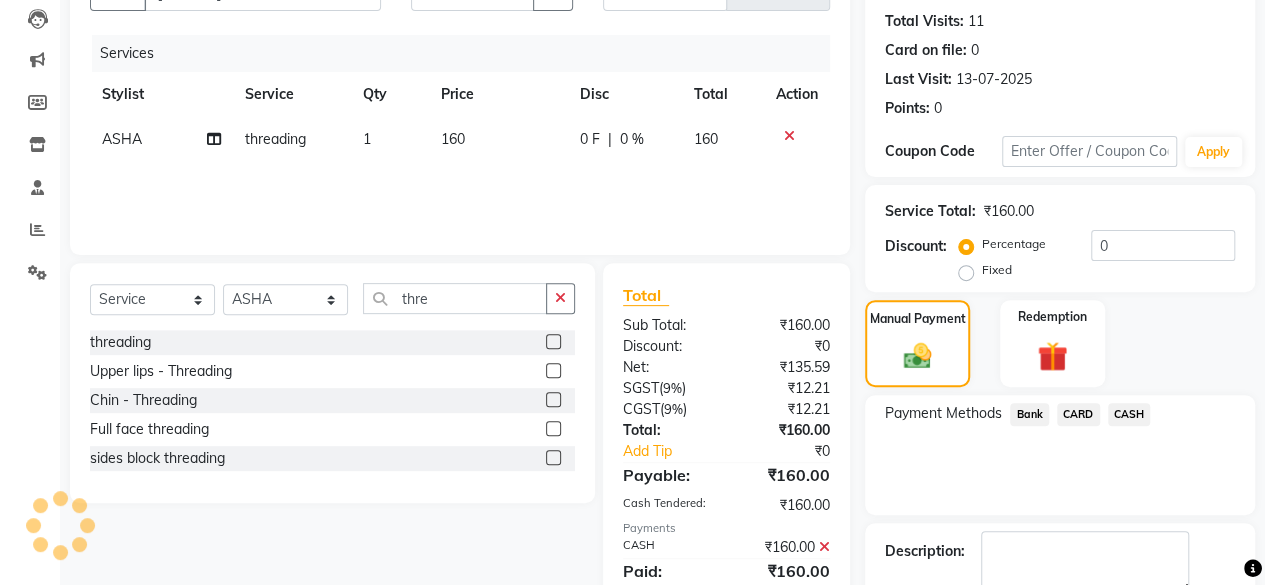 scroll, scrollTop: 0, scrollLeft: 0, axis: both 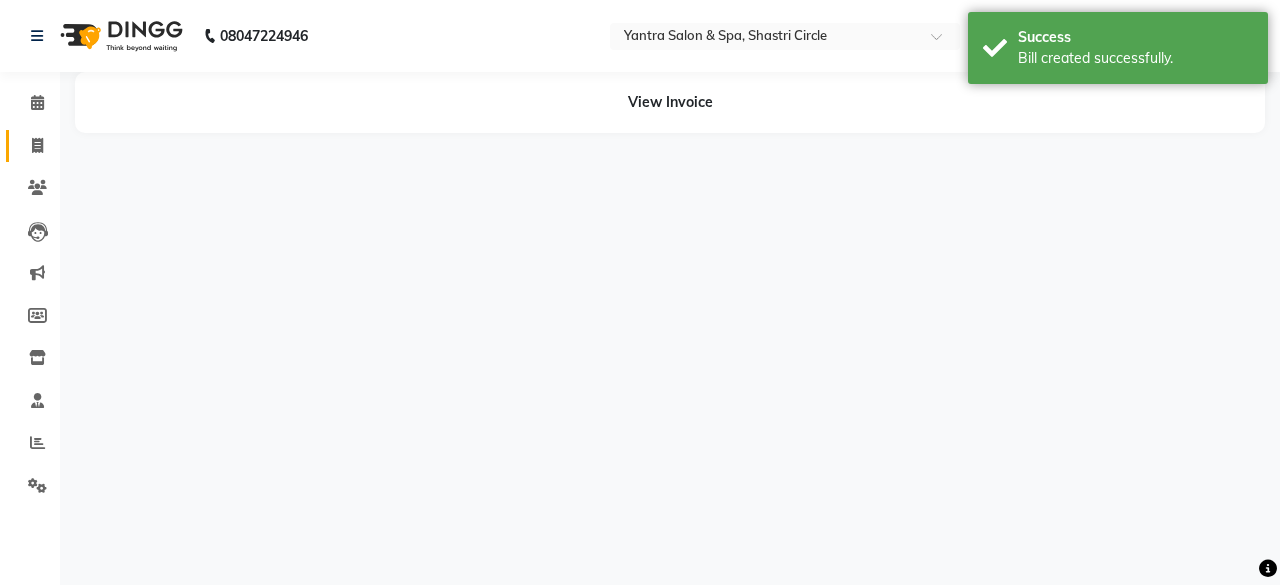 click on "Invoice" 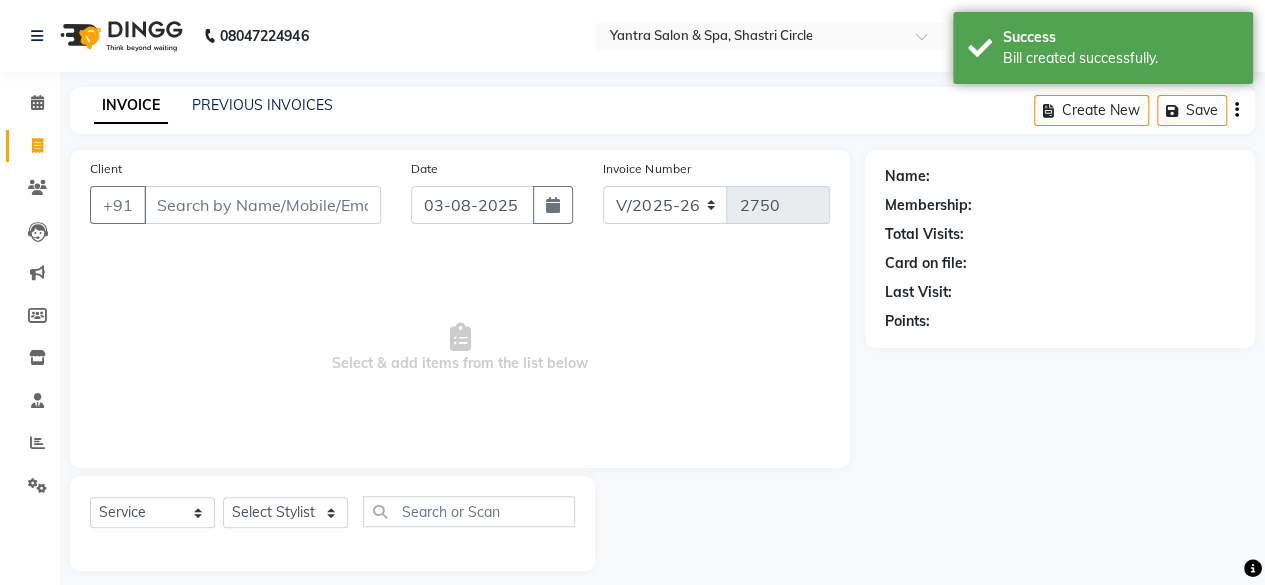 scroll, scrollTop: 15, scrollLeft: 0, axis: vertical 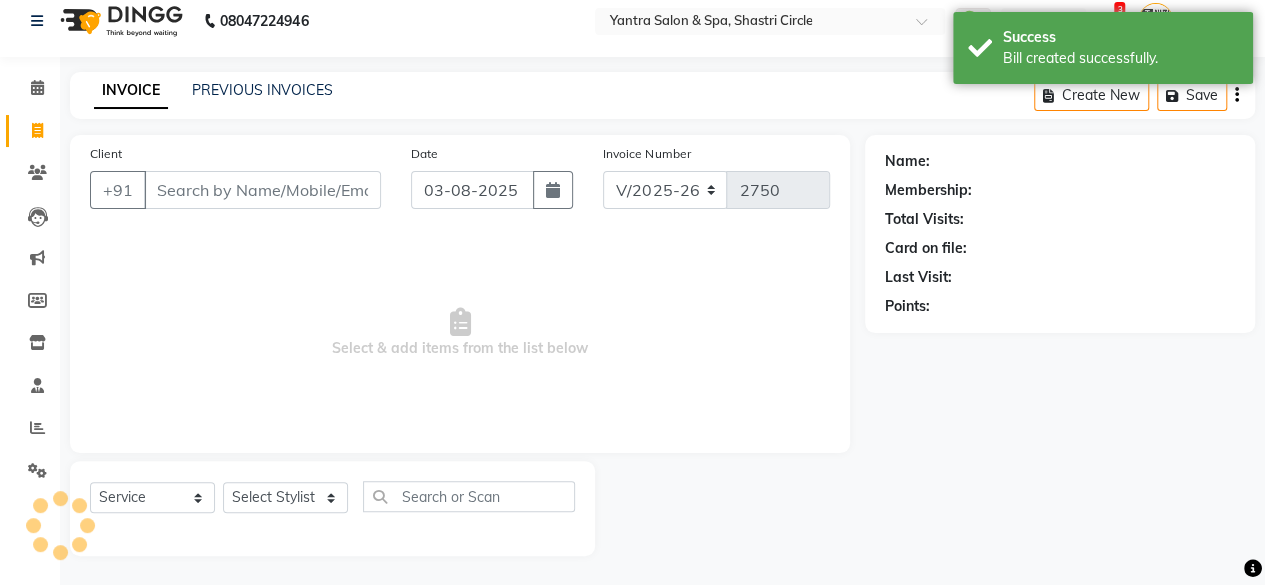 click on "Client" at bounding box center [262, 190] 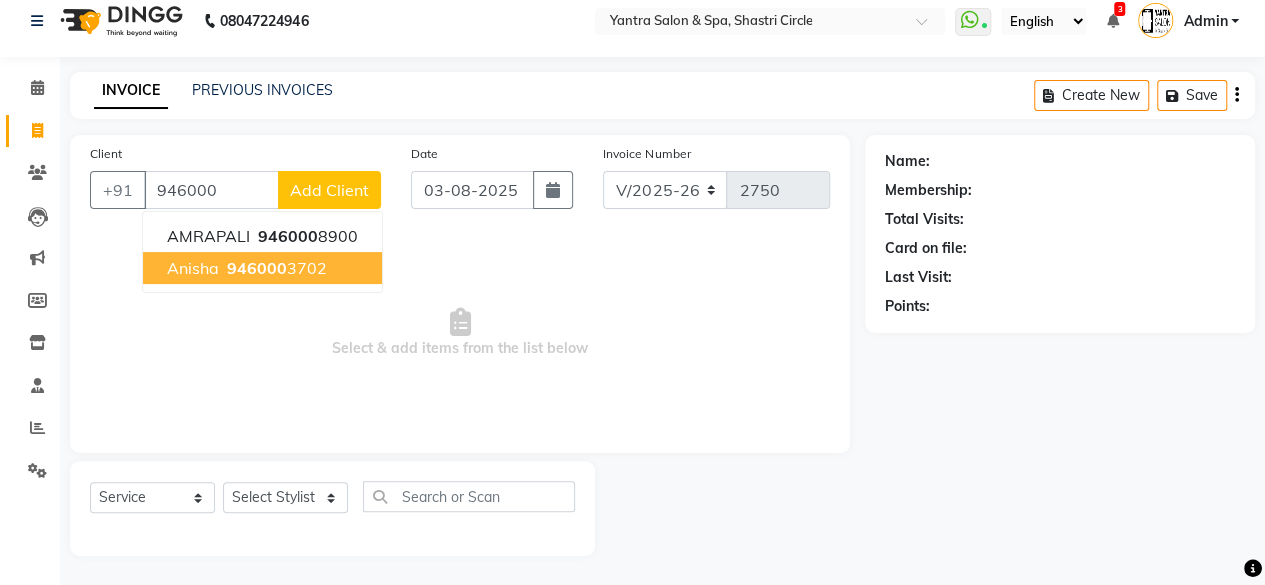 click on "946000" at bounding box center (257, 268) 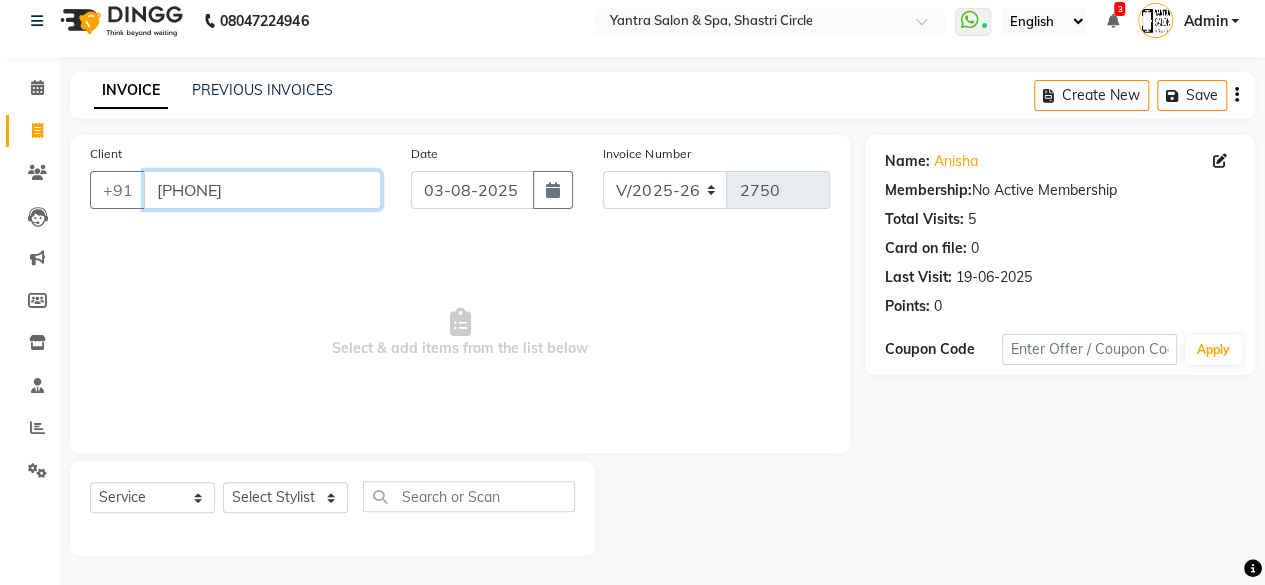 click on "[PHONE]" at bounding box center [262, 190] 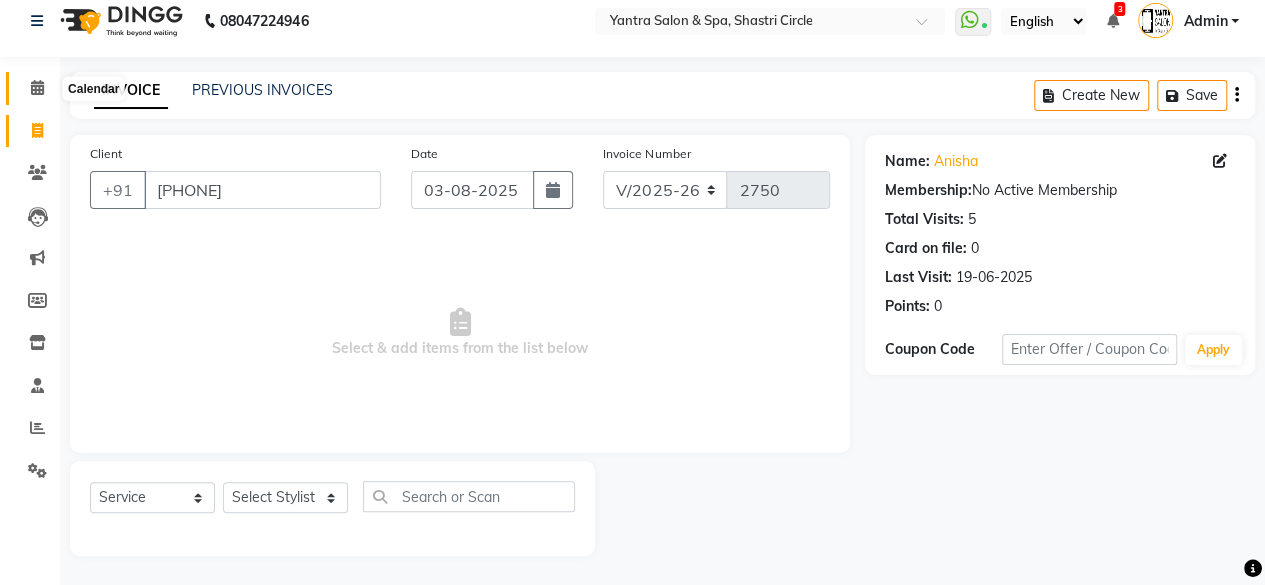 click 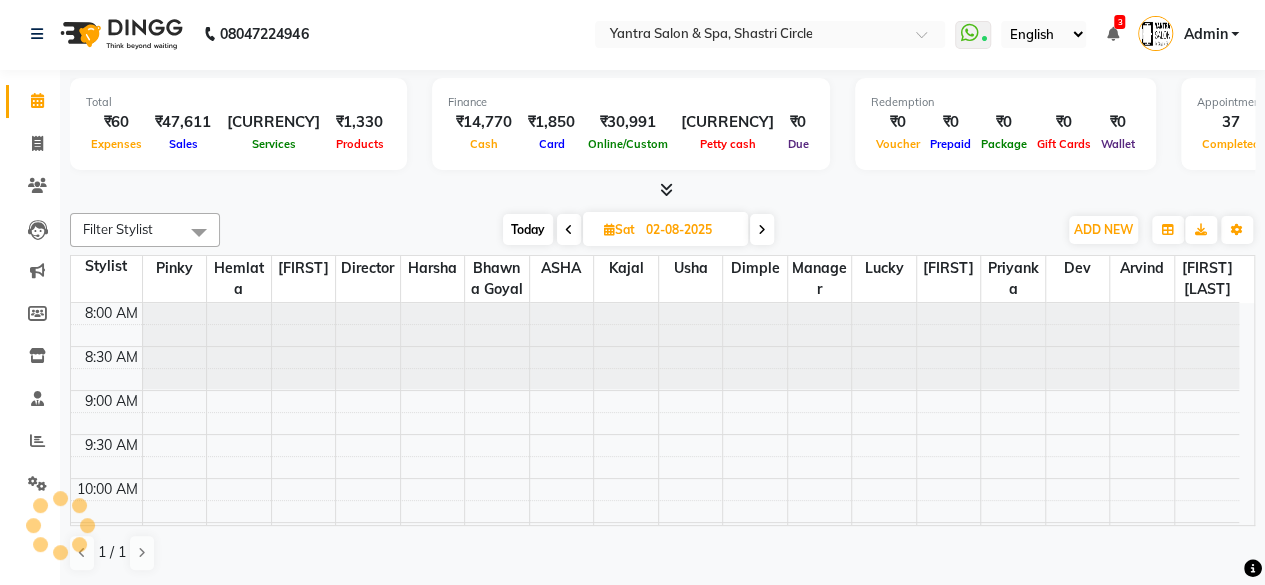 scroll, scrollTop: 0, scrollLeft: 0, axis: both 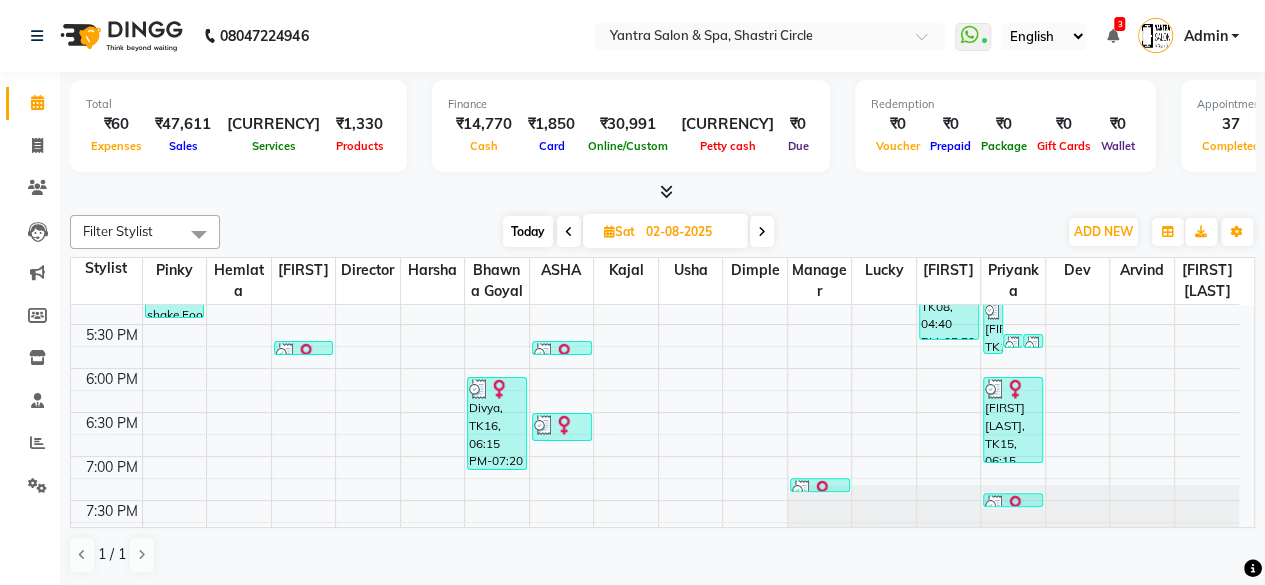 click on "Today" at bounding box center (528, 231) 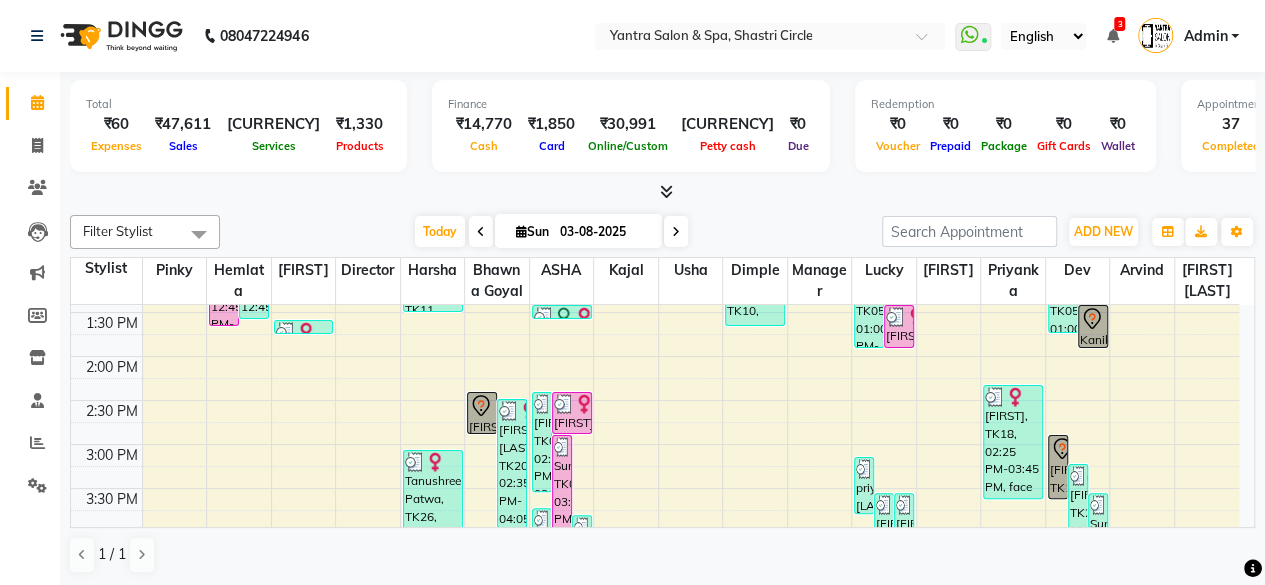 scroll, scrollTop: 516, scrollLeft: 0, axis: vertical 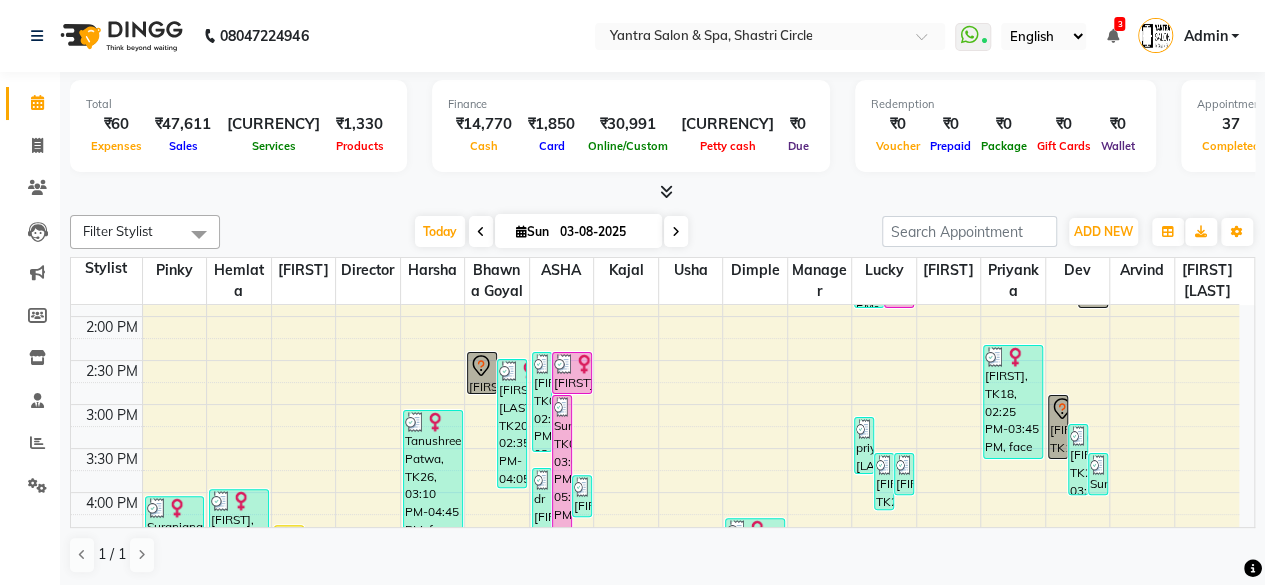 click on "[FIRST], TK14, 02:30 PM-03:00 PM, liposoluble wax" at bounding box center (482, 373) 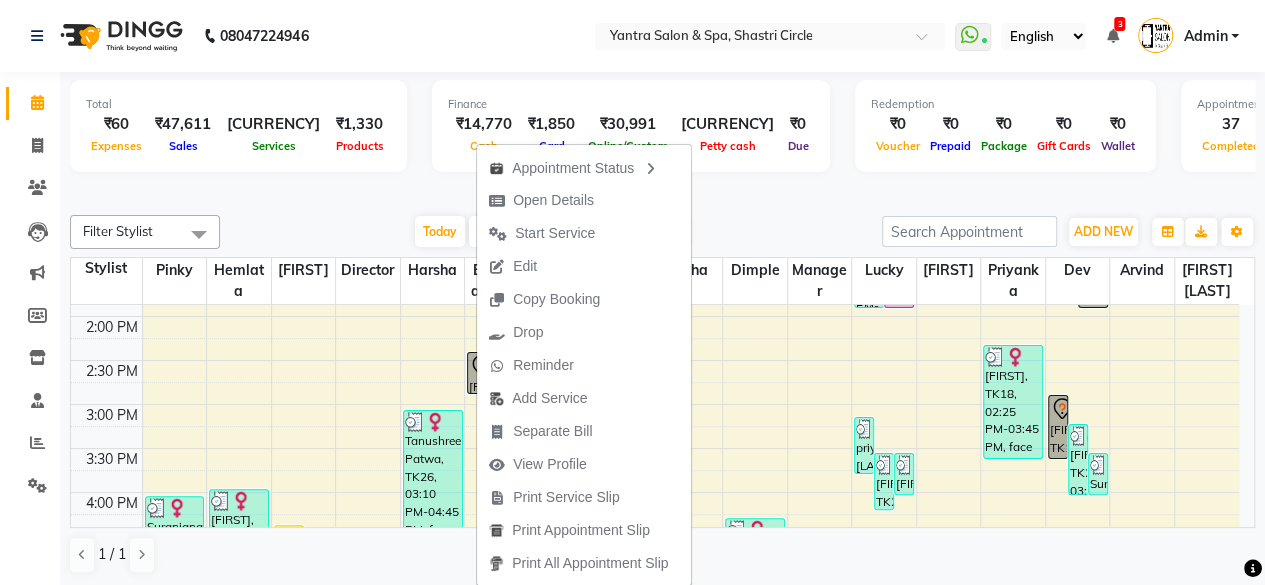 click on "Total  ₹60  Expenses ₹47,611  Sales ₹46,281  Services ₹1,330  Products Finance  ₹14,770  Cash ₹1,850  Card ₹30,991  Online/Custom ₹19,710 Petty cash ₹0 Due  Redemption  ₹0 Voucher ₹0 Prepaid ₹0 Package ₹0  Gift Cards ₹0  Wallet  Appointment  37 Completed 3 Upcoming 1 Ongoing 0 No show  Other sales  ₹0  Packages ₹0  Memberships ₹0  Vouchers ₹0  Prepaids ₹0  Gift Cards" at bounding box center (662, 137) 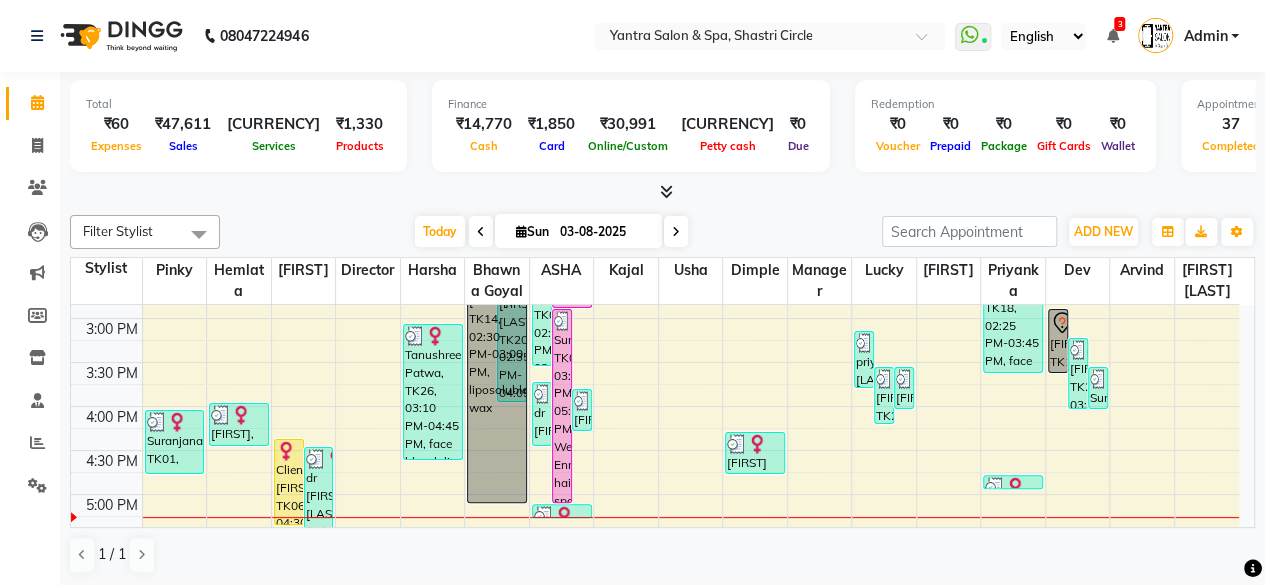 scroll, scrollTop: 604, scrollLeft: 0, axis: vertical 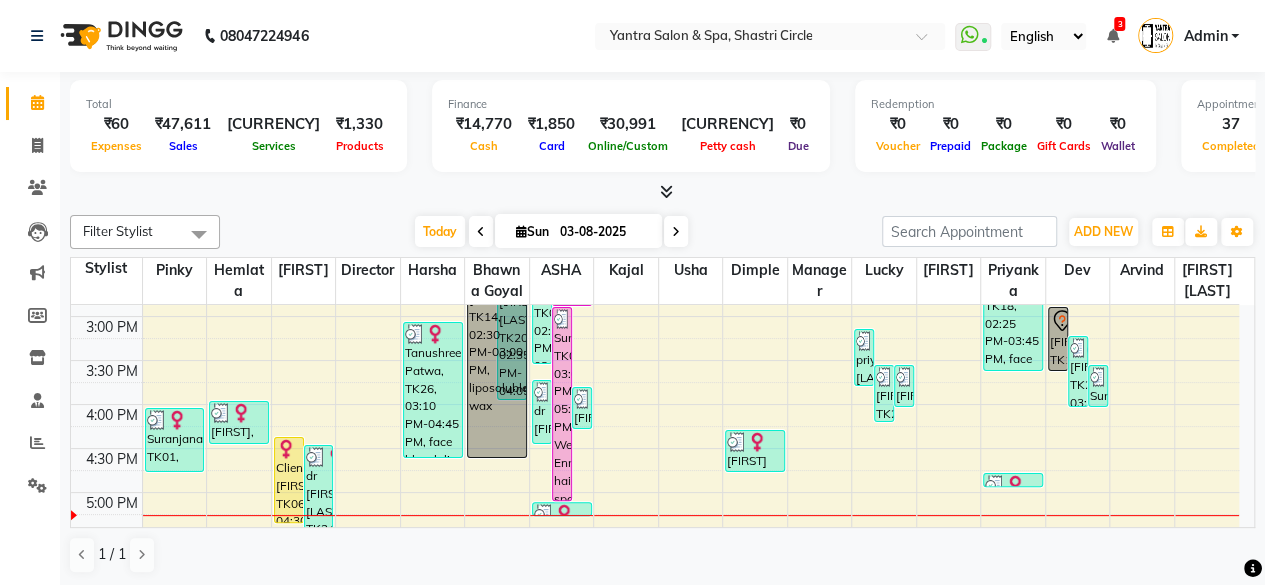 drag, startPoint x: 477, startPoint y: 391, endPoint x: 483, endPoint y: 456, distance: 65.27634 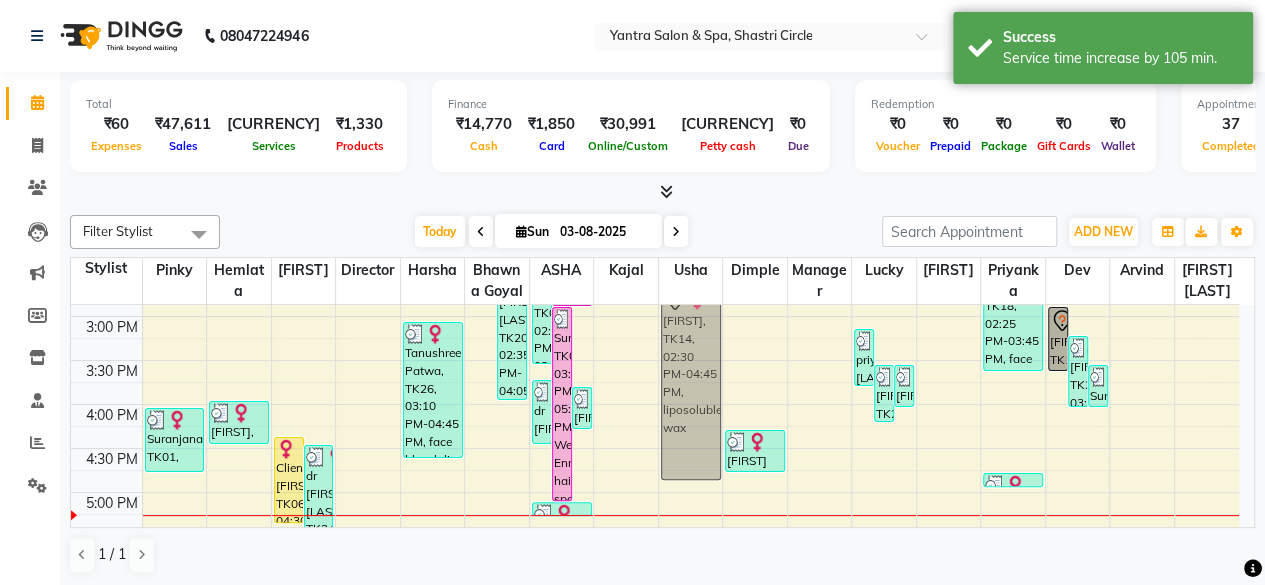 drag, startPoint x: 482, startPoint y: 333, endPoint x: 686, endPoint y: 352, distance: 204.88289 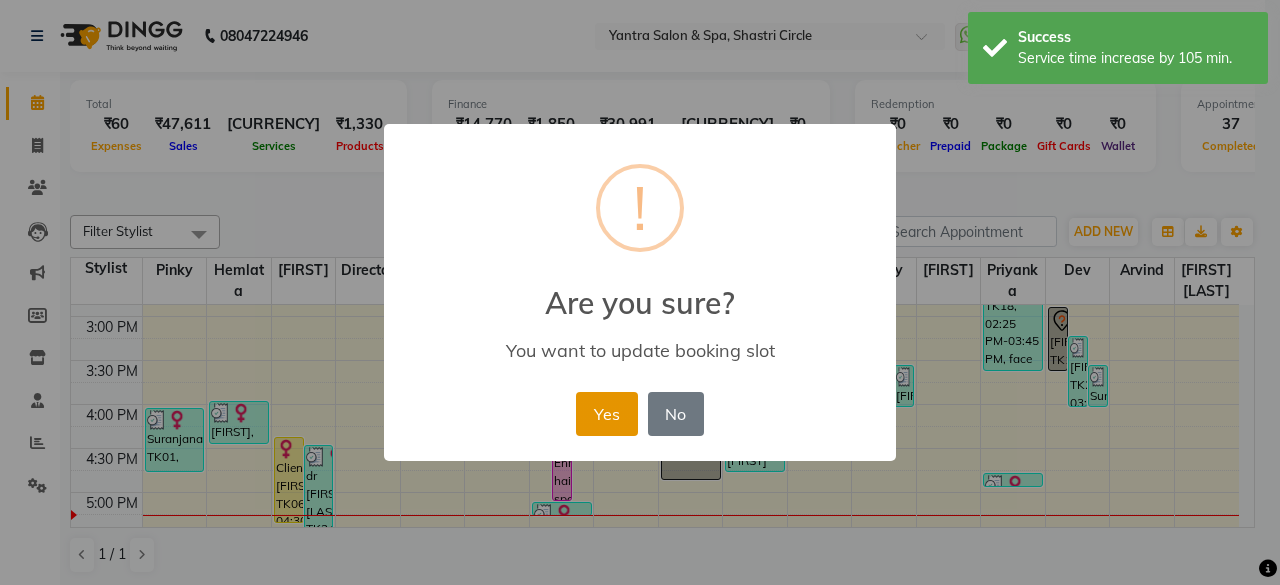 click on "Yes" at bounding box center (606, 414) 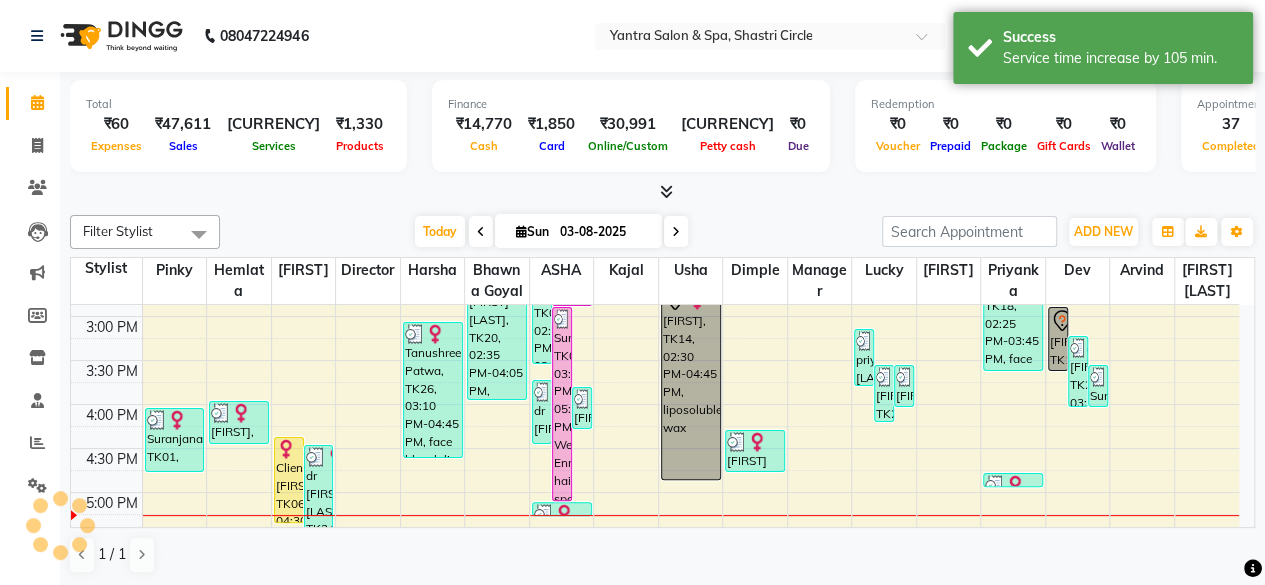 click on "[FIRST], TK14, 02:30 PM-04:45 PM, liposoluble wax" at bounding box center (691, 383) 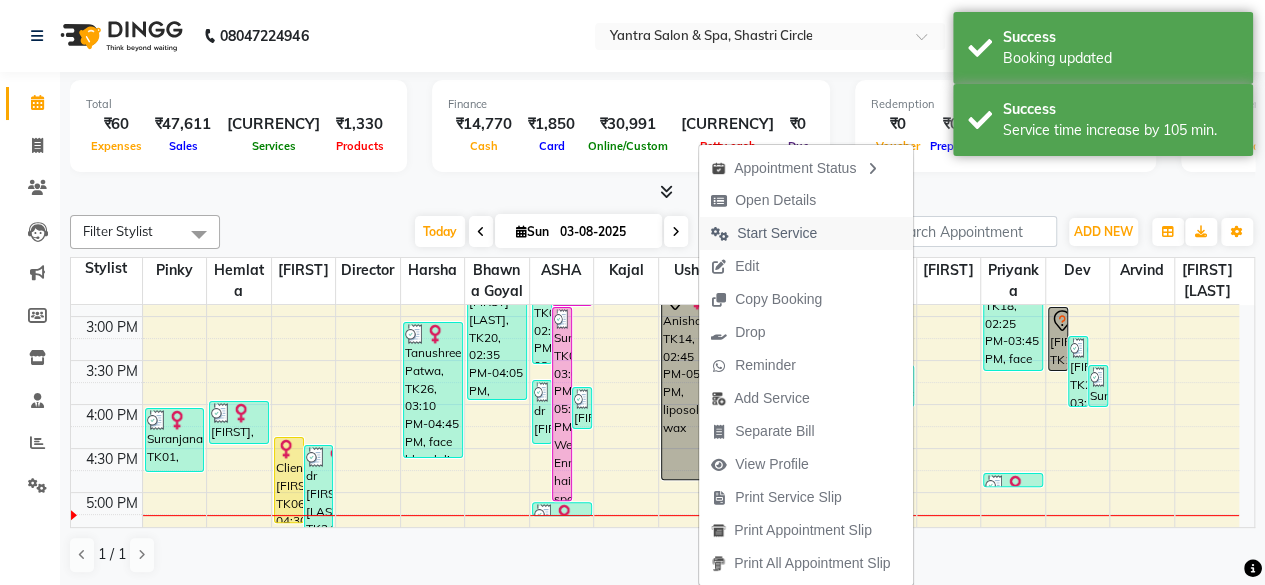 click on "Start Service" at bounding box center (777, 233) 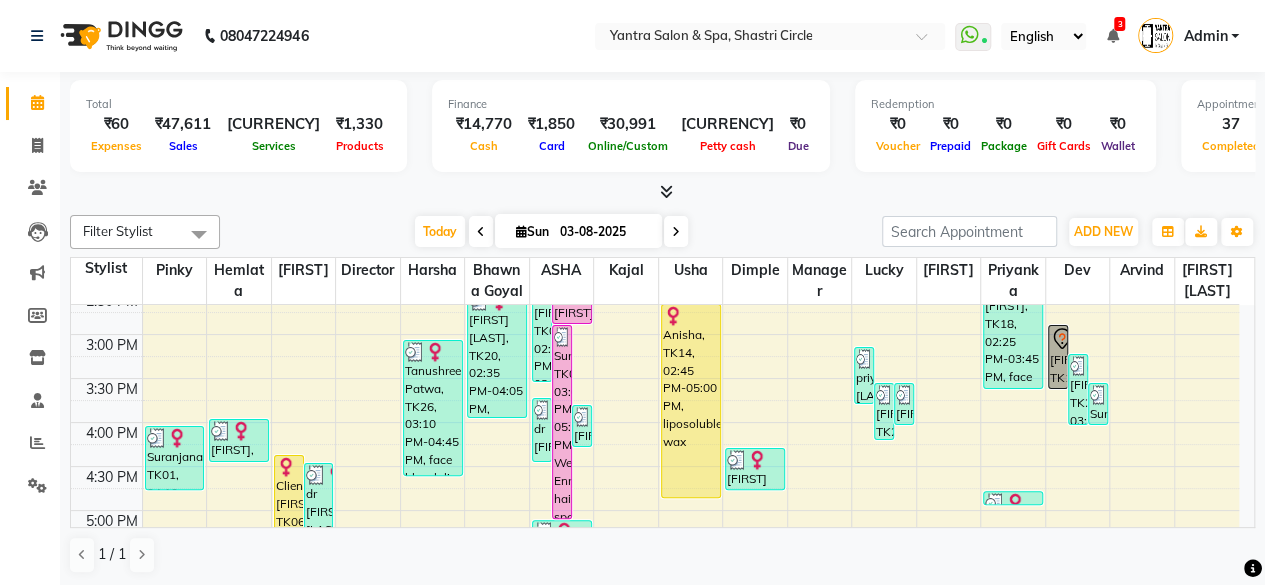 scroll, scrollTop: 504, scrollLeft: 0, axis: vertical 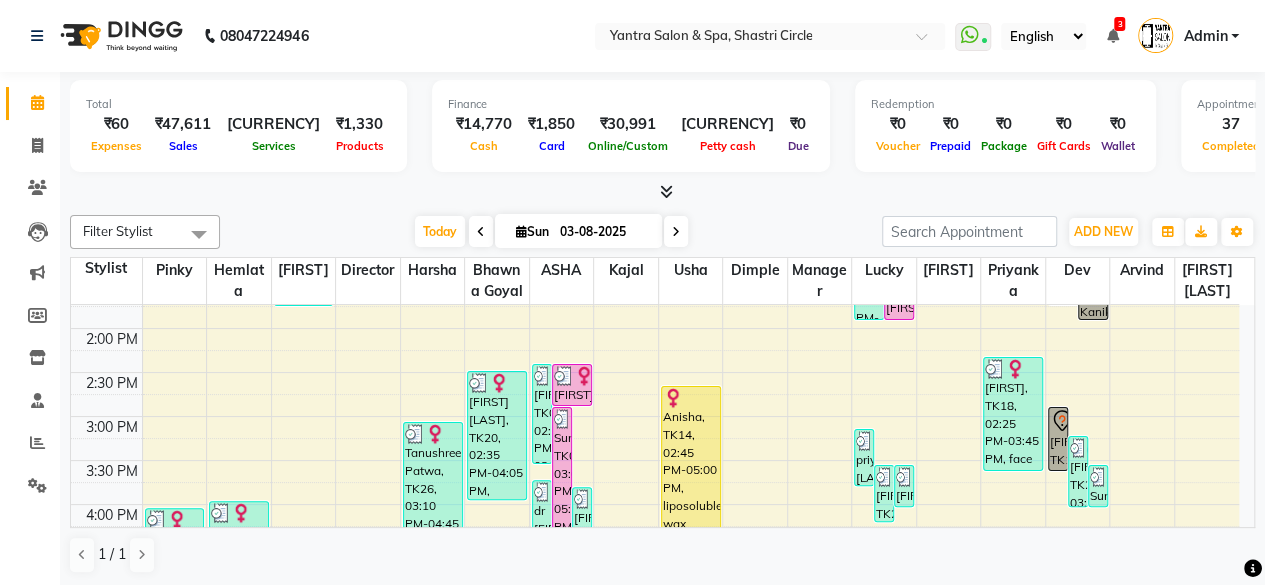 click on "Anisha, TK14, 02:45 PM-05:00 PM, liposoluble wax" at bounding box center [691, 483] 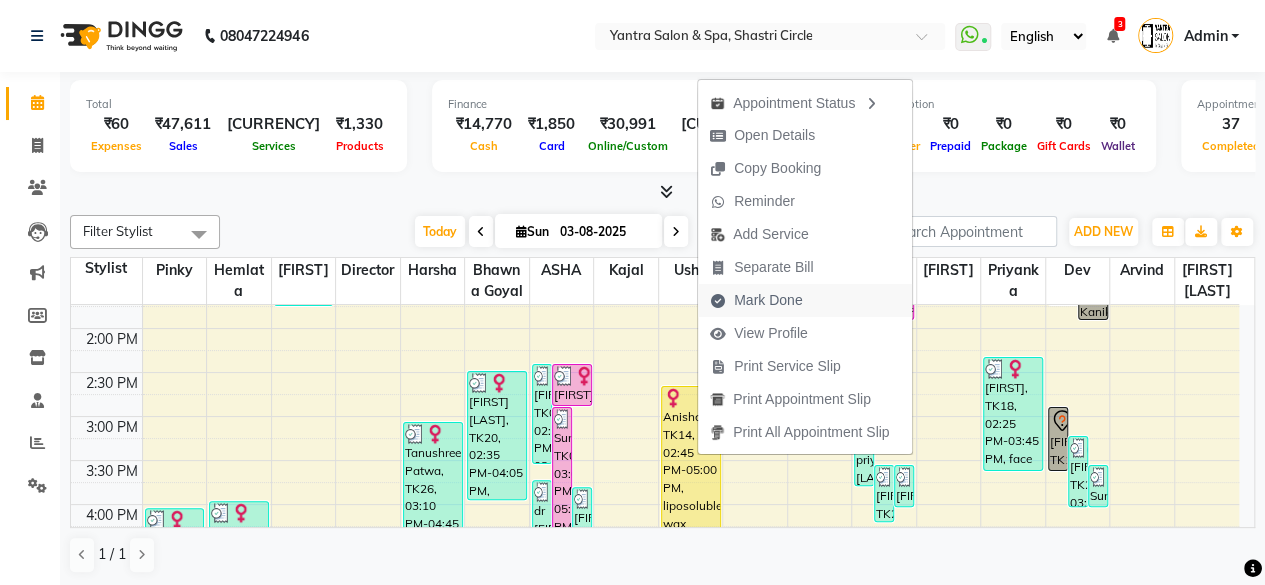 click on "Mark Done" at bounding box center (768, 300) 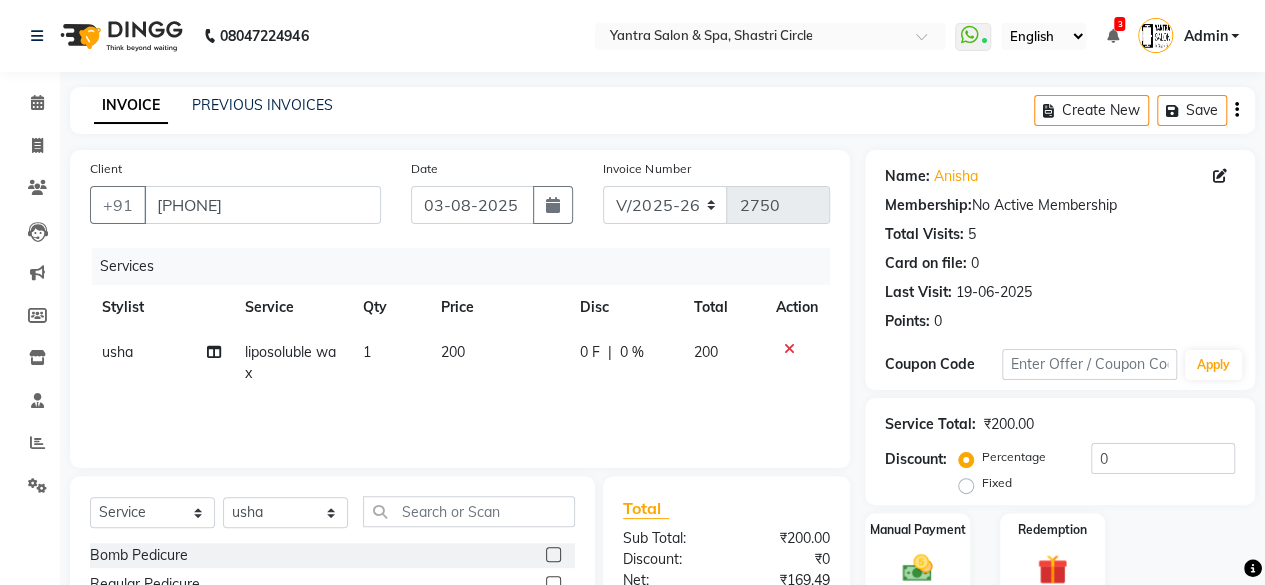 click on "200" 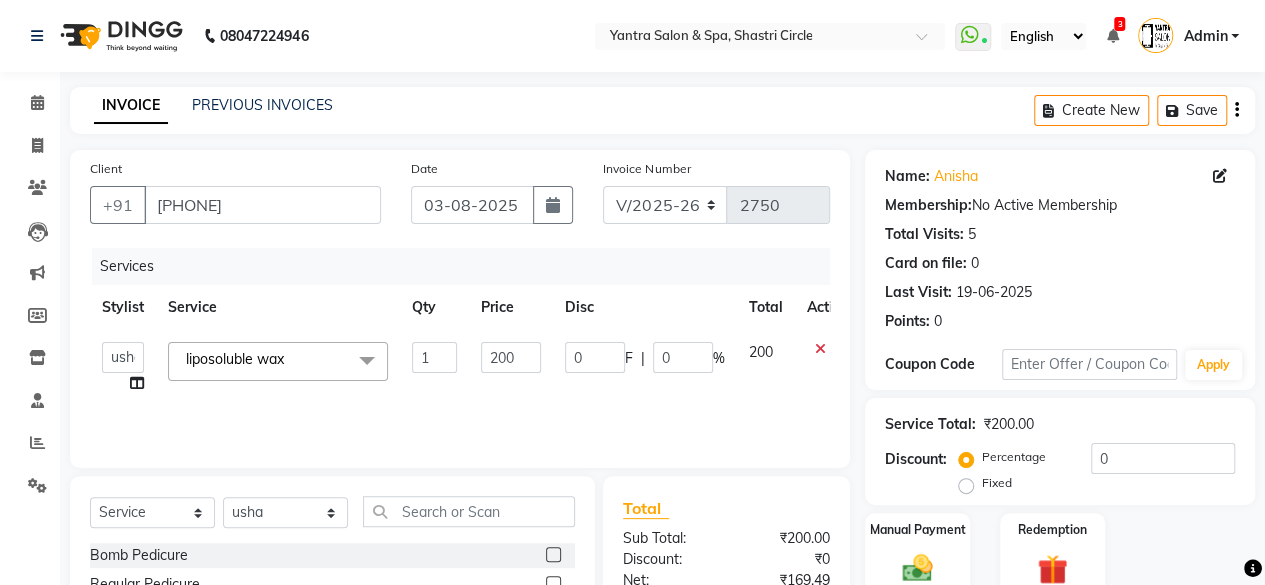 click on "200" 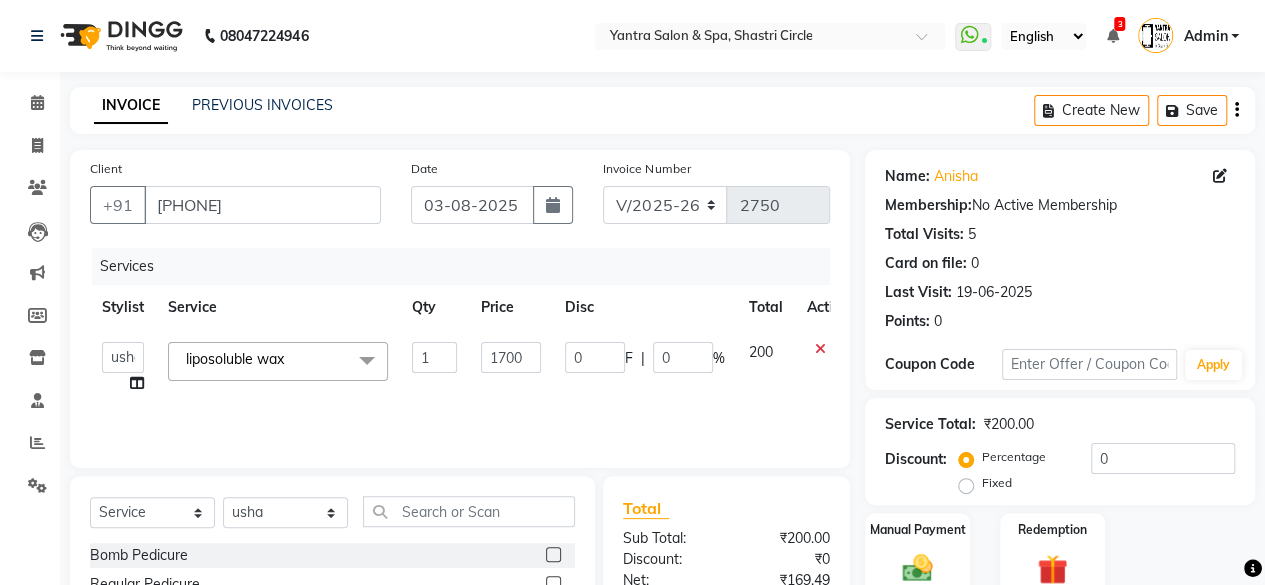 click on "Services Stylist Service Qty Price Disc Total Action  Arvind   ASHA   bhawna goyal   Dev   Dimple   Director   Harsha   Hemlata   kajal   Latika   lucky   Manager   Manisha maam   Neelu    Pallavi   Pinky   Priyanka   Rahul   Sekhar   usha  liposoluble wax&nbsp;x Bomb Pedicure Regular Pedicure Cracked Heal Treatment Alga Apothecary Pedicure Under arms polish Kanpeki body spa Regular Manicure Bomb Manicure Alga Apothecary Manicure Nail Extensions Gel nail pent Back polish Foot Massage Head Massage Back Massage Hand & Shoulder Massage Body Spa Relaxing Body Massage Aromatherapy Associates - Renewing Rose Aromatherapy Associates - intense nourishment Aromatherapy Associates Body Massage Full Body Bleach Body Polishing body scrub  face bleach back scrub bleach Party Make-Up -  Creative Party Make-Up - Hd Bridal Make-Up - Hd By Senior Artist Bridal Make-Up - Airbrush By Senior Artist Bridal Make-Up - Airbrush By Director Bridal Make-Up - Hd By Director Saree Draping Hair Styling Nail Polish False Eye Lashes misc 1 0" 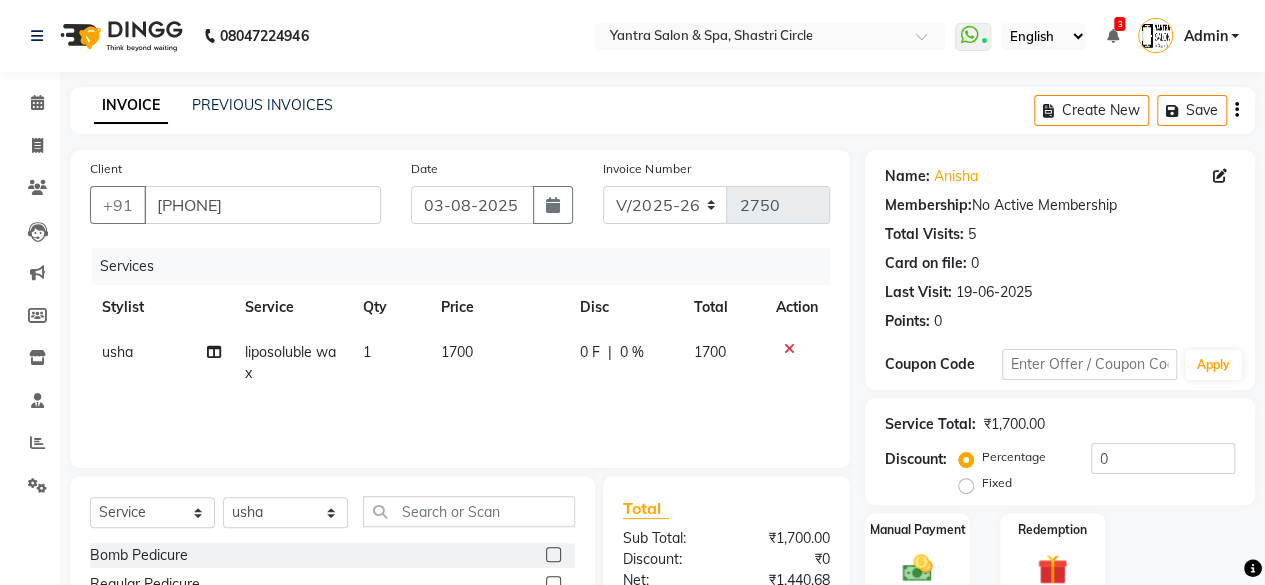scroll, scrollTop: 200, scrollLeft: 0, axis: vertical 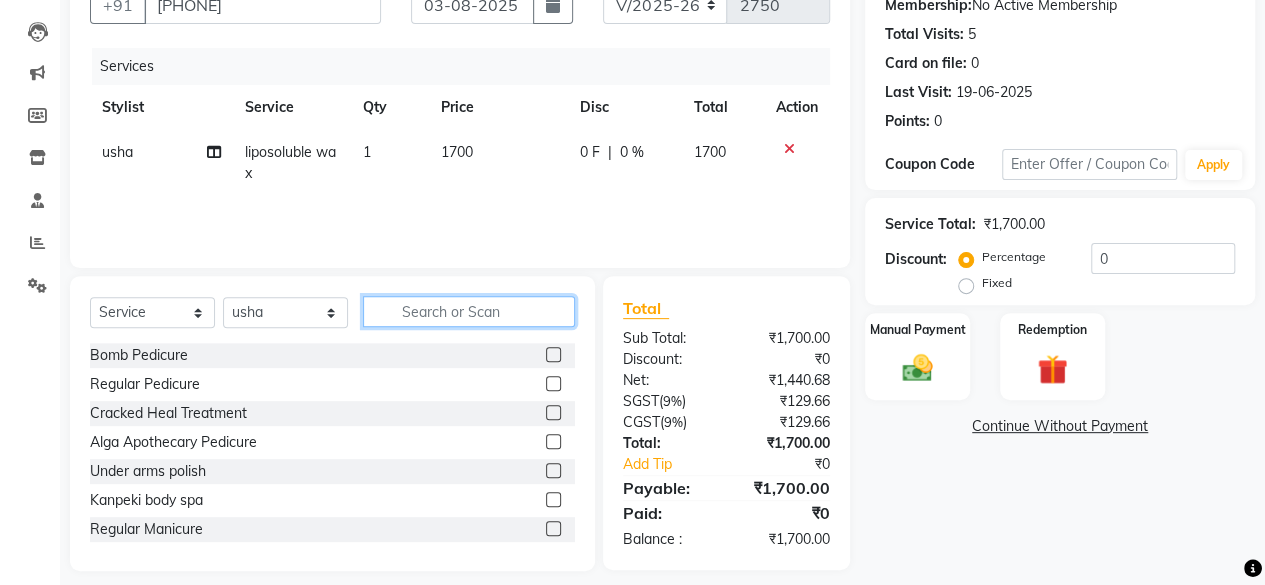click 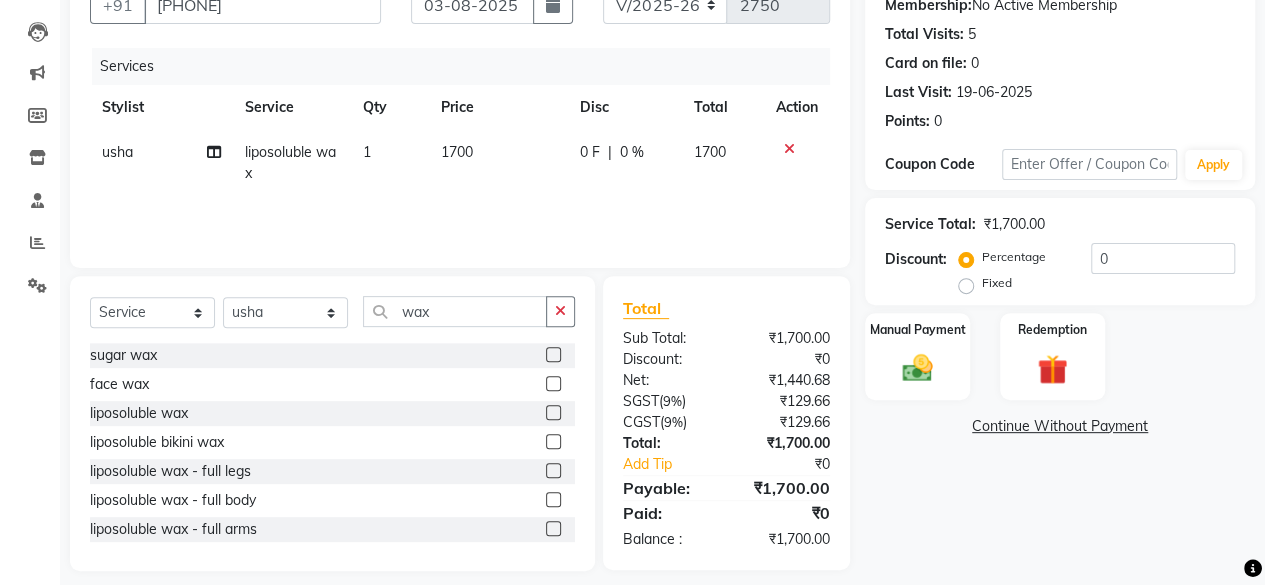 click 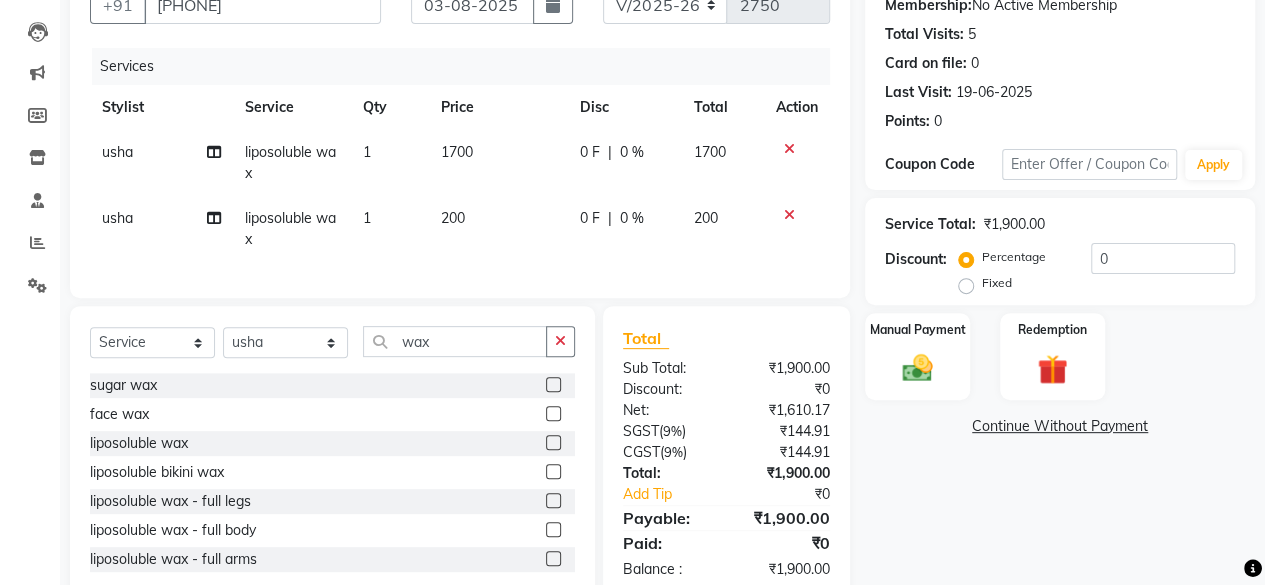 click on "200" 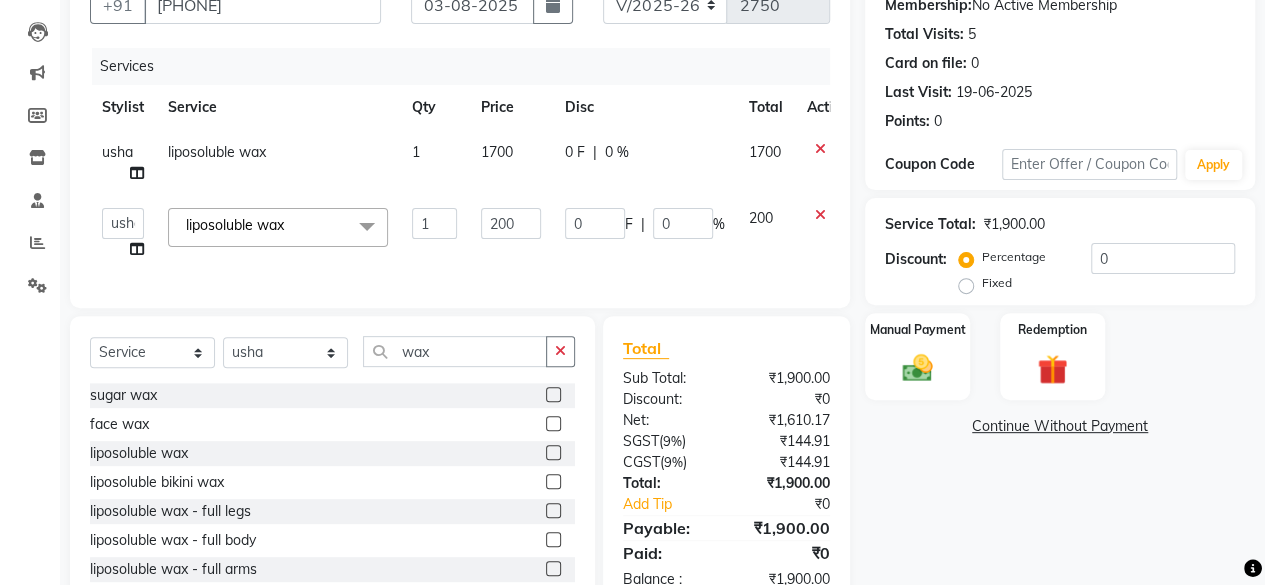 click on "200" 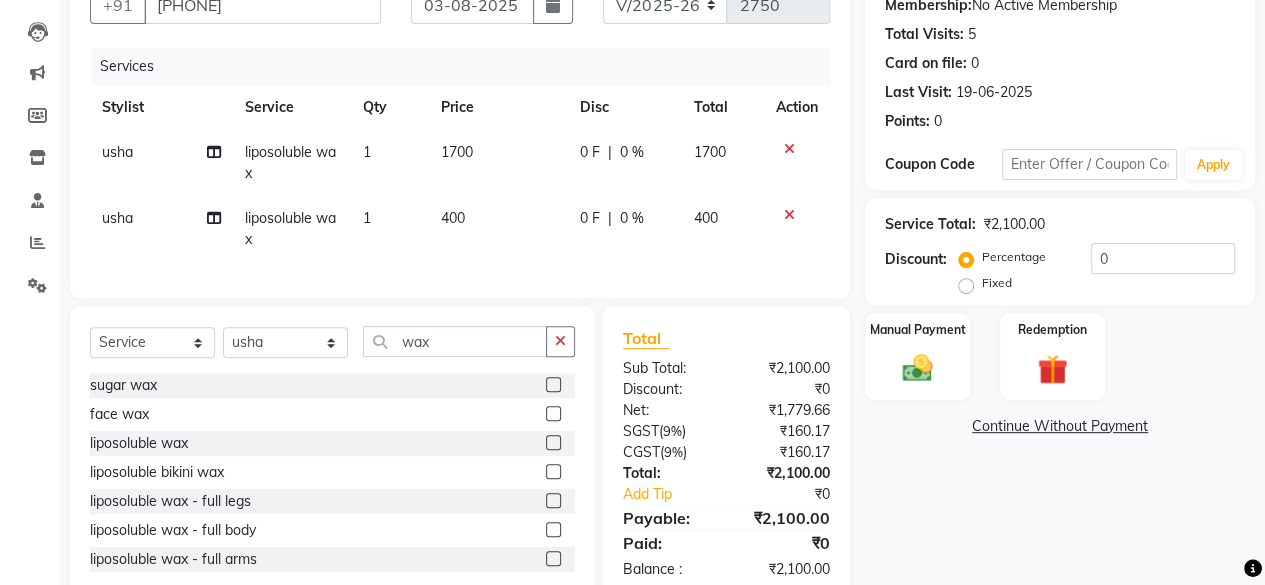 click on "400" 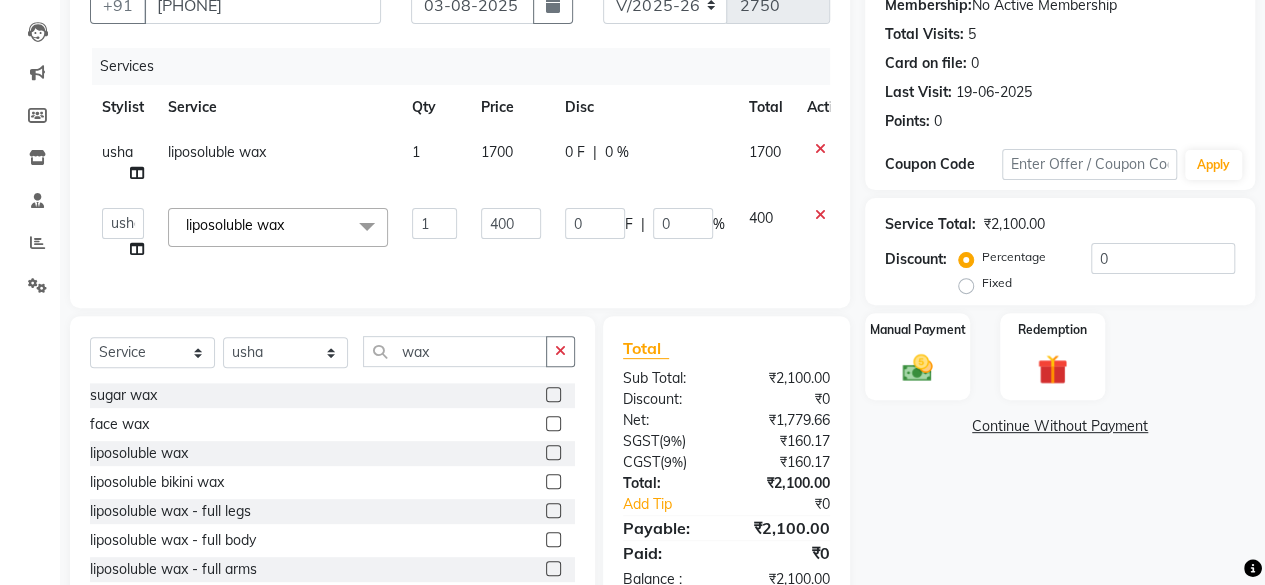 scroll, scrollTop: 270, scrollLeft: 0, axis: vertical 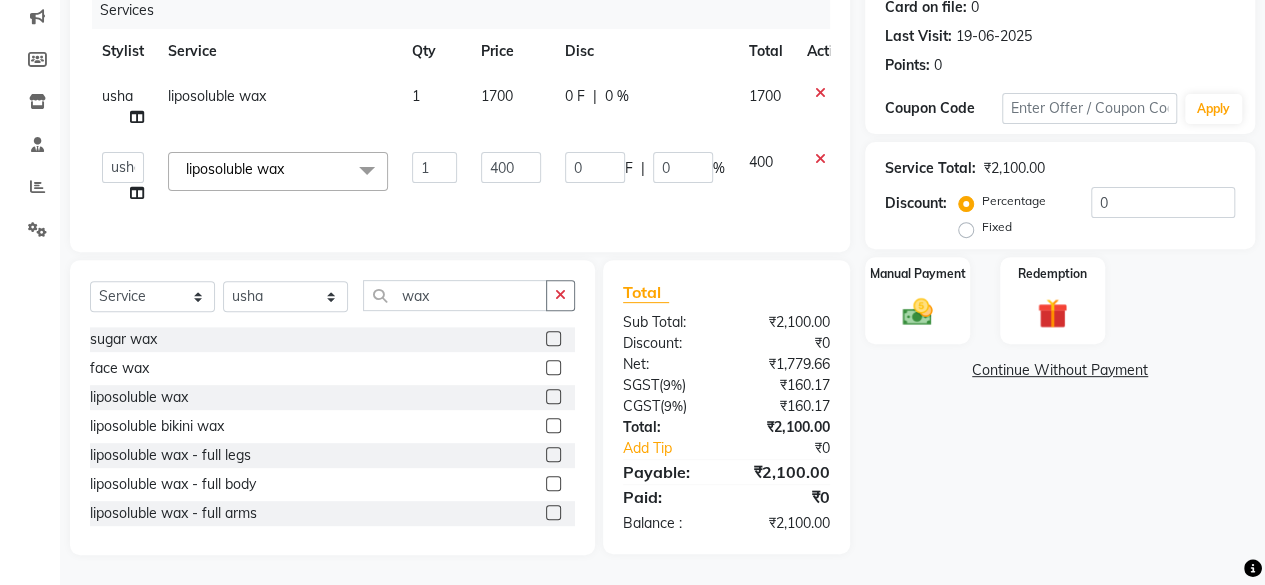 click on "Select  Service  Product  Membership  Package Voucher Prepaid Gift Card  Select Stylist [FIRST] [FIRST] [FIRST] [LAST]   [FIRST]   [FIRST]   Director   [FIRST]   [FIRST]   [FIRST]   [FIRST]   [FIRST]   Manager   [FIRST] [LAST]   [FIRST]    [FIRST]   [FIRST]   [FIRST]   [FIRST]   [FIRST]   [FIRST] wax" 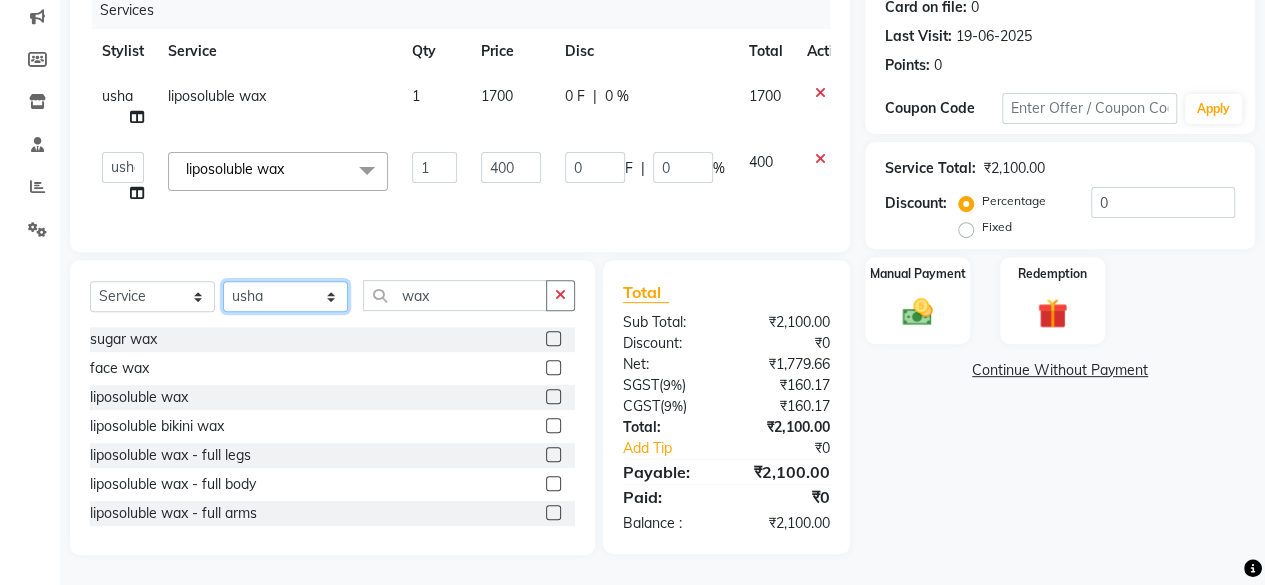 click on "Select Stylist Arvind ASHA bhawna goyal Dev Dimple Director Harsha Hemlata kajal Latika lucky Manager Manisha maam Neelu  Pallavi Pinky Priyanka Rahul Sekhar usha" 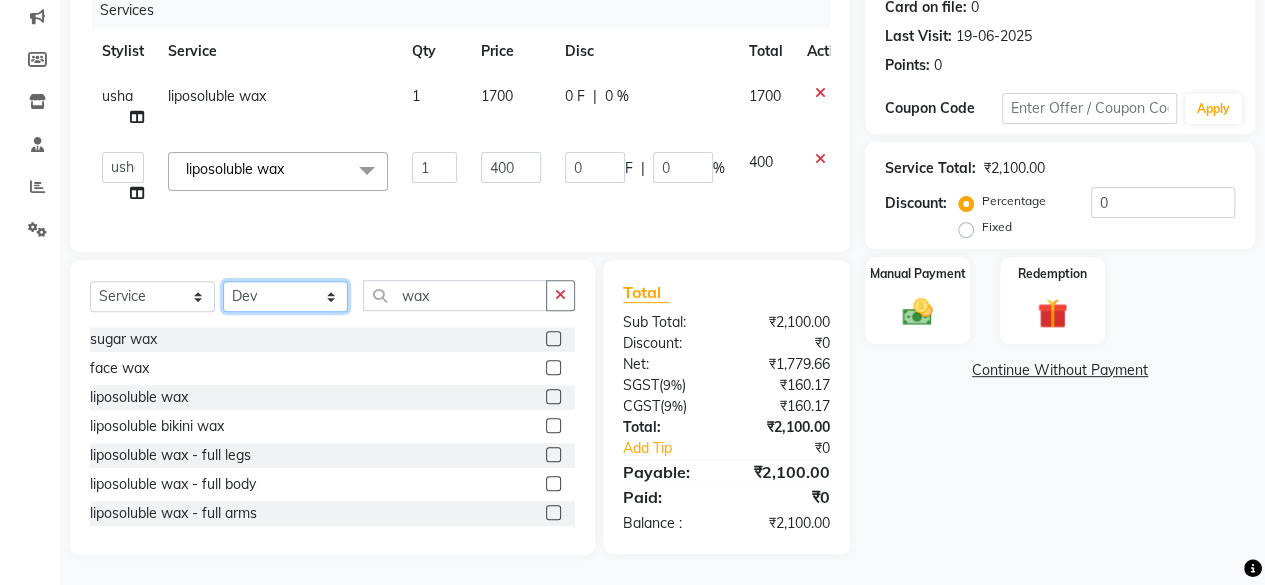 click on "Select Stylist Arvind ASHA bhawna goyal Dev Dimple Director Harsha Hemlata kajal Latika lucky Manager Manisha maam Neelu  Pallavi Pinky Priyanka Rahul Sekhar usha" 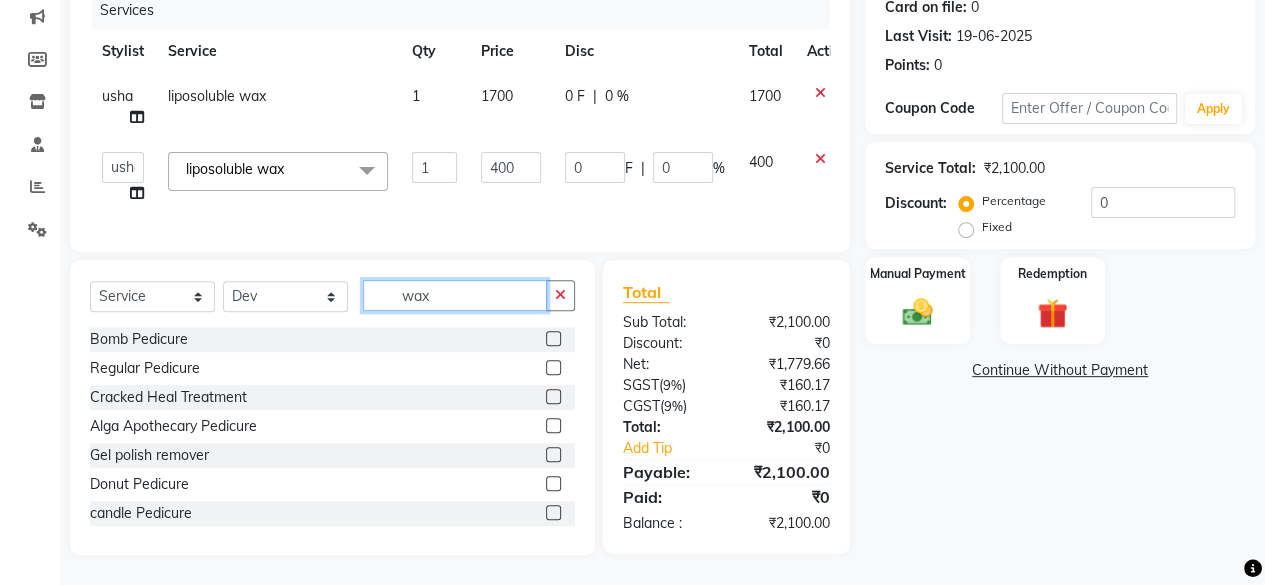 click on "wax" 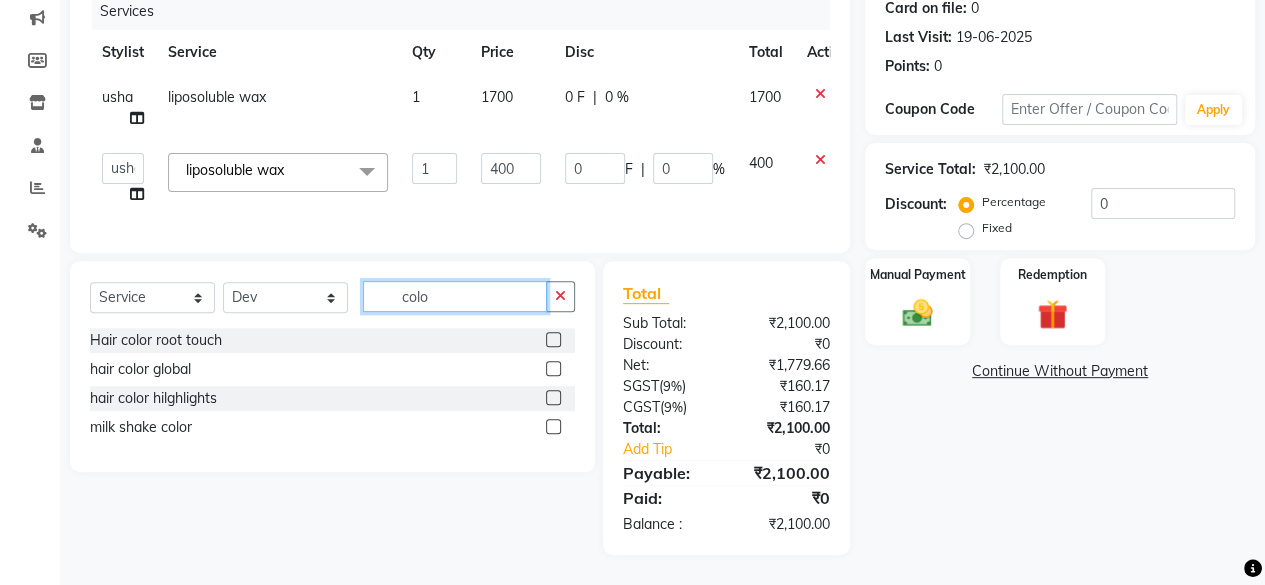 scroll, scrollTop: 268, scrollLeft: 0, axis: vertical 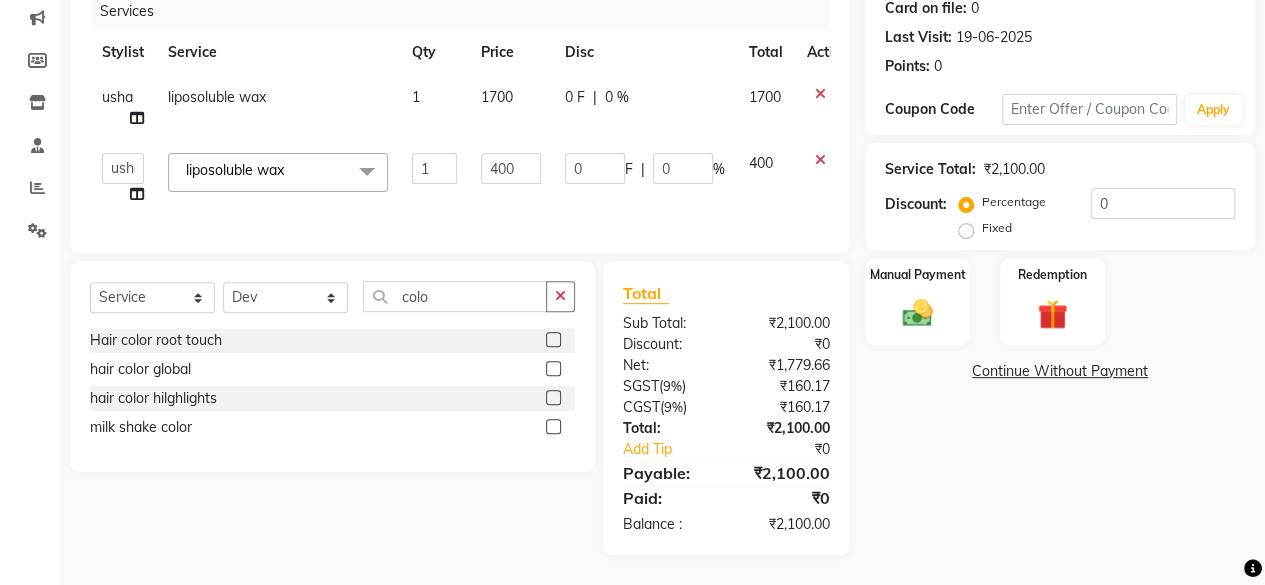click 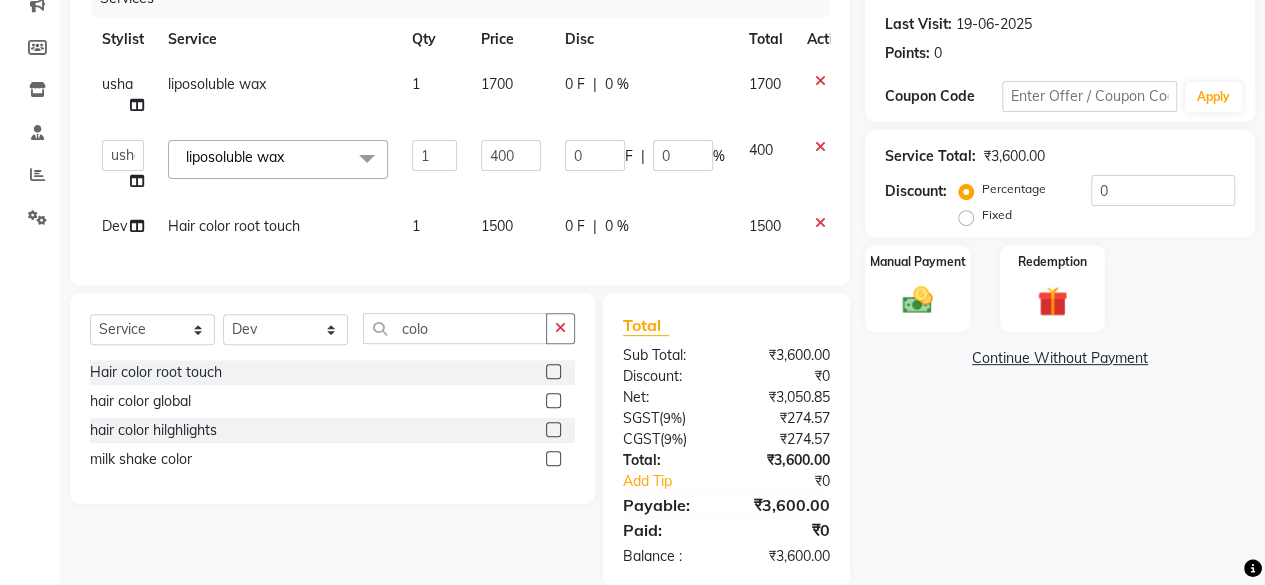 click on "1500" 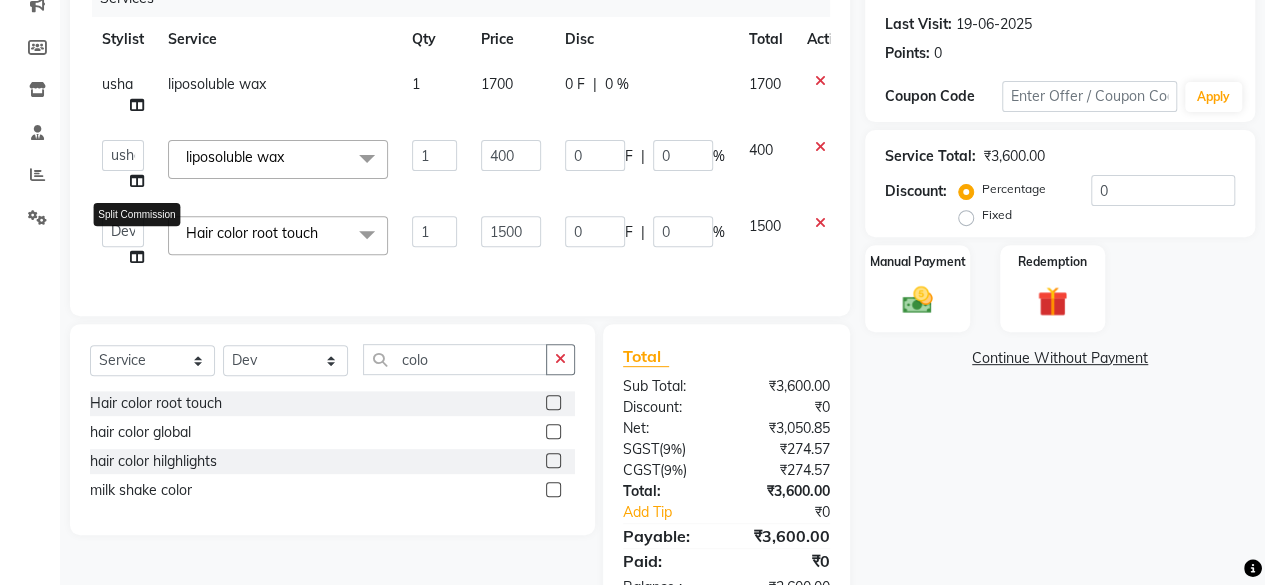 click 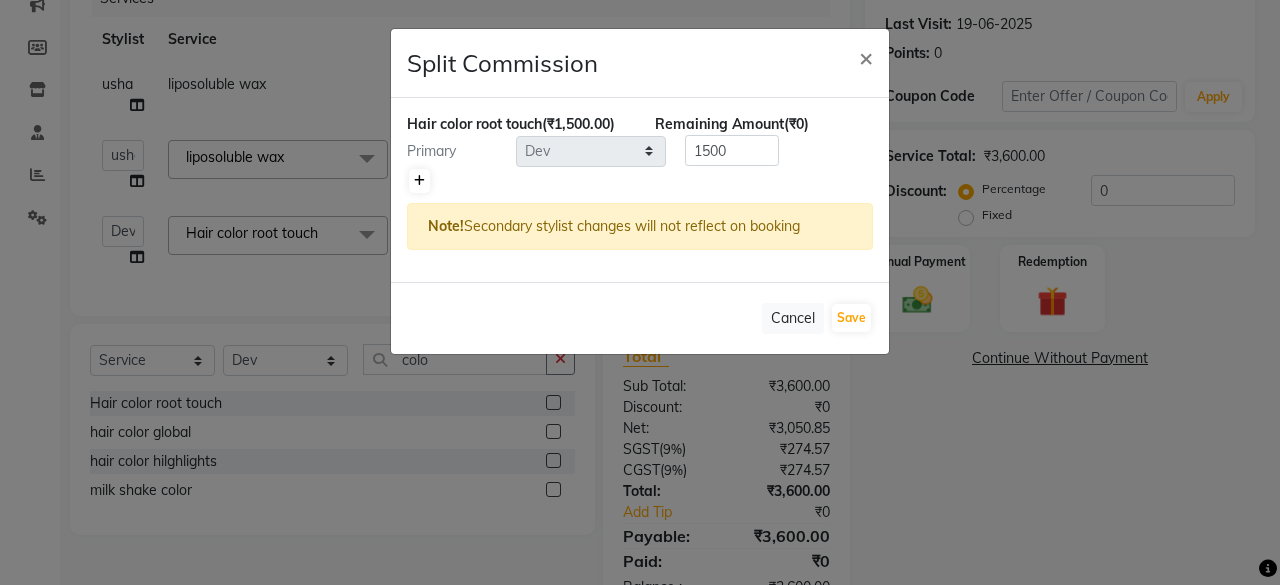 click 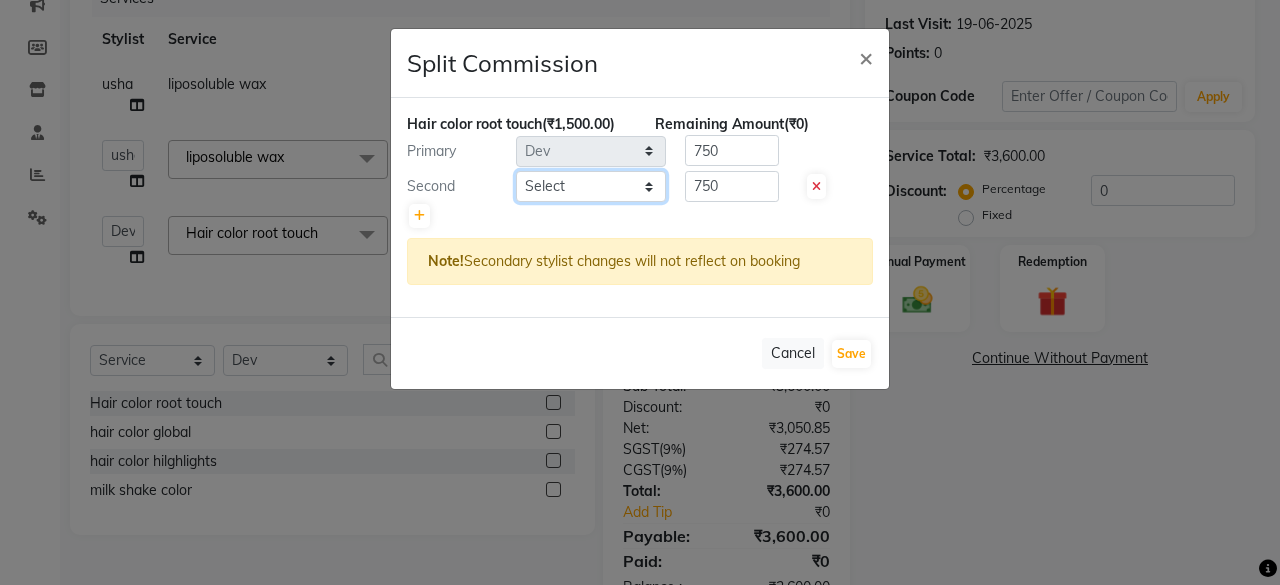 click on "Select  [FIRST]   [FIRST]   [FIRST] [LAST]   [FIRST]   [FIRST]   Director   [FIRST]   [FIRST]   [FIRST]   [FIRST]   [FIRST]   Manager   [FIRST] [LAST]   No Preference   [FIRST]   [FIRST]   [FIRST]   [FIRST]   [FIRST]   [FIRST]" 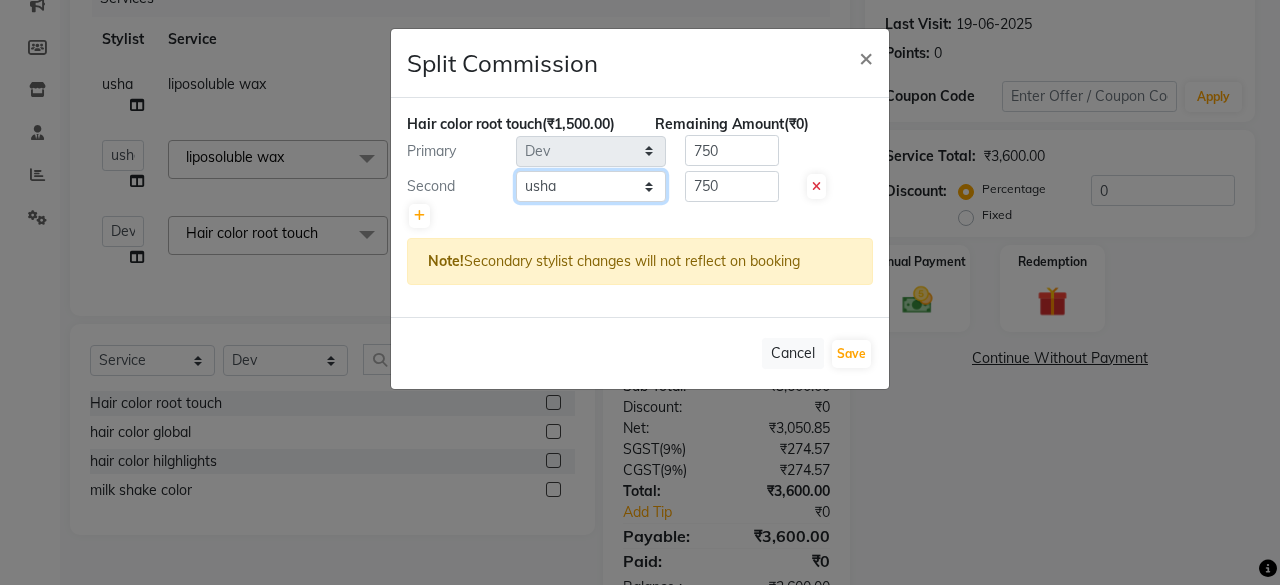 click on "Select  [FIRST]   [FIRST]   [FIRST] [LAST]   [FIRST]   [FIRST]   Director   [FIRST]   [FIRST]   [FIRST]   [FIRST]   [FIRST]   Manager   [FIRST] [LAST]   No Preference   [FIRST]   [FIRST]   [FIRST]   [FIRST]   [FIRST]   [FIRST]" 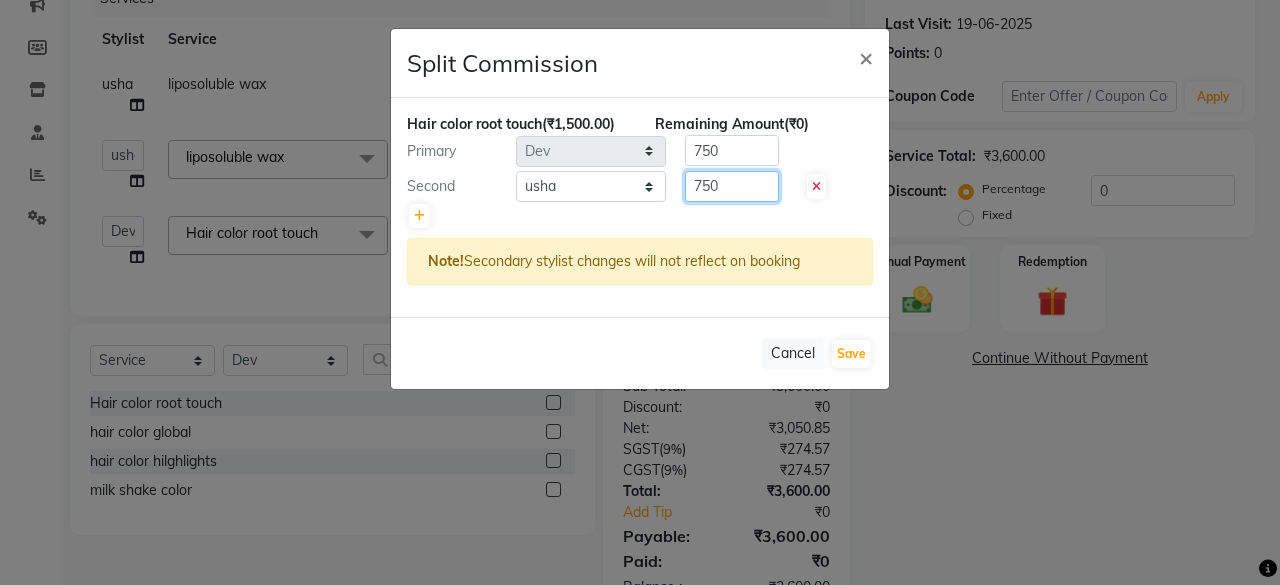 click on "750" 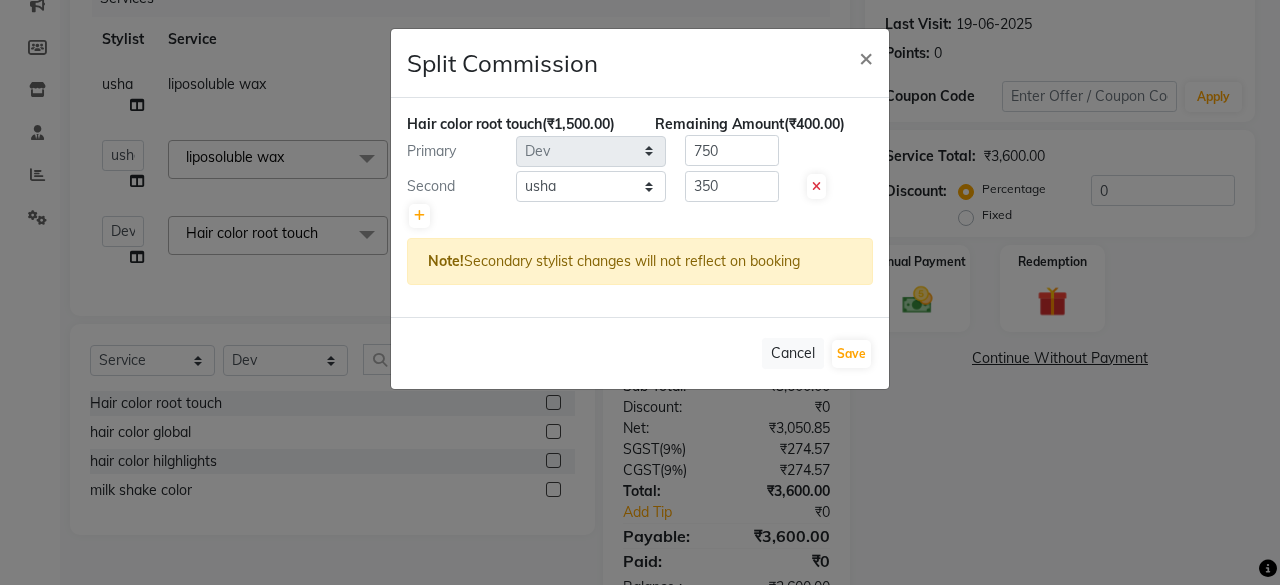 click 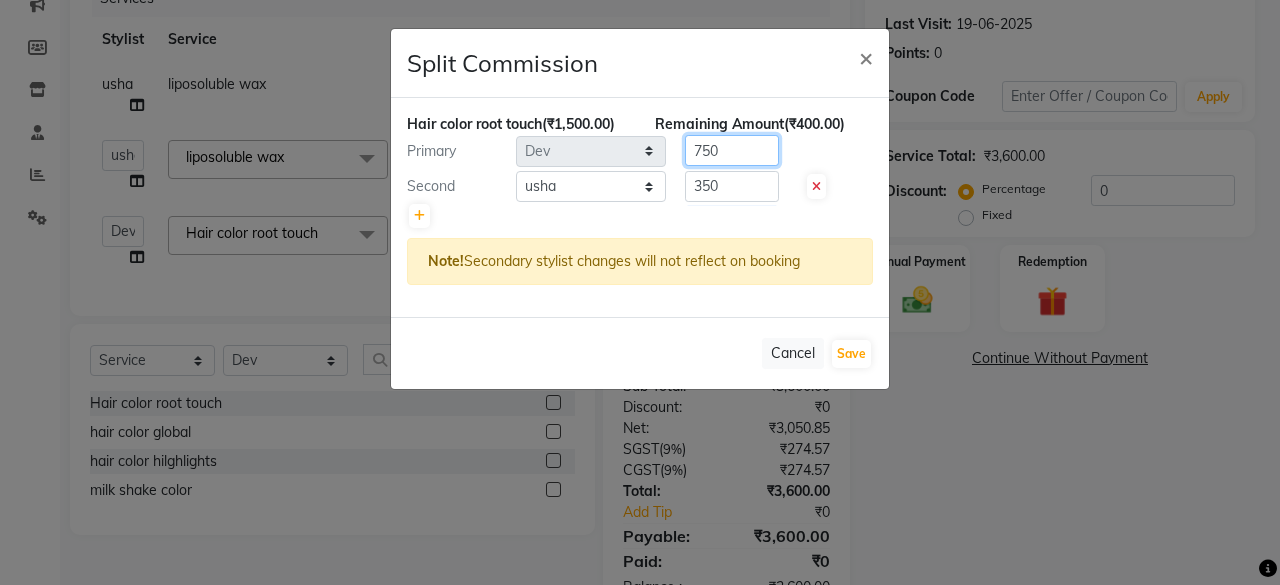 click on "750" 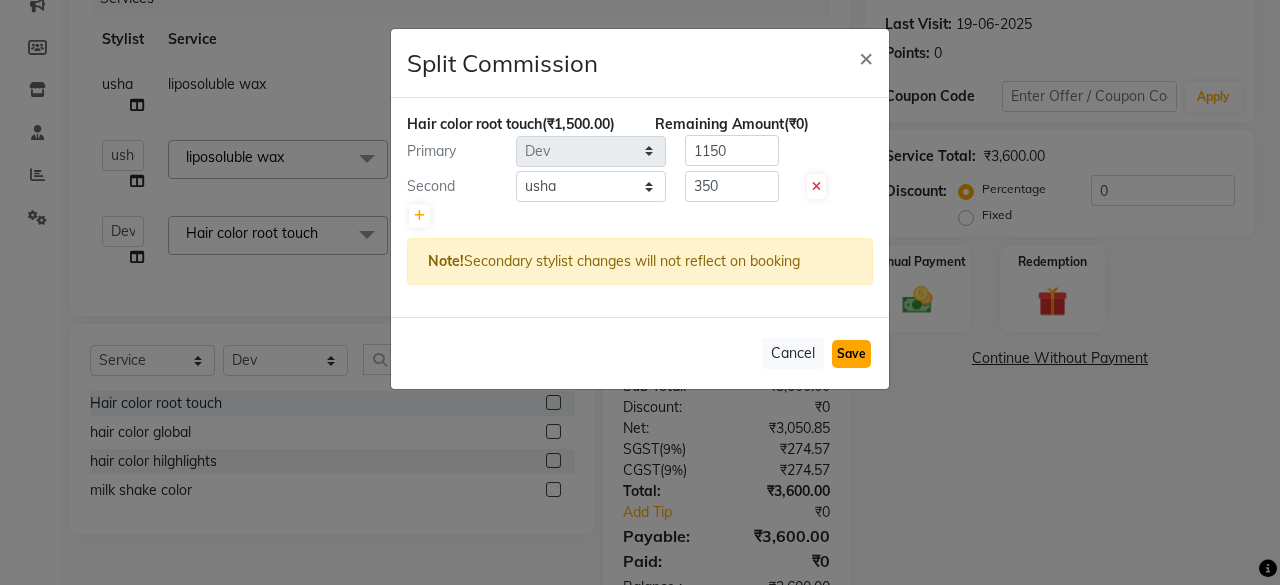 click on "Save" 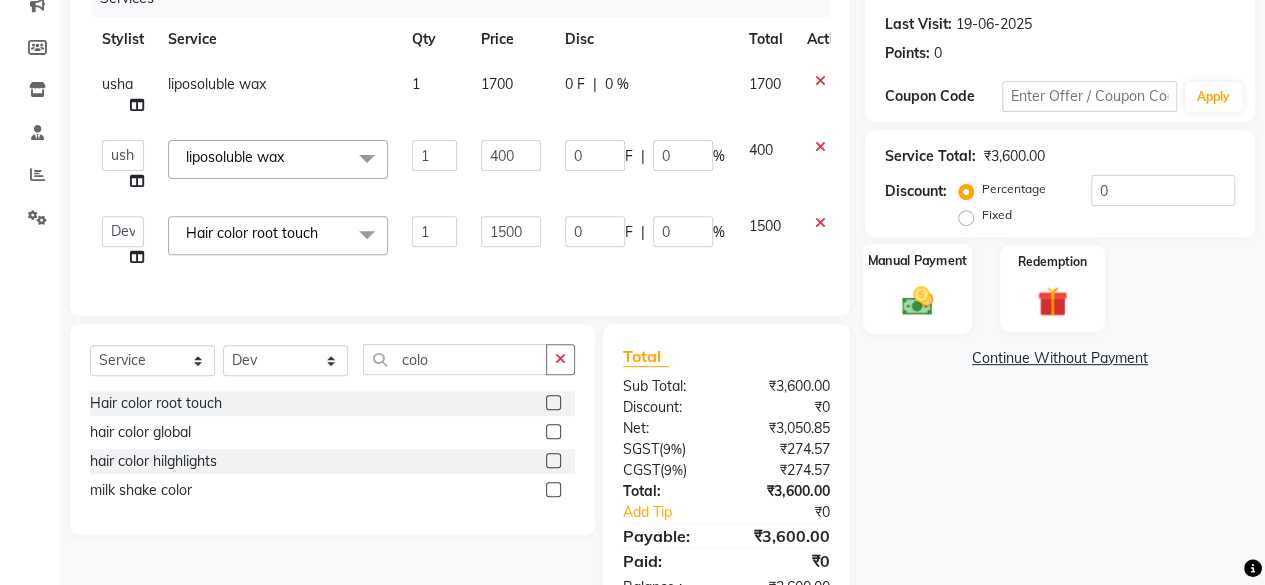 click 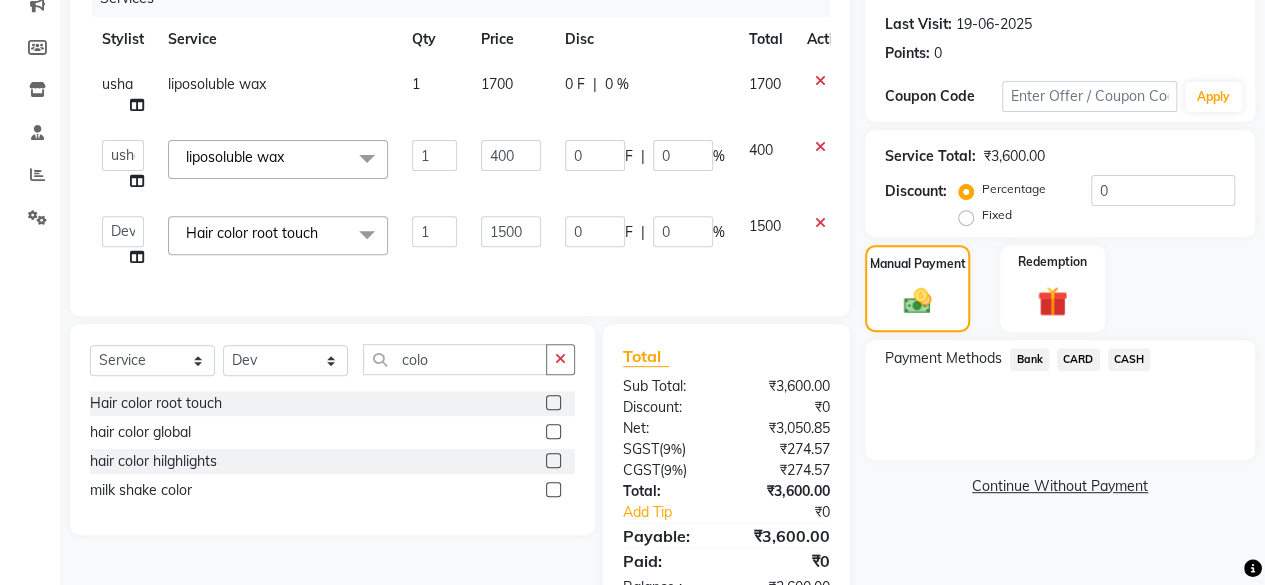 click on "Bank" 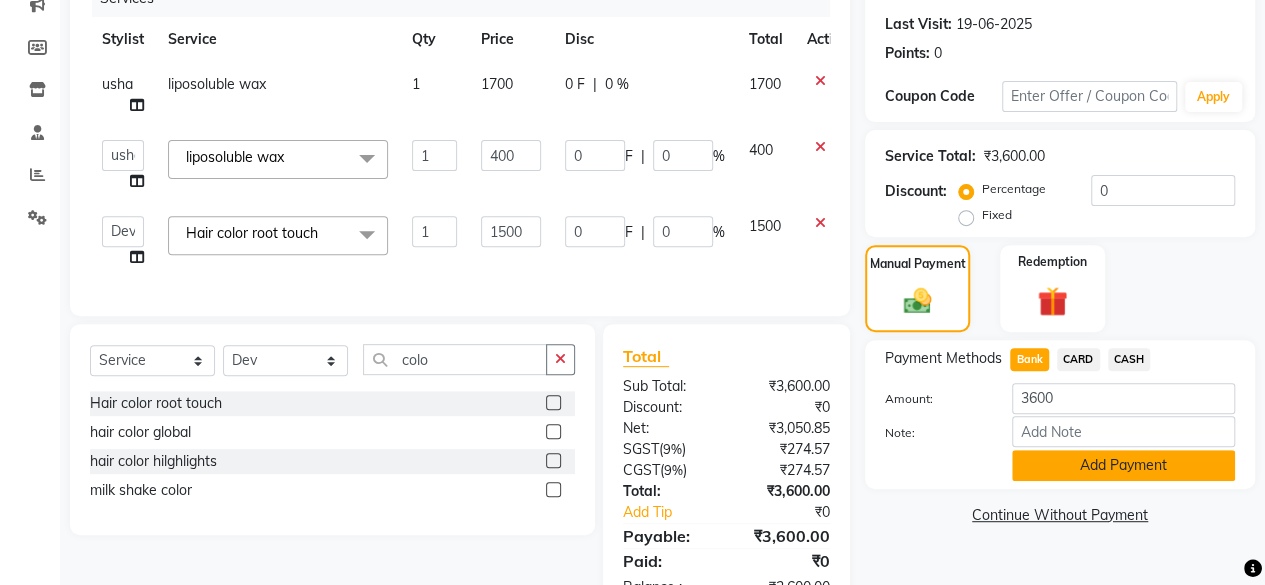 click on "Add Payment" 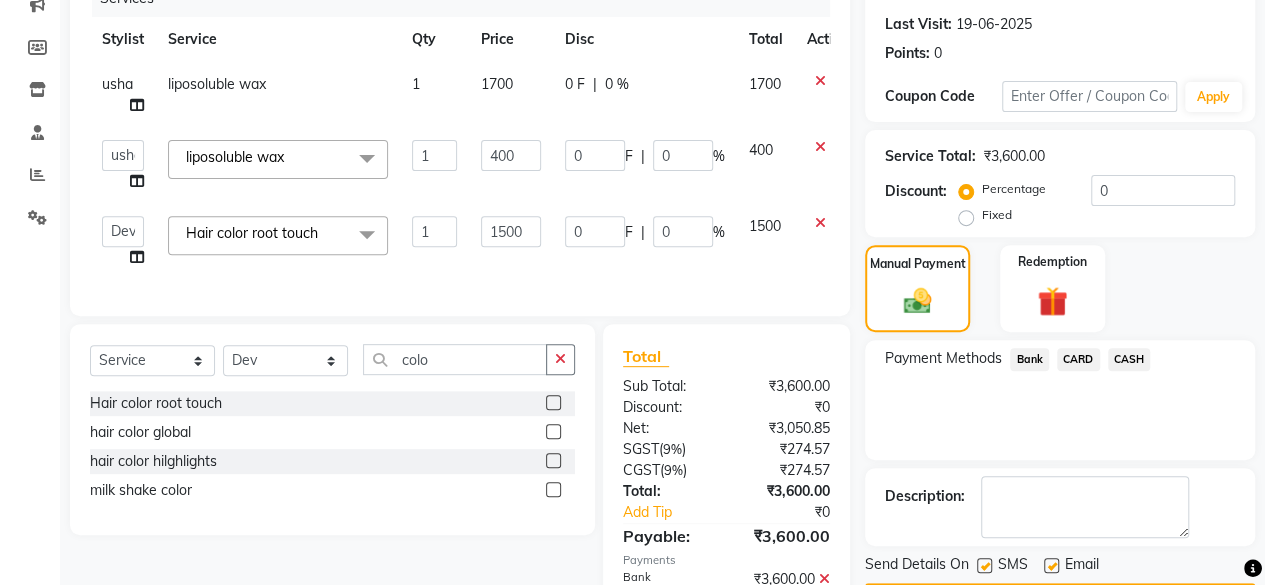 click on "Checkout" 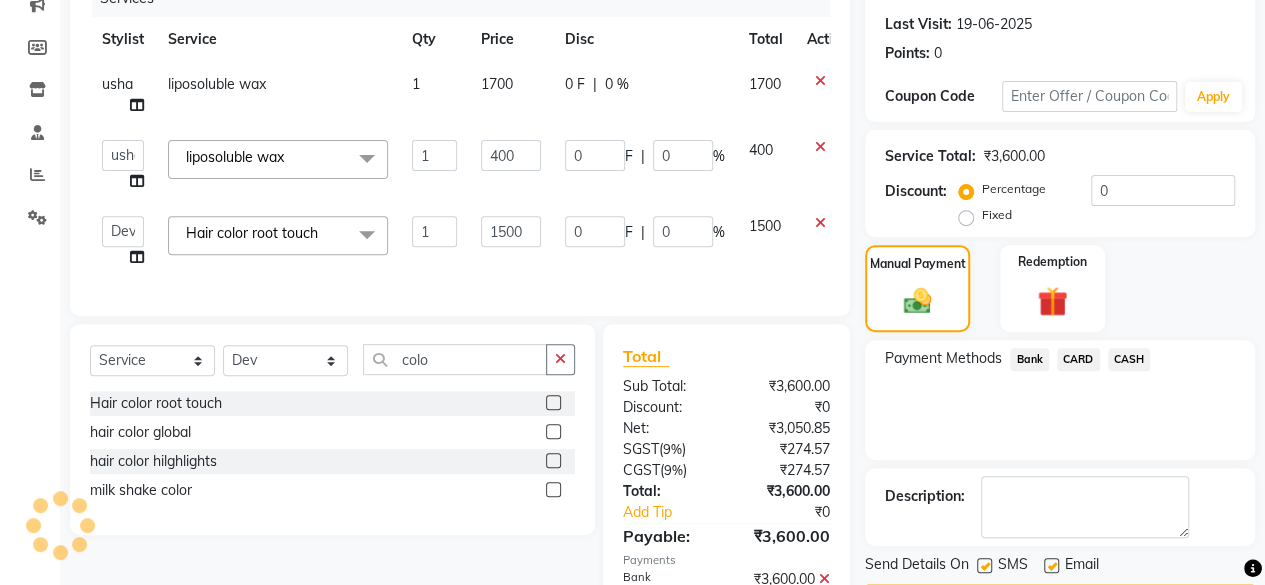 scroll, scrollTop: 380, scrollLeft: 0, axis: vertical 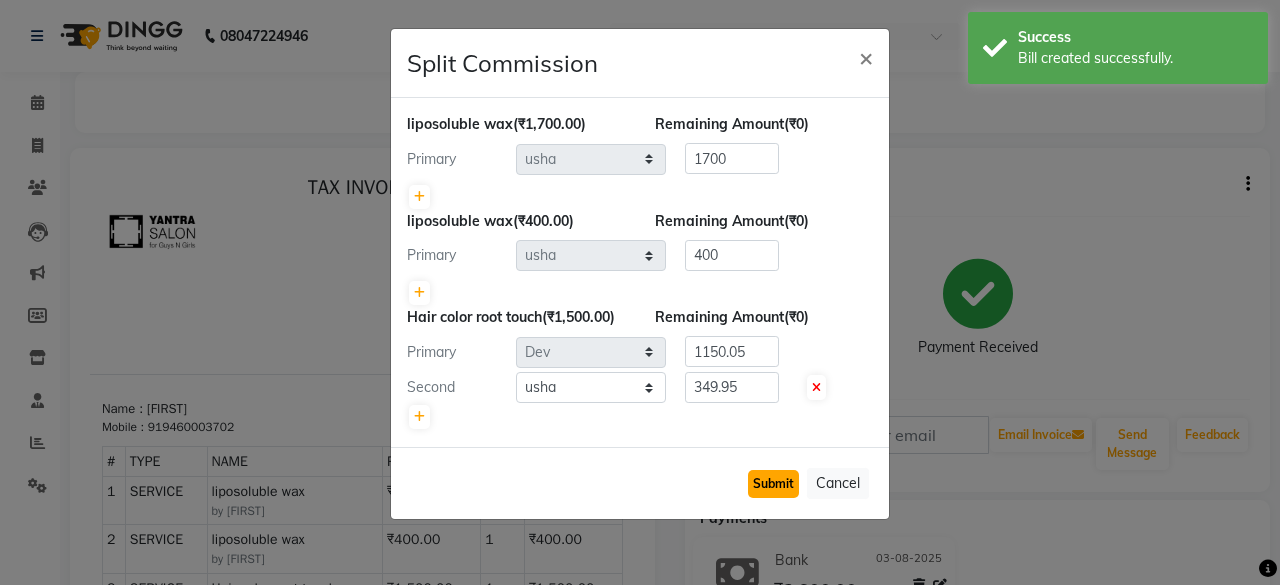 click on "Submit" 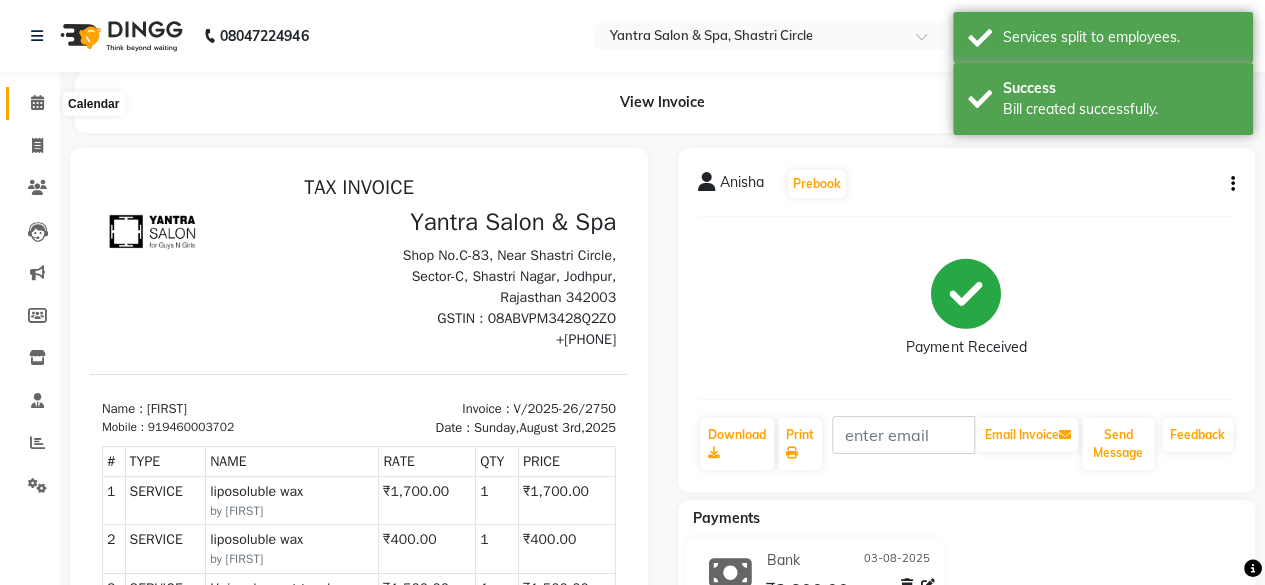 click 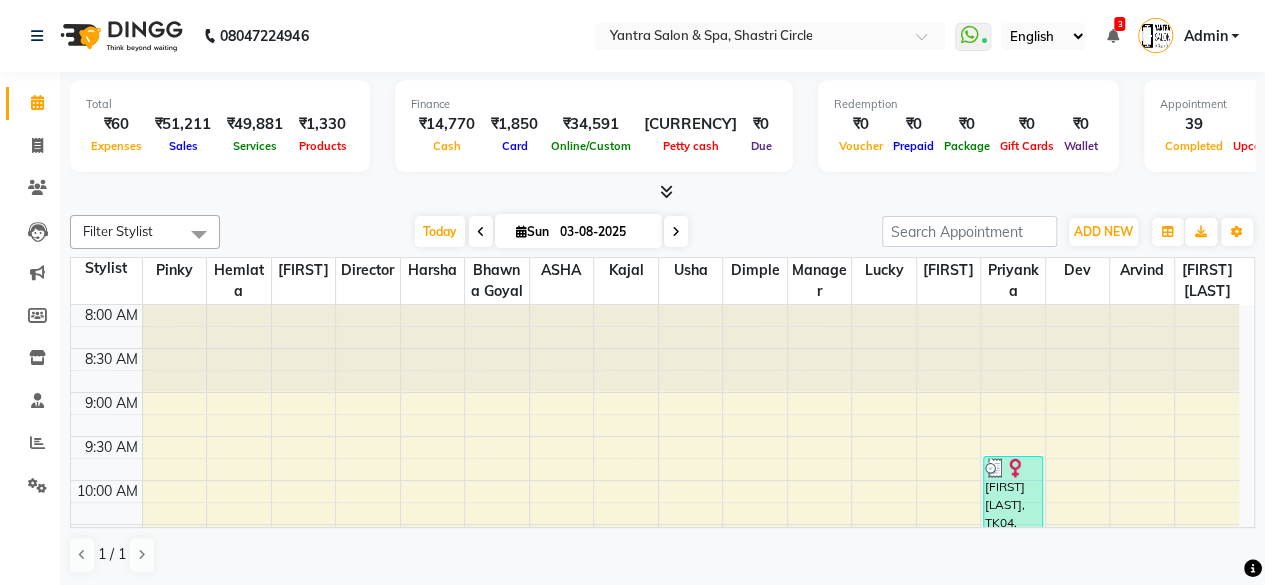 click 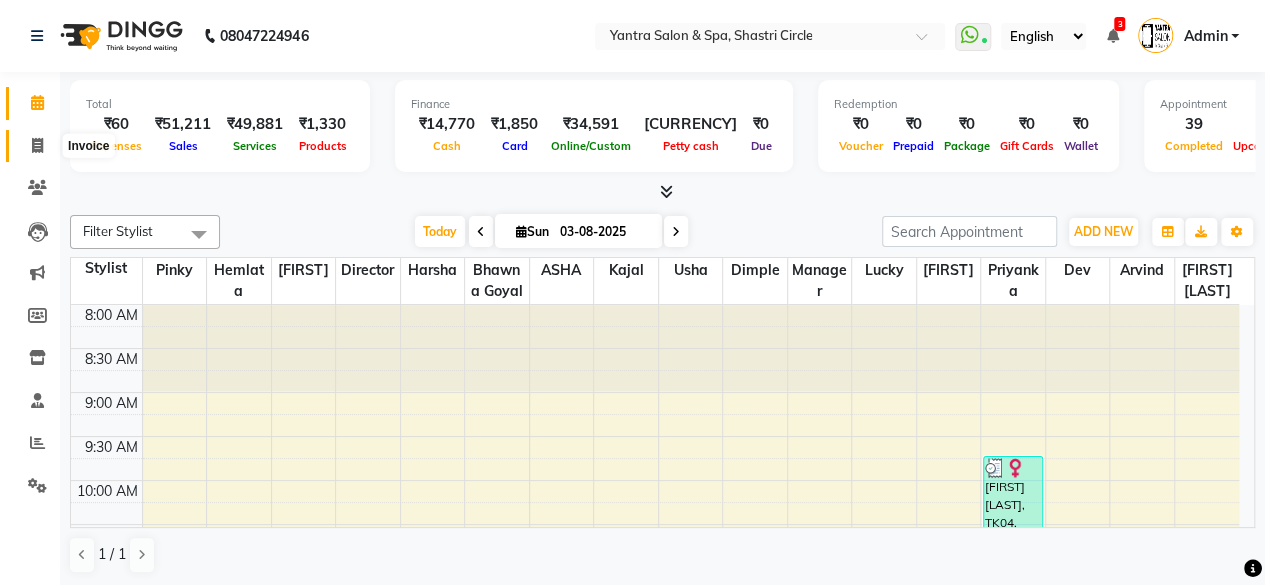 click 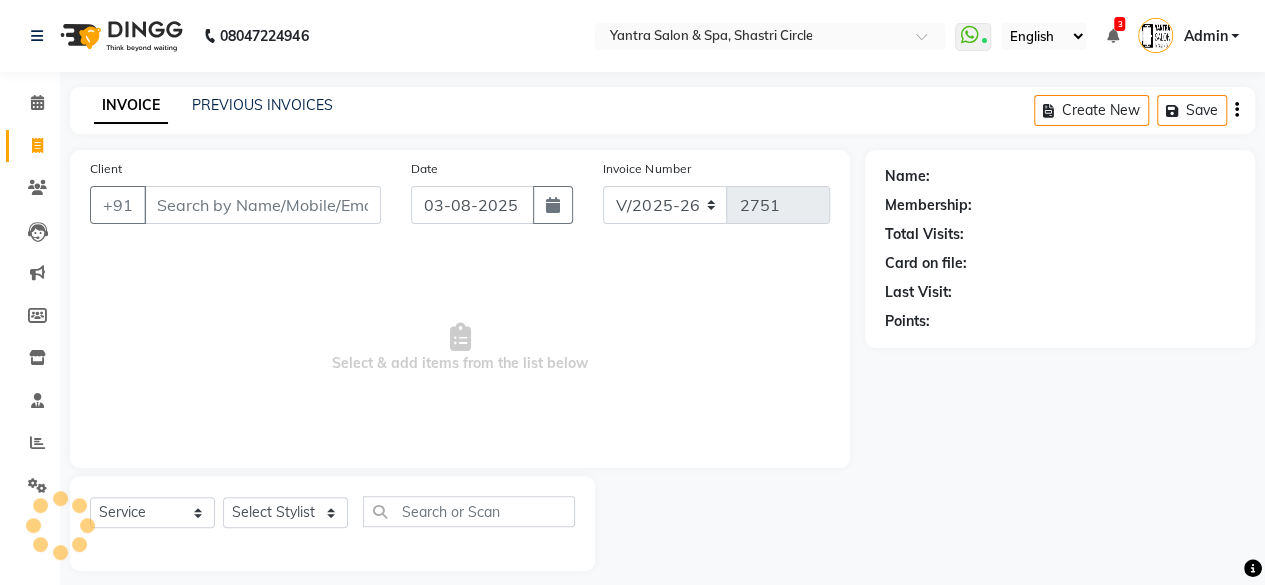 click on "Client" at bounding box center (262, 205) 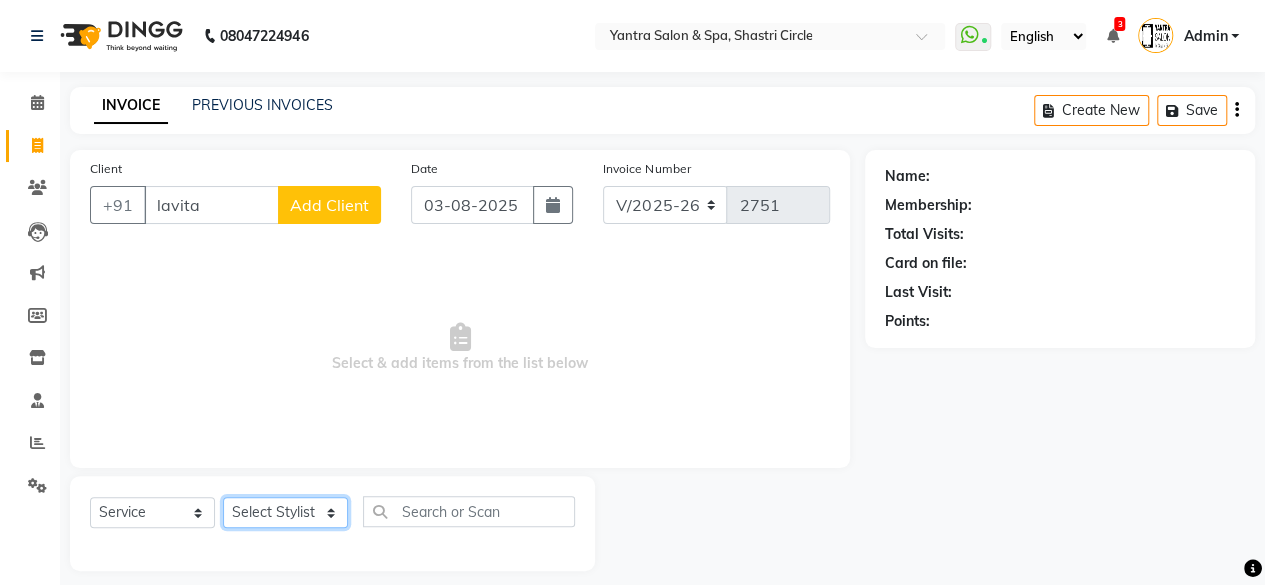 click on "Select Stylist Arvind ASHA bhawna goyal Dev Dimple Director Harsha Hemlata kajal Latika lucky Manager Manisha maam Neelu  Pallavi Pinky Priyanka Rahul Sekhar usha" 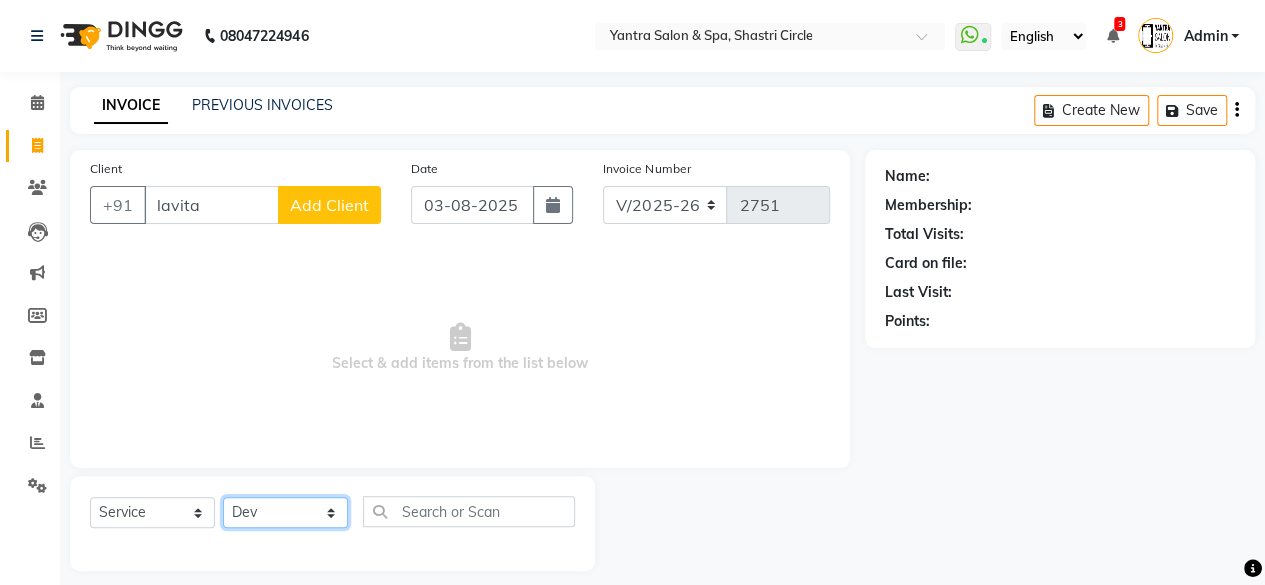 click on "Select Stylist Arvind ASHA bhawna goyal Dev Dimple Director Harsha Hemlata kajal Latika lucky Manager Manisha maam Neelu  Pallavi Pinky Priyanka Rahul Sekhar usha" 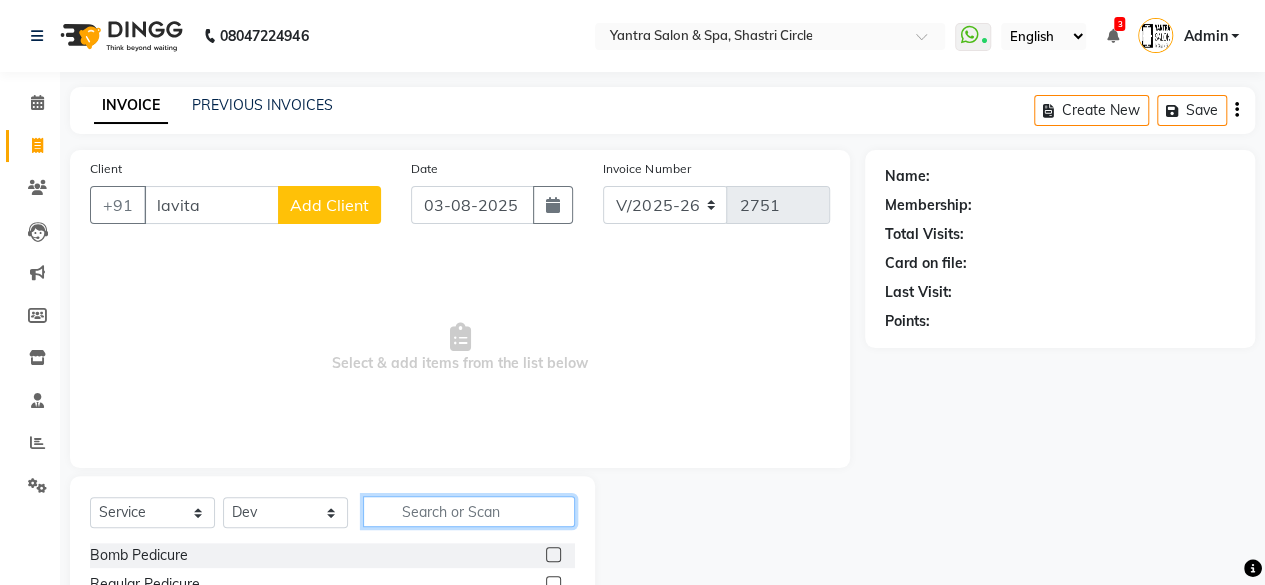 click 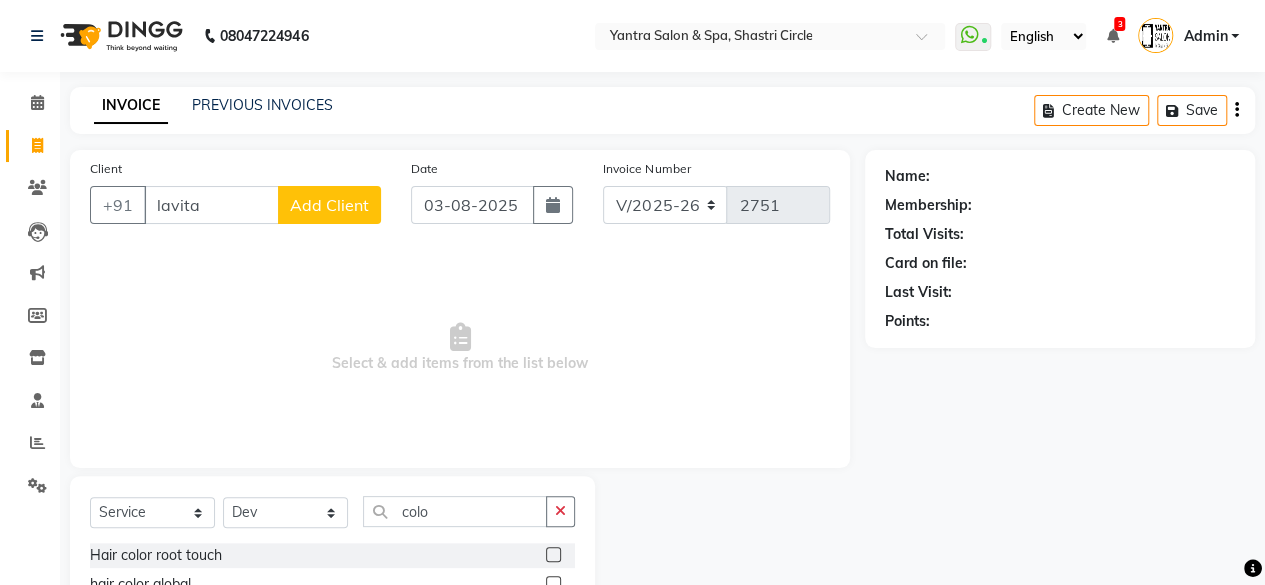 click 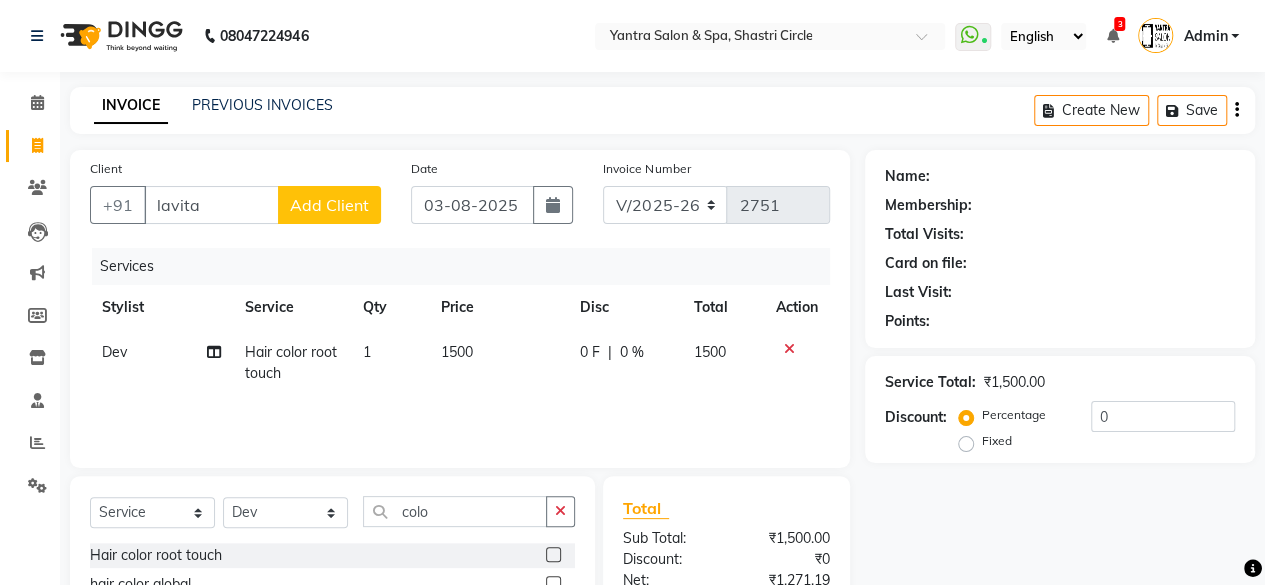 click on "1500" 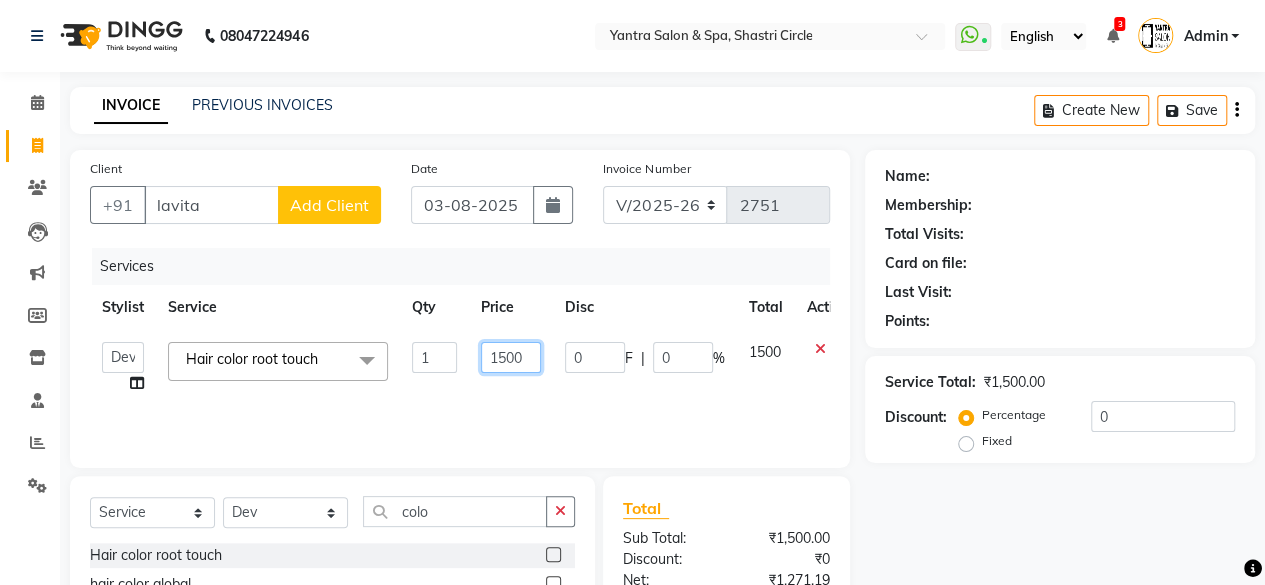 click on "1500" 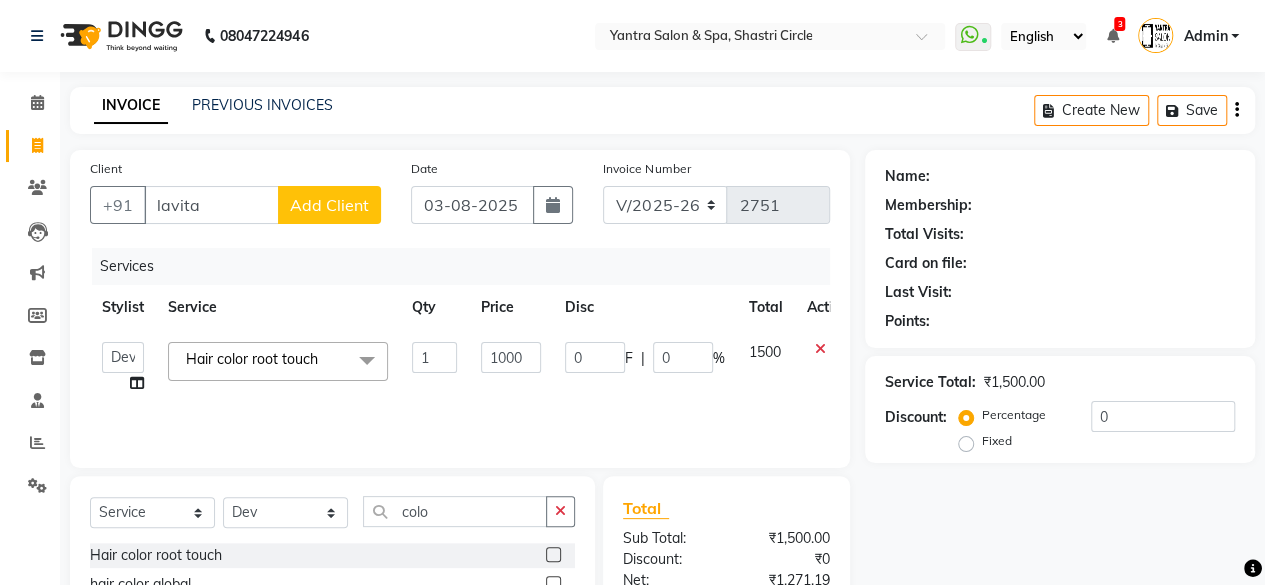click on "1000" 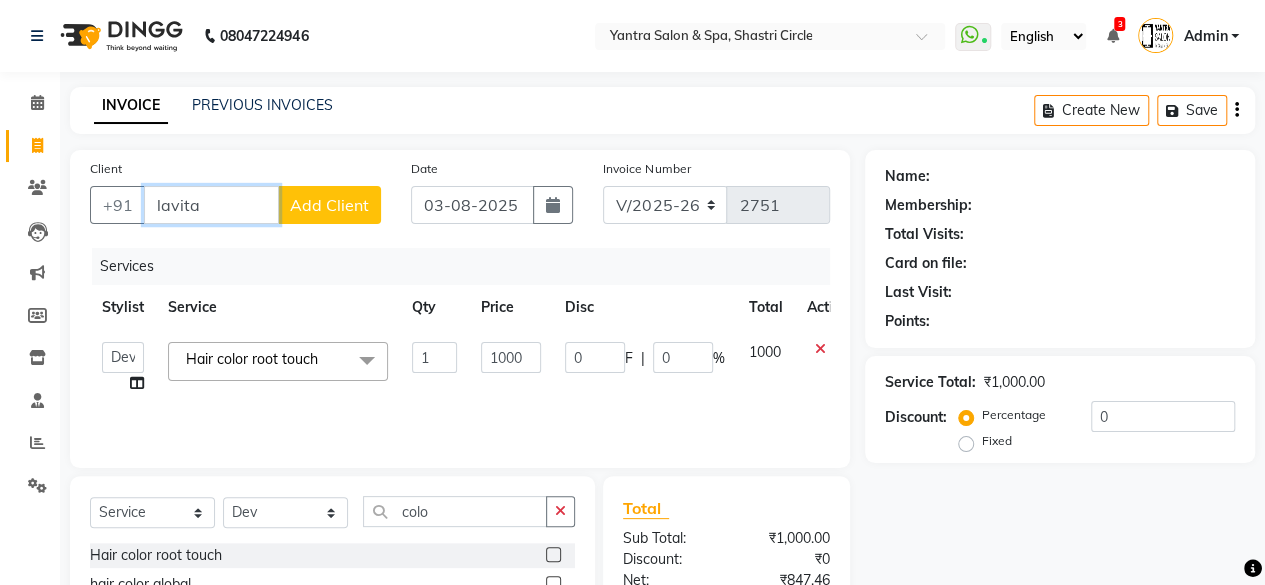 click on "lavita" at bounding box center (211, 205) 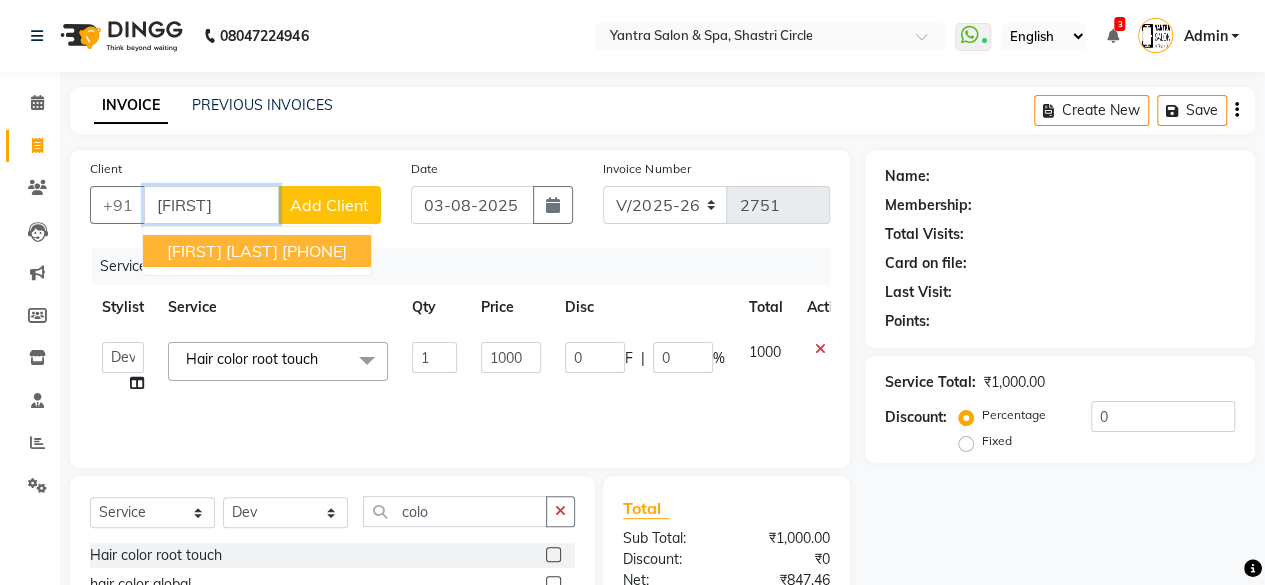click on "[FIRST] [LAST]" at bounding box center (222, 251) 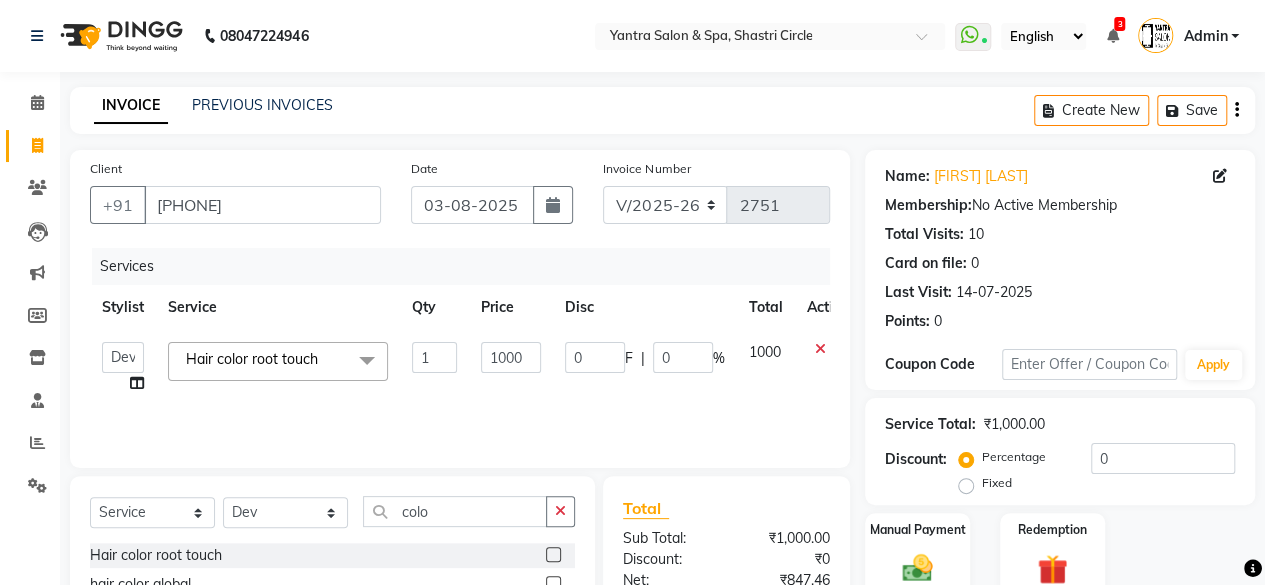 click on "Services Stylist Service Qty Price Disc Total Action  Arvind   ASHA   bhawna goyal   Dev   Dimple   Director   Harsha   Hemlata   kajal   Latika   lucky   Manager   Manisha maam   Neelu    Pallavi   Pinky   Priyanka   Rahul   Sekhar   usha  Hair color root touch&nbsp;x Bomb Pedicure Regular Pedicure Cracked Heal Treatment Alga Apothecary Pedicure Gel polish remover  Donut Pedicure candle Pedicure Avl Express Pedicure Avl Pedicruise pedicure Avl Pedipure pedicure Pedi Pai pedicure Under arms polish Kanpeki body spa Regular Manicure Bomb Manicure Alga Apothecary Manicure Nail Extensions Gel nail pent Pedi Pai manicure Donut manicure Avl express manicure Avl Pedicruise manicure Avl Pedipure manicure Candle manicure Back polish Foot Massage Head Massage Back Massage Hand & Shoulder Massage Body Spa Relaxing Body Massage Aromatherapy Associates - Renewing Rose Aromatherapy Associates - intense nourishment Aromatherapy Associates Body Massage Full Body Bleach Body Polishing body scrub  face bleach back scrub bleach 1" 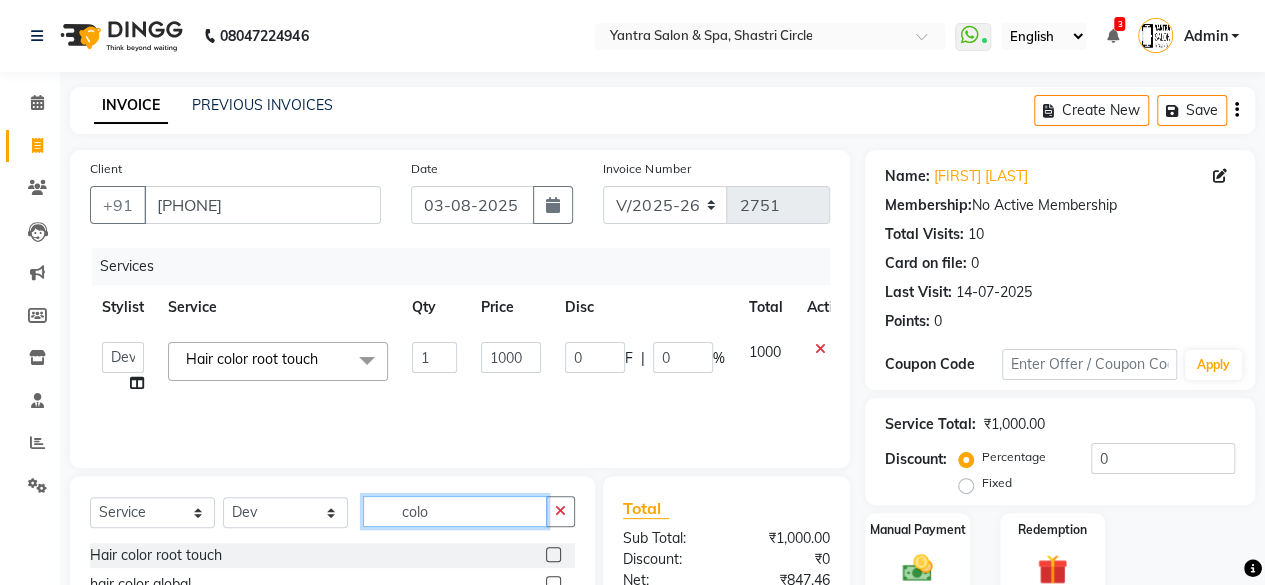 click on "colo" 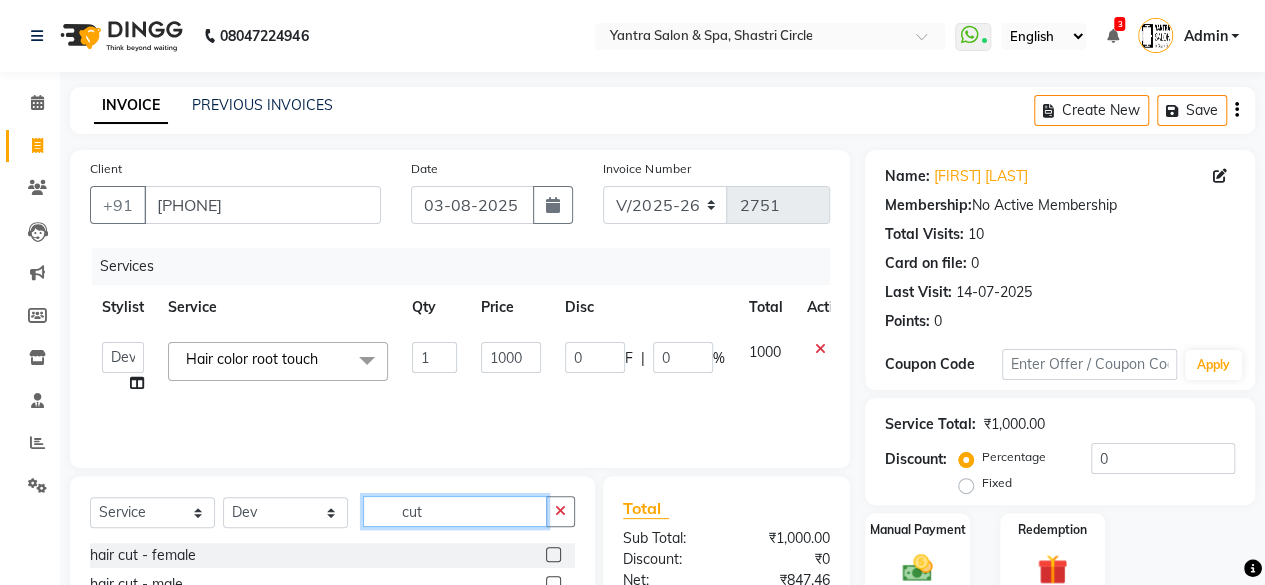 scroll, scrollTop: 213, scrollLeft: 0, axis: vertical 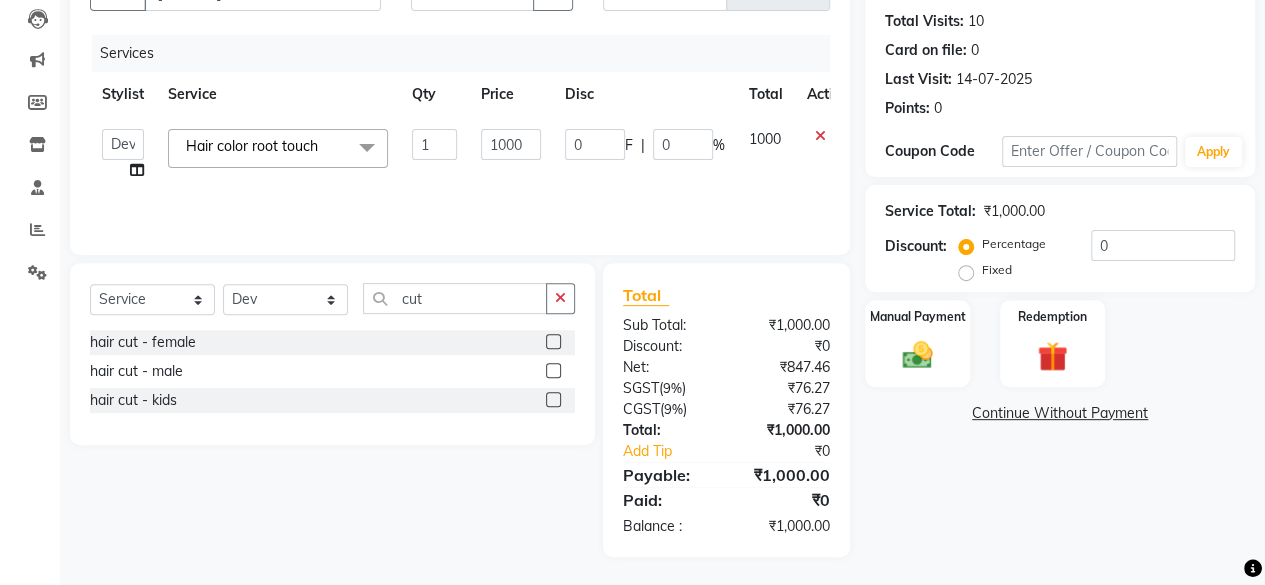 click 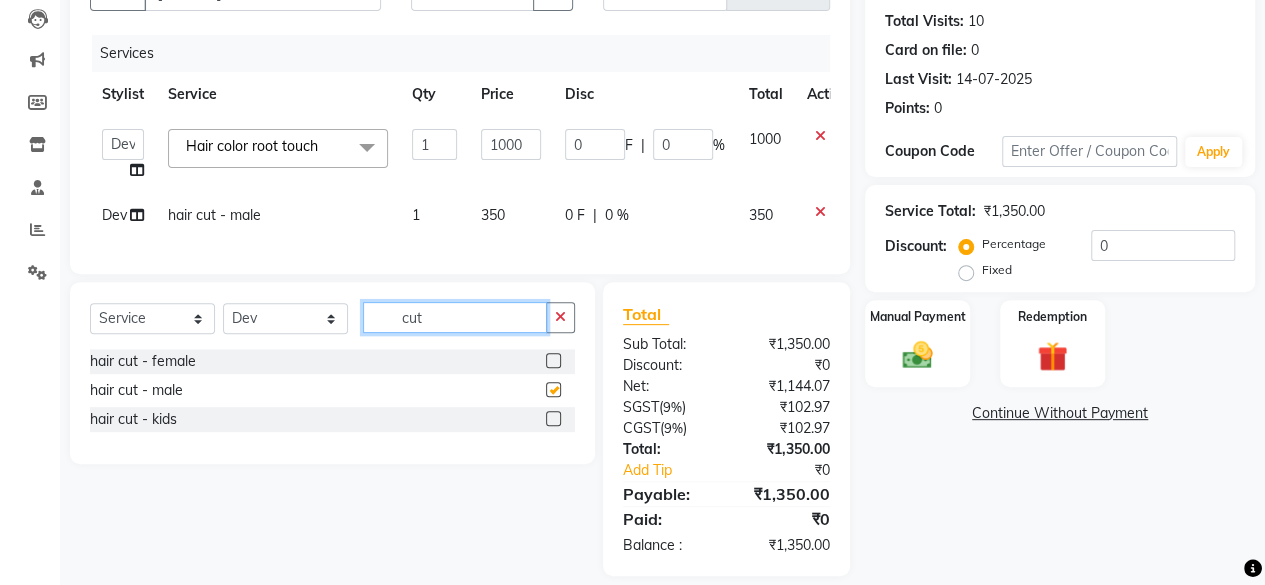 click on "cut" 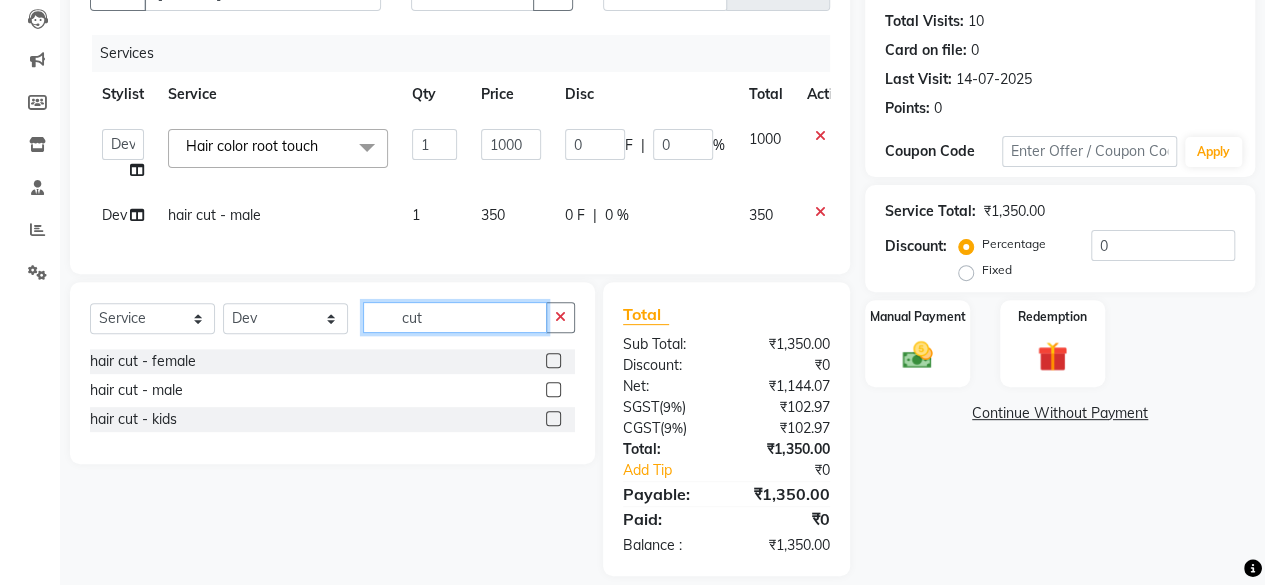 click on "cut" 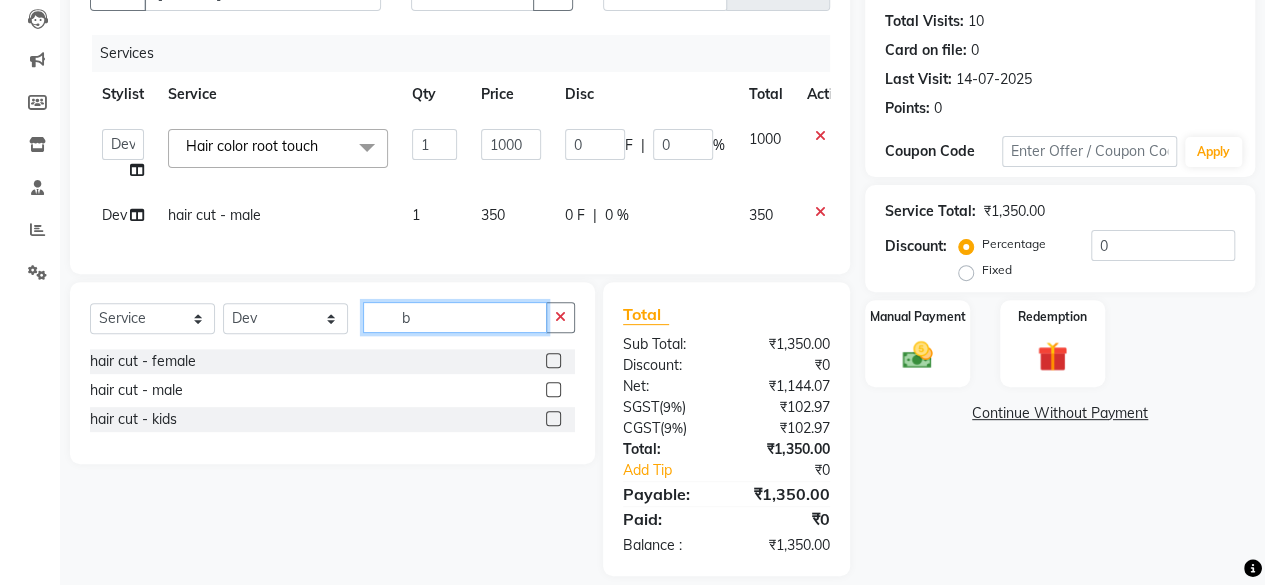 click on "b" 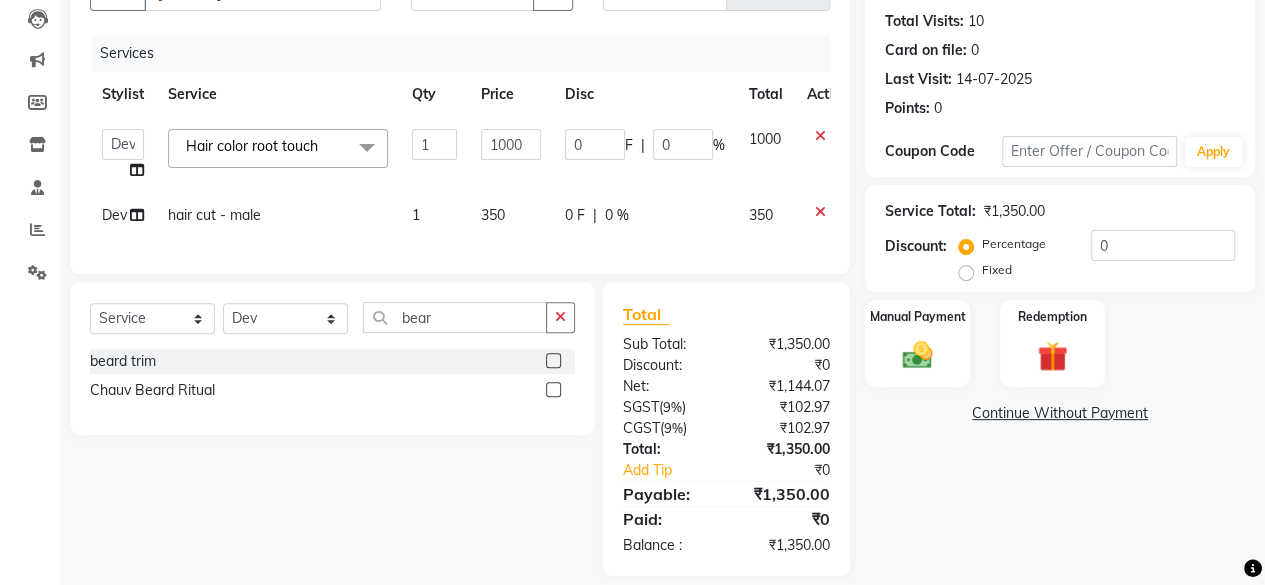 click 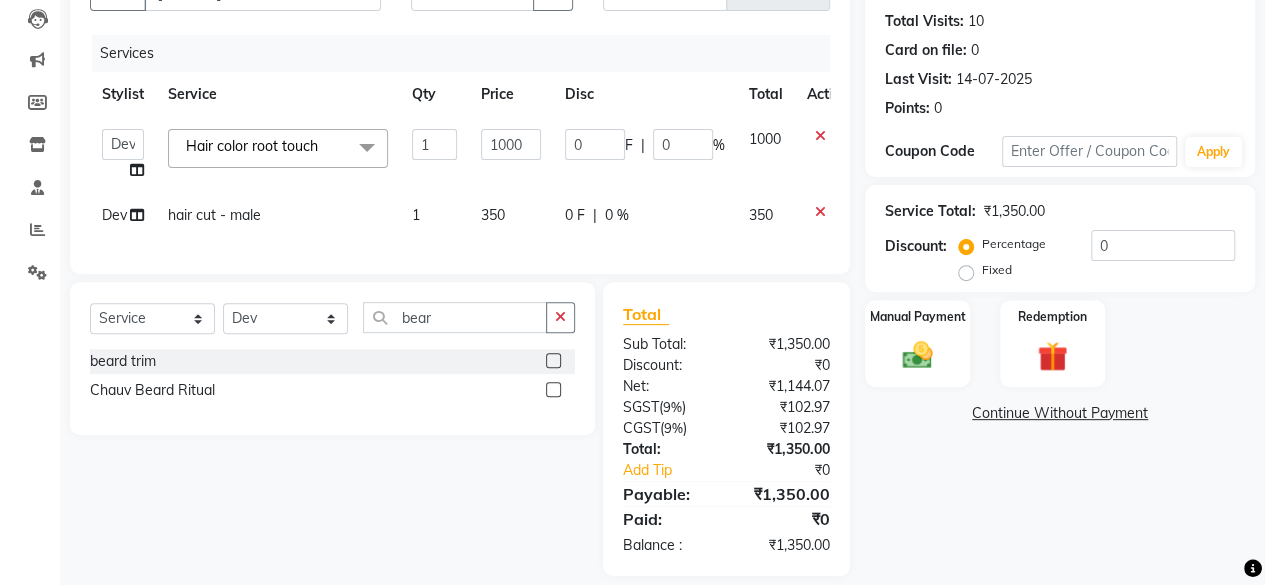 click at bounding box center [552, 361] 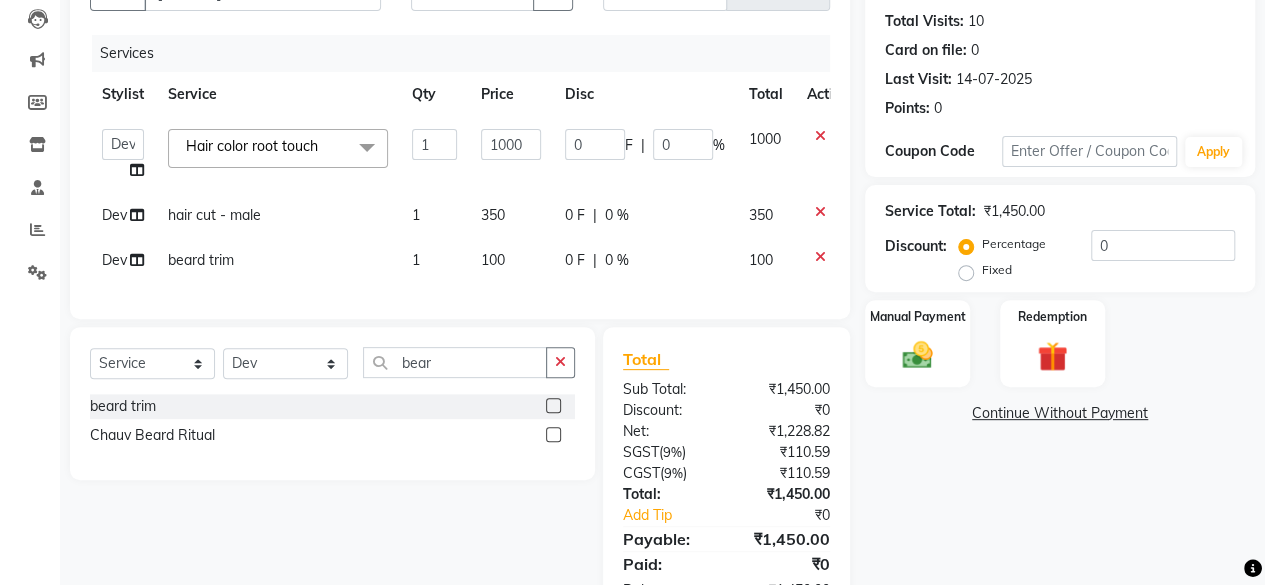 scroll, scrollTop: 292, scrollLeft: 0, axis: vertical 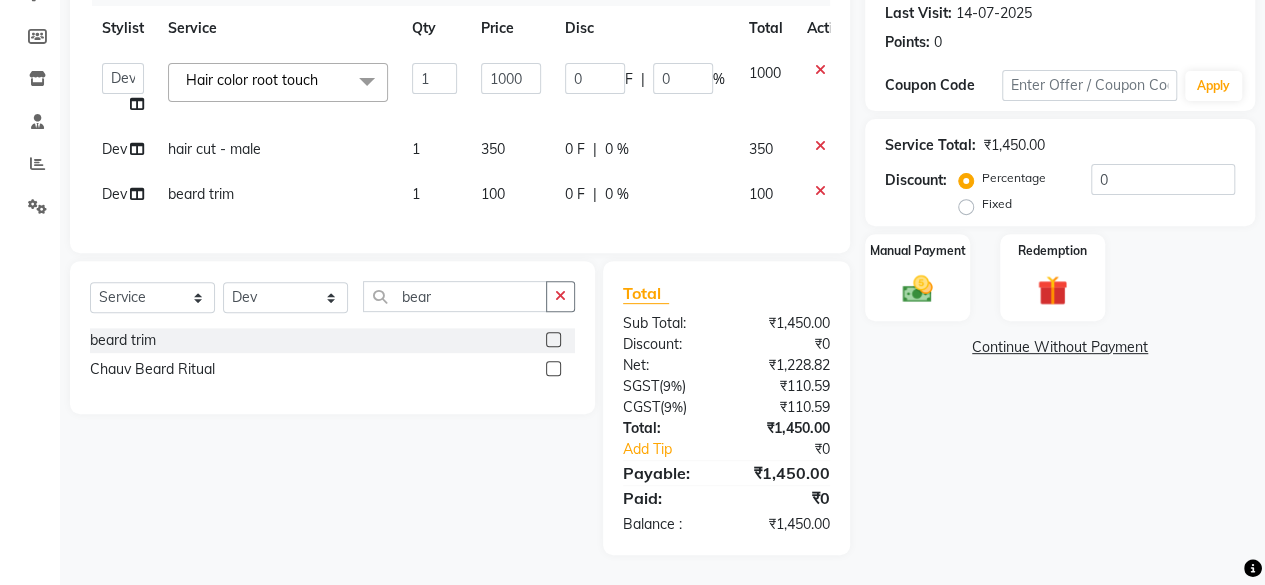 click on "100" 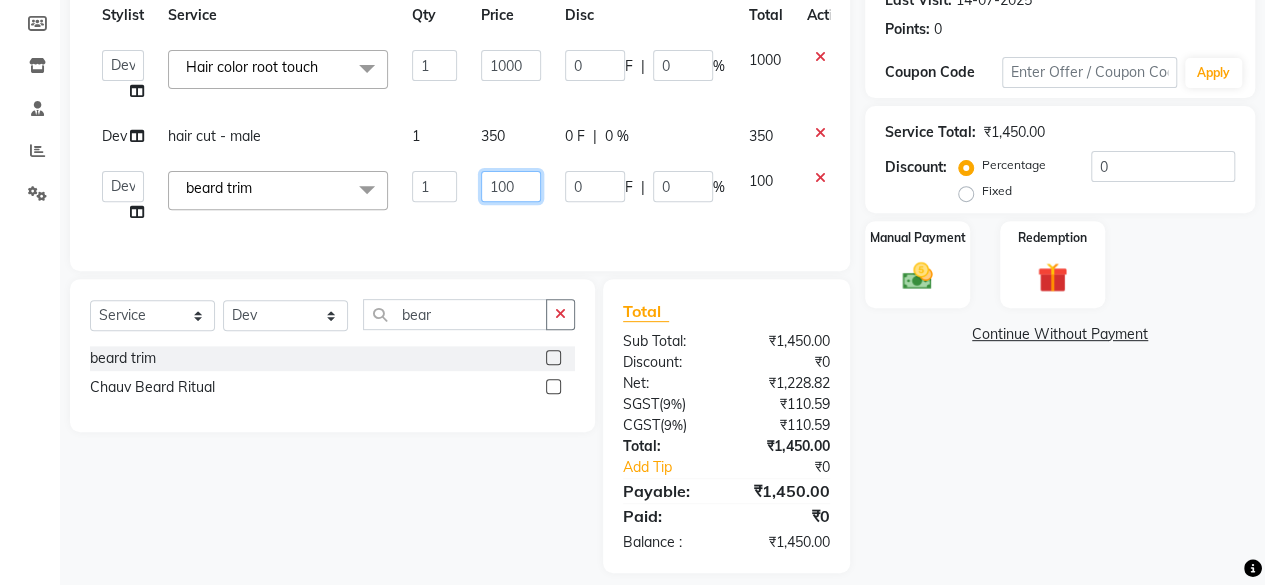 click on "100" 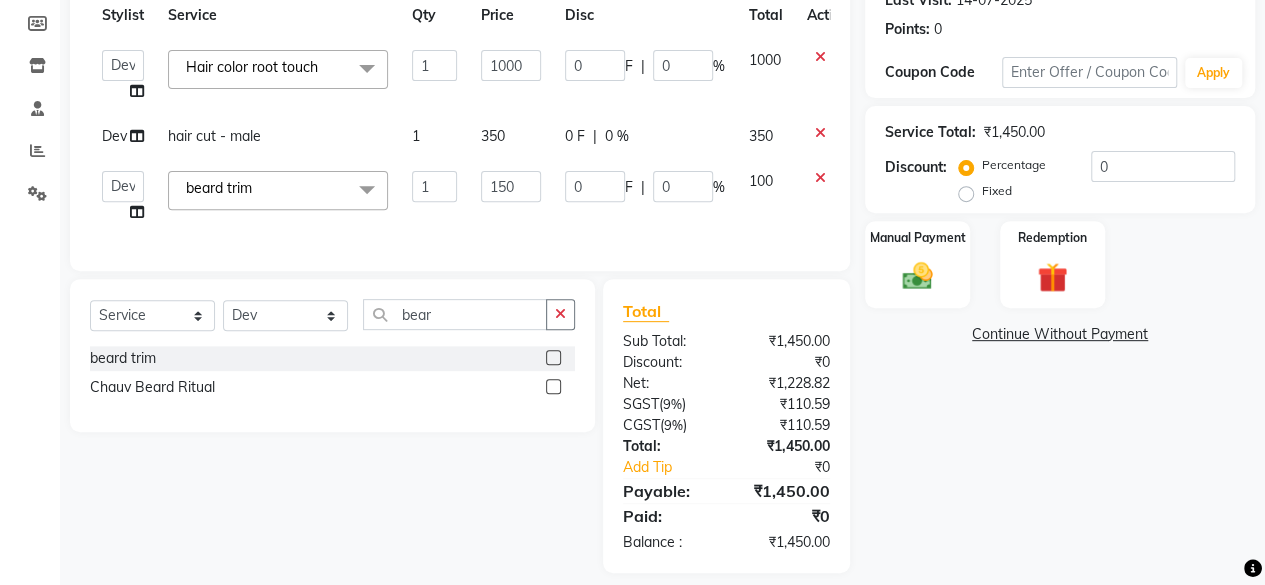 click on "Services Stylist Service Qty Price Disc Total Action  Arvind   ASHA   bhawna goyal   Dev   Dimple   Director   Harsha   Hemlata   kajal   Latika   lucky   Manager   Manisha maam   Neelu    Pallavi   Pinky   Priyanka   Rahul   Sekhar   usha  Hair color root touch&nbsp;x Bomb Pedicure Regular Pedicure Cracked Heal Treatment Alga Apothecary Pedicure Gel polish remover  Donut Pedicure candle Pedicure Avl Express Pedicure Avl Pedicruise pedicure Avl Pedipure pedicure Pedi Pai pedicure Under arms polish Kanpeki body spa Regular Manicure Bomb Manicure Alga Apothecary Manicure Nail Extensions Gel nail pent Pedi Pai manicure Donut manicure Avl express manicure Avl Pedicruise manicure Avl Pedipure manicure Candle manicure Back polish Foot Massage Head Massage Back Massage Hand & Shoulder Massage Body Spa Relaxing Body Massage Aromatherapy Associates - Renewing Rose Aromatherapy Associates - intense nourishment Aromatherapy Associates Body Massage Full Body Bleach Body Polishing body scrub  face bleach back scrub bleach 1" 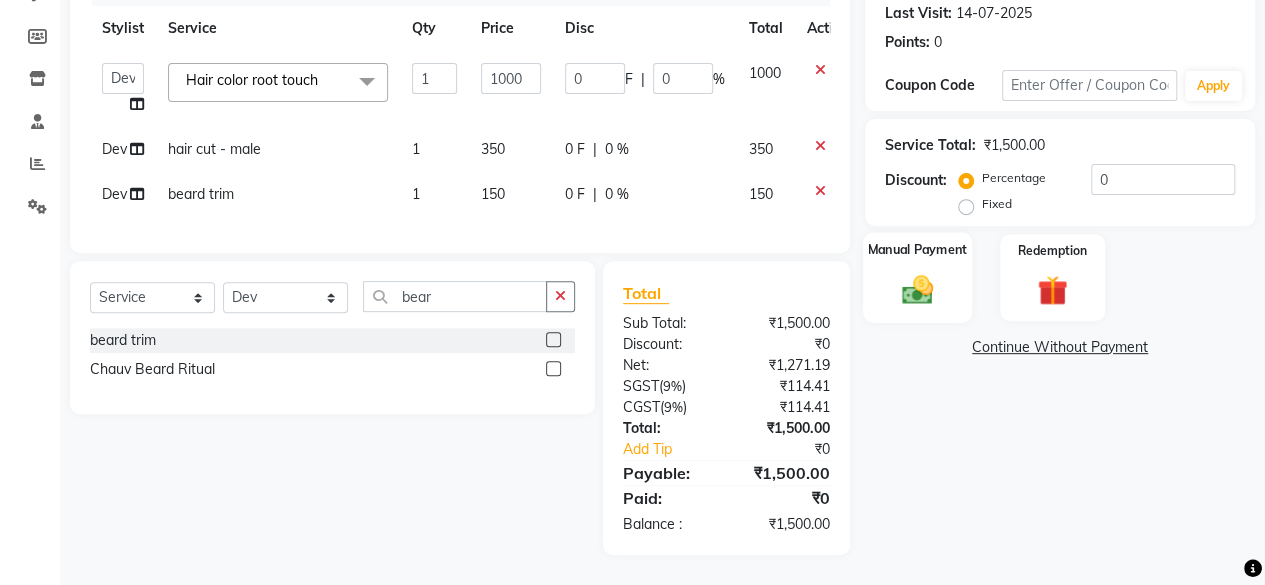 click 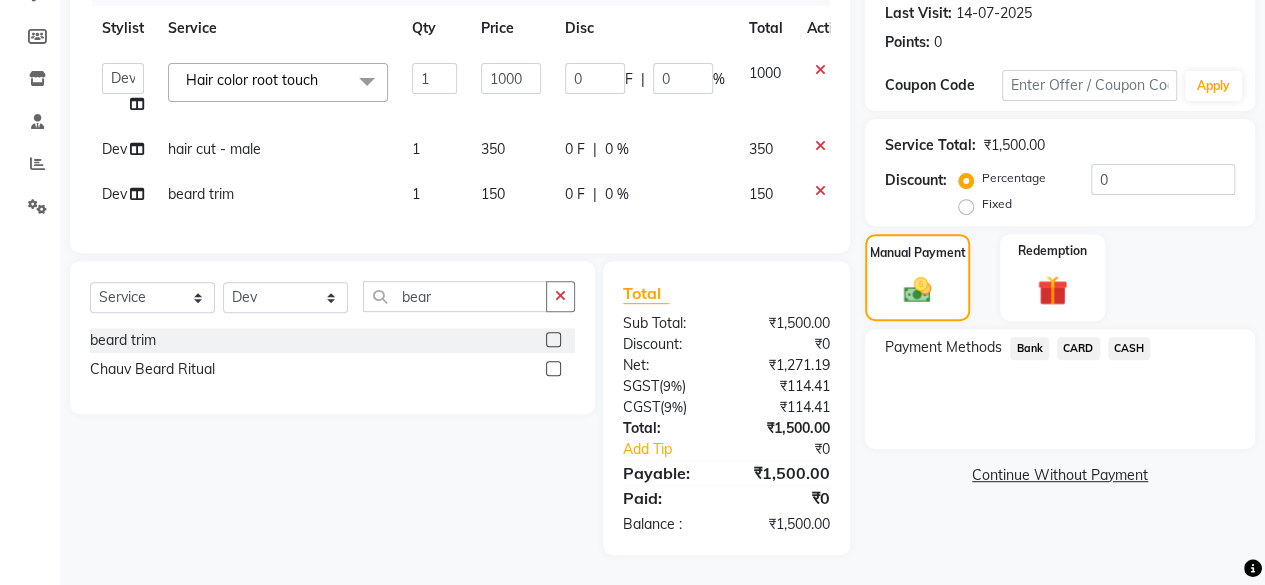 click on "CASH" 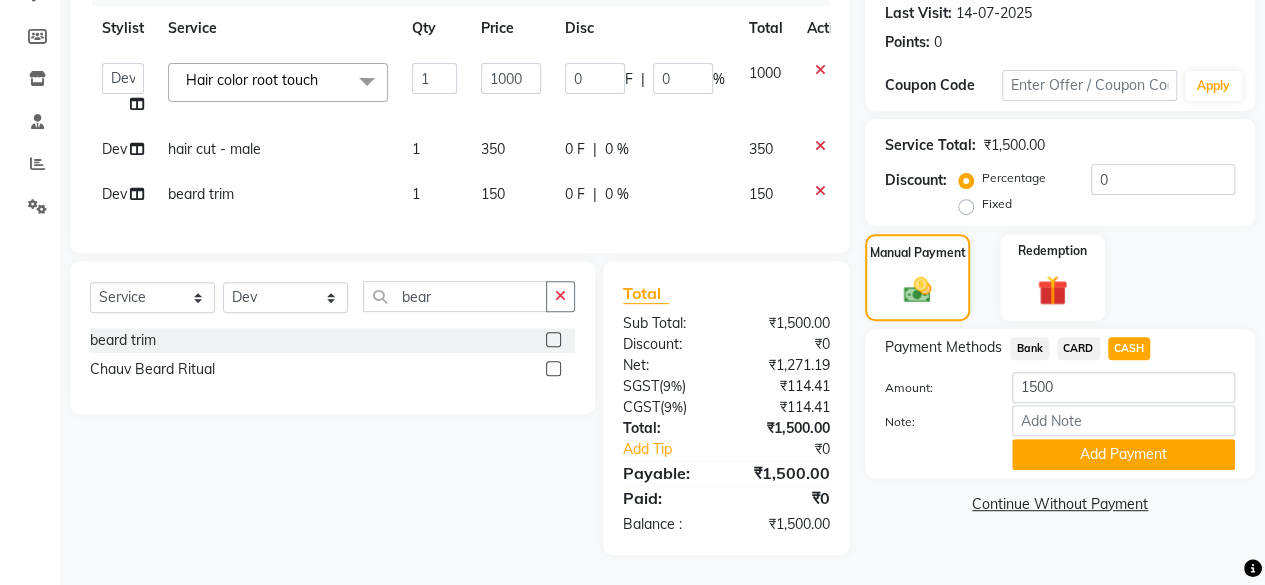 click on "Note:" 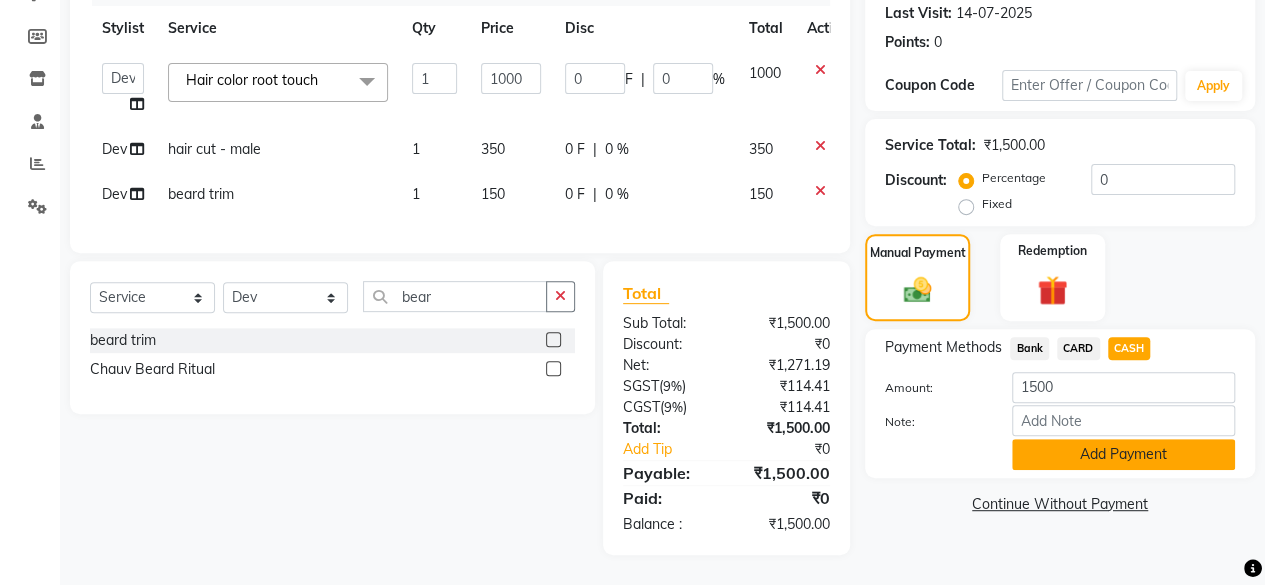 click on "Add Payment" 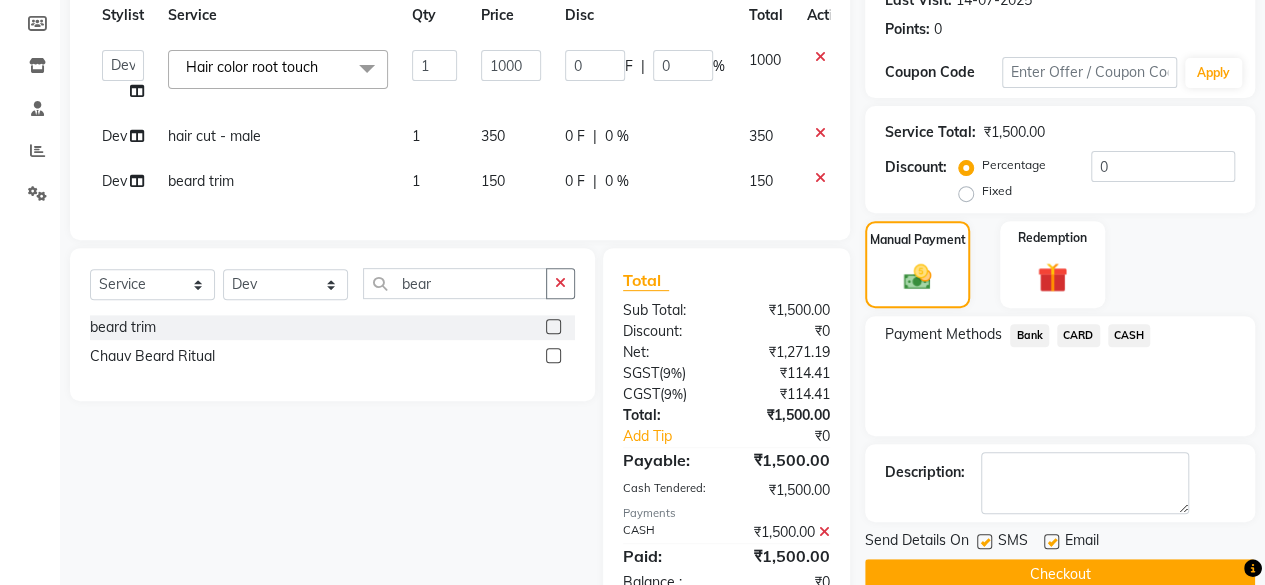 click on "Checkout" 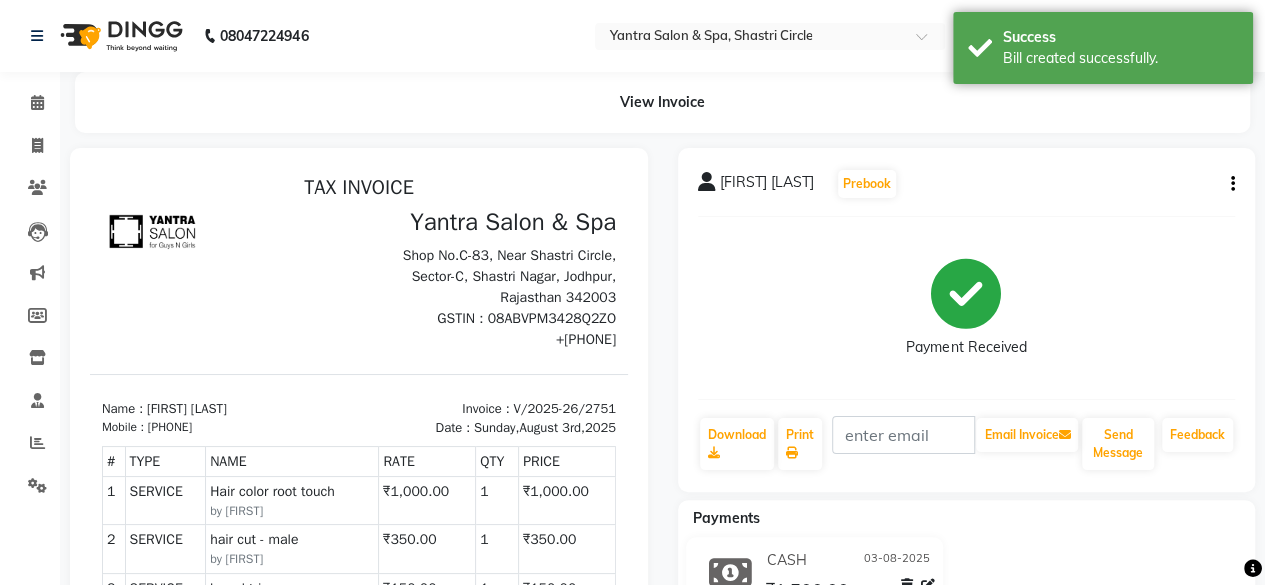 scroll, scrollTop: 0, scrollLeft: 0, axis: both 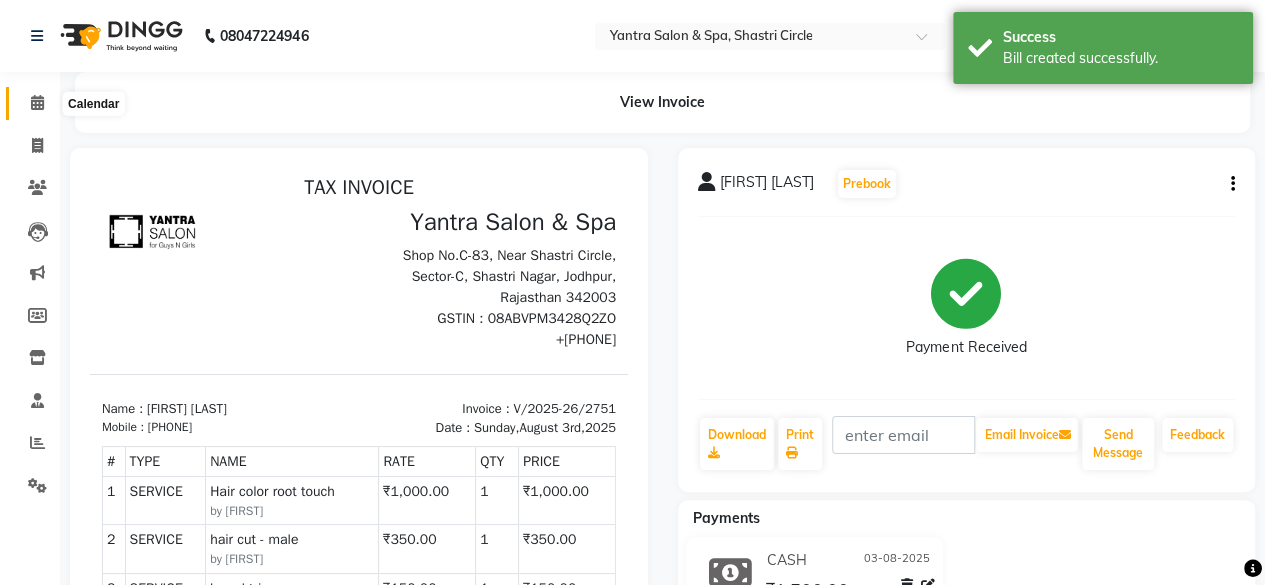 click 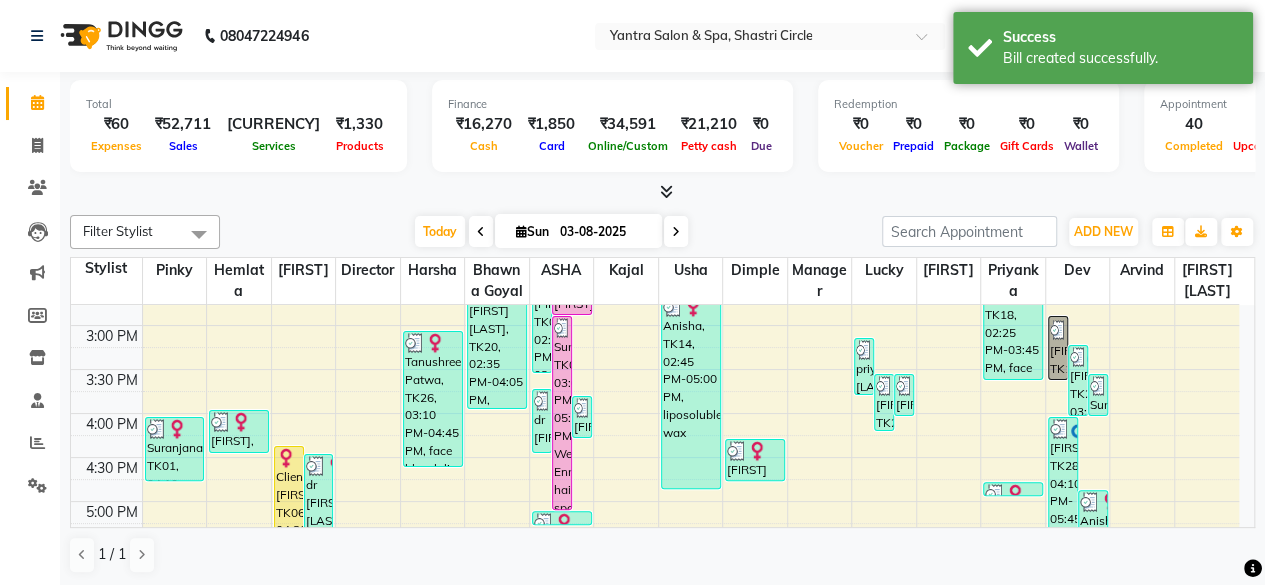 scroll, scrollTop: 714, scrollLeft: 0, axis: vertical 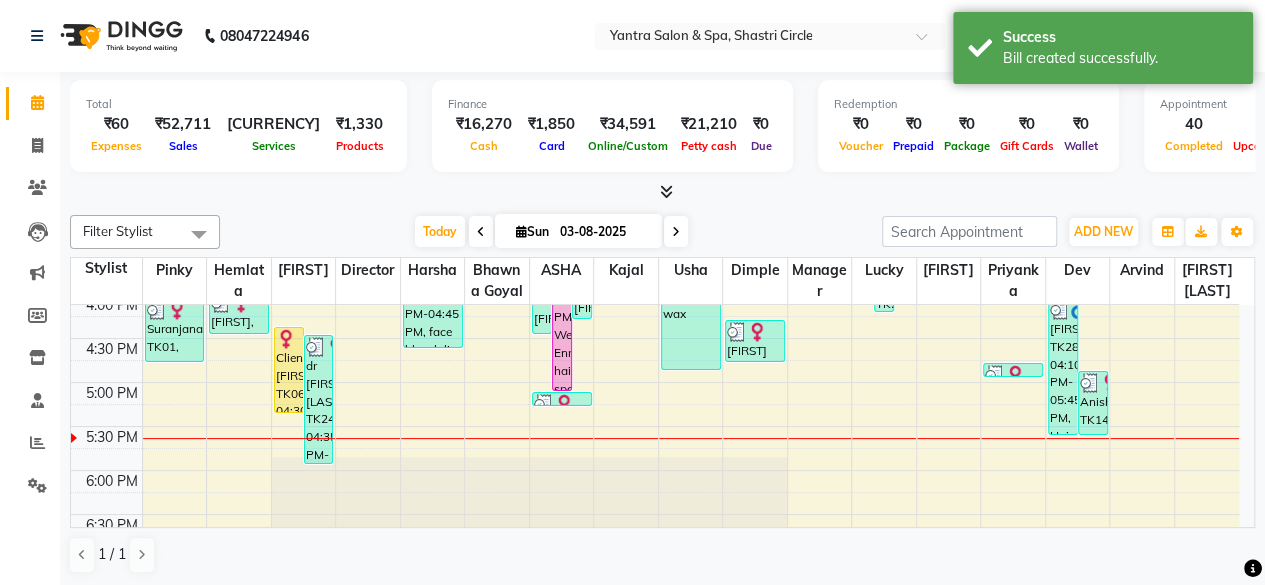 click on "Client [FIRST], TK06, 04:30 PM-05:30 PM, Facial" at bounding box center (289, 370) 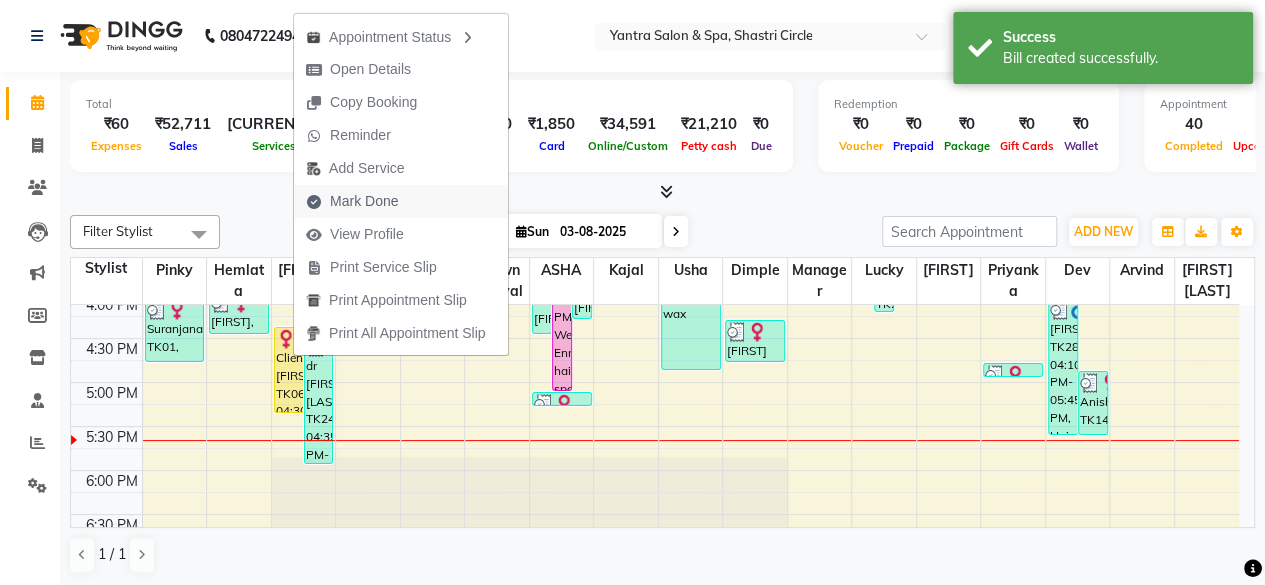 click on "Mark Done" at bounding box center (352, 201) 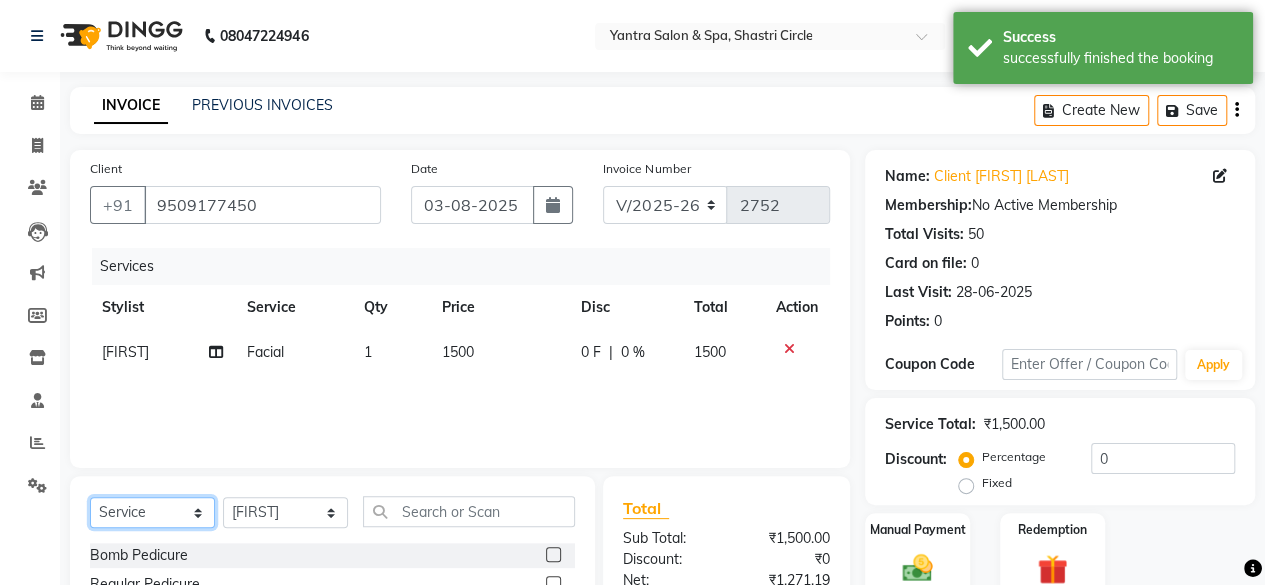 click on "Select  Service  Product  Membership  Package Voucher Prepaid Gift Card" 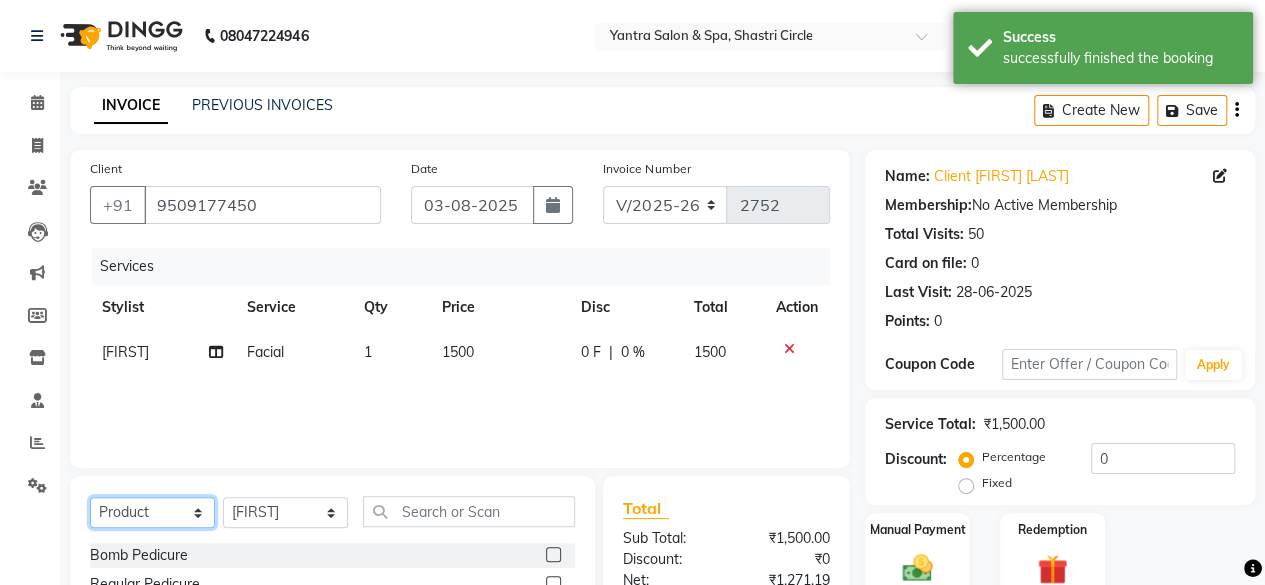 click on "Select  Service  Product  Membership  Package Voucher Prepaid Gift Card" 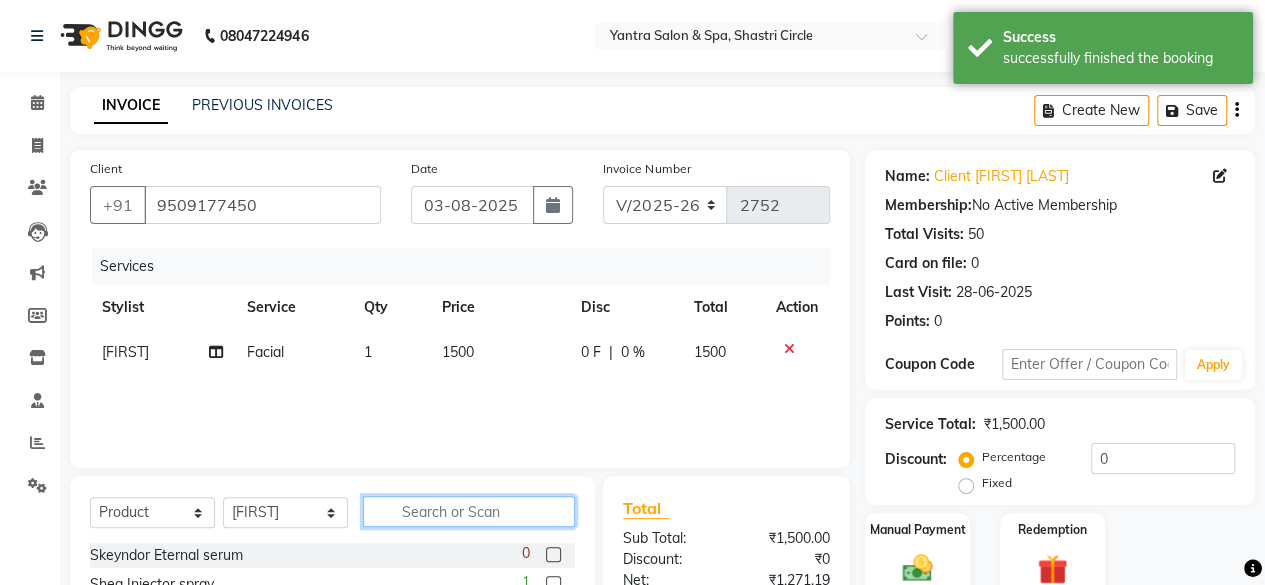 click 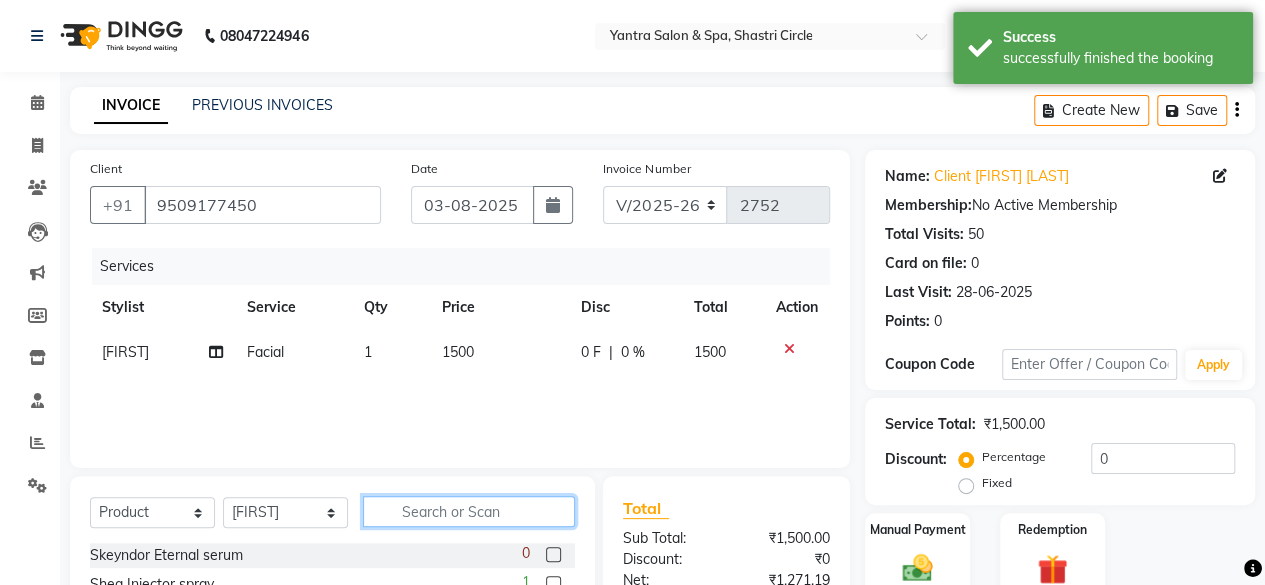 click 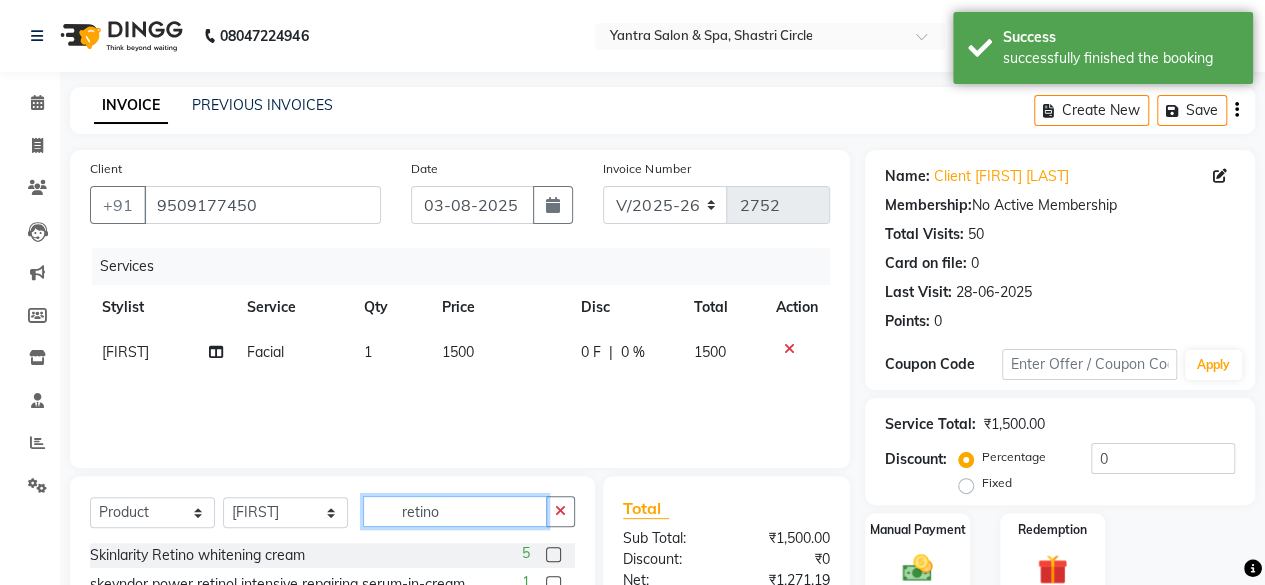 scroll, scrollTop: 213, scrollLeft: 0, axis: vertical 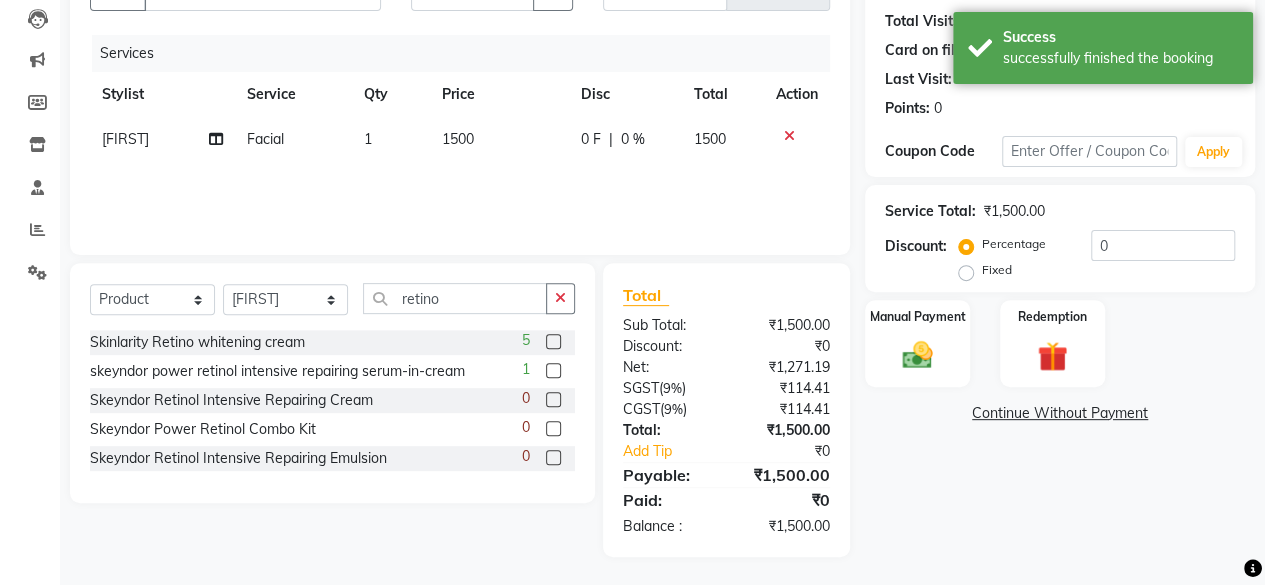 click 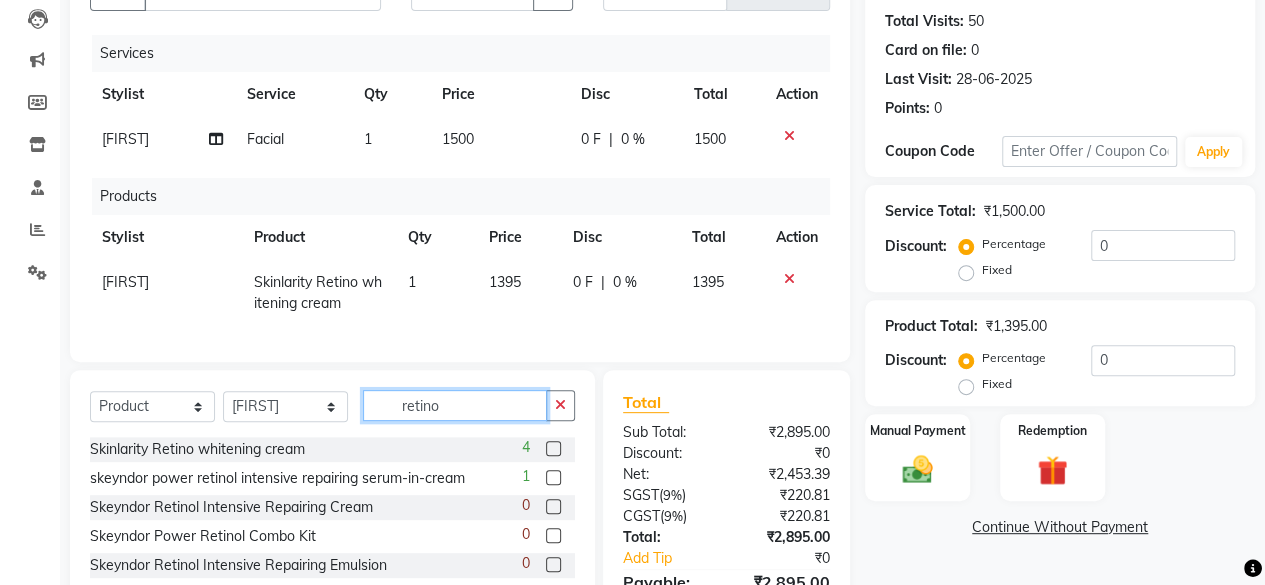 click on "retino" 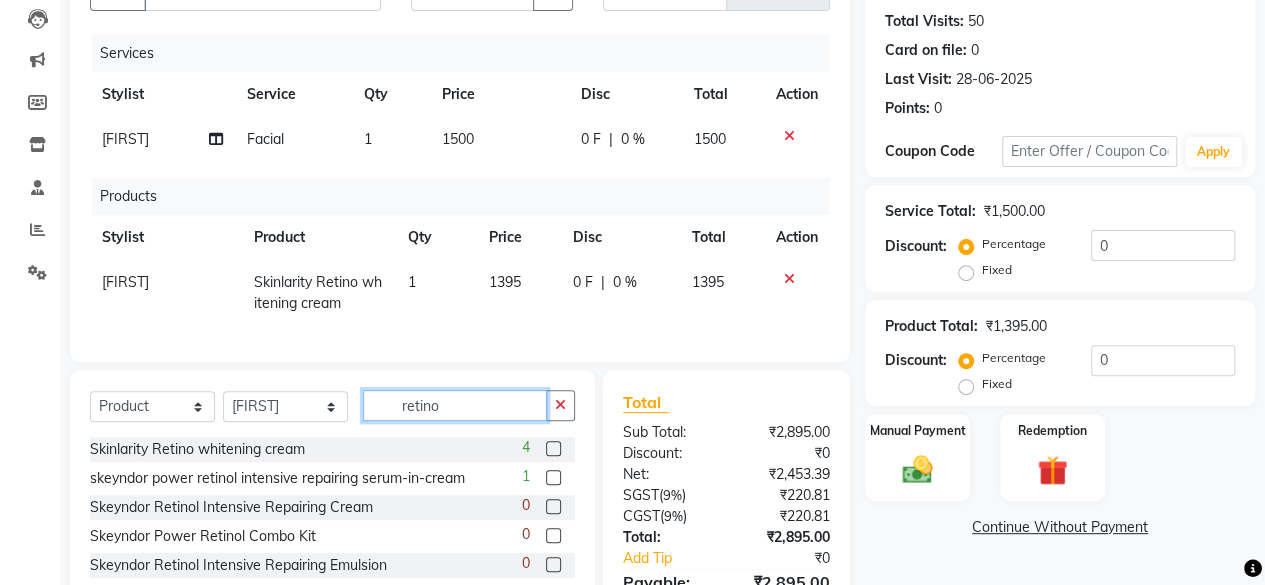 click on "retino" 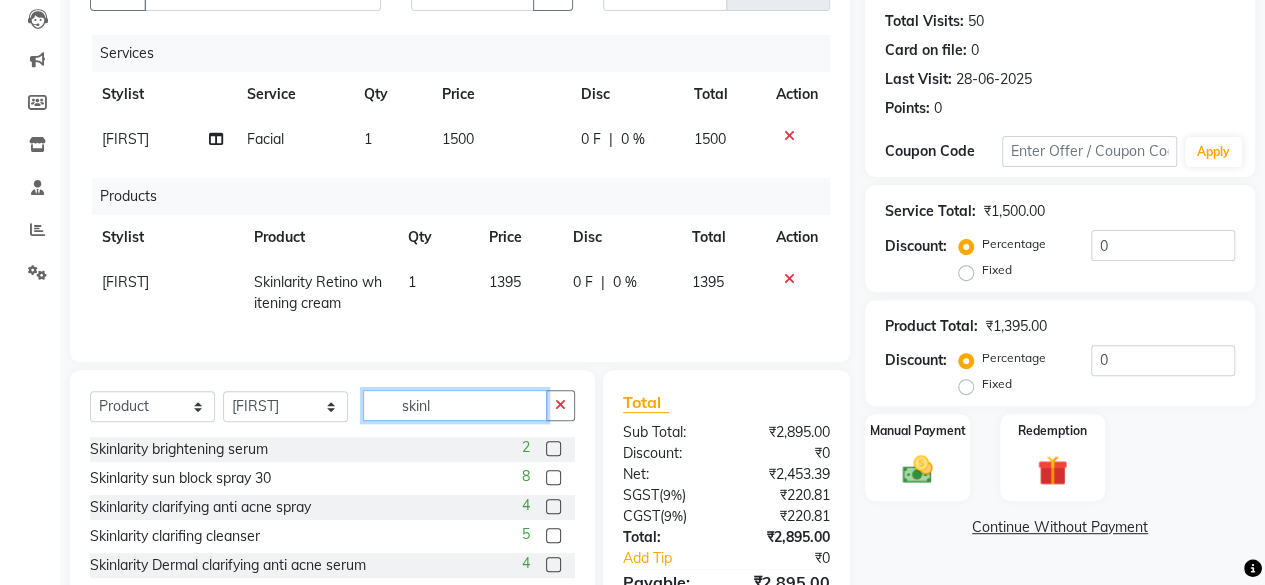 scroll, scrollTop: 337, scrollLeft: 0, axis: vertical 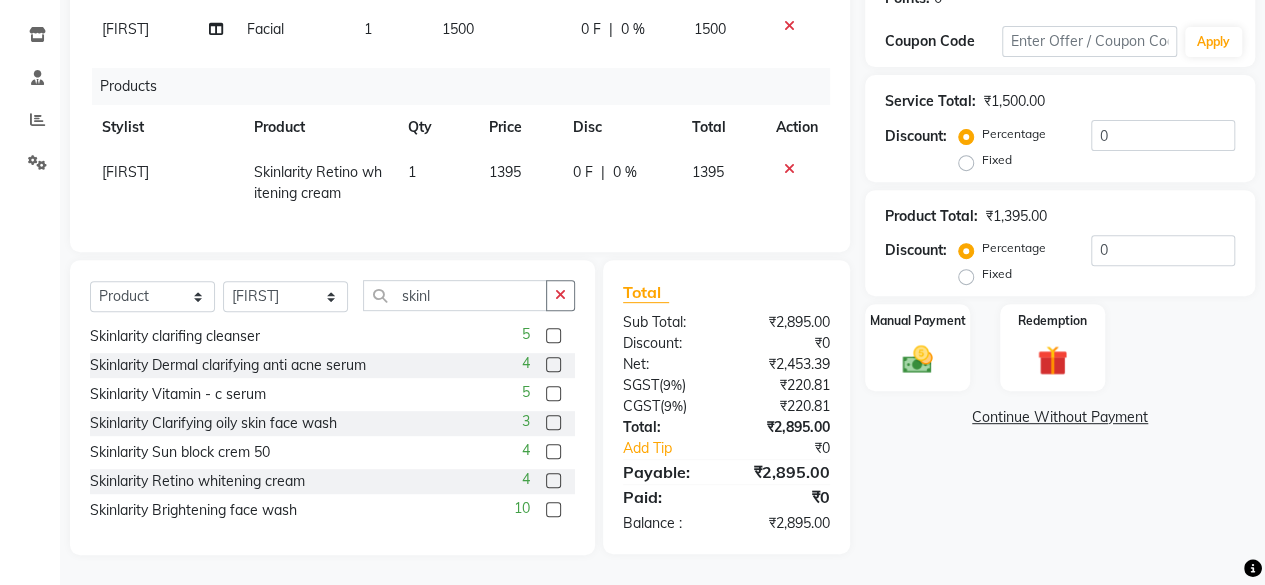 click 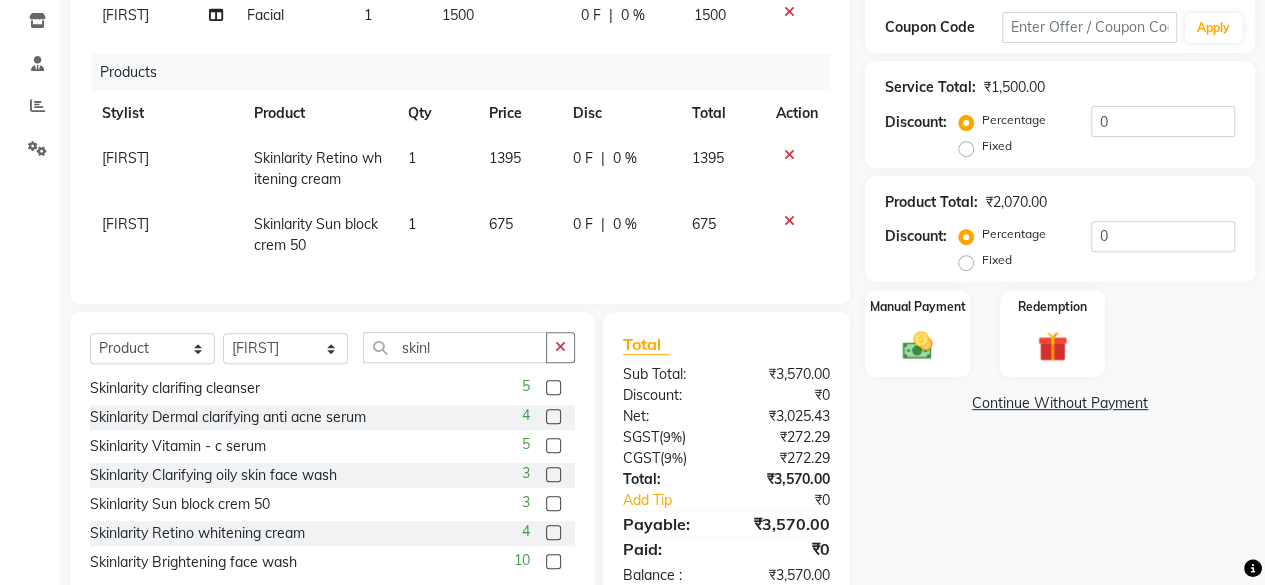 scroll, scrollTop: 403, scrollLeft: 0, axis: vertical 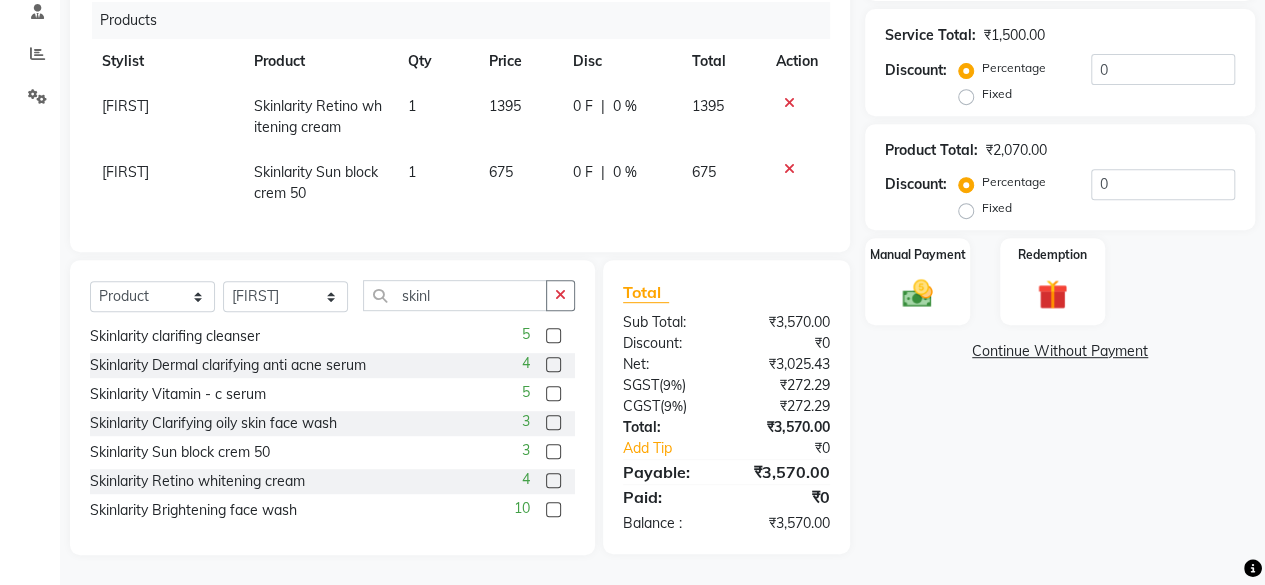 click 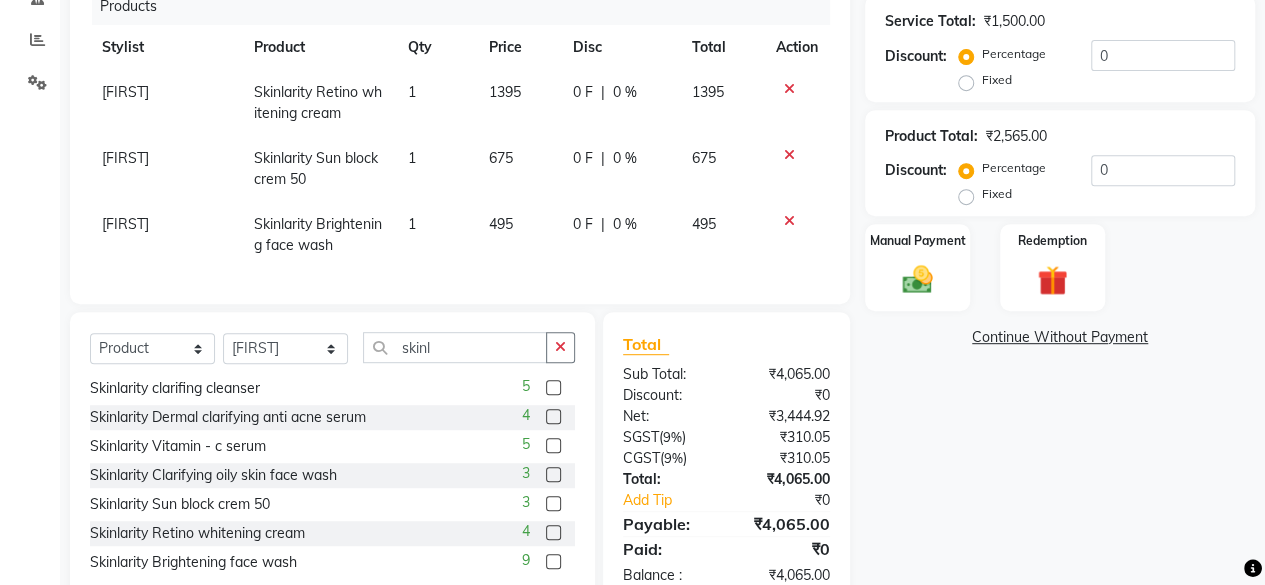 scroll, scrollTop: 469, scrollLeft: 0, axis: vertical 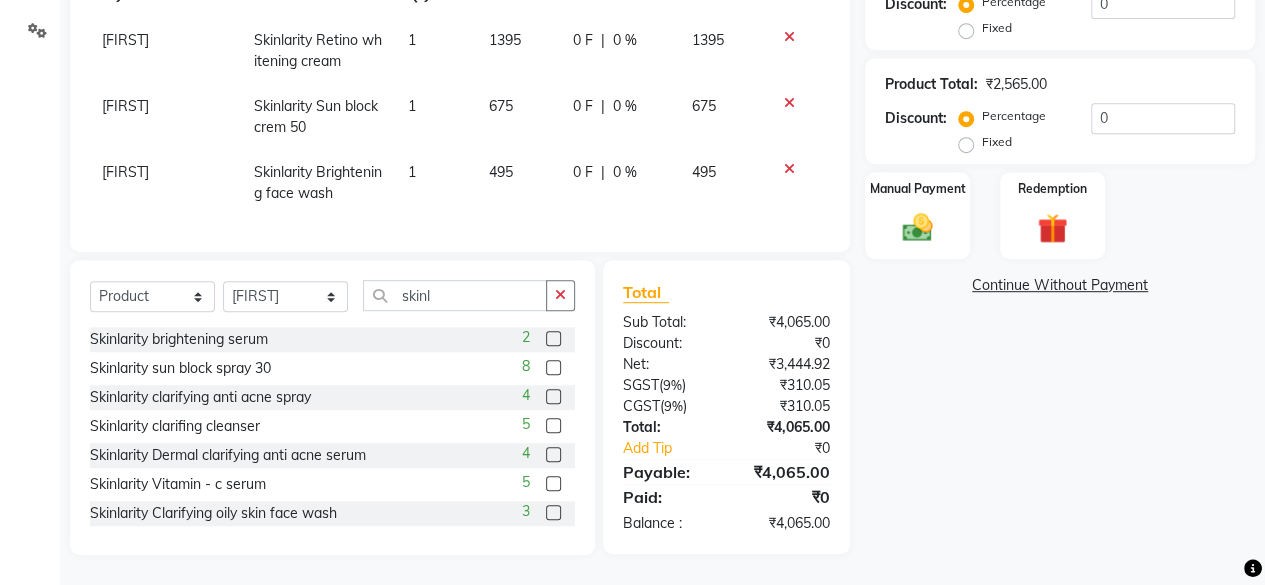 click 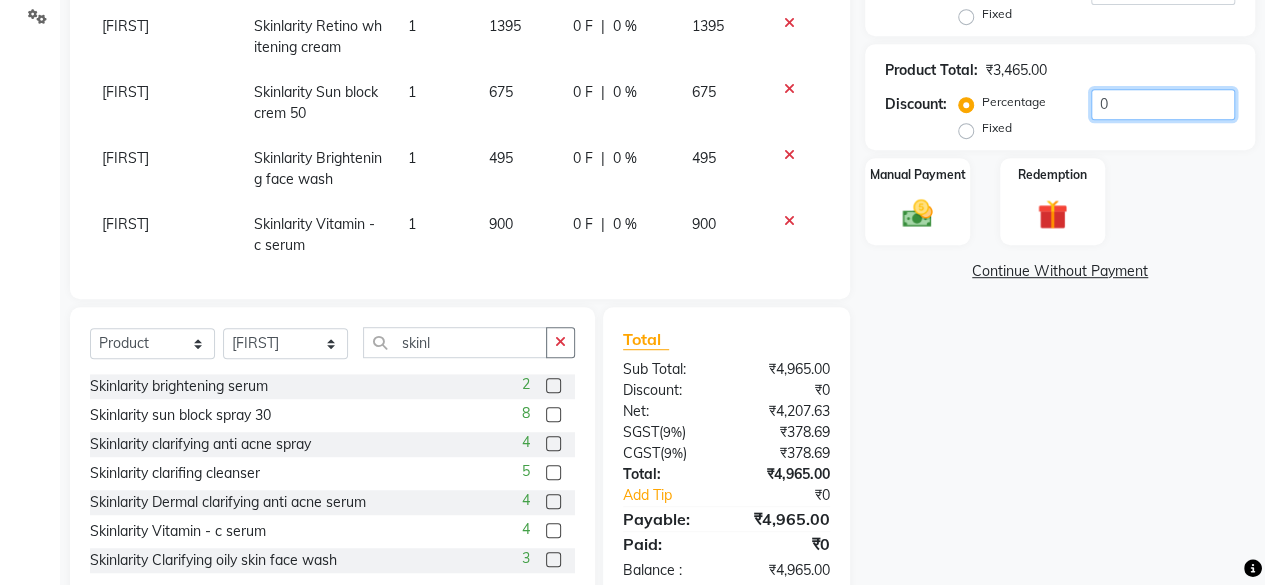 click on "0" 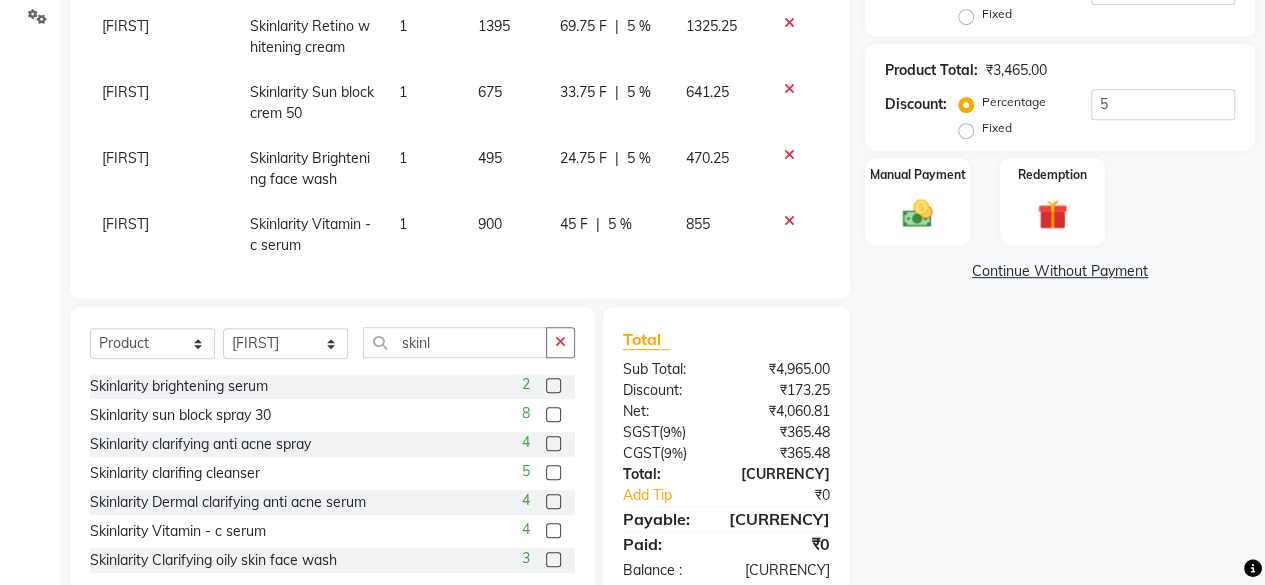 click on "Manual Payment Redemption" 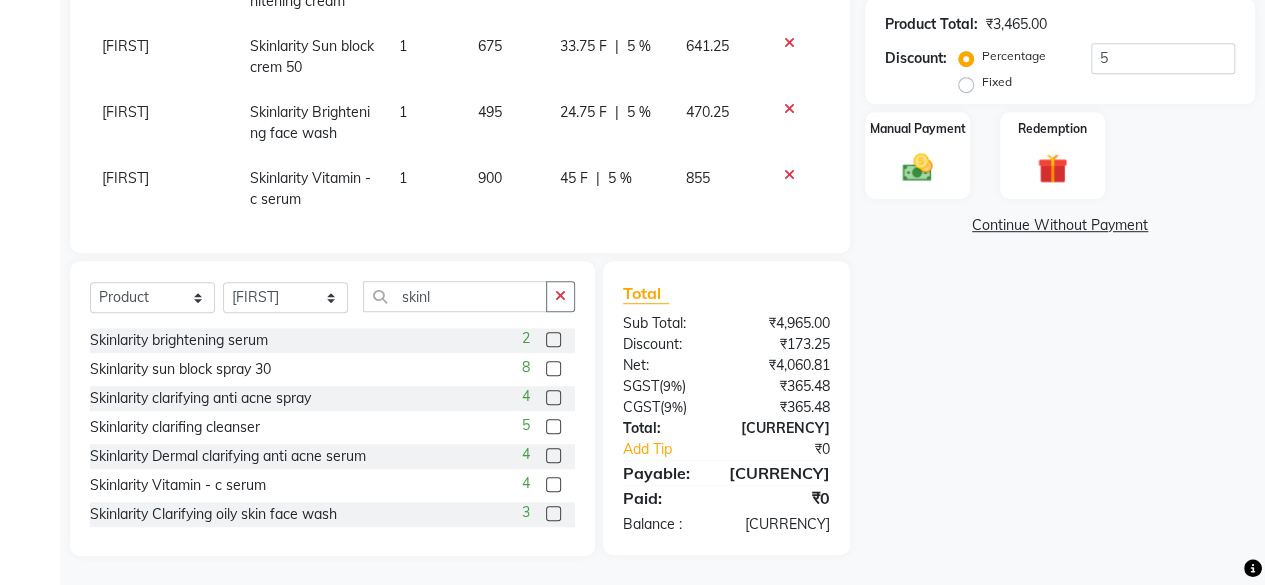 scroll, scrollTop: 215, scrollLeft: 0, axis: vertical 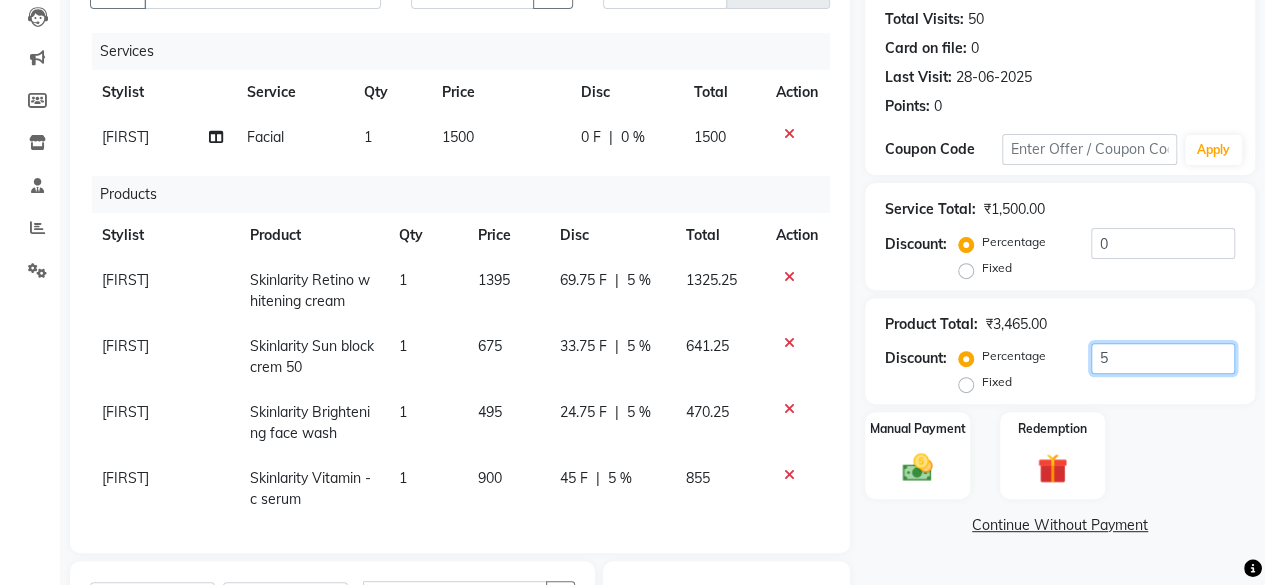 click on "5" 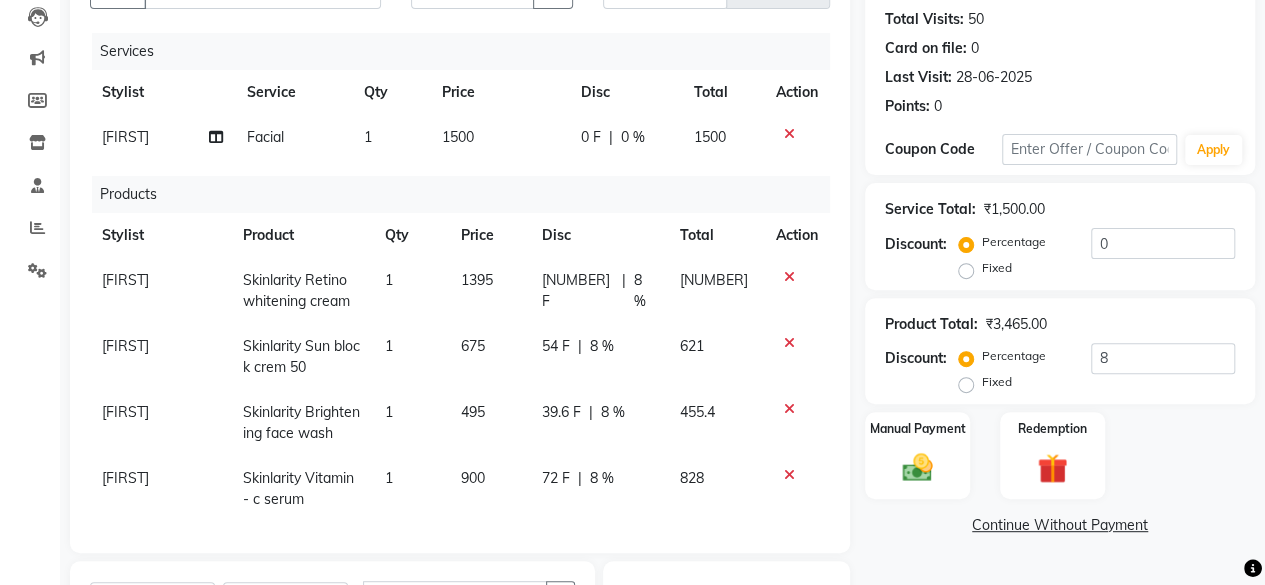 click on "Manual Payment Redemption" 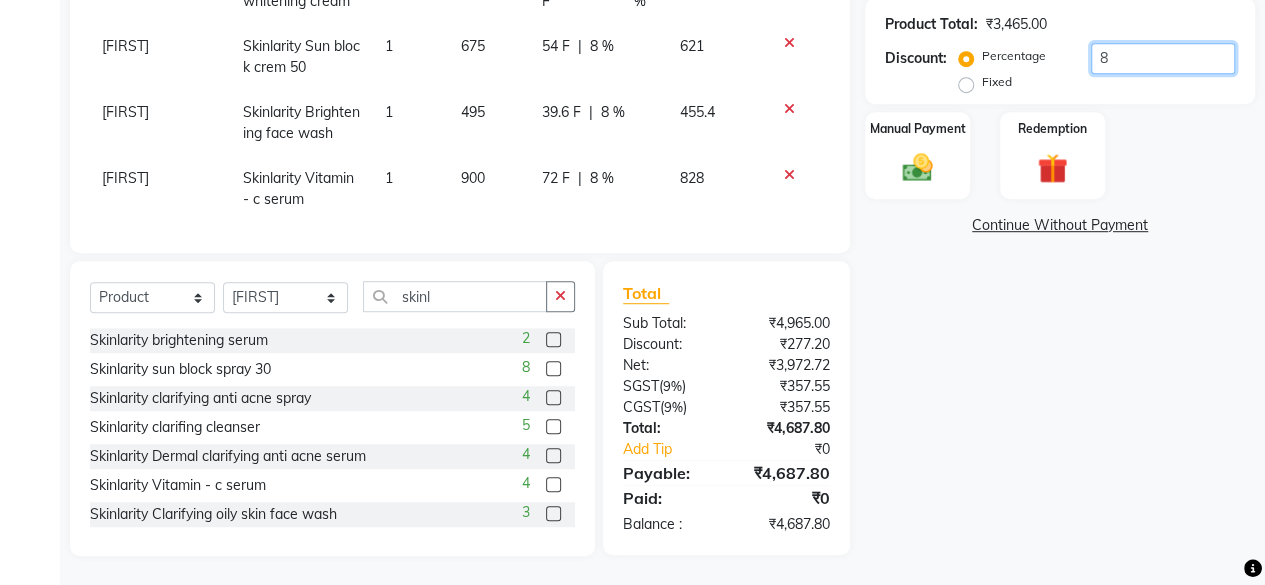 click on "8" 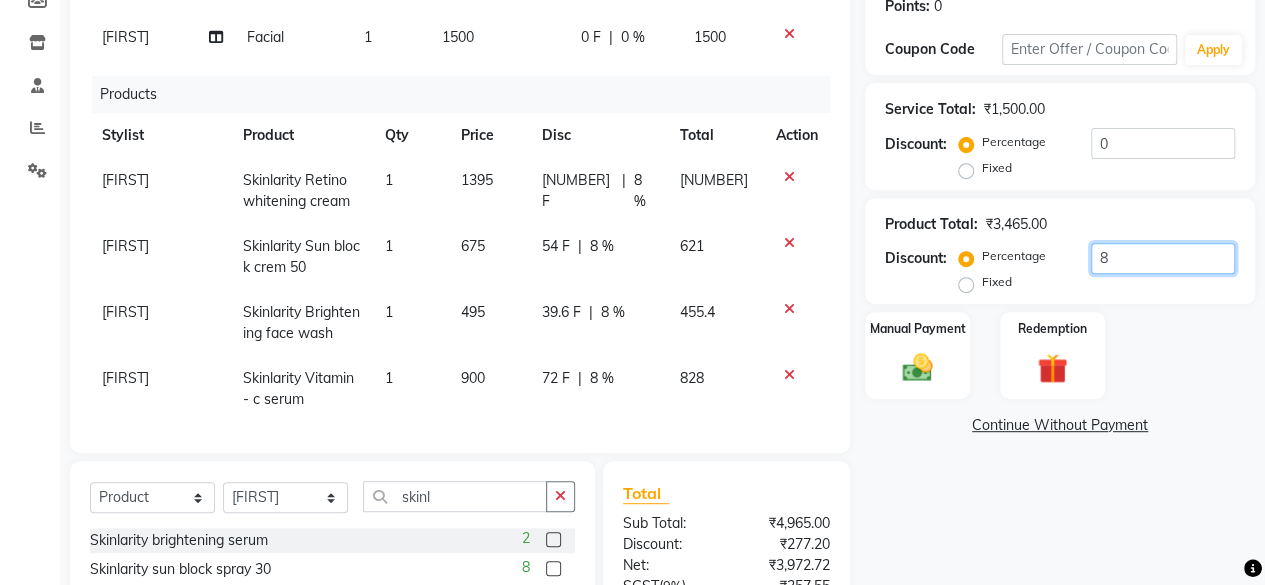 click on "8" 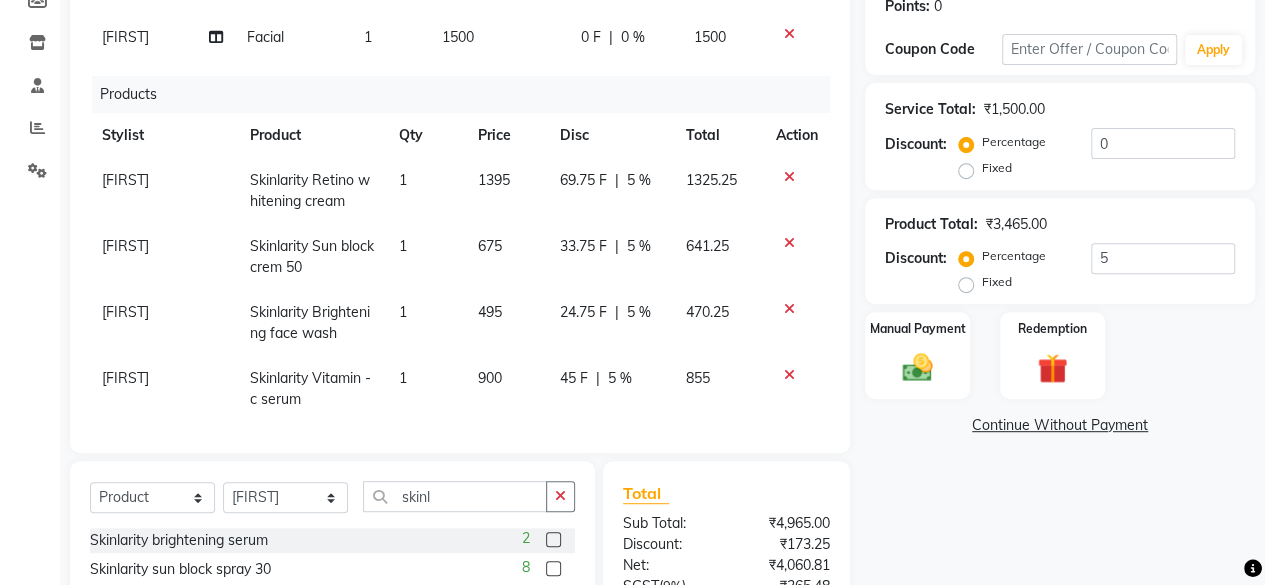 click on "Manual Payment Redemption" 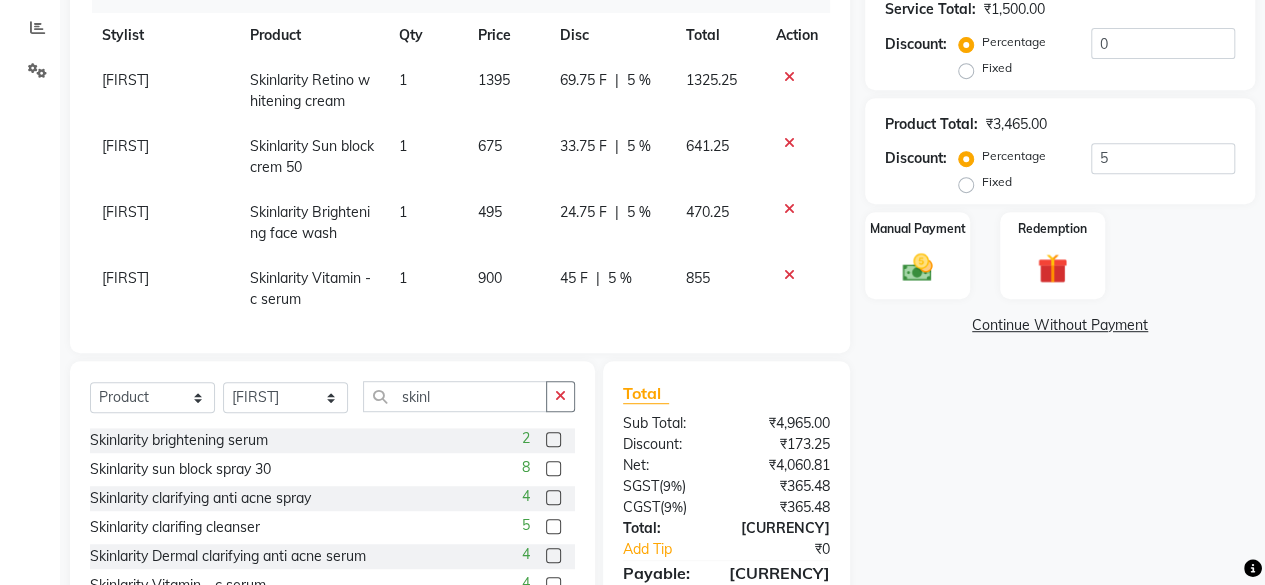 scroll, scrollTop: 315, scrollLeft: 0, axis: vertical 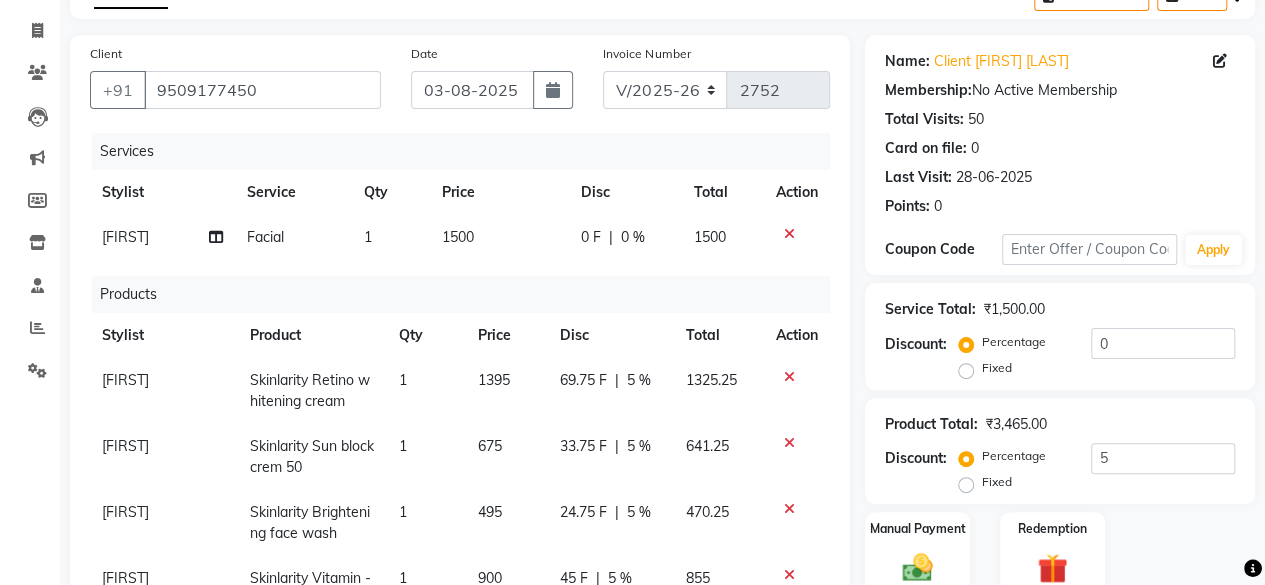 click on "1500" 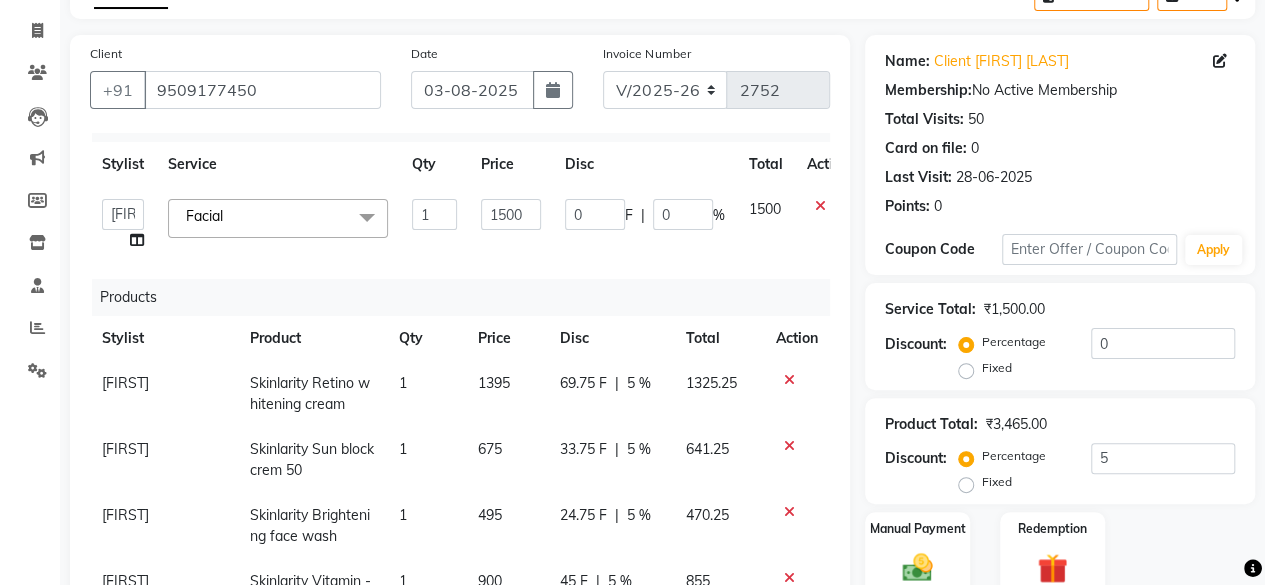 scroll, scrollTop: 51, scrollLeft: 0, axis: vertical 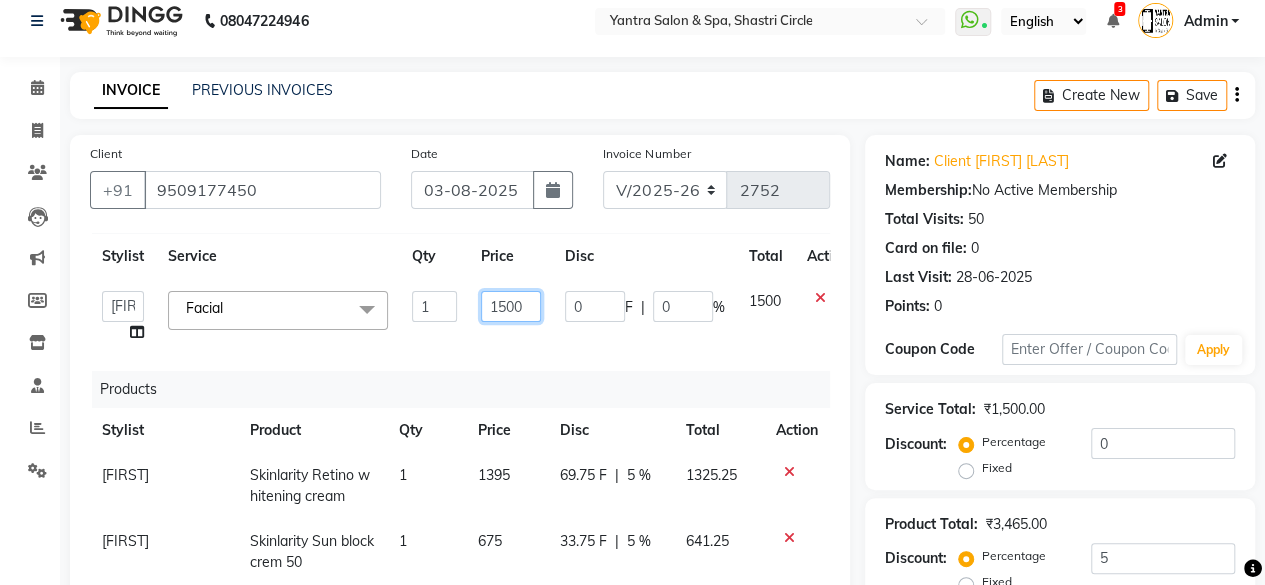 click on "1500" 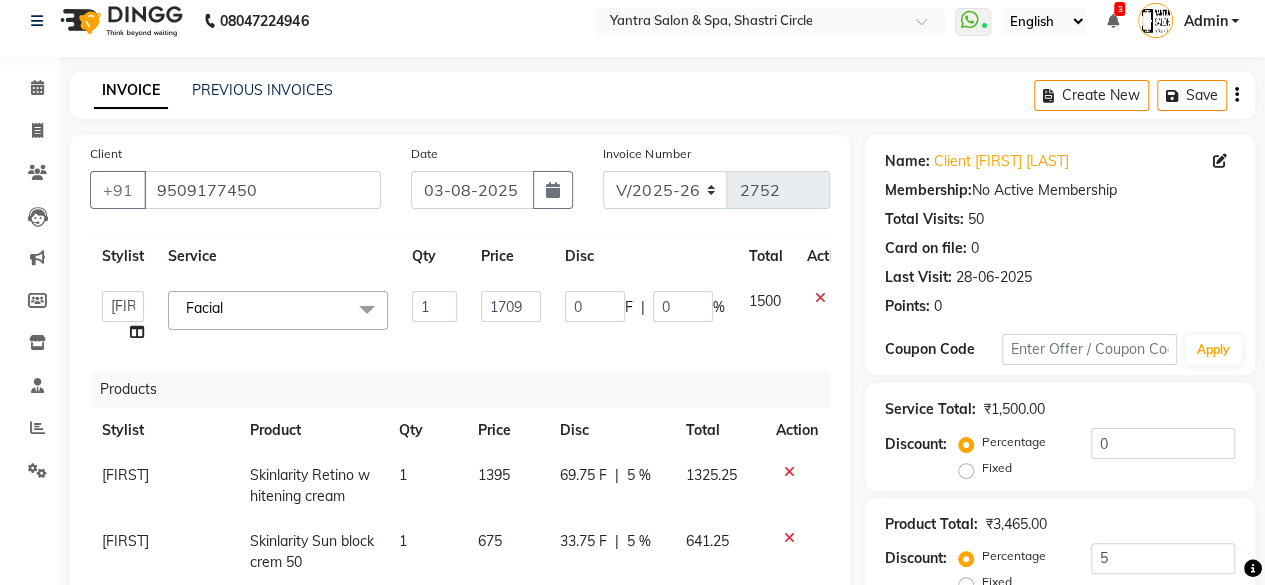 click on "1709" 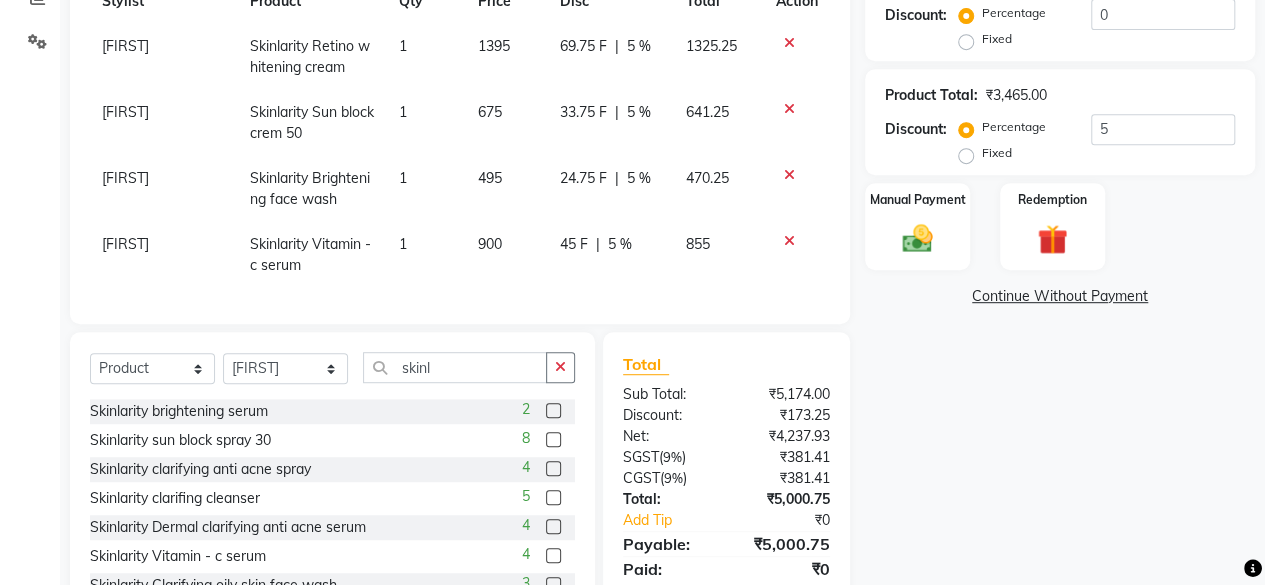 scroll, scrollTop: 515, scrollLeft: 0, axis: vertical 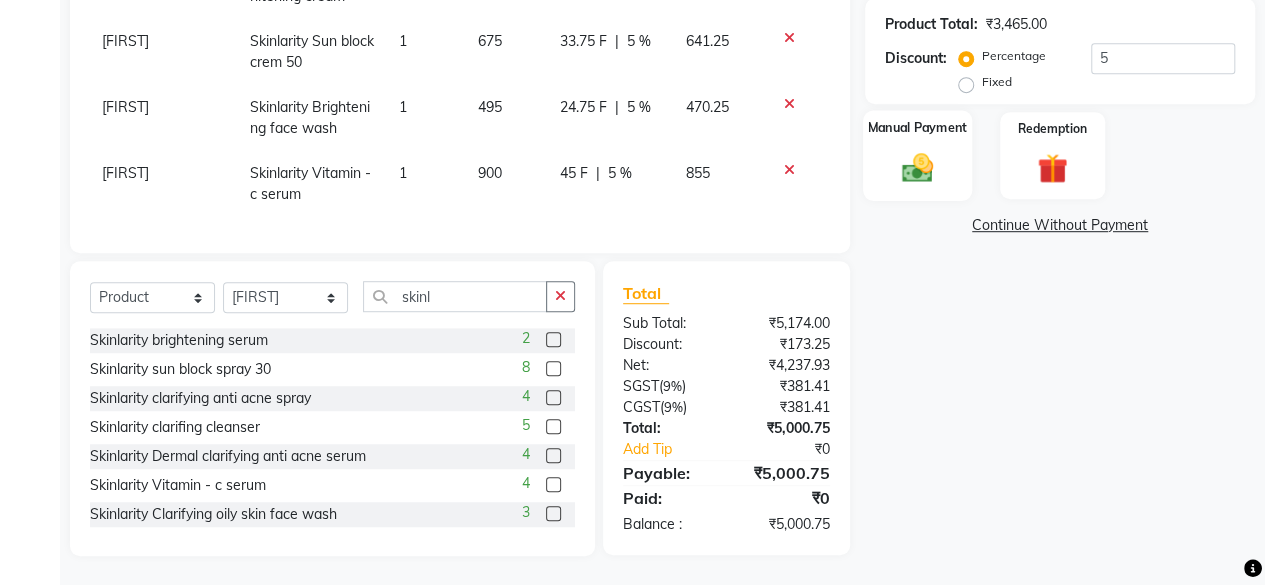 click on "Manual Payment" 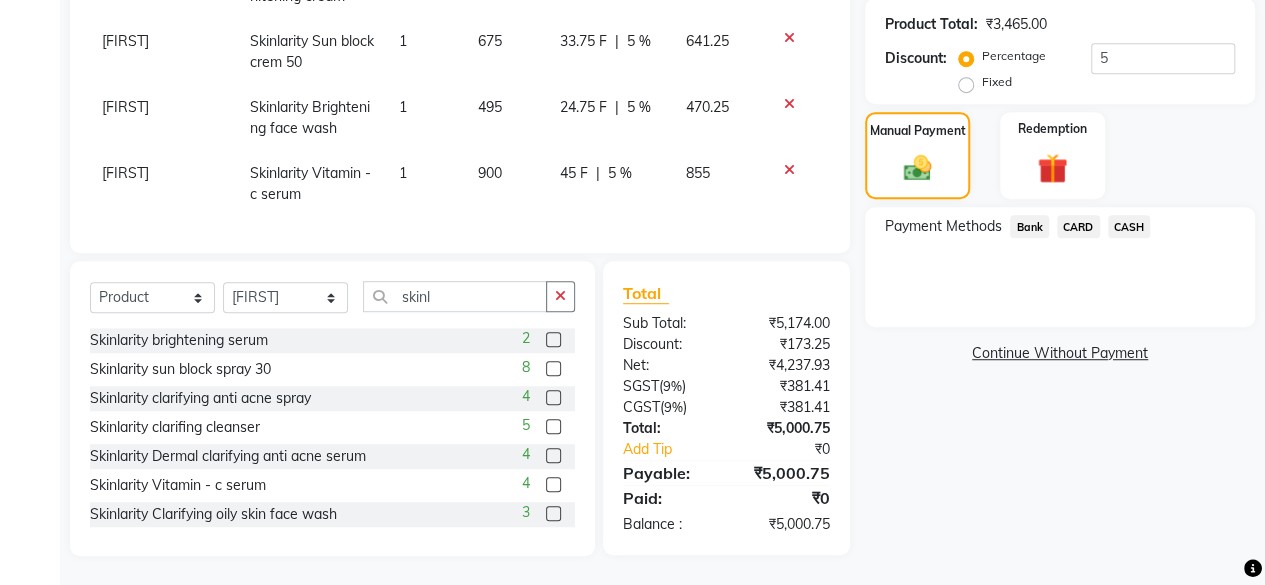 click on "Bank" 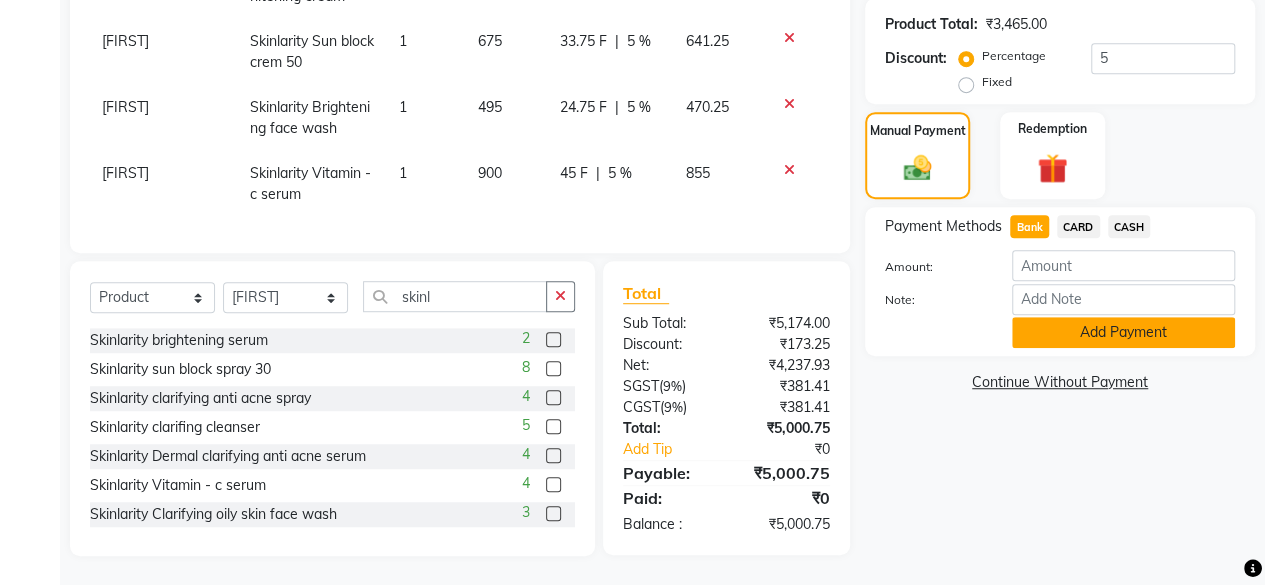 click on "Add Payment" 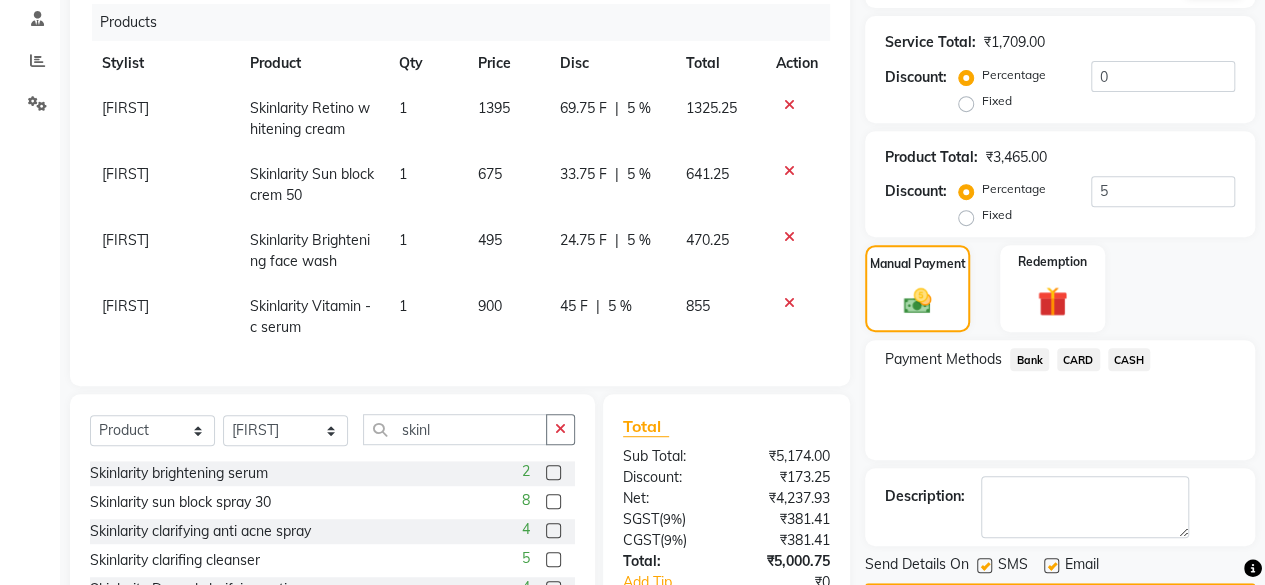scroll, scrollTop: 355, scrollLeft: 0, axis: vertical 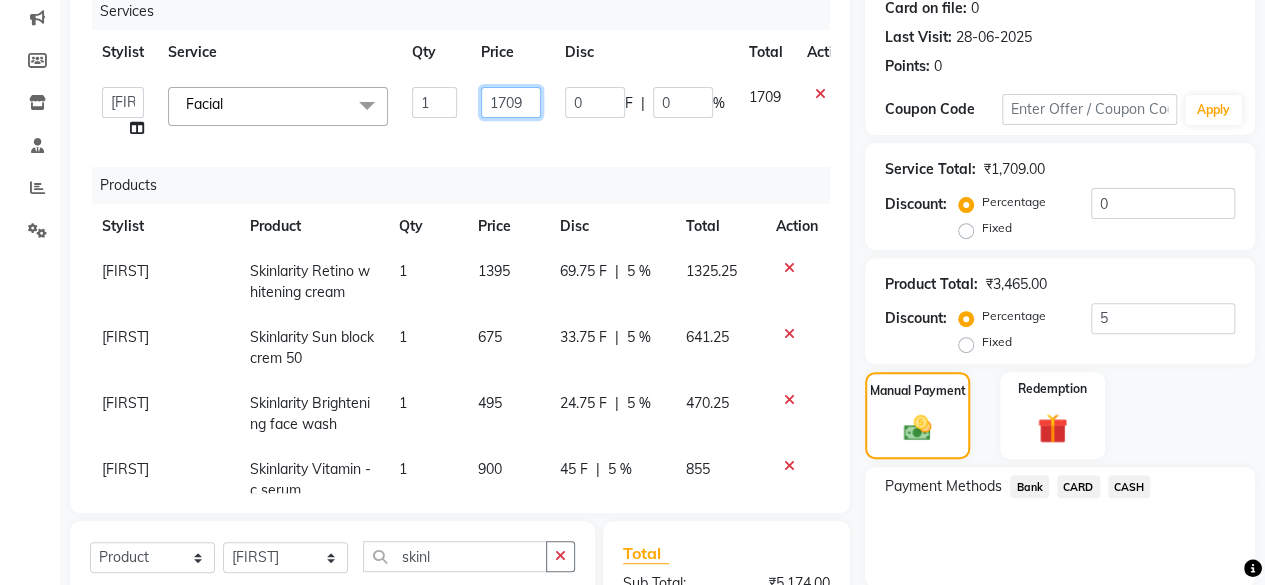 click on "1709" 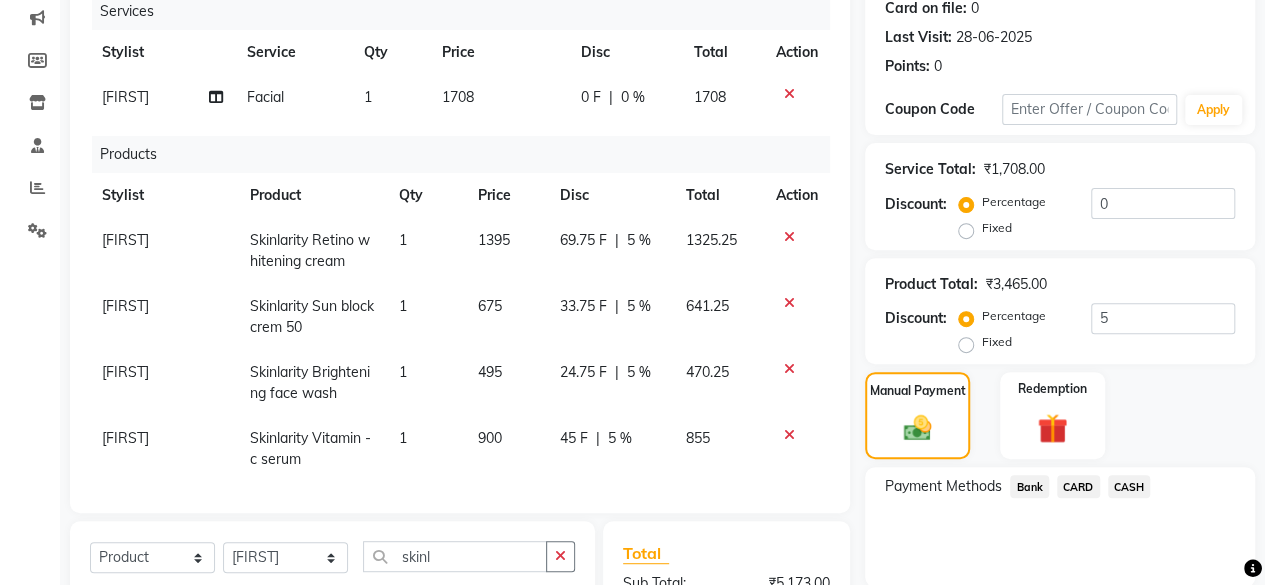 click on "Services Stylist Service Qty Price Disc Total Action [FIRST] Facial 1 1708 0 F | 0 % 1708 Products Stylist Product Qty Price Disc Total Action [FIRST] Skinlarity Retino whitening cream 1 1395 69.75 F | 5 % 1325.25 [FIRST] Skinlarity Sun block crem 50 1 675 33.75 F | 5 % 641.25 [FIRST] Skinlarity Brightening face wash 1 495 24.75 F | 5 % 470.25 [FIRST] Skinlarity Vitamin - c serum 1 900 45 F | 5 % 855" 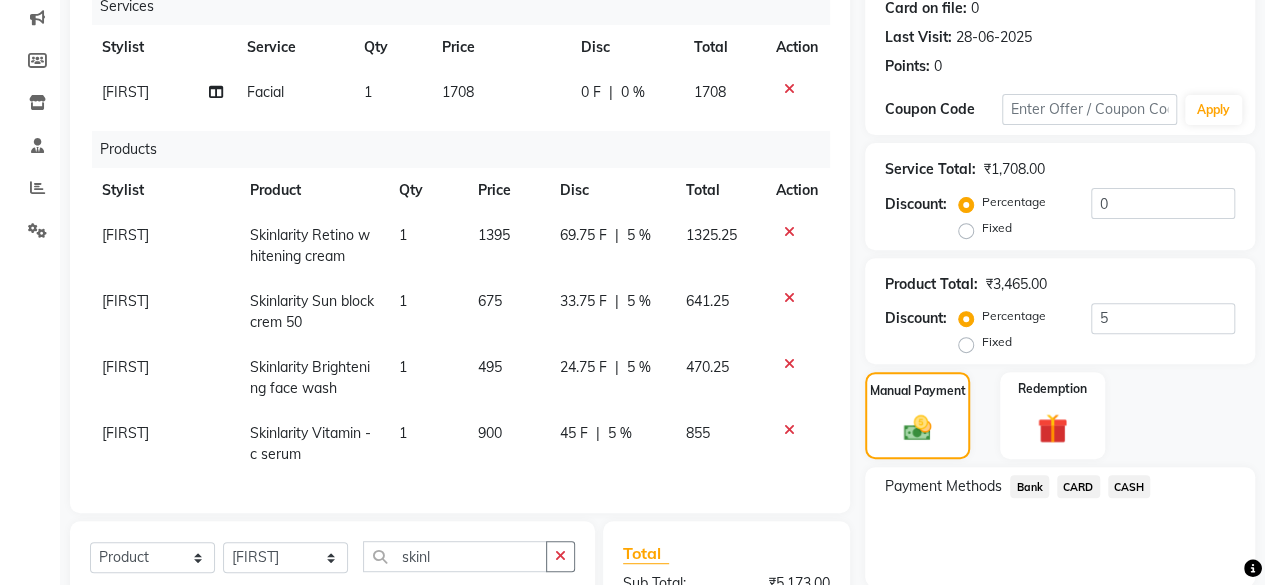 scroll, scrollTop: 20, scrollLeft: 0, axis: vertical 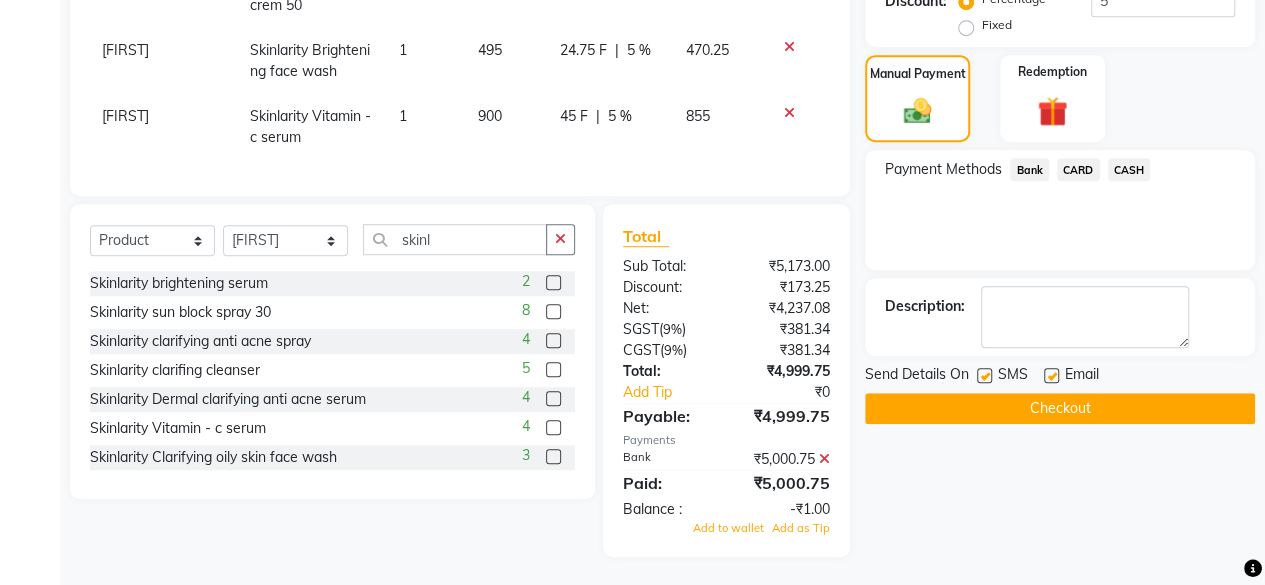 click 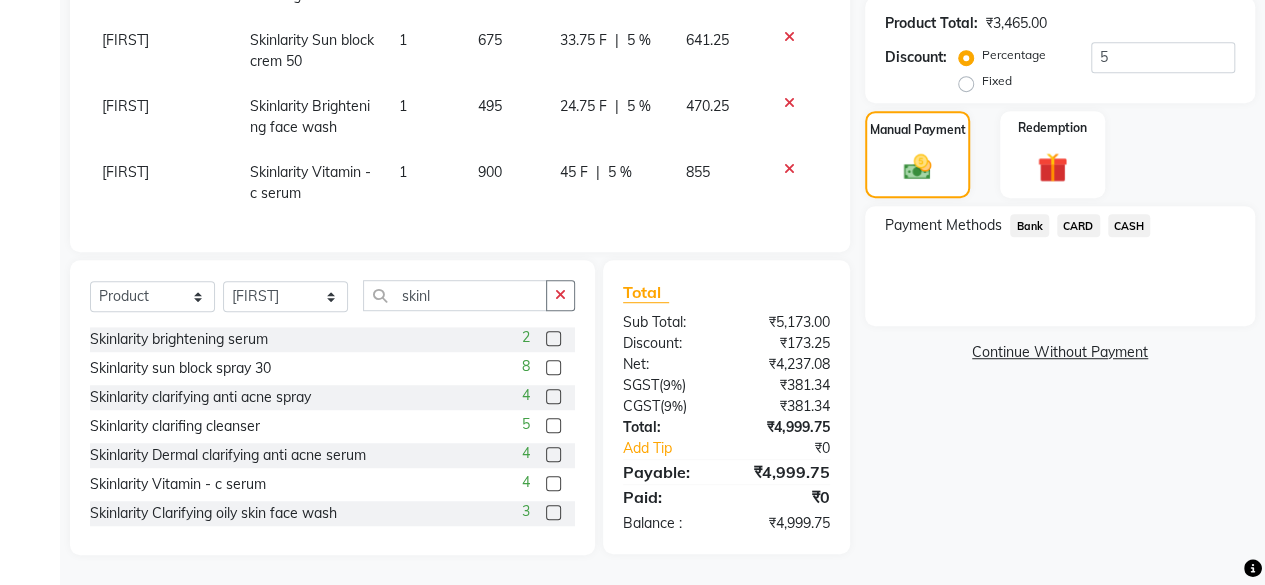 scroll, scrollTop: 515, scrollLeft: 0, axis: vertical 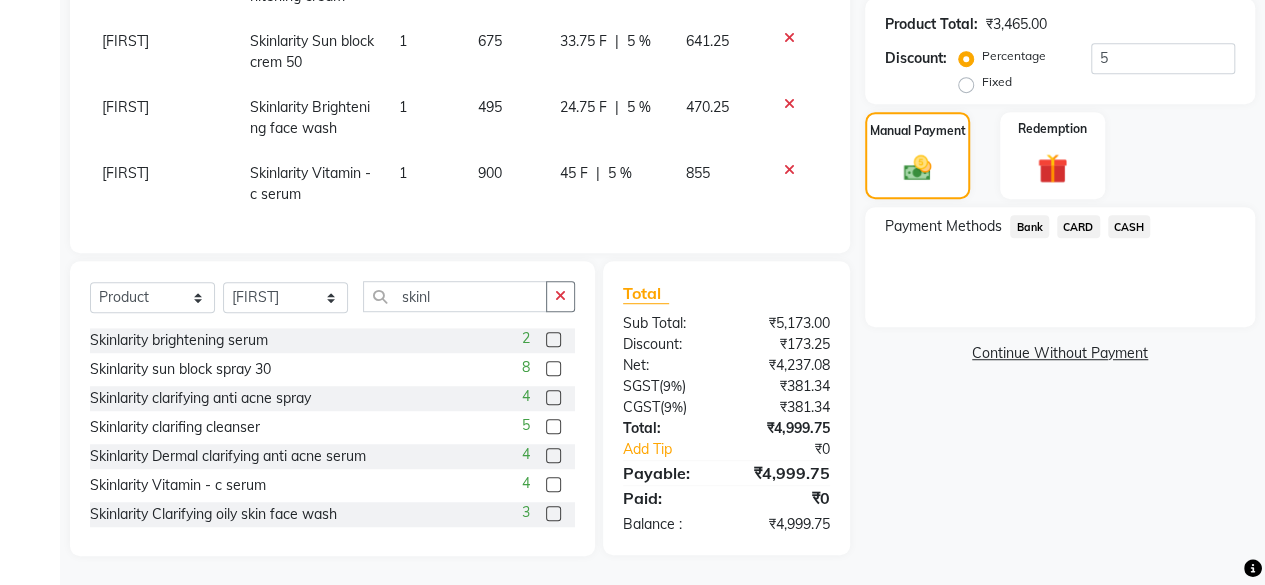 click on "Bank" 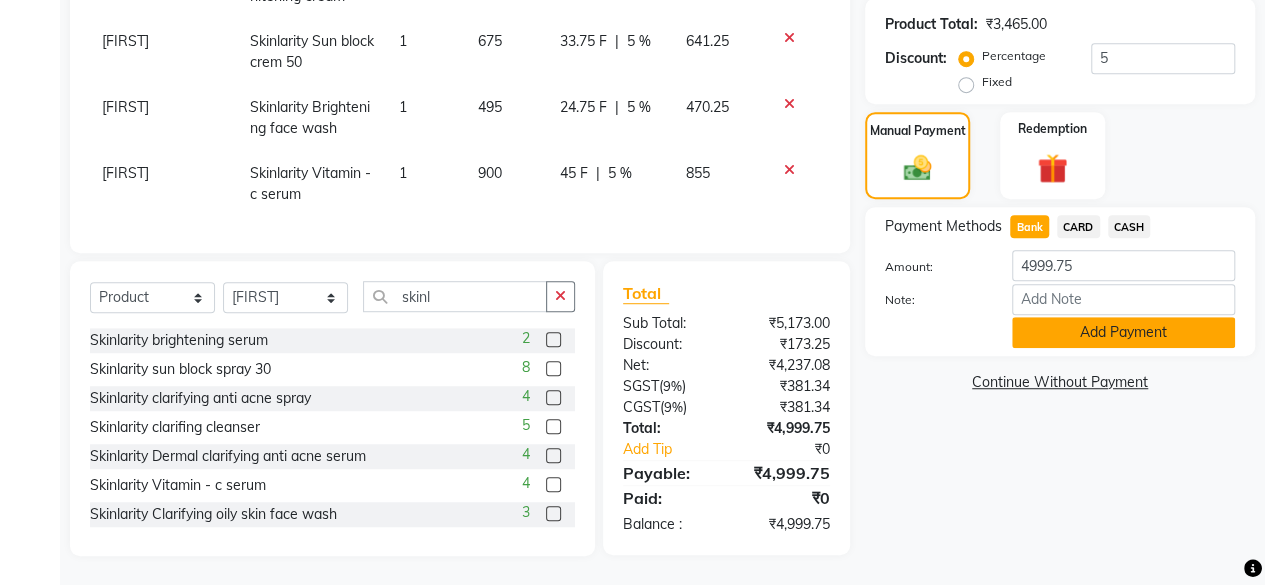 click on "Add Payment" 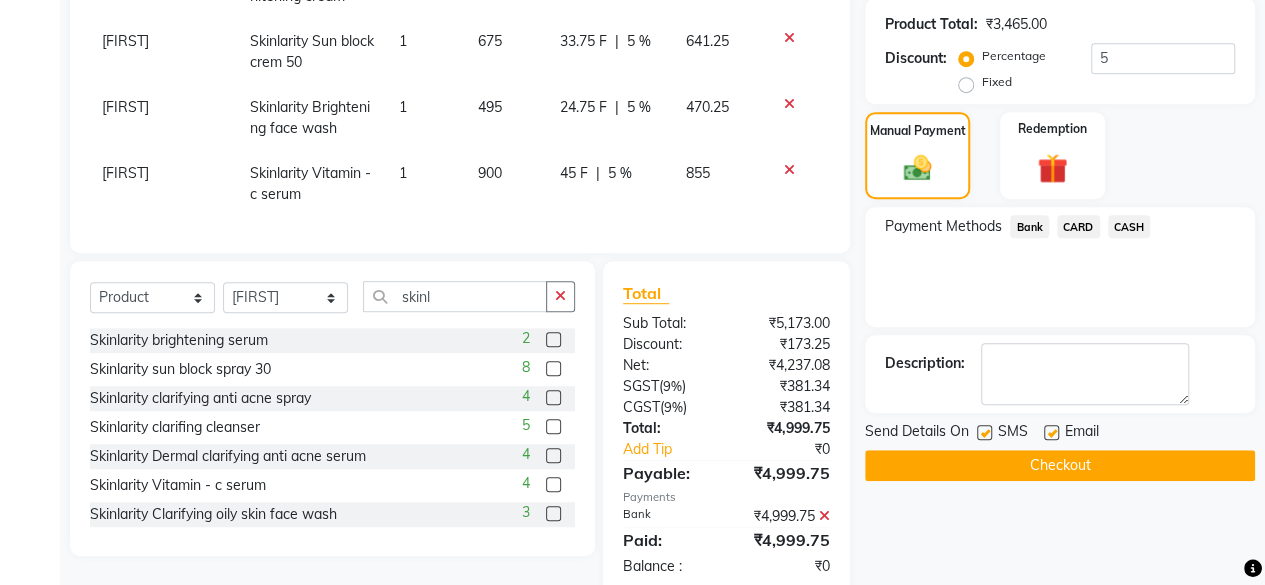 click on "Checkout" 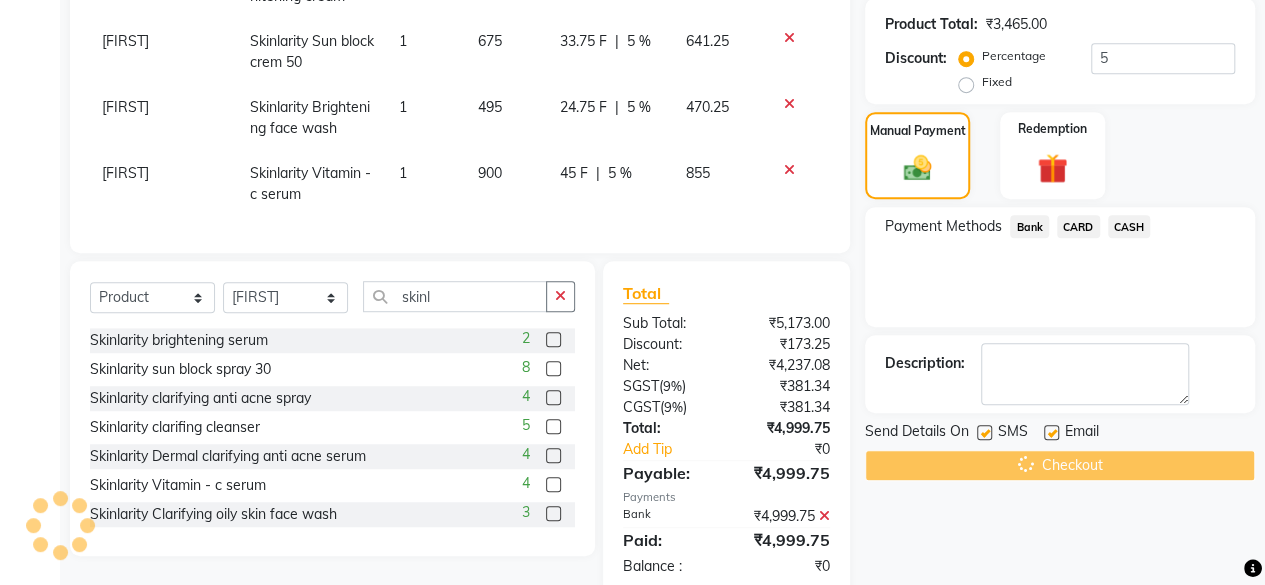 scroll, scrollTop: 555, scrollLeft: 0, axis: vertical 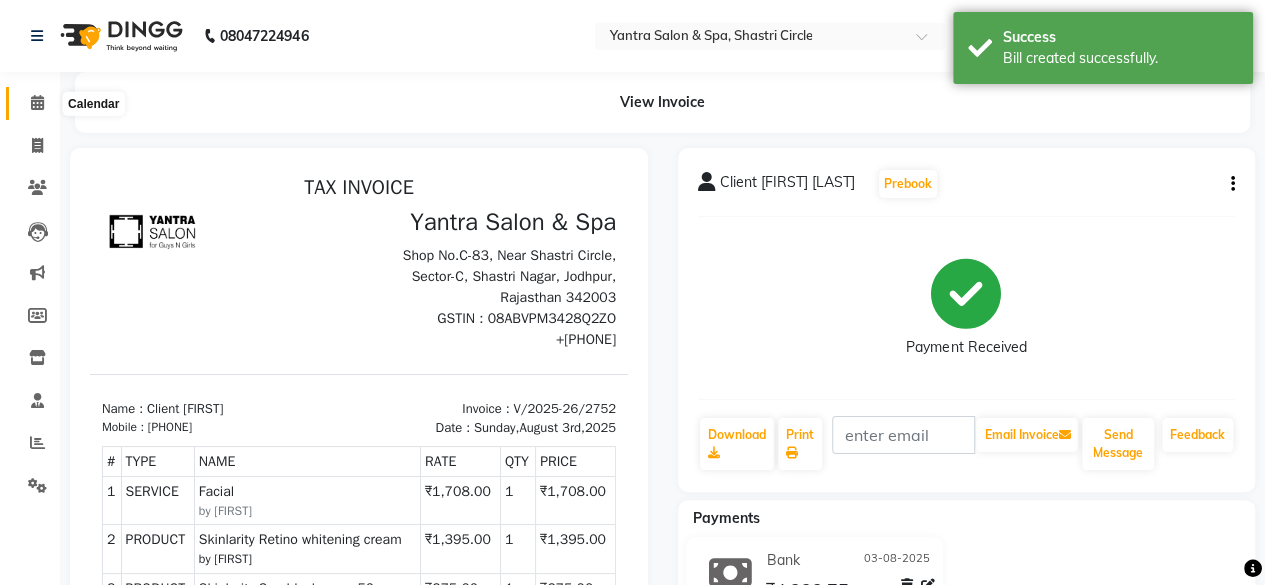 click 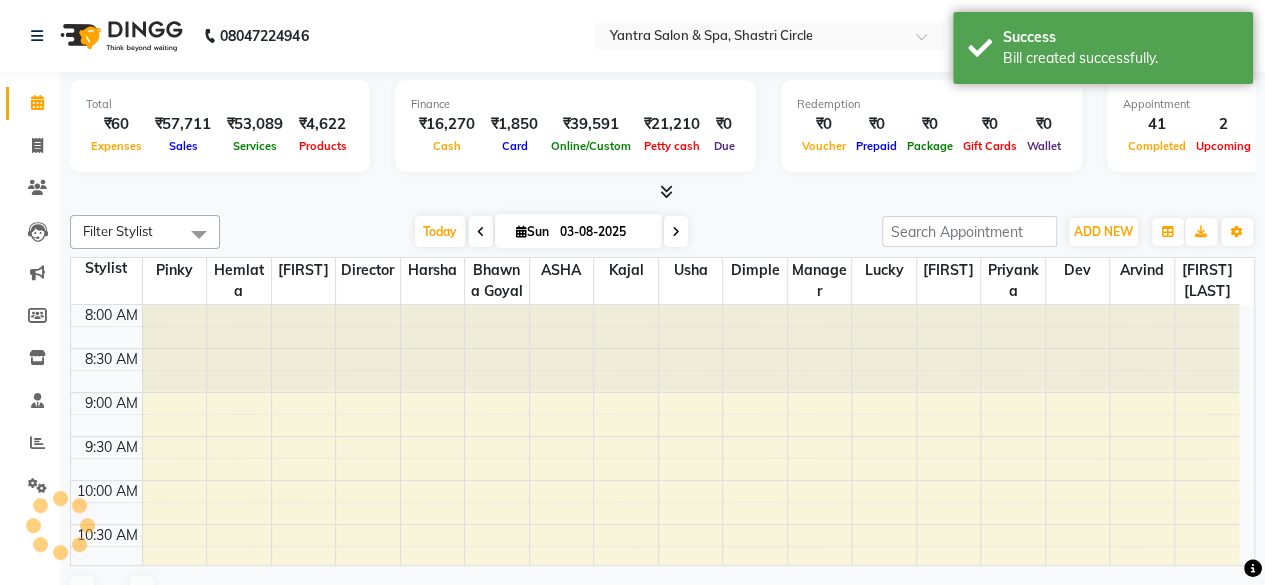 scroll, scrollTop: 0, scrollLeft: 0, axis: both 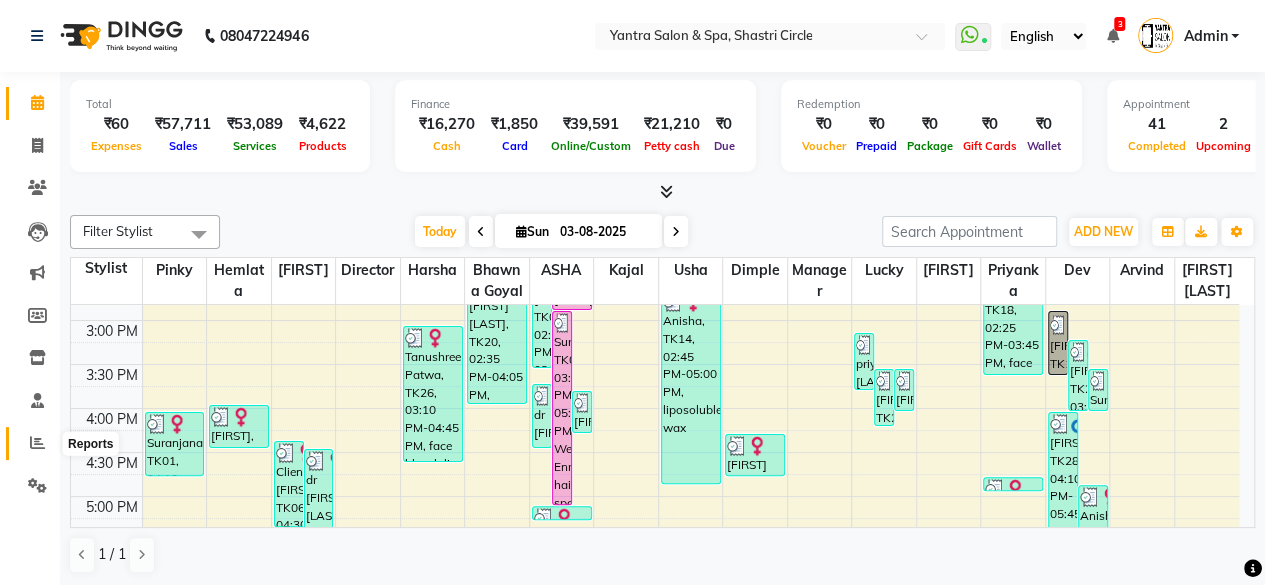 click 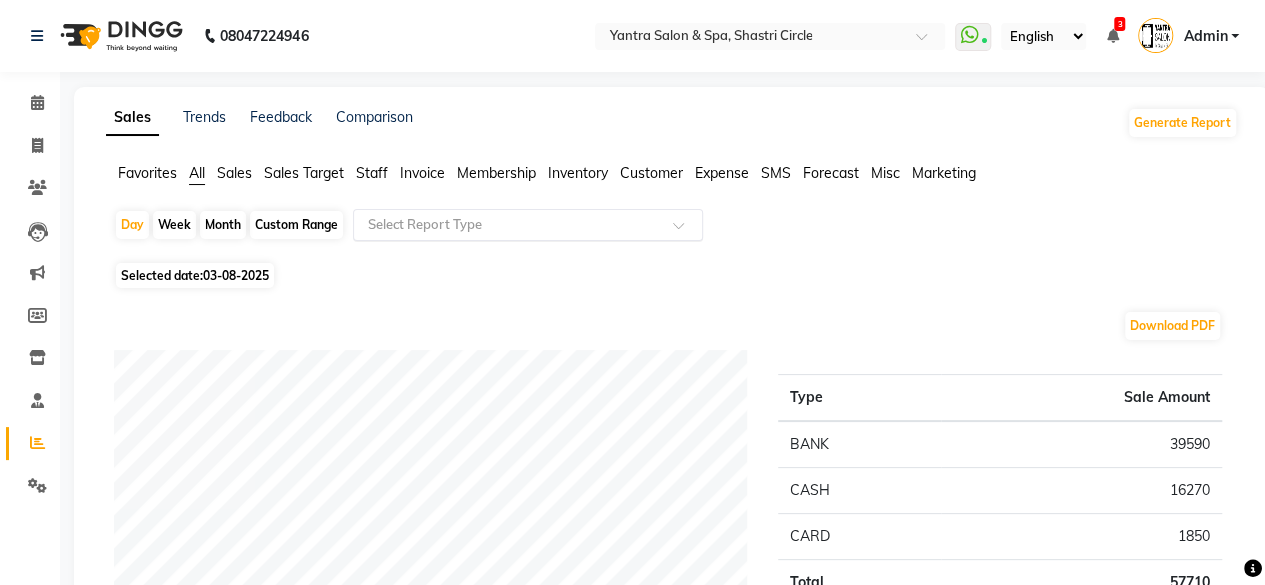 click 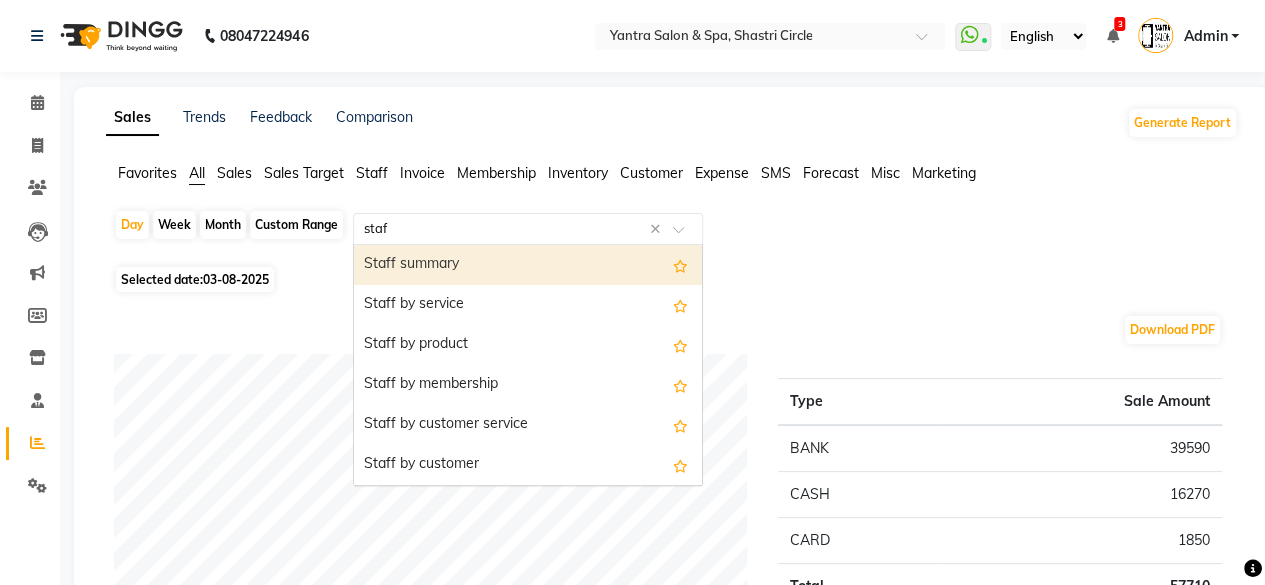 click on "Staff summary" at bounding box center (528, 265) 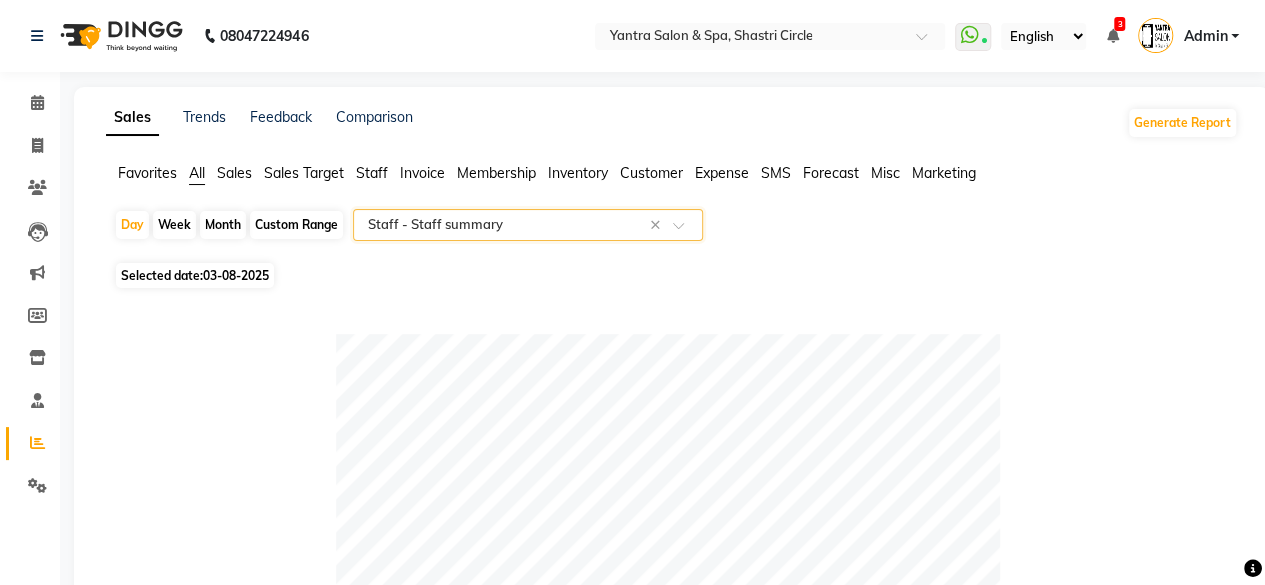 scroll, scrollTop: 900, scrollLeft: 0, axis: vertical 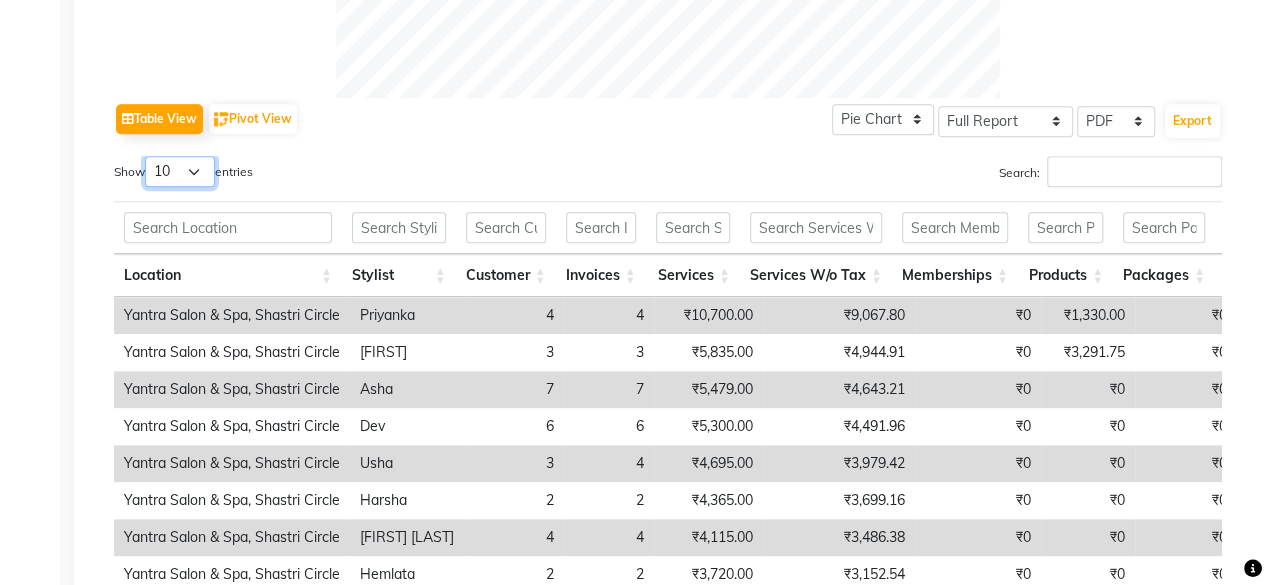 click on "10 25 50 100" at bounding box center [180, 171] 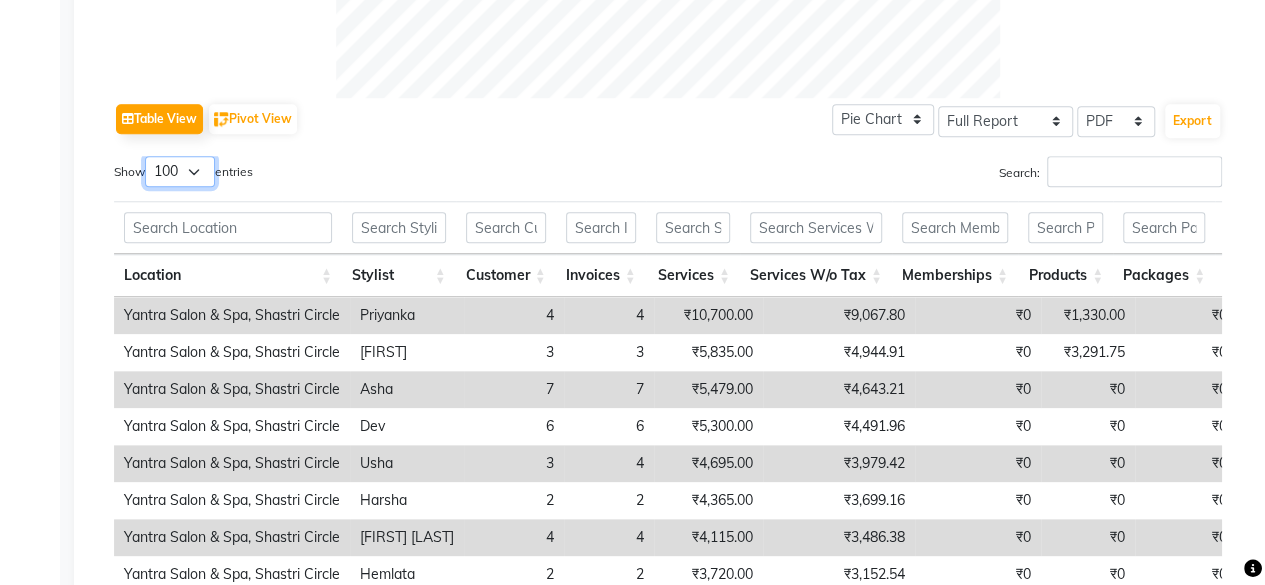 click on "10 25 50 100" at bounding box center (180, 171) 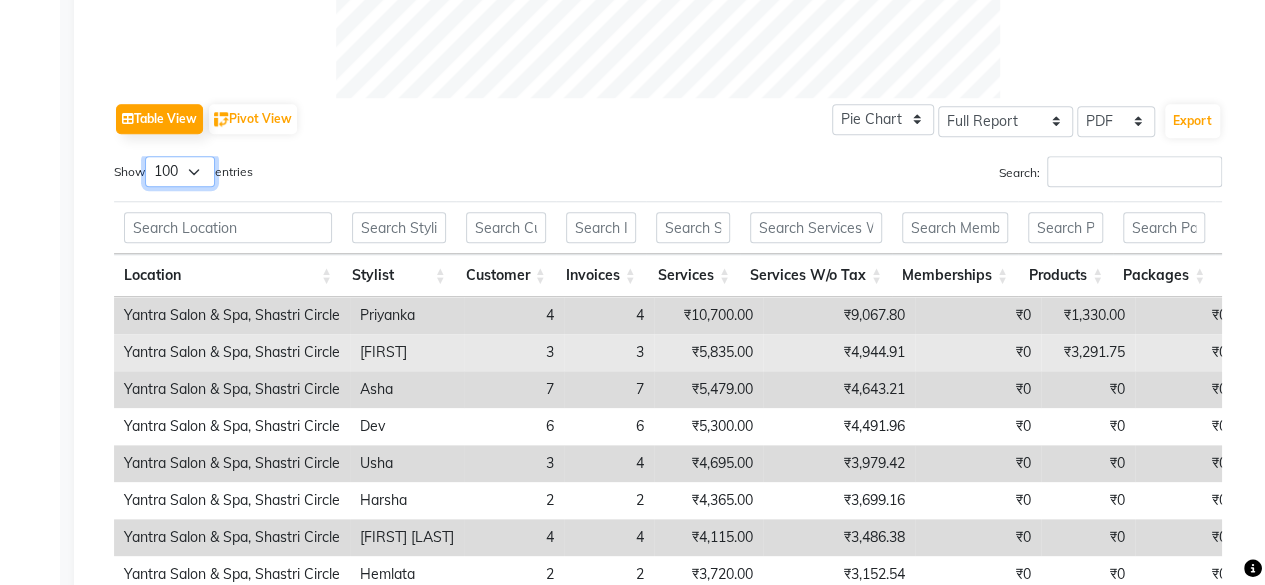 scroll, scrollTop: 22, scrollLeft: 0, axis: vertical 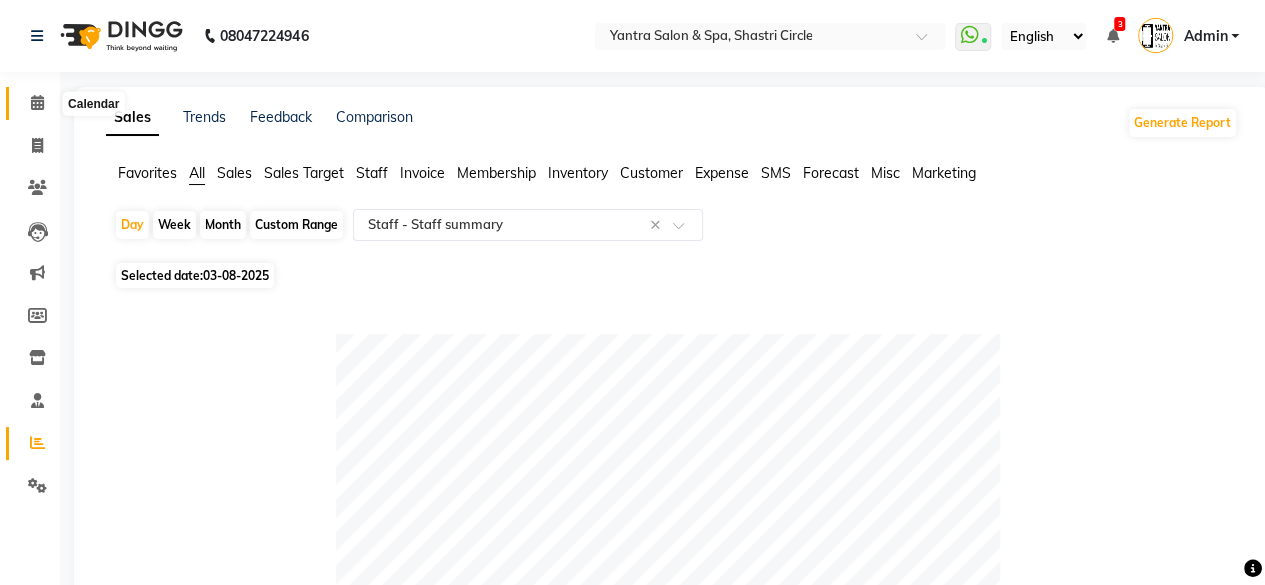 click 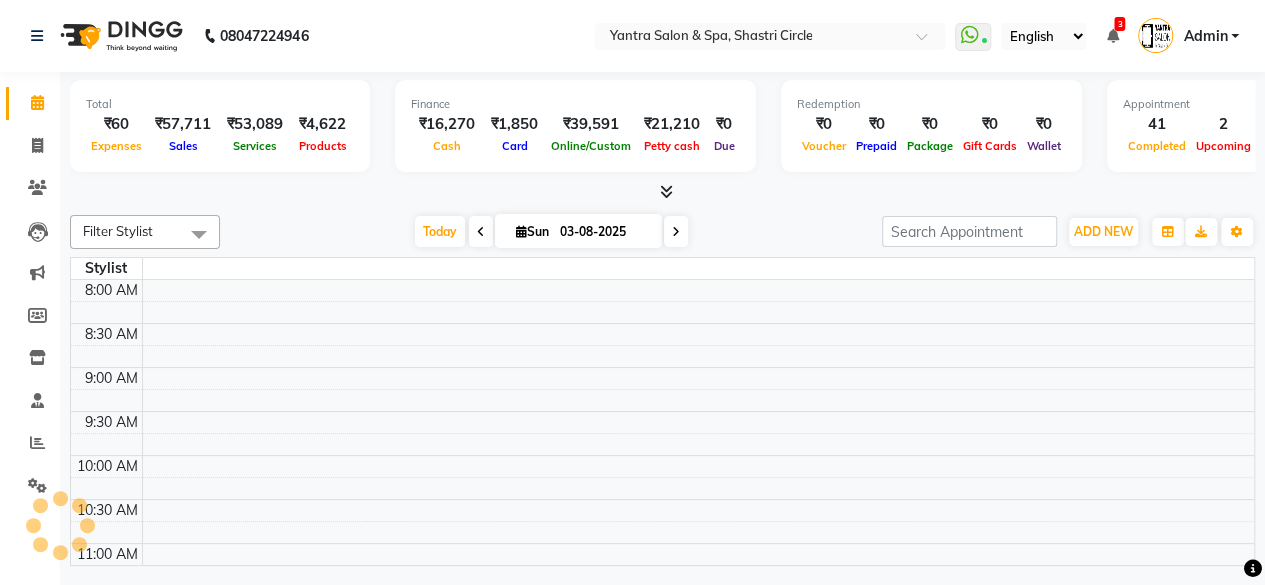 scroll, scrollTop: 0, scrollLeft: 0, axis: both 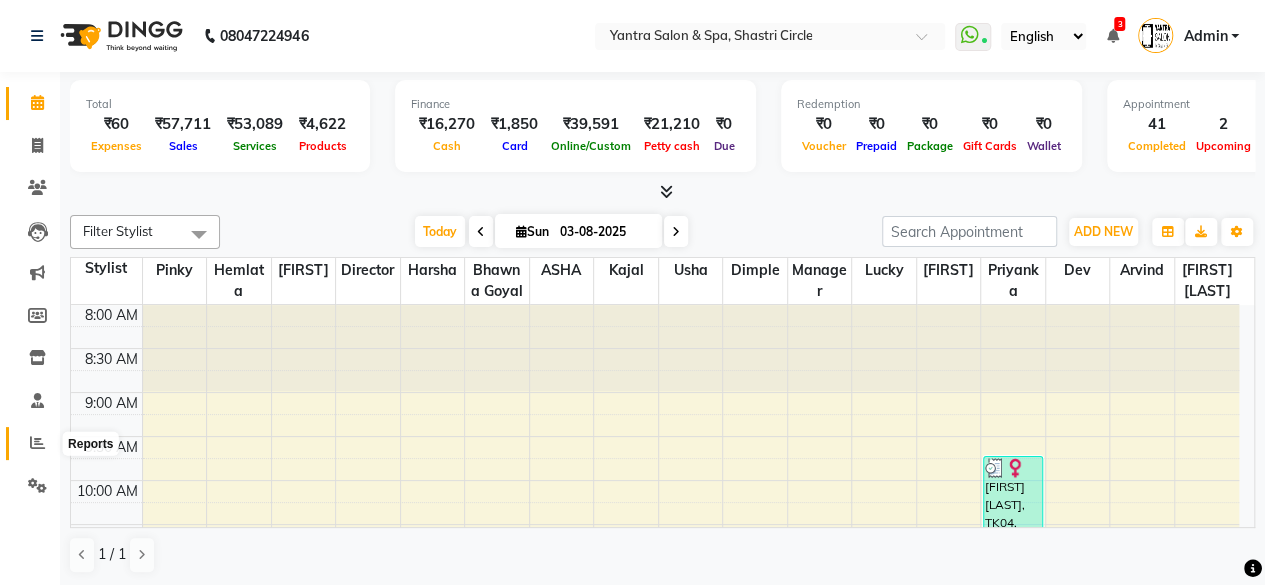 click 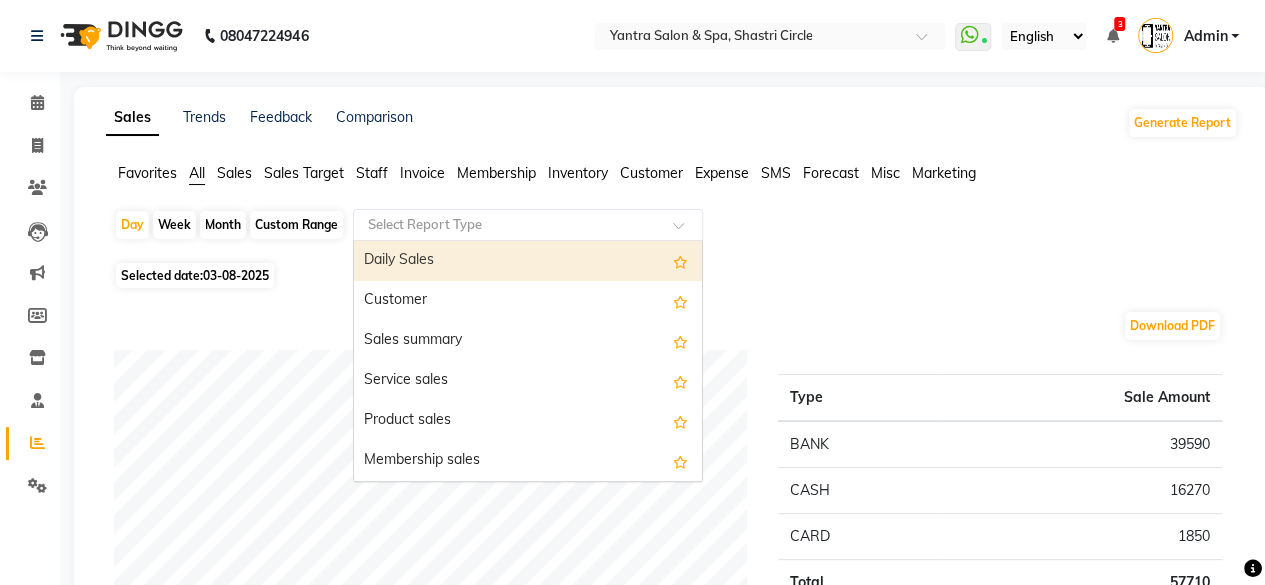 click 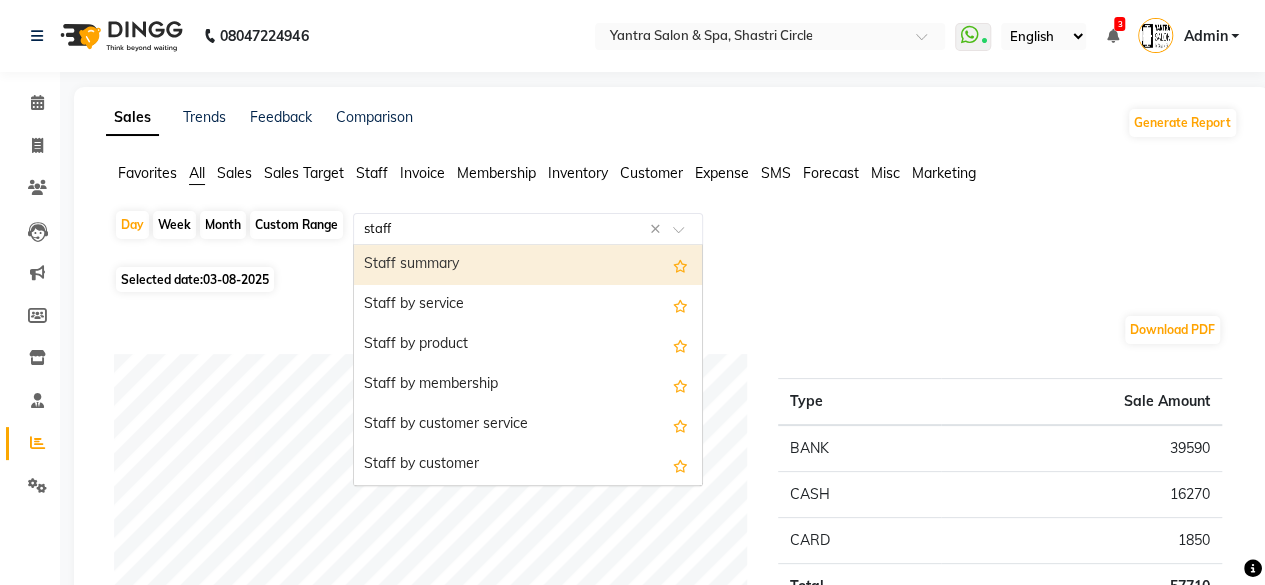click on "Staff summary" at bounding box center [528, 265] 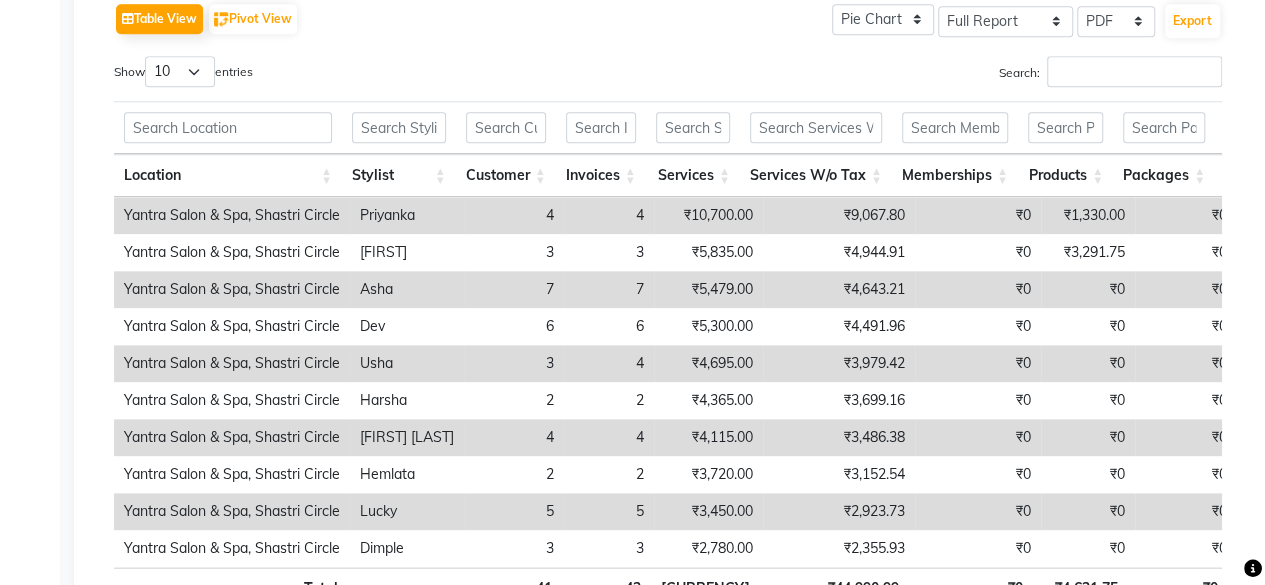 scroll, scrollTop: 0, scrollLeft: 0, axis: both 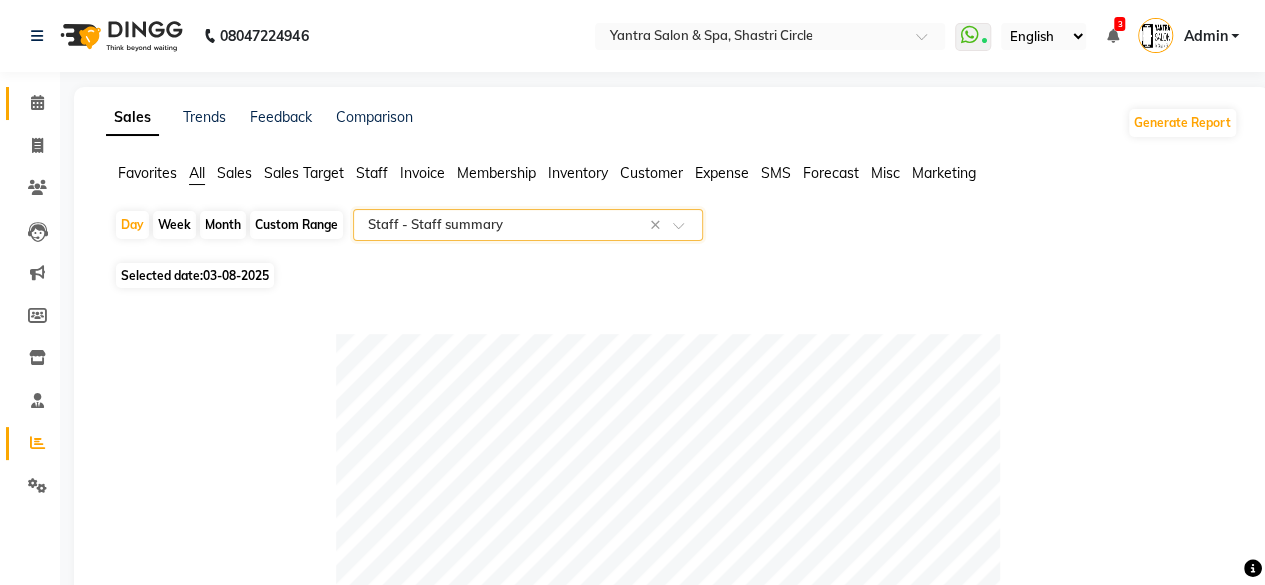 click on "Calendar" 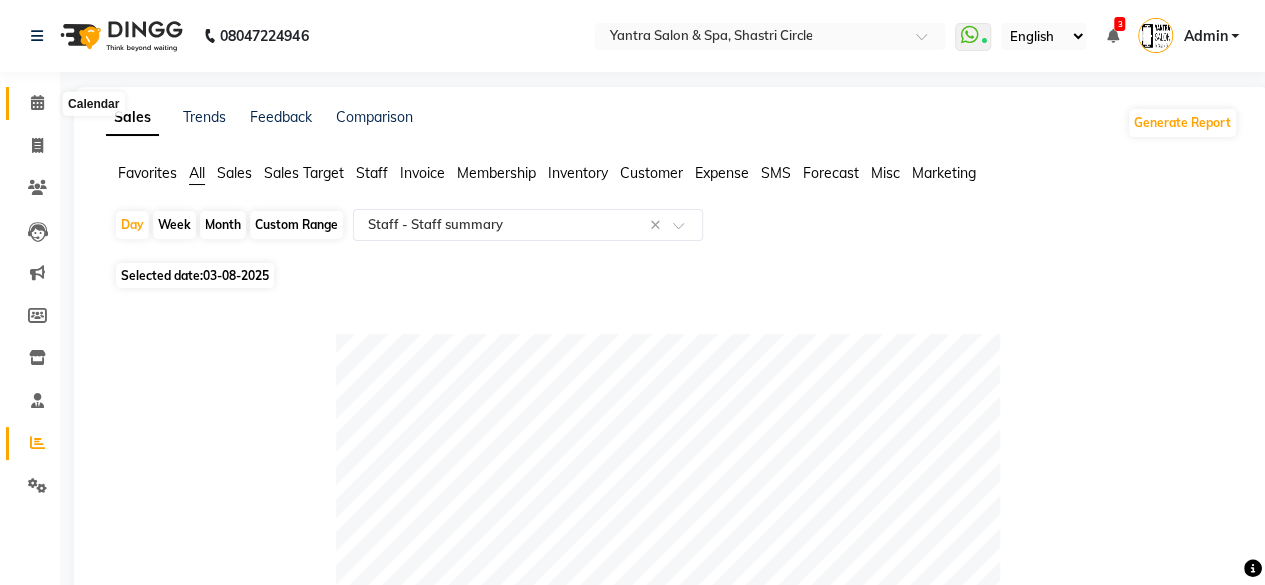 click 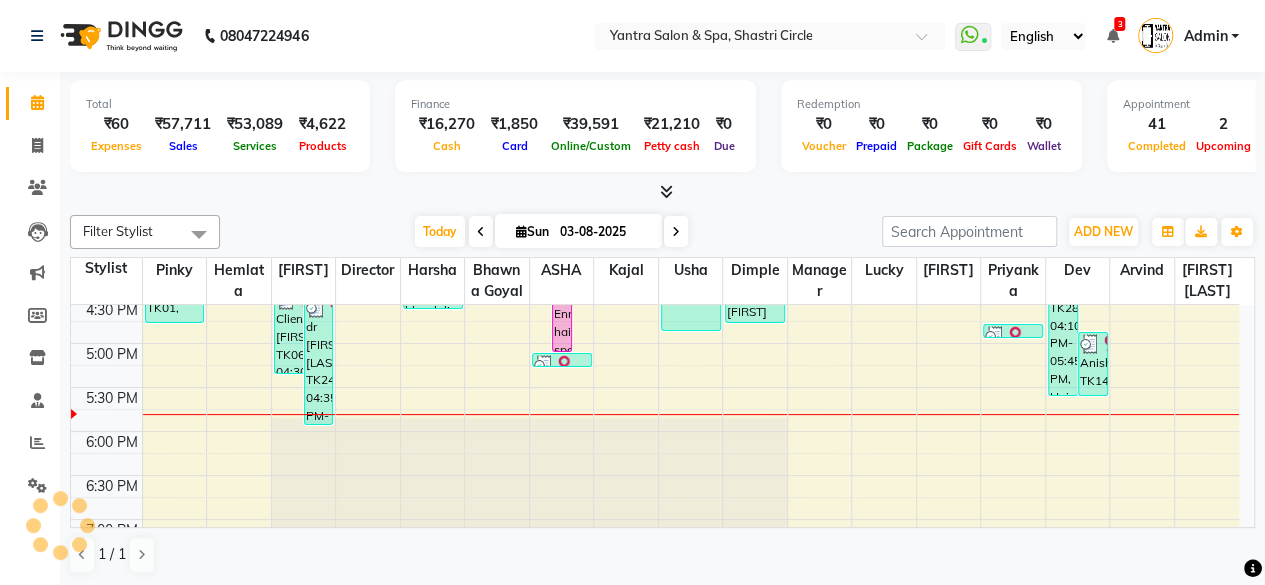 scroll, scrollTop: 0, scrollLeft: 0, axis: both 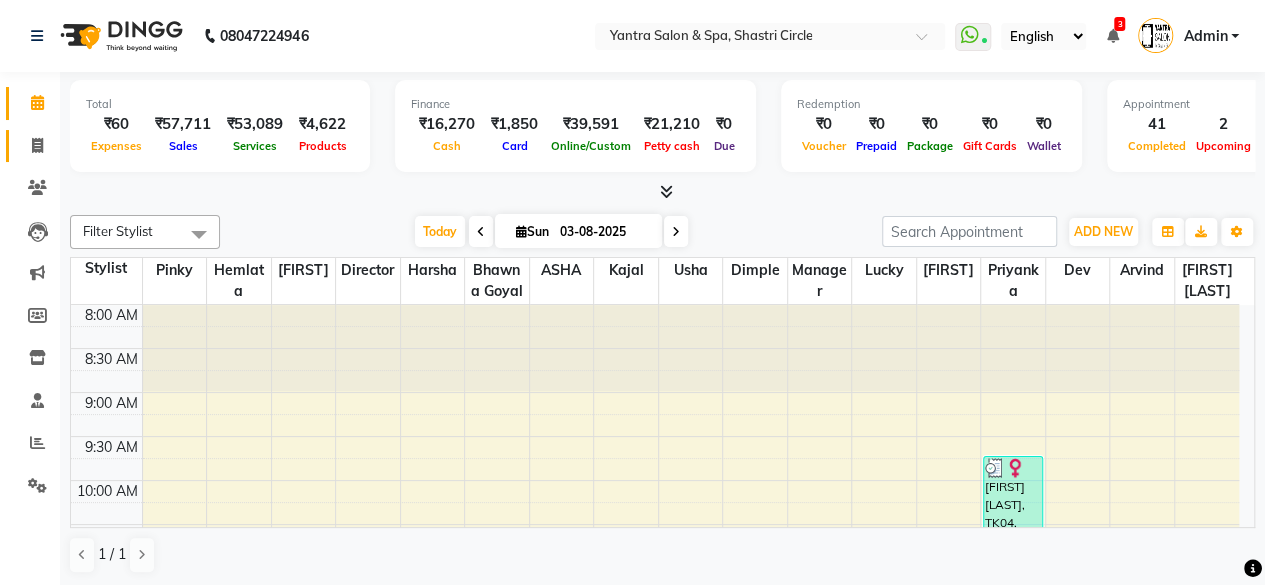 click on "Invoice" 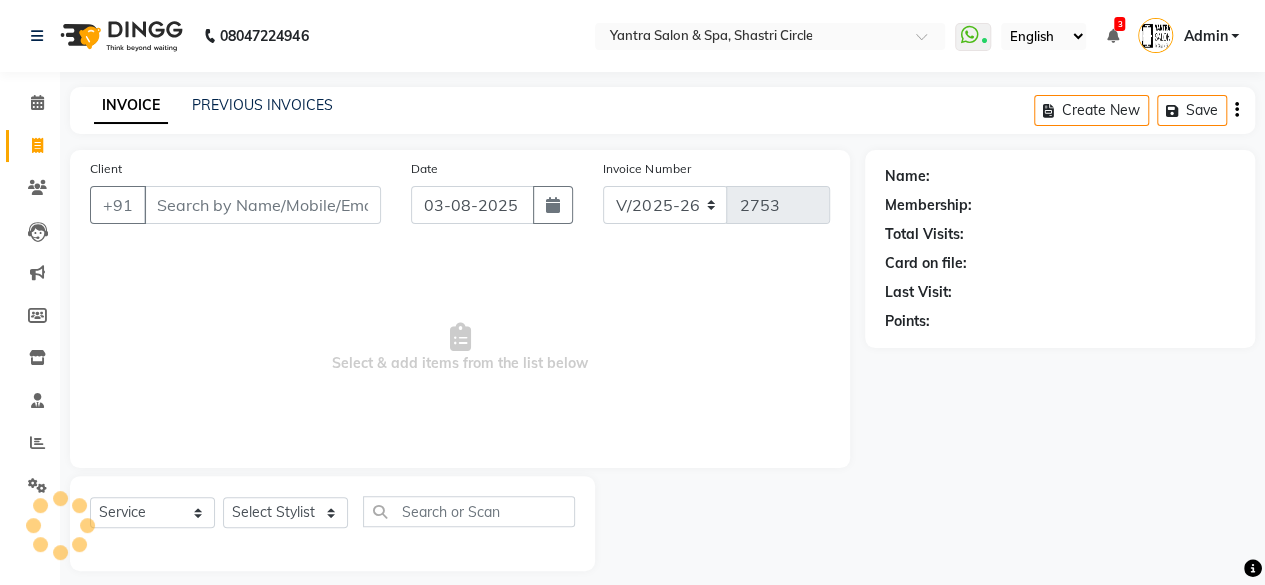 click on "Client" at bounding box center (262, 205) 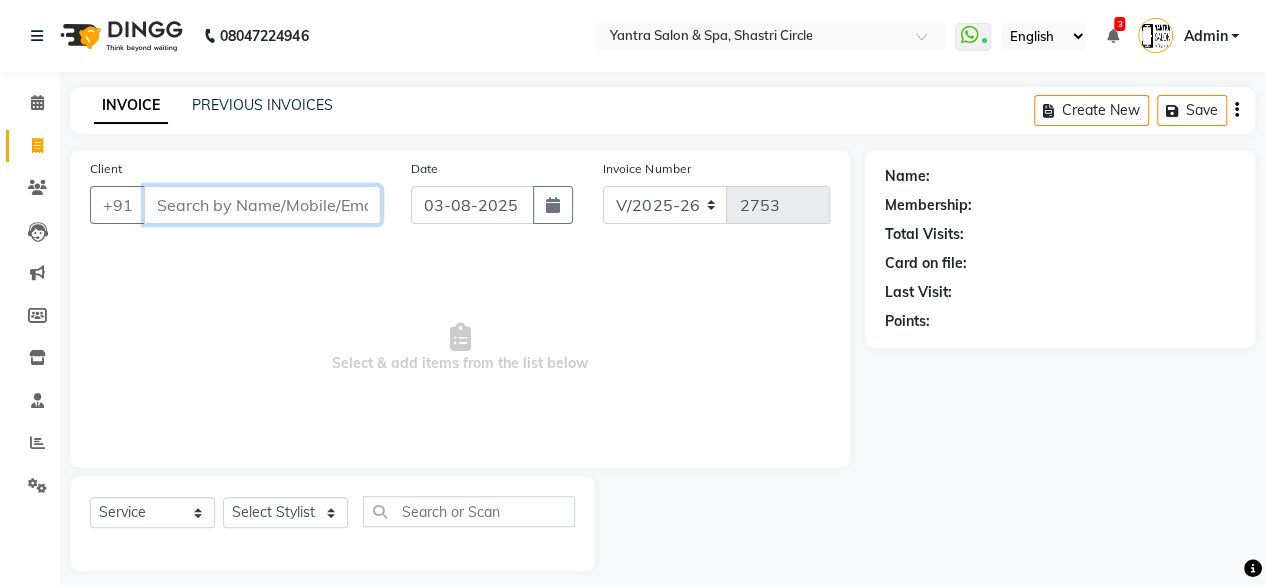 click on "Client" at bounding box center [262, 205] 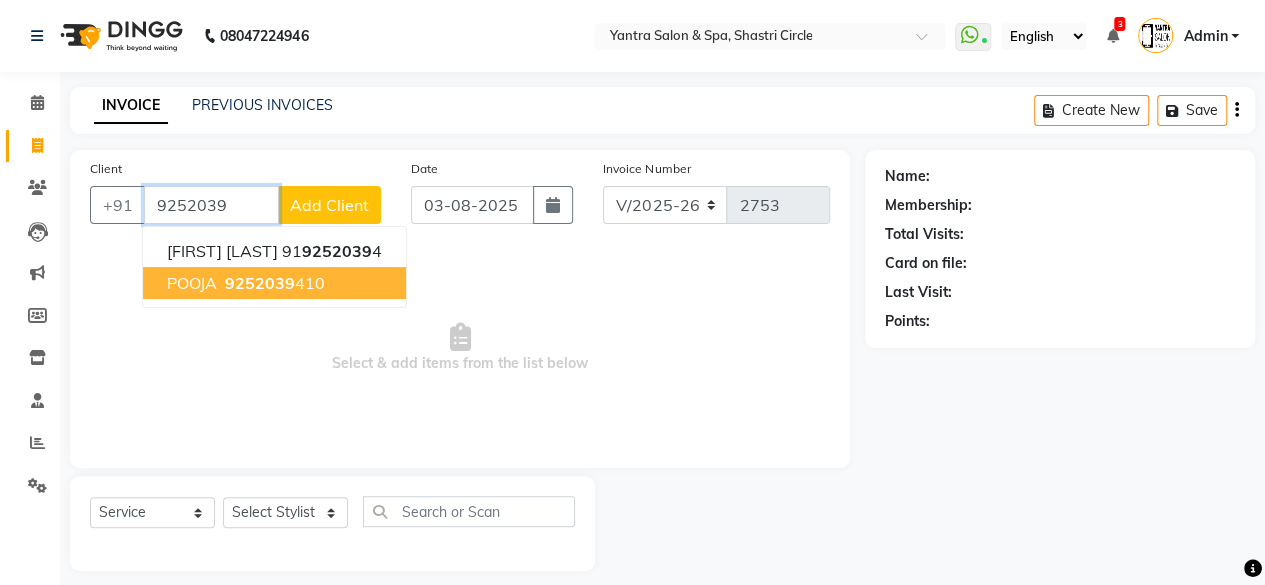 click on "9252039" at bounding box center (260, 283) 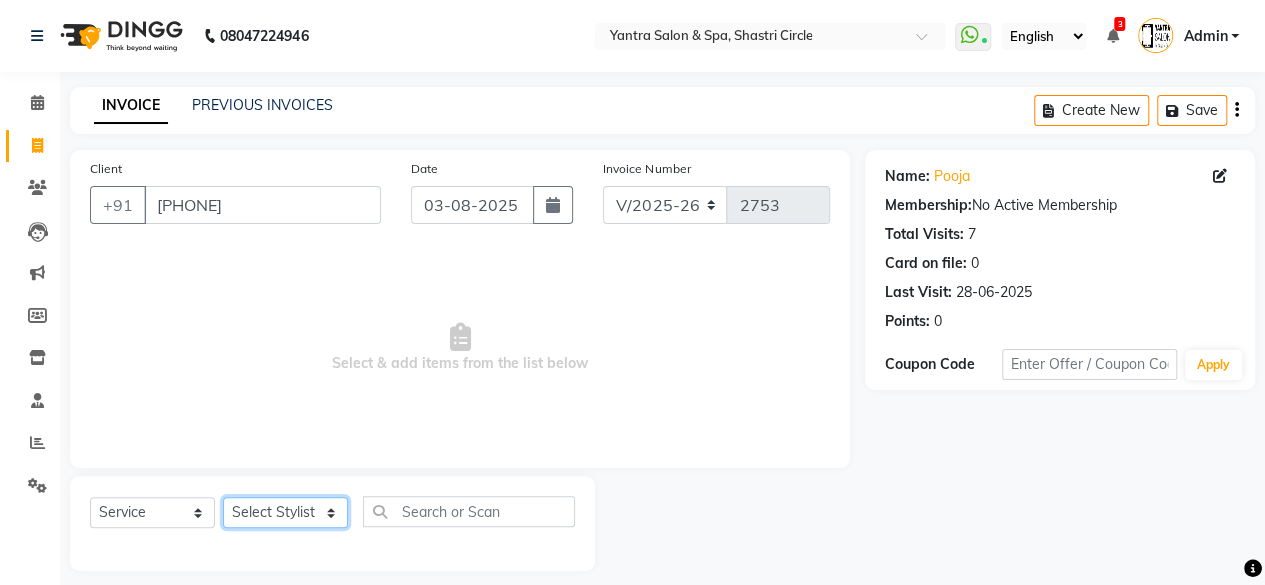 click on "Select Stylist Arvind ASHA bhawna goyal Dev Dimple Director Harsha Hemlata kajal Latika lucky Manager Manisha maam Neelu  Pallavi Pinky Priyanka Rahul Sekhar usha" 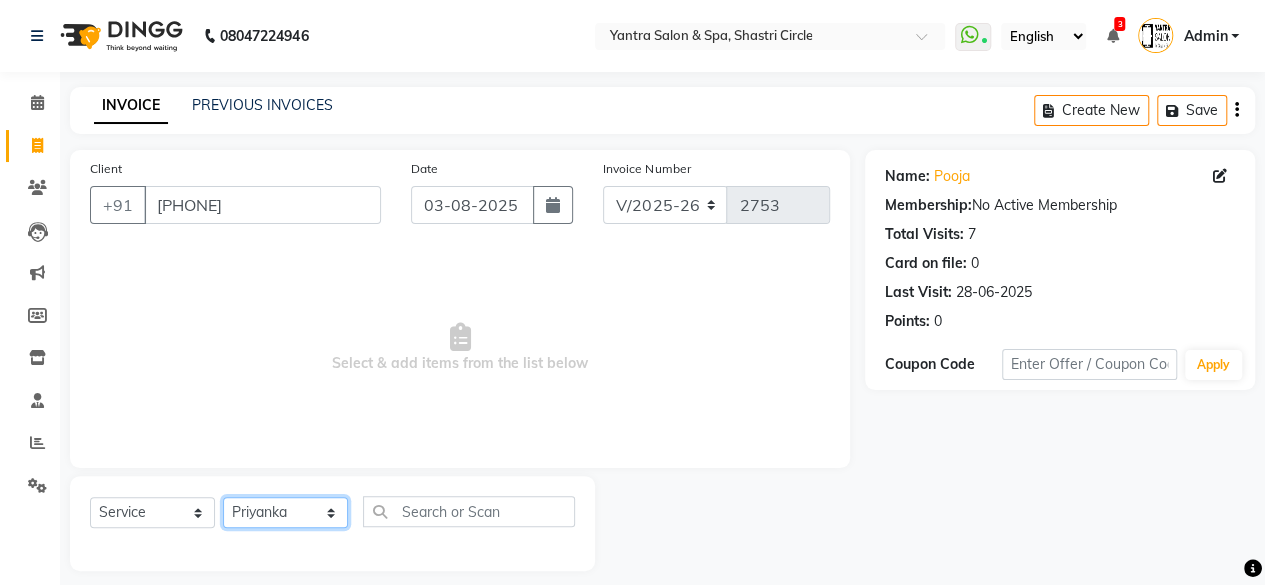 click on "Select Stylist Arvind ASHA bhawna goyal Dev Dimple Director Harsha Hemlata kajal Latika lucky Manager Manisha maam Neelu  Pallavi Pinky Priyanka Rahul Sekhar usha" 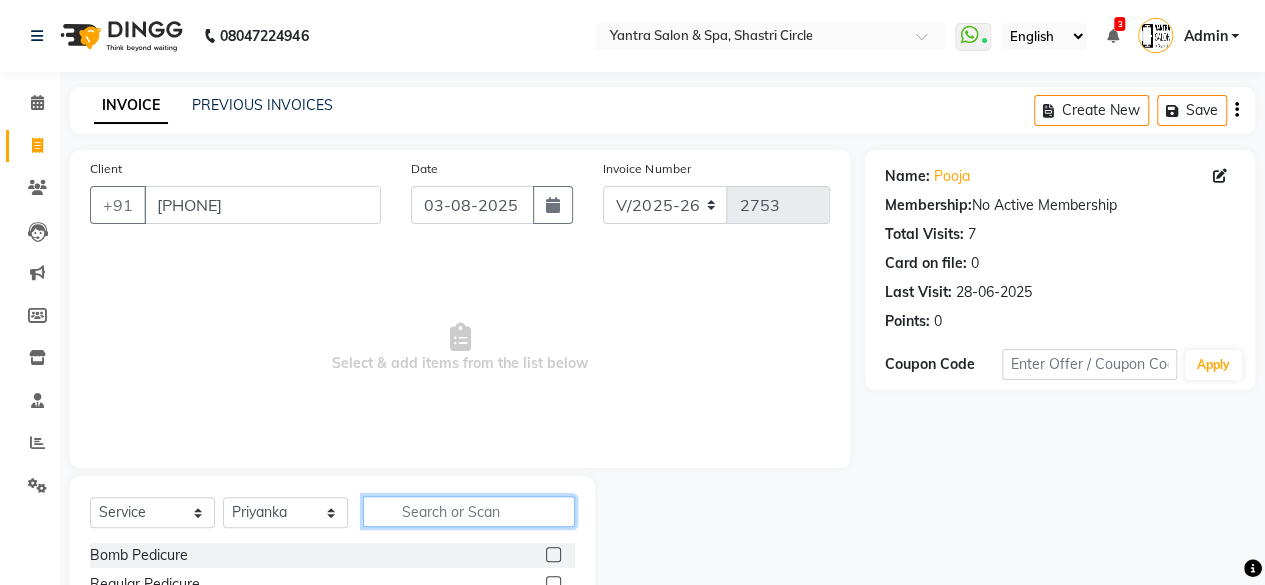 click 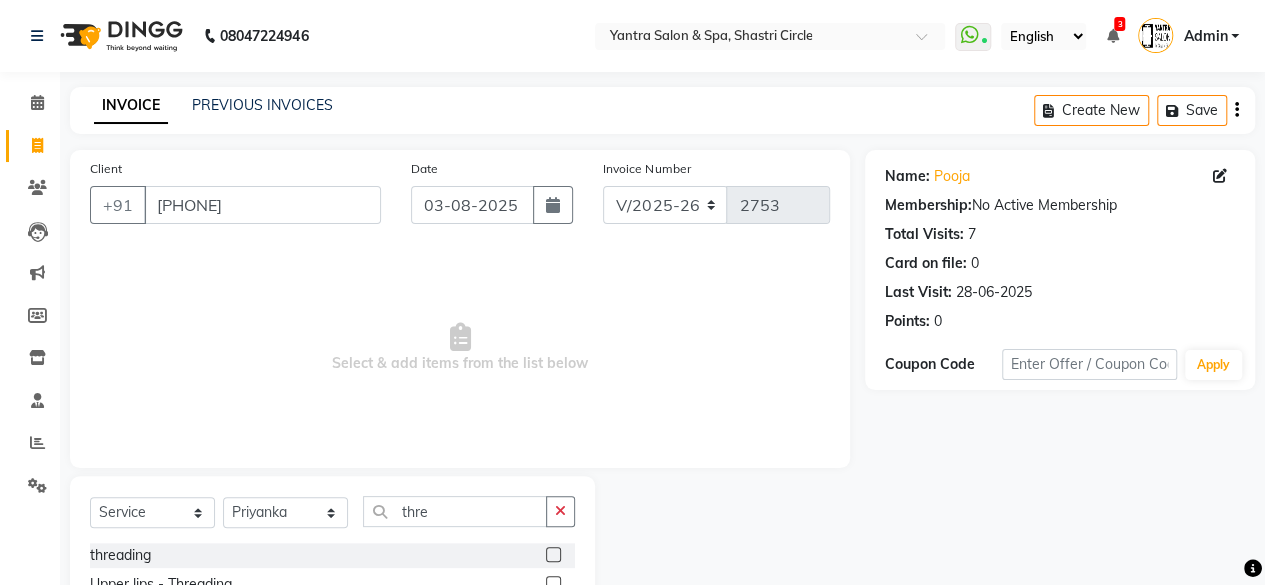 click 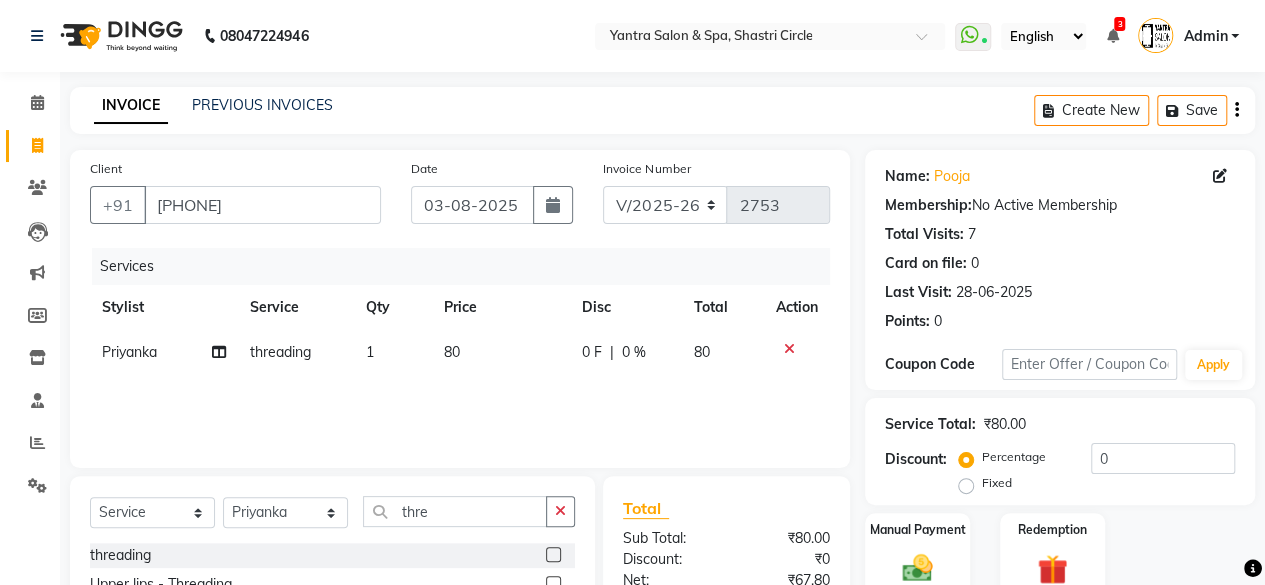 click on "80" 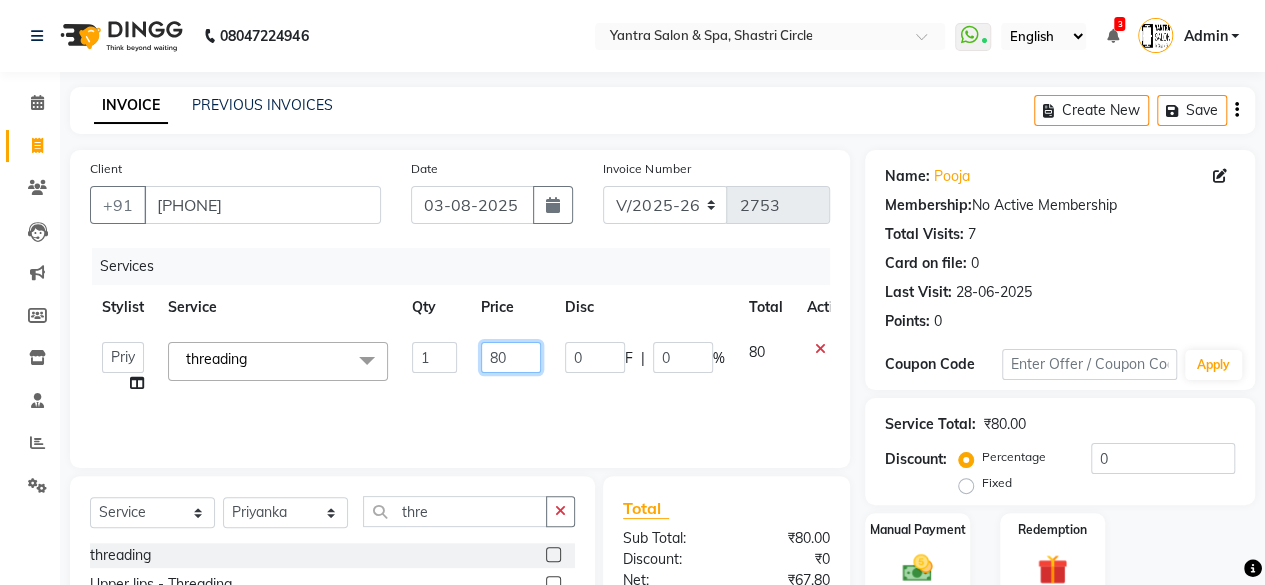 click on "80" 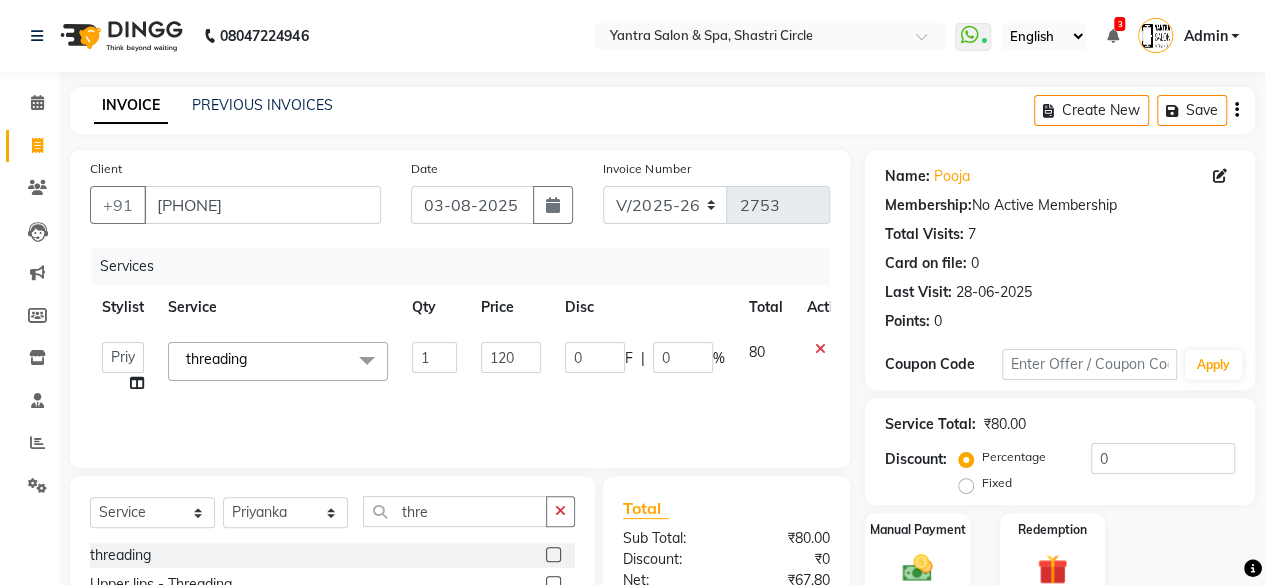 click on "Services Stylist Service Qty Price Disc Total Action  Arvind   ASHA   bhawna goyal   Dev   Dimple   Director   Harsha   Hemlata   kajal   Latika   lucky   Manager   Manisha maam   Neelu    Pallavi   Pinky   Priyanka   Rahul   Sekhar   usha  threading  x Bomb Pedicure Regular Pedicure Cracked Heal Treatment Alga Apothecary Pedicure Gel polish remover  Donut Pedicure candle Pedicure Avl Express Pedicure Avl Pedicruise pedicure Avl Pedipure pedicure Pedi Pai pedicure Under arms polish Kanpeki body spa Regular Manicure Bomb Manicure Alga Apothecary Manicure Nail Extensions Gel nail pent Pedi Pai manicure Donut manicure Avl express manicure Avl Pedicruise manicure Avl Pedipure manicure Candle manicure Back polish Foot Massage Head Massage Back Massage Hand & Shoulder Massage Body Spa Relaxing Body Massage Aromatherapy Associates - Renewing Rose Aromatherapy Associates - intense nourishment Aromatherapy Associates Body Massage Full Body Bleach Body Polishing body scrub  face bleach back scrub bleach Saree Draping" 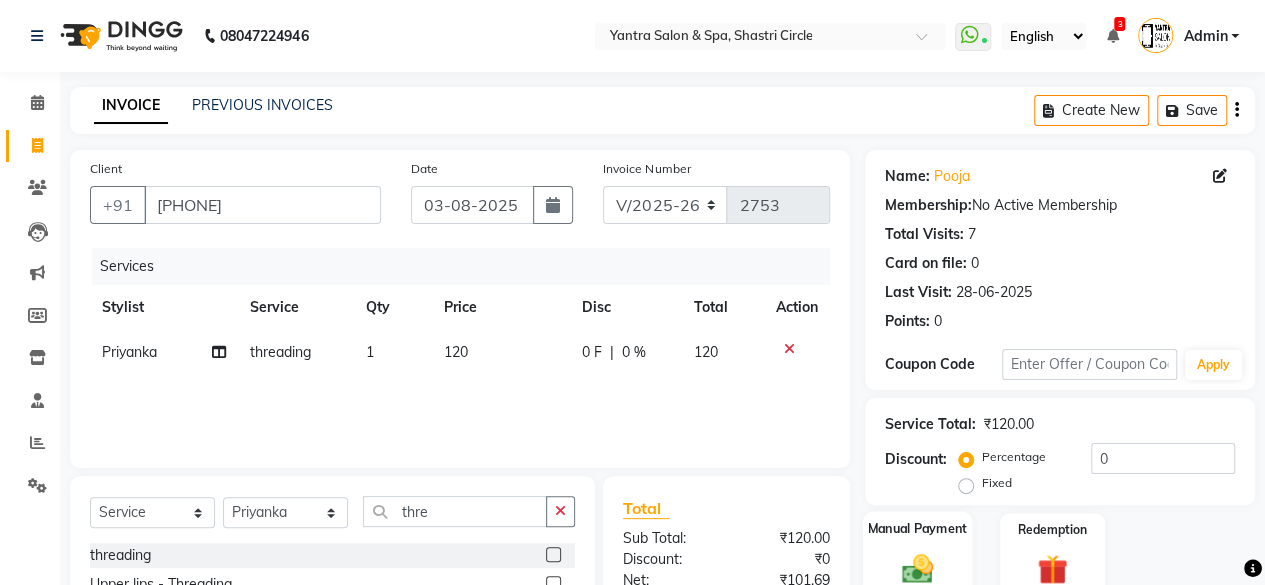 click on "Manual Payment" 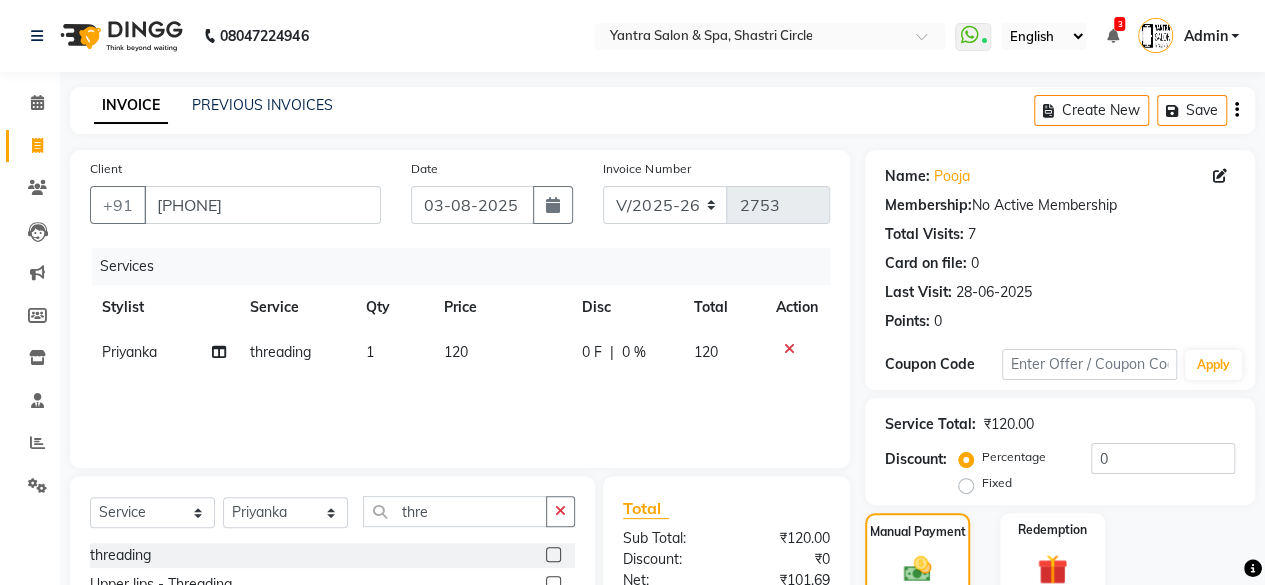 scroll, scrollTop: 213, scrollLeft: 0, axis: vertical 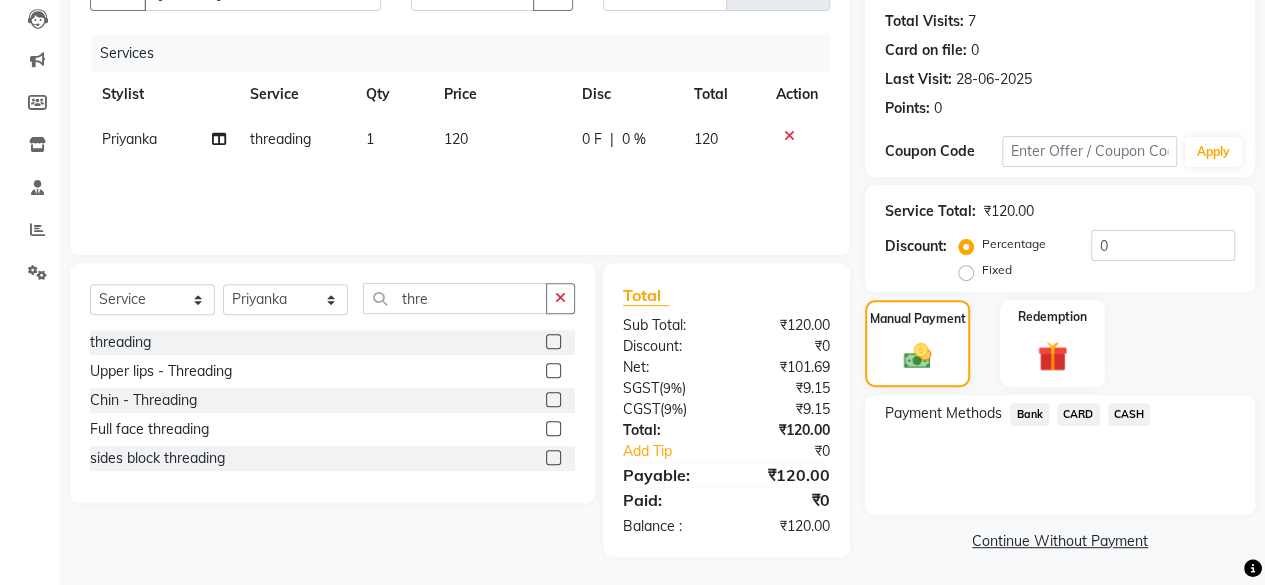 click on "CASH" 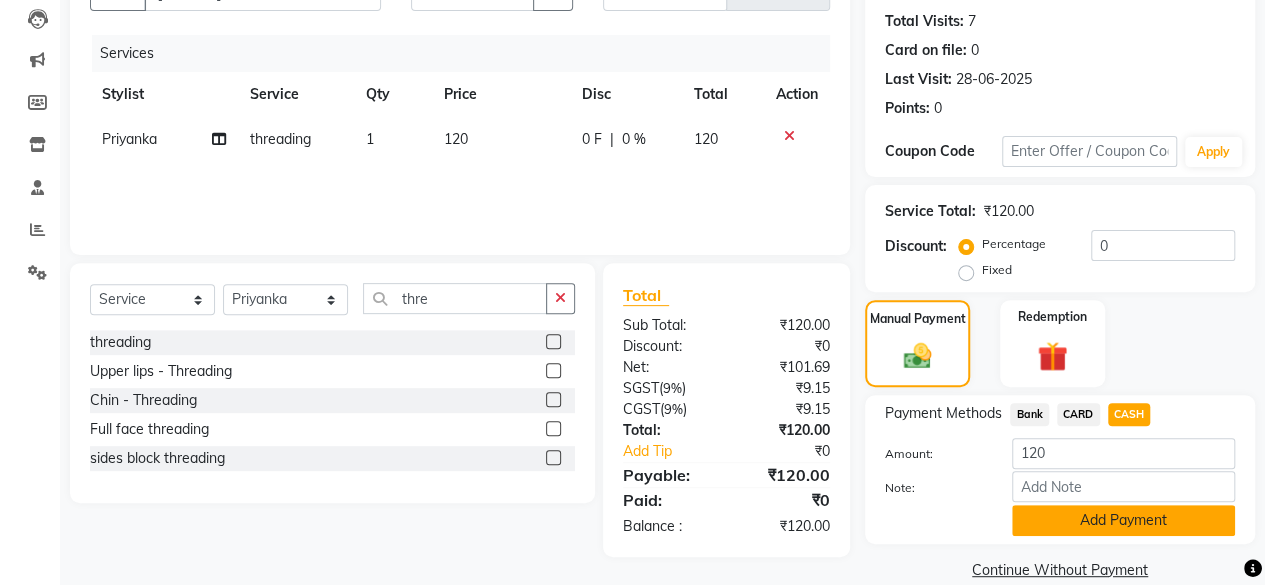 click on "Add Payment" 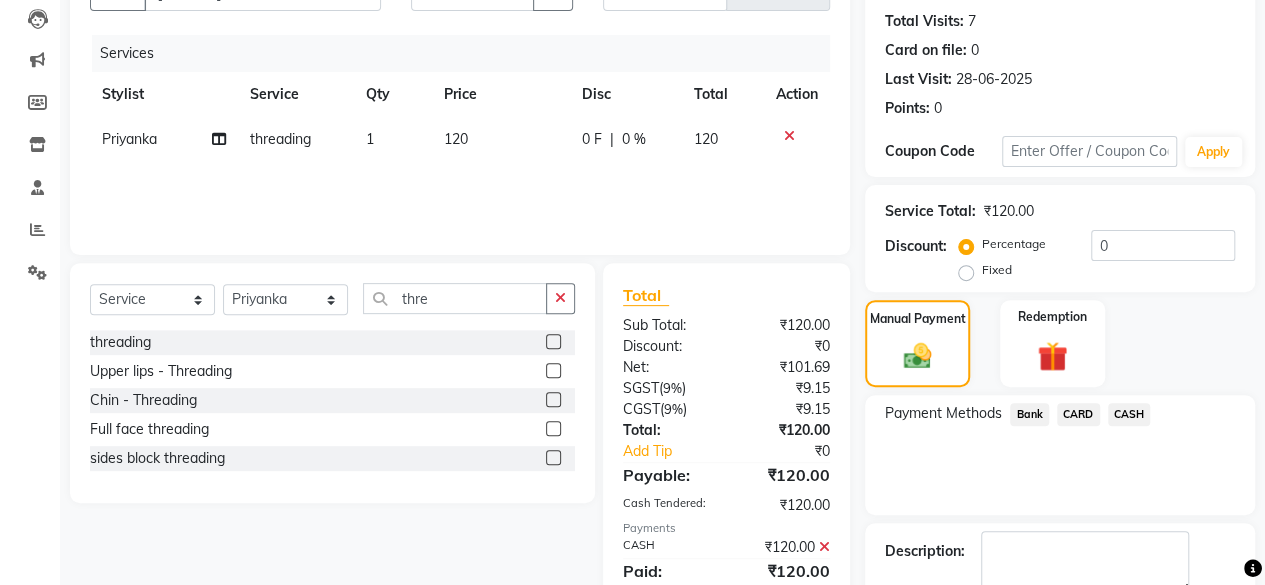 scroll, scrollTop: 324, scrollLeft: 0, axis: vertical 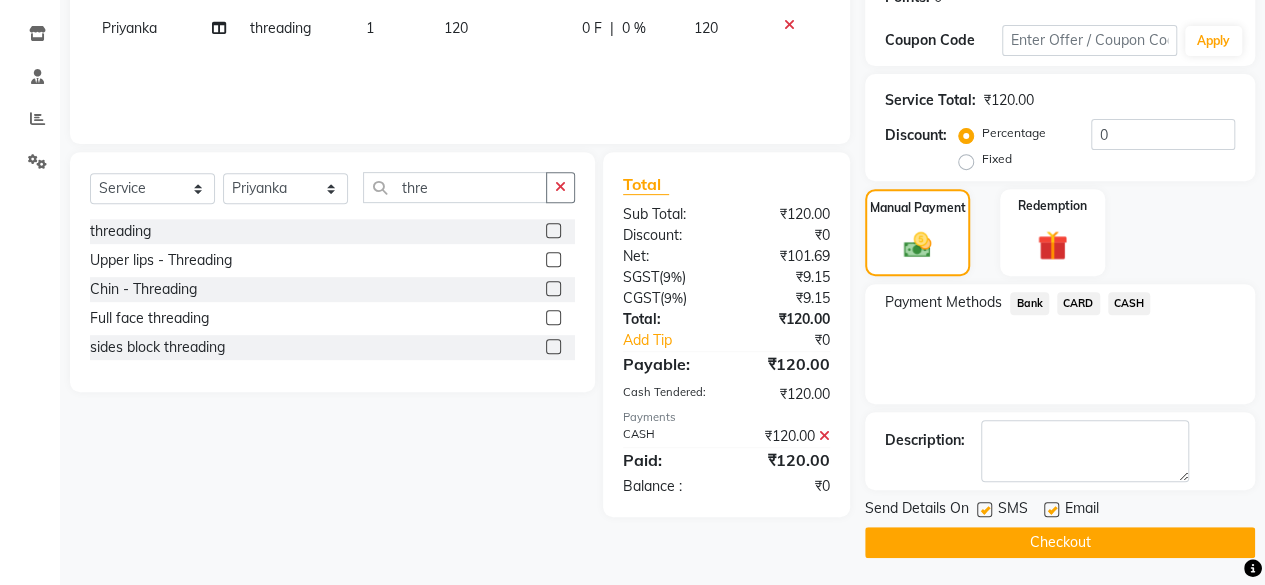 click on "Checkout" 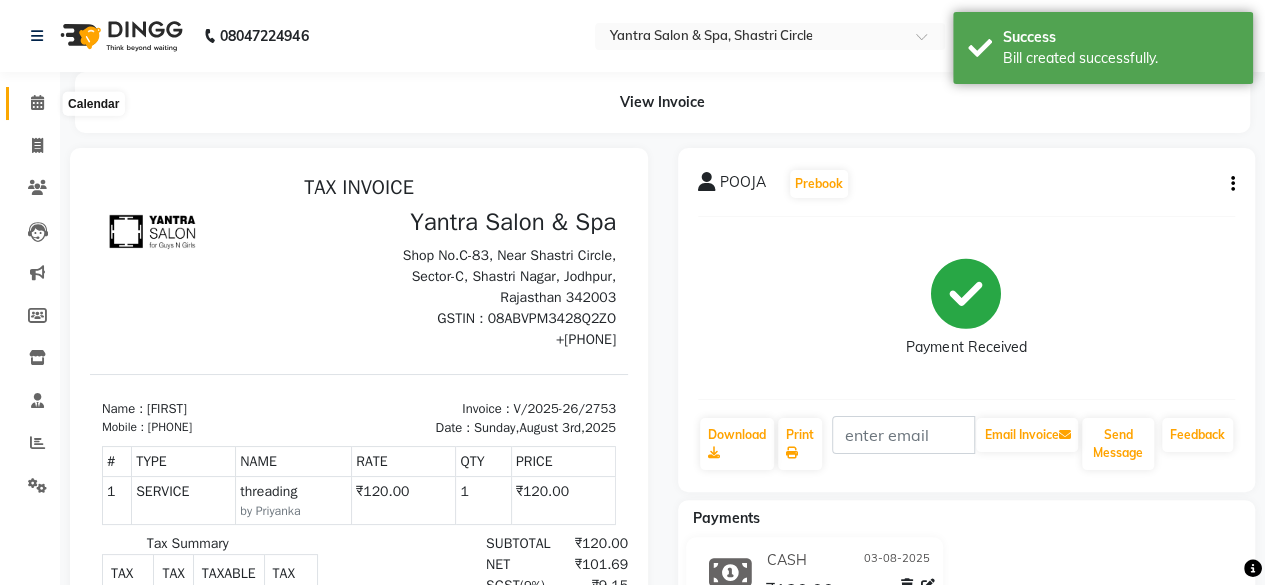 scroll, scrollTop: 0, scrollLeft: 0, axis: both 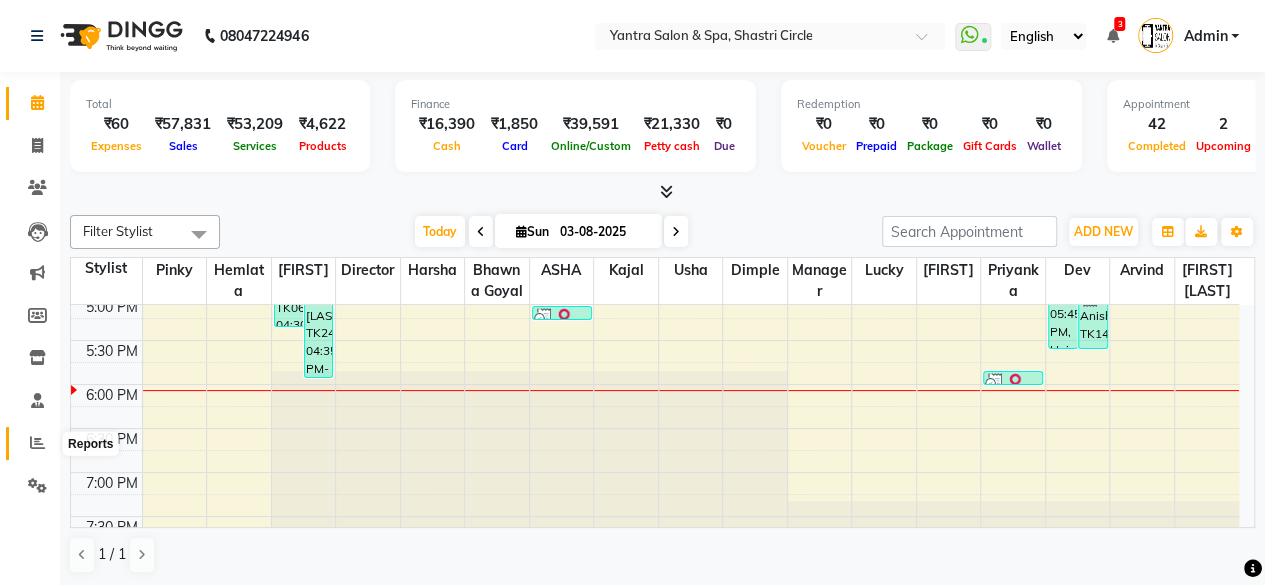 click 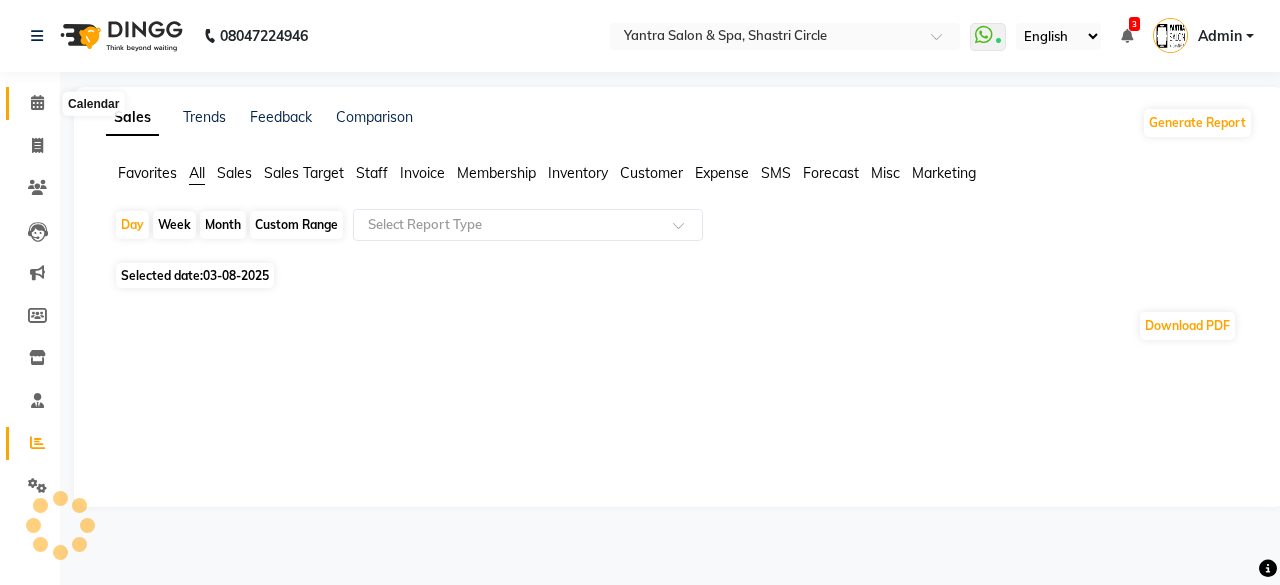 click 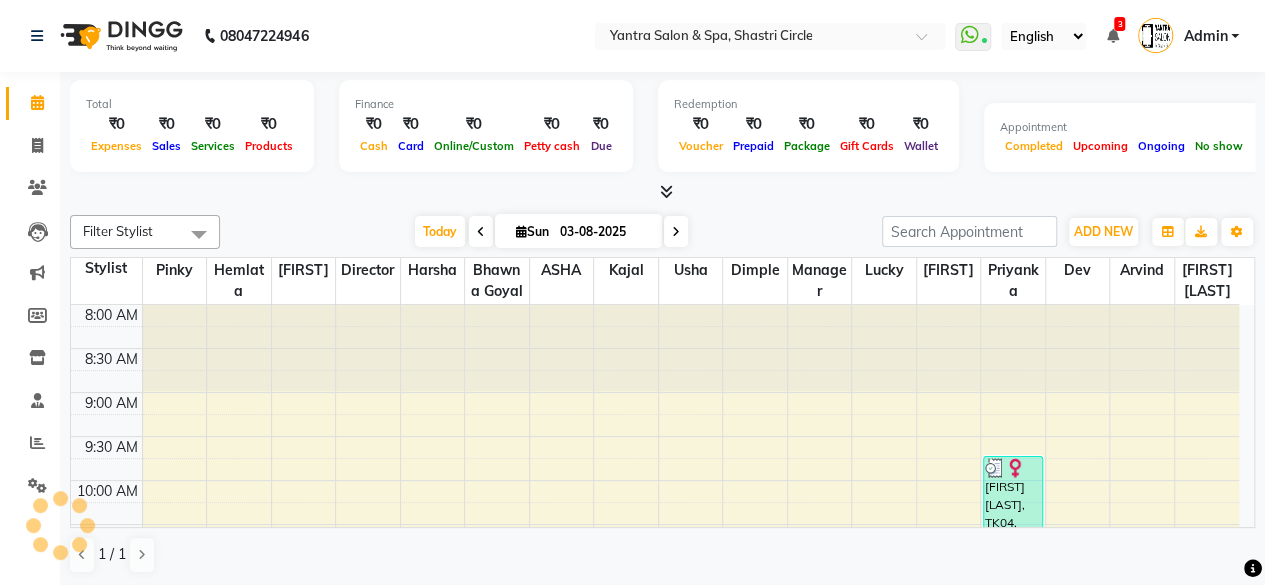 scroll, scrollTop: 816, scrollLeft: 0, axis: vertical 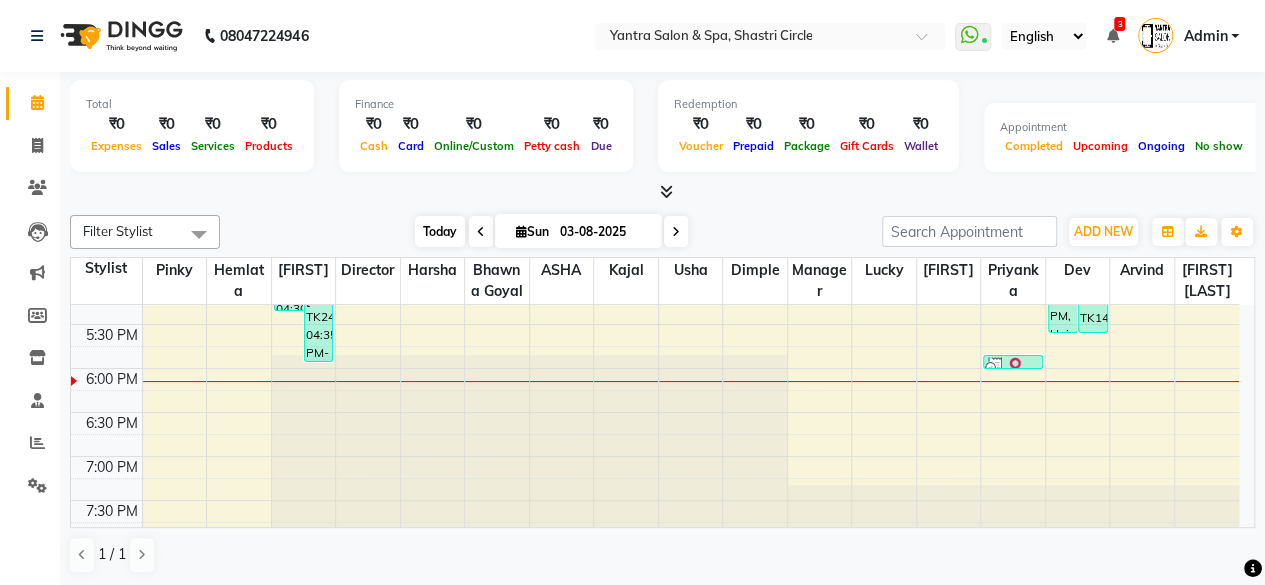click on "Today" at bounding box center (440, 231) 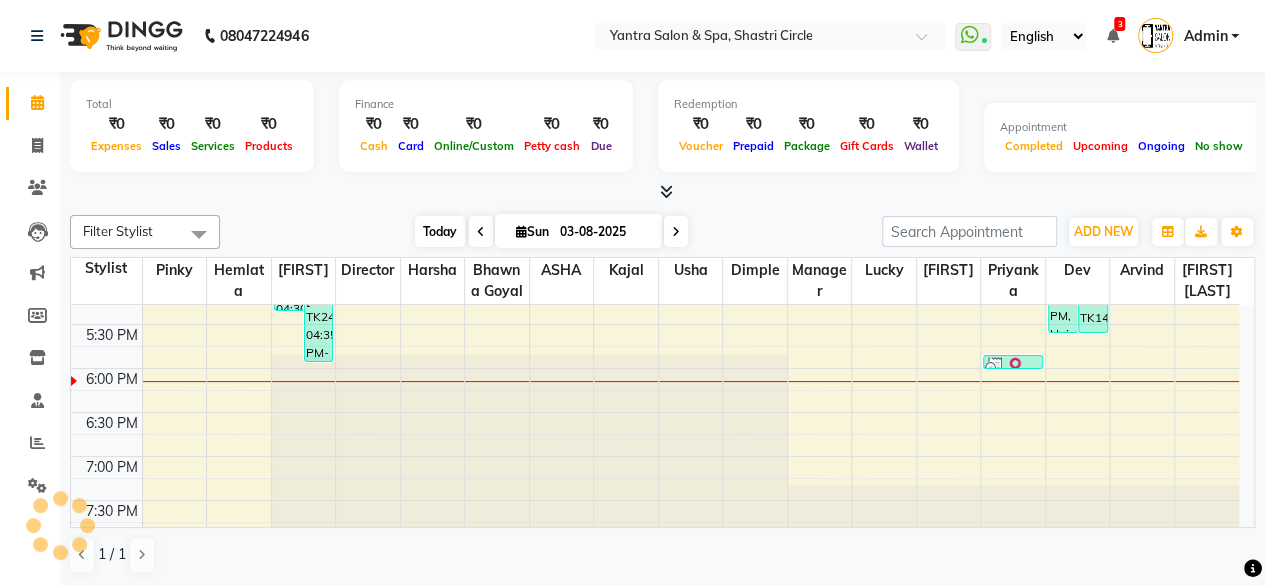 scroll, scrollTop: 816, scrollLeft: 0, axis: vertical 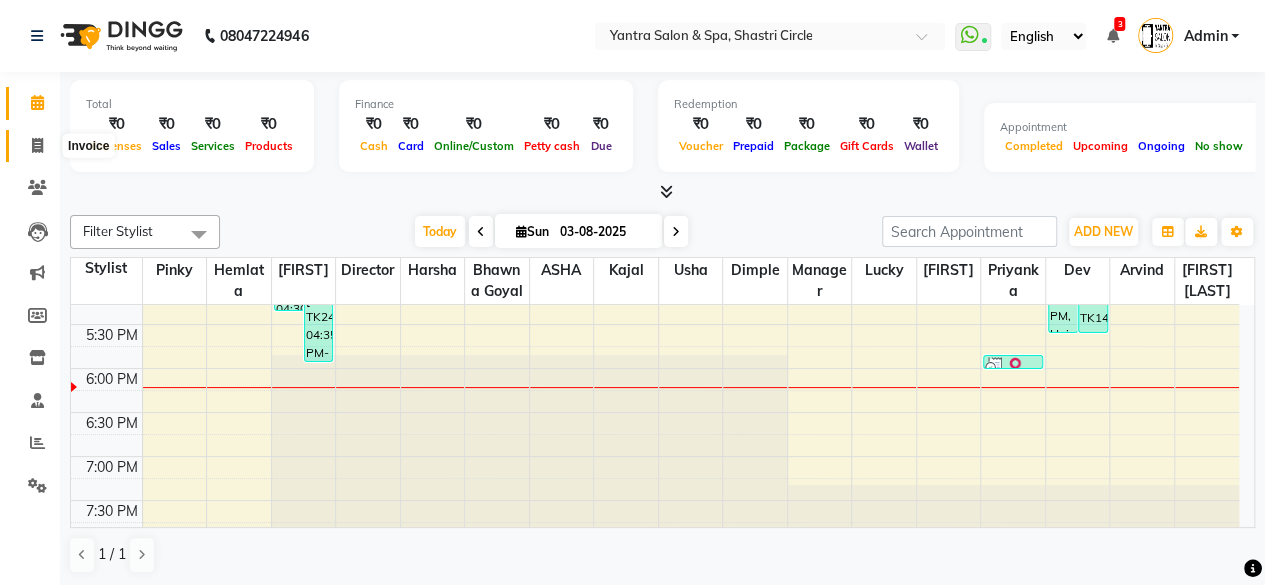 click 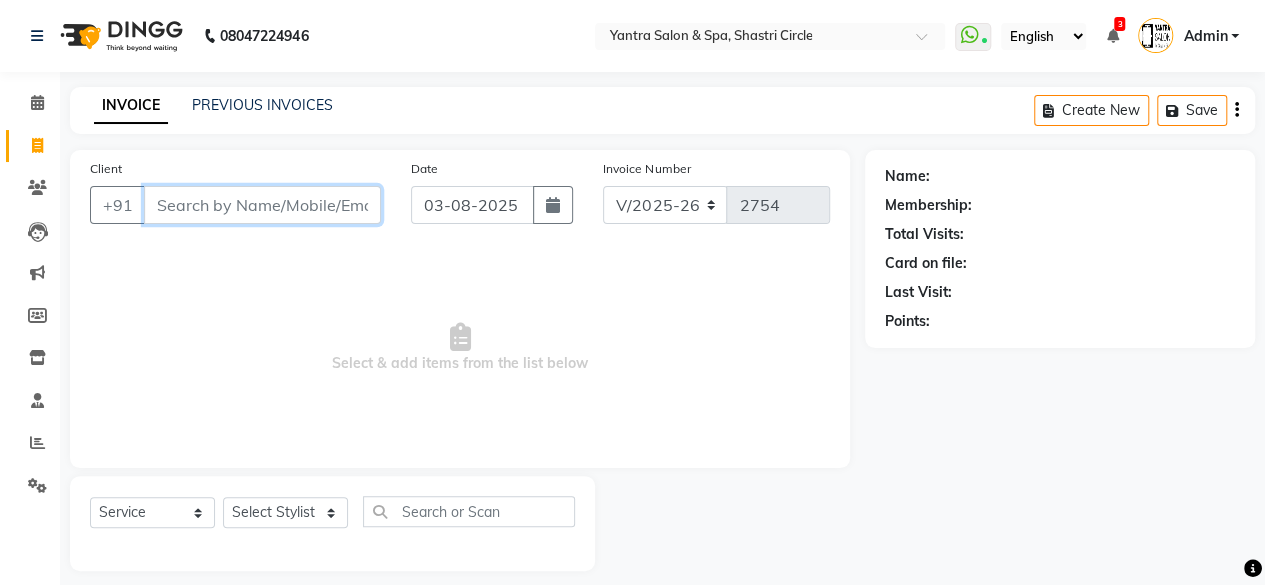 click on "Client" at bounding box center [262, 205] 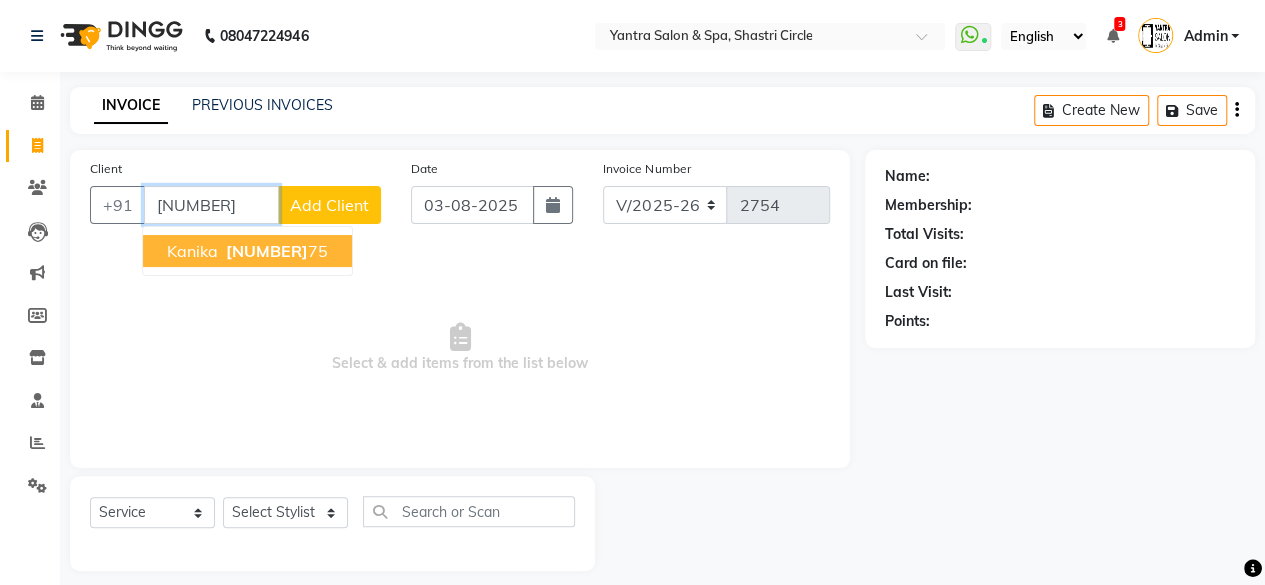 click on "[PHONE] [NUMBER]" at bounding box center (275, 251) 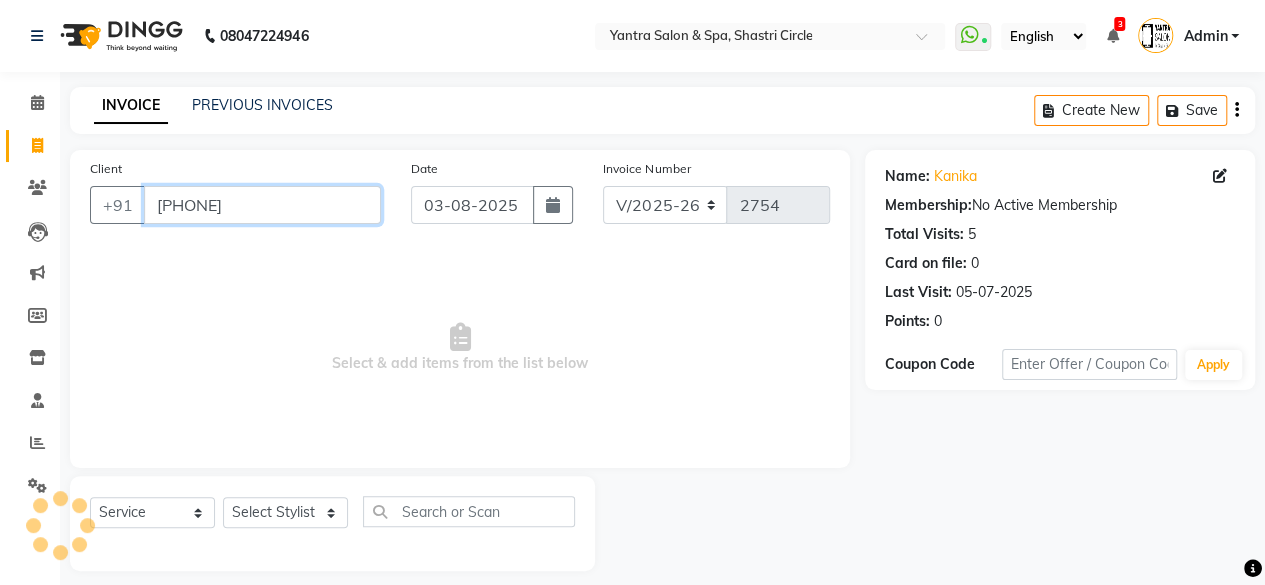 click on "[PHONE]" at bounding box center (262, 205) 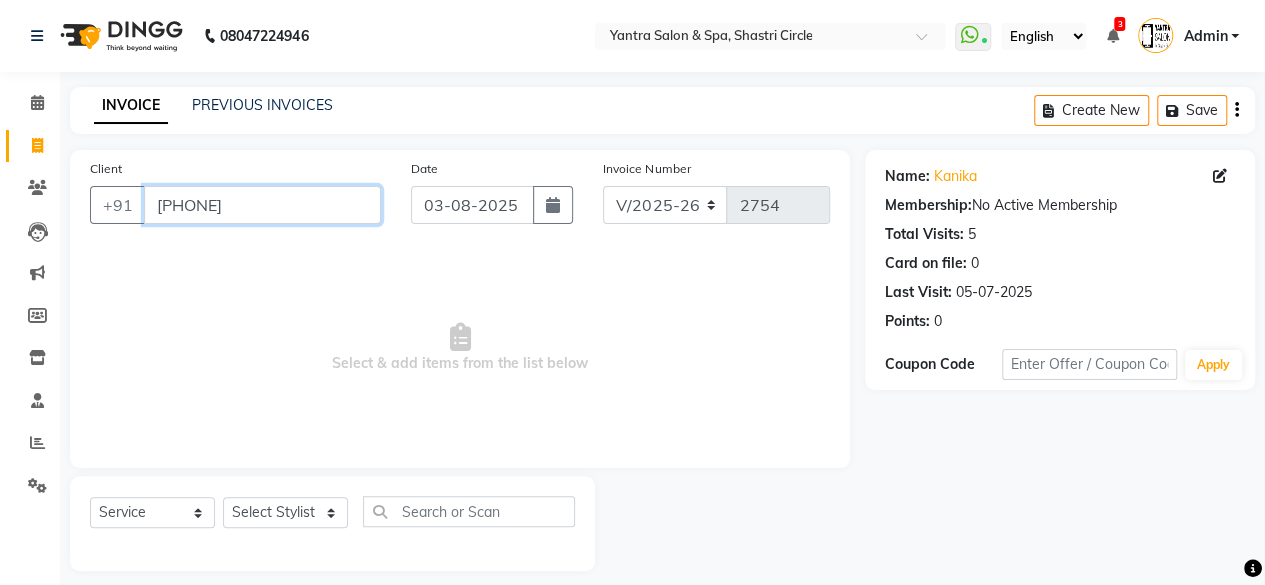 click on "[PHONE]" at bounding box center (262, 205) 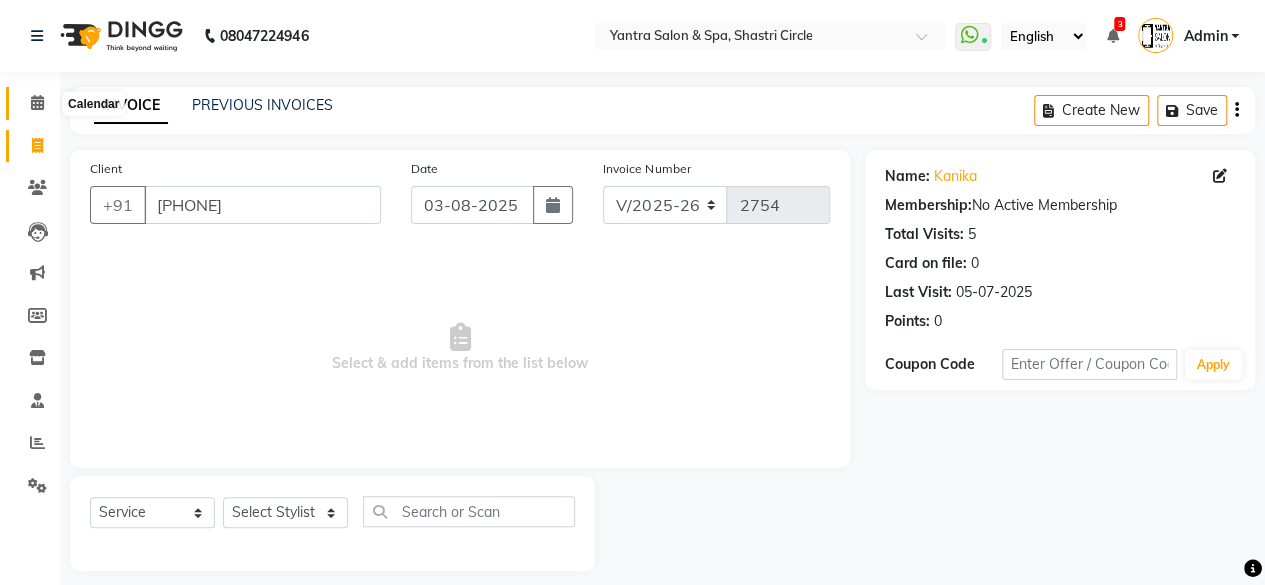 click 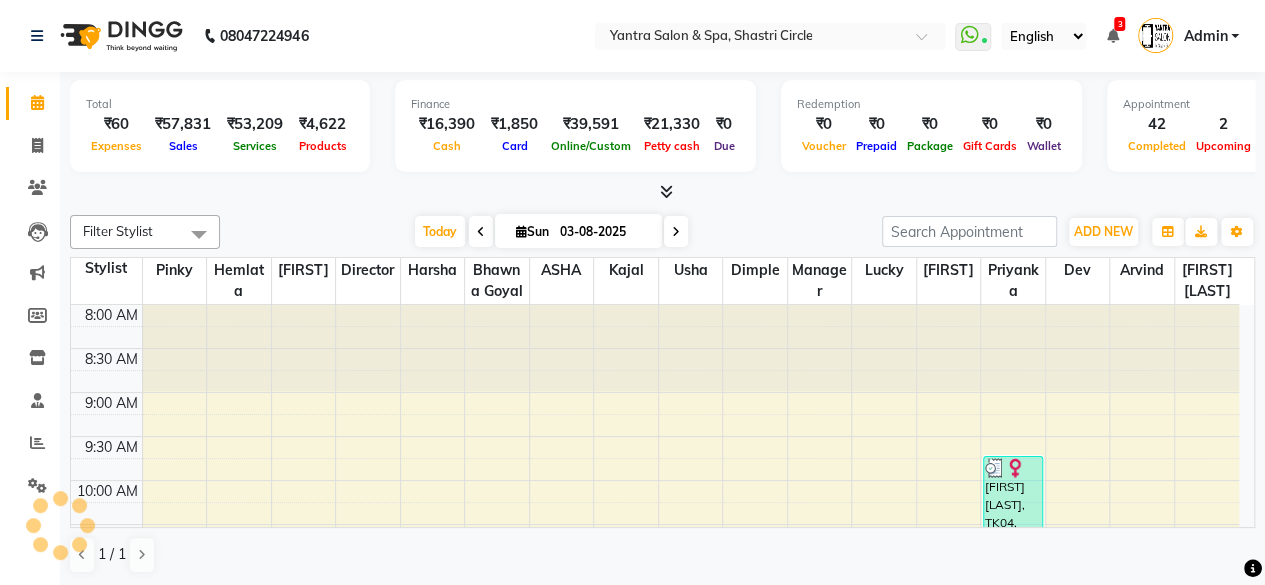 scroll, scrollTop: 0, scrollLeft: 0, axis: both 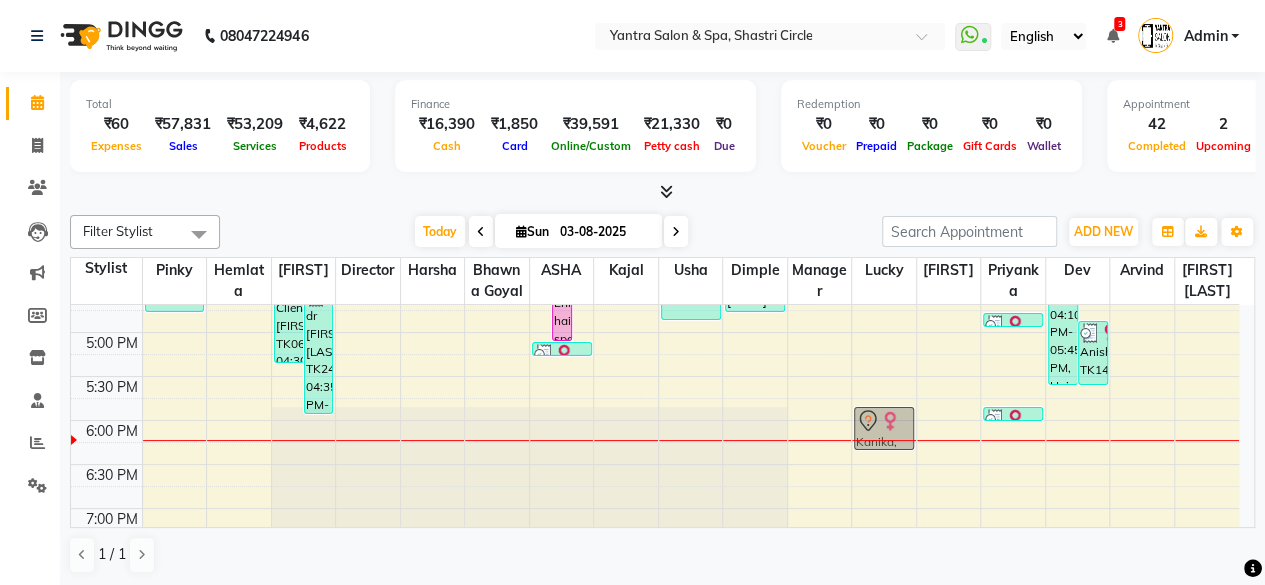 drag, startPoint x: 1098, startPoint y: 312, endPoint x: 893, endPoint y: 443, distance: 243.28172 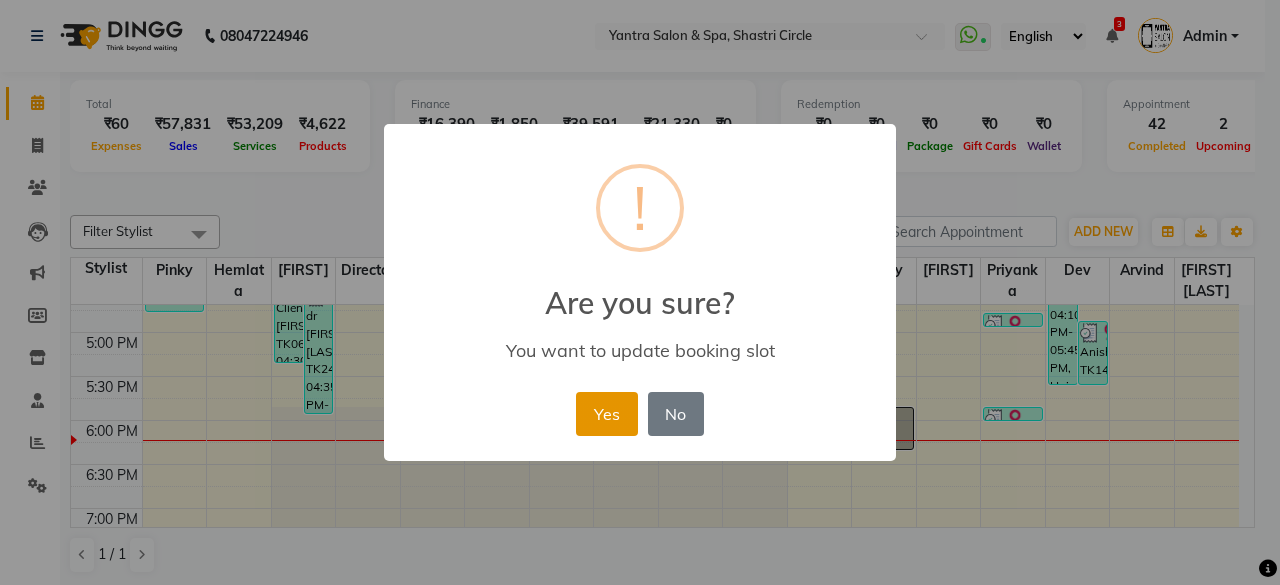 click on "Yes" at bounding box center [606, 414] 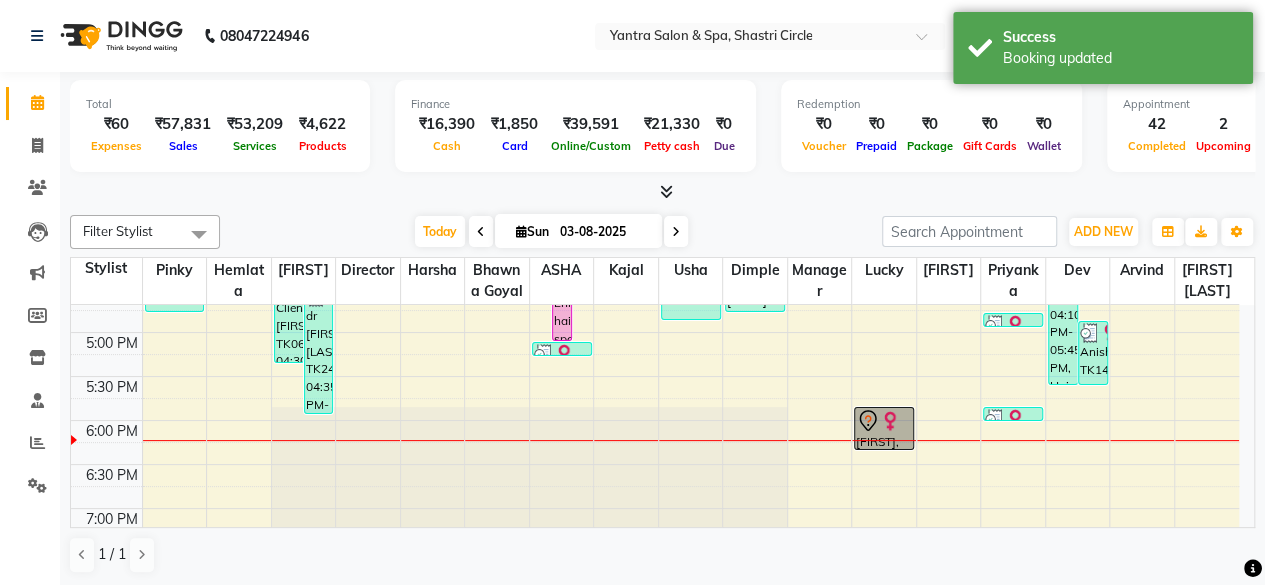 click at bounding box center [890, 421] 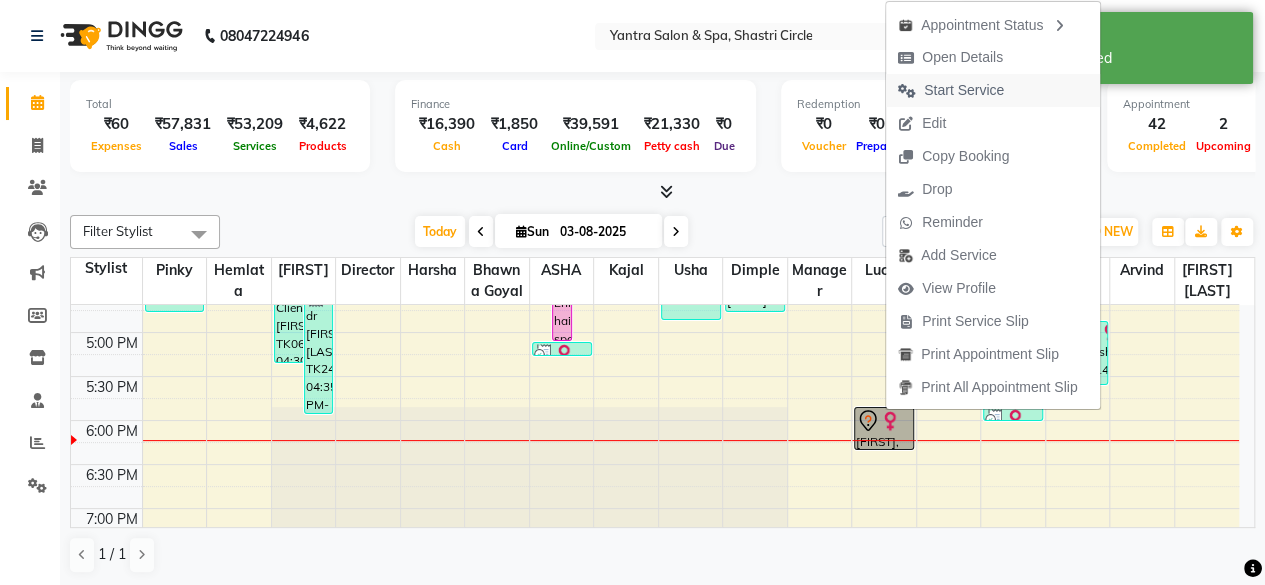 click on "Start Service" at bounding box center [964, 90] 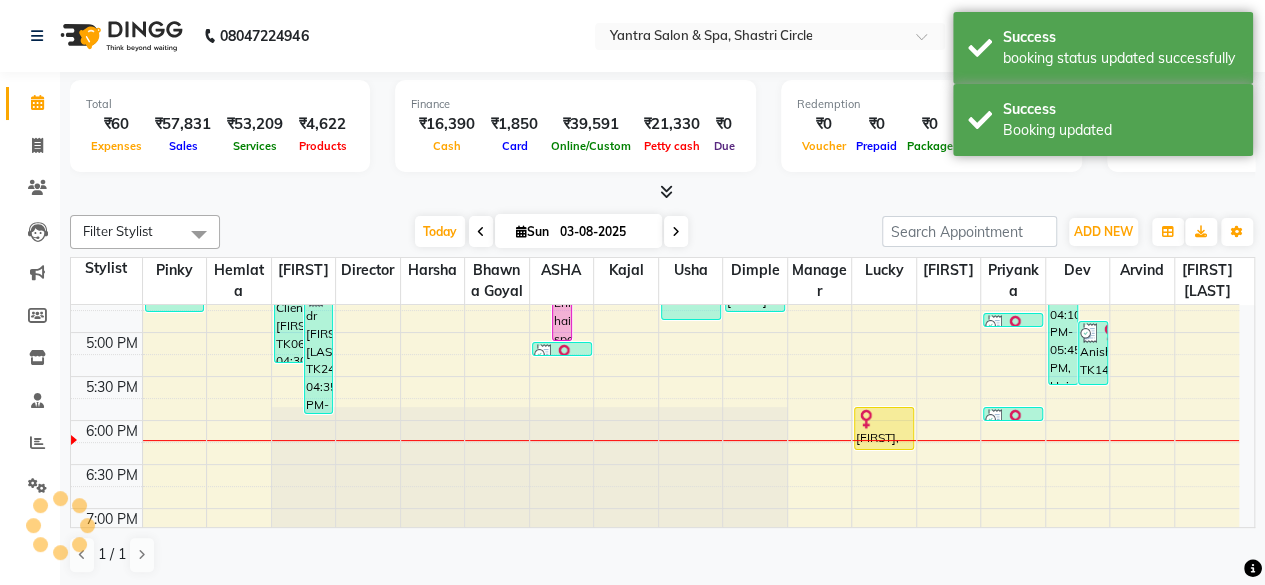 click at bounding box center [884, 419] 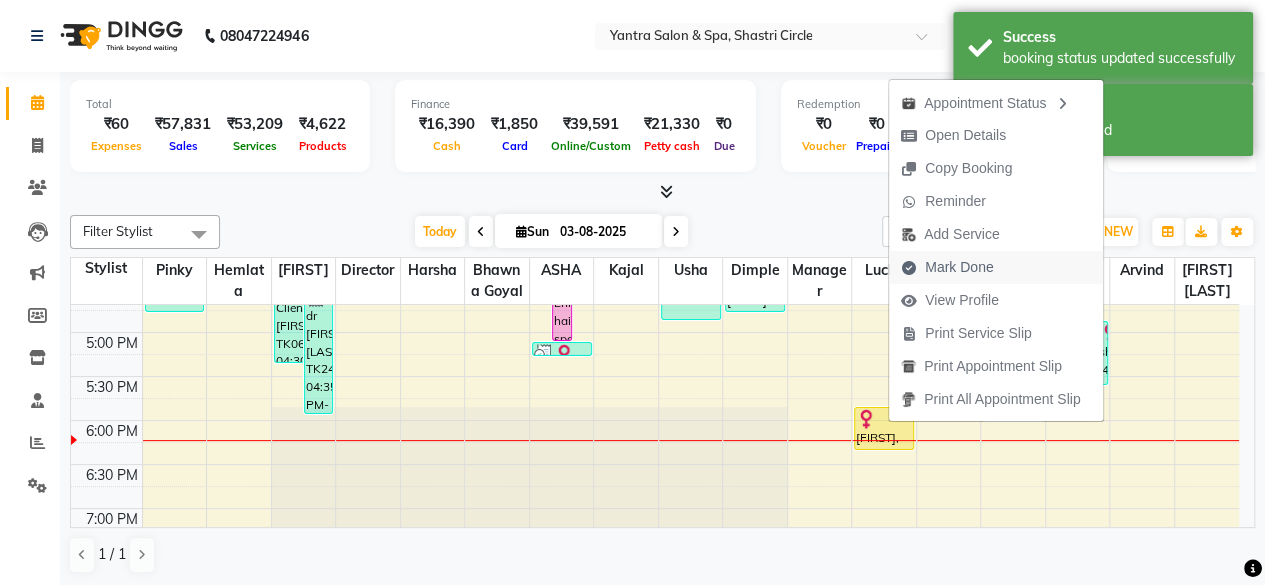 click on "Mark Done" at bounding box center [959, 267] 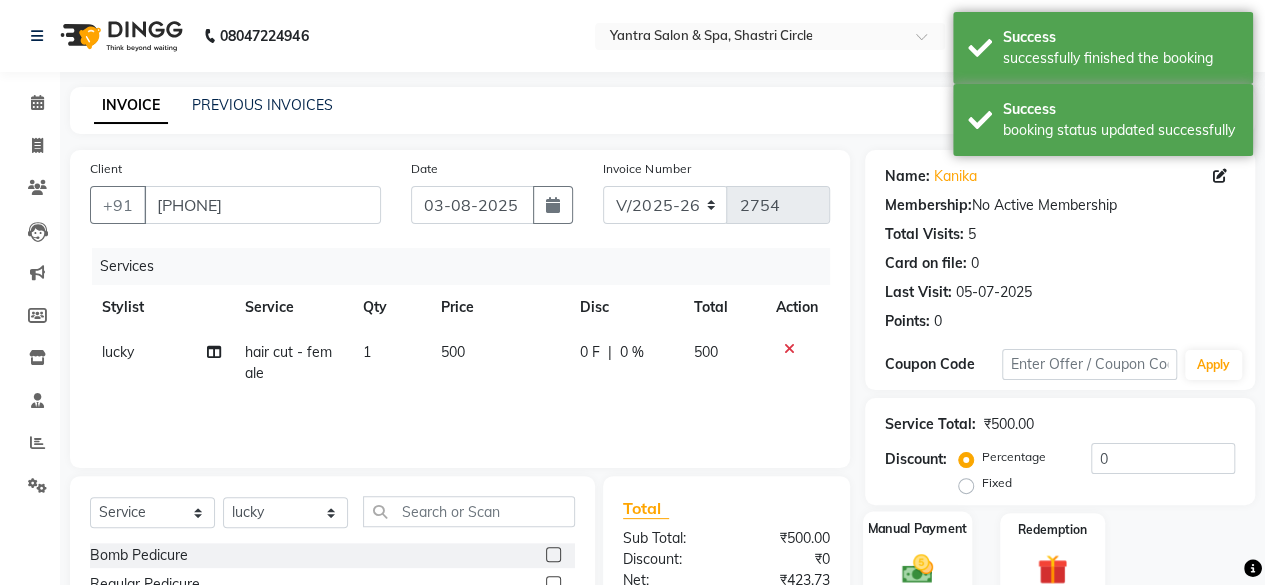 click on "Manual Payment" 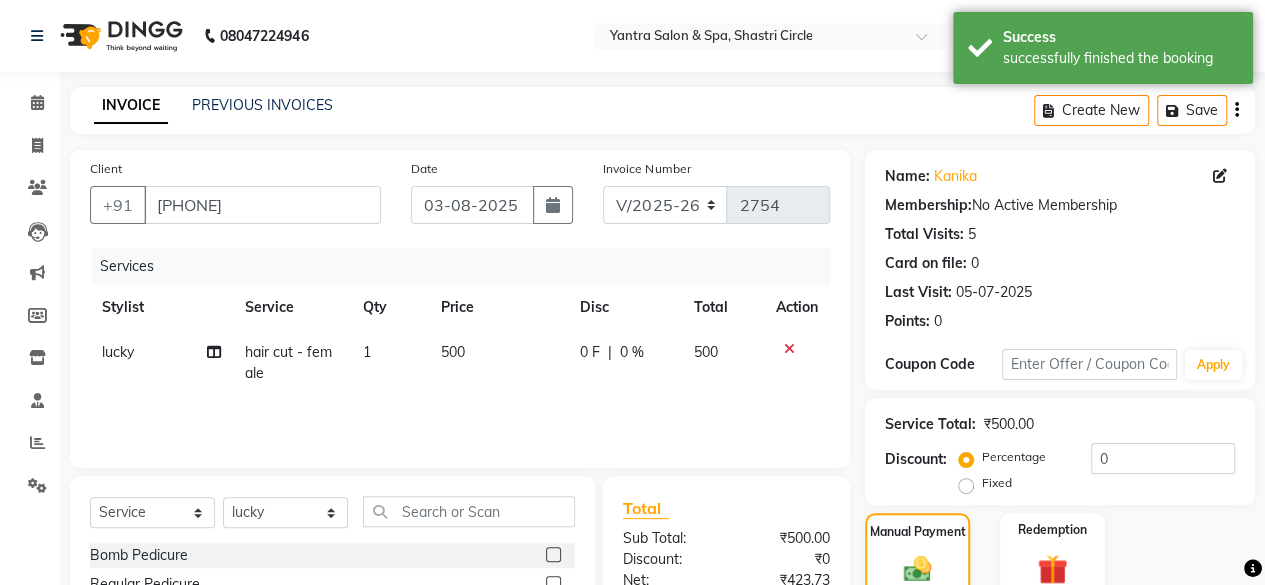 scroll, scrollTop: 215, scrollLeft: 0, axis: vertical 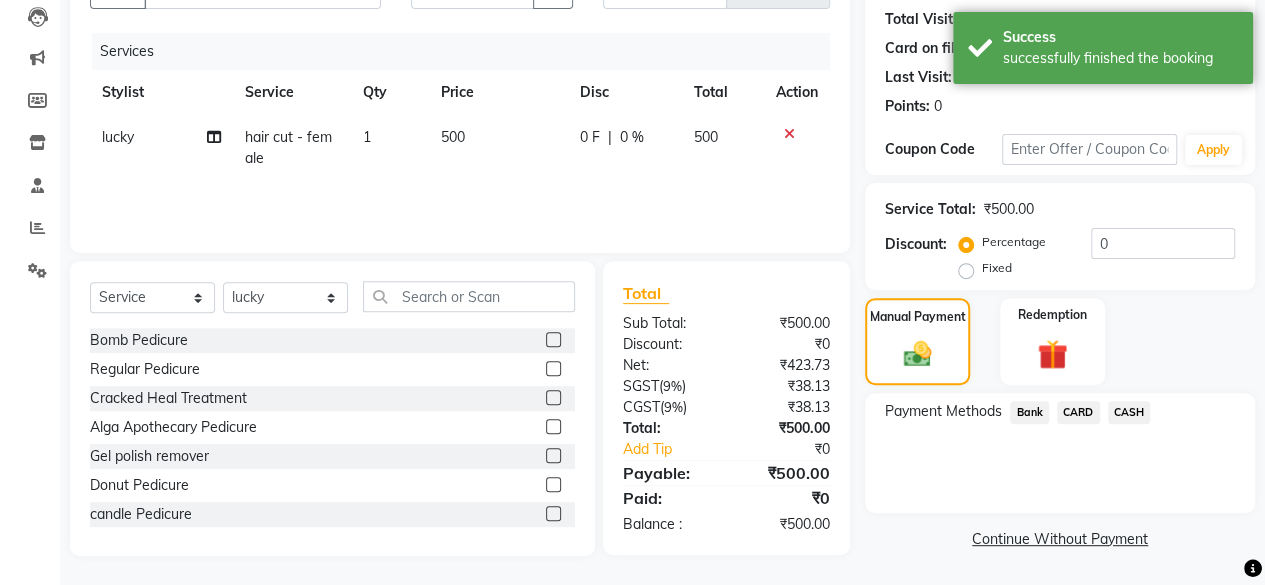 click on "CASH" 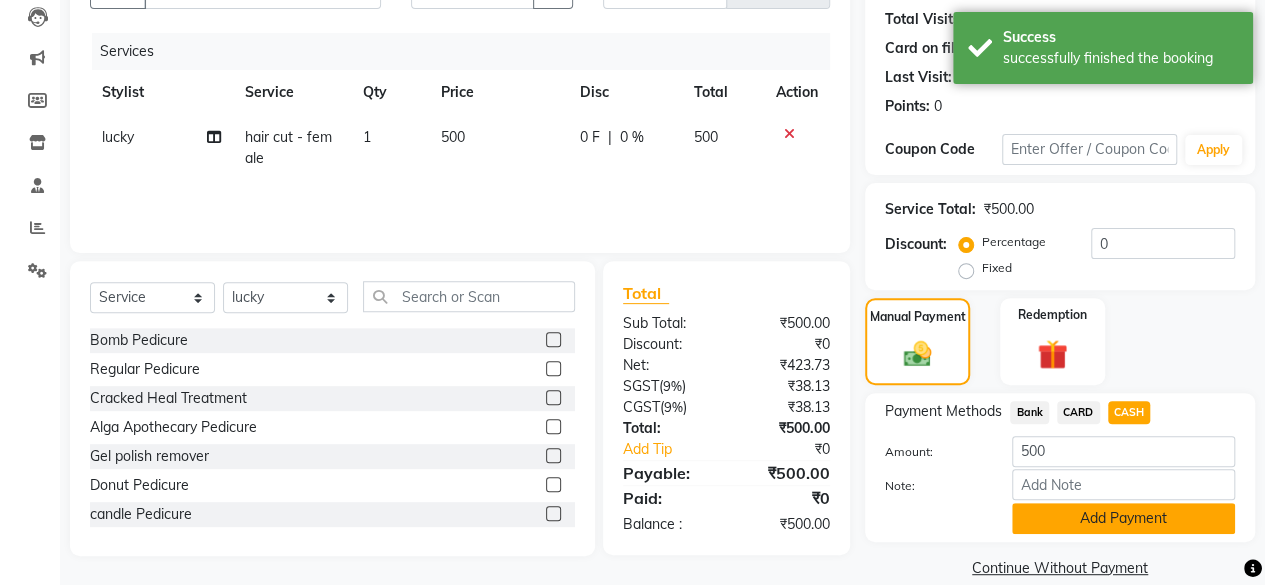 click on "Add Payment" 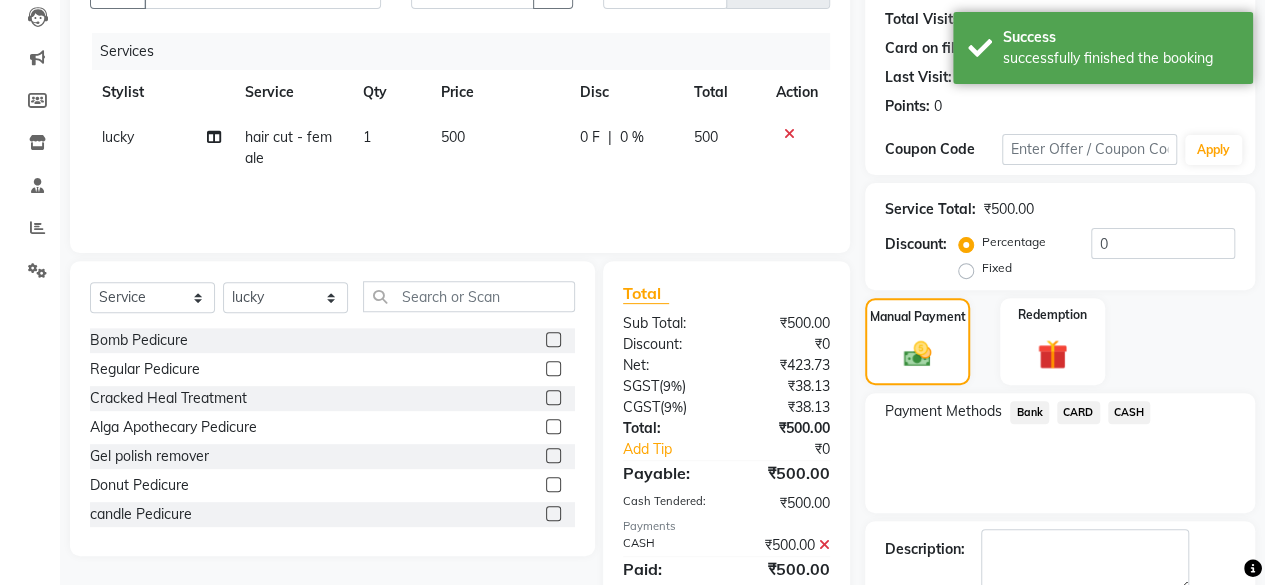 scroll, scrollTop: 324, scrollLeft: 0, axis: vertical 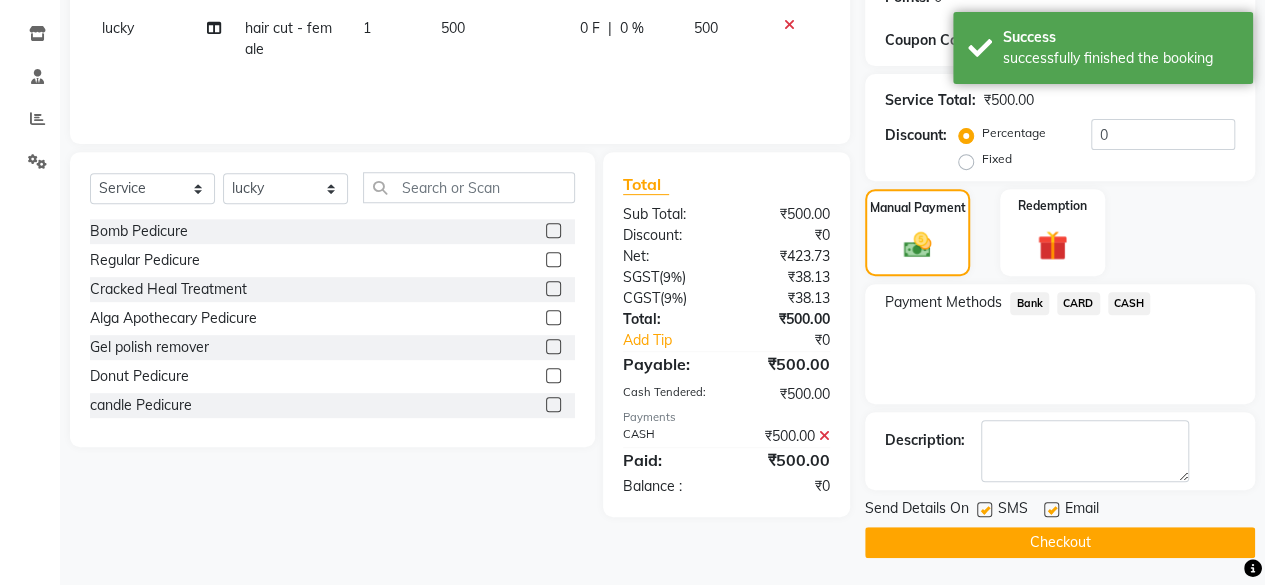 click on "Checkout" 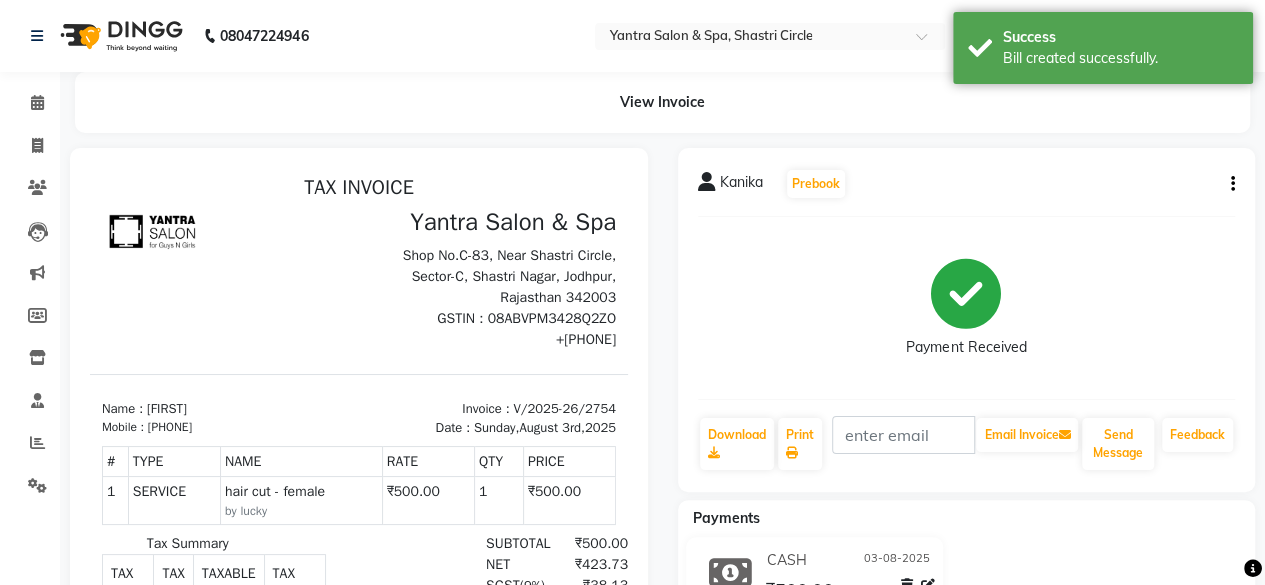 scroll, scrollTop: 0, scrollLeft: 0, axis: both 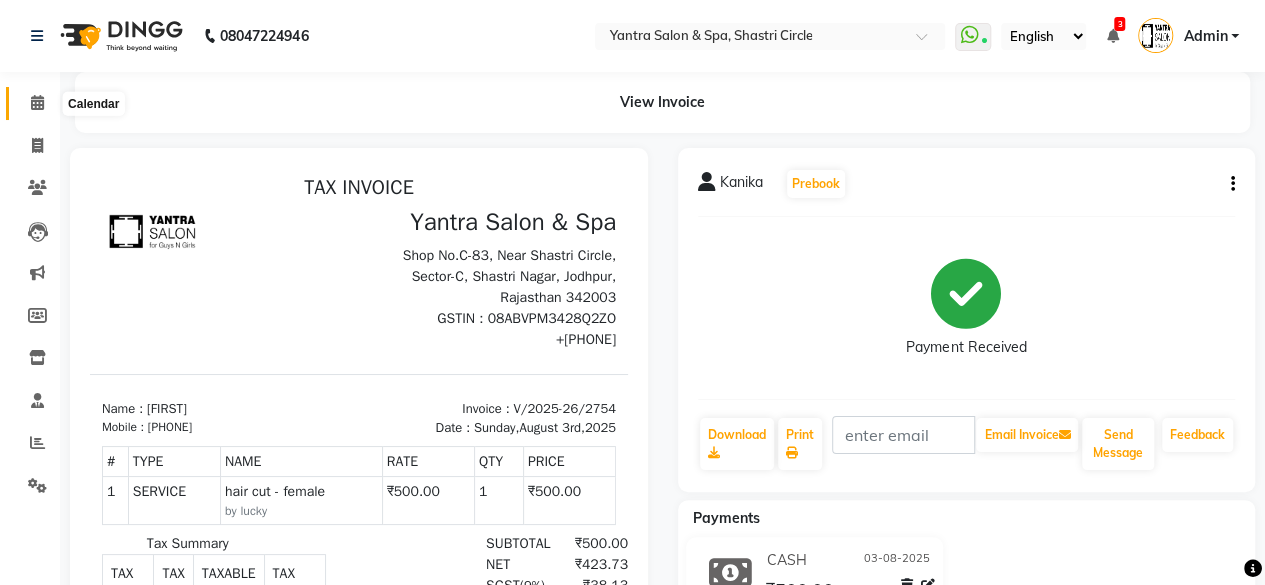 click 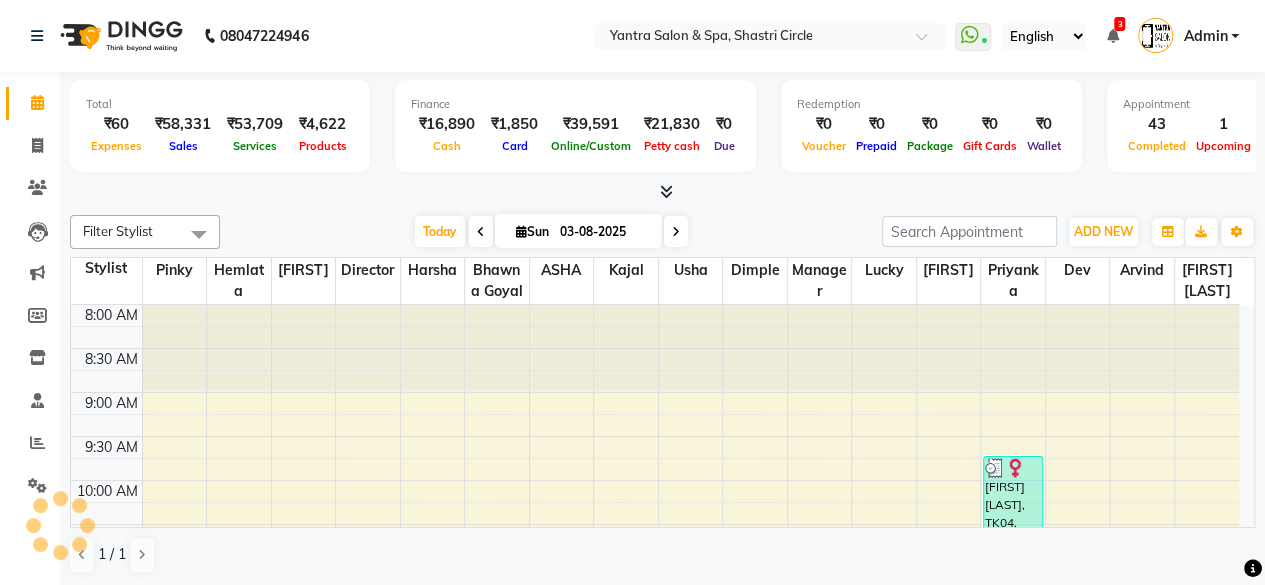 scroll, scrollTop: 0, scrollLeft: 0, axis: both 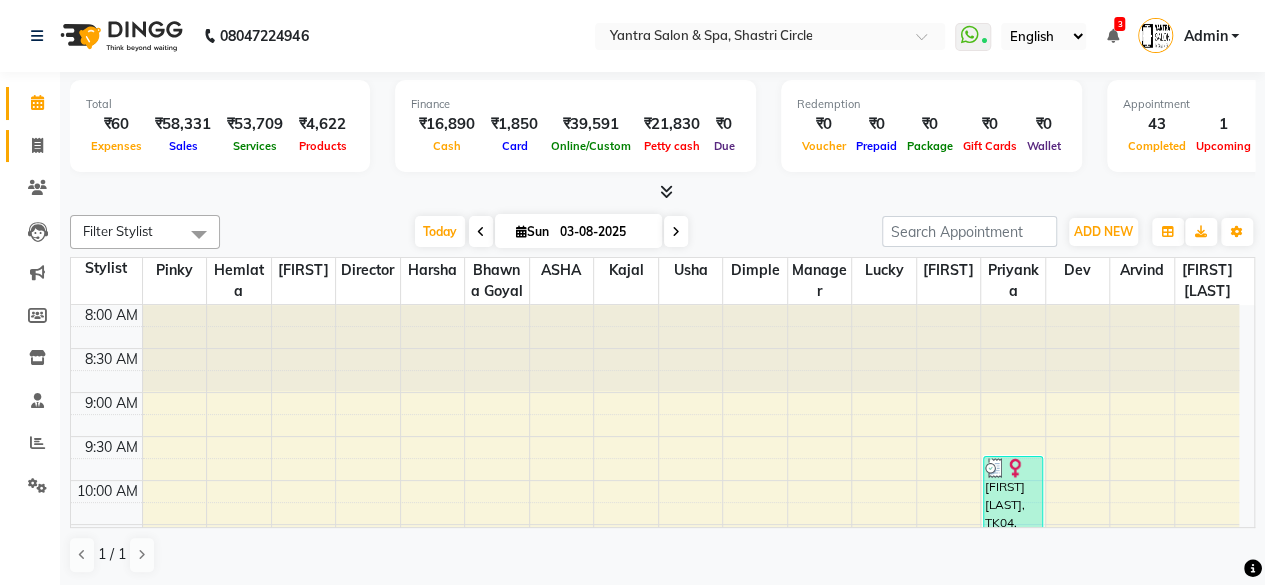 click on "Invoice" 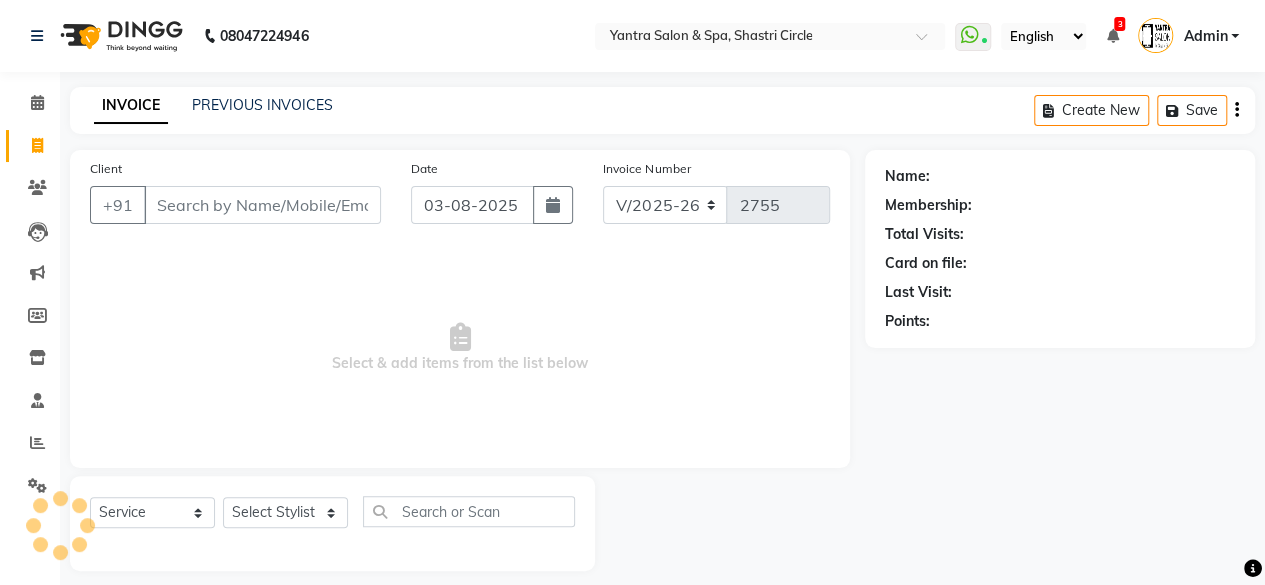 click on "Client" at bounding box center (262, 205) 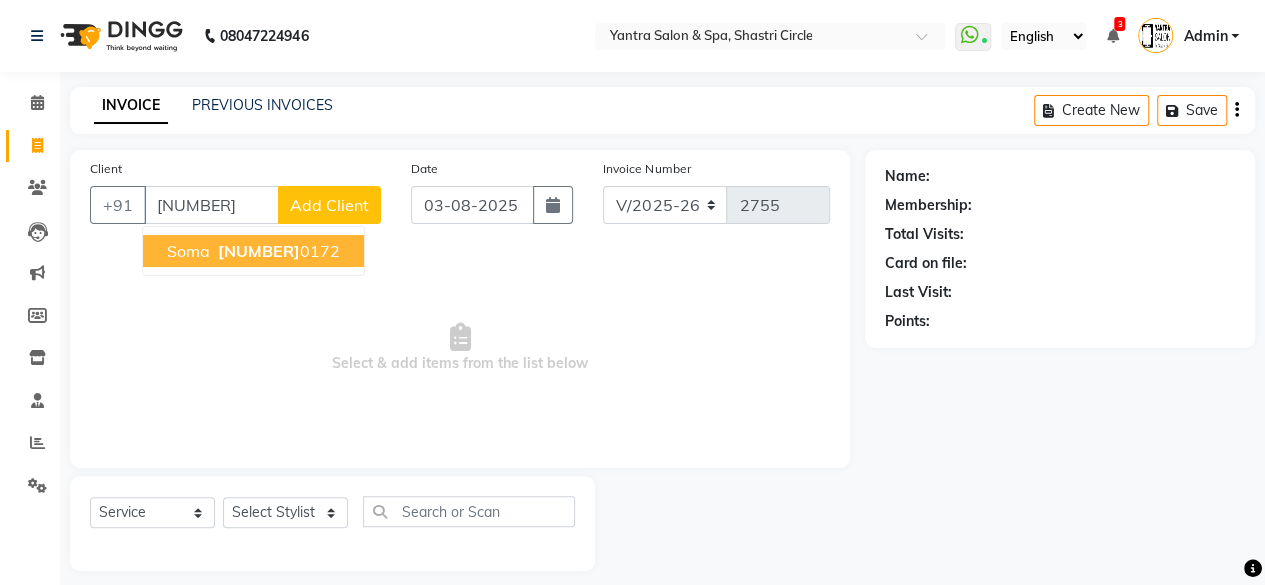 click on "[NUMBER]" at bounding box center [259, 251] 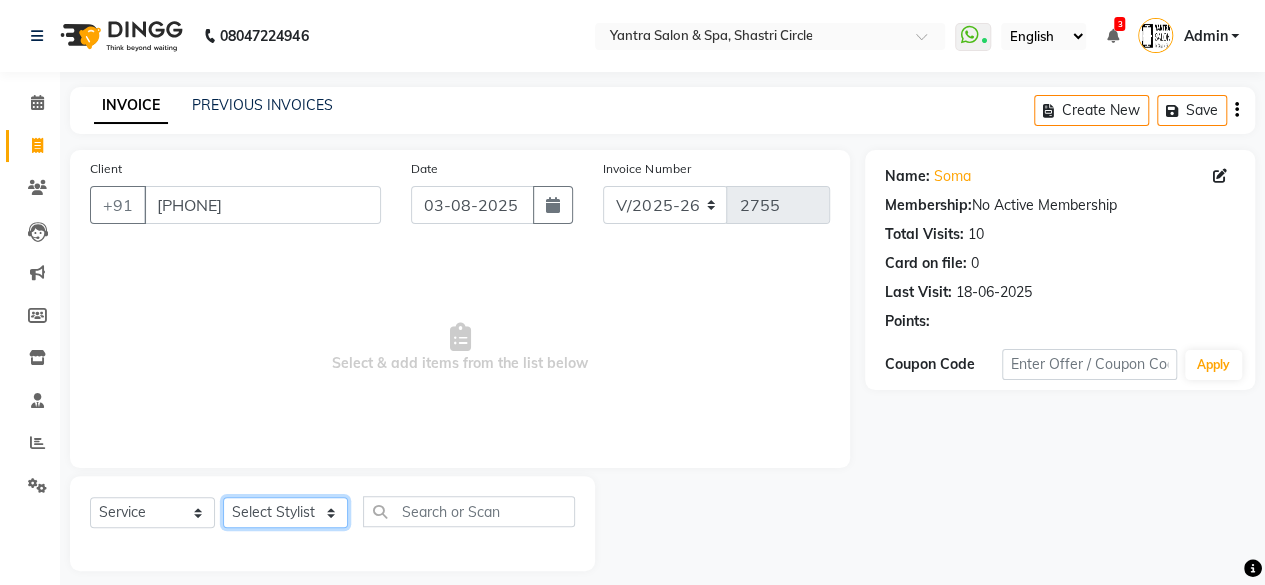 click on "Select Stylist Arvind ASHA bhawna goyal Dev Dimple Director Harsha Hemlata kajal Latika lucky Manager Manisha maam Neelu  Pallavi Pinky Priyanka Rahul Sekhar usha" 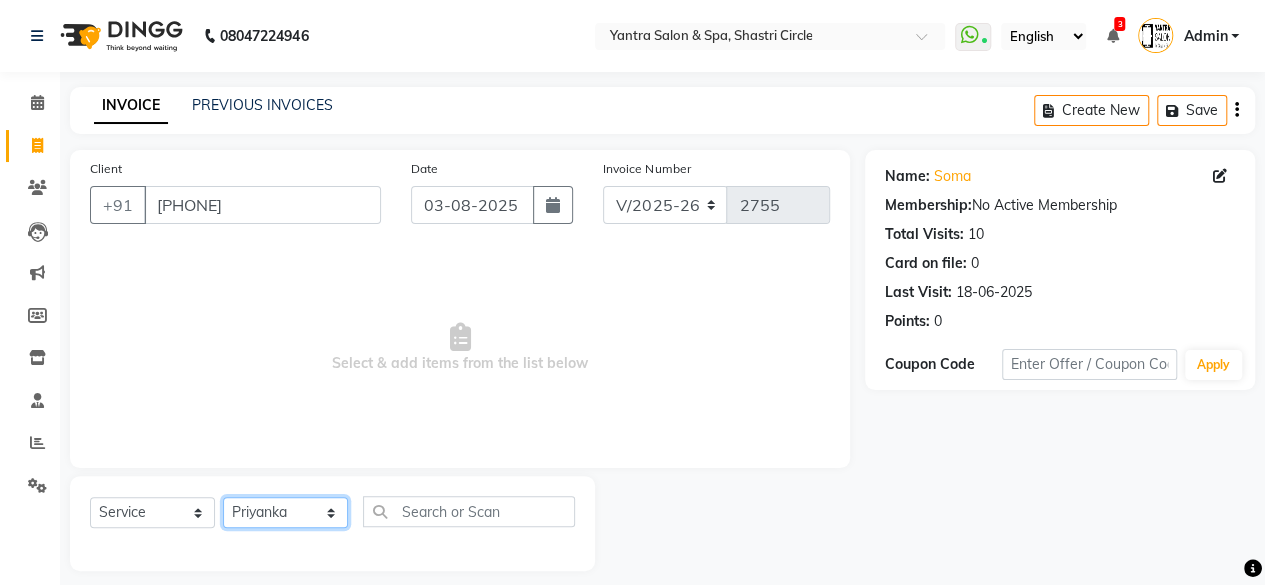 click on "Select Stylist Arvind ASHA bhawna goyal Dev Dimple Director Harsha Hemlata kajal Latika lucky Manager Manisha maam Neelu  Pallavi Pinky Priyanka Rahul Sekhar usha" 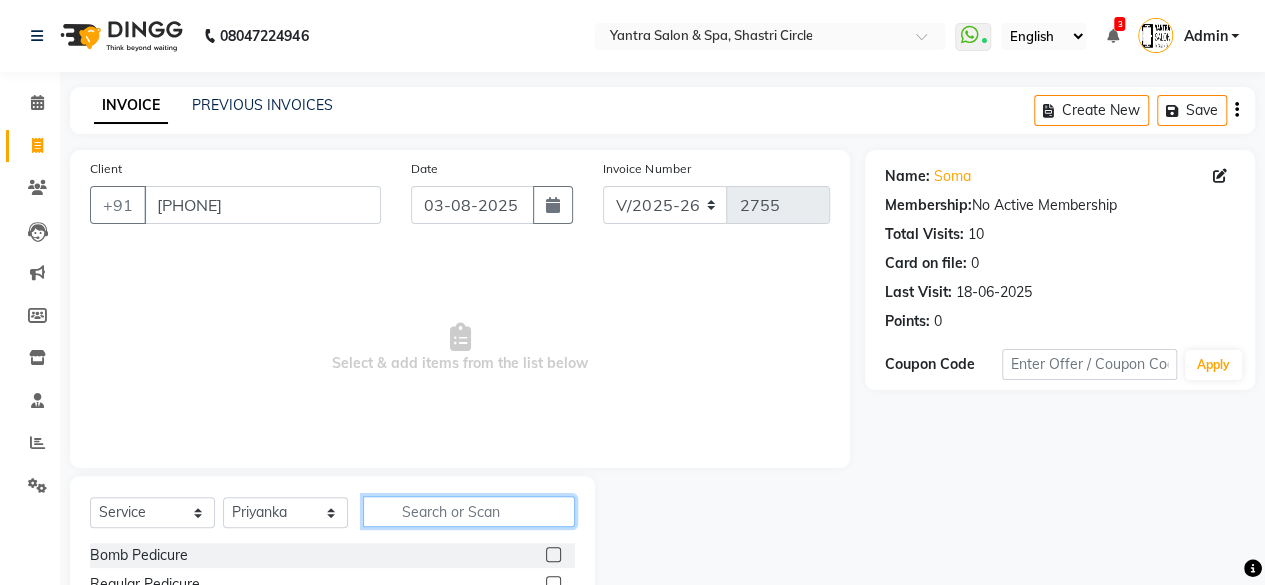 click 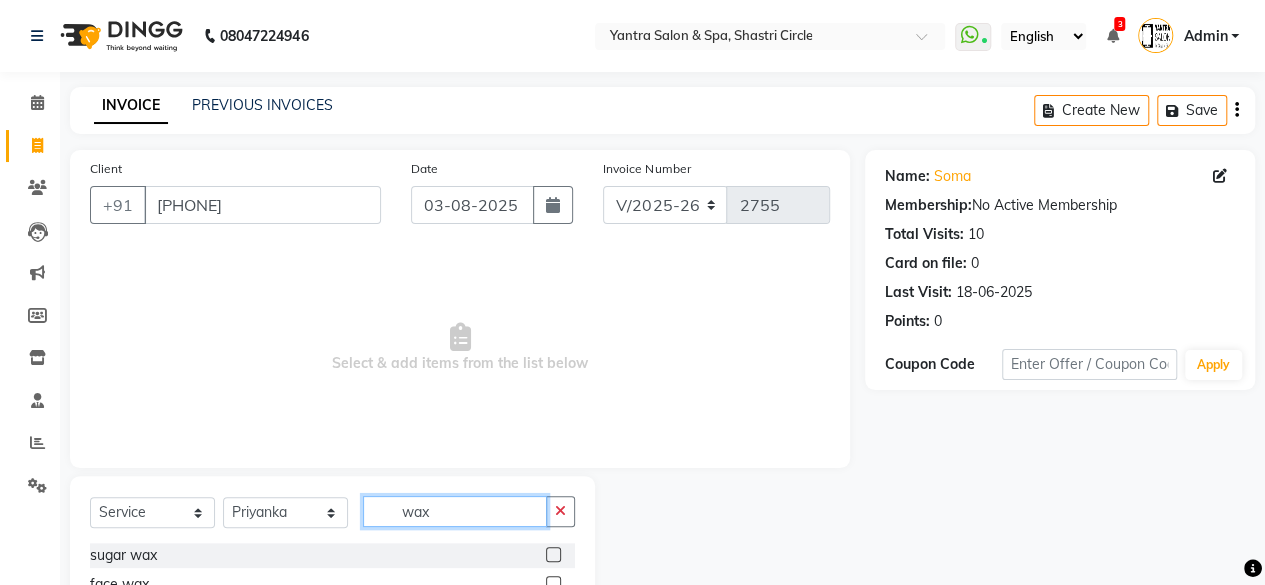 scroll, scrollTop: 200, scrollLeft: 0, axis: vertical 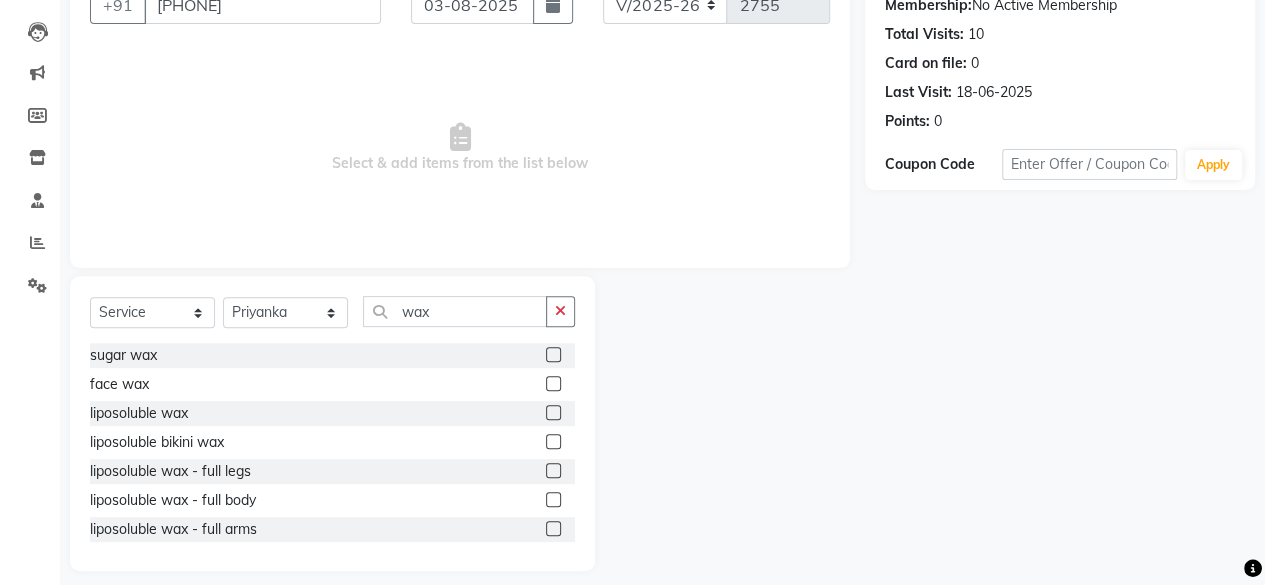 click 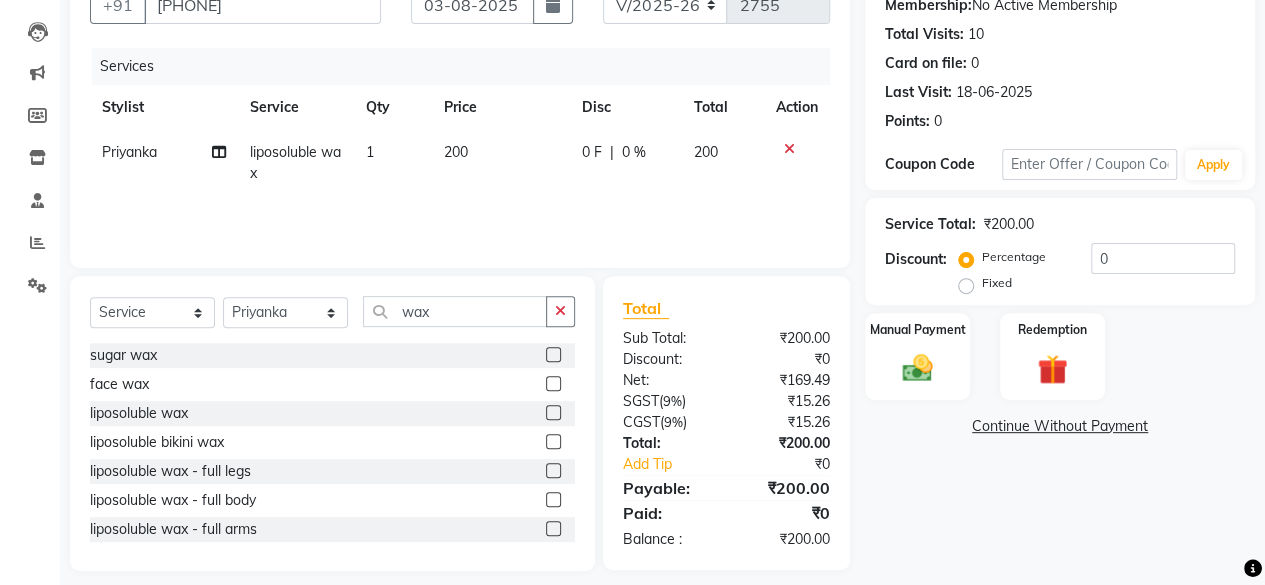 click on "200" 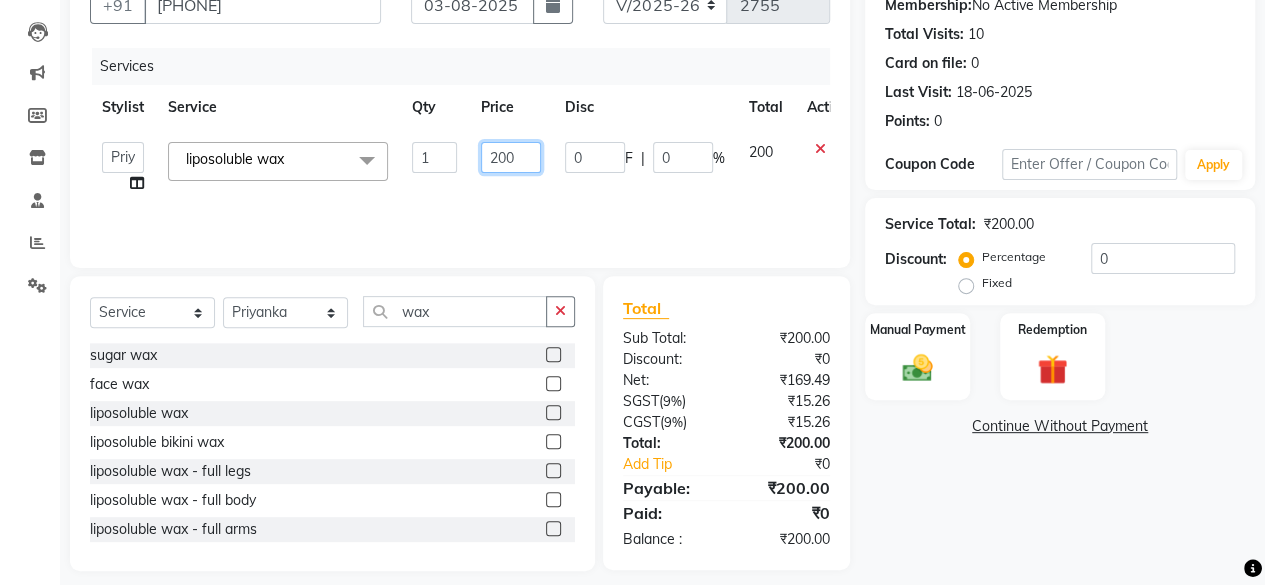 click on "200" 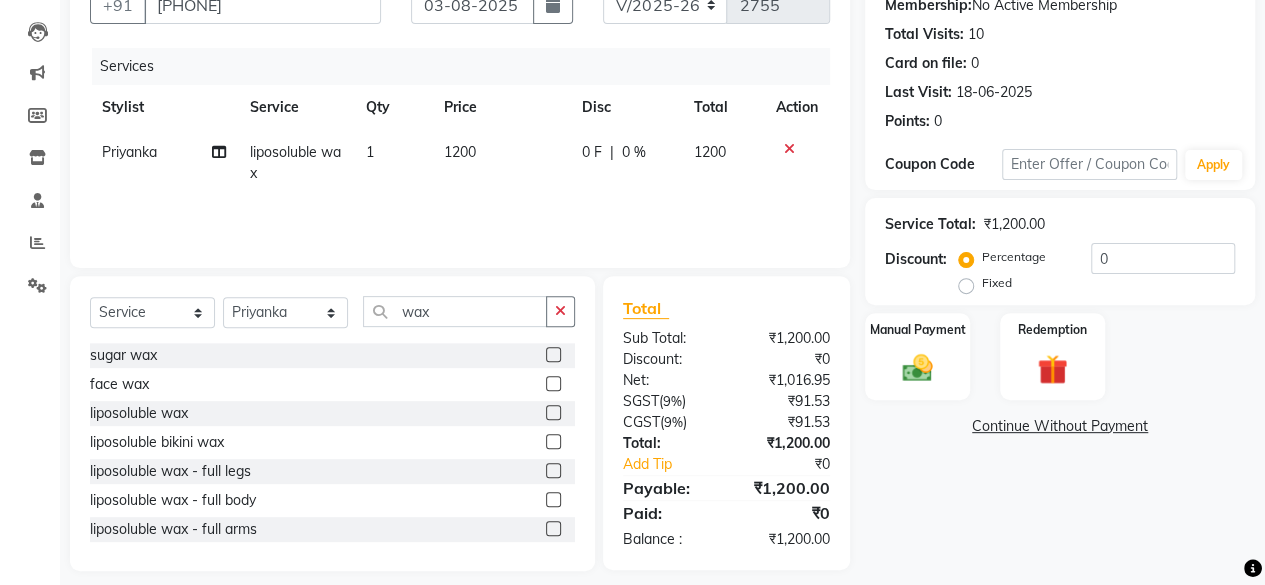click on "Services Stylist Service Qty Price Disc Total Action Priyanka liposoluble wax 1 1200 0 F | 0 % 1200" 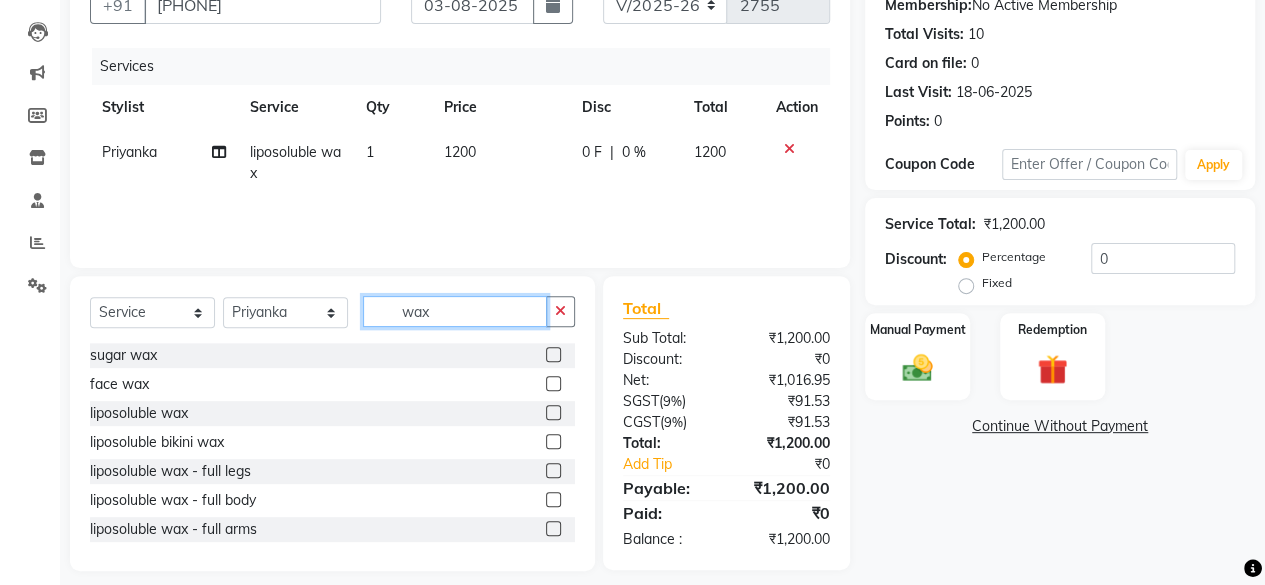 click on "wax" 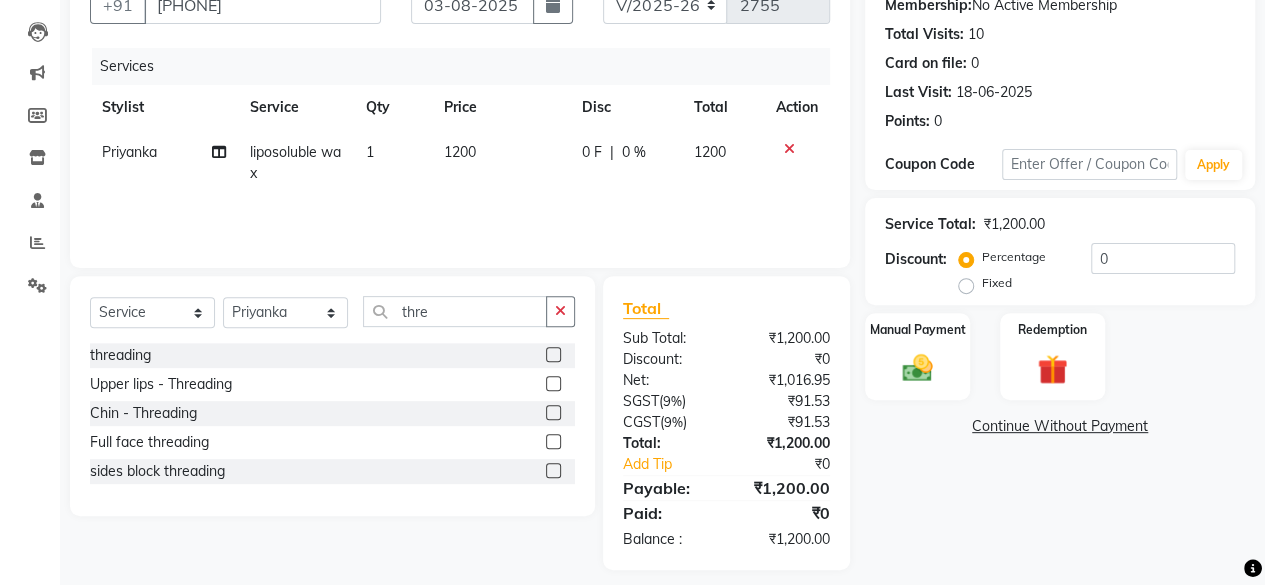 click 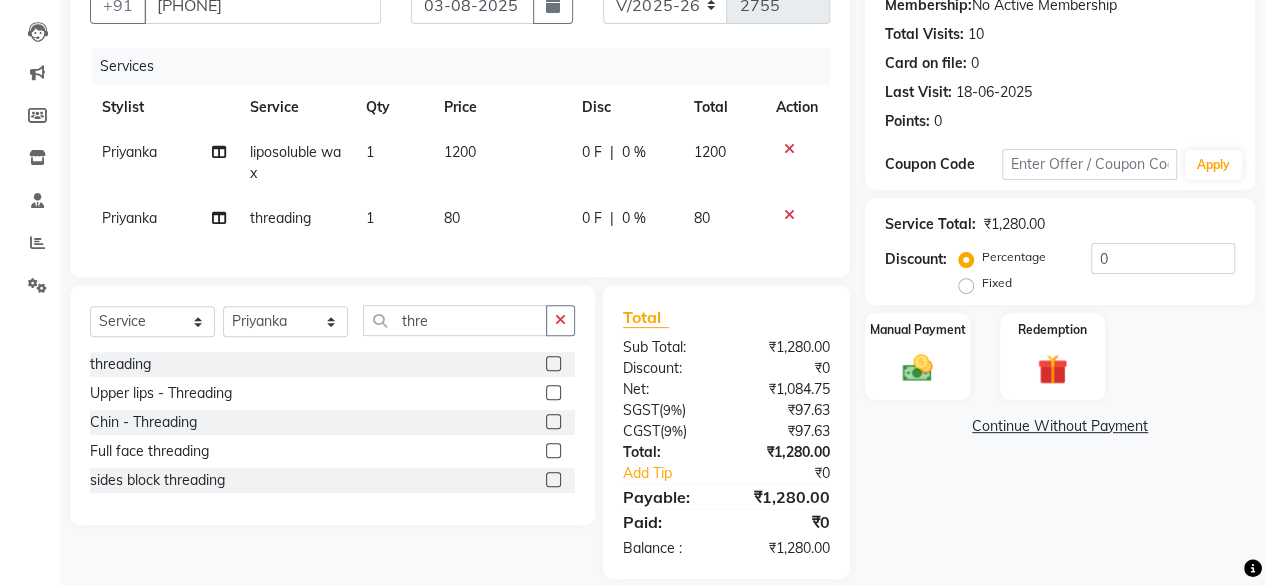 click on "80" 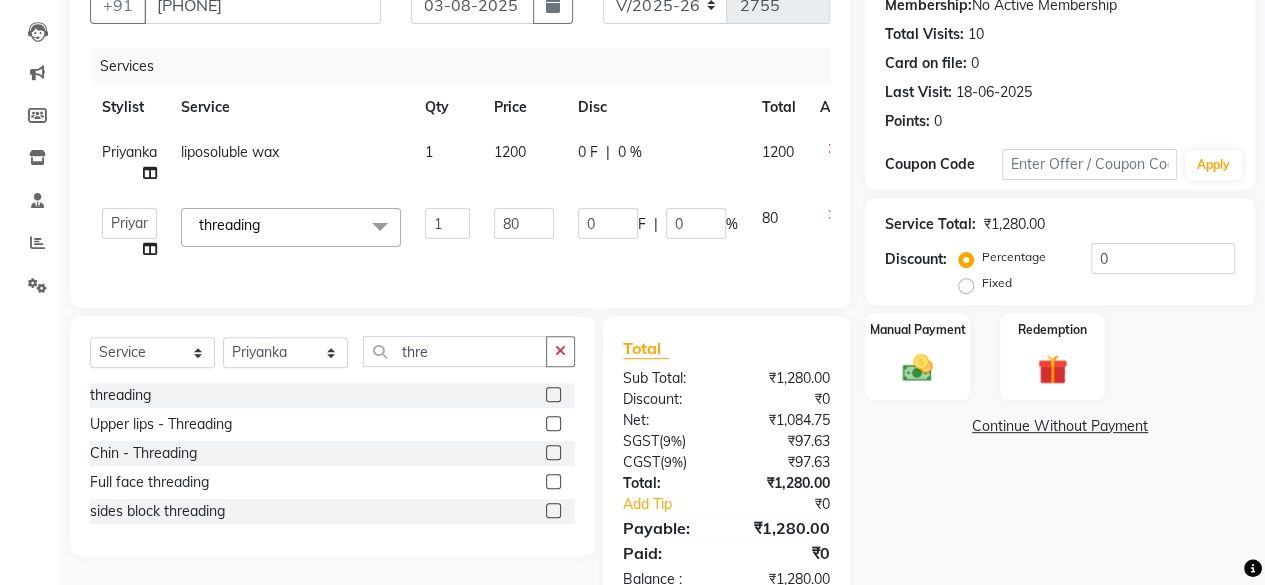 click on "80" 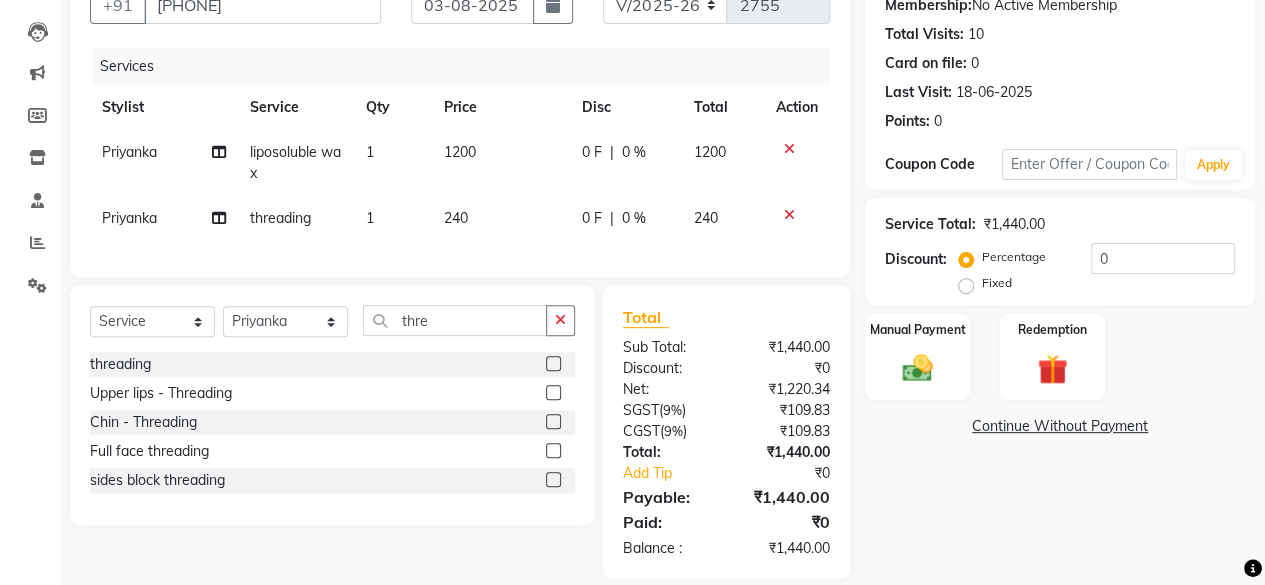 click on "Services Stylist Service Qty Price Disc Total Action [FIRST] liposoluble wax 1 1200 0 F | 0 % 1200 [FIRST] threading 1 240 0 F | 0 % 240" 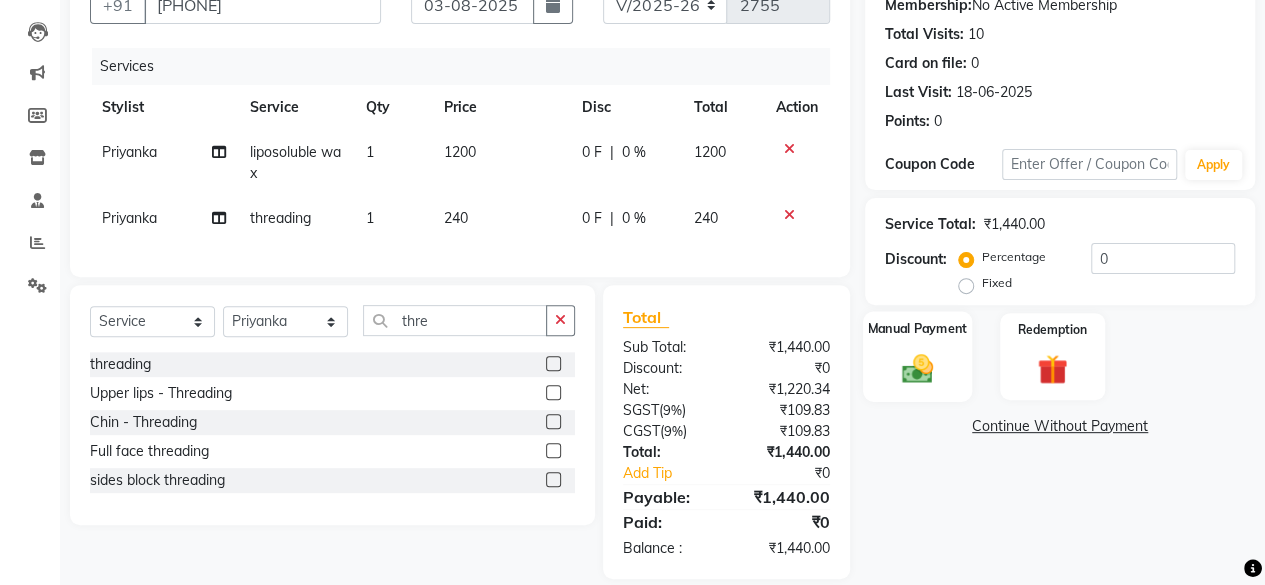 scroll, scrollTop: 238, scrollLeft: 0, axis: vertical 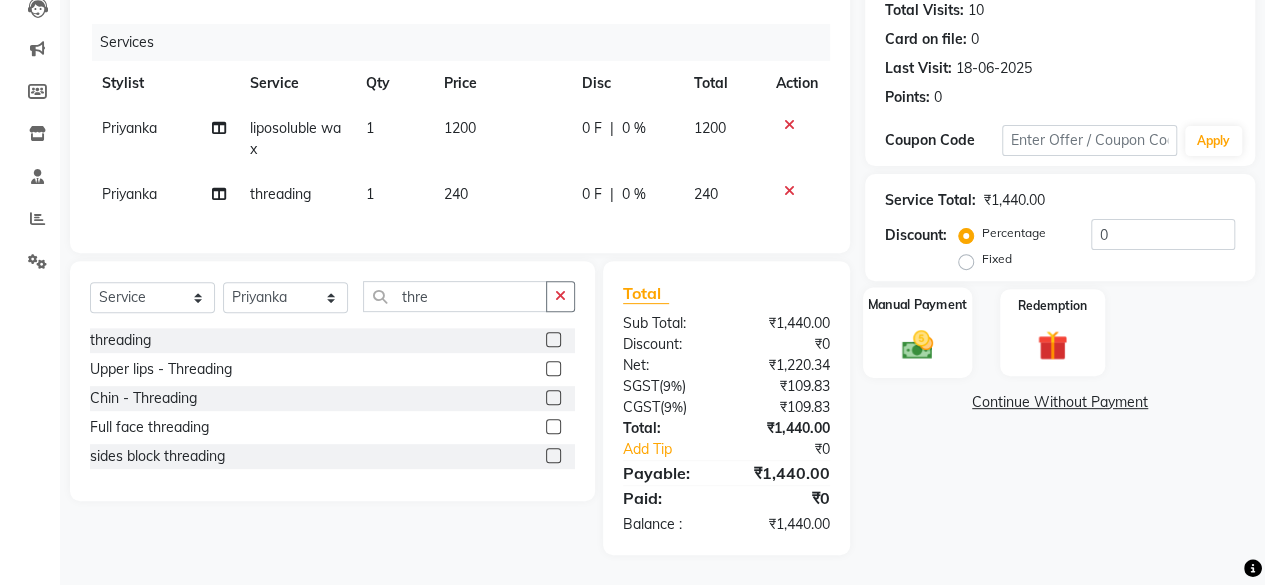 click 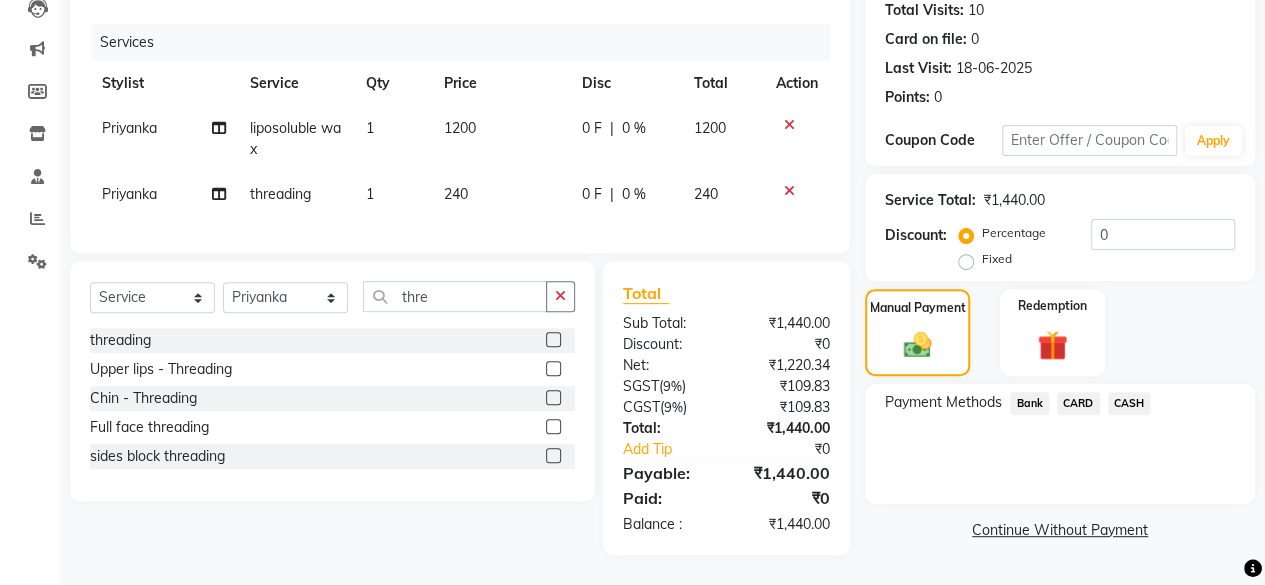 click on "CASH" 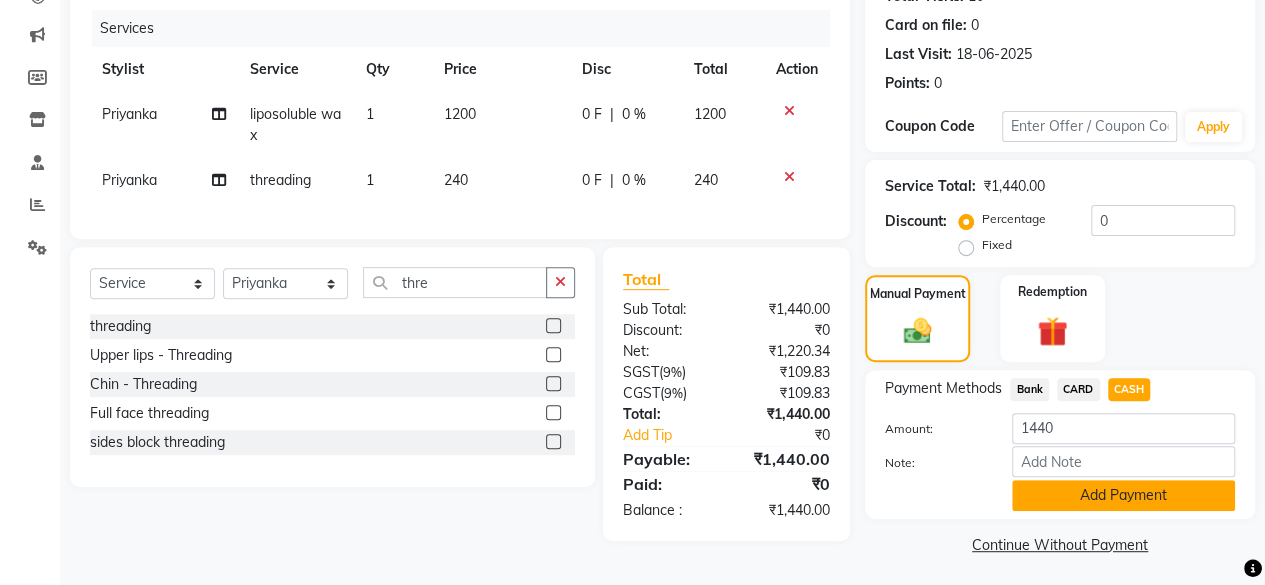 click on "Add Payment" 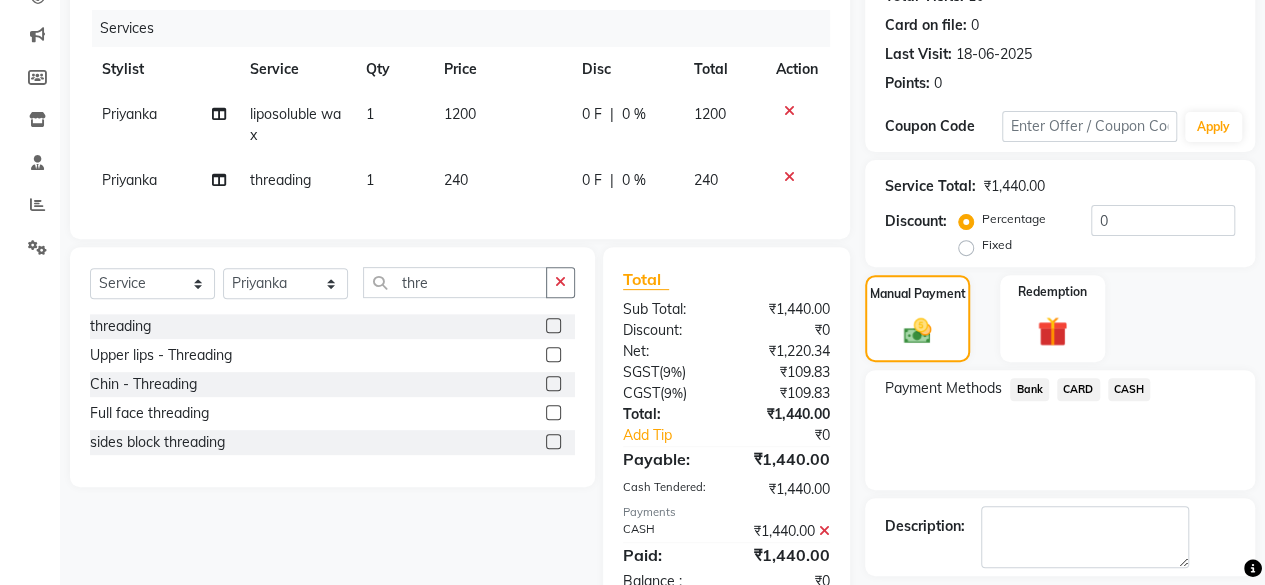 scroll, scrollTop: 324, scrollLeft: 0, axis: vertical 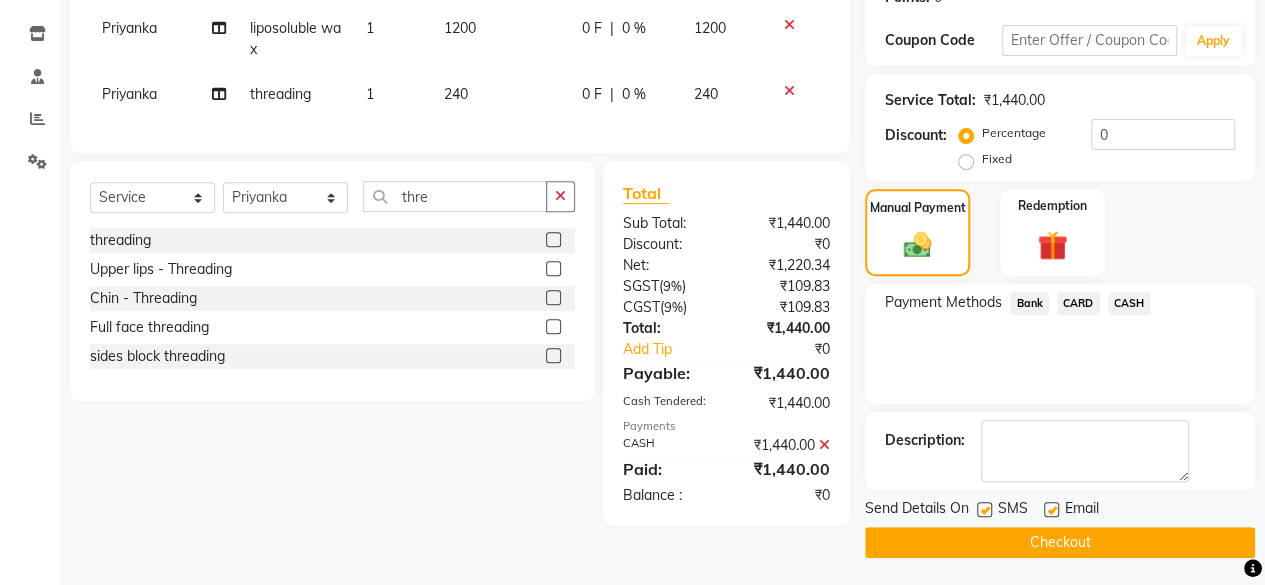 click 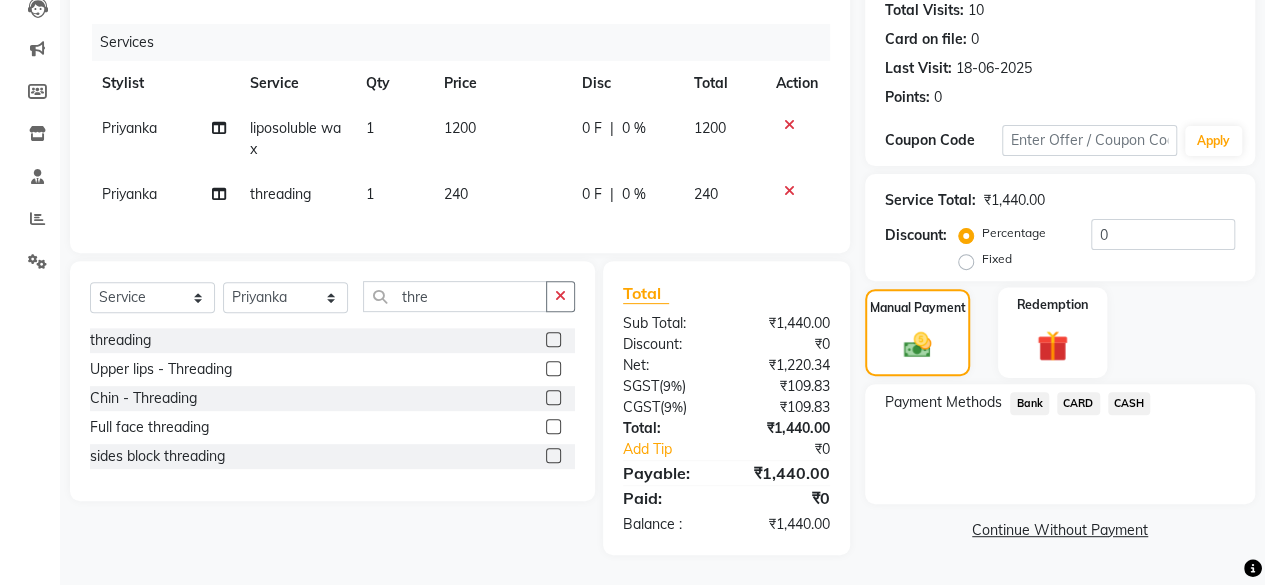 scroll, scrollTop: 238, scrollLeft: 0, axis: vertical 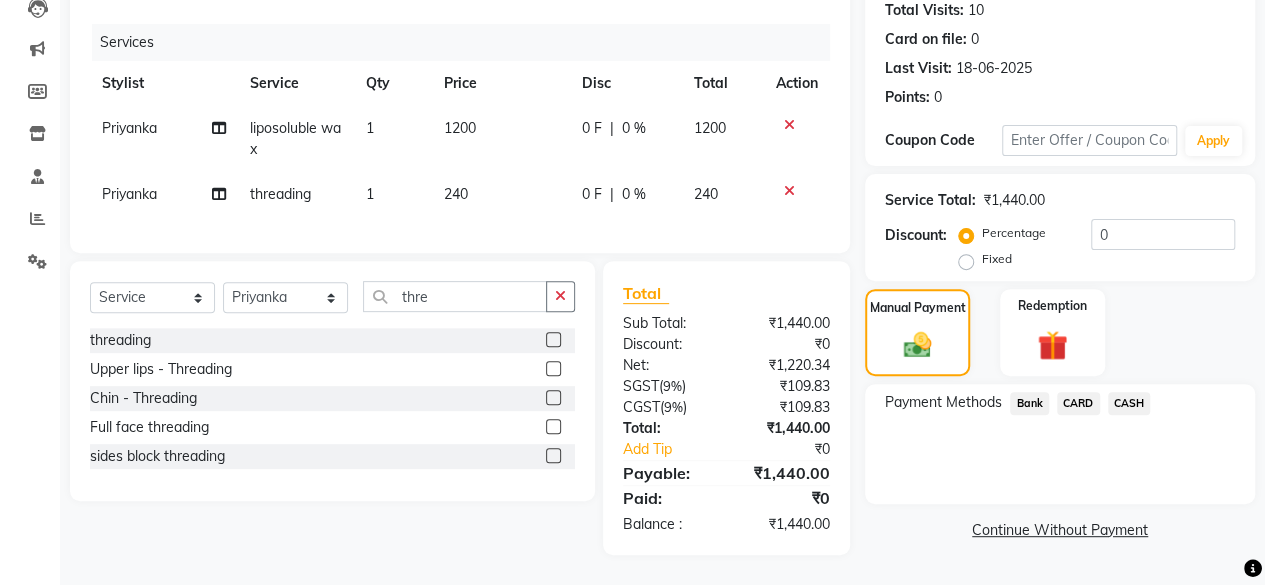 click on "Bank" 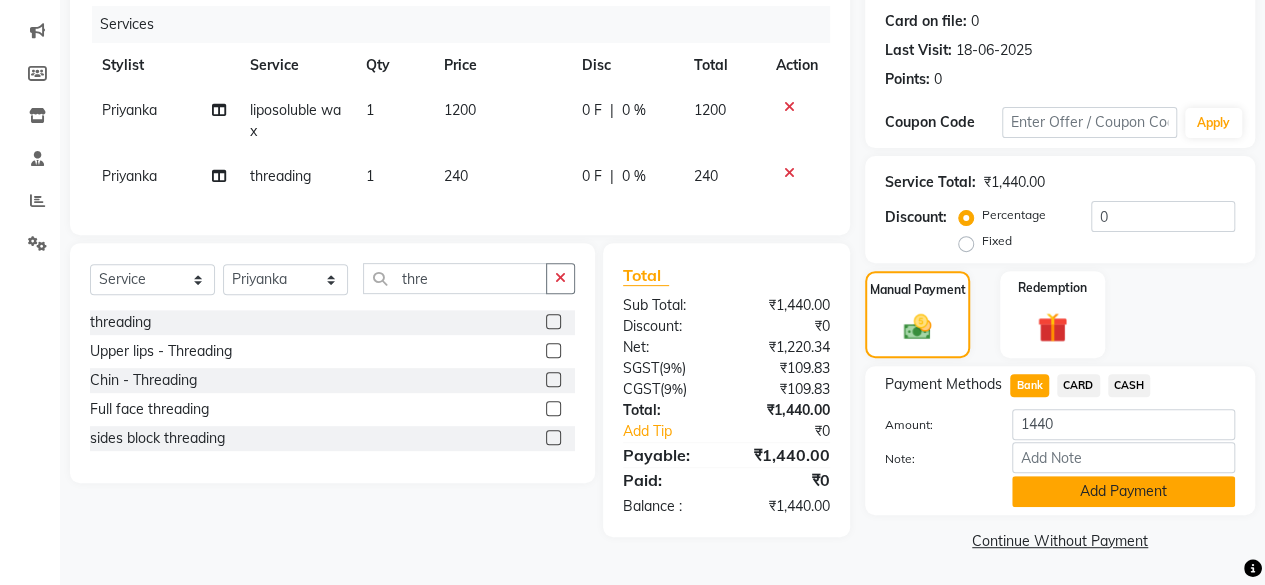 click on "Add Payment" 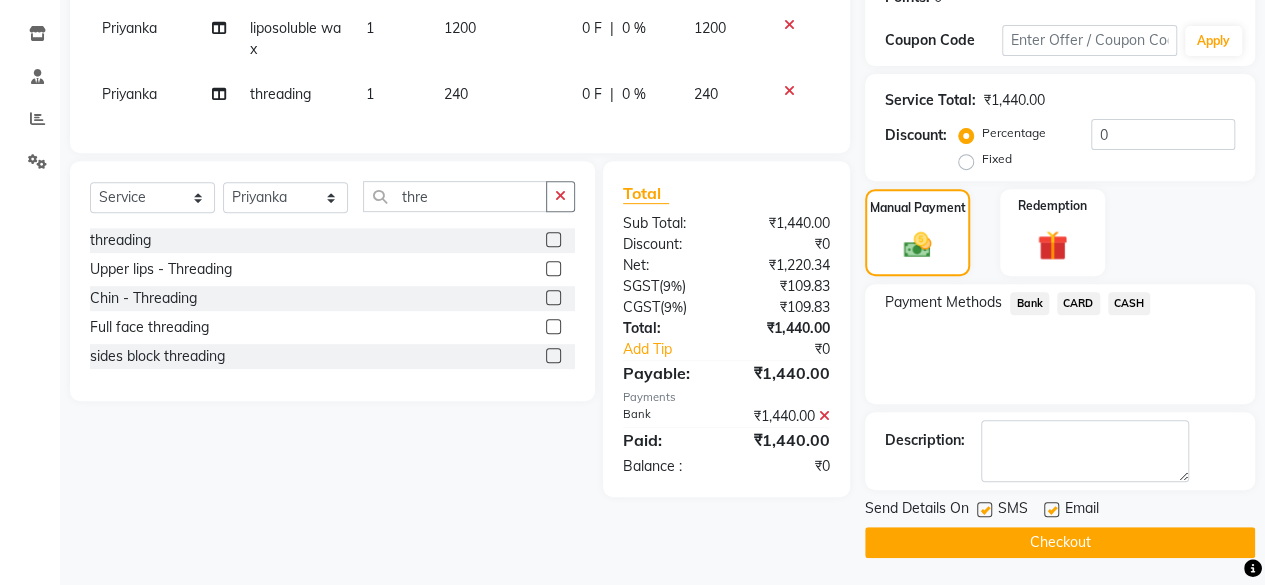 scroll, scrollTop: 224, scrollLeft: 0, axis: vertical 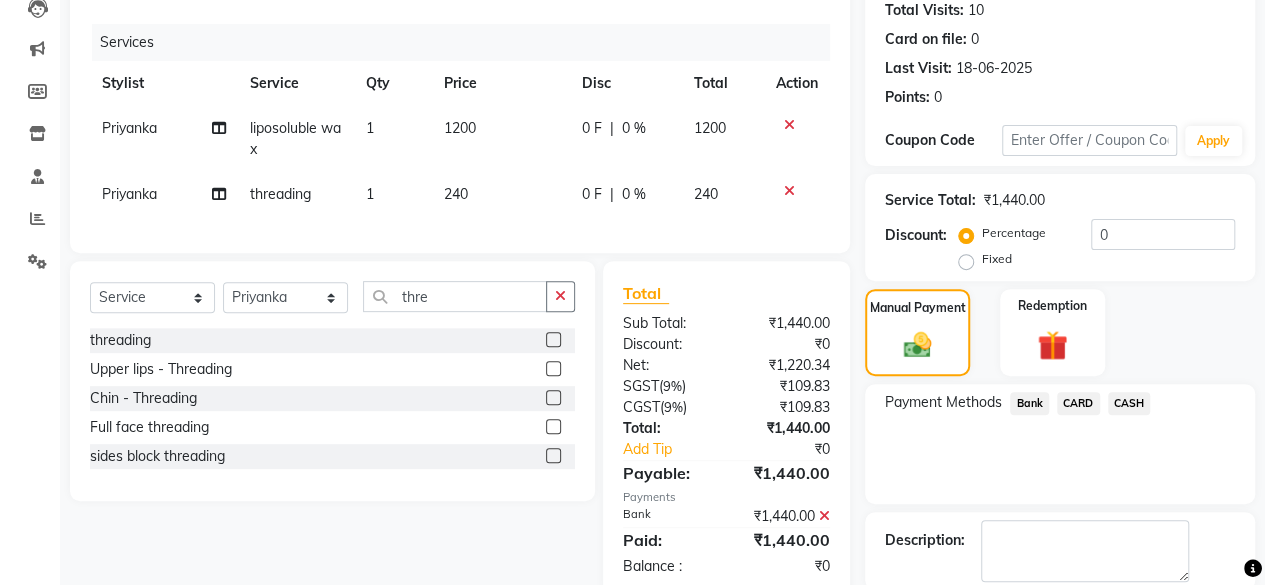 click on "Checkout" 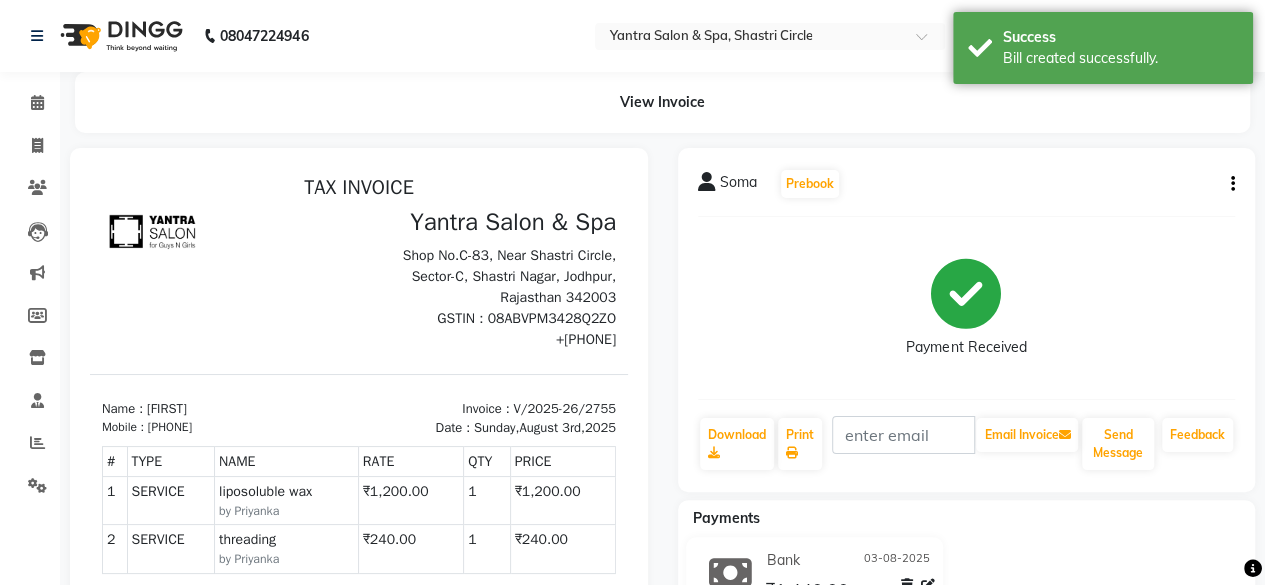 scroll, scrollTop: 0, scrollLeft: 0, axis: both 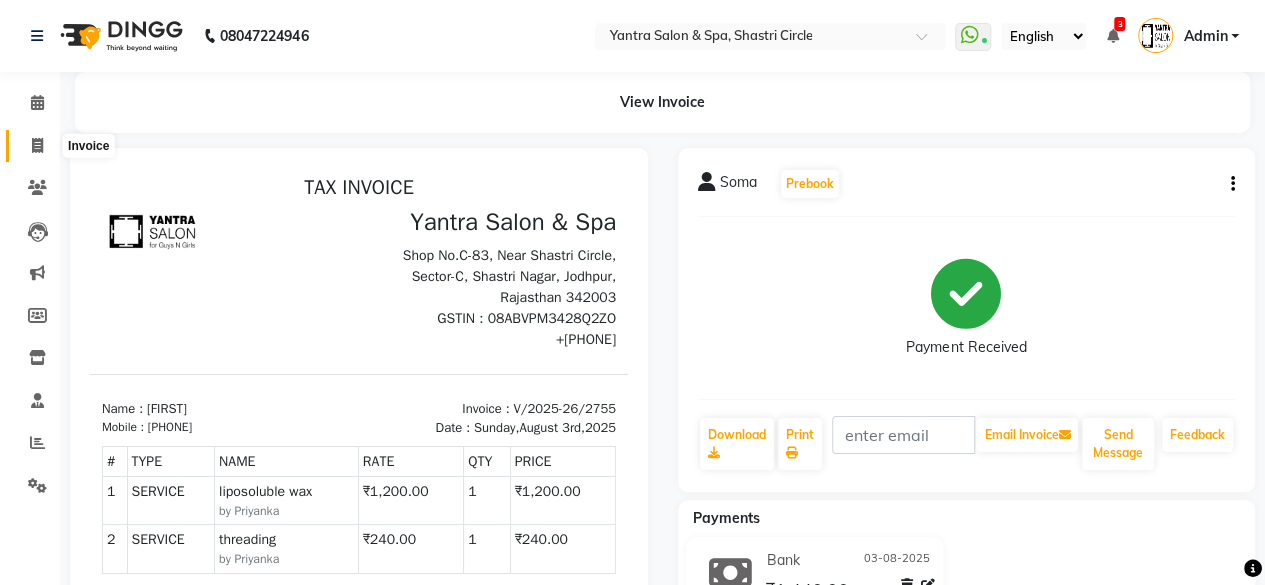click 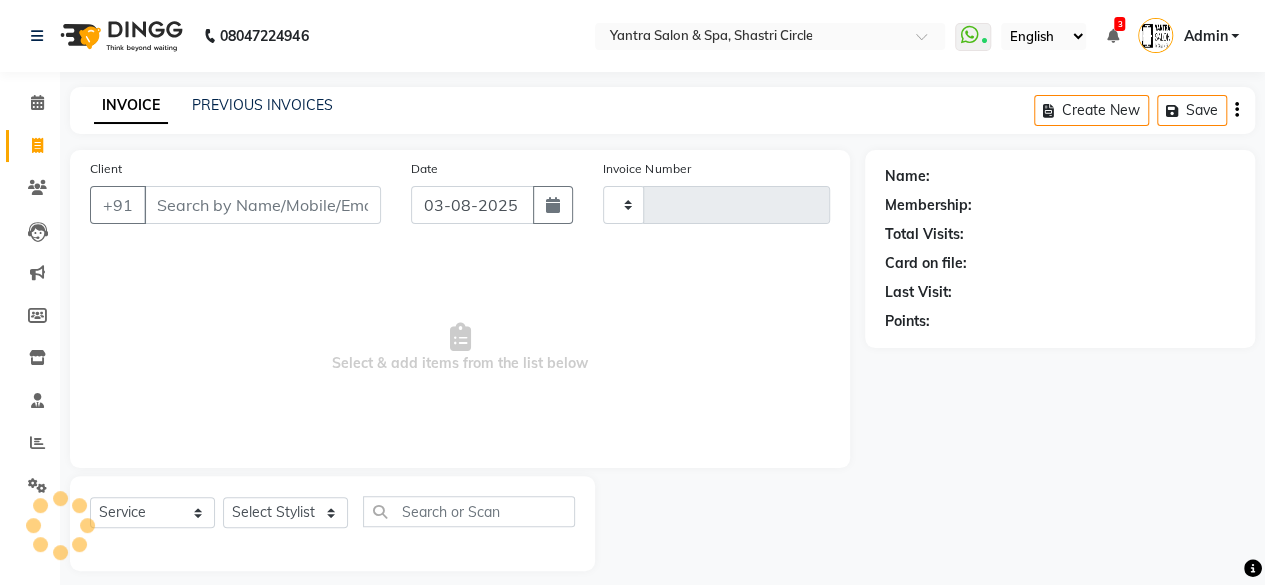 click on "Client" at bounding box center [262, 205] 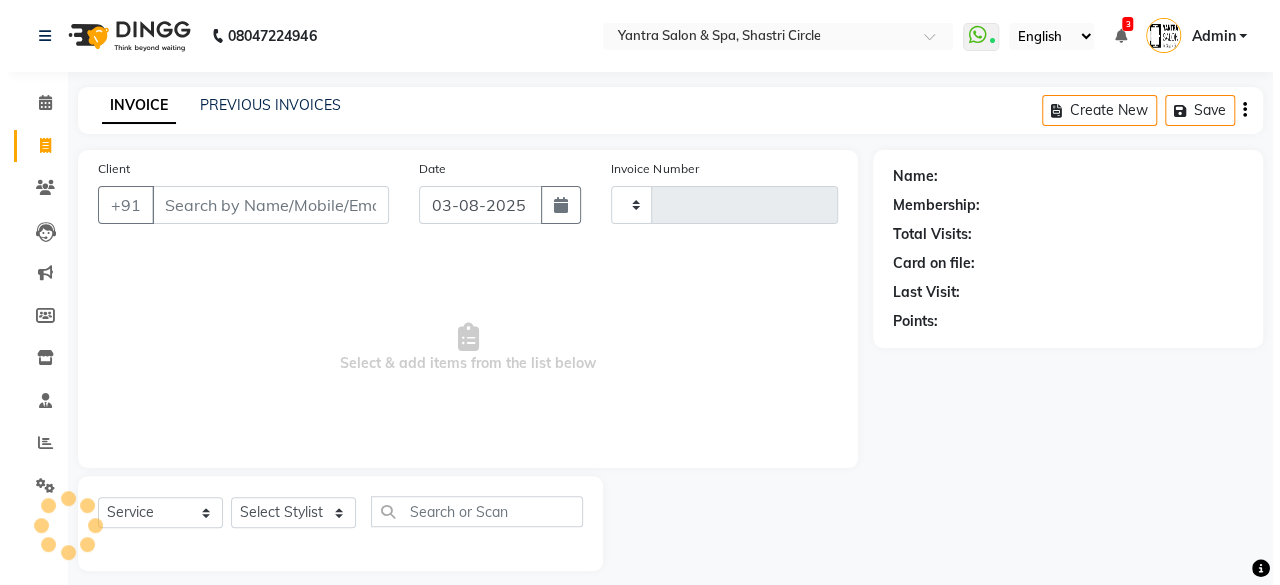 scroll, scrollTop: 15, scrollLeft: 0, axis: vertical 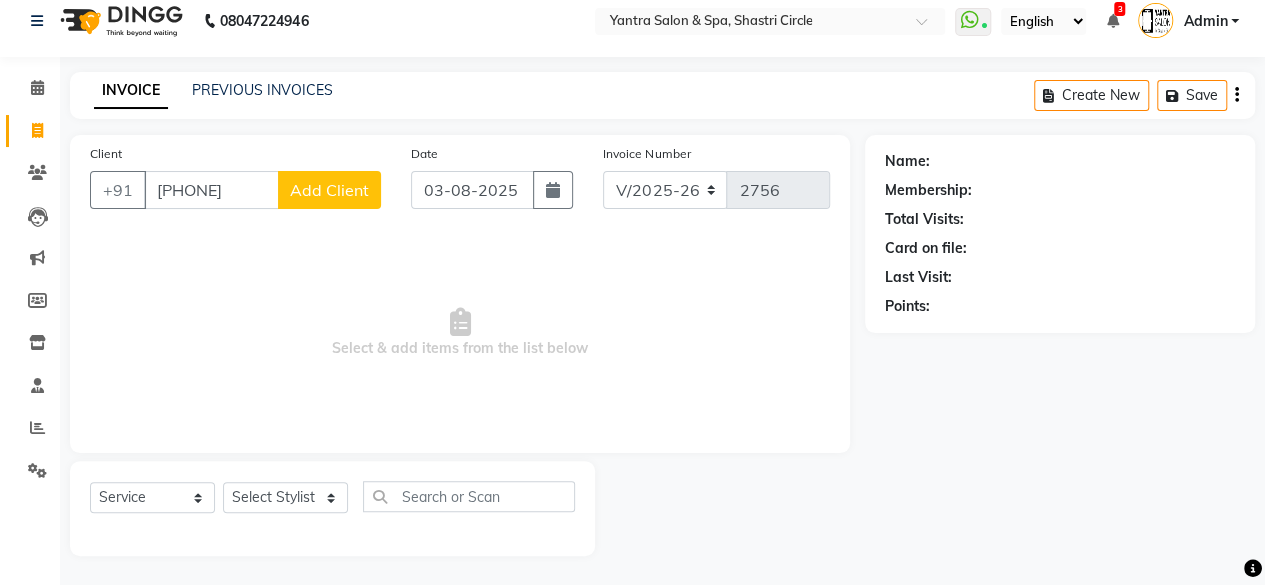 click on "Add Client" 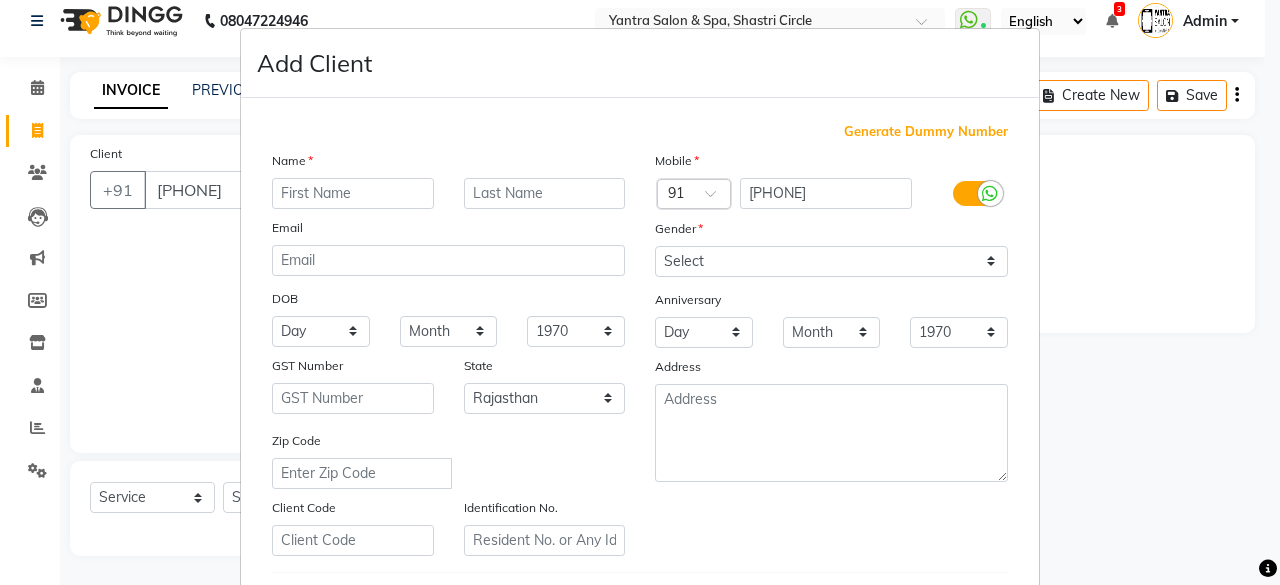 click at bounding box center [353, 193] 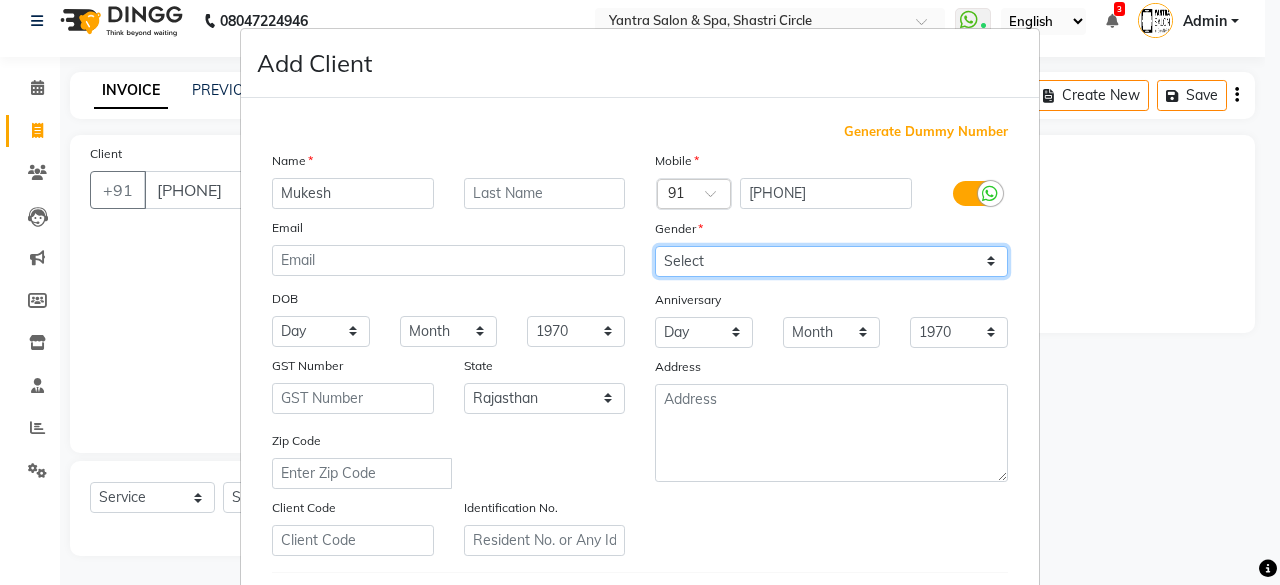 drag, startPoint x: 749, startPoint y: 263, endPoint x: 736, endPoint y: 265, distance: 13.152946 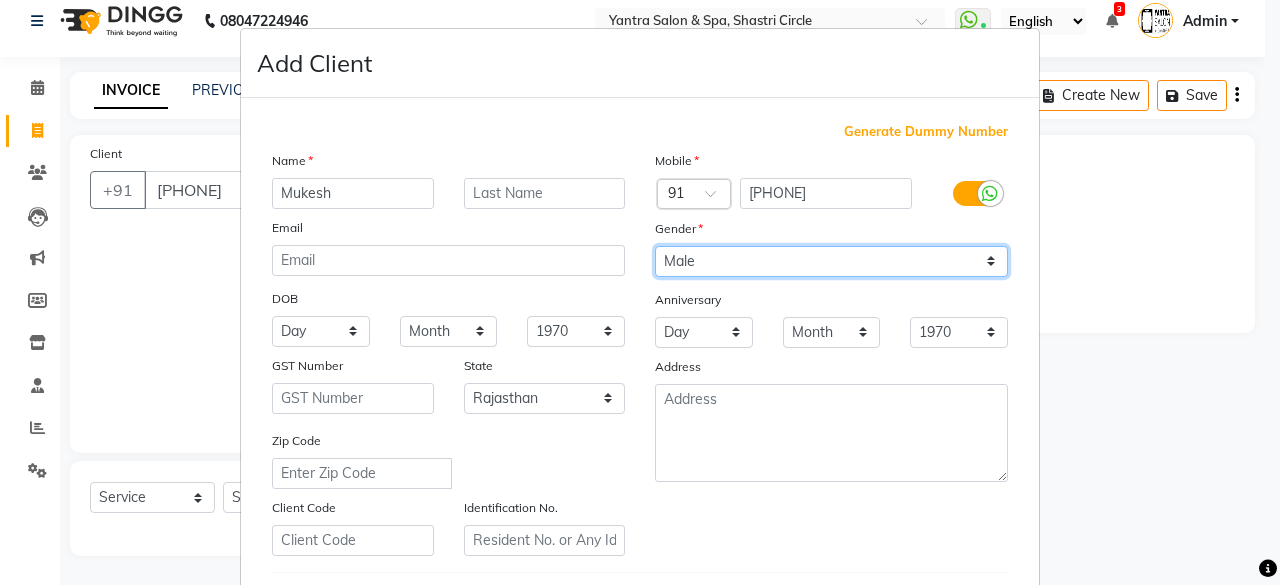 click on "Select Male Female Other Prefer Not To Say" at bounding box center [831, 261] 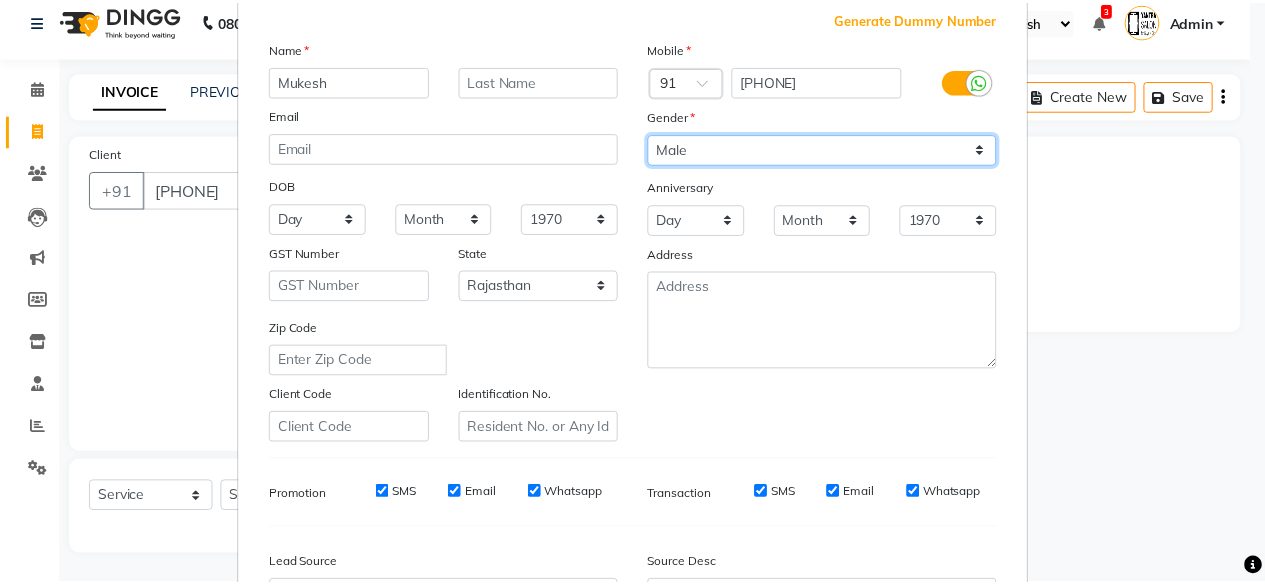 scroll, scrollTop: 300, scrollLeft: 0, axis: vertical 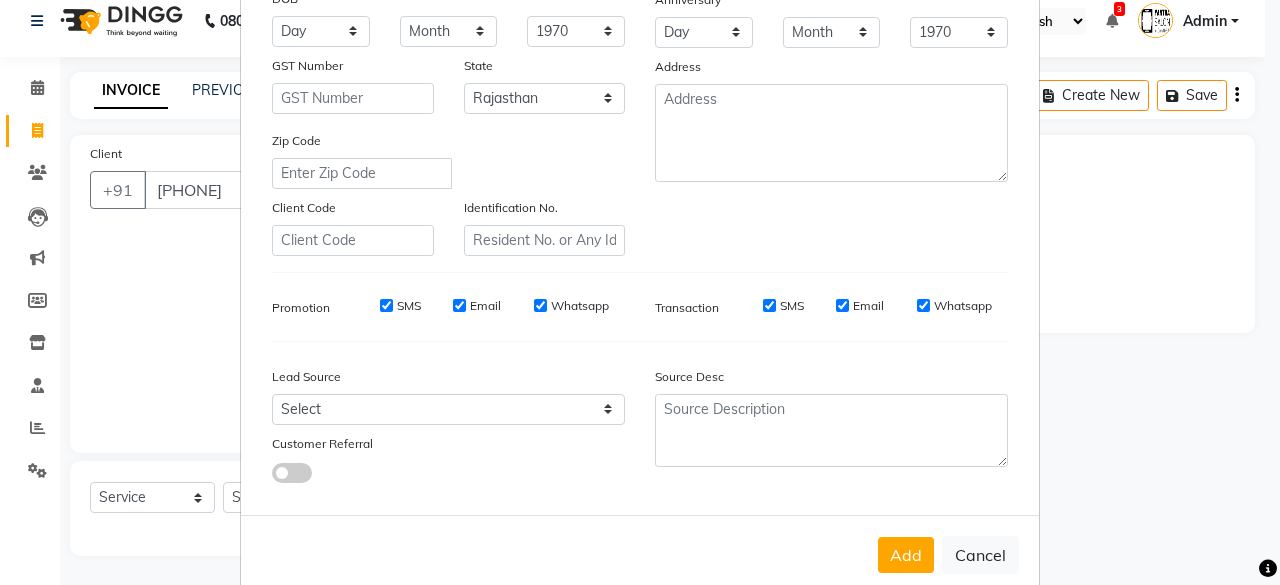 drag, startPoint x: 901, startPoint y: 547, endPoint x: 711, endPoint y: 509, distance: 193.76274 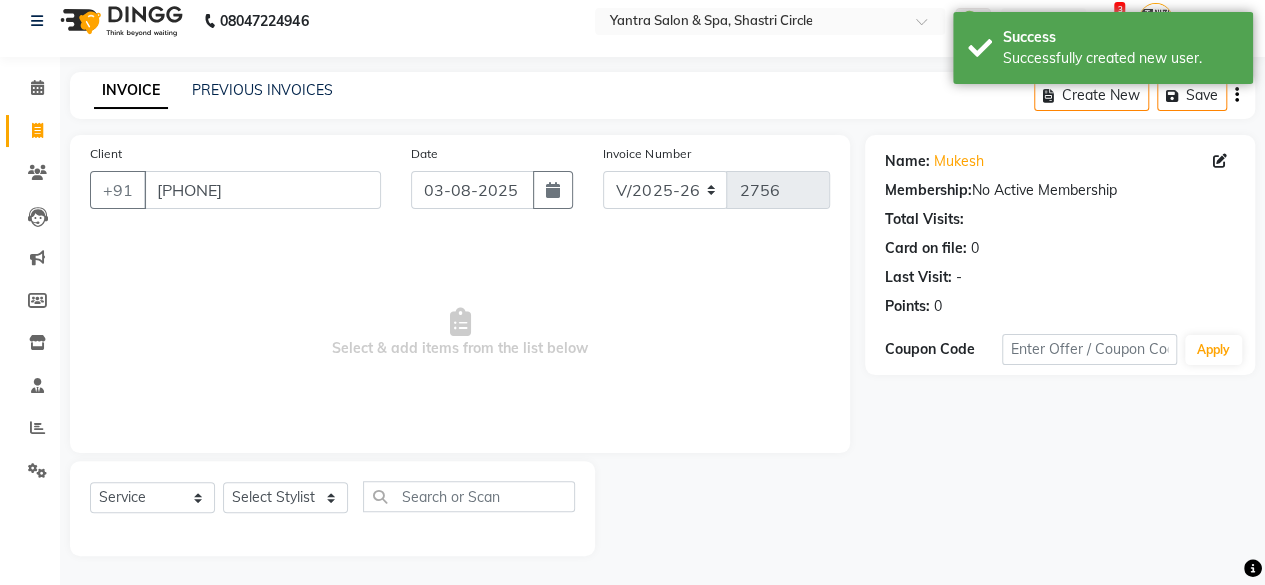 click on "Select  Service  Product  Membership  Package Voucher Prepaid Gift Card  Select Stylist [FIRST] [FIRST] [FIRST] [LAST]   [FIRST]   [FIRST]   Director   [FIRST]   [FIRST]   [FIRST]   [FIRST]   [FIRST]   Manager   [FIRST] [LAST]   [FIRST]    [FIRST]   [FIRST]   [FIRST]   [FIRST]   [FIRST]   [FIRST]" 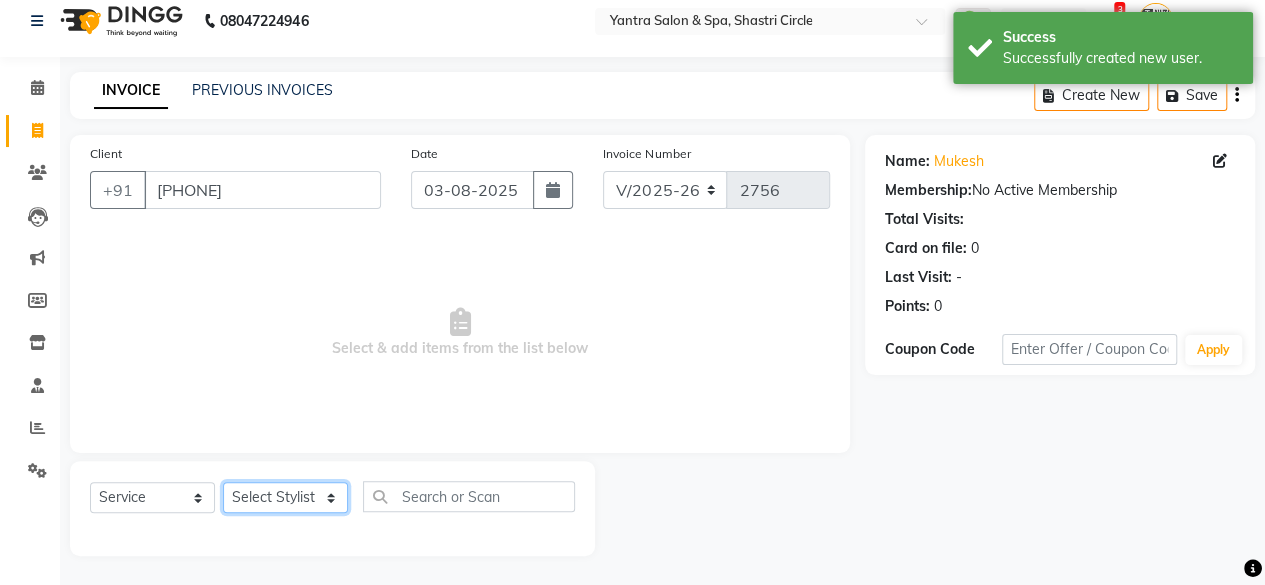 click on "Select Stylist Arvind ASHA bhawna goyal Dev Dimple Director Harsha Hemlata kajal Latika lucky Manager Manisha maam Neelu  Pallavi Pinky Priyanka Rahul Sekhar usha" 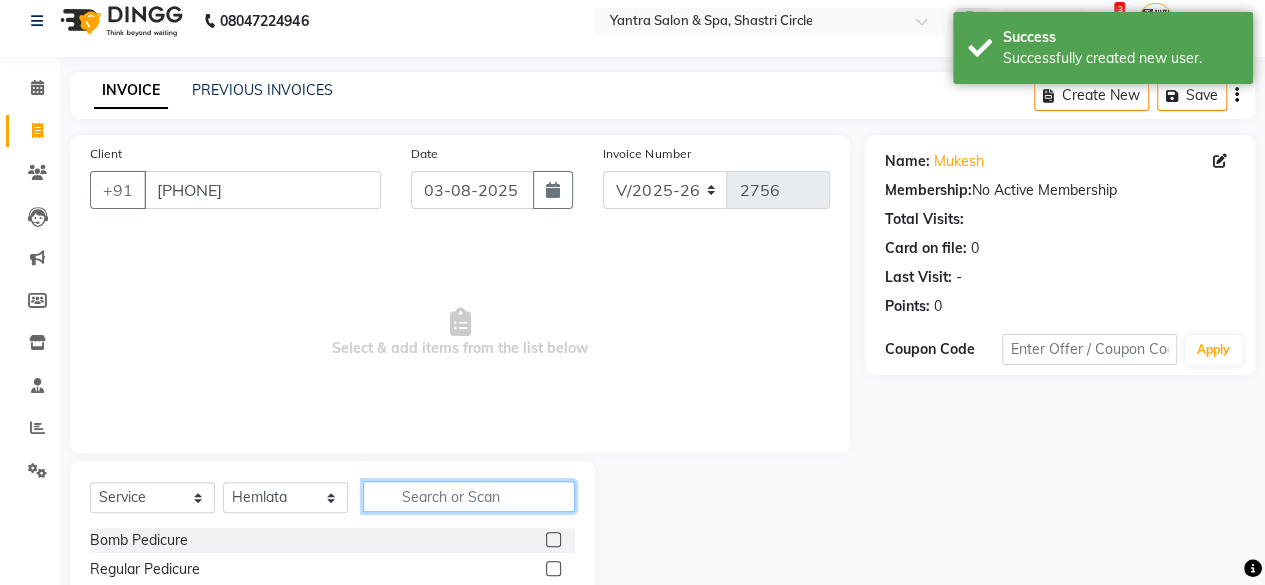 click 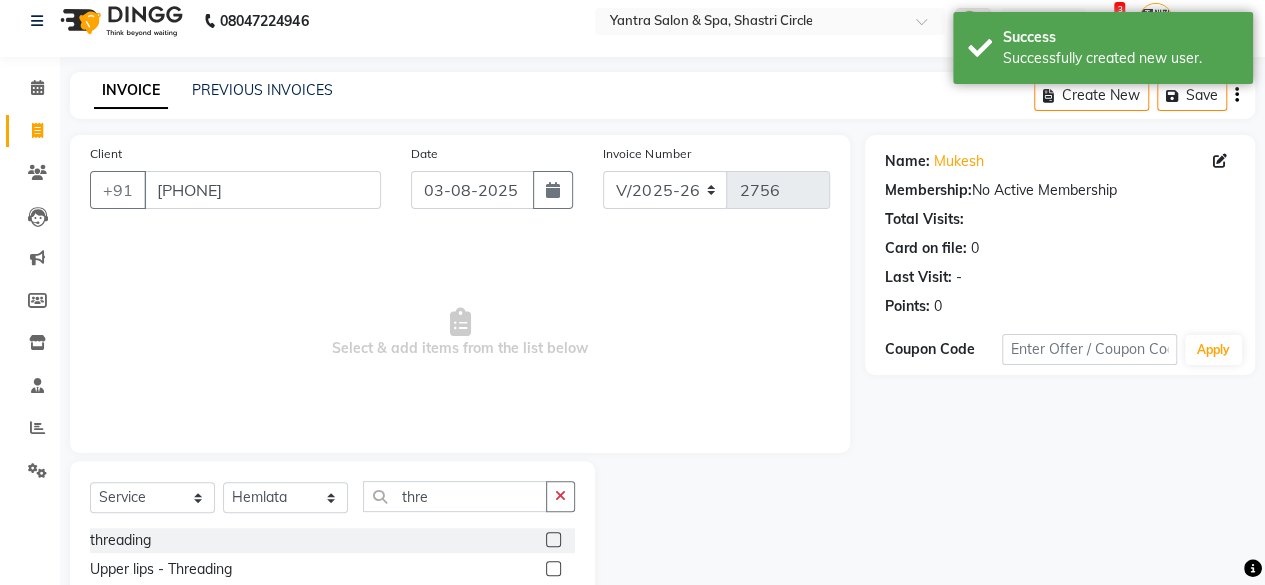 click 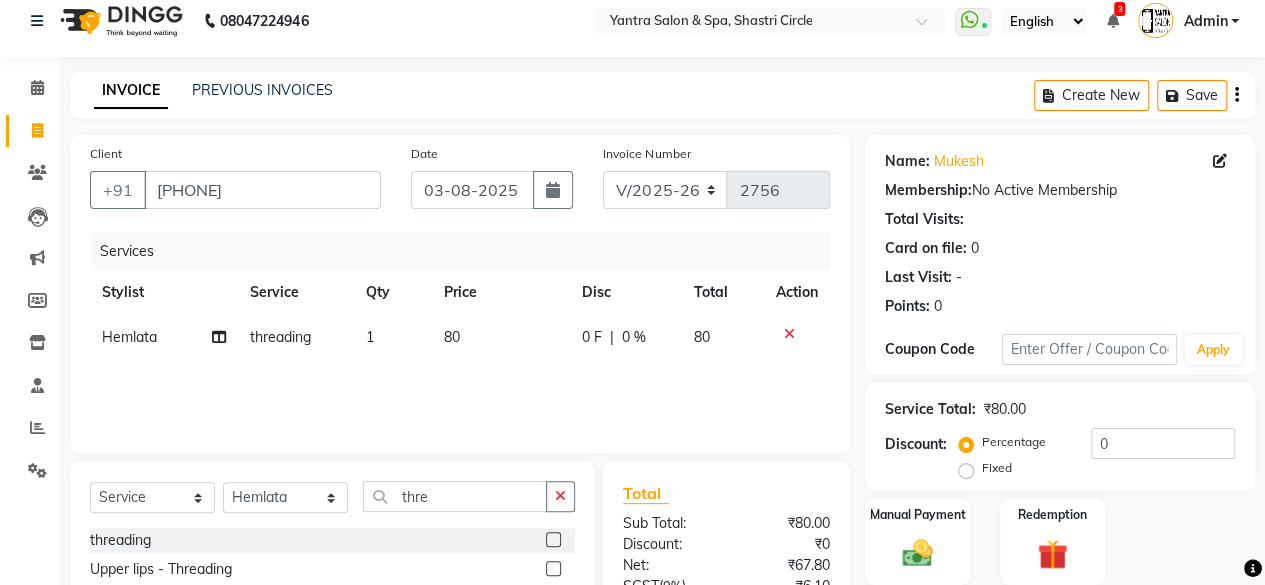click on "80" 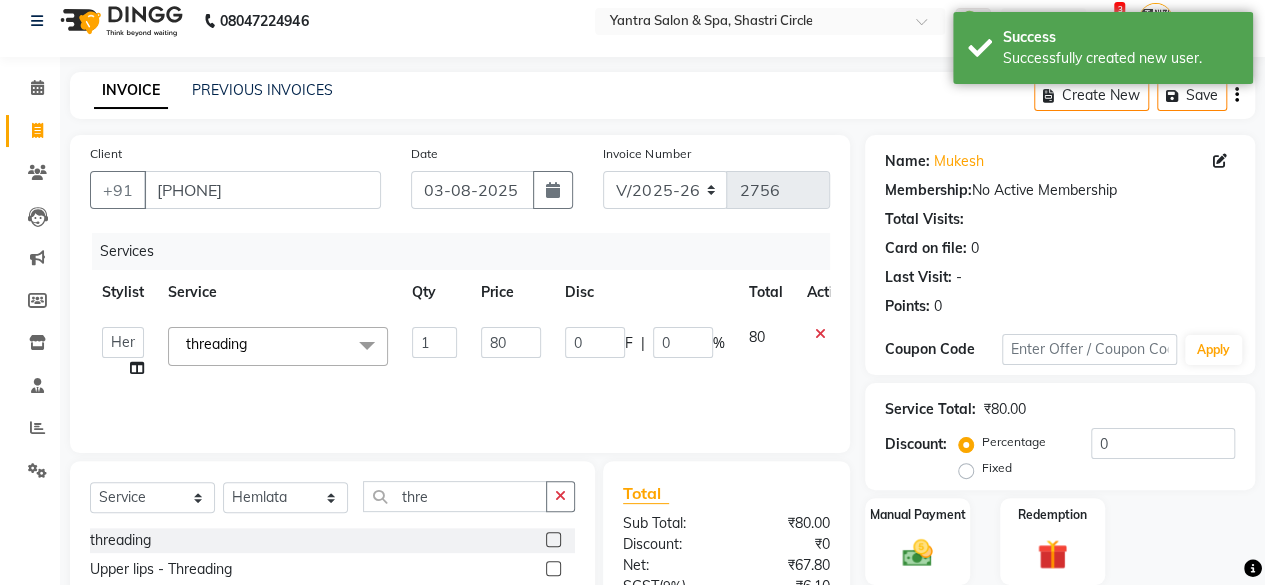 click on "80" 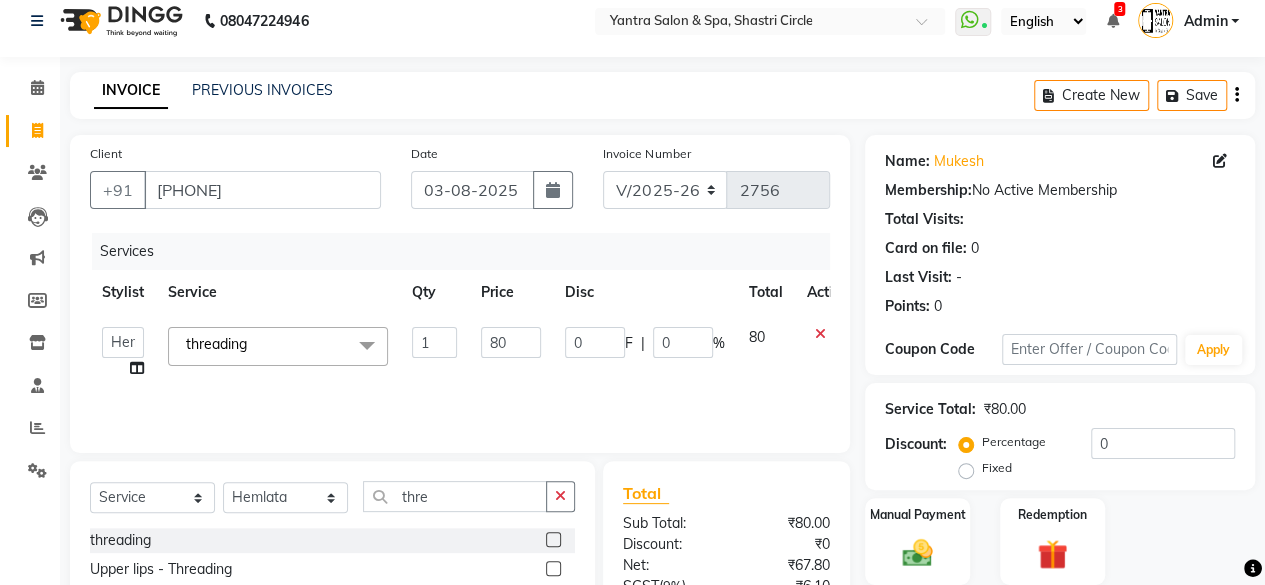 click on "80" 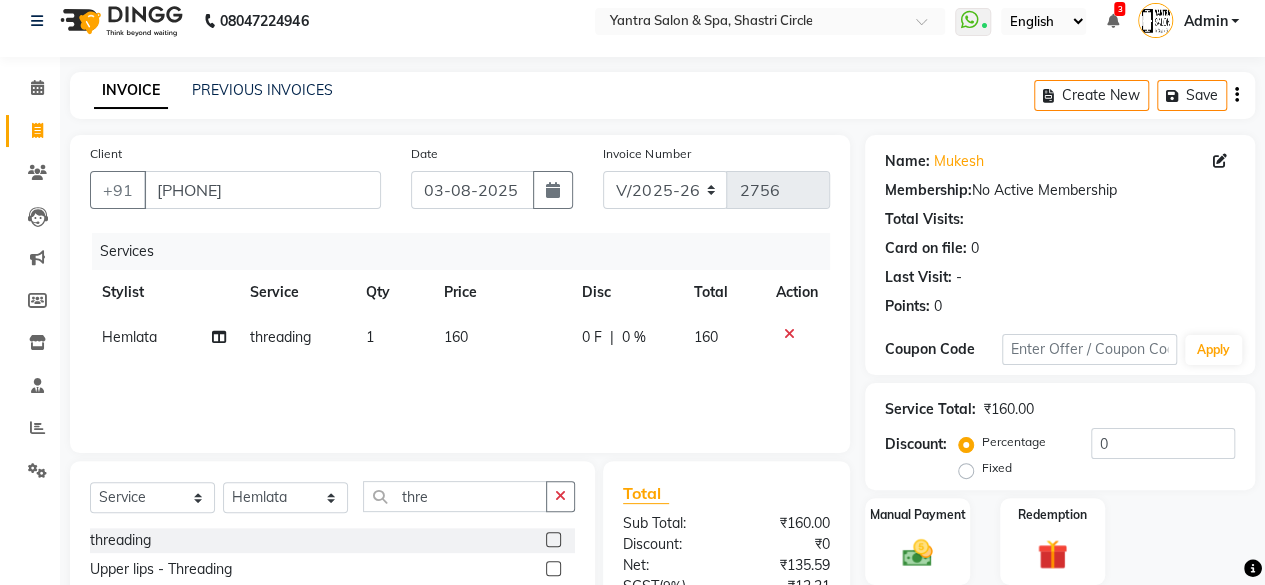 click on "Services Stylist Service Qty Price Disc Total Action [FIRST] threading 1 160 0 F | 0 % 160" 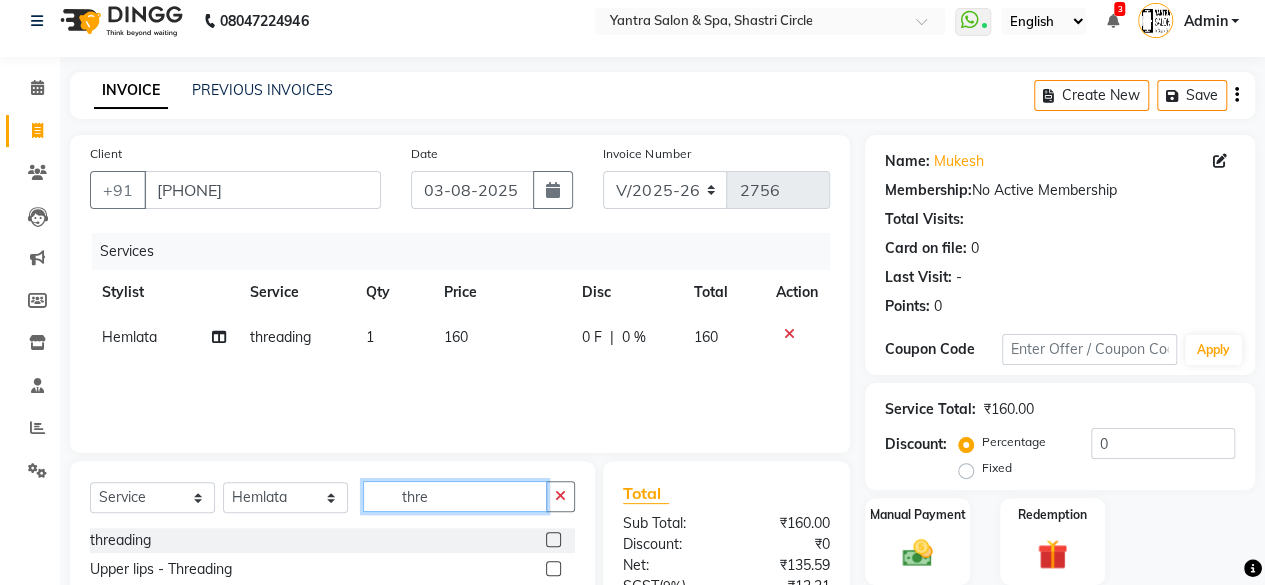 click on "thre" 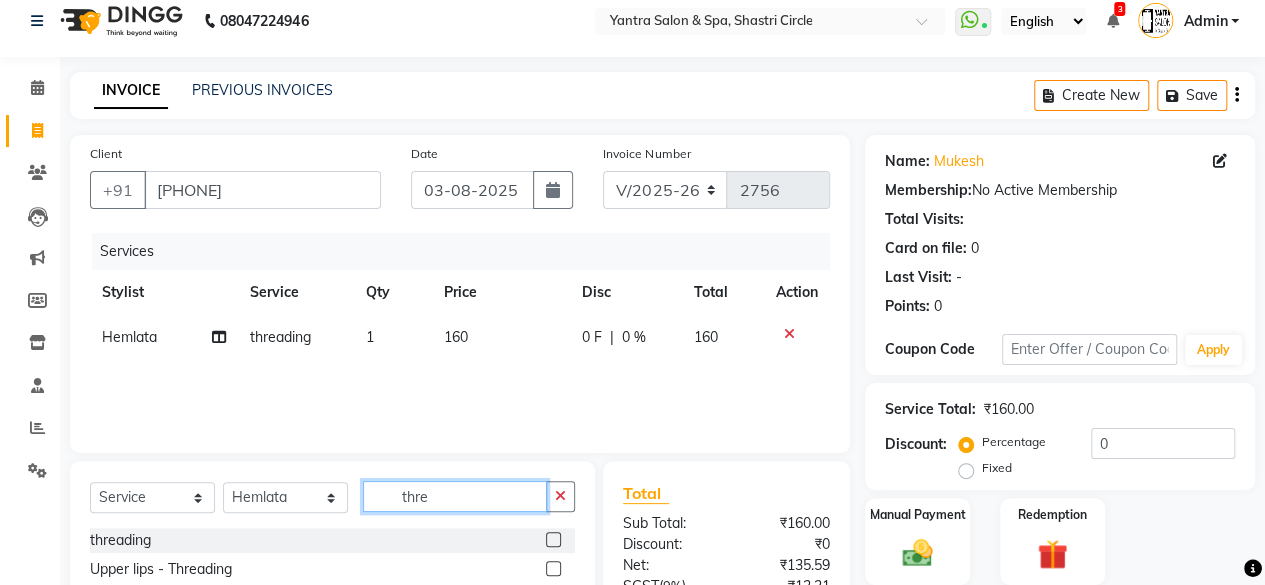 click on "thre" 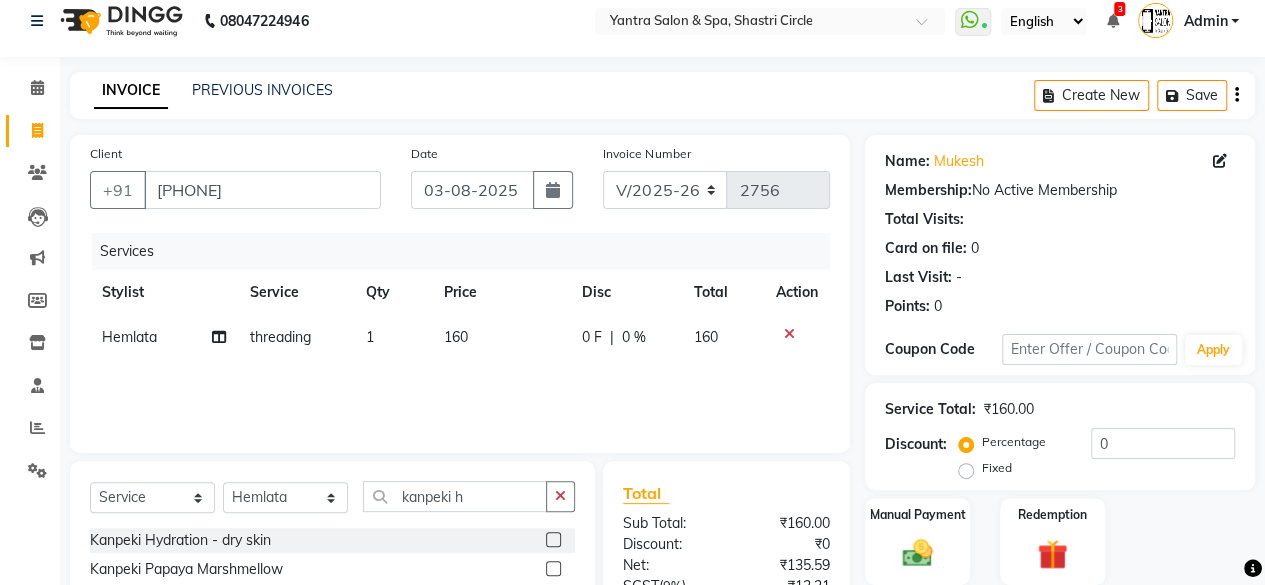 click 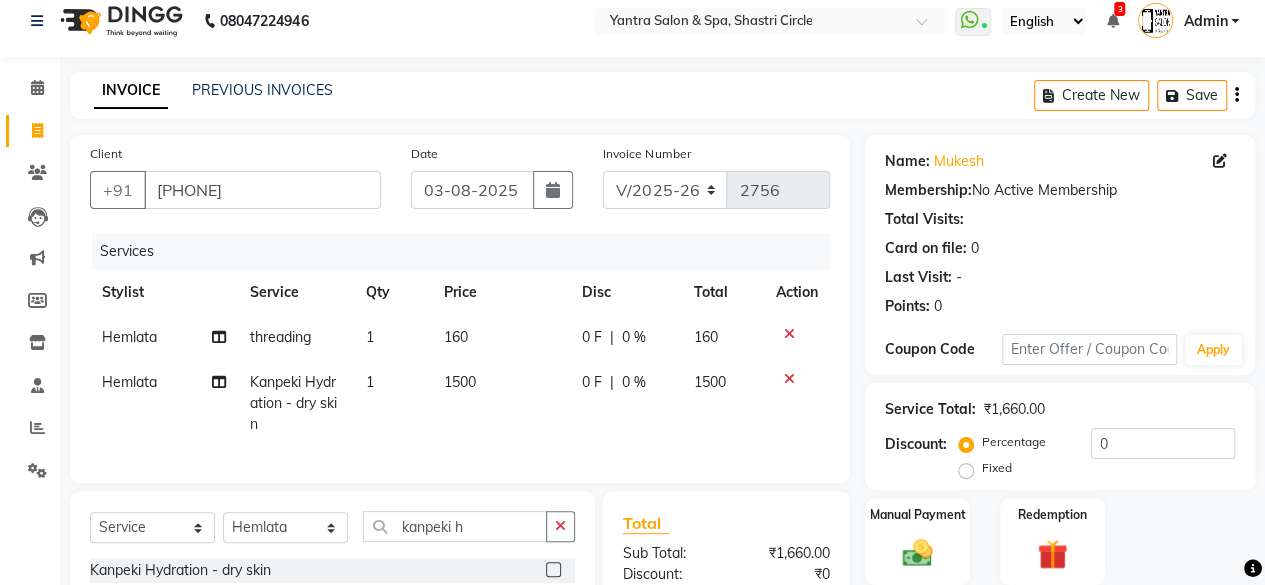 click on "1500" 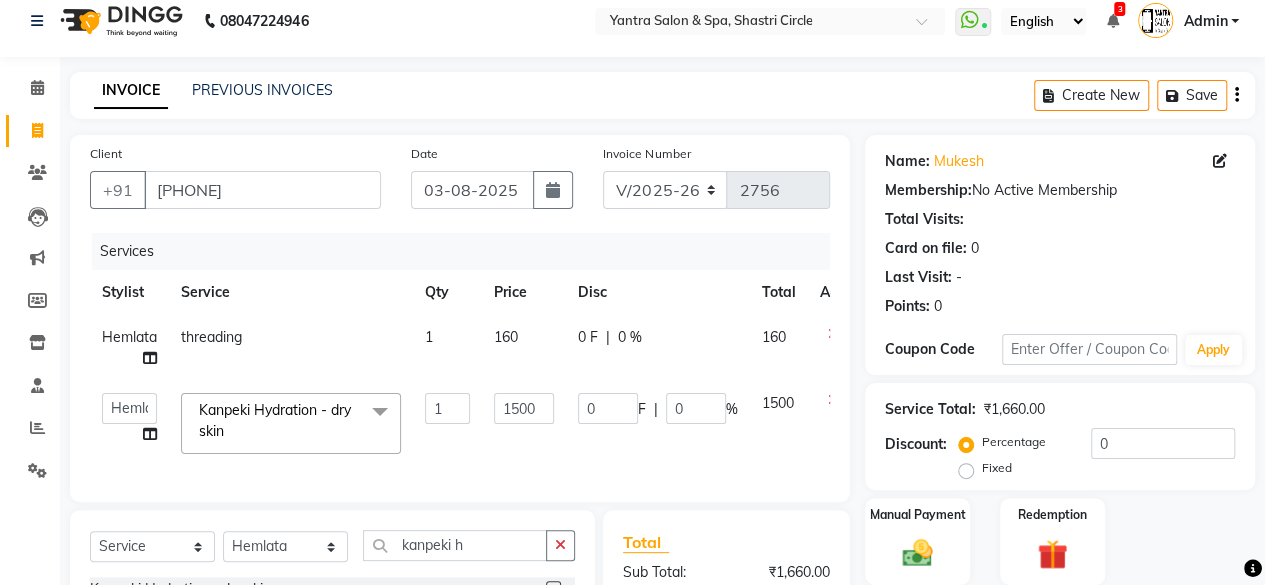 click on "1500" 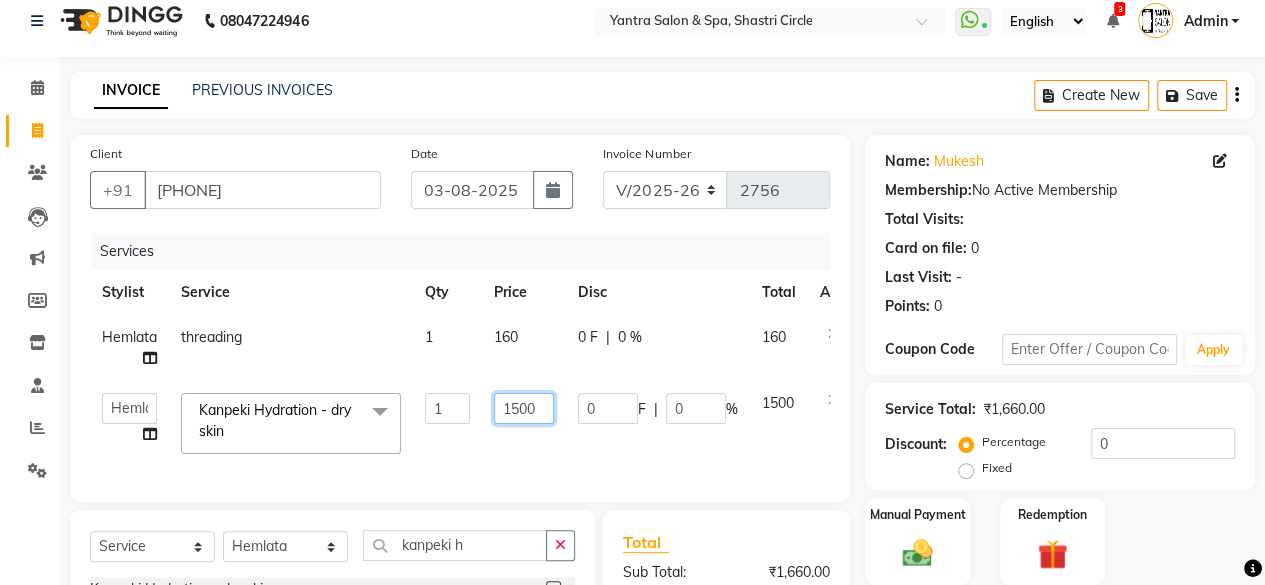 click on "1500" 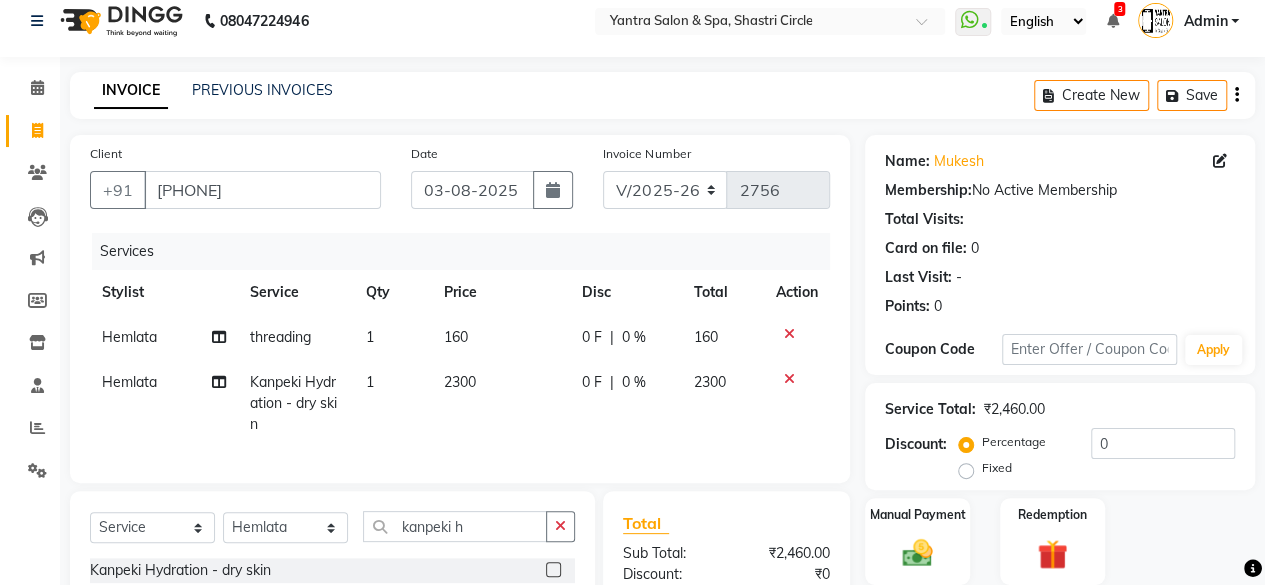 click on "Services Stylist Service Qty Price Disc Total Action Hemlata threading 1 160 0 F | 0 % 160 Hemlata Kanpeki Hydration - dry skin 1 2300 0 F | 0 % 2300" 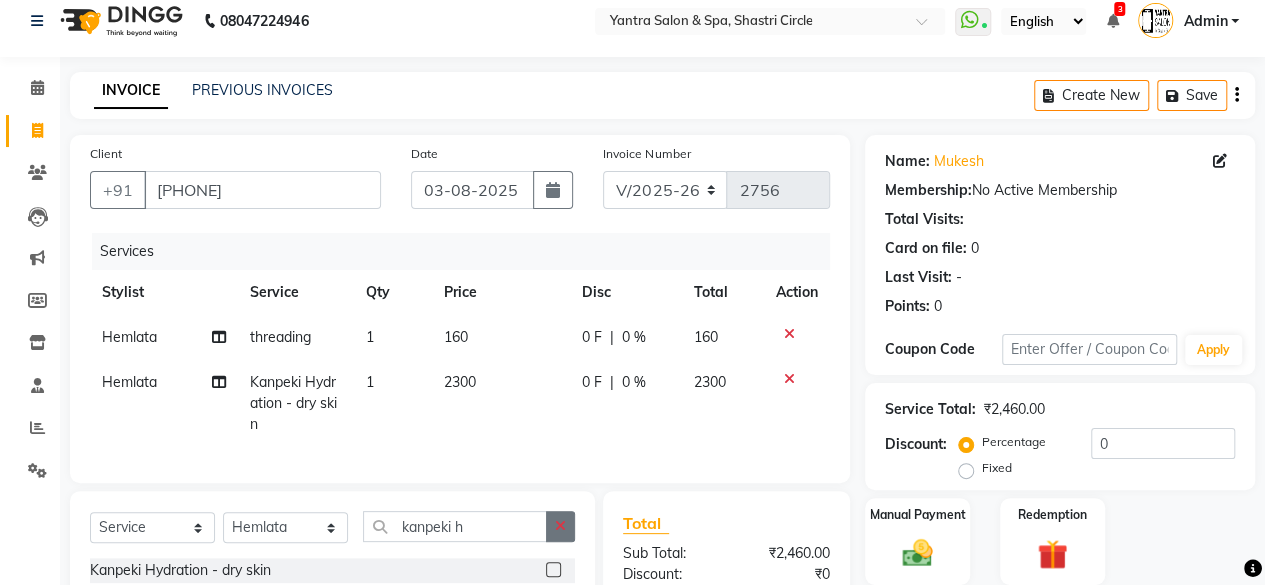 scroll, scrollTop: 115, scrollLeft: 0, axis: vertical 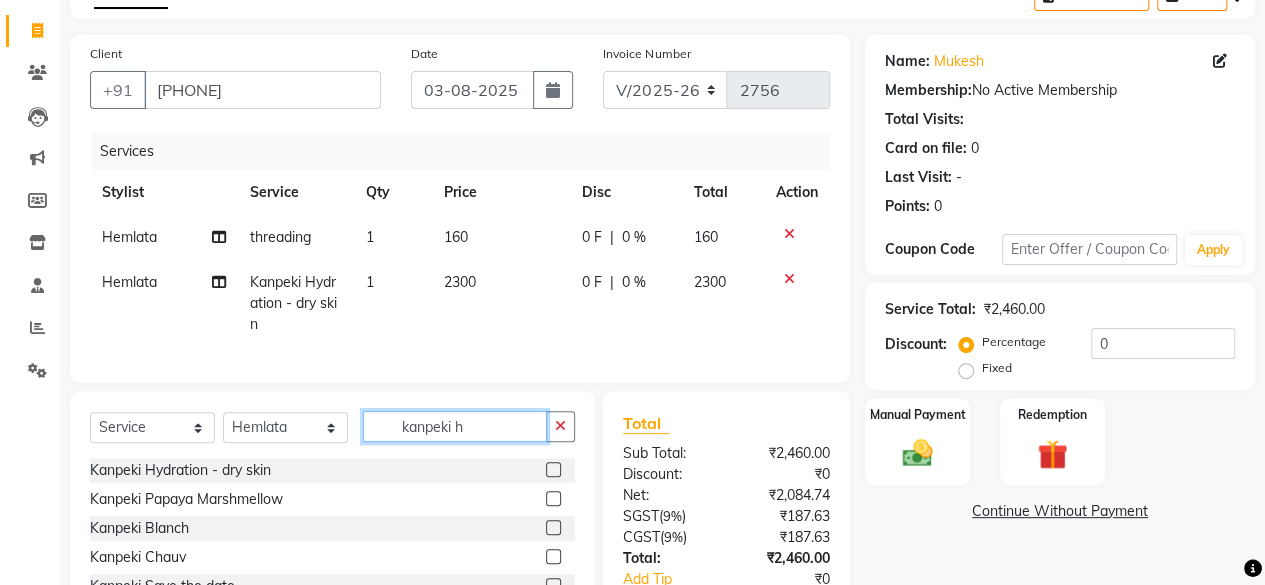 click on "kanpeki h" 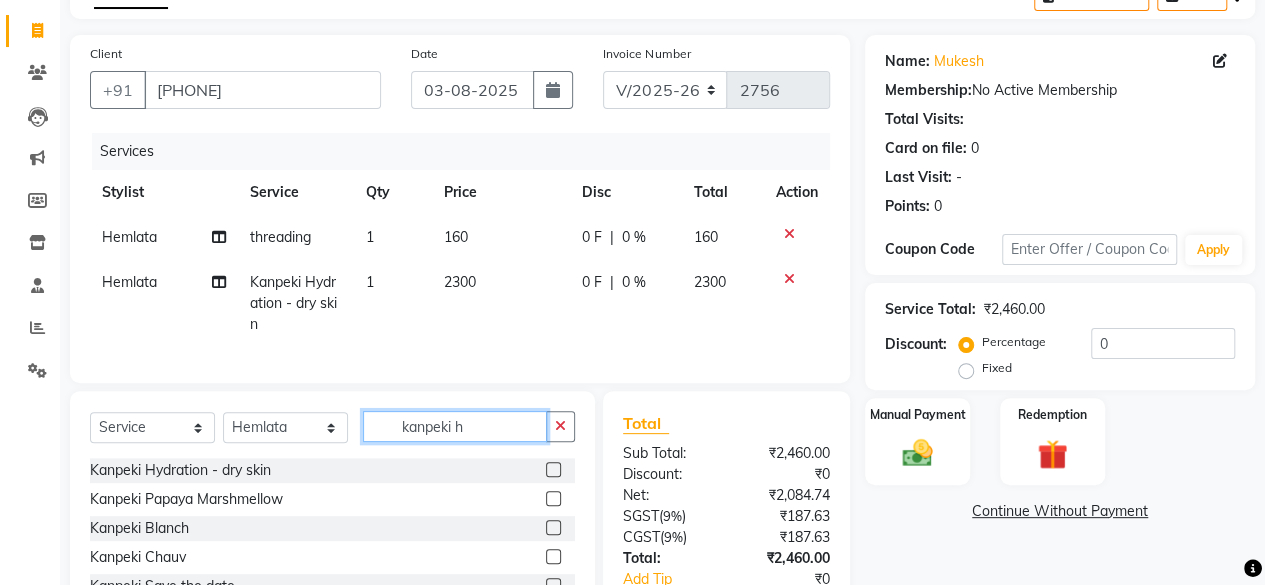click on "kanpeki h" 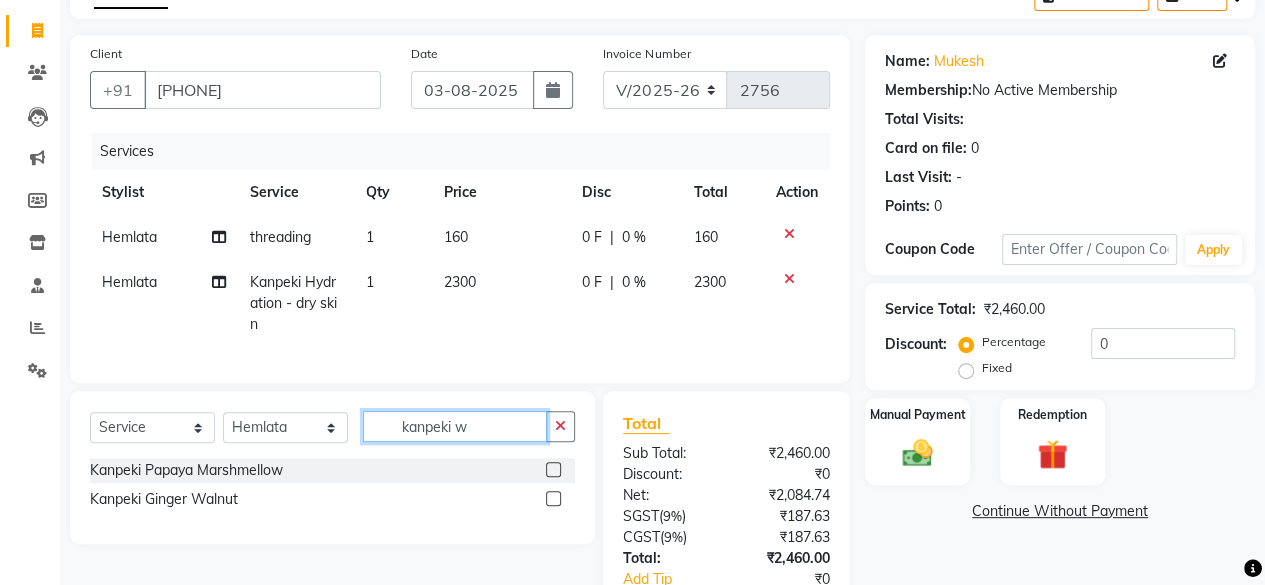 click on "kanpeki w" 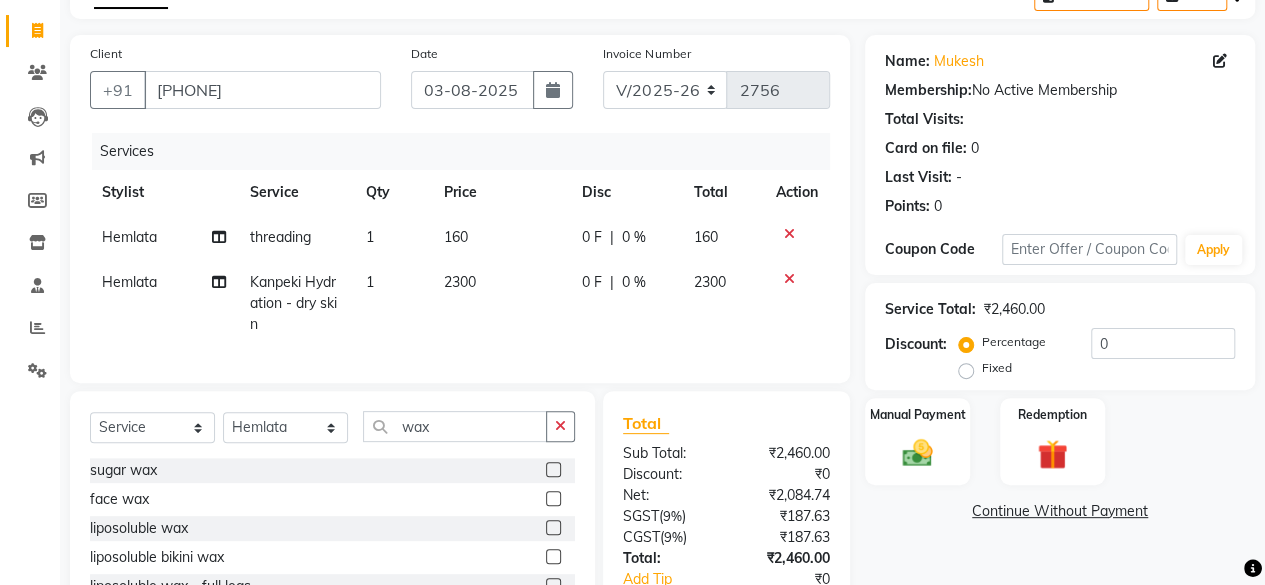 drag, startPoint x: 535, startPoint y: 543, endPoint x: 533, endPoint y: 506, distance: 37.054016 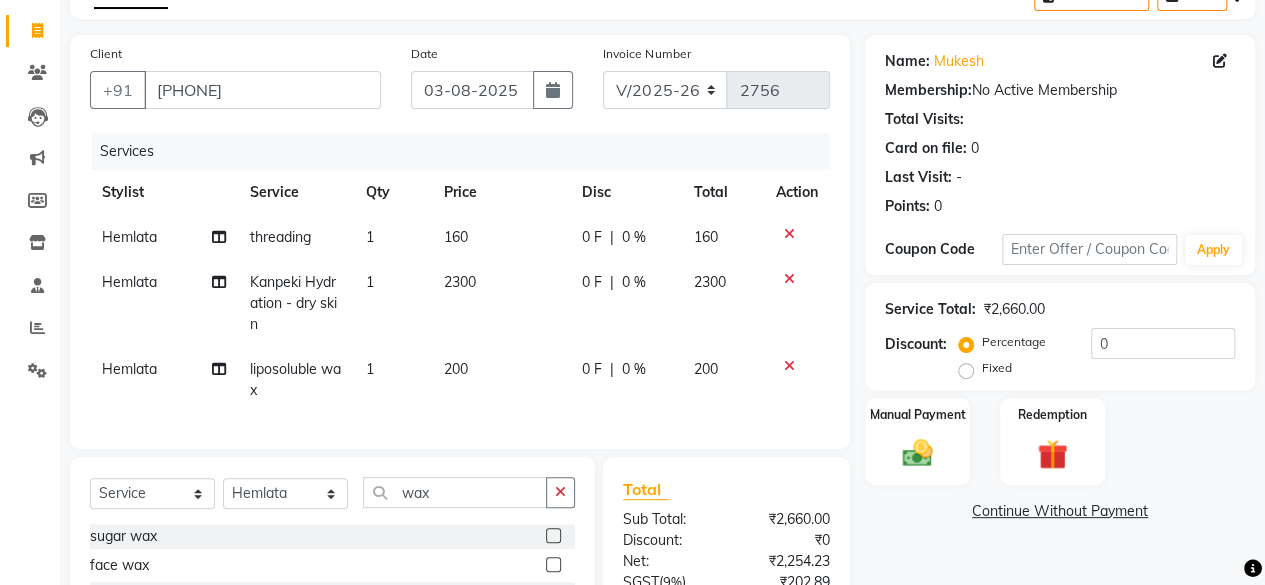 click on "200" 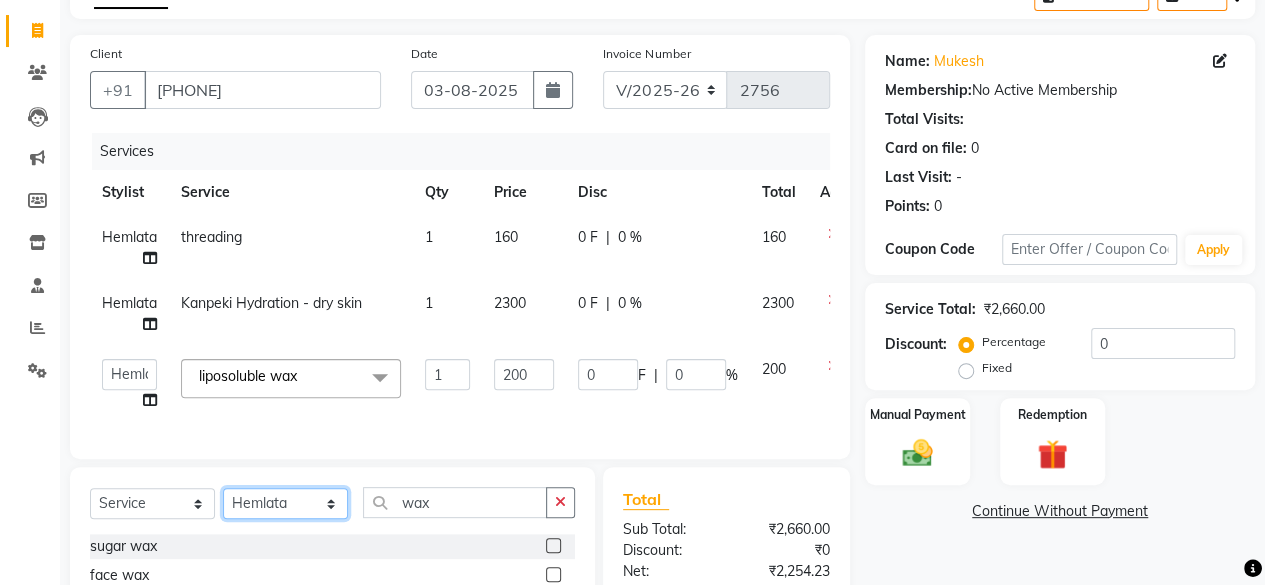 click on "Select Stylist Arvind ASHA bhawna goyal Dev Dimple Director Harsha Hemlata kajal Latika lucky Manager Manisha maam Neelu  Pallavi Pinky Priyanka Rahul Sekhar usha" 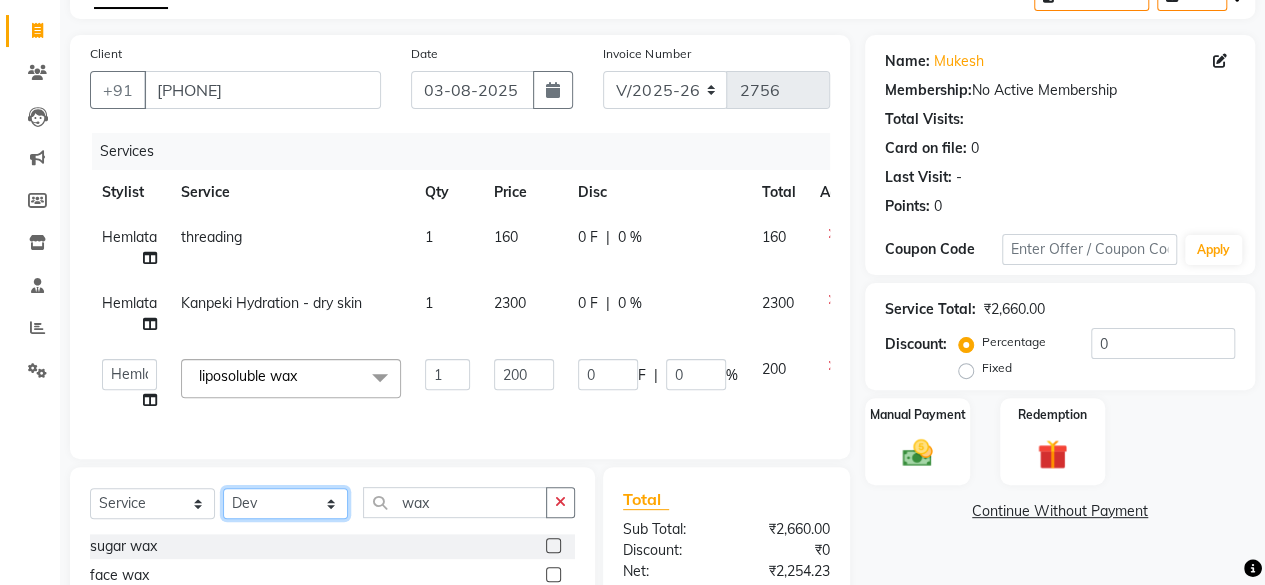 click on "Select Stylist Arvind ASHA bhawna goyal Dev Dimple Director Harsha Hemlata kajal Latika lucky Manager Manisha maam Neelu  Pallavi Pinky Priyanka Rahul Sekhar usha" 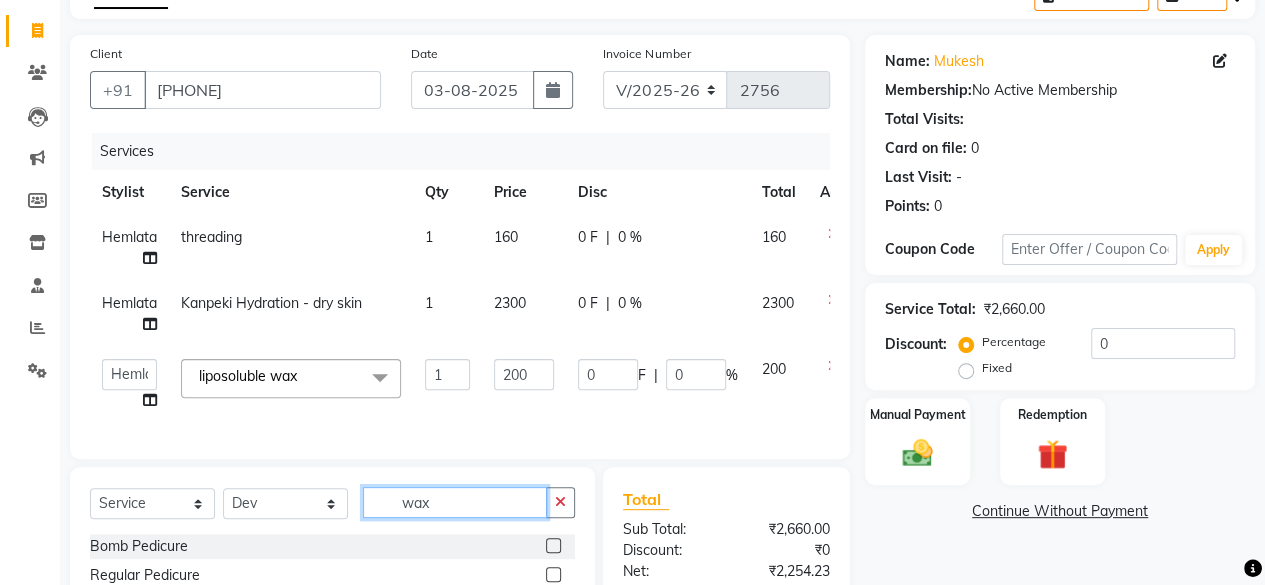 click on "wax" 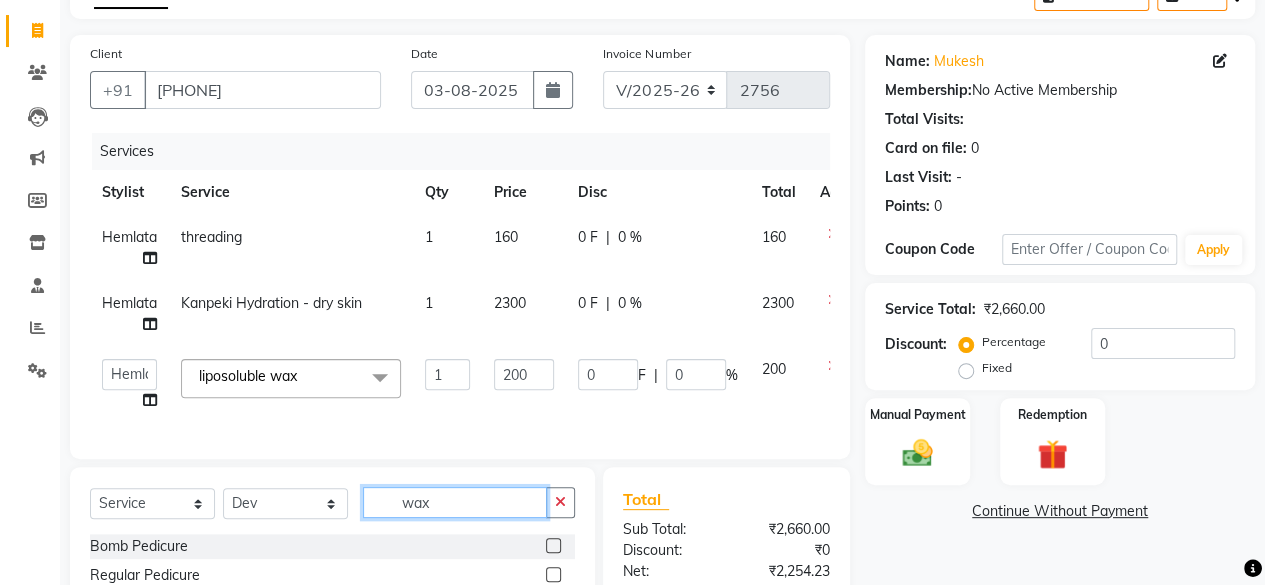 click on "wax" 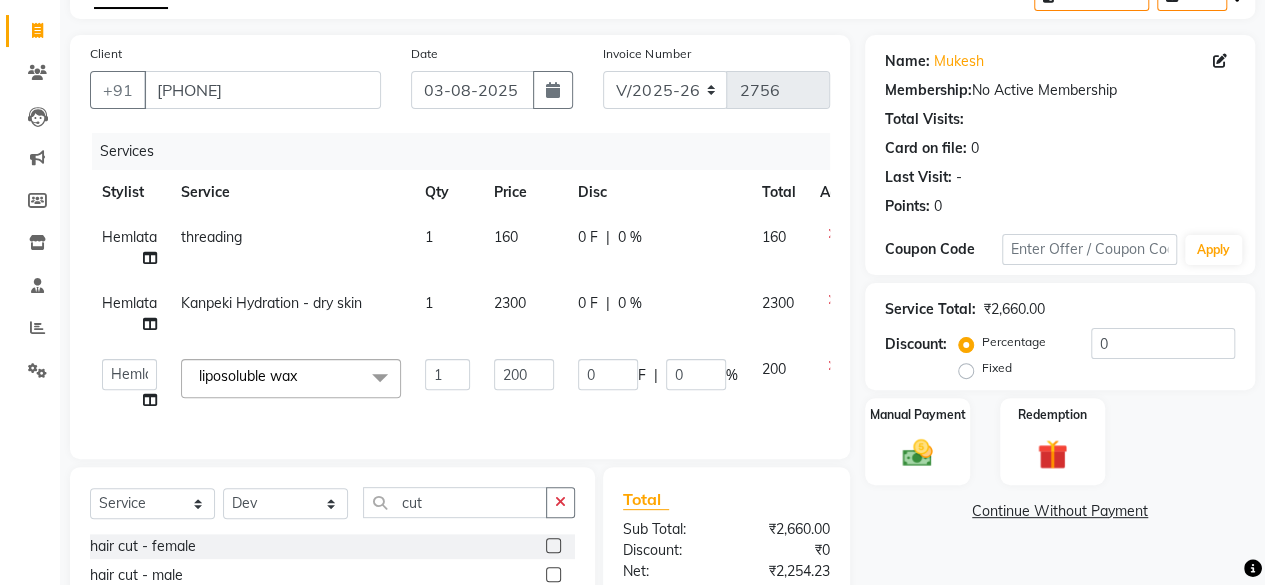 click 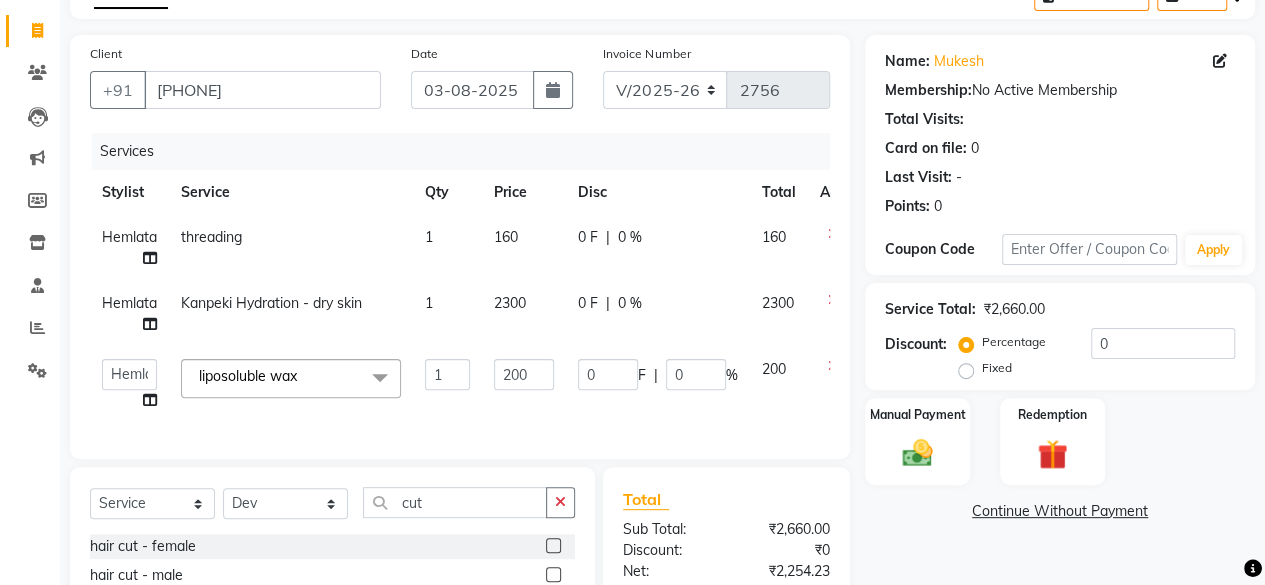 click at bounding box center [552, 546] 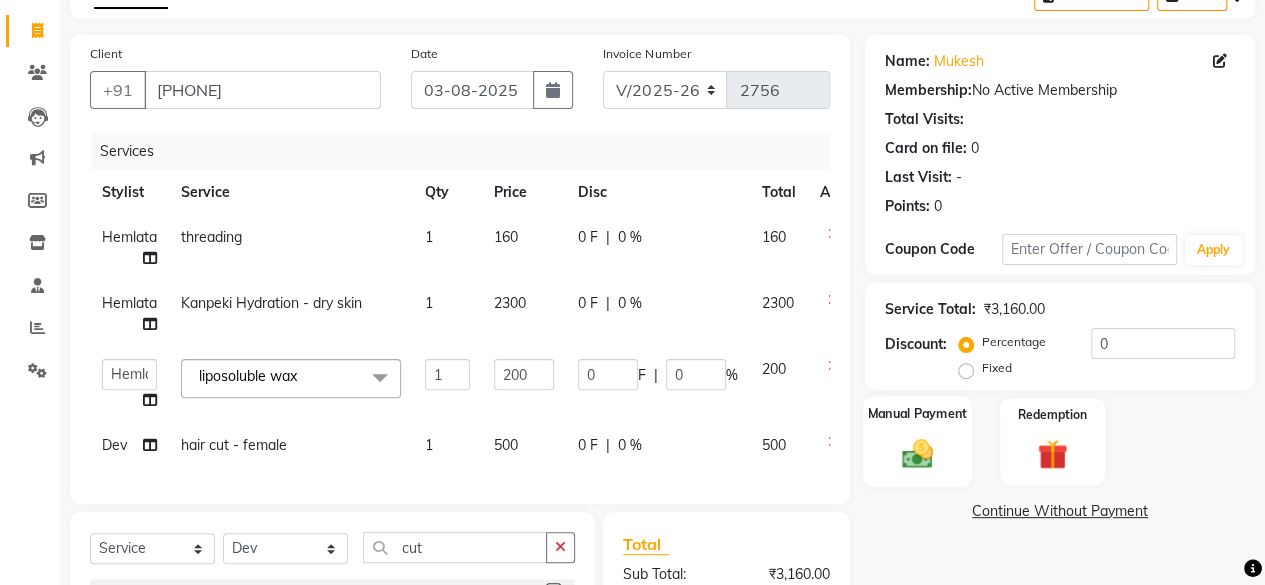 click 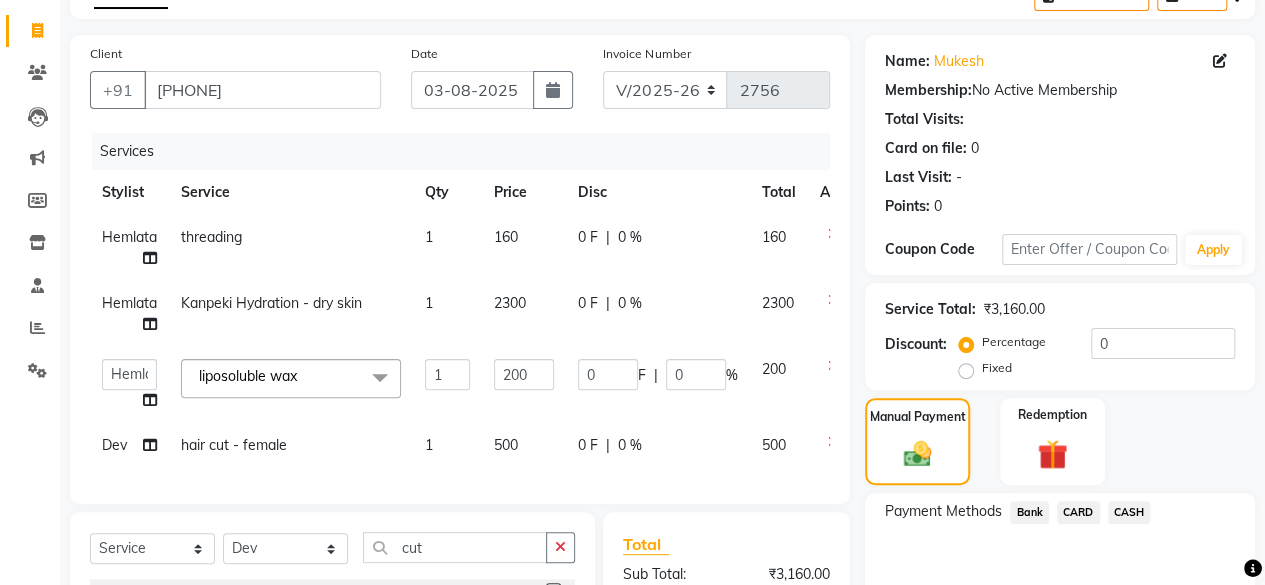 scroll, scrollTop: 380, scrollLeft: 0, axis: vertical 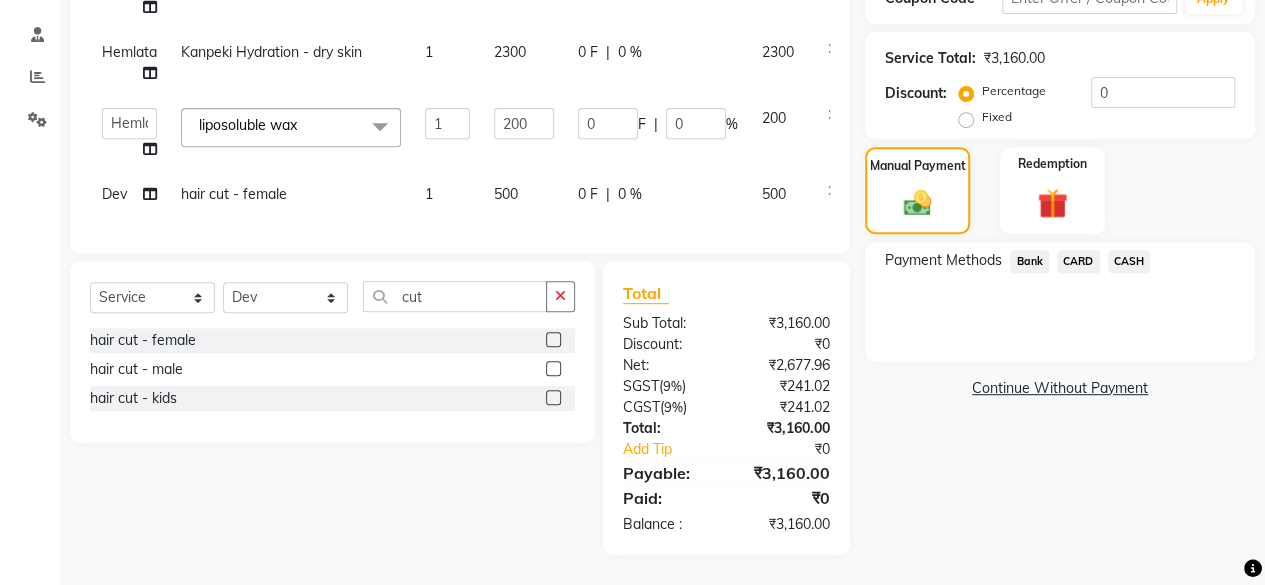 click on "CASH" 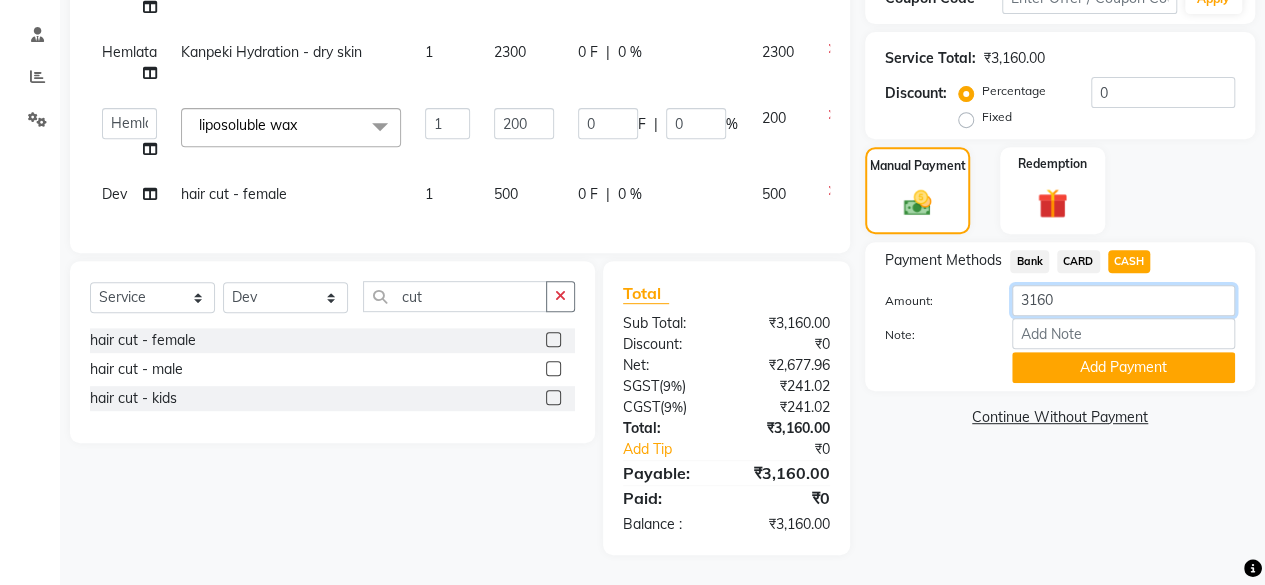 click on "3160" 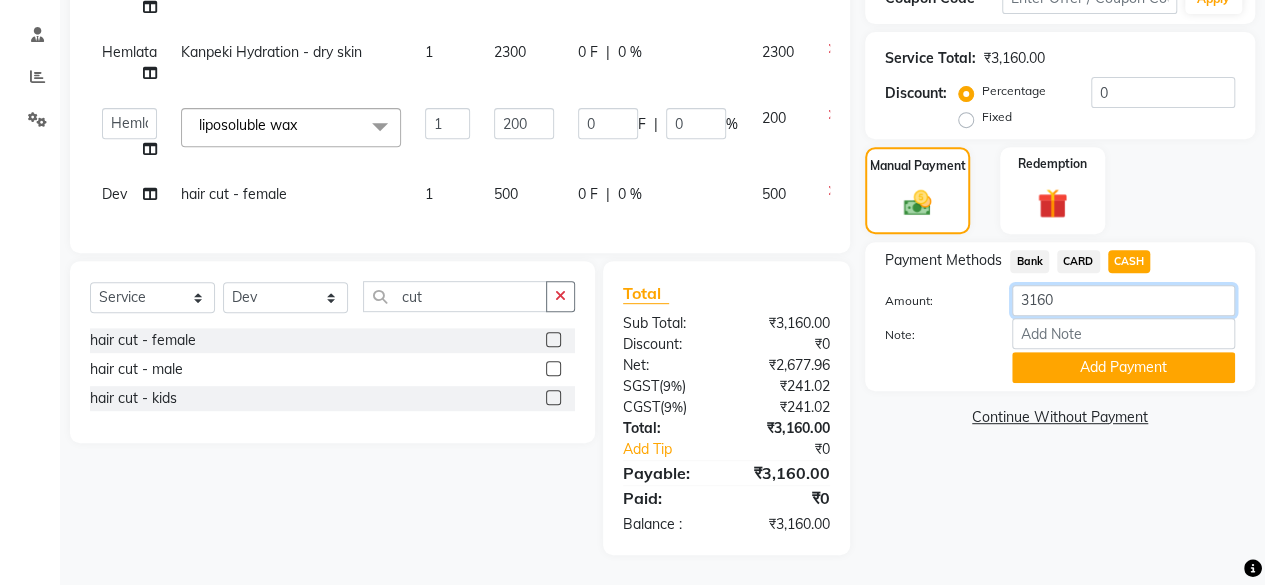 click on "3160" 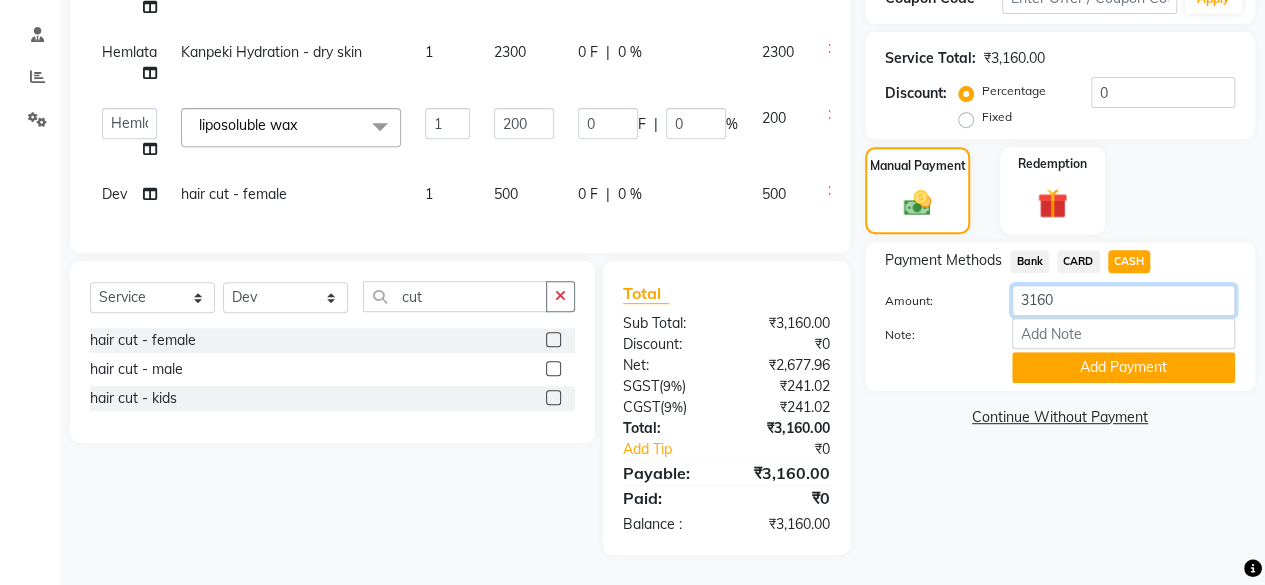 click on "3160" 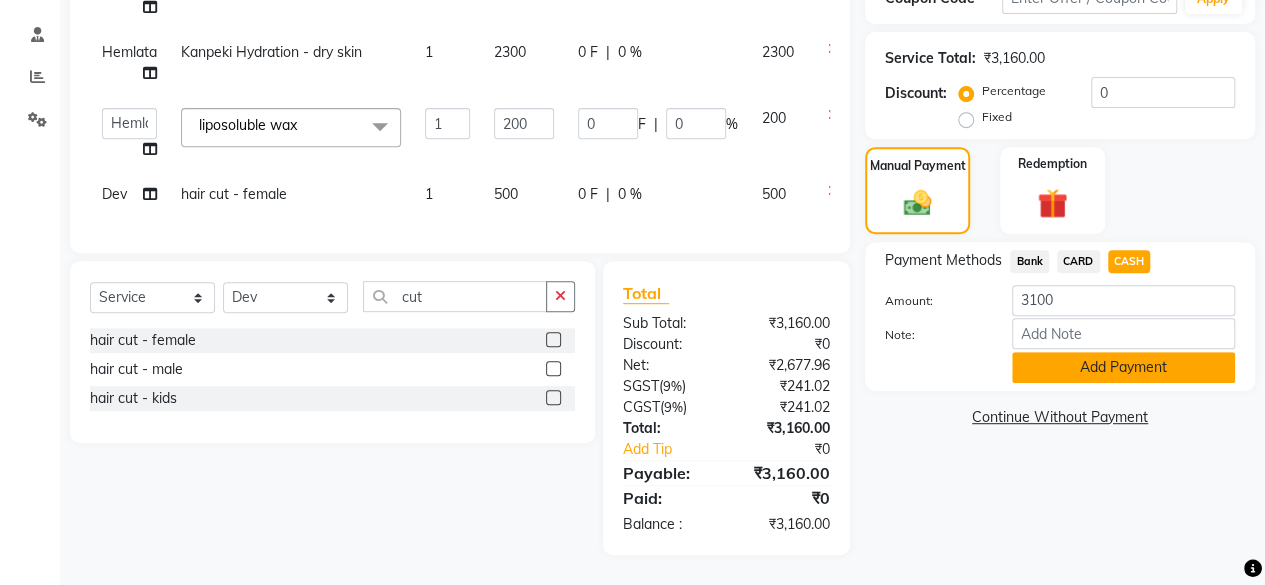 click on "Add Payment" 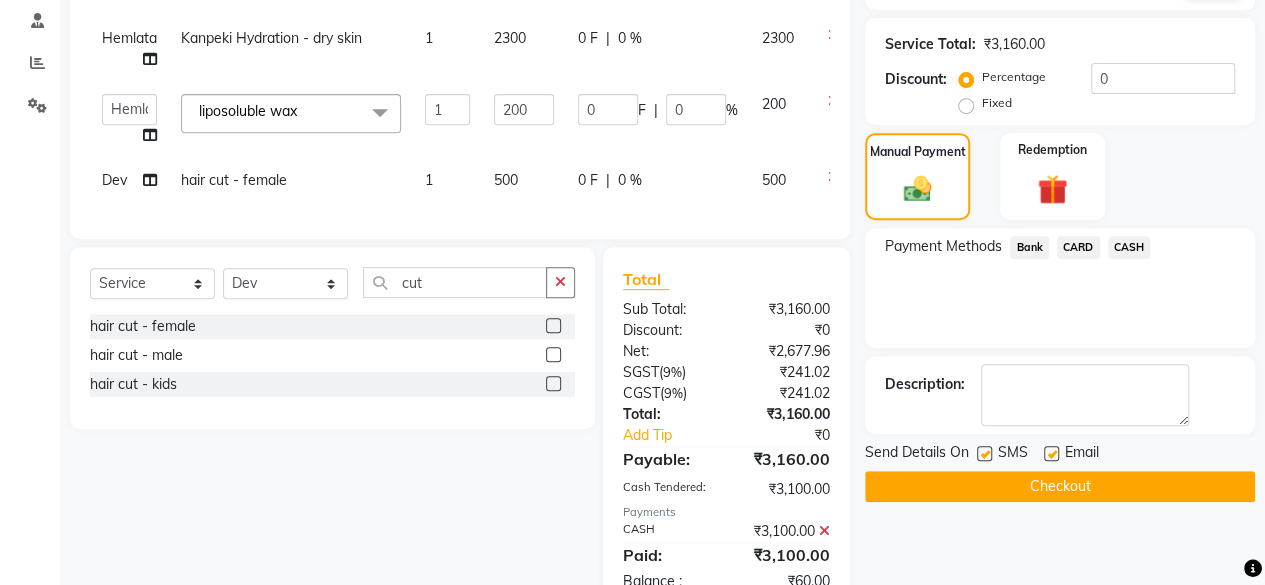click on "Bank" 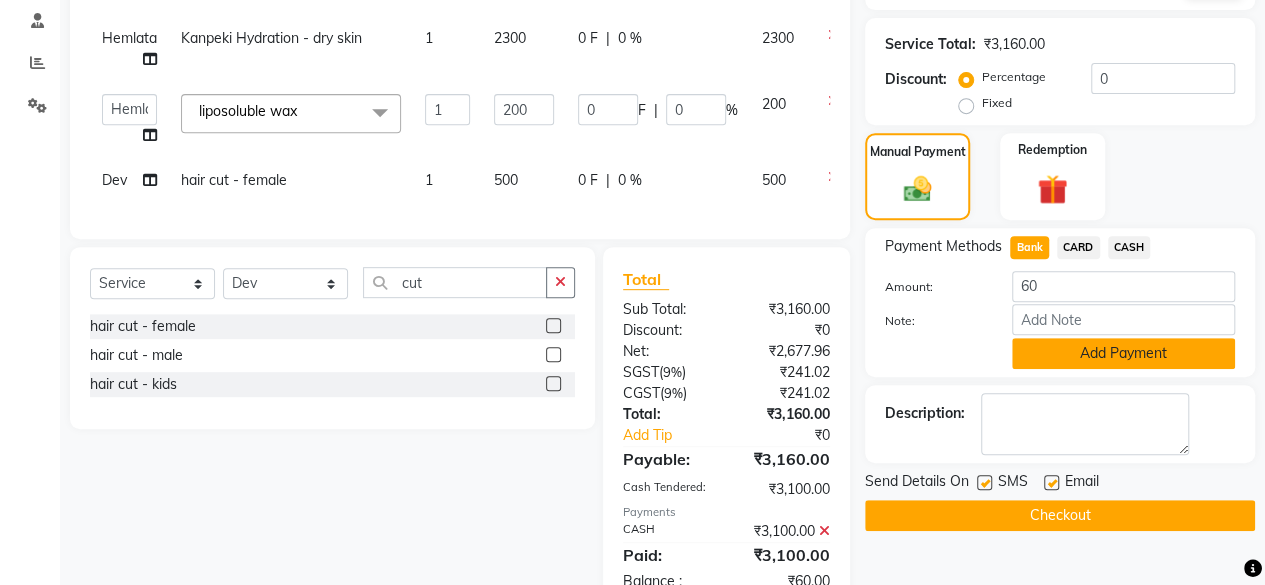 click on "Add Payment" 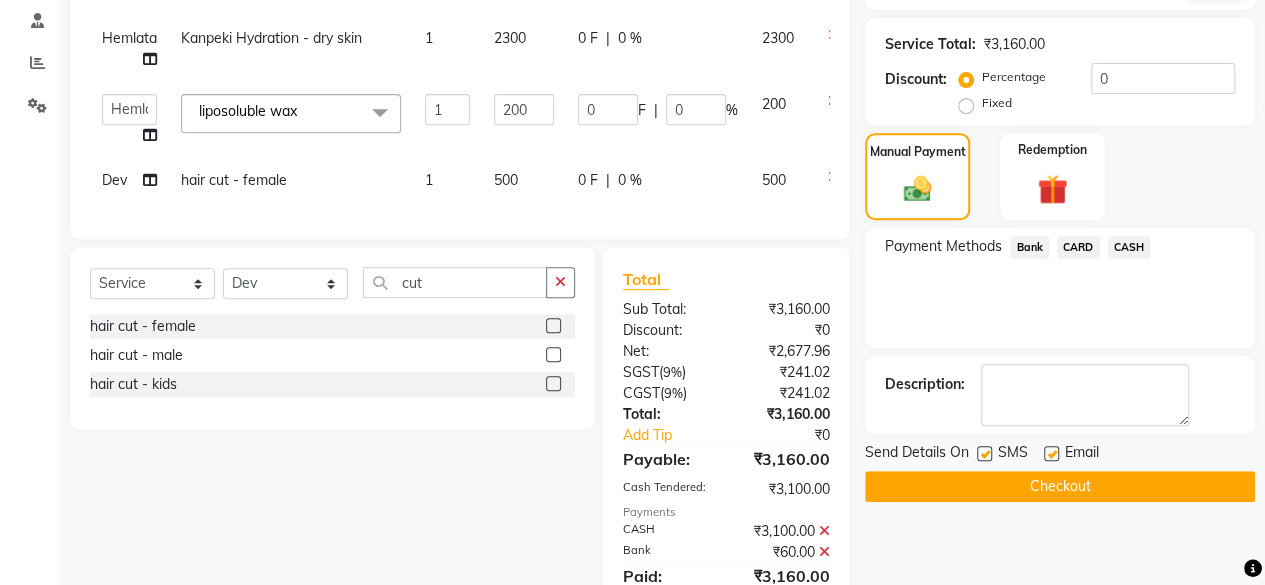 click on "Checkout" 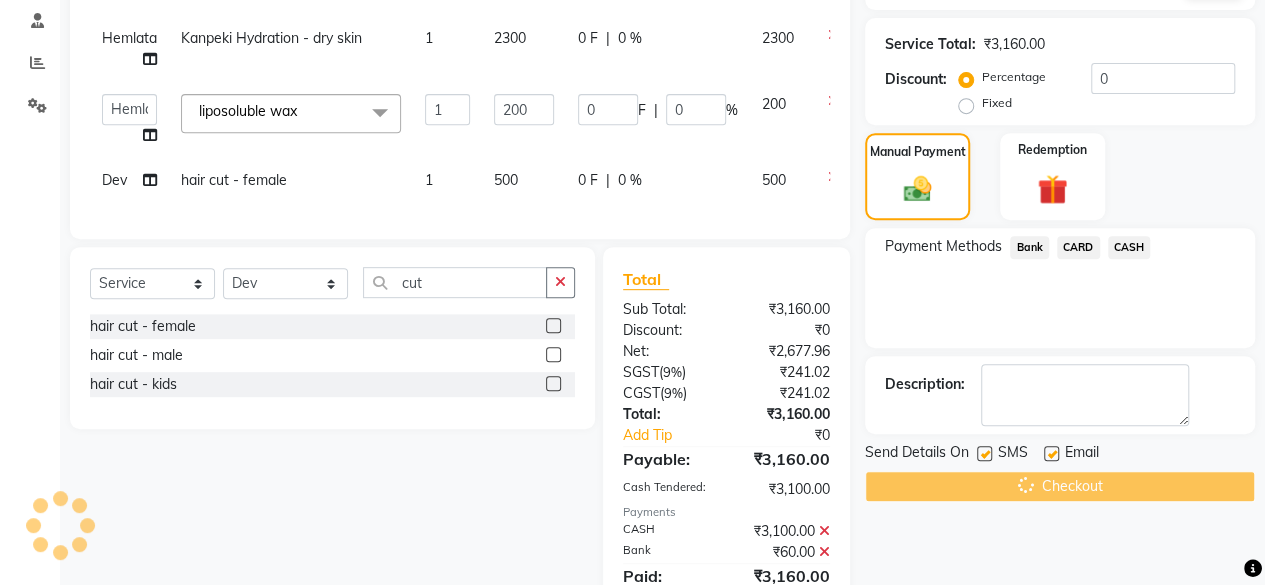 scroll, scrollTop: 471, scrollLeft: 0, axis: vertical 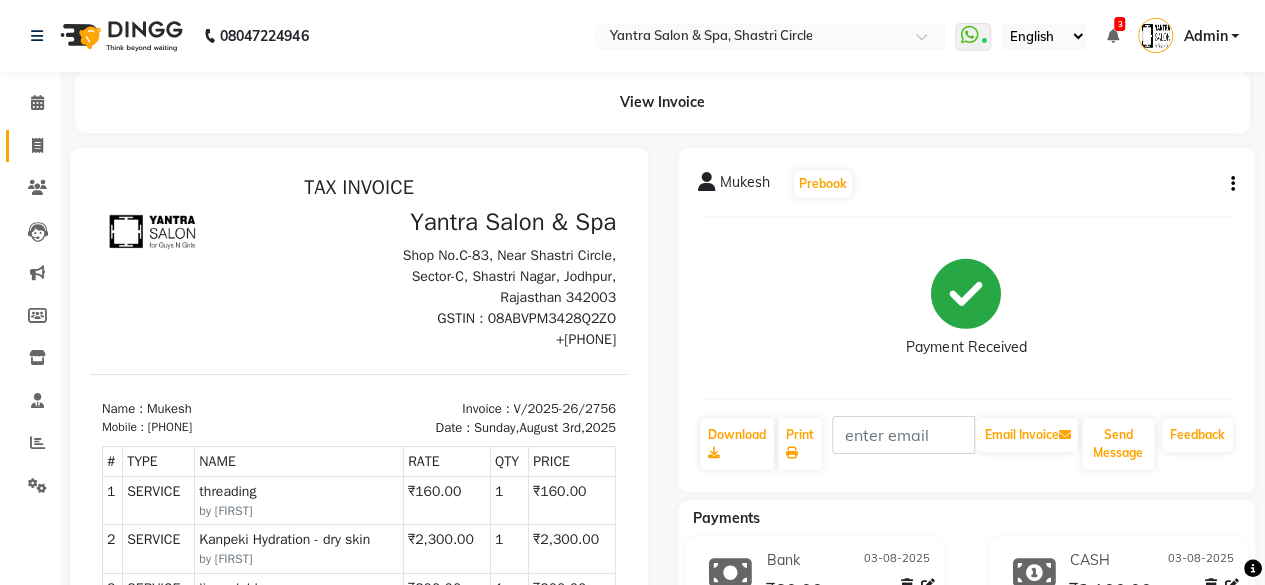 click on "Invoice" 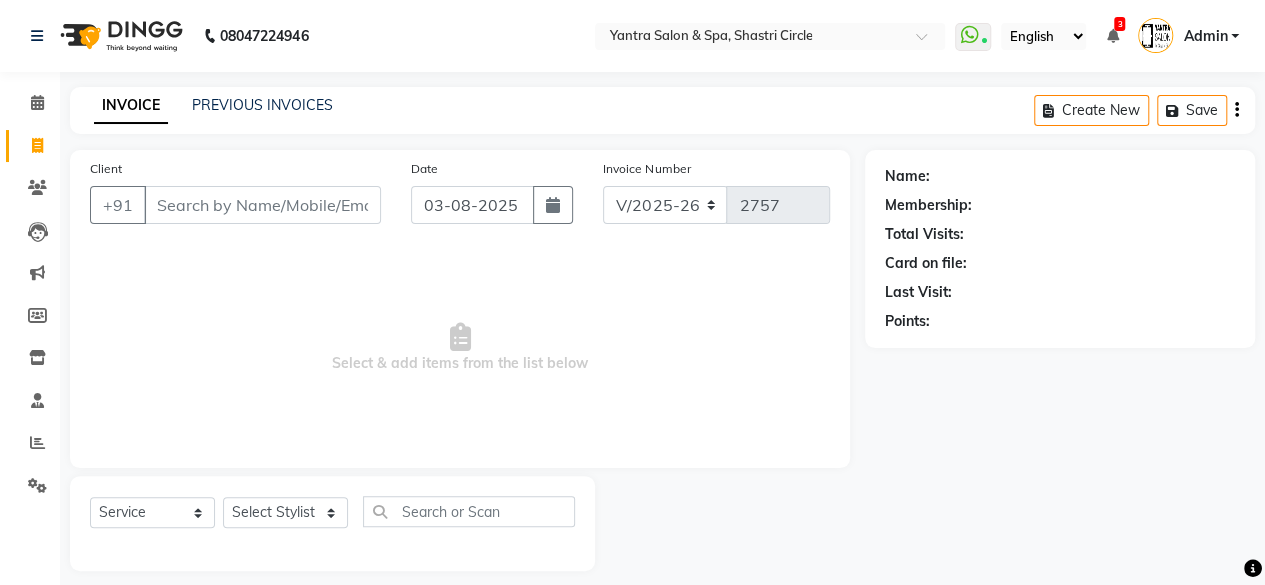 scroll, scrollTop: 15, scrollLeft: 0, axis: vertical 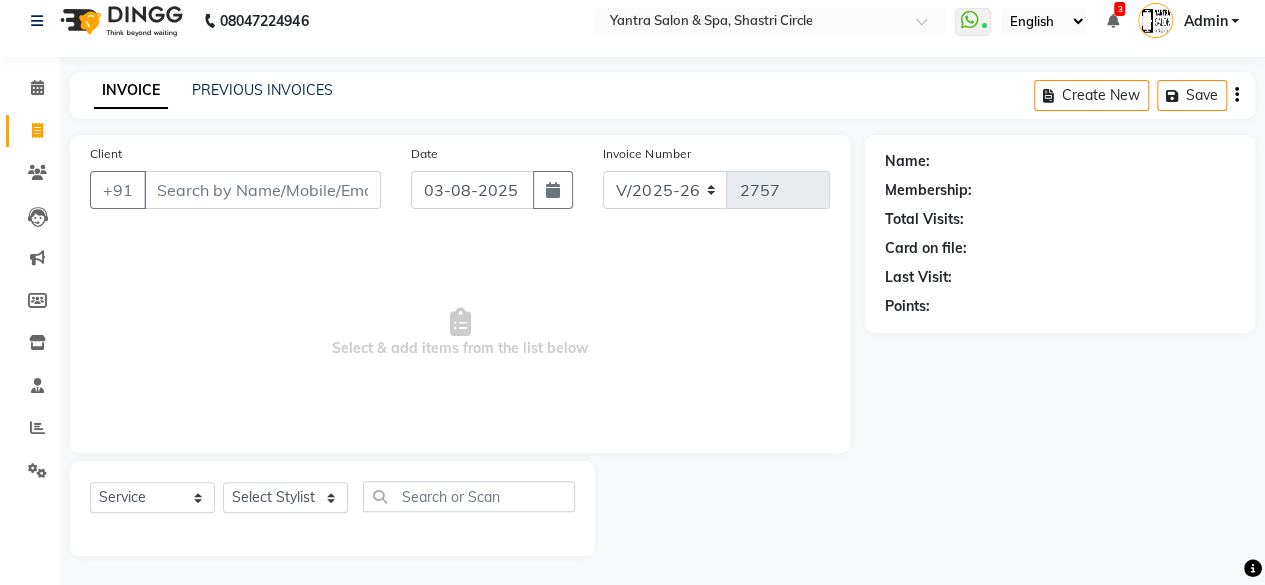 click on "Client" at bounding box center (262, 190) 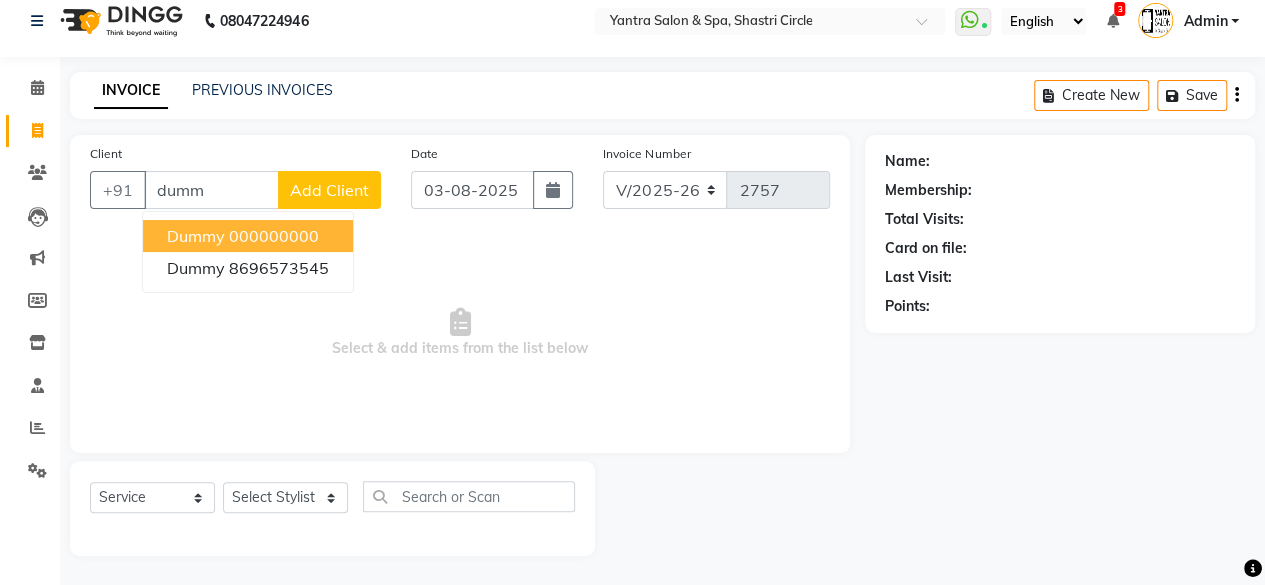 click on "Dummy  [PHONE]" at bounding box center [248, 236] 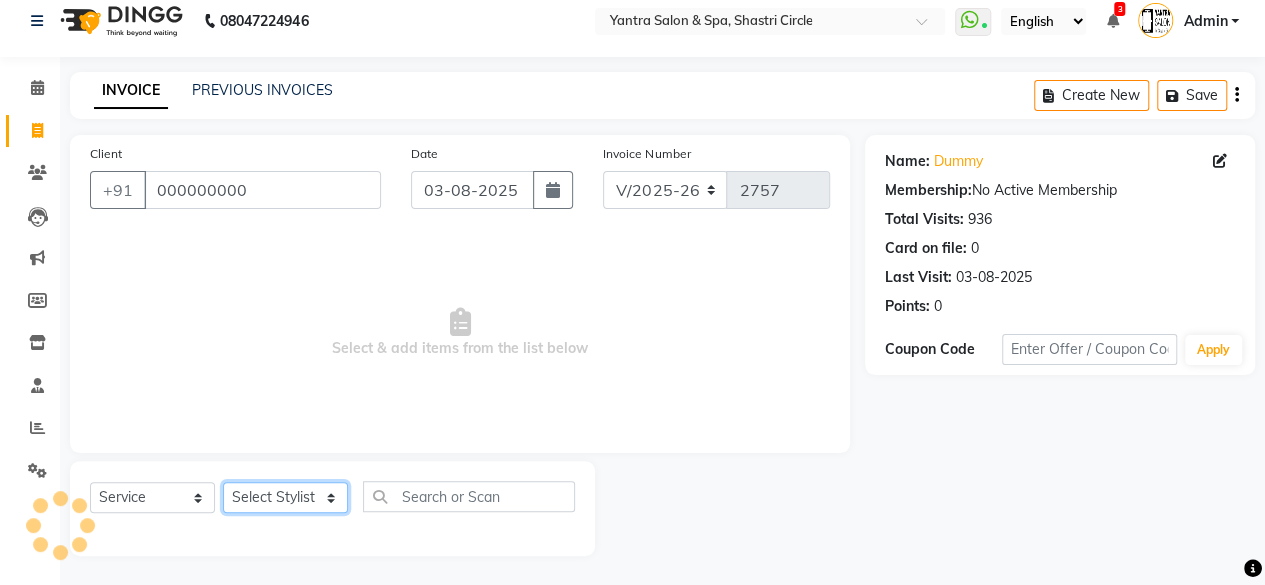 click on "Select Stylist Arvind ASHA bhawna goyal Dev Dimple Director Harsha Hemlata kajal Latika lucky Manager Manisha maam Neelu  Pallavi Pinky Priyanka Rahul Sekhar usha" 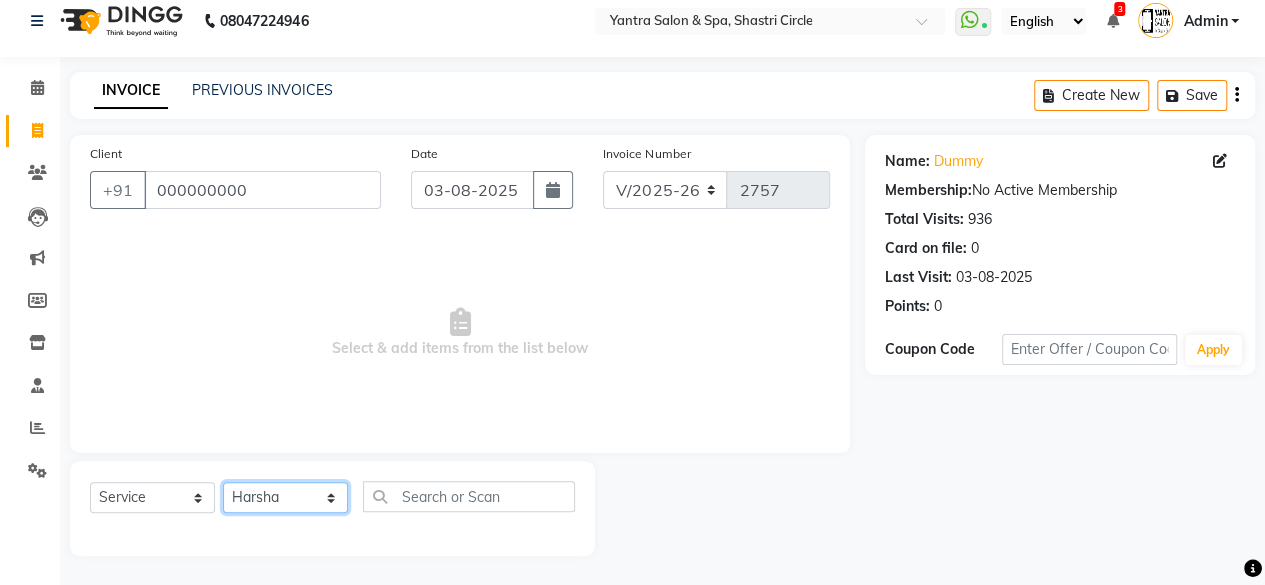 click on "Select Stylist Arvind ASHA bhawna goyal Dev Dimple Director Harsha Hemlata kajal Latika lucky Manager Manisha maam Neelu  Pallavi Pinky Priyanka Rahul Sekhar usha" 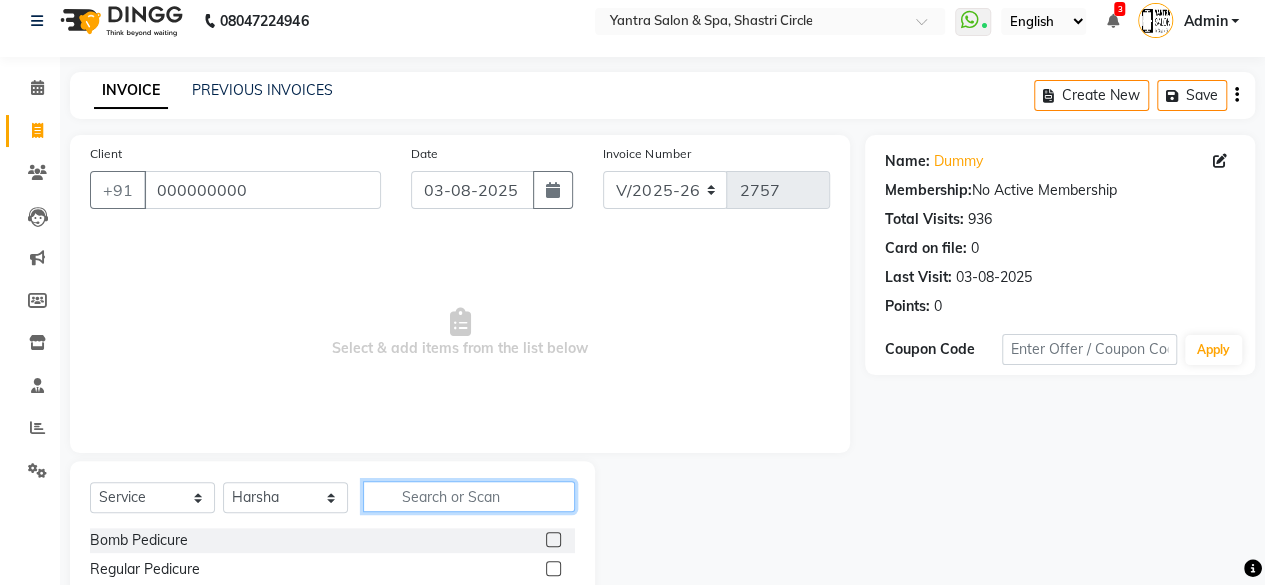 click 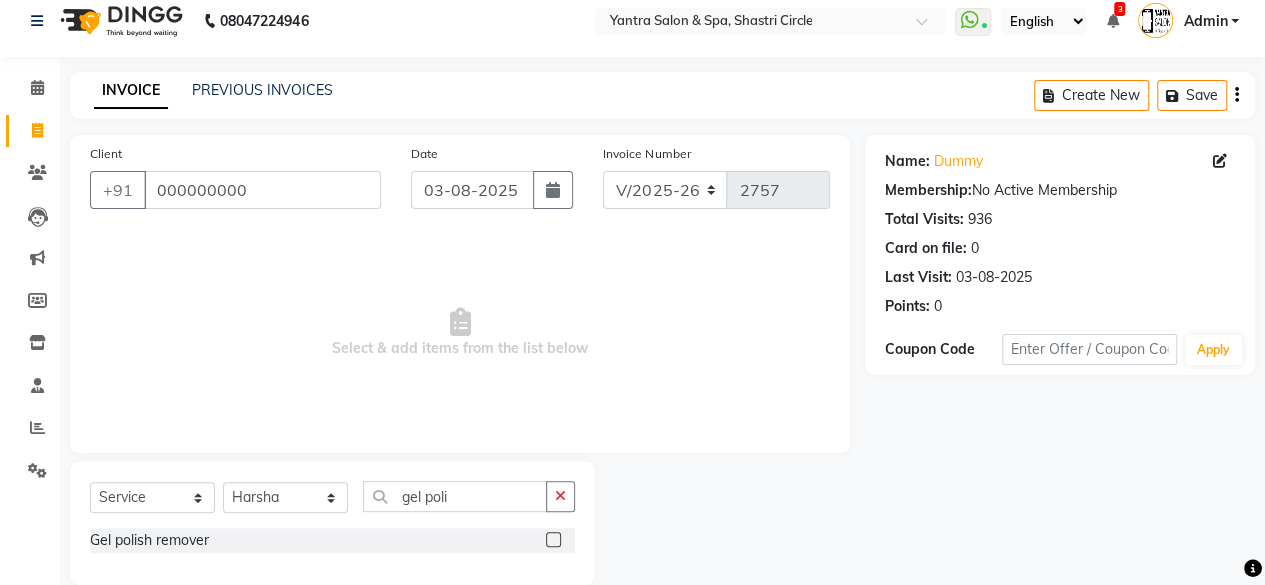 click 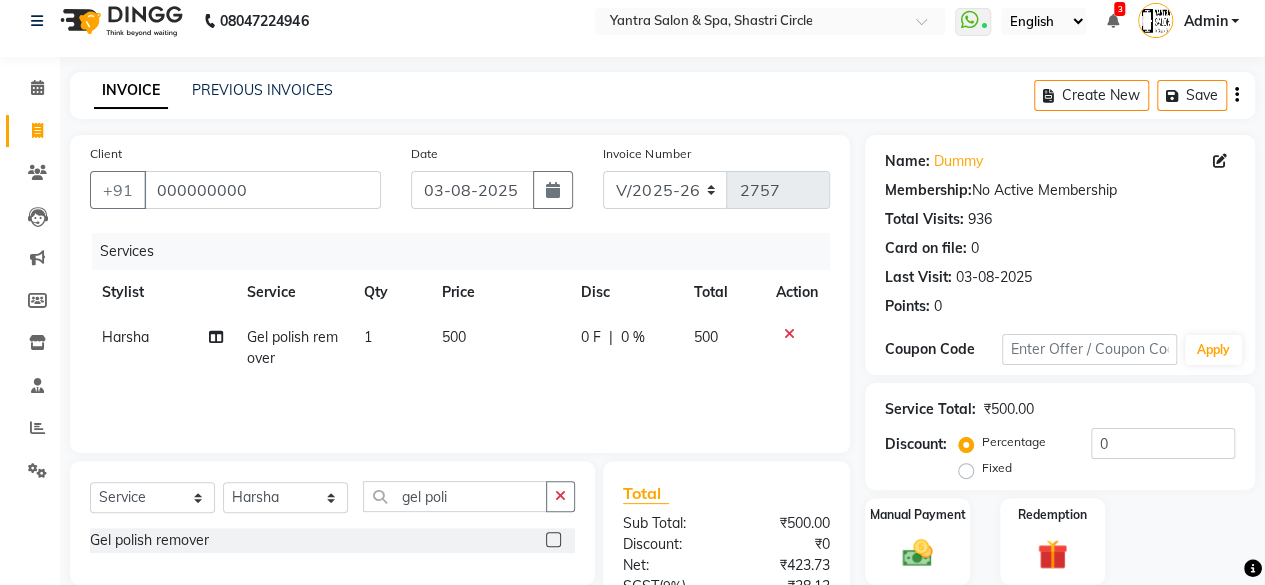 click on "500" 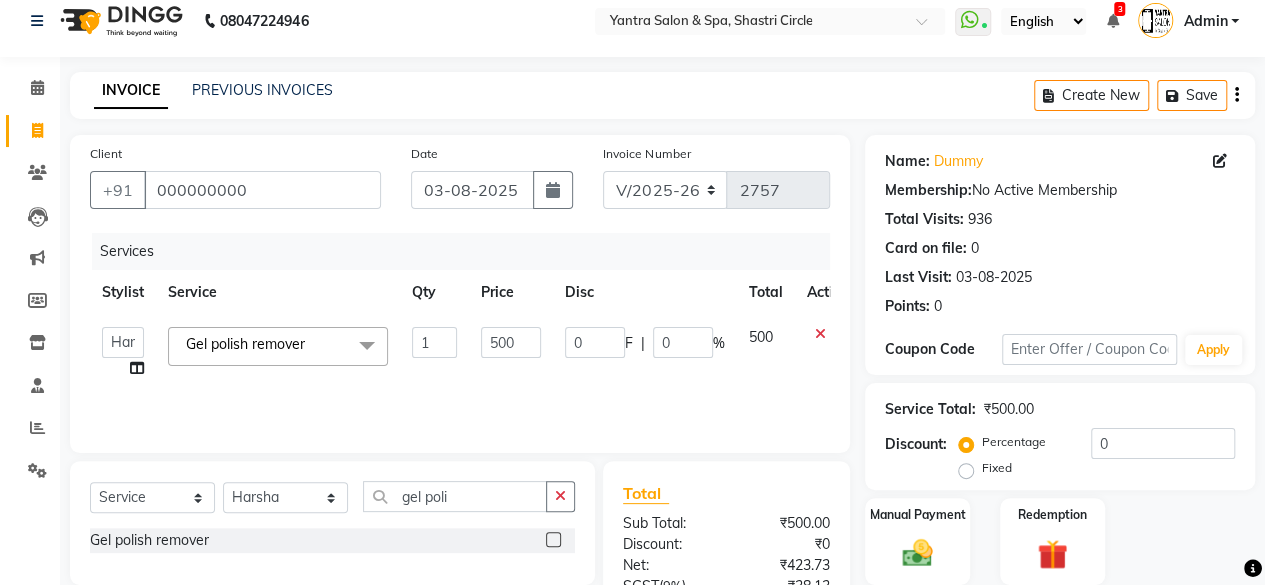 click on "500" 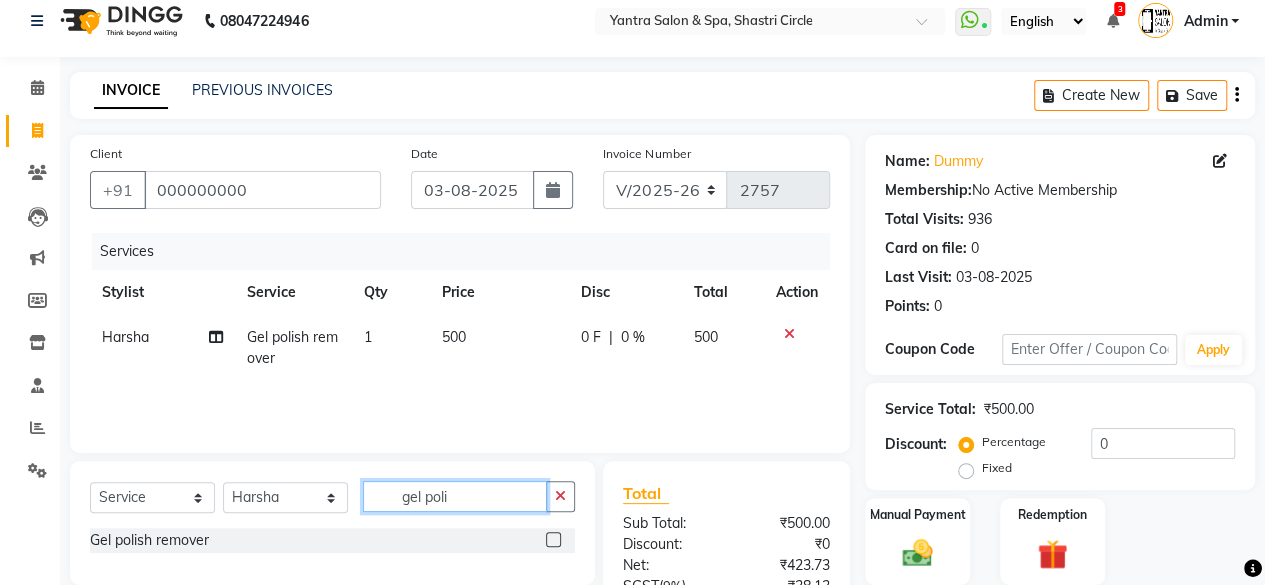 click on "gel poli" 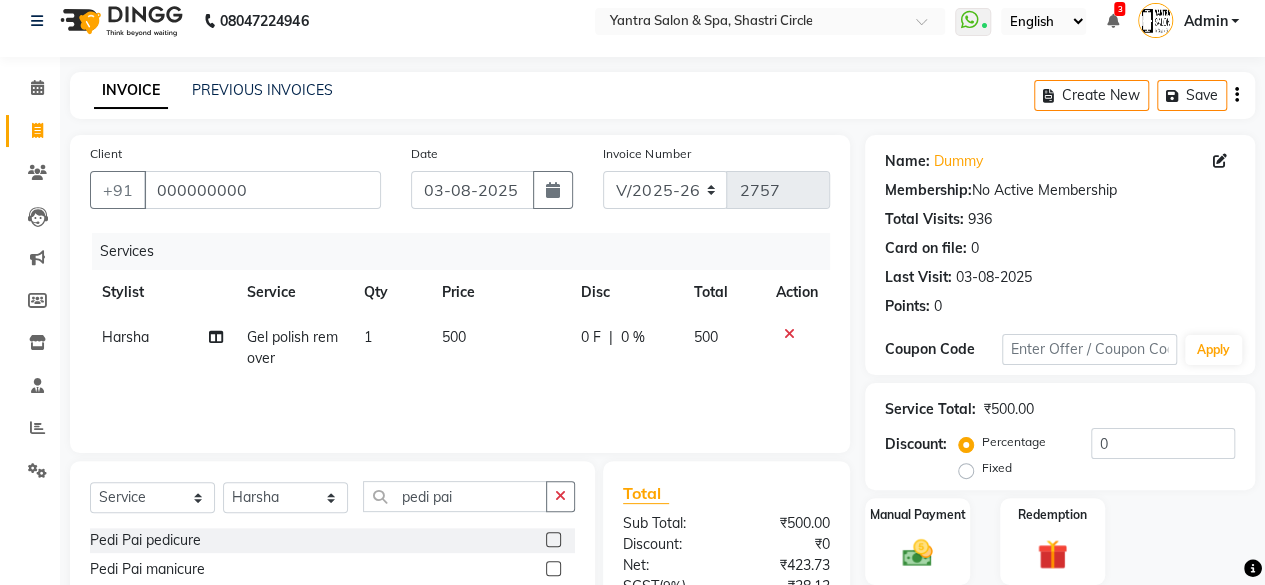 click 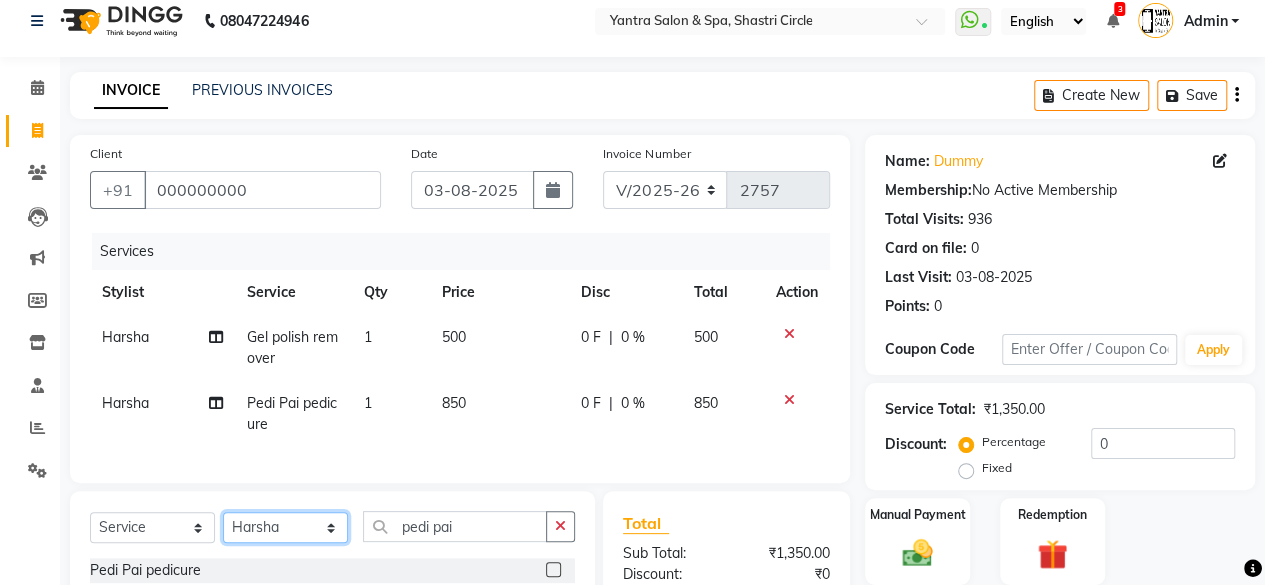 click on "Select Stylist Arvind ASHA bhawna goyal Dev Dimple Director Harsha Hemlata kajal Latika lucky Manager Manisha maam Neelu  Pallavi Pinky Priyanka Rahul Sekhar usha" 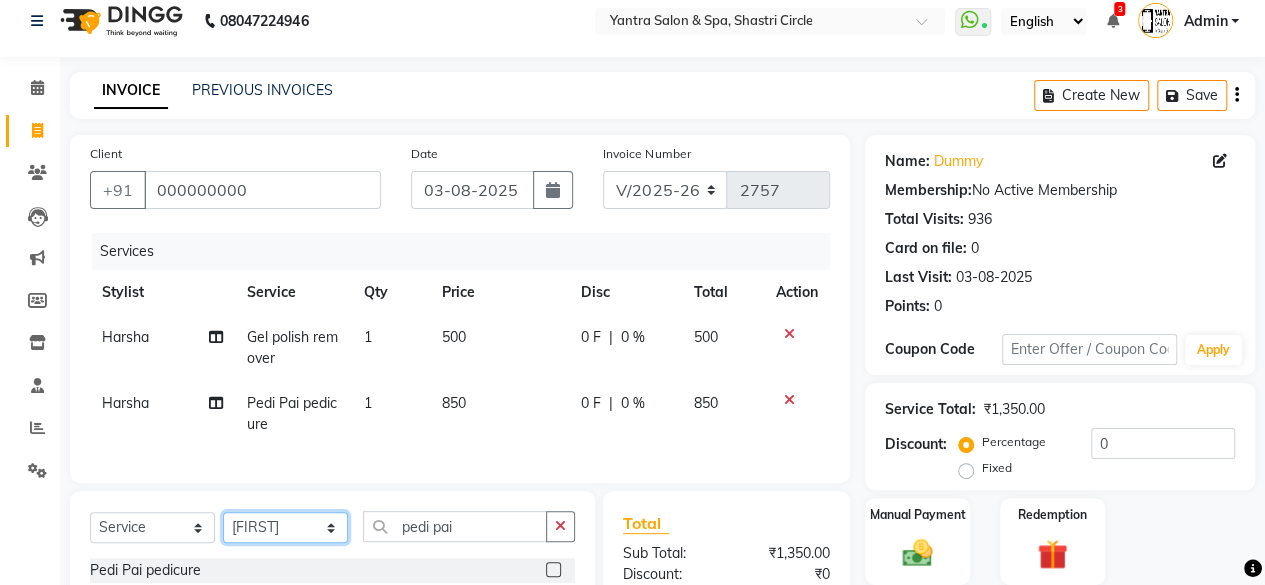 click on "Select Stylist Arvind ASHA bhawna goyal Dev Dimple Director Harsha Hemlata kajal Latika lucky Manager Manisha maam Neelu  Pallavi Pinky Priyanka Rahul Sekhar usha" 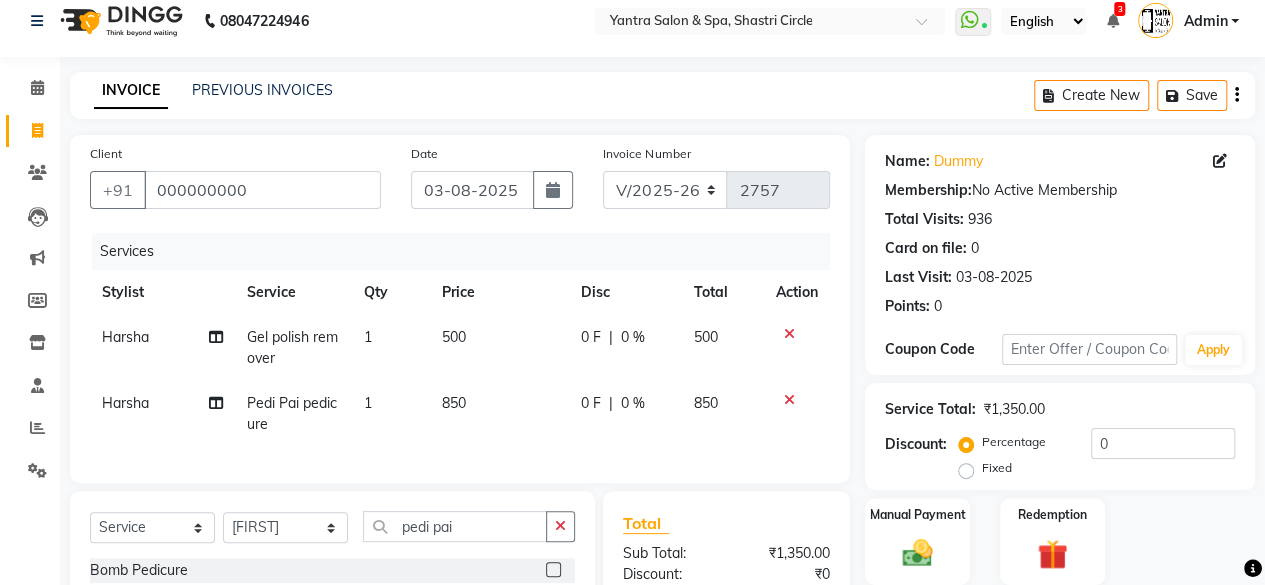 click on "Select  Service  Product  Membership  Package Voucher Prepaid Gift Card  Select Stylist Arvind ASHA bhawna goyal Dev Dimple Director Harsha Hemlata kajal Latika lucky Manager Manisha maam Neelu  Pallavi Pinky Priyanka Rahul Sekhar usha pedi pai" 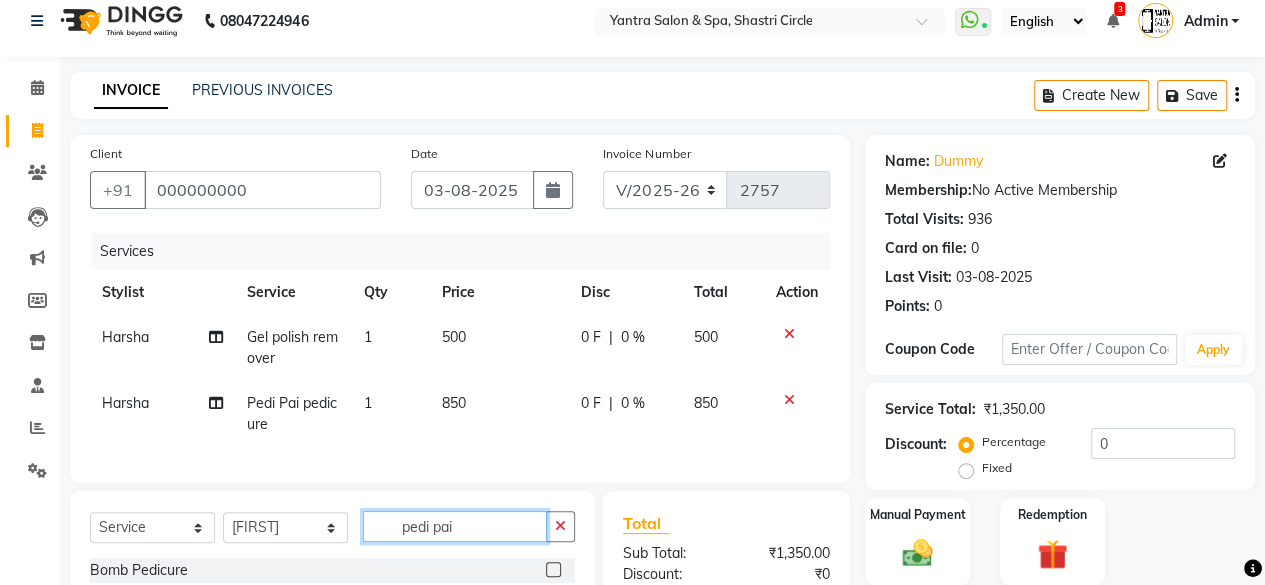 scroll, scrollTop: 260, scrollLeft: 0, axis: vertical 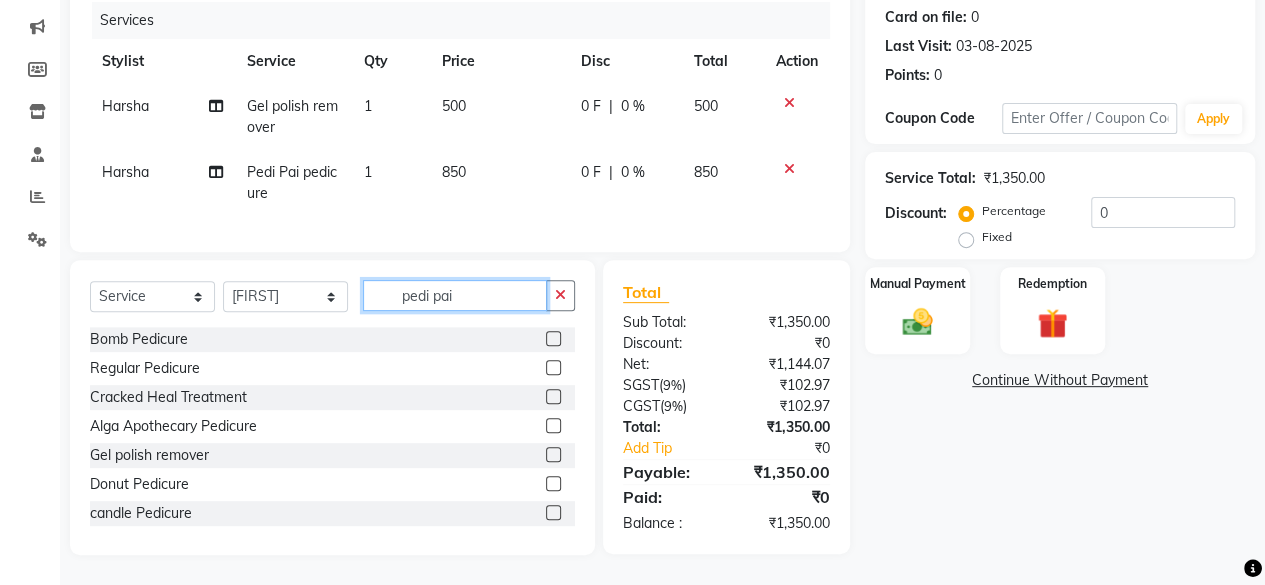 click on "pedi pai" 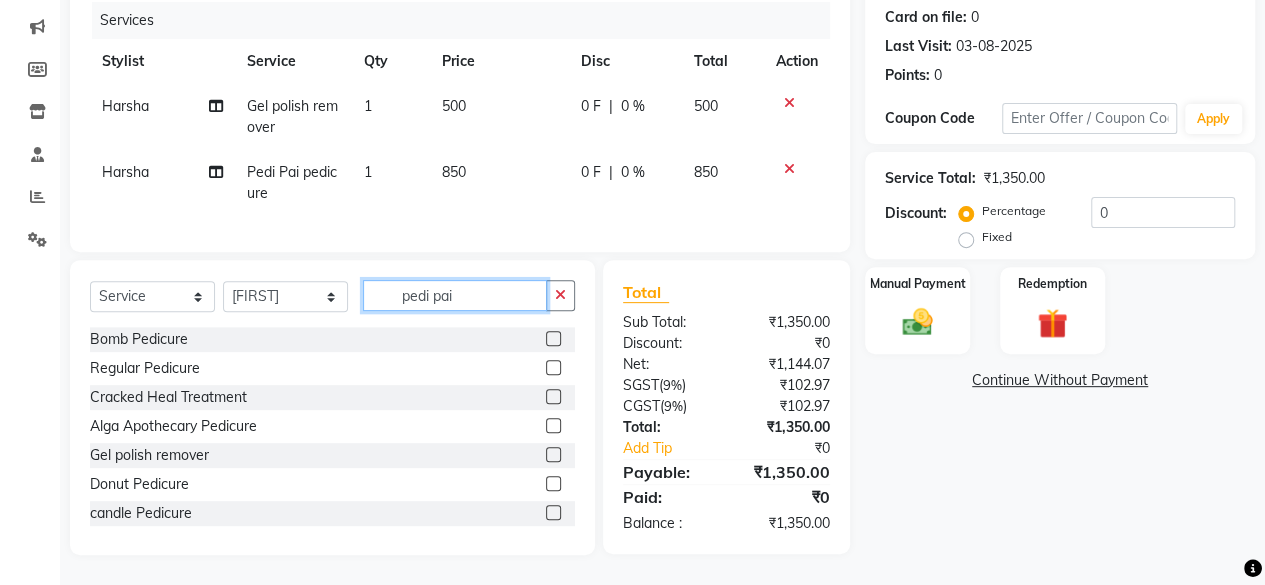 click on "pedi pai" 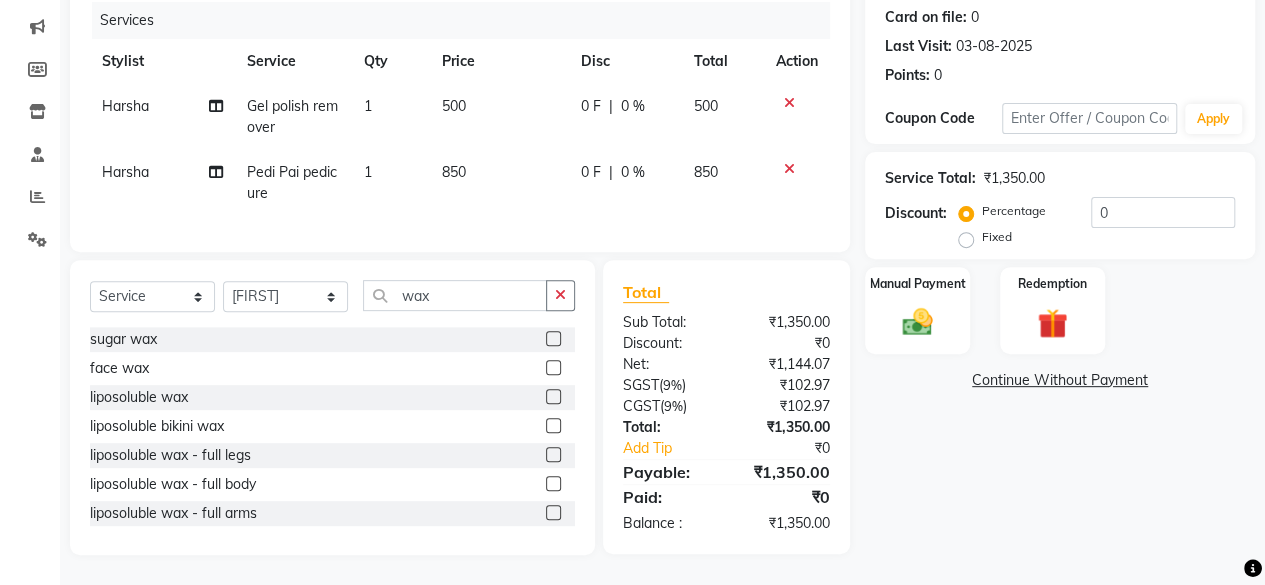 click 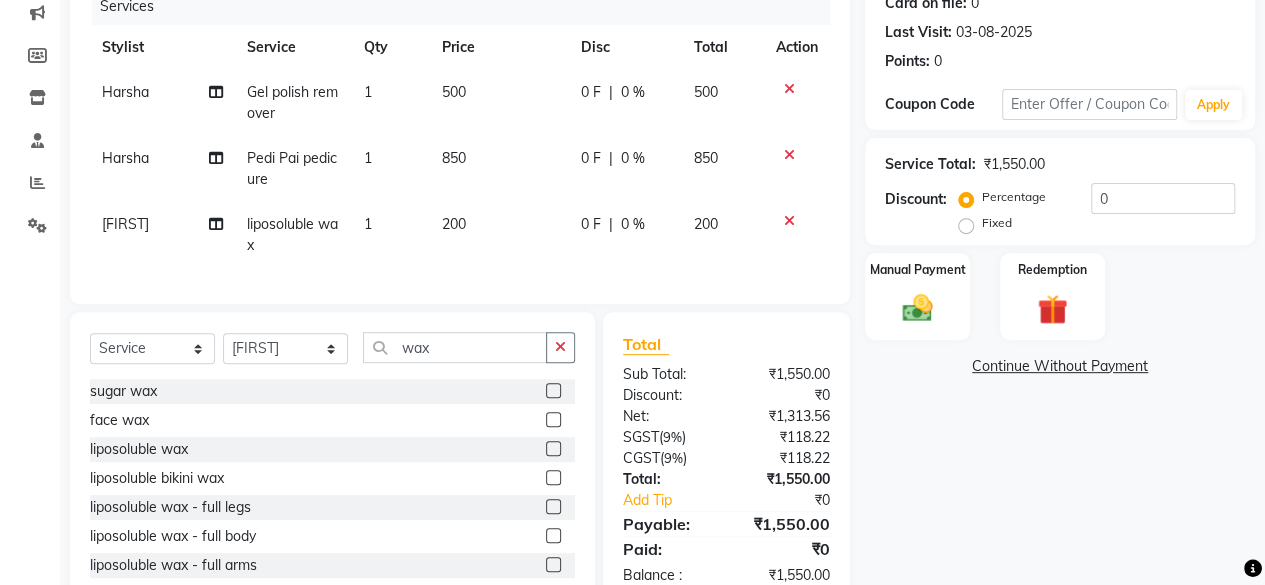 click 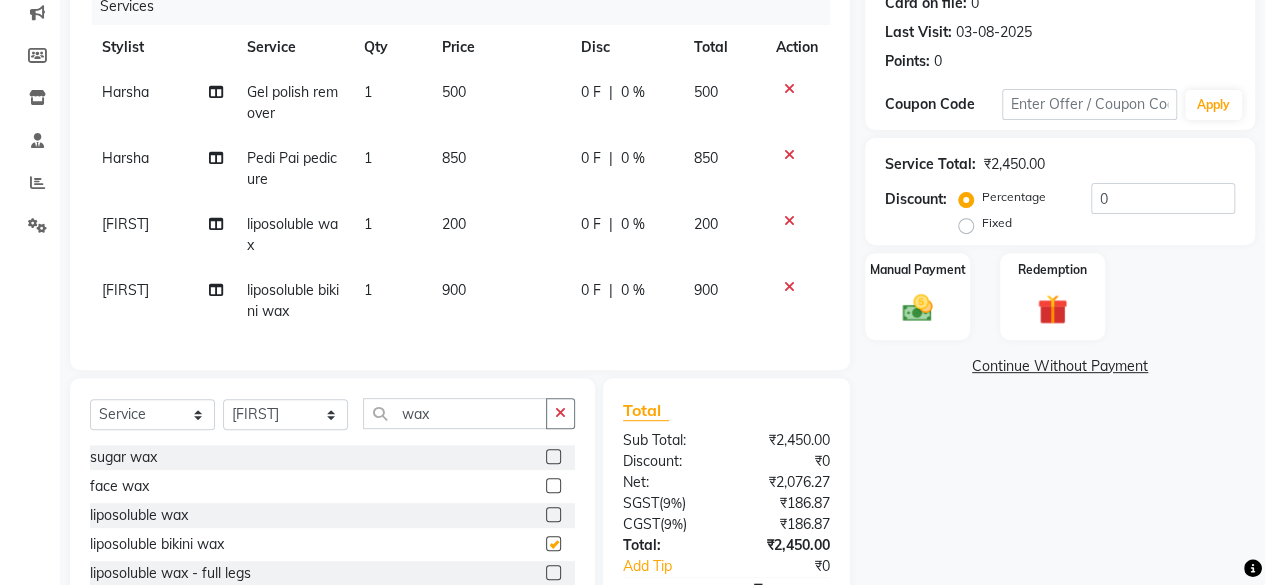 click on "900" 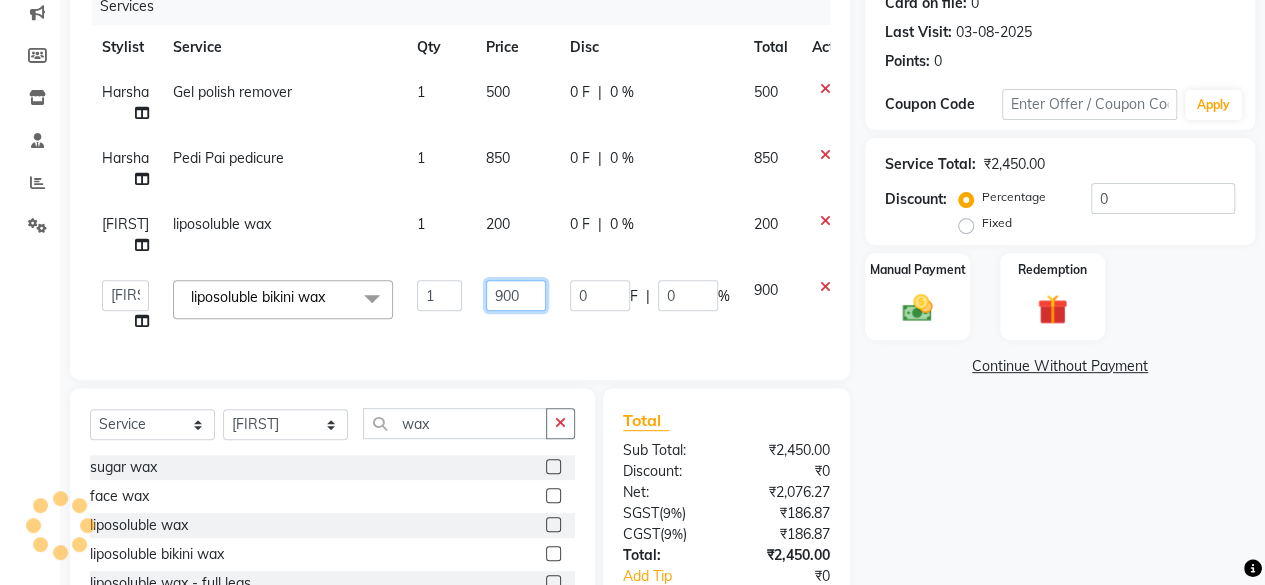 click on "900" 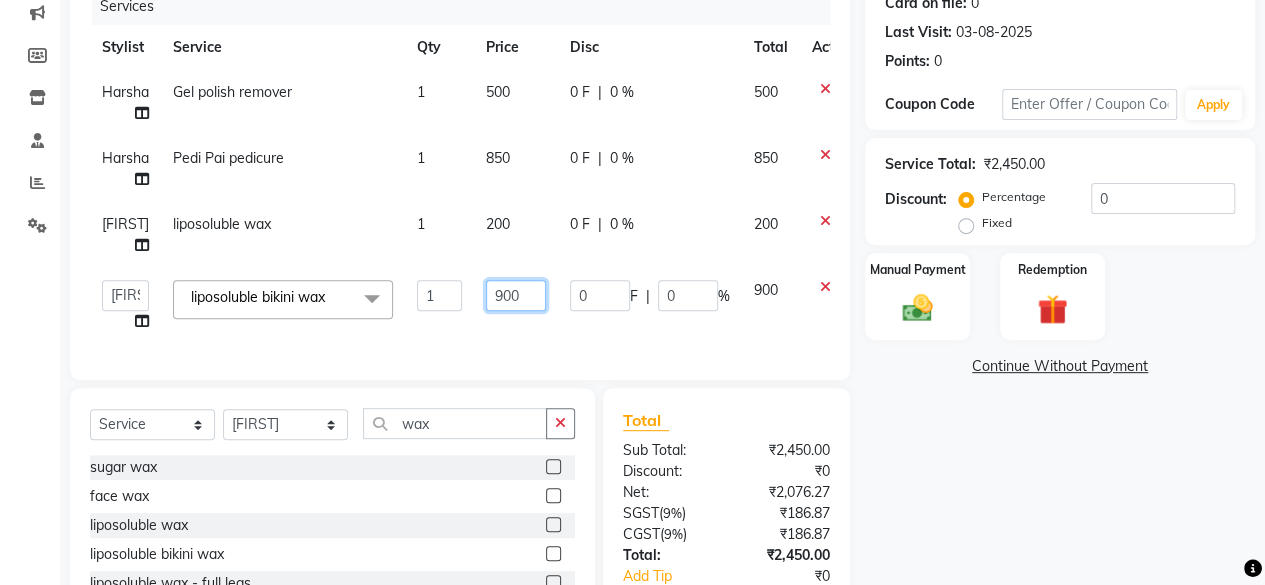 click on "900" 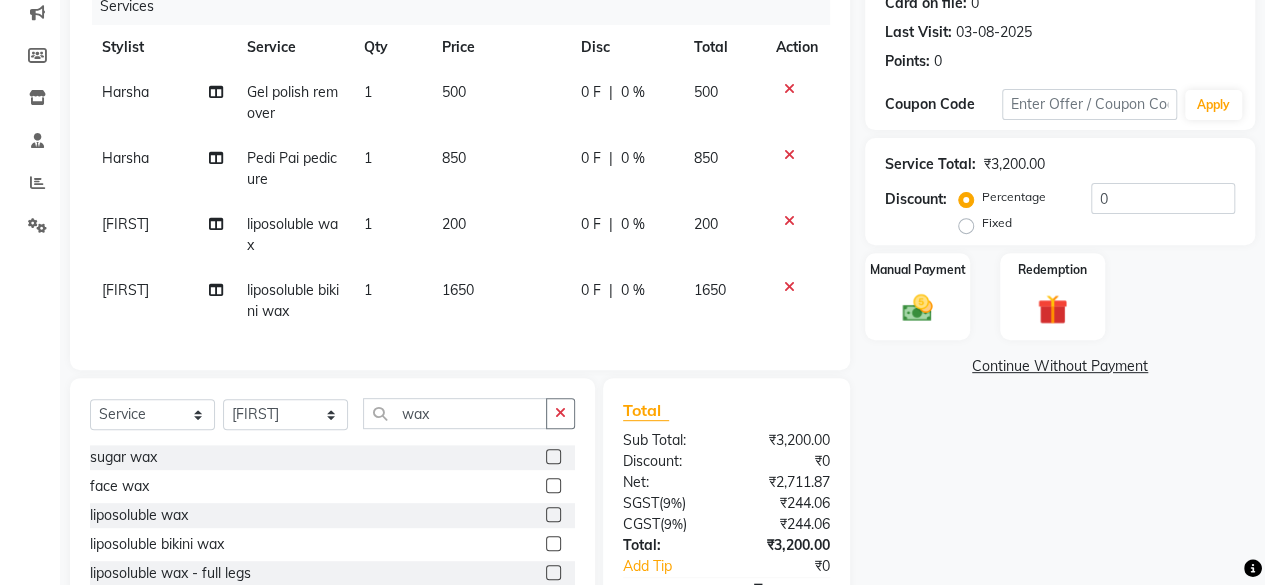 click on "200" 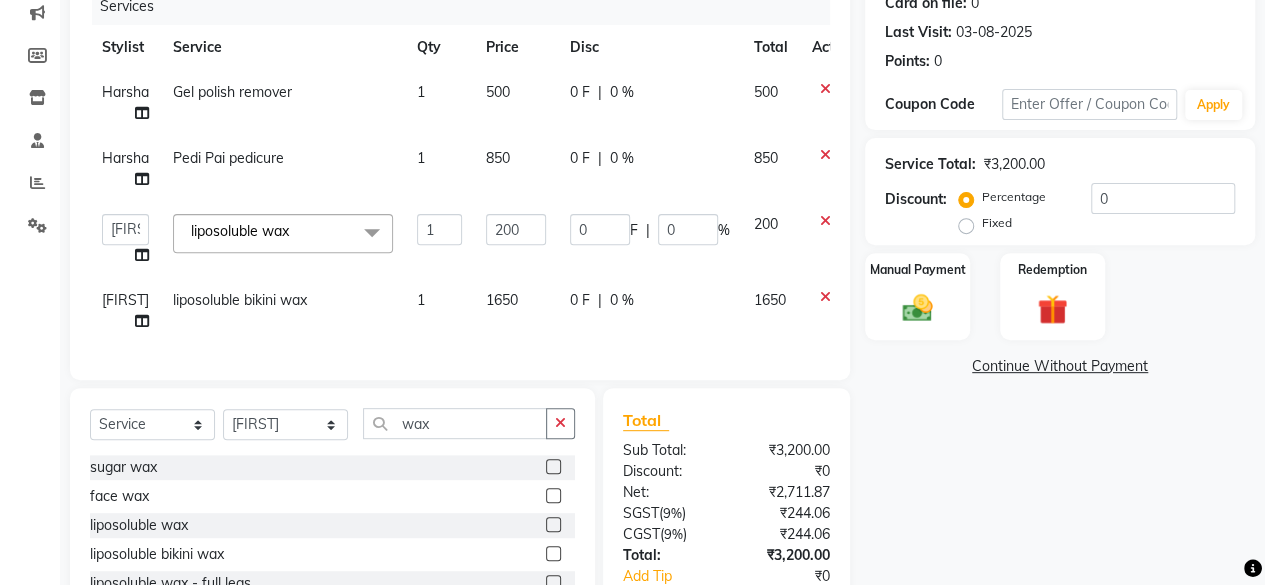 click on "200" 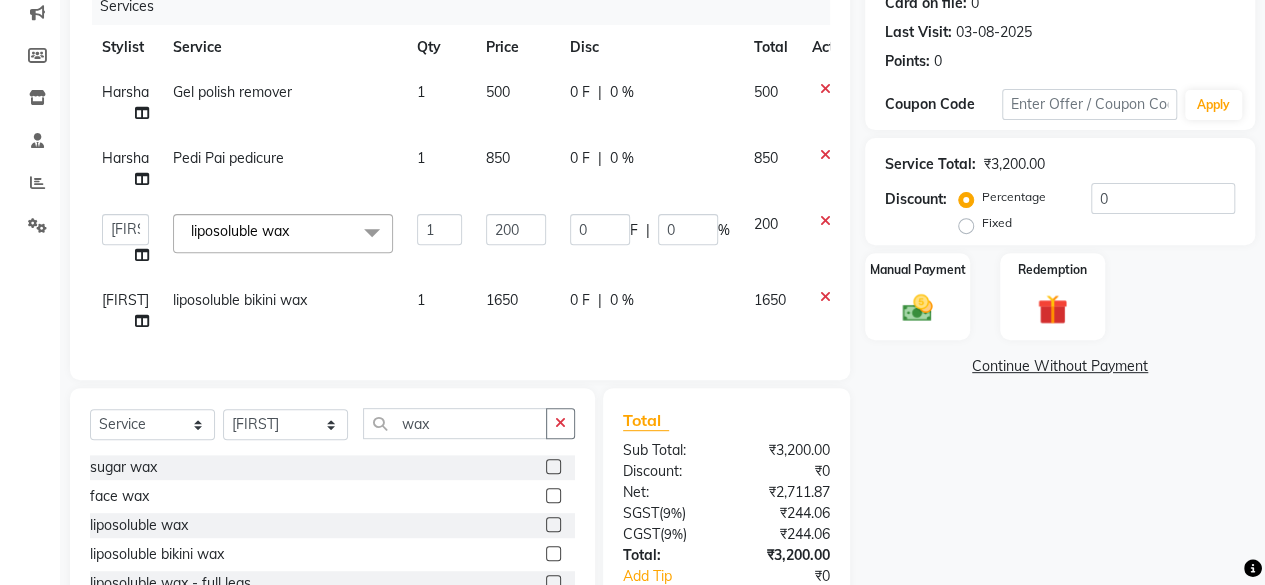 click on "200" 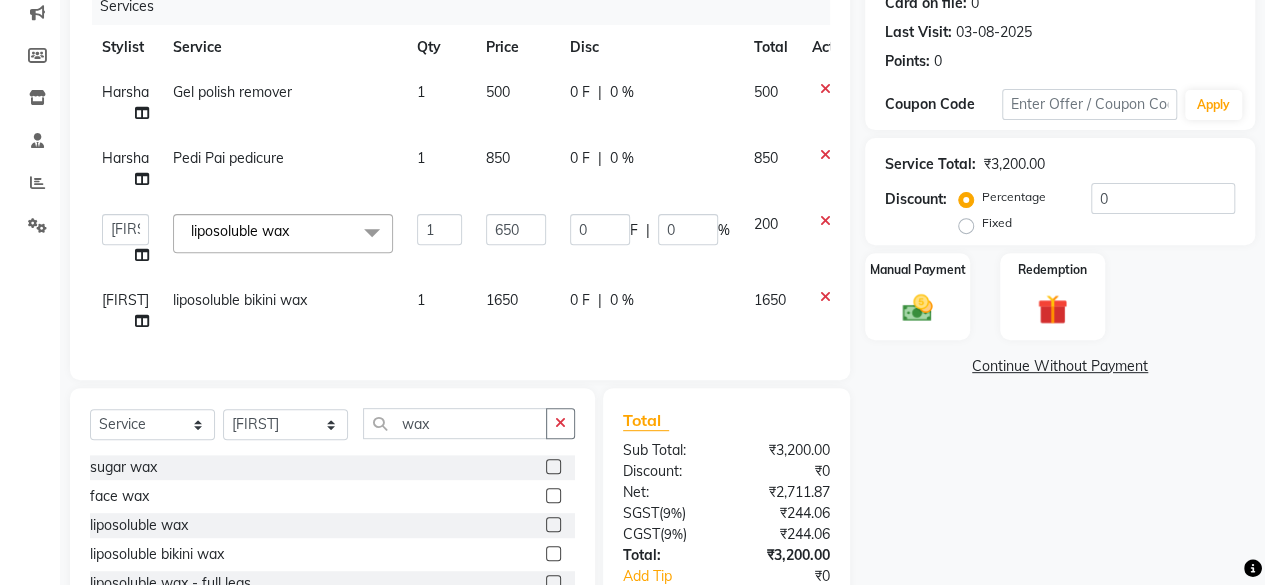click on "1650" 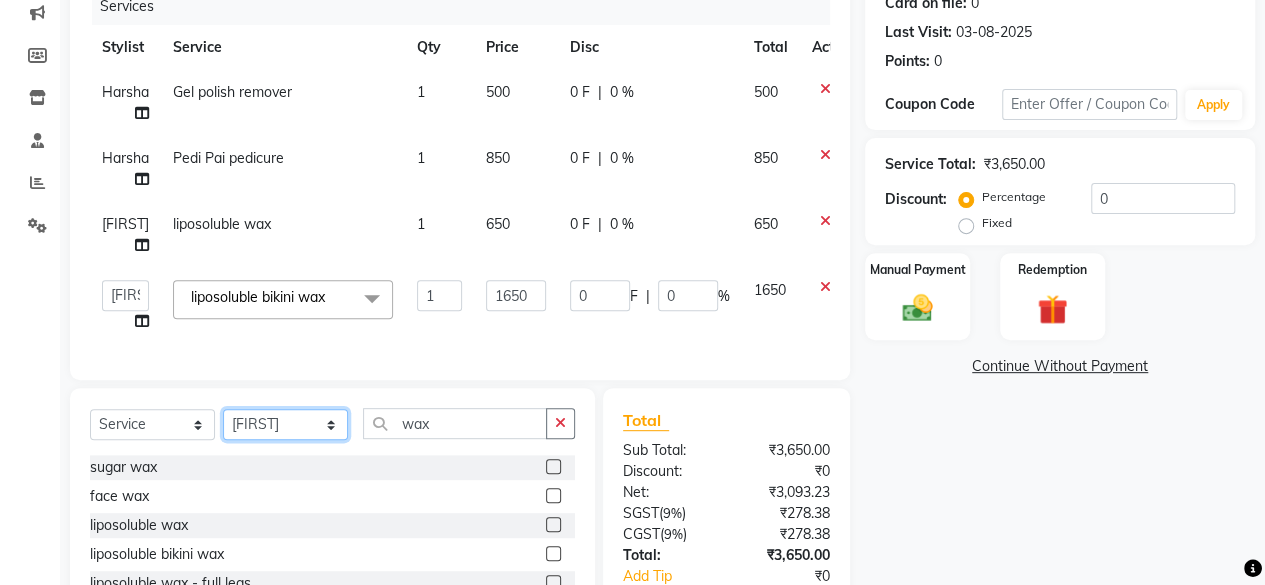 click on "Select Stylist Arvind ASHA bhawna goyal Dev Dimple Director Harsha Hemlata kajal Latika lucky Manager Manisha maam Neelu  Pallavi Pinky Priyanka Rahul Sekhar usha" 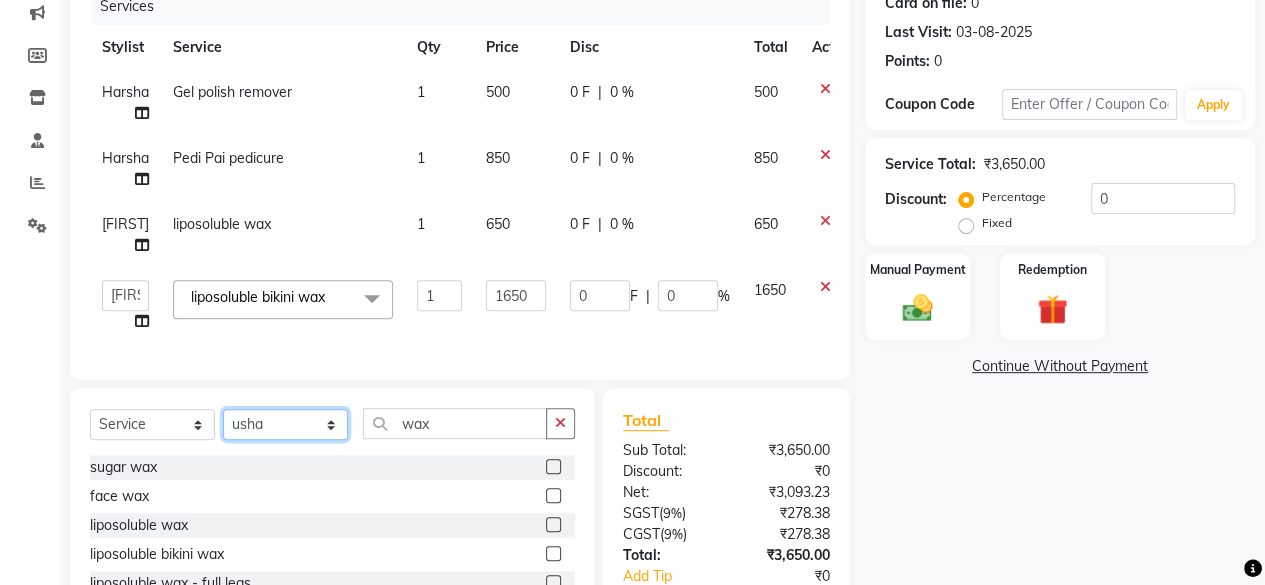 click on "Select Stylist Arvind ASHA bhawna goyal Dev Dimple Director Harsha Hemlata kajal Latika lucky Manager Manisha maam Neelu  Pallavi Pinky Priyanka Rahul Sekhar usha" 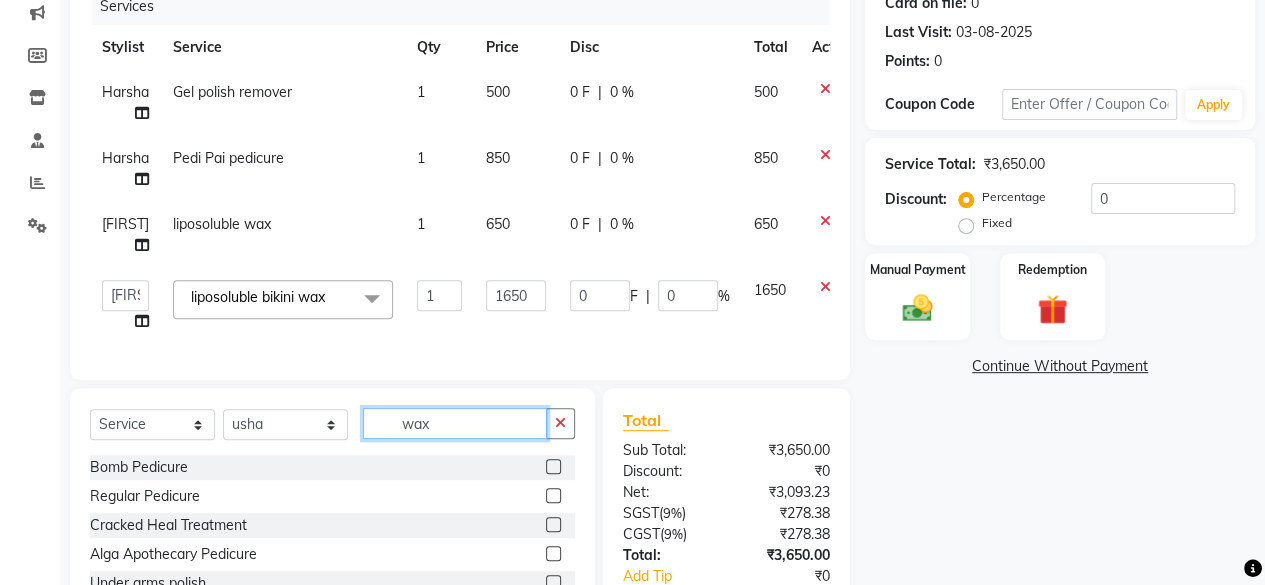 click on "wax" 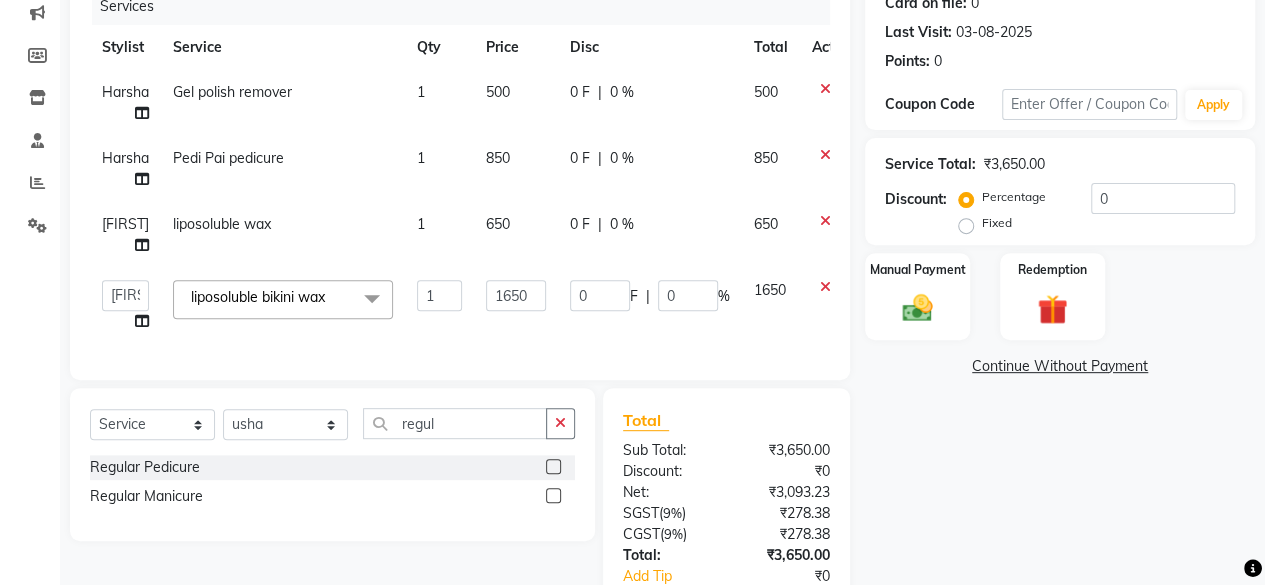 click 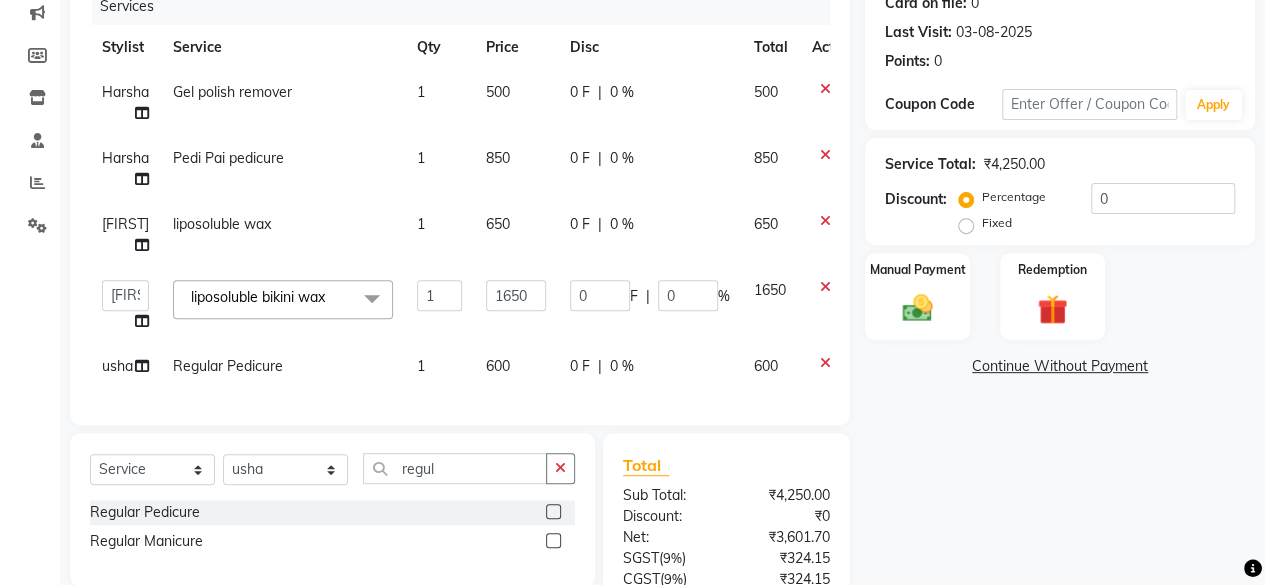 click on "600" 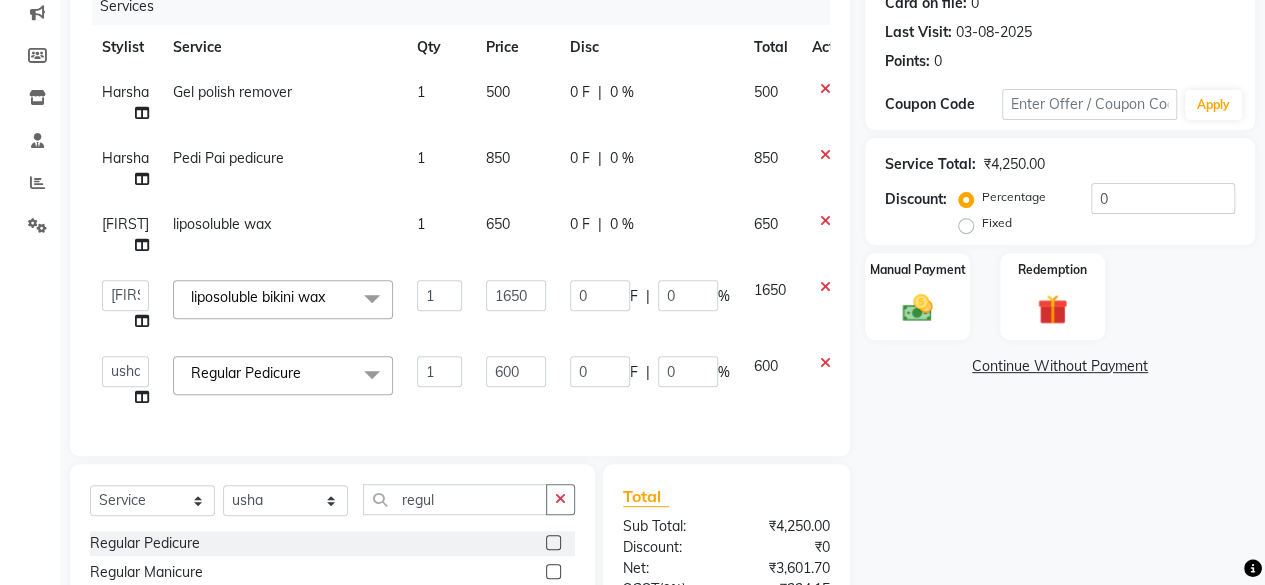 click on "600" 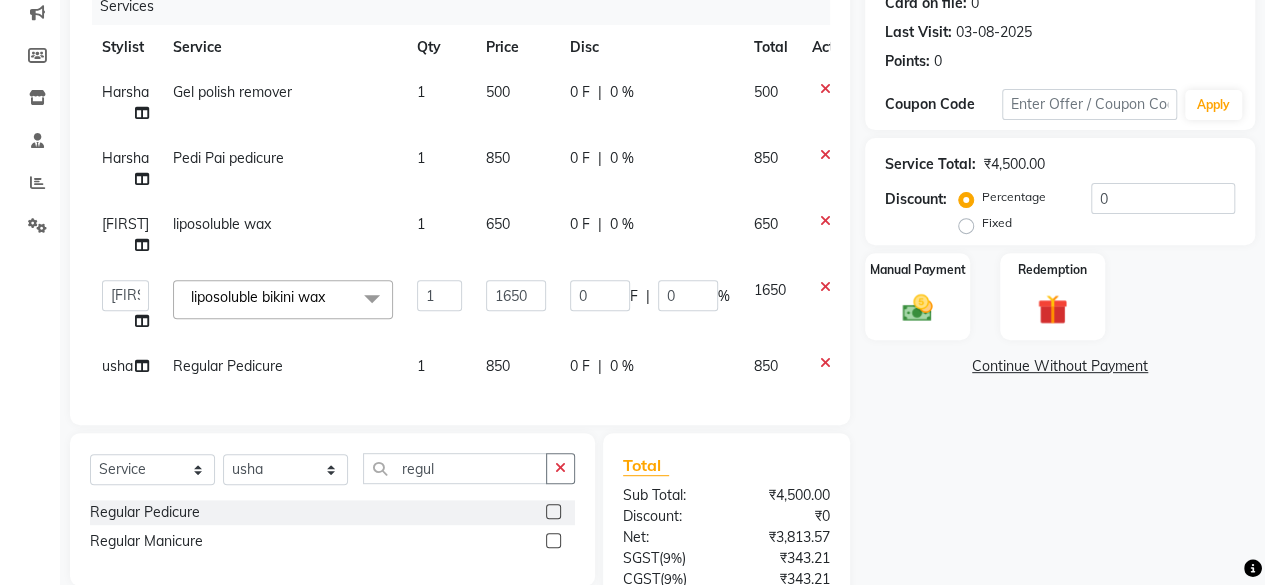 click on "usha" 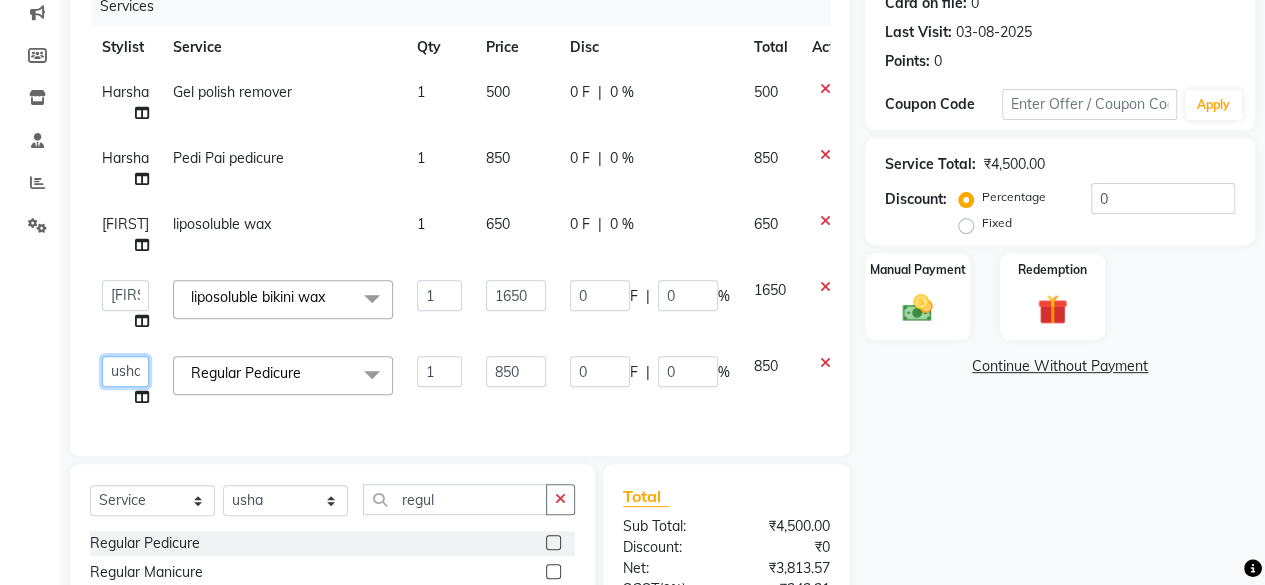 click on "[FIRST] [FIRST] [FIRST] [FIRST] [FIRST] [TITLE] [FIRST] [FIRST] [FIRST] [FIRST] [FIRST] [TITLE] [FIRST] [TITLE] [FIRST] [FIRST] [FIRST] [FIRST] [FIRST] [FIRST]" 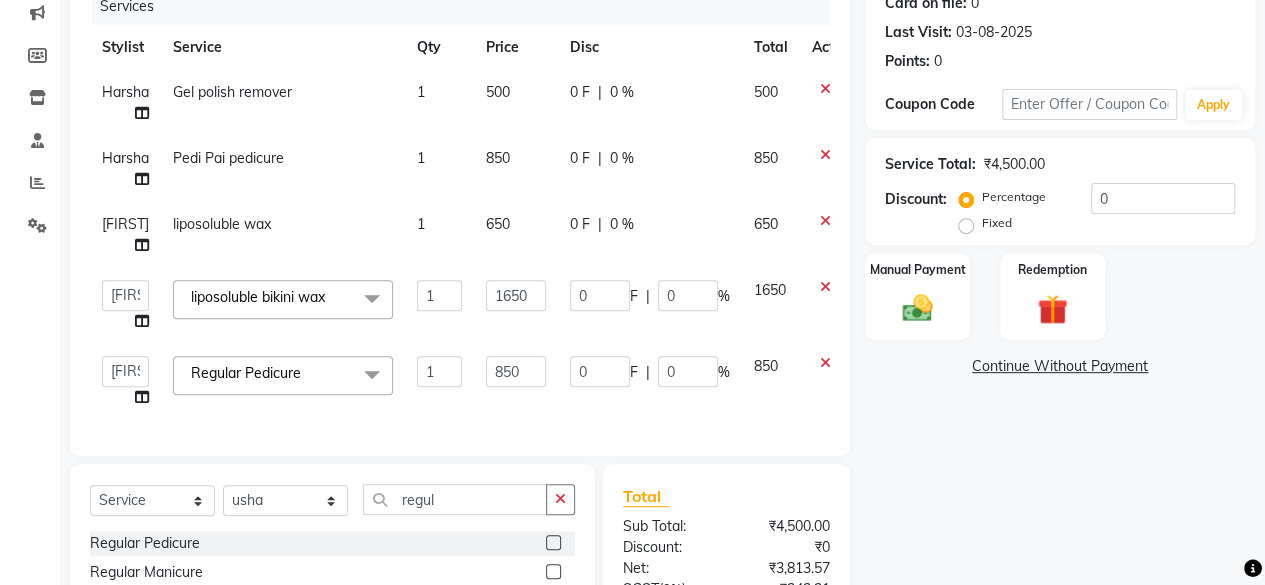 click on "Regular Pedicure  x" 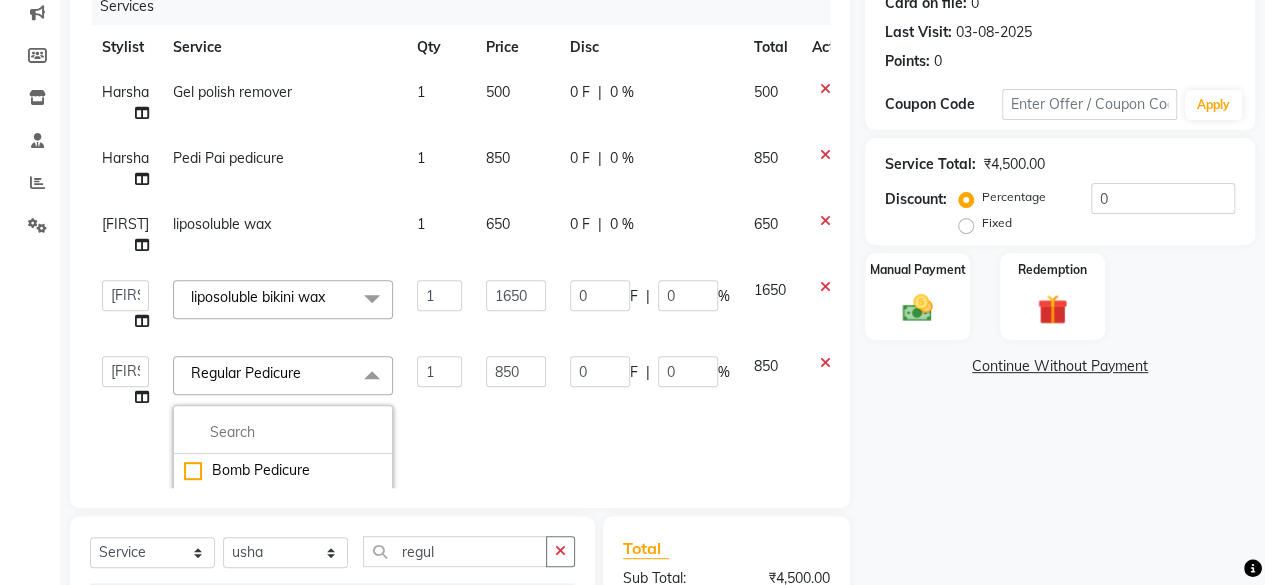 click on "Regular Pedicure" 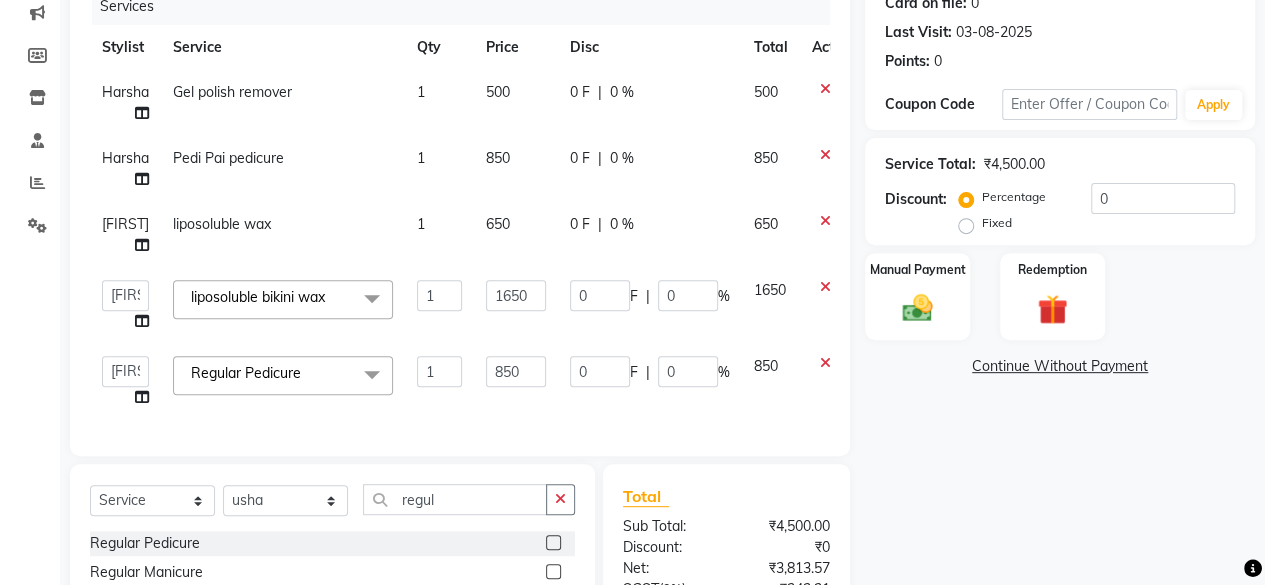 click on "Regular Pedicure" 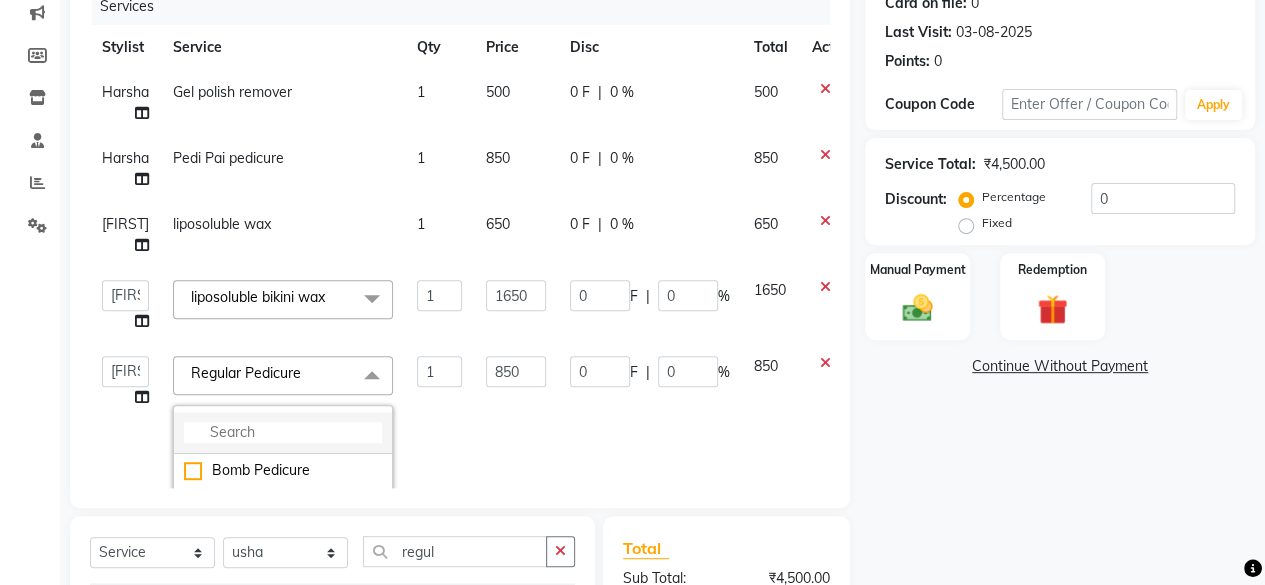 click 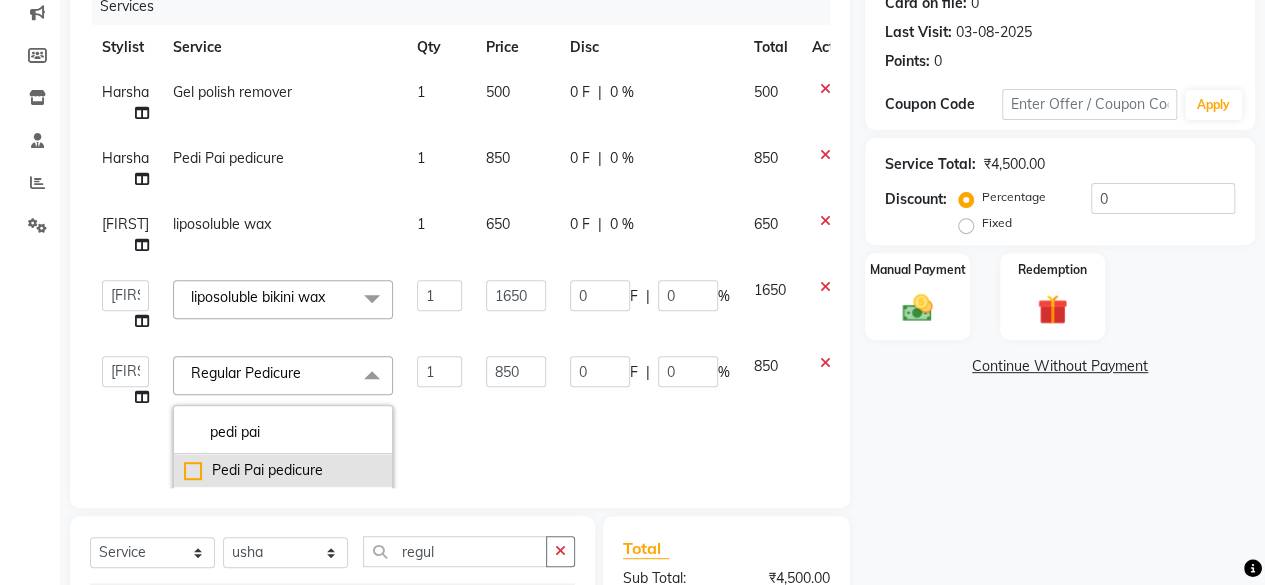 click on "Pedi Pai pedicure" 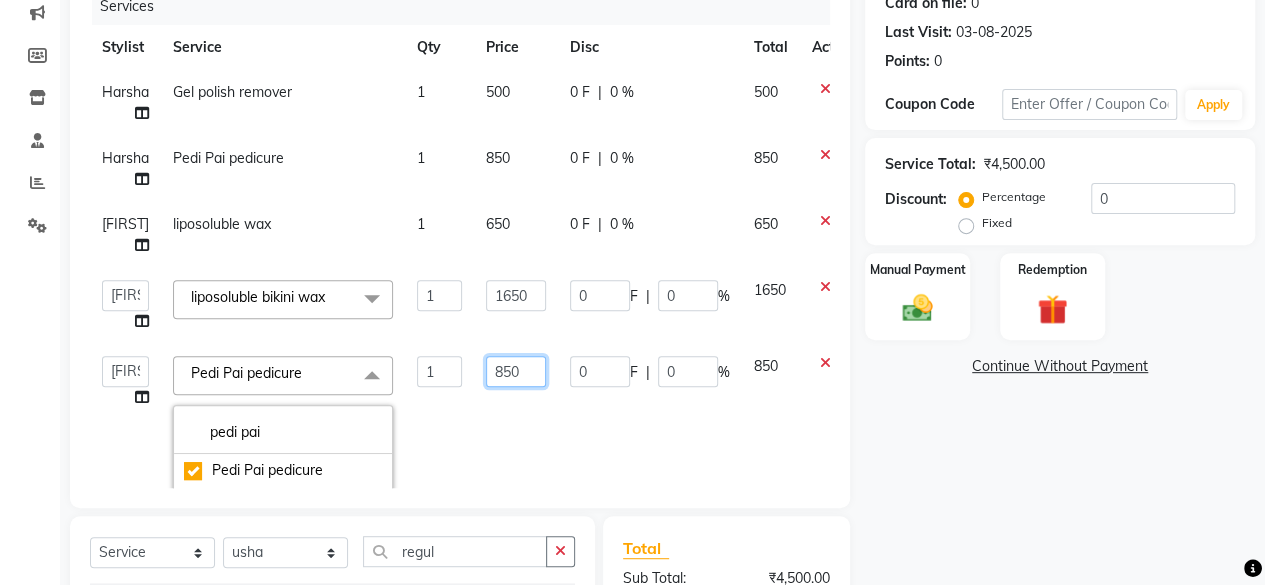 click on "850" 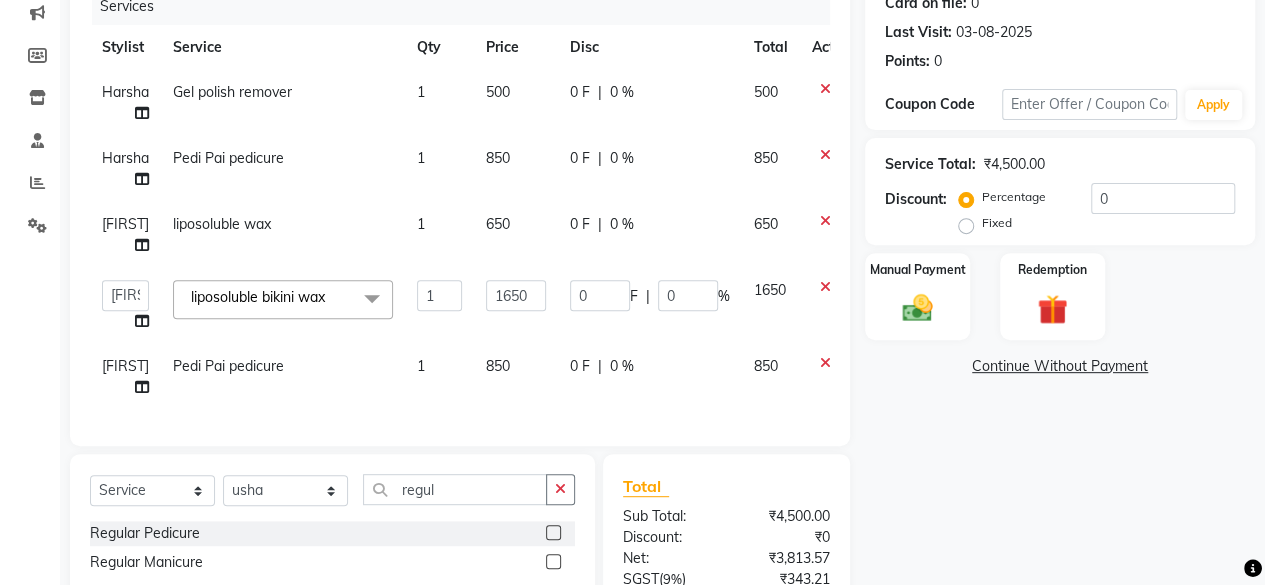 click on "Services Stylist Service Qty Price Disc Total Action Harsha Gel polish remover  1 500 0 F | 0 % 500 Harsha Pedi Pai pedicure 1 850 0 F | 0 % 850 Neelu  liposoluble wax 1 650 0 F | 0 % 650  Arvind   ASHA   bhawna goyal   Dev   Dimple   Director   Harsha   Hemlata   kajal   Latika   lucky   Manager   Manisha maam   Neelu    Pallavi   Pinky   Priyanka   Rahul   Sekhar   usha  liposoluble bikini wax&nbsp;x Bomb Pedicure Regular Pedicure Cracked Heal Treatment Alga Apothecary Pedicure Gel polish remover  Donut Pedicure candle Pedicure Avl Express Pedicure Avl Pedicruise pedicure Avl Pedipure pedicure Pedi Pai pedicure Under arms polish Kanpeki body spa Regular Manicure Bomb Manicure Alga Apothecary Manicure Nail Extensions Gel nail pent Pedi Pai manicure Donut manicure Avl express manicure Avl Pedicruise manicure Avl Pedipure manicure Candle manicure Back polish Foot Massage Head Massage Back Massage Hand & Shoulder Massage Body Spa Relaxing Body Massage Aromatherapy Associates - Renewing Rose Full Body Bleach bleach" 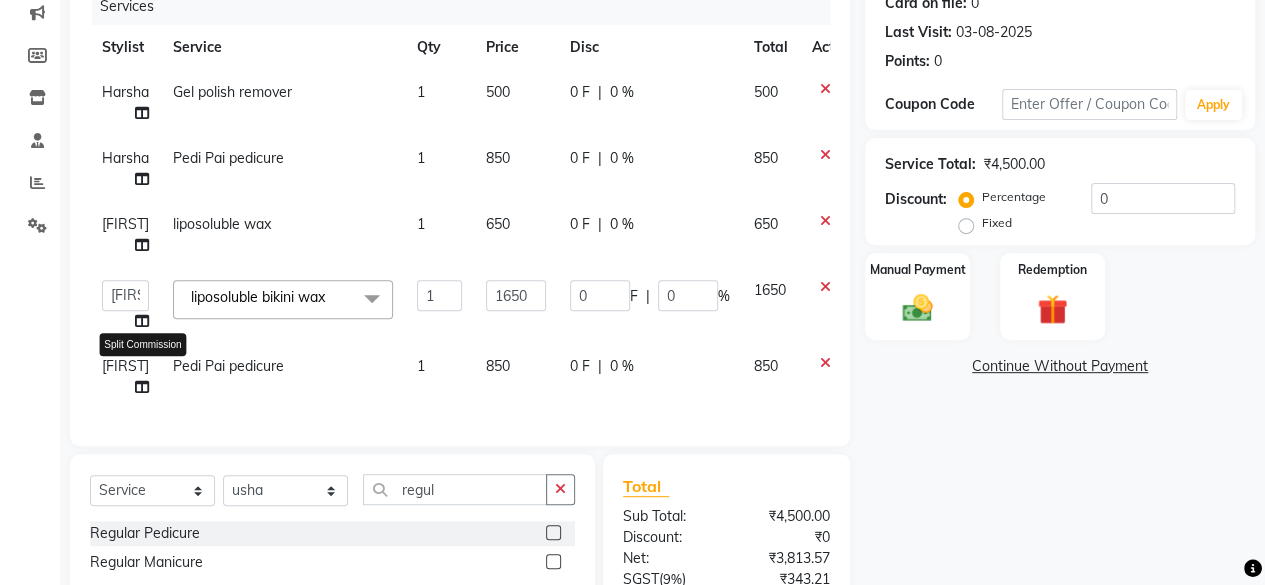 click 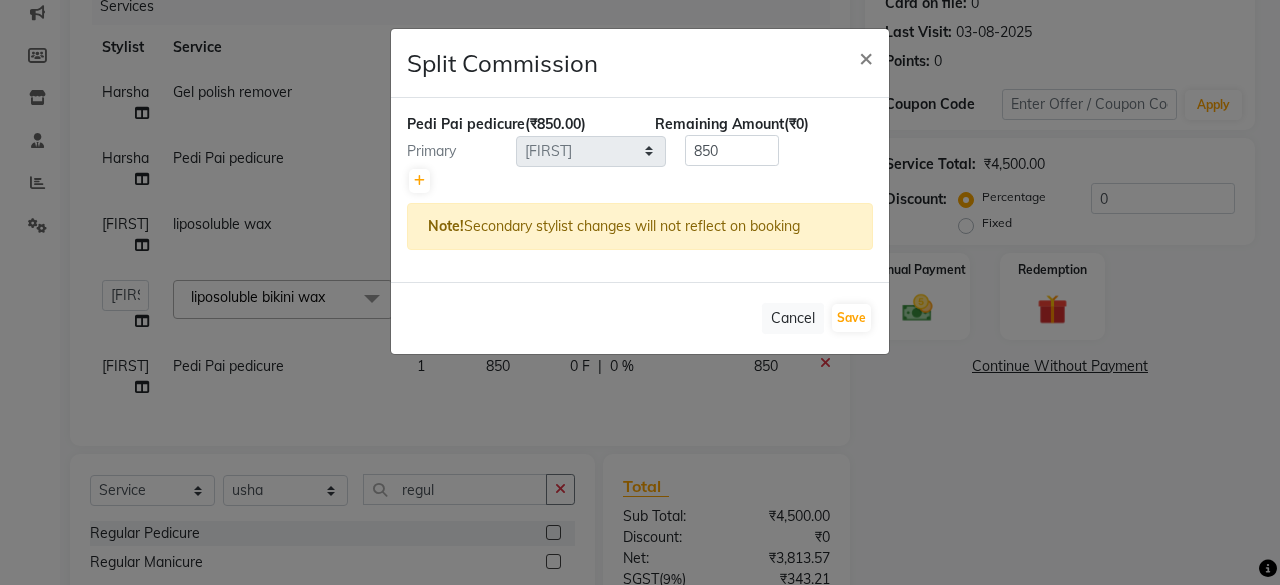 click 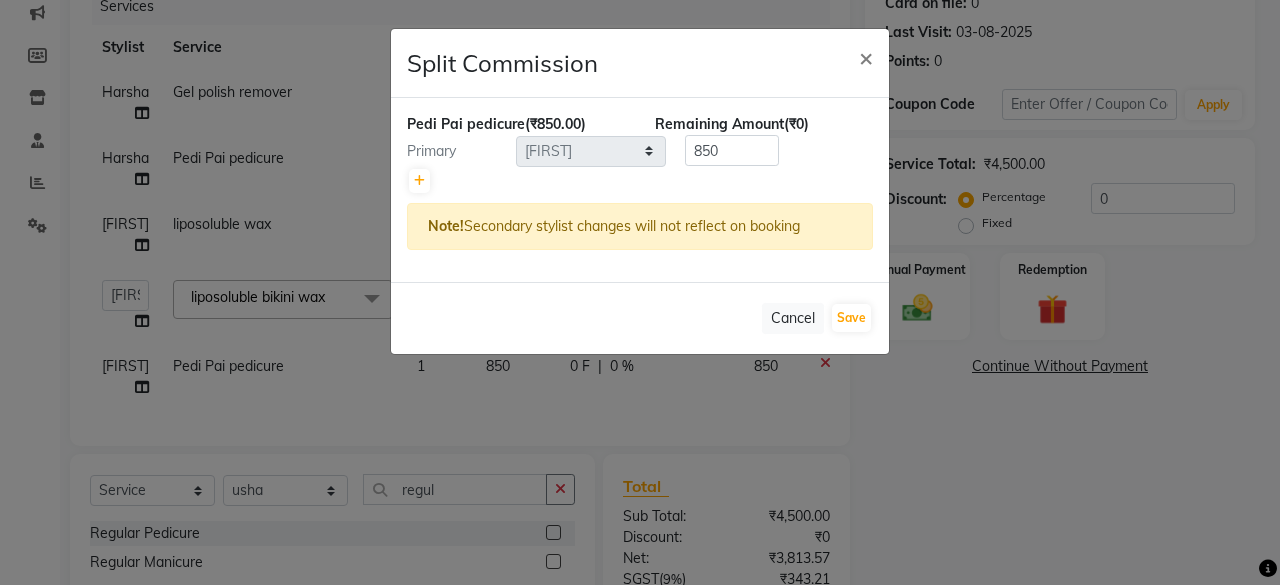 click 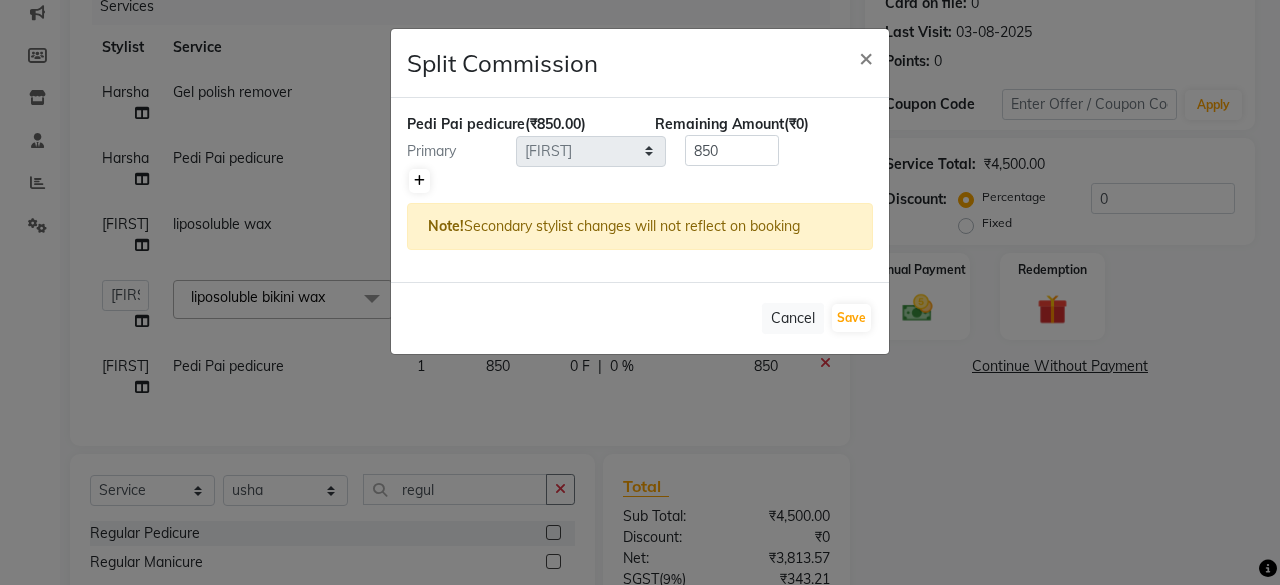 click 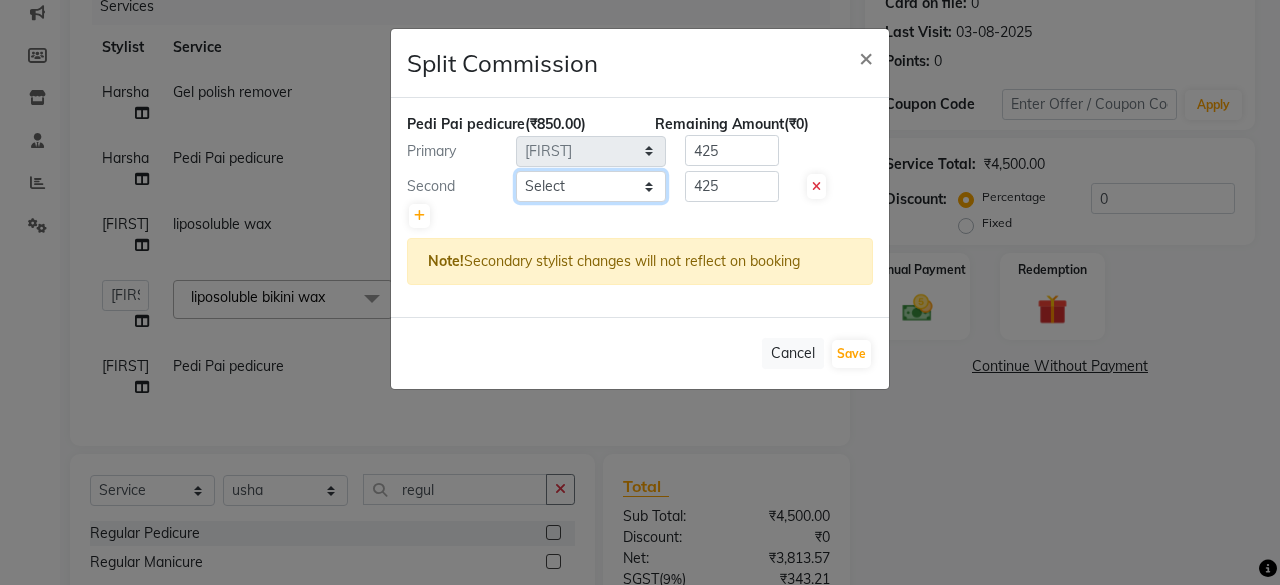 click on "Select  [FIRST]   [FIRST]   [FIRST] [LAST]   [FIRST]   [FIRST]   Director   [FIRST]   [FIRST]   [FIRST]   [FIRST]   [FIRST]   Manager   [FIRST] [LAST]   No Preference   [FIRST]   [FIRST]   [FIRST]   [FIRST]   [FIRST]   [FIRST]" 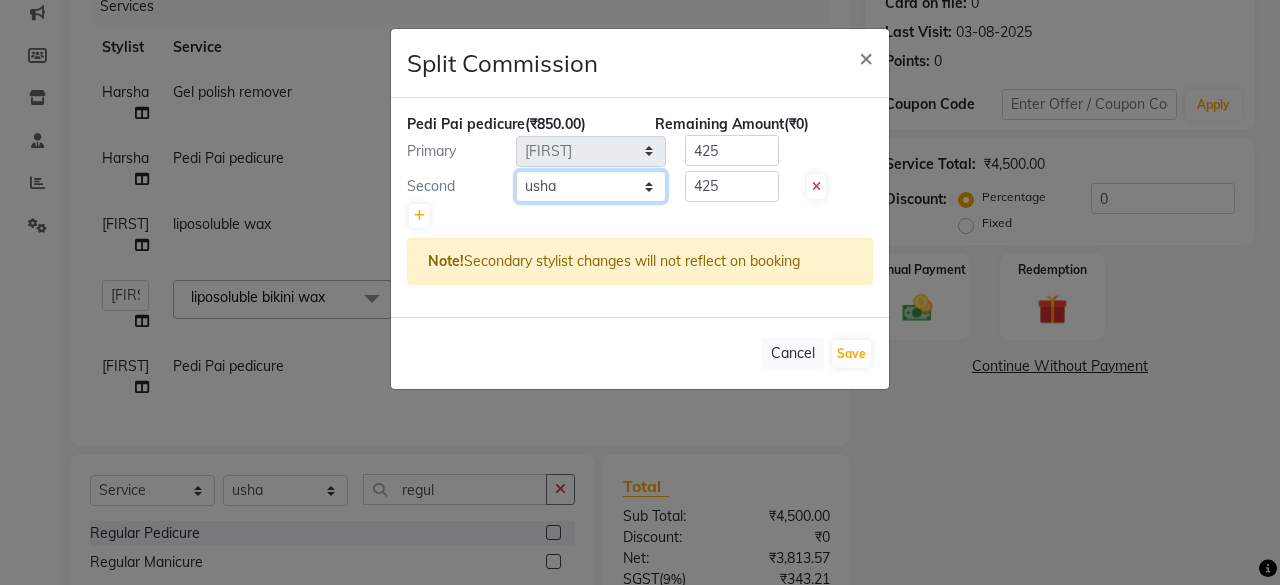 click on "Select  [FIRST]   [FIRST]   [FIRST] [LAST]   [FIRST]   [FIRST]   Director   [FIRST]   [FIRST]   [FIRST]   [FIRST]   [FIRST]   Manager   [FIRST] [LAST]   No Preference   [FIRST]   [FIRST]   [FIRST]   [FIRST]   [FIRST]   [FIRST]" 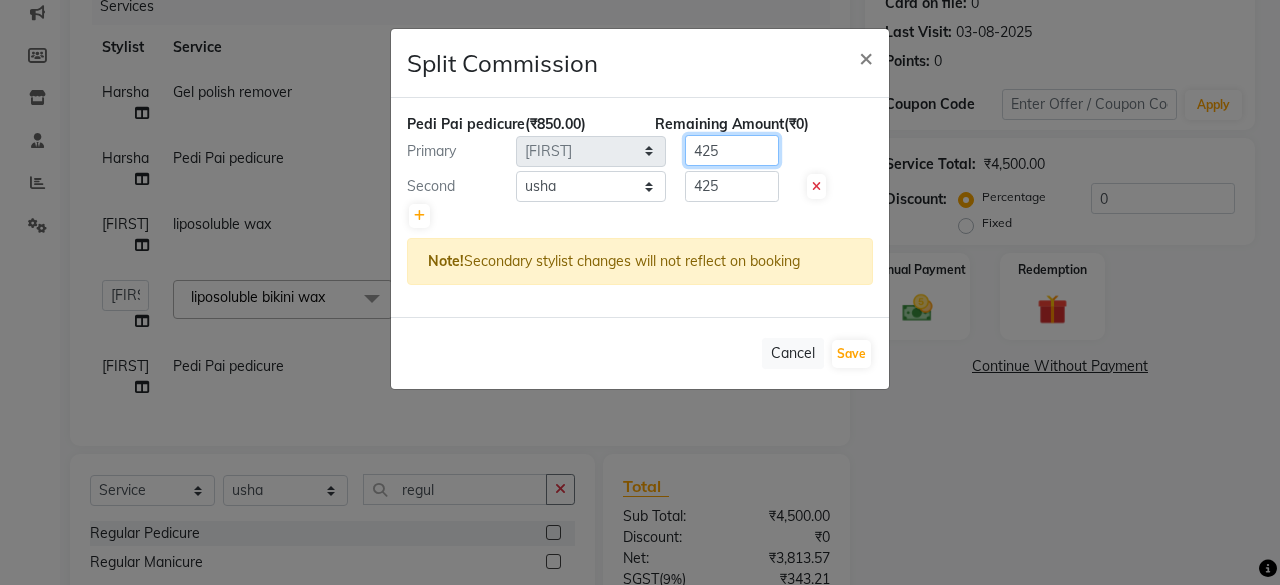 click on "425" 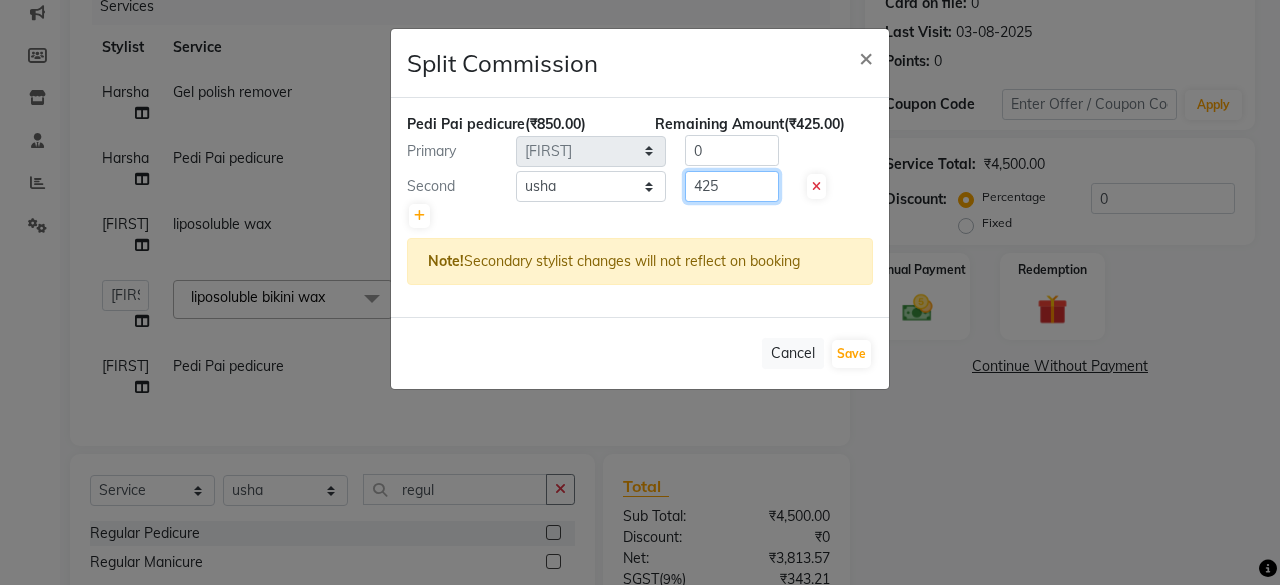 click on "425" 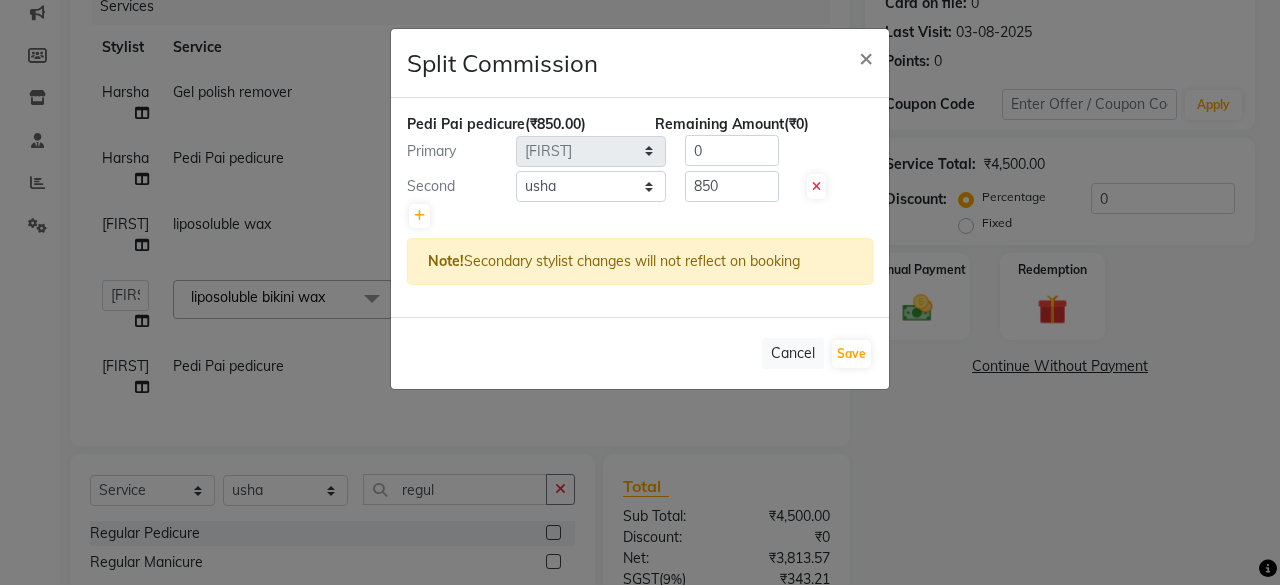 click 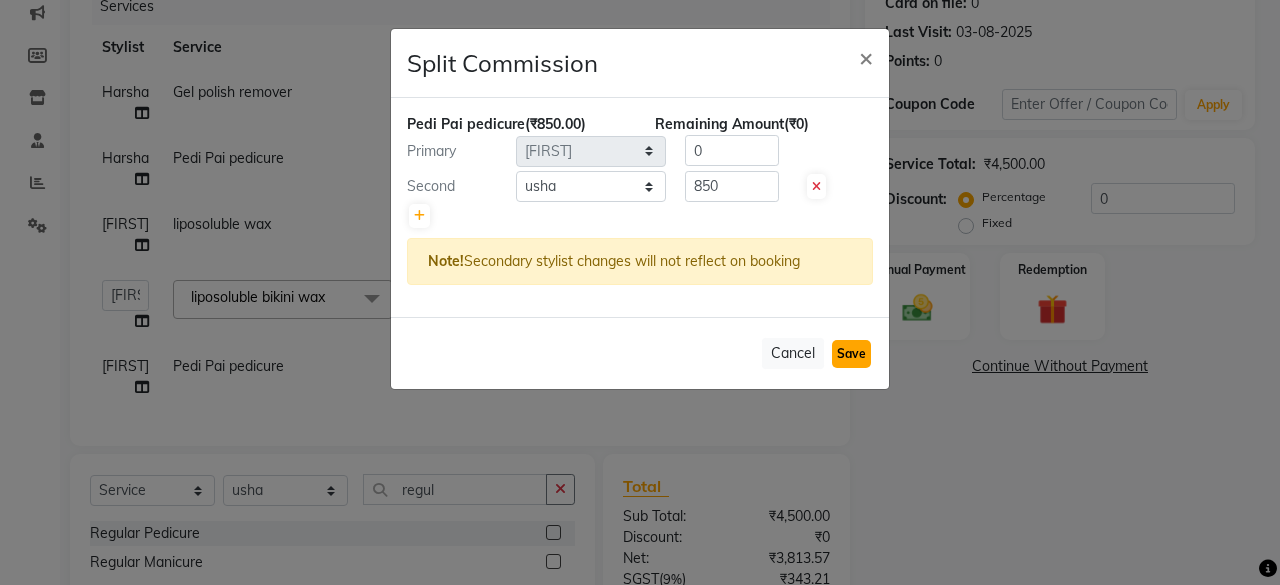 click on "Save" 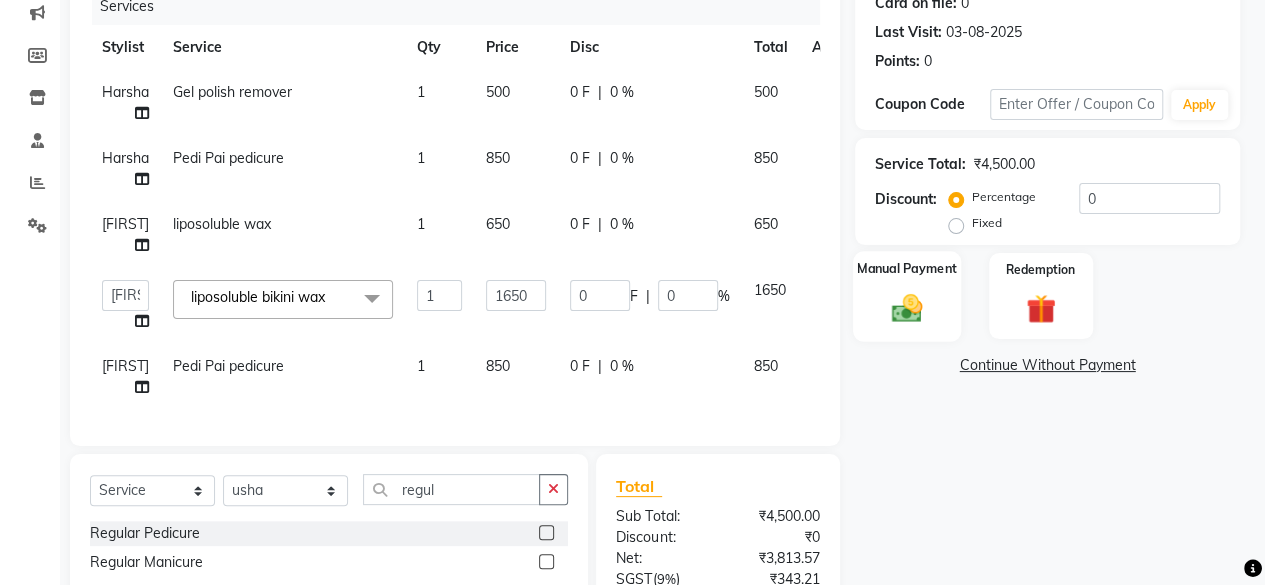click 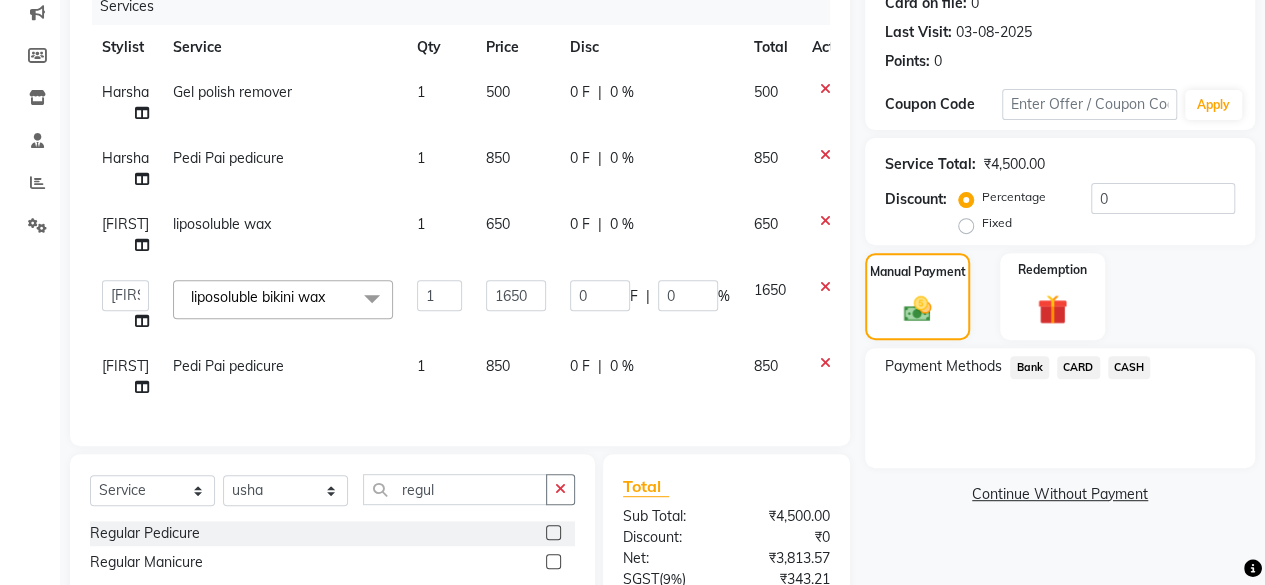 click on "CASH" 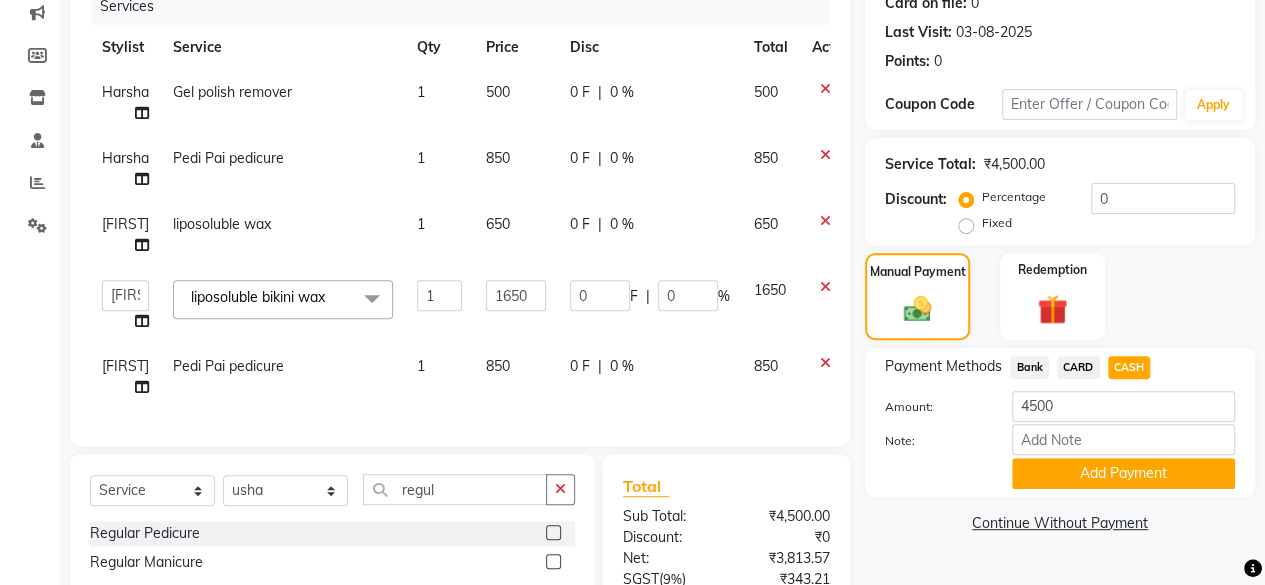 click on "Amount: 4500" 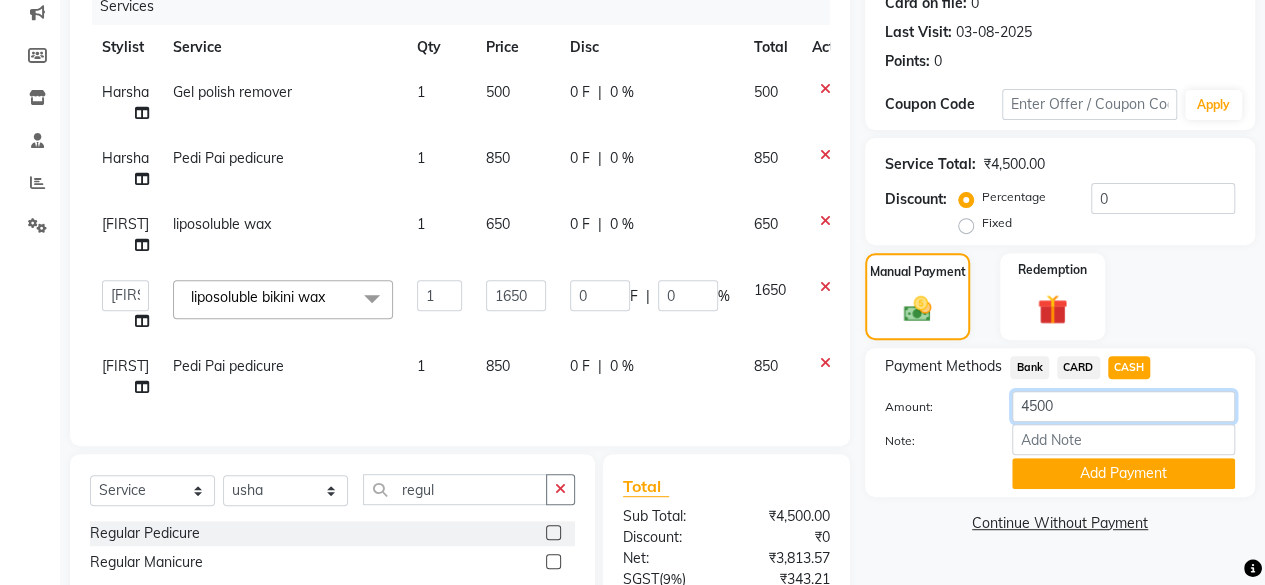click on "4500" 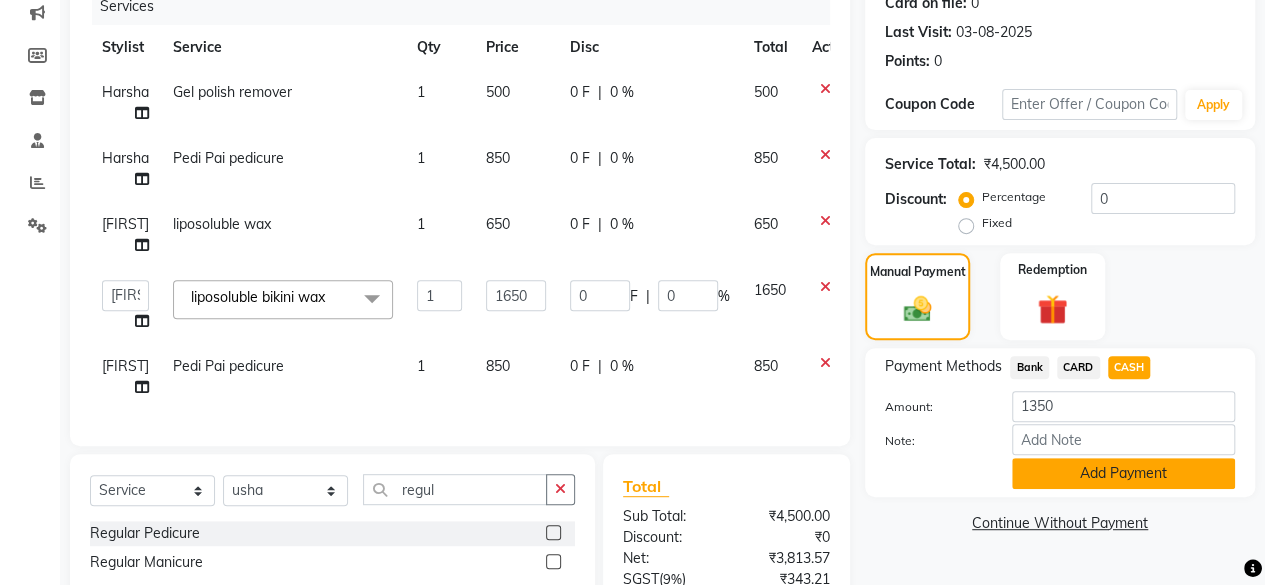 click on "Add Payment" 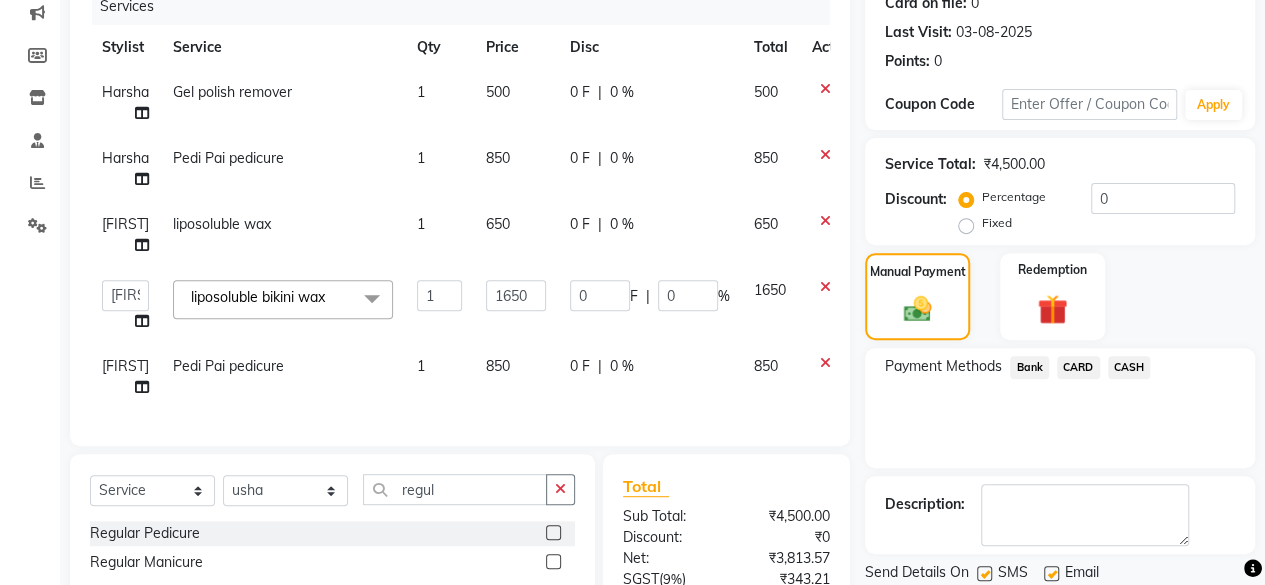 click on "CARD" 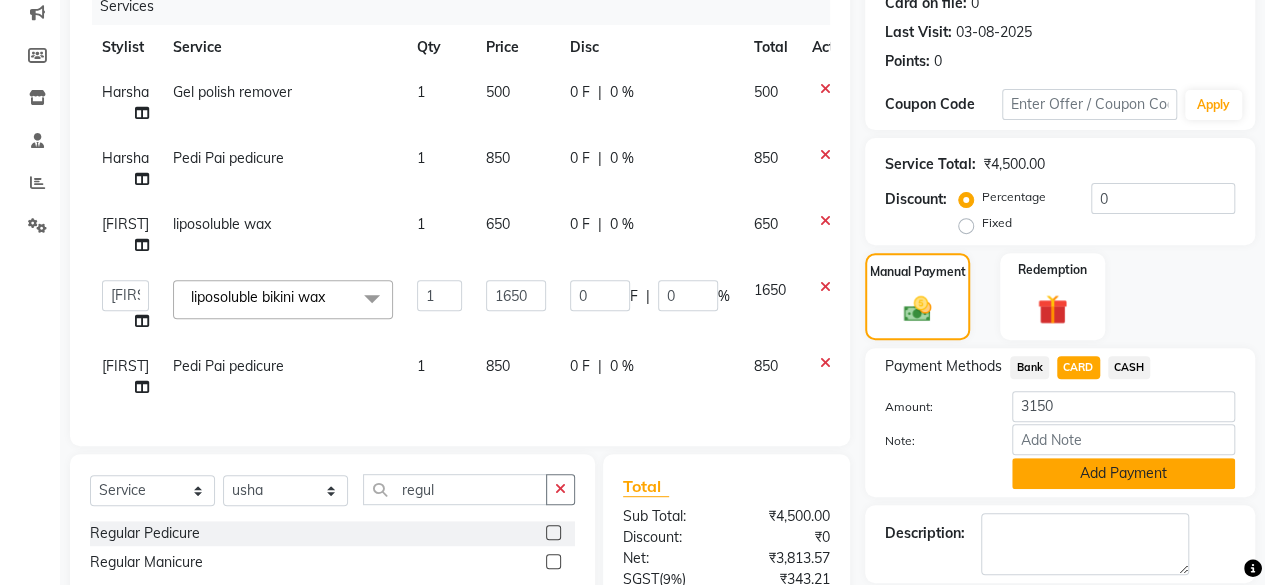 click on "Add Payment" 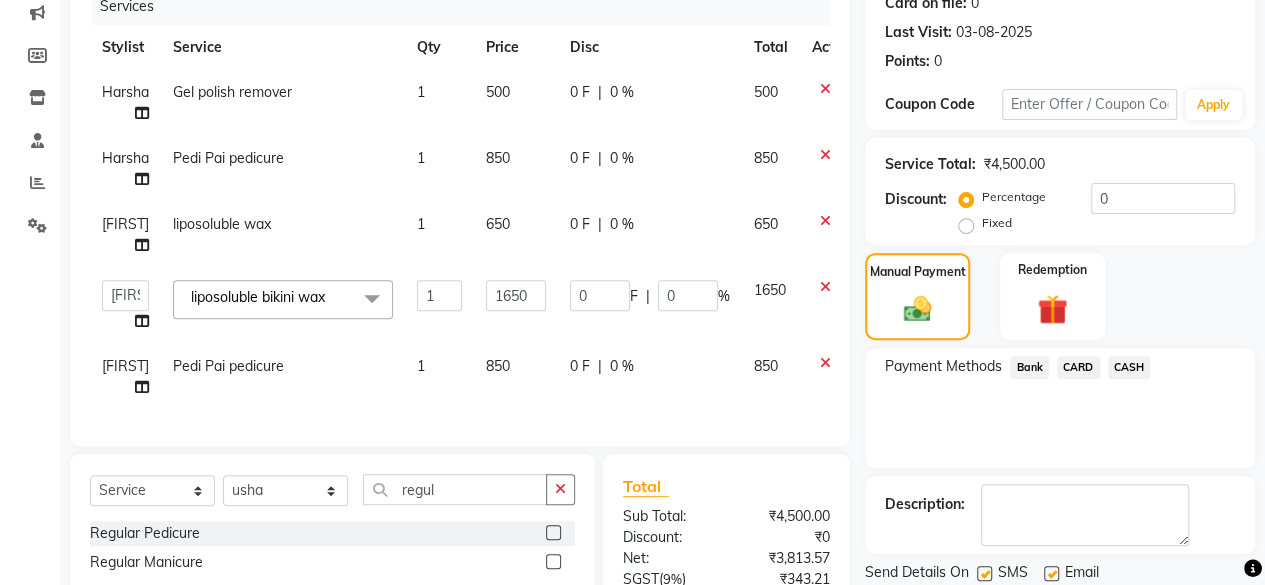 scroll, scrollTop: 558, scrollLeft: 0, axis: vertical 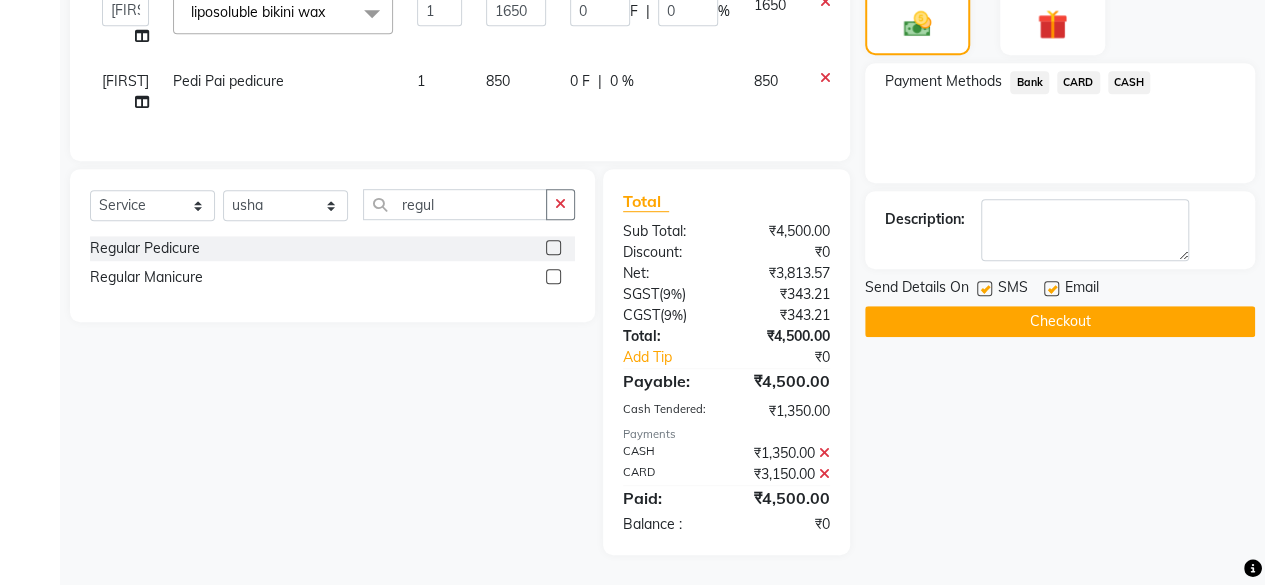 click on "Checkout" 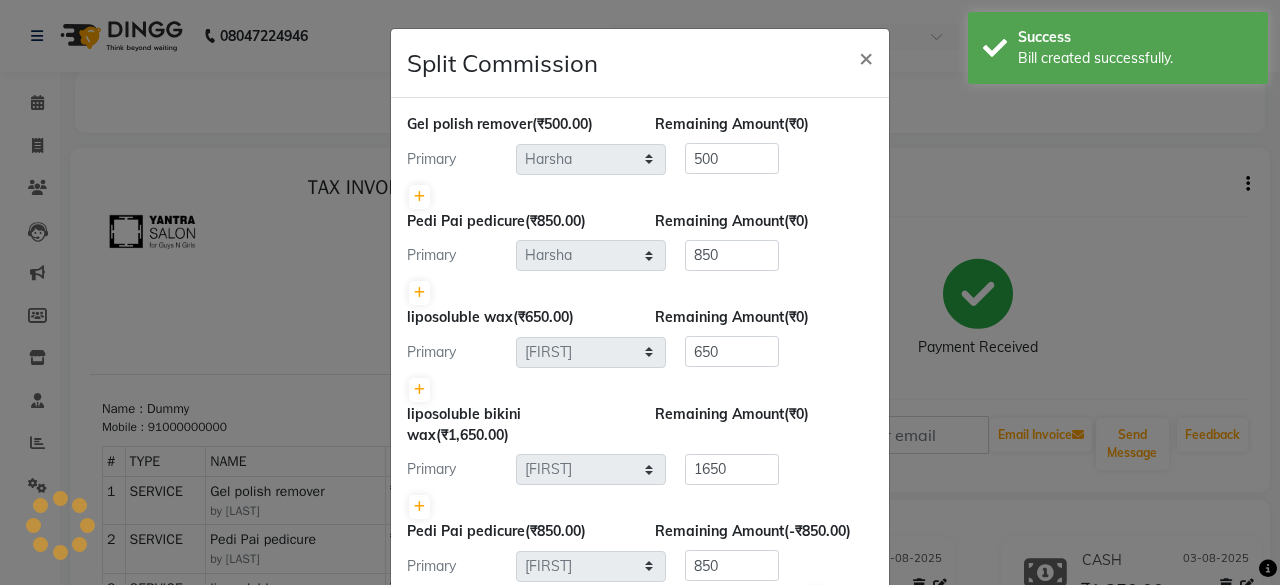 scroll, scrollTop: 0, scrollLeft: 0, axis: both 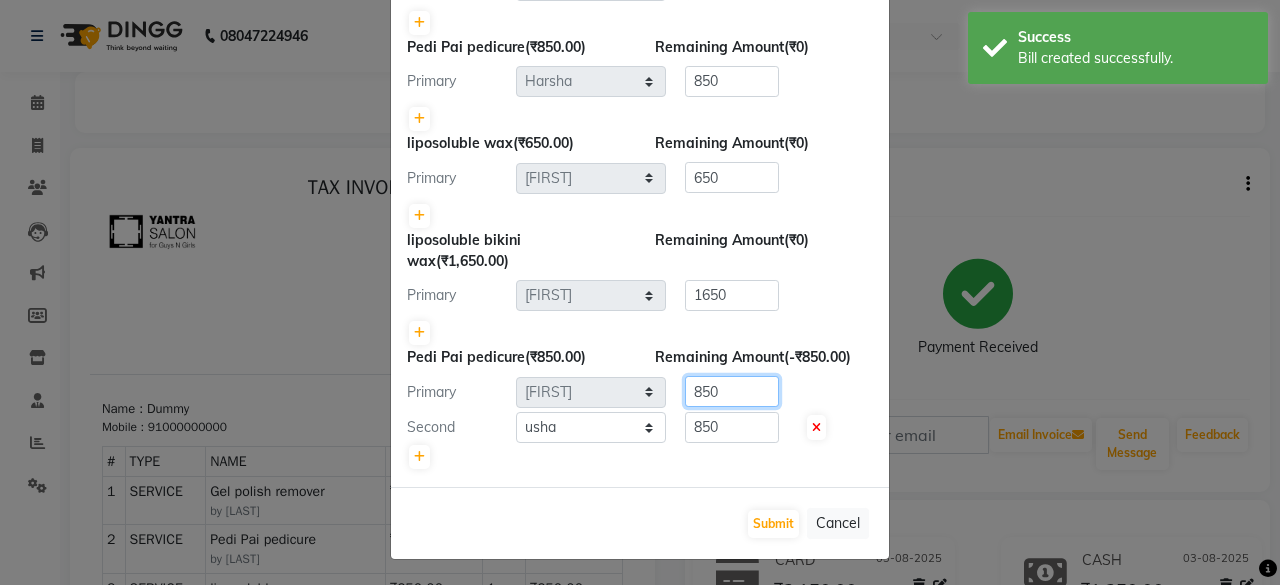 click on "850" 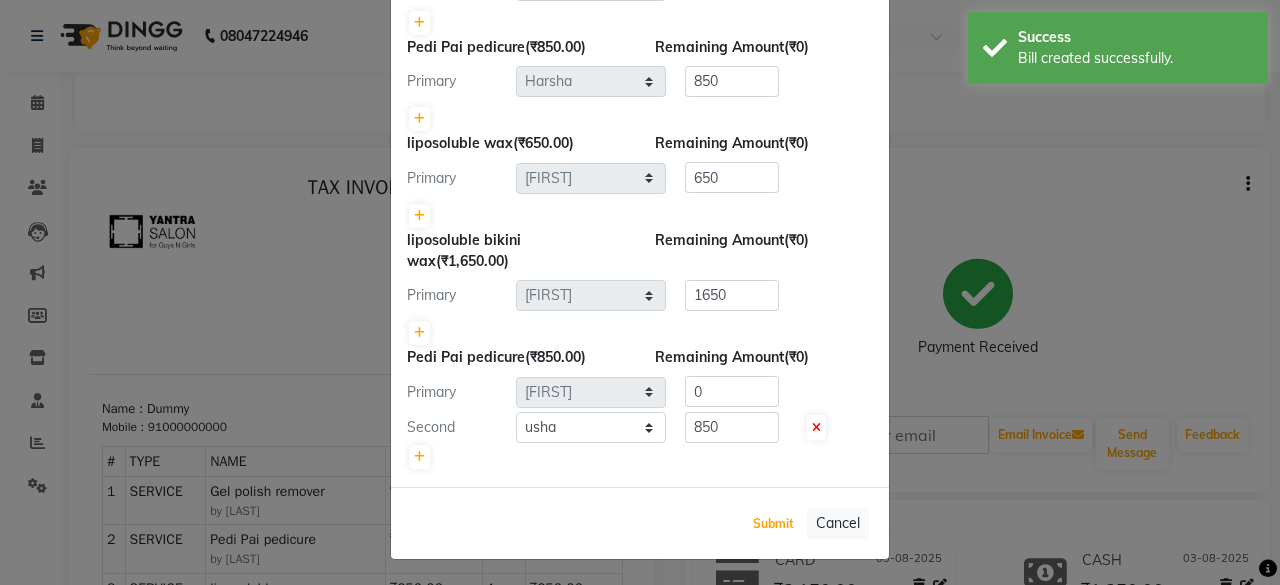 drag, startPoint x: 762, startPoint y: 533, endPoint x: 636, endPoint y: 474, distance: 139.12944 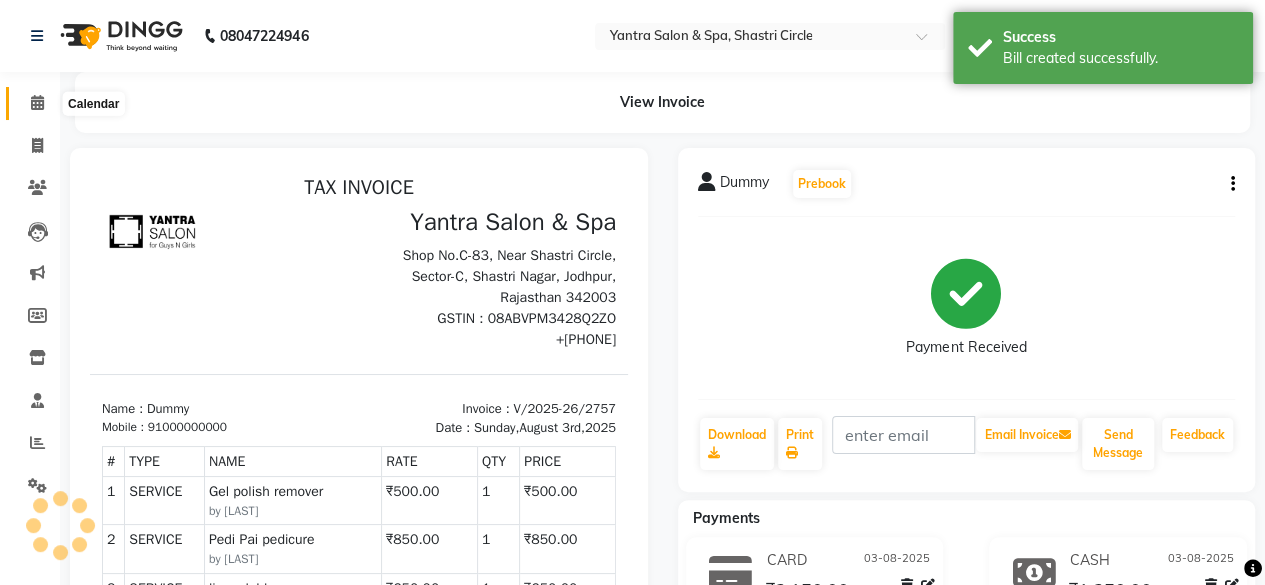 click 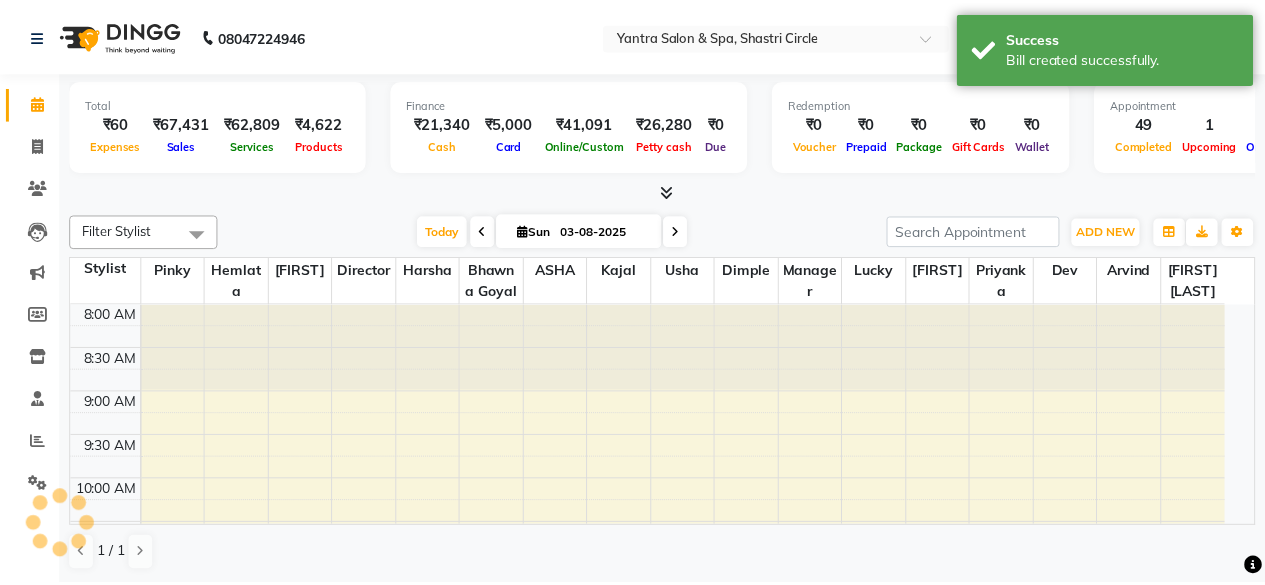 scroll, scrollTop: 0, scrollLeft: 0, axis: both 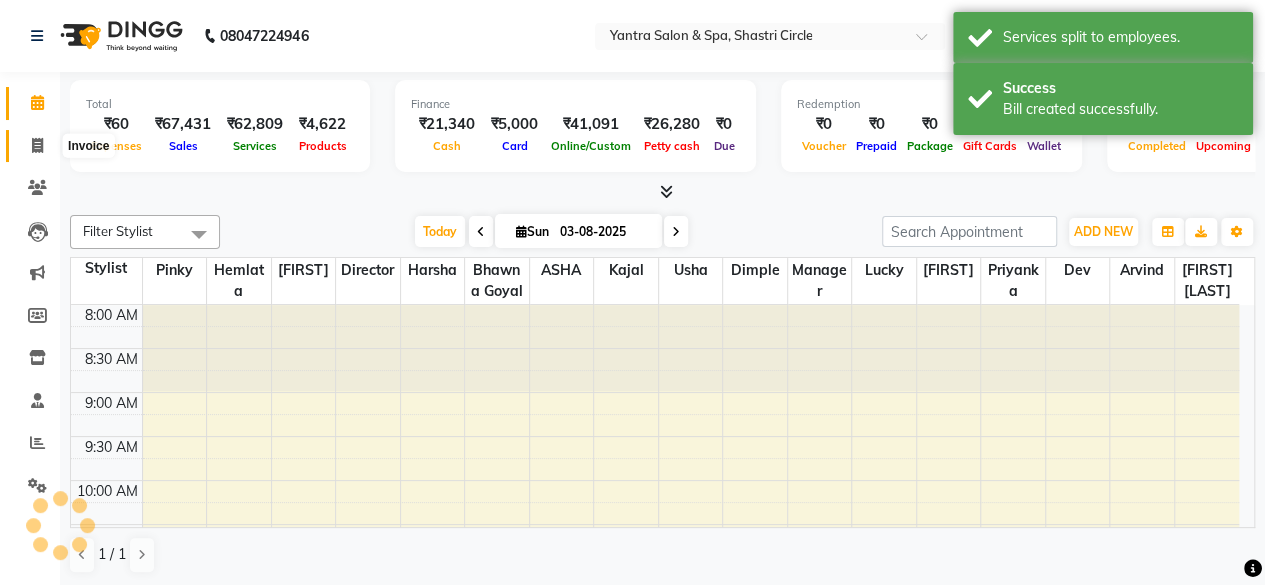 click 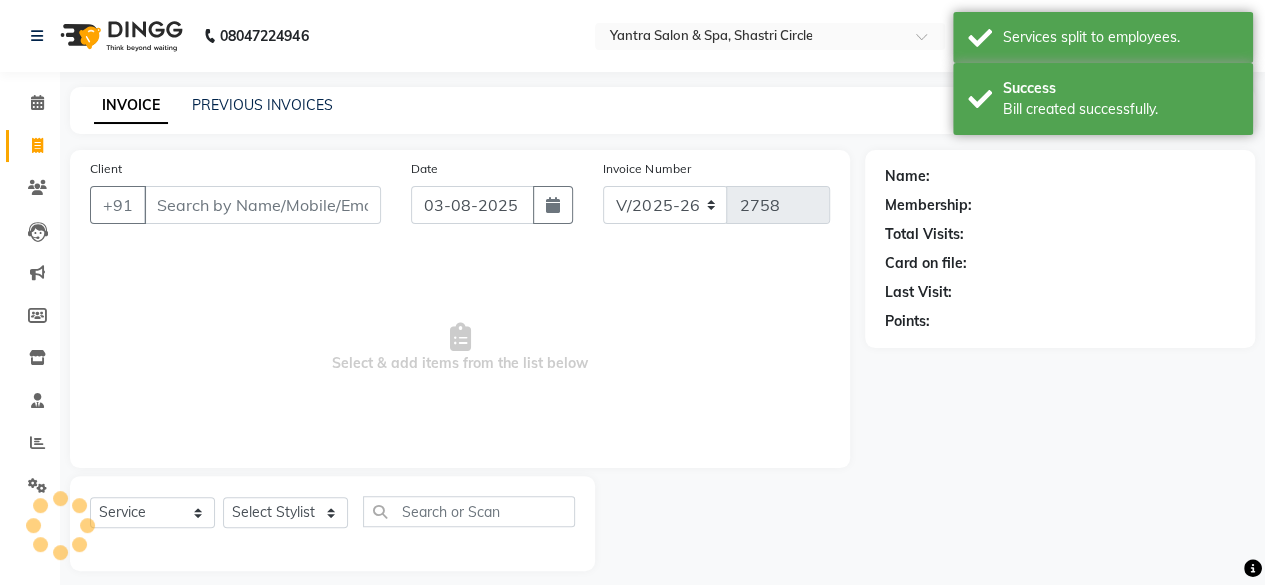 click on "Client" at bounding box center [262, 205] 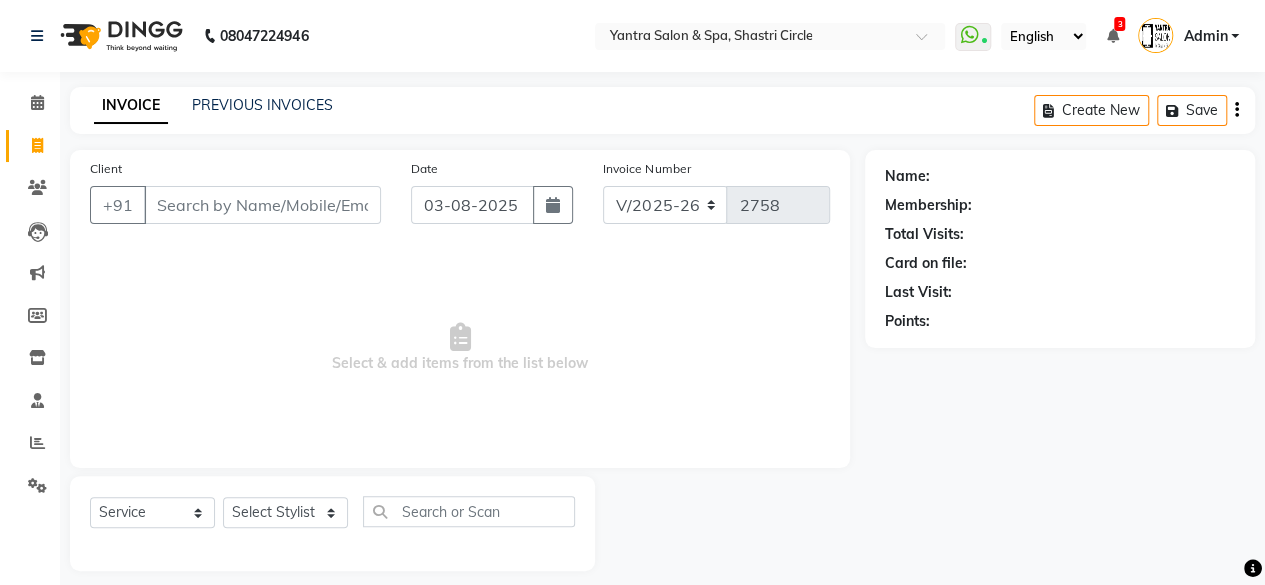 click on "Client" at bounding box center (262, 205) 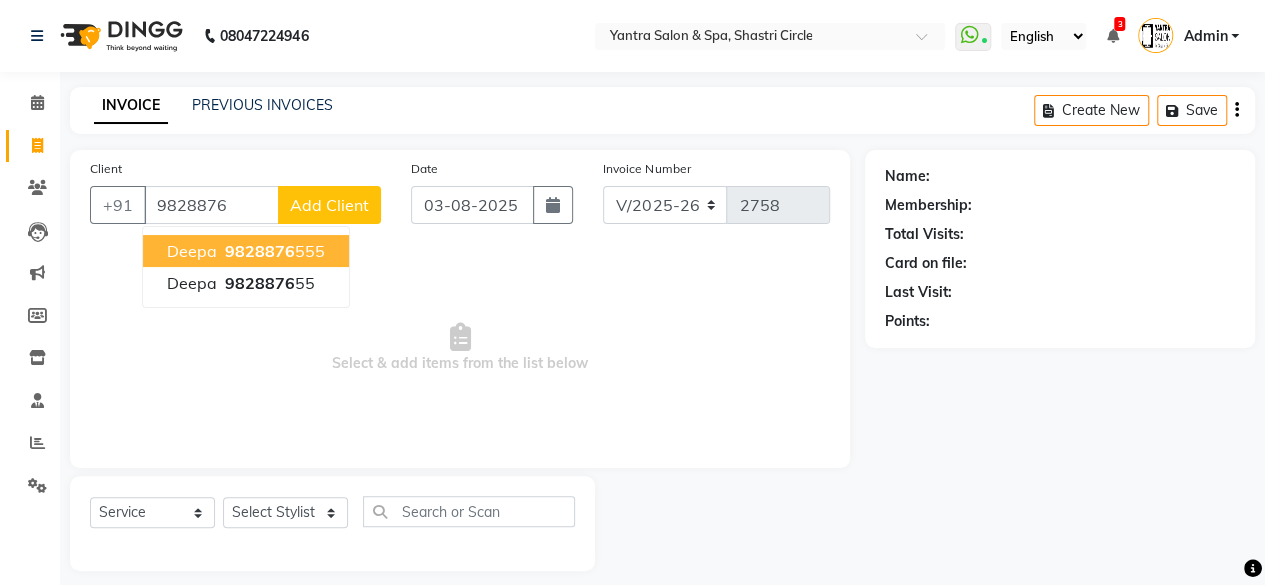 click on "Deepa [PHONE]" at bounding box center [246, 251] 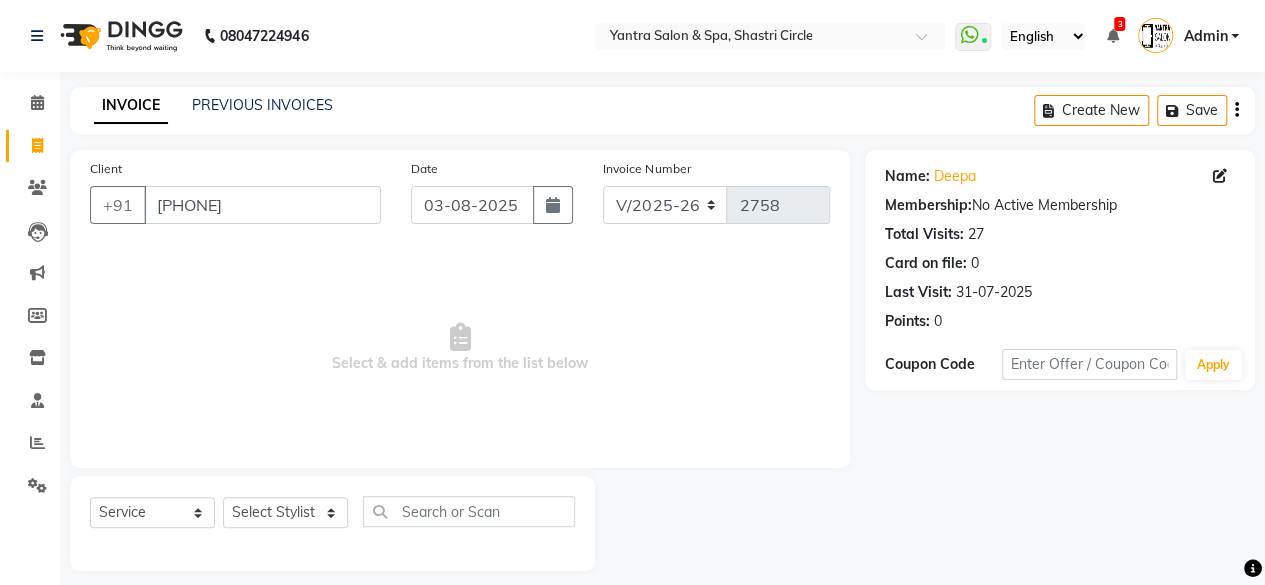 scroll, scrollTop: 15, scrollLeft: 0, axis: vertical 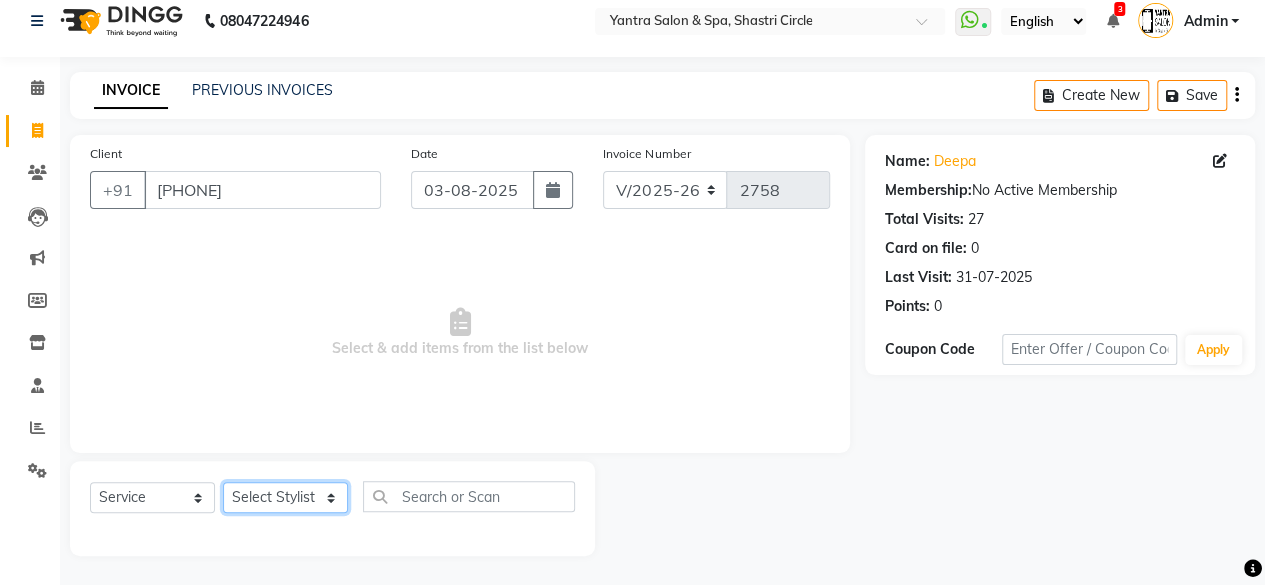 click on "Select Stylist Arvind ASHA bhawna goyal Dev Dimple Director Harsha Hemlata kajal Latika lucky Manager Manisha maam Neelu  Pallavi Pinky Priyanka Rahul Sekhar usha" 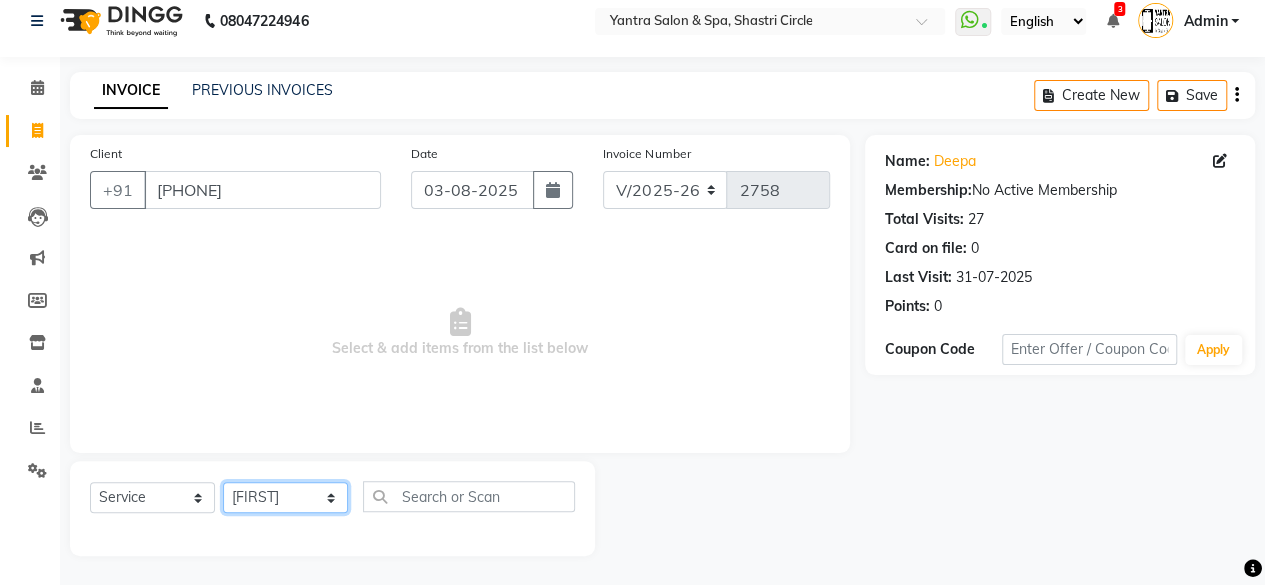 click on "Select Stylist Arvind ASHA bhawna goyal Dev Dimple Director Harsha Hemlata kajal Latika lucky Manager Manisha maam Neelu  Pallavi Pinky Priyanka Rahul Sekhar usha" 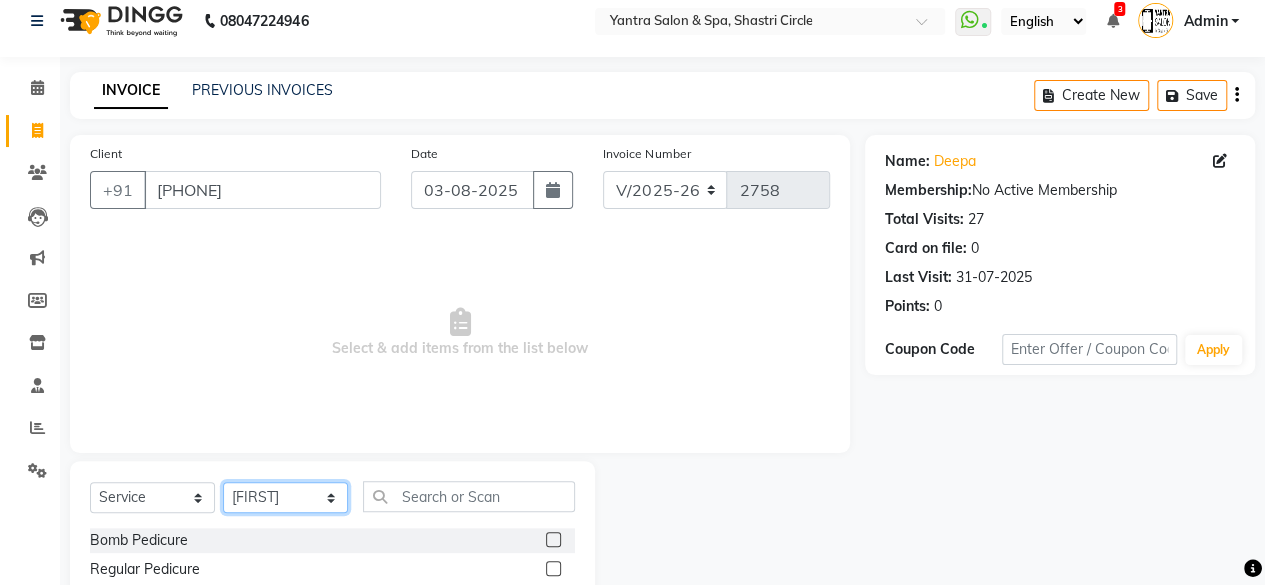 click on "Select Stylist Arvind ASHA bhawna goyal Dev Dimple Director Harsha Hemlata kajal Latika lucky Manager Manisha maam Neelu  Pallavi Pinky Priyanka Rahul Sekhar usha" 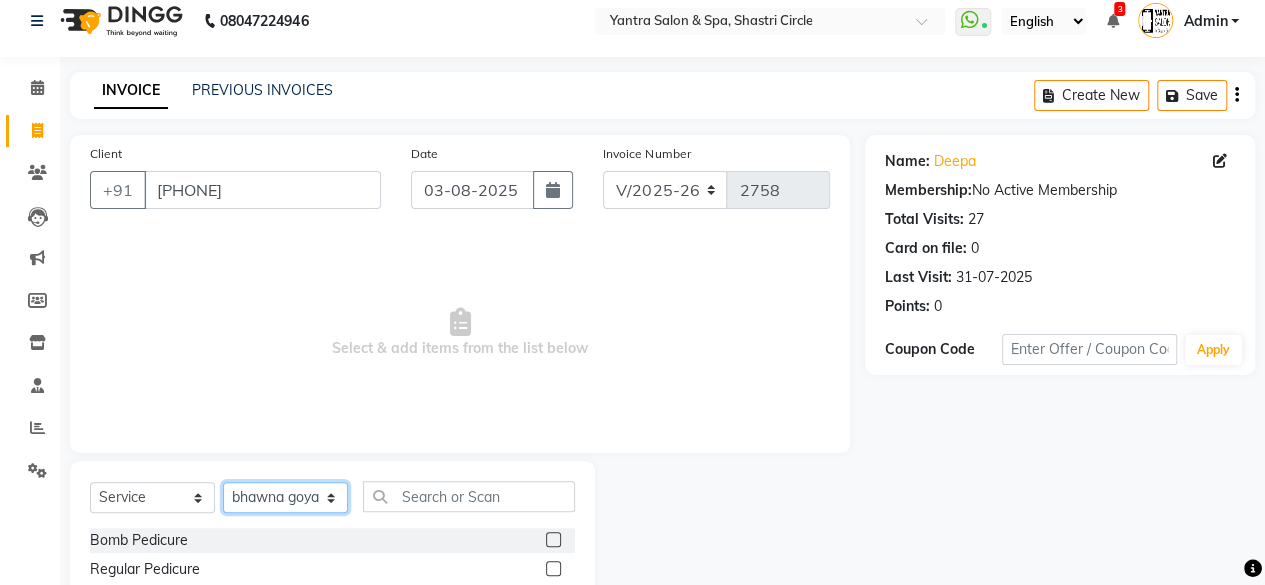click on "Select Stylist Arvind ASHA bhawna goyal Dev Dimple Director Harsha Hemlata kajal Latika lucky Manager Manisha maam Neelu  Pallavi Pinky Priyanka Rahul Sekhar usha" 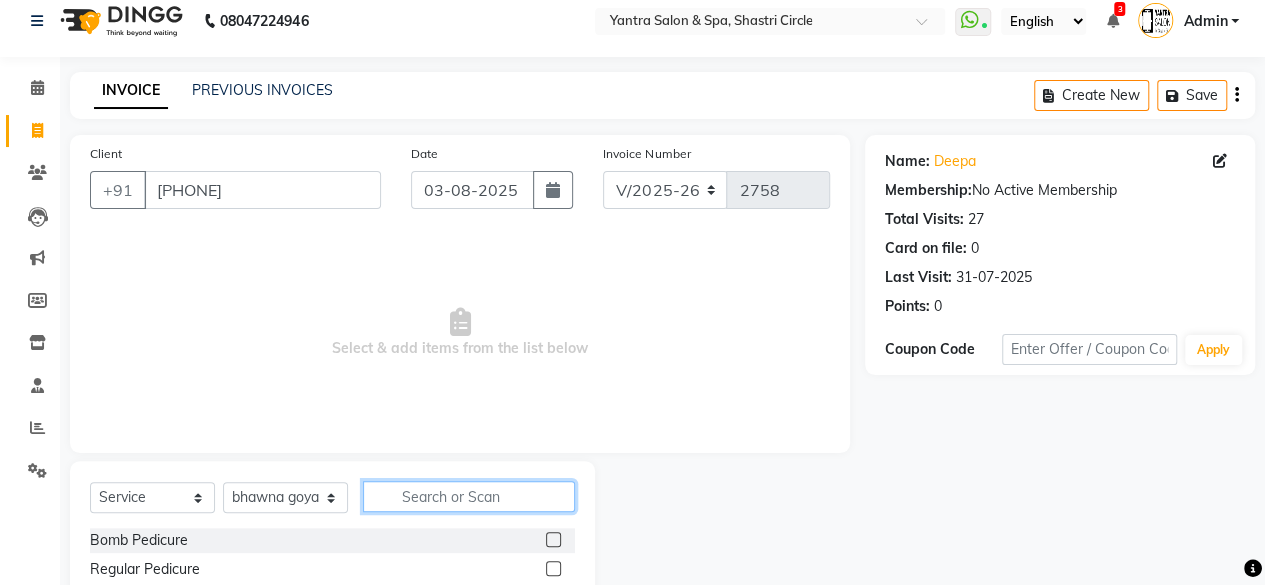 click 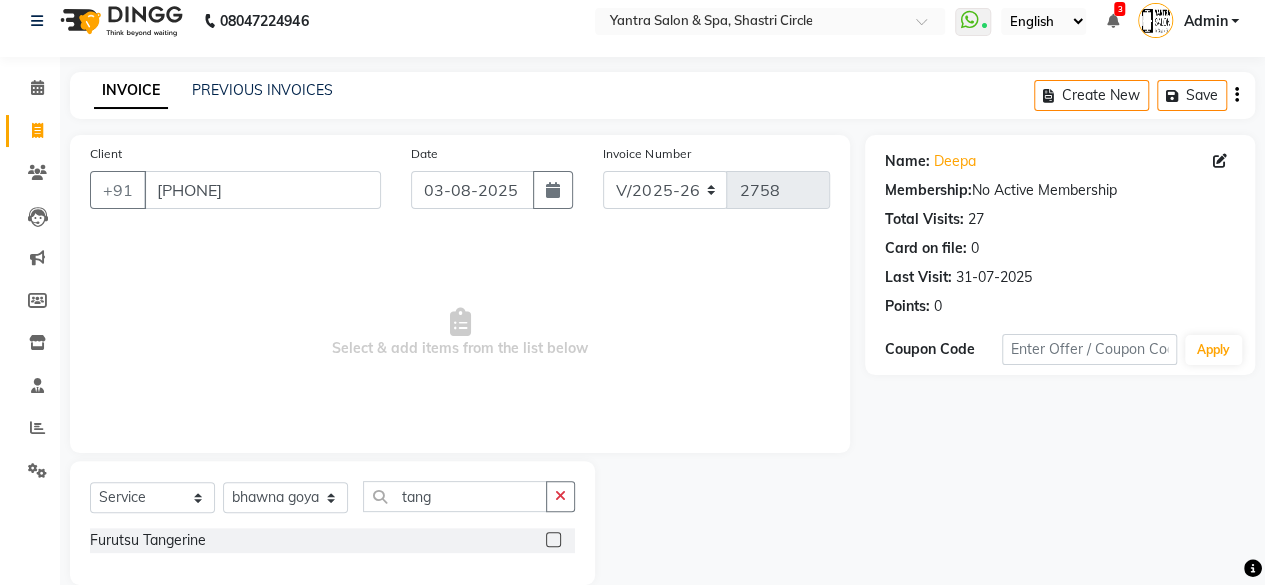 click 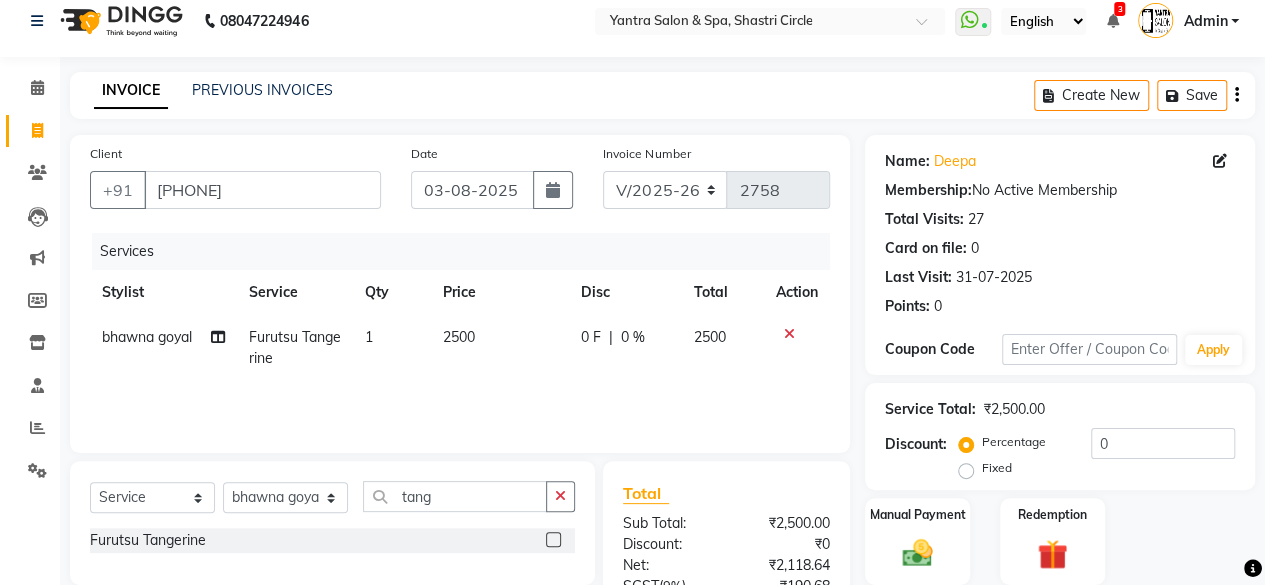 click on "2500" 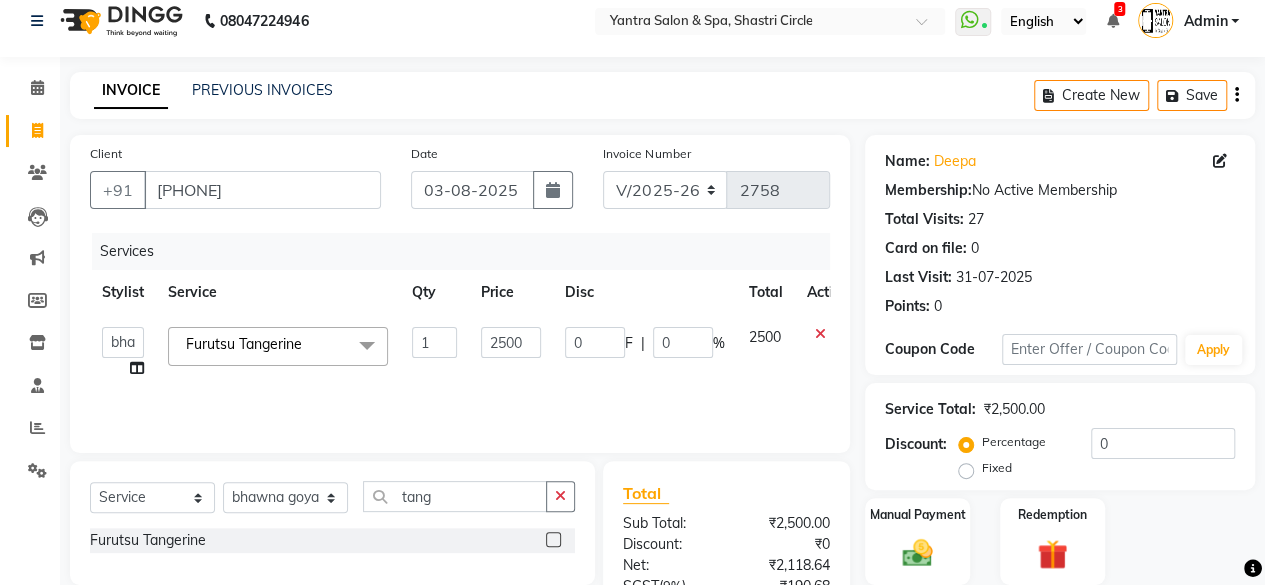 click on "2500" 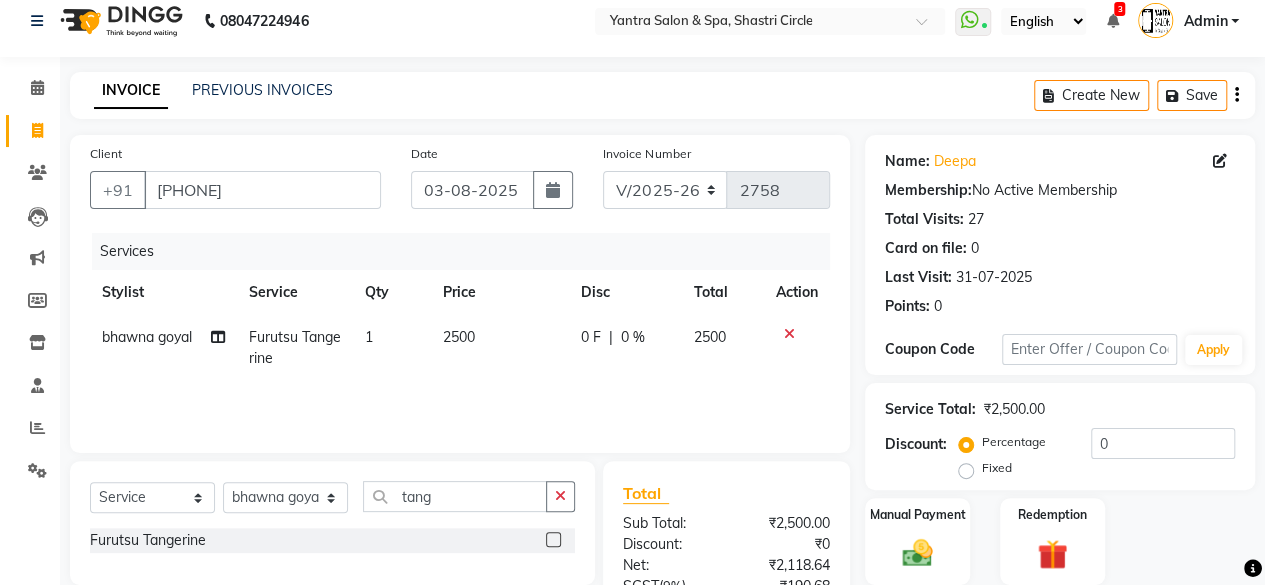 click on "2500" 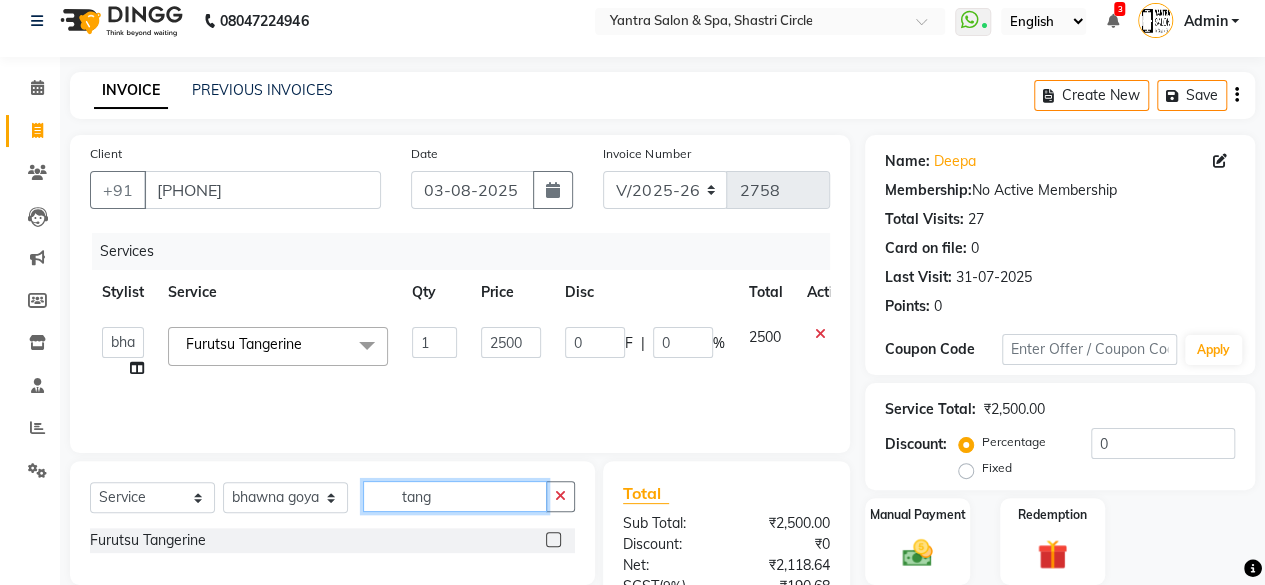 click on "tang" 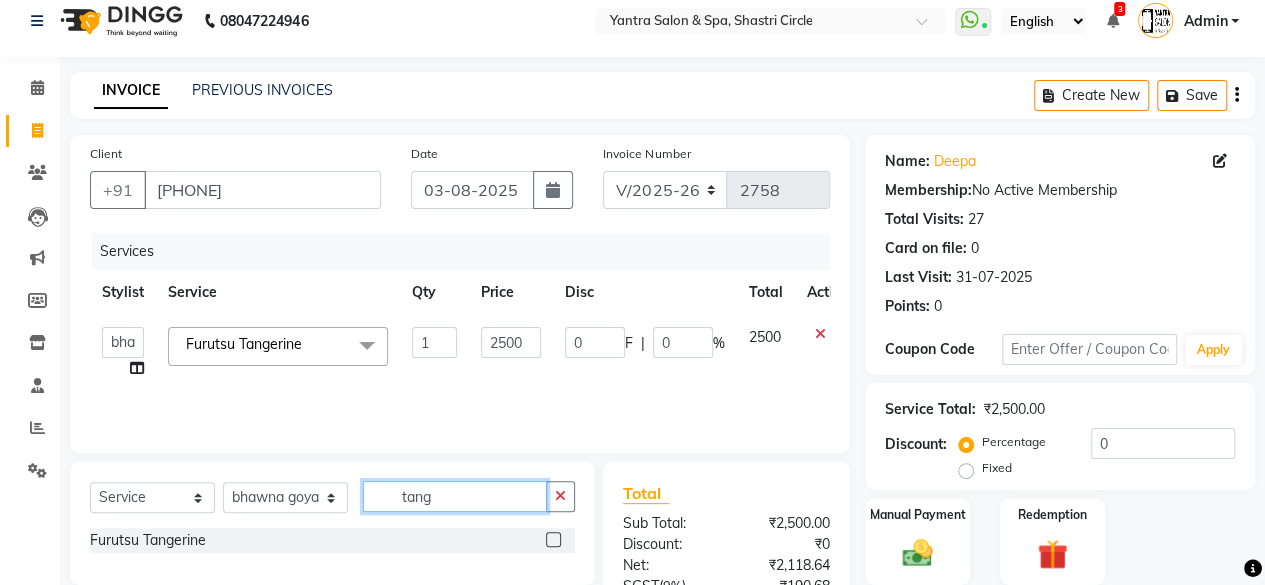 click on "tang" 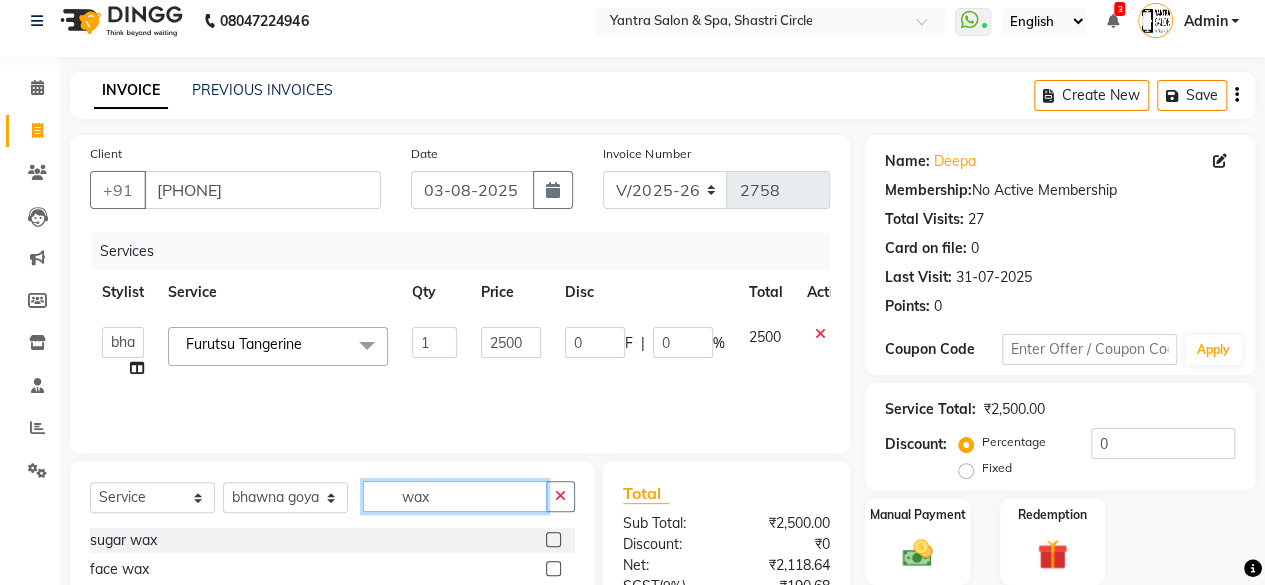 scroll, scrollTop: 215, scrollLeft: 0, axis: vertical 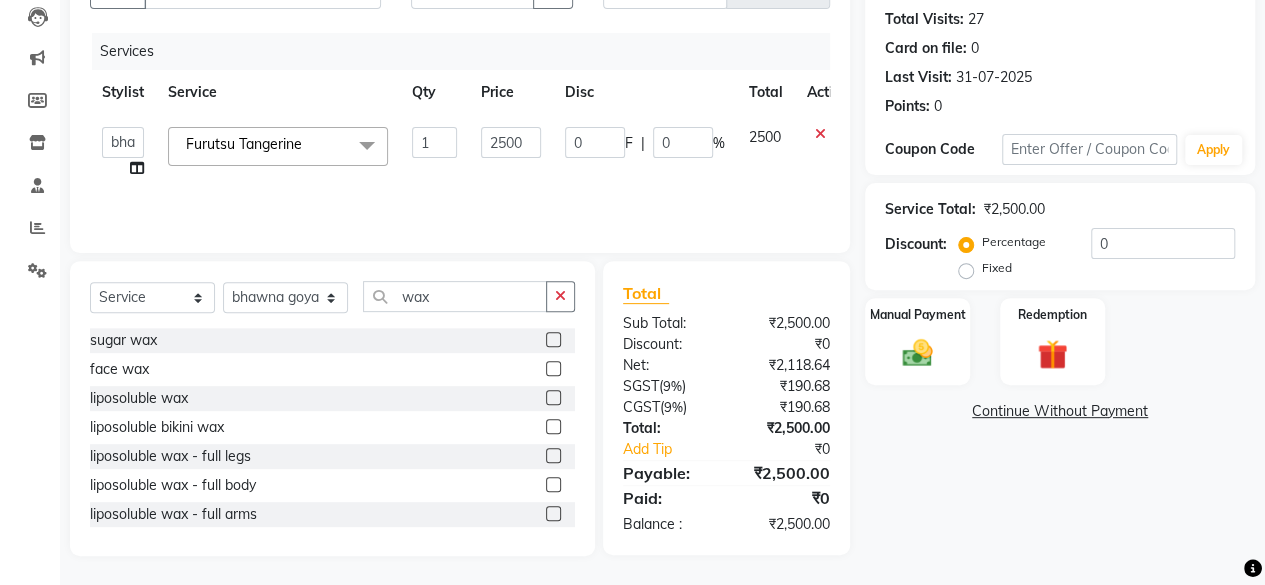 click 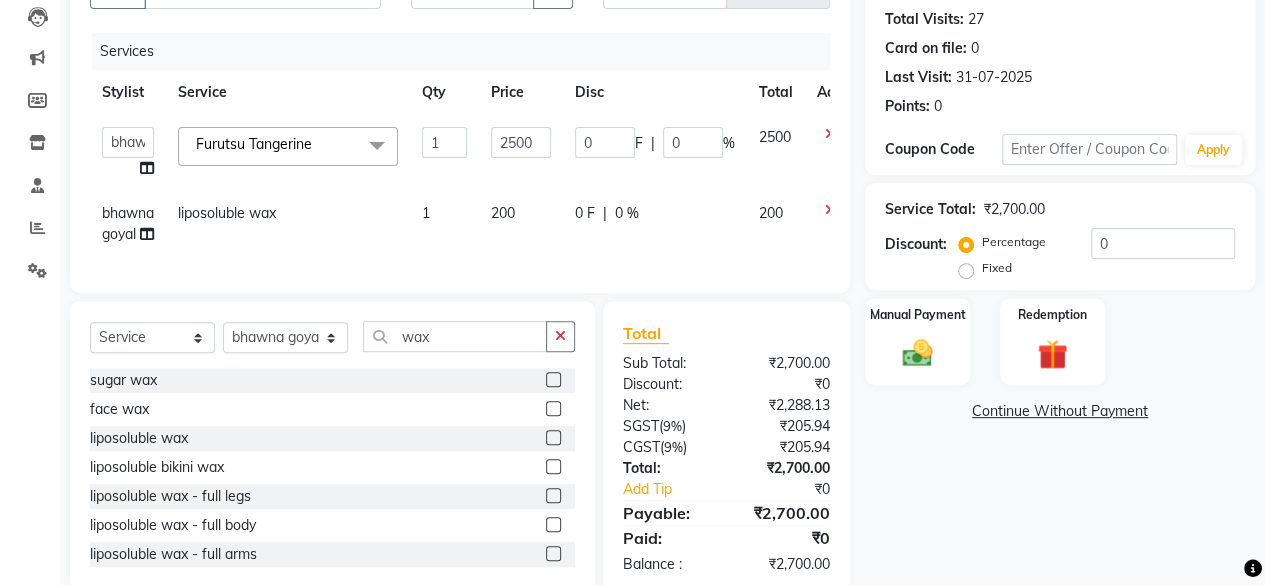 click on "200" 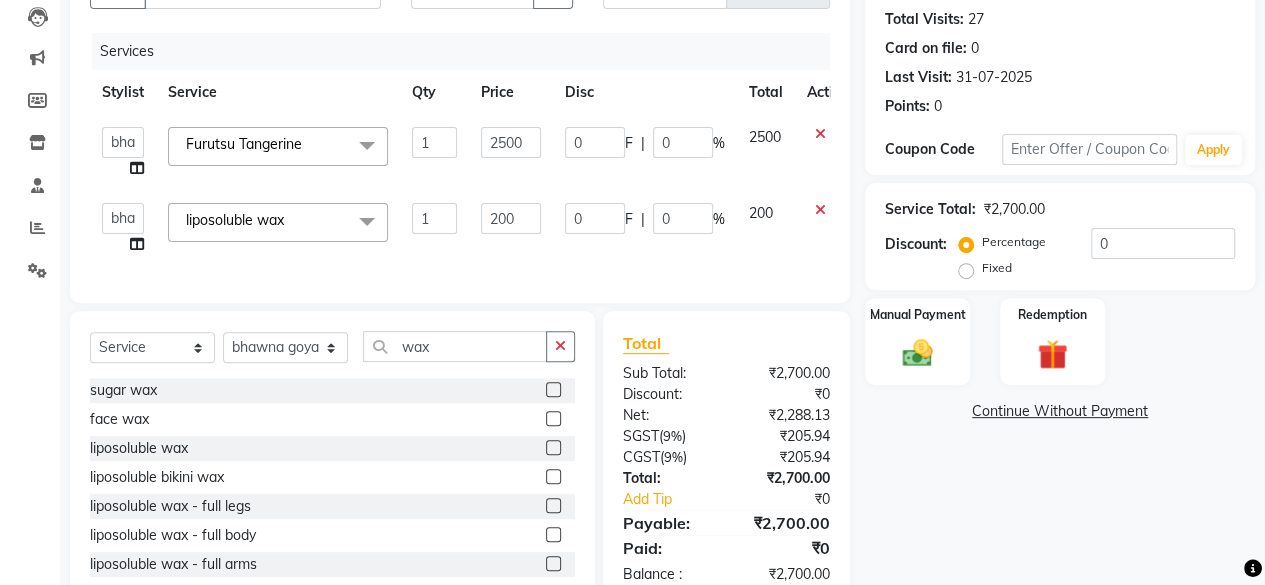 click on "200" 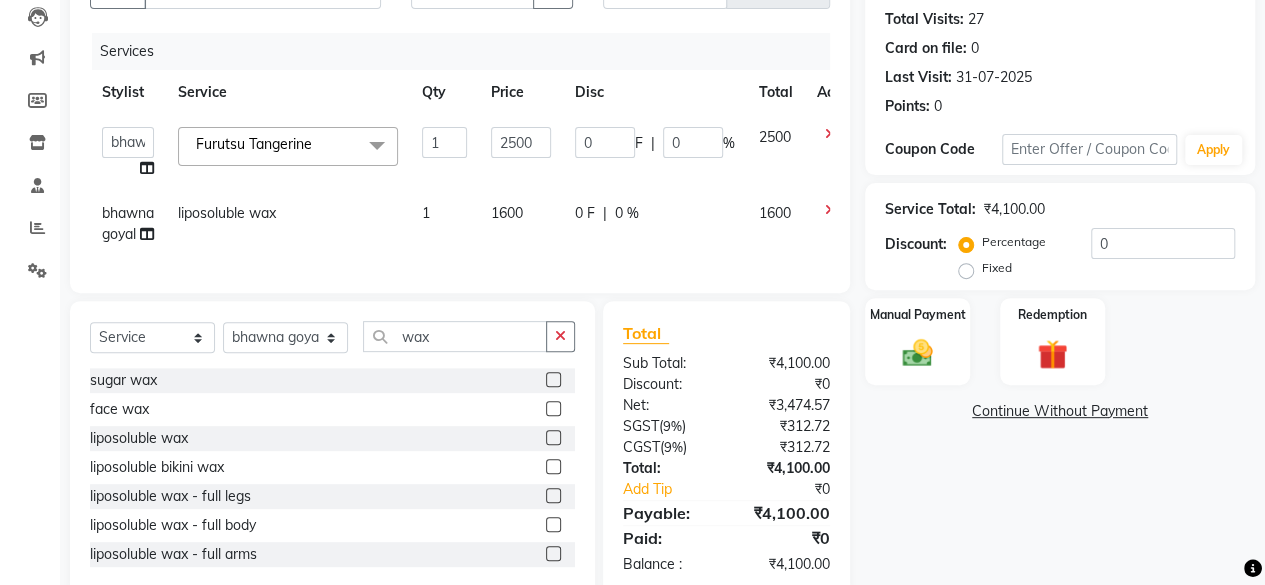 drag, startPoint x: 524, startPoint y: 244, endPoint x: 300, endPoint y: 276, distance: 226.27417 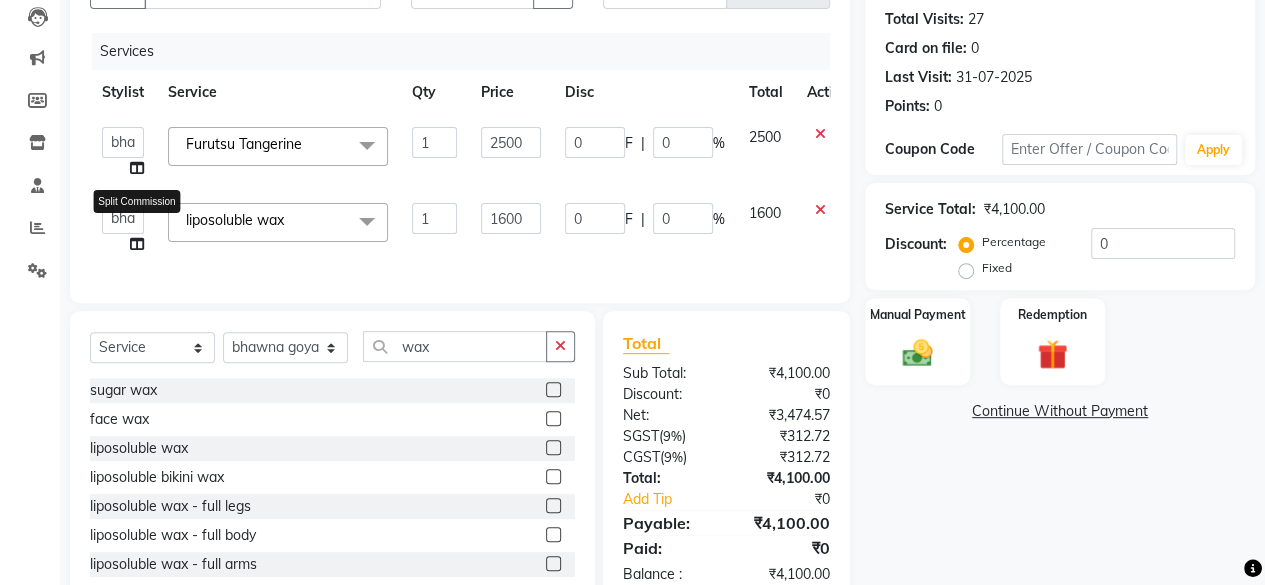 click 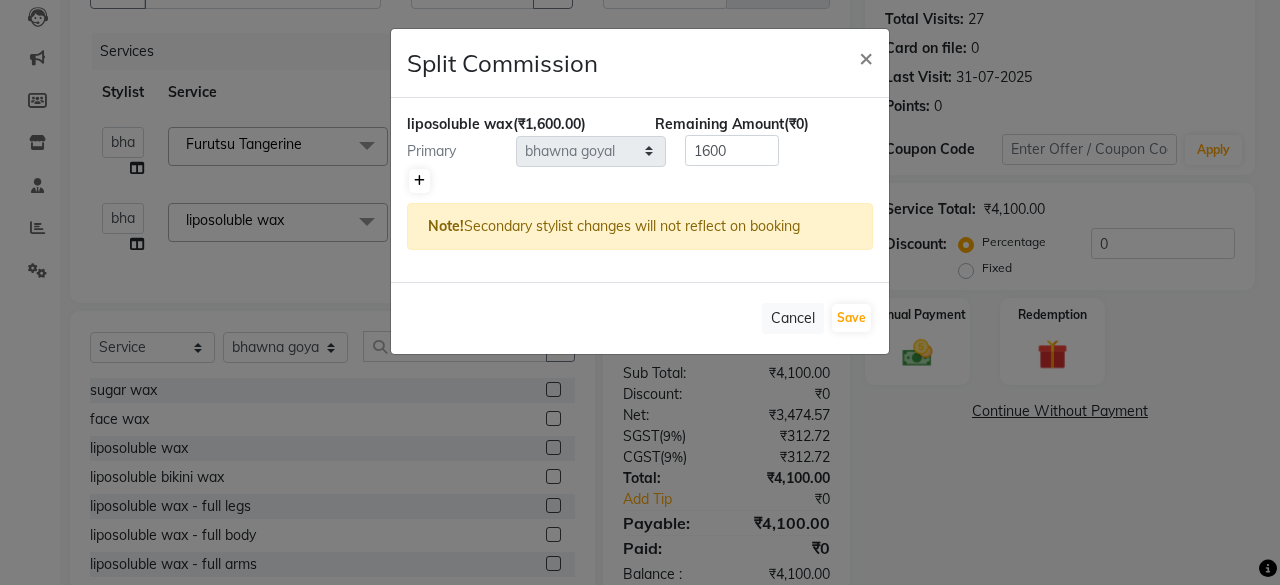 click 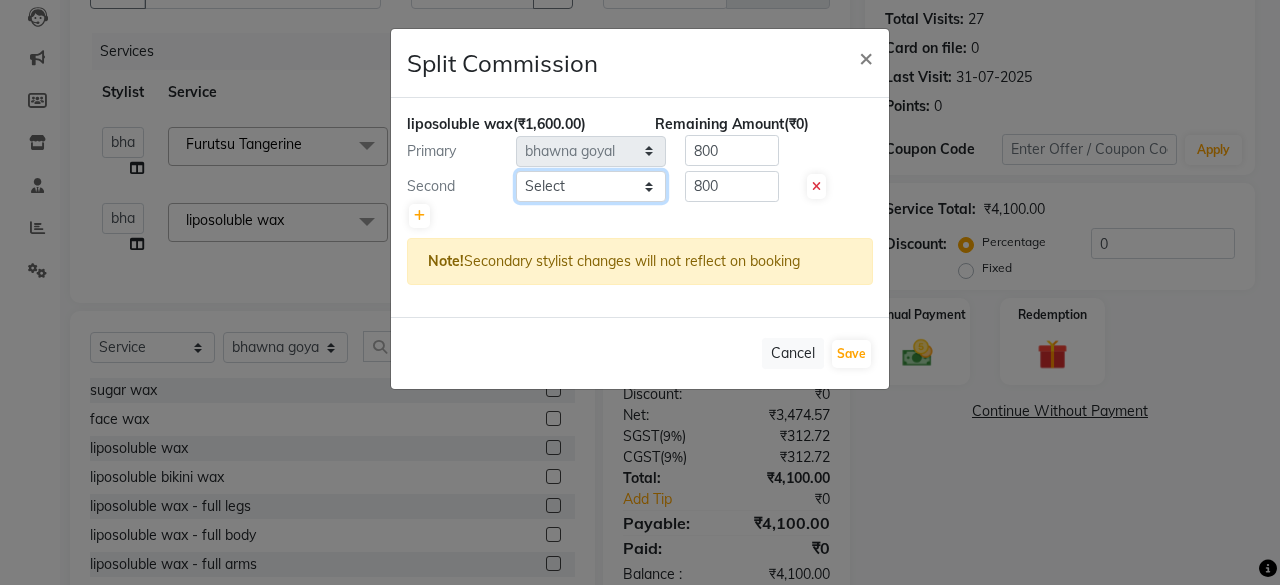 drag, startPoint x: 425, startPoint y: 187, endPoint x: 609, endPoint y: 191, distance: 184.04347 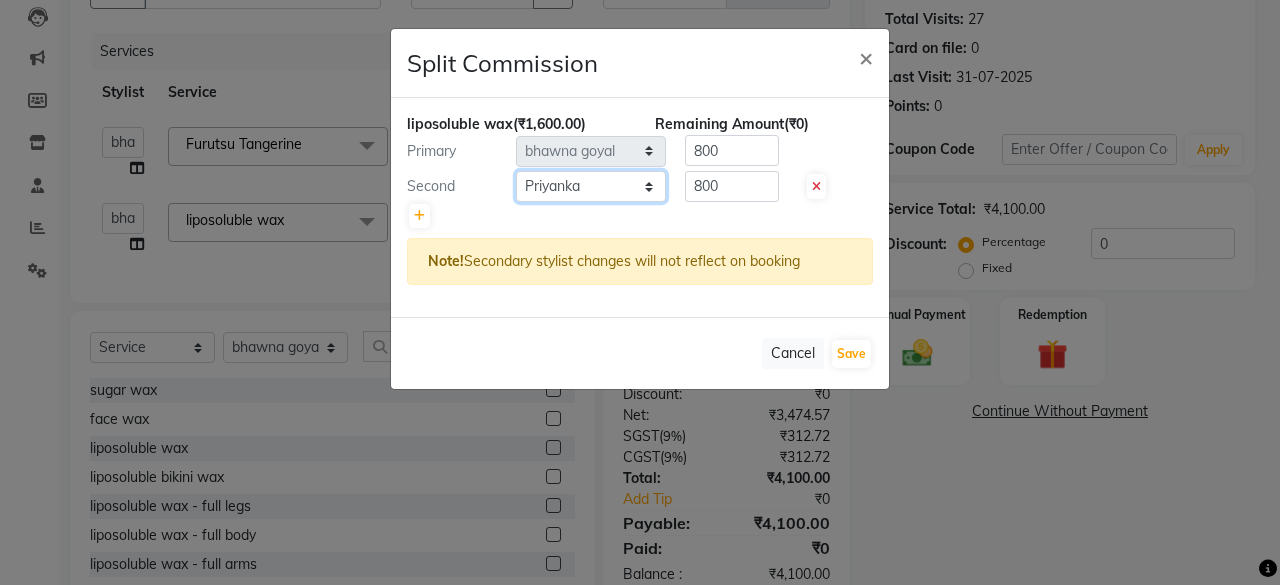 click on "Select  [FIRST]   [FIRST]   [FIRST] [LAST]   [FIRST]   [FIRST]   Director   [FIRST]   [FIRST]   [FIRST]   [FIRST]   [FIRST]   Manager   [FIRST] [LAST]   No Preference   [FIRST]   [FIRST]   [FIRST]   [FIRST]   [FIRST]   [FIRST]" 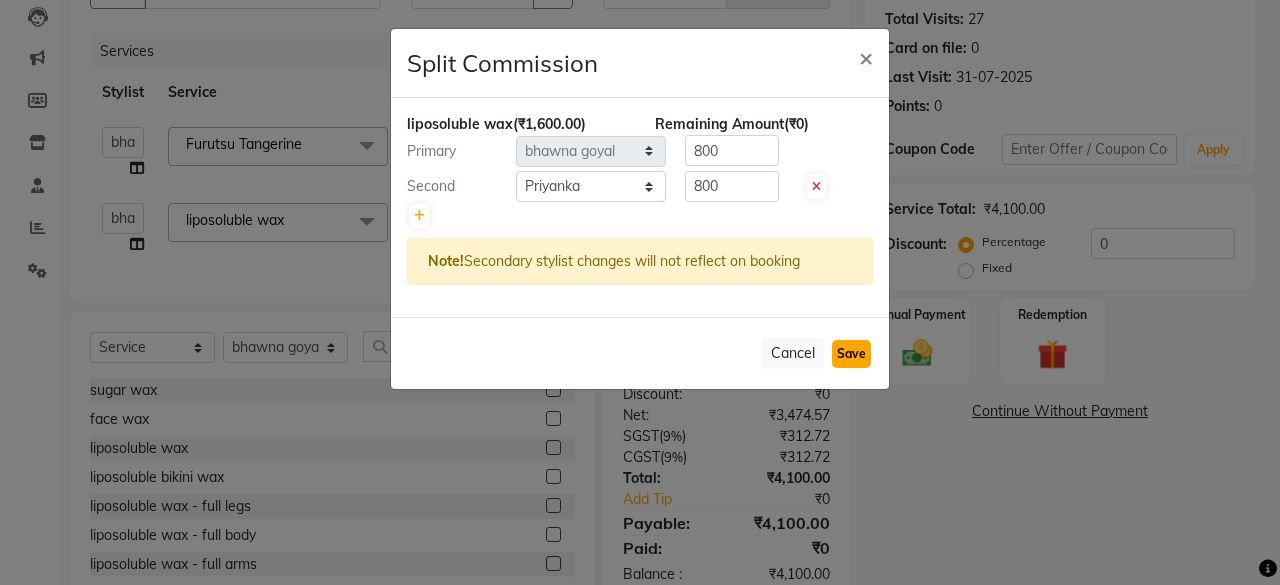 click on "Save" 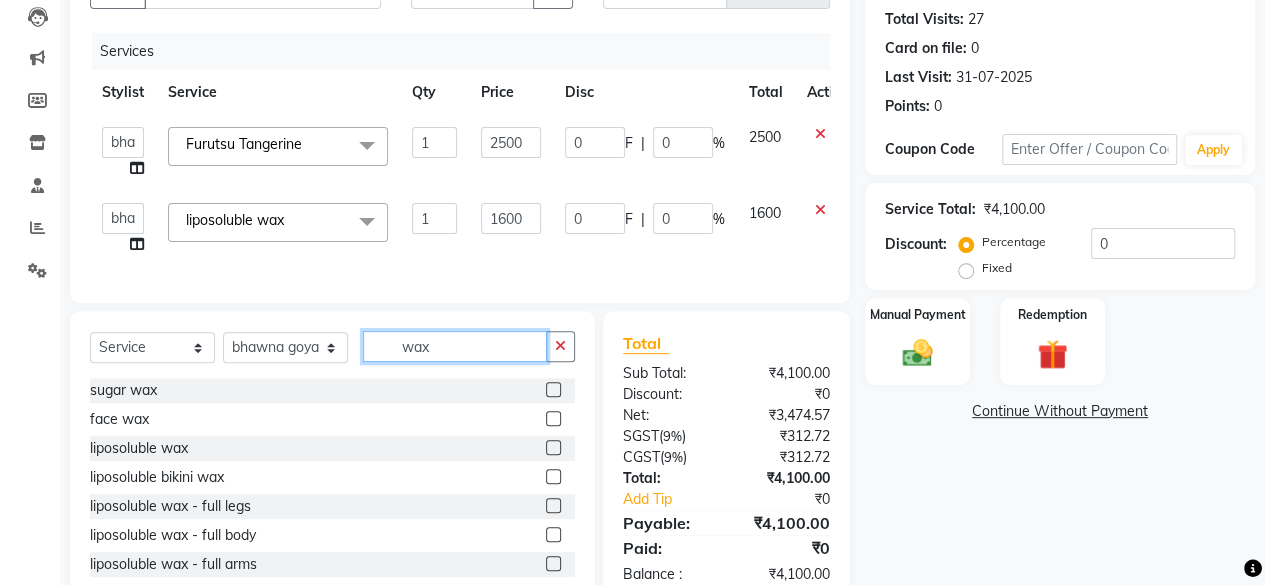 click on "wax" 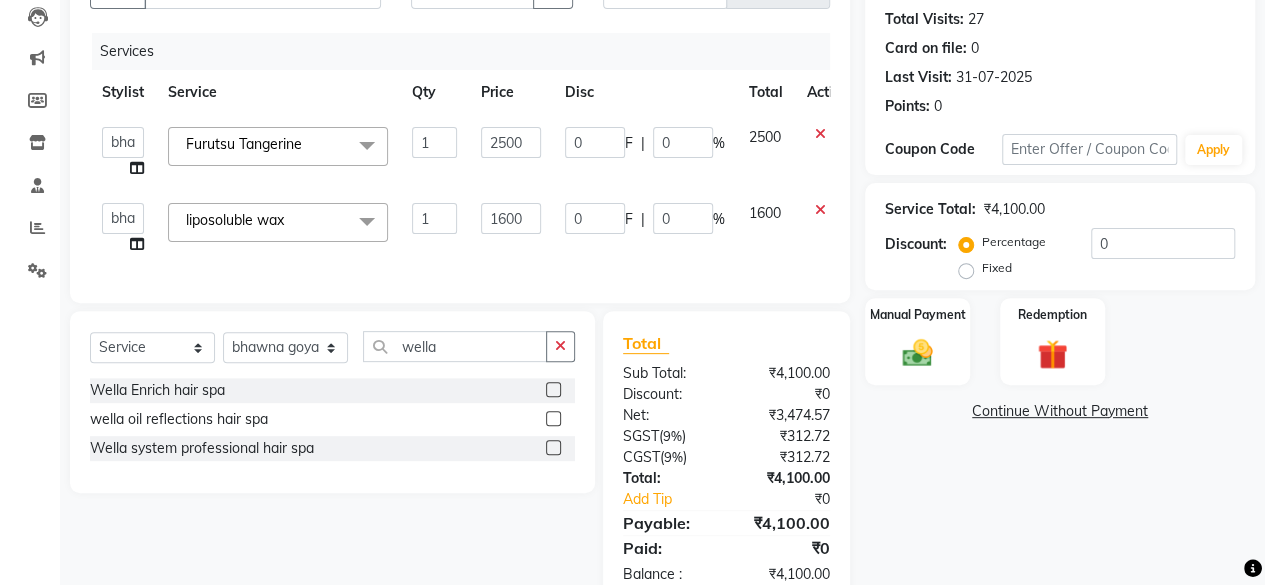 click 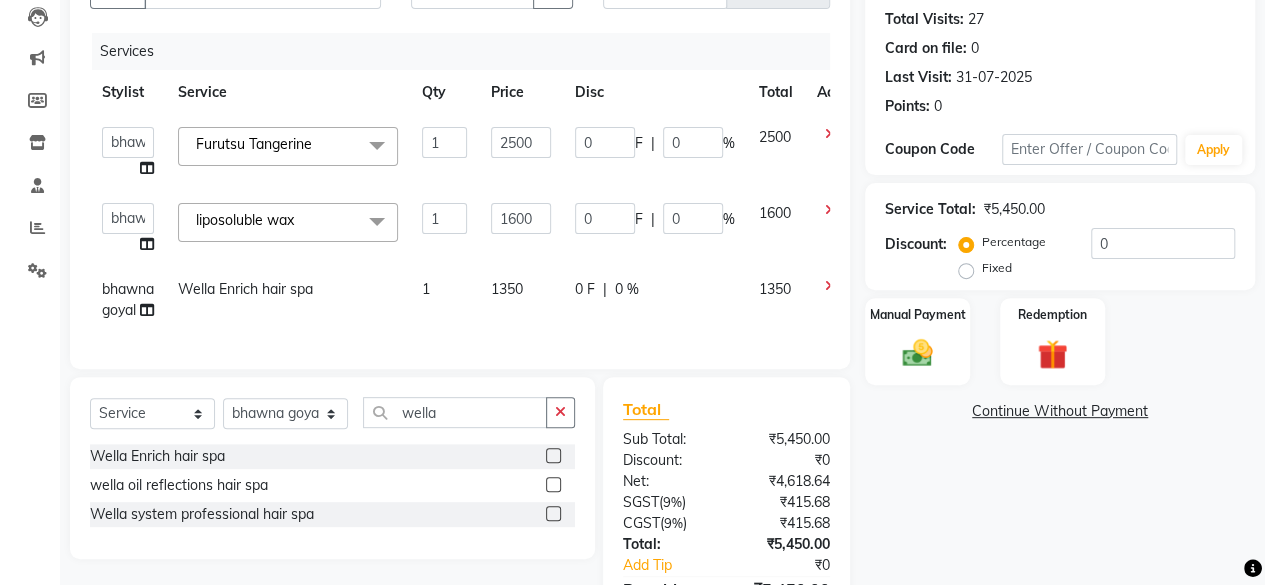 click on "1350" 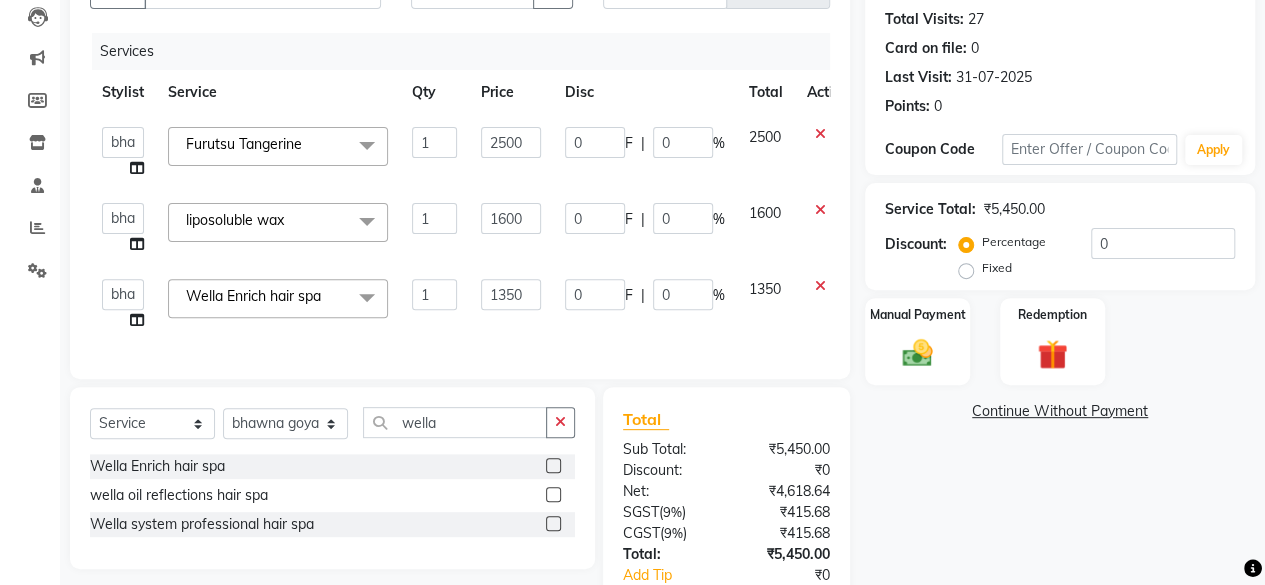 click on "1350" 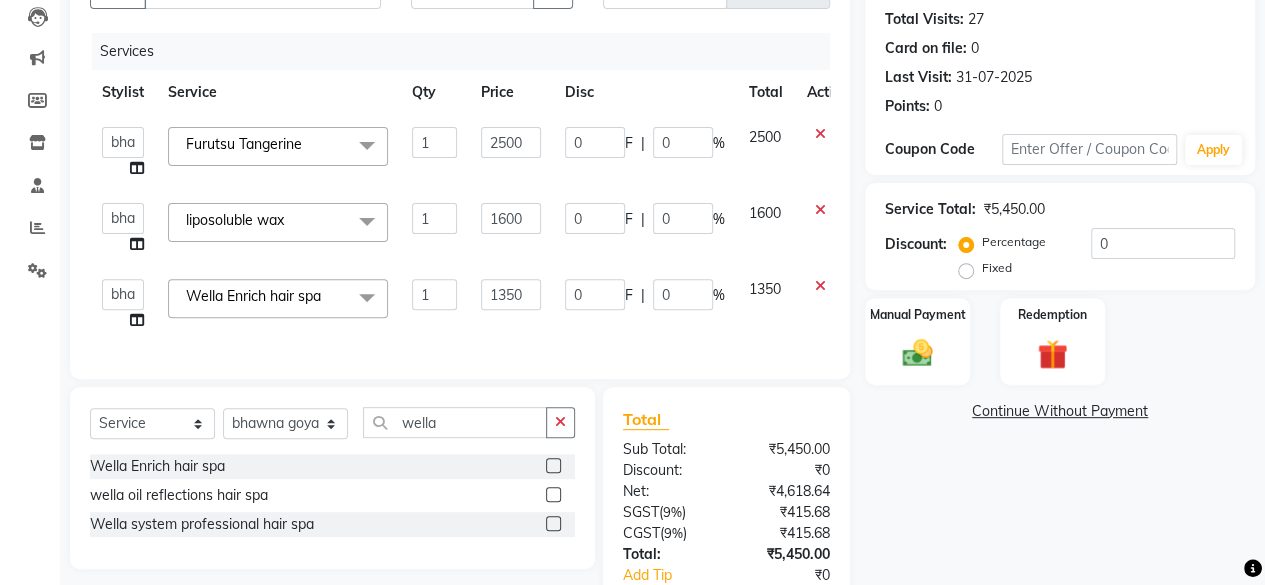 click on "1350" 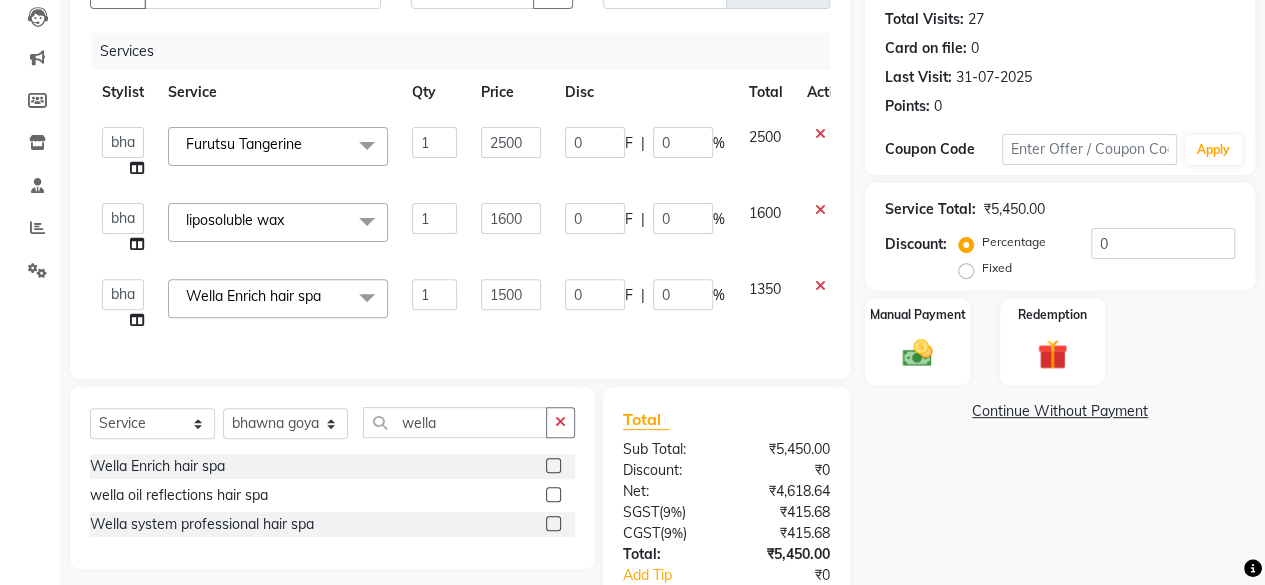 click on "1500" 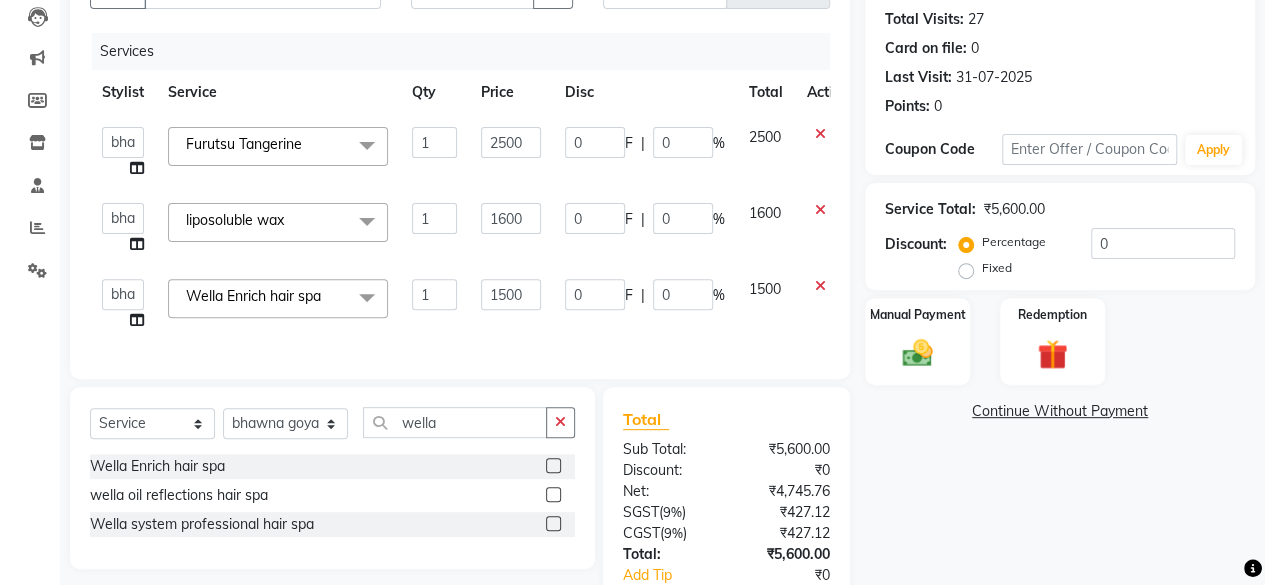 click on "0 F | 0 %" 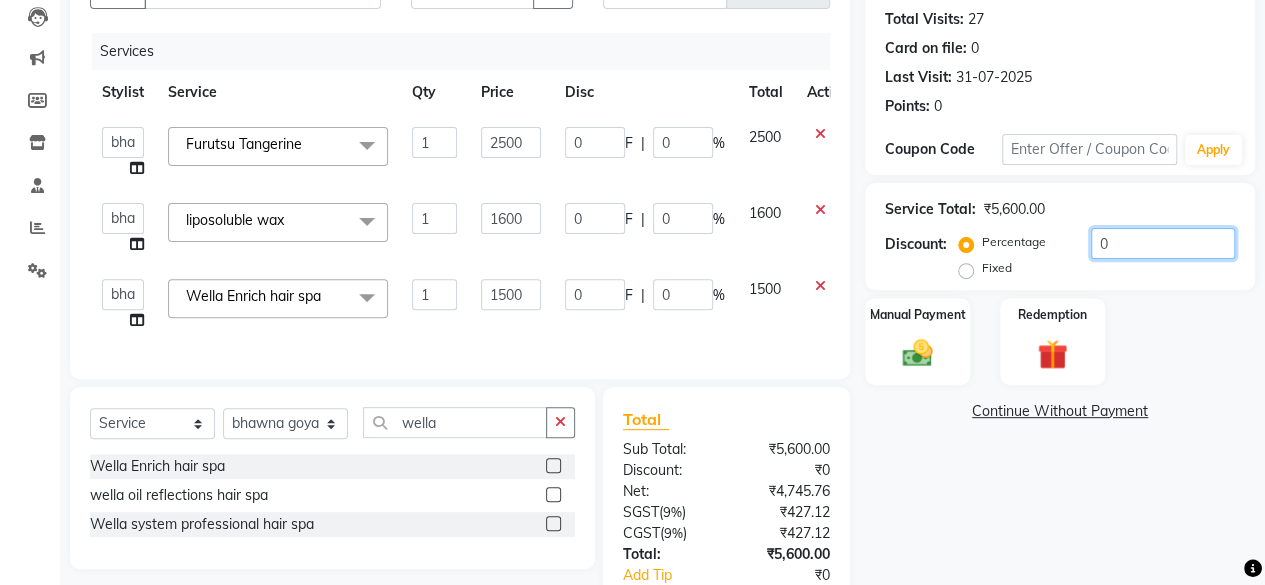click on "0" 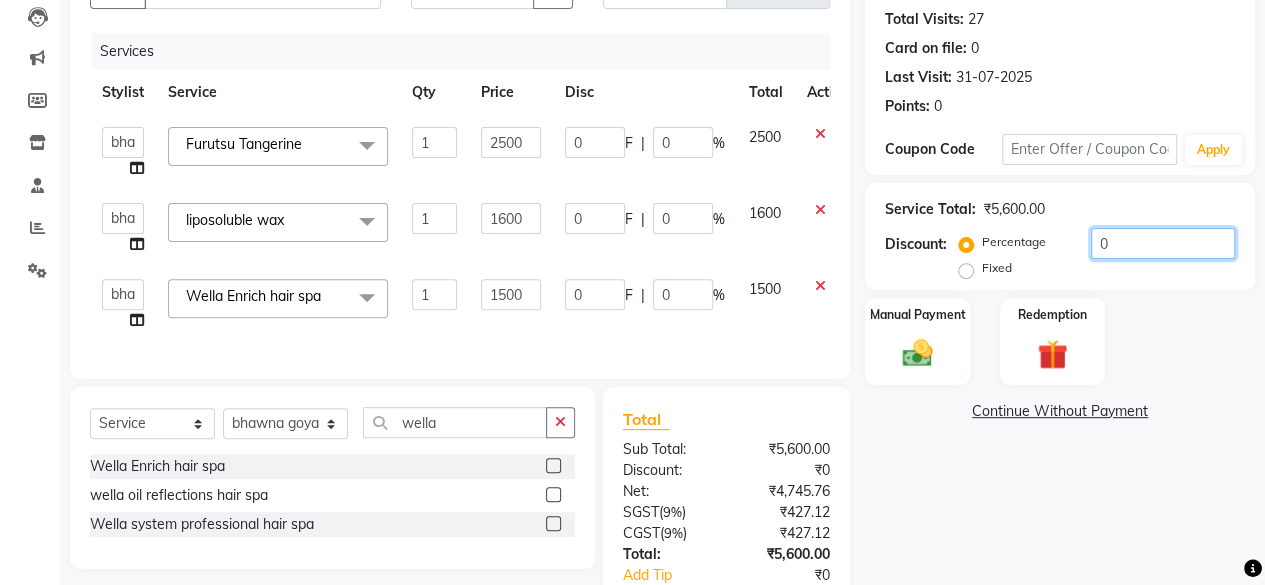 click on "0" 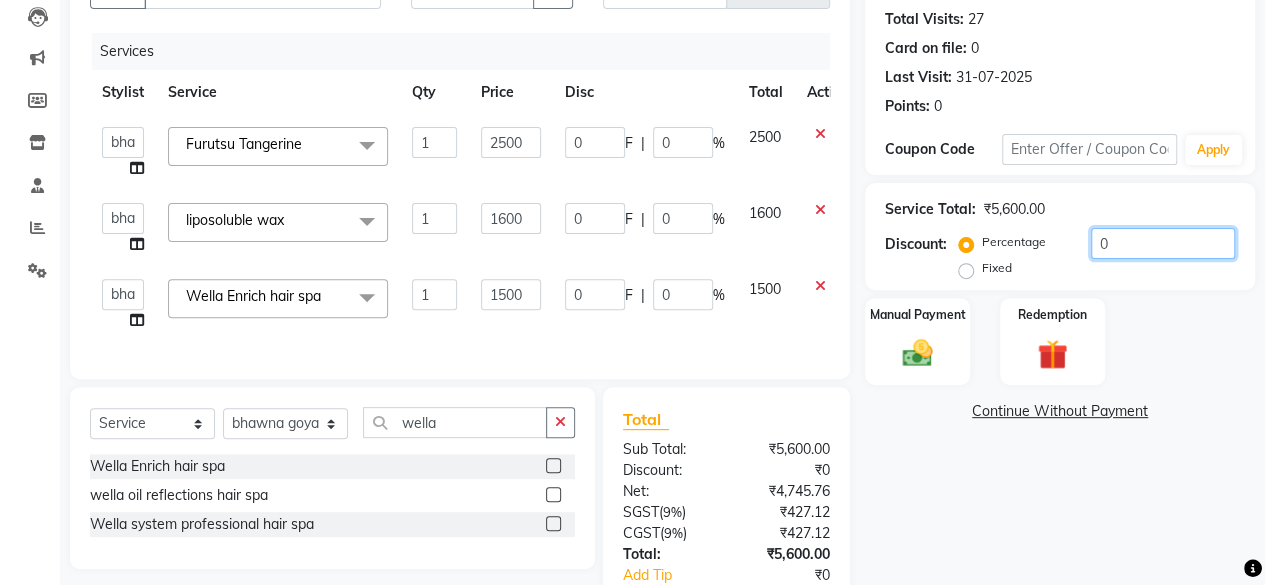 click on "0" 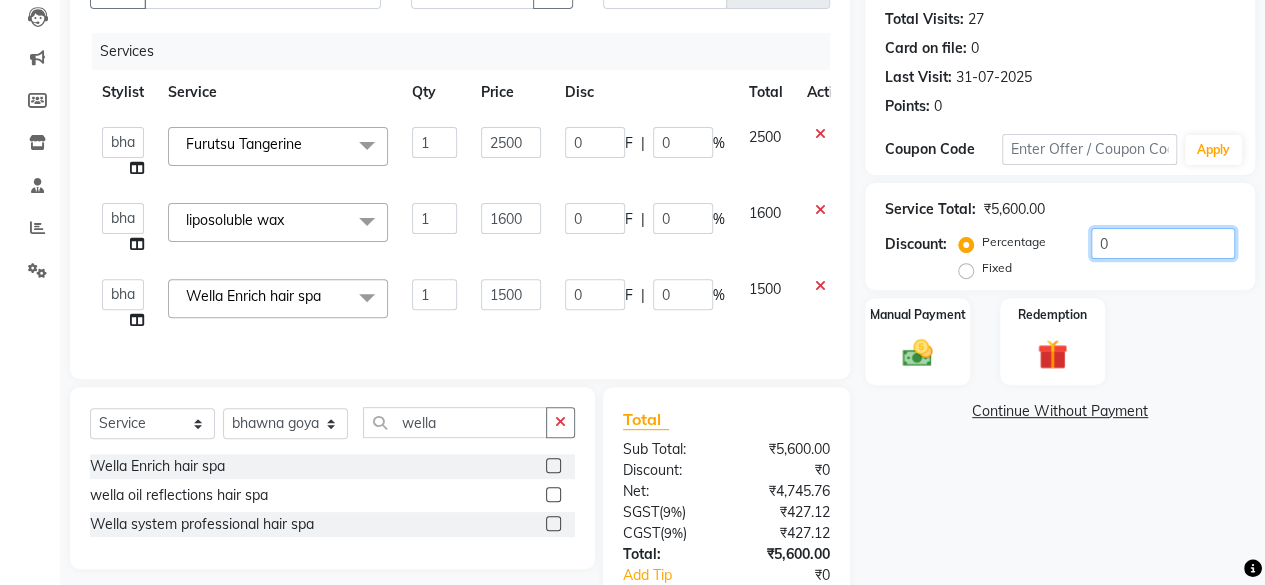scroll, scrollTop: 315, scrollLeft: 0, axis: vertical 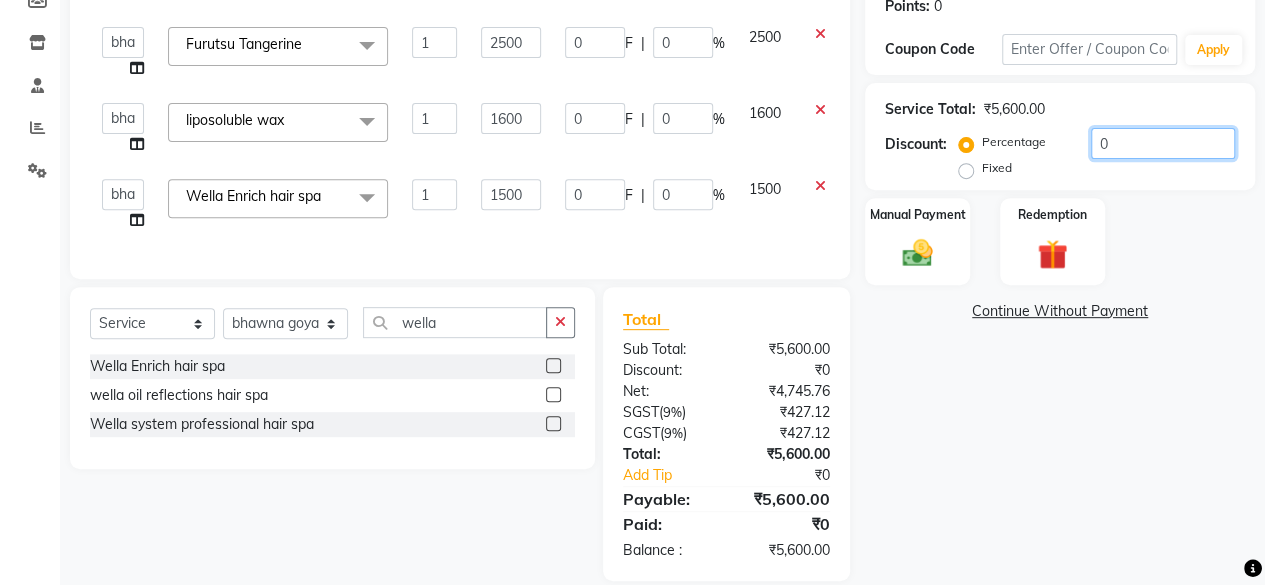 click on "0" 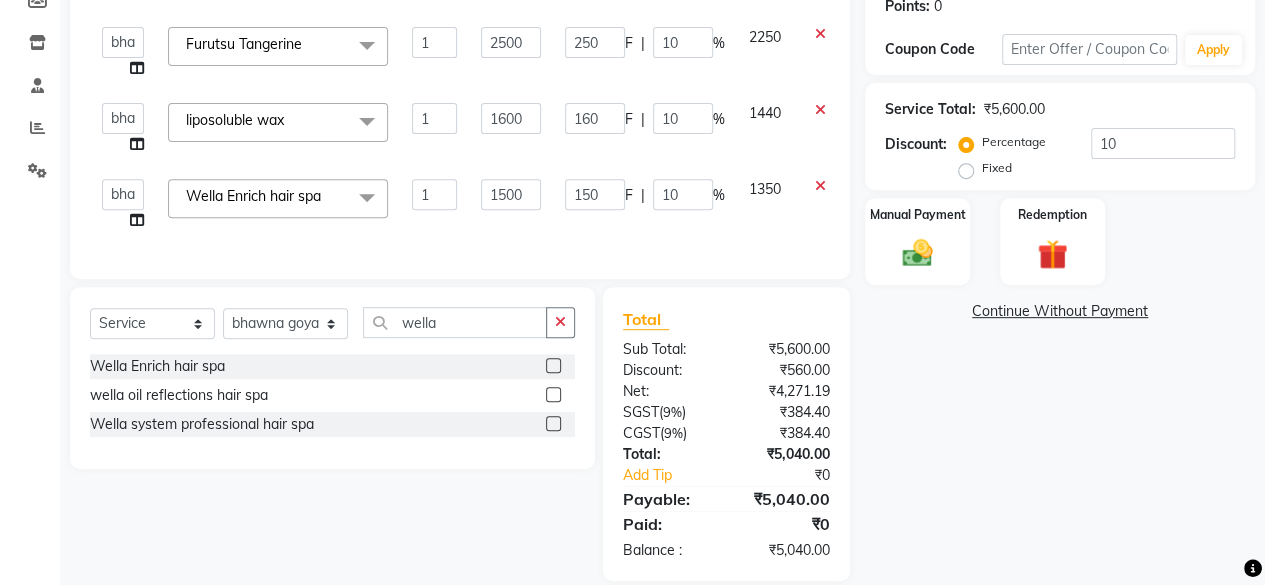 click on "Manual Payment Redemption" 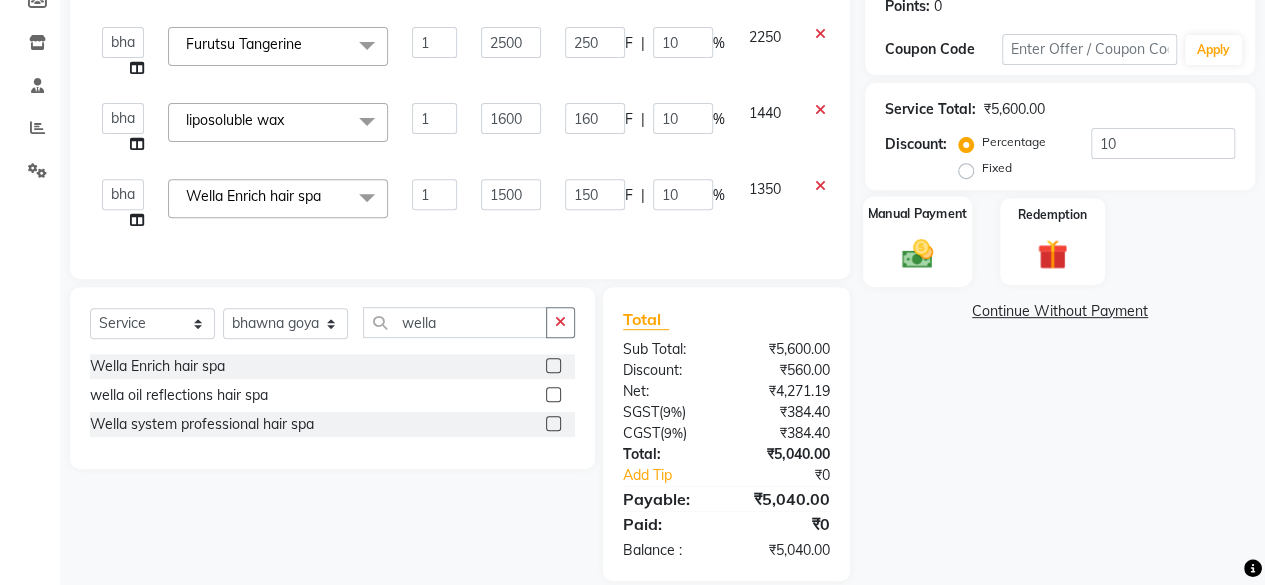 click 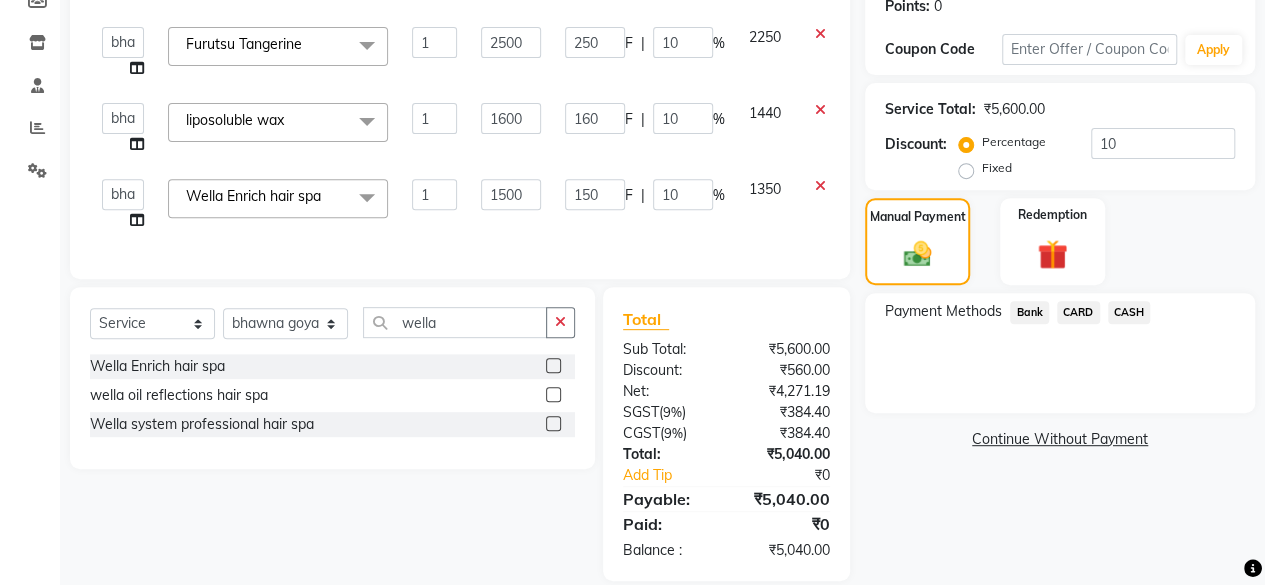 scroll, scrollTop: 354, scrollLeft: 0, axis: vertical 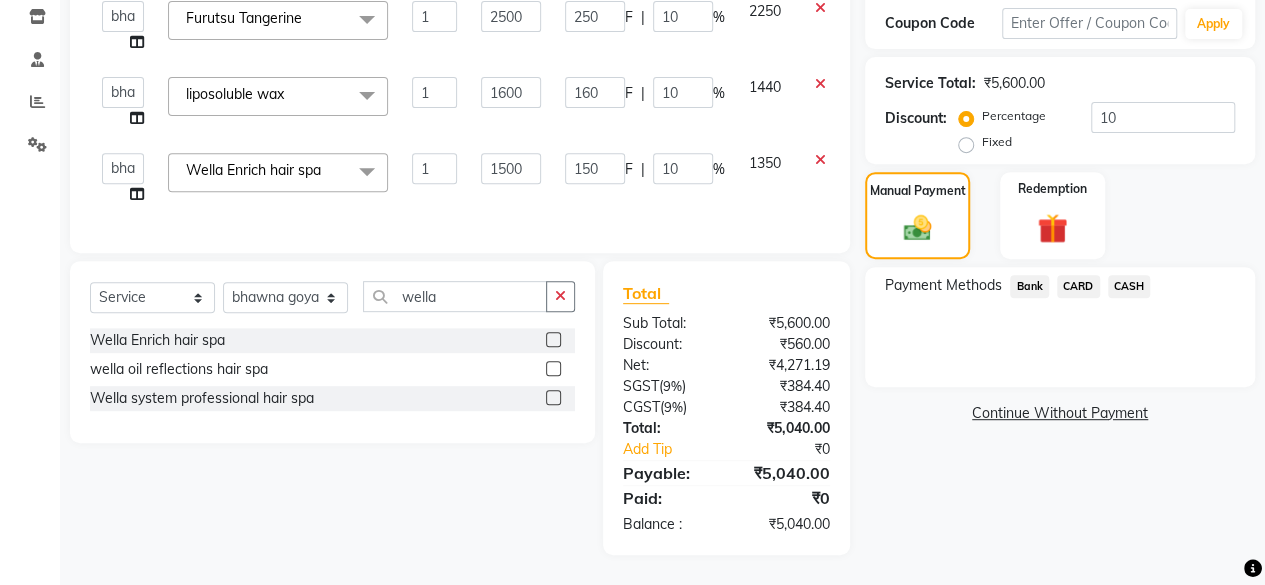 click on "Bank" 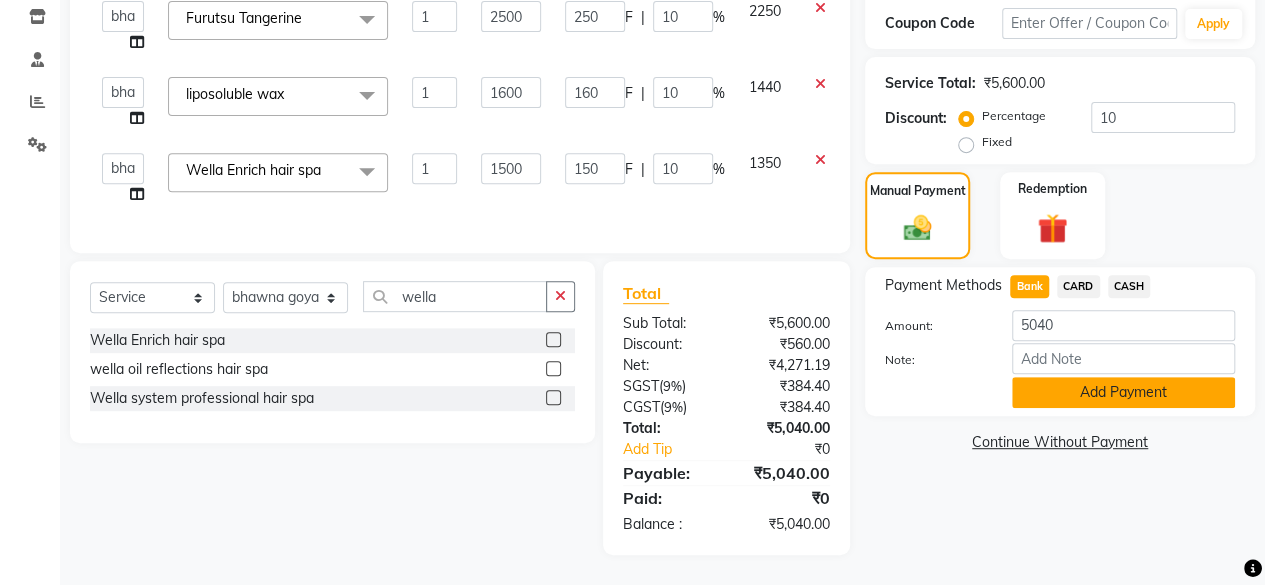 click on "Add Payment" 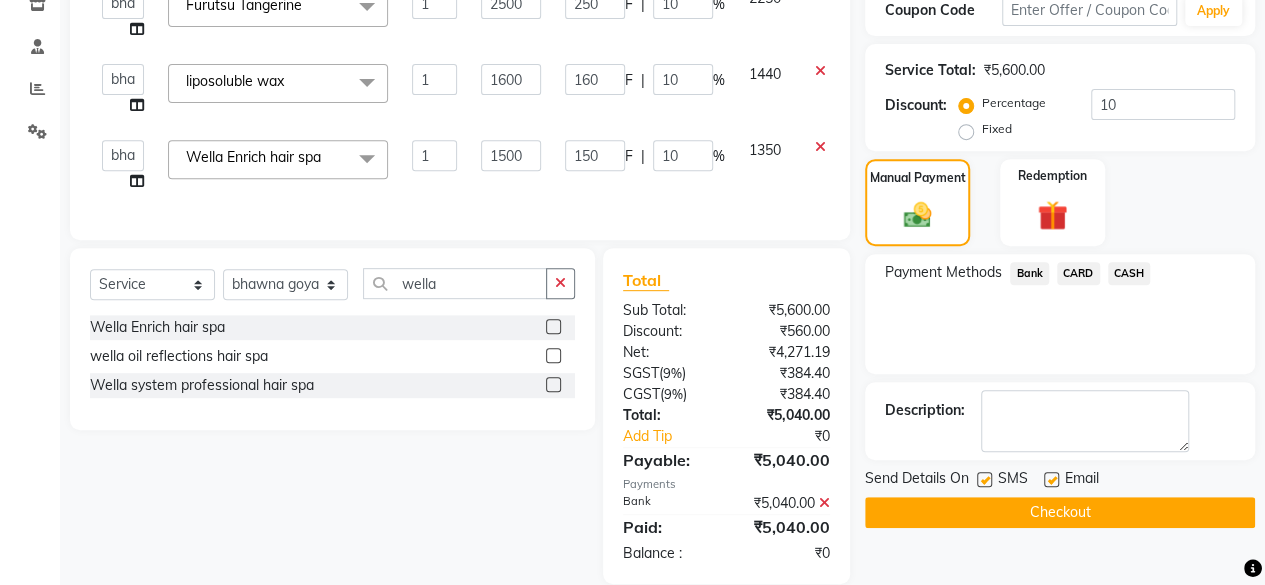 scroll, scrollTop: 396, scrollLeft: 0, axis: vertical 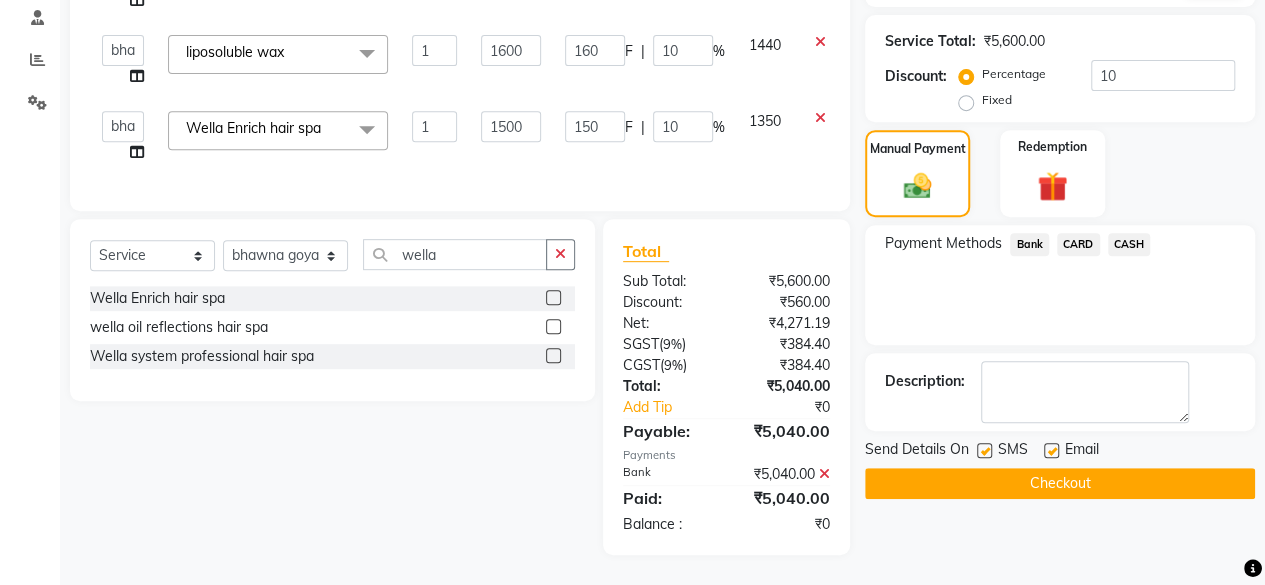 click on "Checkout" 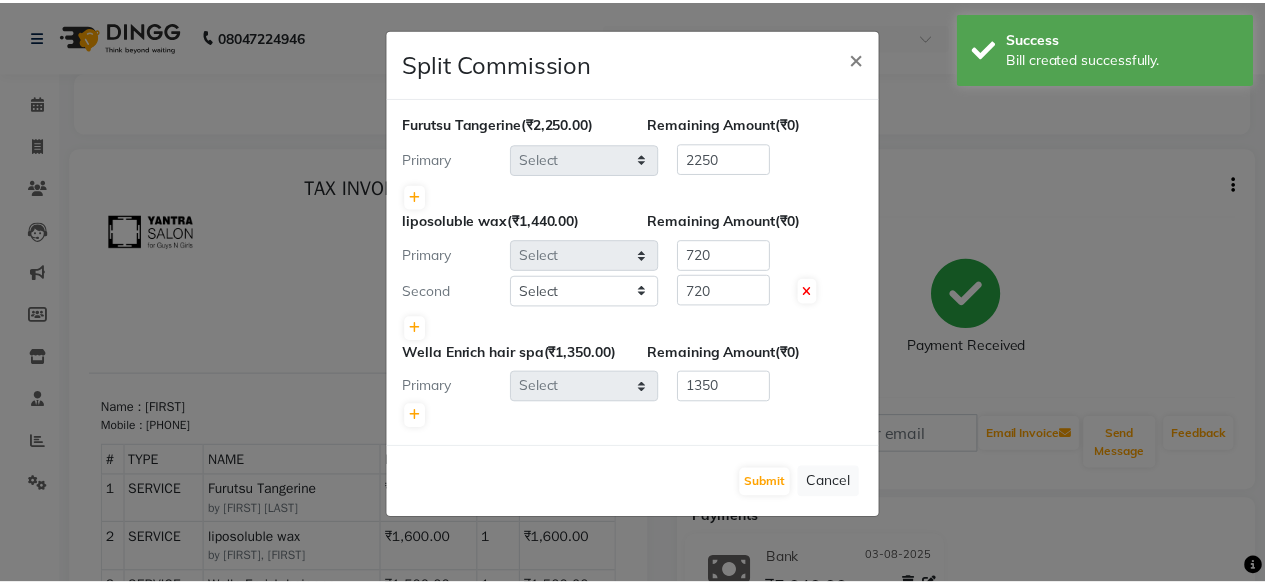 scroll, scrollTop: 0, scrollLeft: 0, axis: both 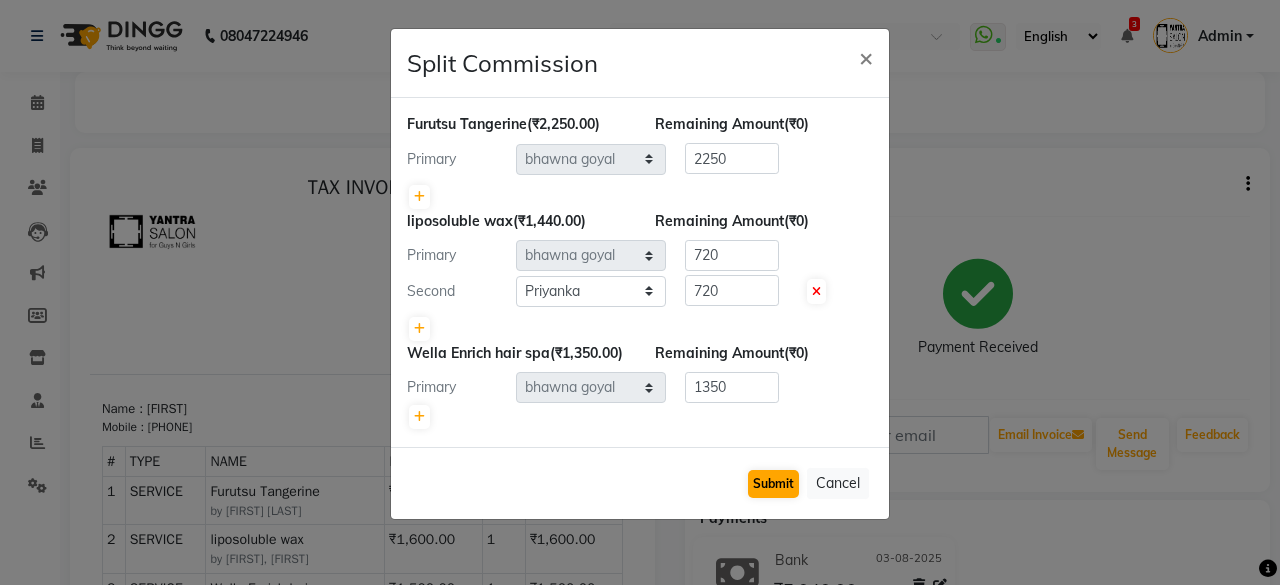 click on "Submit   Cancel" 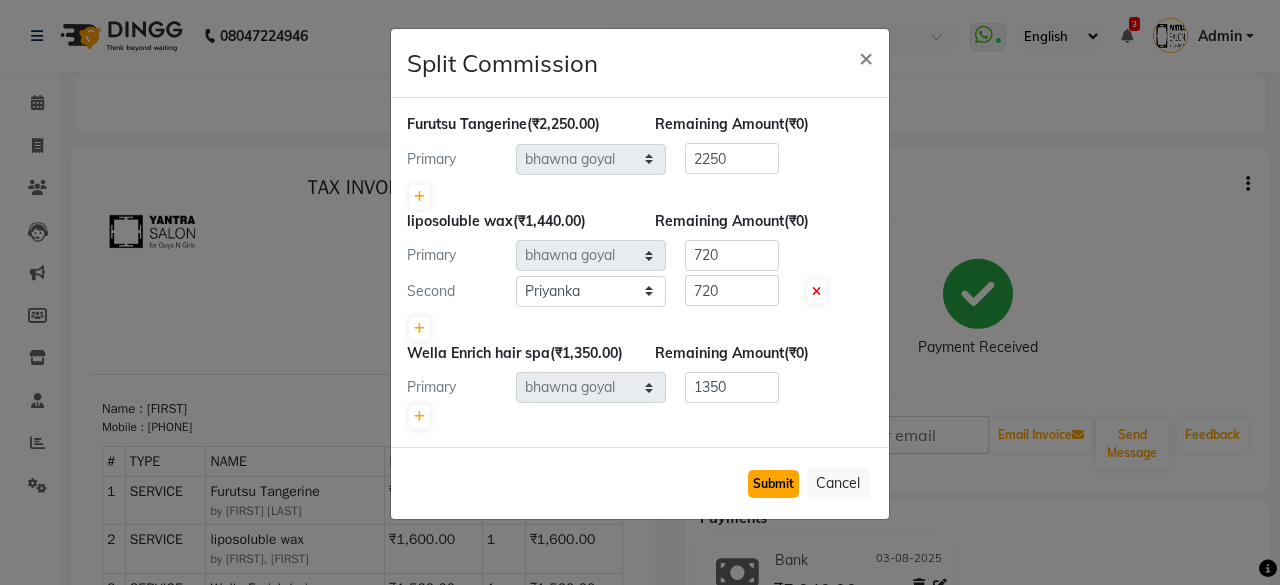 click on "Submit" 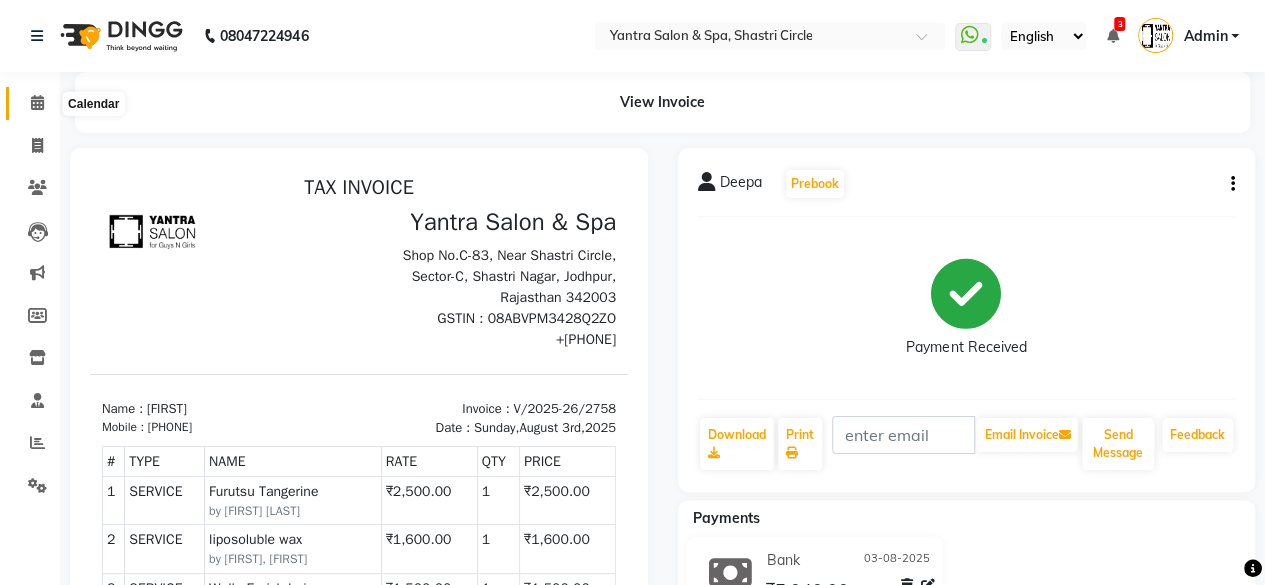 click 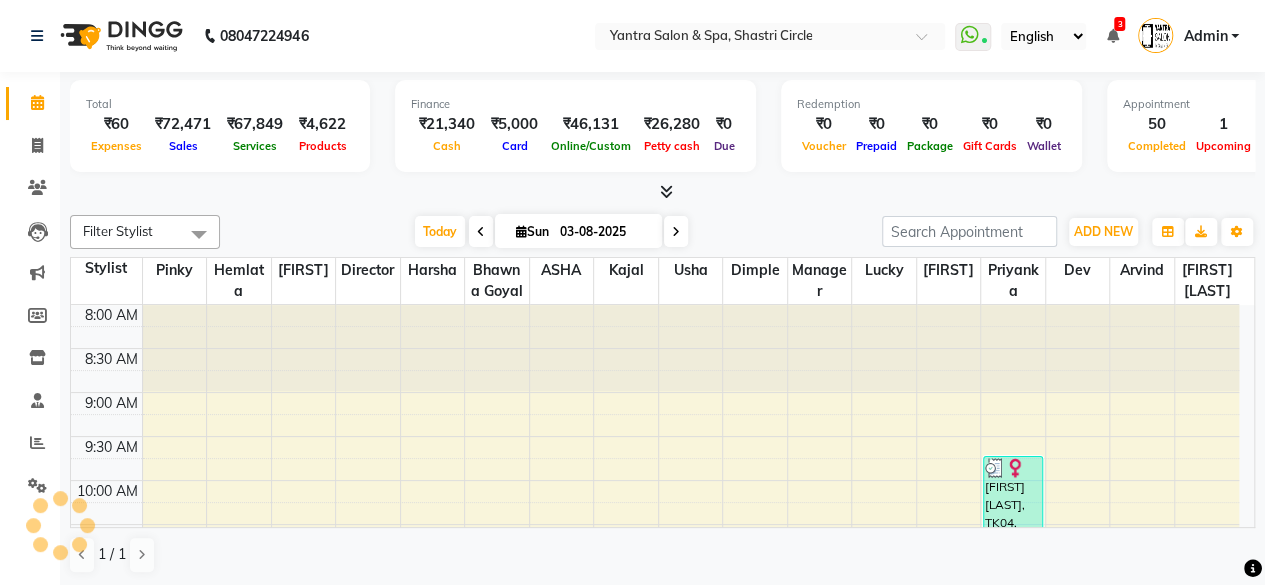 scroll, scrollTop: 0, scrollLeft: 0, axis: both 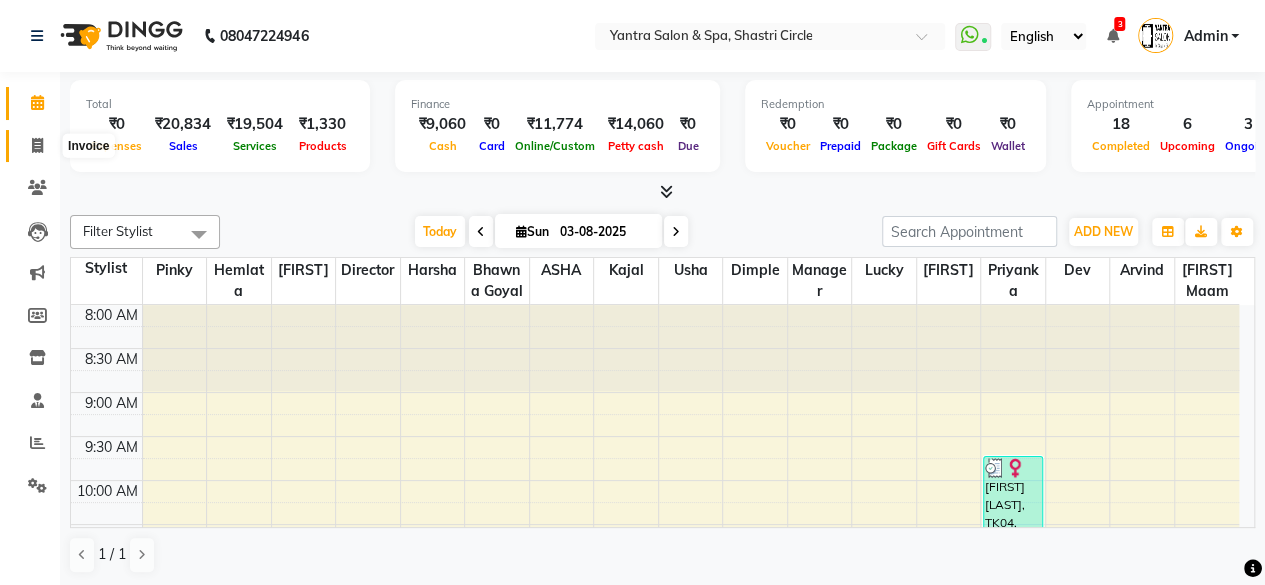 click 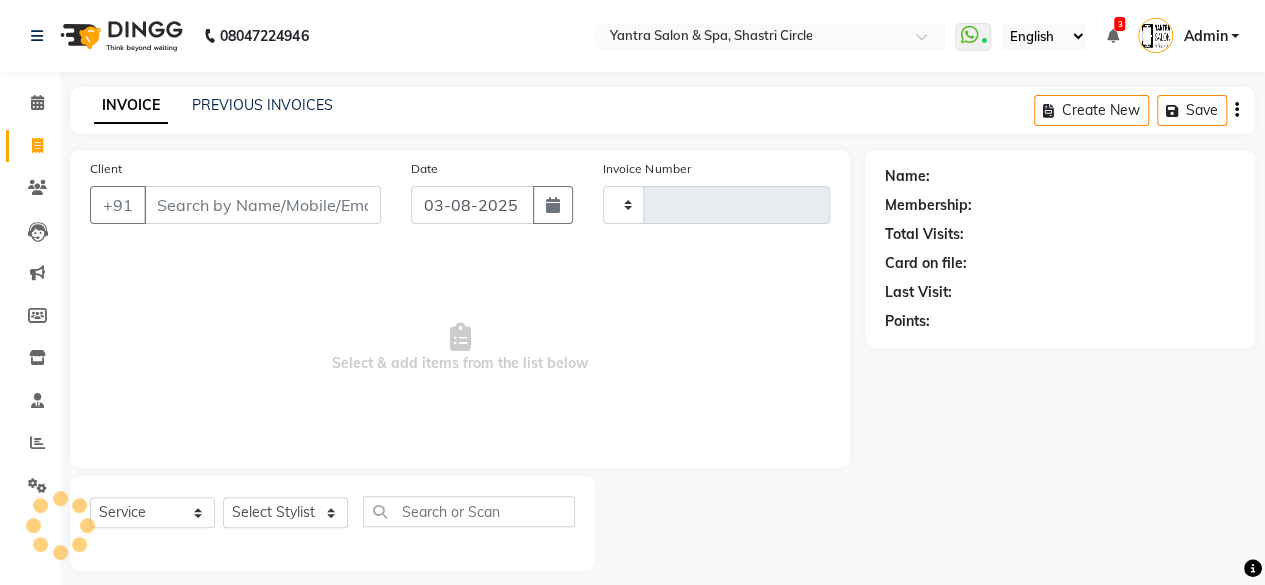 click on "Client" at bounding box center [262, 205] 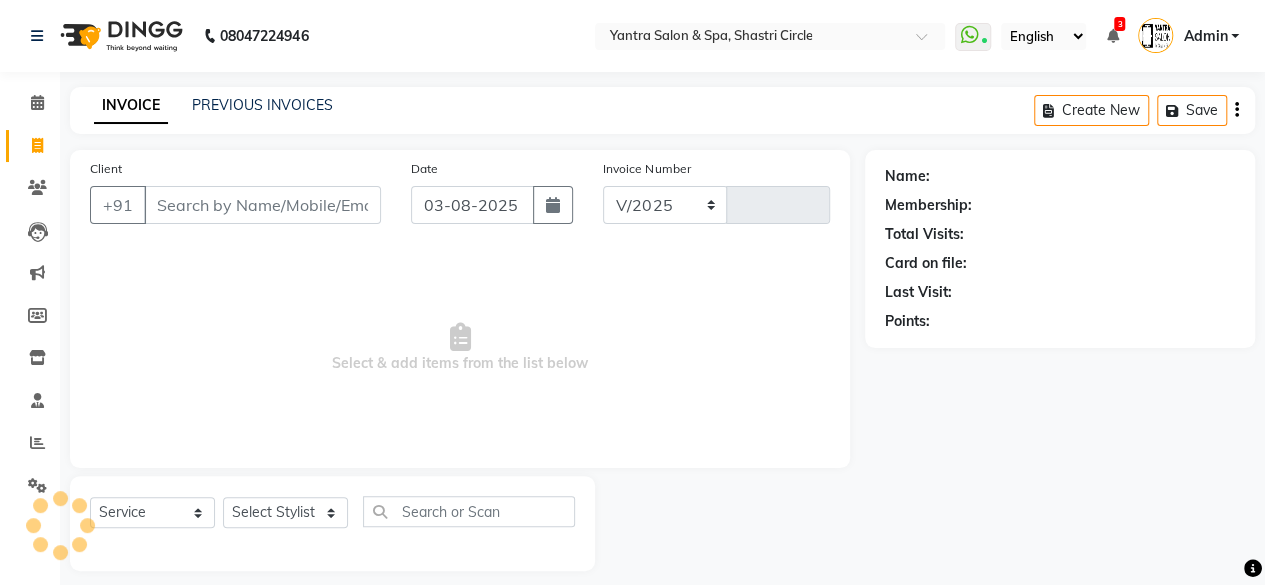 select on "154" 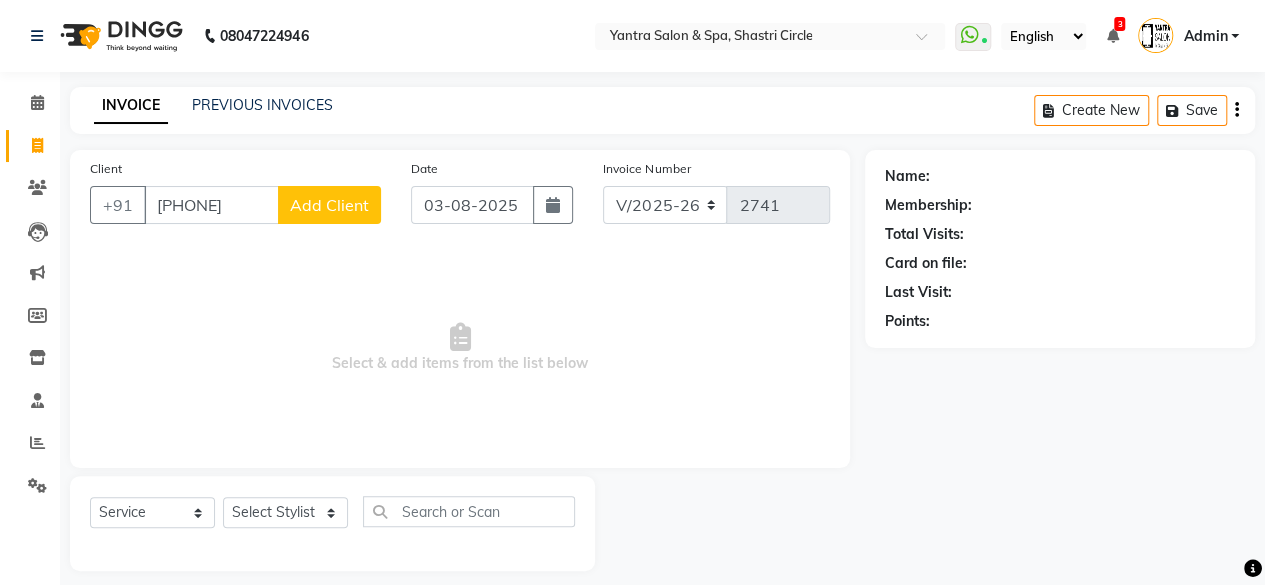 type on "8949827825" 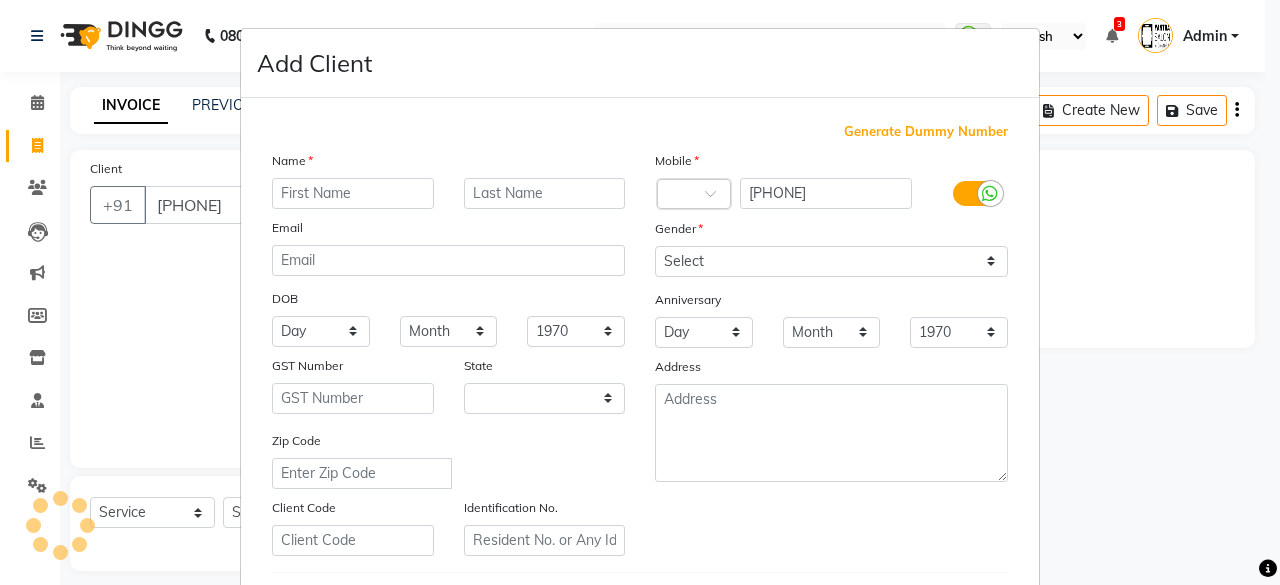 select on "33" 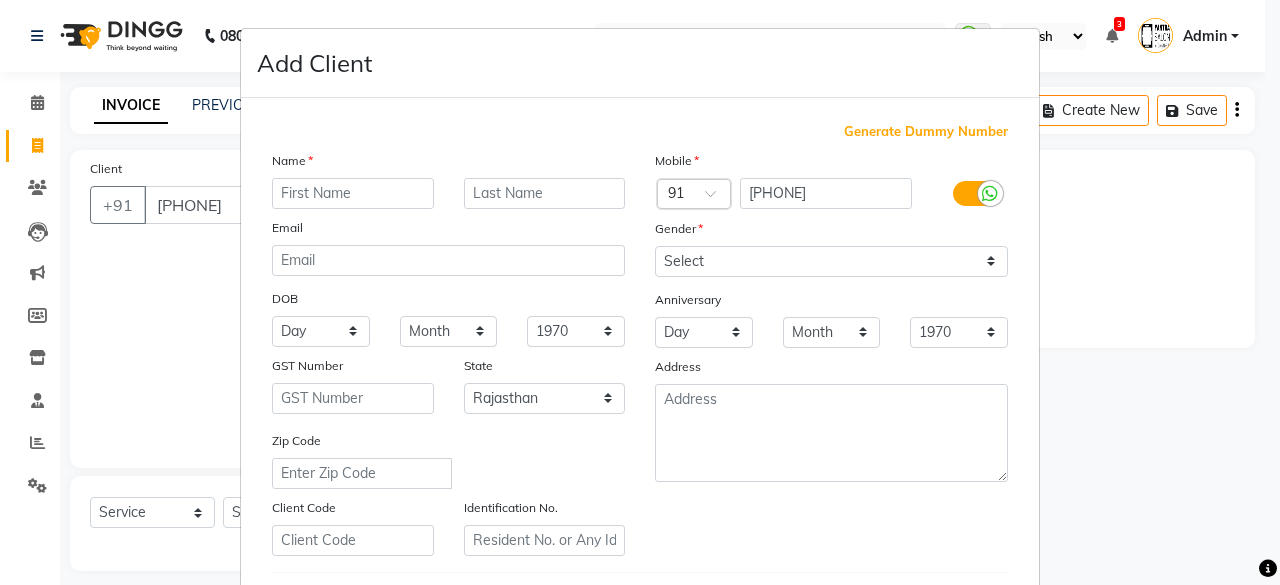 click at bounding box center [353, 193] 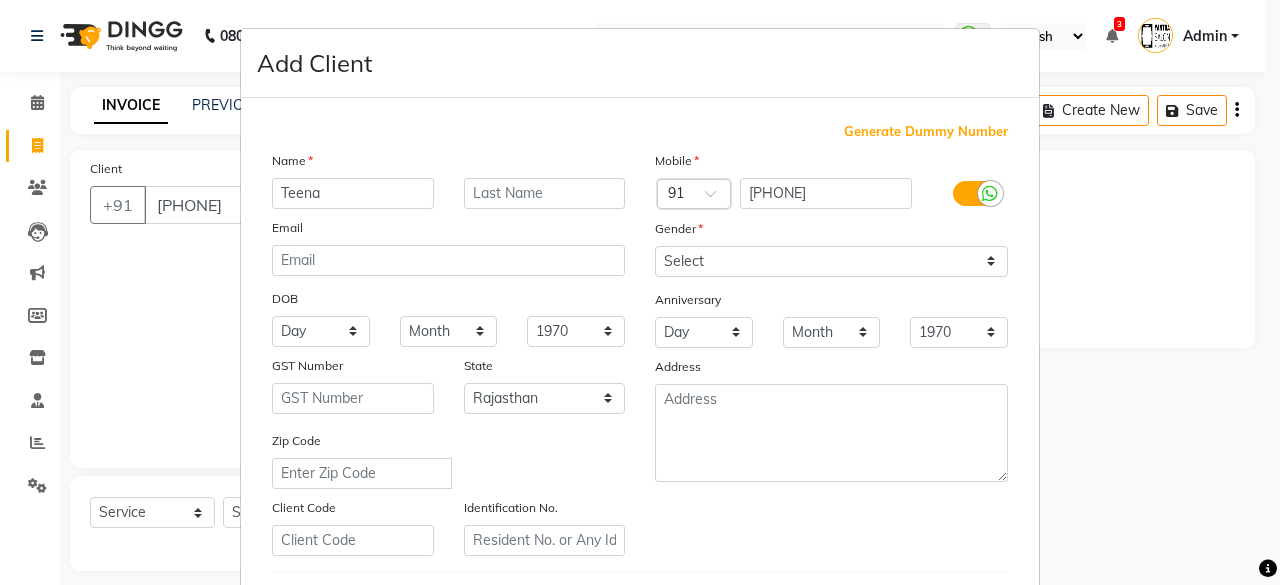 type on "Teena" 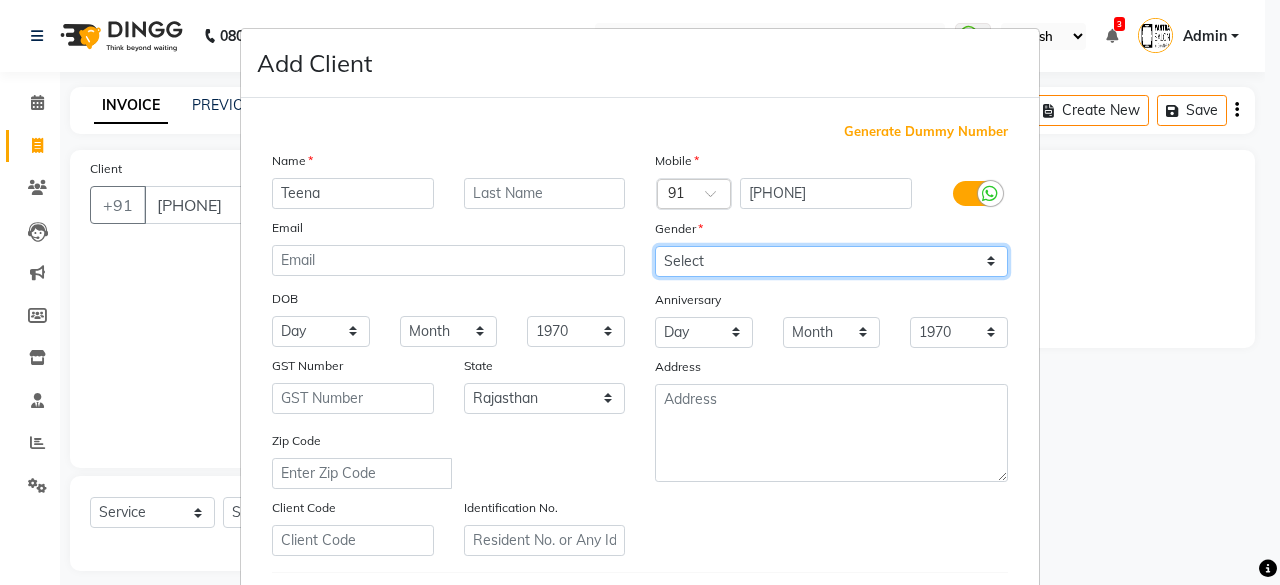 click on "Select Male Female Other Prefer Not To Say" at bounding box center [831, 261] 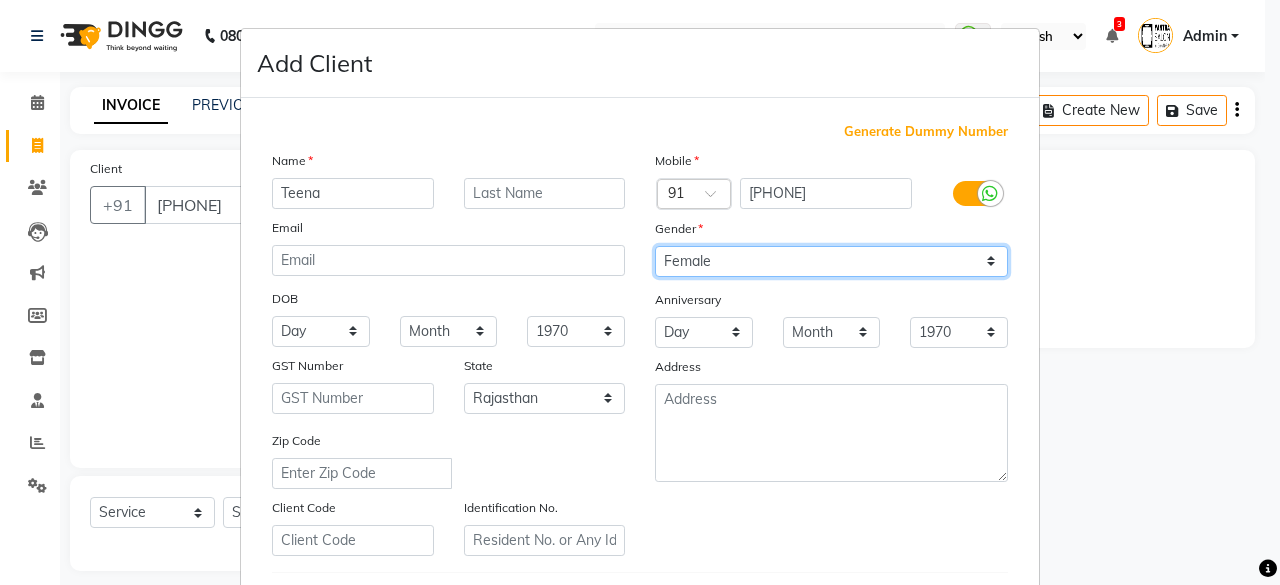 click on "Select Male Female Other Prefer Not To Say" at bounding box center [831, 261] 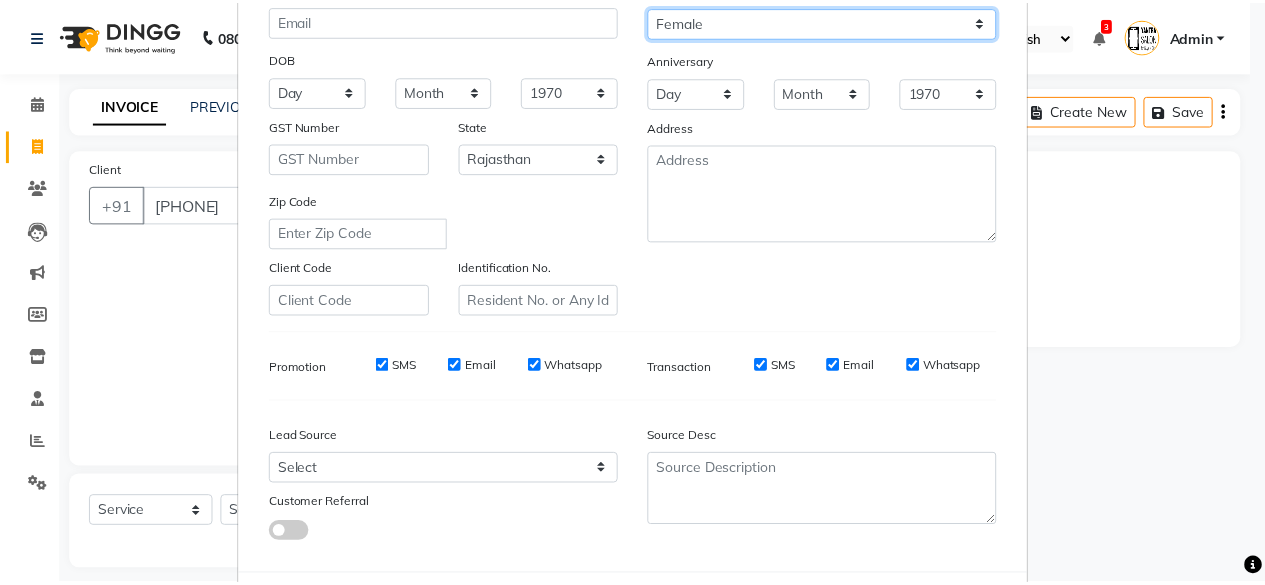 scroll, scrollTop: 334, scrollLeft: 0, axis: vertical 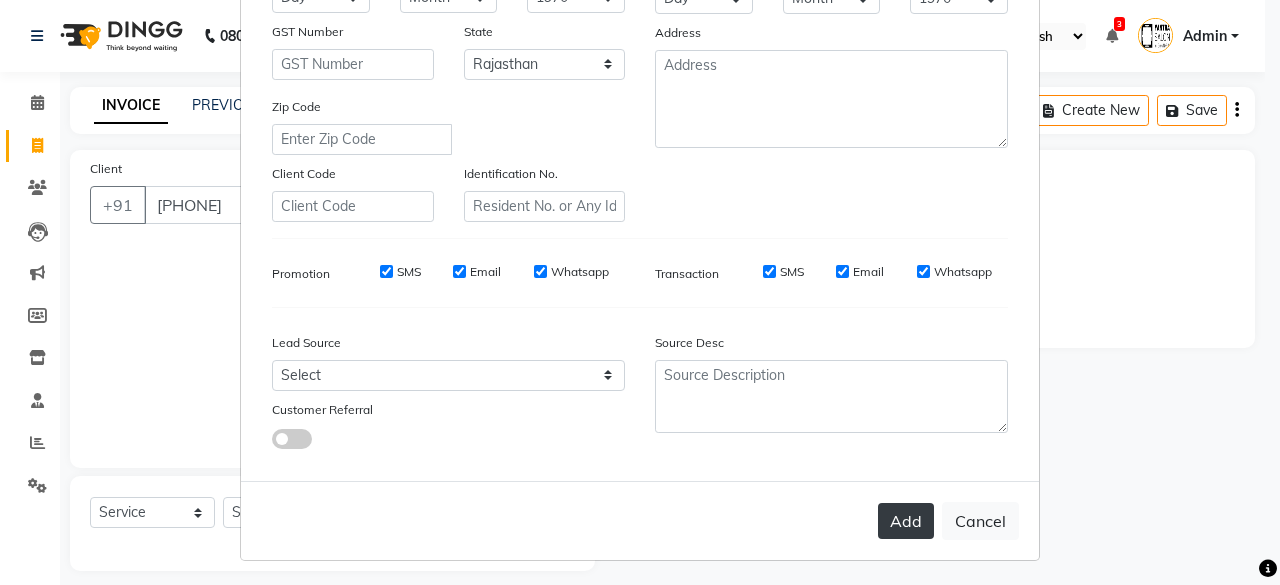 click on "Add" at bounding box center [906, 521] 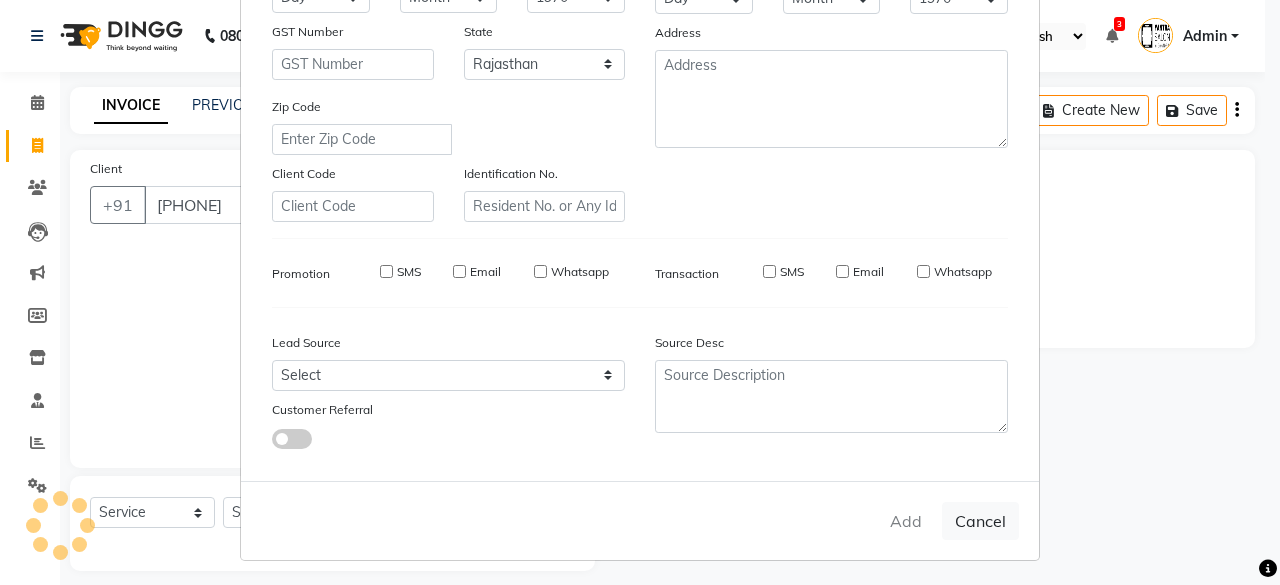 type 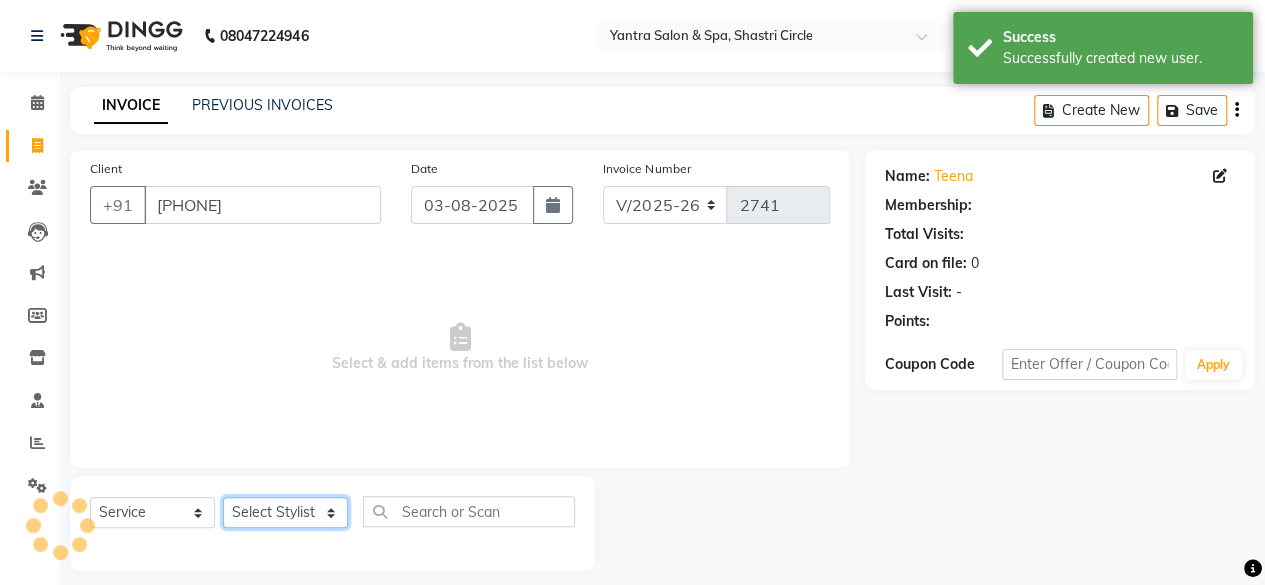 click on "Select Stylist Arvind ASHA bhawna goyal Dev Dimple Director Harsha Hemlata kajal Latika lucky Manager Manisha maam Neelu  Pallavi Pinky Priyanka Rahul Sekhar usha" 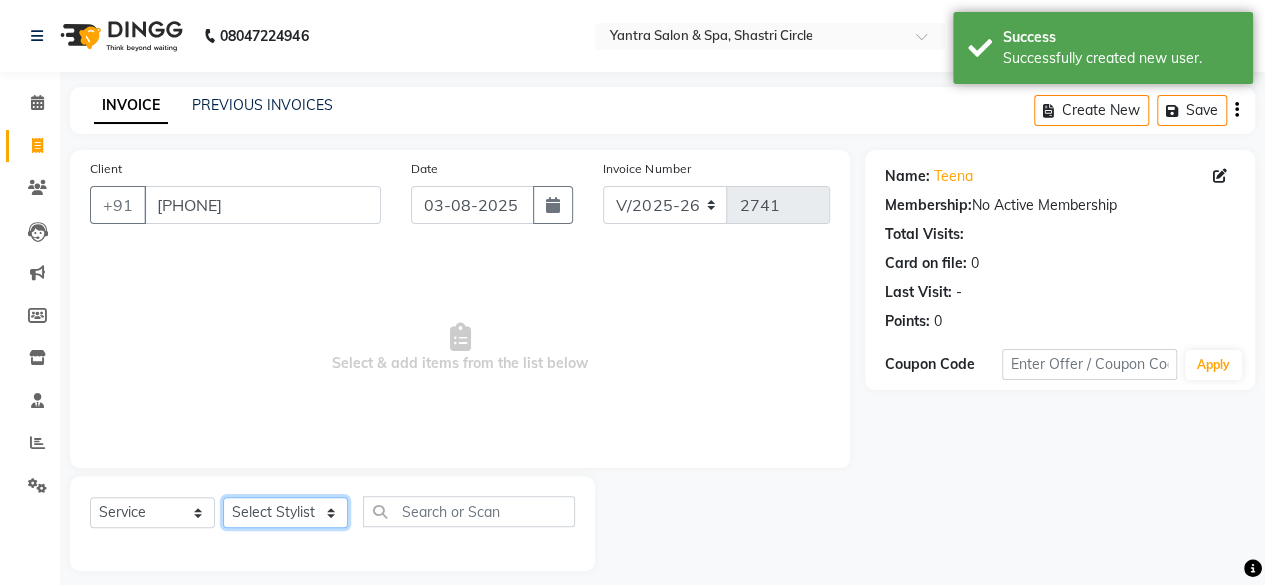 select on "44020" 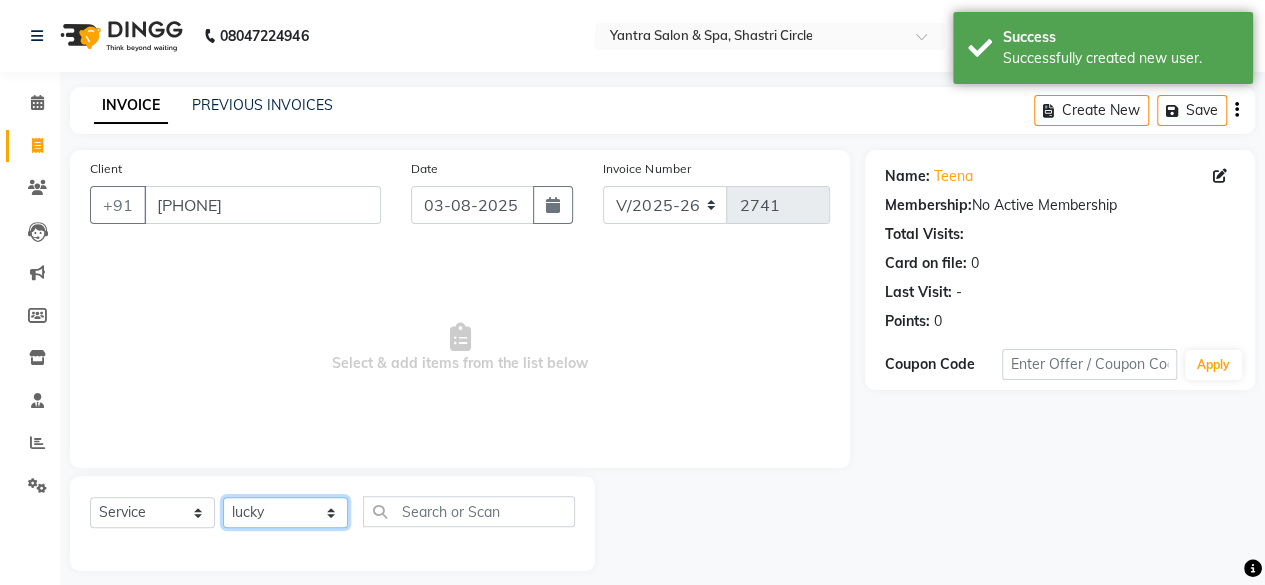 click on "Select Stylist Arvind ASHA bhawna goyal Dev Dimple Director Harsha Hemlata kajal Latika lucky Manager Manisha maam Neelu  Pallavi Pinky Priyanka Rahul Sekhar usha" 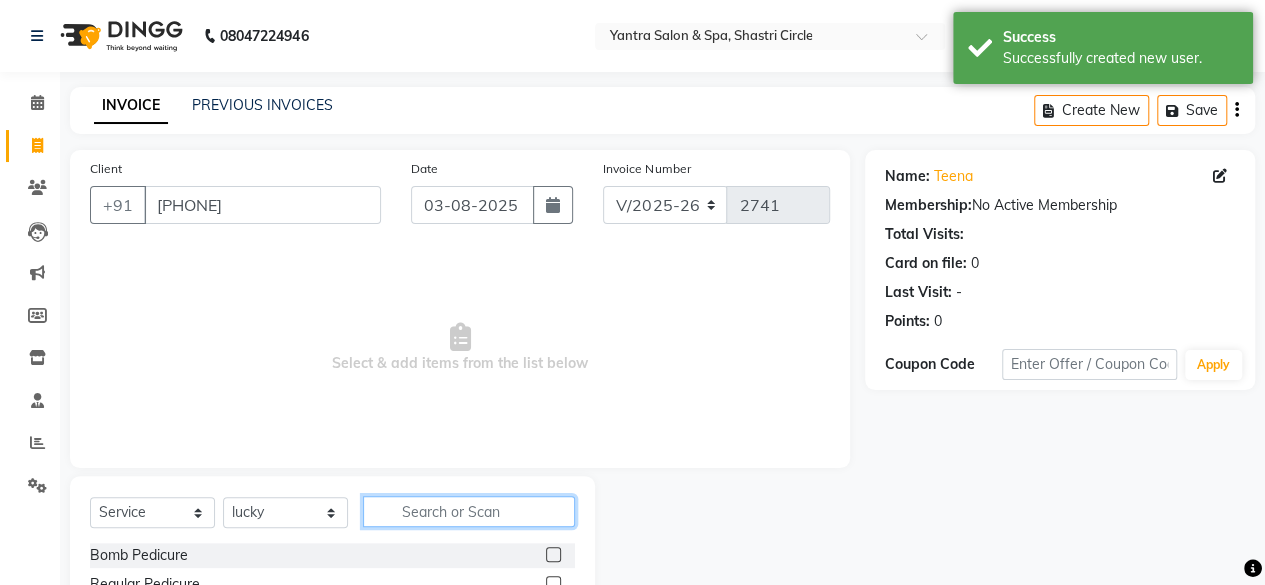 click 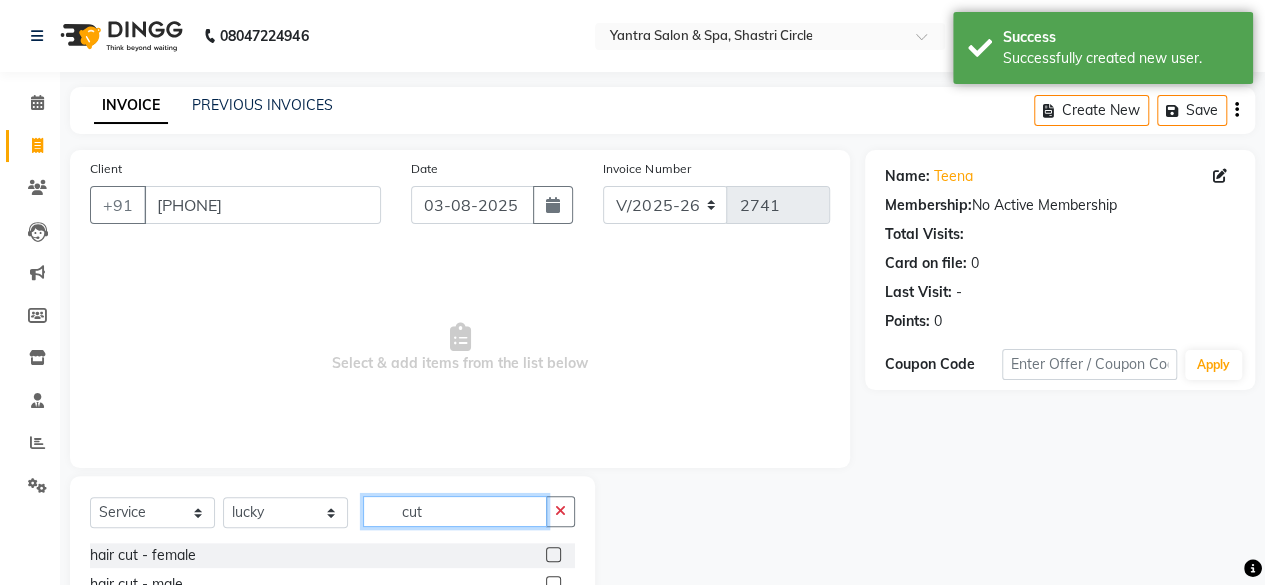 type on "cut" 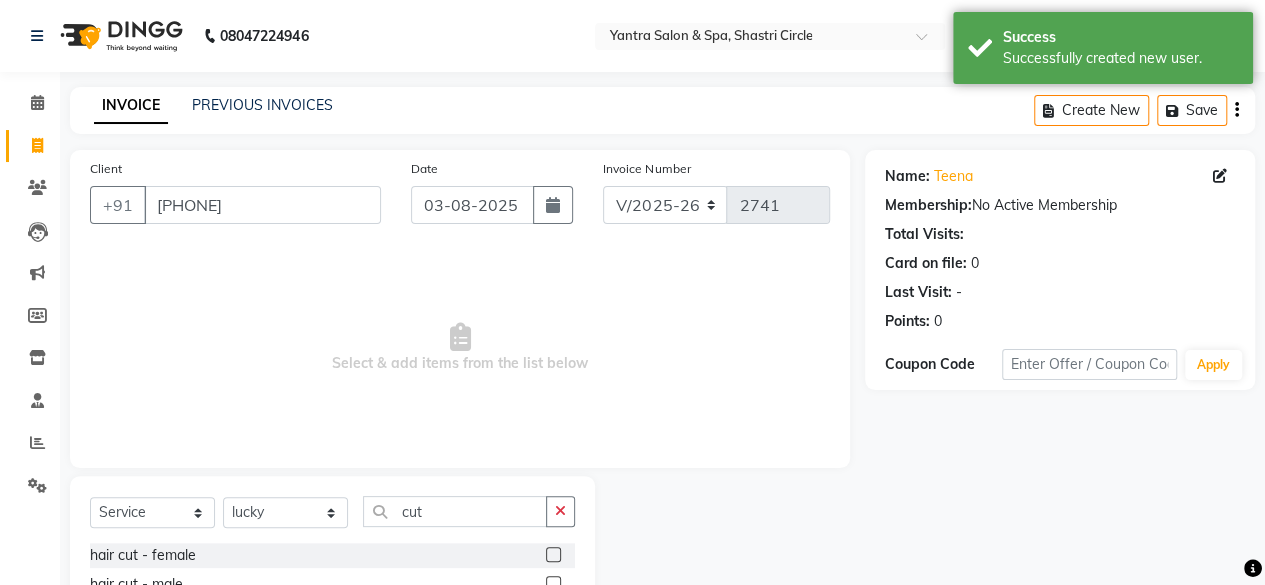 click 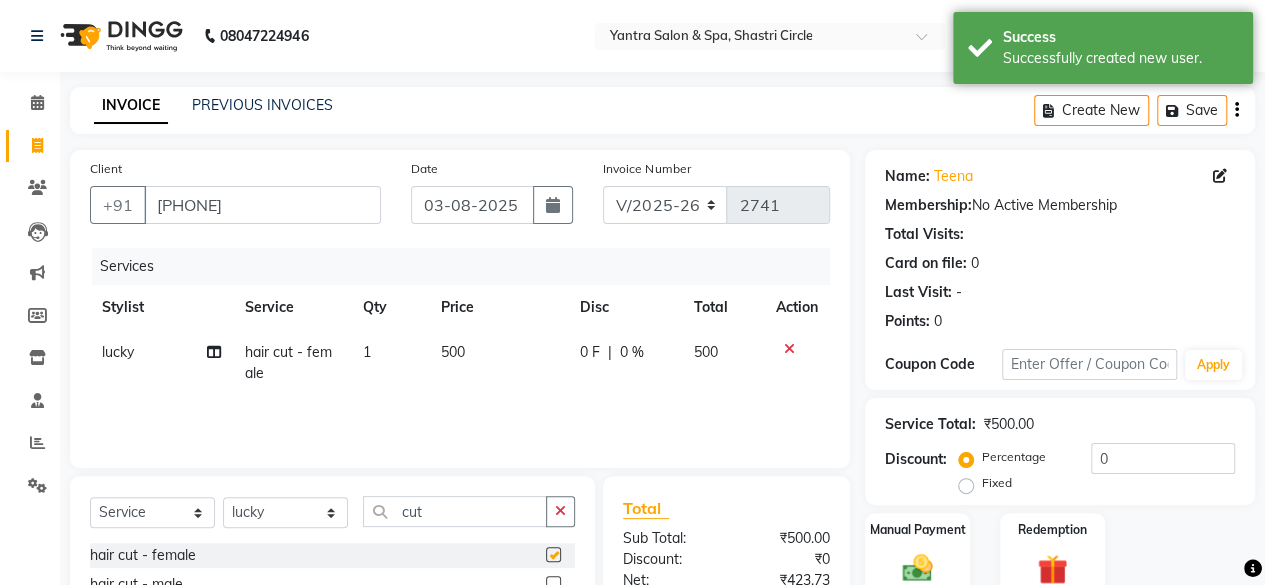 checkbox on "false" 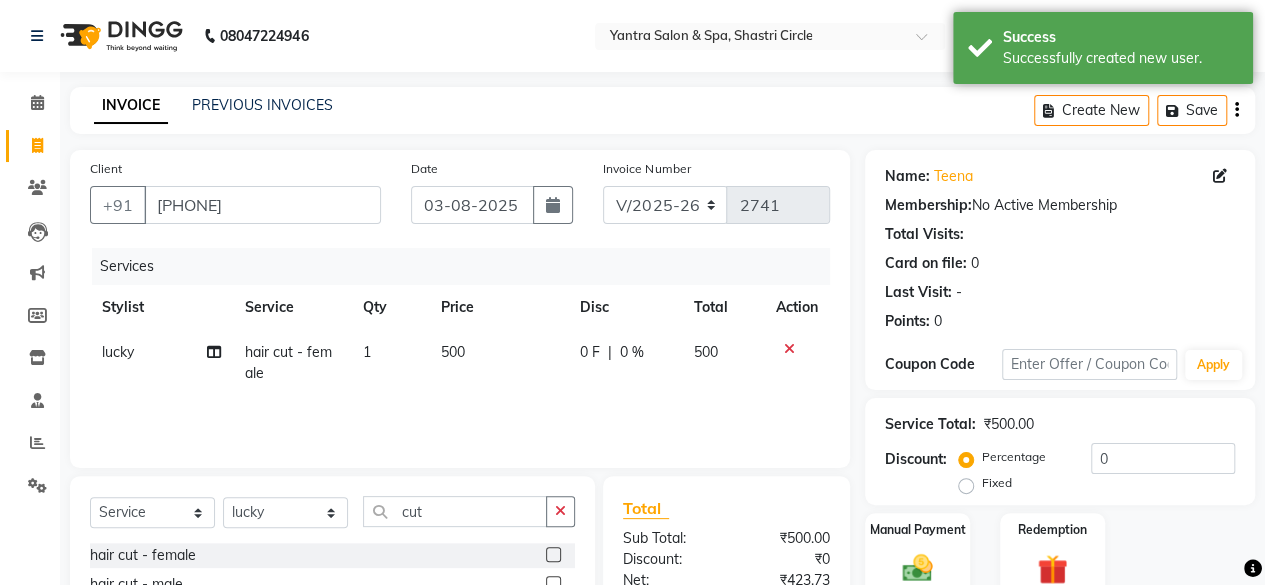 click on "500" 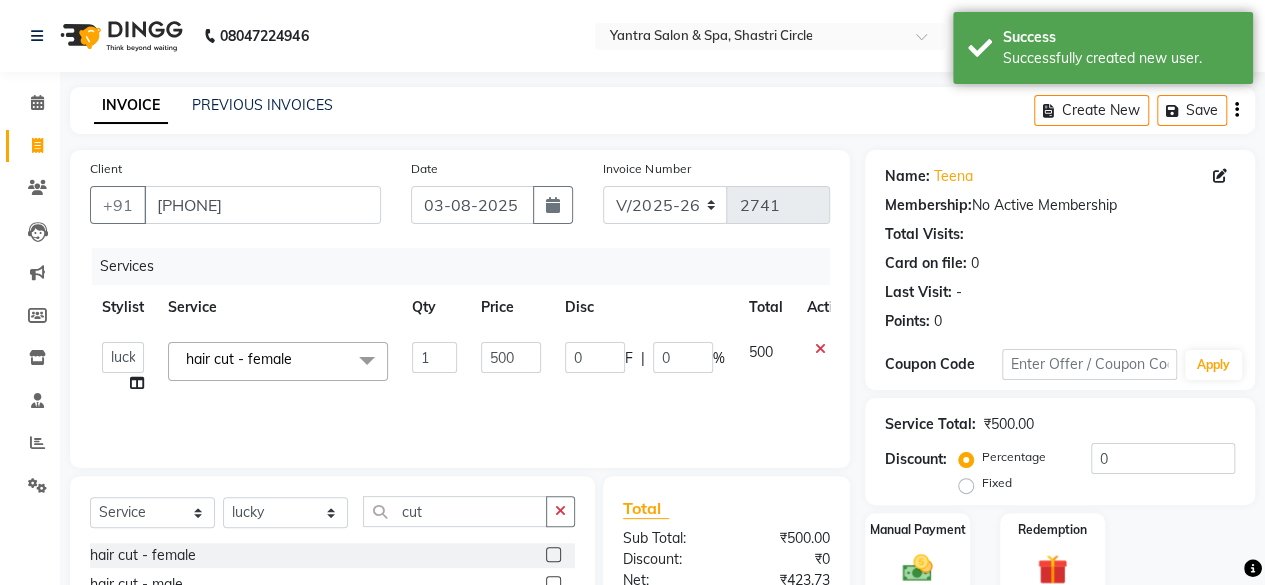 click on "500" 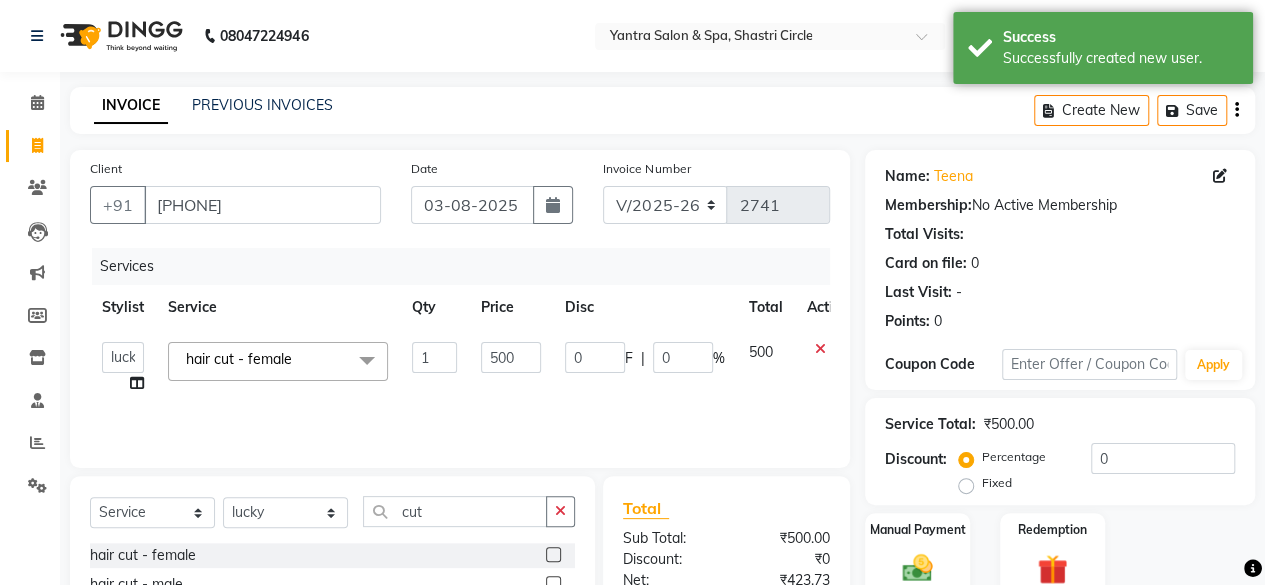 click on "500" 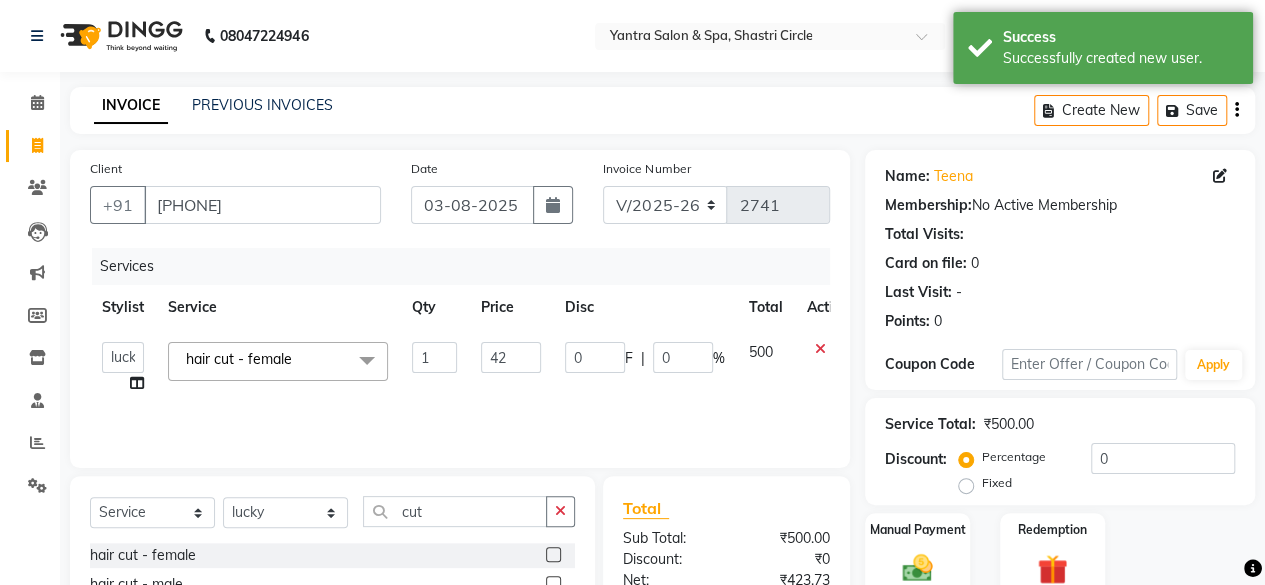 type on "420" 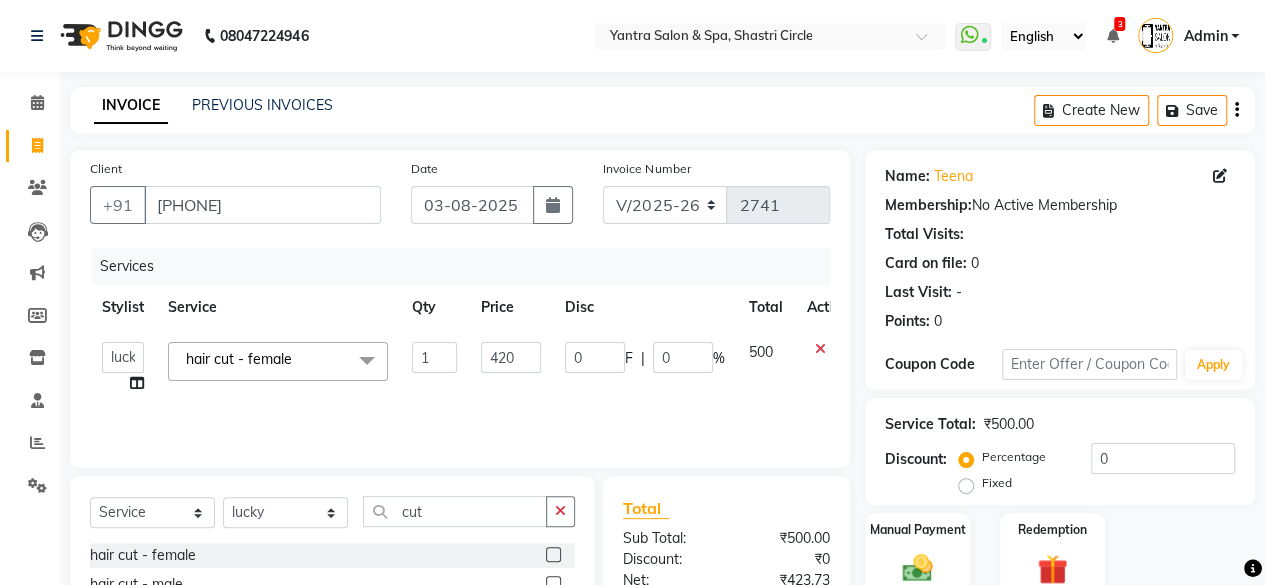 click on "420" 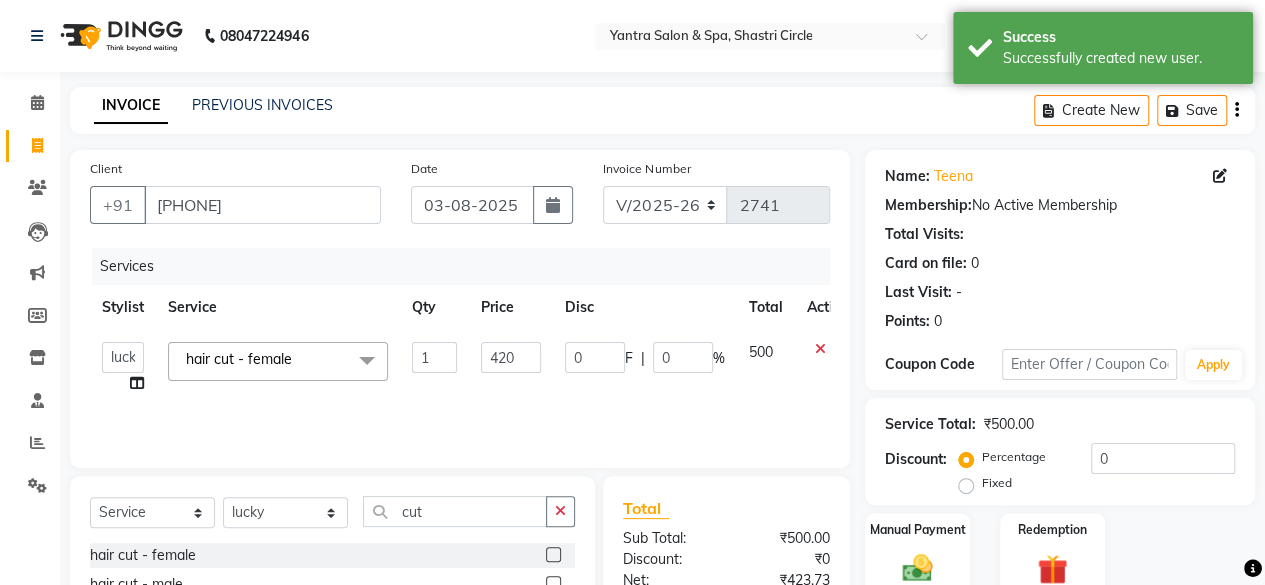 select on "44020" 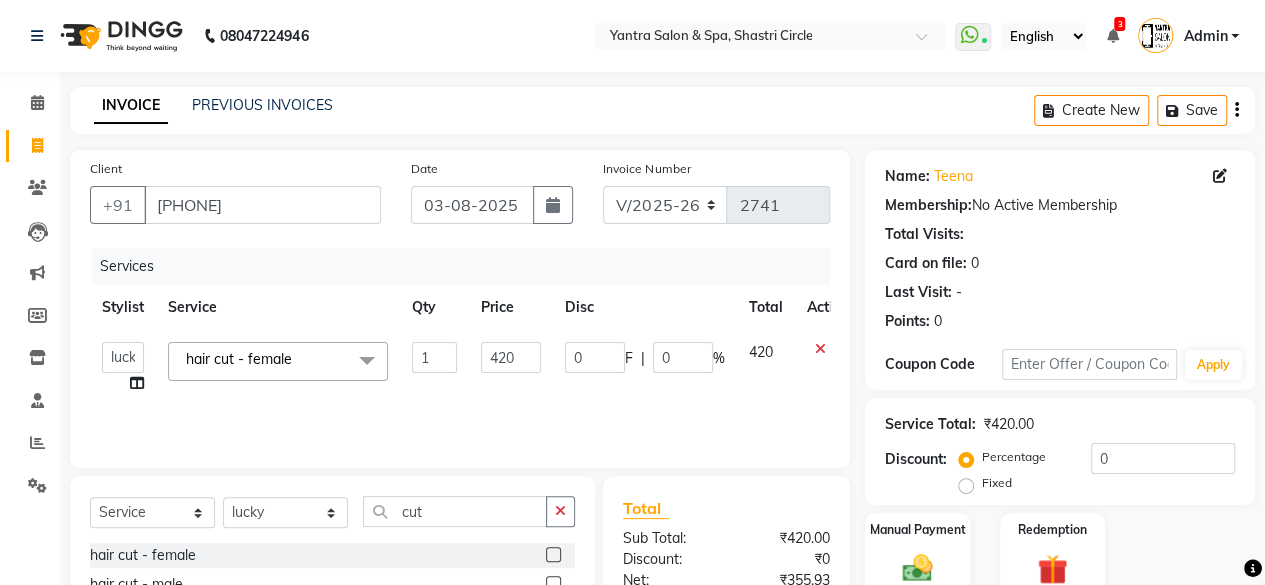 scroll, scrollTop: 213, scrollLeft: 0, axis: vertical 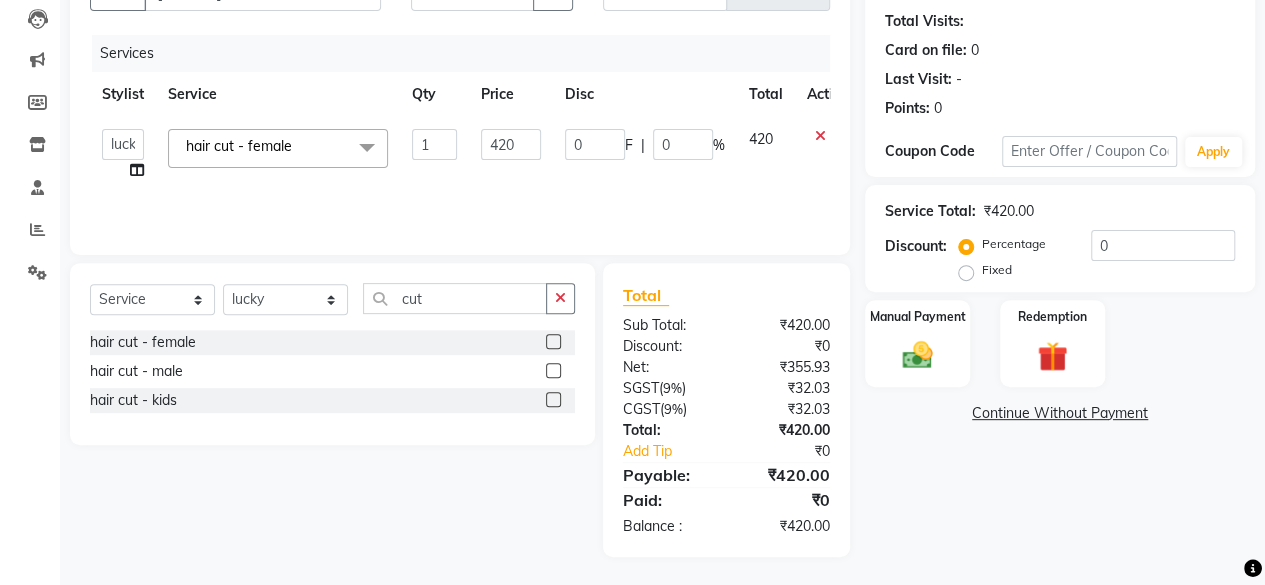click on "420" 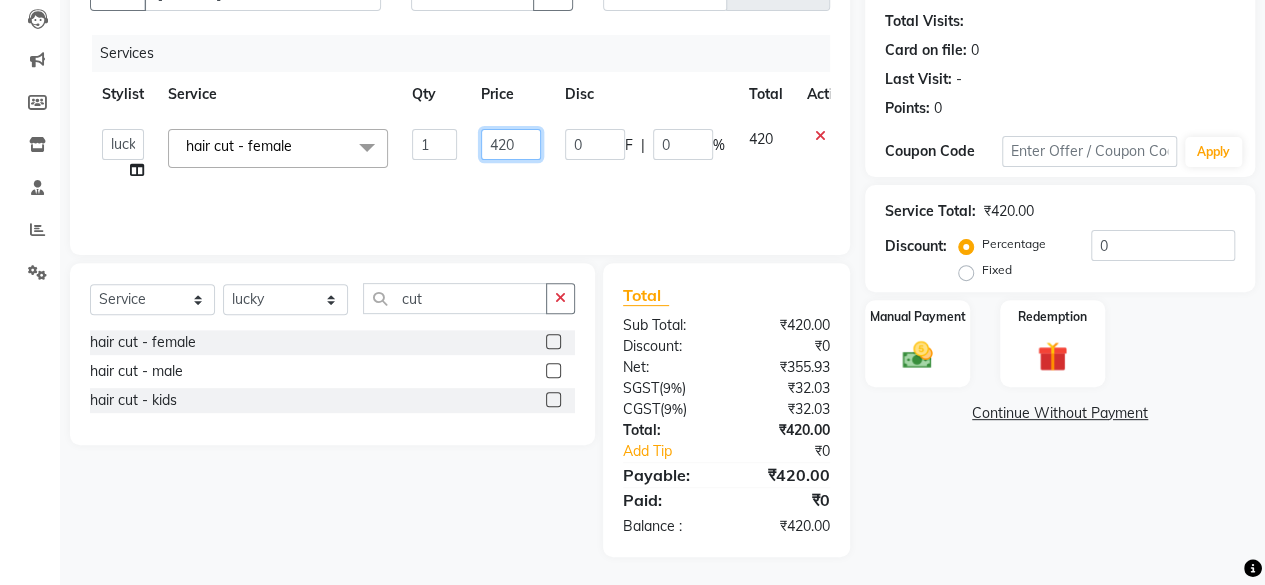 click on "420" 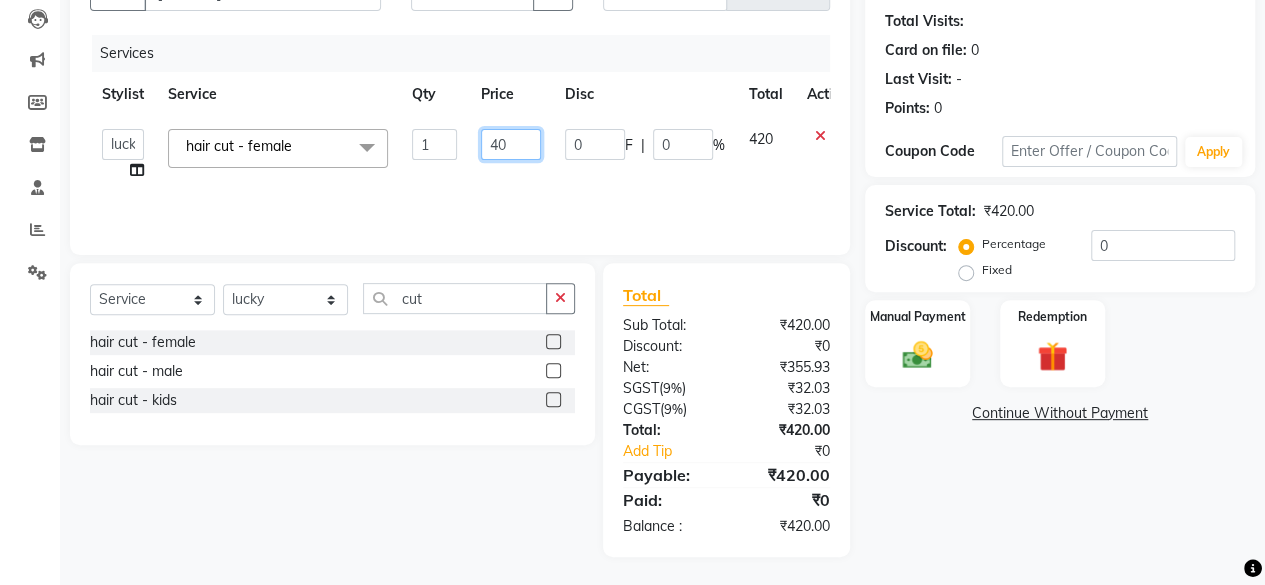type on "400" 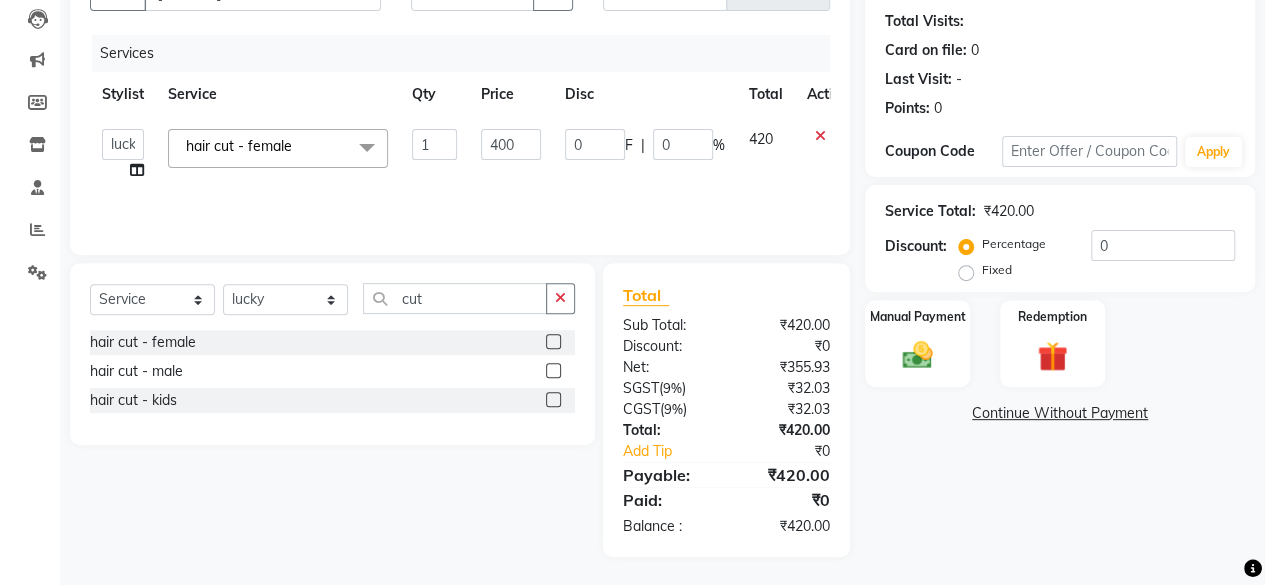click on "400" 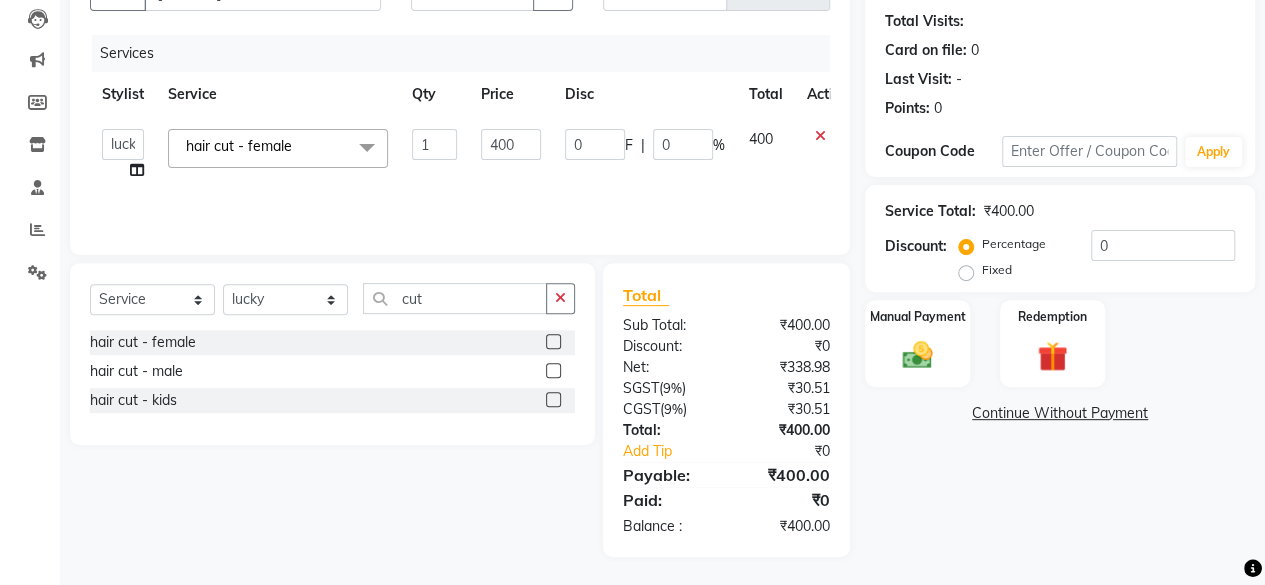 drag, startPoint x: 873, startPoint y: 348, endPoint x: 975, endPoint y: 335, distance: 102.825096 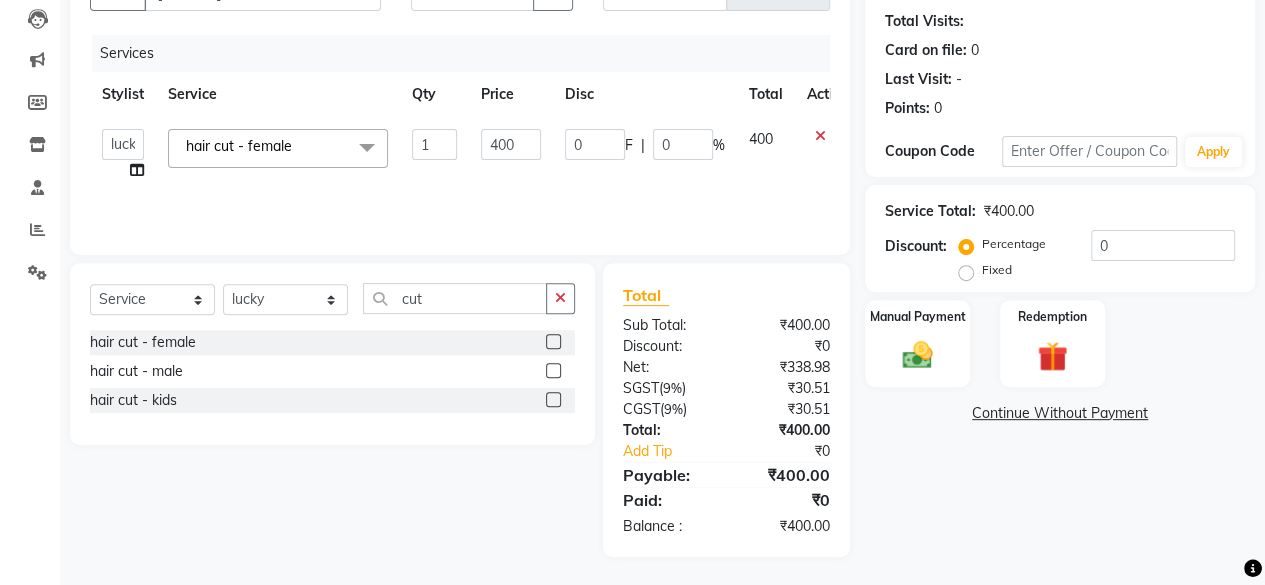 click on "Manual Payment" 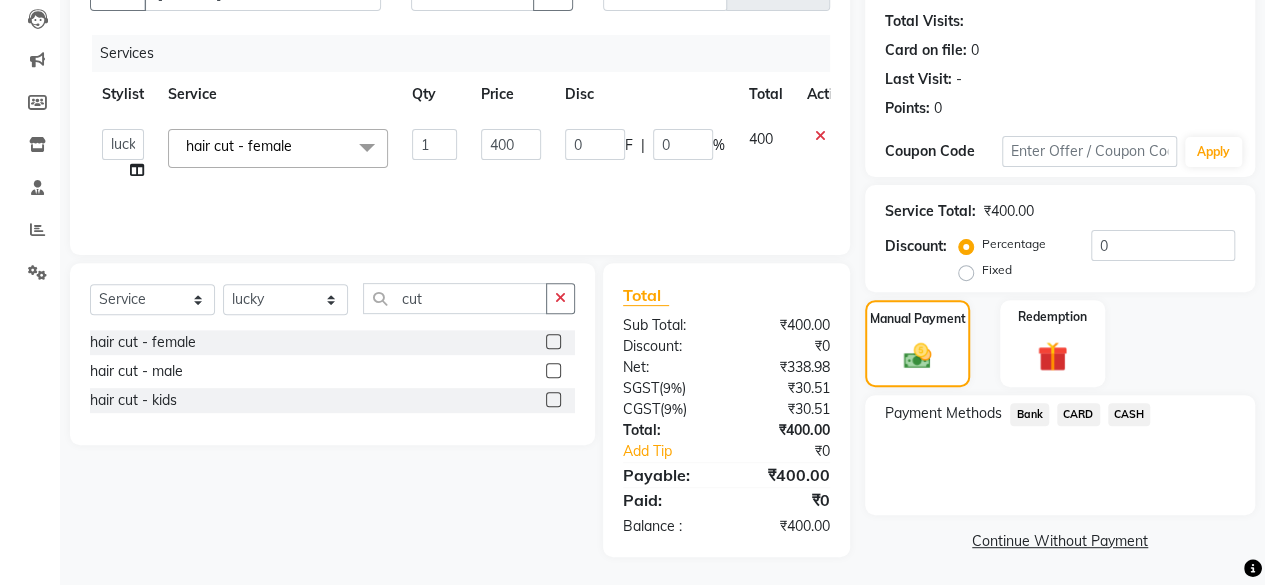 click on "CASH" 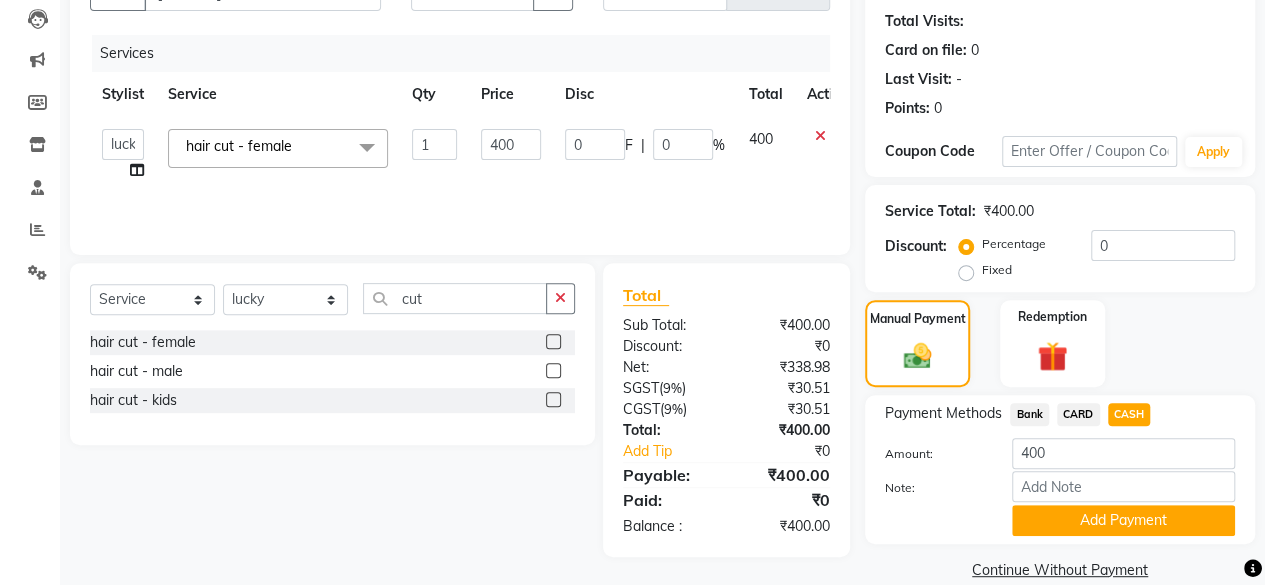 click on "Add Payment" 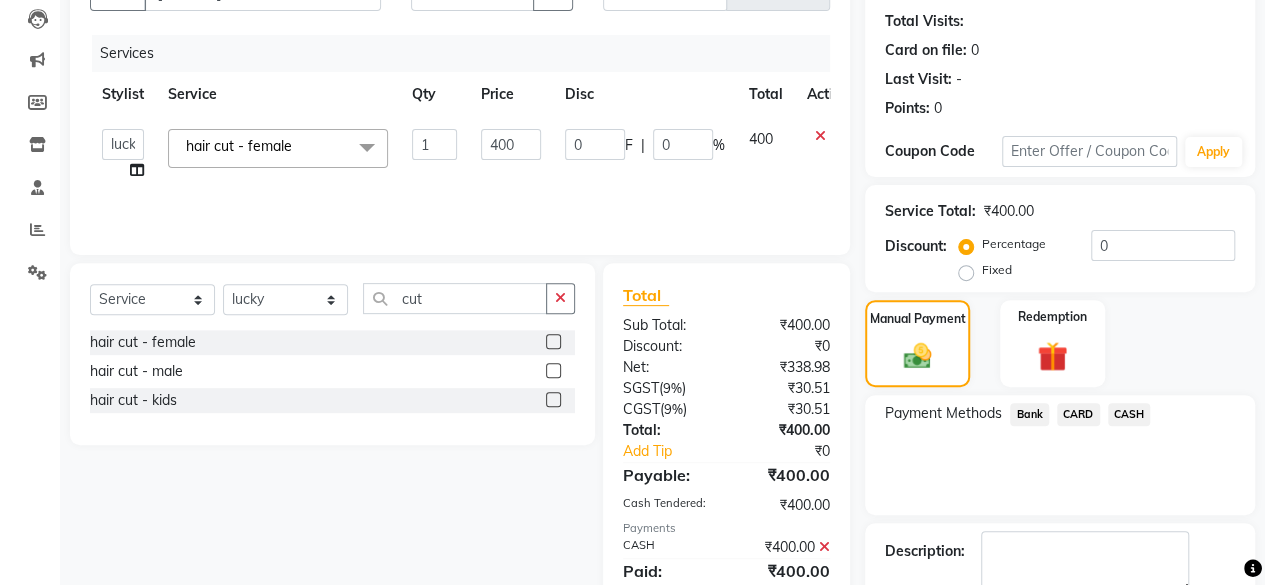 scroll, scrollTop: 324, scrollLeft: 0, axis: vertical 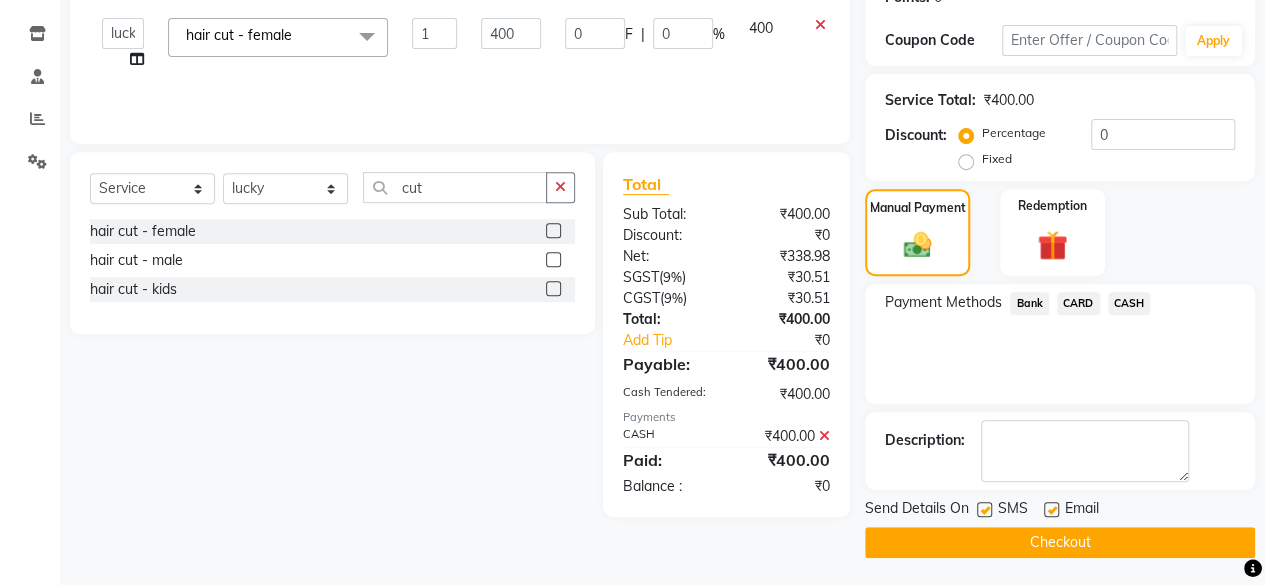 click on "Checkout" 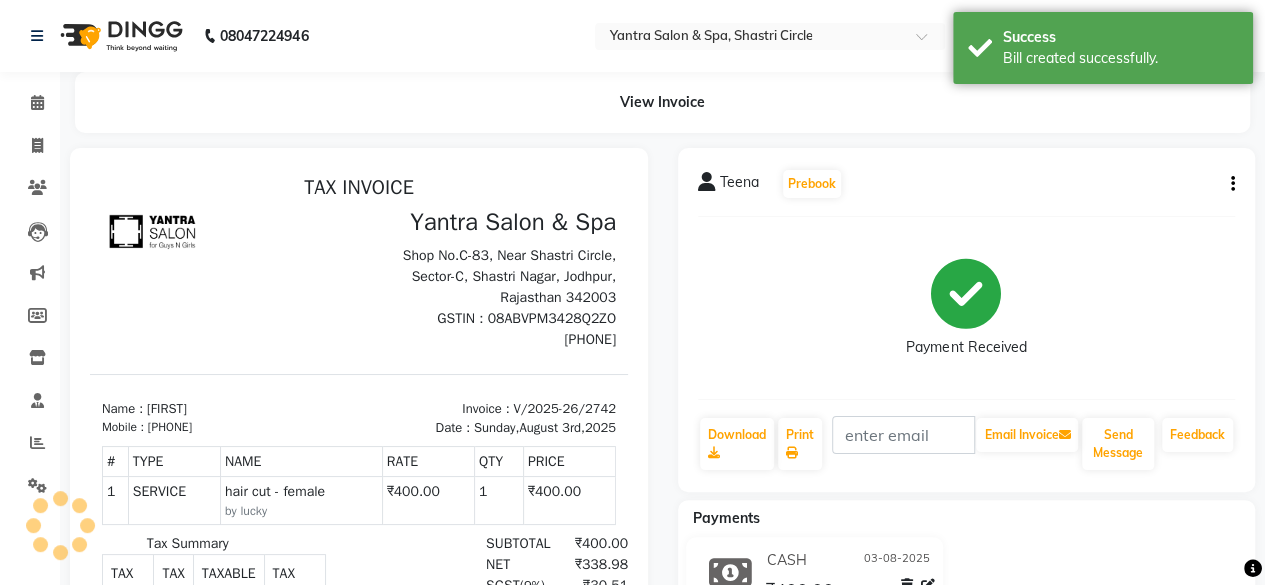 scroll, scrollTop: 0, scrollLeft: 0, axis: both 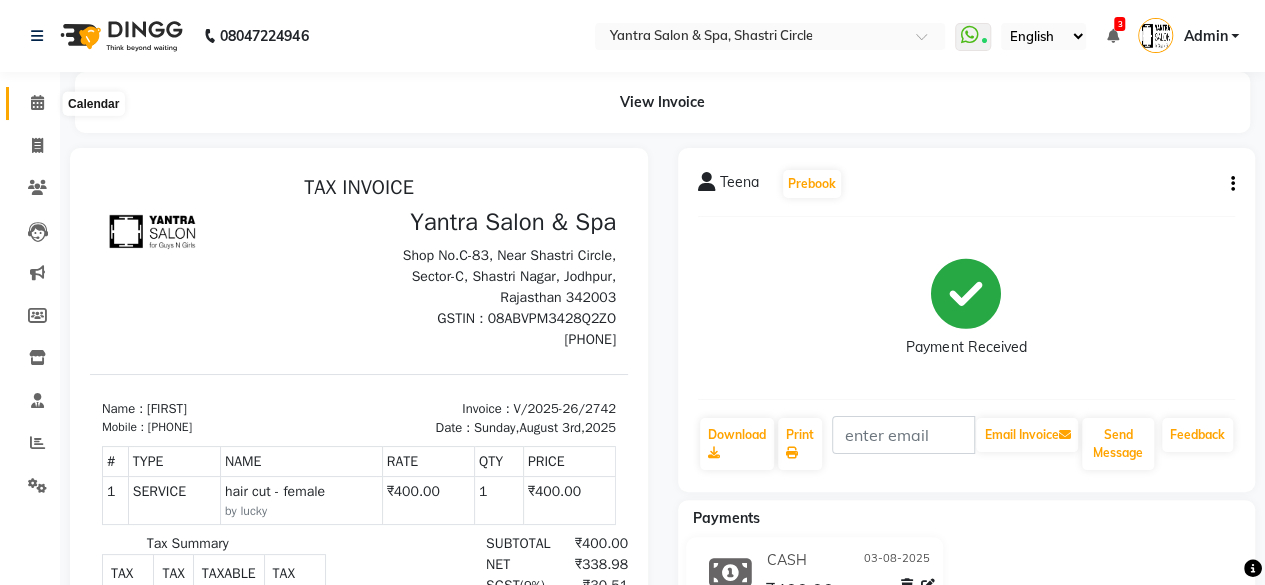 click 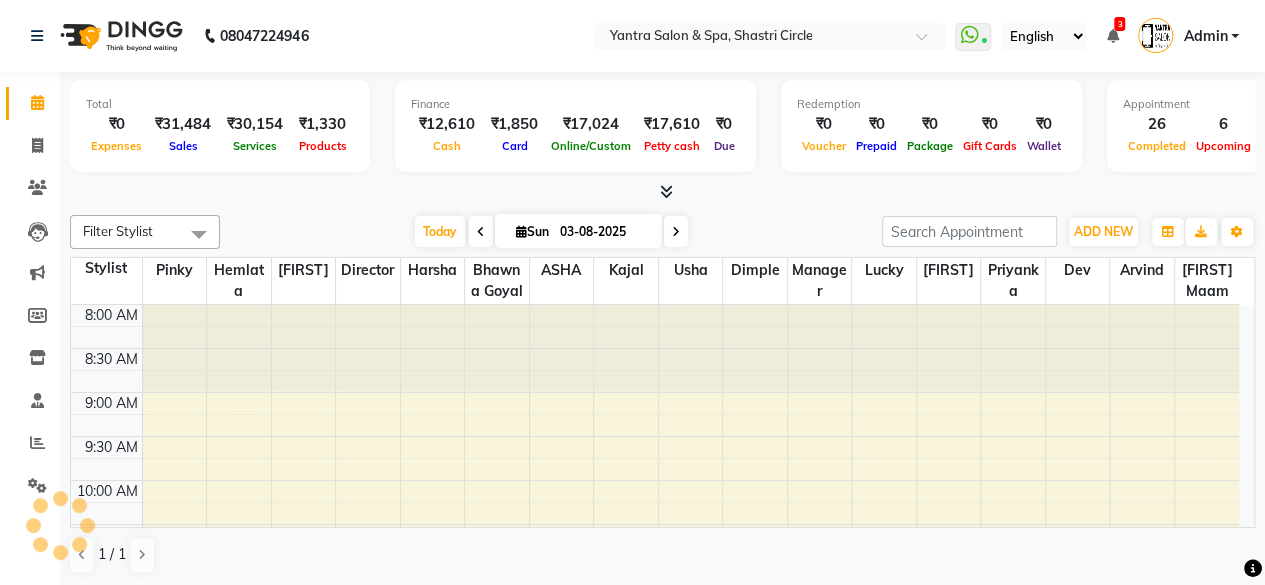 scroll, scrollTop: 0, scrollLeft: 0, axis: both 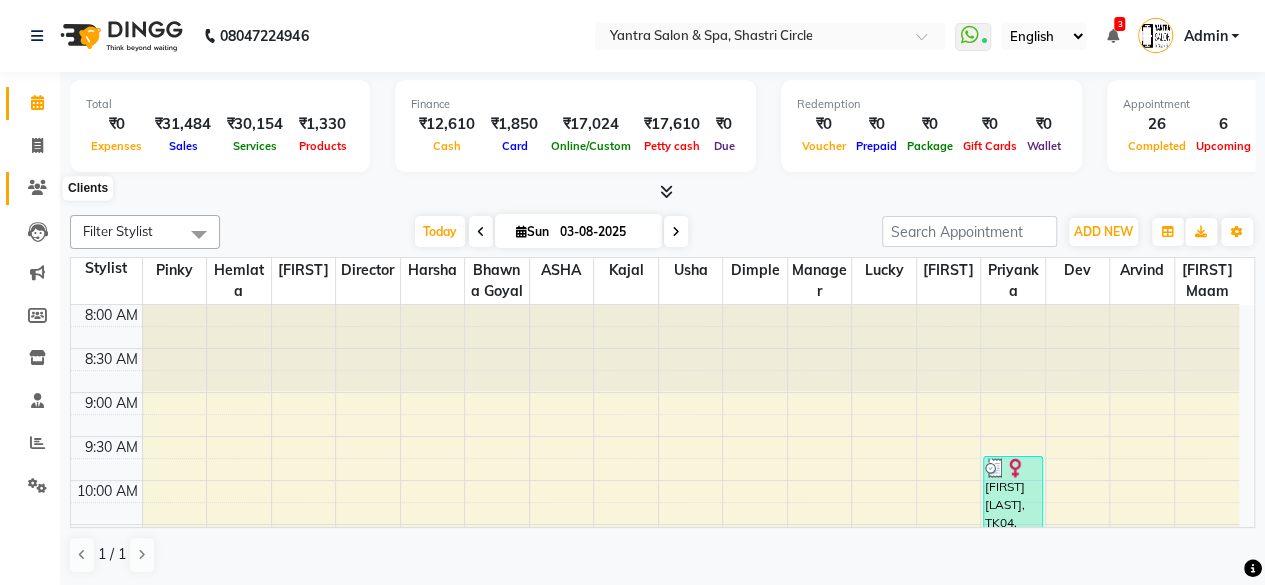 click 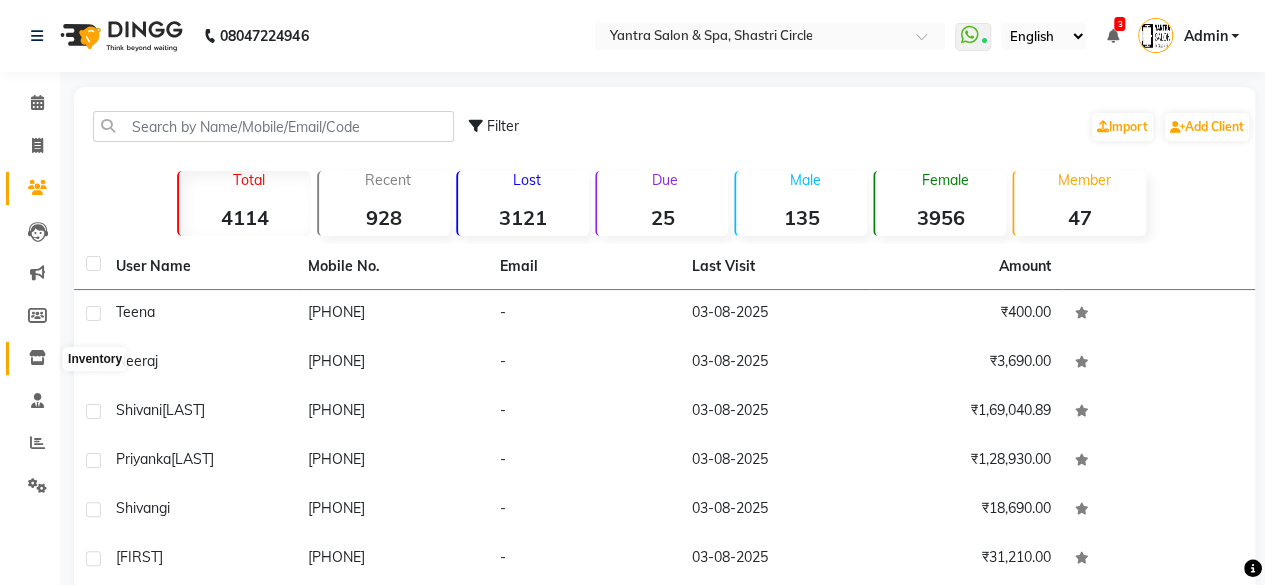 click 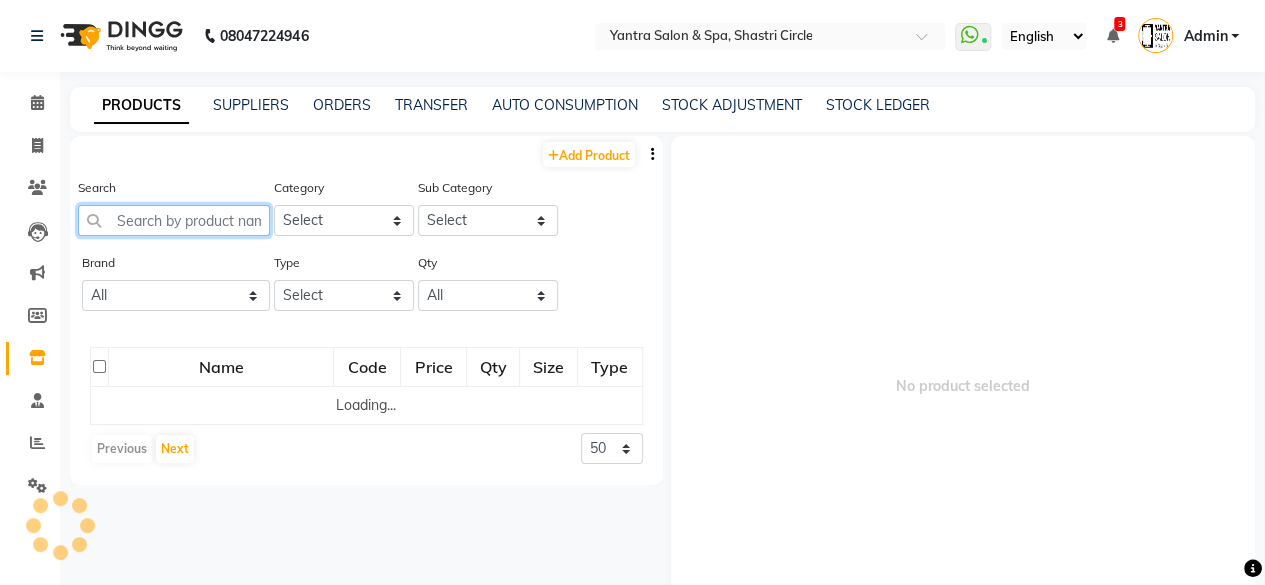 click 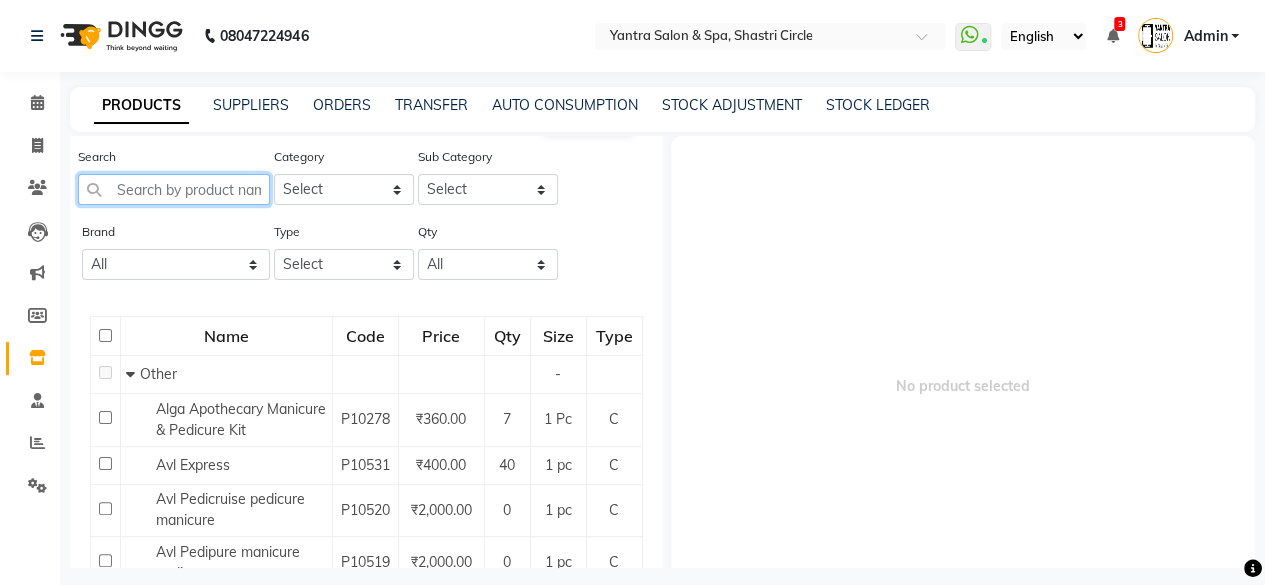 scroll, scrollTop: 0, scrollLeft: 0, axis: both 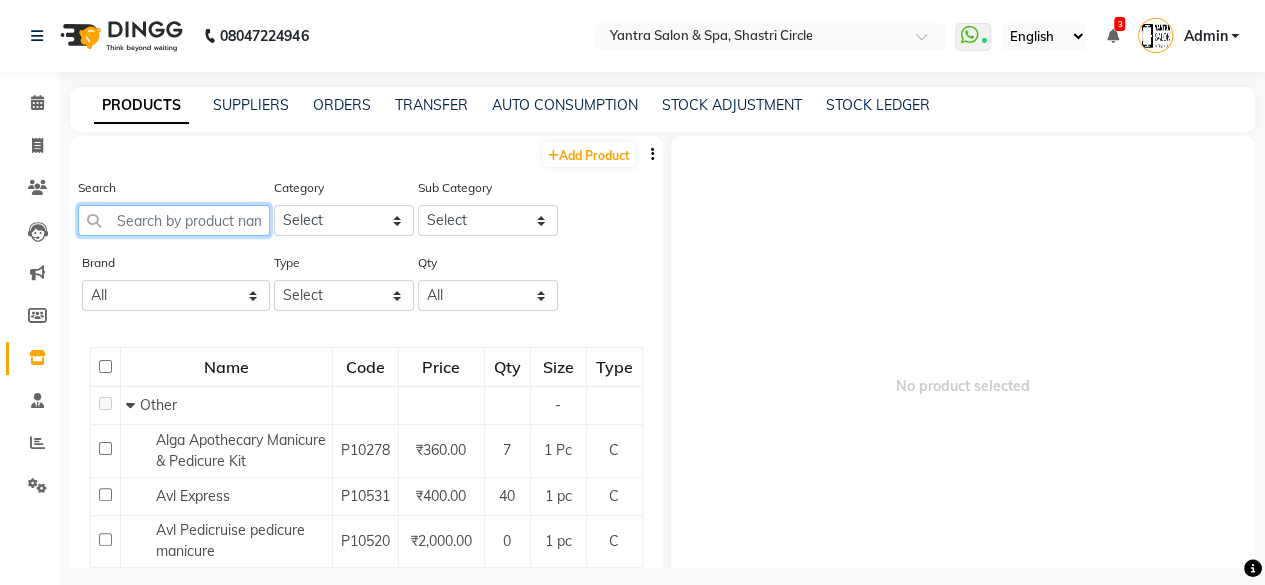 click 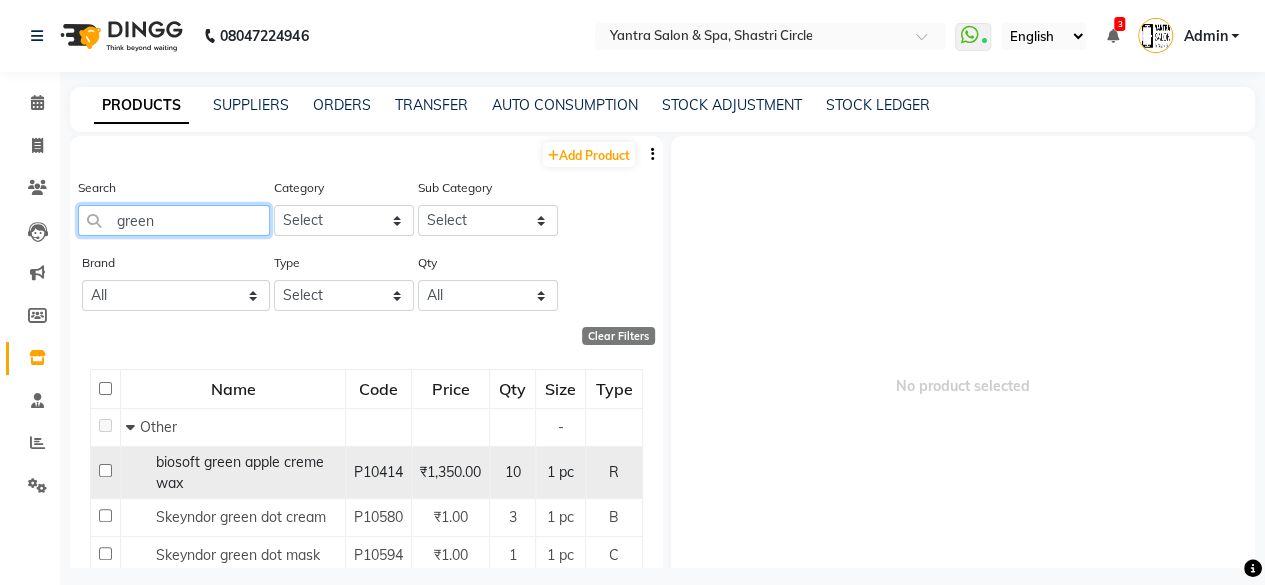 type on "green" 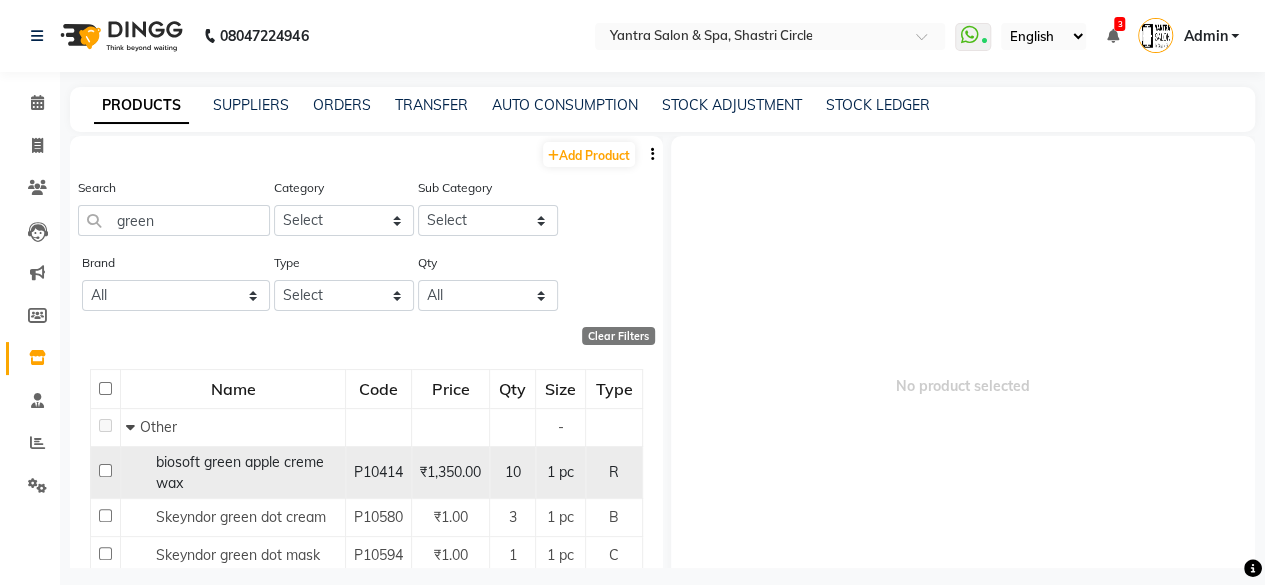 click on "biosoft green apple creme wax" 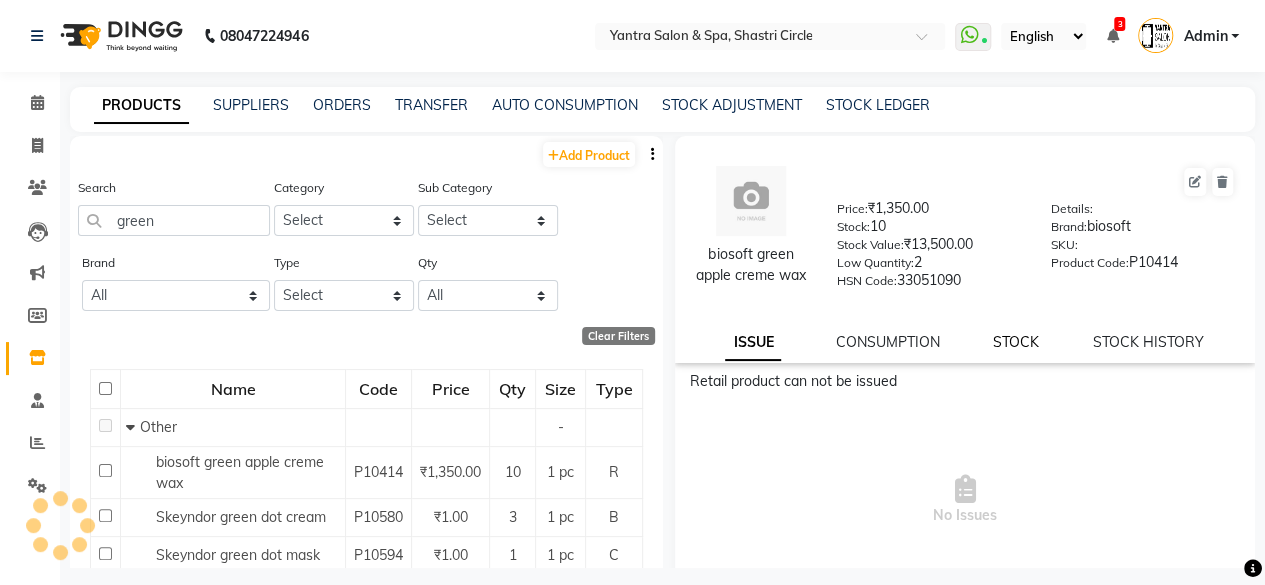 click on "STOCK" 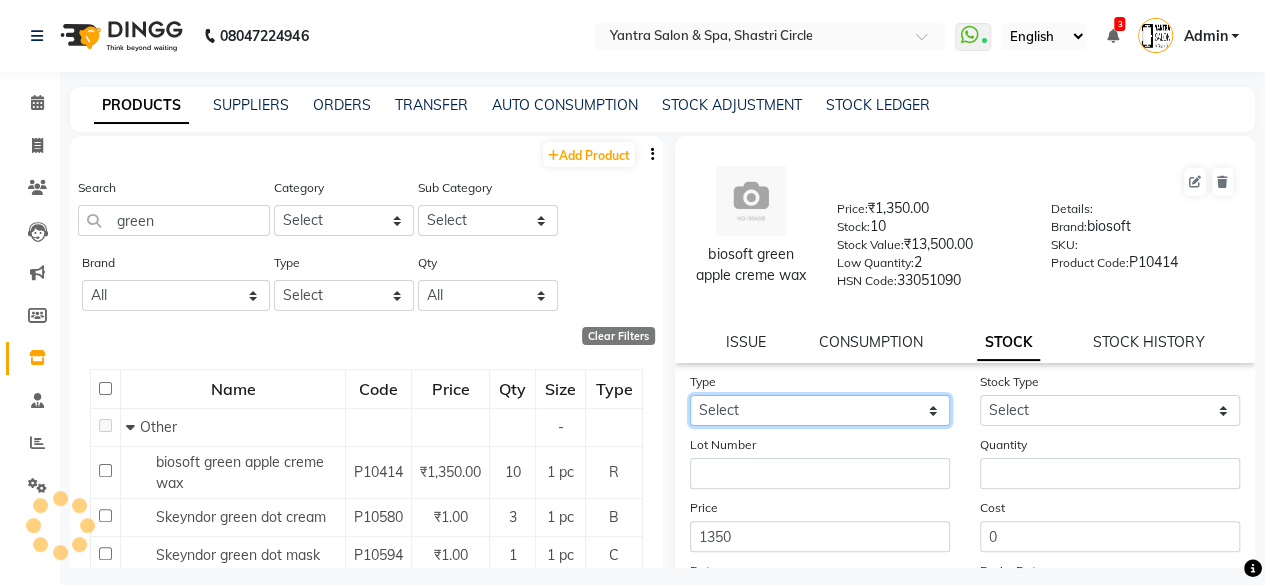 drag, startPoint x: 816, startPoint y: 420, endPoint x: 805, endPoint y: 428, distance: 13.601471 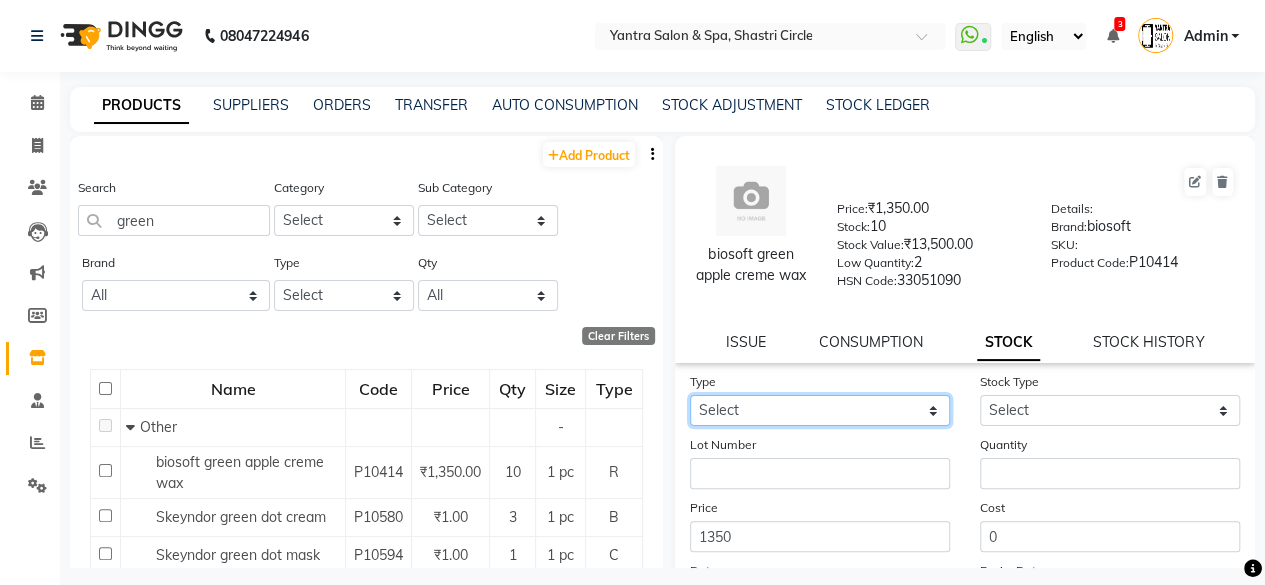 select on "out" 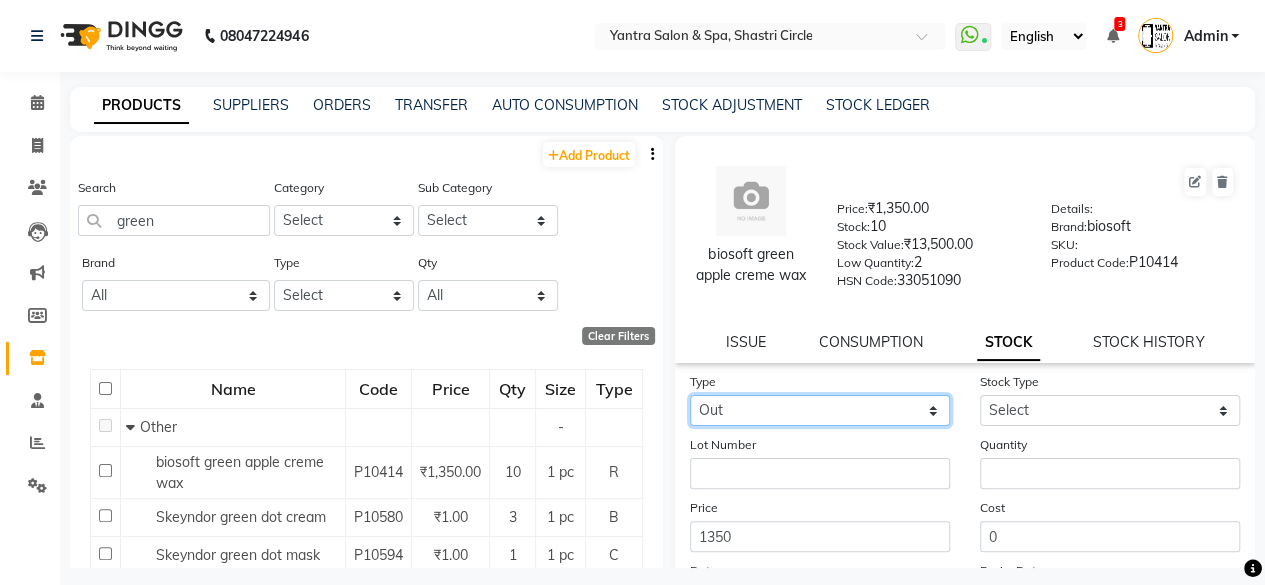 click on "Select In Out" 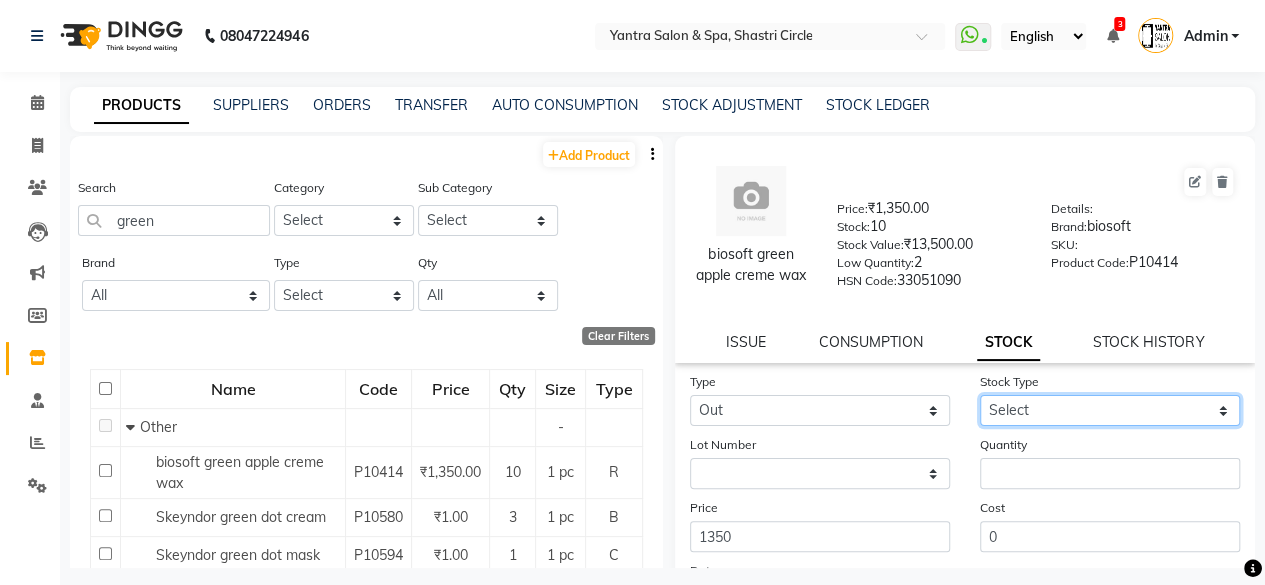drag, startPoint x: 1008, startPoint y: 429, endPoint x: 1008, endPoint y: 475, distance: 46 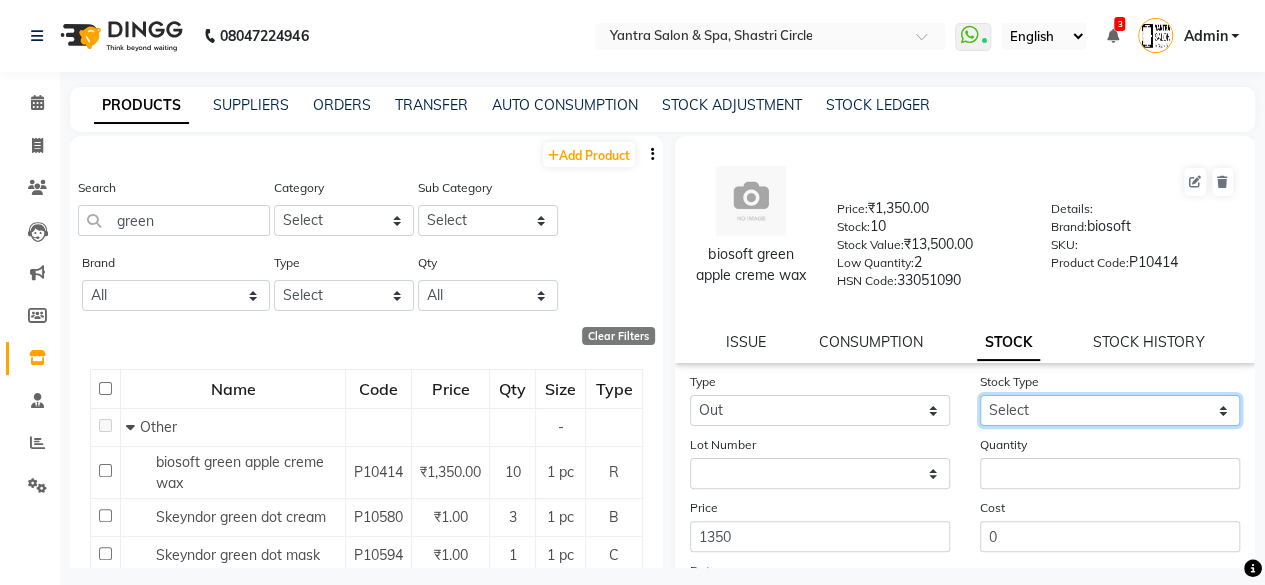 select on "internal use" 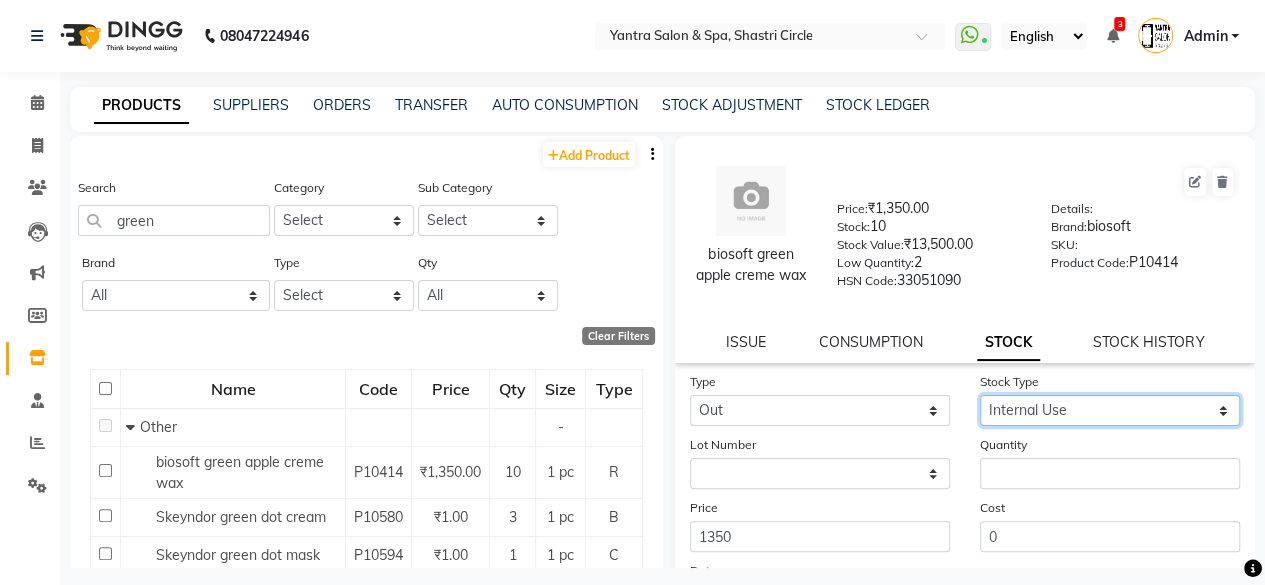 click on "Select Internal Use Damaged Expired Adjustment Return Other" 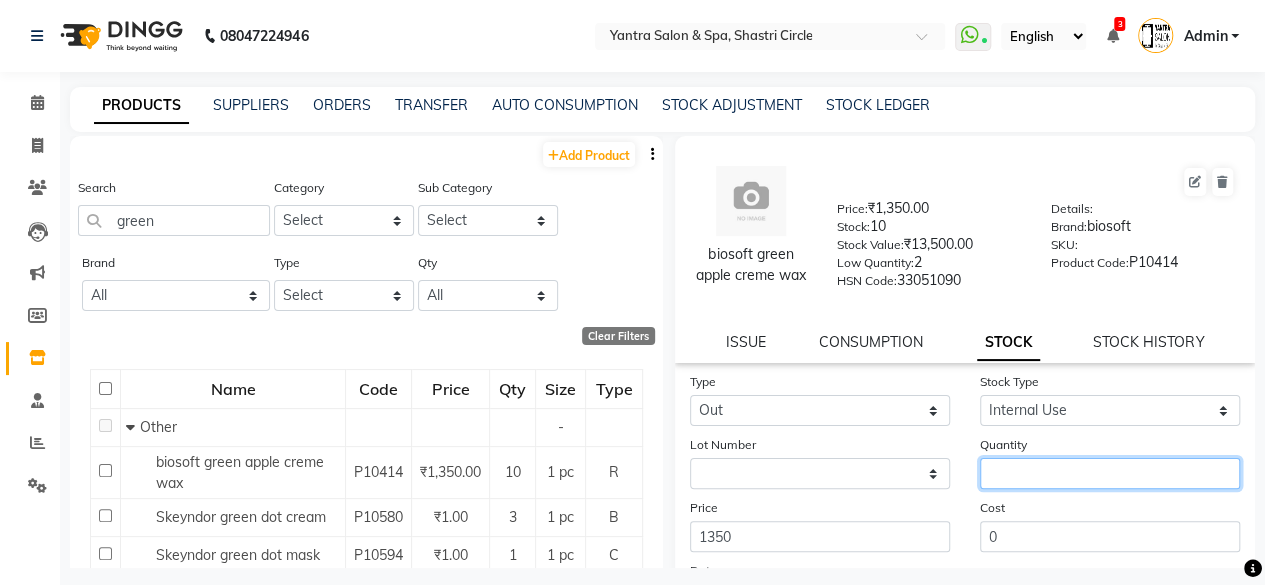 click 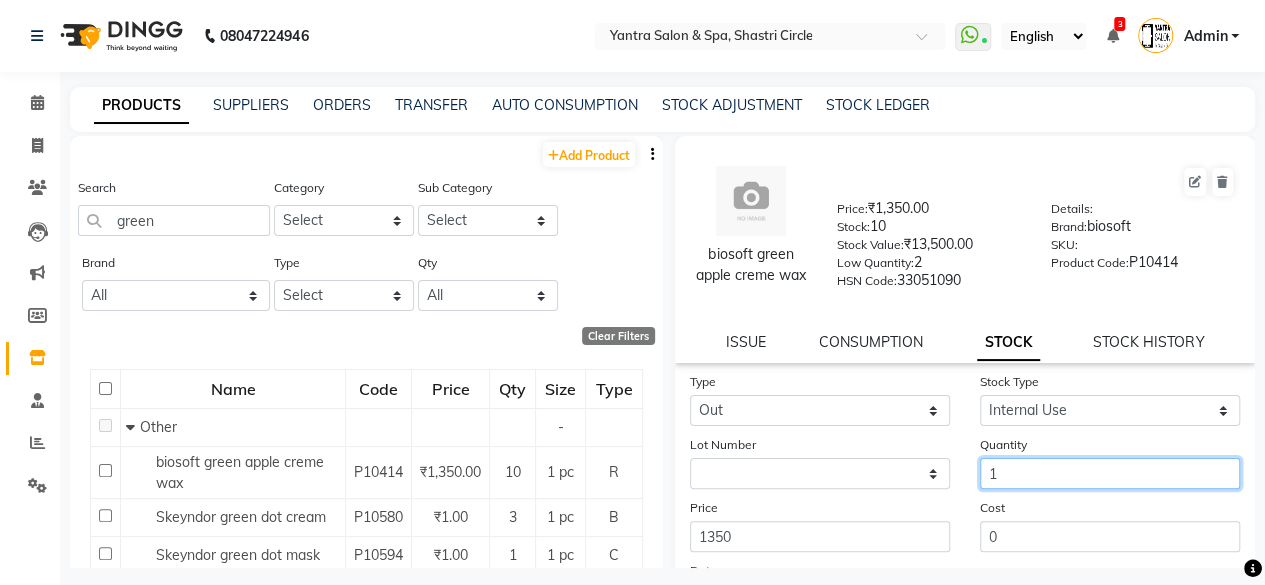 type on "1" 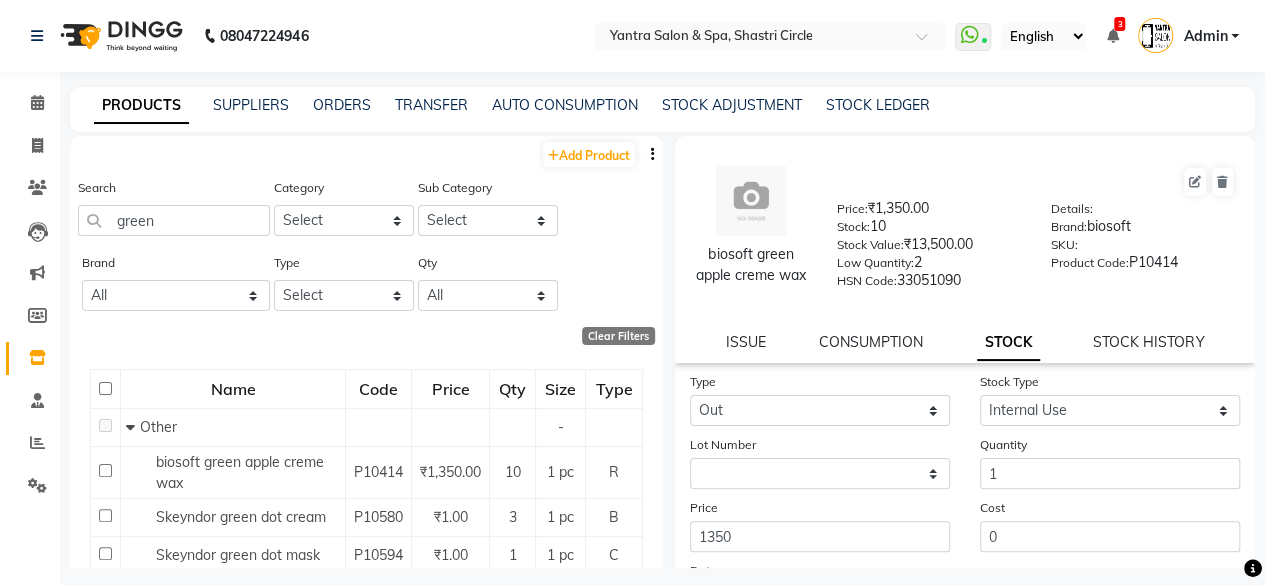 click on "Cost 0" 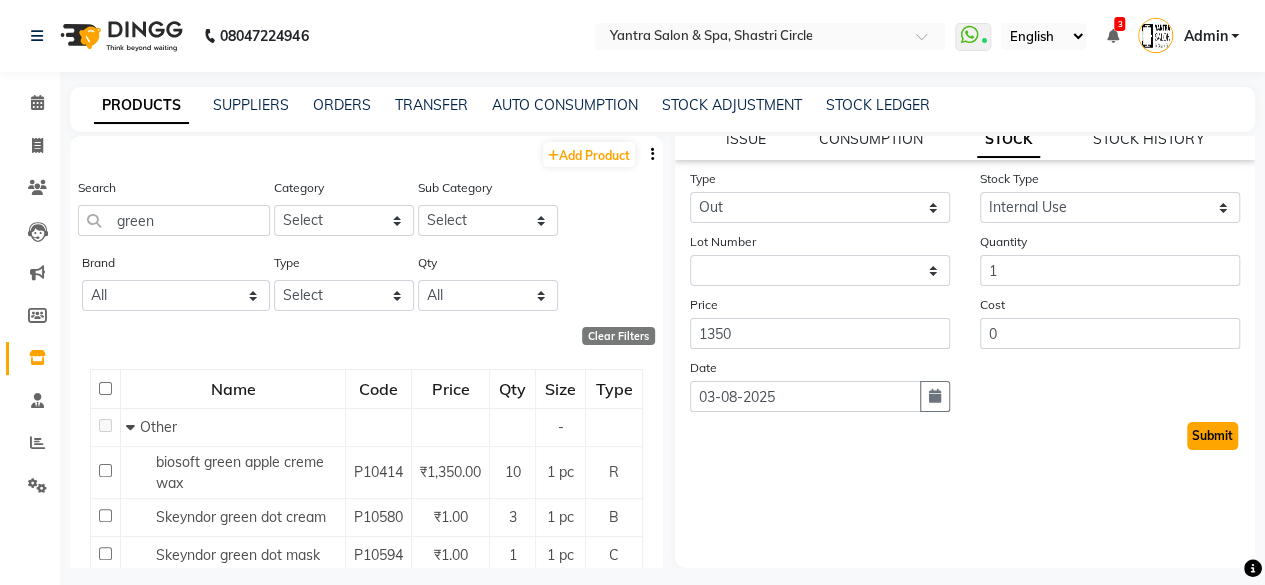 click on "Submit" 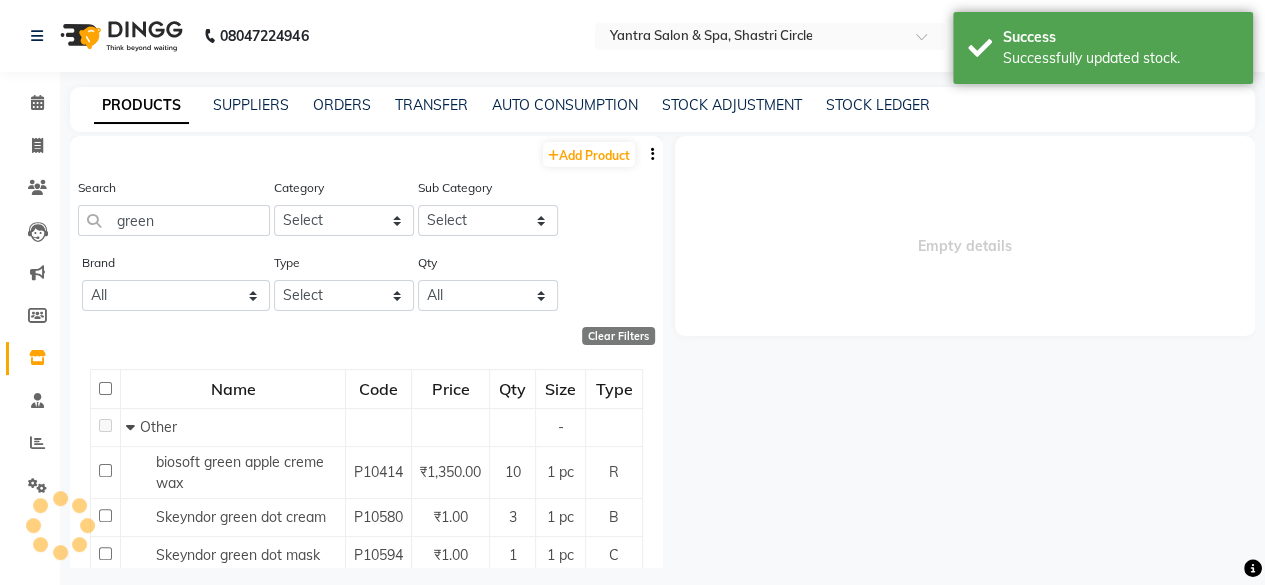 scroll, scrollTop: 0, scrollLeft: 0, axis: both 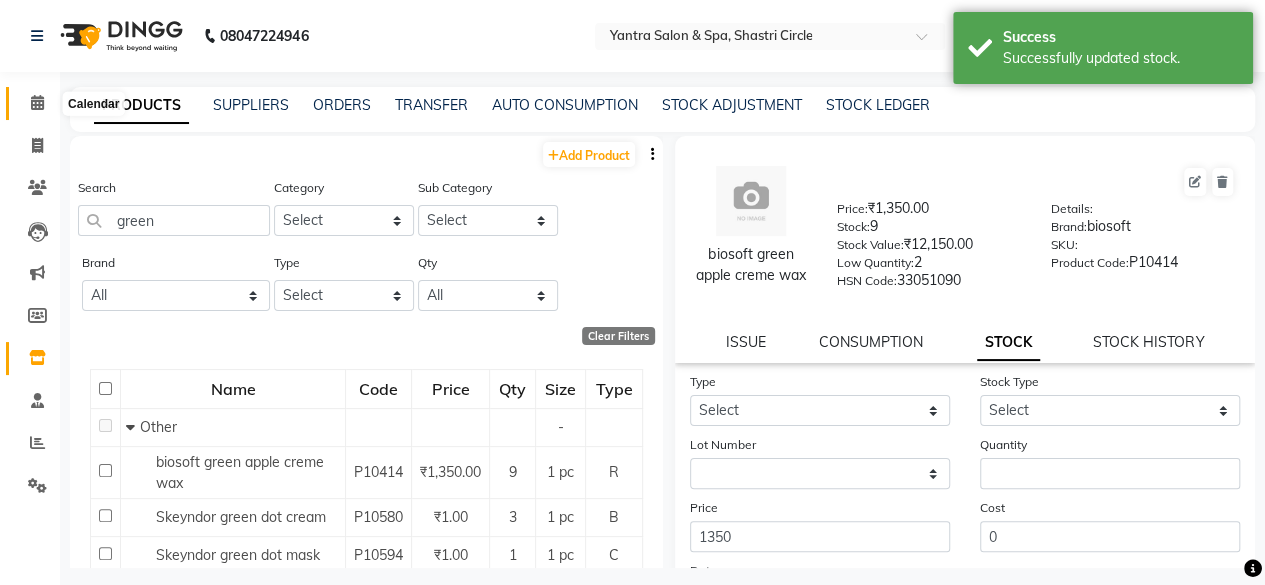 click 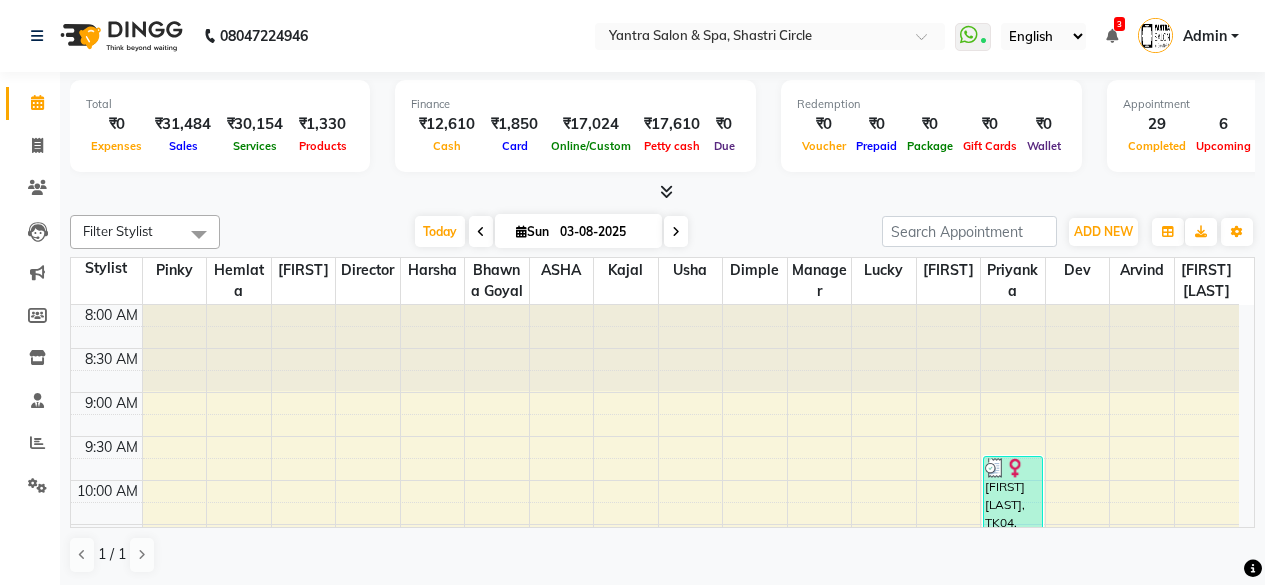 scroll, scrollTop: 0, scrollLeft: 0, axis: both 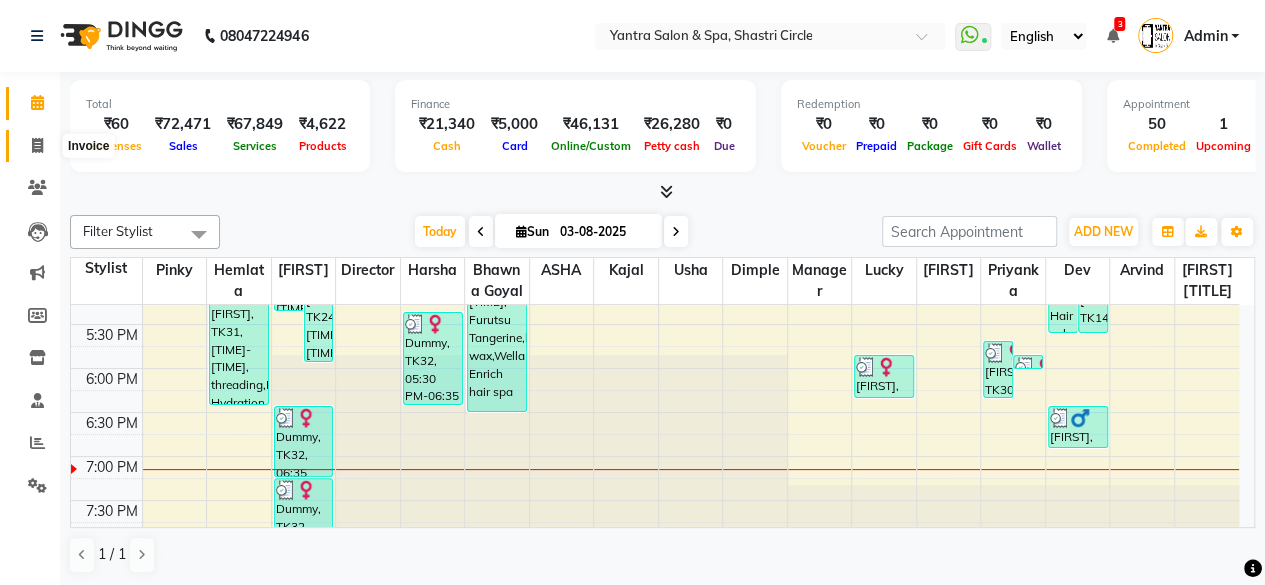click 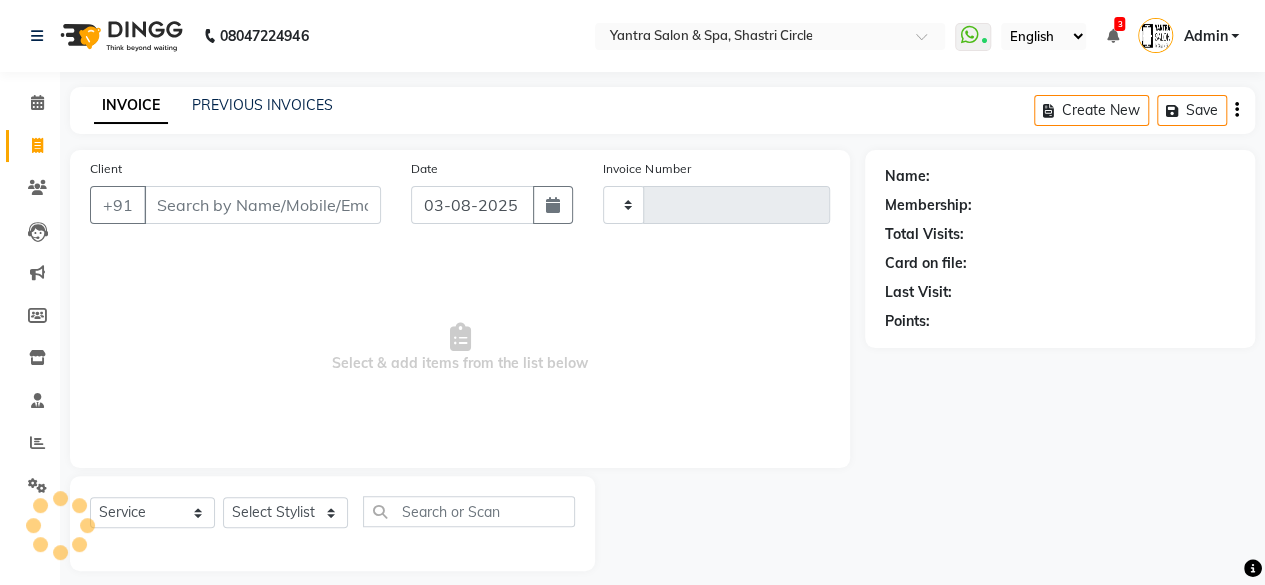 type on "2759" 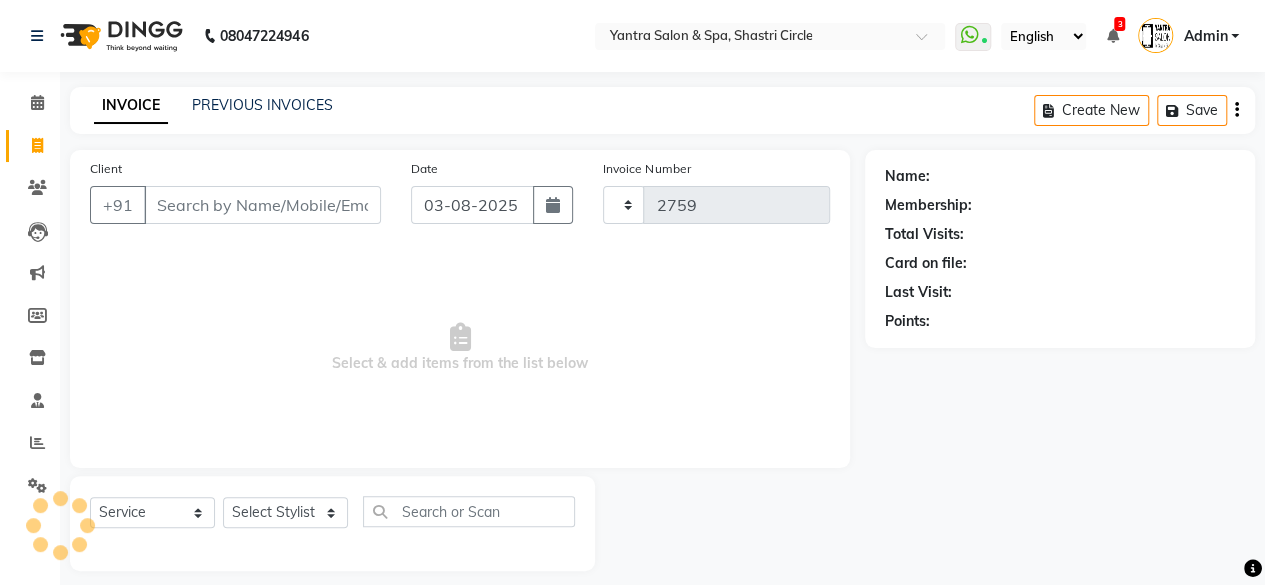 select on "154" 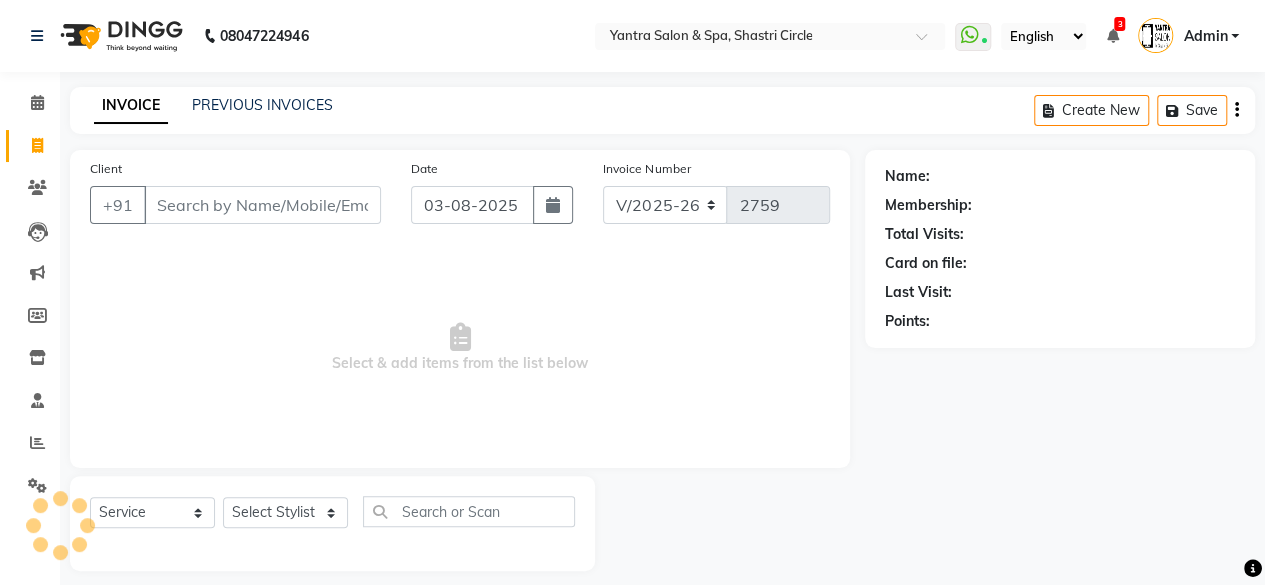 click on "Client" at bounding box center [262, 205] 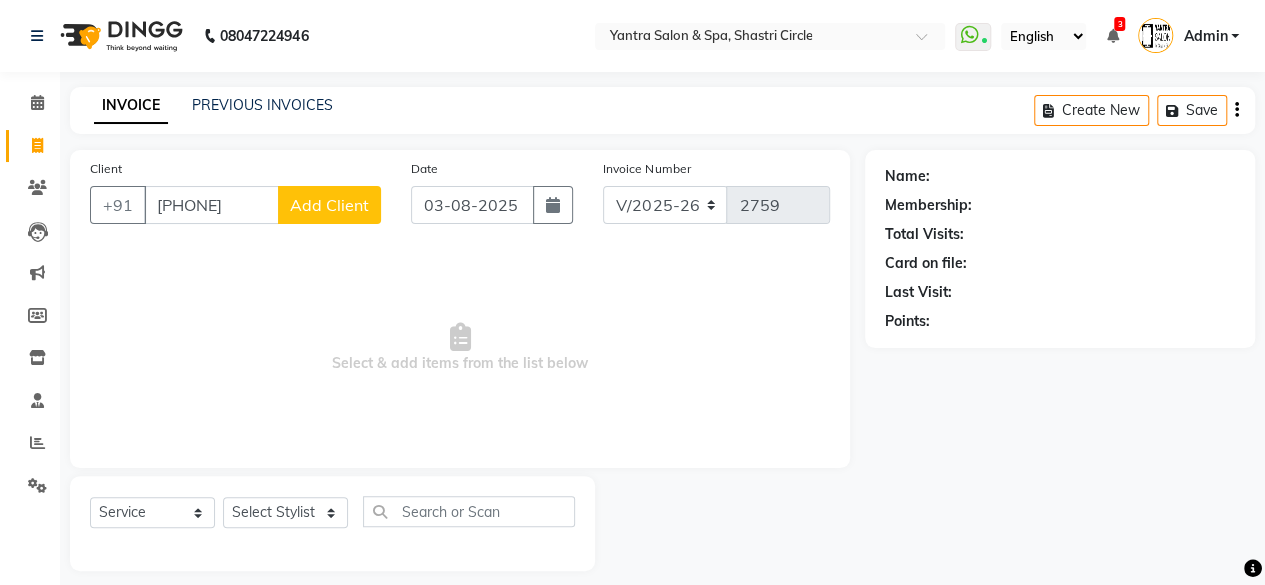 type on "[PHONE]" 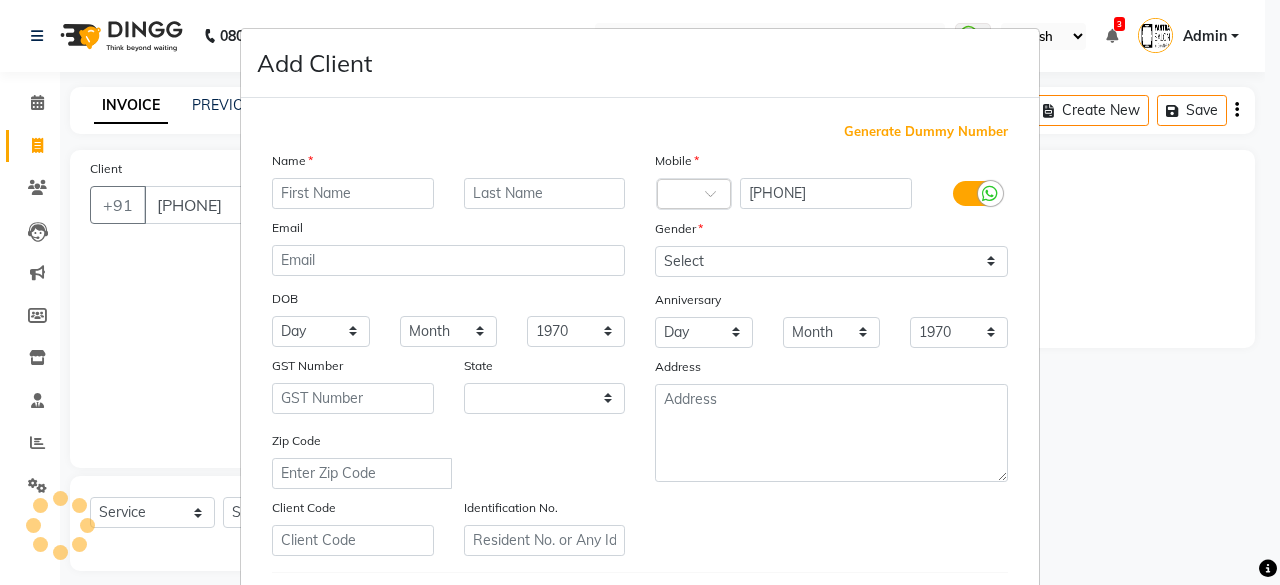 select on "33" 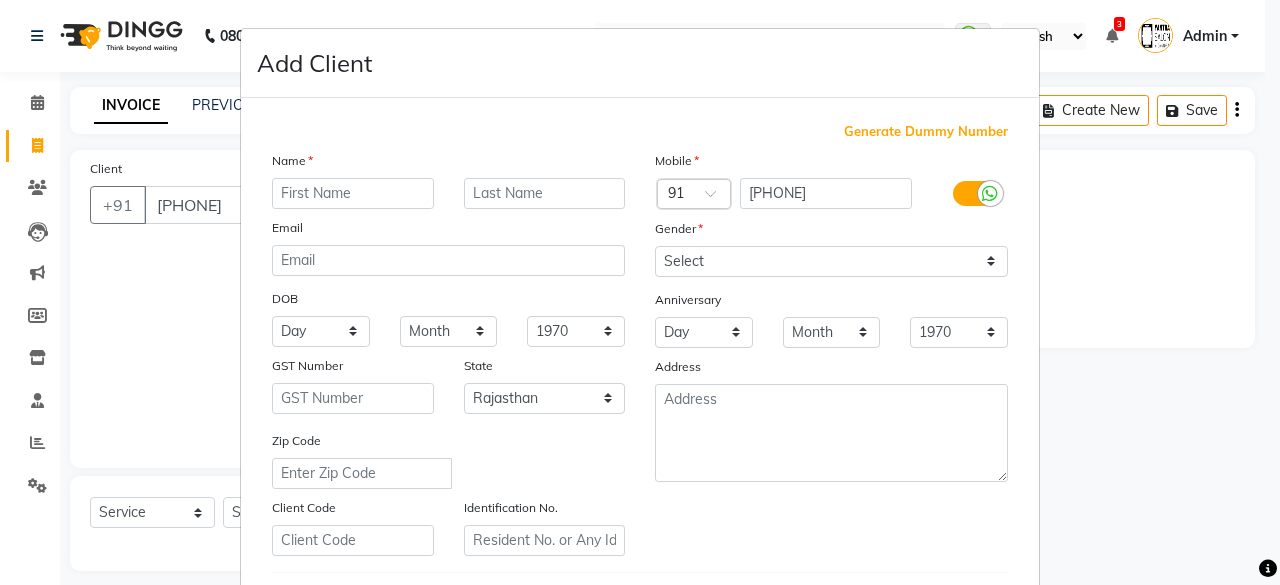 click at bounding box center [353, 193] 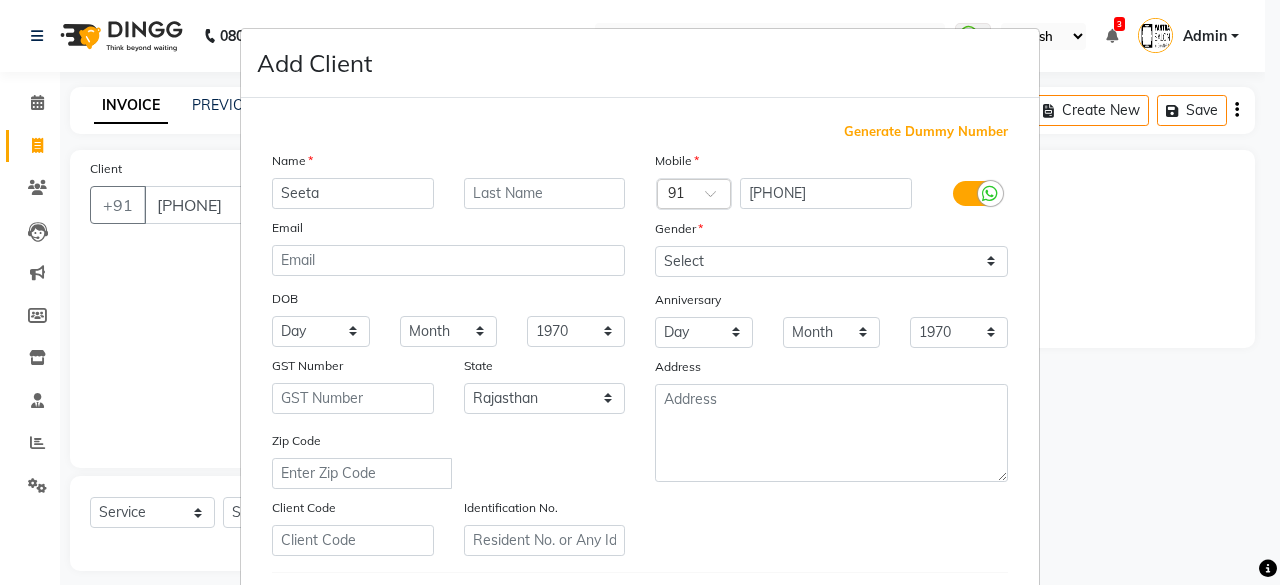 type on "Seeta" 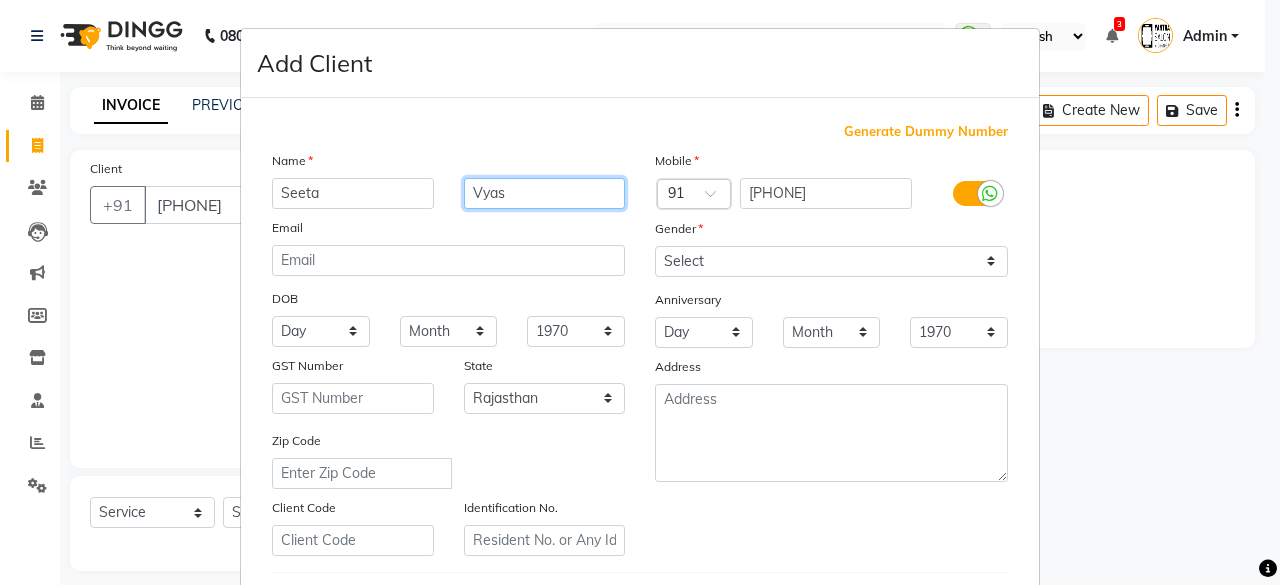 type on "Vyas" 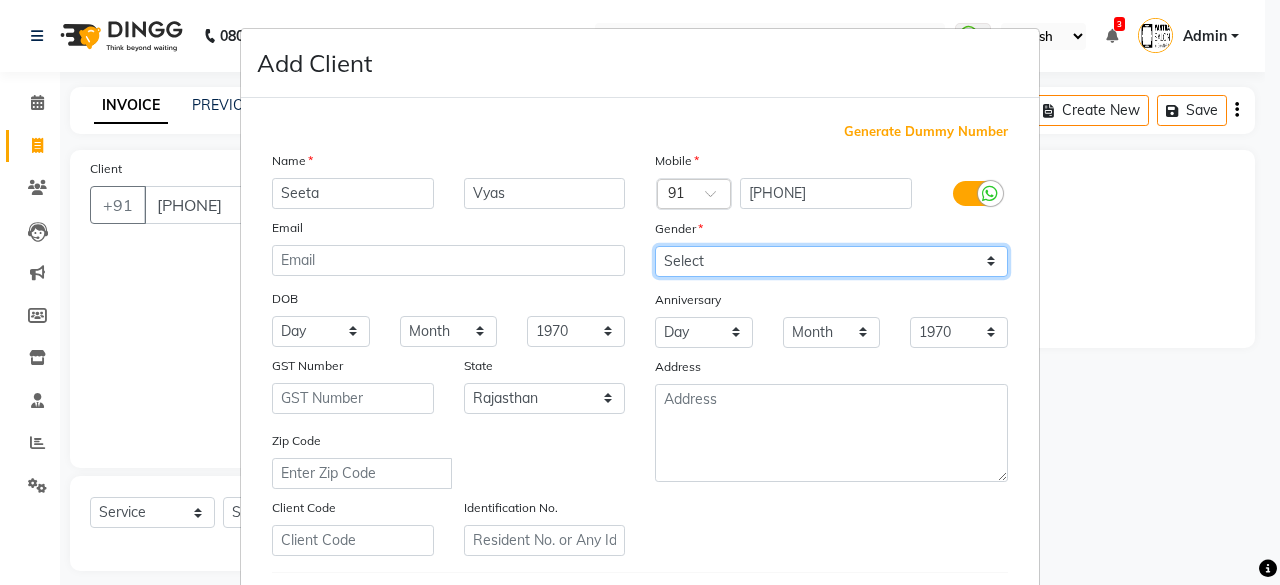 click on "Select Male Female Other Prefer Not To Say" at bounding box center (831, 261) 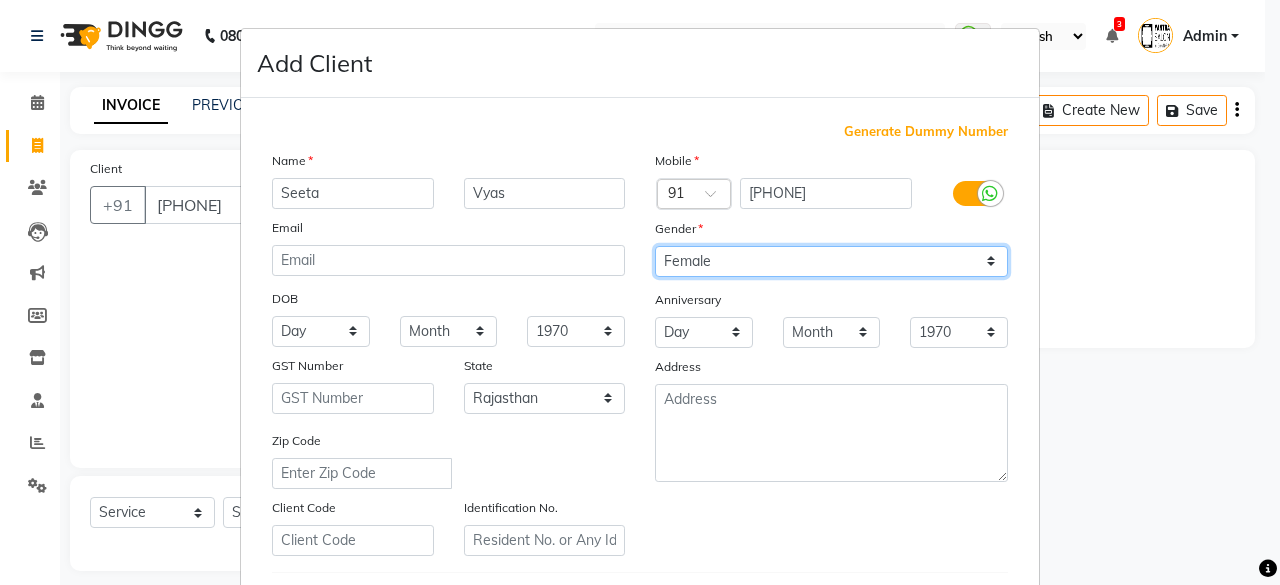 click on "Select Male Female Other Prefer Not To Say" at bounding box center (831, 261) 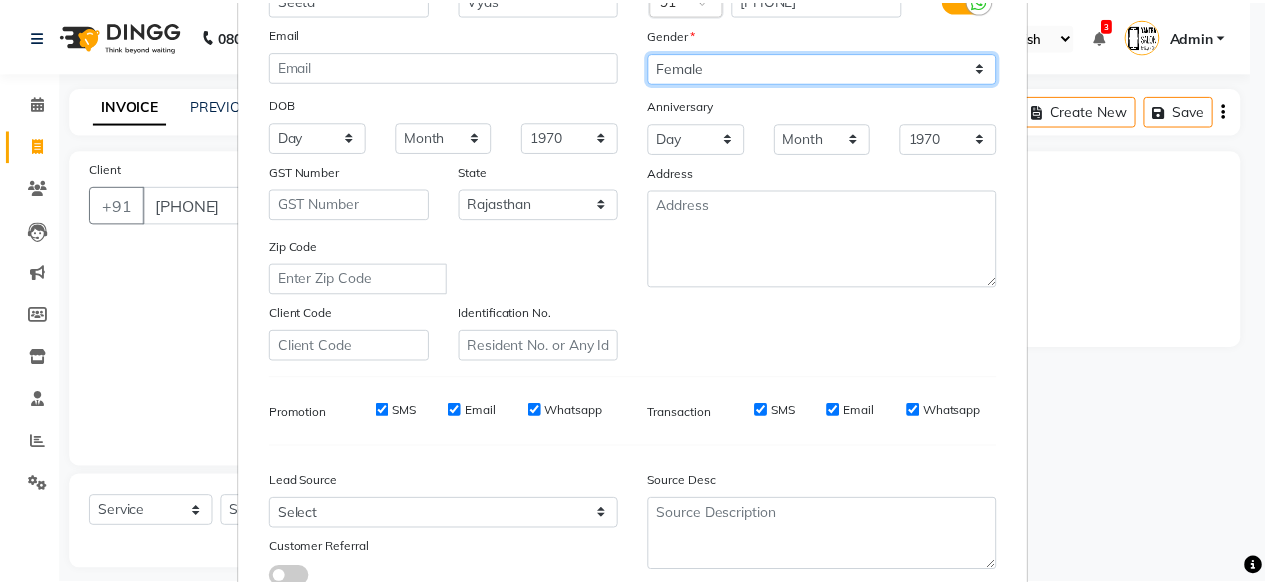 scroll, scrollTop: 334, scrollLeft: 0, axis: vertical 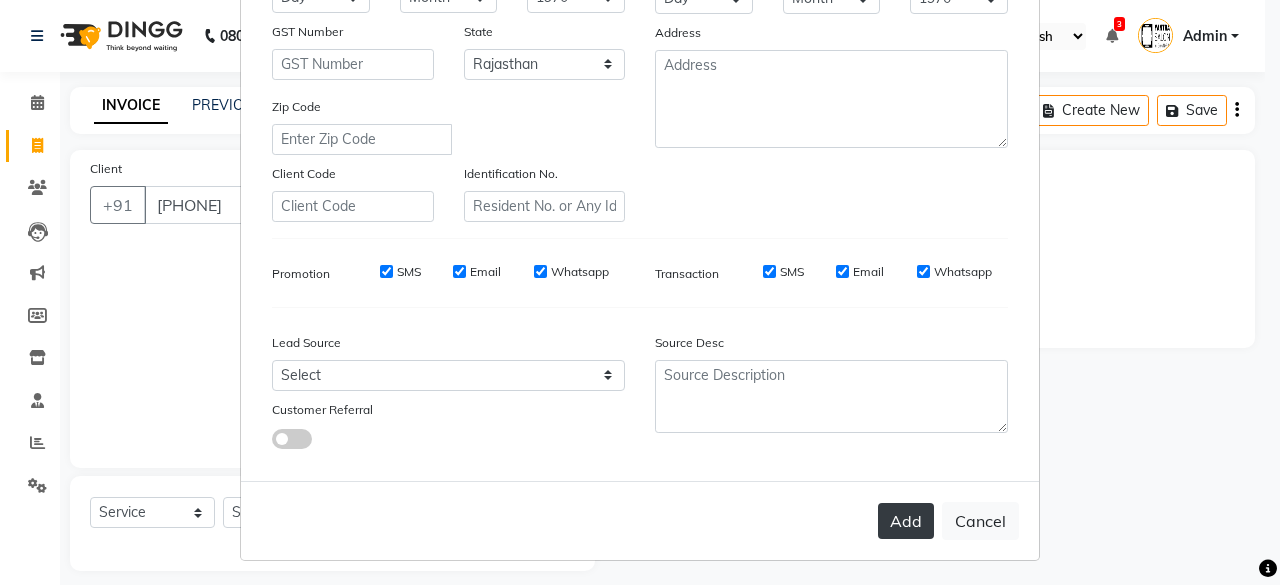 click on "Add" at bounding box center [906, 521] 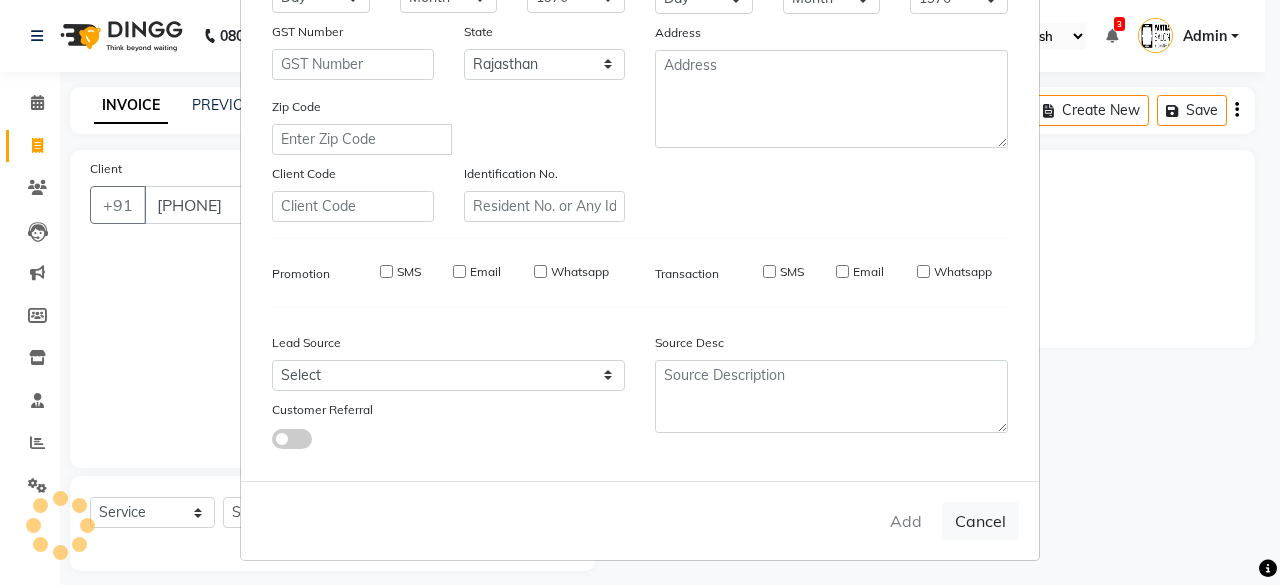 type 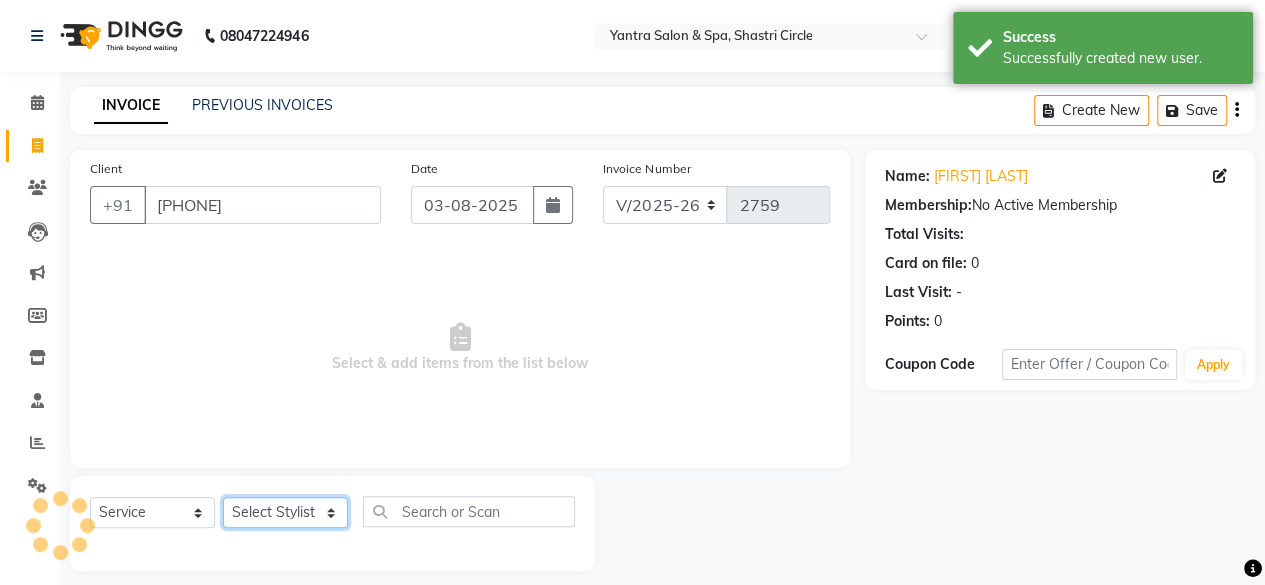 click on "Select Stylist Arvind ASHA bhawna goyal Dev Dimple Director Harsha Hemlata kajal Latika lucky Manager Manisha maam Neelu  Pallavi Pinky Priyanka Rahul Sekhar usha" 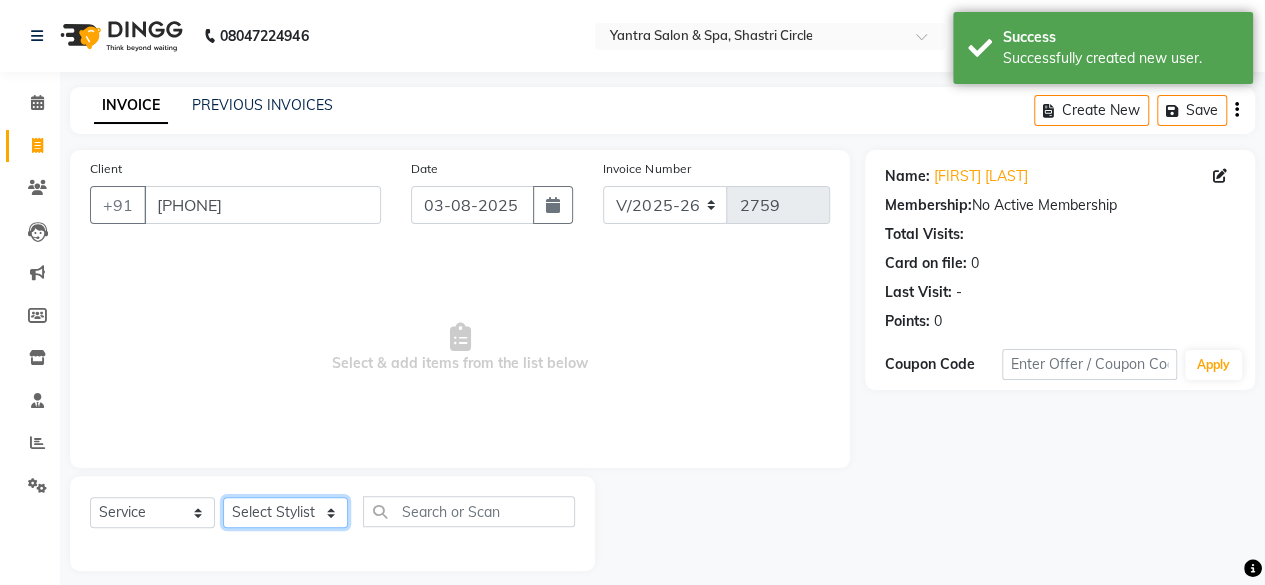 select on "44022" 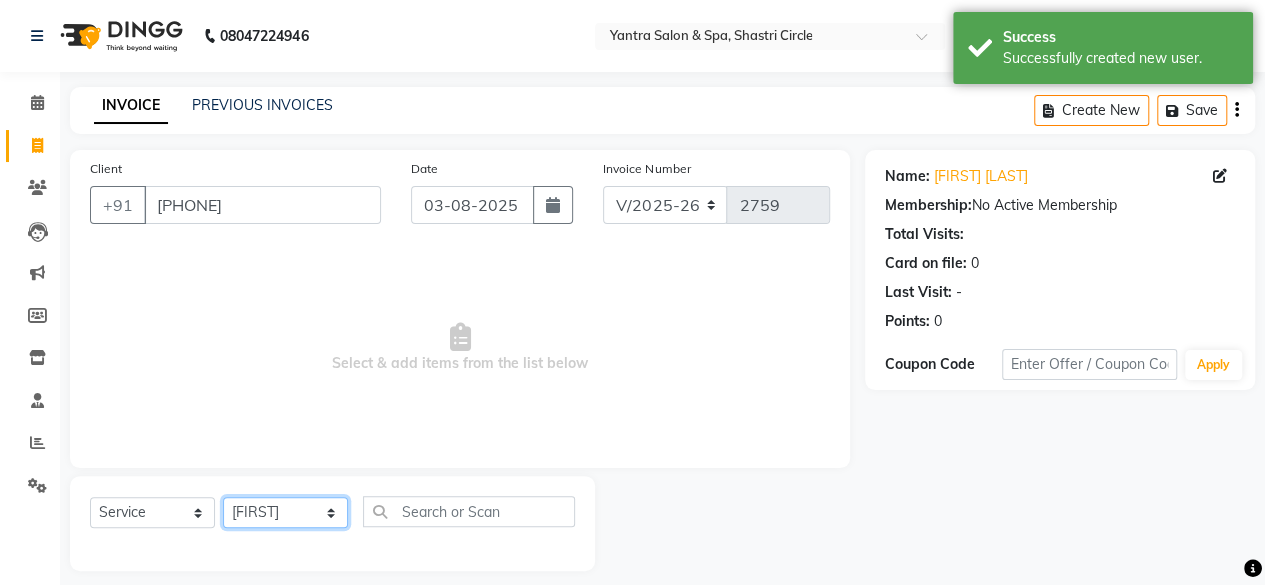 click on "Select Stylist Arvind ASHA bhawna goyal Dev Dimple Director Harsha Hemlata kajal Latika lucky Manager Manisha maam Neelu  Pallavi Pinky Priyanka Rahul Sekhar usha" 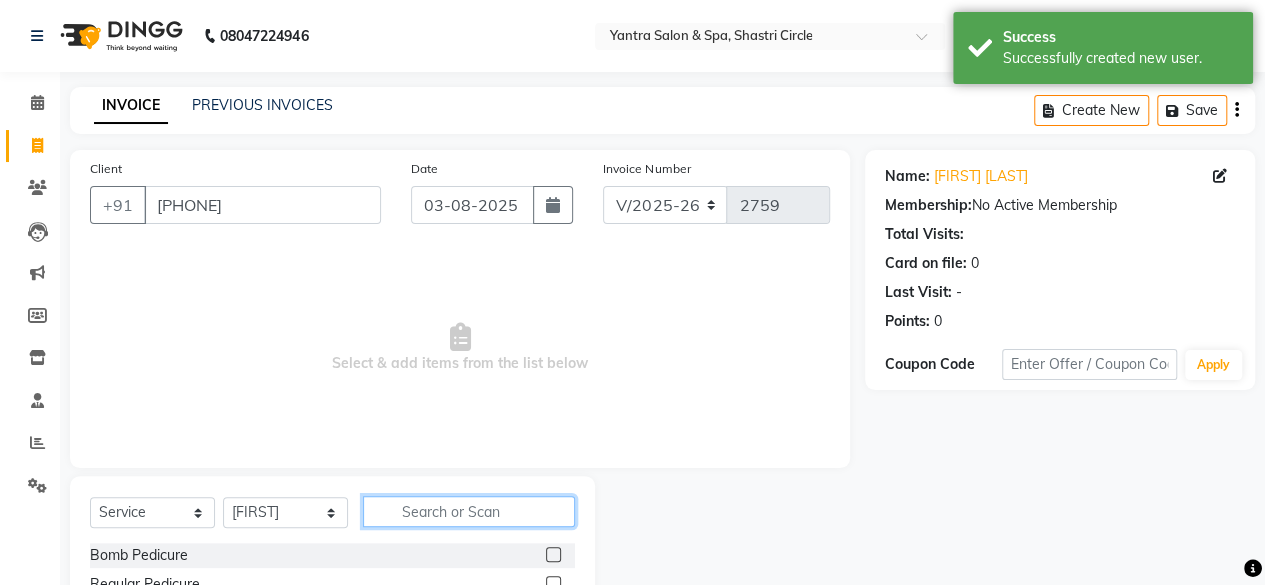 click 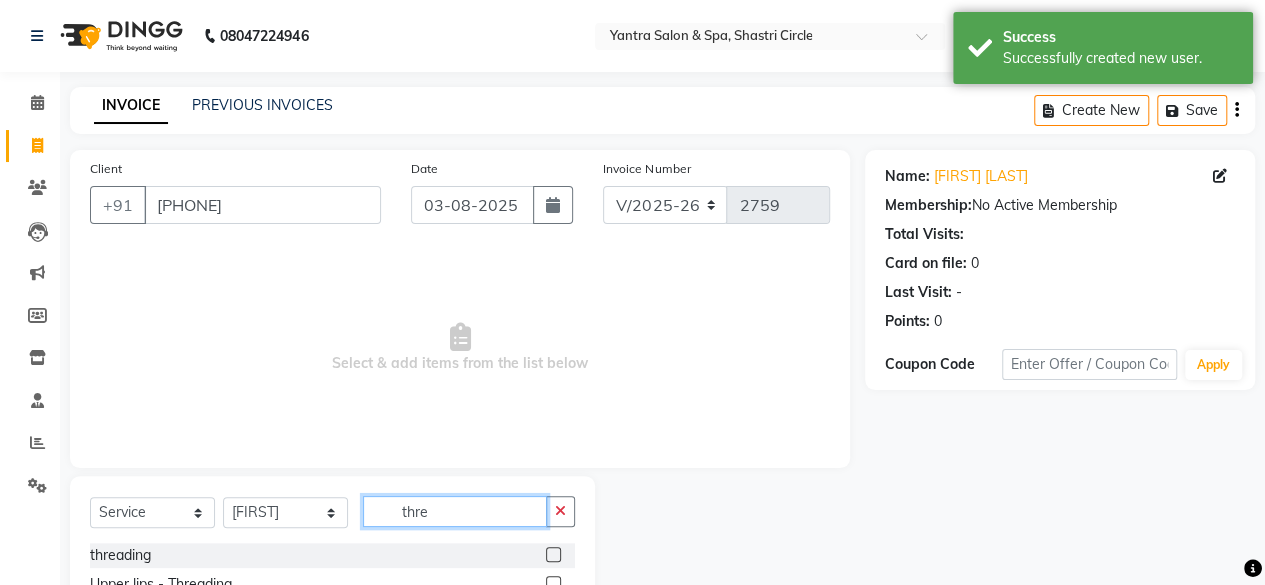 type on "thre" 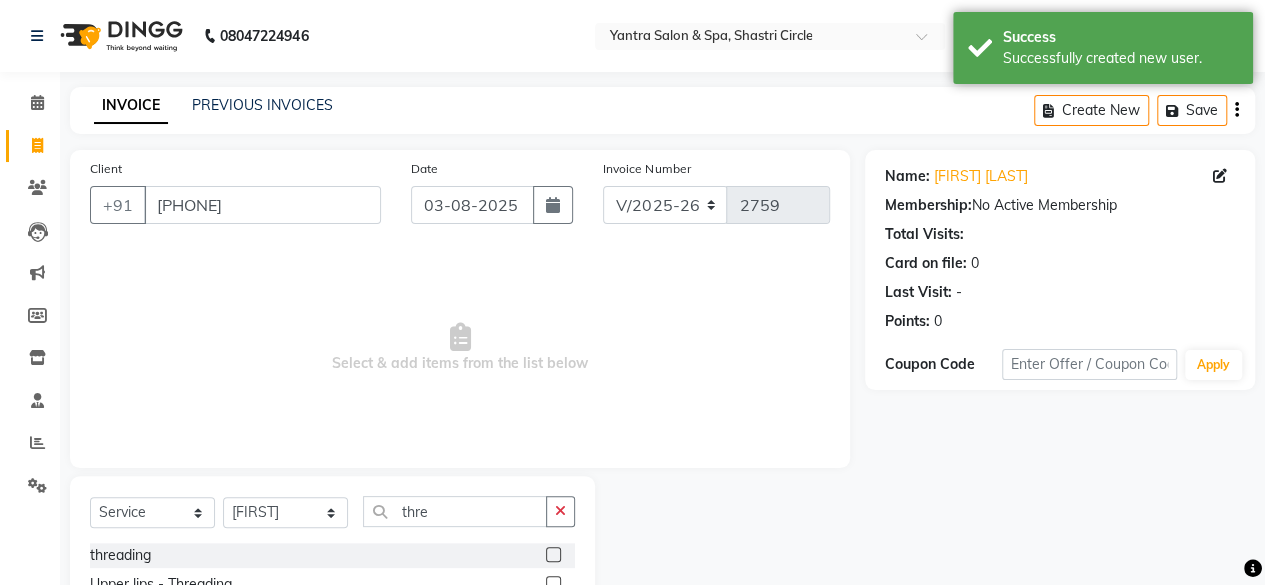 click 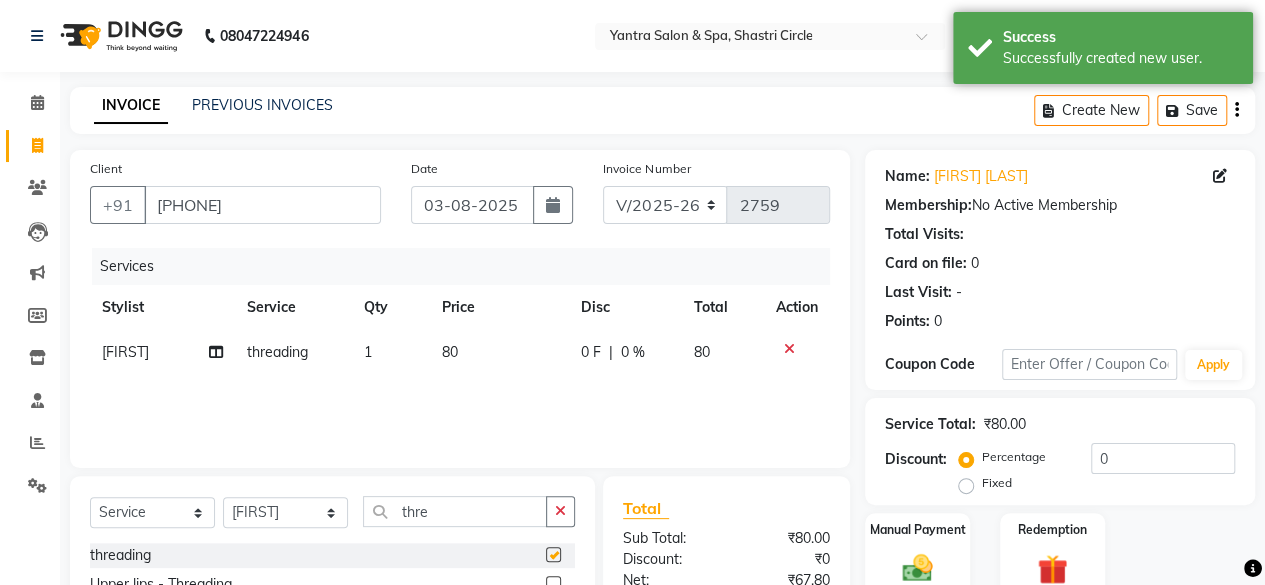 checkbox on "false" 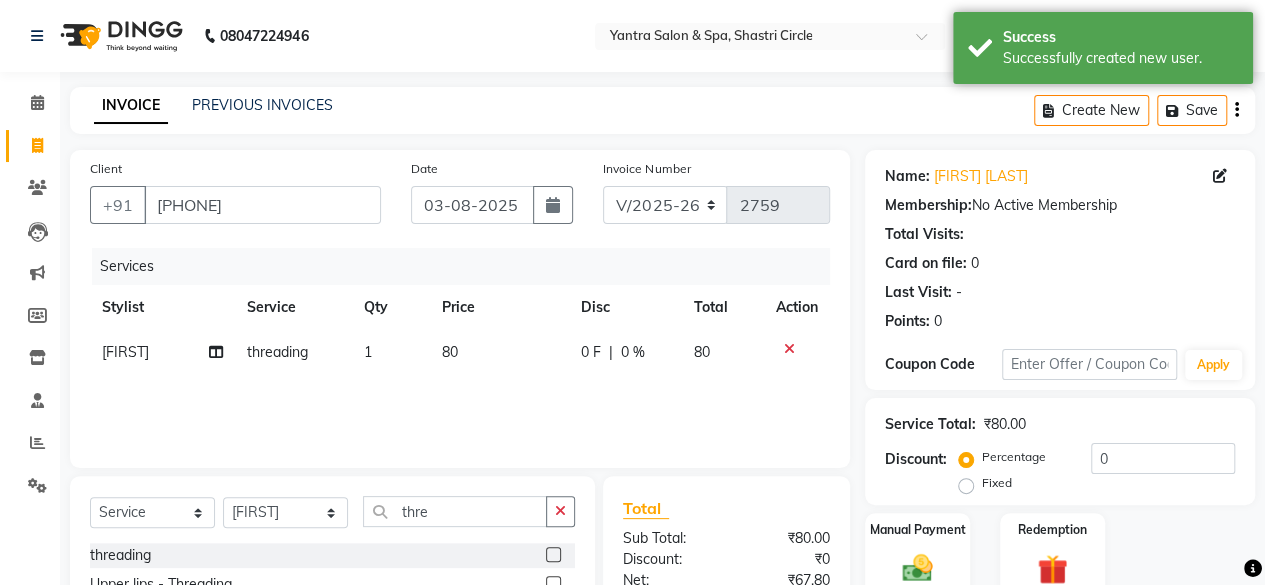 click on "80" 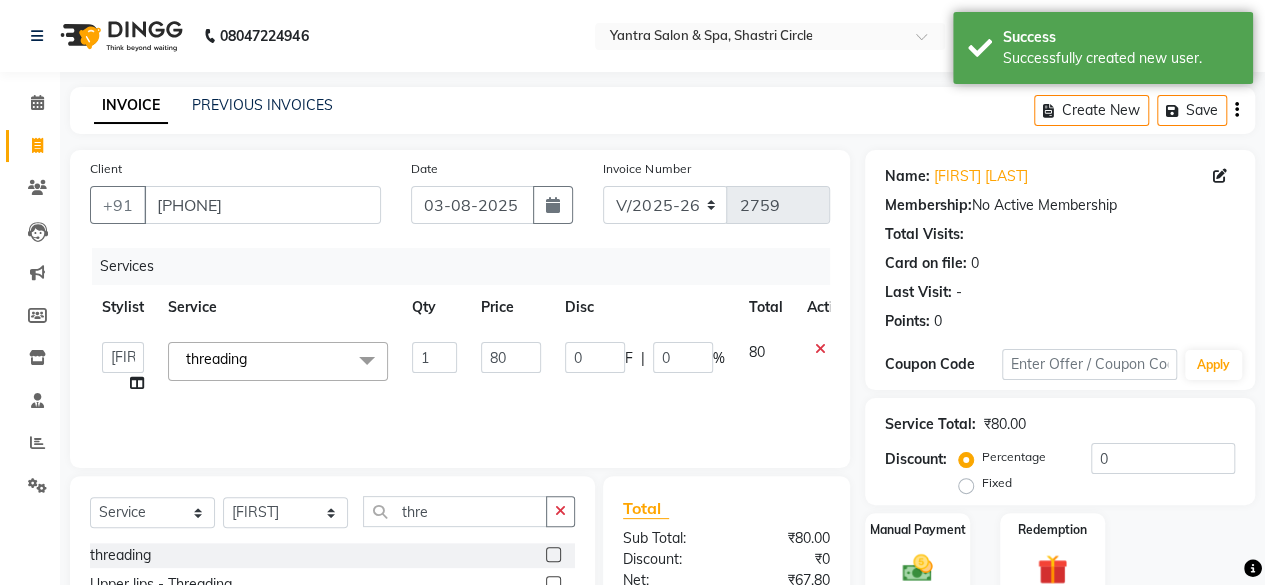 click on "80" 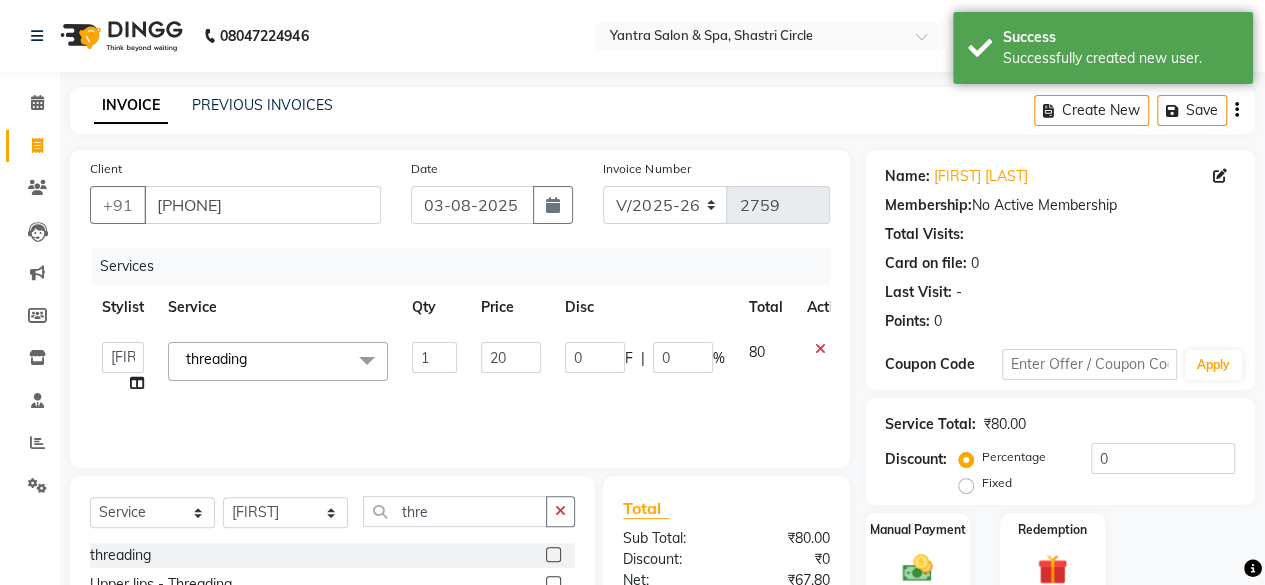 type on "200" 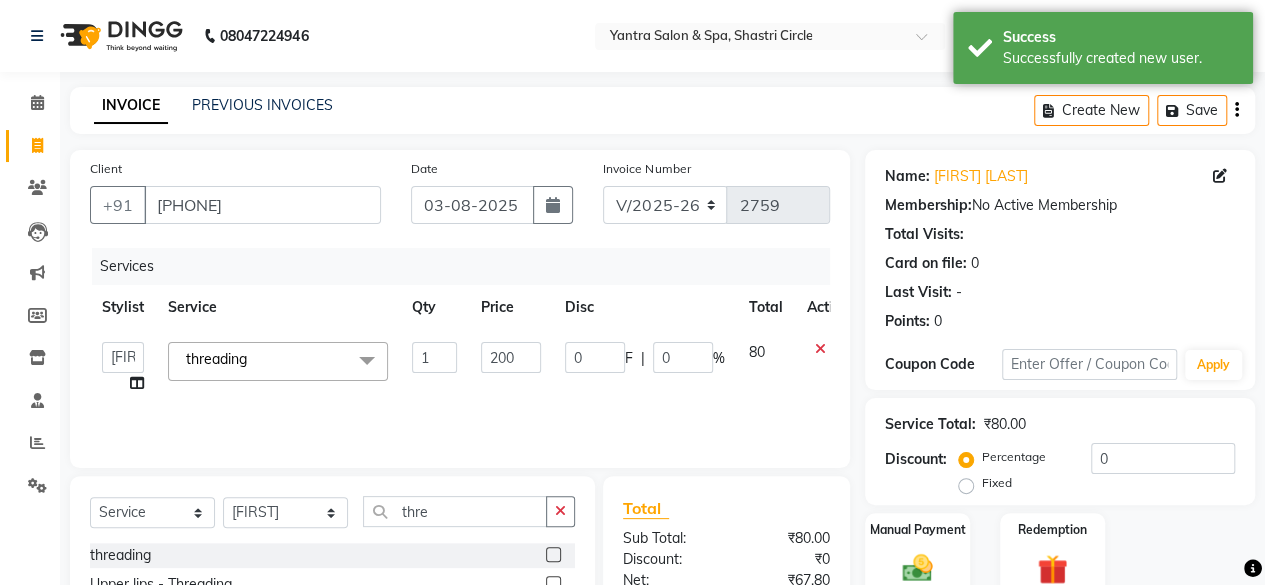 click on "Services Stylist Service Qty Price Disc Total Action  Arvind   ASHA   bhawna goyal   Dev   Dimple   Director   Harsha   Hemlata   kajal   Latika   lucky   Manager   Manisha maam   Neelu    Pallavi   Pinky   Priyanka   Rahul   Sekhar   usha  threading  x Bomb Pedicure Regular Pedicure Cracked Heal Treatment Alga Apothecary Pedicure Gel polish remover  Donut Pedicure candle Pedicure Avl Express Pedicure Avl Pedicruise pedicure Avl Pedipure pedicure Pedi Pai pedicure Under arms polish Kanpeki body spa Regular Manicure Bomb Manicure Alga Apothecary Manicure Nail Extensions Gel nail pent Pedi Pai manicure Donut manicure Avl express manicure Avl Pedicruise manicure Avl Pedipure manicure Candle manicure Back polish Foot Massage Head Massage Back Massage Hand & Shoulder Massage Body Spa Relaxing Body Massage Aromatherapy Associates - Renewing Rose Aromatherapy Associates - intense nourishment Aromatherapy Associates Body Massage Full Body Bleach Body Polishing body scrub  face bleach back scrub bleach Saree Draping" 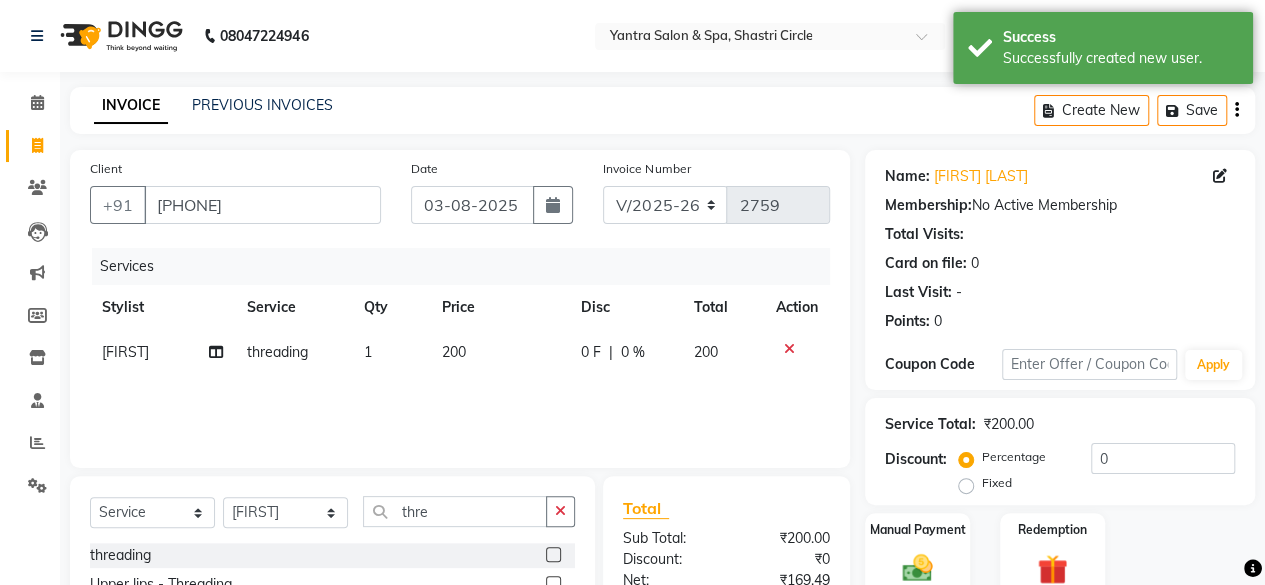scroll, scrollTop: 213, scrollLeft: 0, axis: vertical 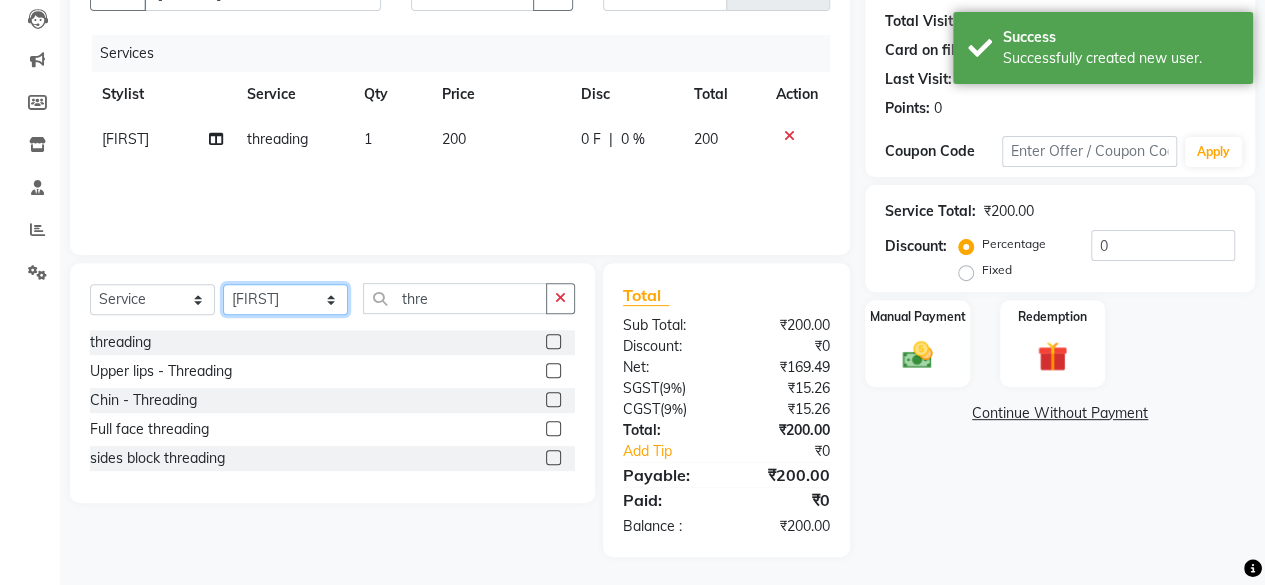 click on "Select Stylist Arvind ASHA bhawna goyal Dev Dimple Director Harsha Hemlata kajal Latika lucky Manager Manisha maam Neelu  Pallavi Pinky Priyanka Rahul Sekhar usha" 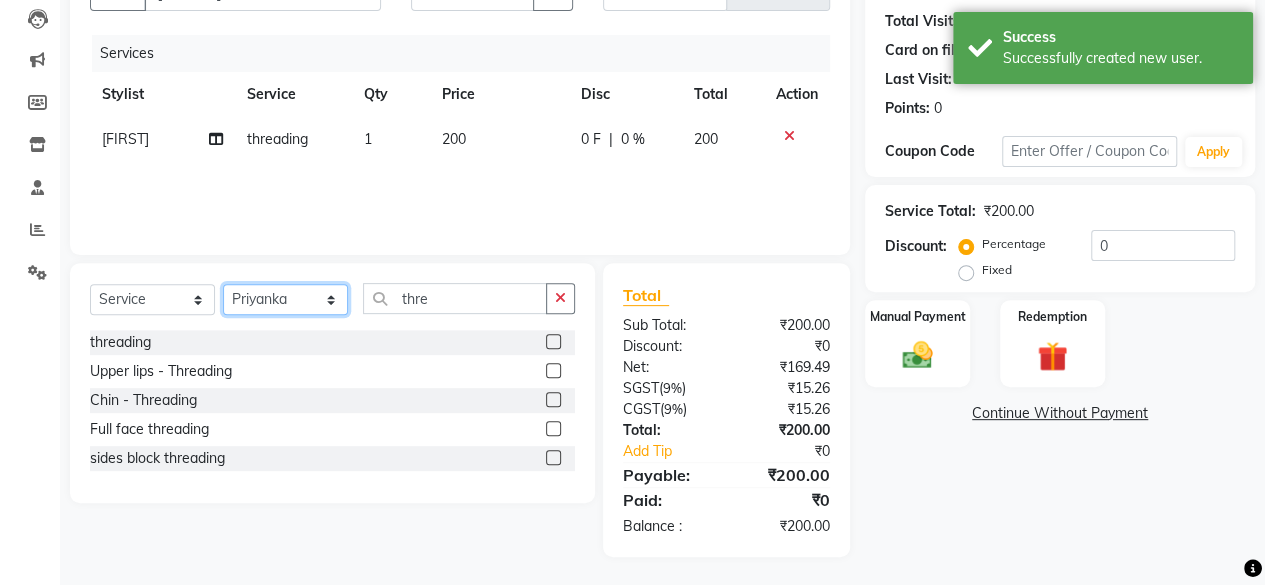 click on "Select Stylist Arvind ASHA bhawna goyal Dev Dimple Director Harsha Hemlata kajal Latika lucky Manager Manisha maam Neelu  Pallavi Pinky Priyanka Rahul Sekhar usha" 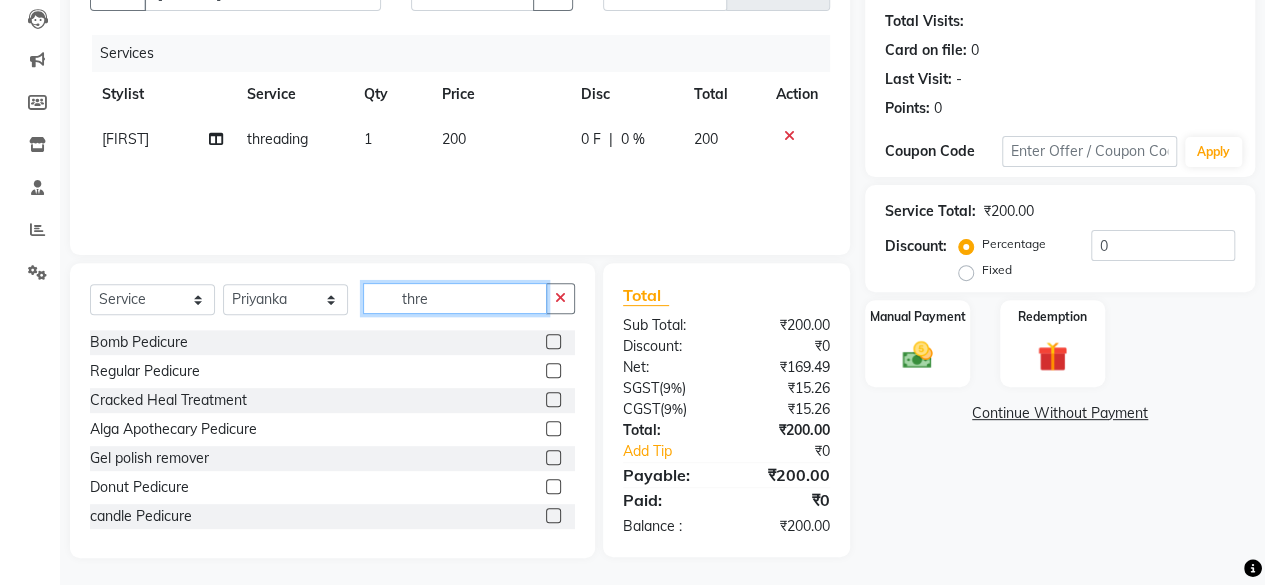 click on "thre" 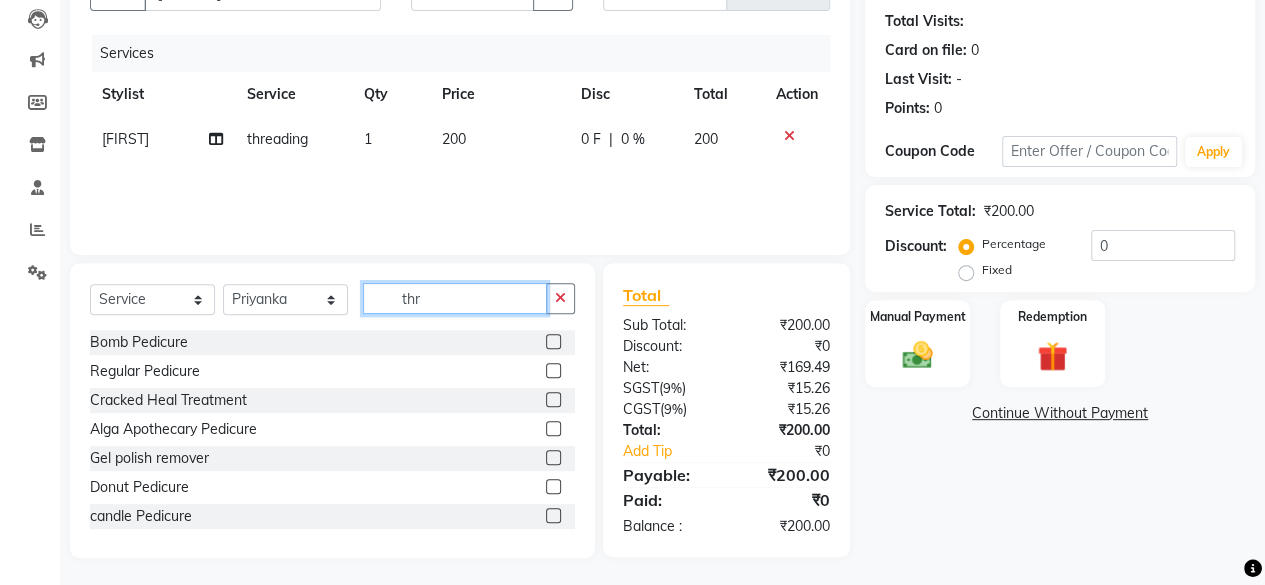 type on "thre" 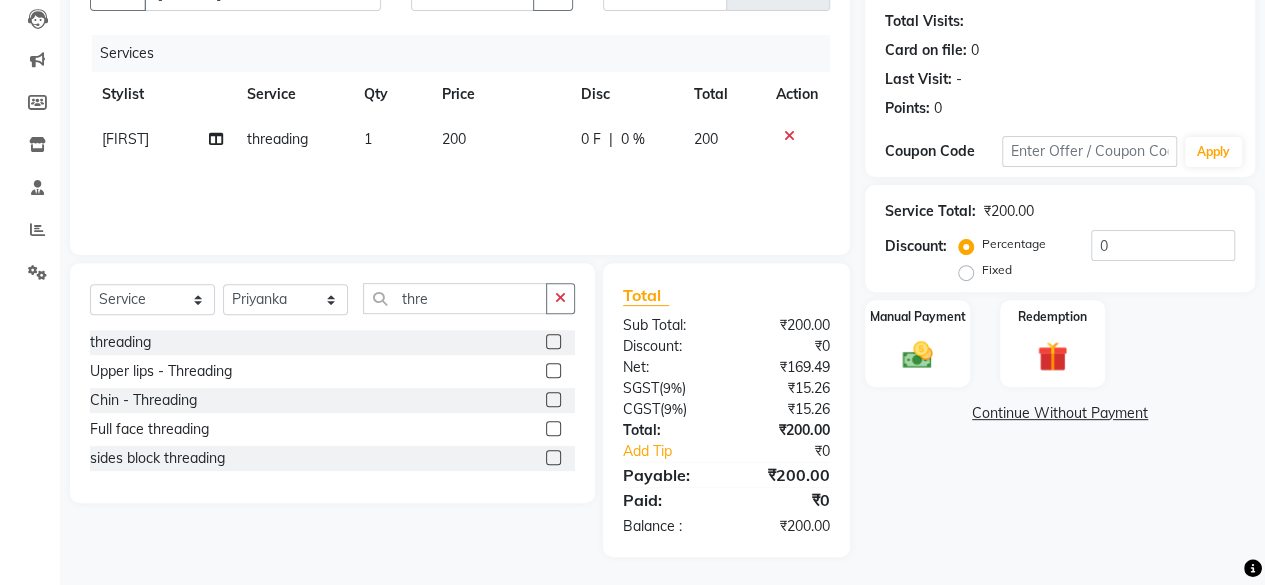 click 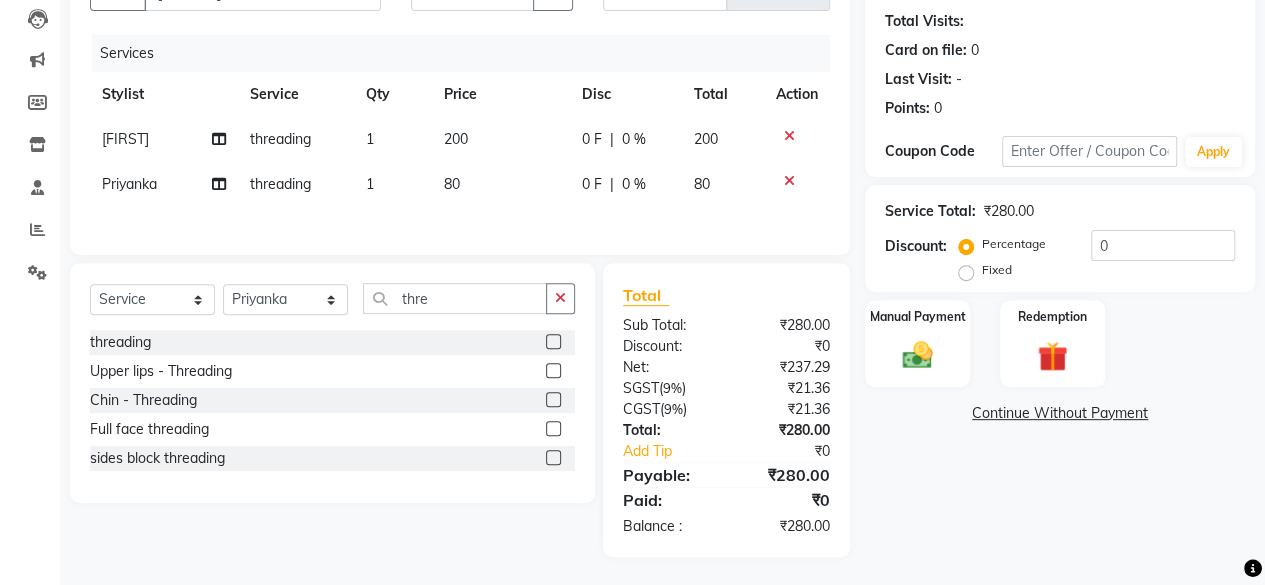 click 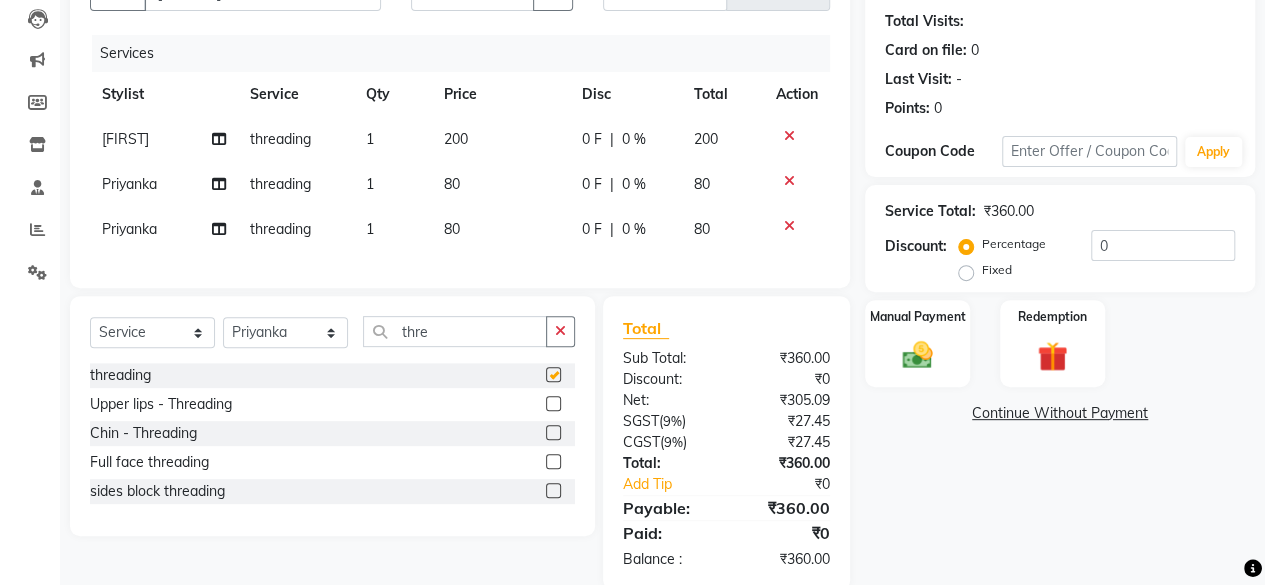 checkbox on "false" 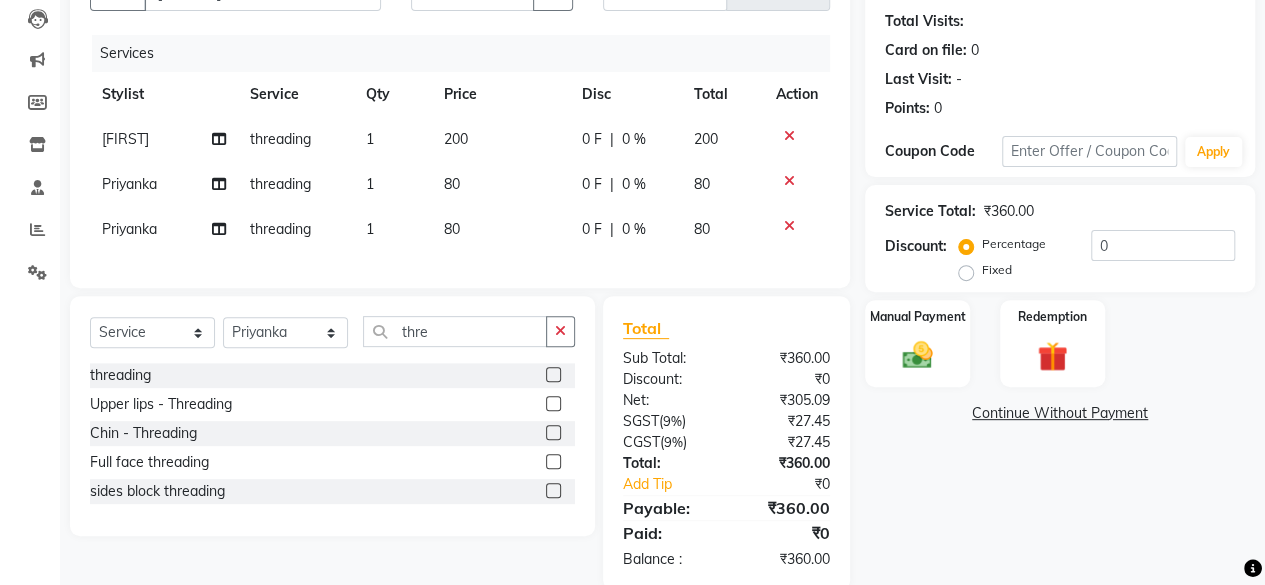 click on "80" 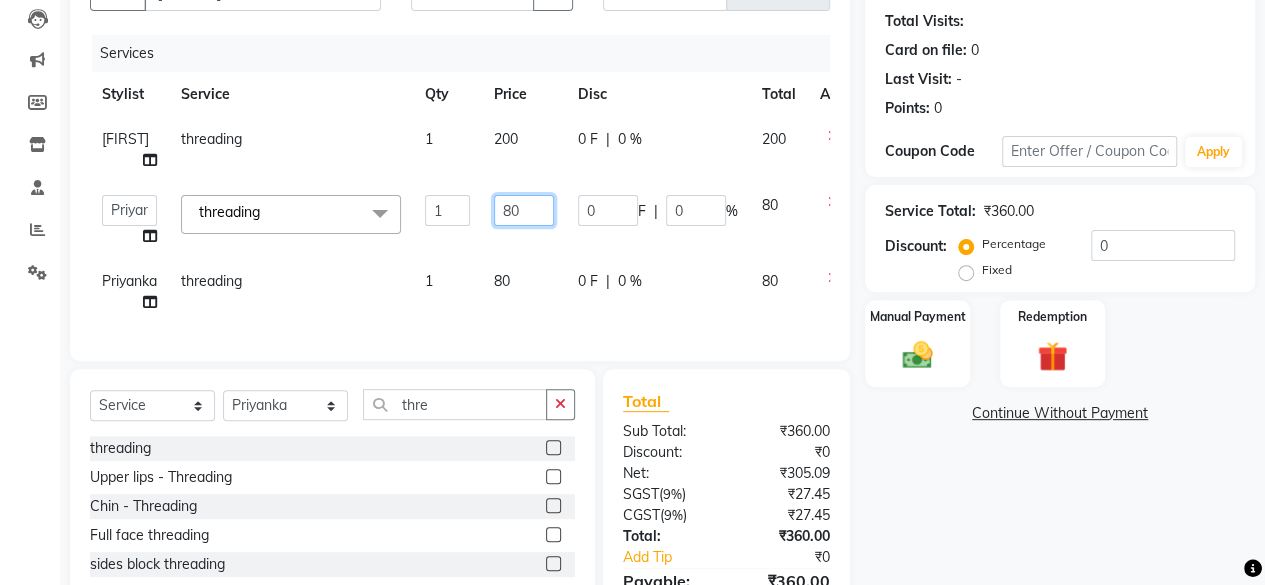click on "80" 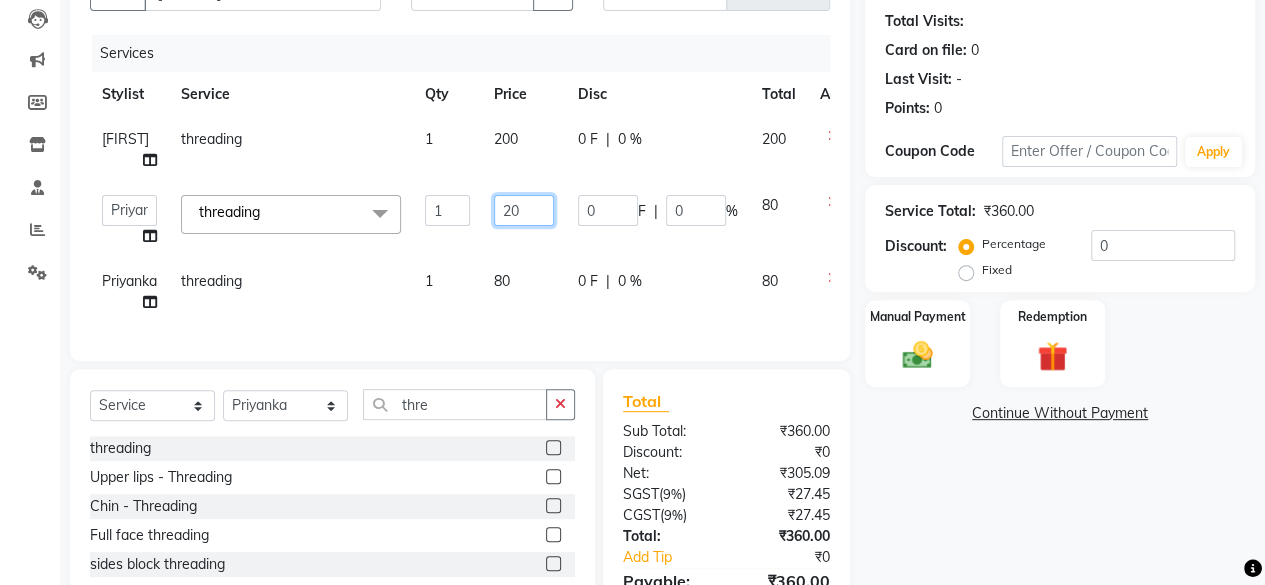 type on "200" 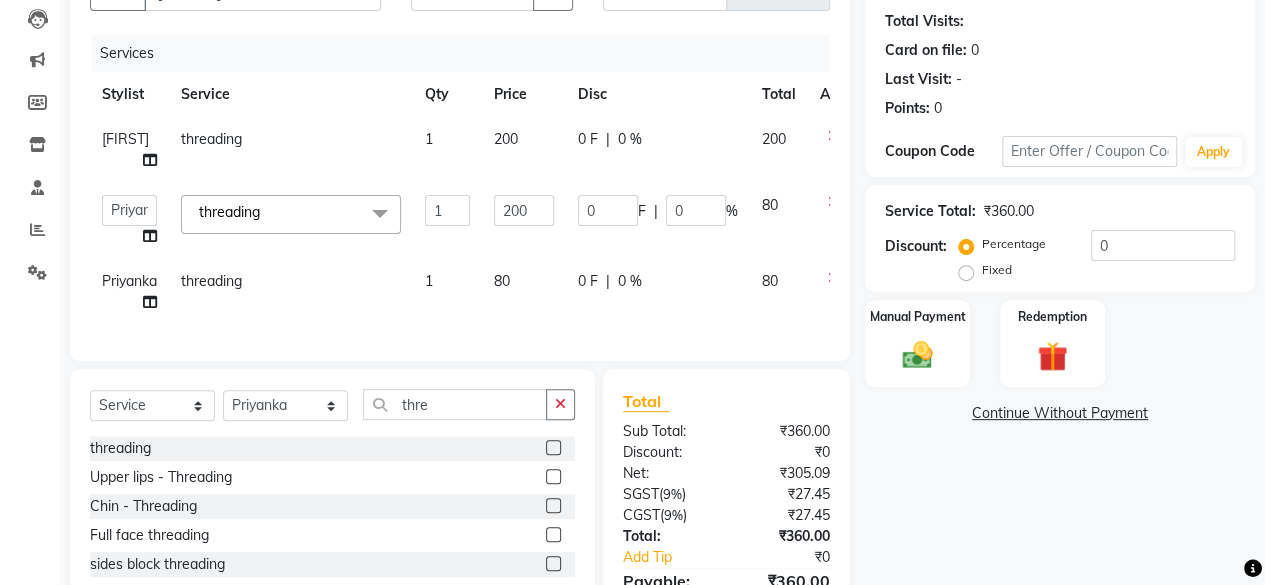 click on "Services Stylist Service Qty Price Disc Total Action Latika threading 1 200 0 F | 0 % 200  Arvind   ASHA   bhawna goyal   Dev   Dimple   Director   Harsha   Hemlata   kajal   Latika   lucky   Manager   Manisha maam   Neelu    Pallavi   Pinky   Priyanka   Rahul   Sekhar   usha  threading  x Bomb Pedicure Regular Pedicure Cracked Heal Treatment Alga Apothecary Pedicure Gel polish remover  Donut Pedicure candle Pedicure Avl Express Pedicure Avl Pedicruise pedicure Avl Pedipure pedicure Pedi Pai pedicure Under arms polish Kanpeki body spa Regular Manicure Bomb Manicure Alga Apothecary Manicure Nail Extensions Gel nail pent Pedi Pai manicure Donut manicure Avl express manicure Avl Pedicruise manicure Avl Pedipure manicure Candle manicure Back polish Foot Massage Head Massage Back Massage Hand & Shoulder Massage Body Spa Relaxing Body Massage Aromatherapy Associates - Renewing Rose Aromatherapy Associates - intense nourishment Aromatherapy Associates Body Massage Full Body Bleach Body Polishing body scrub  bleach" 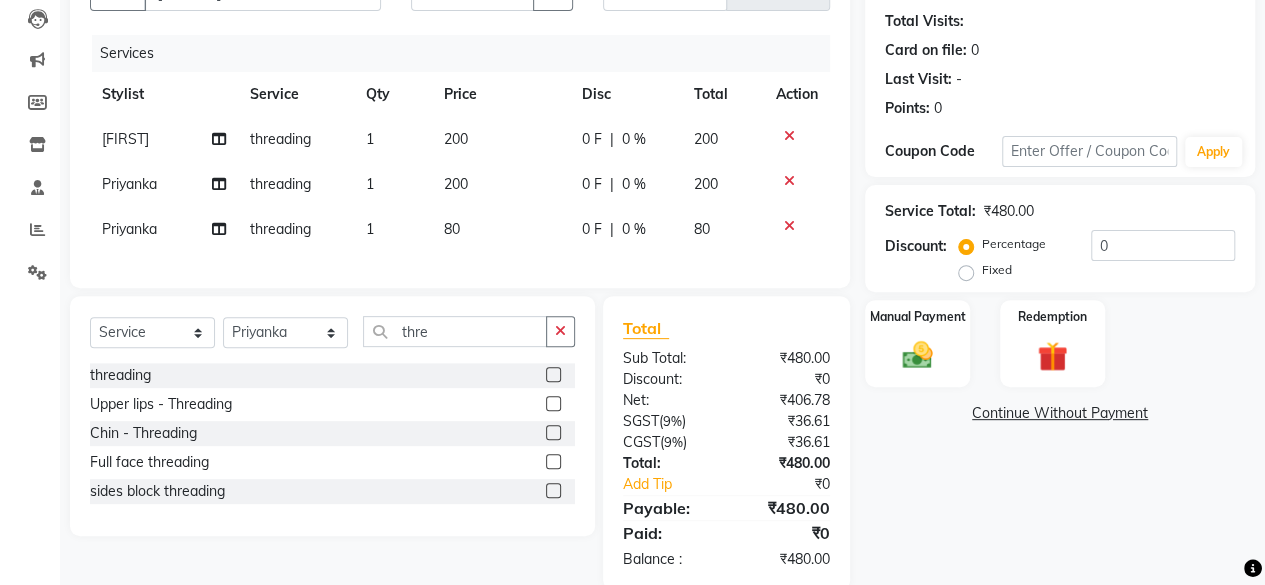 click on "Services Stylist Service Qty Price Disc Total Action Latika threading 1 200 0 F | 0 % 200 Priyanka threading 1 200 0 F | 0 % 200 Priyanka threading 1 80 0 F | 0 % 80" 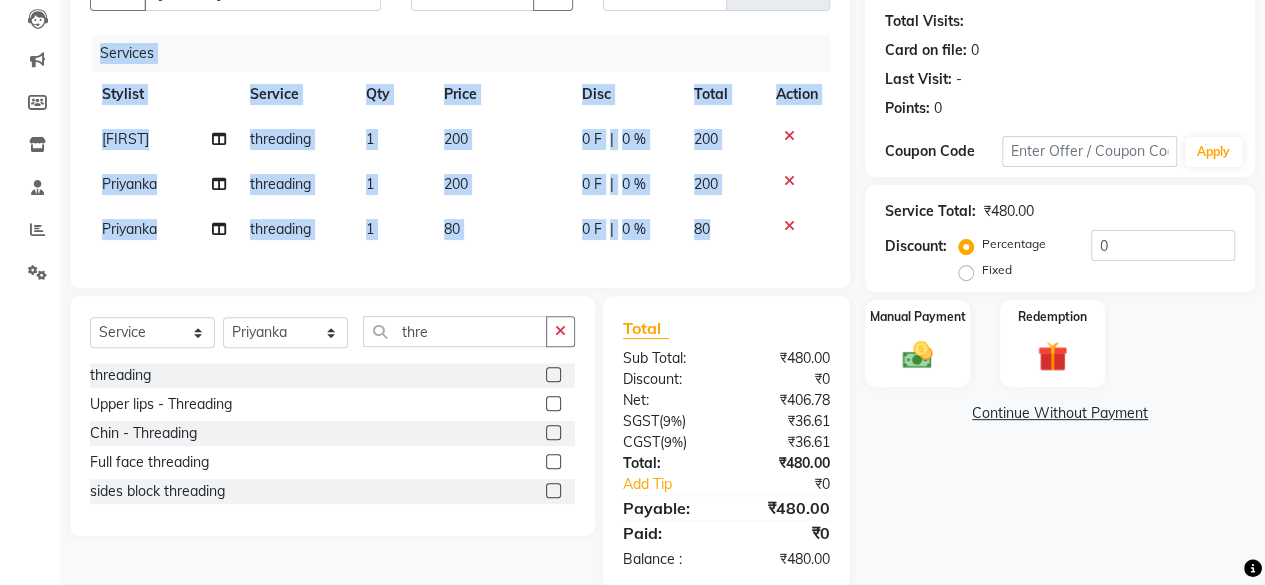 click on "Services Stylist Service Qty Price Disc Total Action Latika threading 1 200 0 F | 0 % 200 Priyanka threading 1 200 0 F | 0 % 200 Priyanka threading 1 80 0 F | 0 % 80" 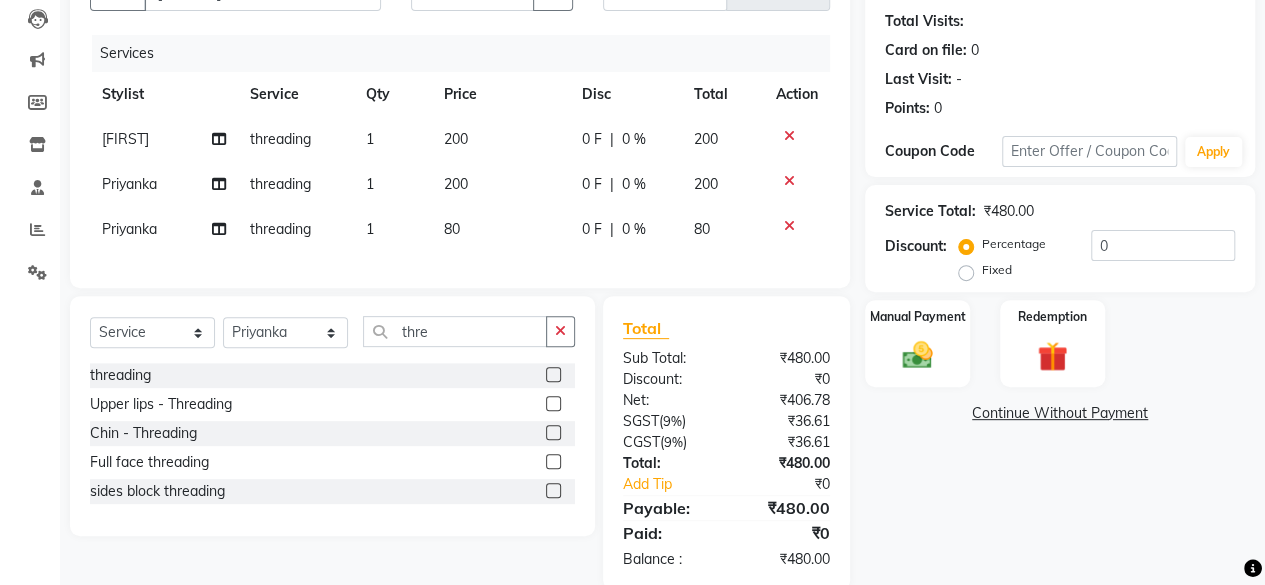 select on "44024" 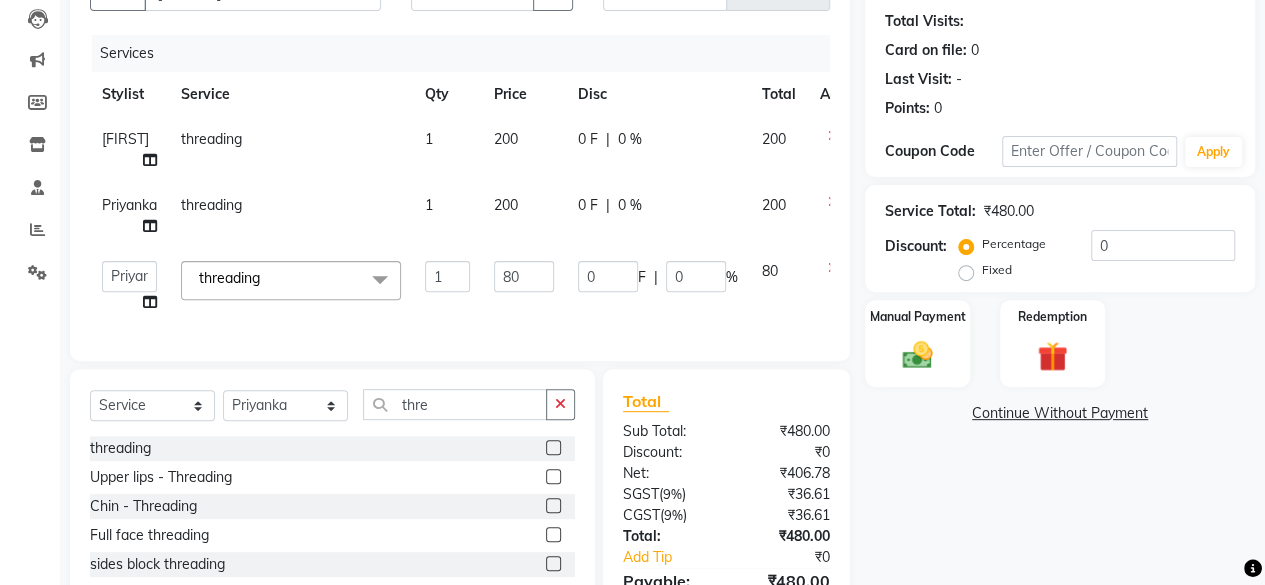 click on "80" 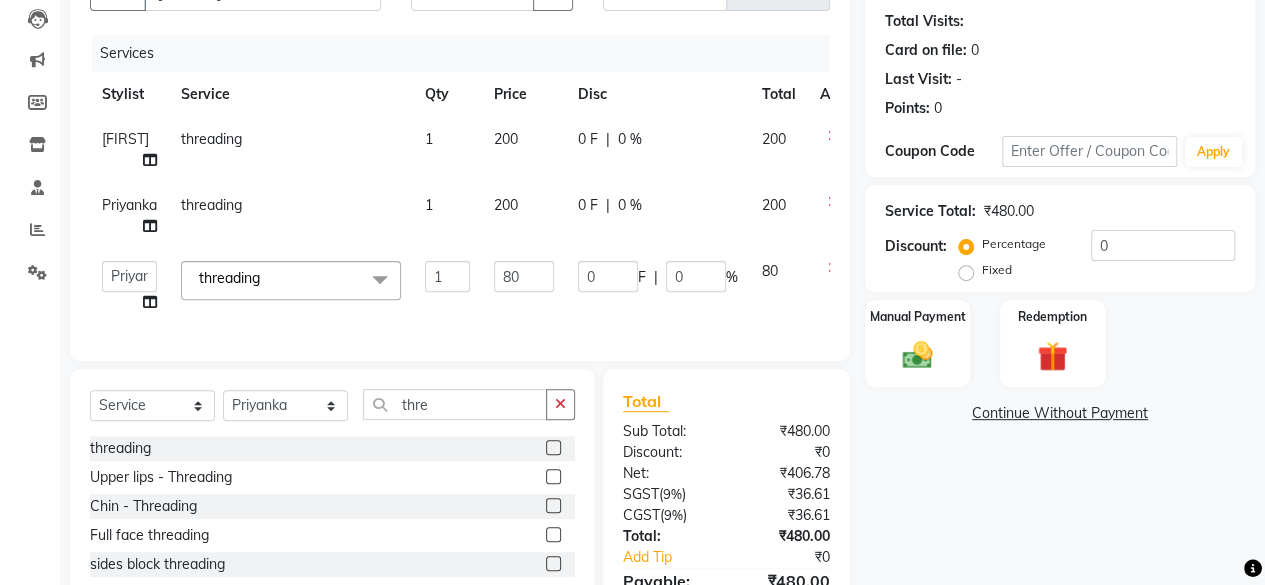 click on "80" 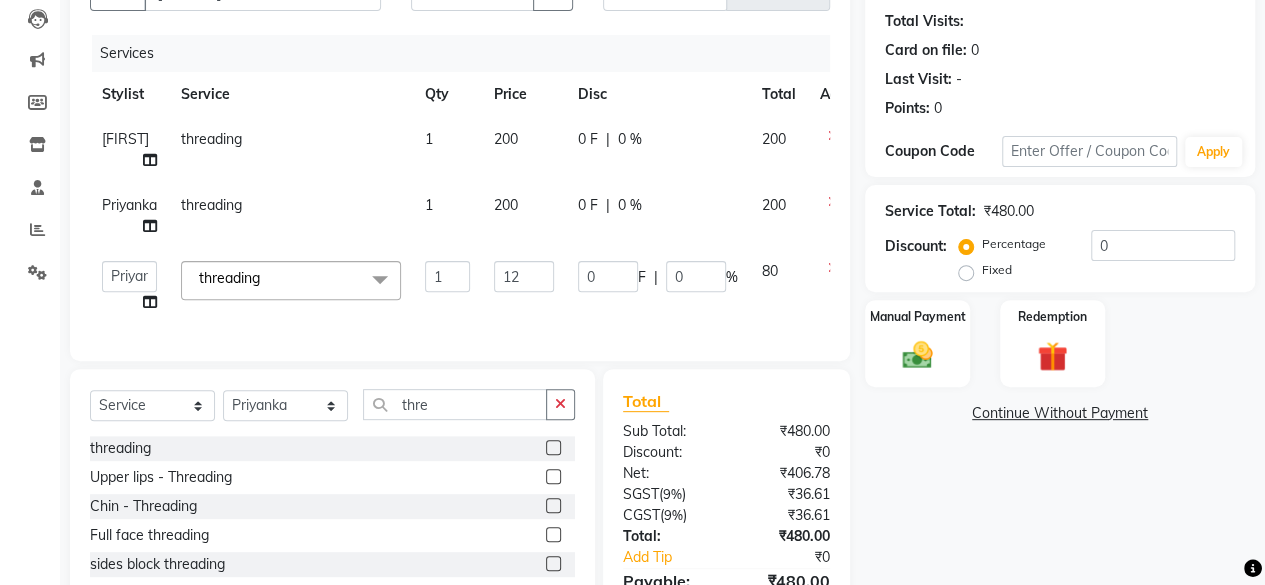 type on "120" 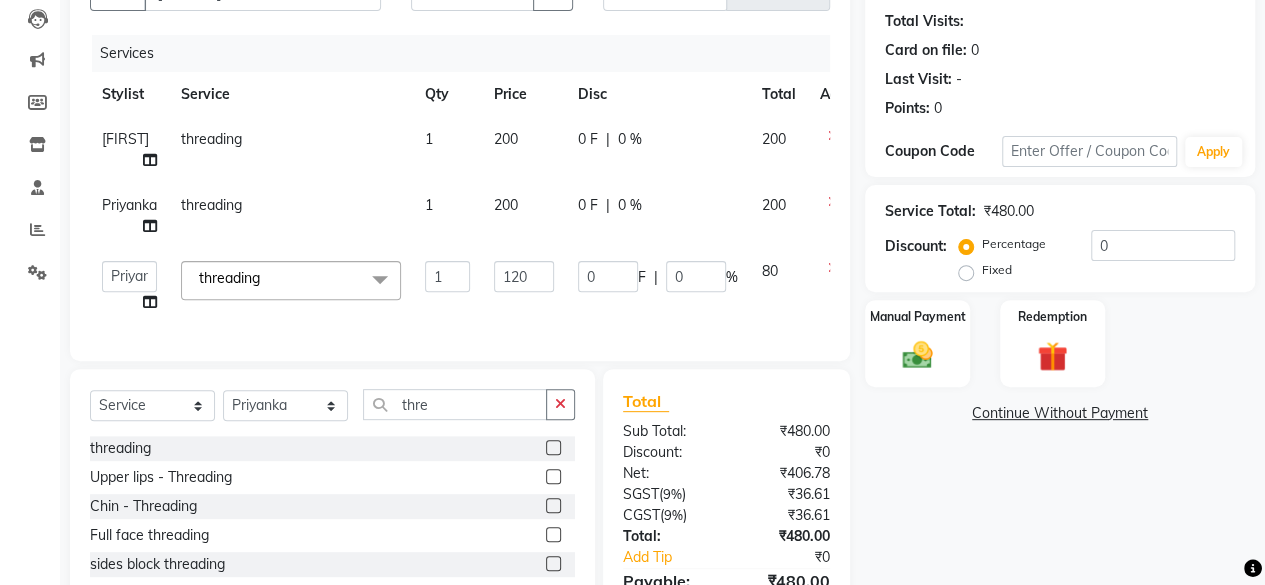 click on "Services Stylist Service Qty Price Disc Total Action Latika threading 1 200 0 F | 0 % 200 Priyanka threading 1 200 0 F | 0 % 200  Arvind   ASHA   bhawna goyal   Dev   Dimple   Director   Harsha   Hemlata   kajal   Latika   lucky   Manager   Manisha maam   Neelu    Pallavi   Pinky   Priyanka   Rahul   Sekhar   usha  threading  x Bomb Pedicure Regular Pedicure Cracked Heal Treatment Alga Apothecary Pedicure Gel polish remover  Donut Pedicure candle Pedicure Avl Express Pedicure Avl Pedicruise pedicure Avl Pedipure pedicure Pedi Pai pedicure Under arms polish Kanpeki body spa Regular Manicure Bomb Manicure Alga Apothecary Manicure Nail Extensions Gel nail pent Pedi Pai manicure Donut manicure Avl express manicure Avl Pedicruise manicure Avl Pedipure manicure Candle manicure Back polish Foot Massage Head Massage Back Massage Hand & Shoulder Massage Body Spa Relaxing Body Massage Aromatherapy Associates - Renewing Rose Aromatherapy Associates - intense nourishment Aromatherapy Associates Body Massage body scrub" 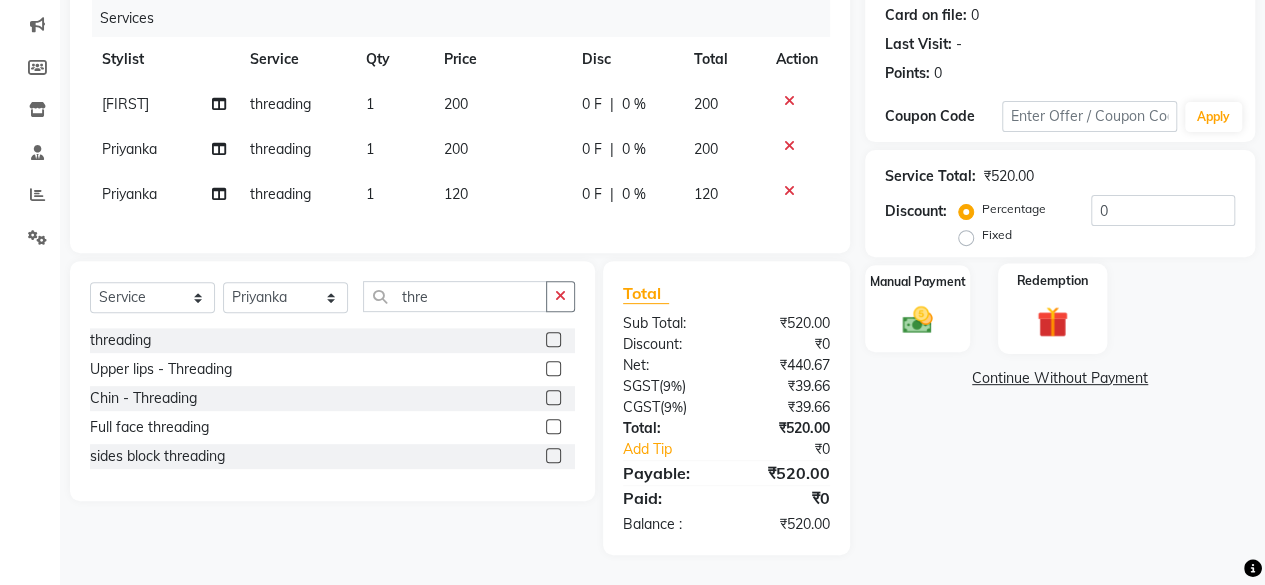 scroll, scrollTop: 262, scrollLeft: 0, axis: vertical 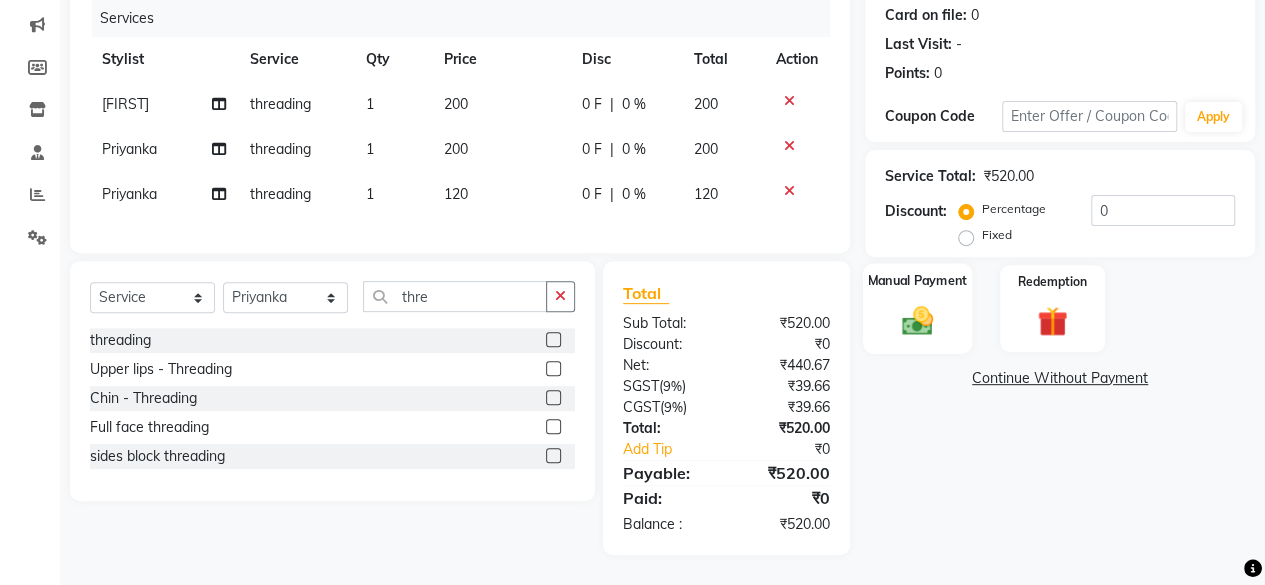 click 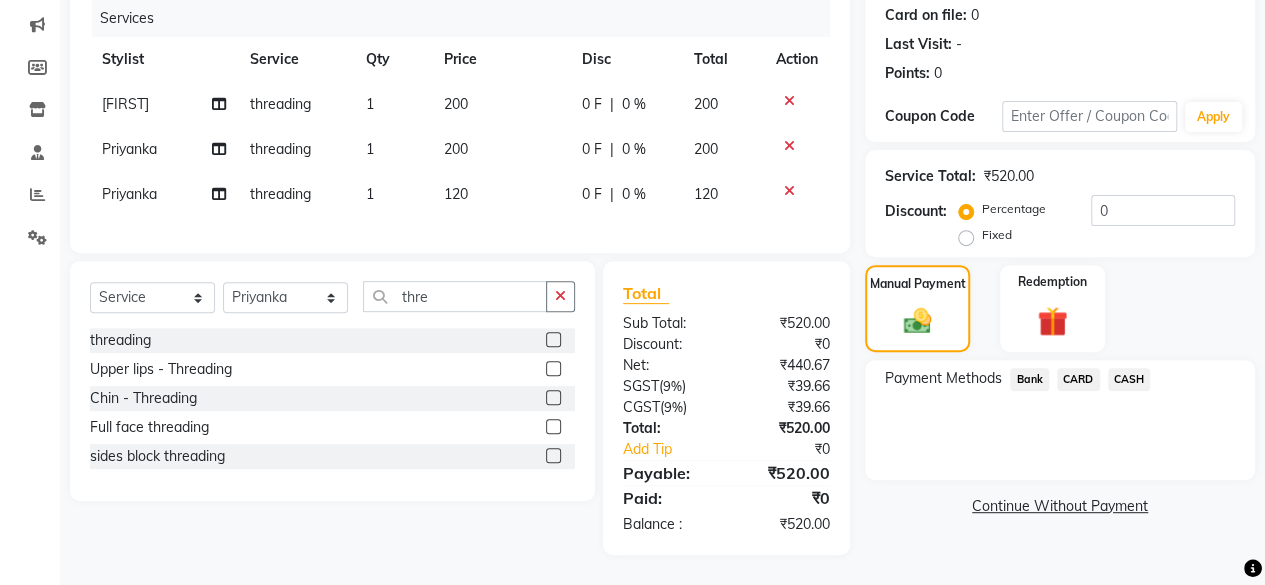 click on "Bank" 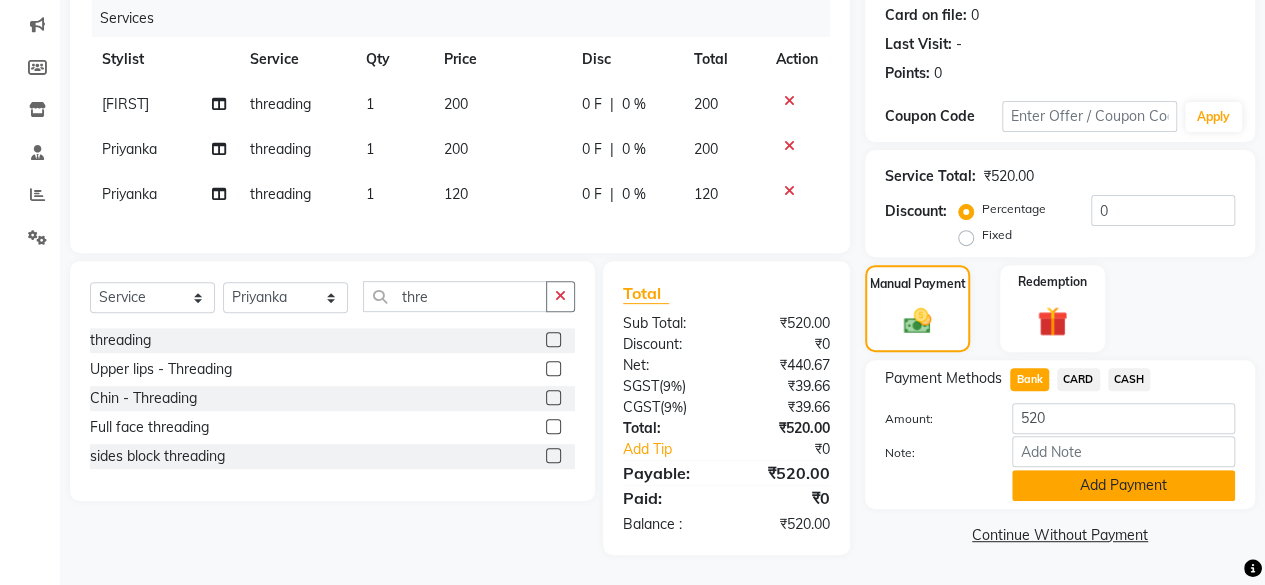 click on "Add Payment" 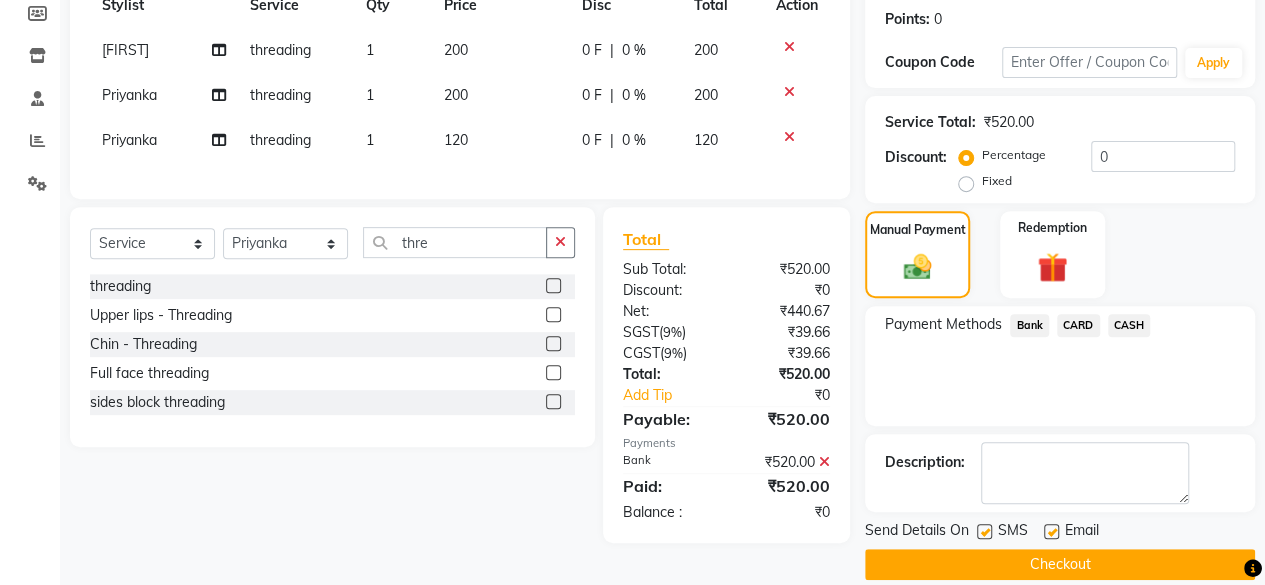 scroll, scrollTop: 324, scrollLeft: 0, axis: vertical 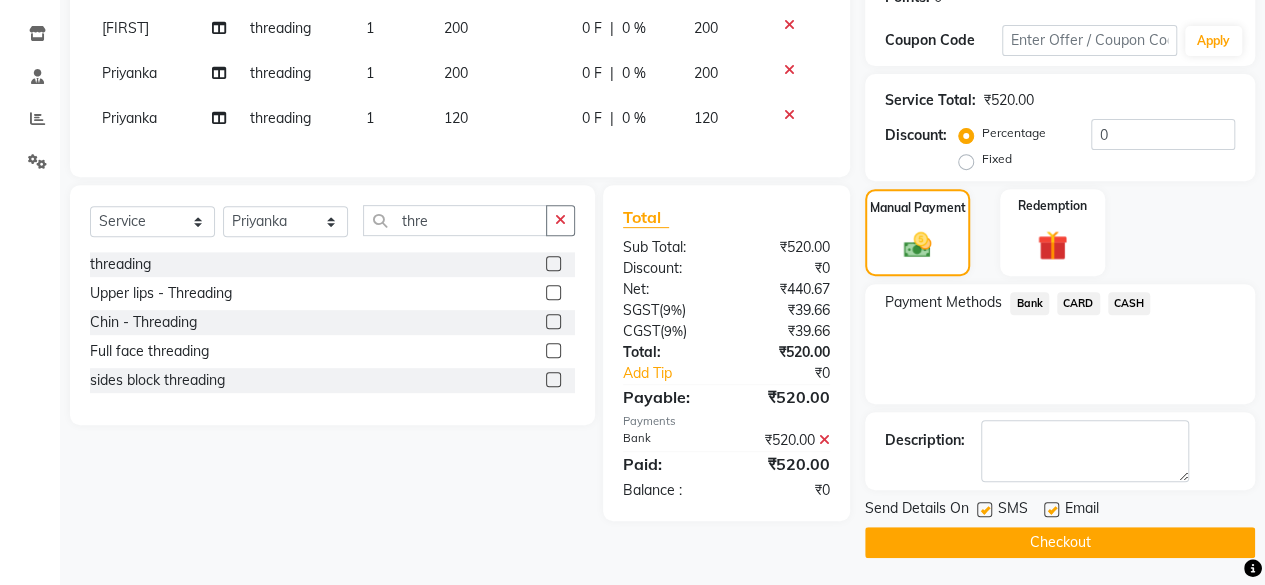click on "Checkout" 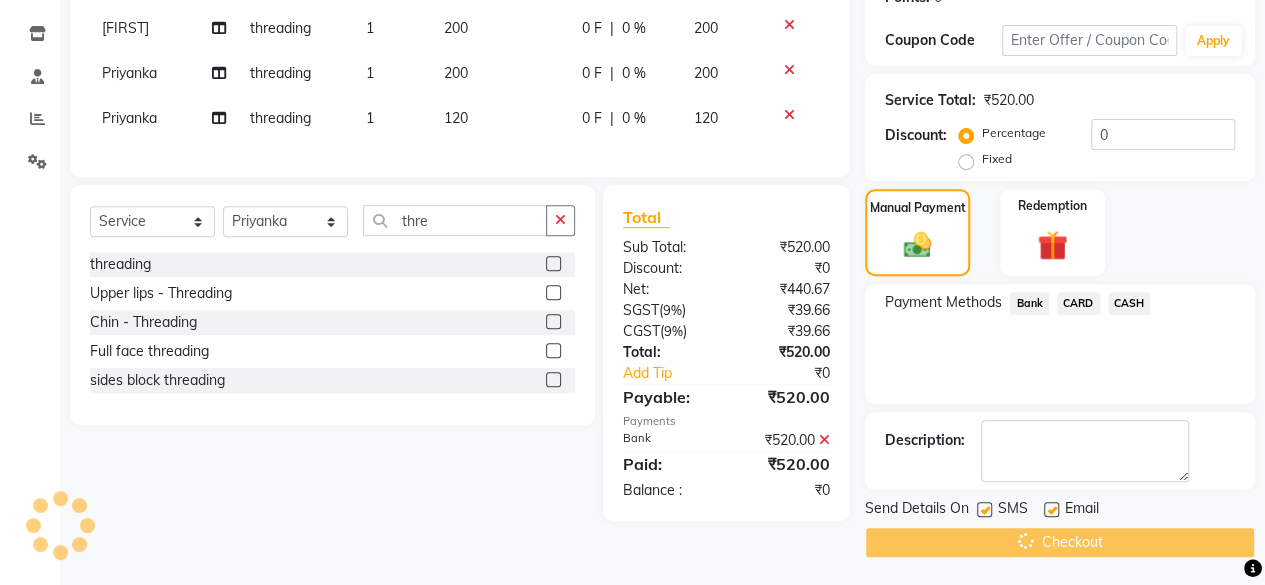 scroll, scrollTop: 0, scrollLeft: 0, axis: both 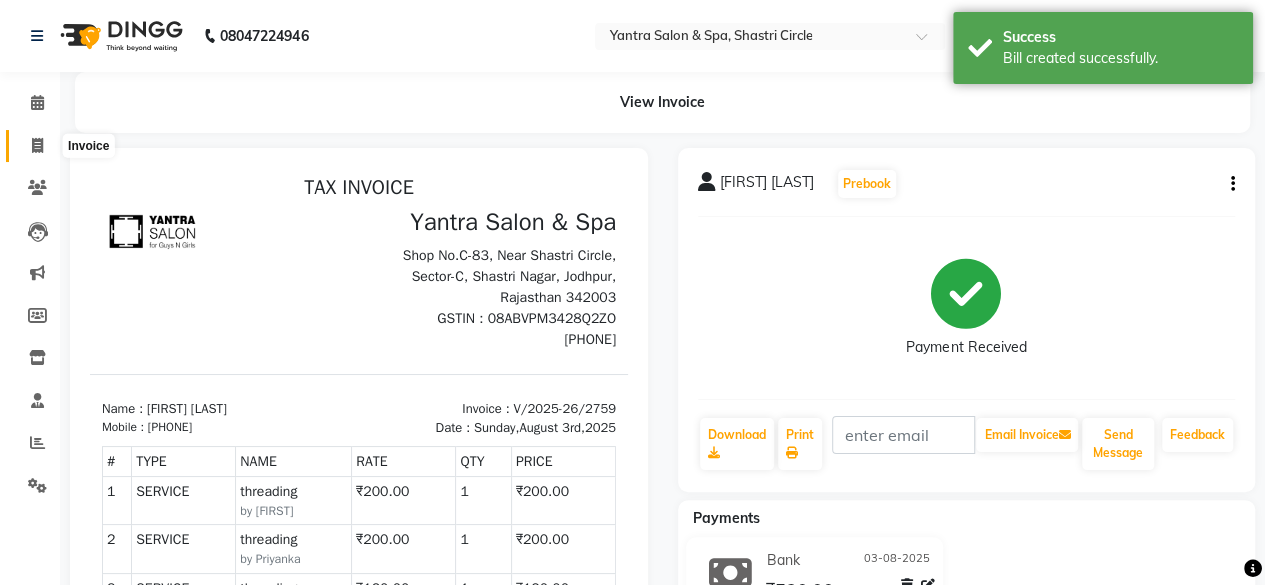click 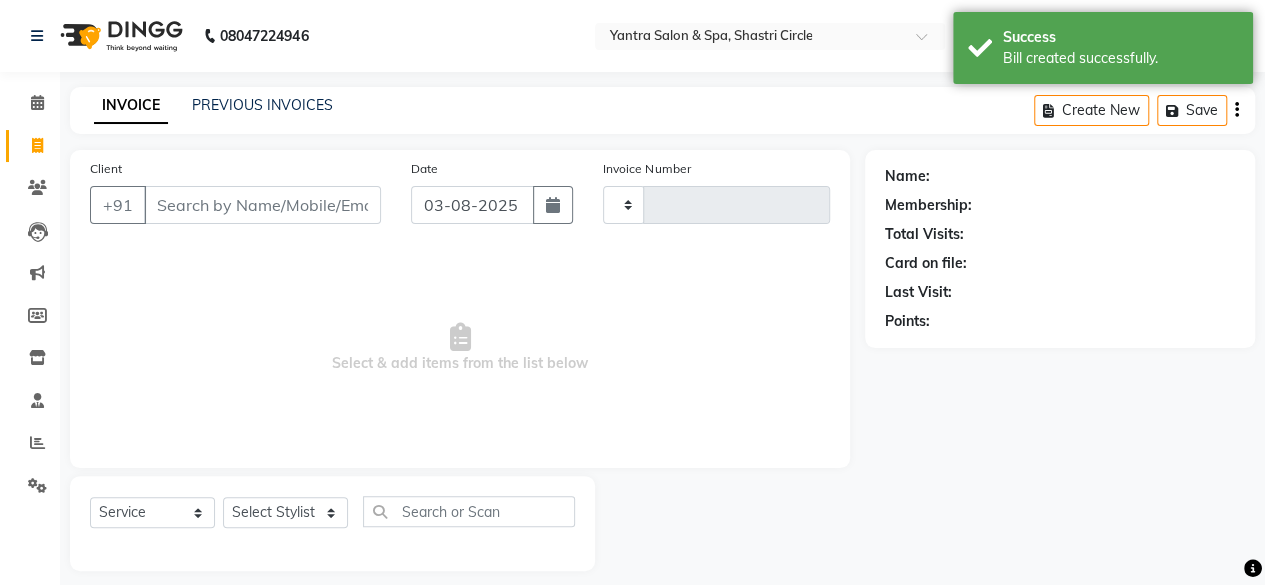 scroll, scrollTop: 15, scrollLeft: 0, axis: vertical 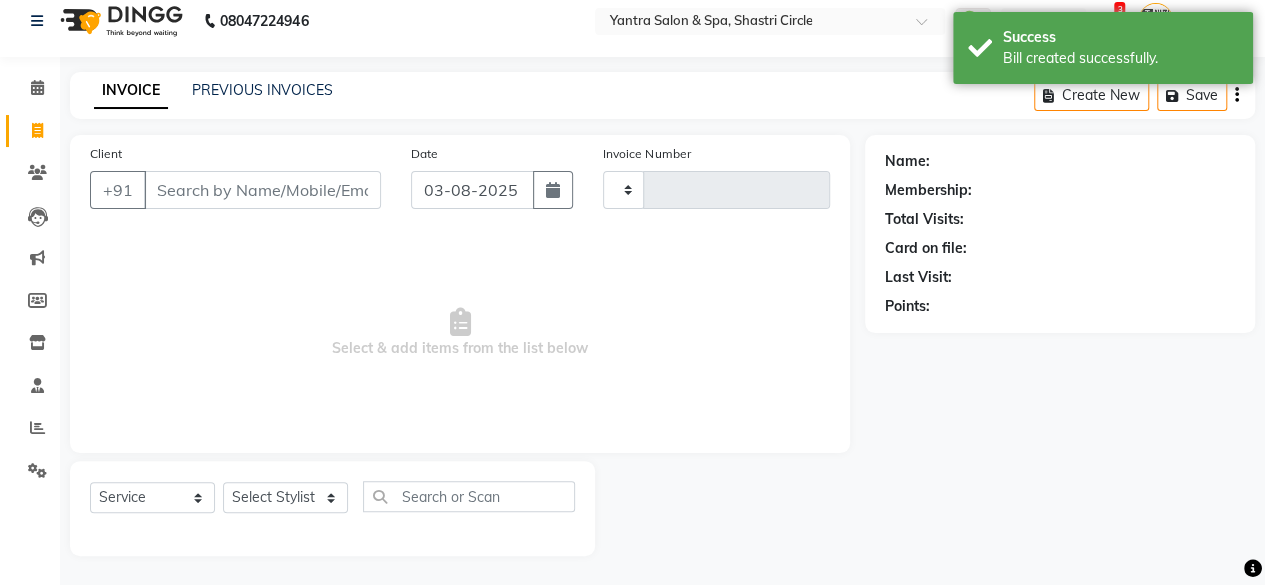 type on "2760" 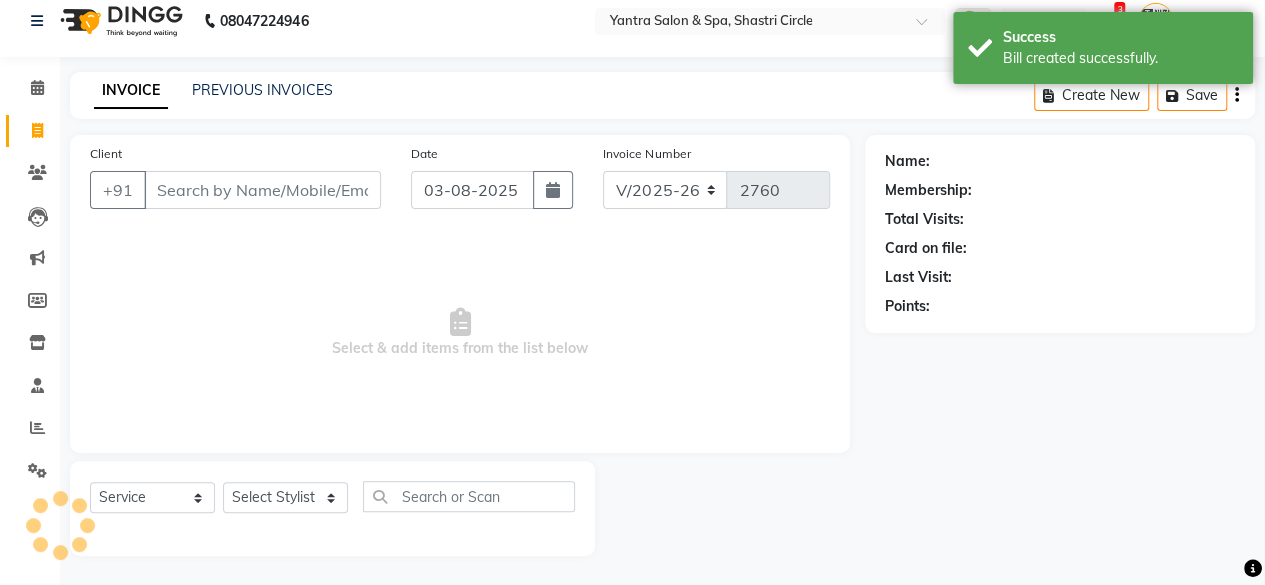 click on "Client" at bounding box center [262, 190] 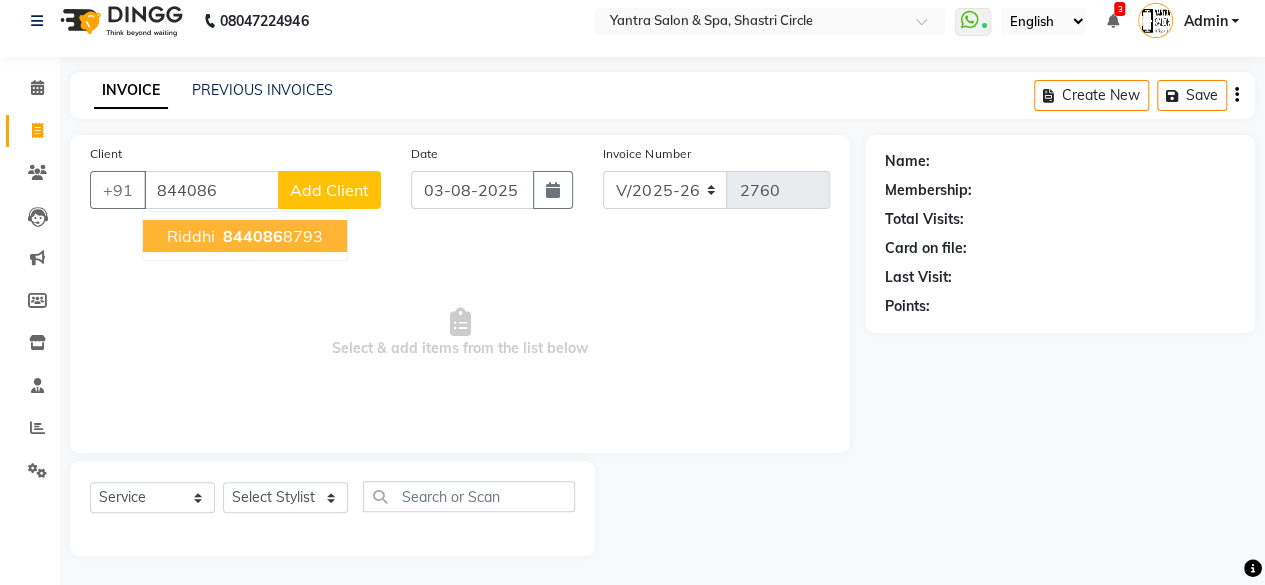 click on "844086 8793" at bounding box center [271, 236] 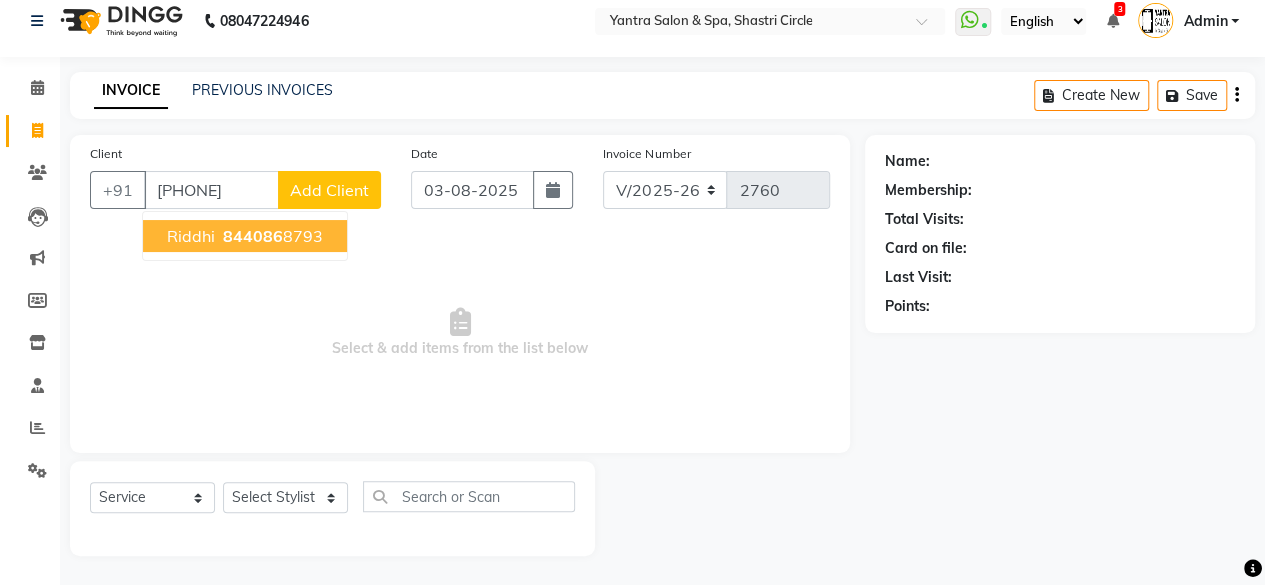 type on "8440868793" 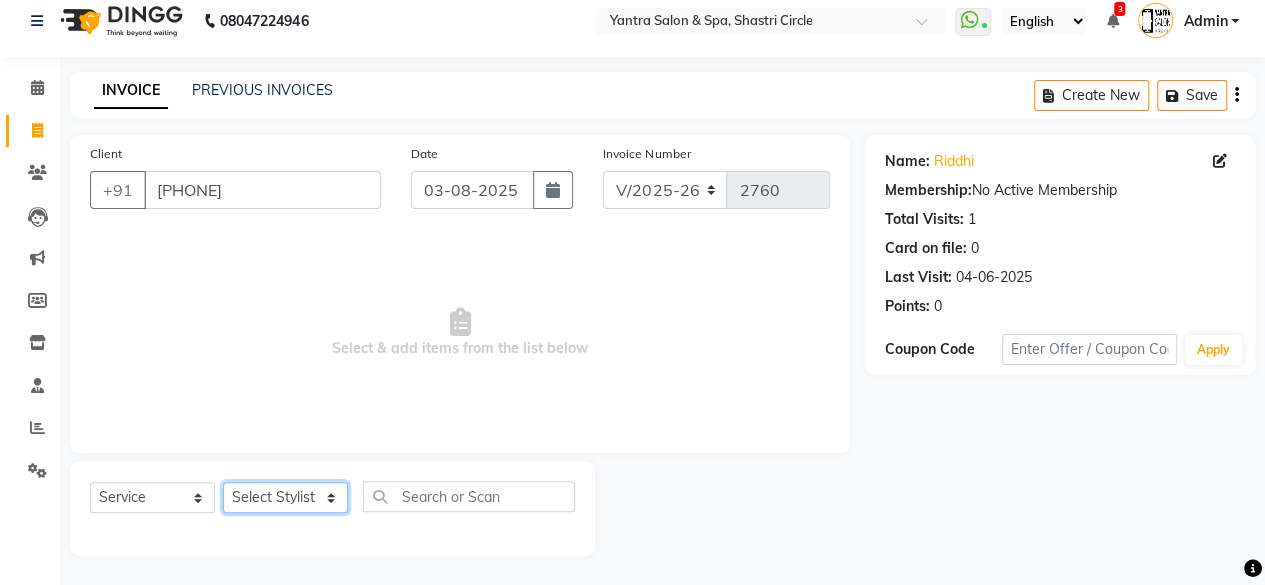 click on "Select Stylist Arvind ASHA bhawna goyal Dev Dimple Director Harsha Hemlata kajal Latika lucky Manager Manisha maam Neelu  Pallavi Pinky Priyanka Rahul Sekhar usha" 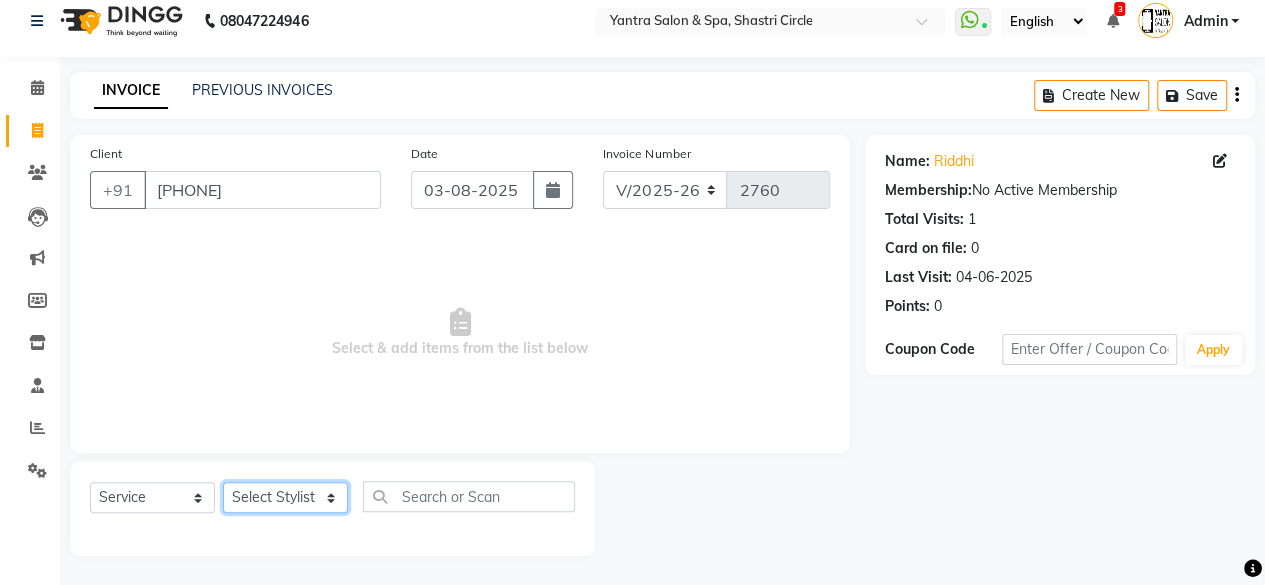 select on "8429" 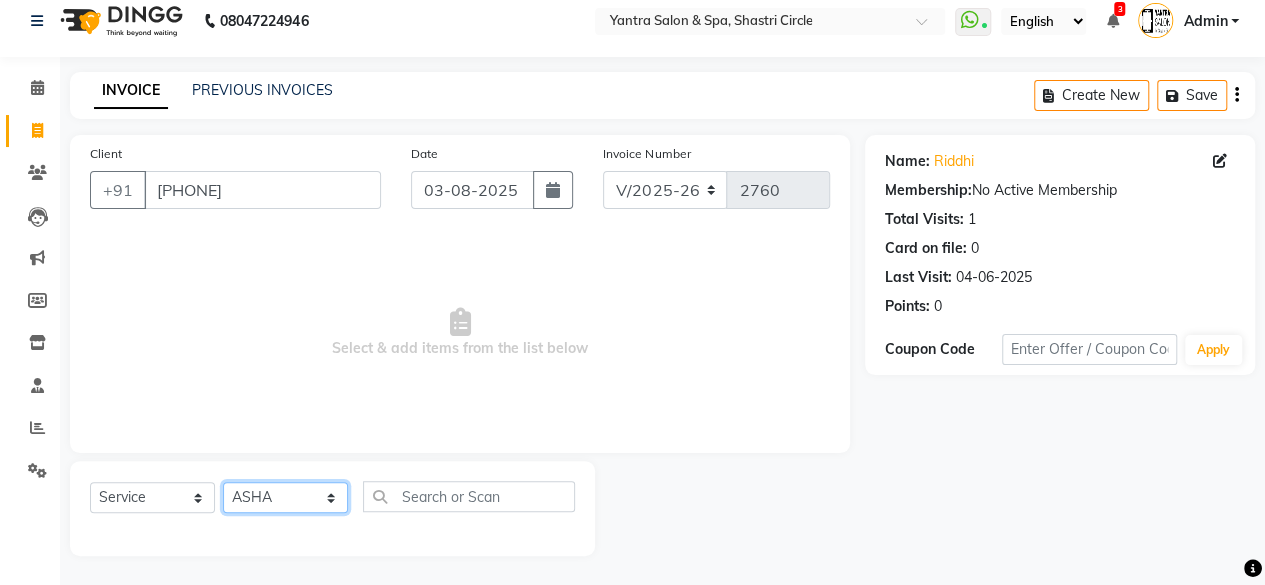 click on "Select Stylist Arvind ASHA bhawna goyal Dev Dimple Director Harsha Hemlata kajal Latika lucky Manager Manisha maam Neelu  Pallavi Pinky Priyanka Rahul Sekhar usha" 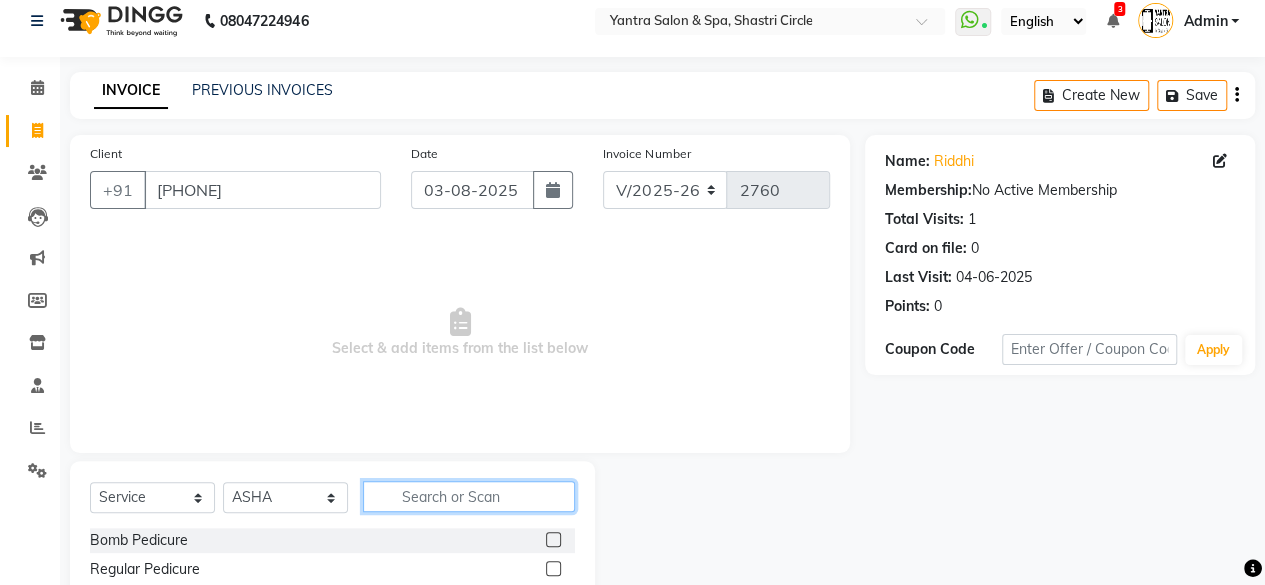click 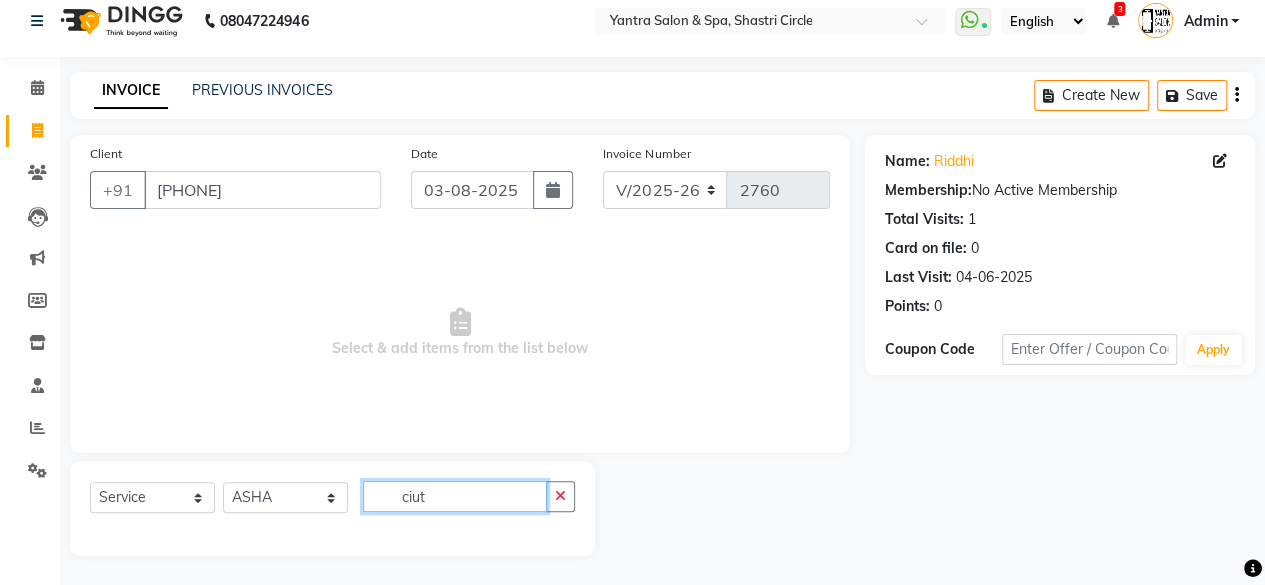 click on "ciut" 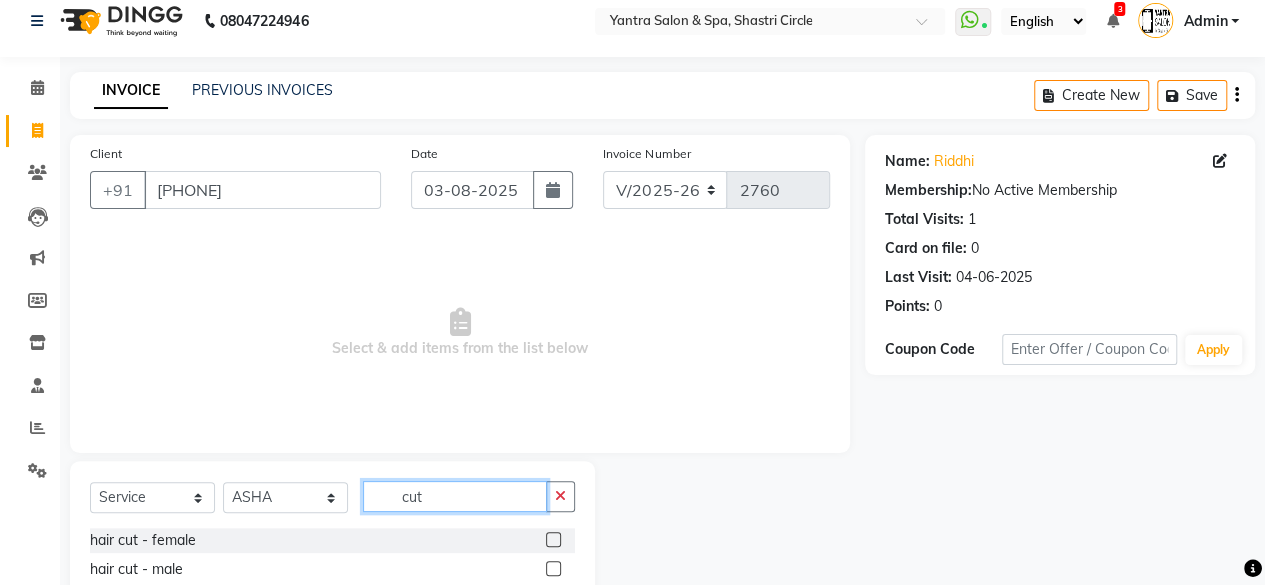 scroll, scrollTop: 102, scrollLeft: 0, axis: vertical 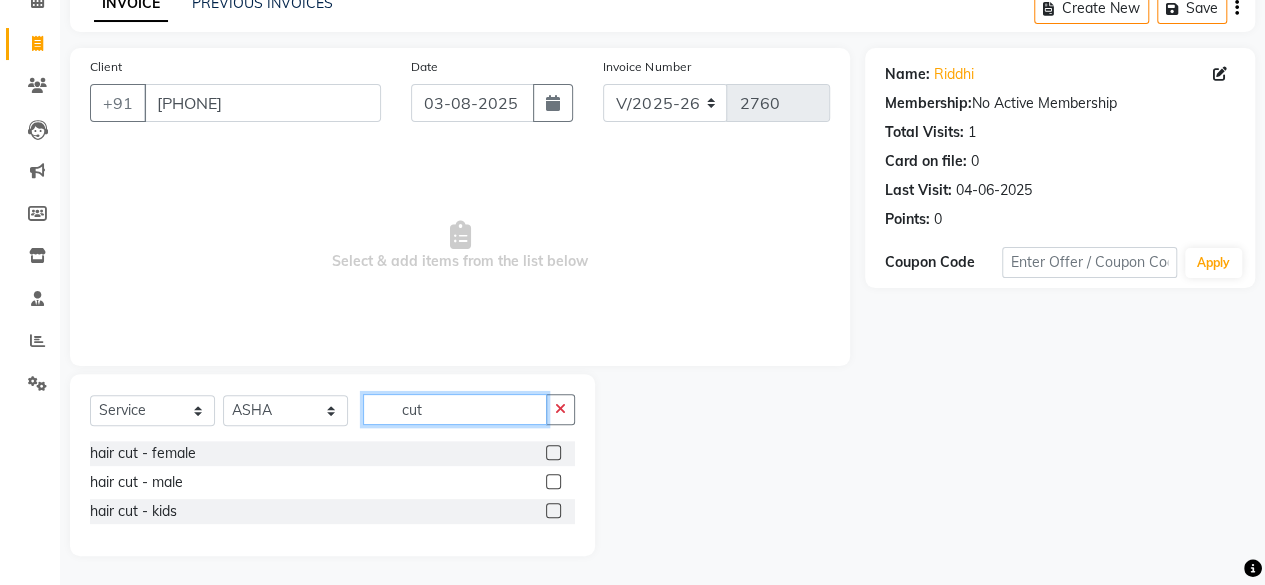 type on "cut" 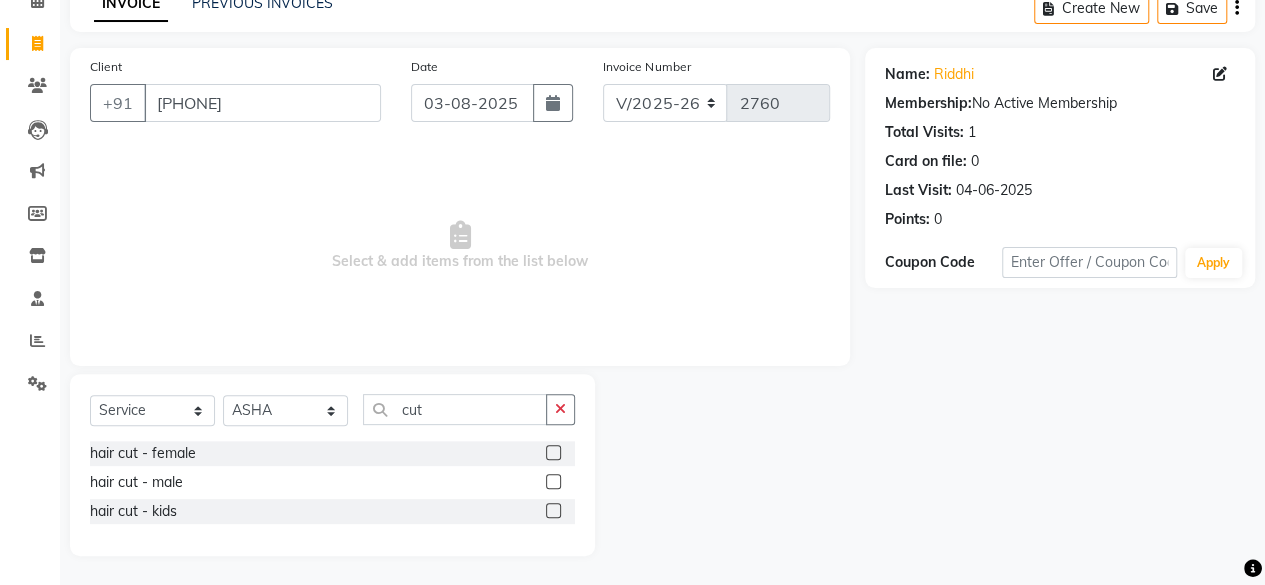click 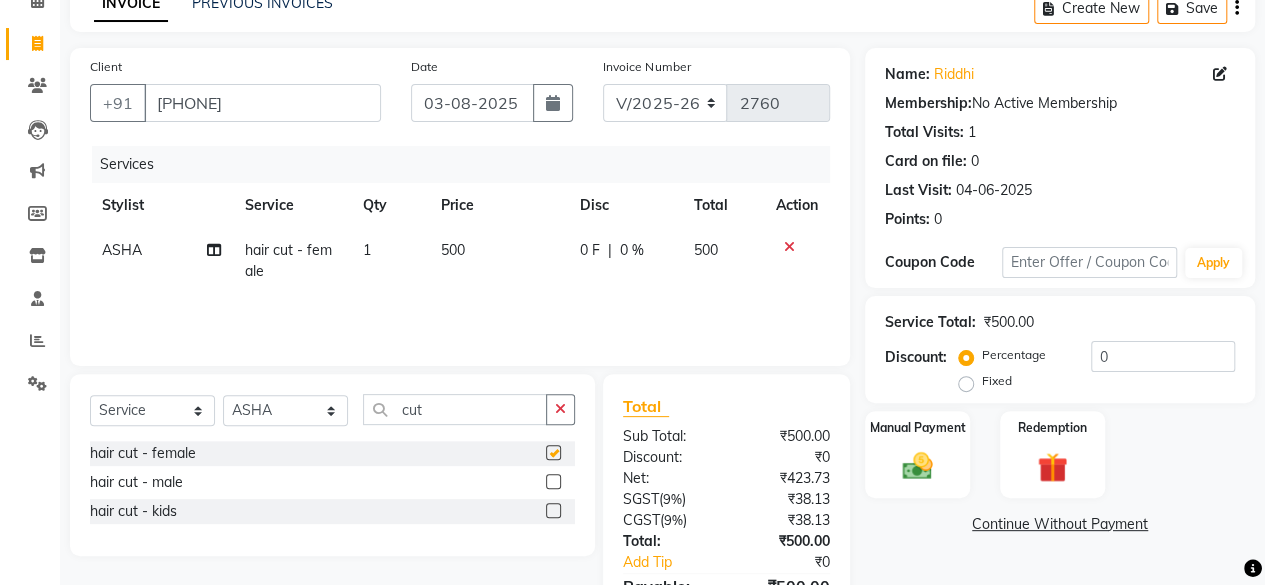 checkbox on "false" 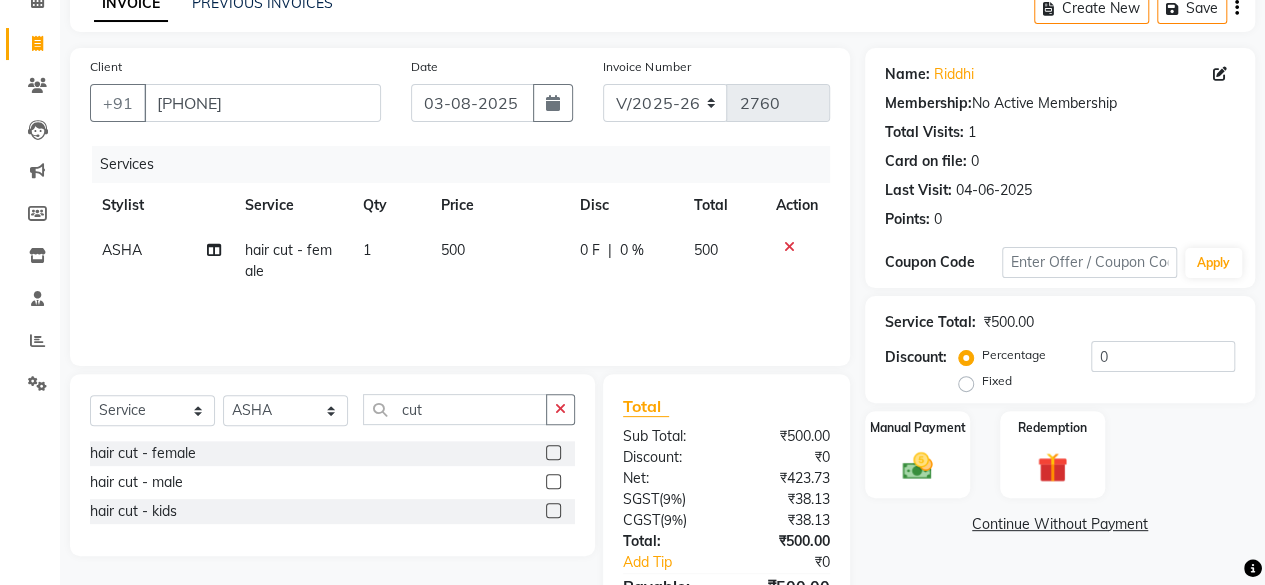 click on "500" 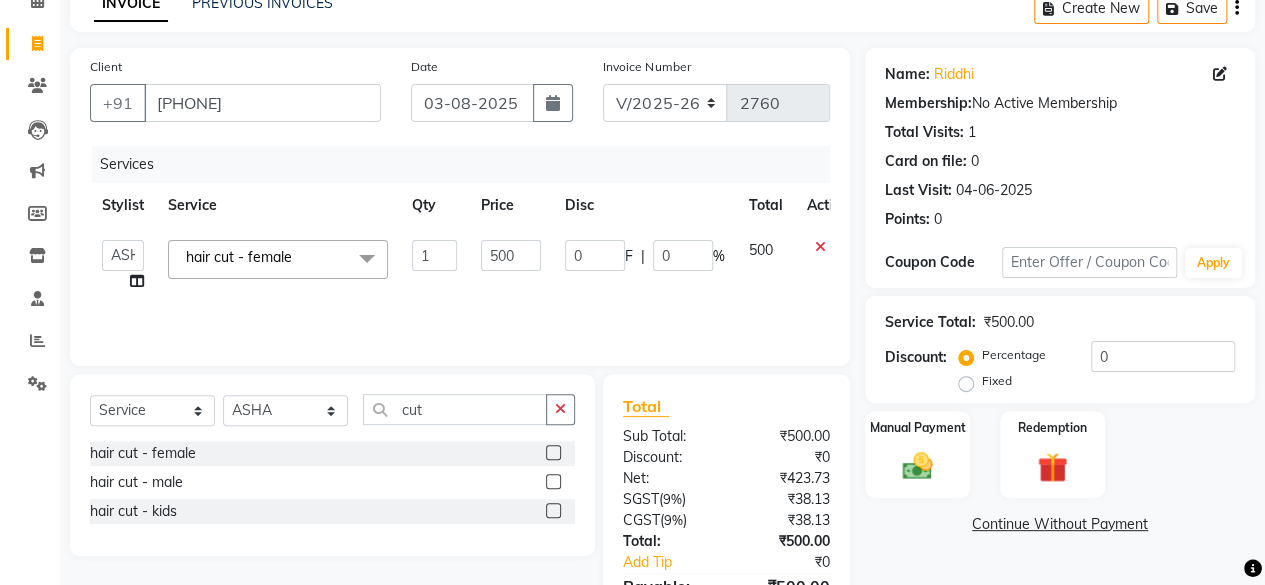 click on "500" 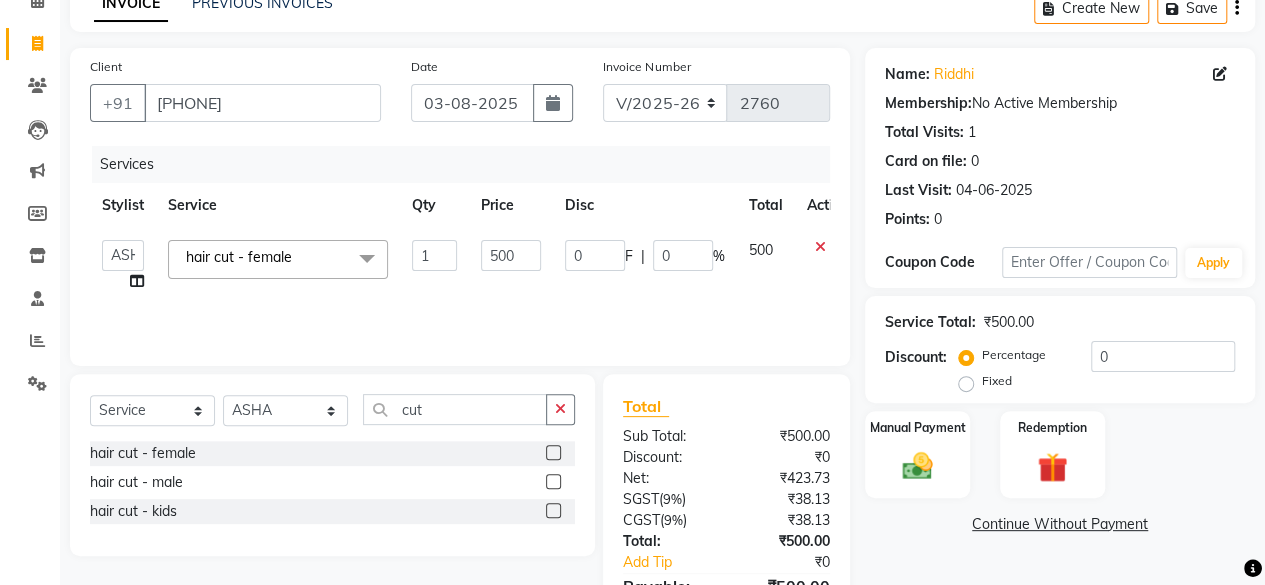 click on "500" 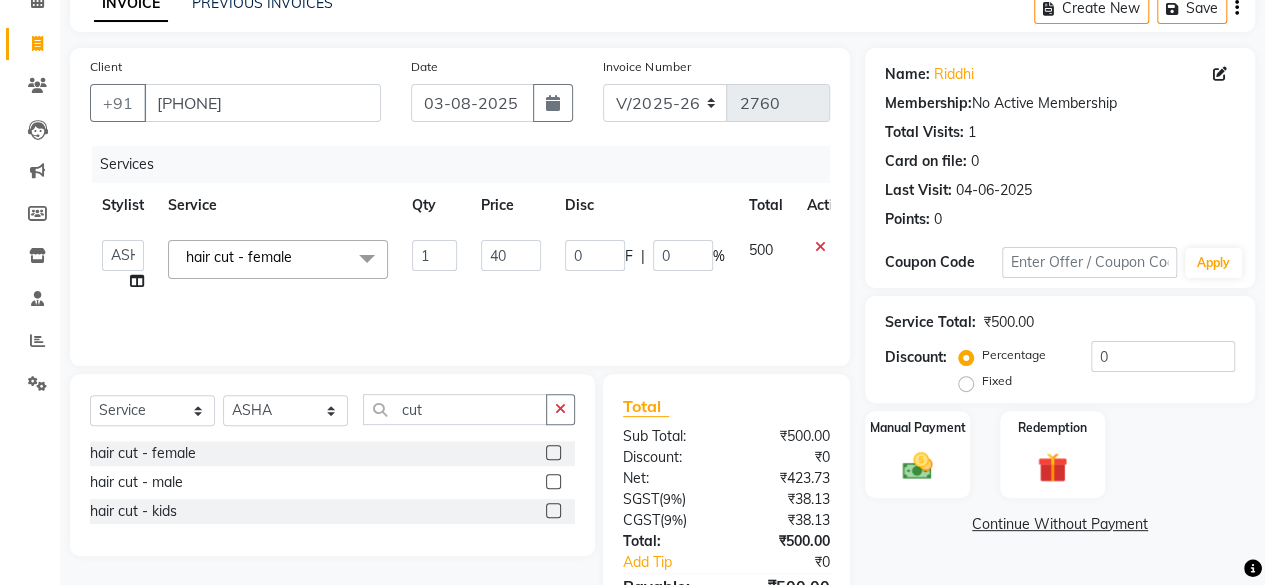 type on "400" 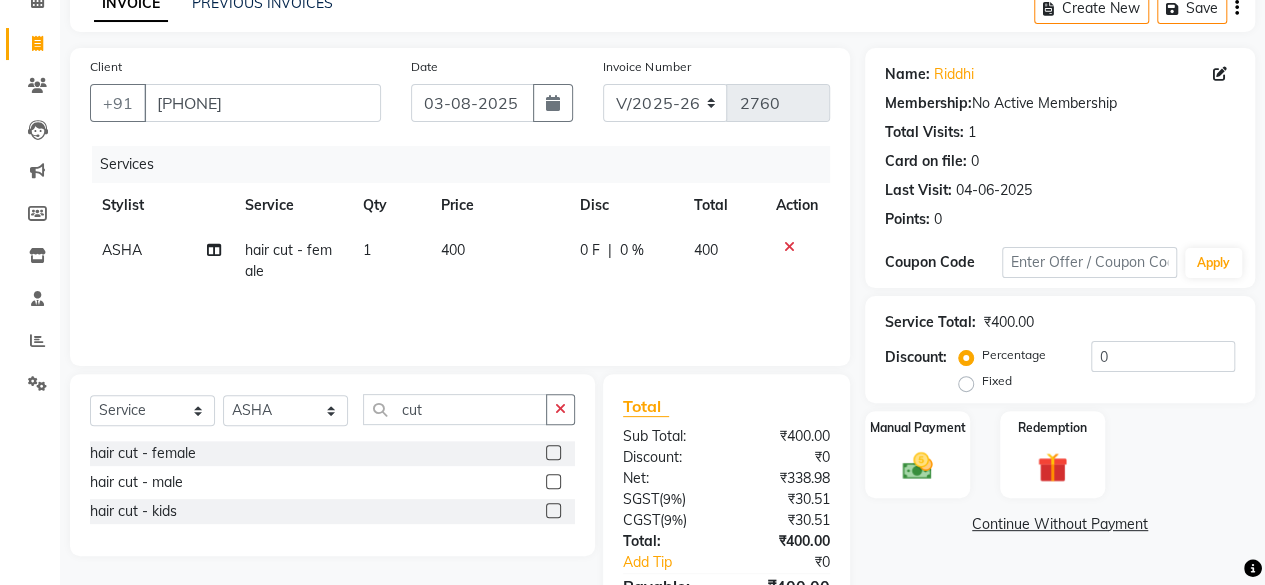 click on "Services Stylist Service Qty Price Disc Total Action ASHA hair cut - female 1 400 0 F | 0 % 400" 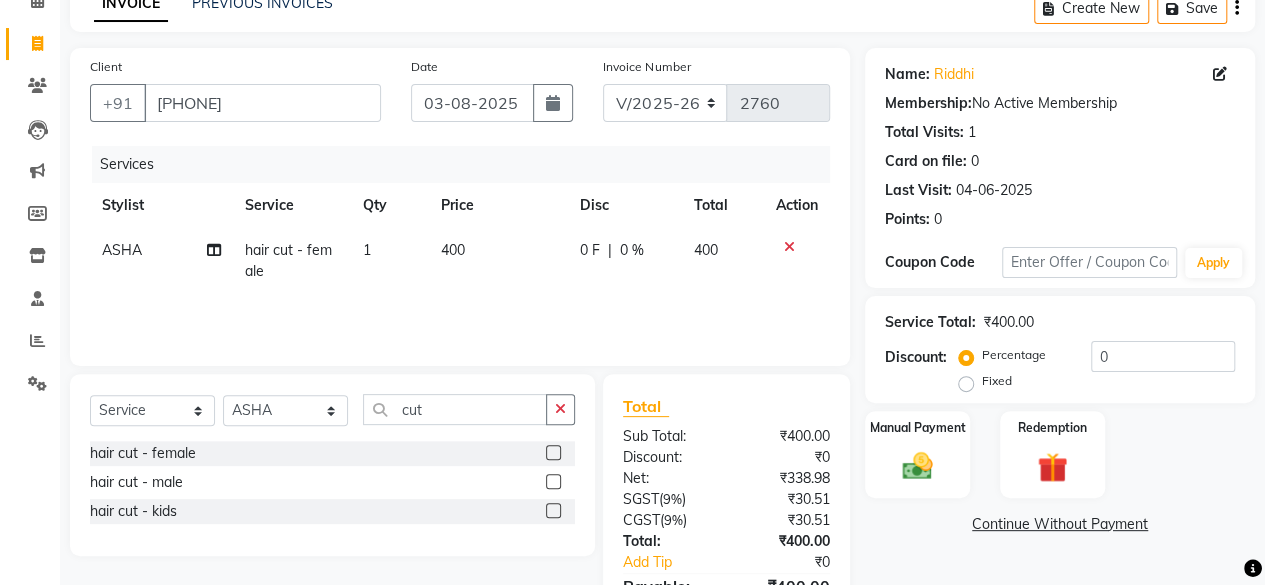 drag, startPoint x: 555, startPoint y: 507, endPoint x: 537, endPoint y: 487, distance: 26.907248 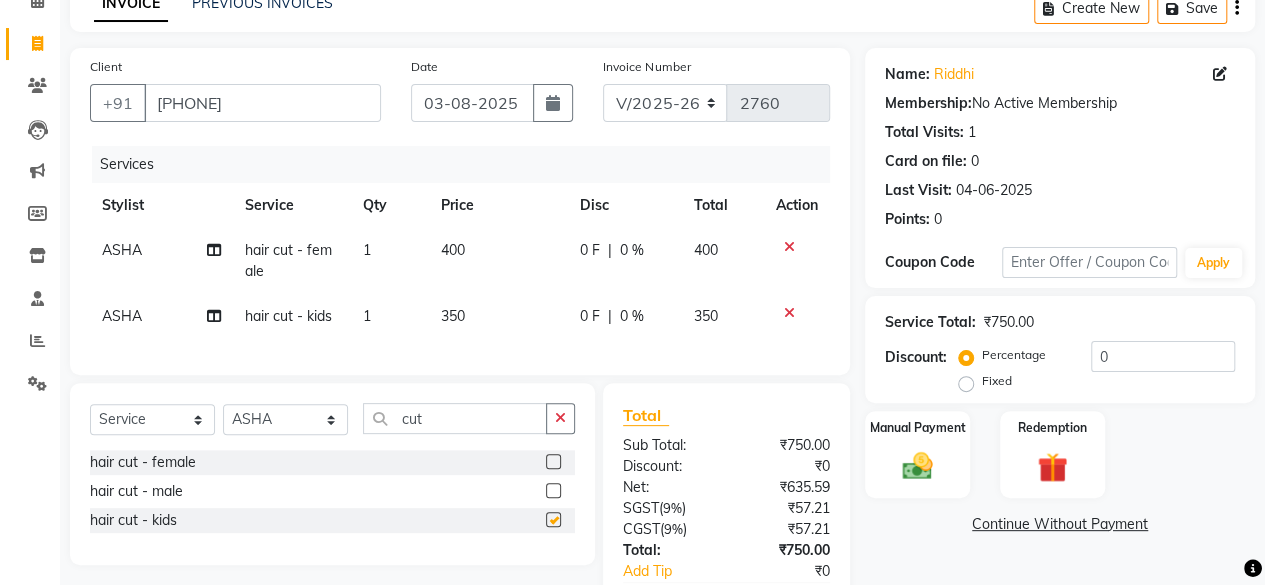 checkbox on "false" 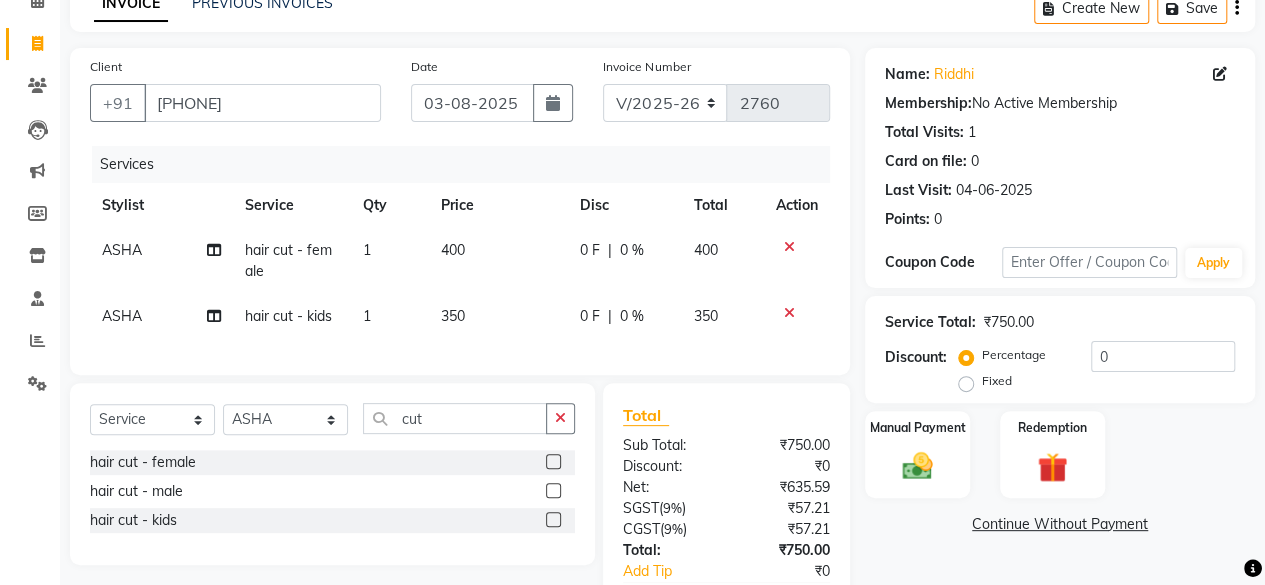 scroll, scrollTop: 238, scrollLeft: 0, axis: vertical 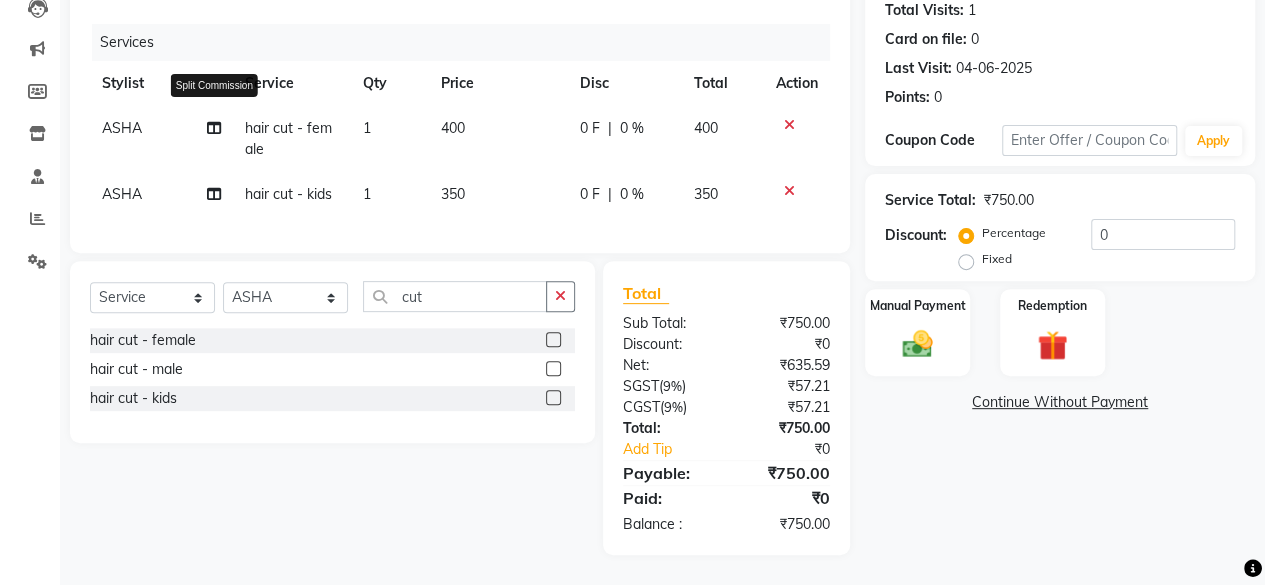 click 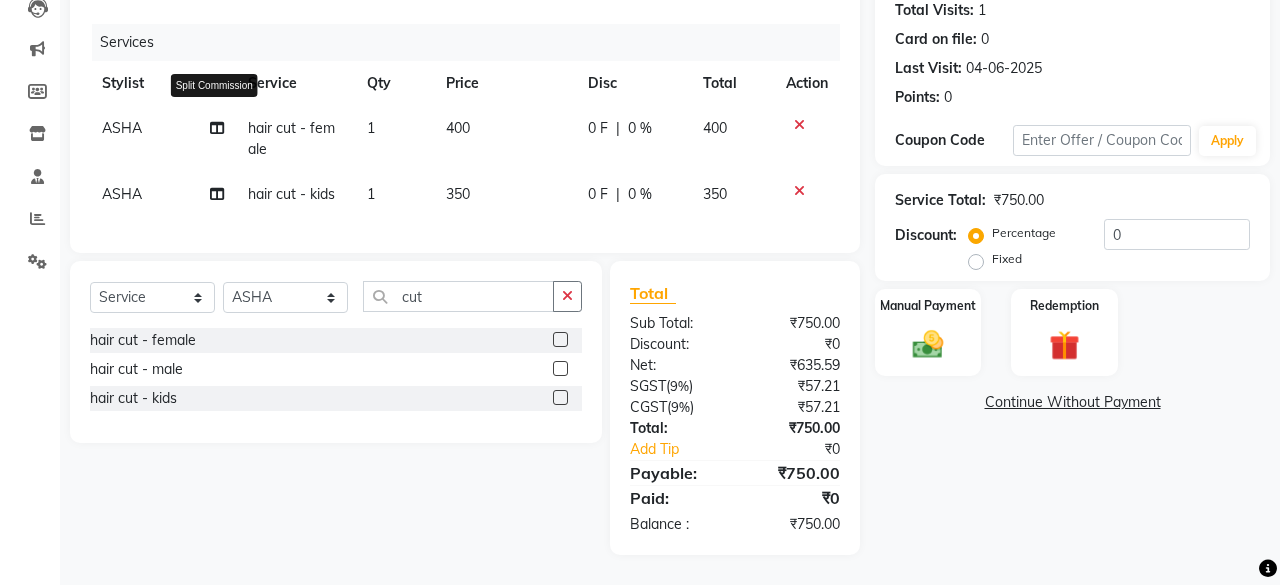 select on "8429" 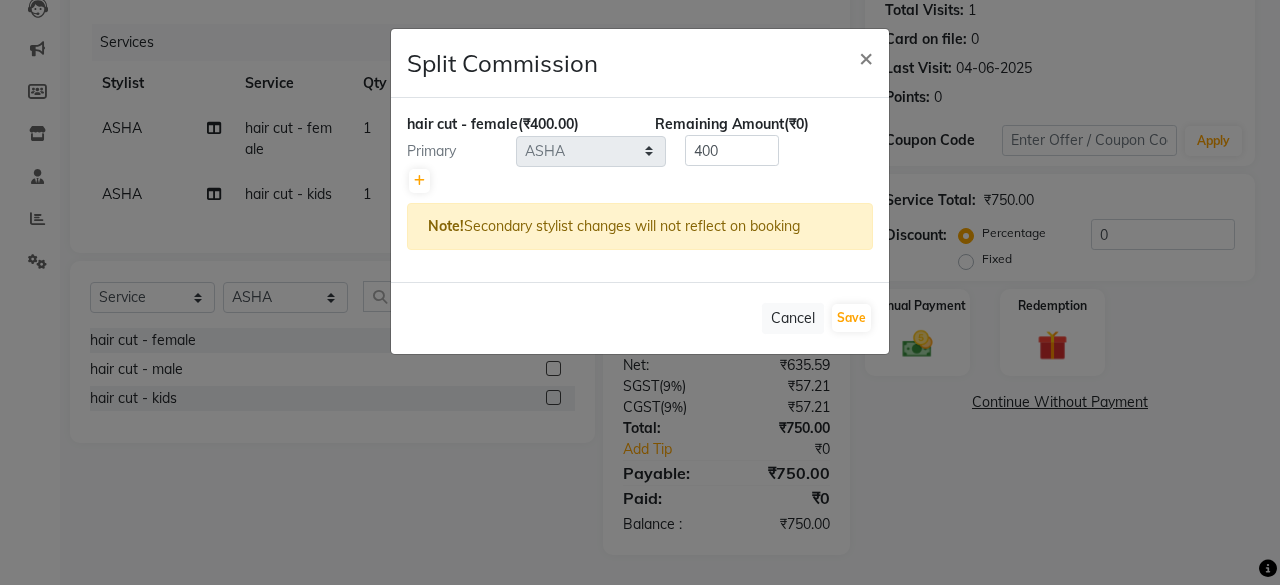 click 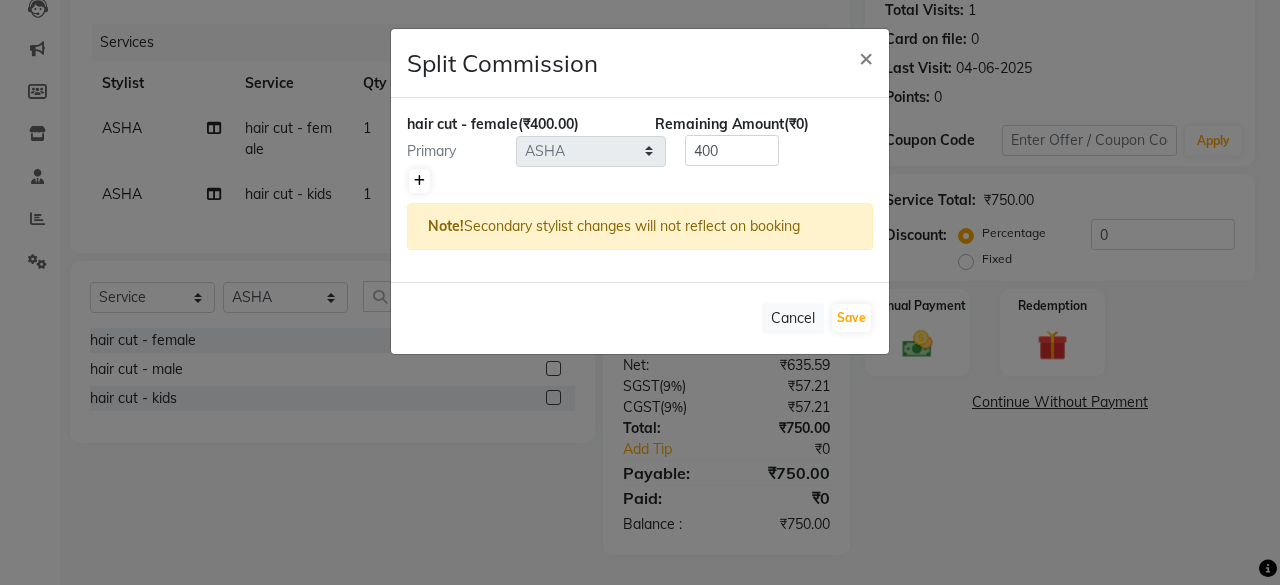 click 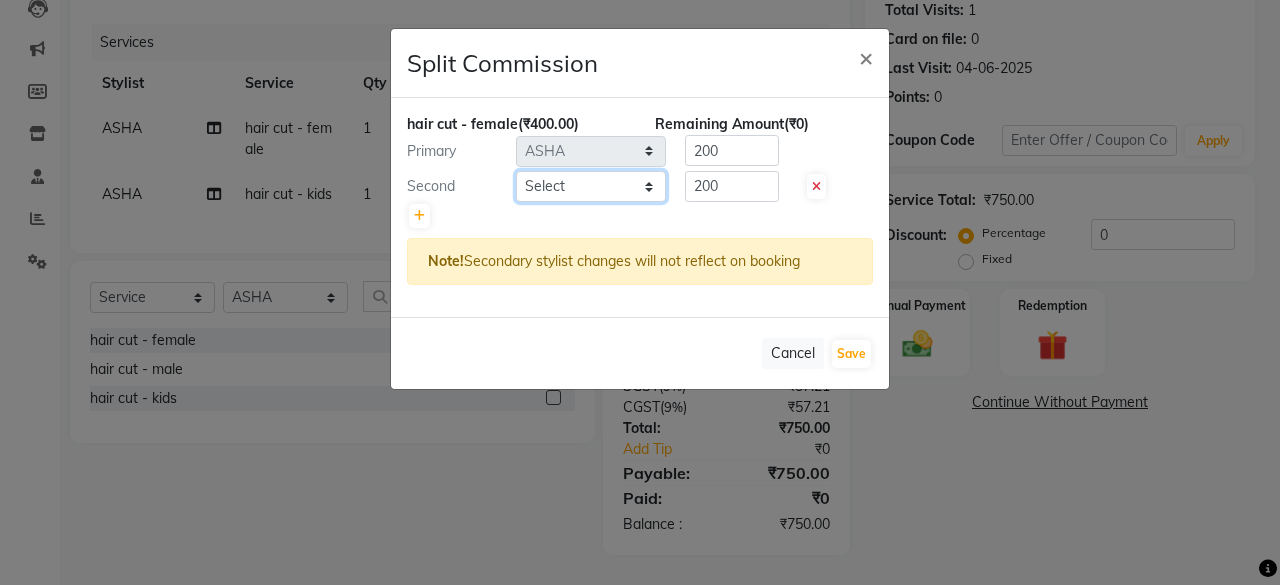 click on "Select  [FIRST]   [FIRST]   [FIRST] [LAST]   [FIRST]   [FIRST]   Director   [FIRST]   [FIRST]   [FIRST]   [FIRST]   [FIRST]   Manager   [FIRST] [LAST]   No Preference   [FIRST]   [FIRST]   [FIRST]   [FIRST]   [FIRST]   [FIRST]" 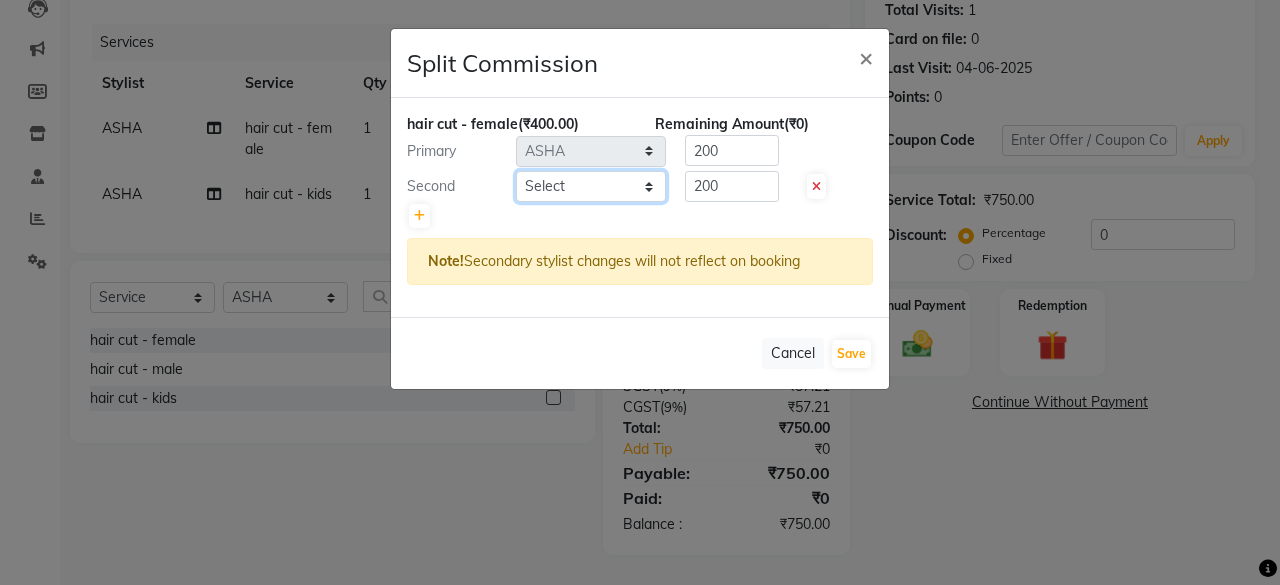 select on "18135" 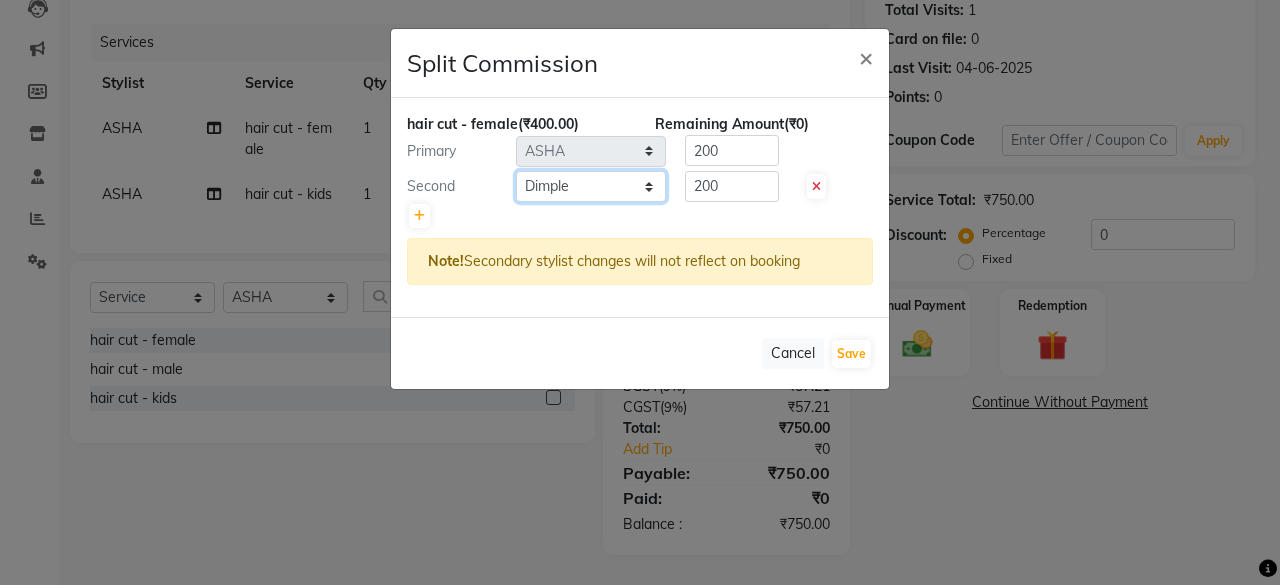 click on "Select  [FIRST]   [FIRST]   [FIRST] [LAST]   [FIRST]   [FIRST]   Director   [FIRST]   [FIRST]   [FIRST]   [FIRST]   [FIRST]   Manager   [FIRST] [LAST]   No Preference   [FIRST]   [FIRST]   [FIRST]   [FIRST]   [FIRST]   [FIRST]" 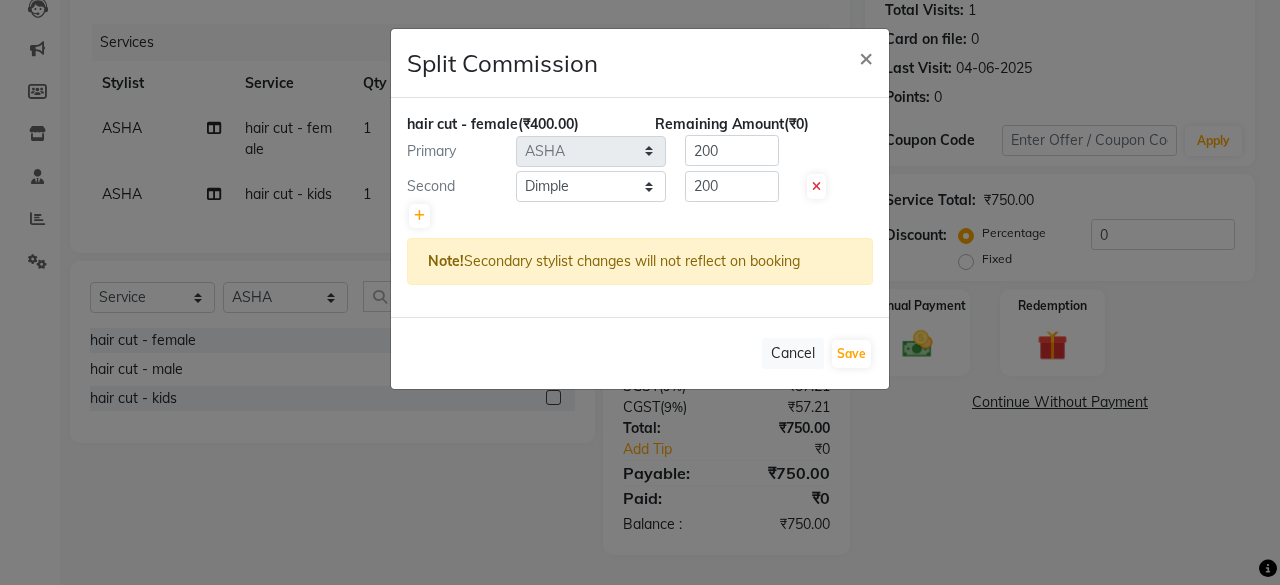 click on "hair cut - female  (₹400.00) Remaining Amount  (₹0) Primary Select  Arvind   ASHA   bhawna goyal   Dev   Dimple   Director   Harsha   Hemlata   kajal   Latika   lucky   Manager   Manisha maam   Neelu    No Preference   Pallavi   Pinky   Priyanka   Rahul   Sekhar   usha  200 Second Select  Arvind   ASHA   bhawna goyal   Dev   Dimple   Director   Harsha   Hemlata   kajal   Latika   lucky   Manager   Manisha maam   Neelu    No Preference   Pallavi   Pinky   Priyanka   Rahul   Sekhar   usha  200 Note!  Secondary stylist changes will not reflect on booking" 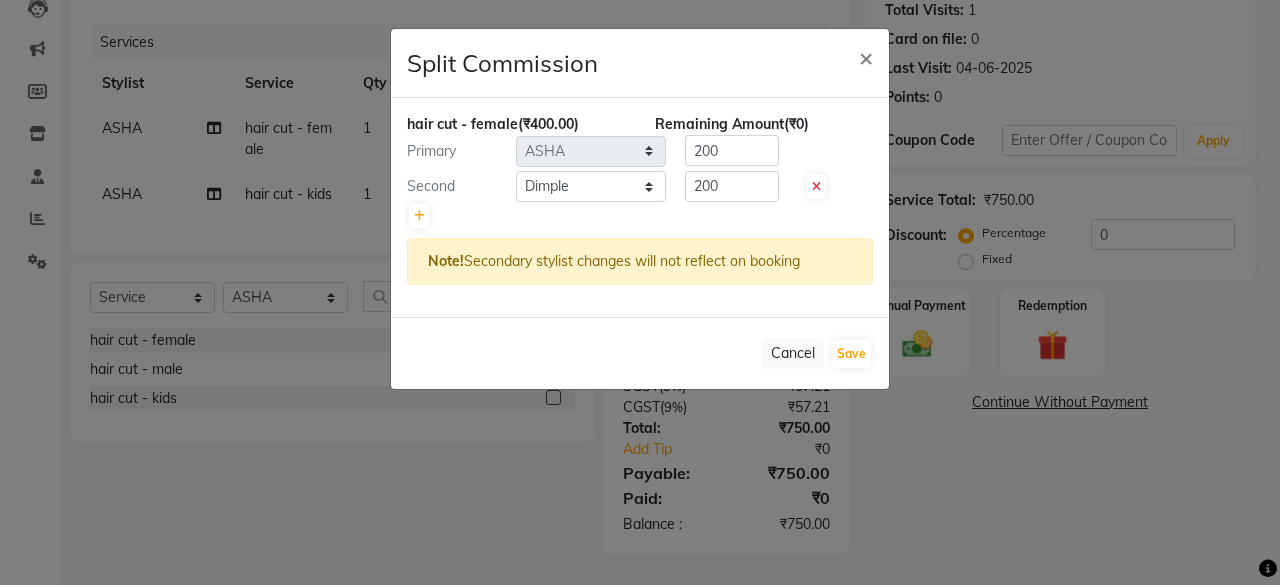click on "hair cut - female  (₹400.00) Remaining Amount  (₹0) Primary Select  Arvind   ASHA   bhawna goyal   Dev   Dimple   Director   Harsha   Hemlata   kajal   Latika   lucky   Manager   Manisha maam   Neelu    No Preference   Pallavi   Pinky   Priyanka   Rahul   Sekhar   usha  200 Second Select  Arvind   ASHA   bhawna goyal   Dev   Dimple   Director   Harsha   Hemlata   kajal   Latika   lucky   Manager   Manisha maam   Neelu    No Preference   Pallavi   Pinky   Priyanka   Rahul   Sekhar   usha  200 Note!  Secondary stylist changes will not reflect on booking" 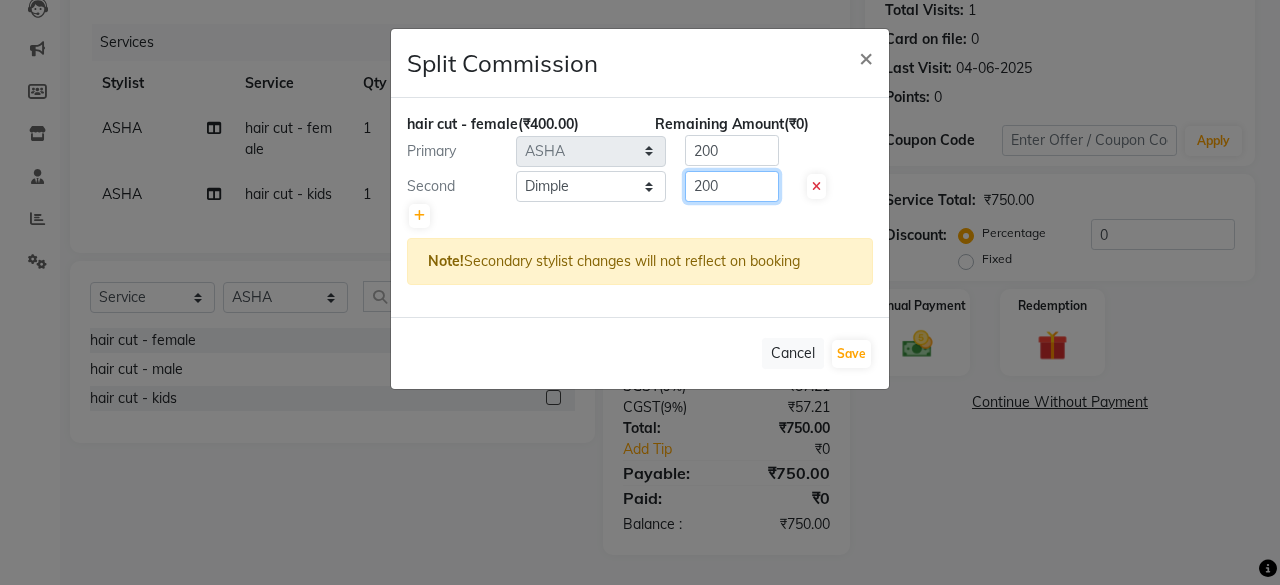 click on "200" 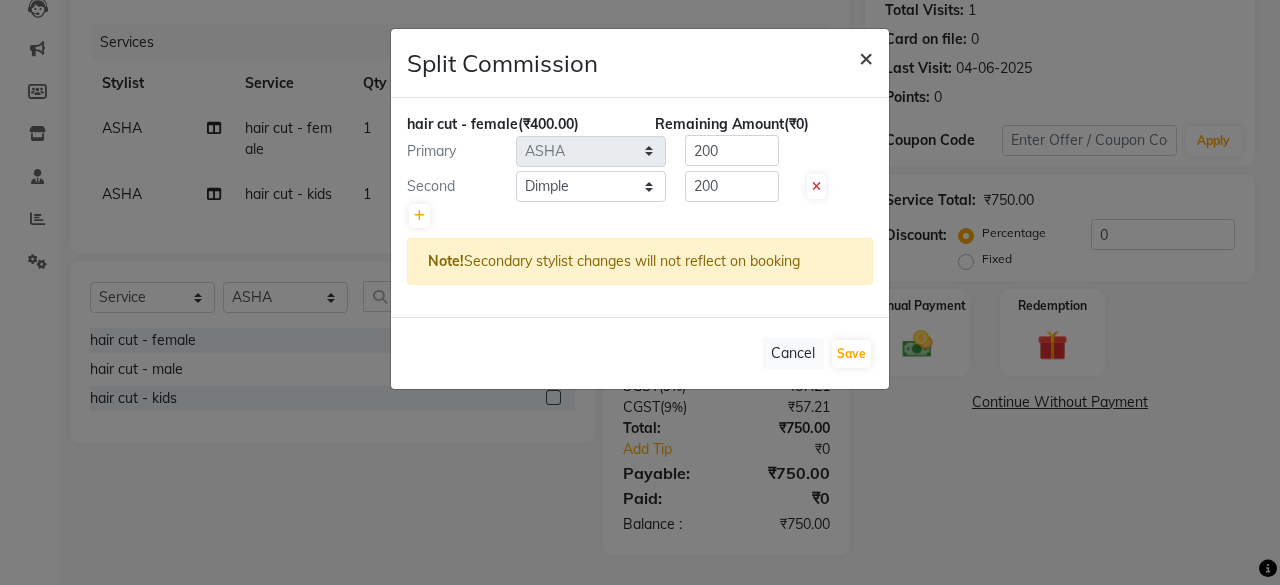 click on "×" 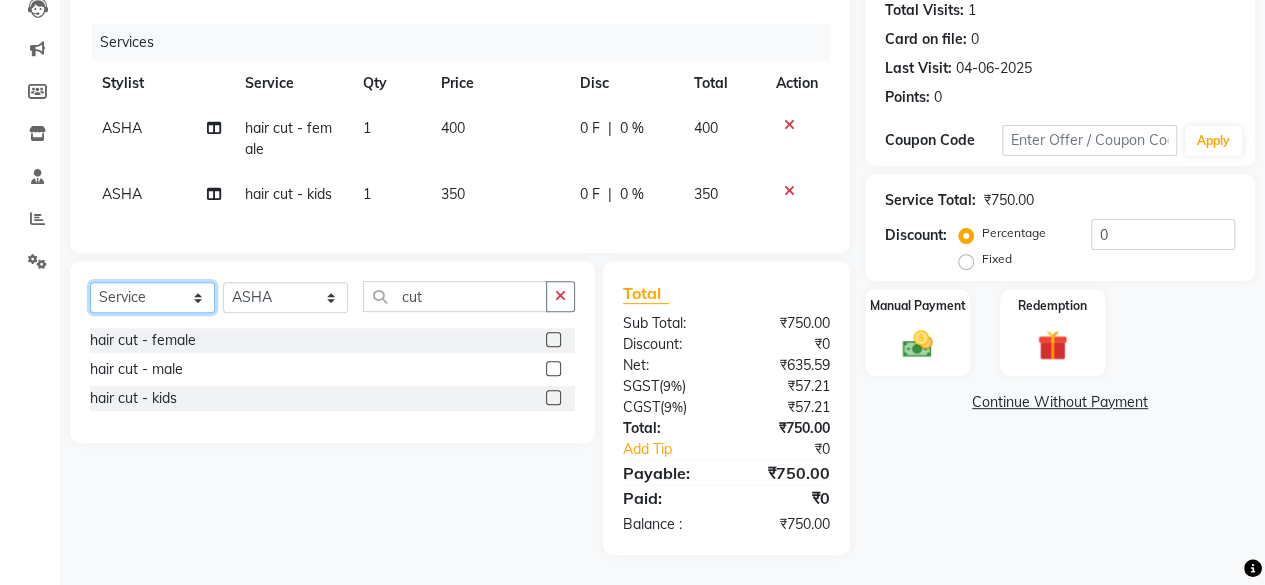 click on "Select  Service  Product  Membership  Package Voucher Prepaid Gift Card" 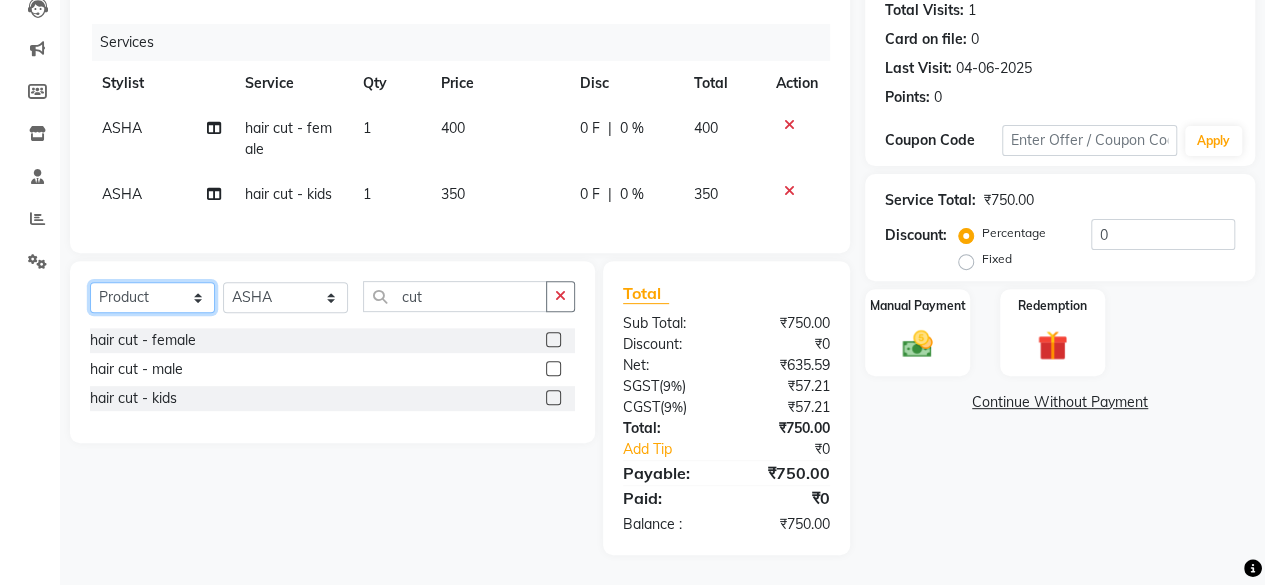 click on "Select  Service  Product  Membership  Package Voucher Prepaid Gift Card" 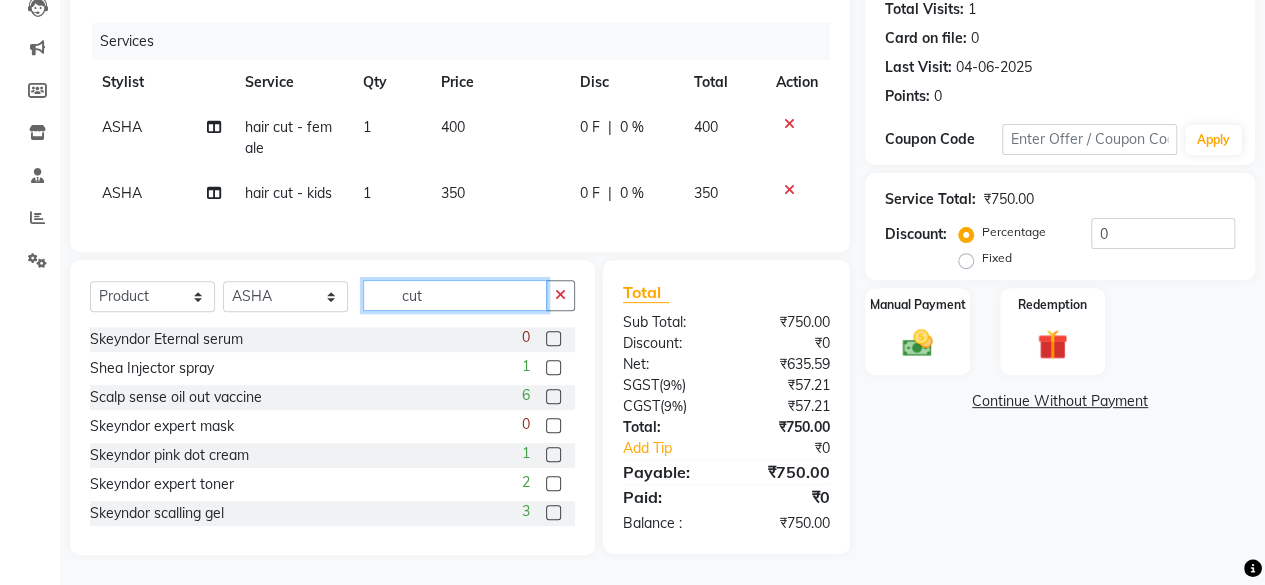 click on "cut" 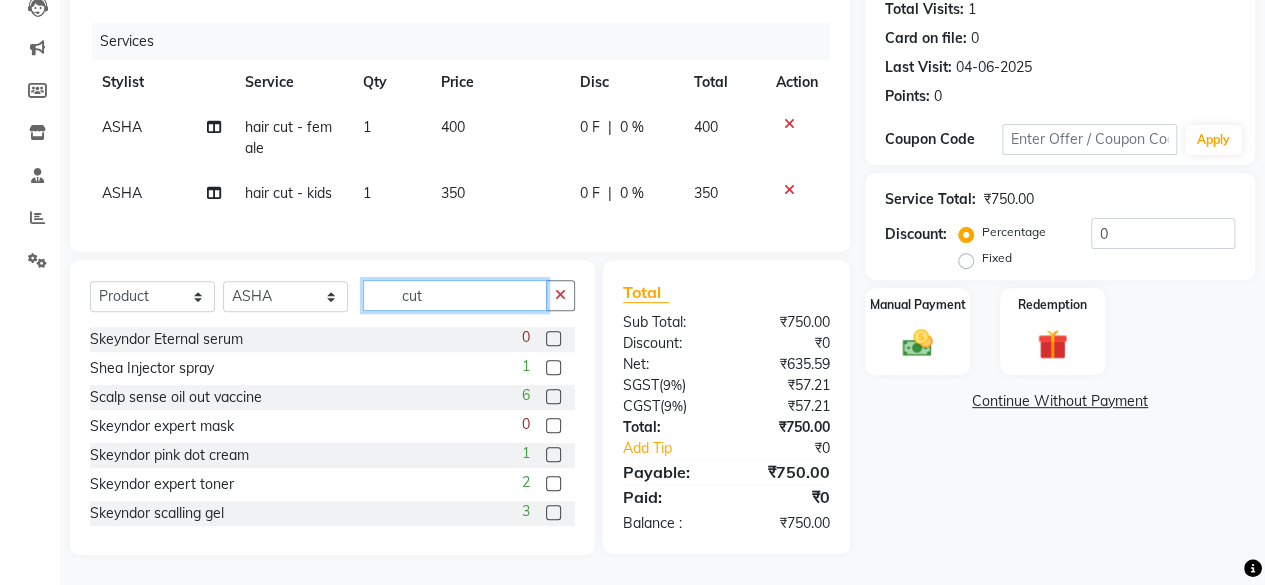 click on "cut" 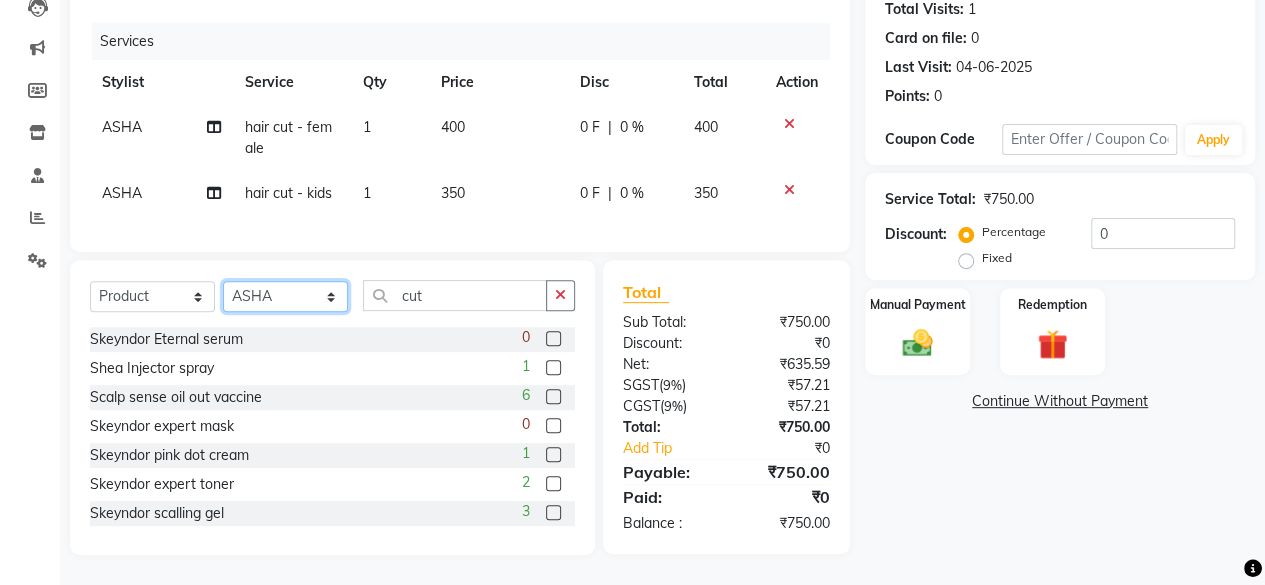 click on "Select Stylist Arvind ASHA bhawna goyal Dev Dimple Director Harsha Hemlata kajal Latika lucky Manager Manisha maam Neelu  Pallavi Pinky Priyanka Rahul Sekhar usha" 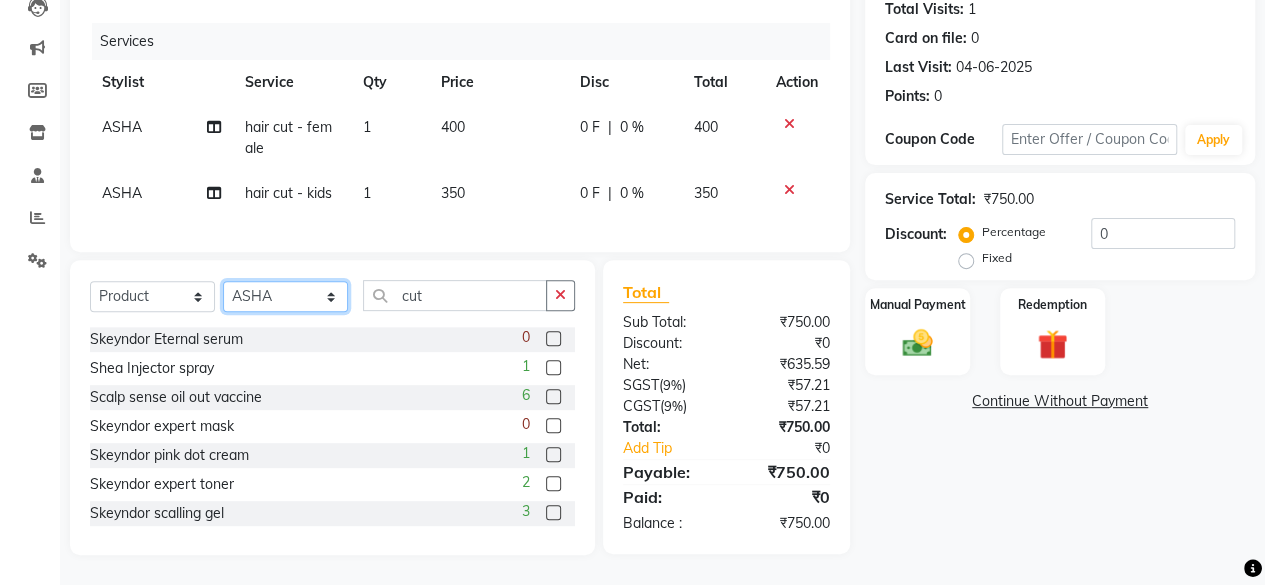 select on "44019" 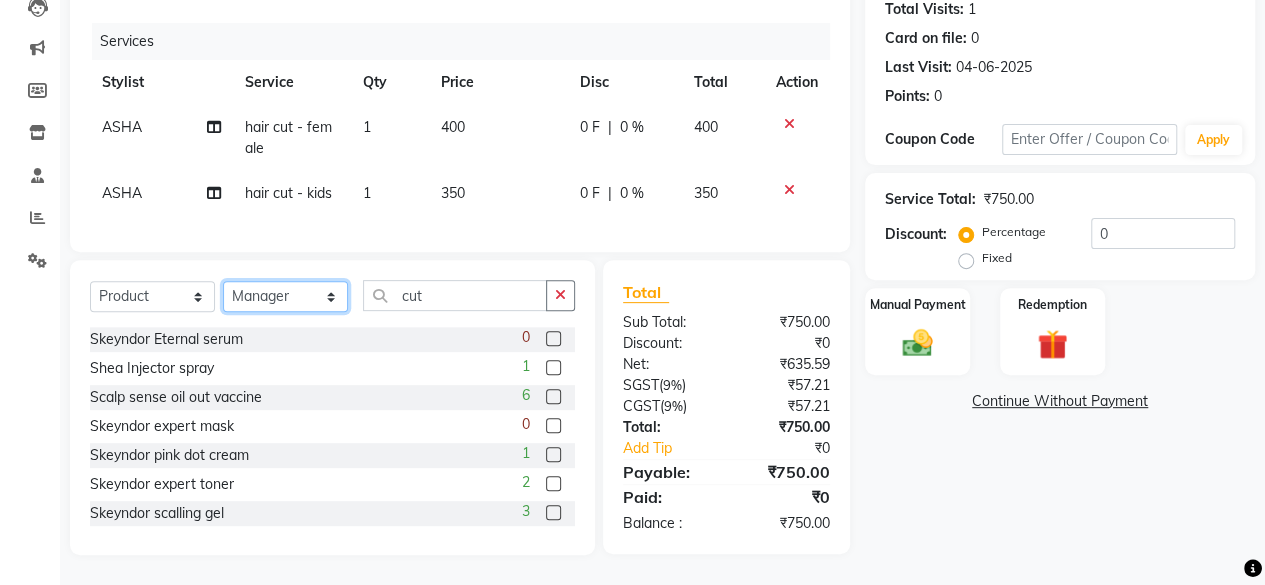 click on "Select Stylist Arvind ASHA bhawna goyal Dev Dimple Director Harsha Hemlata kajal Latika lucky Manager Manisha maam Neelu  Pallavi Pinky Priyanka Rahul Sekhar usha" 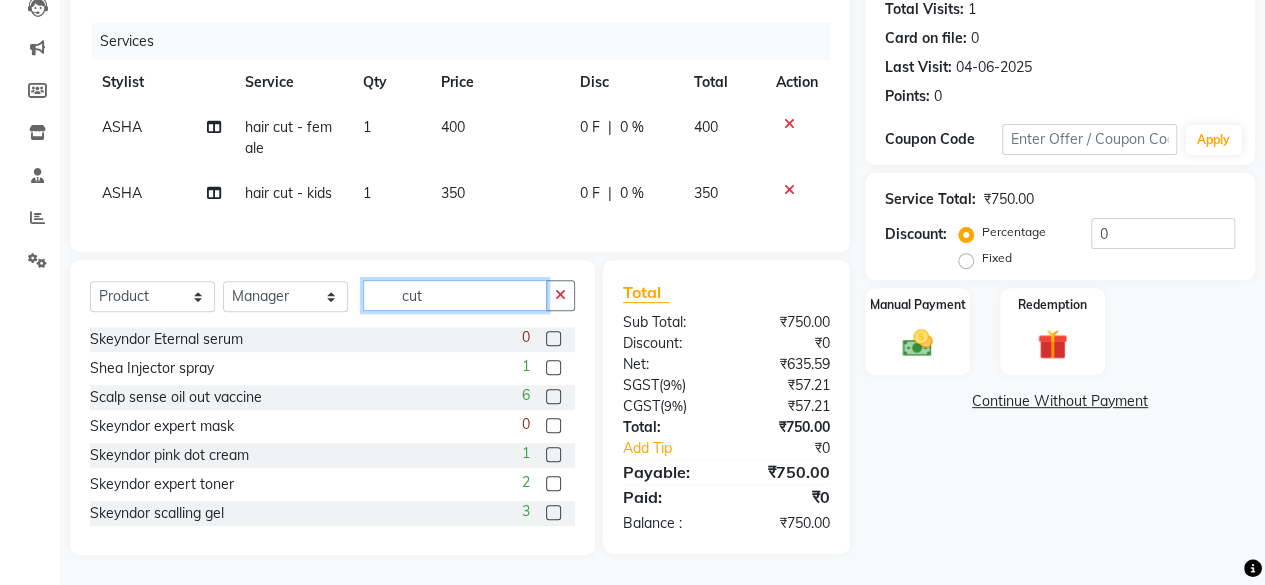click on "cut" 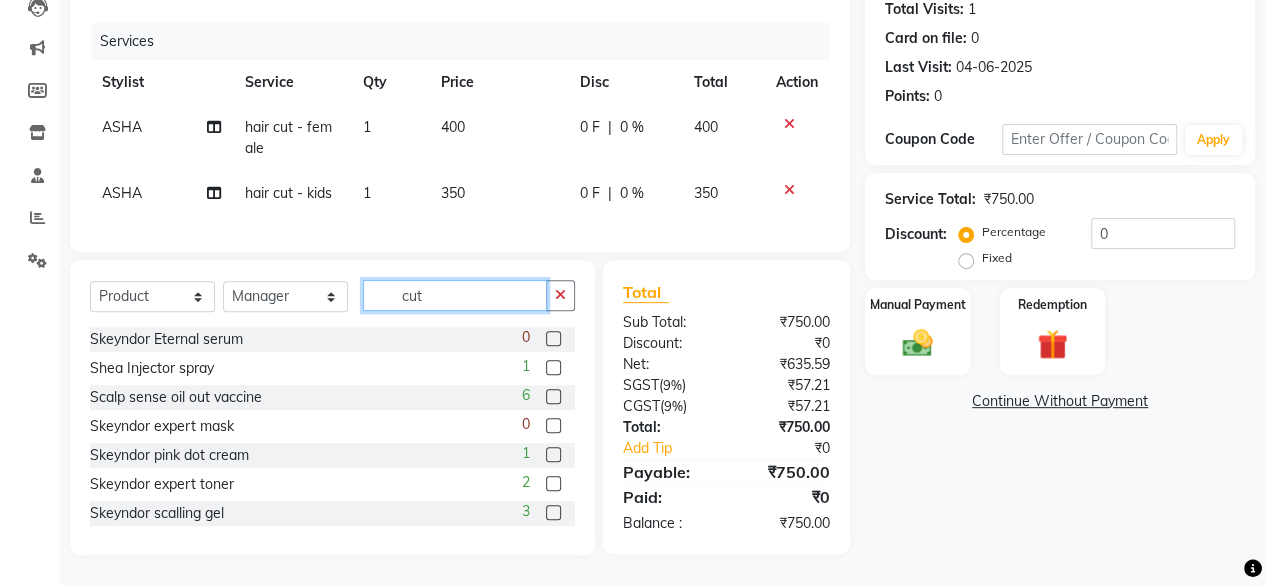 click on "cut" 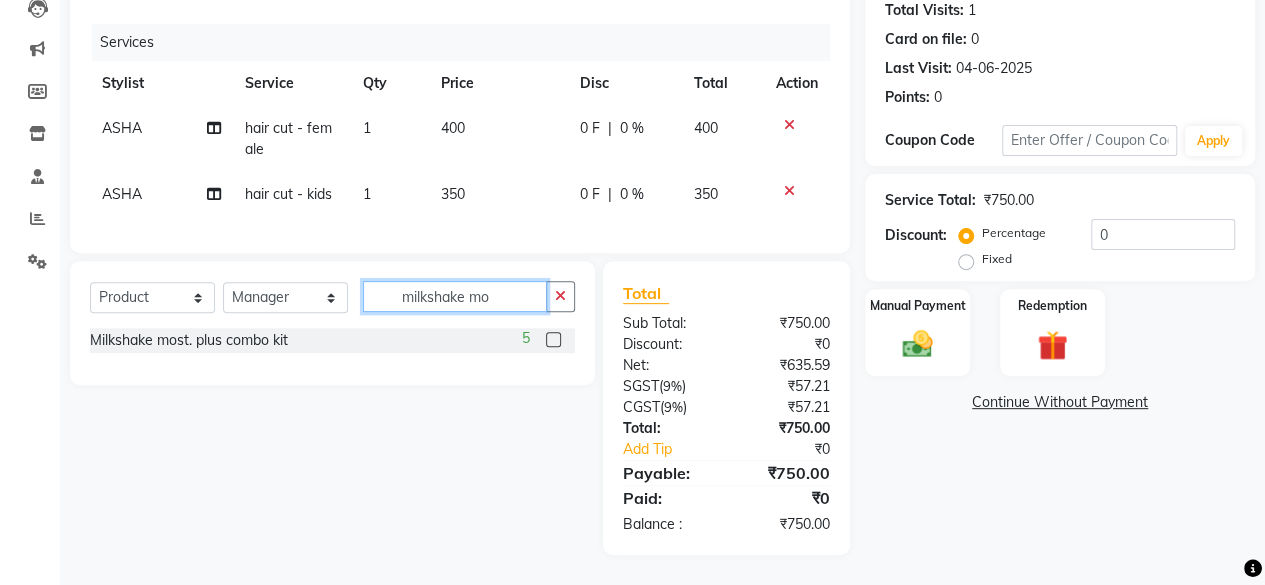 type on "milkshake mo" 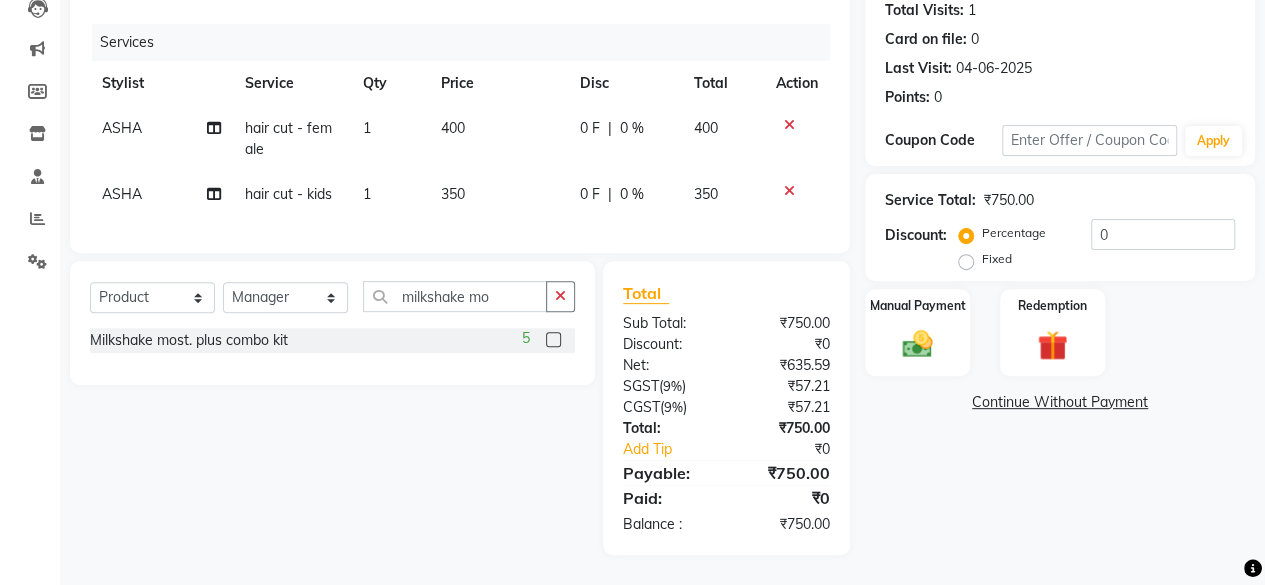 click 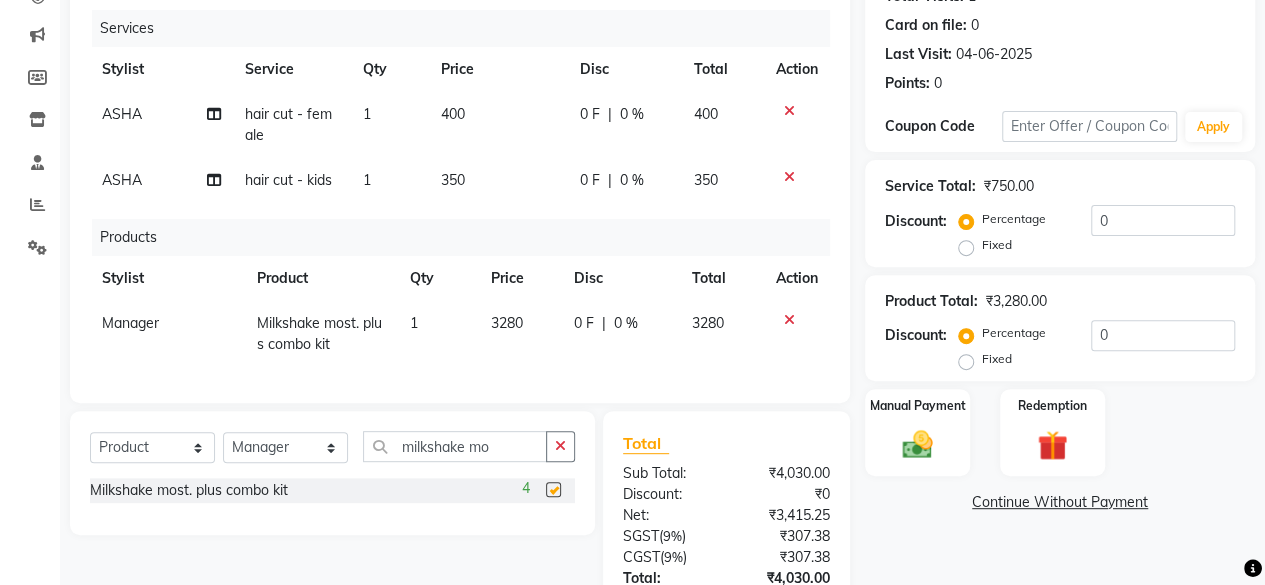 checkbox on "false" 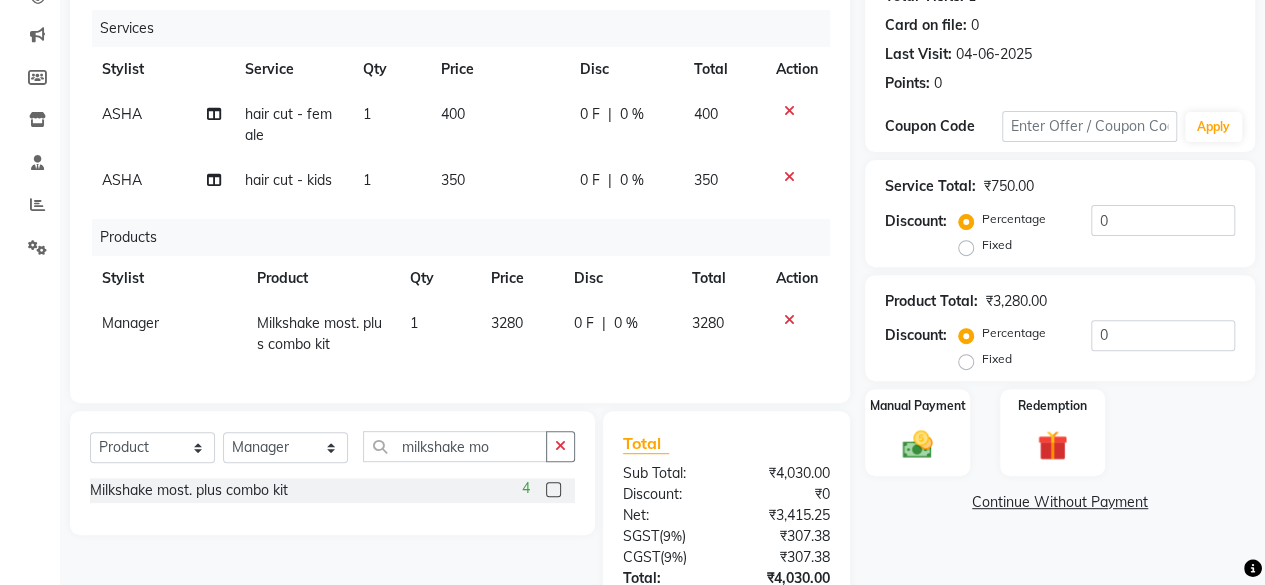 click on "3280" 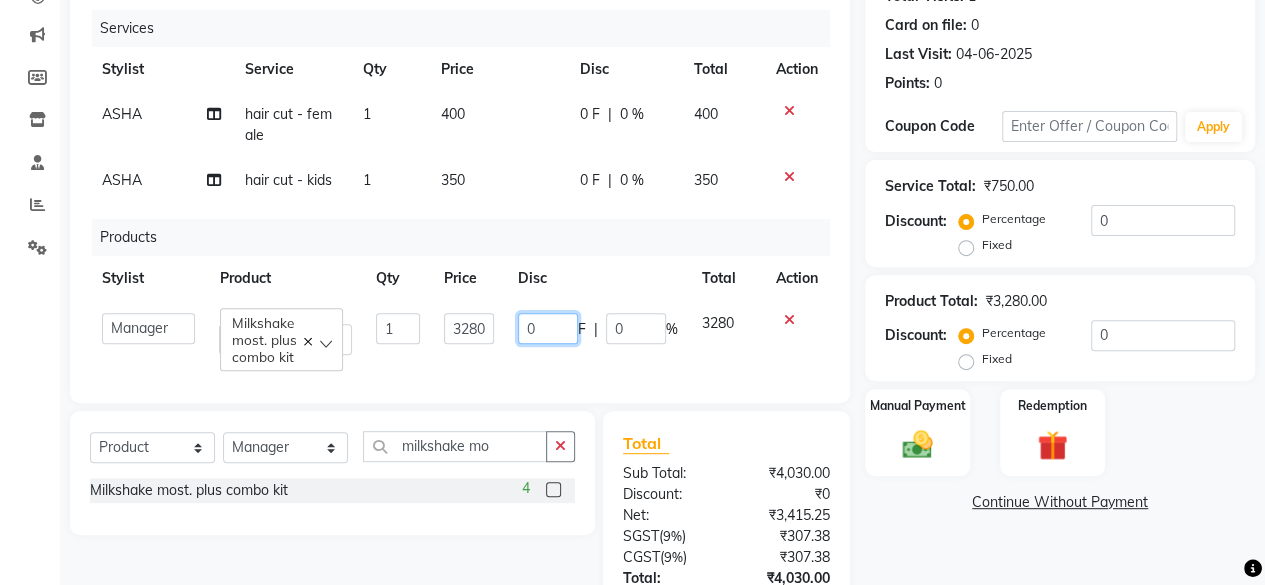 click on "0" 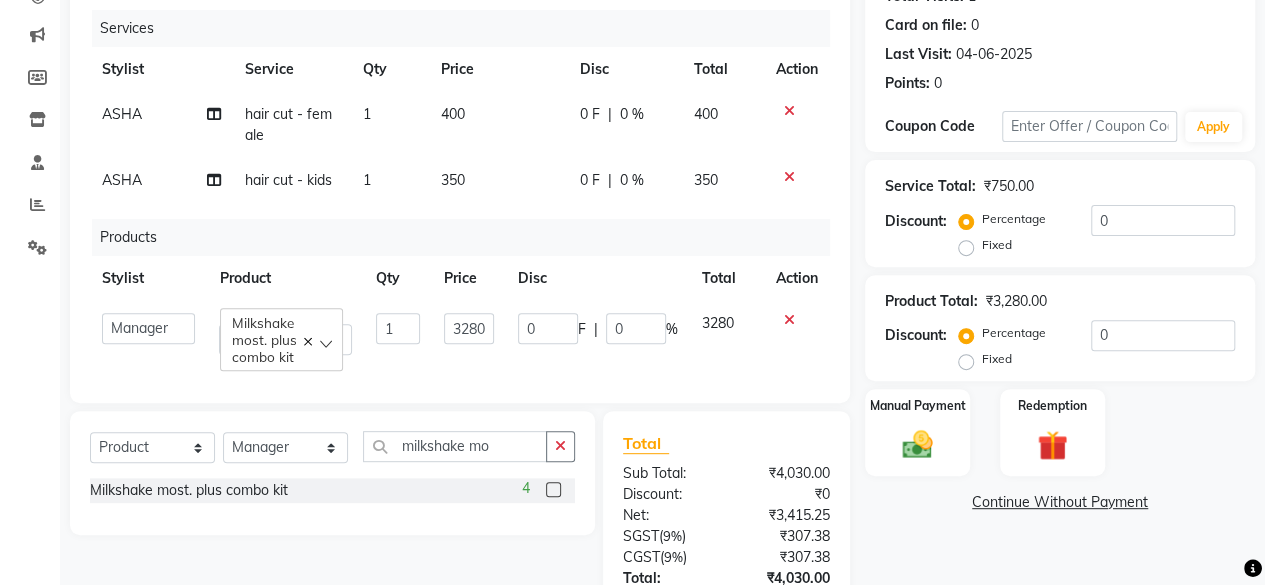 click on "3280" 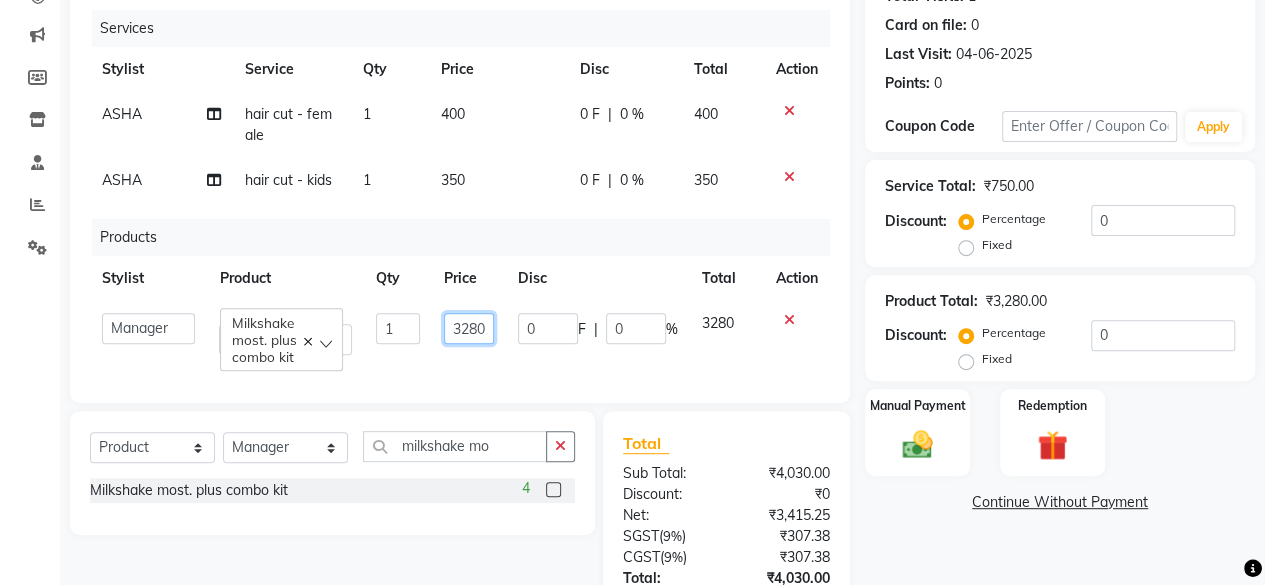click on "3280" 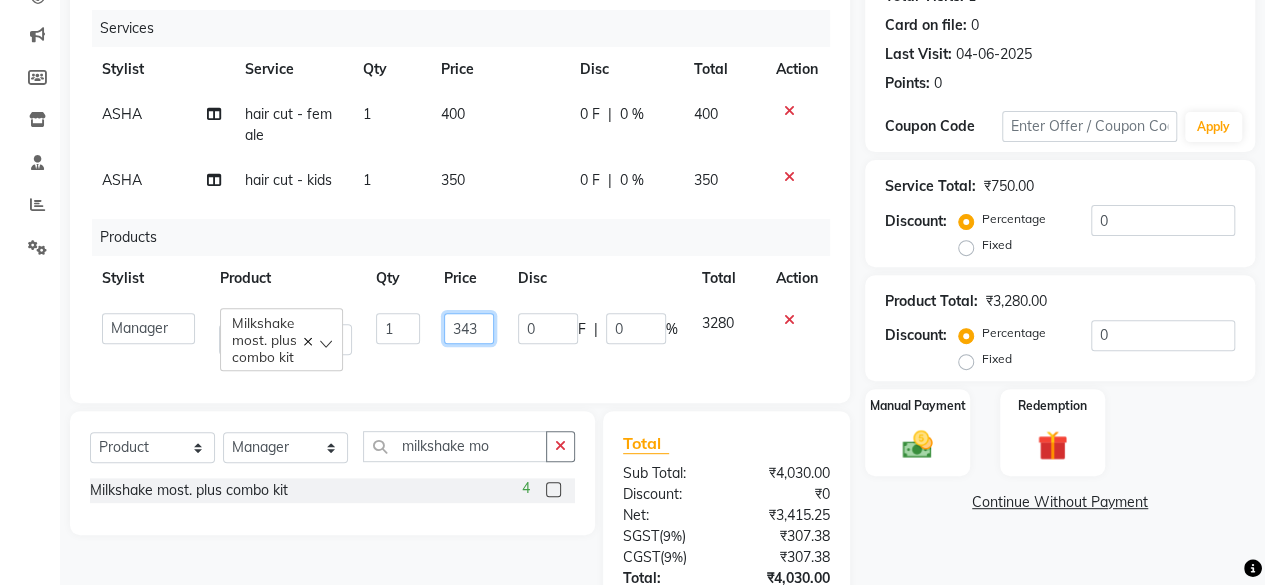 type on "3435" 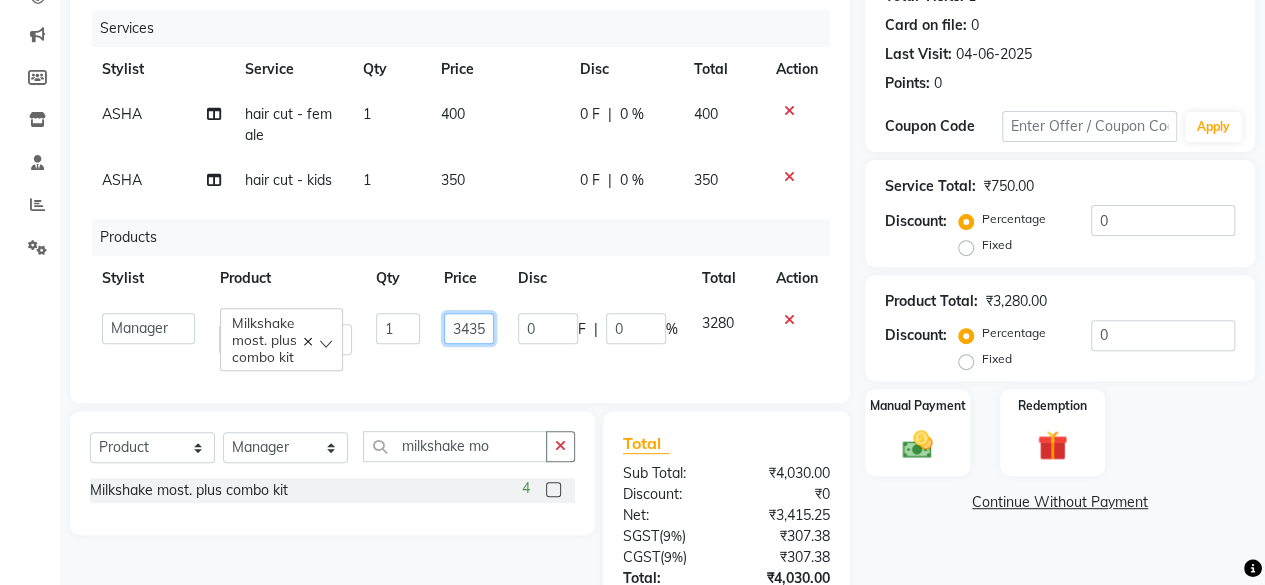 scroll, scrollTop: 0, scrollLeft: 0, axis: both 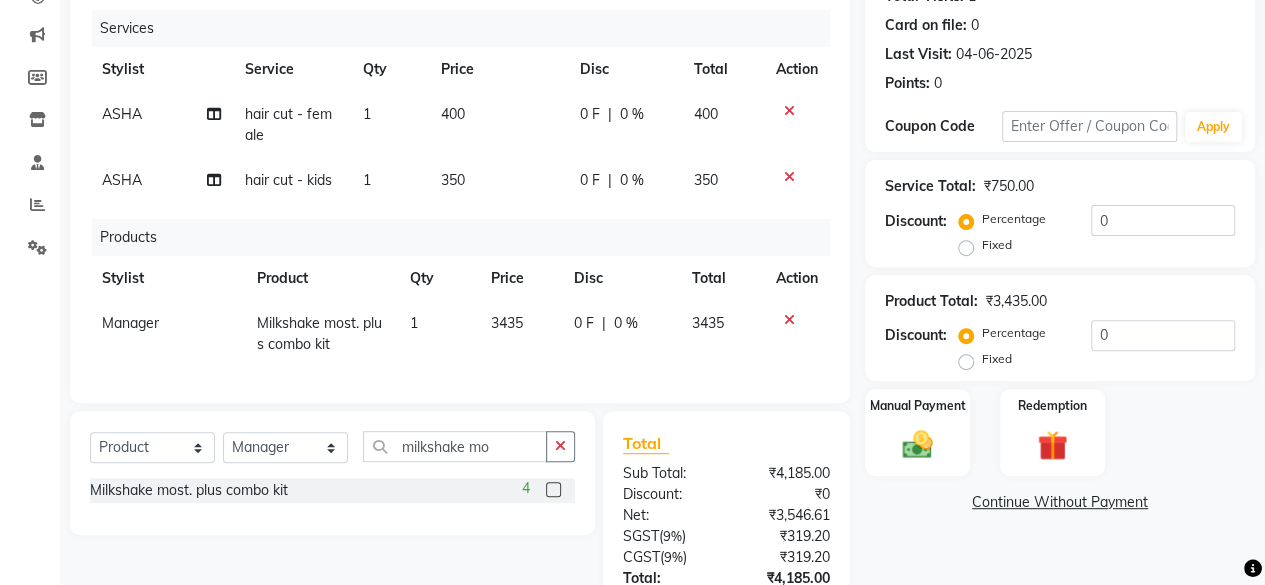 click on "Manager Milkshake most. plus combo kit 1 3435 0 F | 0 % 3435" 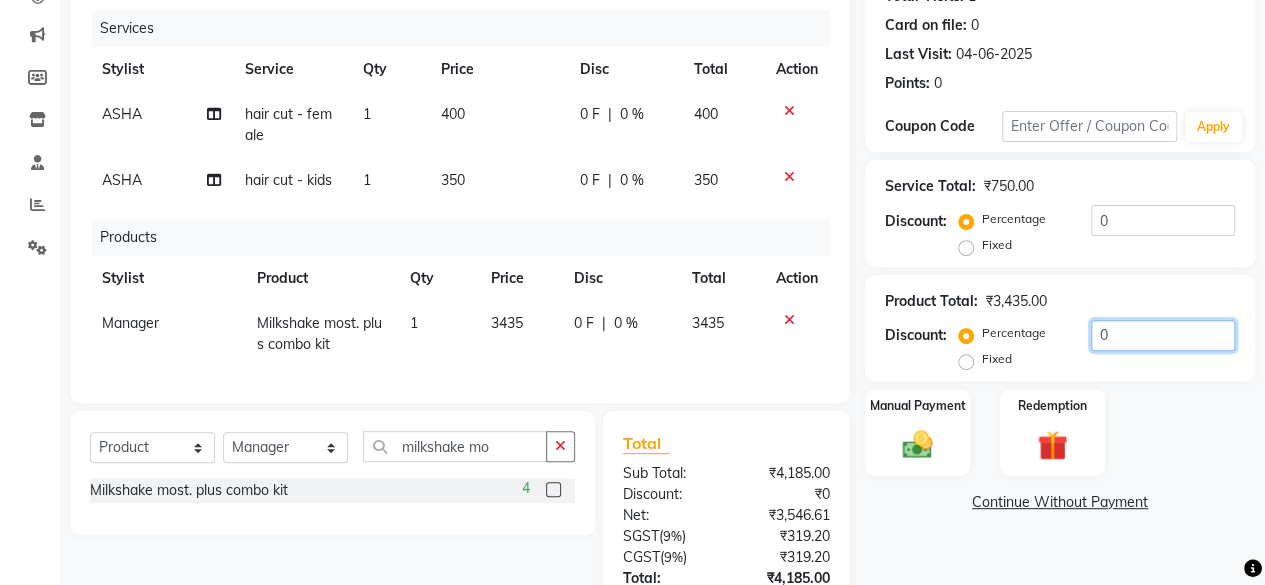 click on "0" 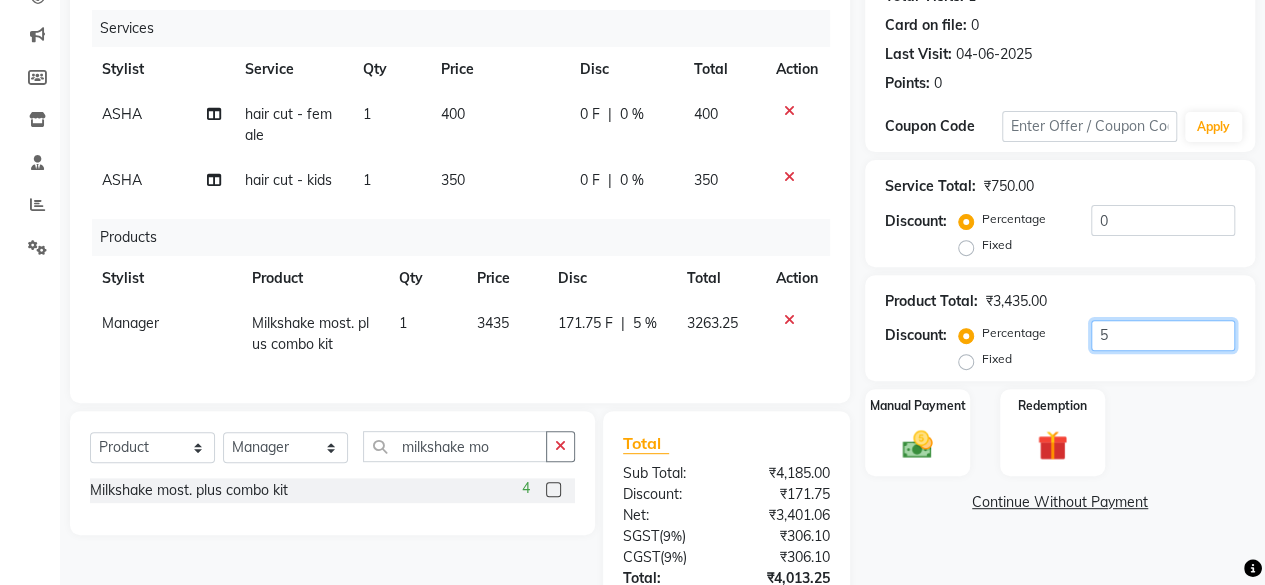 type on "5" 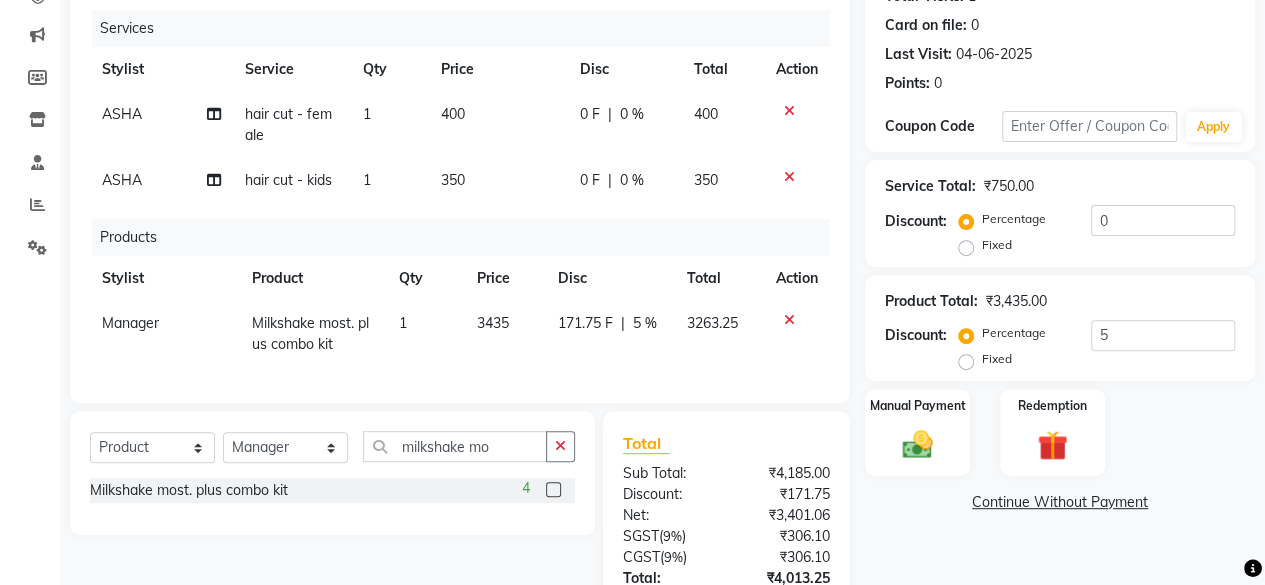 click on "Manual Payment Redemption" 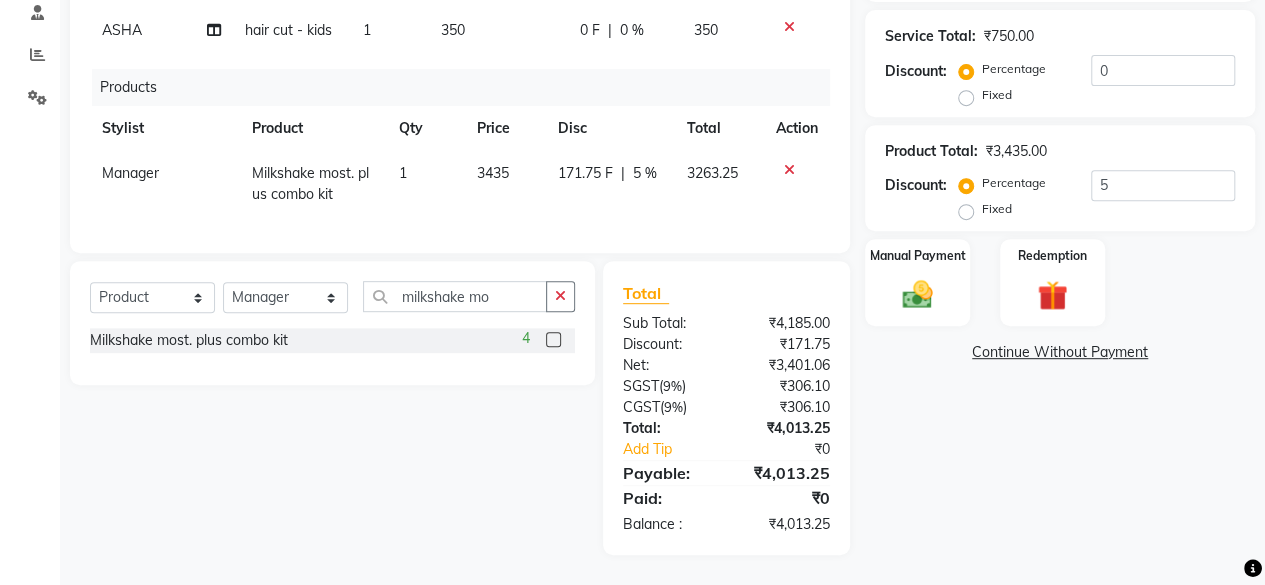 scroll, scrollTop: 402, scrollLeft: 0, axis: vertical 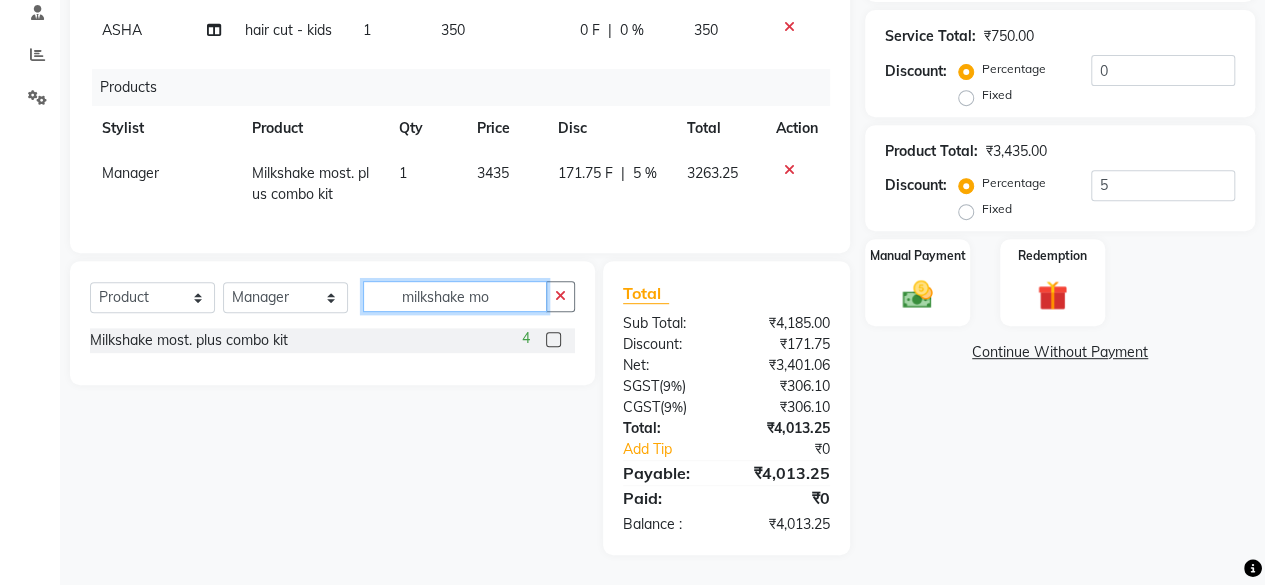click on "milkshake mo" 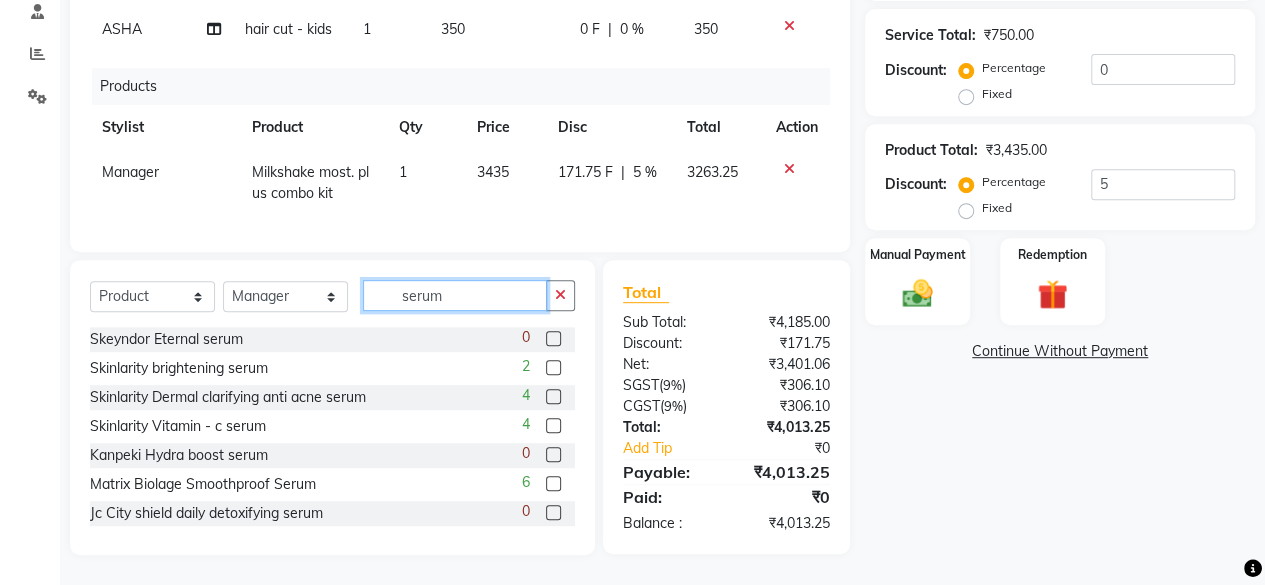 scroll, scrollTop: 403, scrollLeft: 0, axis: vertical 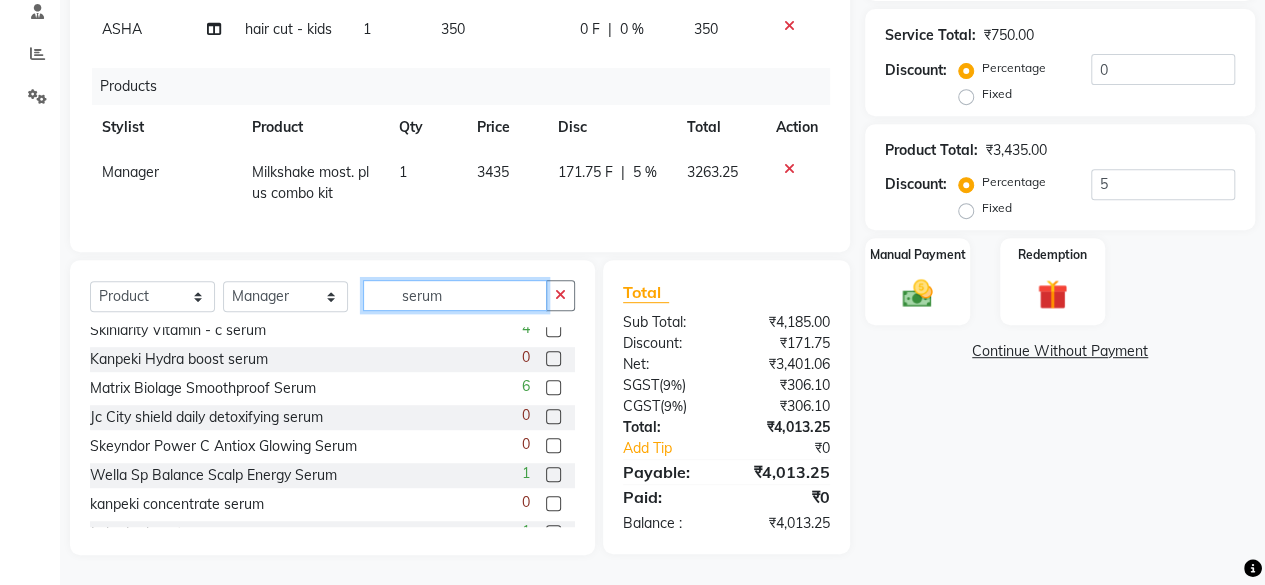 type on "serum" 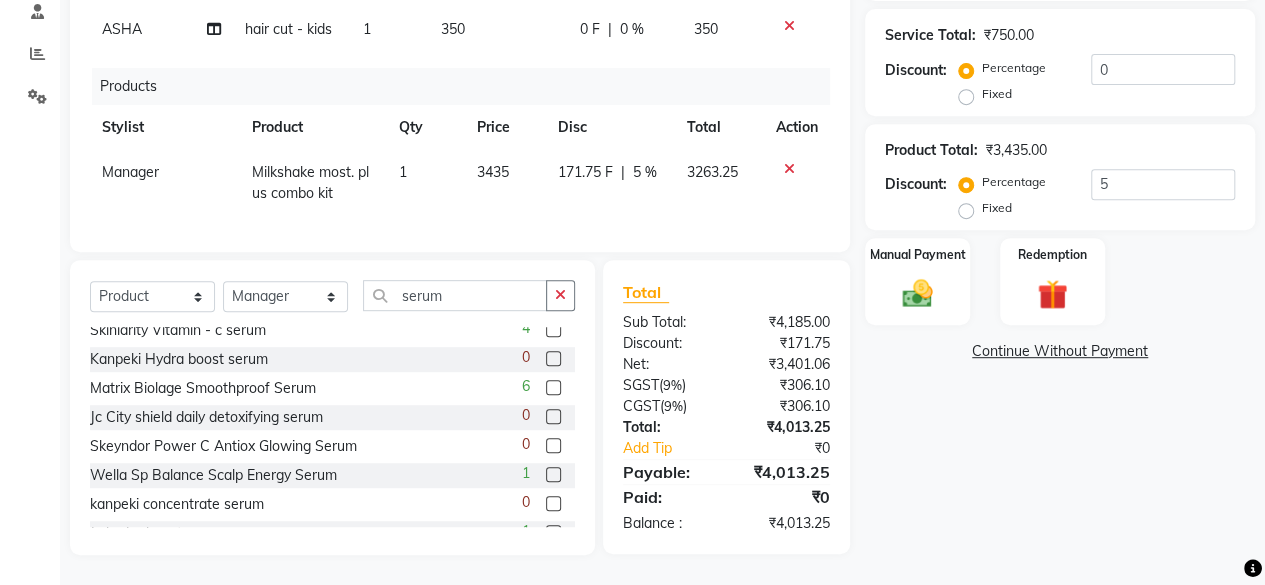 click 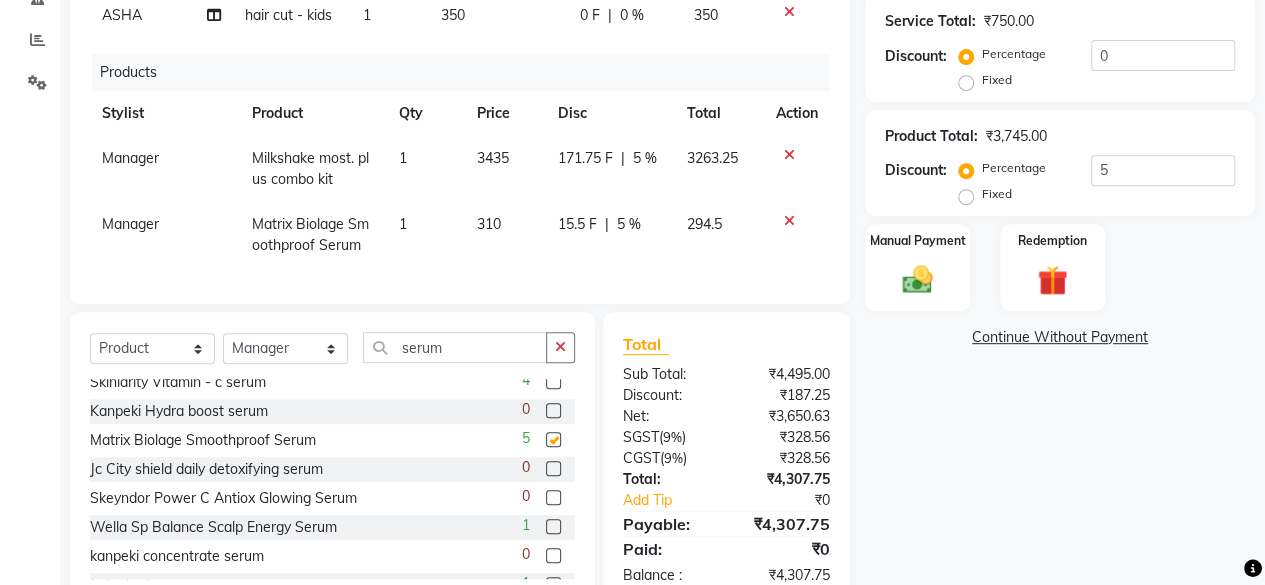 checkbox on "false" 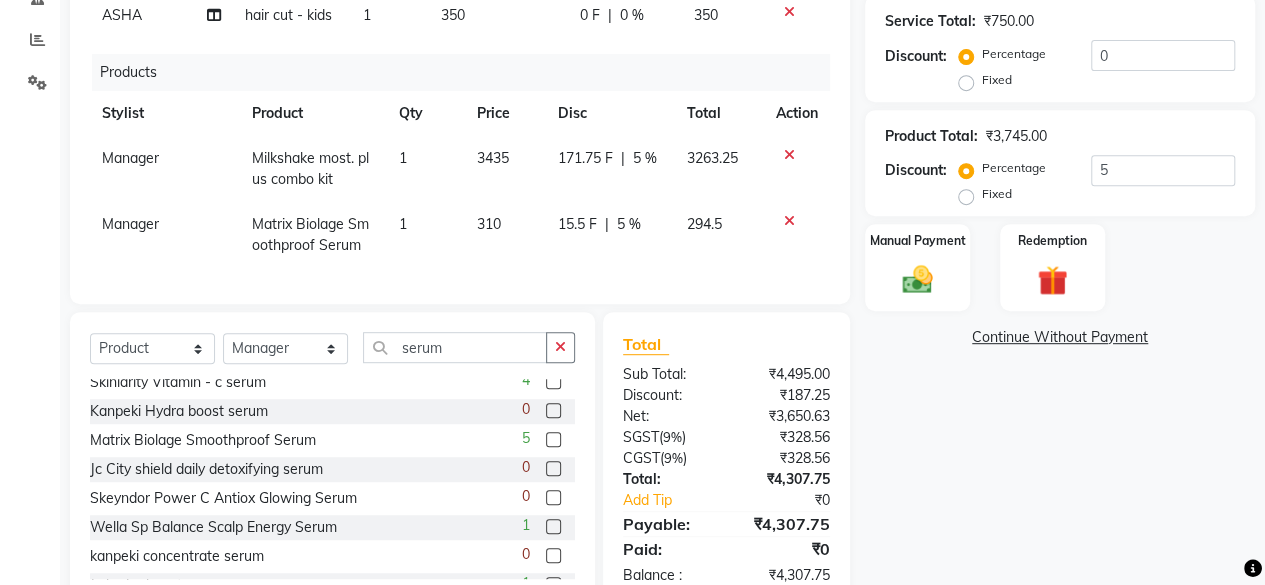 click on "310" 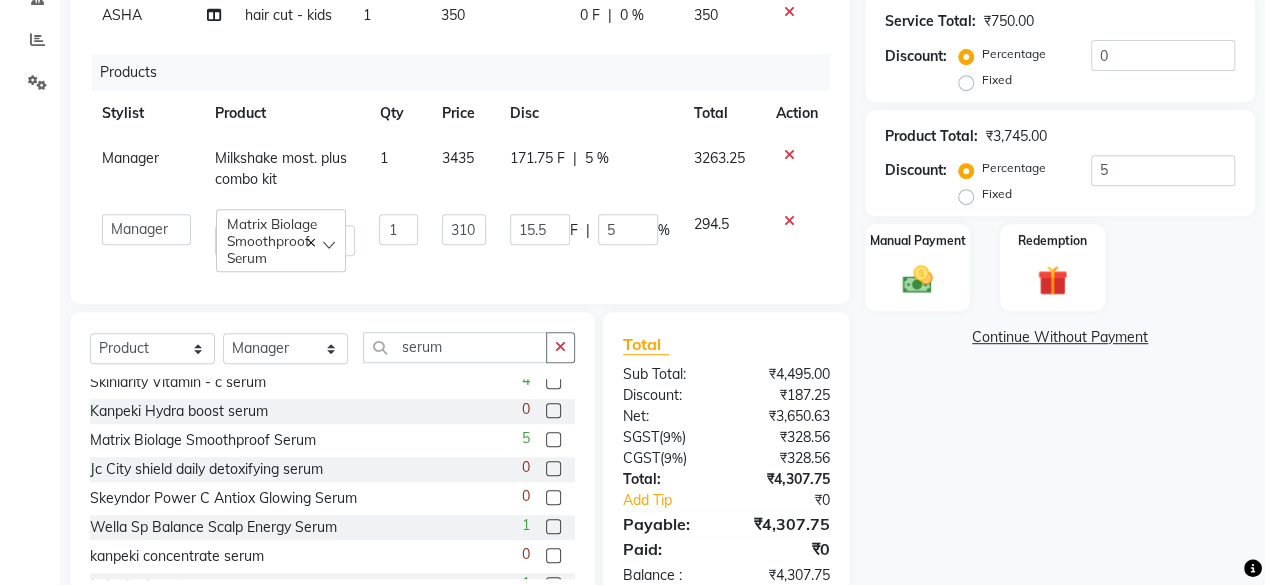 click on "15.5" 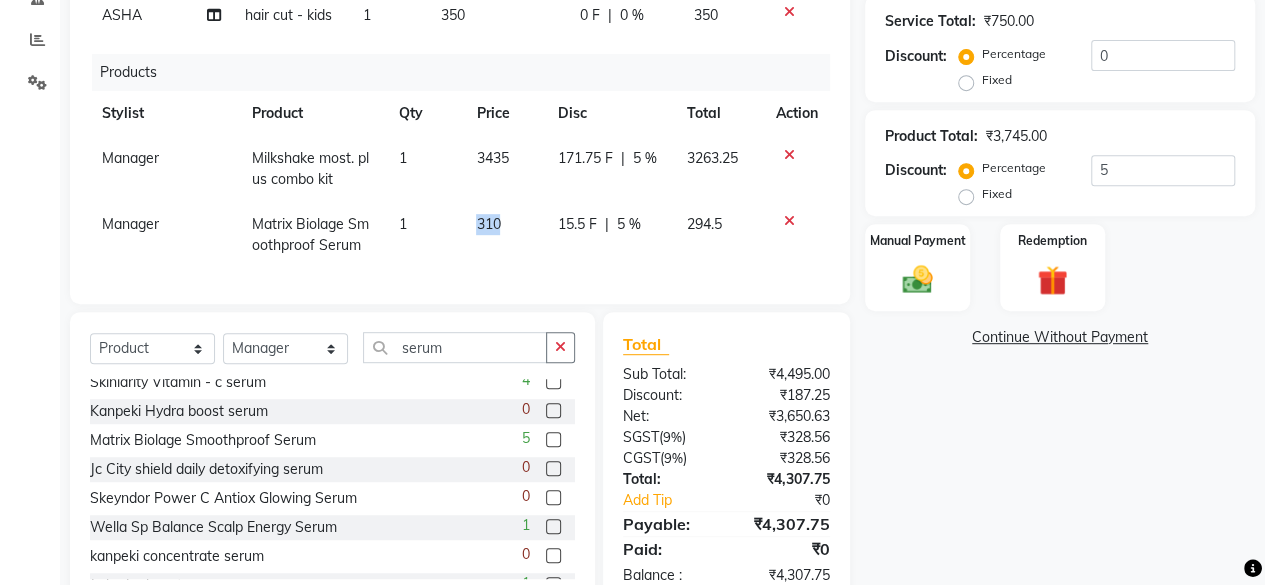 click on "310" 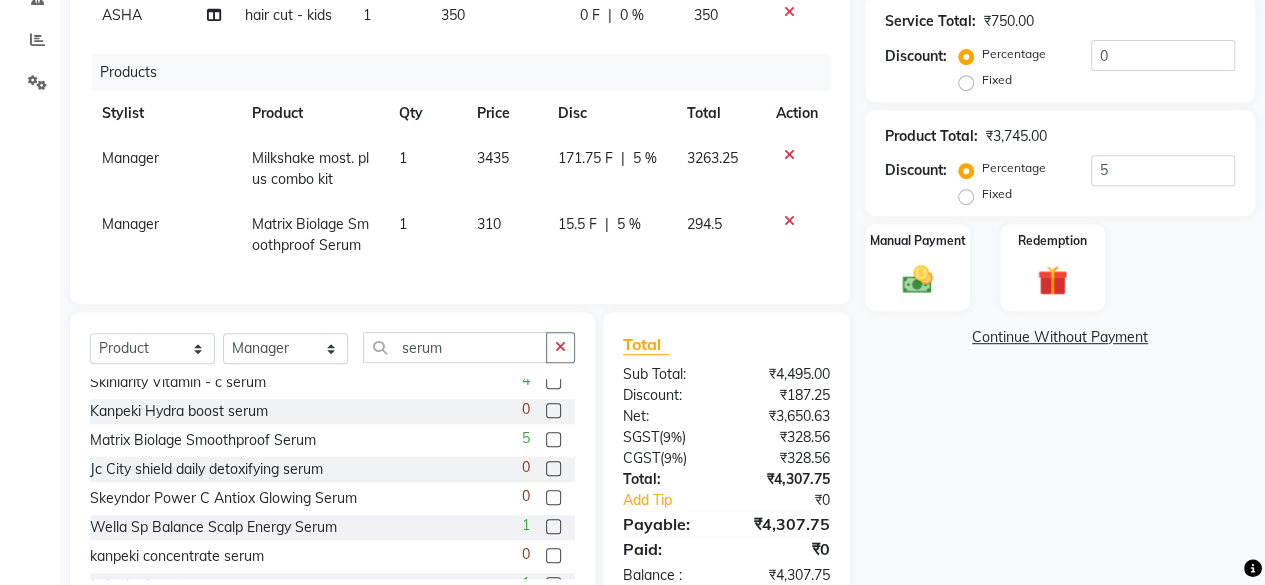 select on "44019" 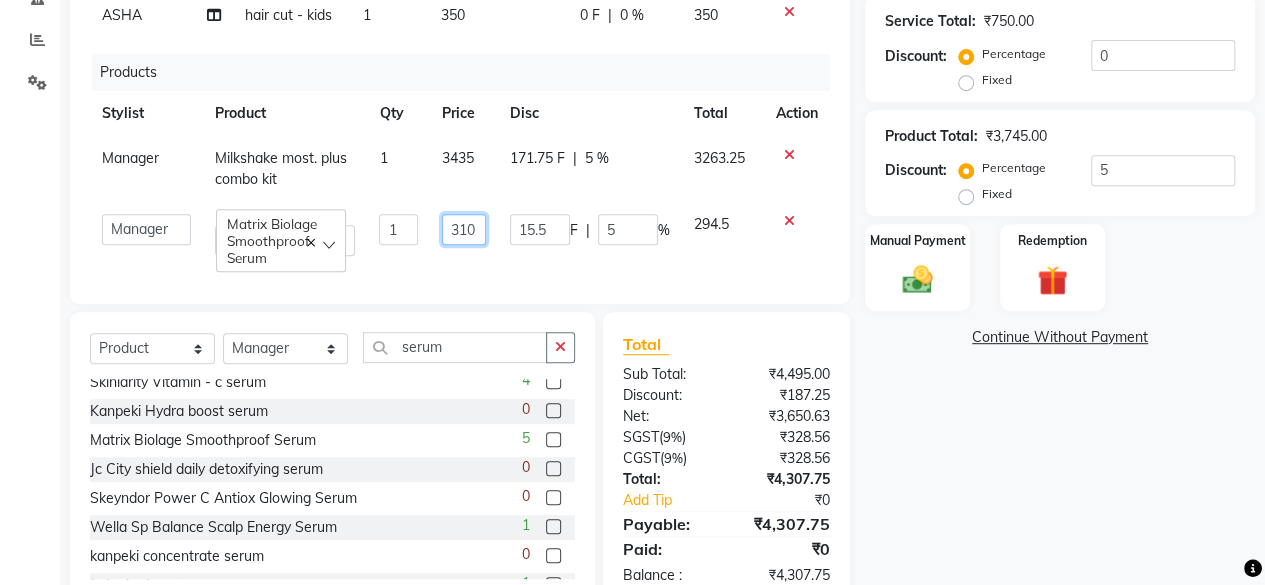 click on "310" 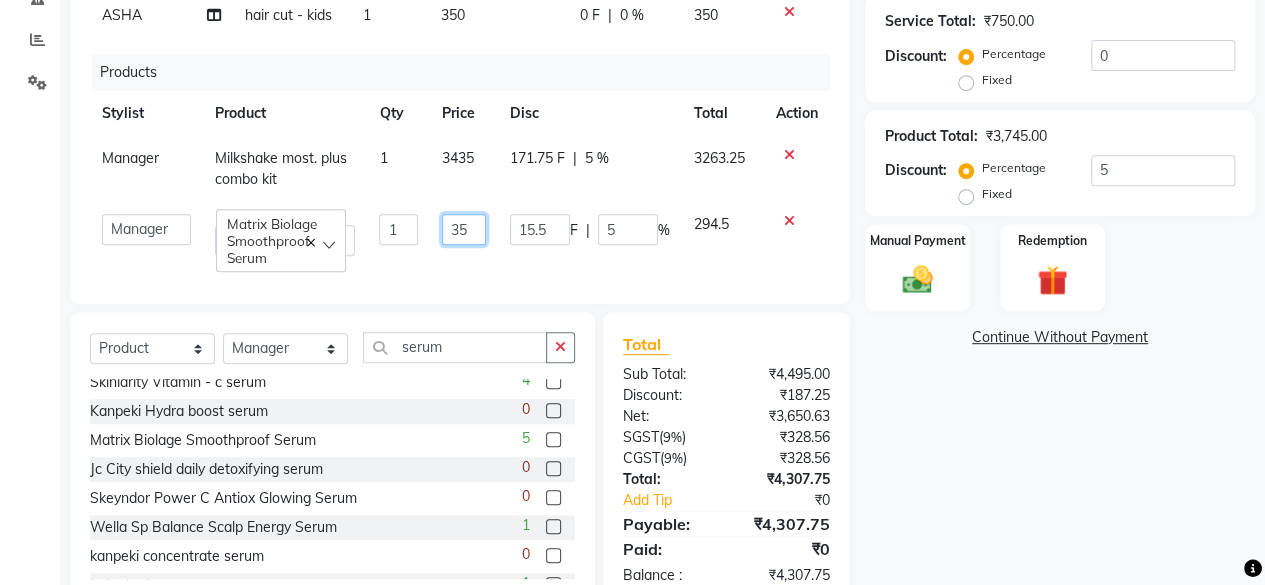type on "350" 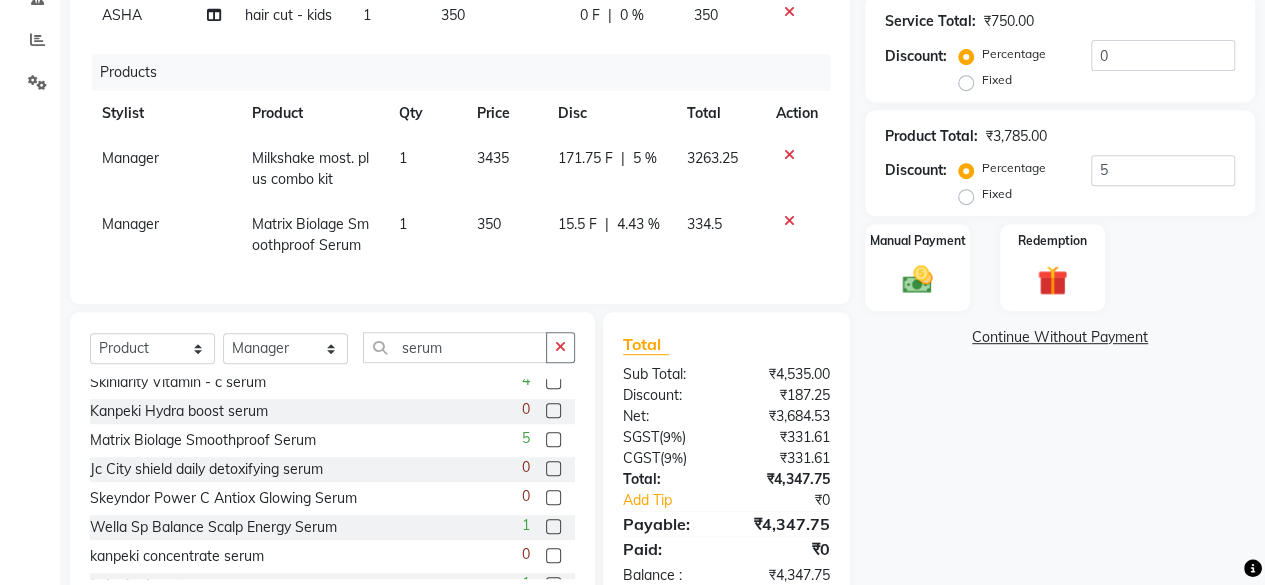 click on "Services Stylist Service Qty Price Disc Total Action ASHA hair cut - female 1 400 0 F | 0 % 400 ASHA hair cut - kids 1 350 0 F | 0 % 350 Products Stylist Product Qty Price Disc Total Action Manager Milkshake most. plus combo kit 1 3435 171.75 F | 5 % 3263.25 Manager Matrix Biolage Smoothproof Serum 1 350 15.5 F | 4.43 % 334.5" 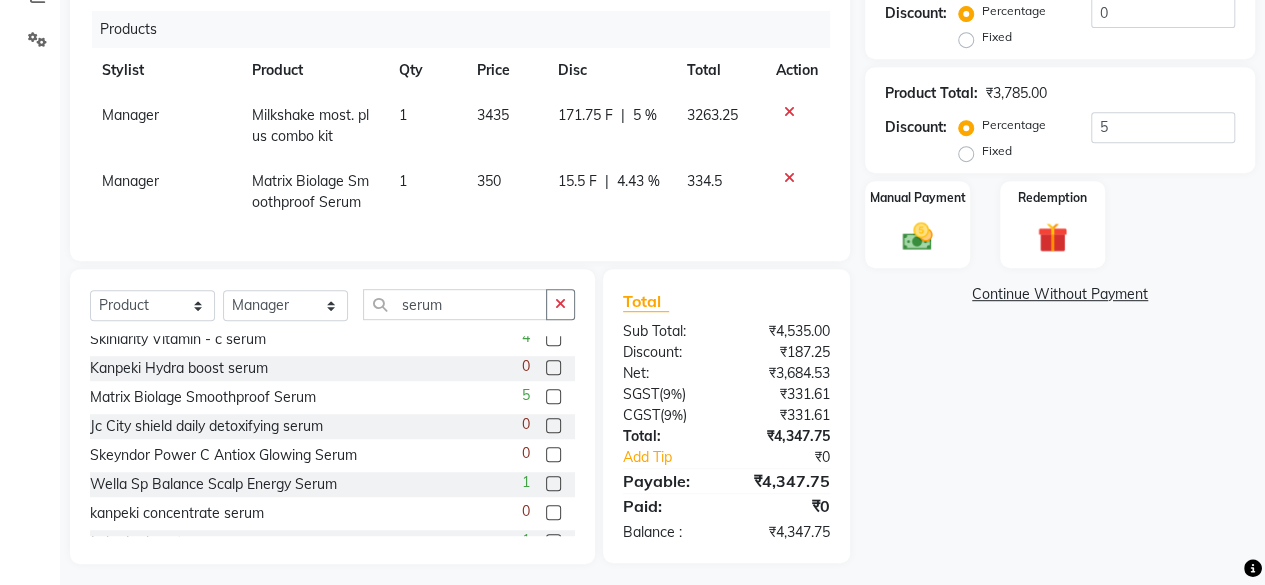 scroll, scrollTop: 469, scrollLeft: 0, axis: vertical 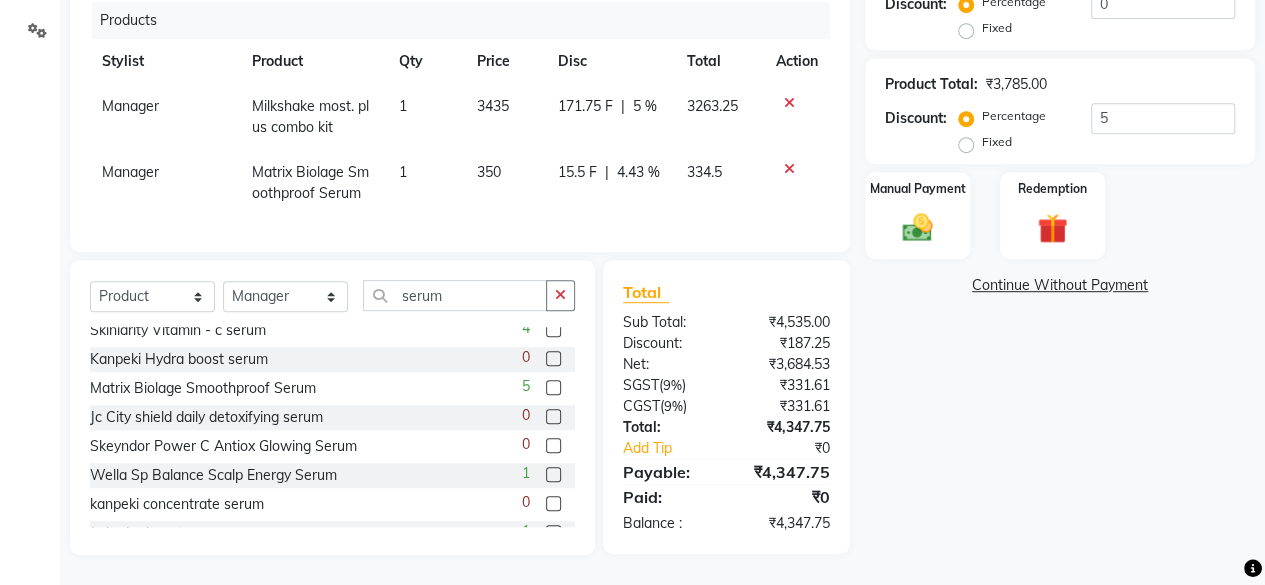 click on "15.5 F | 4.43 %" 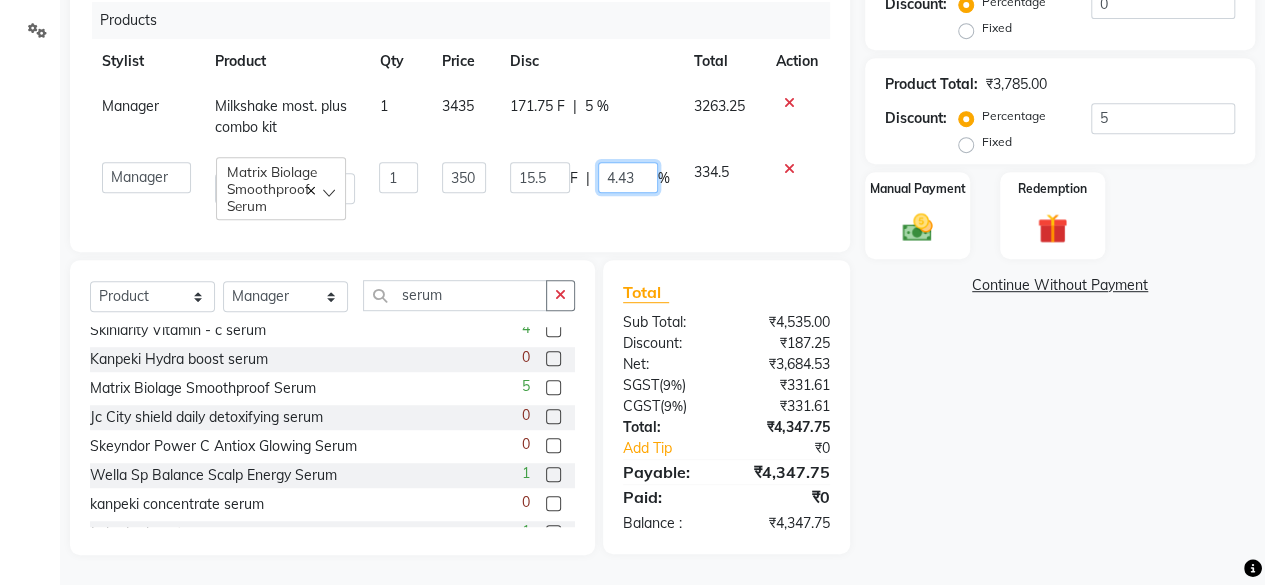 click on "4.43" 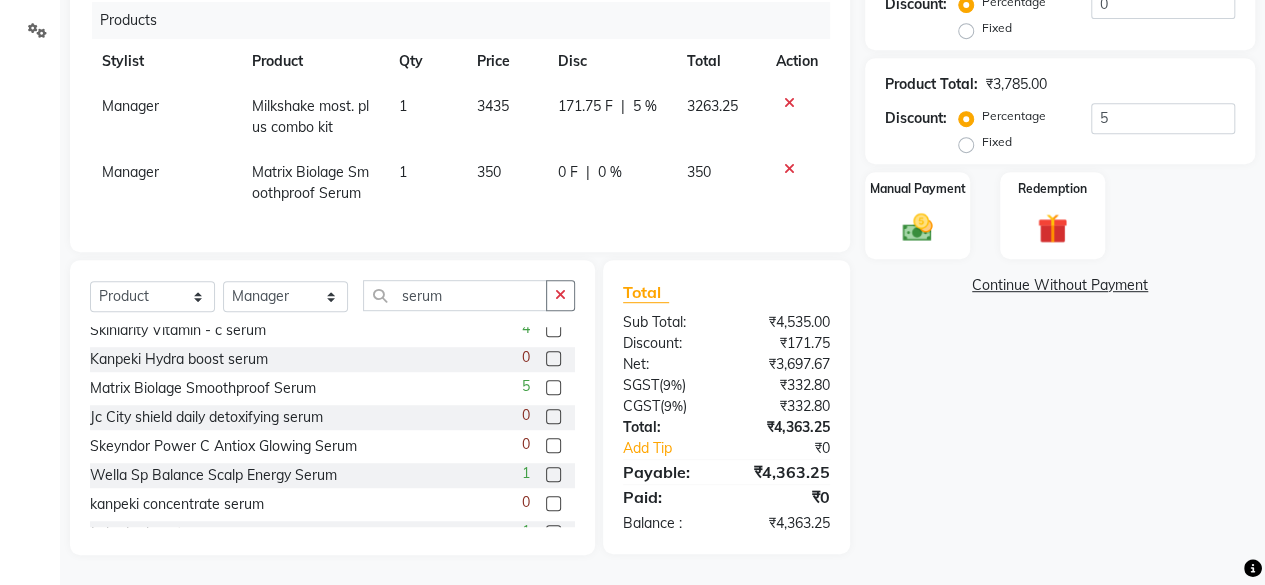 click on "0 F | 0 %" 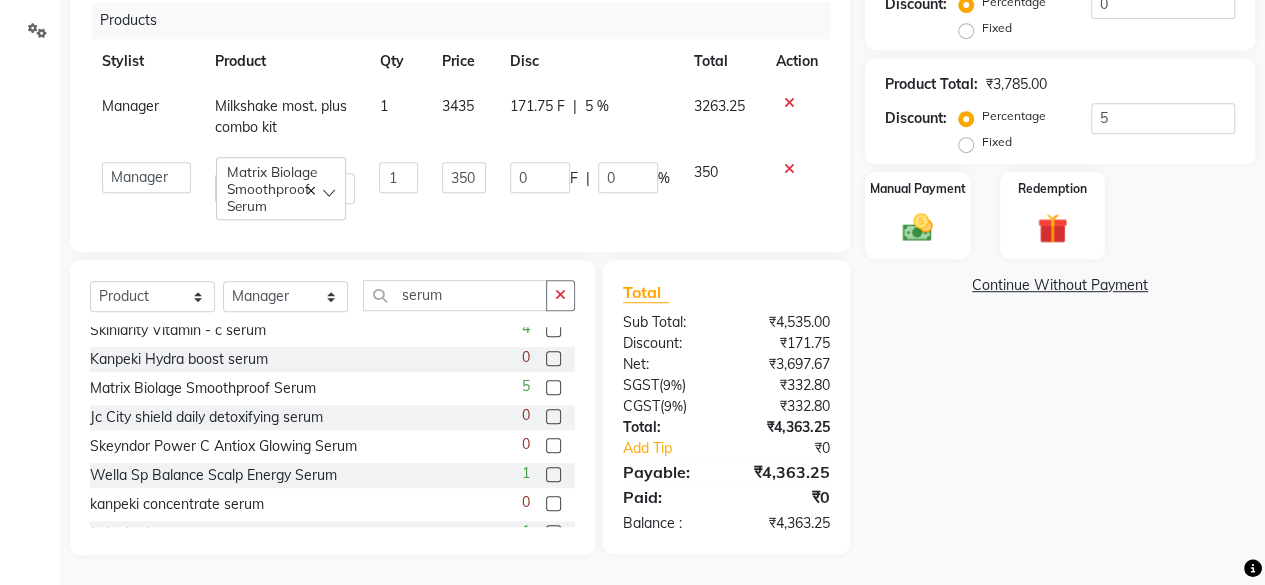 scroll, scrollTop: 370, scrollLeft: 0, axis: vertical 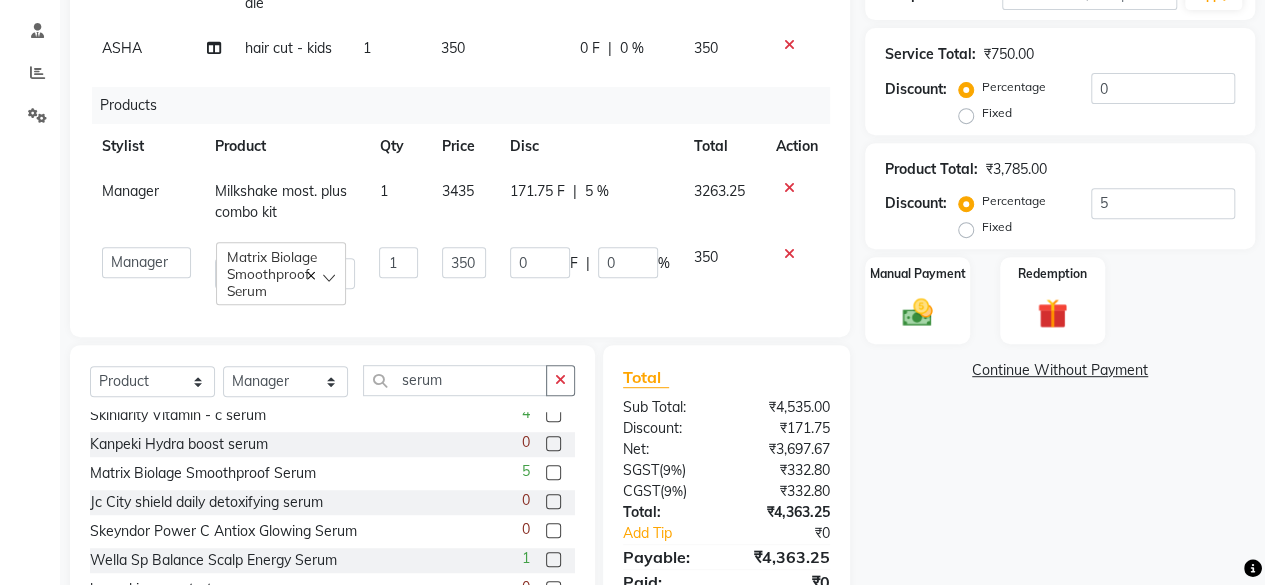 click on "Fixed" 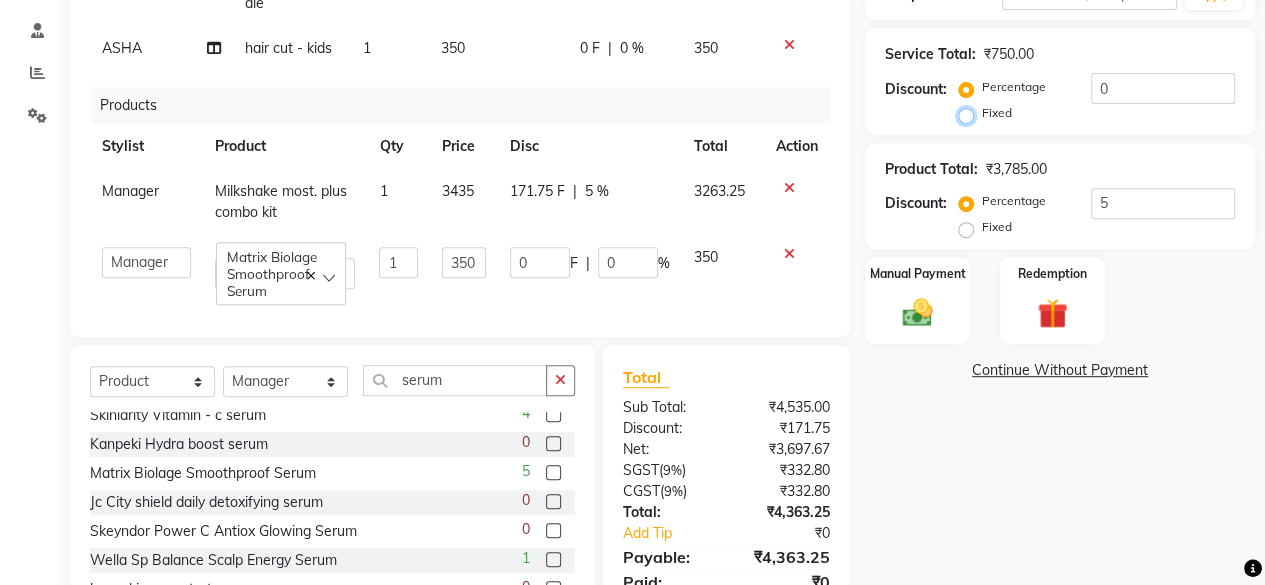 click on "Fixed" at bounding box center (970, 113) 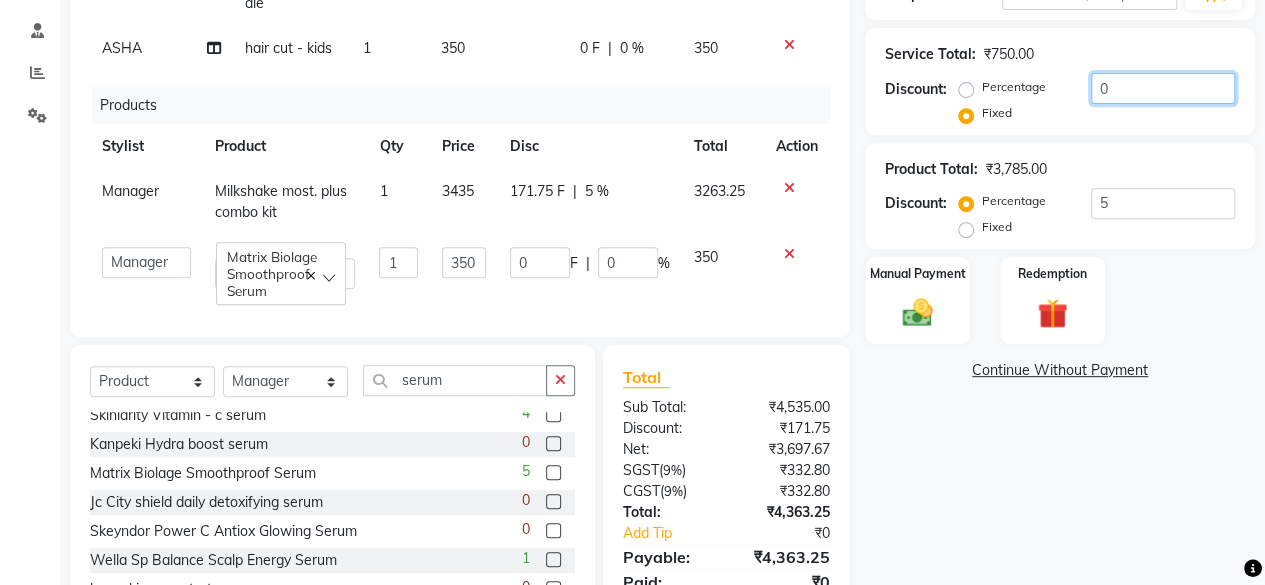 click on "0" 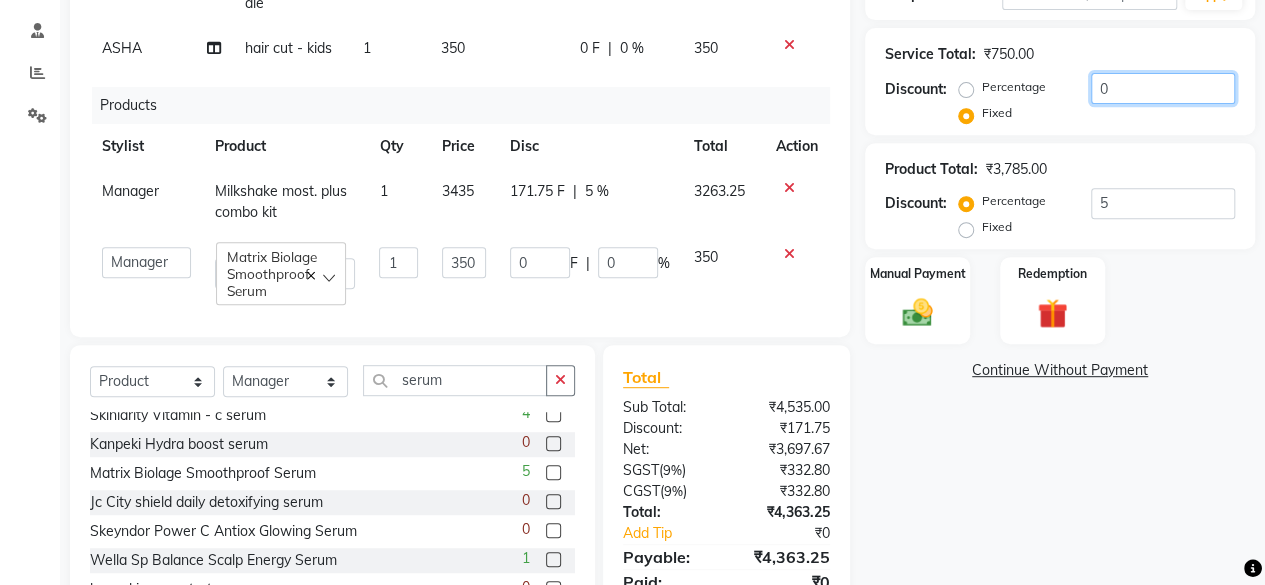 click on "0" 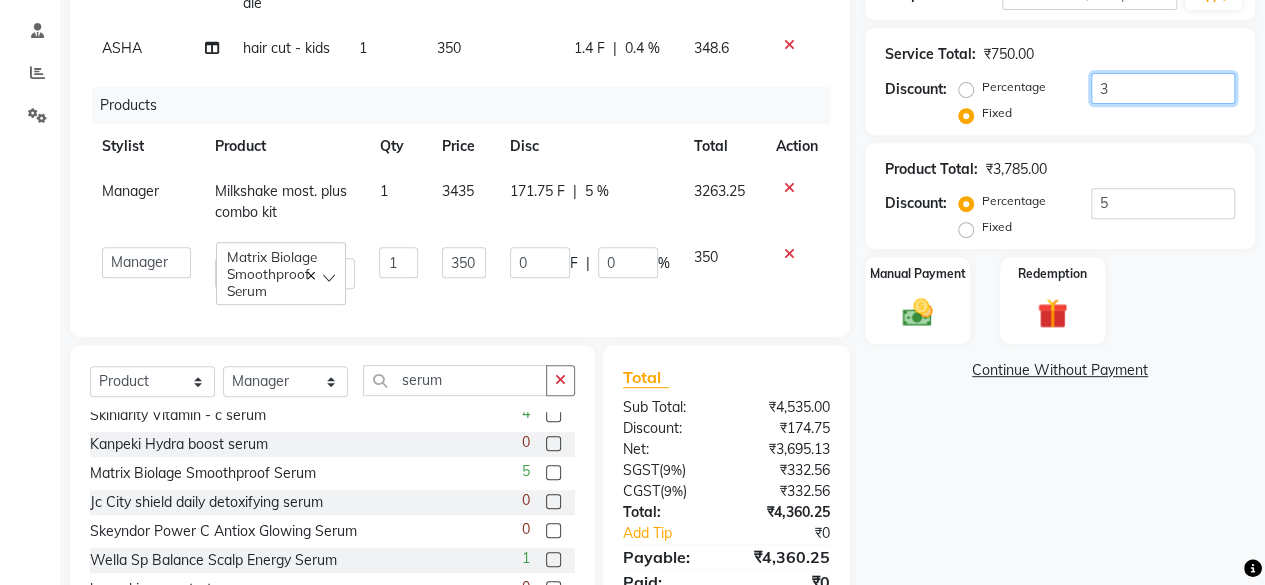 type on "3" 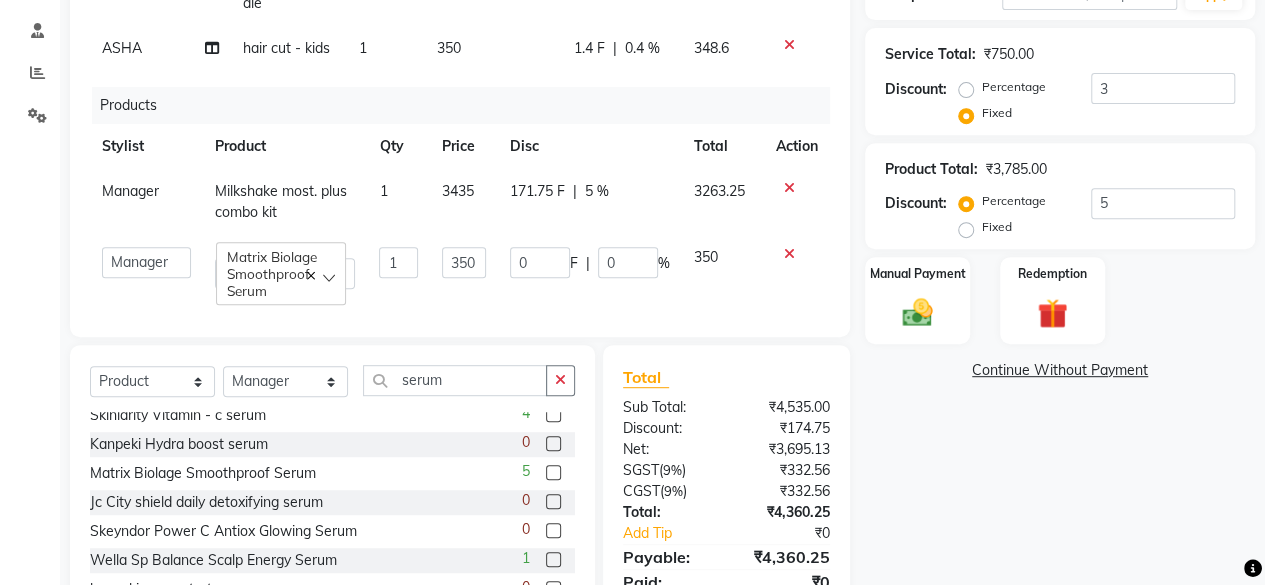 click on "Product Total:  ₹3,785.00  Discount:  Percentage   Fixed  5" 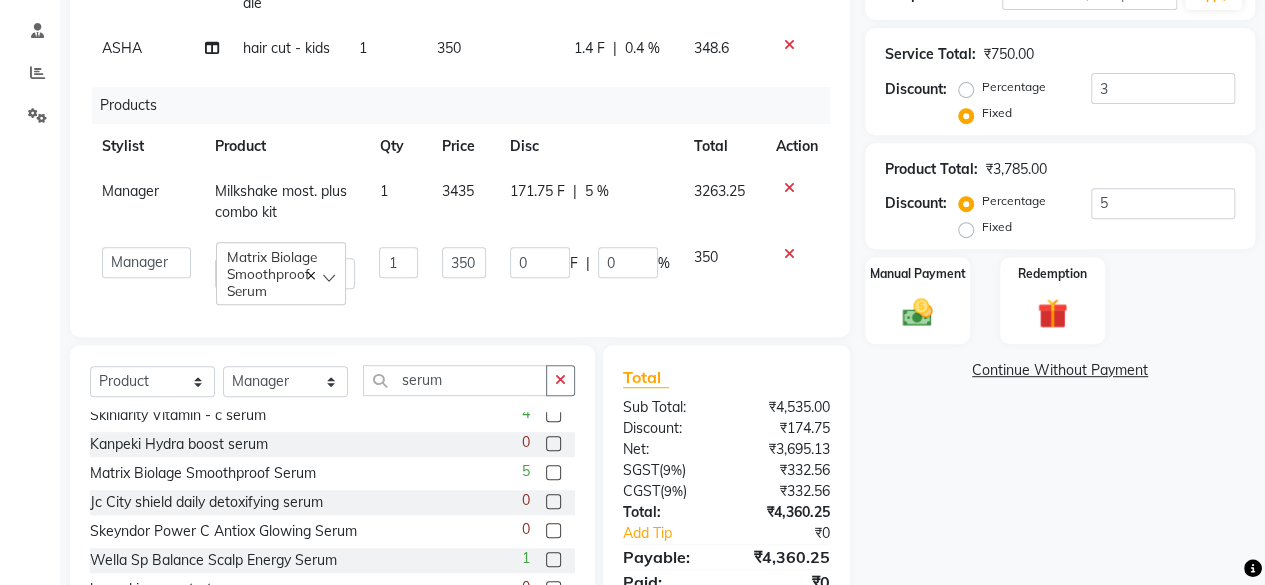 scroll, scrollTop: 470, scrollLeft: 0, axis: vertical 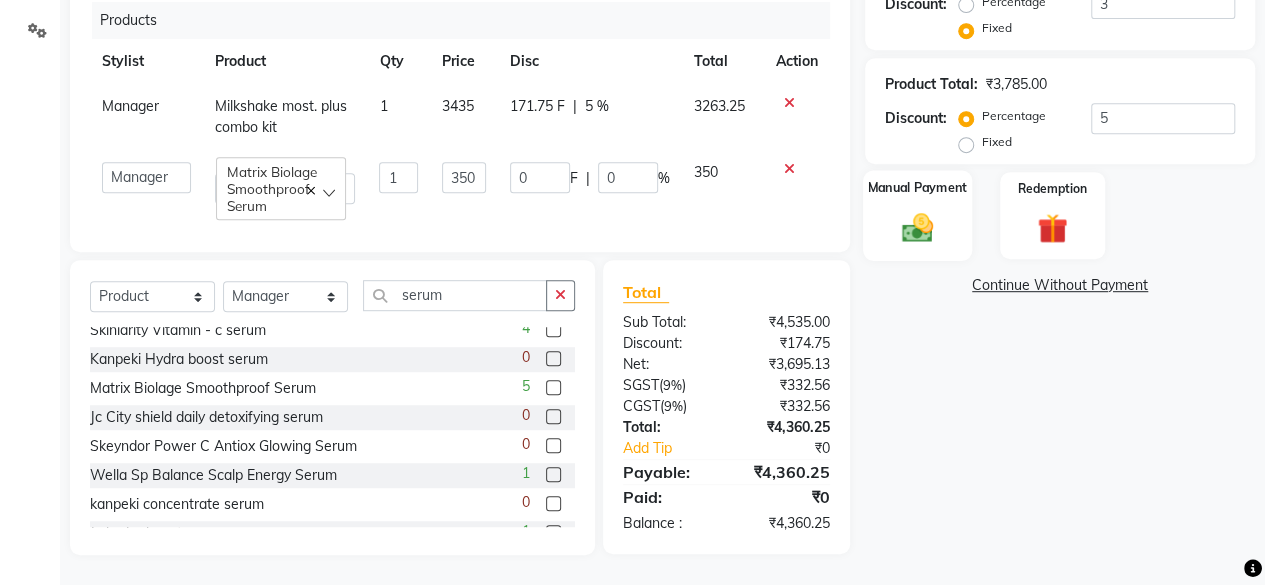 click 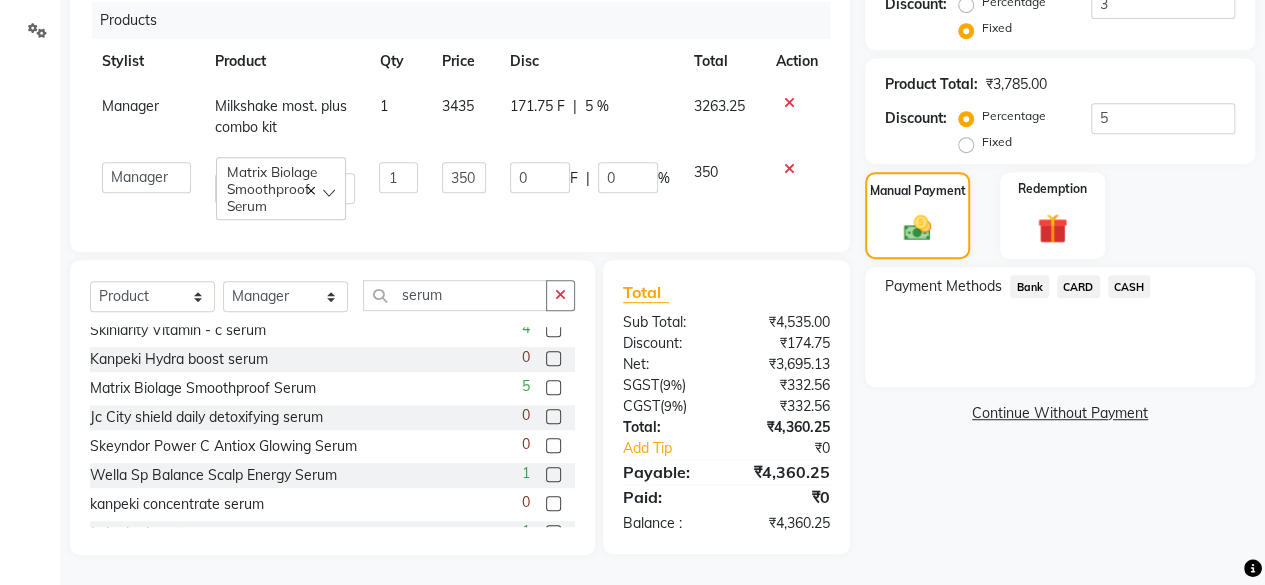 click on "CASH" 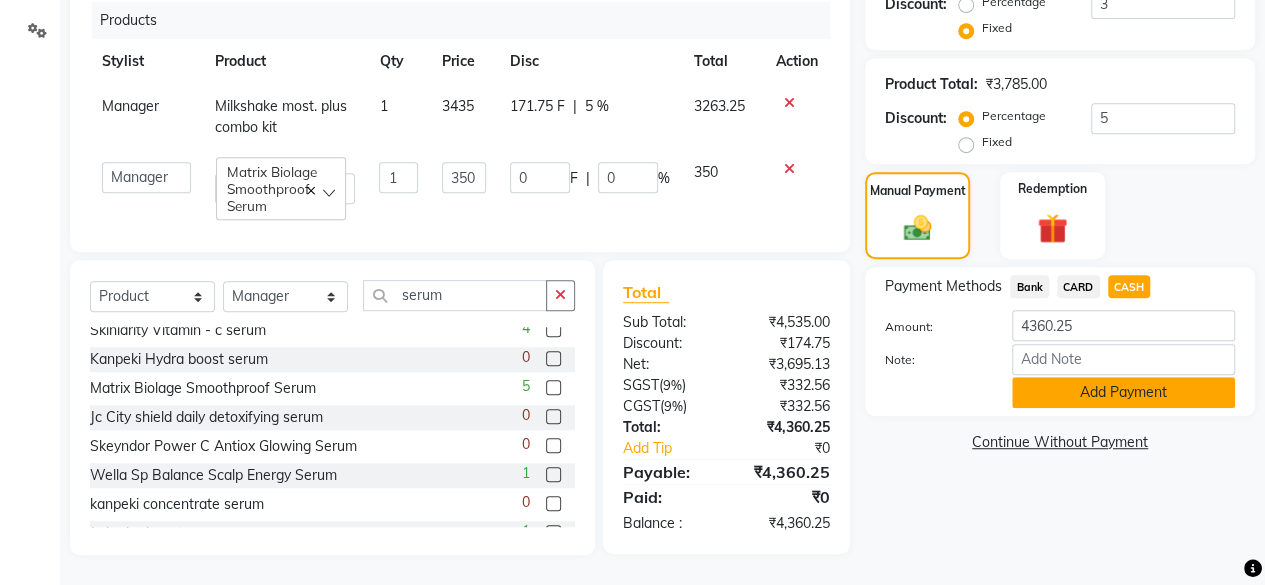 click on "Add Payment" 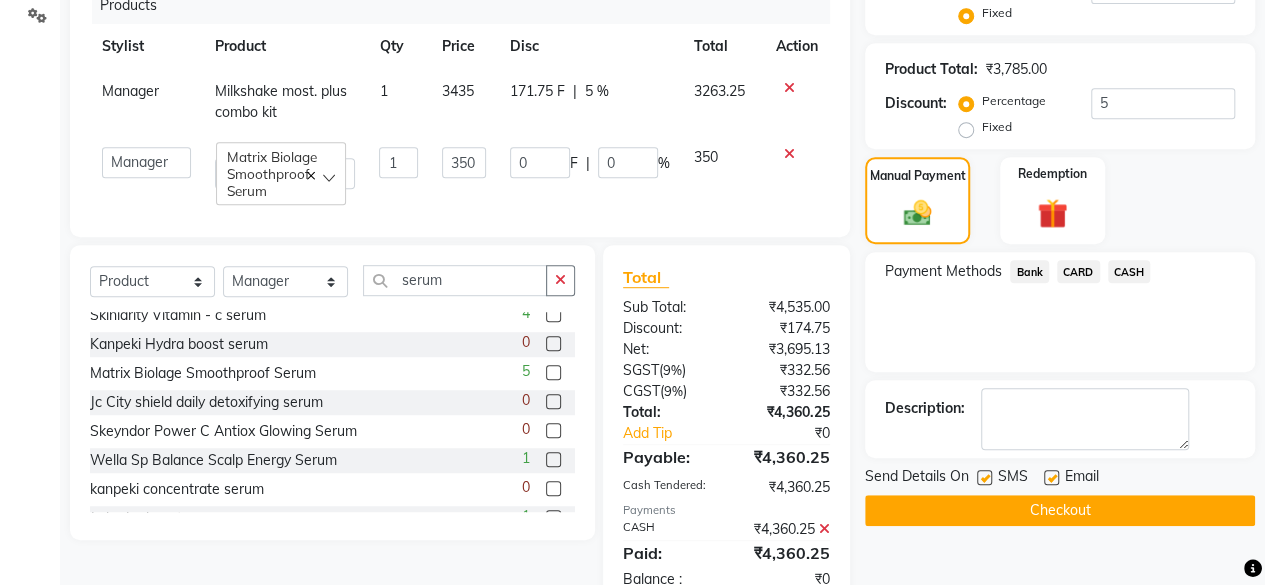 scroll, scrollTop: 539, scrollLeft: 0, axis: vertical 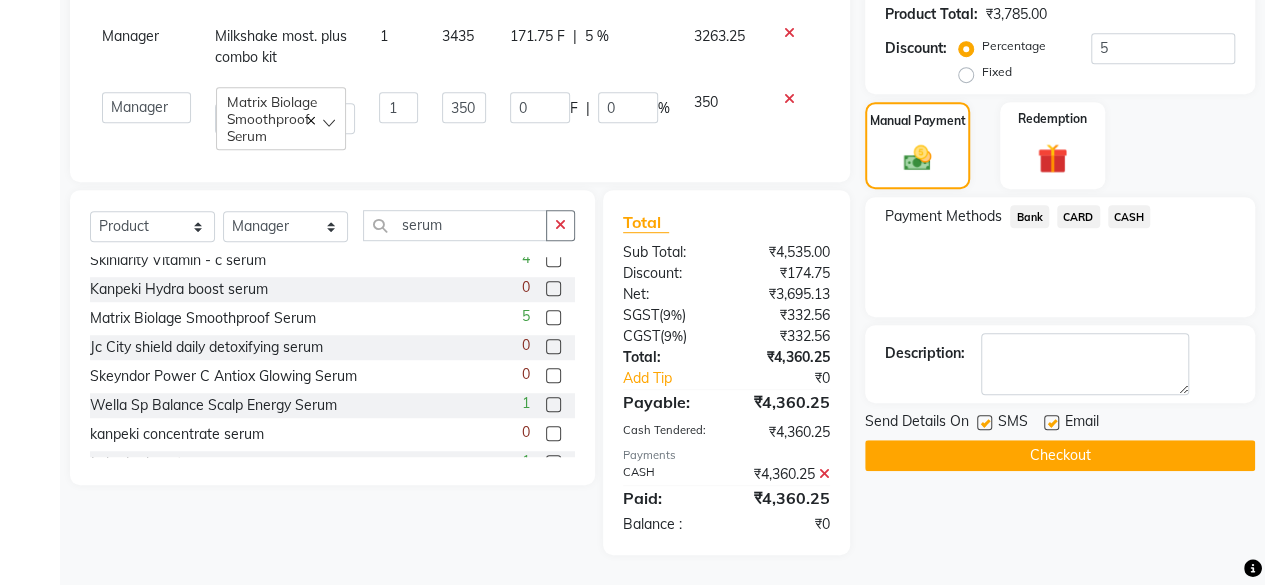click on "Checkout" 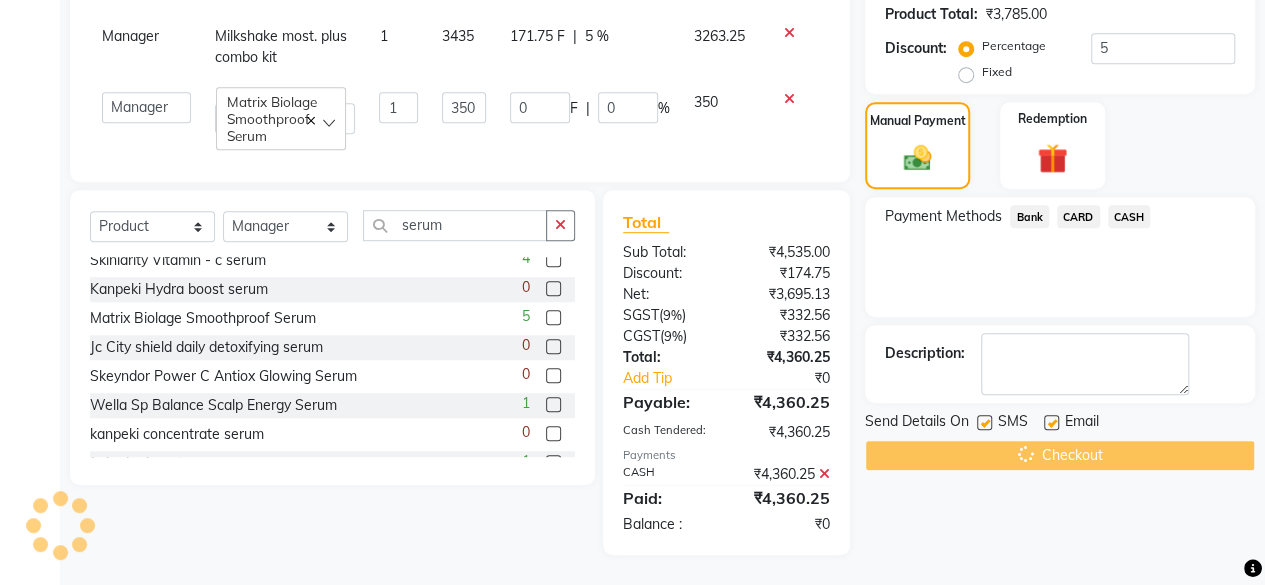 scroll, scrollTop: 4, scrollLeft: 0, axis: vertical 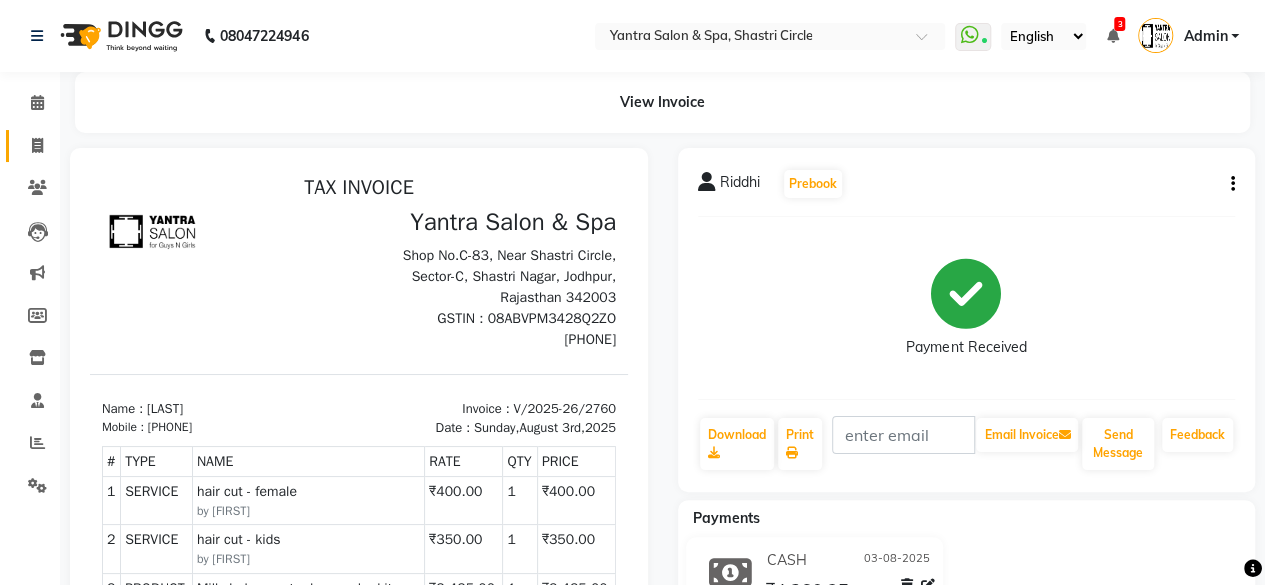 click 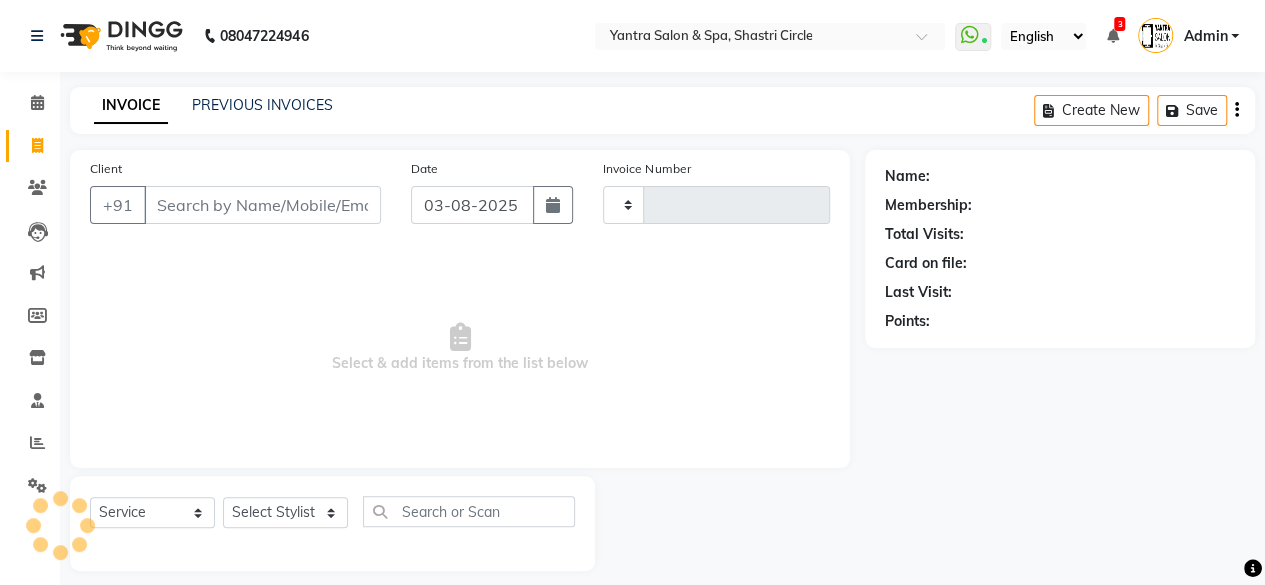 type on "2761" 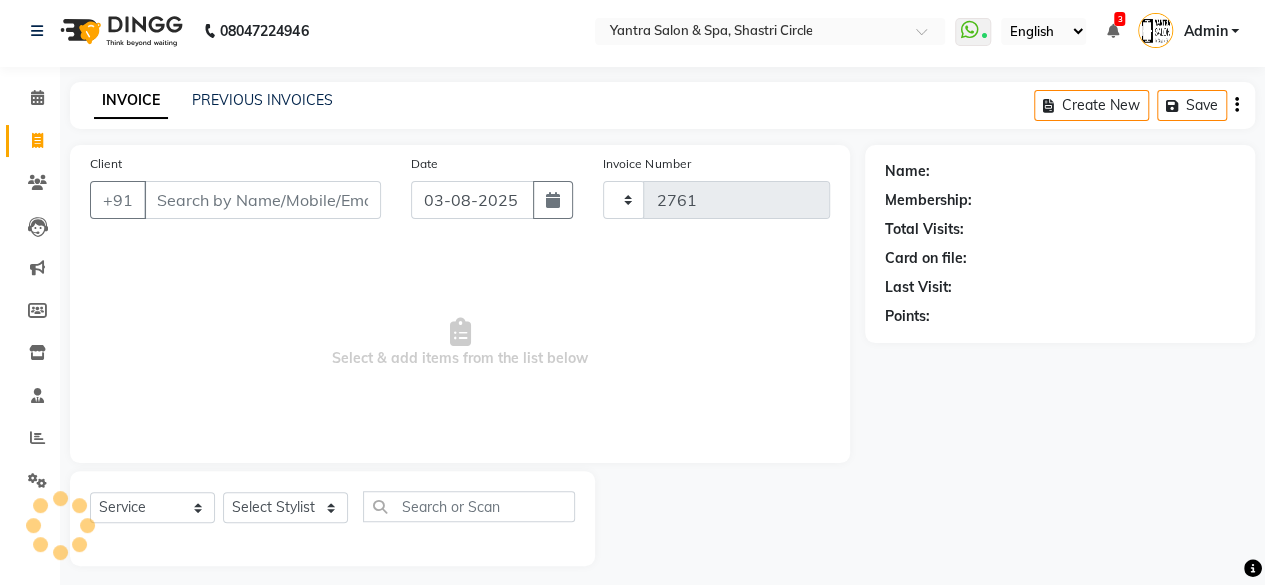 select on "154" 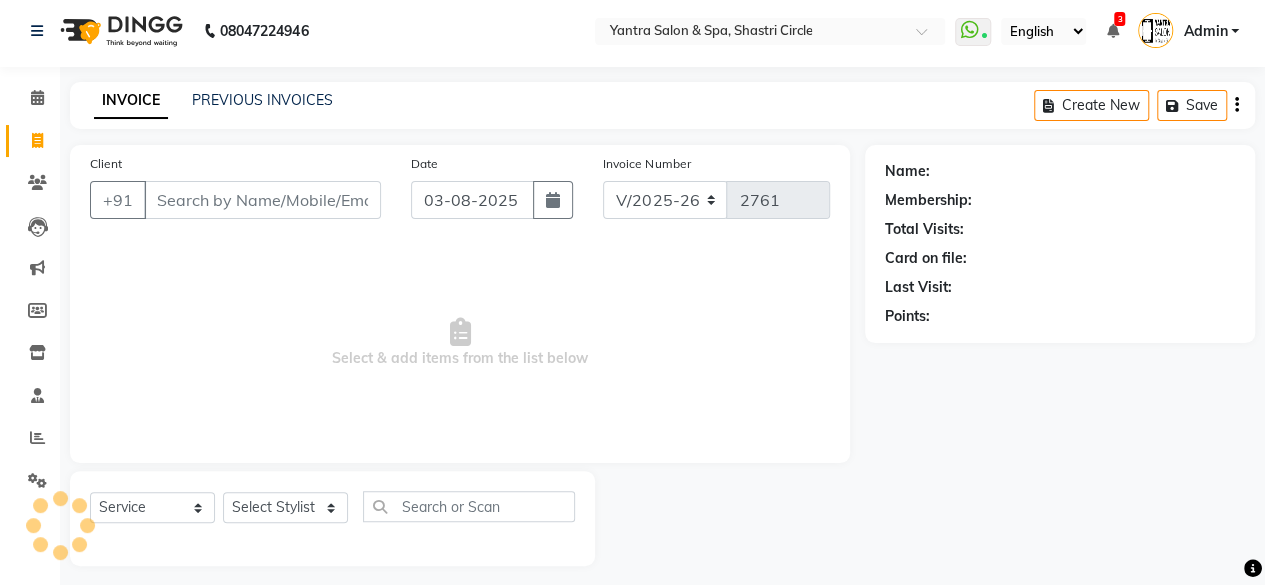 scroll, scrollTop: 15, scrollLeft: 0, axis: vertical 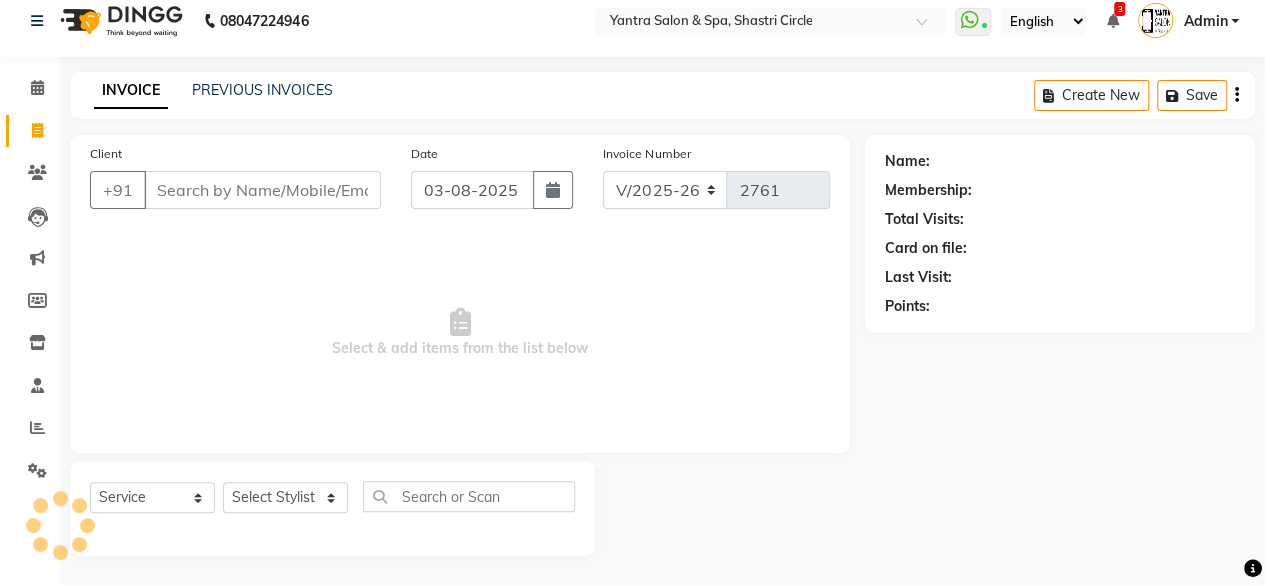click on "Client" at bounding box center (262, 190) 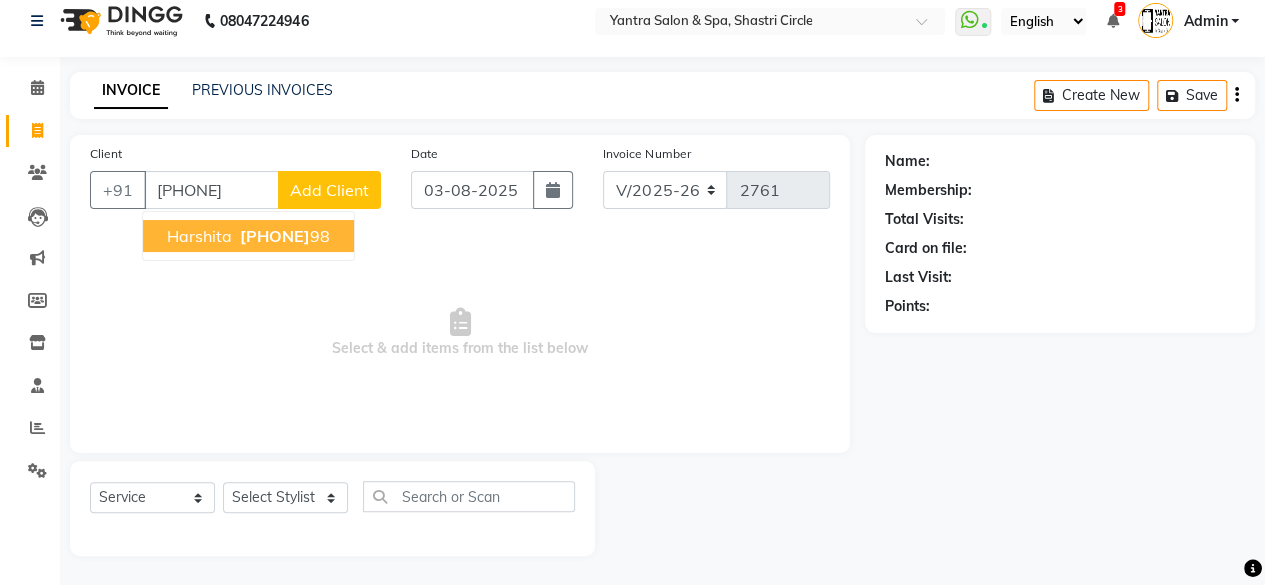 click on "Harshita   87698790 98" at bounding box center [248, 236] 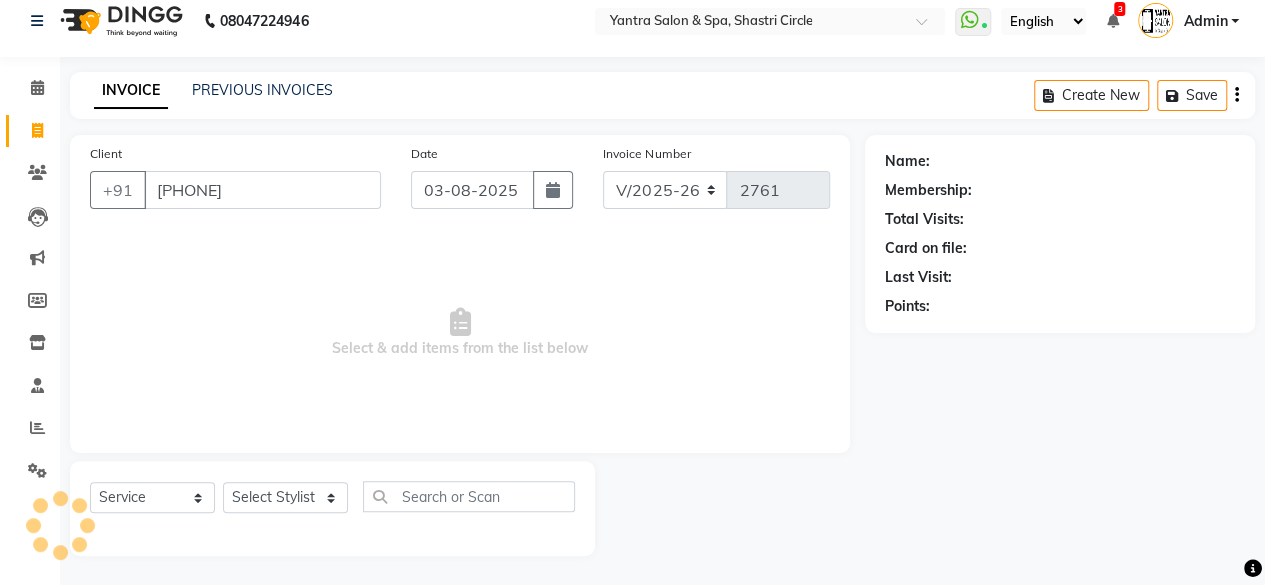 type on "8769879098" 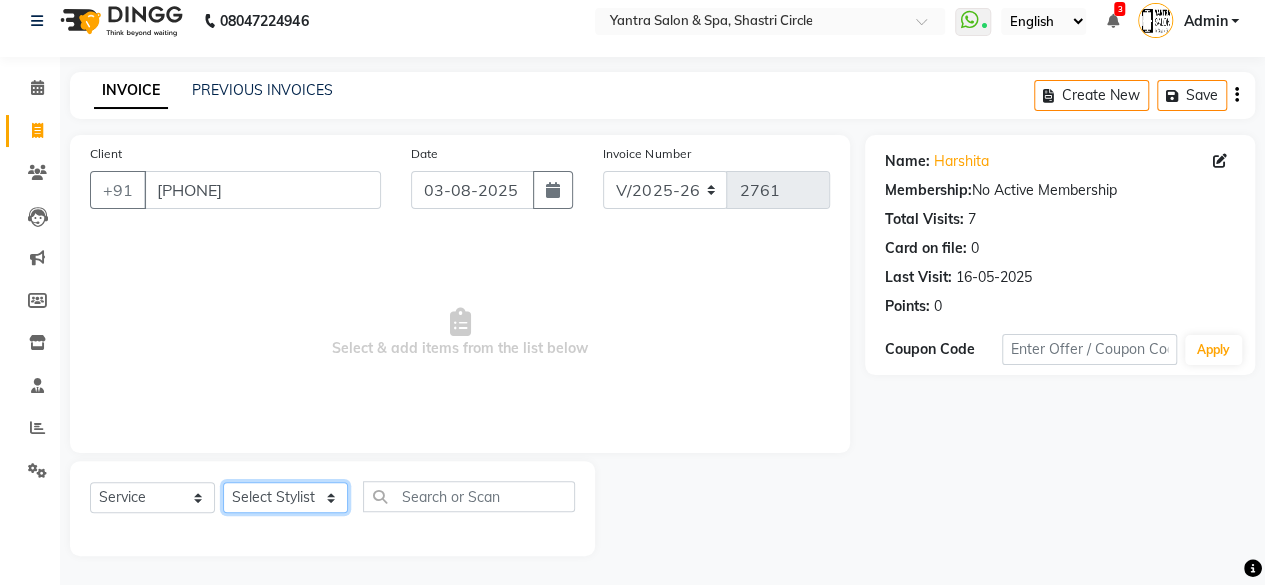 click on "Select Stylist Arvind ASHA bhawna goyal Dev Dimple Director Harsha Hemlata kajal Latika lucky Manager Manisha maam Neelu  Pallavi Pinky Priyanka Rahul Sekhar usha" 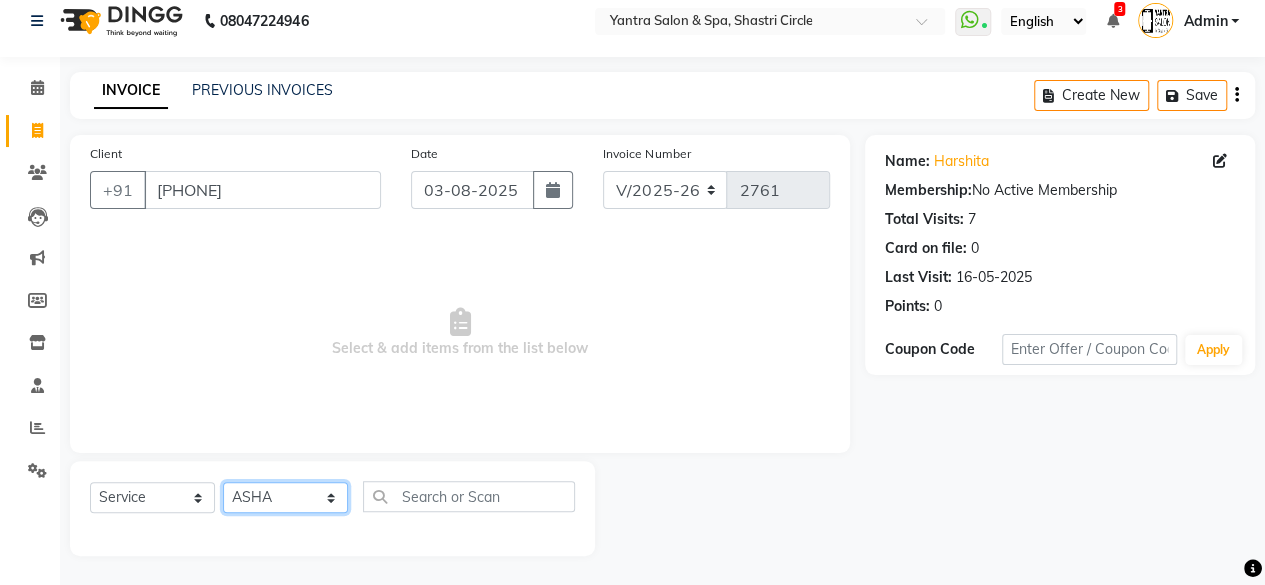 click on "Select Stylist Arvind ASHA bhawna goyal Dev Dimple Director Harsha Hemlata kajal Latika lucky Manager Manisha maam Neelu  Pallavi Pinky Priyanka Rahul Sekhar usha" 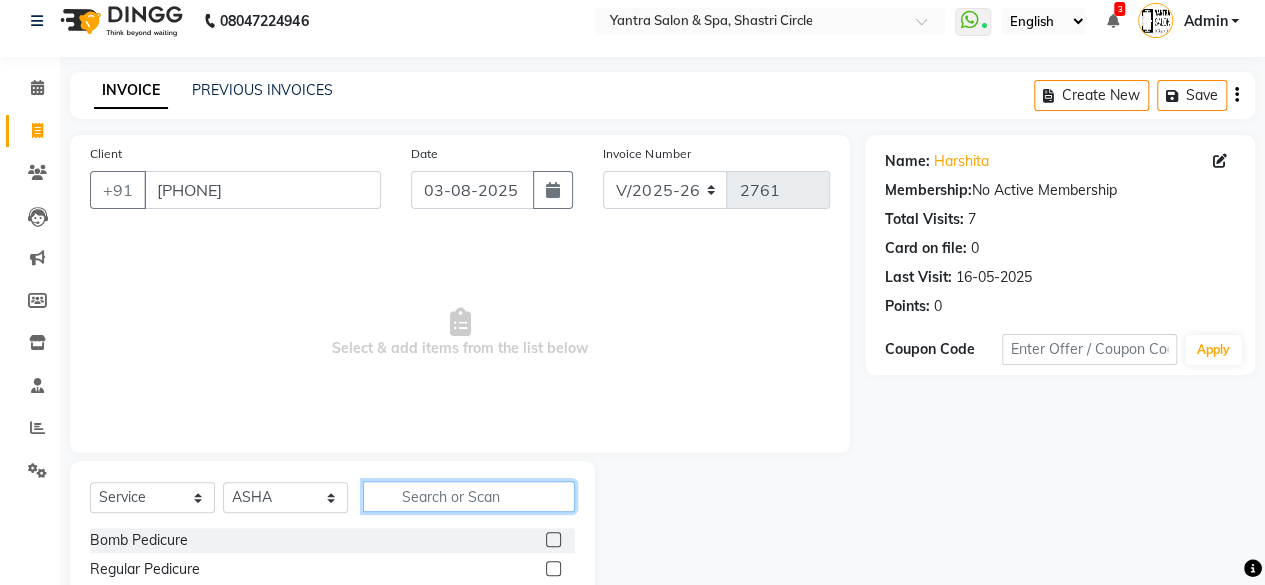 click 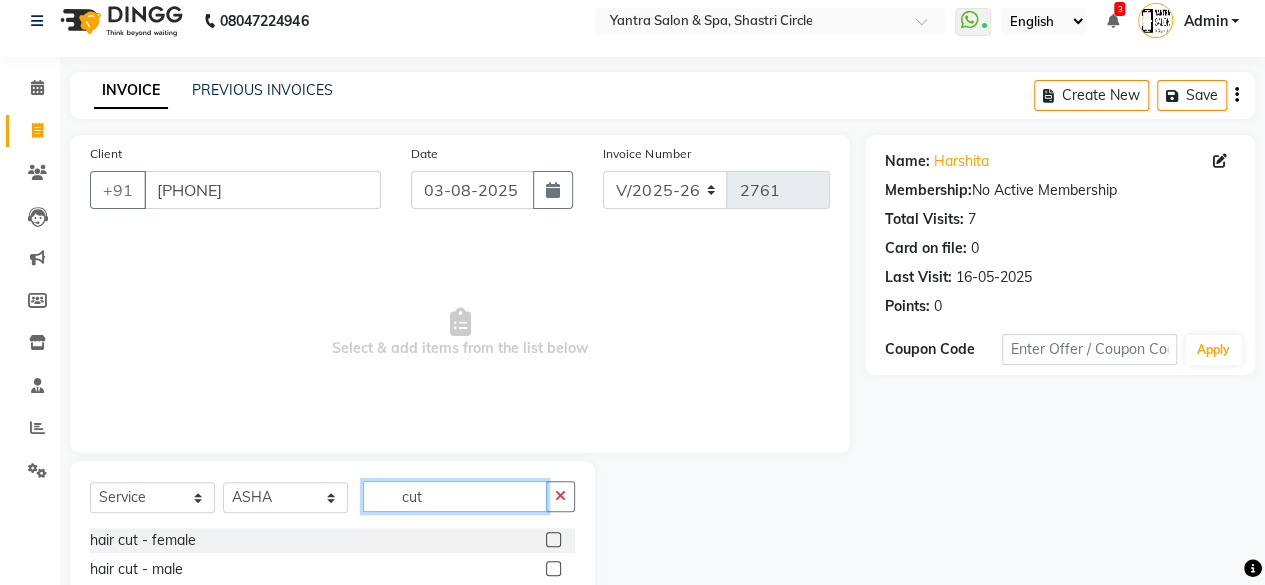 scroll, scrollTop: 102, scrollLeft: 0, axis: vertical 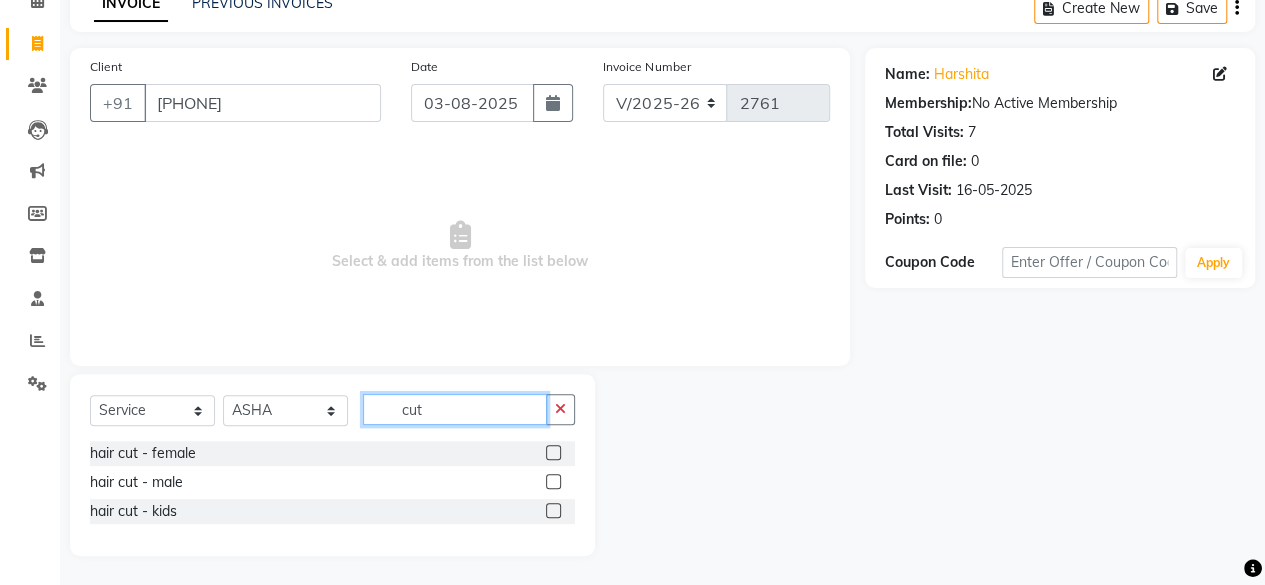 type on "cut" 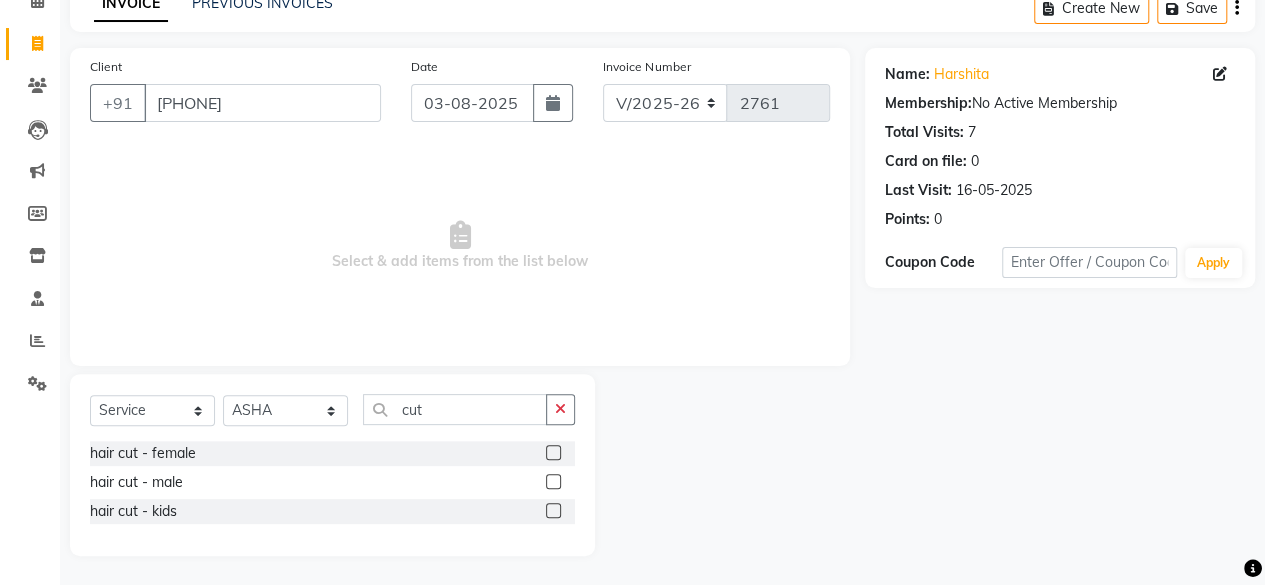 click 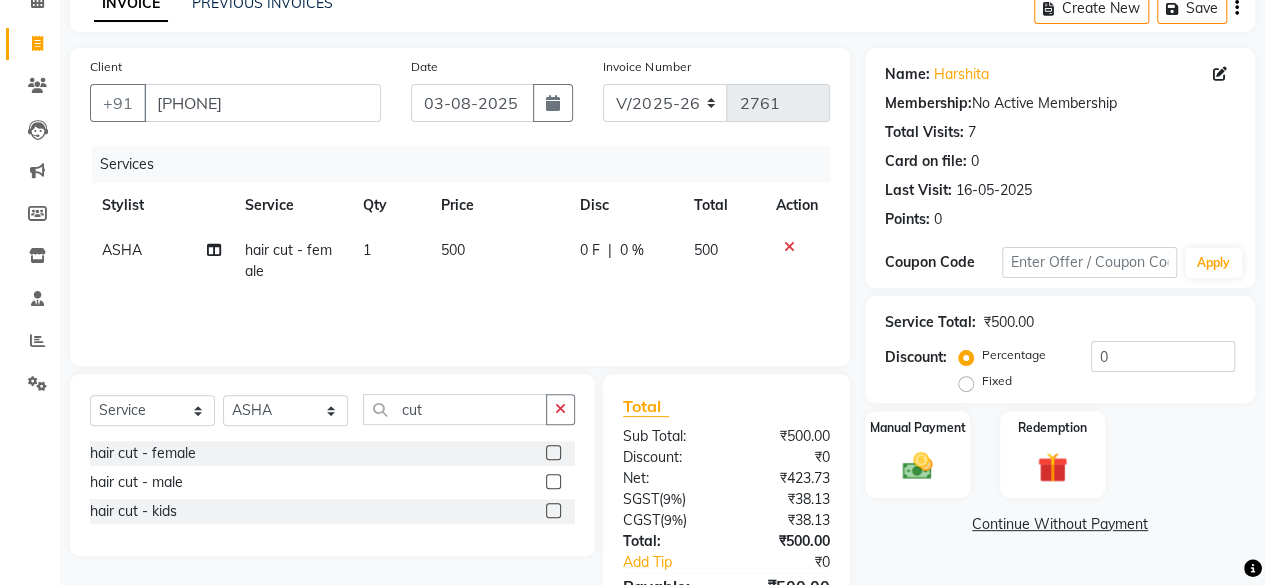 checkbox on "false" 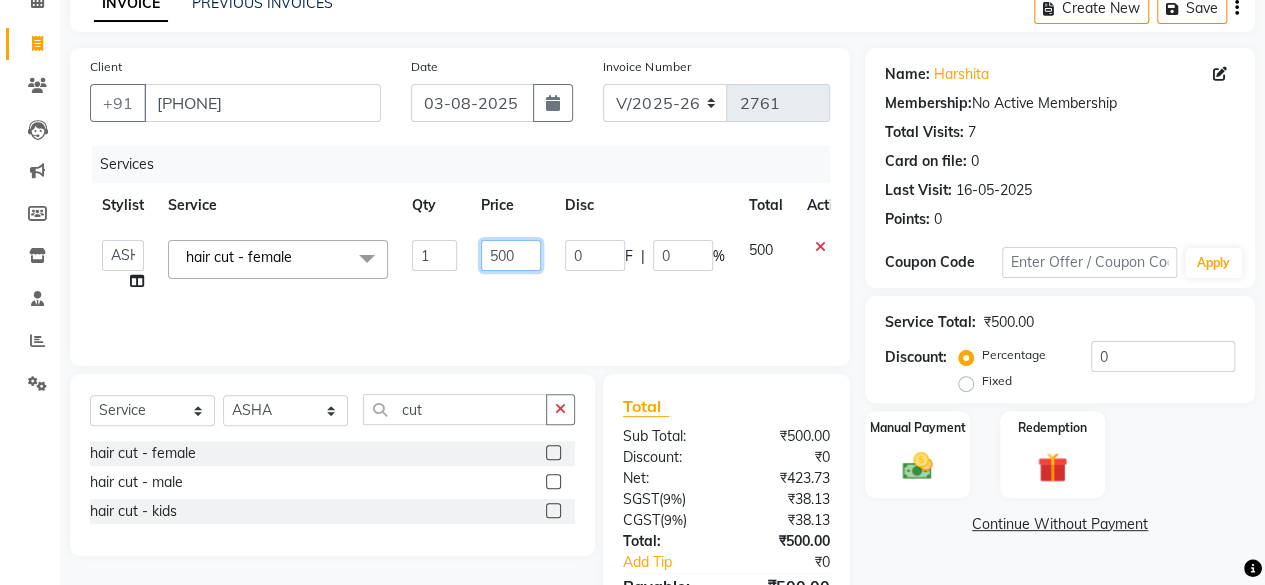 click on "500" 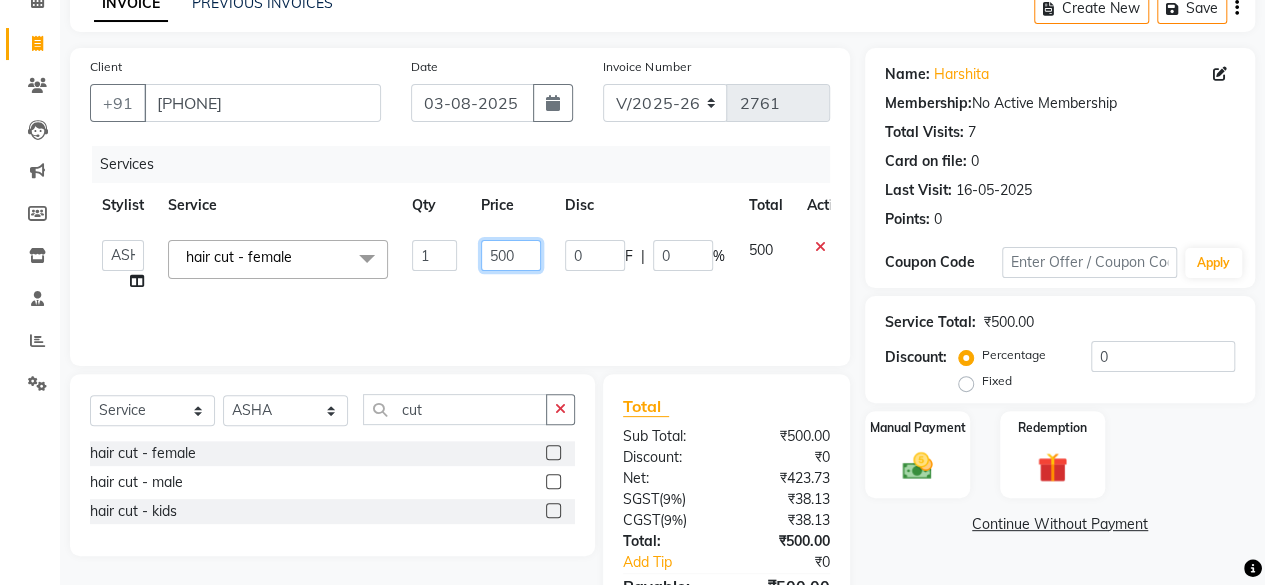 click on "500" 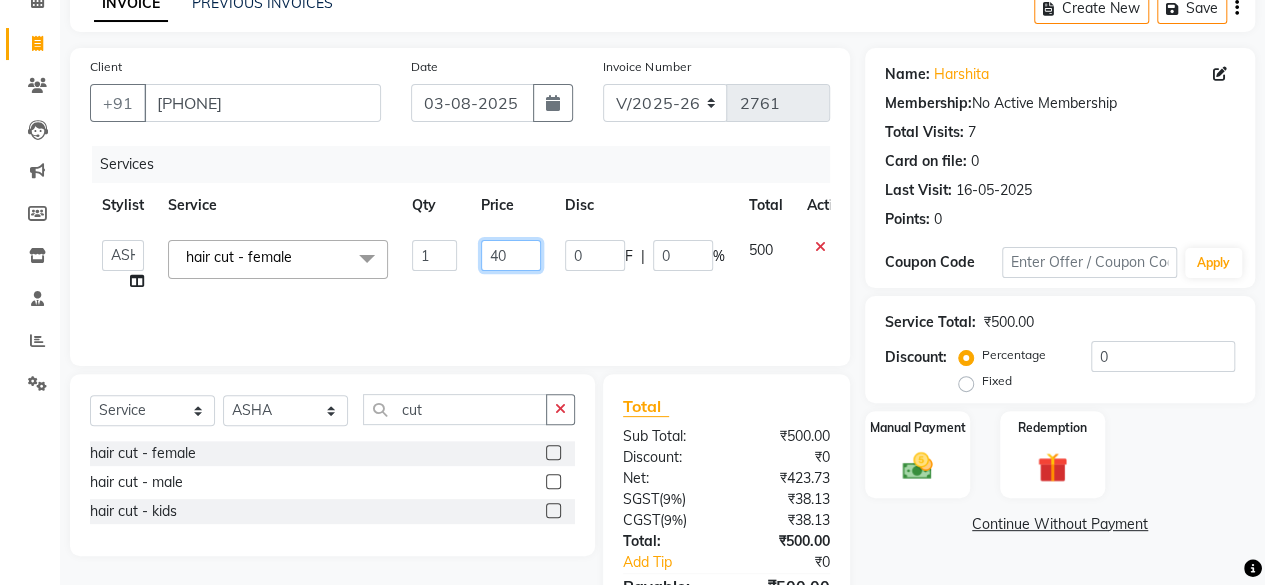 type on "400" 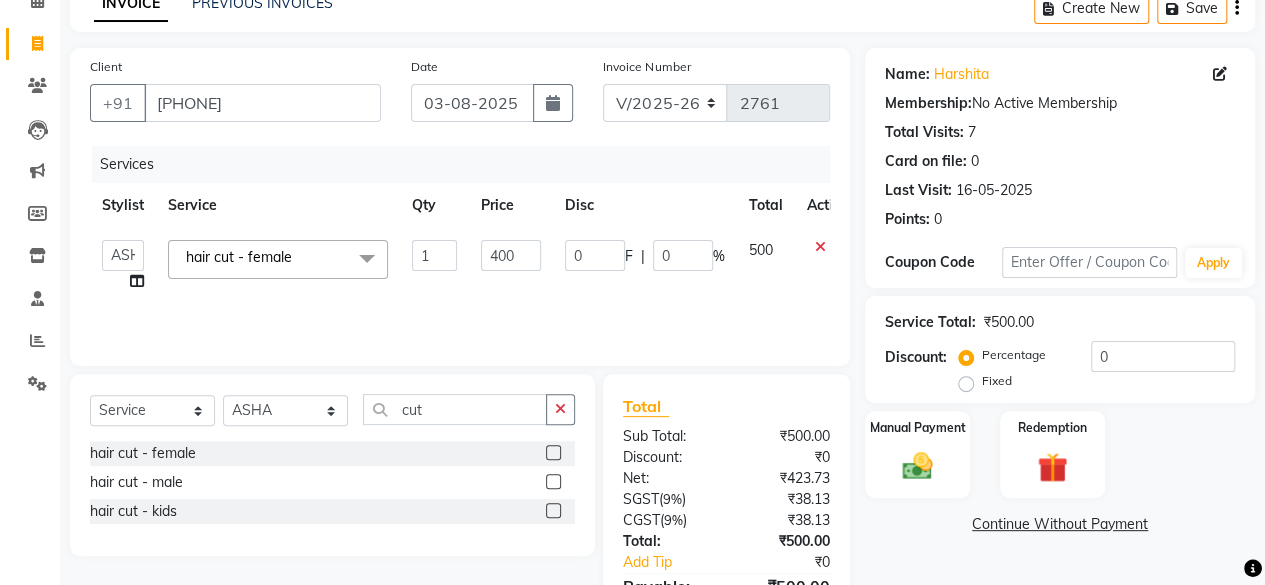 click on "Services Stylist Service Qty Price Disc Total Action  Arvind   ASHA   bhawna goyal   Dev   Dimple   Director   Harsha   Hemlata   kajal   Latika   lucky   Manager   Manisha maam   Neelu    Pallavi   Pinky   Priyanka   Rahul   Sekhar   usha  hair cut - female  x Bomb Pedicure Regular Pedicure Cracked Heal Treatment Alga Apothecary Pedicure Gel polish remover  Donut Pedicure candle Pedicure Avl Express Pedicure Avl Pedicruise pedicure Avl Pedipure pedicure Pedi Pai pedicure Under arms polish Kanpeki body spa Regular Manicure Bomb Manicure Alga Apothecary Manicure Nail Extensions Gel nail pent Pedi Pai manicure Donut manicure Avl express manicure Avl Pedicruise manicure Avl Pedipure manicure Candle manicure Back polish Foot Massage Head Massage Back Massage Hand & Shoulder Massage Body Spa Relaxing Body Massage Aromatherapy Associates - Renewing Rose Aromatherapy Associates - intense nourishment Aromatherapy Associates Body Massage Full Body Bleach Body Polishing body scrub  face bleach back scrub bleach misc 1" 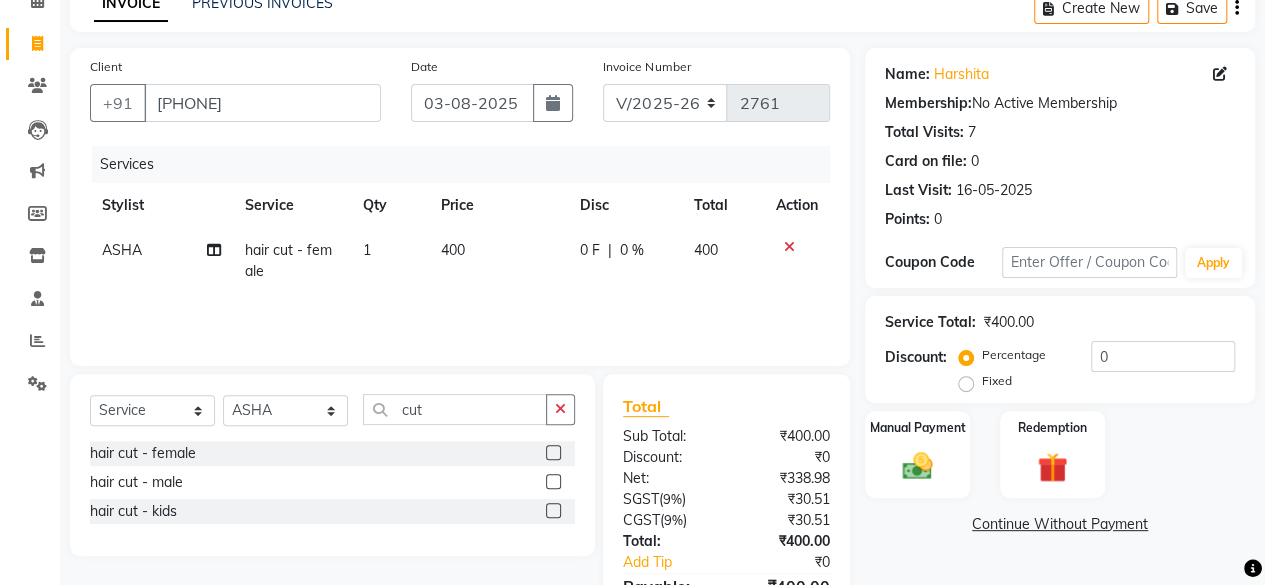 click on "Select  Service  Product  Membership  Package Voucher Prepaid Gift Card  Select Stylist Arvind ASHA bhawna goyal Dev Dimple Director Harsha Hemlata kajal Latika lucky Manager Manisha maam Neelu  Pallavi Pinky Priyanka Rahul Sekhar usha cut hair cut - female  hair cut - male  hair cut - kids" 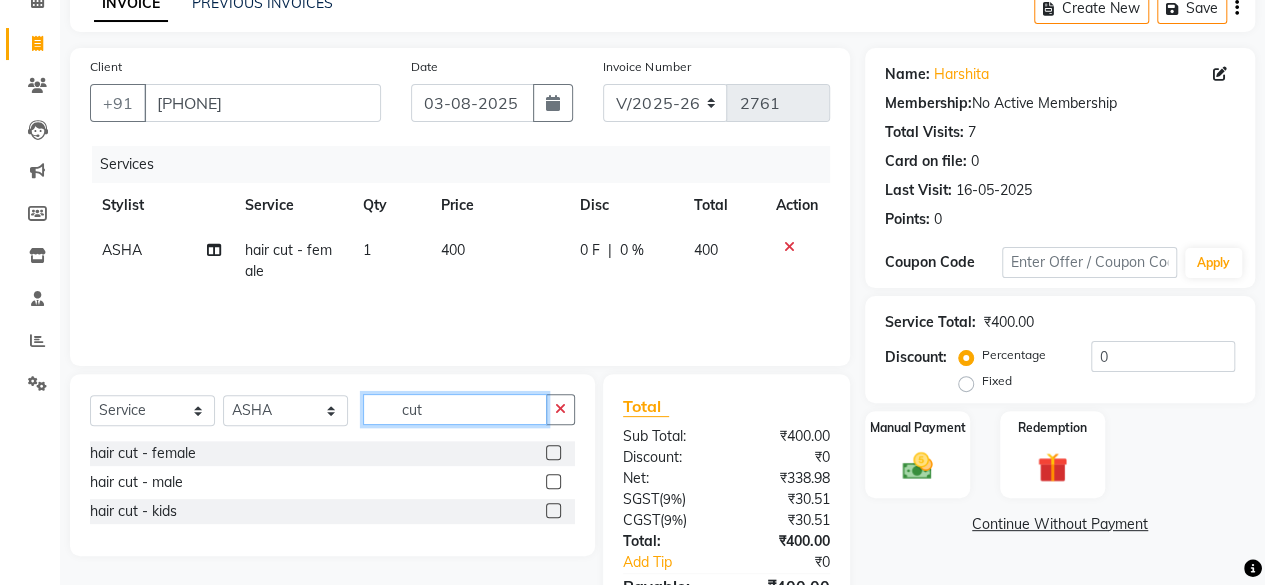 click on "cut" 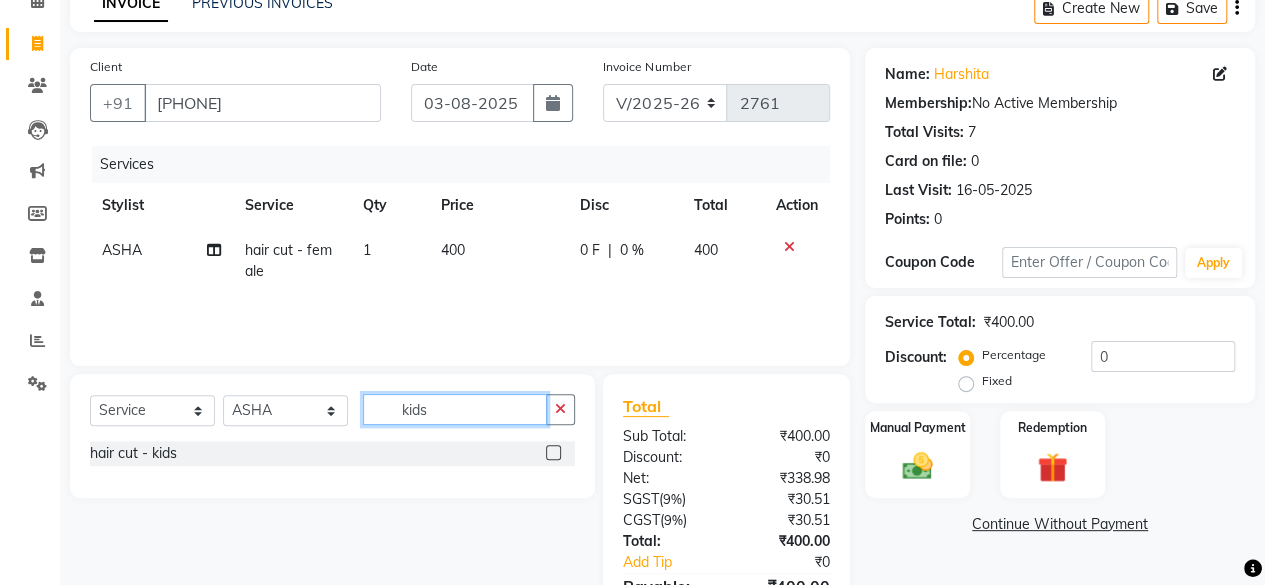 type on "kids" 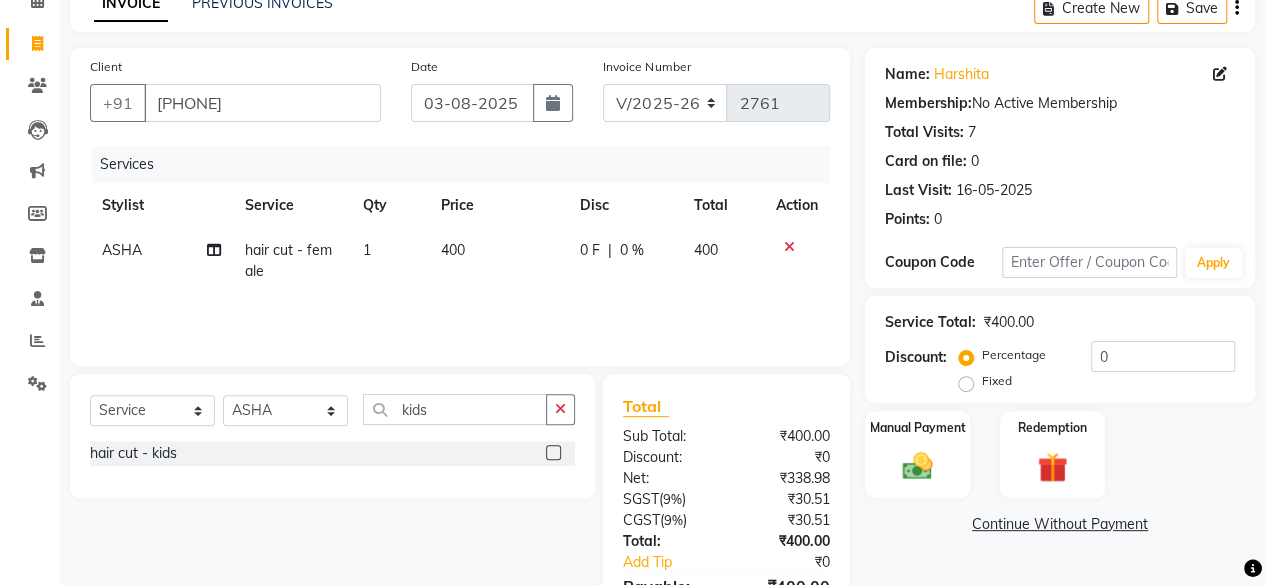 click 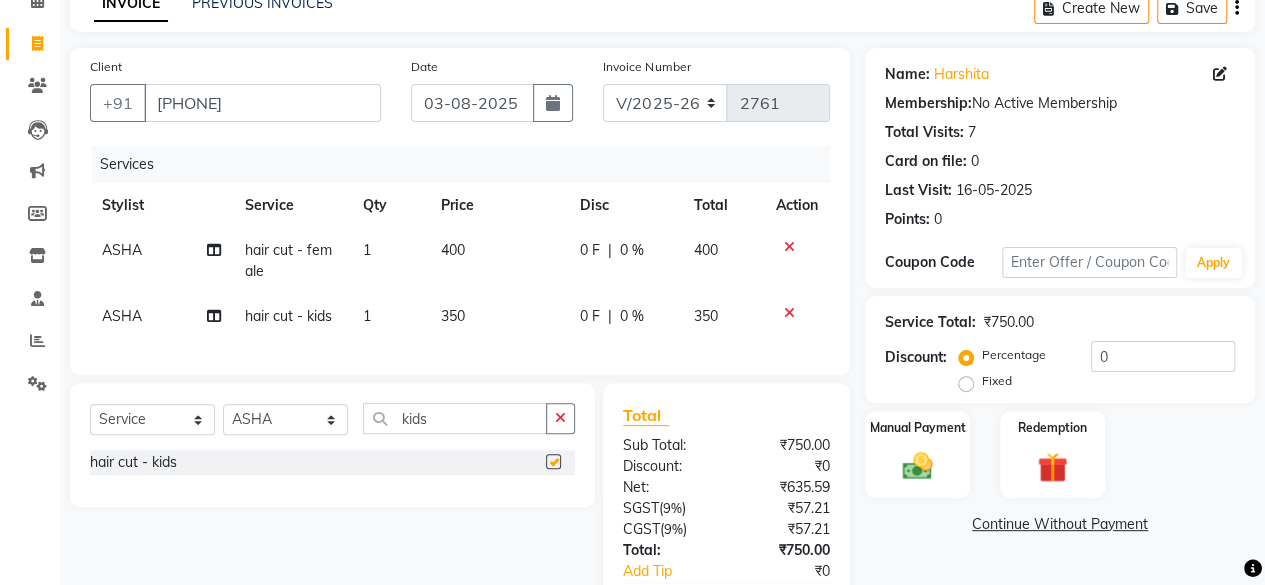 checkbox on "false" 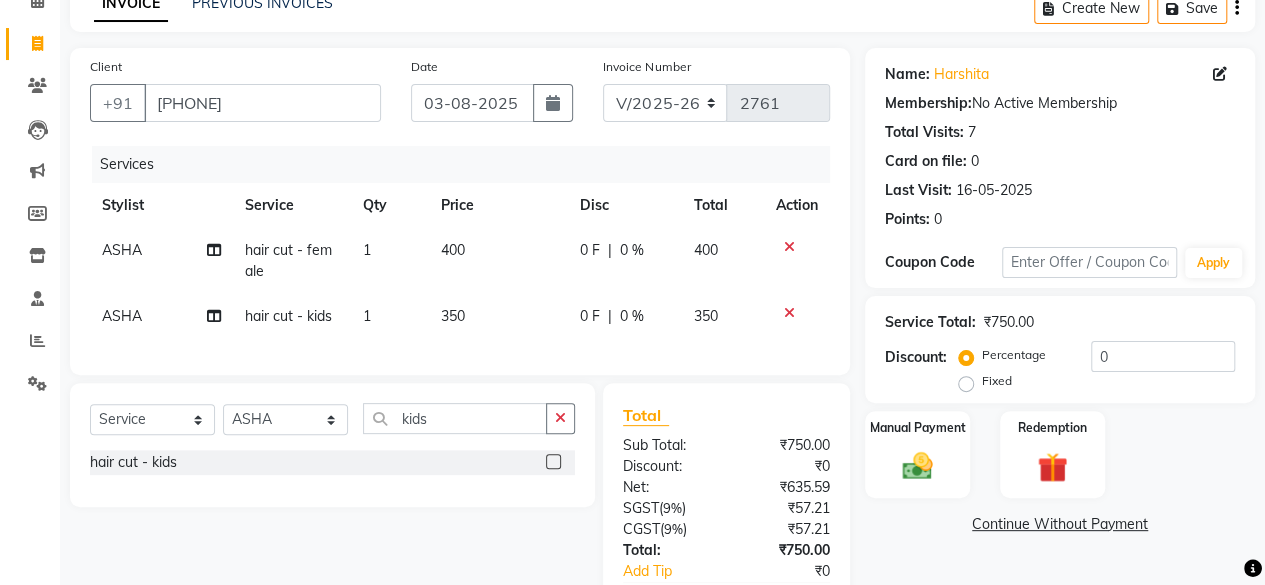 scroll, scrollTop: 238, scrollLeft: 0, axis: vertical 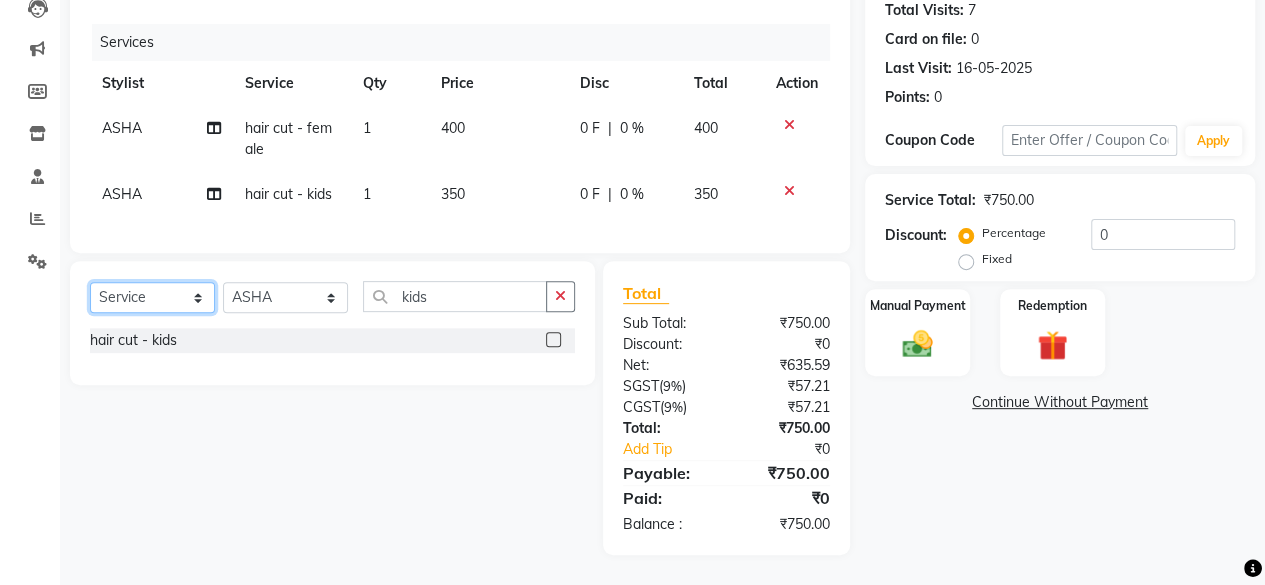 click on "Select  Service  Product  Membership  Package Voucher Prepaid Gift Card" 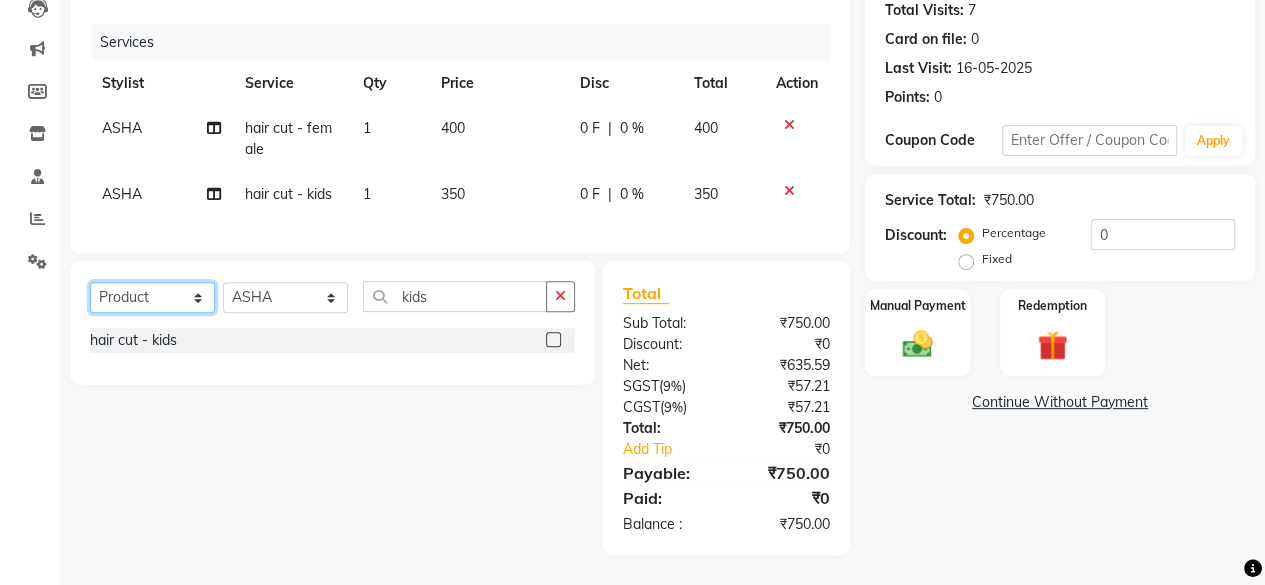 click on "Select  Service  Product  Membership  Package Voucher Prepaid Gift Card" 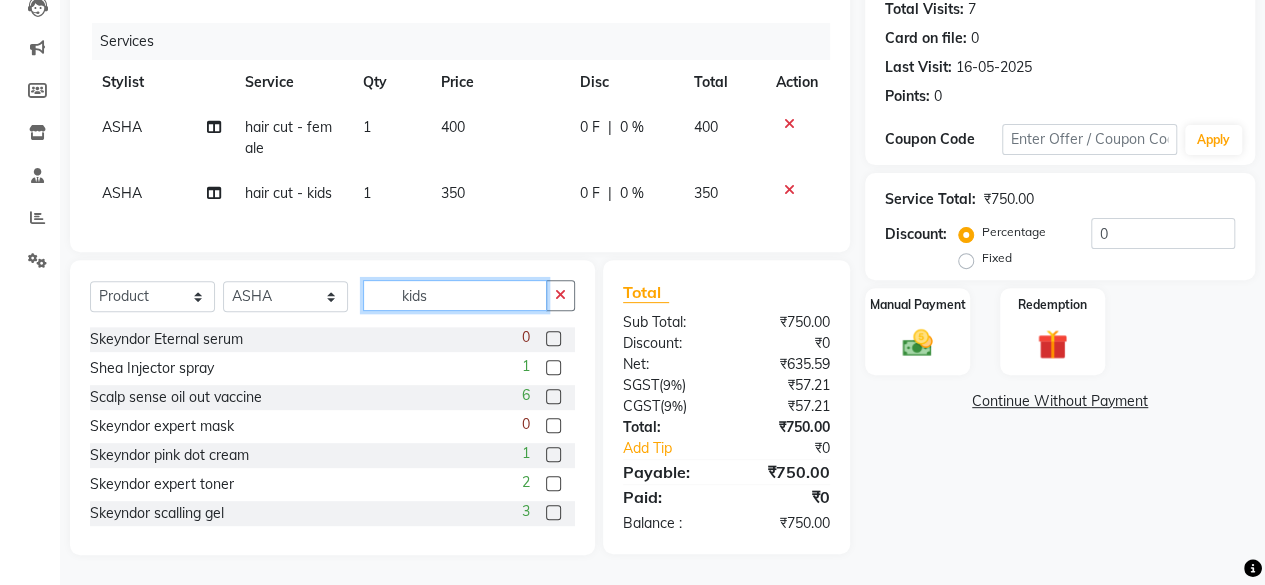click on "kids" 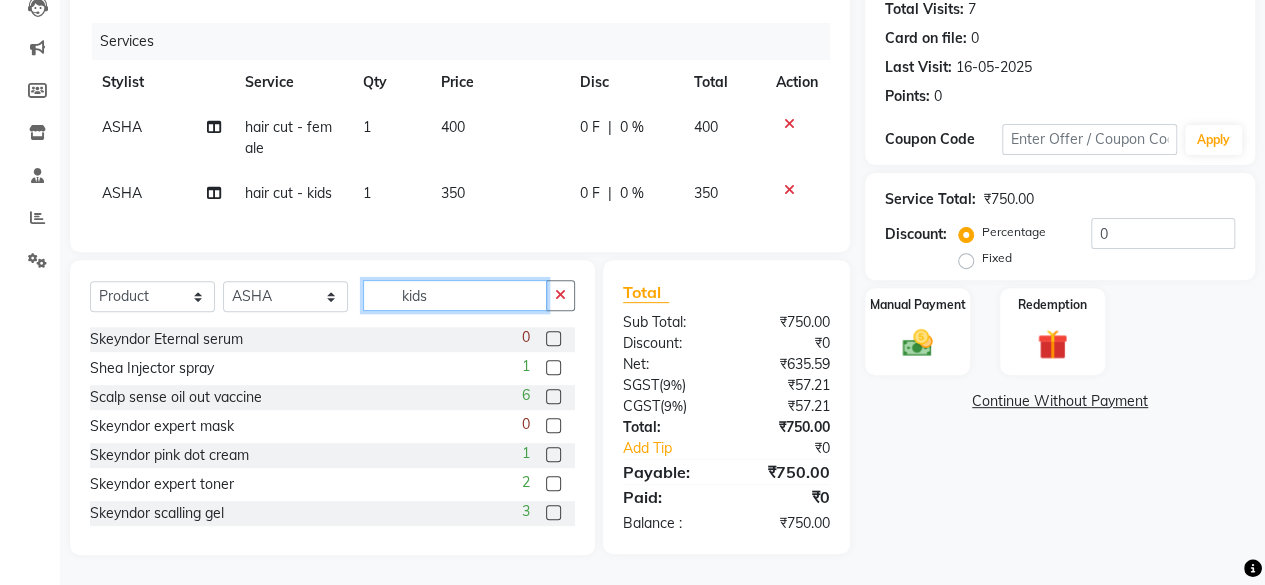 click on "kids" 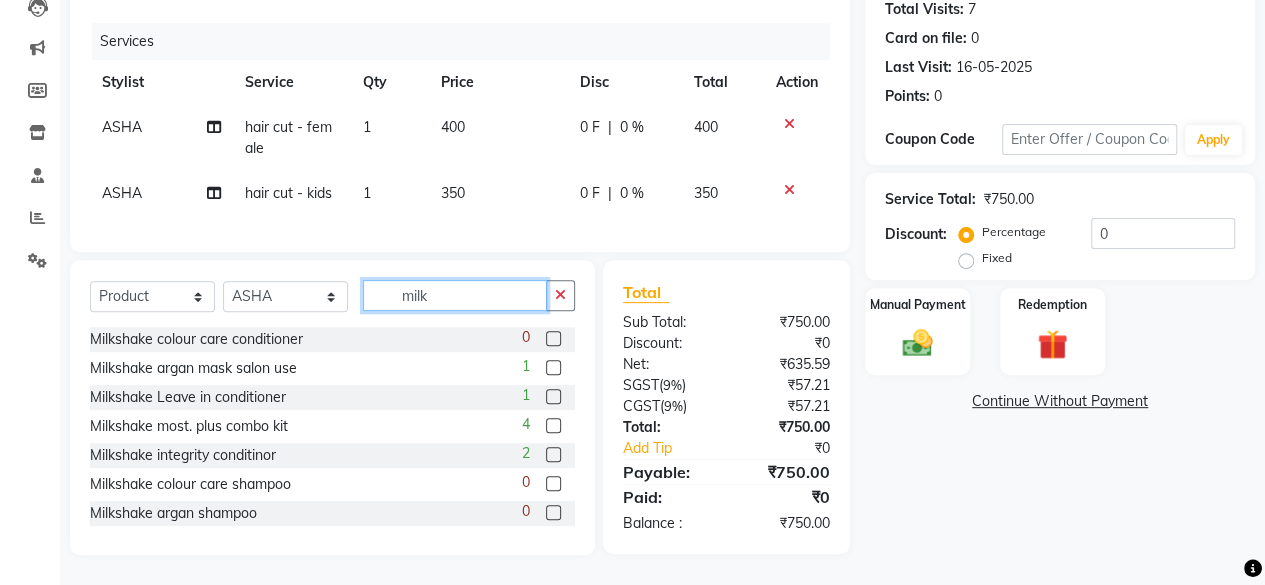 type on "milk" 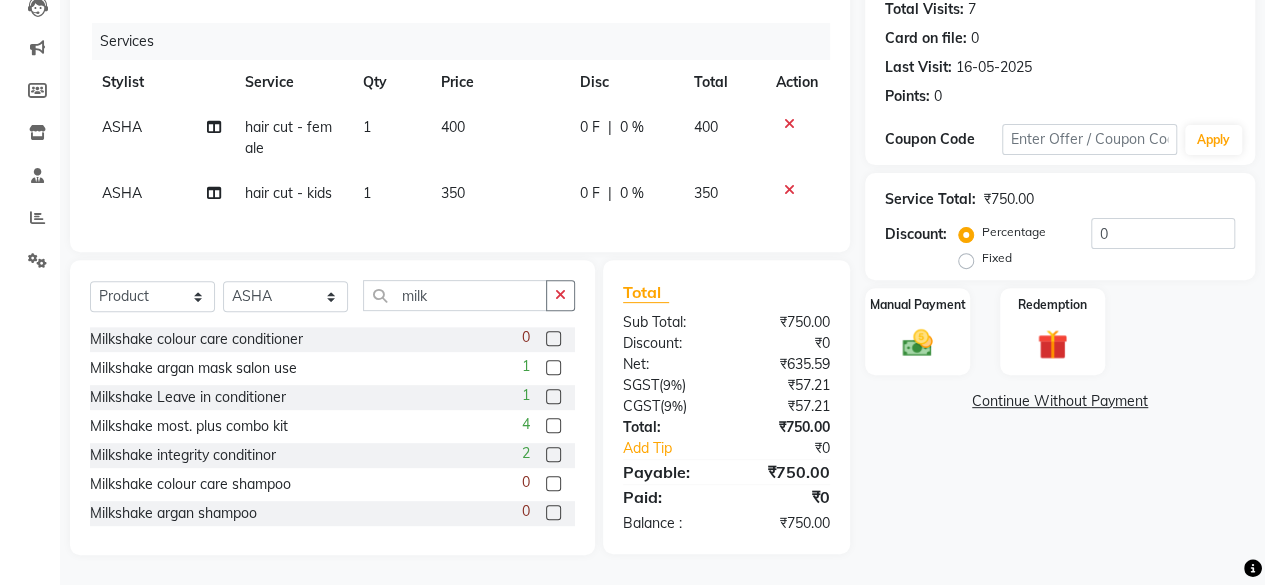 click 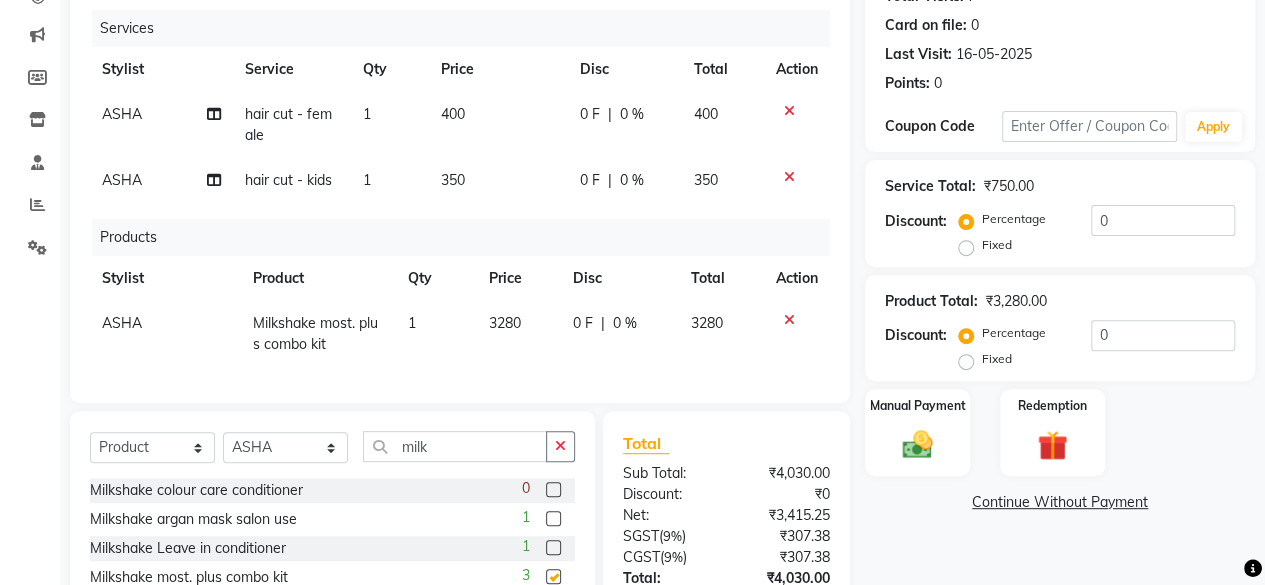 checkbox on "false" 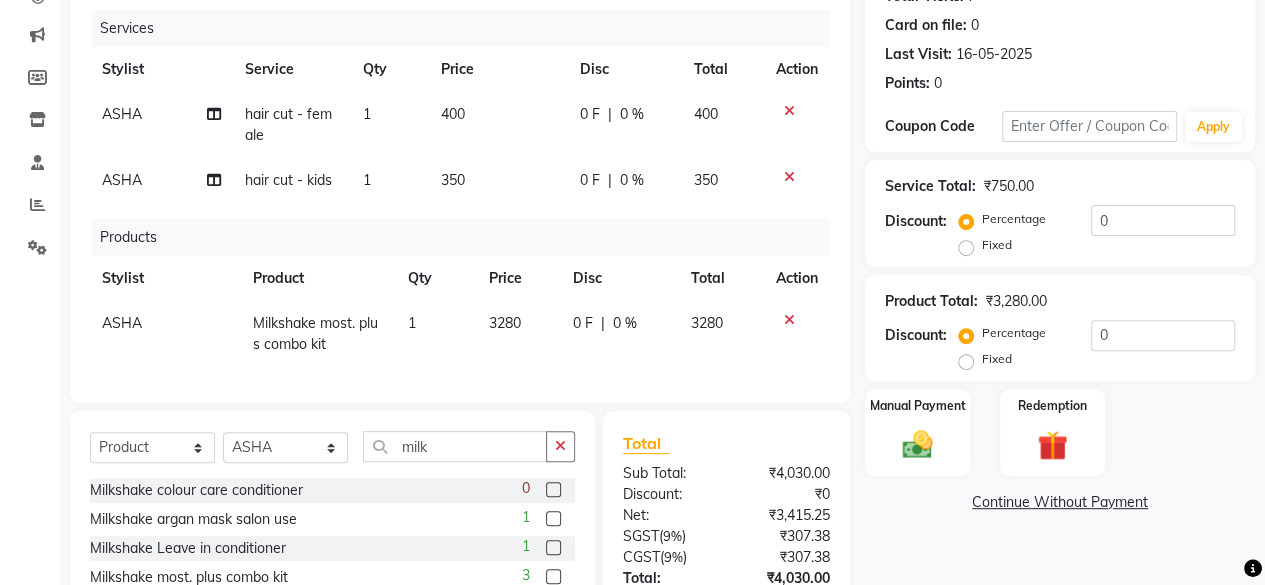 click on "3280" 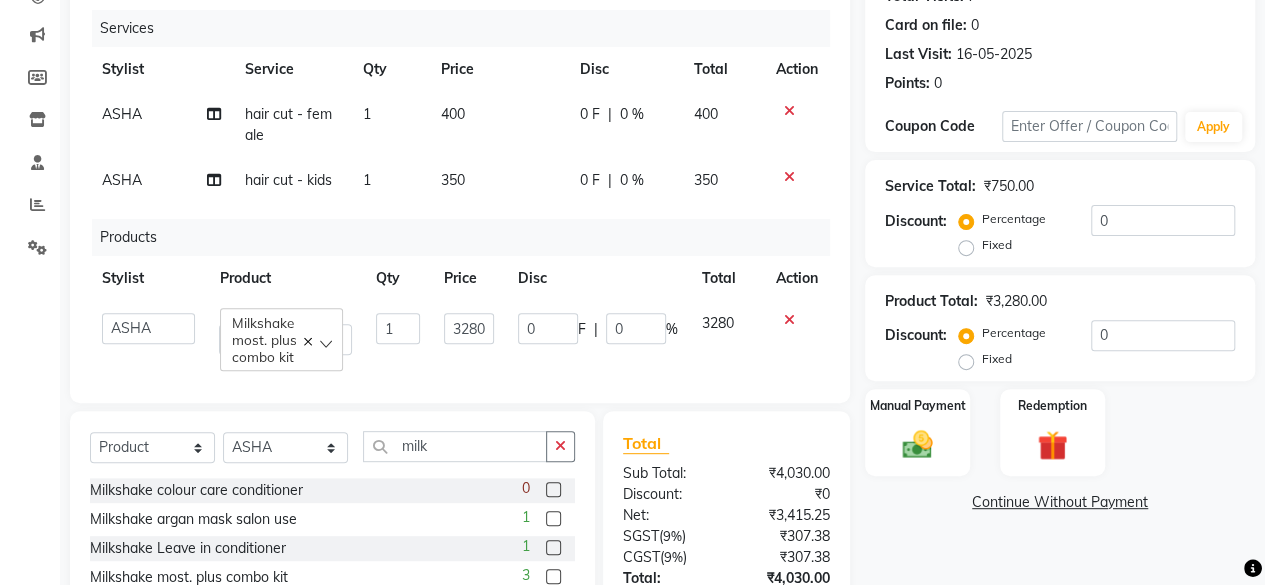 click on "0" 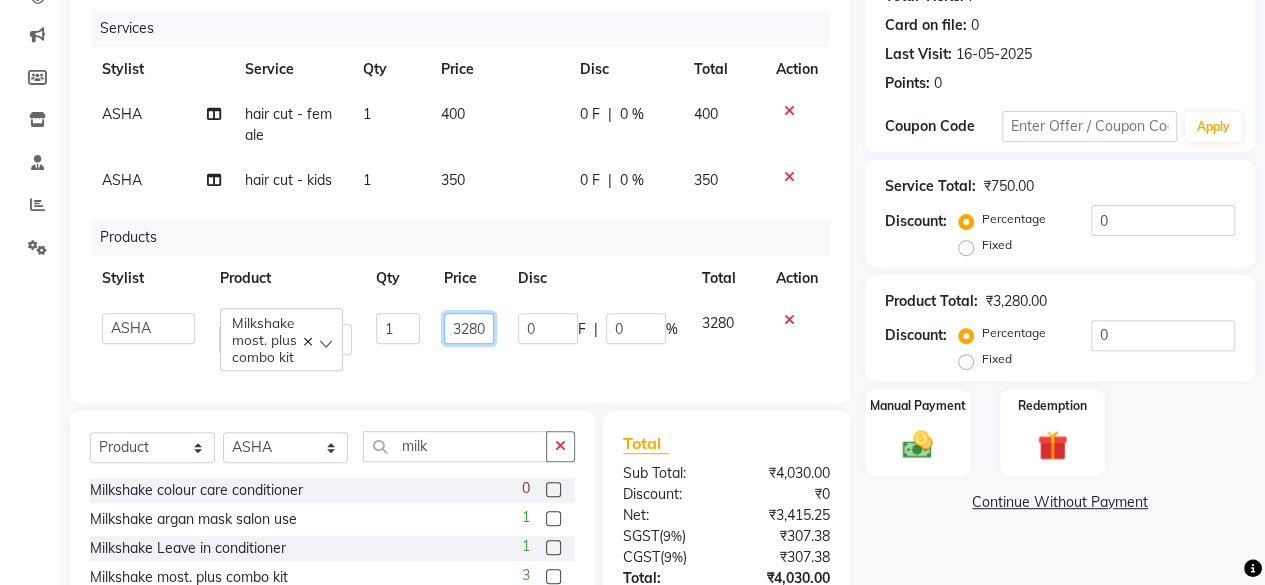 click on "3280" 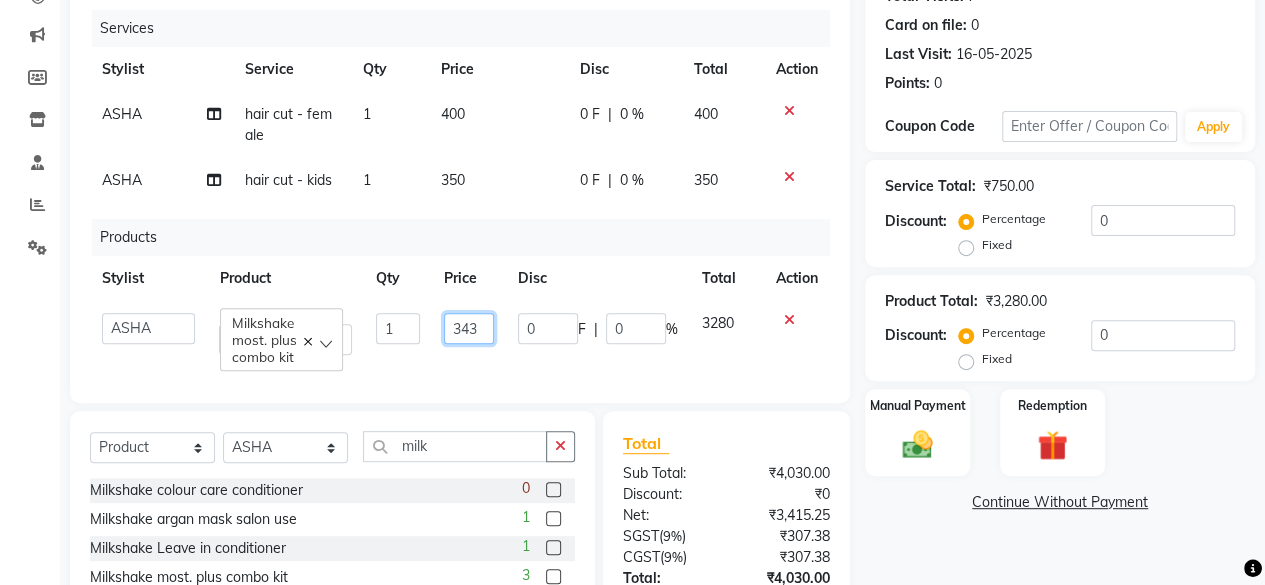 type on "3435" 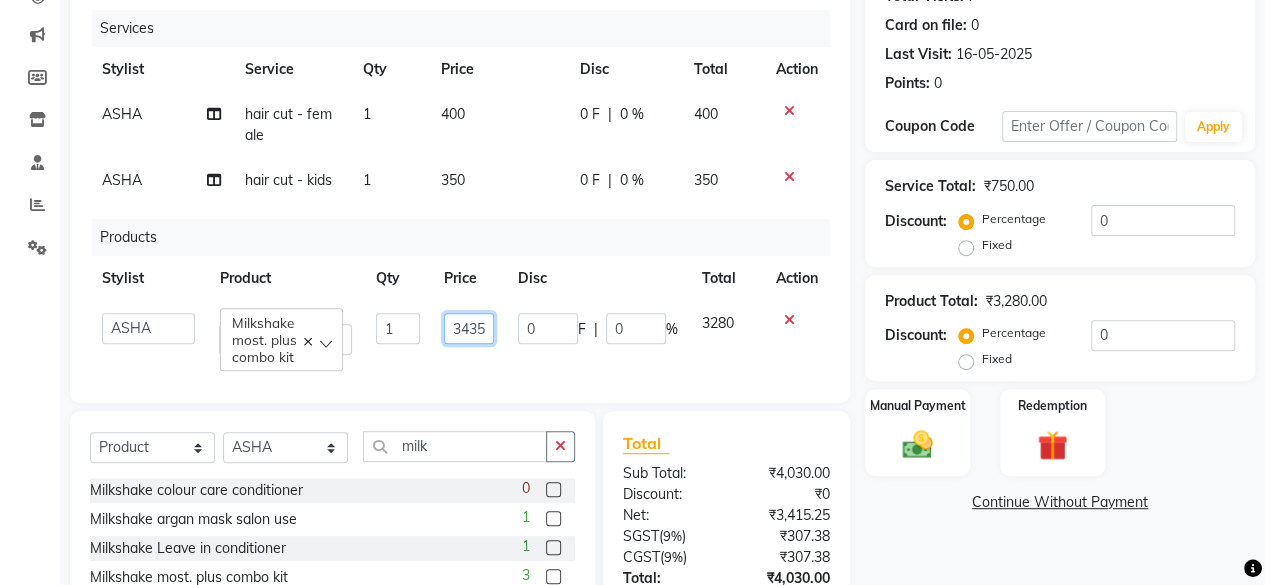 scroll, scrollTop: 0, scrollLeft: 0, axis: both 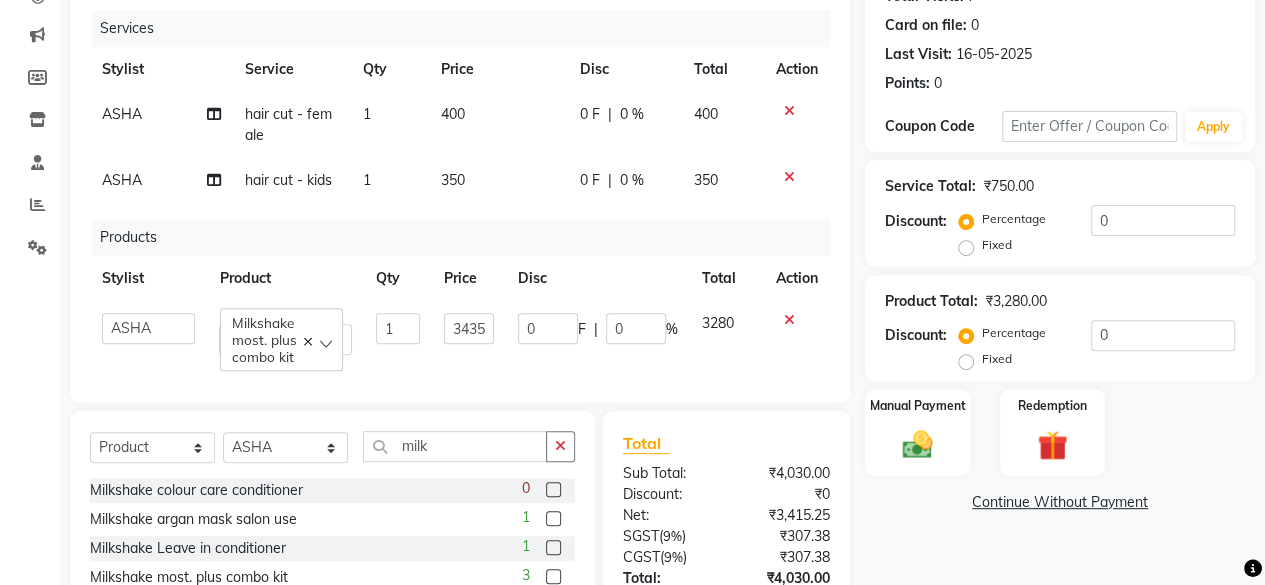 click on "Services Stylist Service Qty Price Disc Total Action ASHA hair cut - female 1 400 0 F | 0 % 400 ASHA hair cut - kids 1 350 0 F | 0 % 350 Products Stylist Product Qty Price Disc Total Action  Arvind   ASHA   bhawna goyal   Dev   Dimple   Director   Harsha   Hemlata   kajal   Latika   lucky   Manager   Manisha maam   Neelu    Pallavi   Pinky   Priyanka   Rahul   Sekhar   usha   Milkshake most. plus combo kit  1 3435 0 F | 0 % 3280" 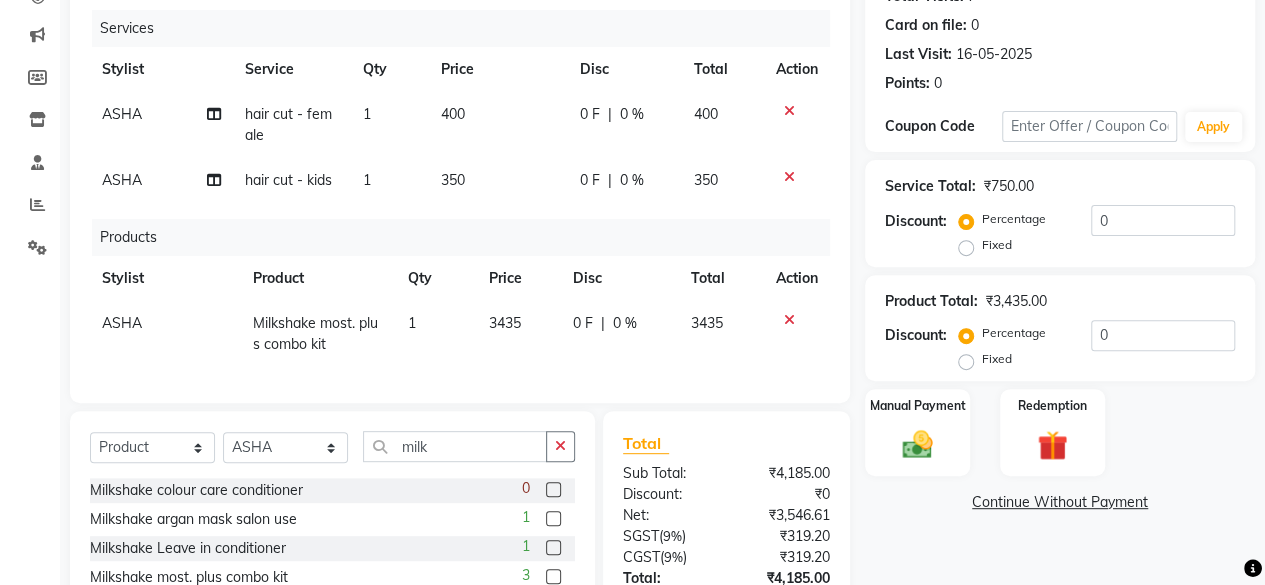 scroll, scrollTop: 403, scrollLeft: 0, axis: vertical 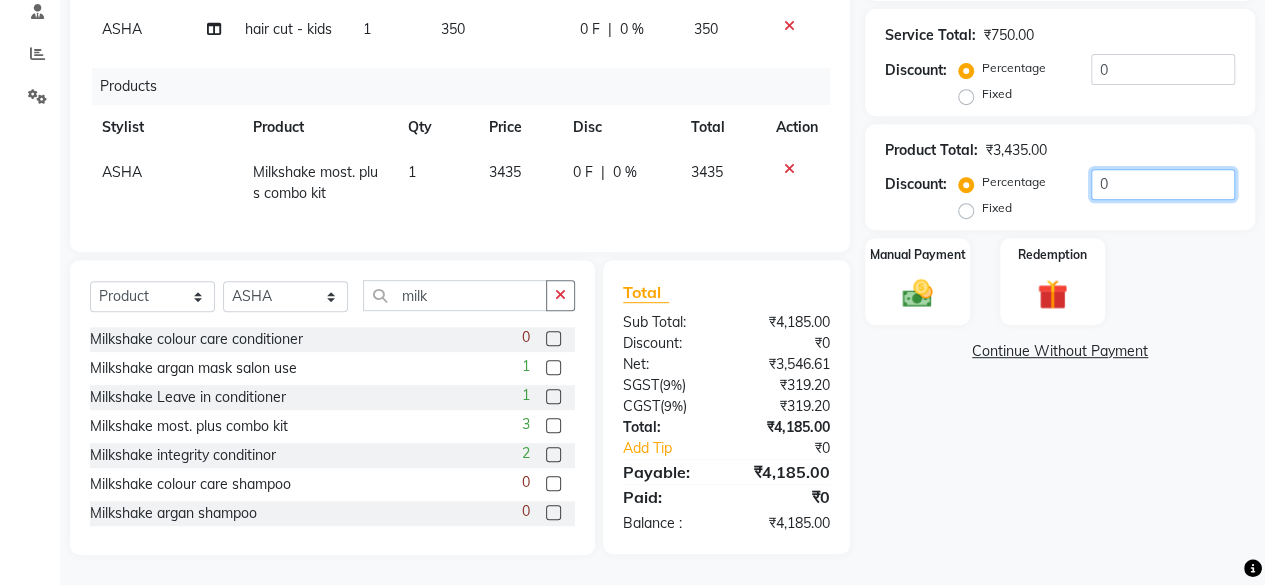 click on "0" 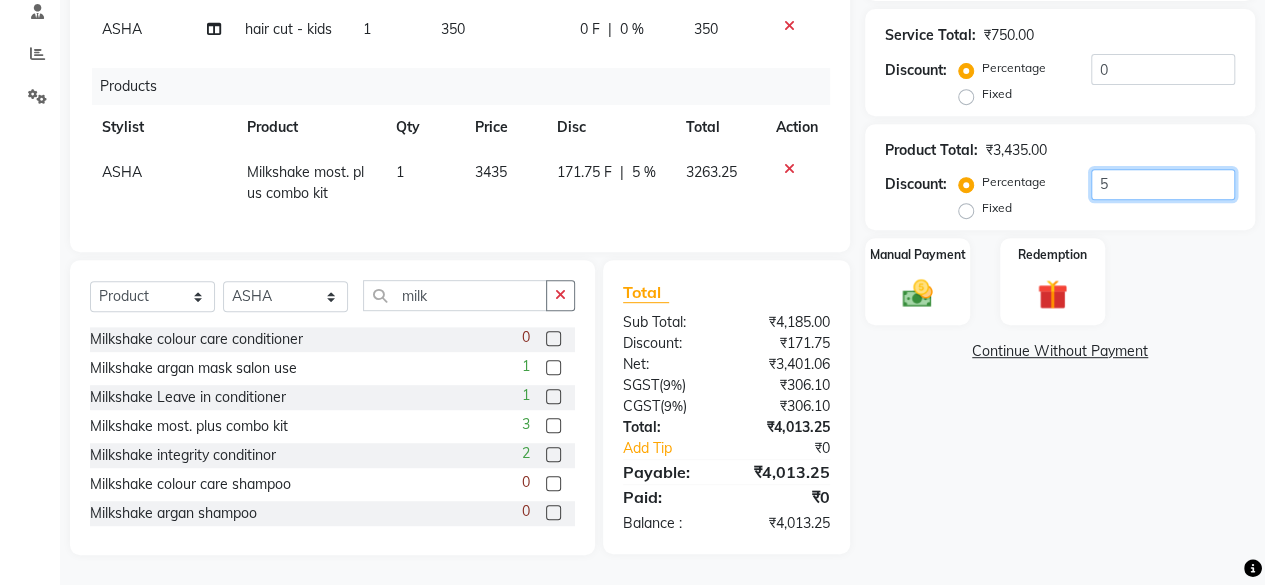 type on "5" 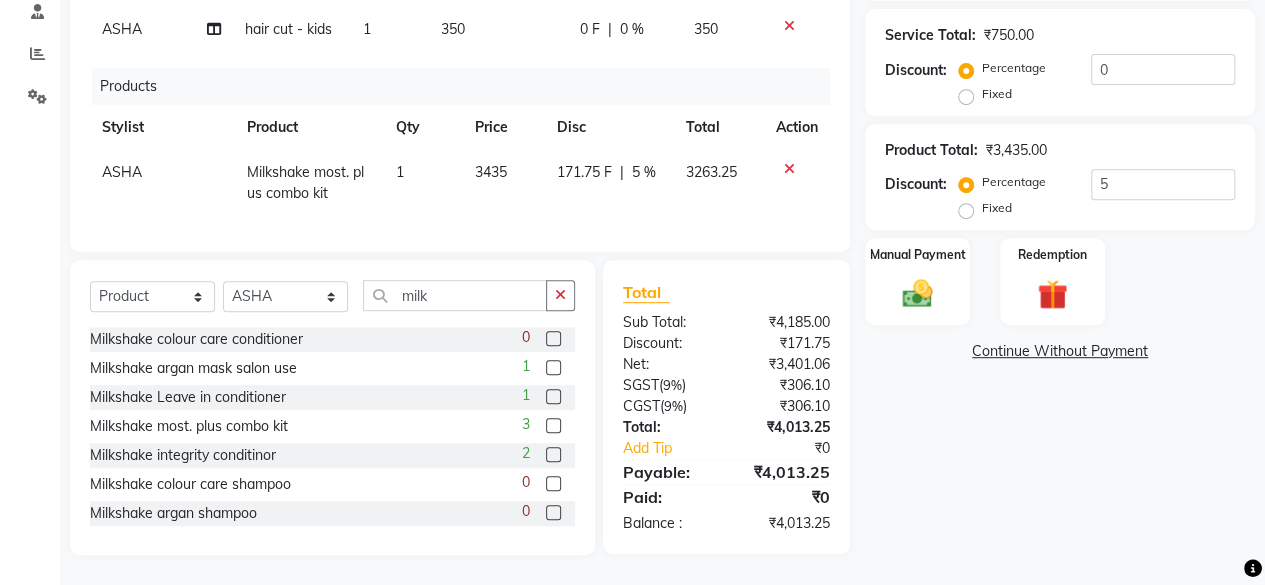 click on "Manual Payment Redemption" 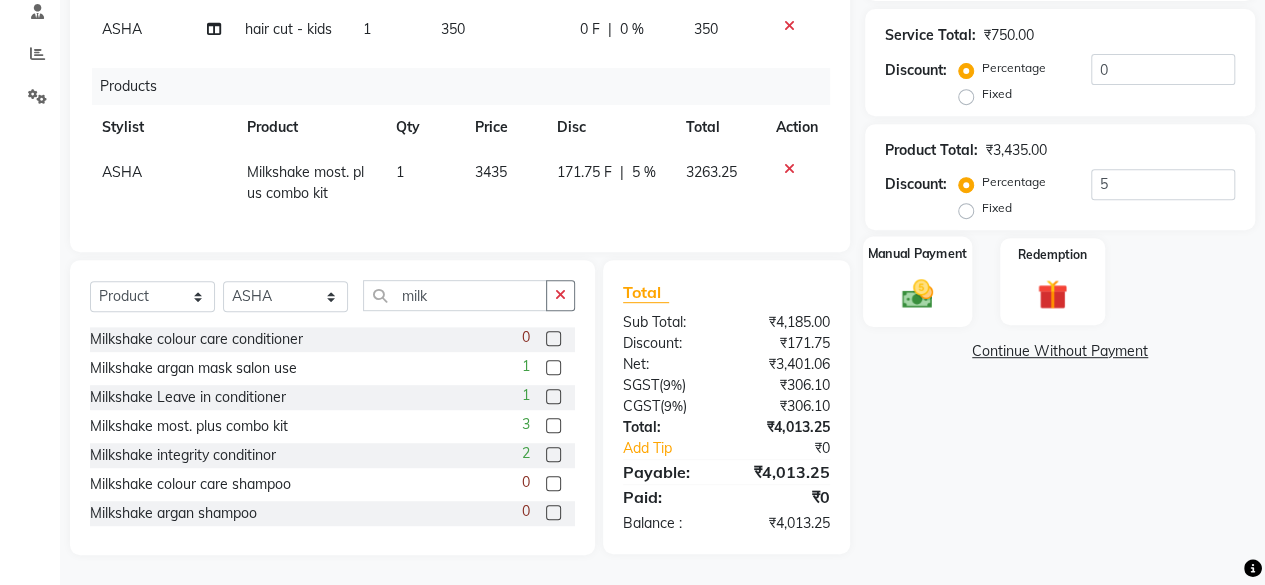 click 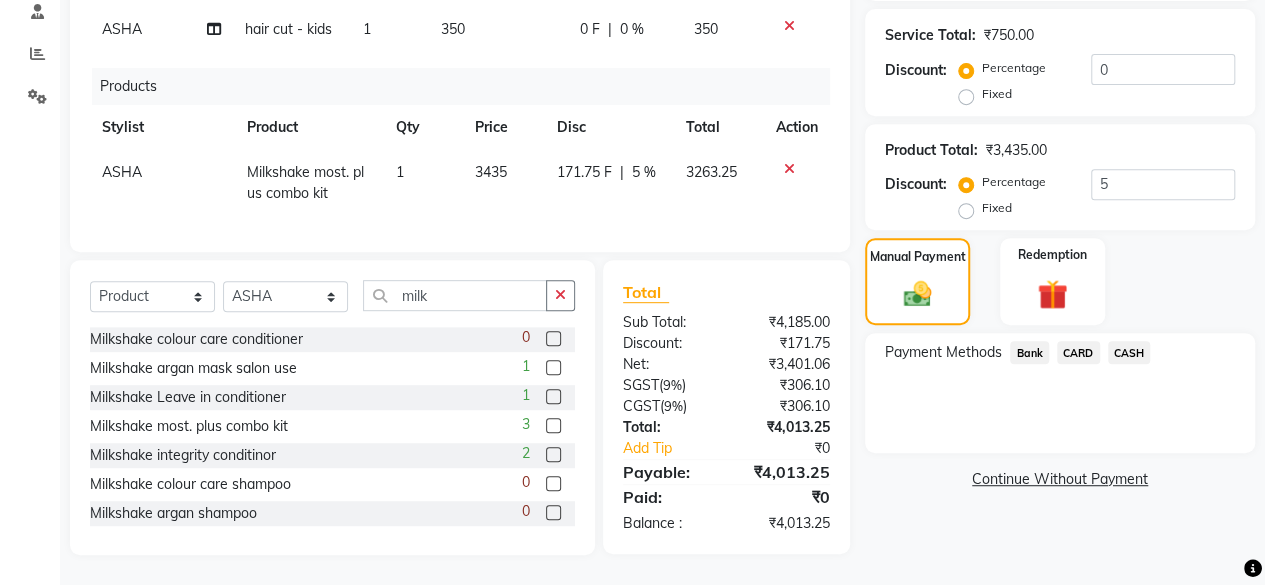 click on "CARD" 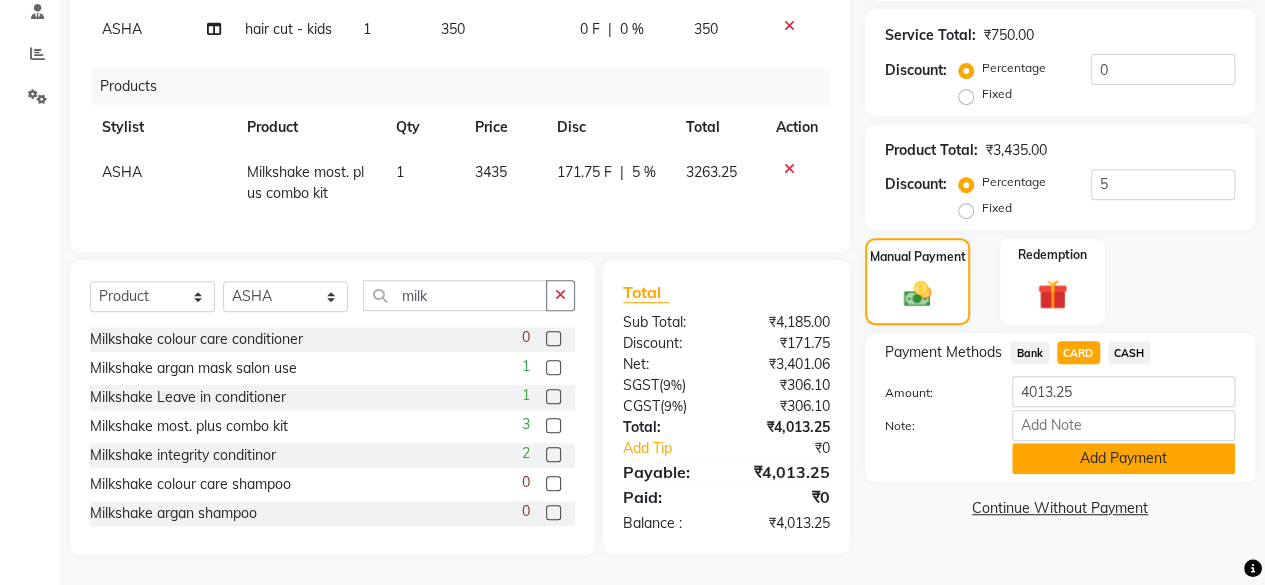 click on "Add Payment" 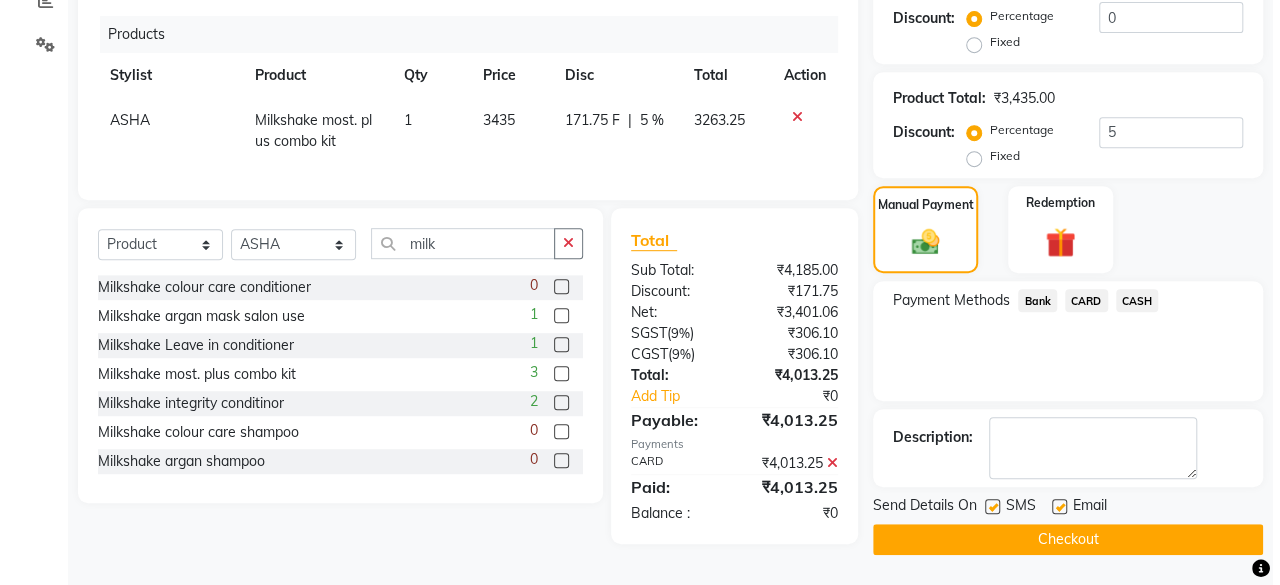 scroll, scrollTop: 143, scrollLeft: 0, axis: vertical 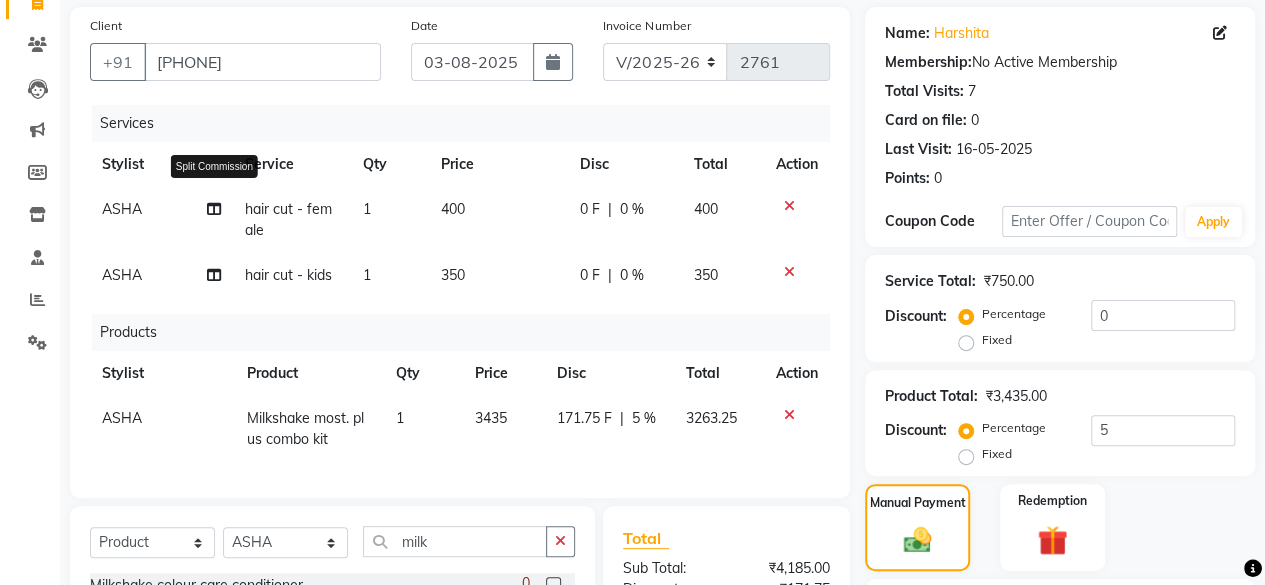click 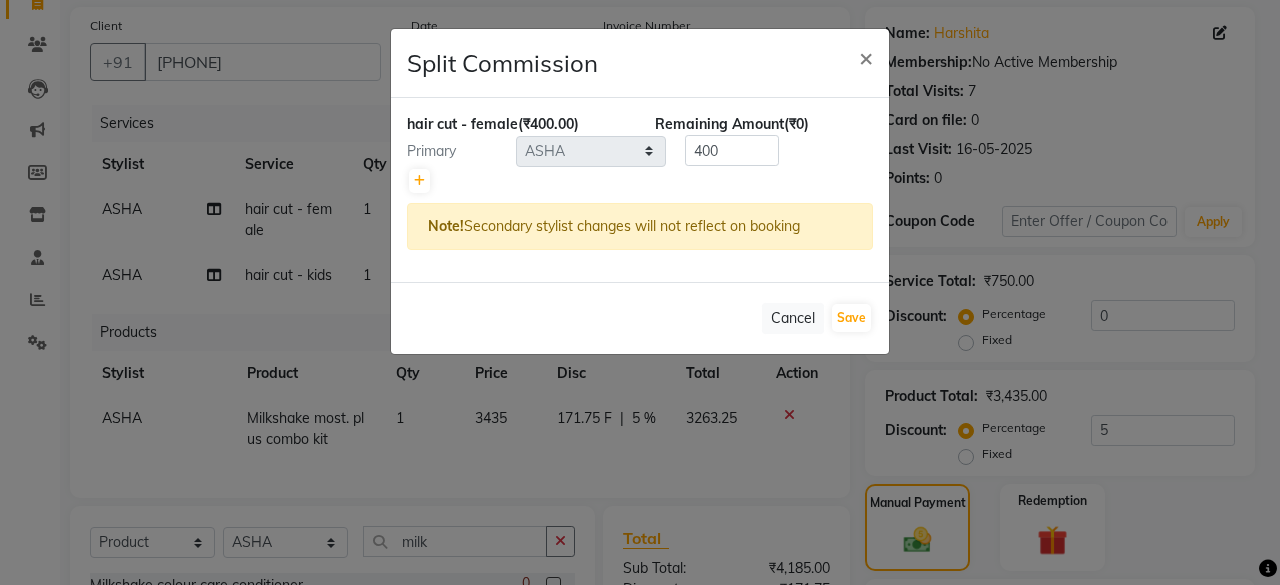 click 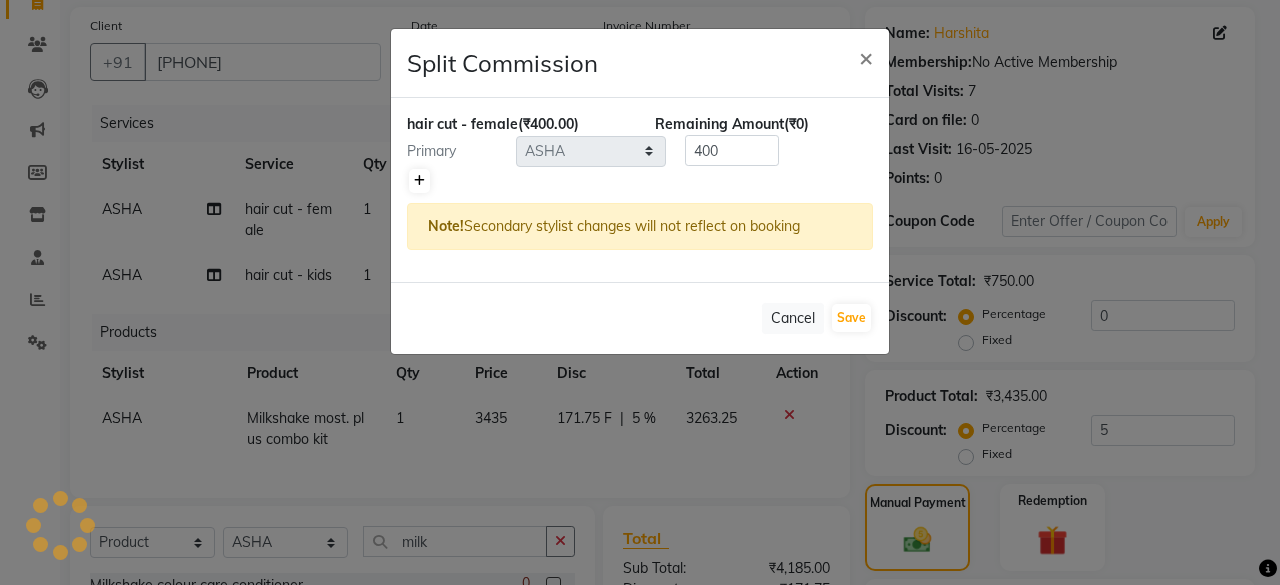 click 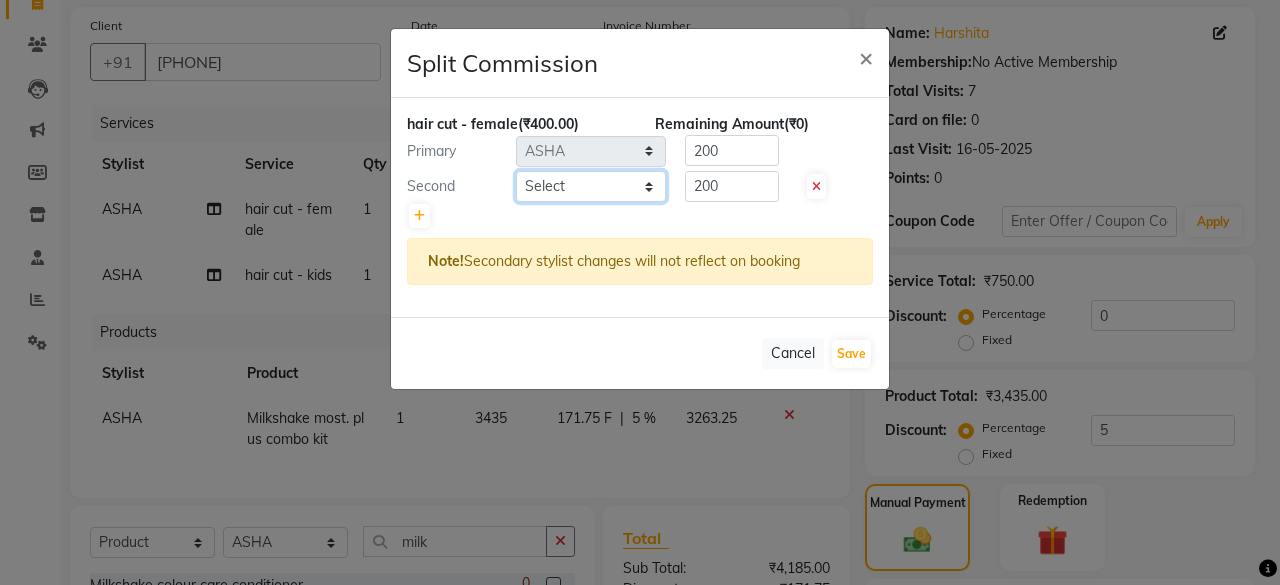 click on "Select  [FIRST]   [FIRST]   [FIRST] [LAST]   [FIRST]   [FIRST]   Director   [FIRST]   [FIRST]   [FIRST]   [FIRST]   [FIRST]   Manager   [FIRST] [LAST]   No Preference   [FIRST]   [FIRST]   [FIRST]   [FIRST]   [FIRST]   [FIRST]" 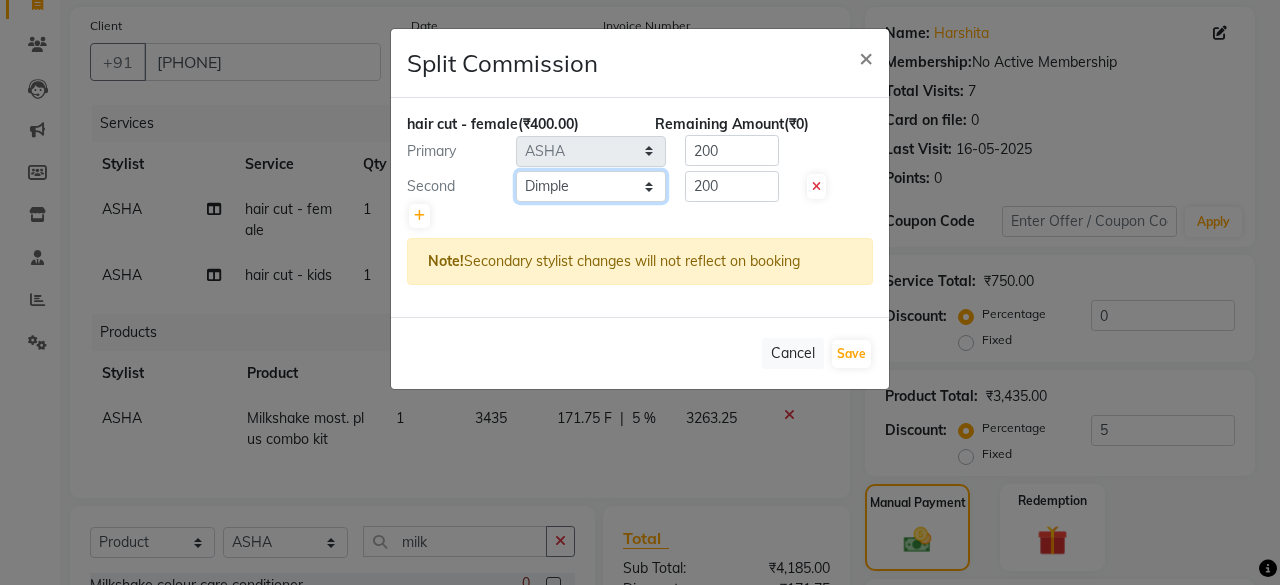 click on "Select  [FIRST]   [FIRST]   [FIRST] [LAST]   [FIRST]   [FIRST]   Director   [FIRST]   [FIRST]   [FIRST]   [FIRST]   [FIRST]   Manager   [FIRST] [LAST]   No Preference   [FIRST]   [FIRST]   [FIRST]   [FIRST]   [FIRST]   [FIRST]" 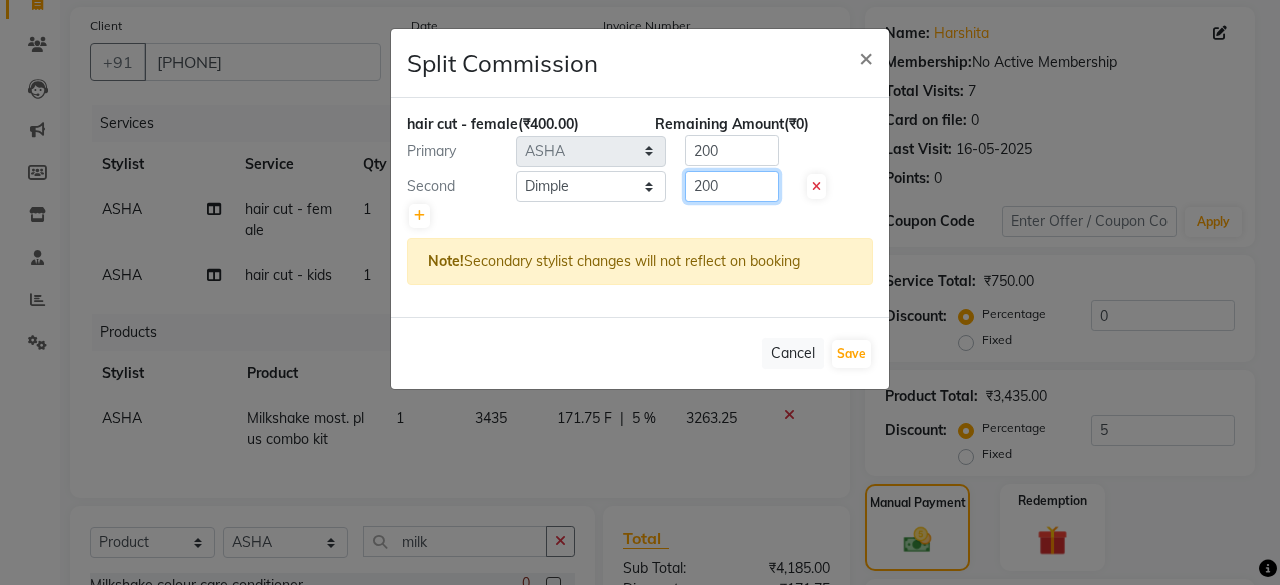 click on "200" 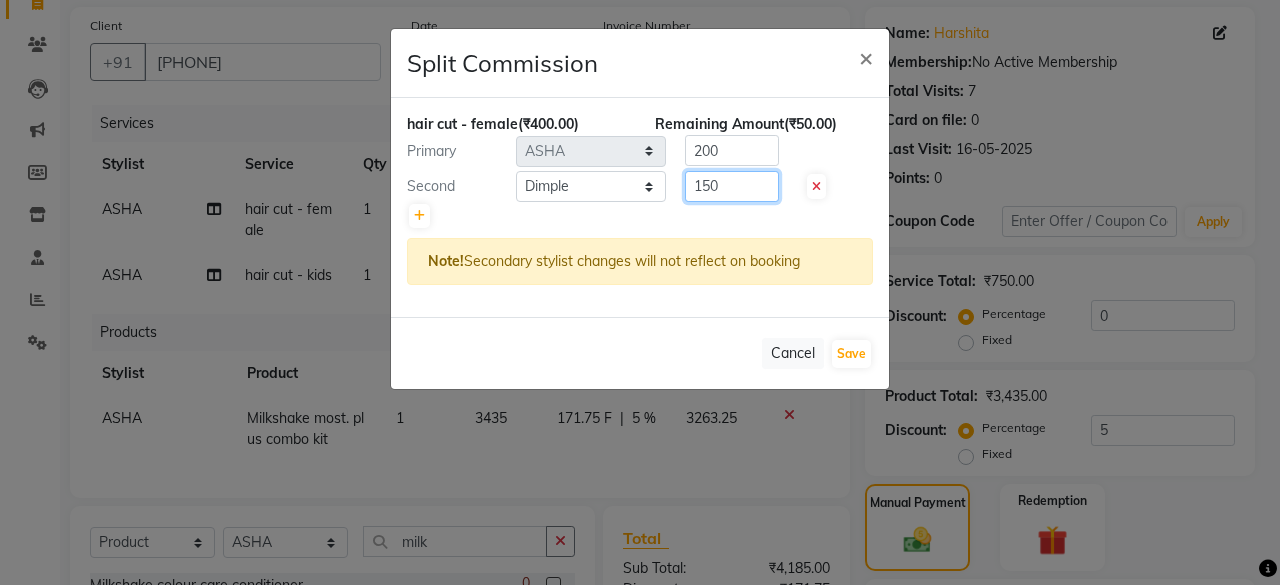 type on "150" 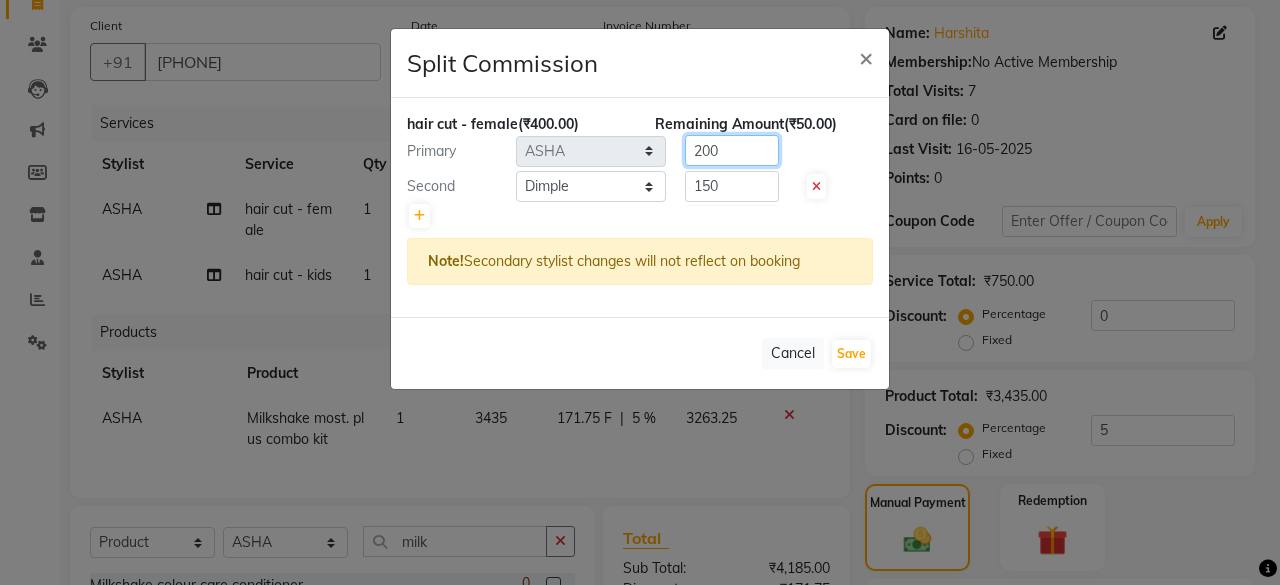 click on "200" 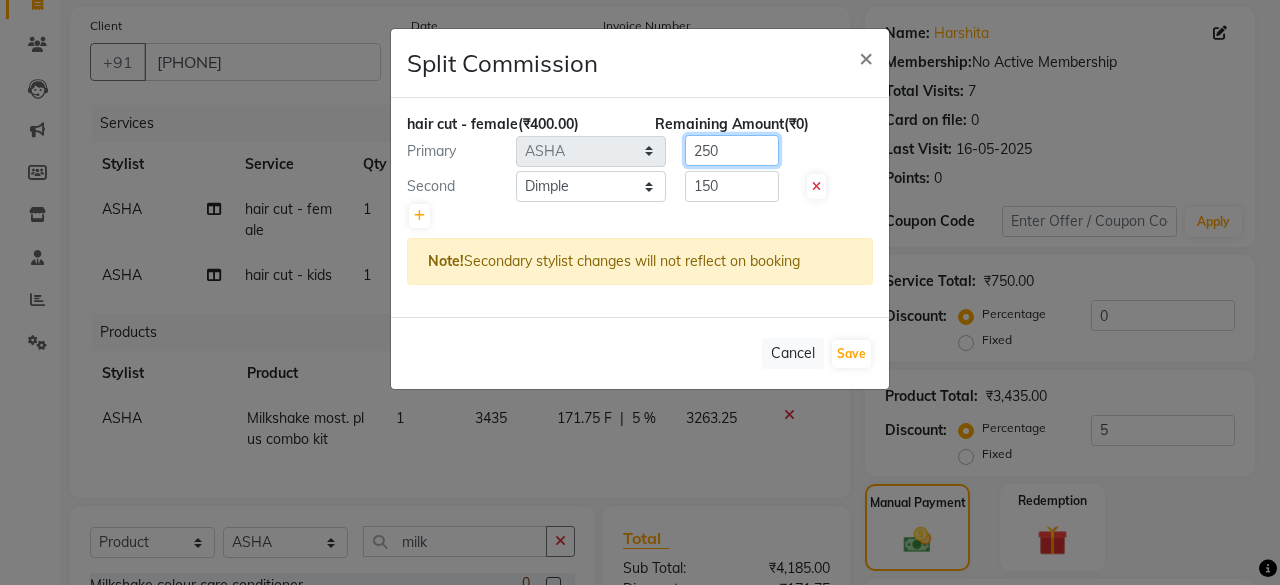 type on "250" 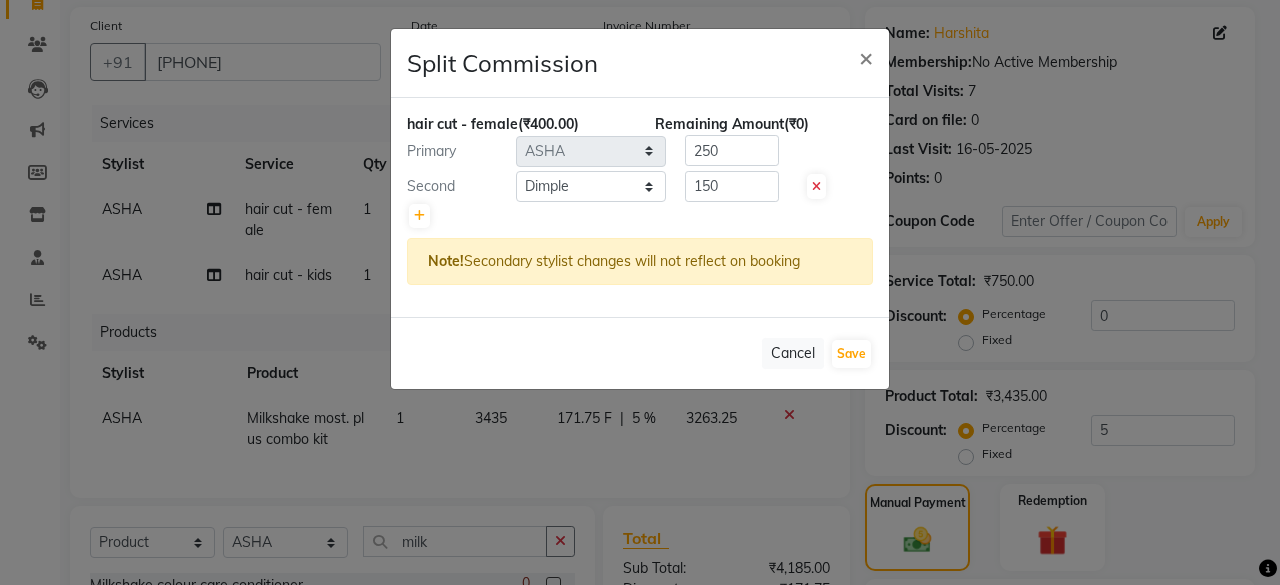 click 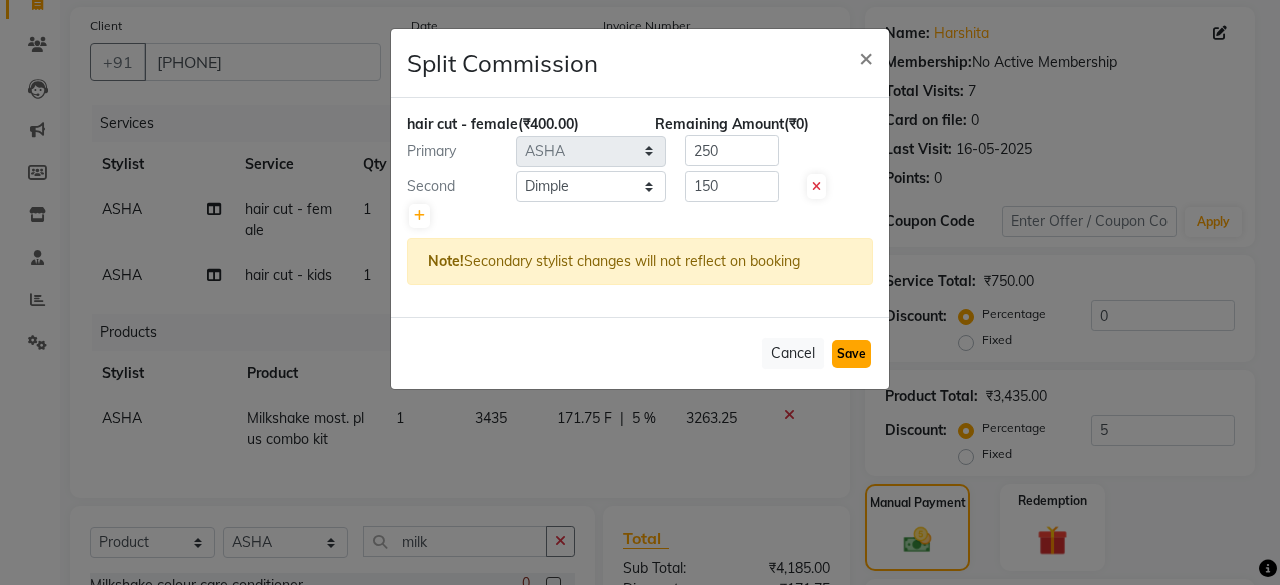 click on "Save" 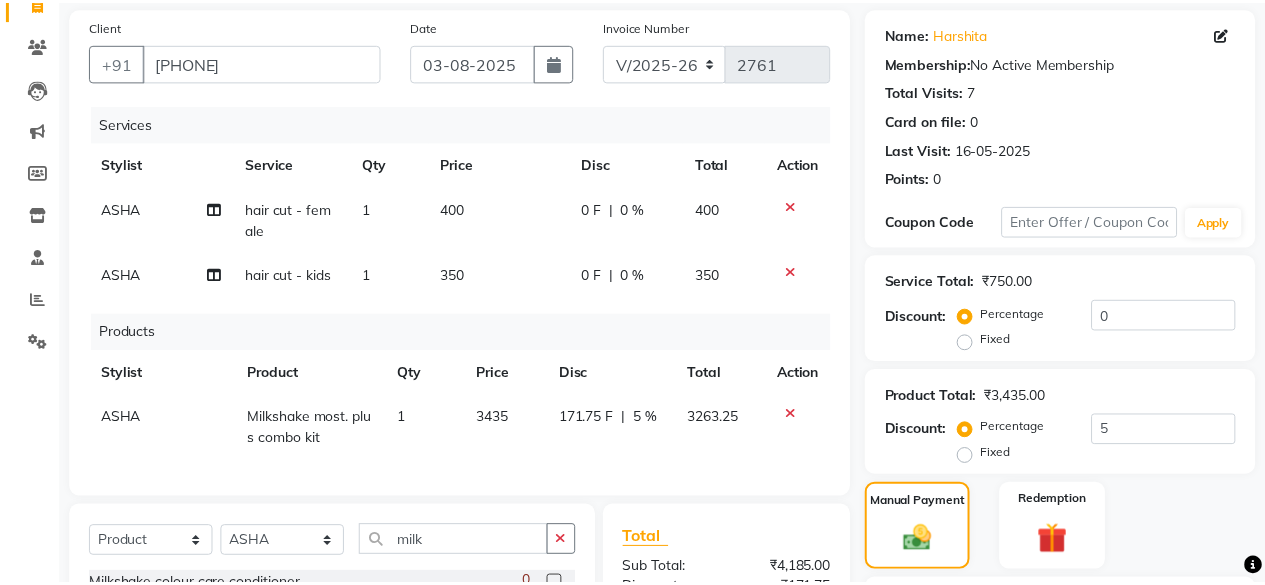 scroll, scrollTop: 443, scrollLeft: 0, axis: vertical 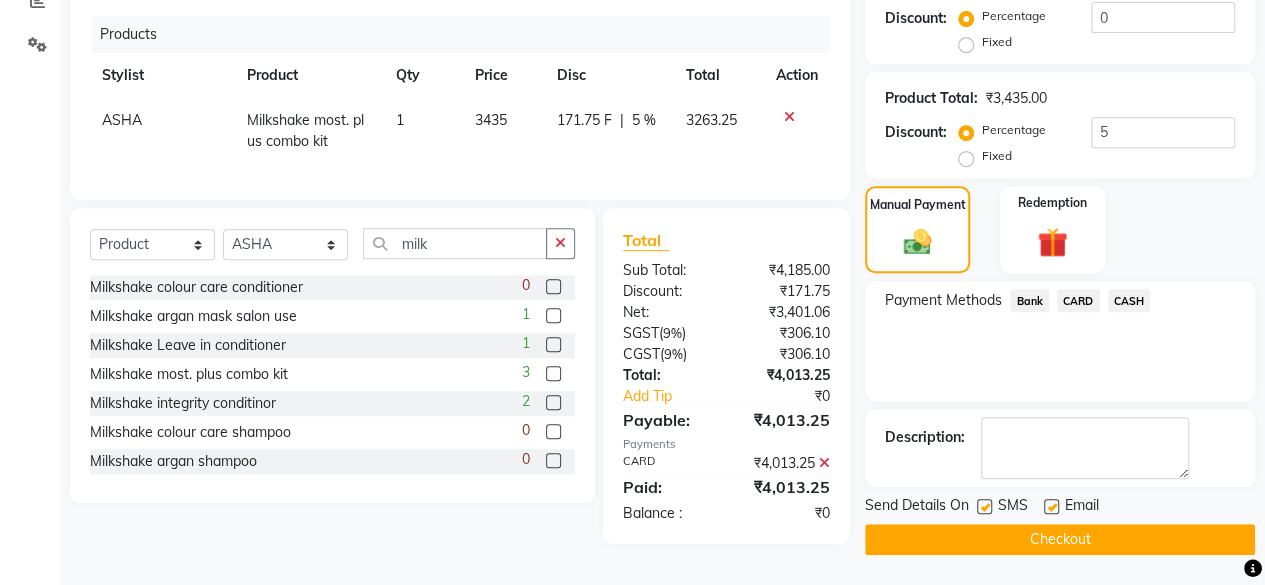 click on "Checkout" 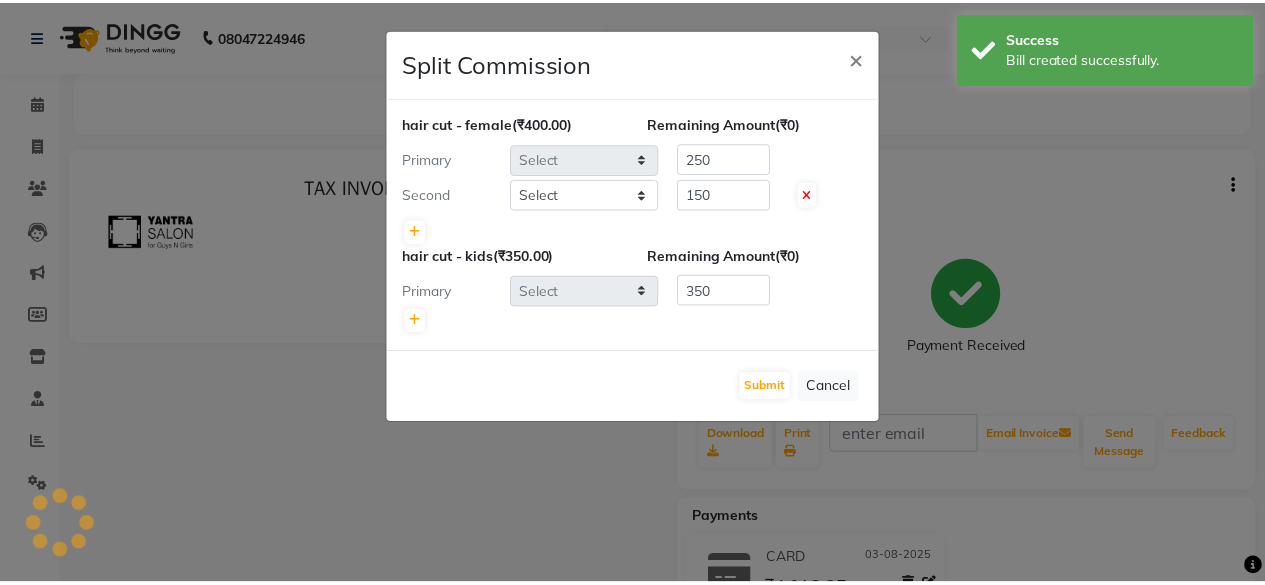 scroll, scrollTop: 0, scrollLeft: 0, axis: both 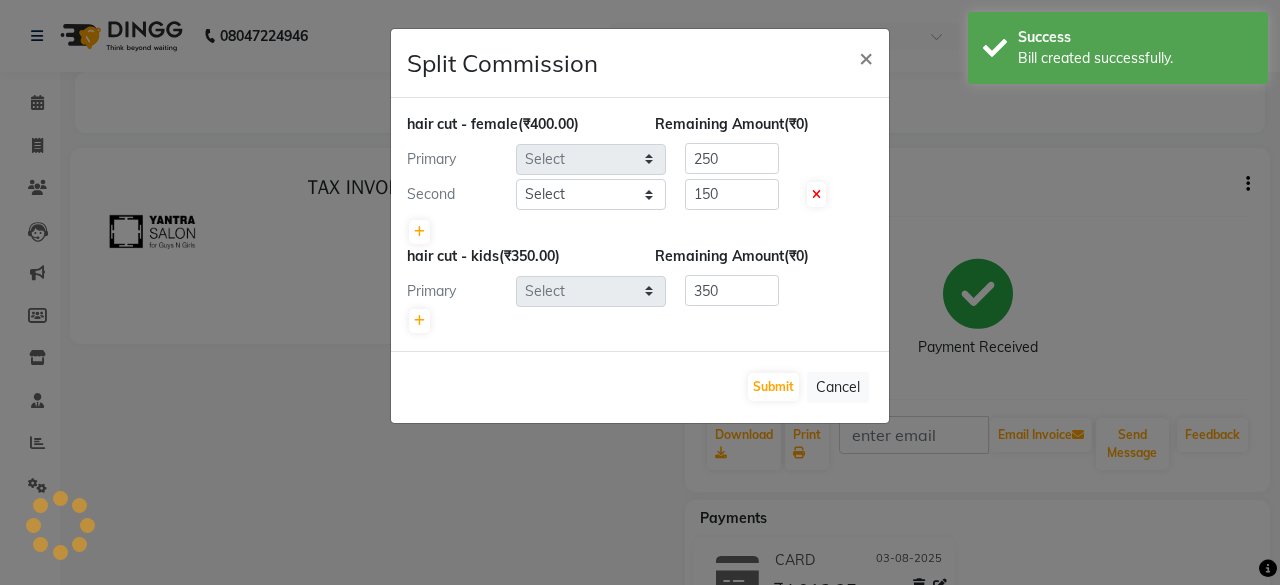 select on "8429" 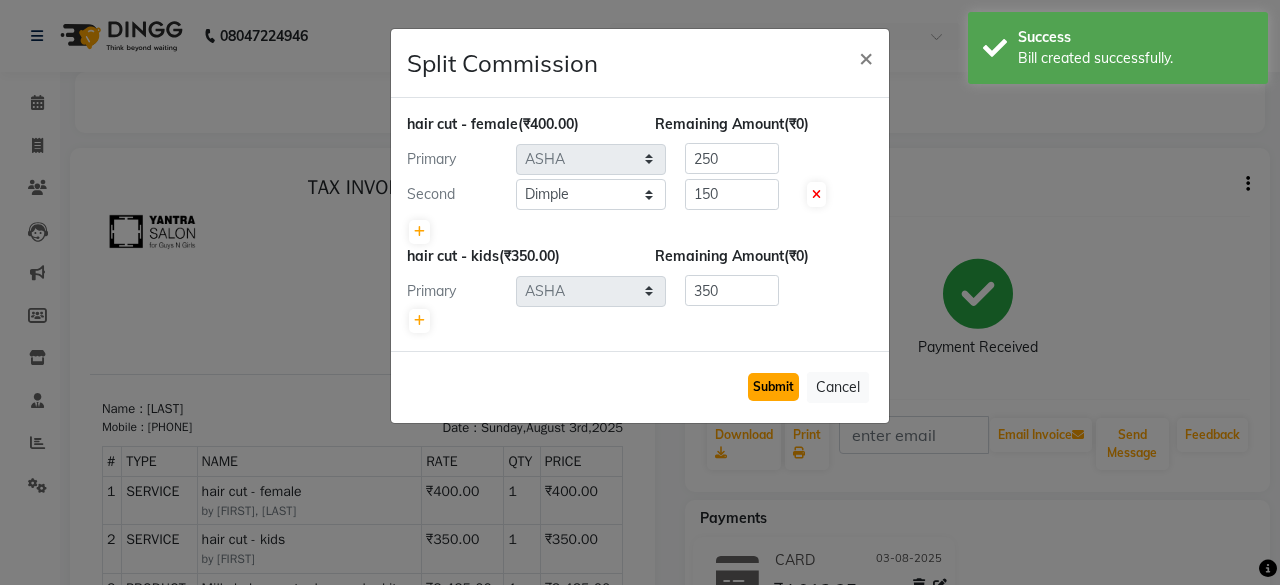 click on "Submit" 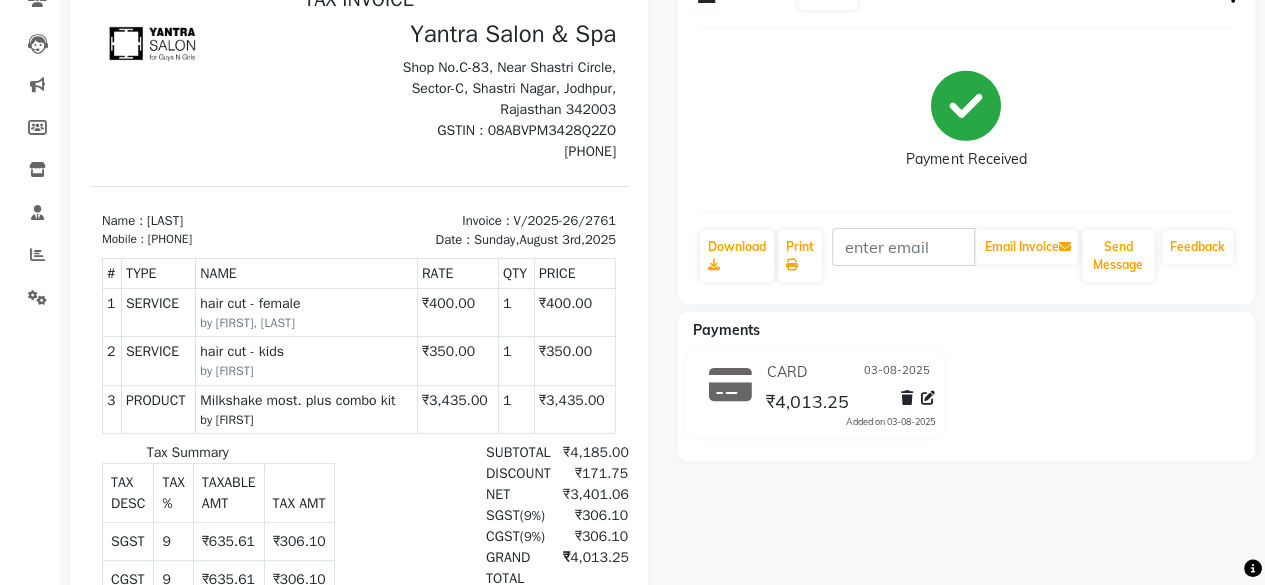 scroll, scrollTop: 84, scrollLeft: 0, axis: vertical 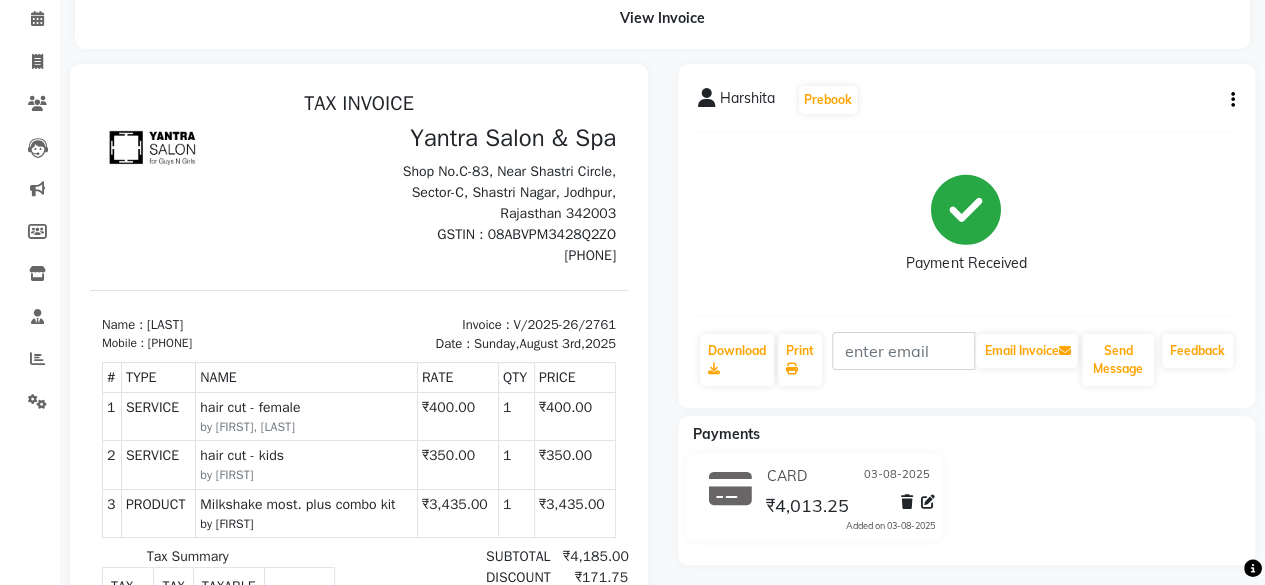 click on "Harshita   Prebook   Payment Received  Download  Print   Email Invoice   Send Message Feedback" 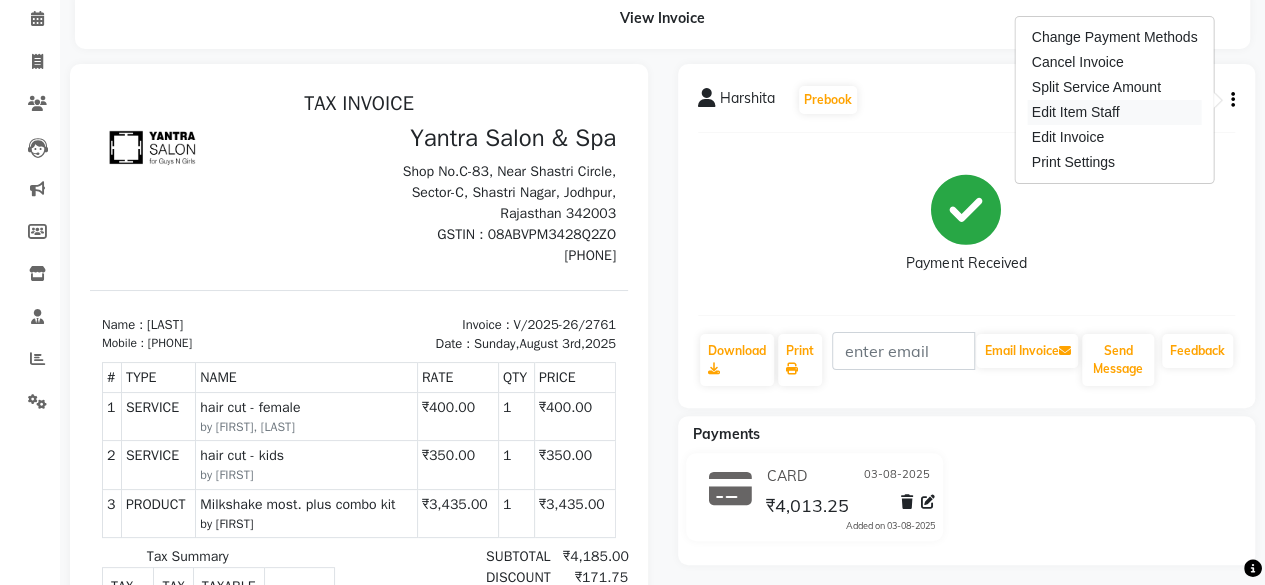 click on "Edit Item Staff" at bounding box center [1115, 112] 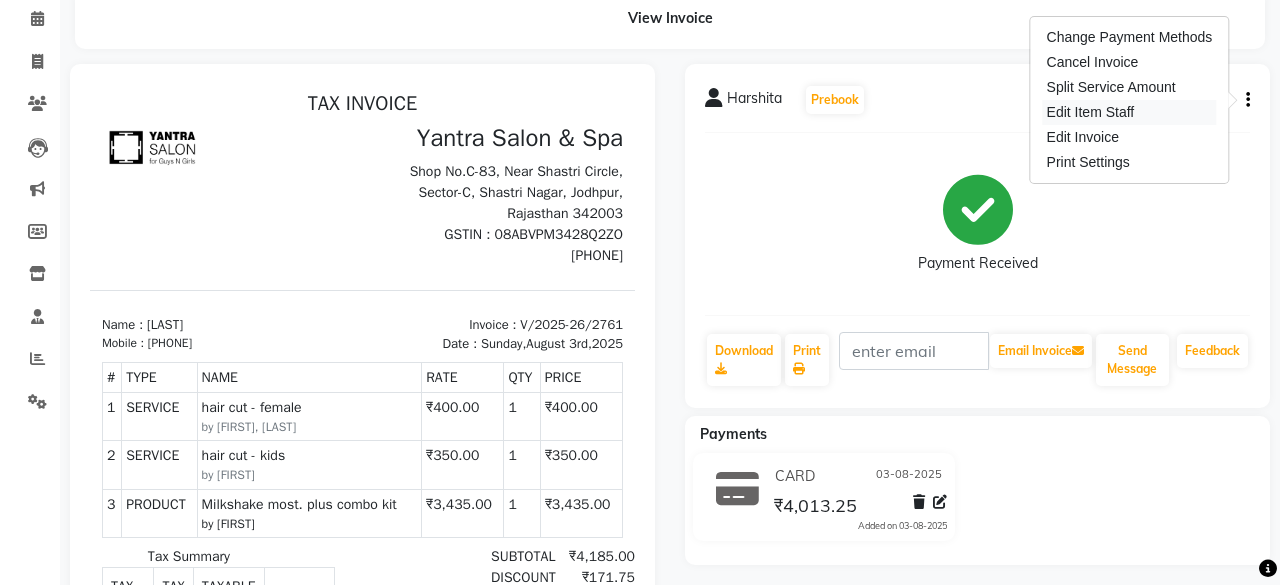 select on "8429" 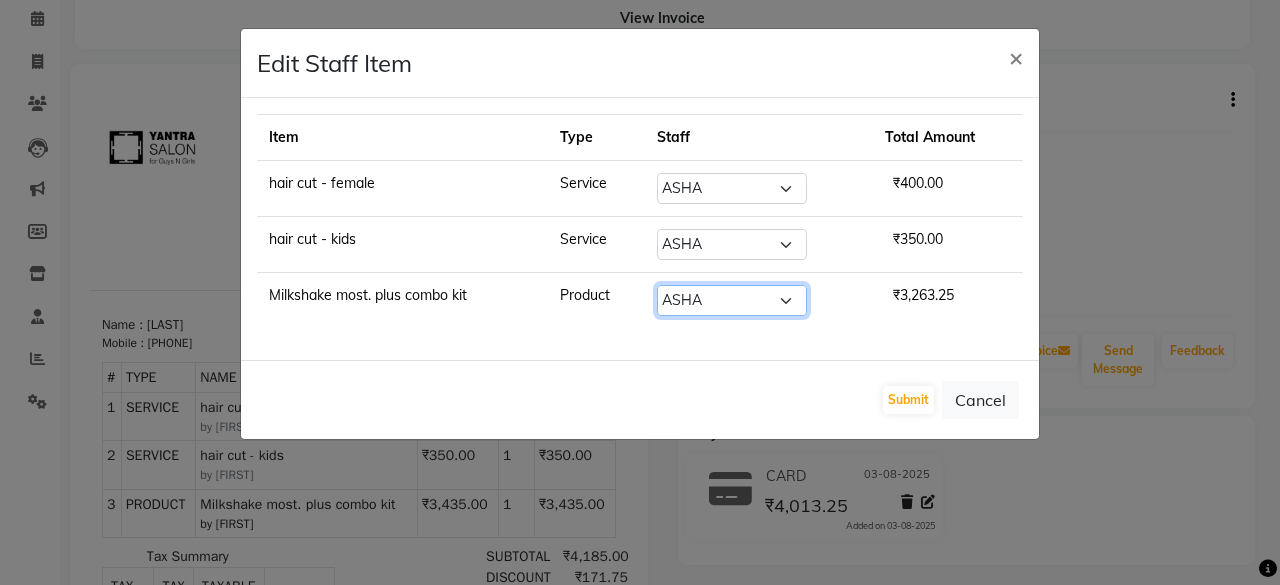 click on "Select  [FIRST]   [FIRST]   [FIRST]   [FIRST]   [FIRST]   [TITLE]   [FIRST]   [FIRST]   [FIRST]   [FIRST]   [FIRST]   [TITLE]   [FIRST]   [TITLE]   [FIRST]   [FIRST]   [FIRST]   [FIRST]   [FIRST]   [FIRST]" 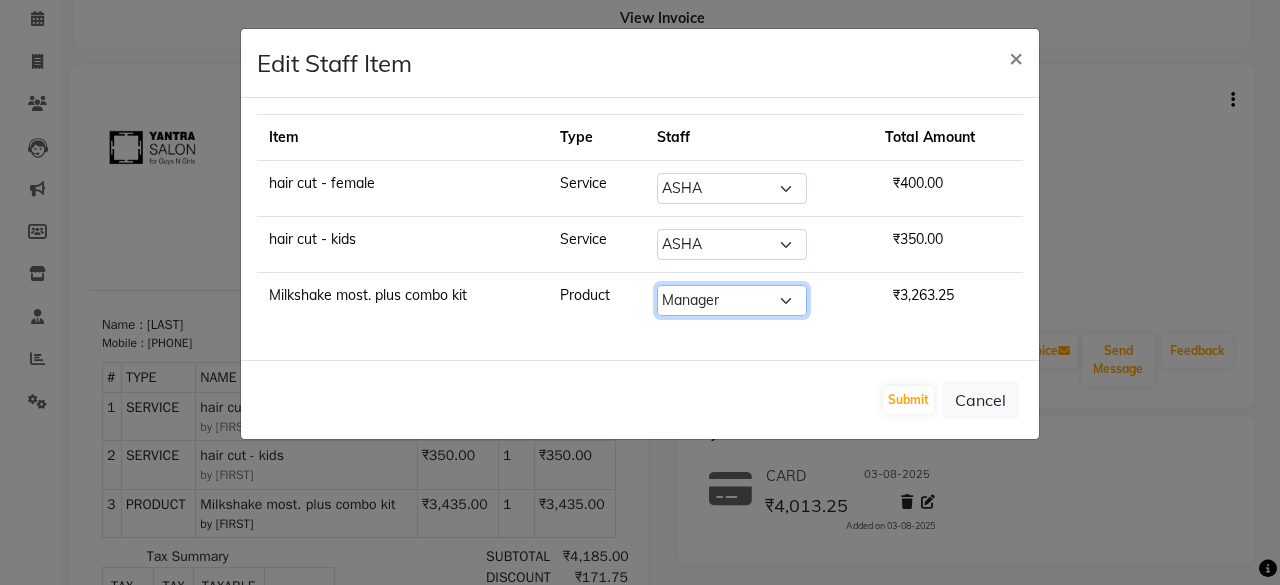 click on "Select  [FIRST]   [FIRST]   [FIRST]   [FIRST]   [FIRST]   [TITLE]   [FIRST]   [FIRST]   [FIRST]   [FIRST]   [FIRST]   [TITLE]   [FIRST]   [TITLE]   [FIRST]   [FIRST]   [FIRST]   [FIRST]   [FIRST]   [FIRST]" 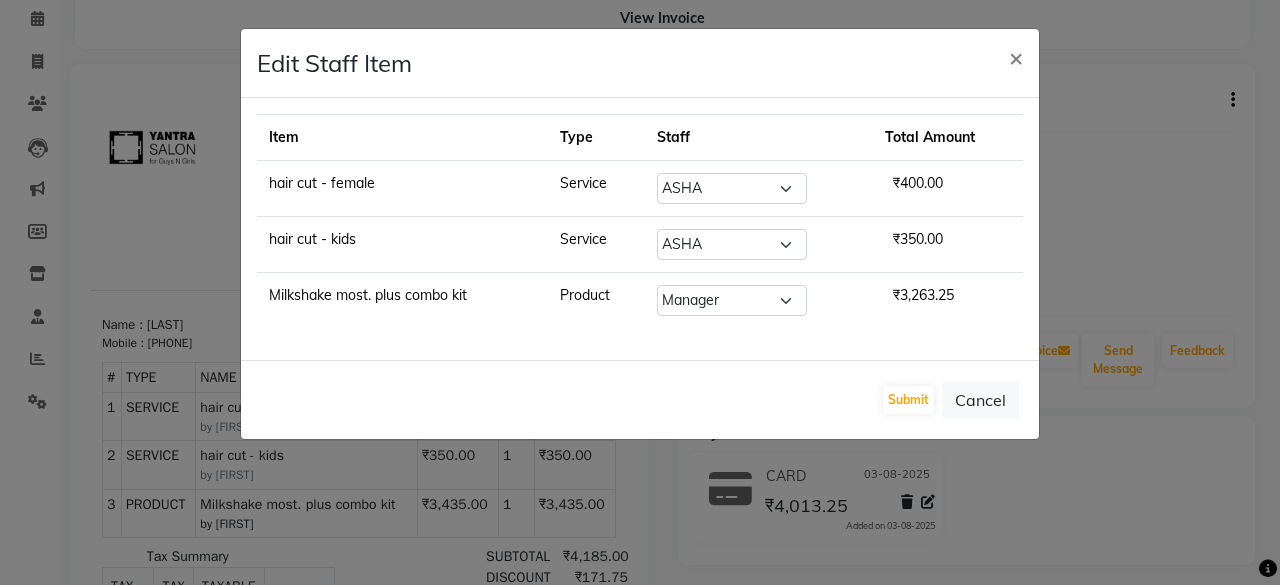 click on "Submit   Cancel" 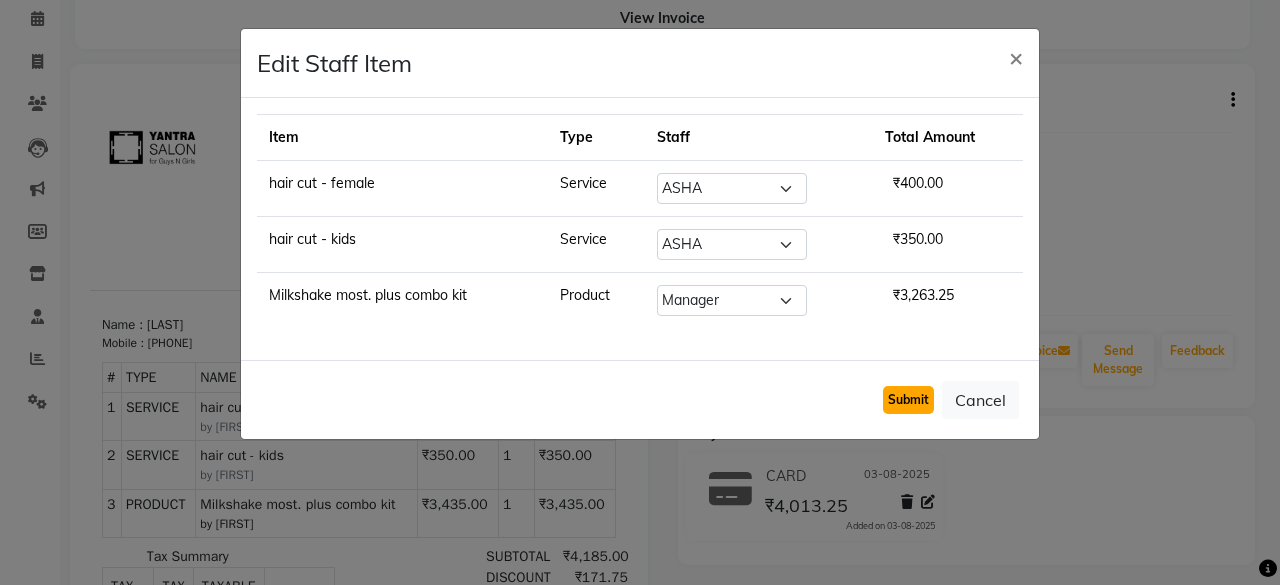 click on "Submit" 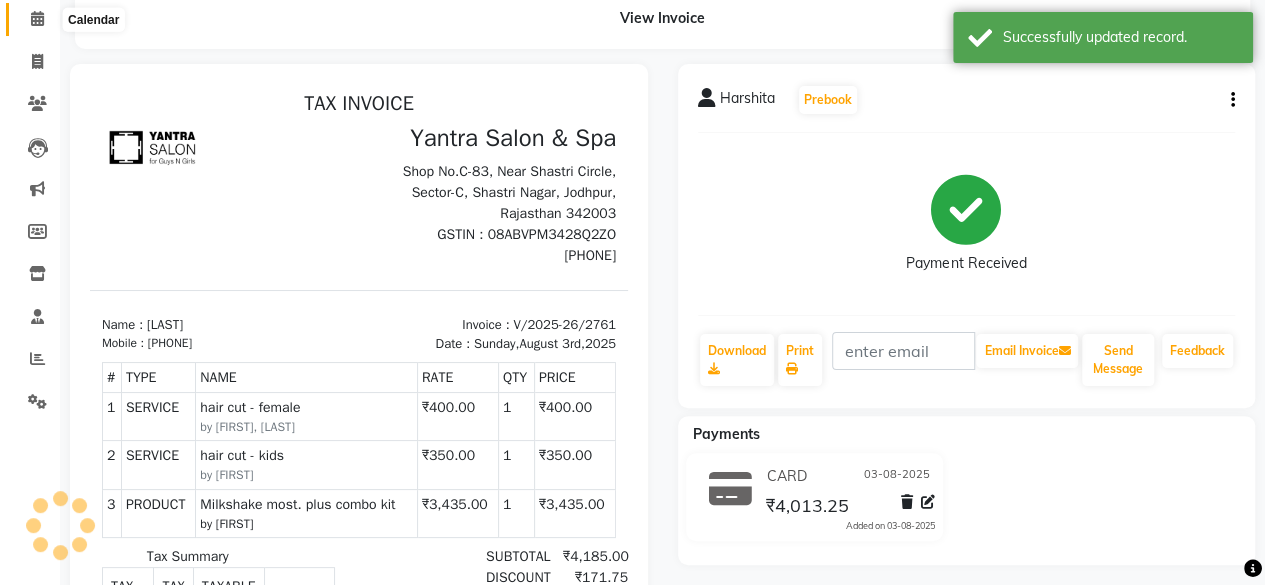 click 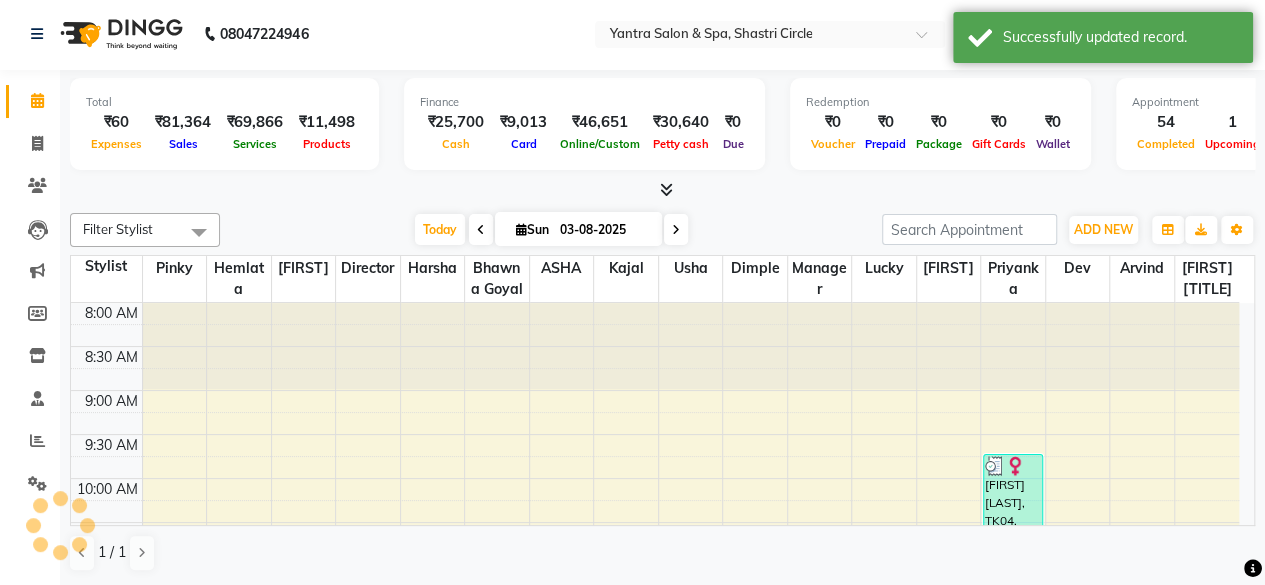 scroll, scrollTop: 0, scrollLeft: 0, axis: both 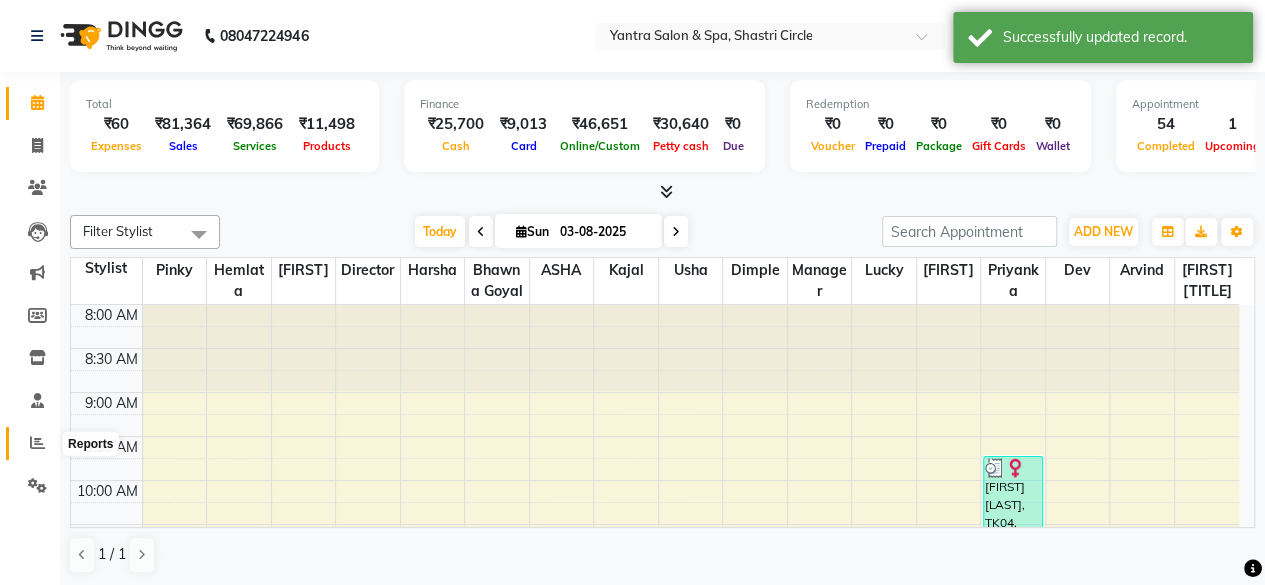 click 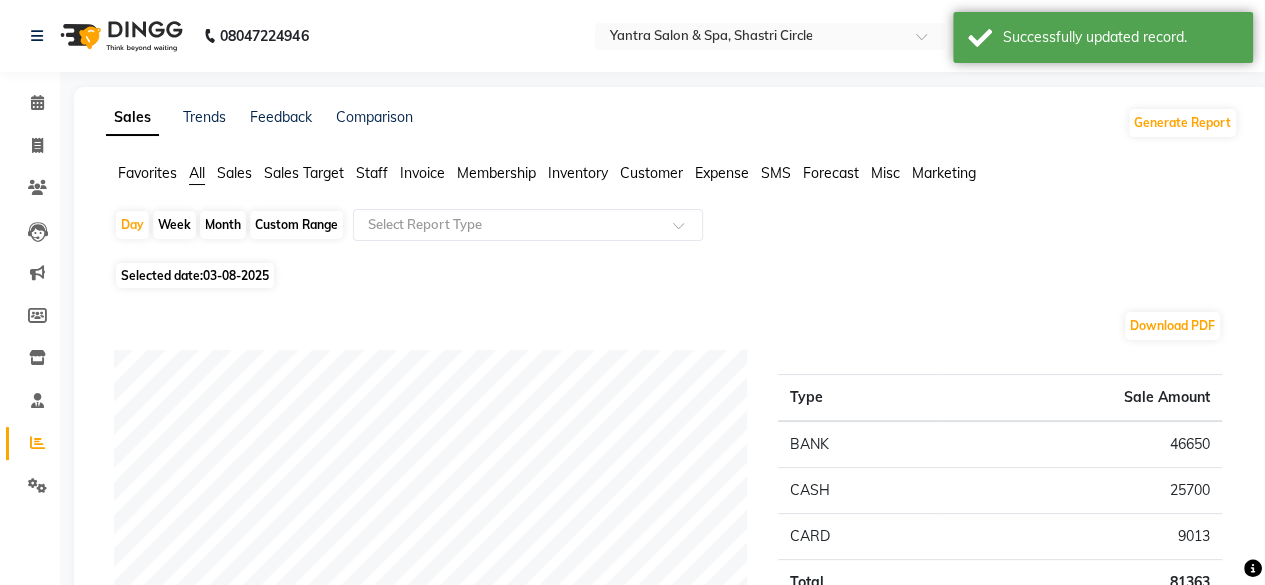 scroll, scrollTop: 200, scrollLeft: 0, axis: vertical 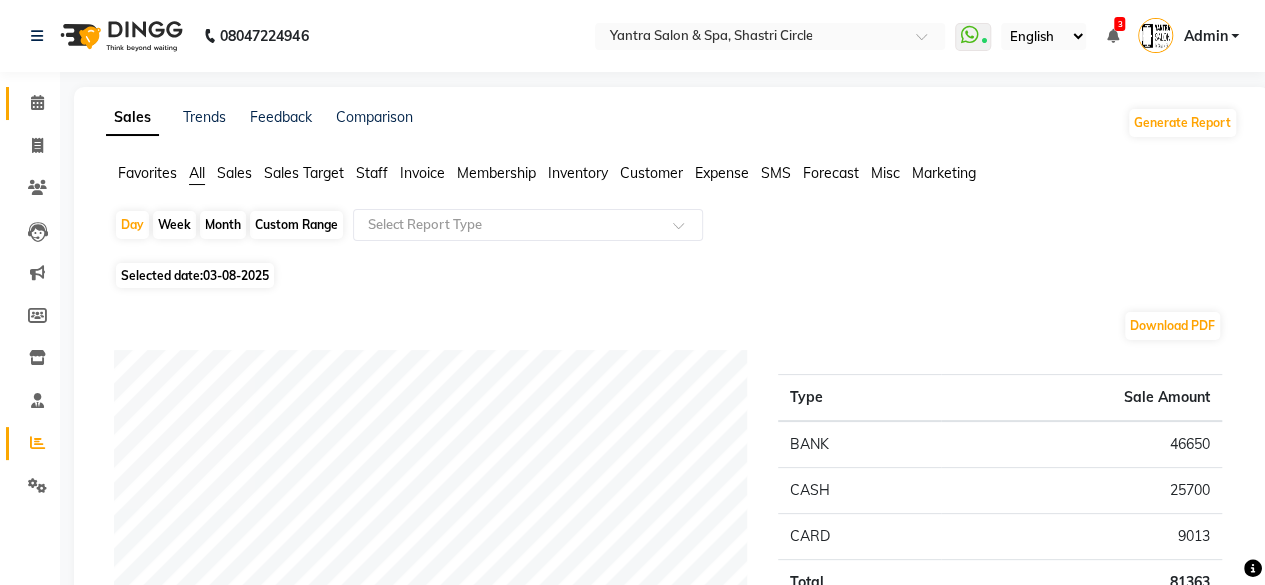 click on "Calendar" 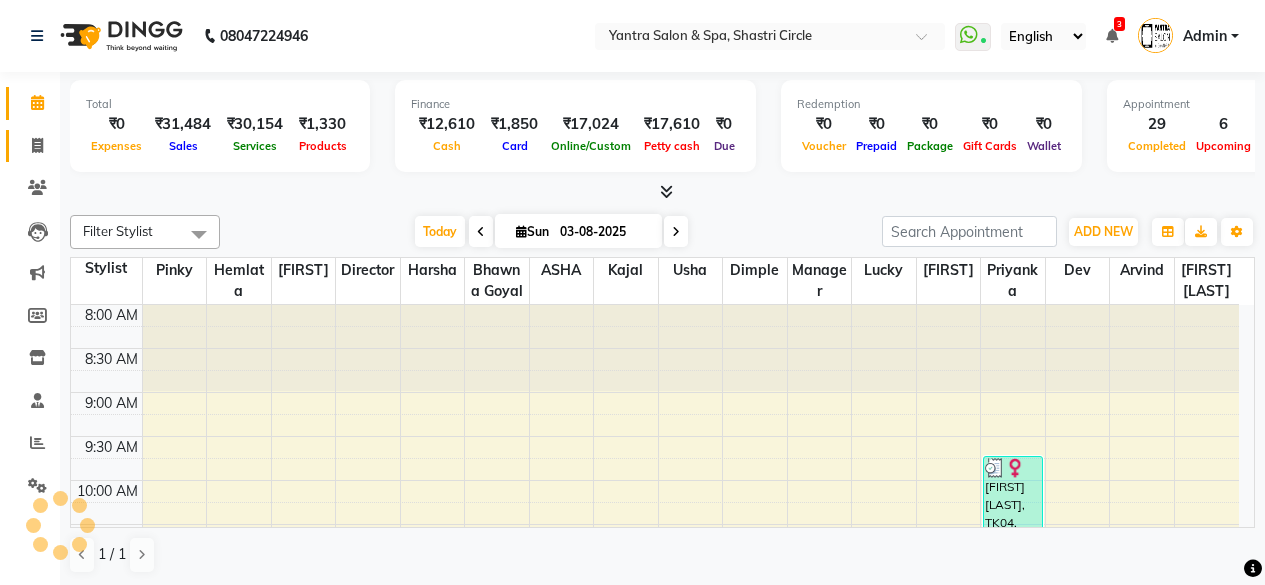 scroll, scrollTop: 0, scrollLeft: 0, axis: both 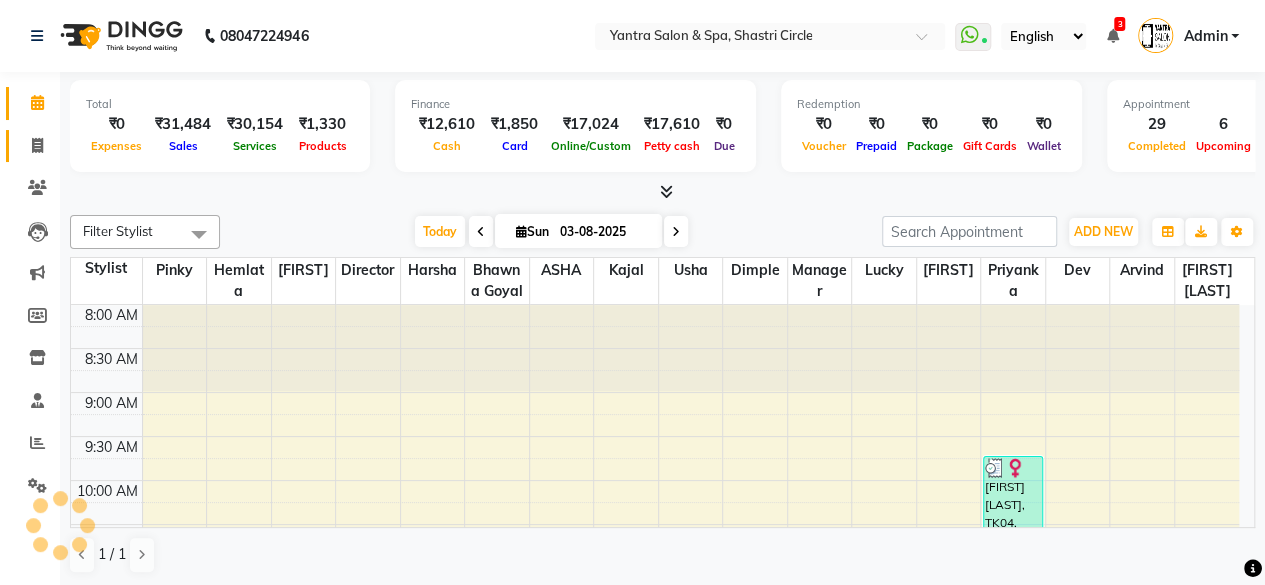click 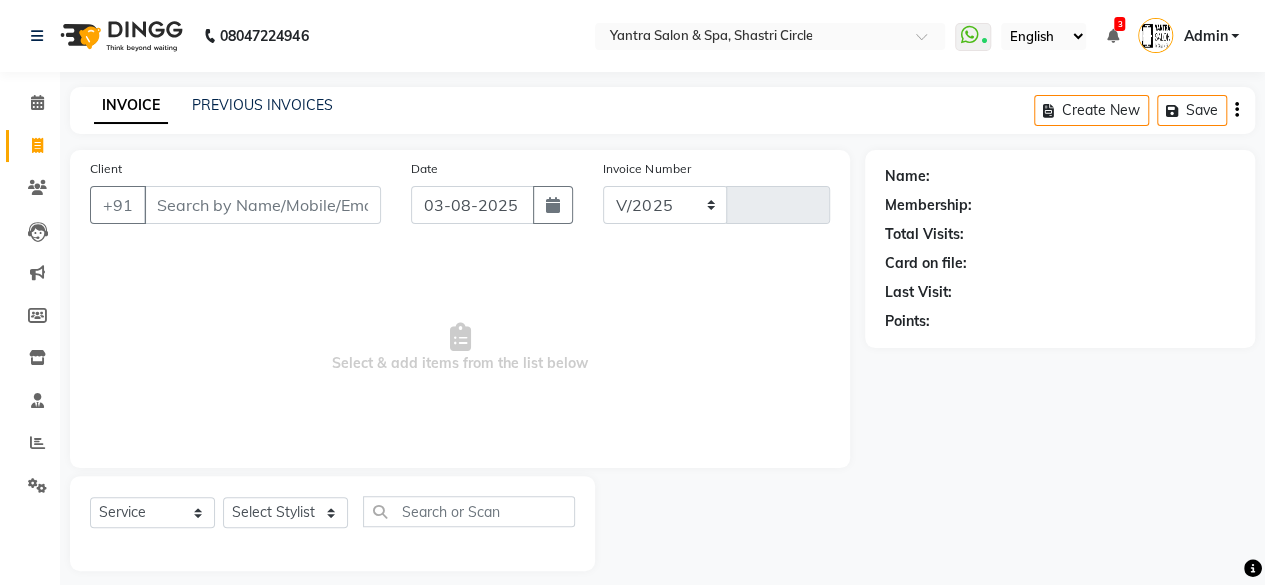 select on "154" 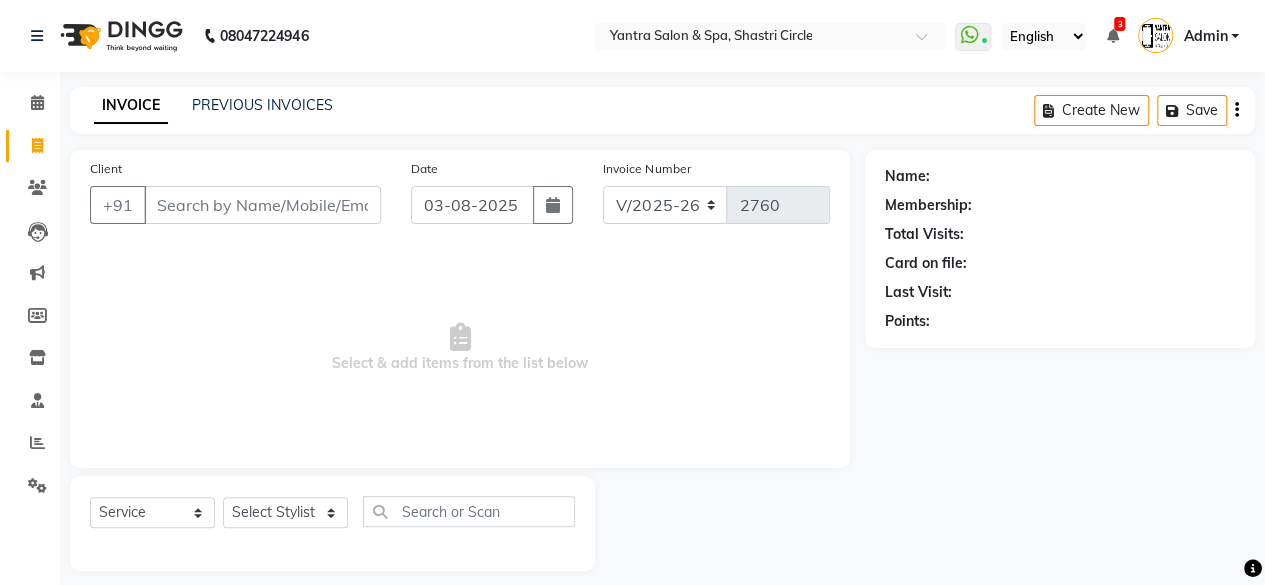 click on "Client" at bounding box center [262, 205] 